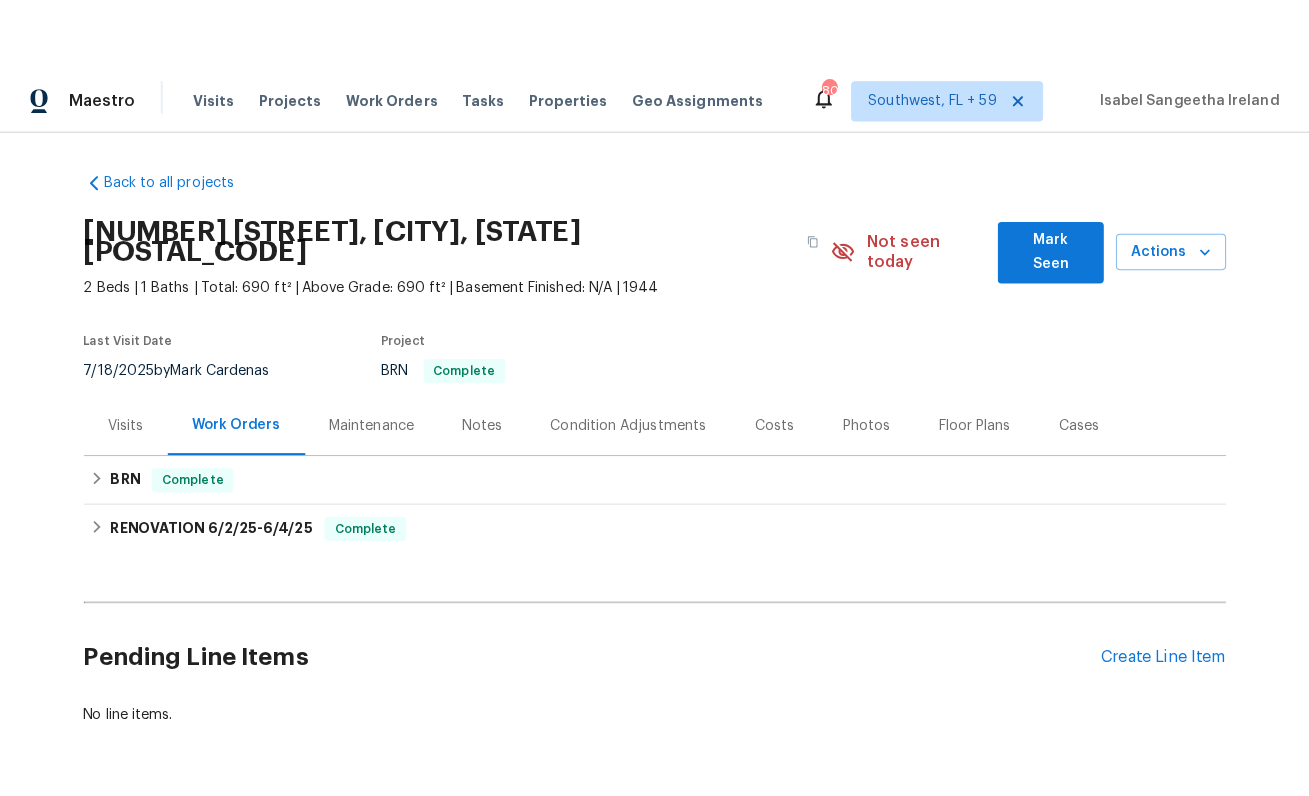 scroll, scrollTop: 0, scrollLeft: 0, axis: both 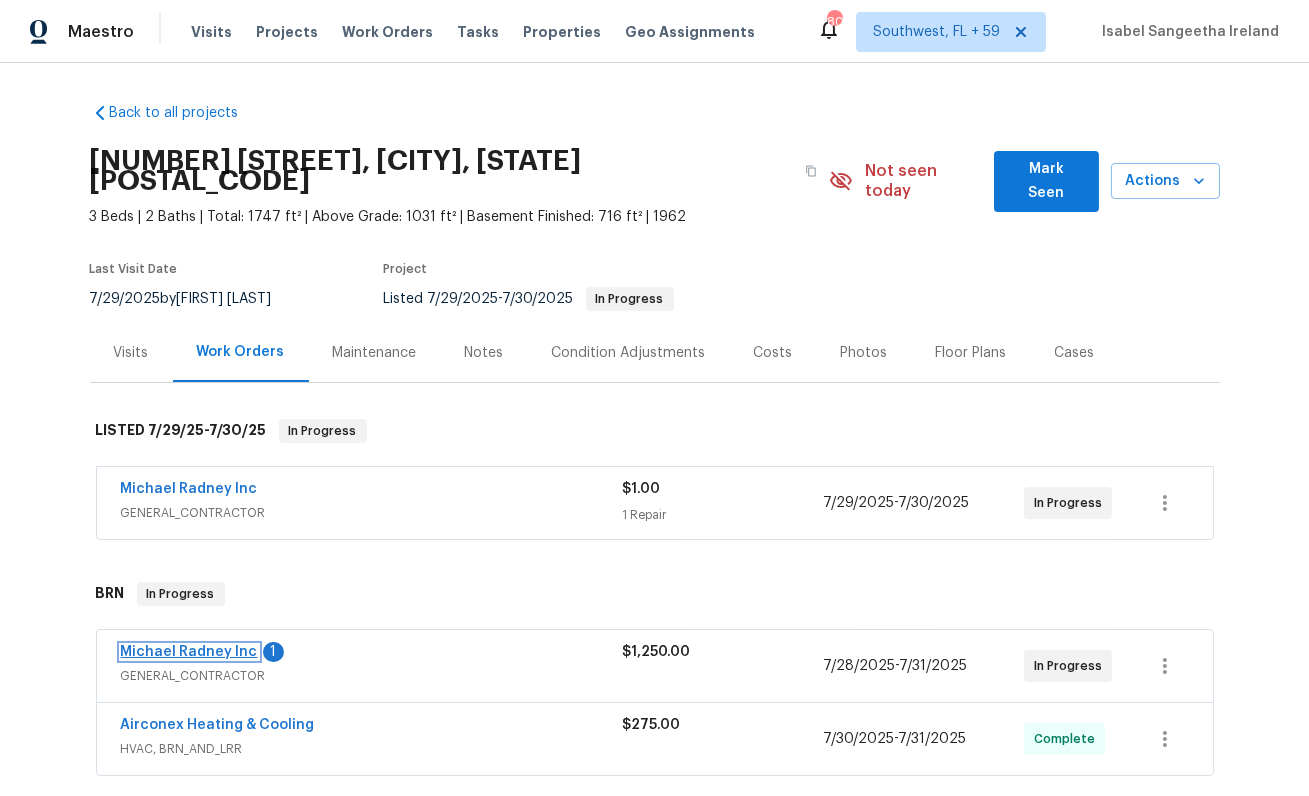 click on "Michael Radney Inc" at bounding box center [189, 652] 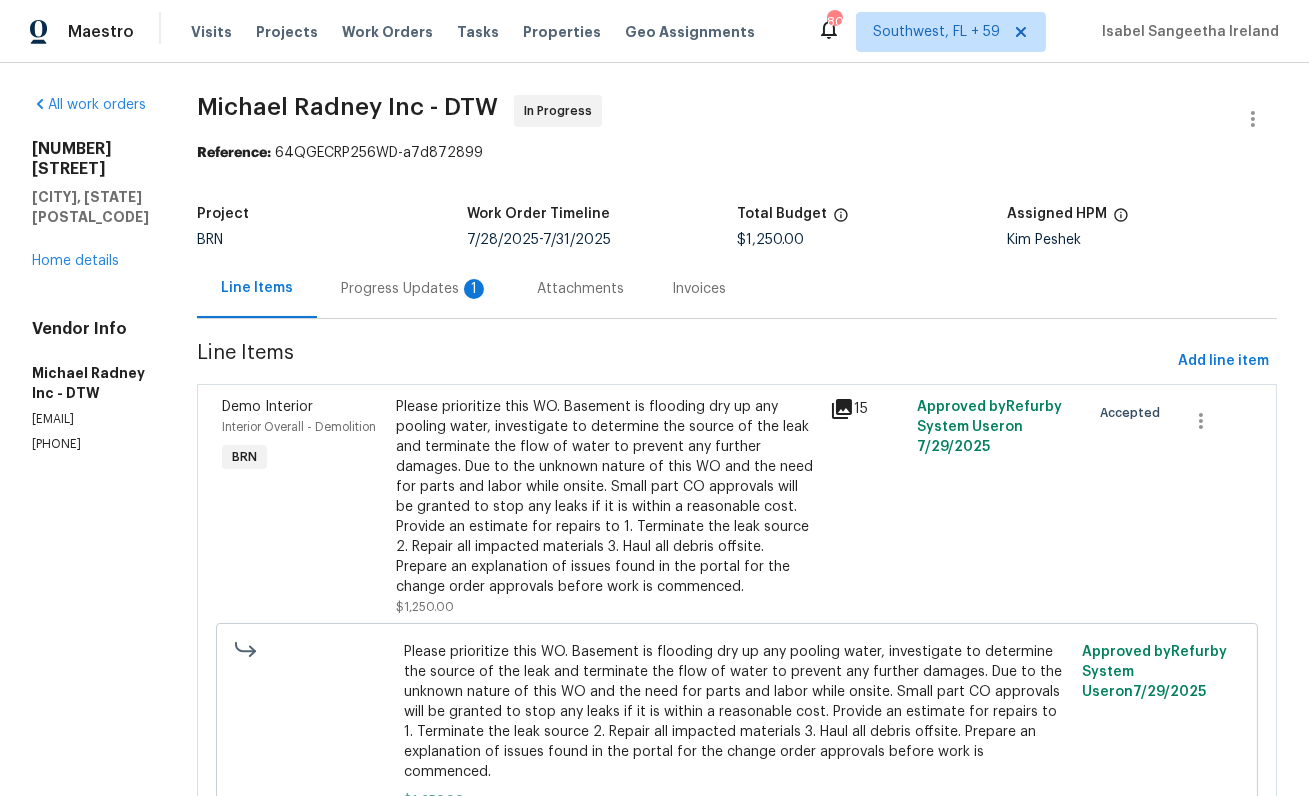 click on "Progress Updates 1" at bounding box center (415, 288) 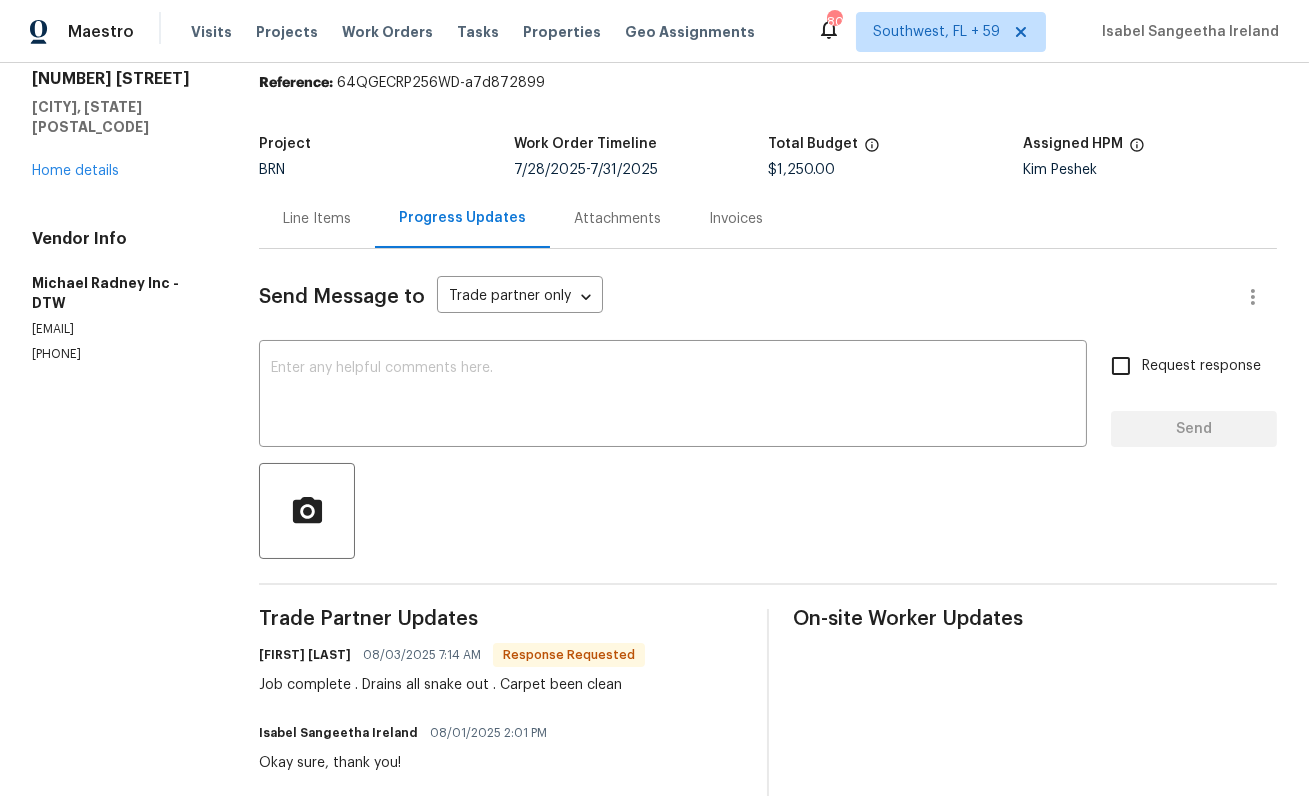 scroll, scrollTop: 53, scrollLeft: 0, axis: vertical 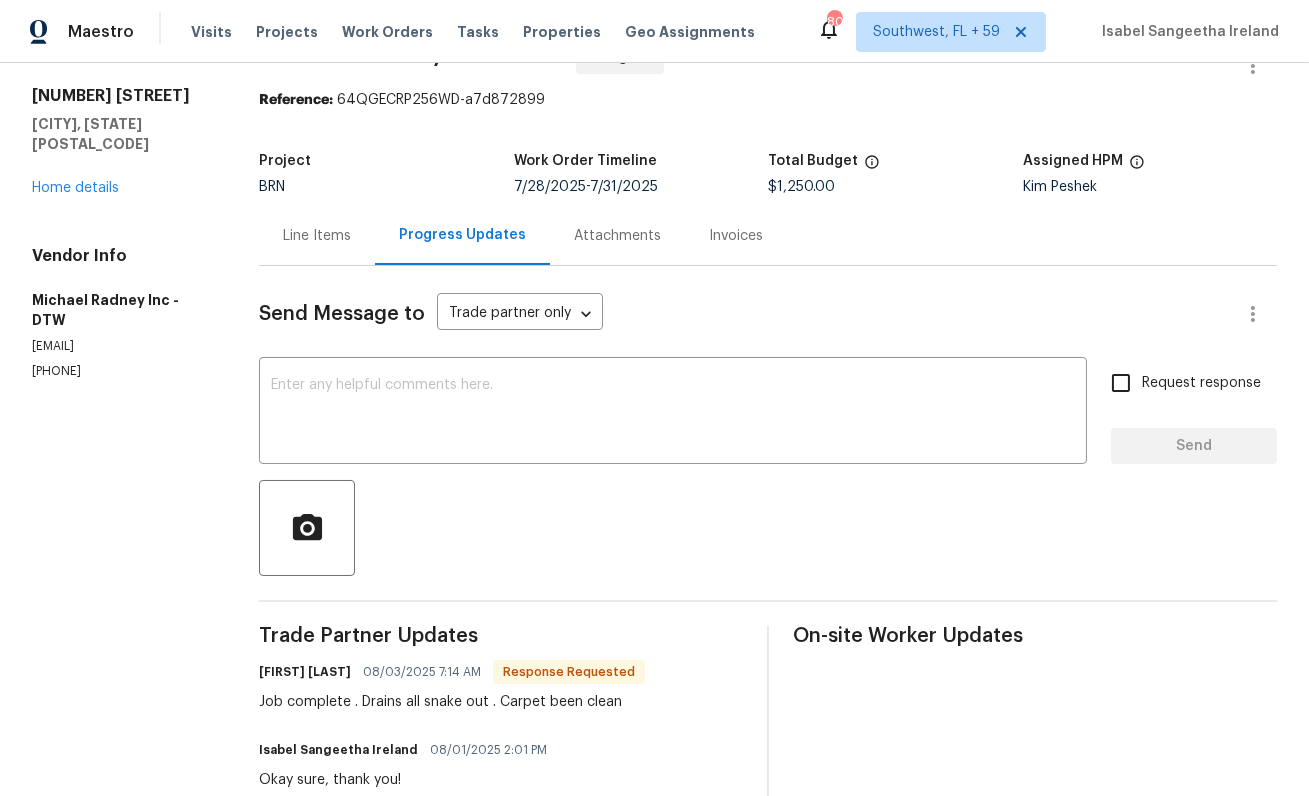 click on "Line Items" at bounding box center (317, 236) 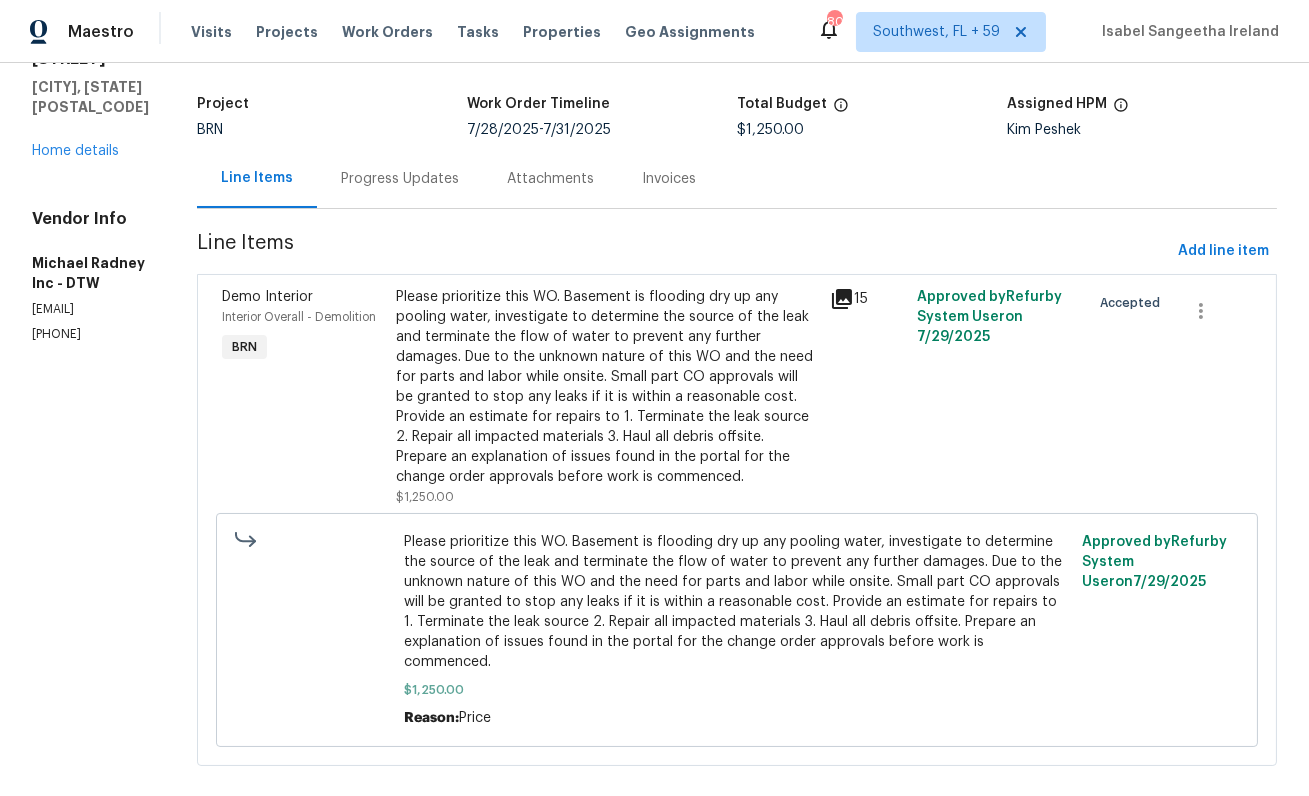 scroll, scrollTop: 136, scrollLeft: 0, axis: vertical 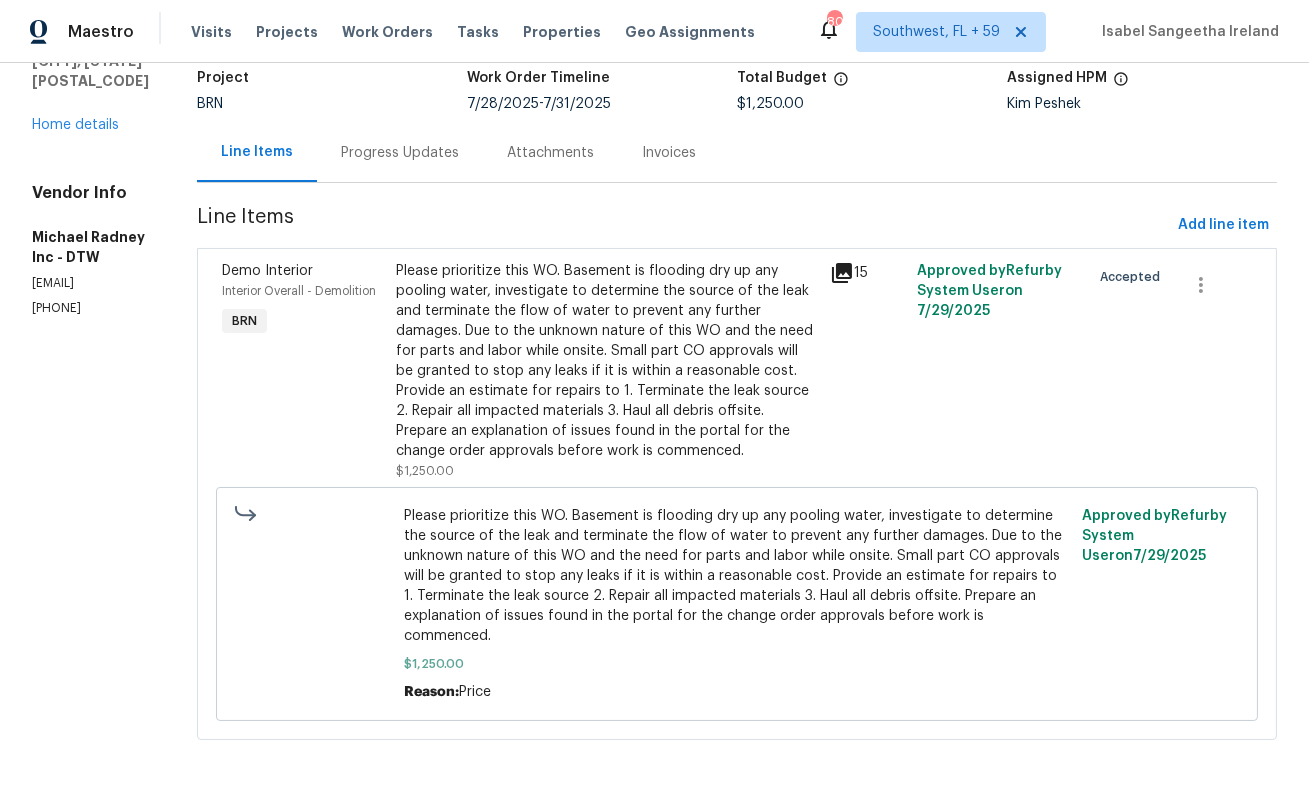 click on "Progress Updates" at bounding box center (400, 153) 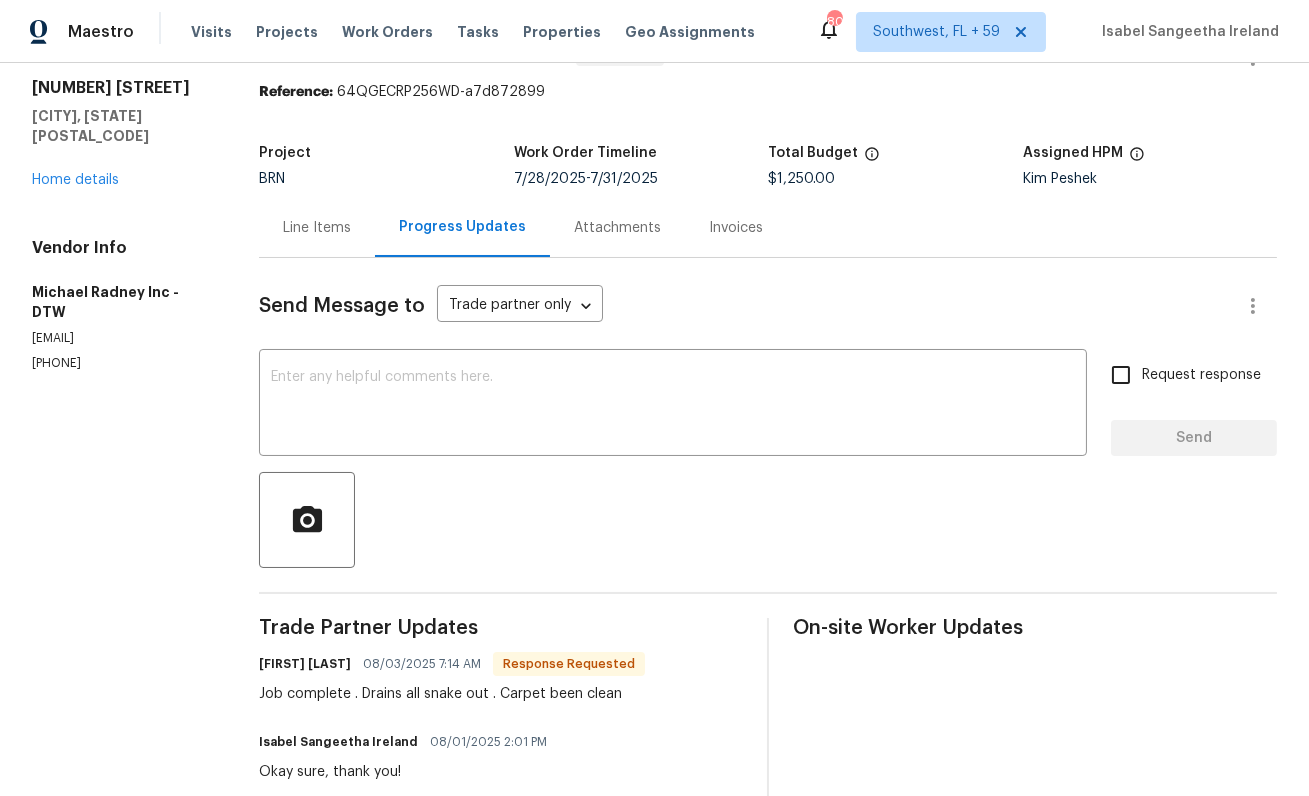 scroll, scrollTop: 0, scrollLeft: 0, axis: both 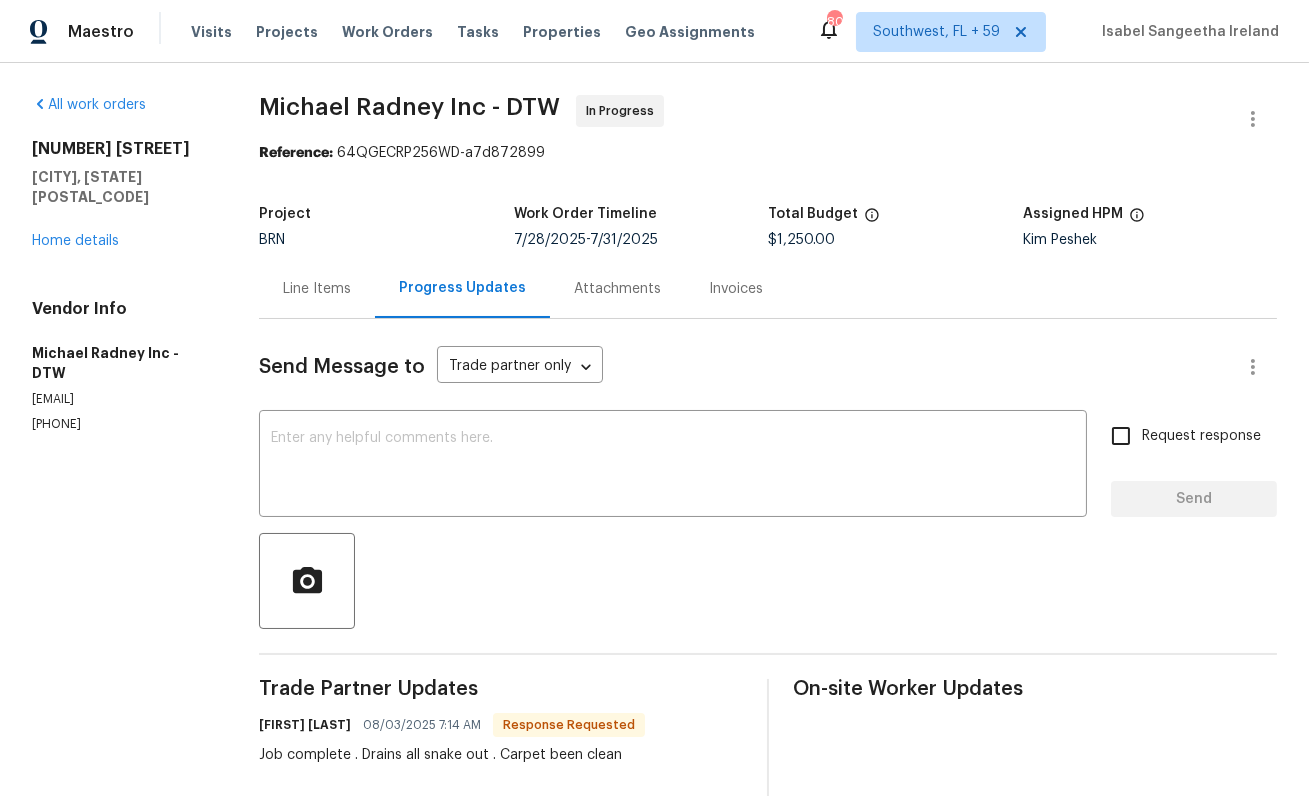 click on "Line Items" at bounding box center (317, 288) 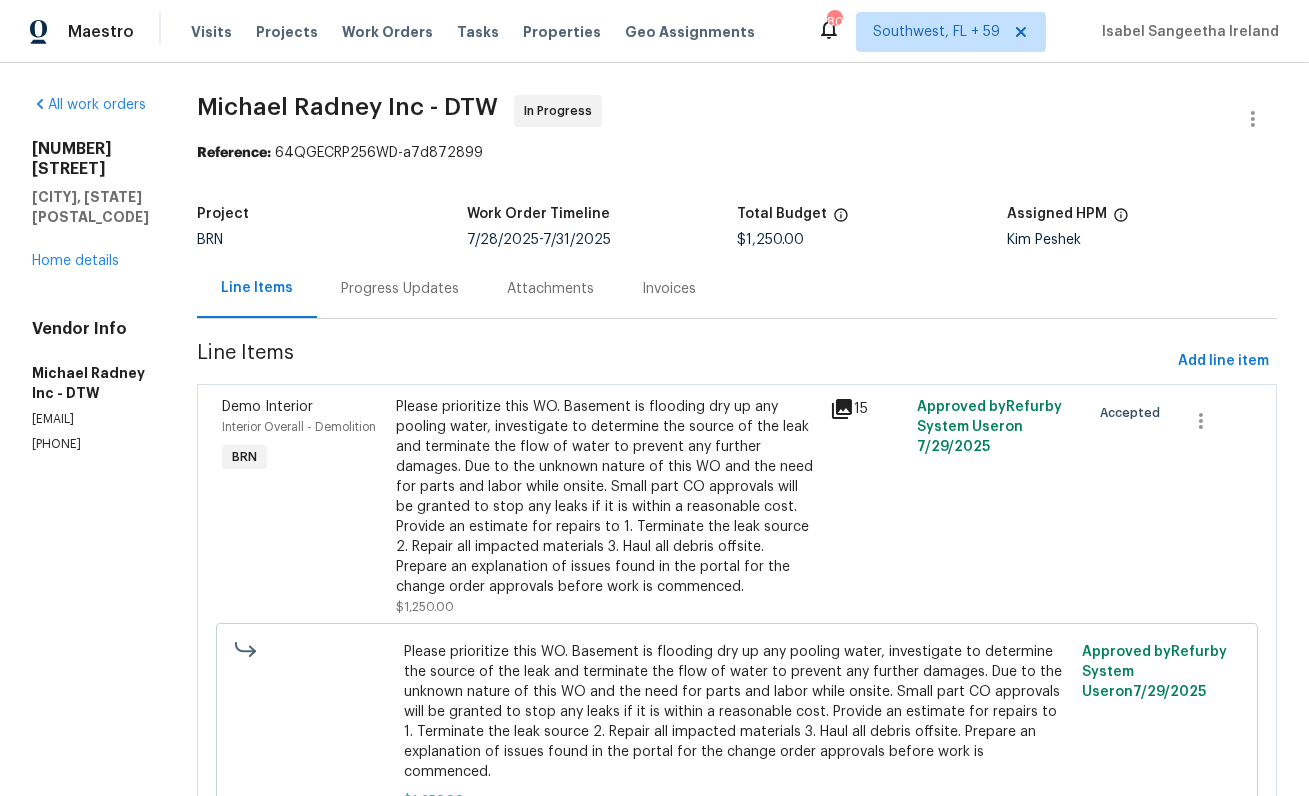 click on "Please prioritize this WO. Basement is flooding dry up any pooling water, investigate to determine the source of the leak and terminate the flow of water to prevent any further damages. Due to the unknown nature of this WO and the need for parts and labor while onsite. Small part CO approvals will be granted to stop any leaks if it is within a reasonable cost. Provide an estimate for repairs to 1. Terminate the leak source 2. Repair all impacted materials 3. Haul all debris offsite. Prepare an explanation of issues found in the portal for the change order approvals before work is commenced." at bounding box center [607, 497] 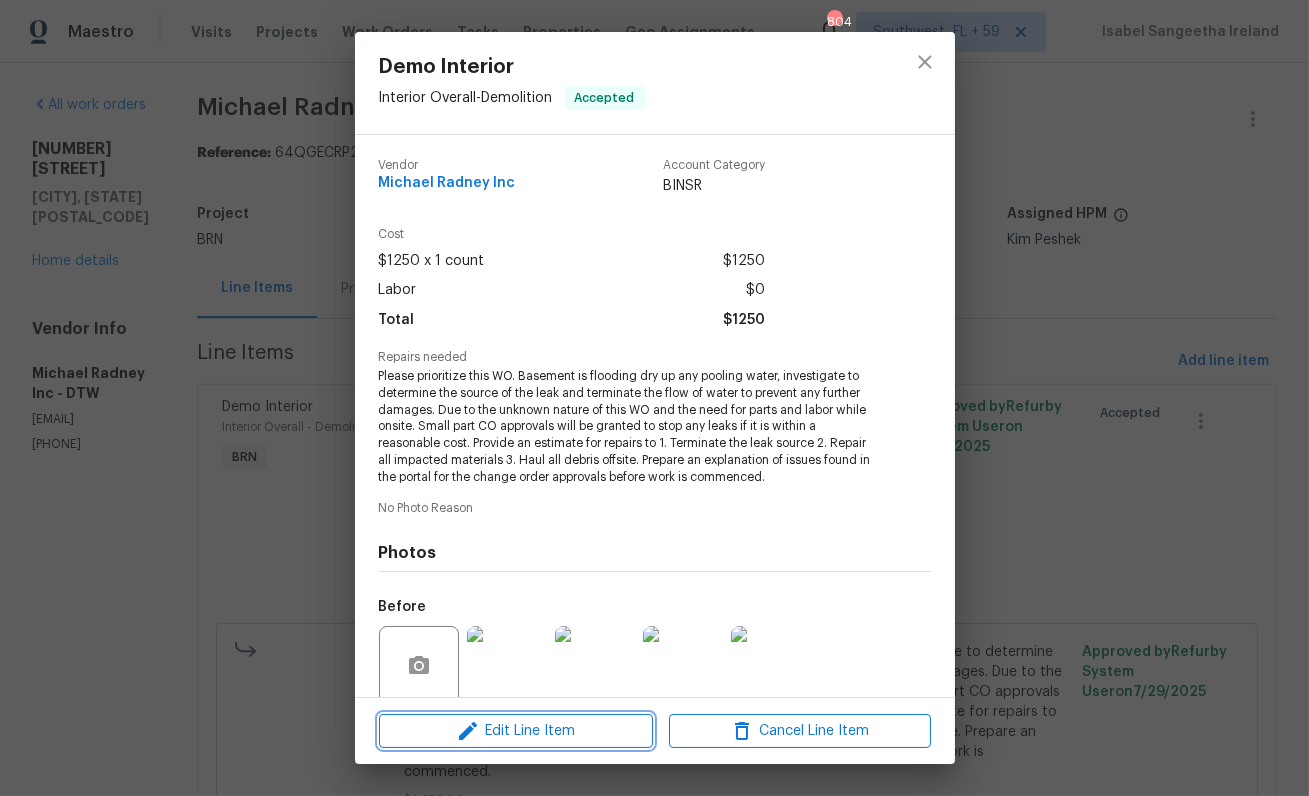 click on "Edit Line Item" at bounding box center (516, 731) 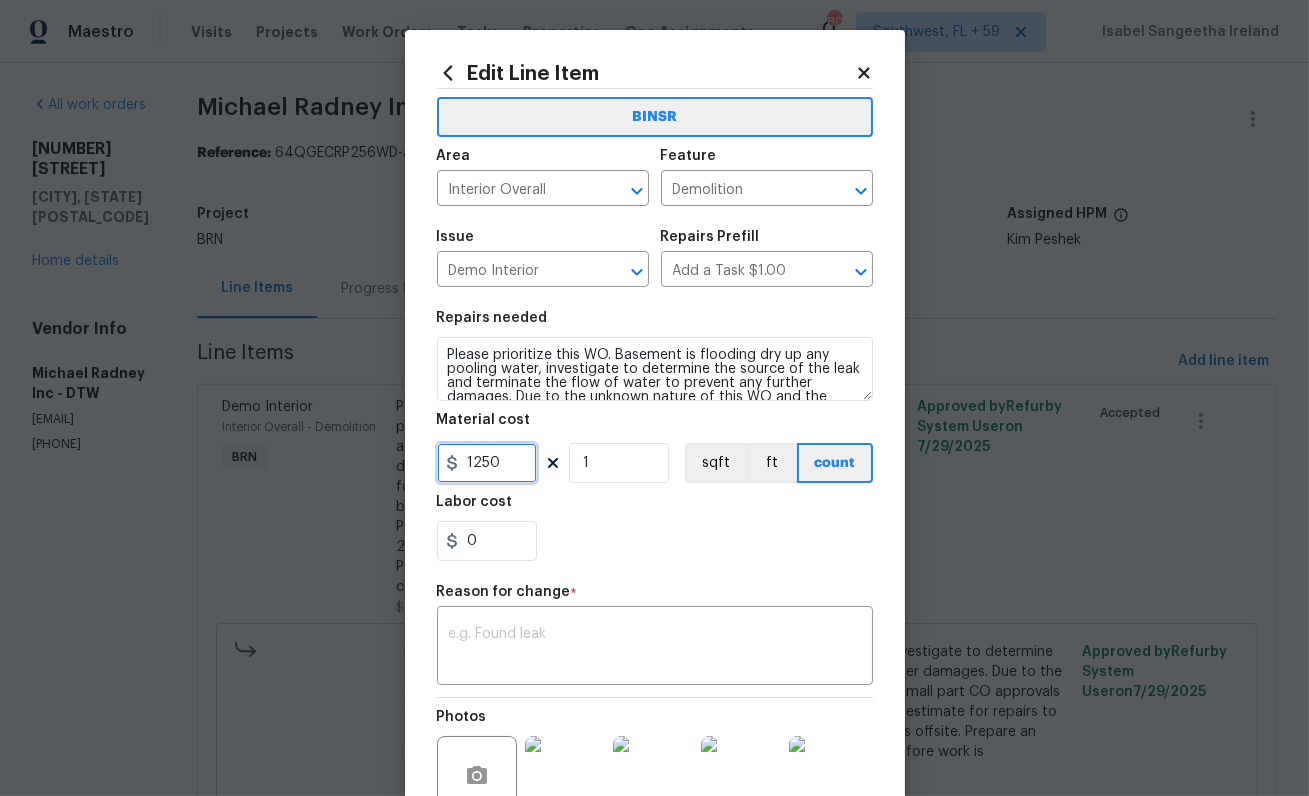 click on "1250" at bounding box center (487, 463) 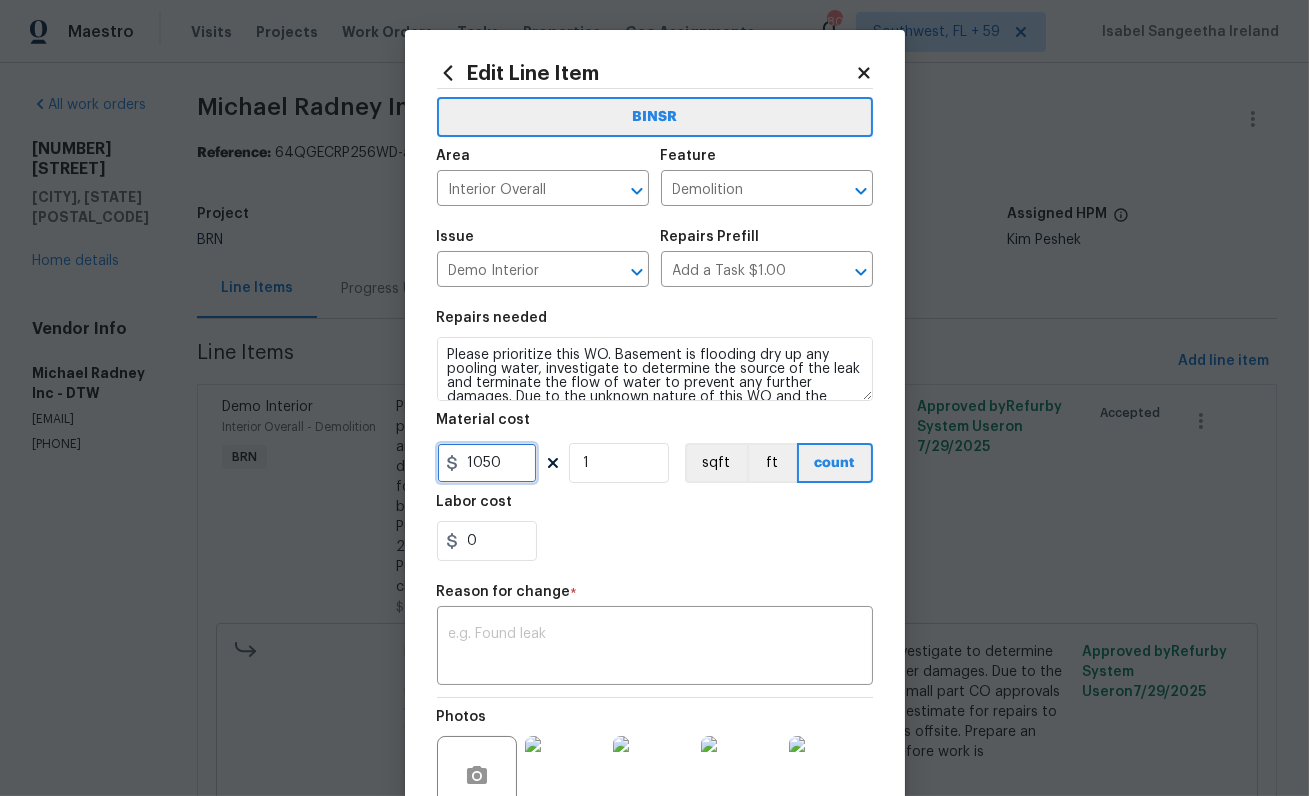 type on "1050" 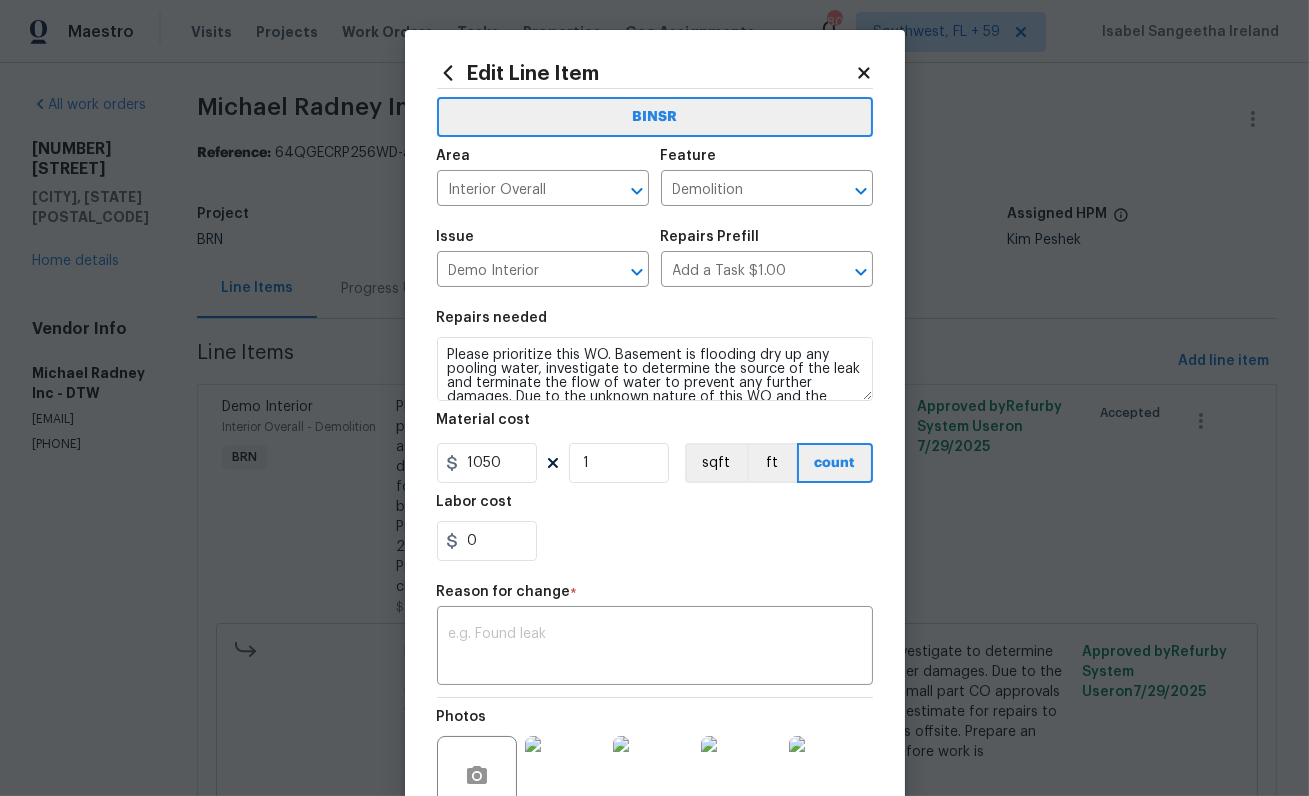 click on "Reason for change *" at bounding box center [655, 598] 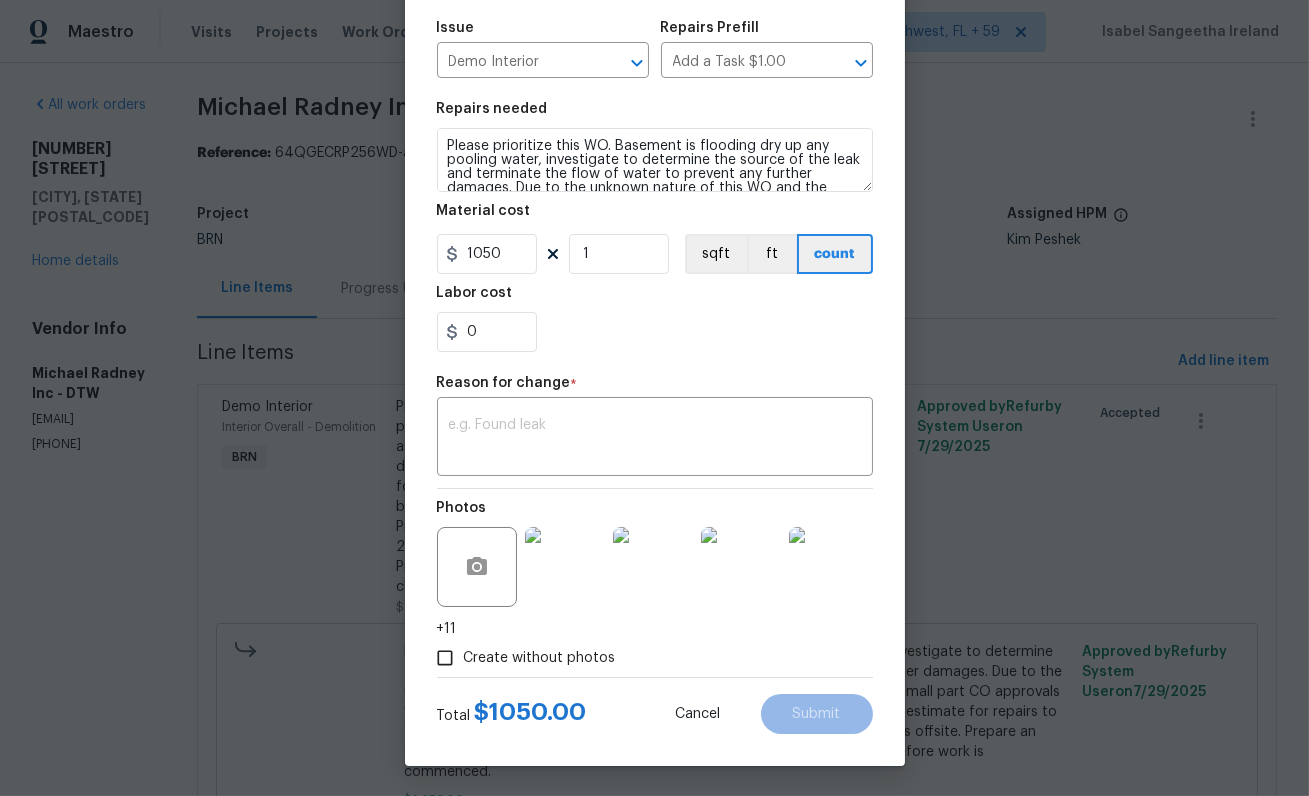 click on "BINSR Area Interior Overall ​ Feature Demolition ​ Issue Demo Interior ​ Repairs Prefill Add a Task $1.00 ​ Repairs needed Please prioritize this WO. Basement is flooding dry up any pooling water, investigate to determine the source of the leak and terminate the flow of water to prevent any further damages. Due to the unknown nature of this WO and the need for parts and labor while onsite. Small part CO approvals will be granted to stop any leaks if it is within a reasonable cost. Provide an estimate for repairs to 1. Terminate the leak source 2. Repair all impacted materials 3. Haul all debris offsite. Prepare an explanation of issues found in the portal for the change order approvals before work is commenced. Material cost 1050 1 sqft ft count Labor cost 0 Reason for change * x ​ Photos  +11 Create without photos" at bounding box center (655, 278) 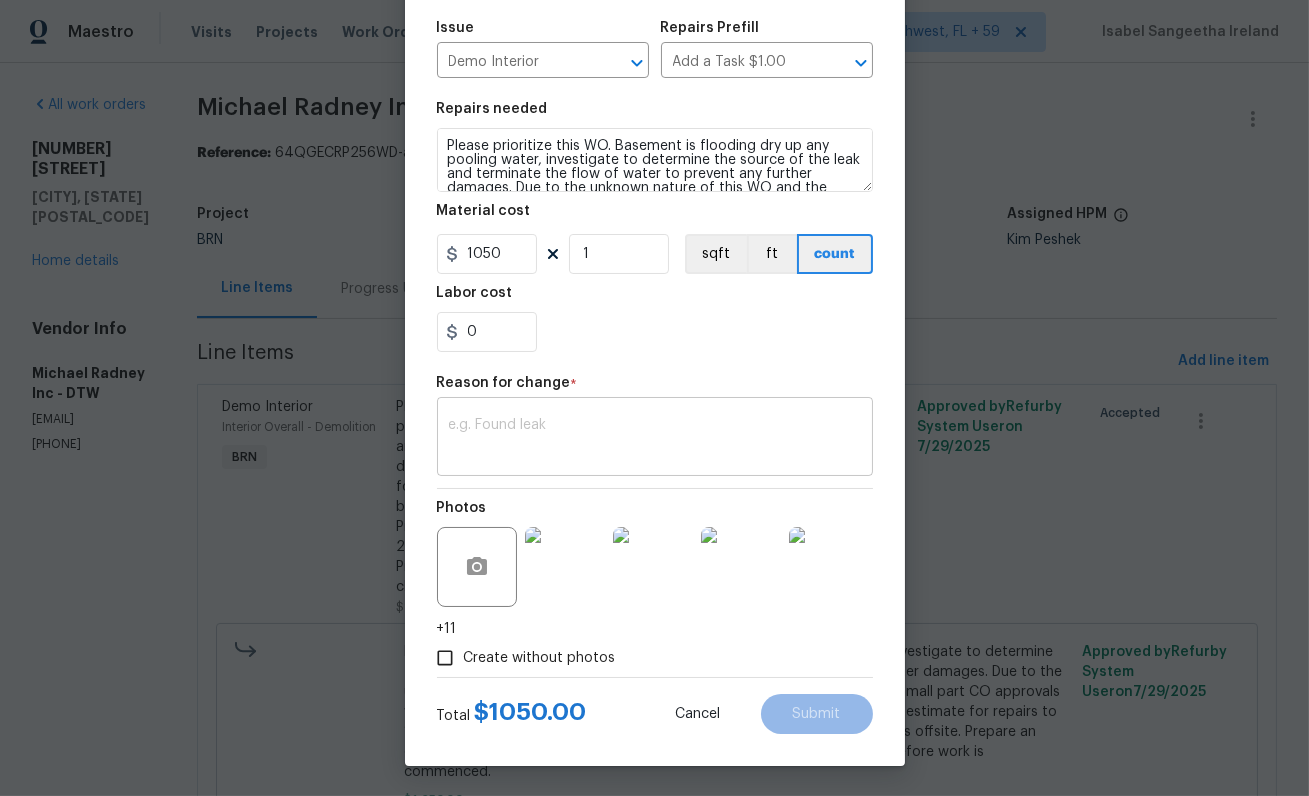 click on "x ​" at bounding box center [655, 439] 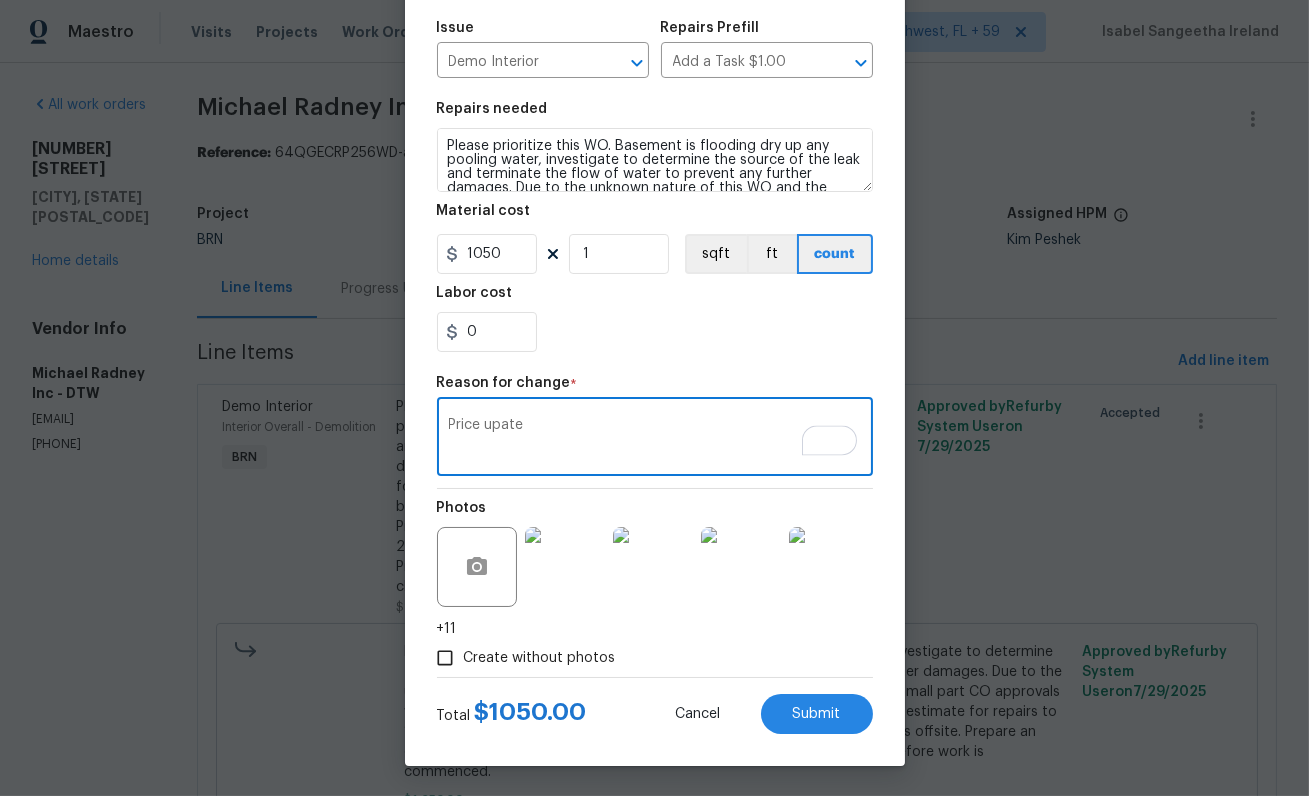 click on "Price upate" at bounding box center (655, 439) 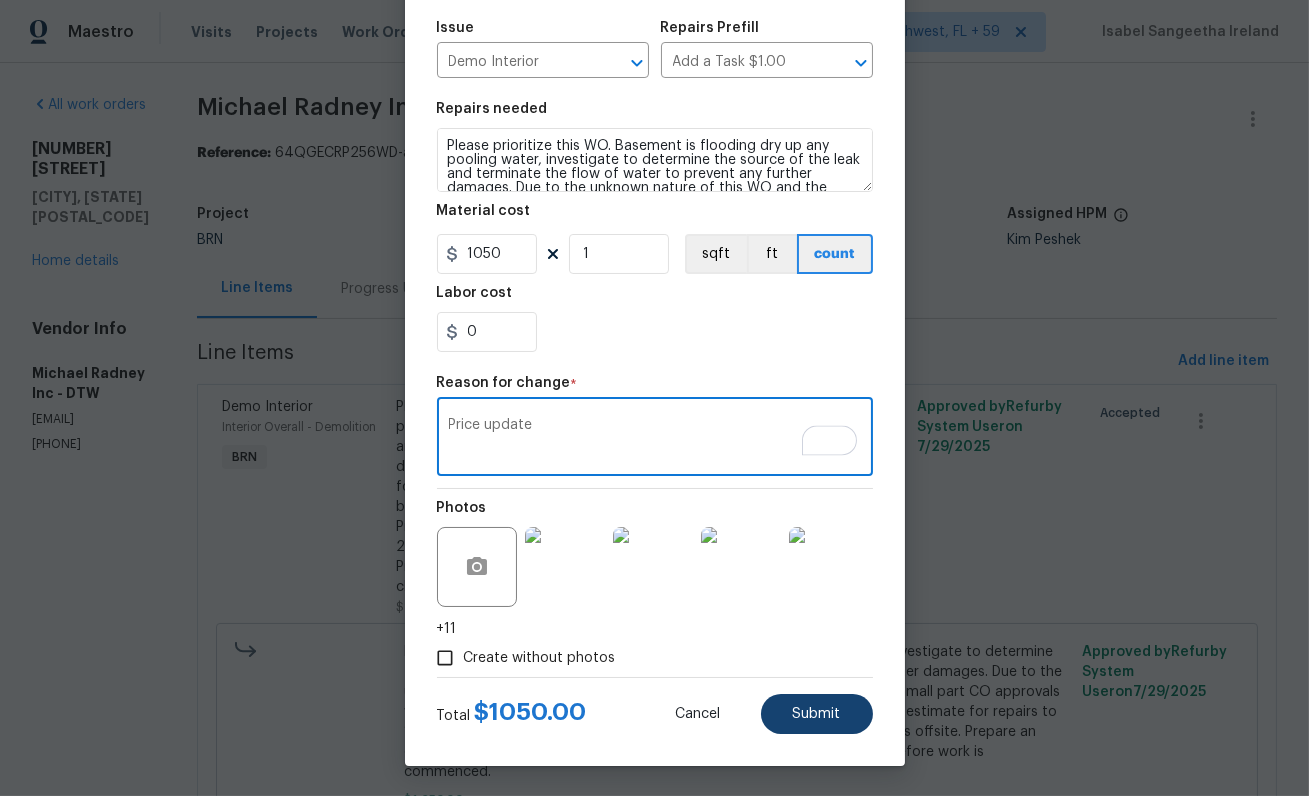 type on "Price update" 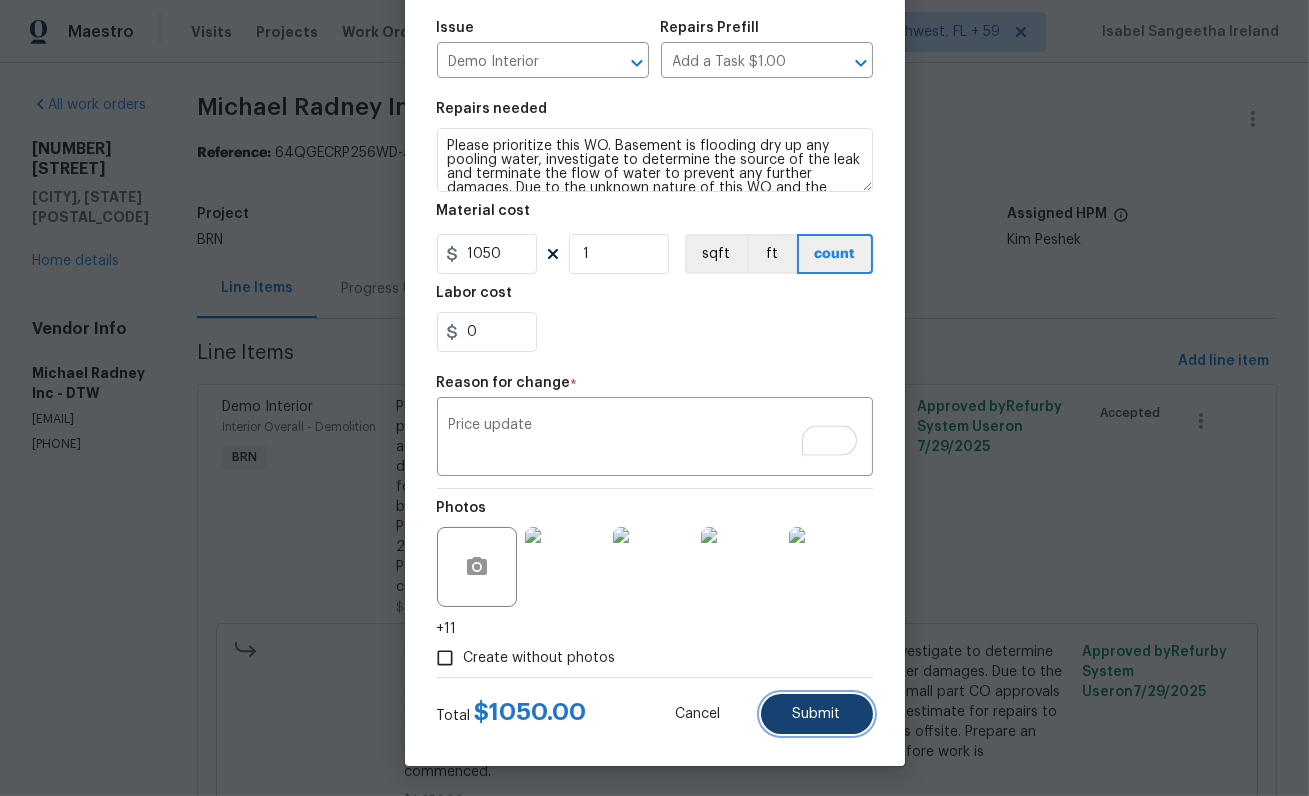 click on "Submit" at bounding box center [817, 714] 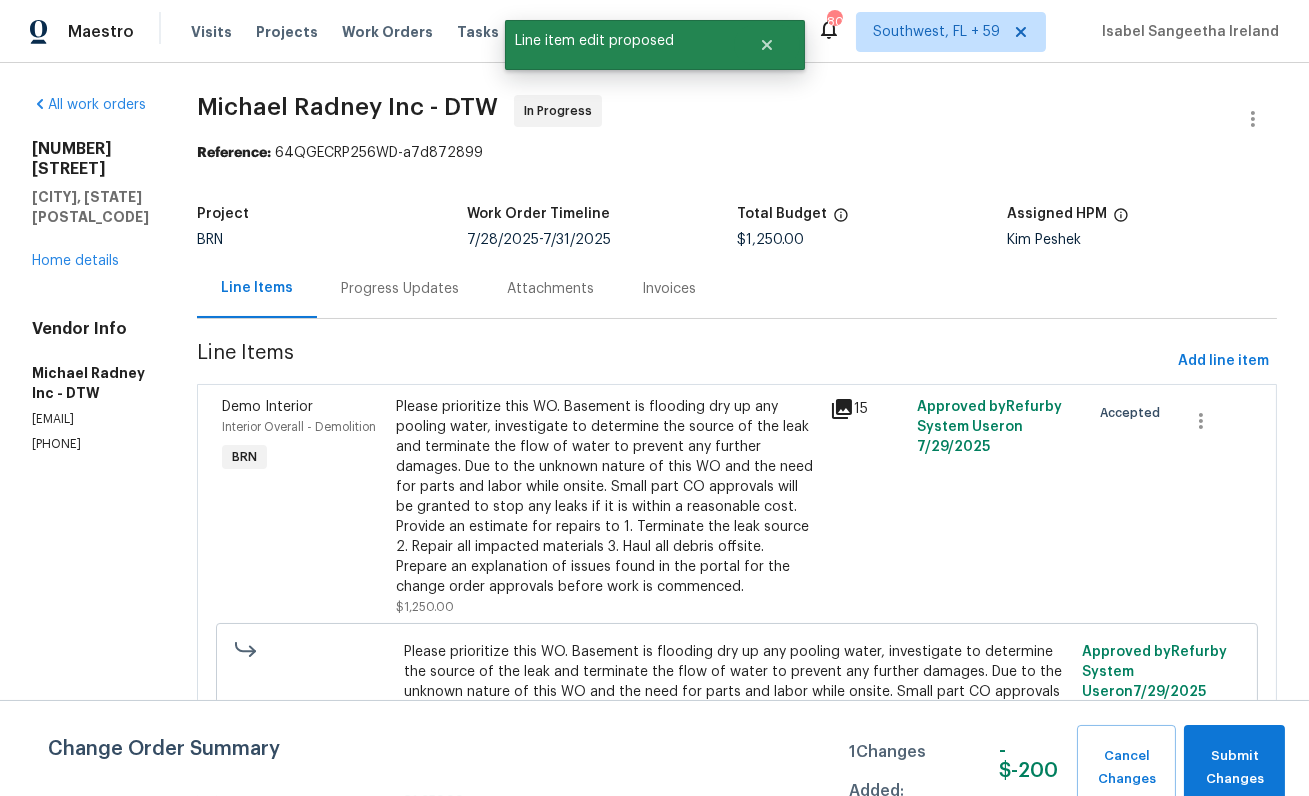 scroll, scrollTop: 0, scrollLeft: 0, axis: both 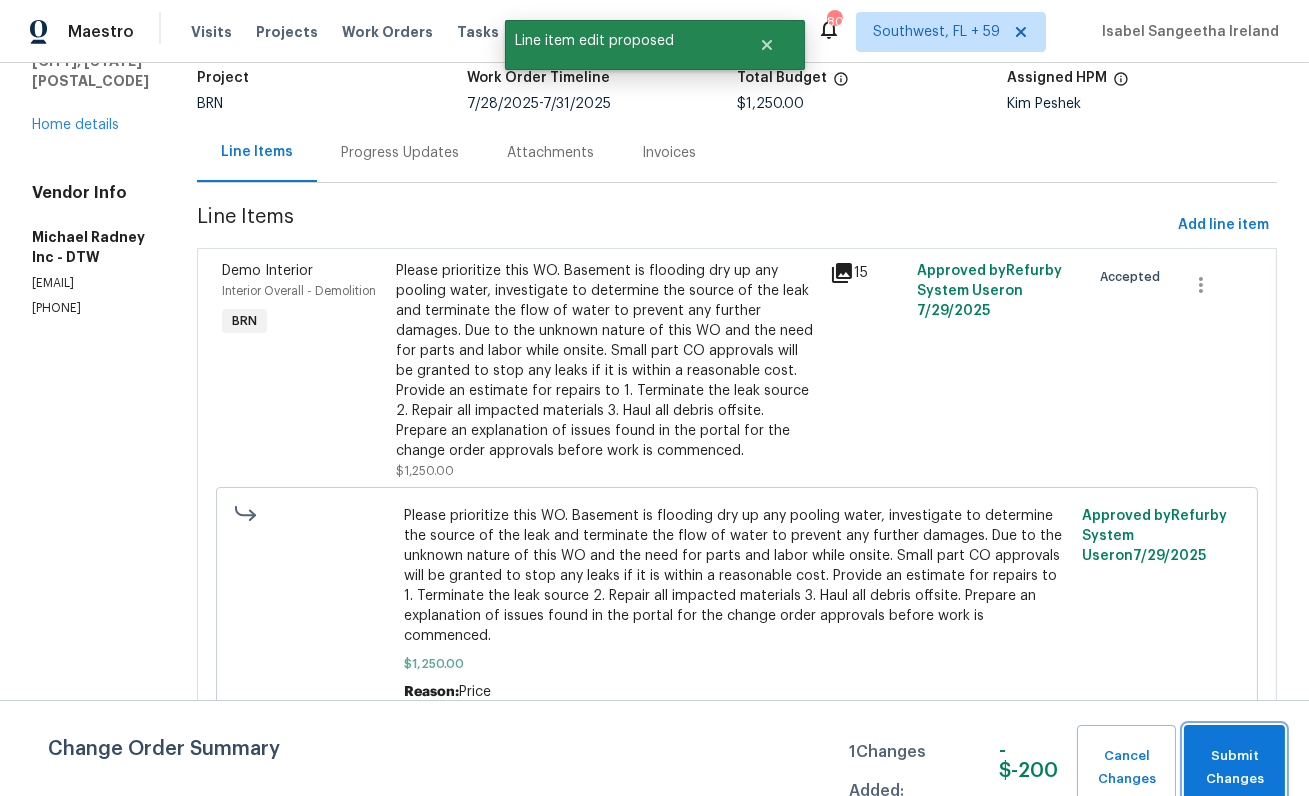 click on "Submit Changes" at bounding box center [1234, 768] 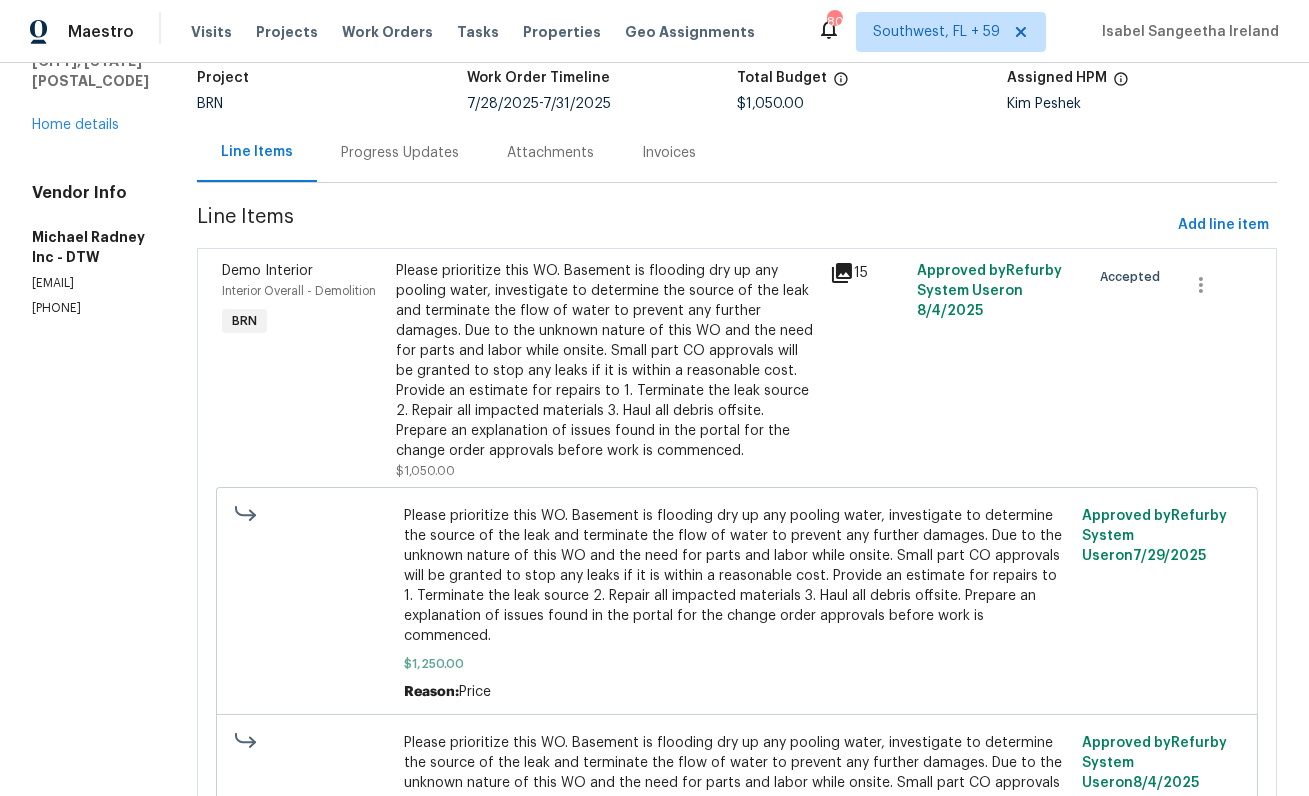 click on "Progress Updates" at bounding box center (400, 152) 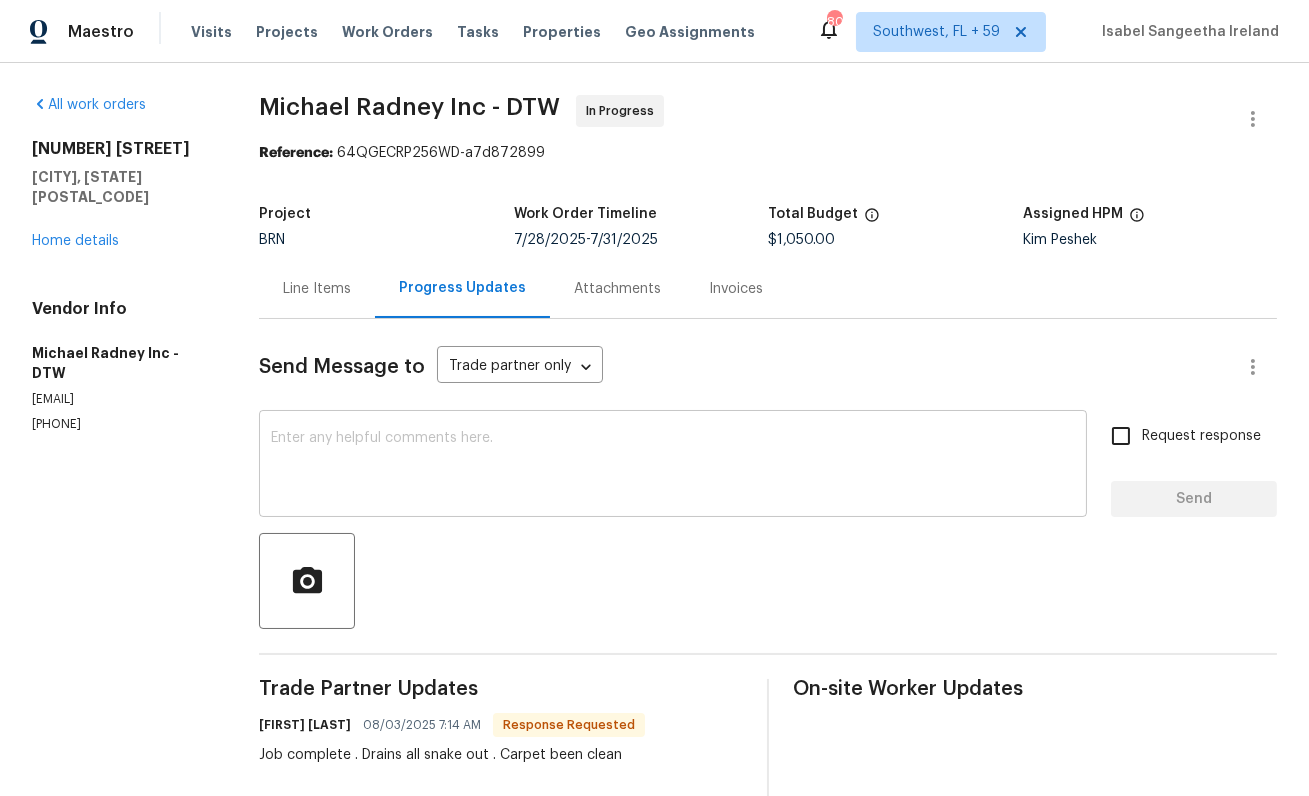 click at bounding box center (673, 466) 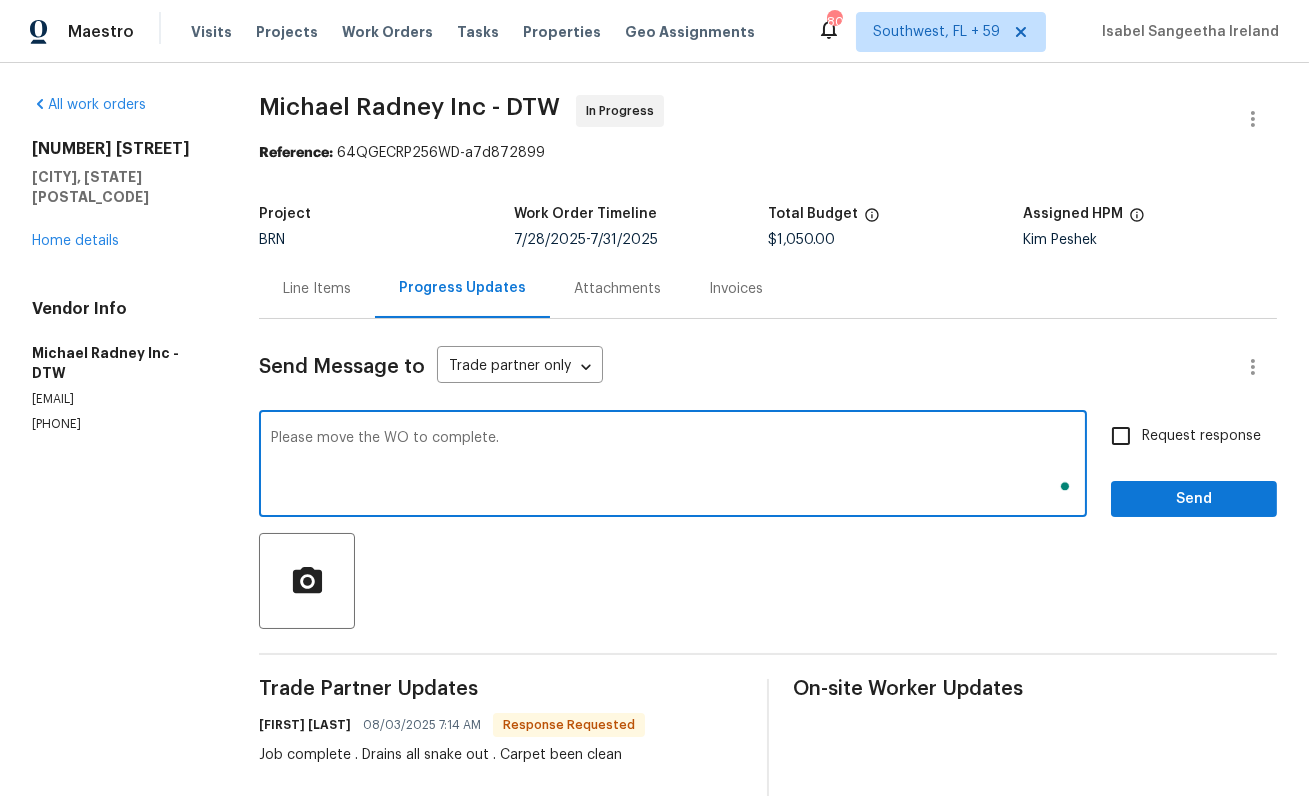 type on "Please move the WO to complete." 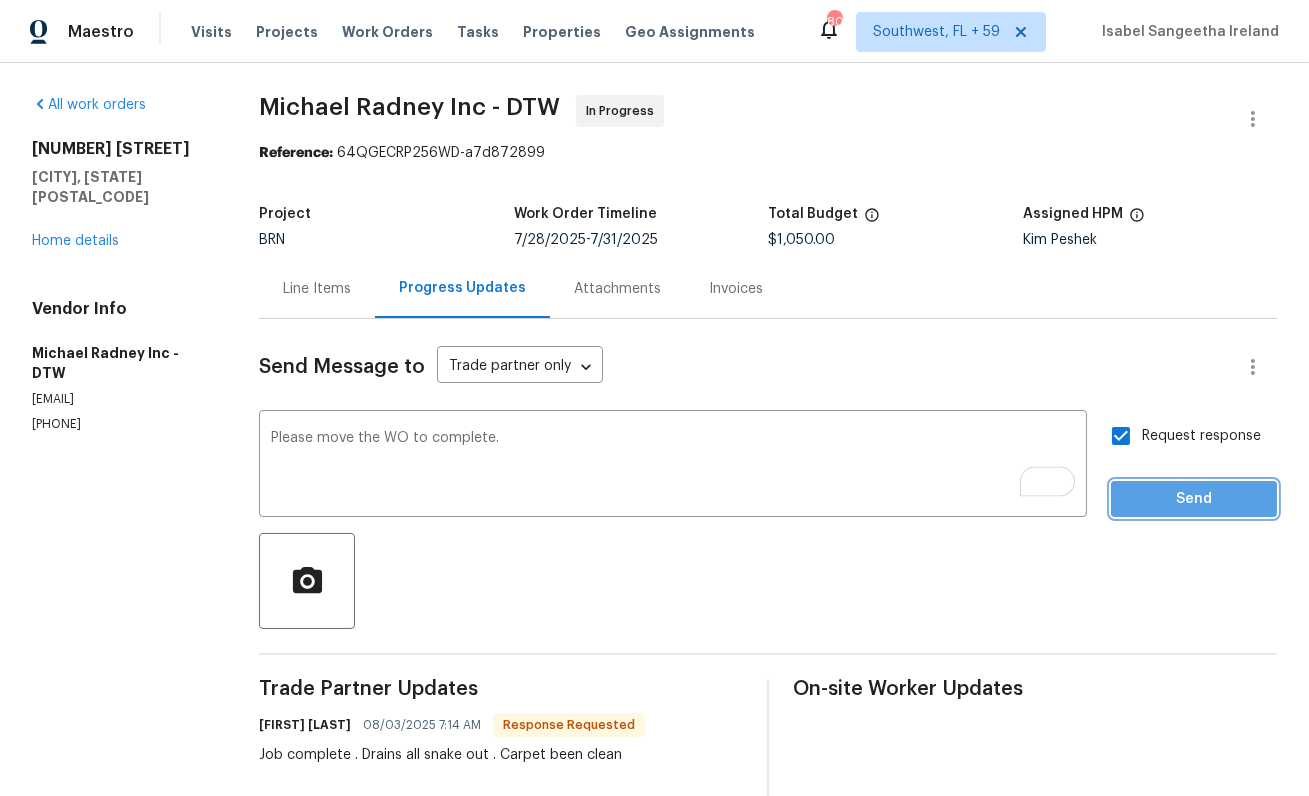 click on "Send" at bounding box center (1194, 499) 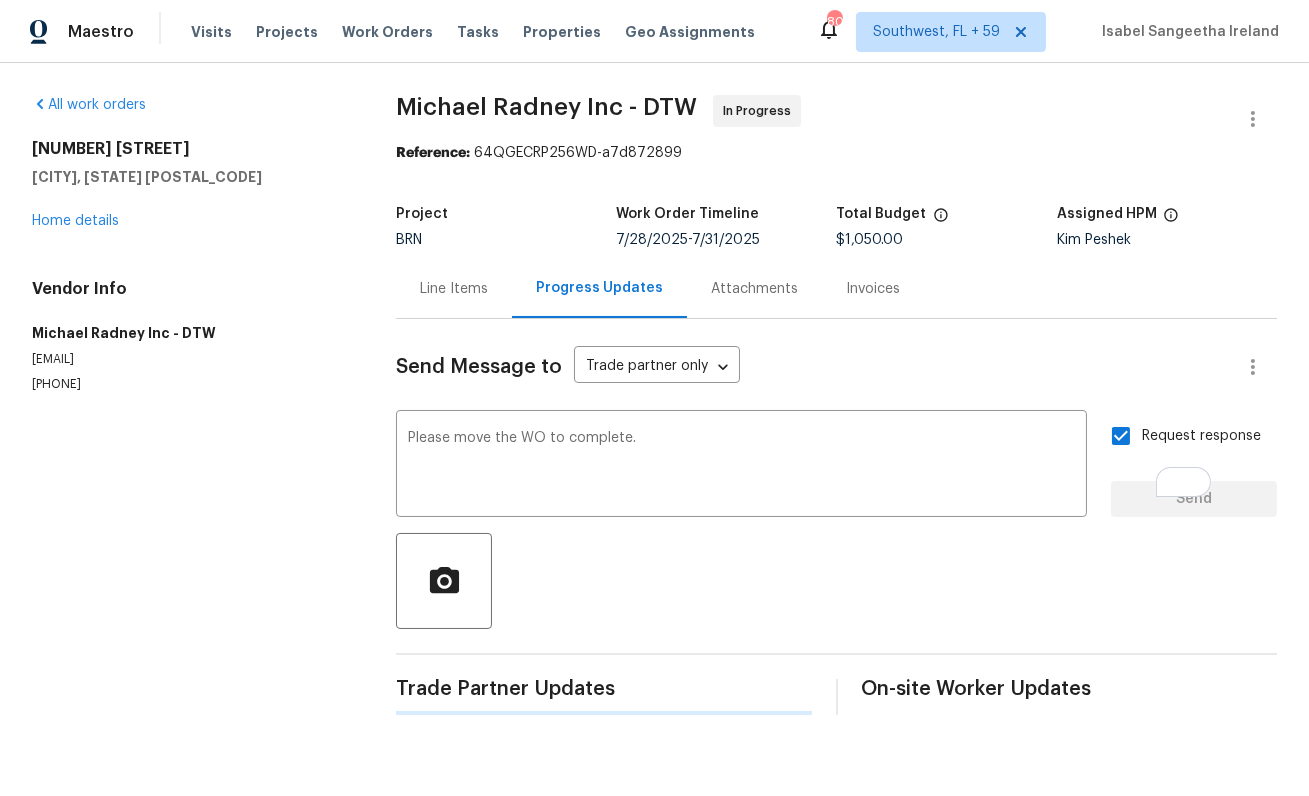 type 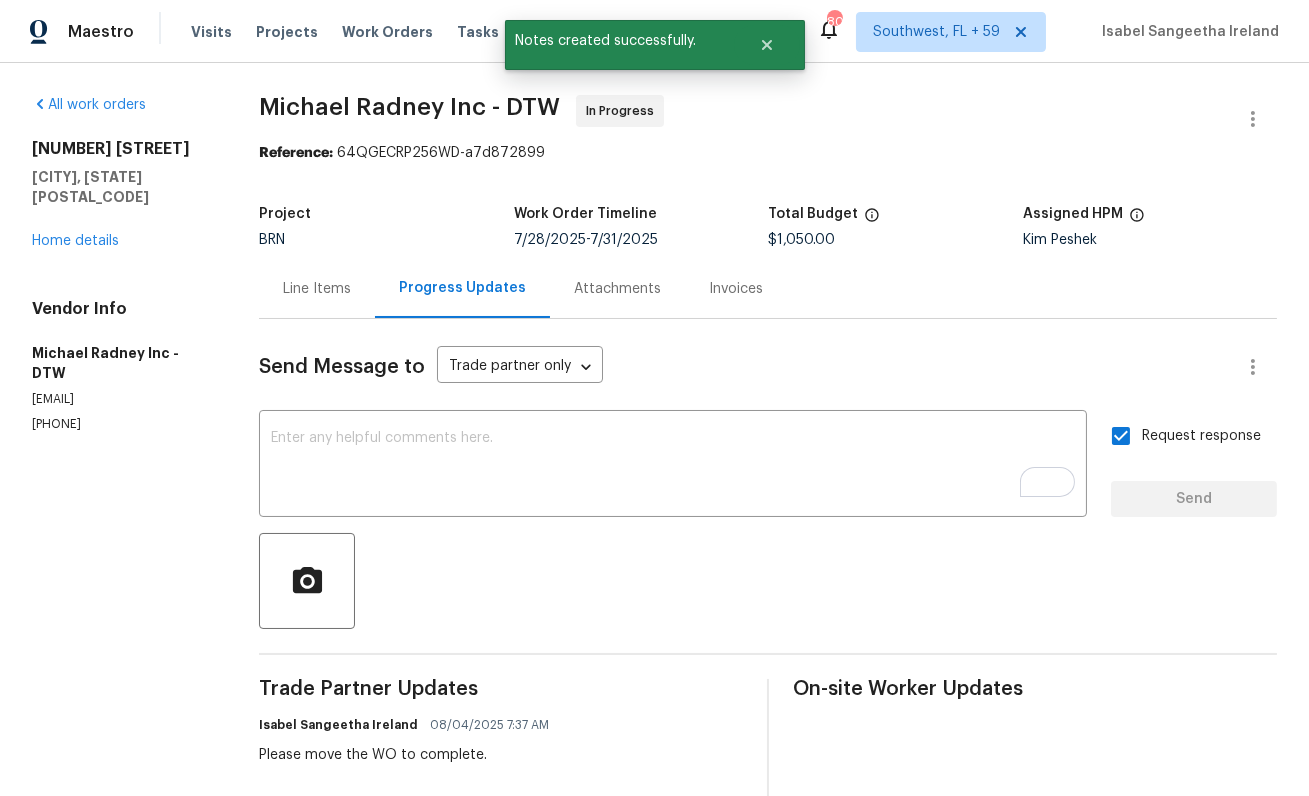 click on "Line Items" at bounding box center (317, 288) 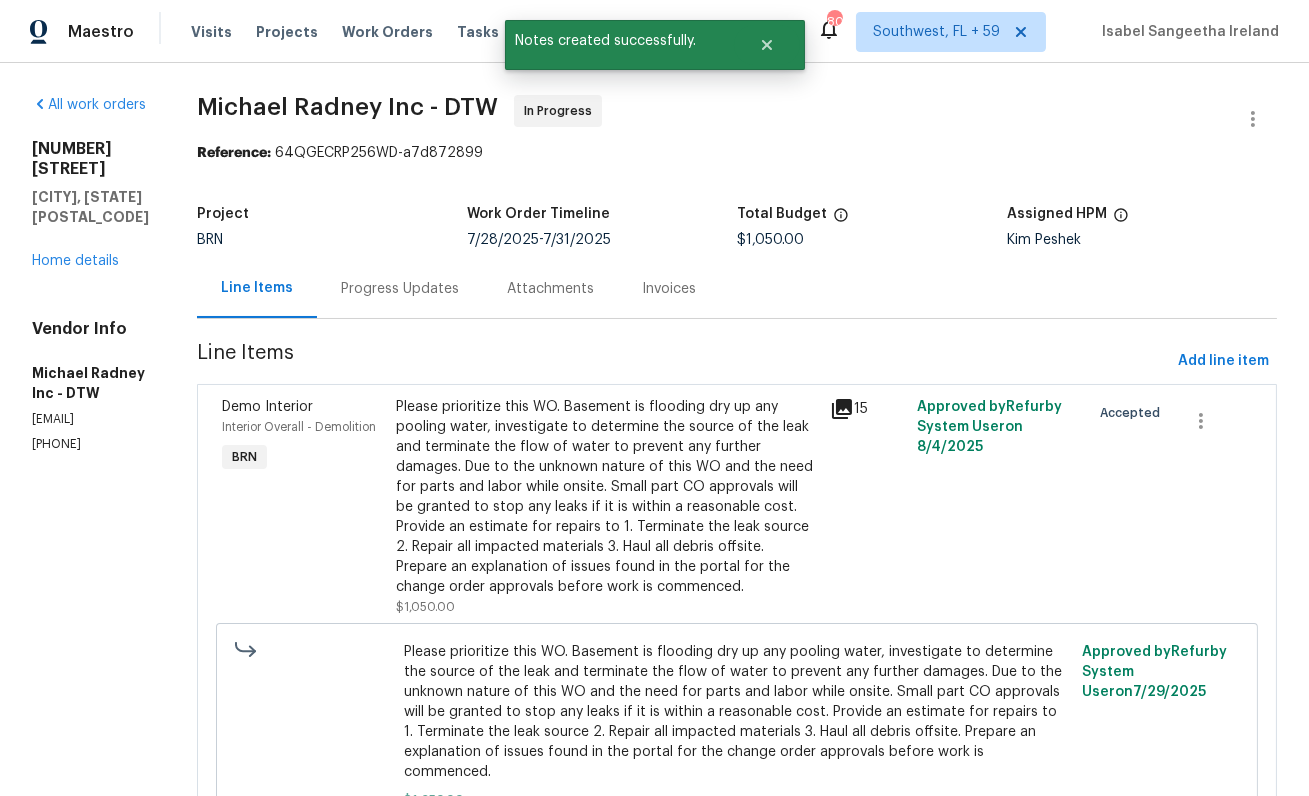 click on "Please prioritize this WO. Basement is flooding dry up any pooling water, investigate to determine the source of the leak and terminate the flow of water to prevent any further damages. Due to the unknown nature of this WO and the need for parts and labor while onsite. Small part CO approvals will be granted to stop any leaks if it is within a reasonable cost. Provide an estimate for repairs to 1. Terminate the leak source 2. Repair all impacted materials 3. Haul all debris offsite. Prepare an explanation of issues found in the portal for the change order approvals before work is commenced." at bounding box center [607, 497] 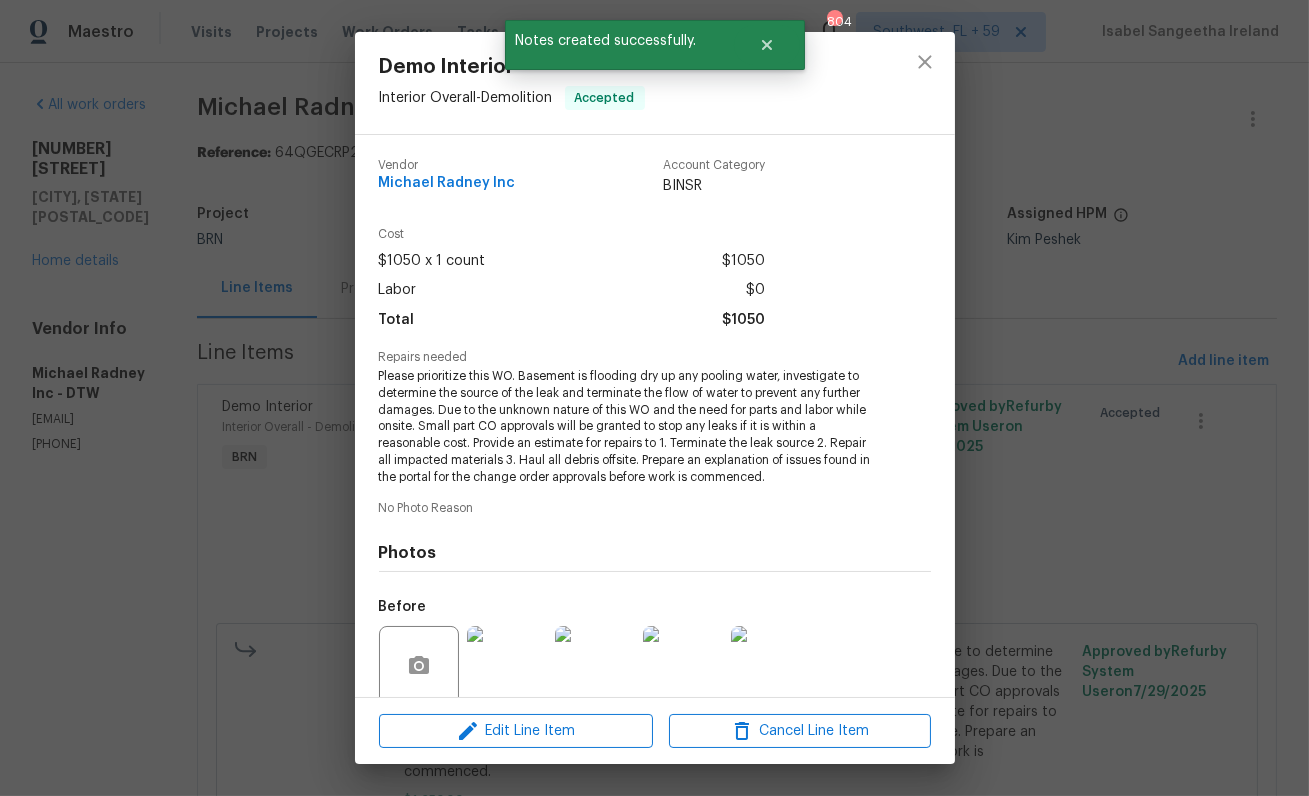 scroll, scrollTop: 160, scrollLeft: 0, axis: vertical 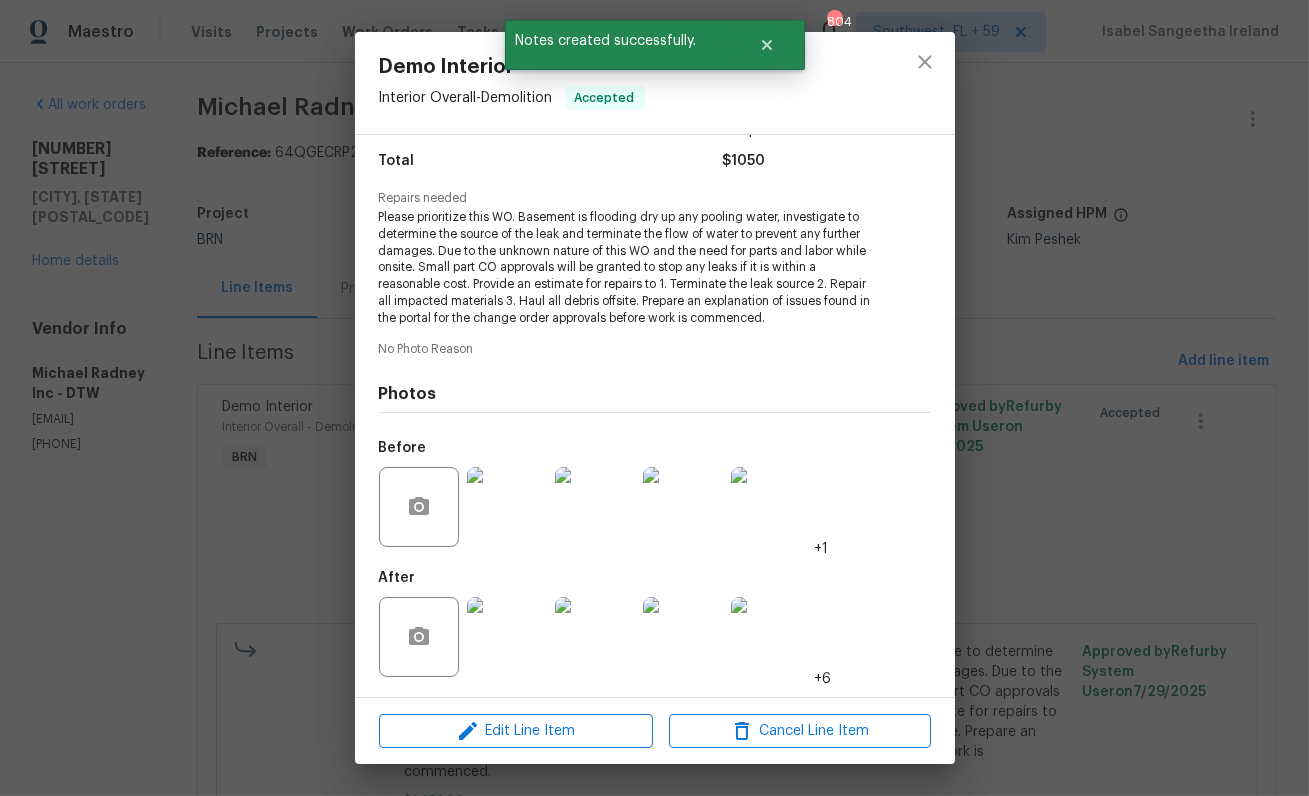 click on "Demo Interior Interior Overall  -  Demolition Accepted Vendor Michael Radney Inc Account Category BINSR Cost $1050 x 1 count $1050 Labor $0 Total $1050 Repairs needed Please prioritize this WO. Basement is flooding dry up any pooling water, investigate to determine the source of the leak and terminate the flow of water to prevent any further damages. Due to the unknown nature of this WO and the need for parts and labor while onsite. Small part CO approvals will be granted to stop any leaks if it is within a reasonable cost. Provide an estimate for repairs to 1. Terminate the leak source 2. Repair all impacted materials 3. Haul all debris offsite. Prepare an explanation of issues found in the portal for the change order approvals before work is commenced. No Photo Reason   Photos Before  +1 After  +6  Edit Line Item  Cancel Line Item" at bounding box center [654, 398] 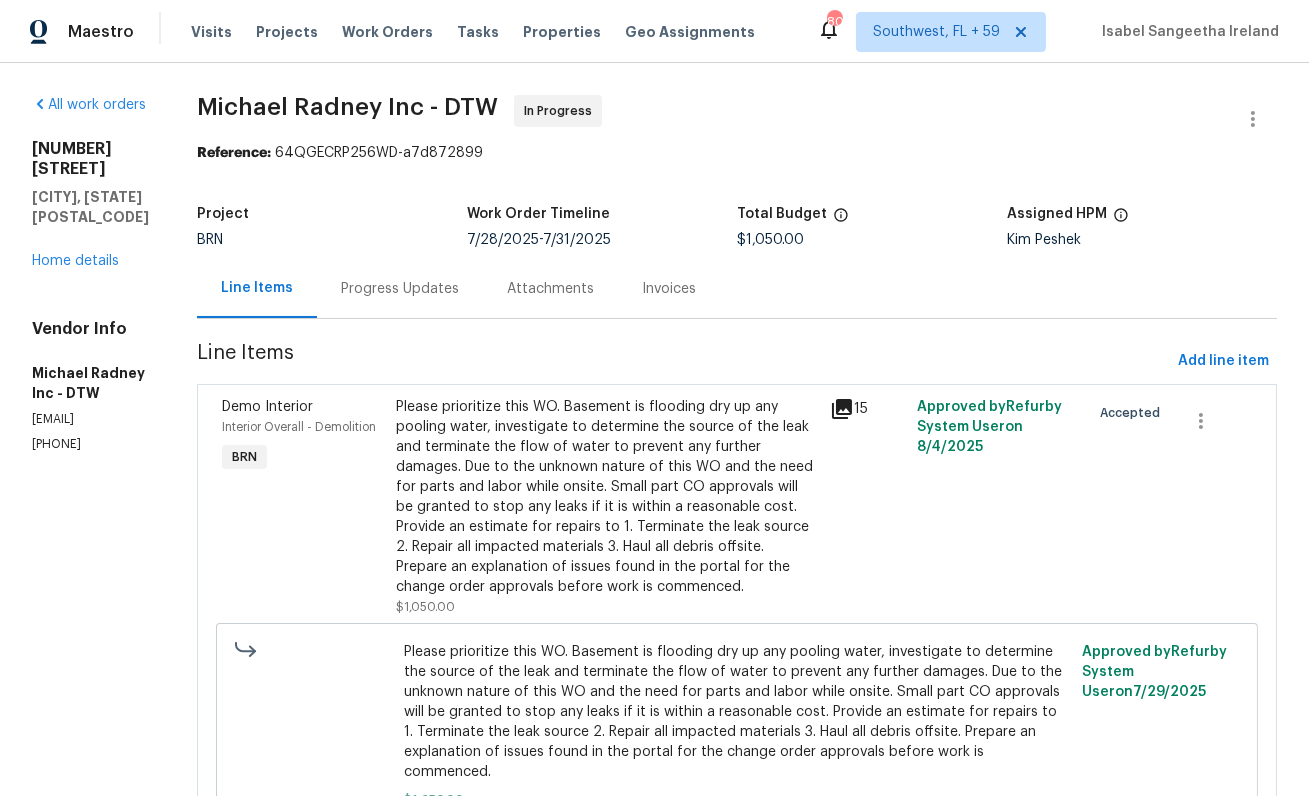 click on "Progress Updates" at bounding box center [400, 288] 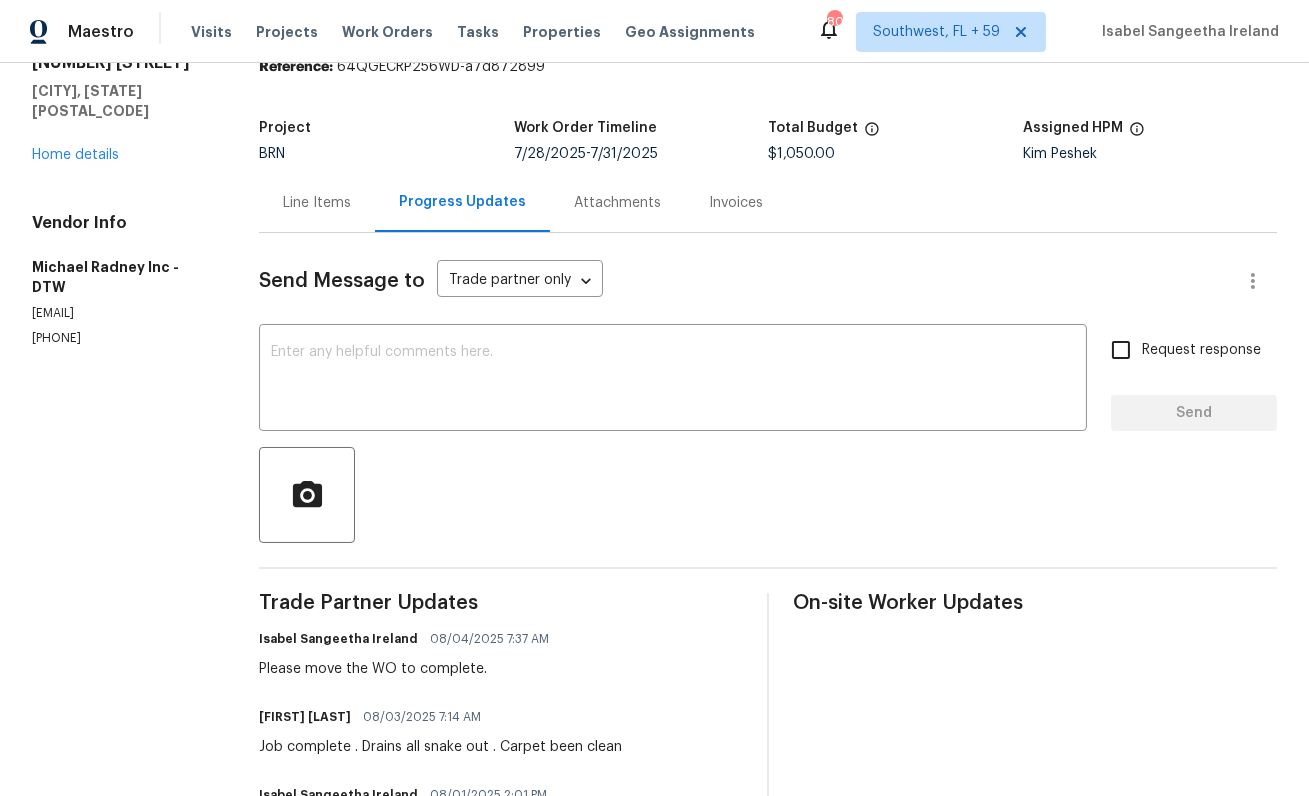 scroll, scrollTop: 0, scrollLeft: 0, axis: both 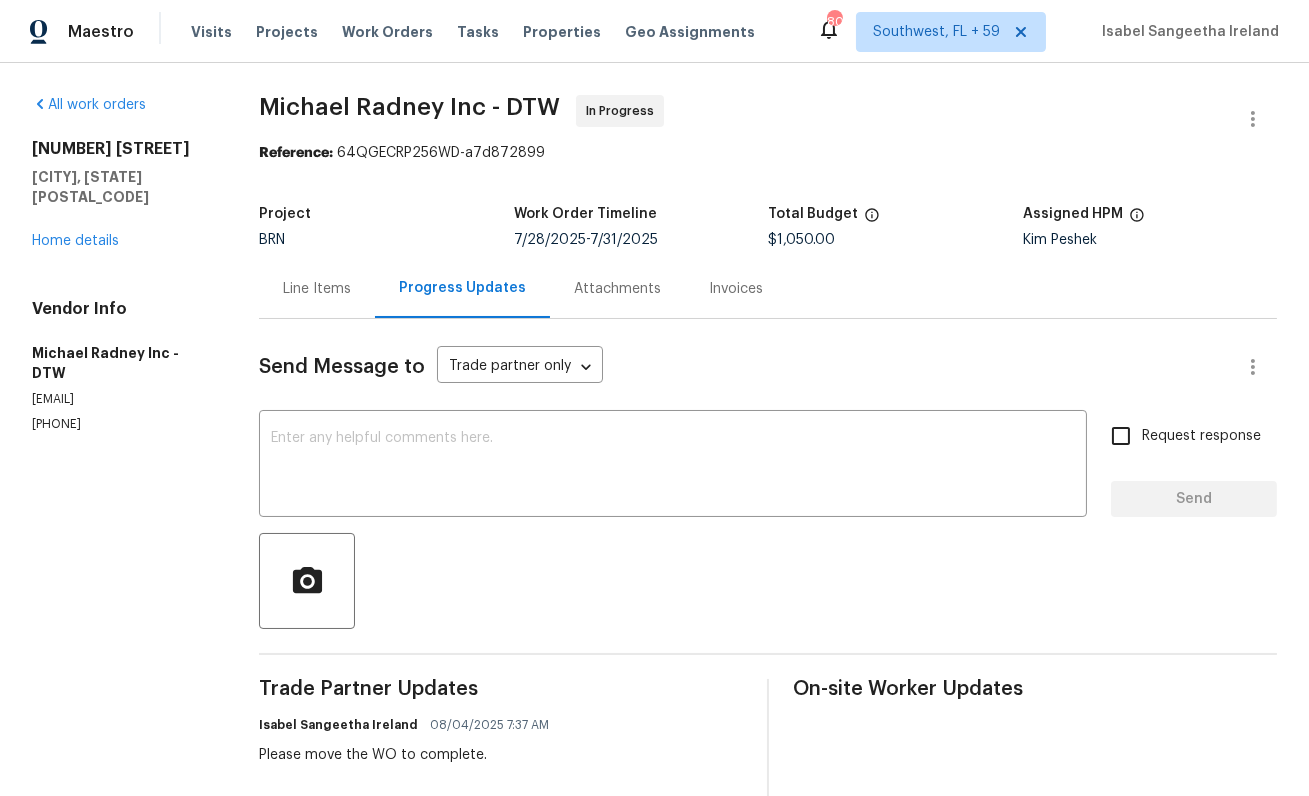 click on "Line Items" at bounding box center [317, 289] 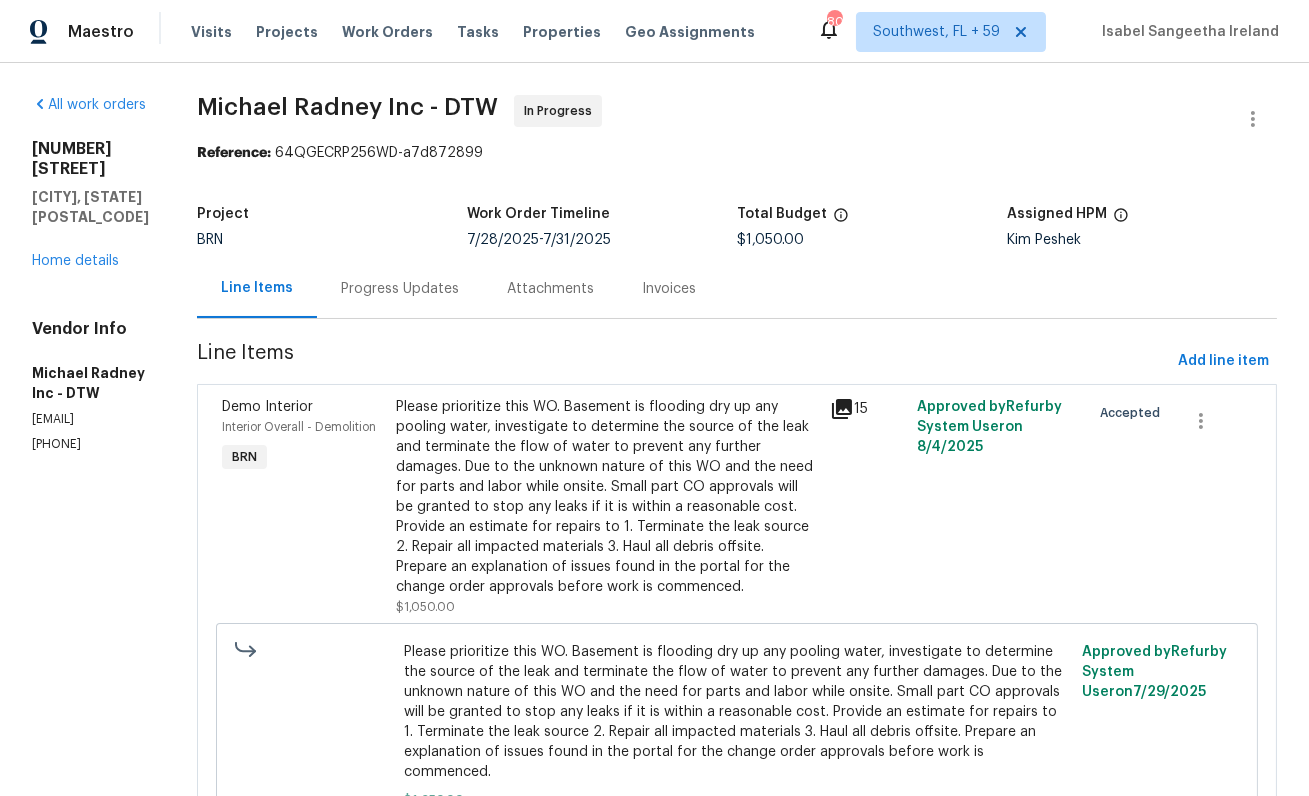 click on "Progress Updates" at bounding box center (400, 289) 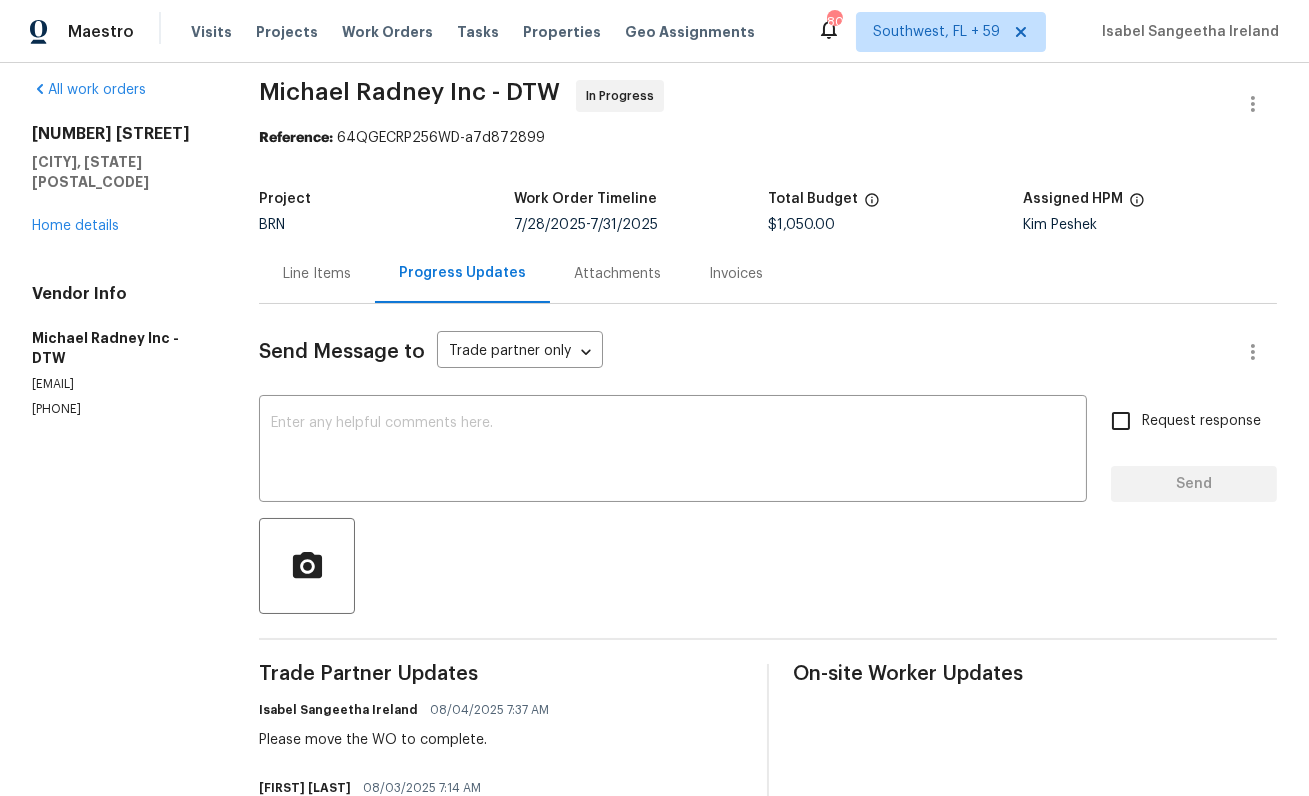 scroll, scrollTop: 0, scrollLeft: 0, axis: both 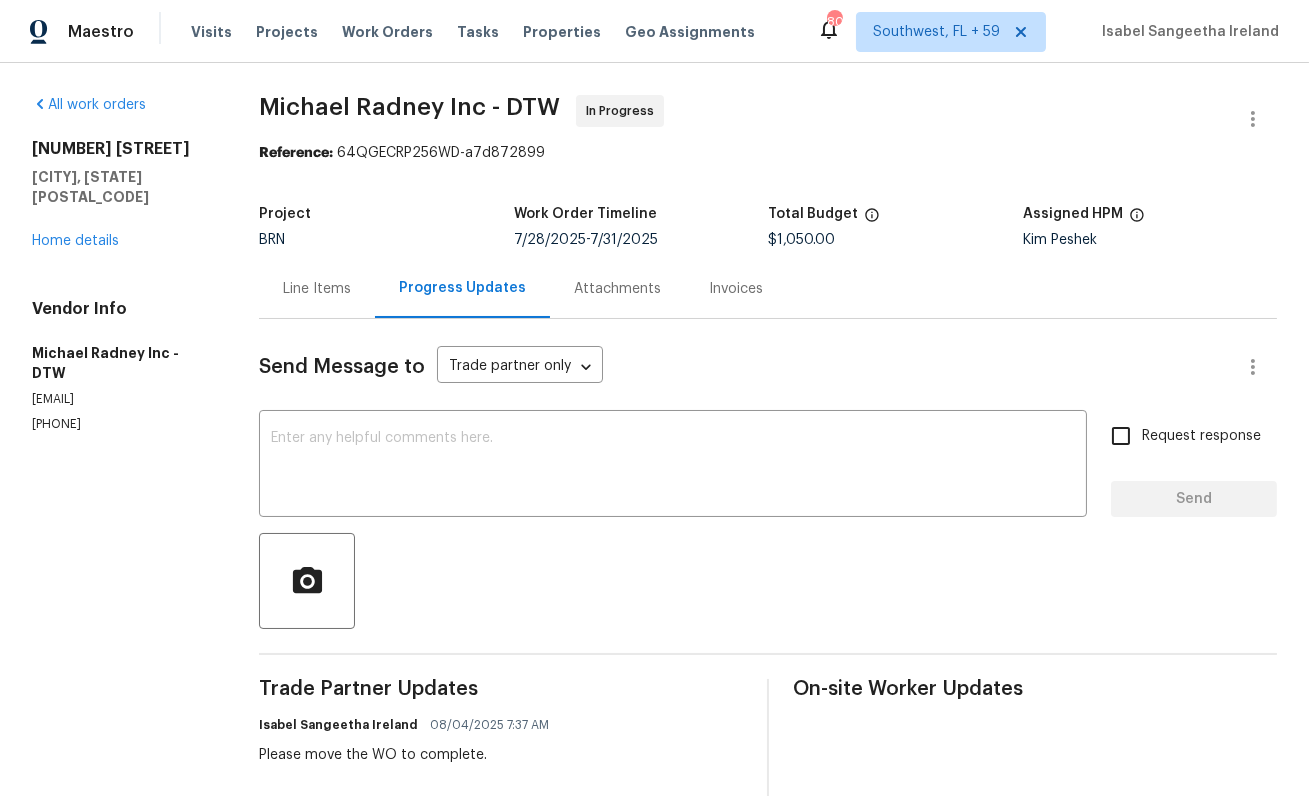click on "Line Items" at bounding box center [317, 288] 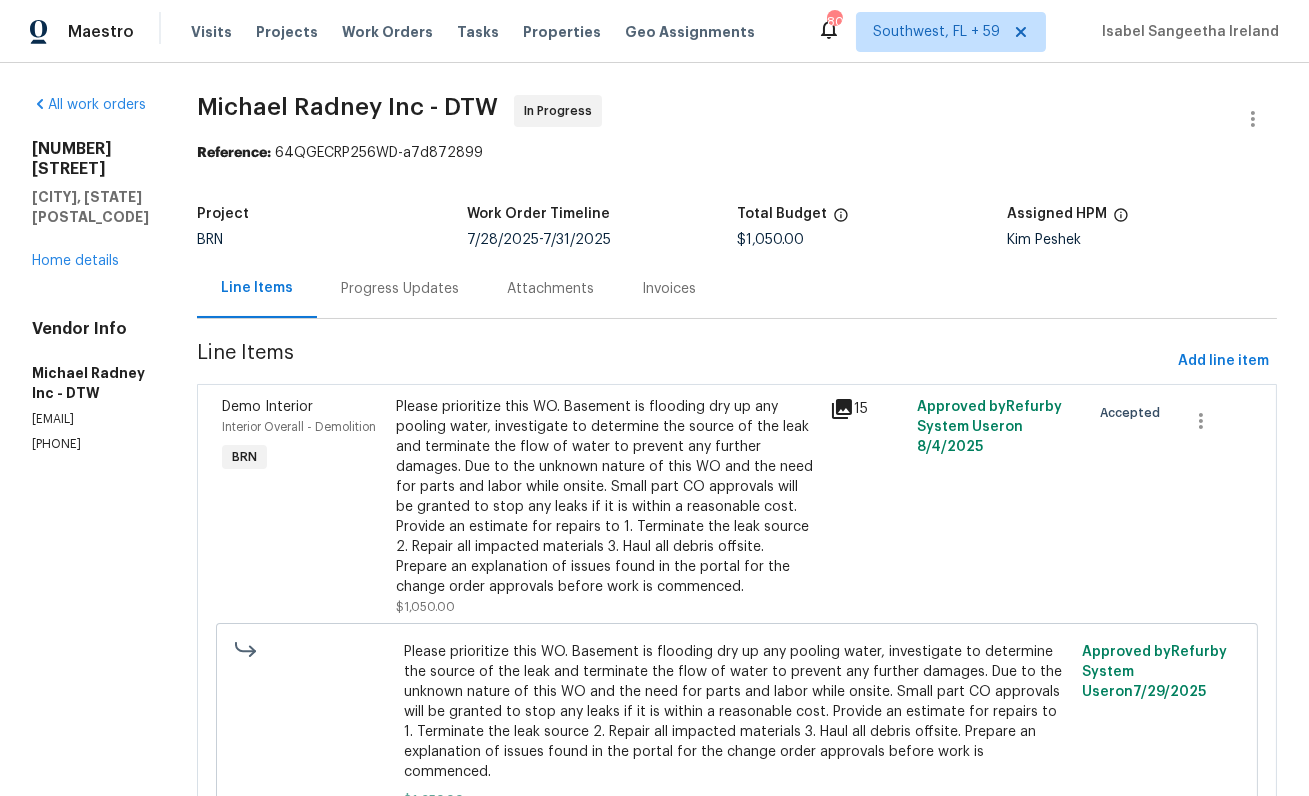 click on "Please prioritize this WO. Basement is flooding dry up any pooling water, investigate to determine the source of the leak and terminate the flow of water to prevent any further damages. Due to the unknown nature of this WO and the need for parts and labor while onsite. Small part CO approvals will be granted to stop any leaks if it is within a reasonable cost. Provide an estimate for repairs to 1. Terminate the leak source 2. Repair all impacted materials 3. Haul all debris offsite. Prepare an explanation of issues found in the portal for the change order approvals before work is commenced." at bounding box center [607, 497] 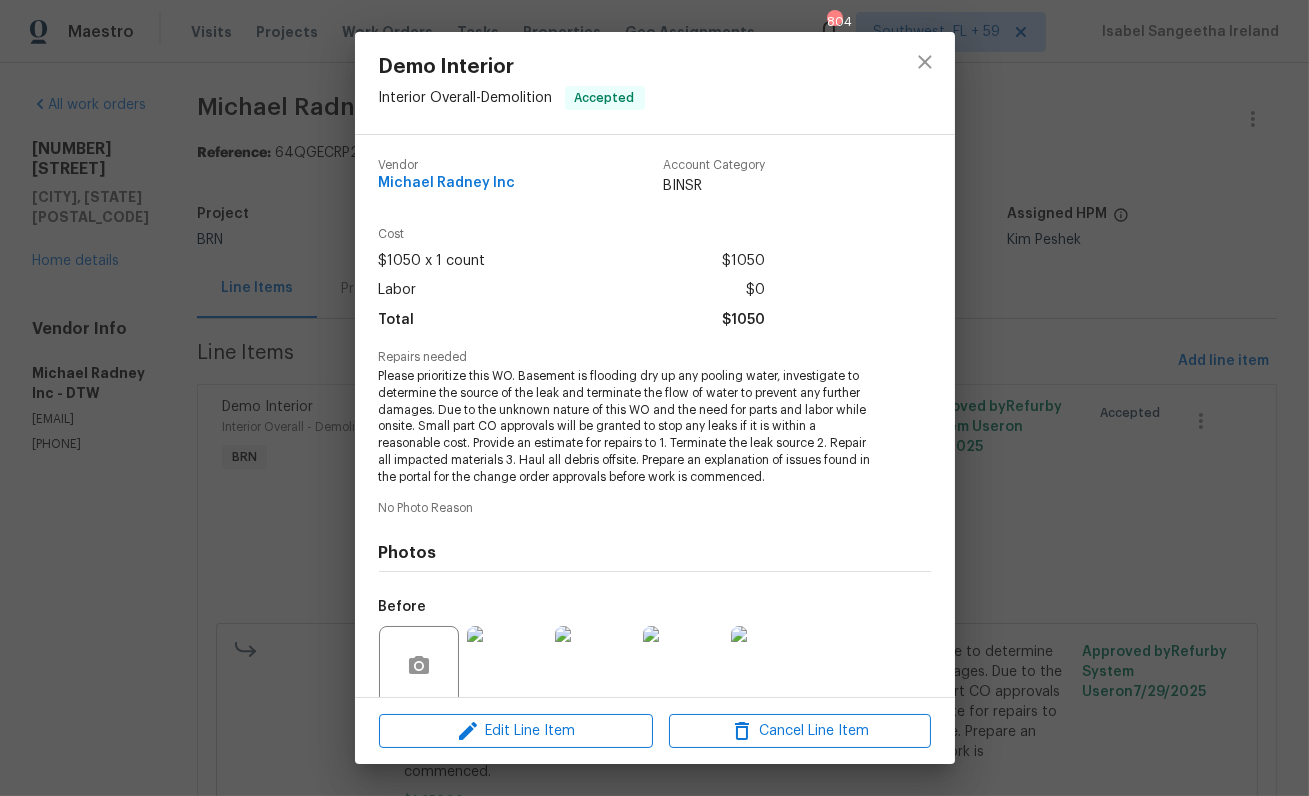 scroll, scrollTop: 160, scrollLeft: 0, axis: vertical 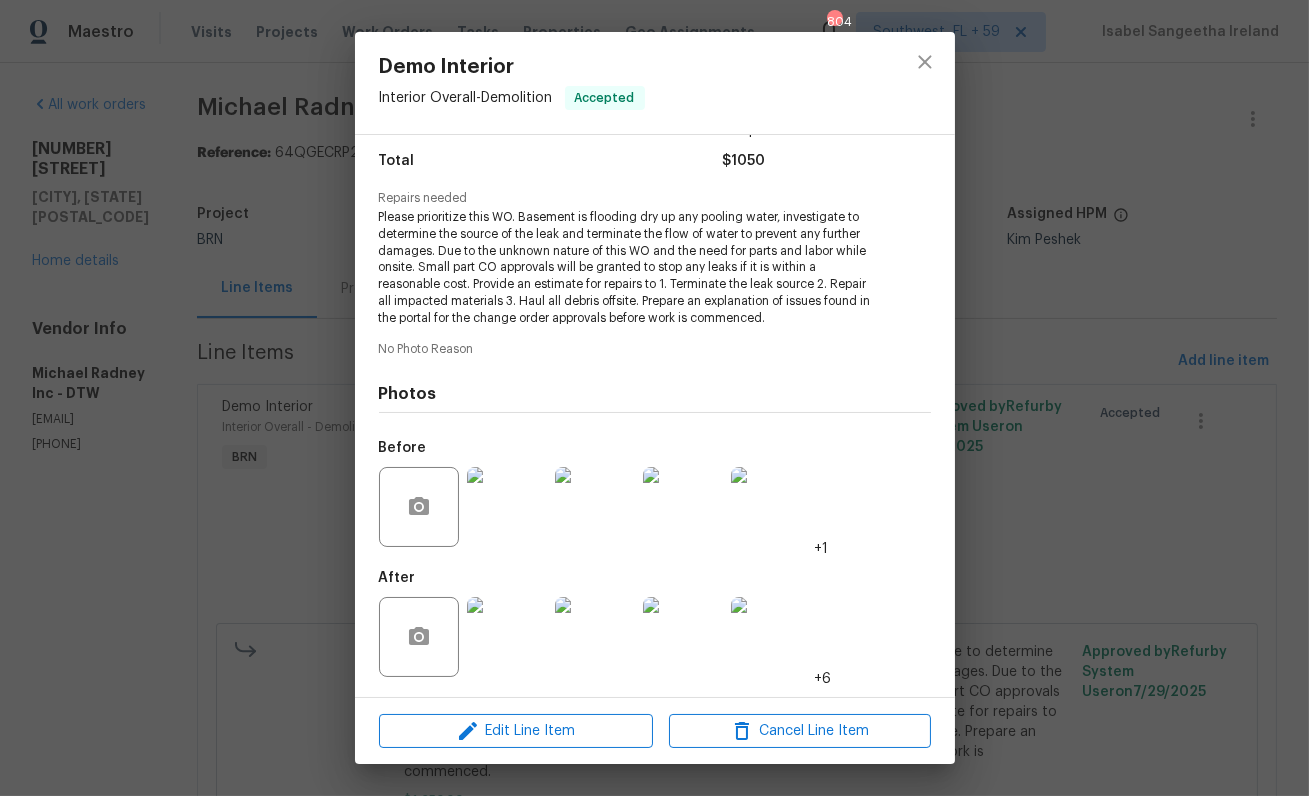 click at bounding box center (507, 637) 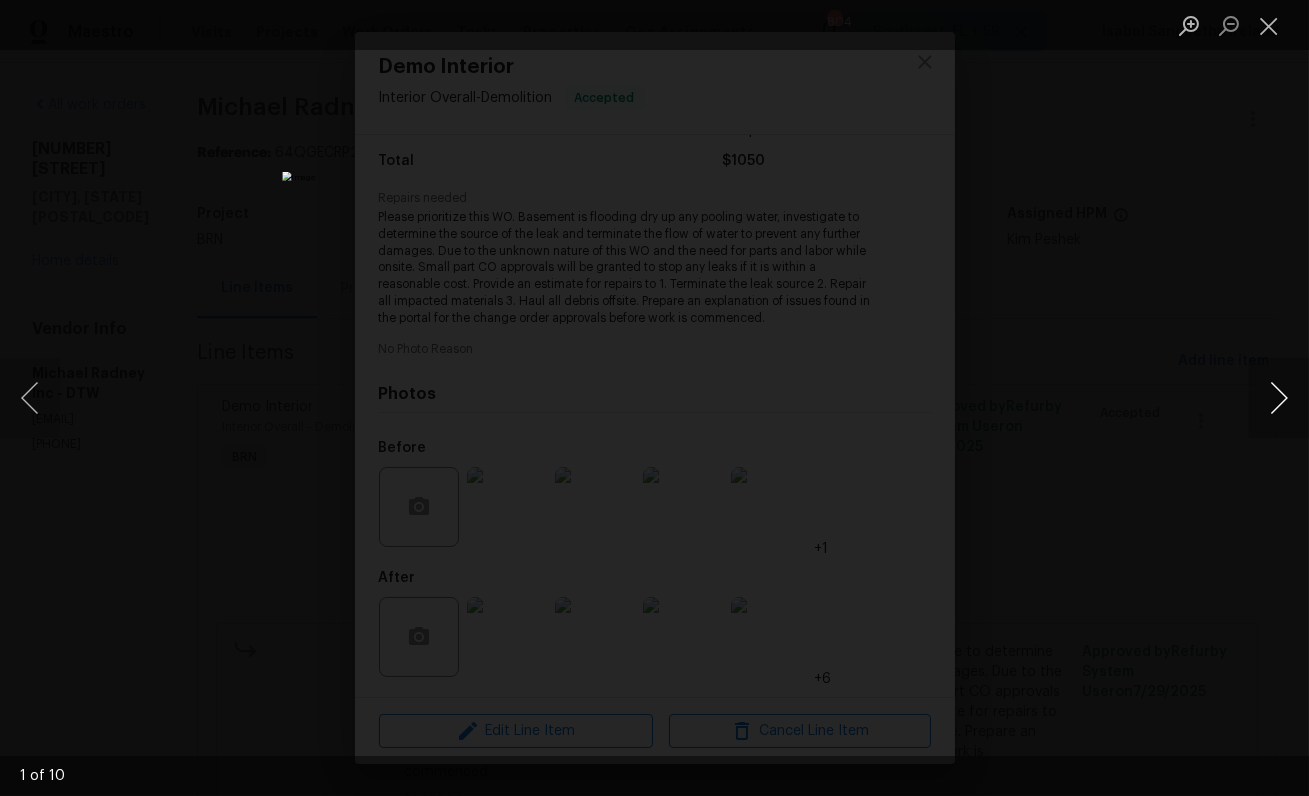 click at bounding box center (1279, 398) 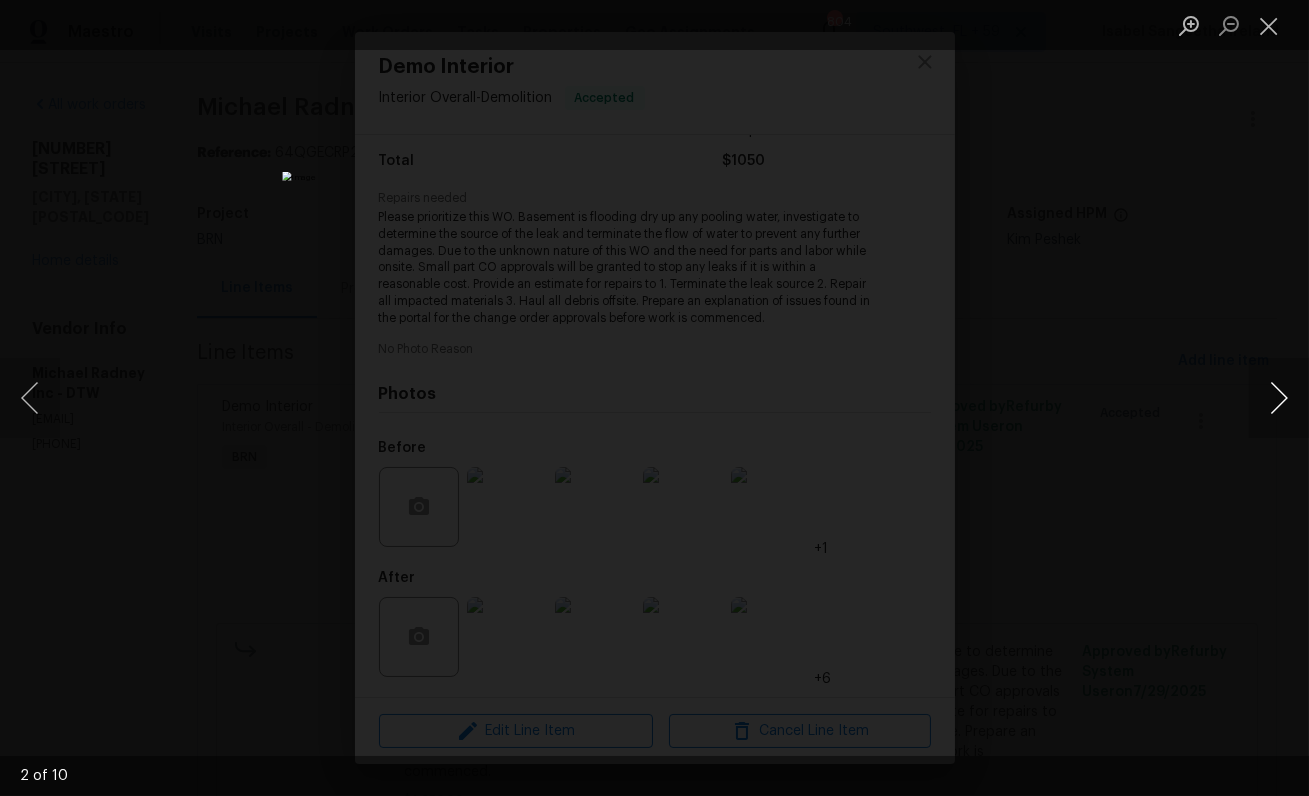 click at bounding box center [1279, 398] 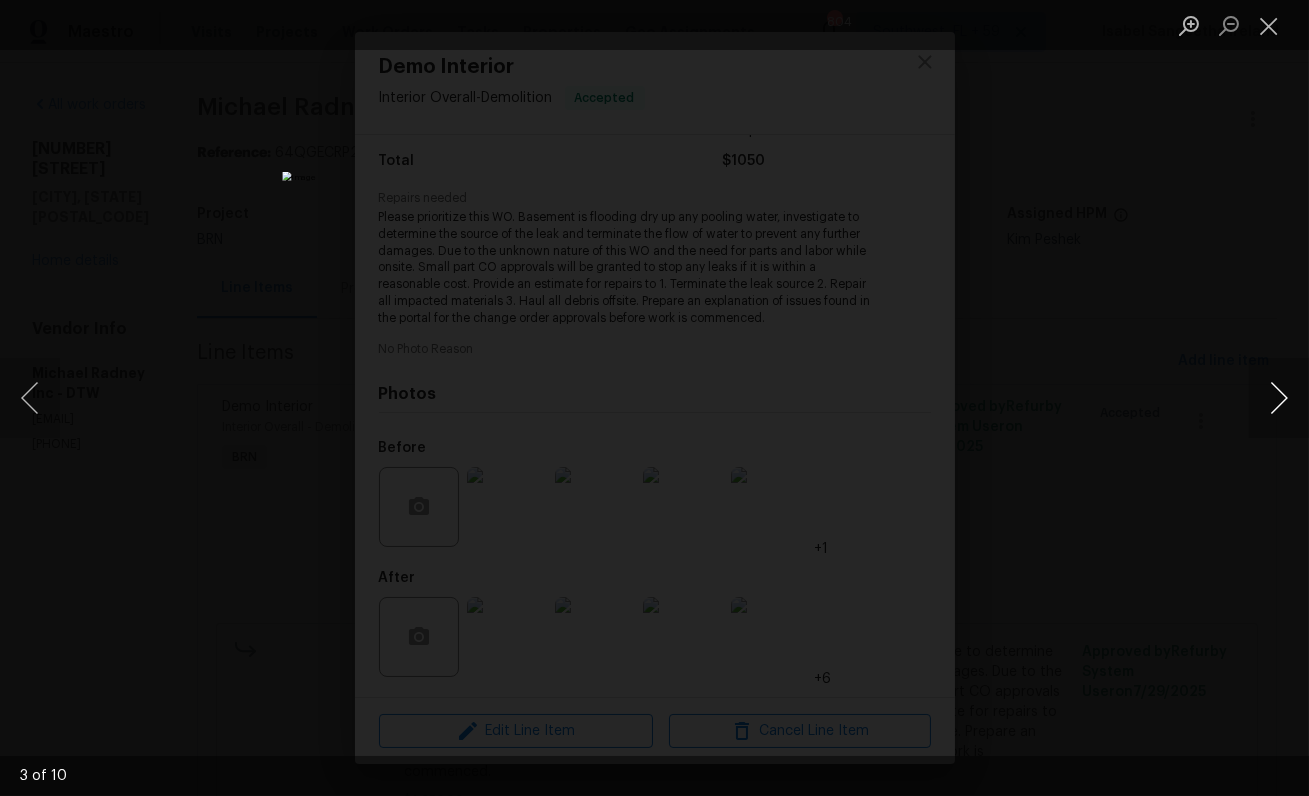 click at bounding box center [1279, 398] 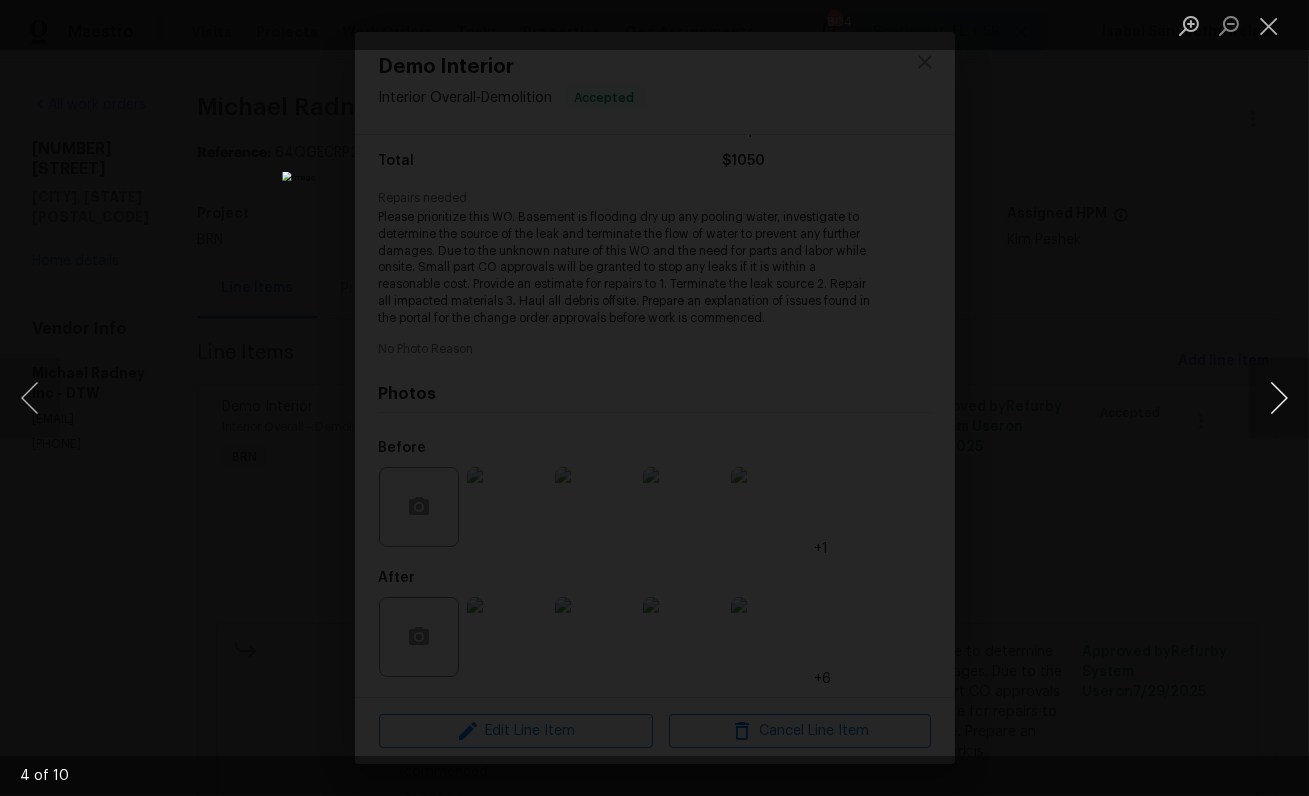 click at bounding box center (1279, 398) 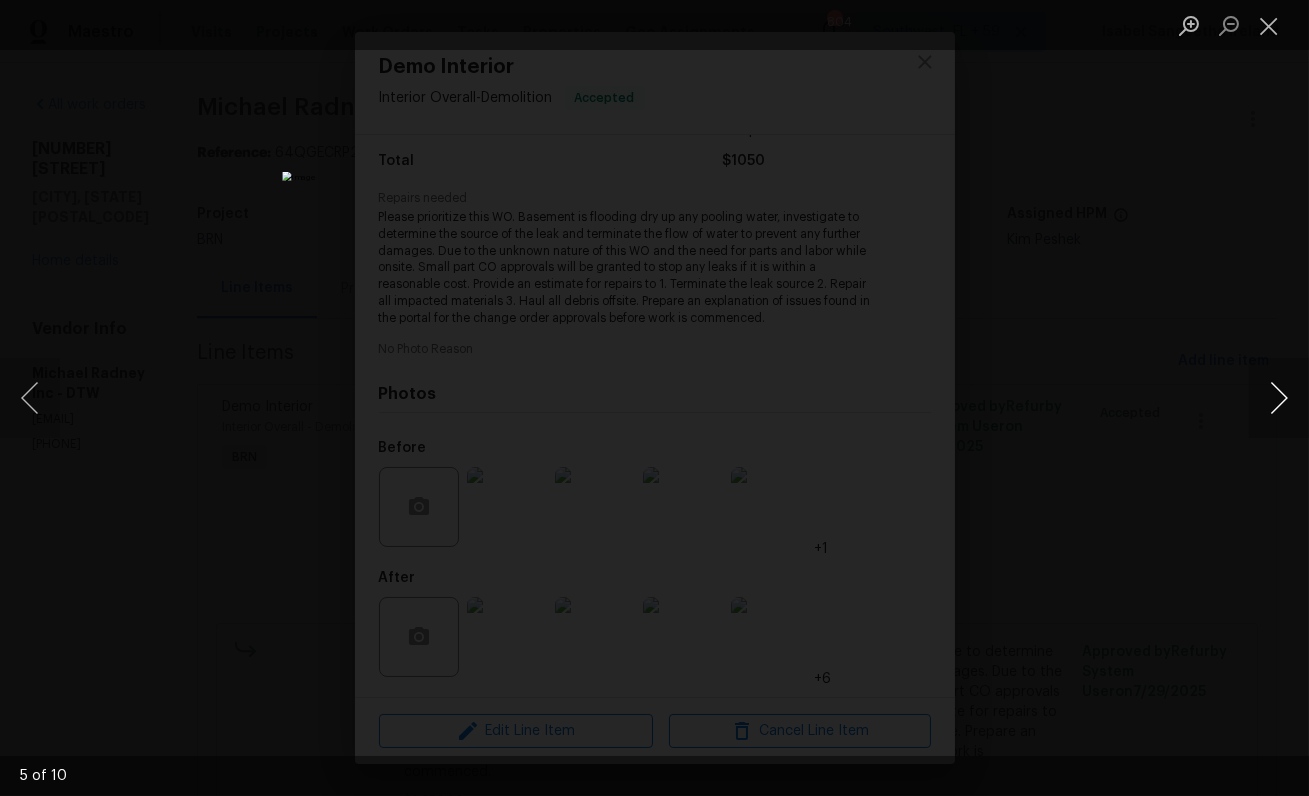 click at bounding box center (1279, 398) 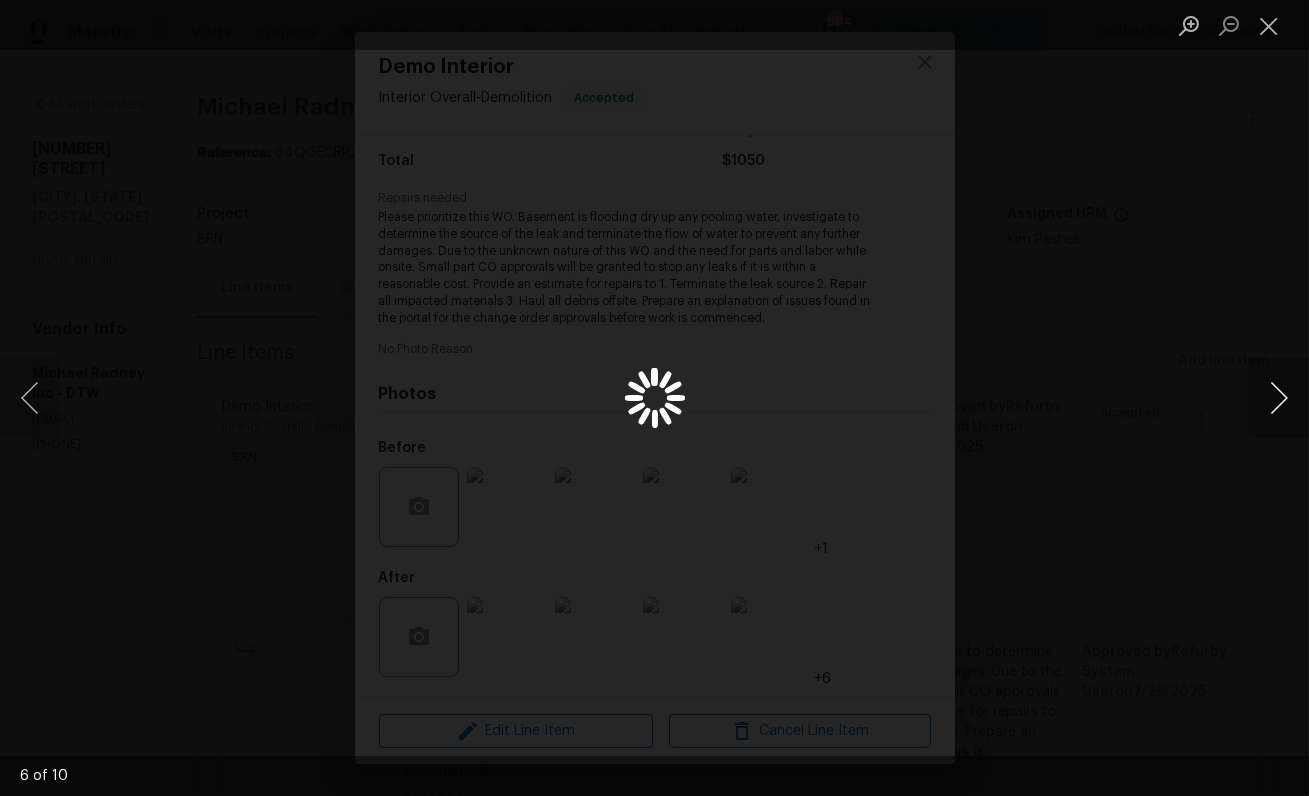 click at bounding box center (1279, 398) 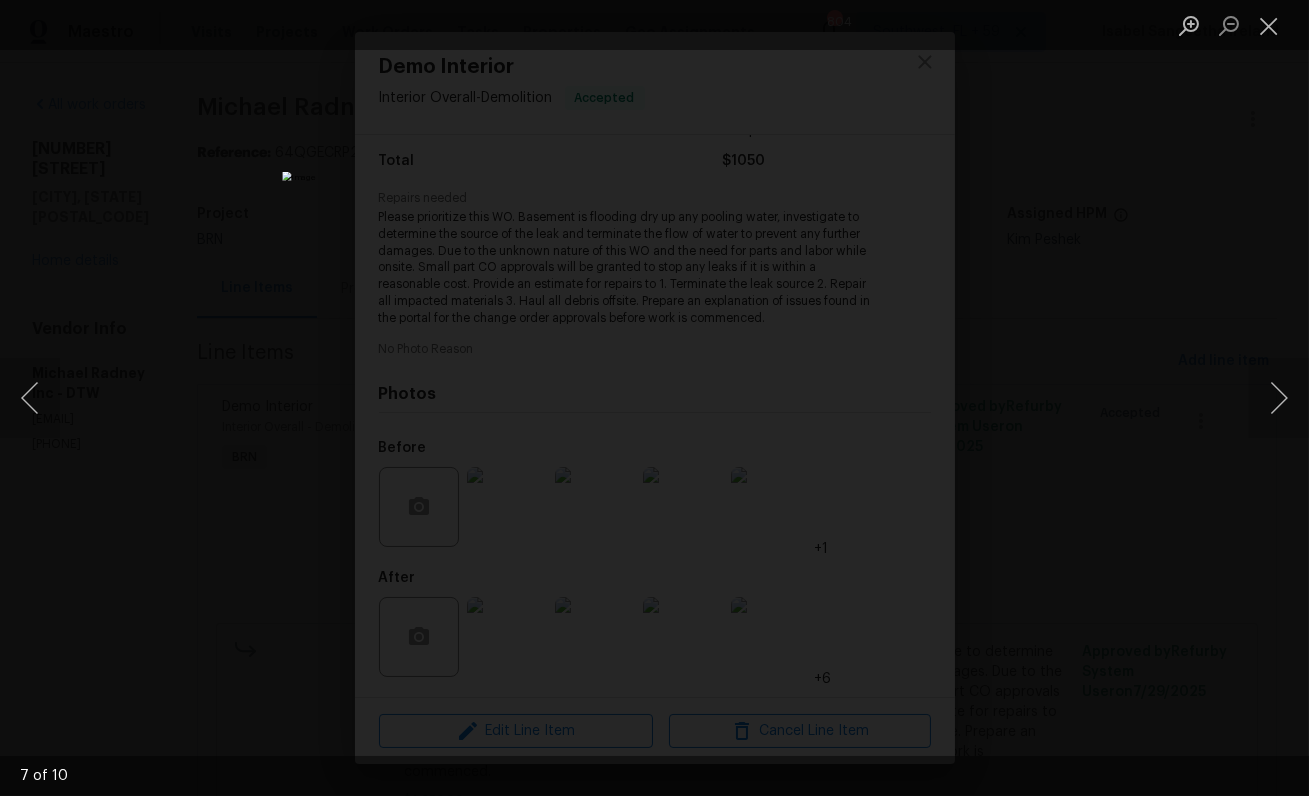 click at bounding box center (654, 398) 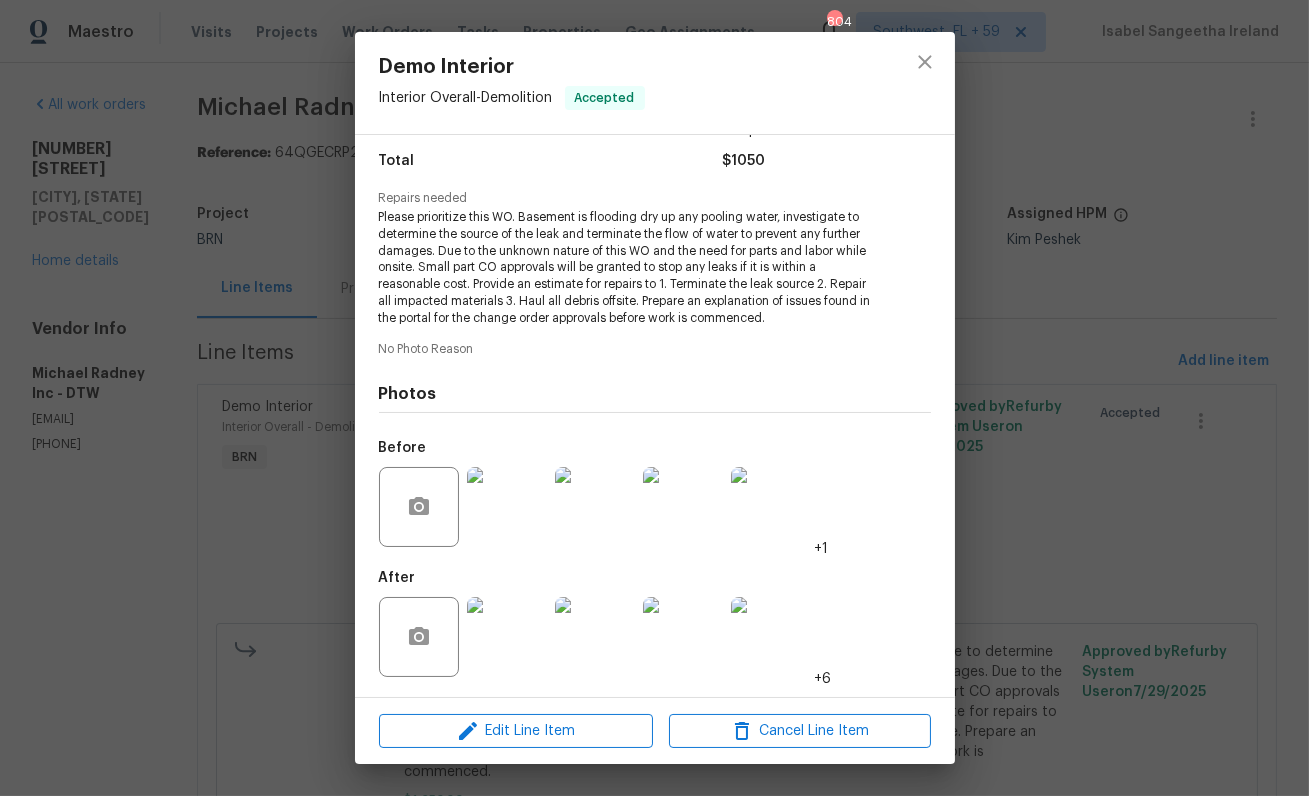 click on "Demo Interior Interior Overall  -  Demolition Accepted Vendor Michael Radney Inc Account Category BINSR Cost $1050 x 1 count $1050 Labor $0 Total $1050 Repairs needed Please prioritize this WO. Basement is flooding dry up any pooling water, investigate to determine the source of the leak and terminate the flow of water to prevent any further damages. Due to the unknown nature of this WO and the need for parts and labor while onsite. Small part CO approvals will be granted to stop any leaks if it is within a reasonable cost. Provide an estimate for repairs to 1. Terminate the leak source 2. Repair all impacted materials 3. Haul all debris offsite. Prepare an explanation of issues found in the portal for the change order approvals before work is commenced. No Photo Reason   Photos Before  +1 After  +6  Edit Line Item  Cancel Line Item" at bounding box center [654, 398] 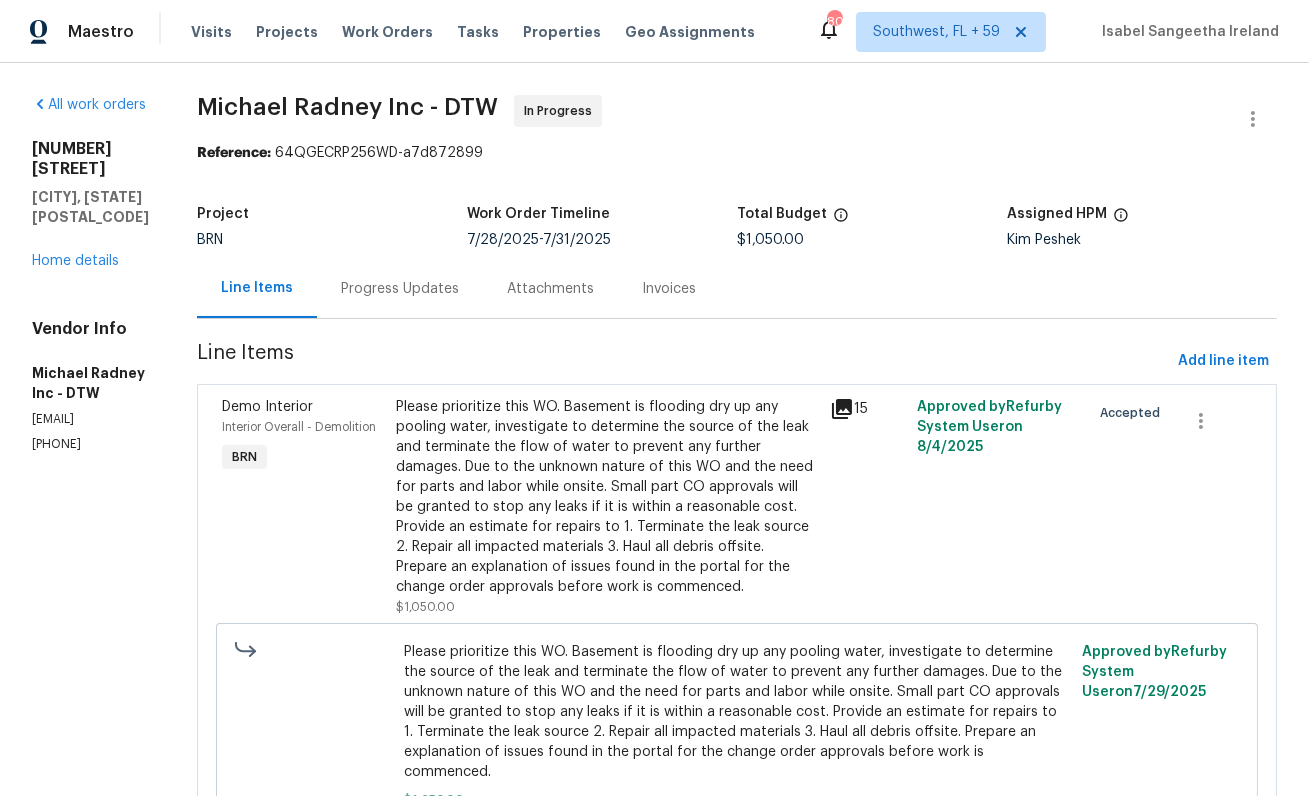 click on "Progress Updates" at bounding box center (400, 289) 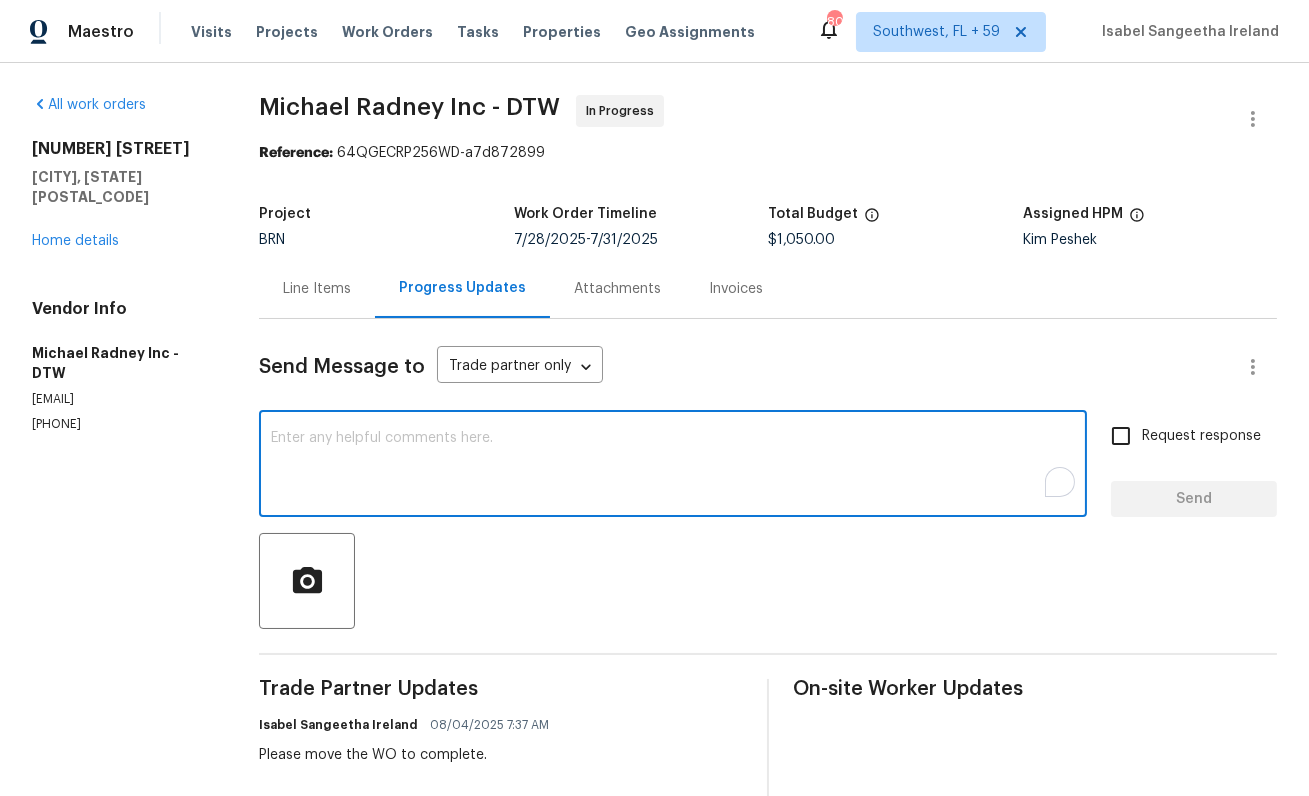 click at bounding box center (673, 466) 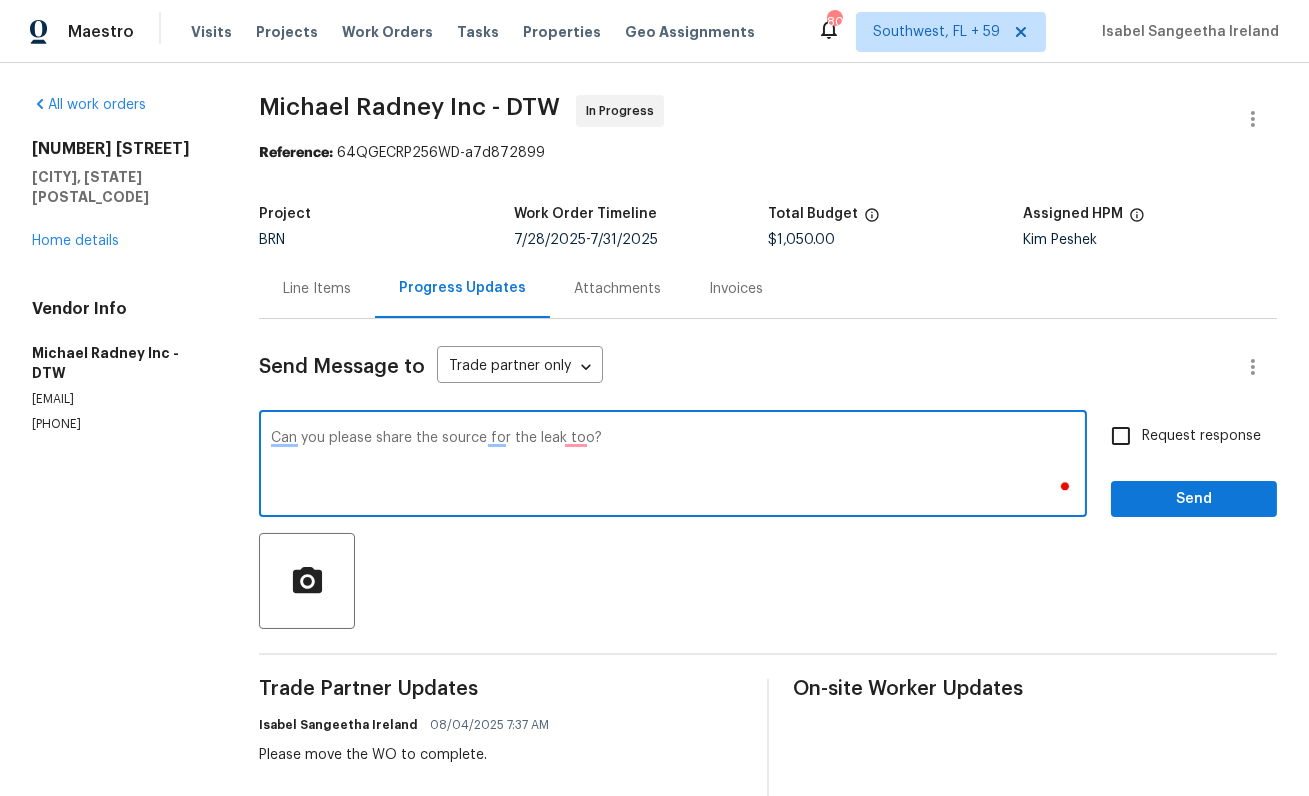 type on "Can you please share the source for the leak too?" 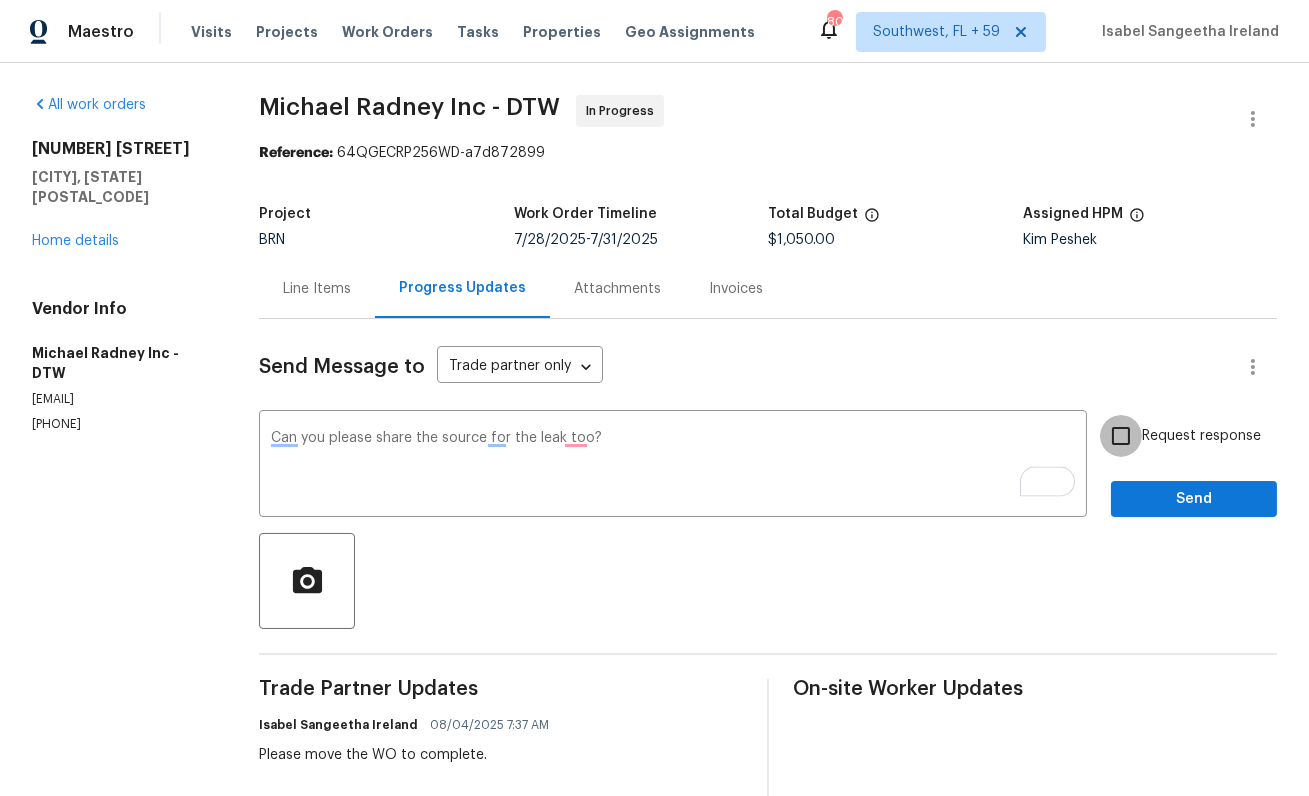 click on "Request response" at bounding box center [1121, 436] 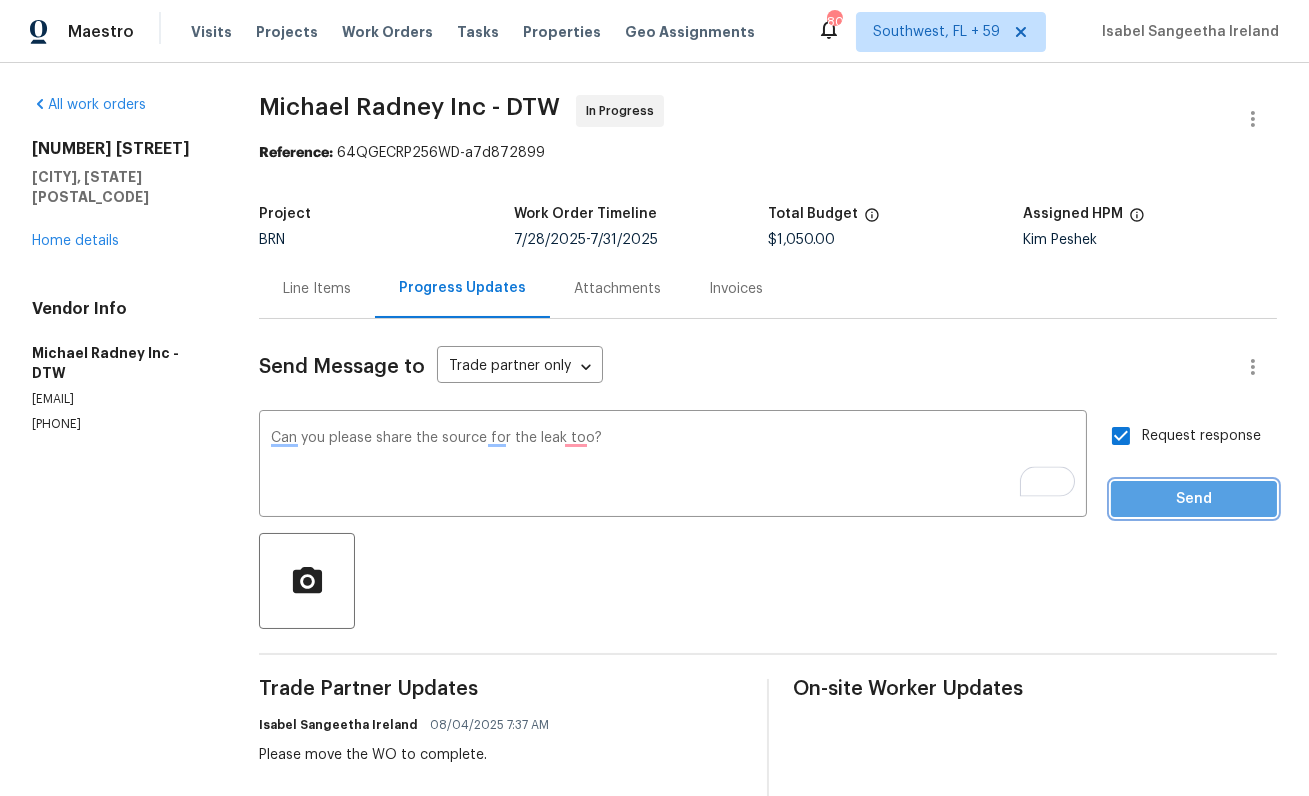 click on "Send" at bounding box center (1194, 499) 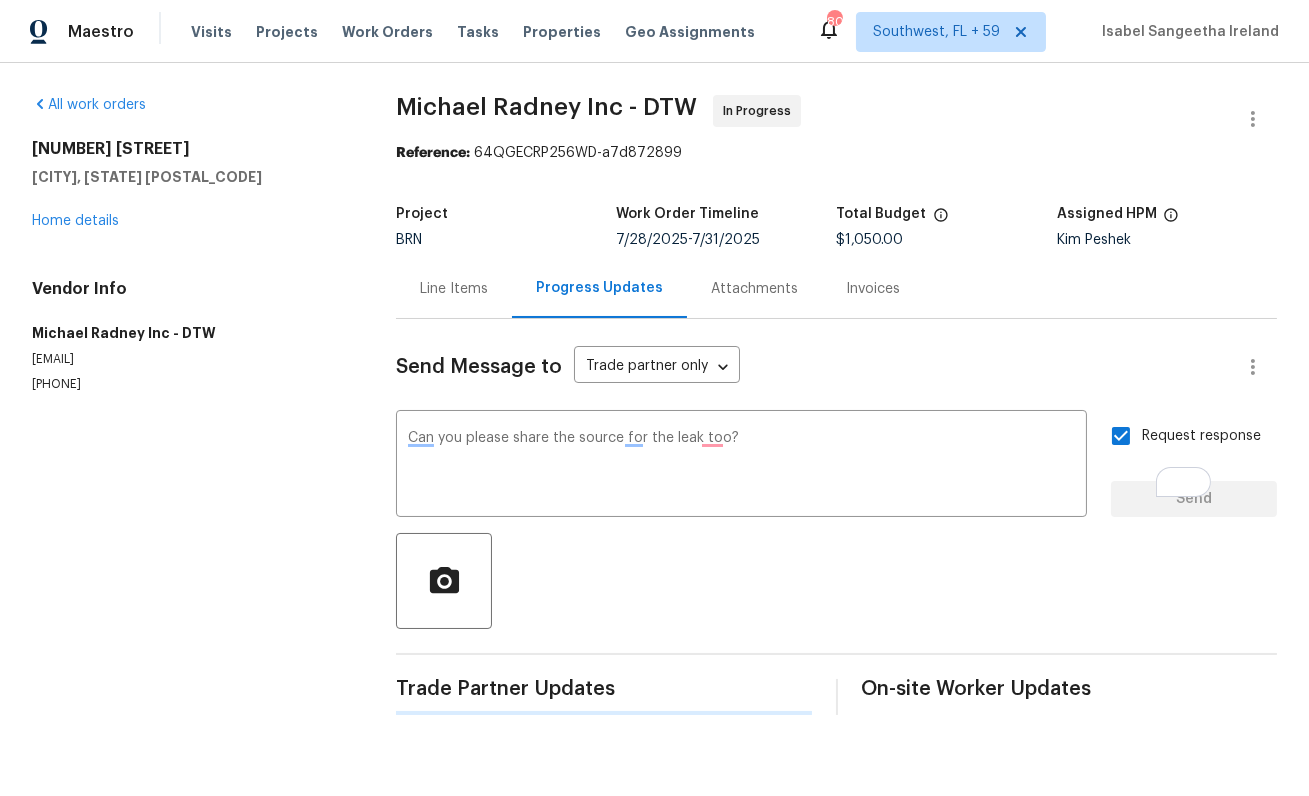 type 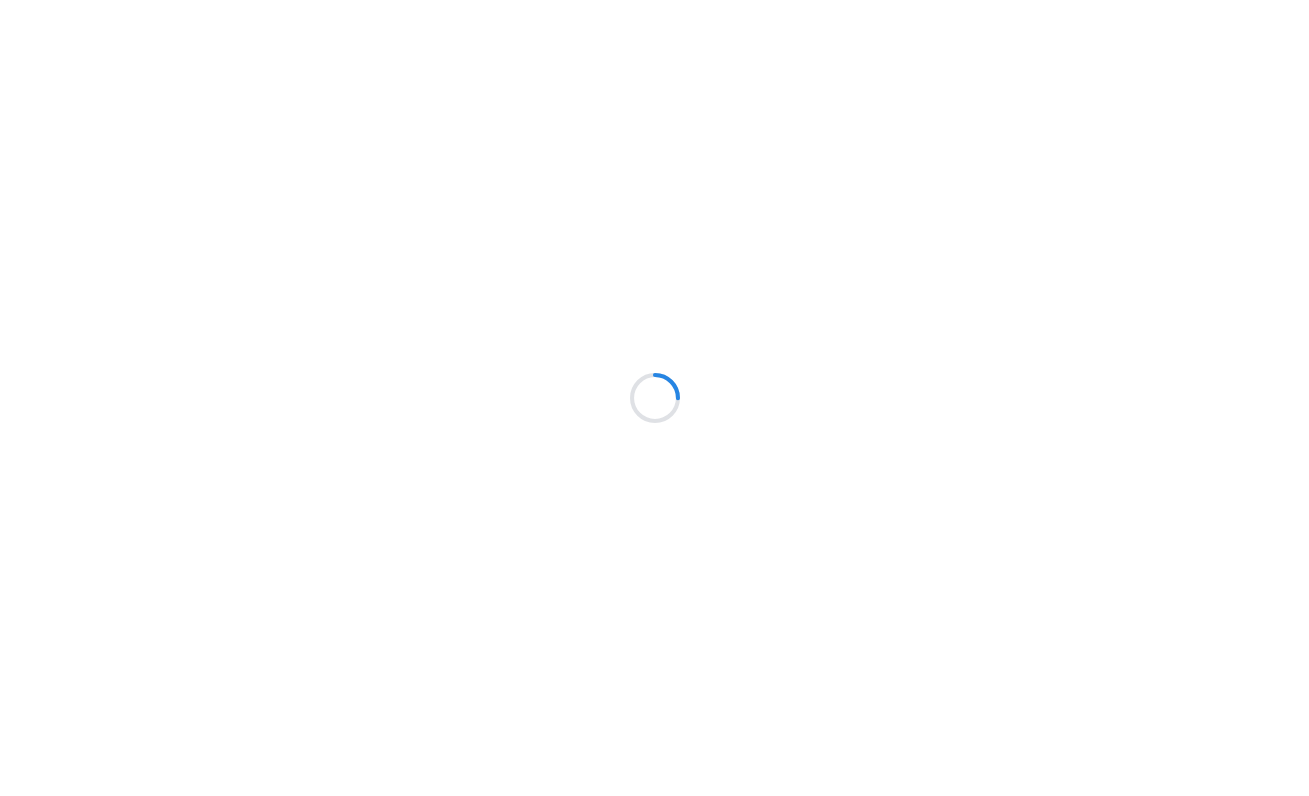 scroll, scrollTop: 0, scrollLeft: 0, axis: both 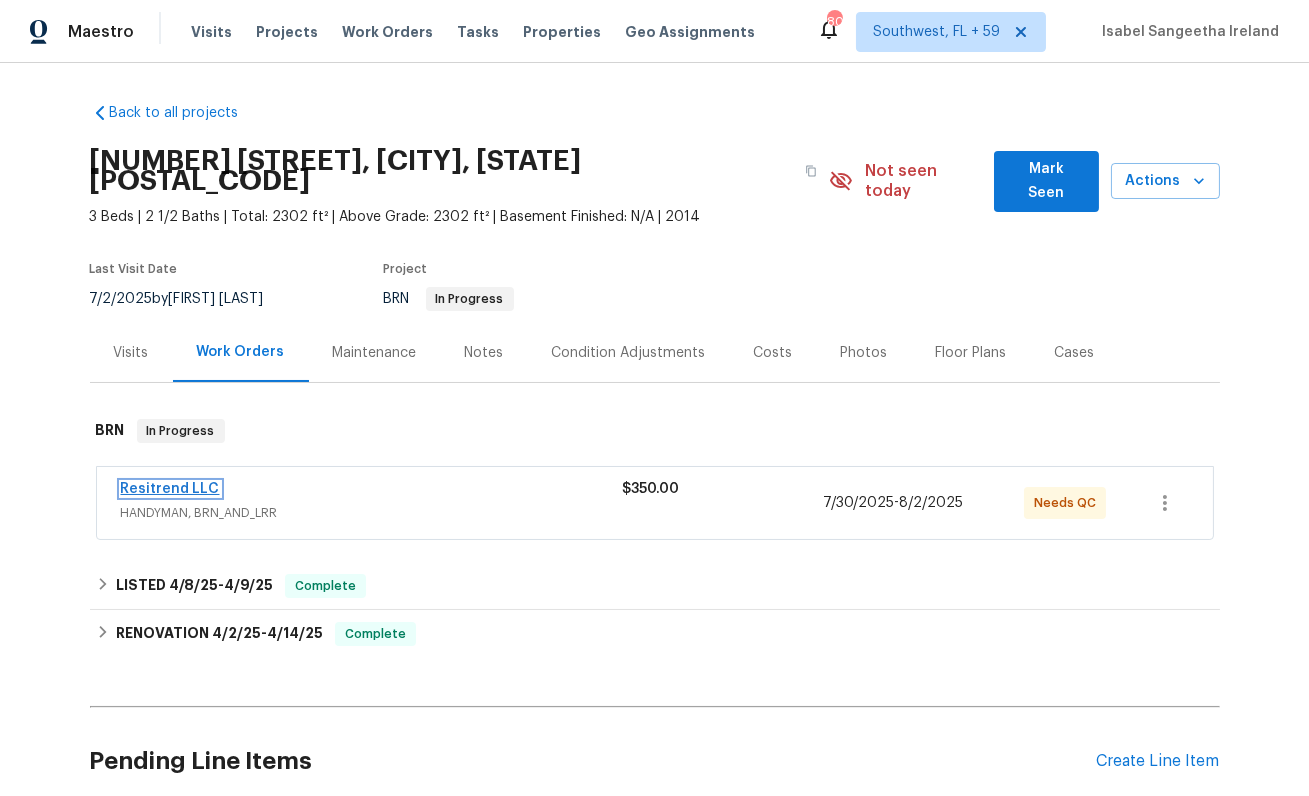 click on "Resitrend LLC" at bounding box center (170, 489) 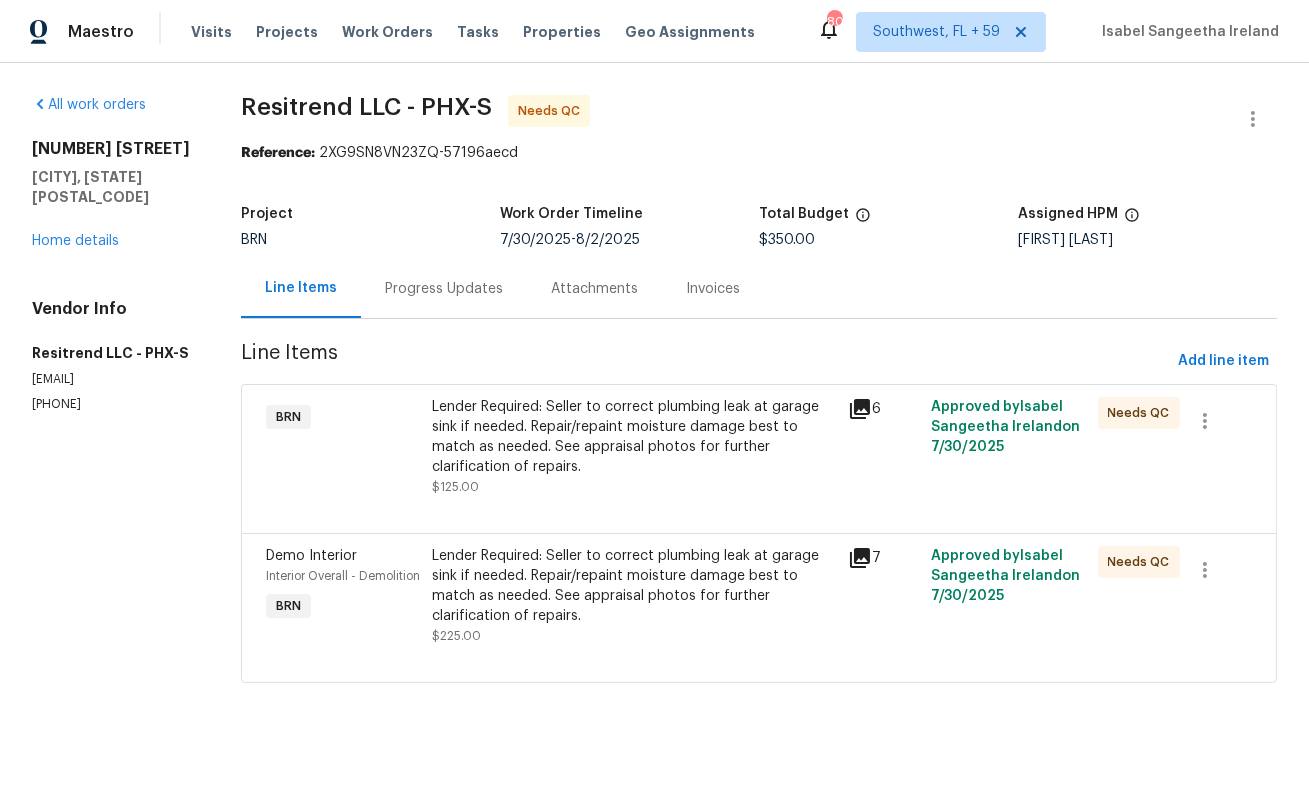 click on "Progress Updates" at bounding box center [444, 288] 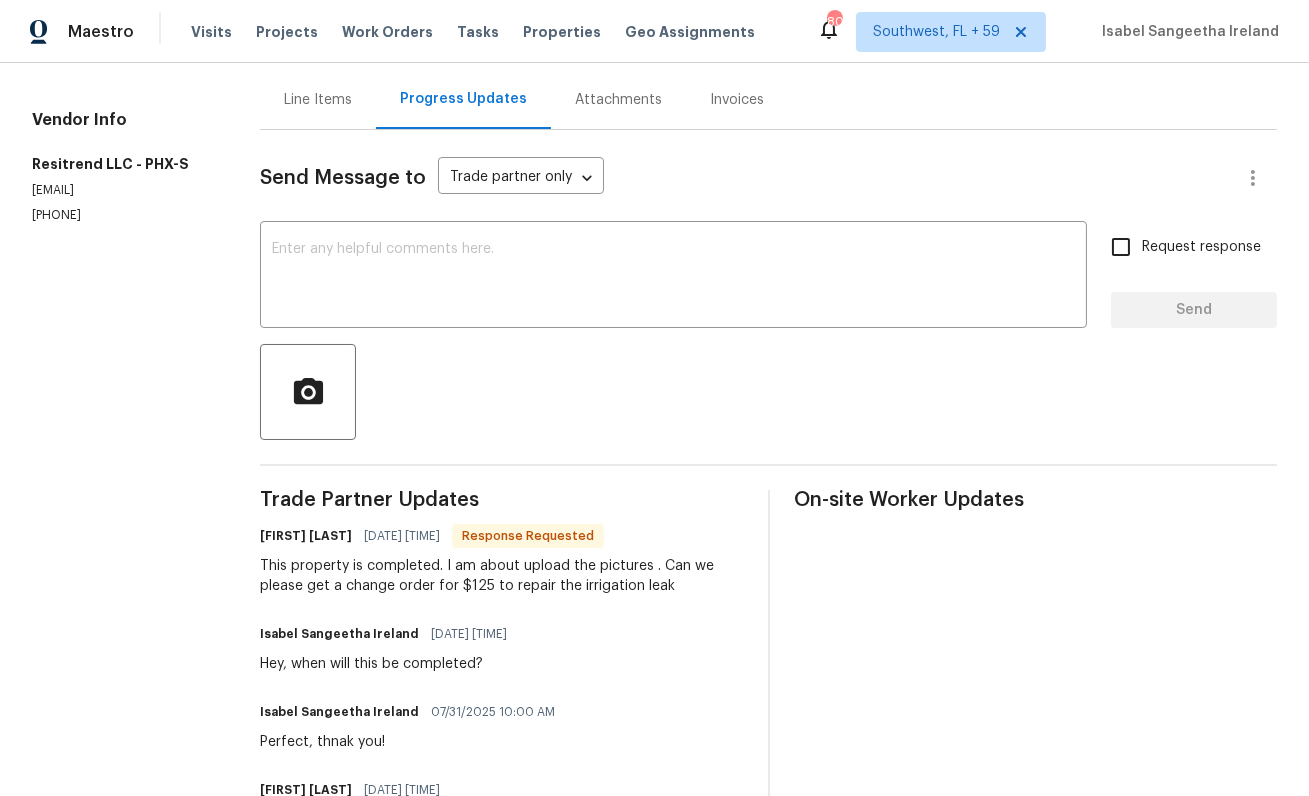 scroll, scrollTop: 205, scrollLeft: 0, axis: vertical 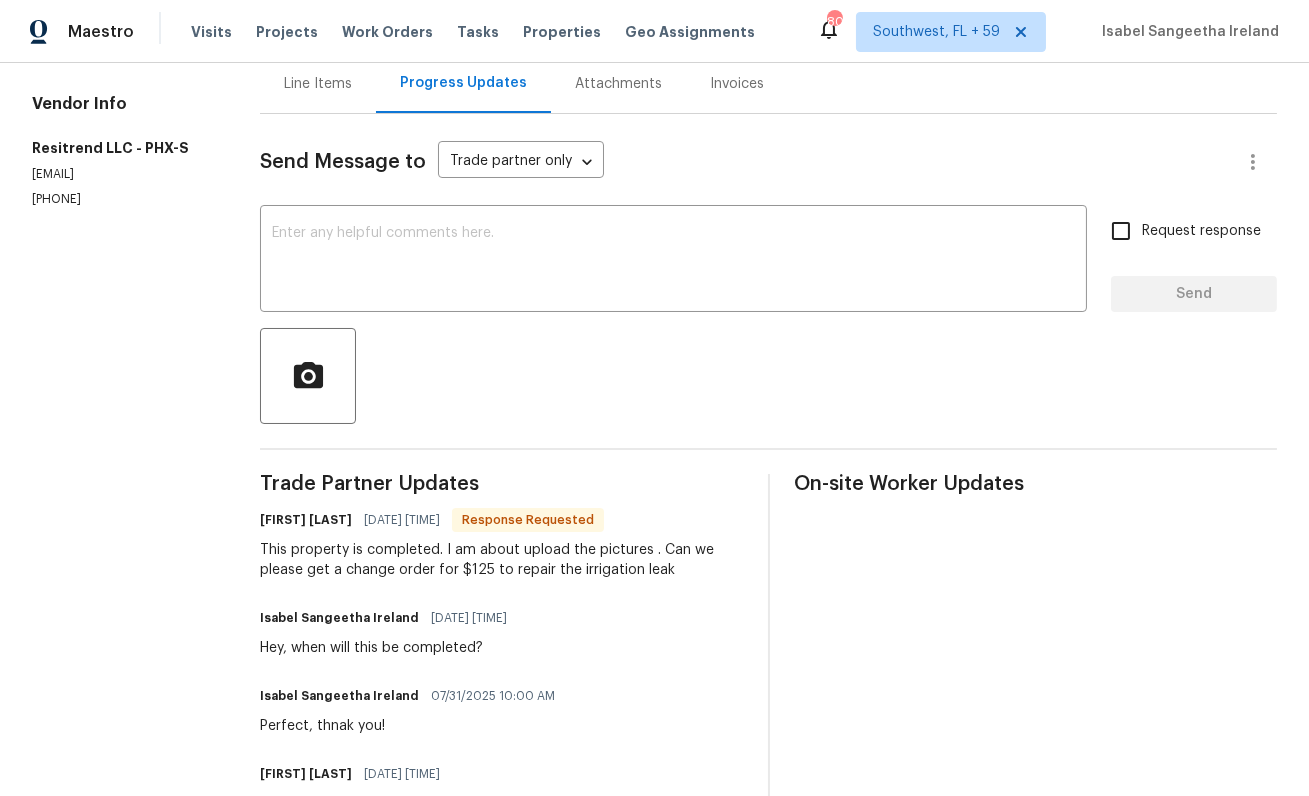 click on "This property is completed. I am about upload the pictures . Can we please get a change order for $125 to repair the irrigation leak" at bounding box center (501, 560) 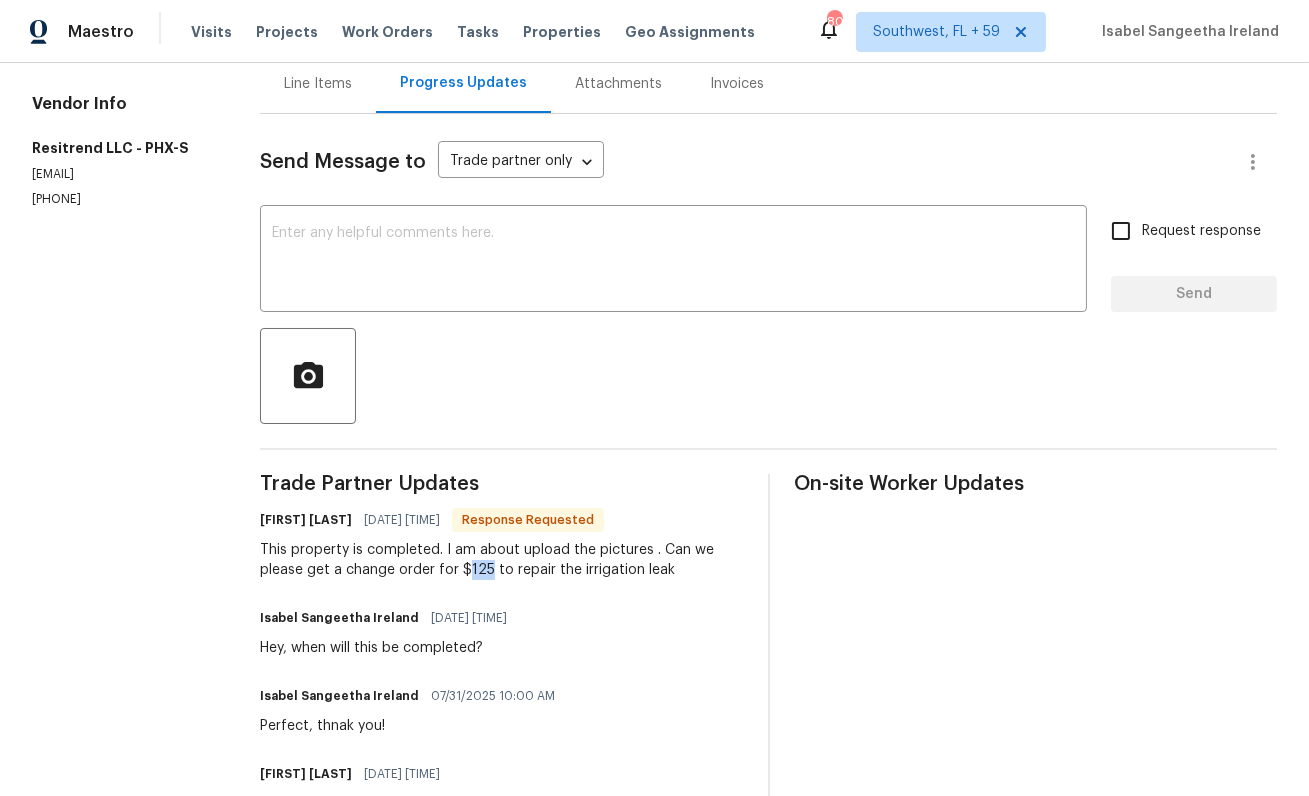 click on "This property is completed. I am about upload the pictures . Can we please get a change order for $125 to repair the irrigation leak" at bounding box center [501, 560] 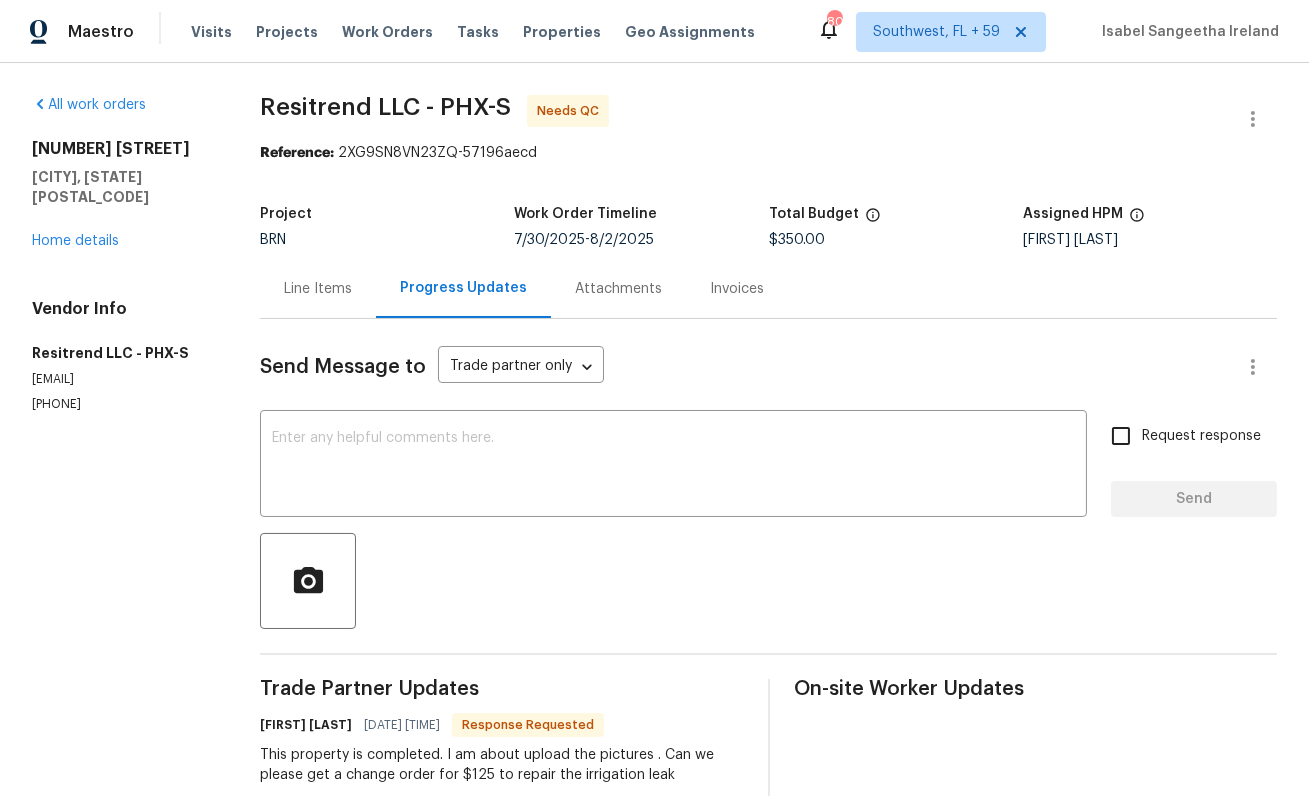 click on "Line Items" at bounding box center [318, 289] 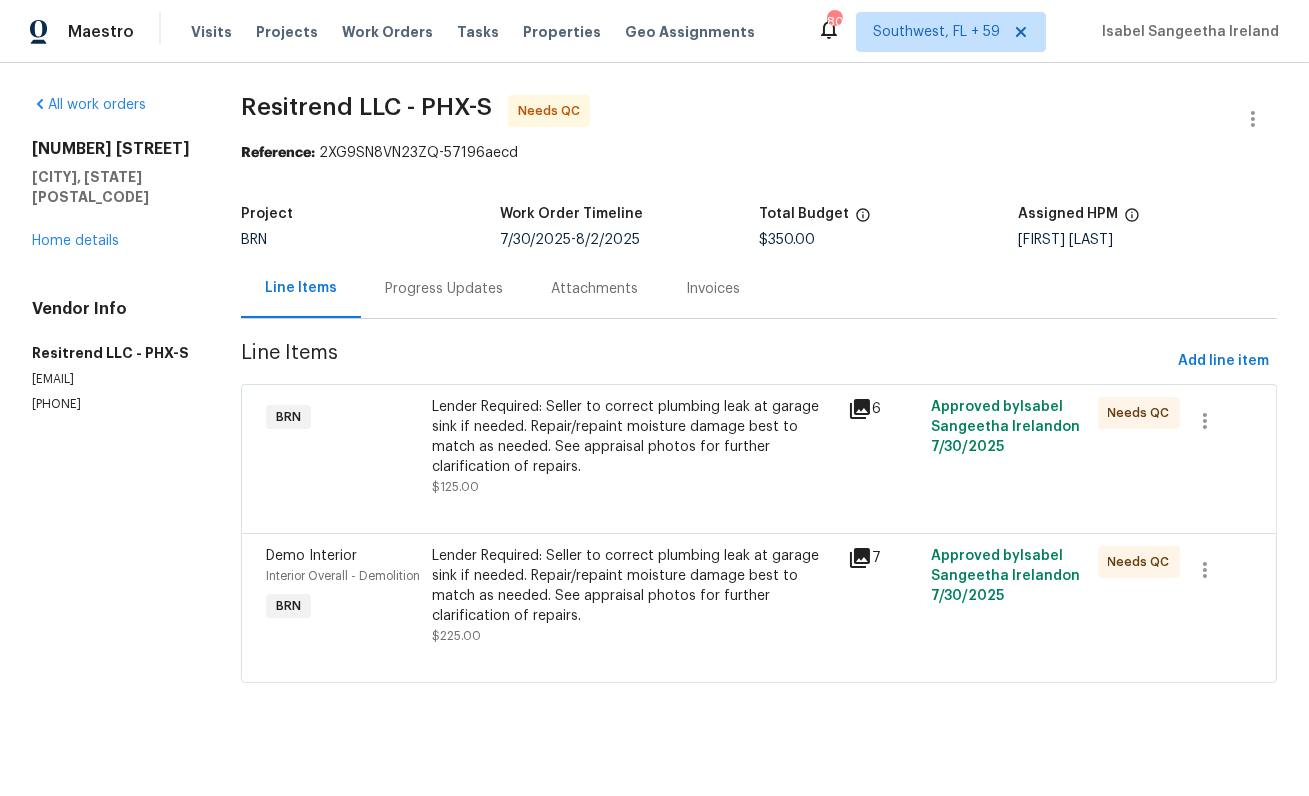 click on "Progress Updates" at bounding box center [444, 289] 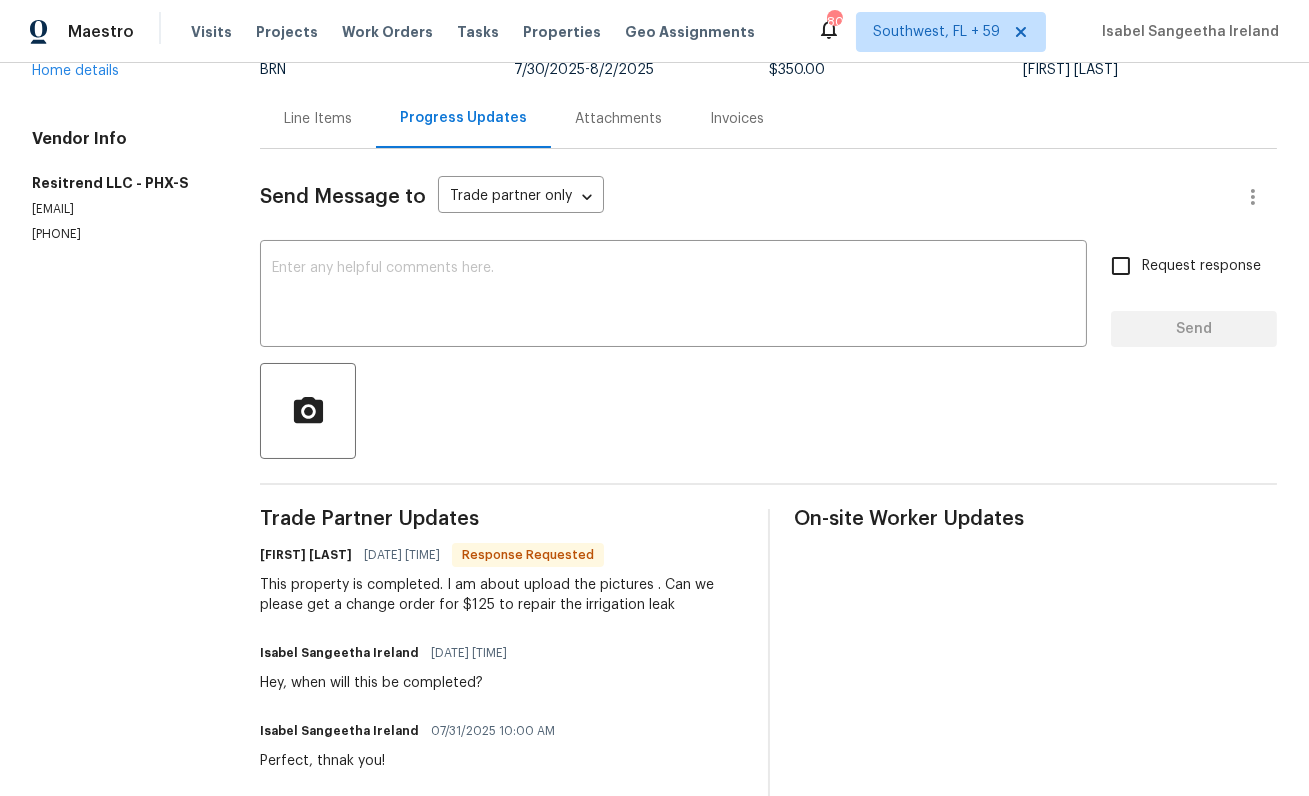 scroll, scrollTop: 137, scrollLeft: 0, axis: vertical 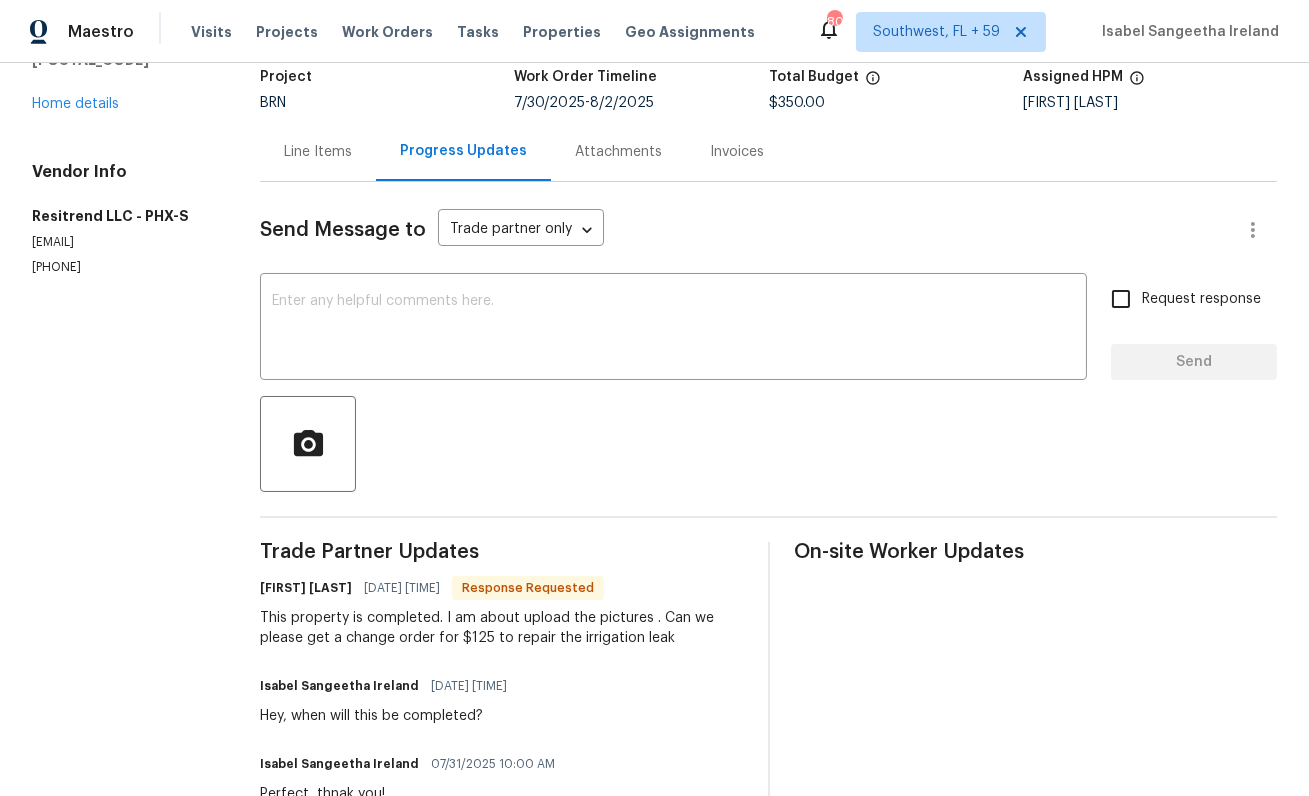 click on "Line Items" at bounding box center [318, 152] 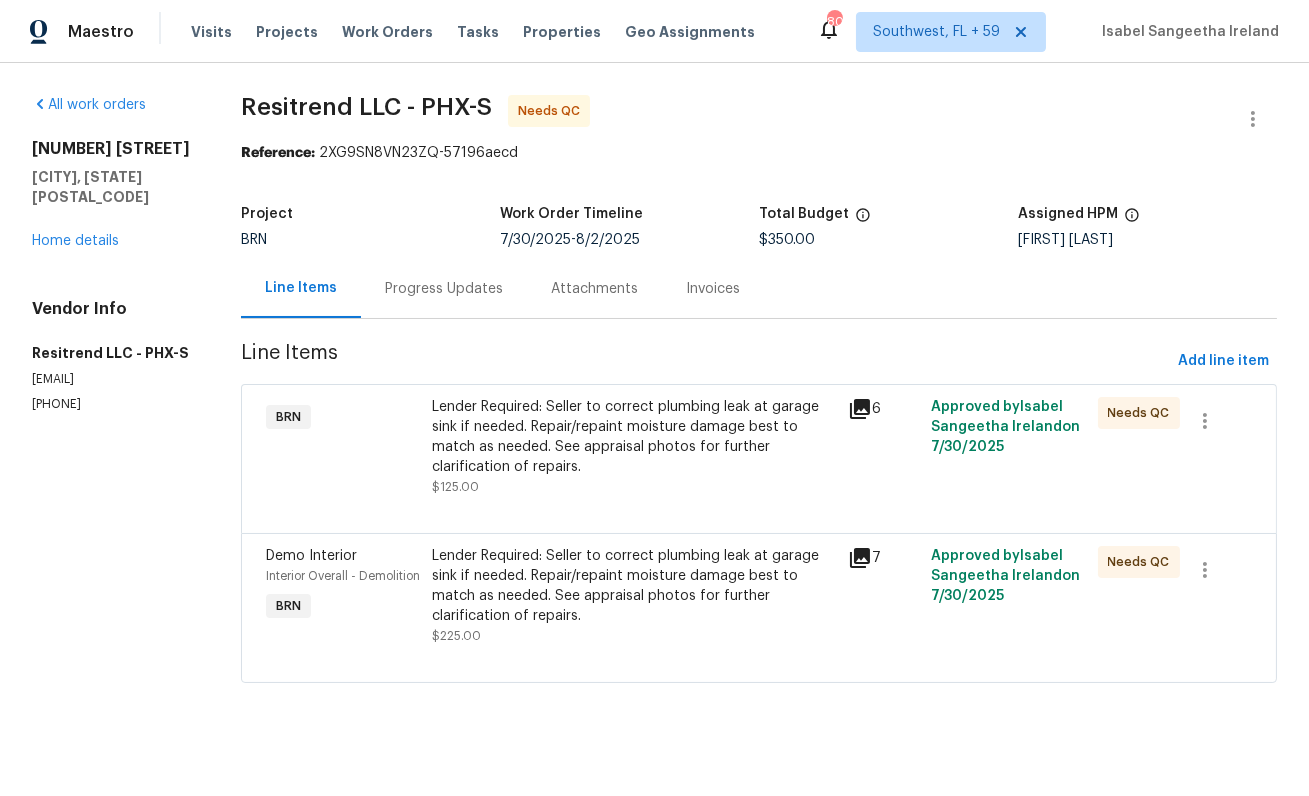 scroll, scrollTop: 0, scrollLeft: 0, axis: both 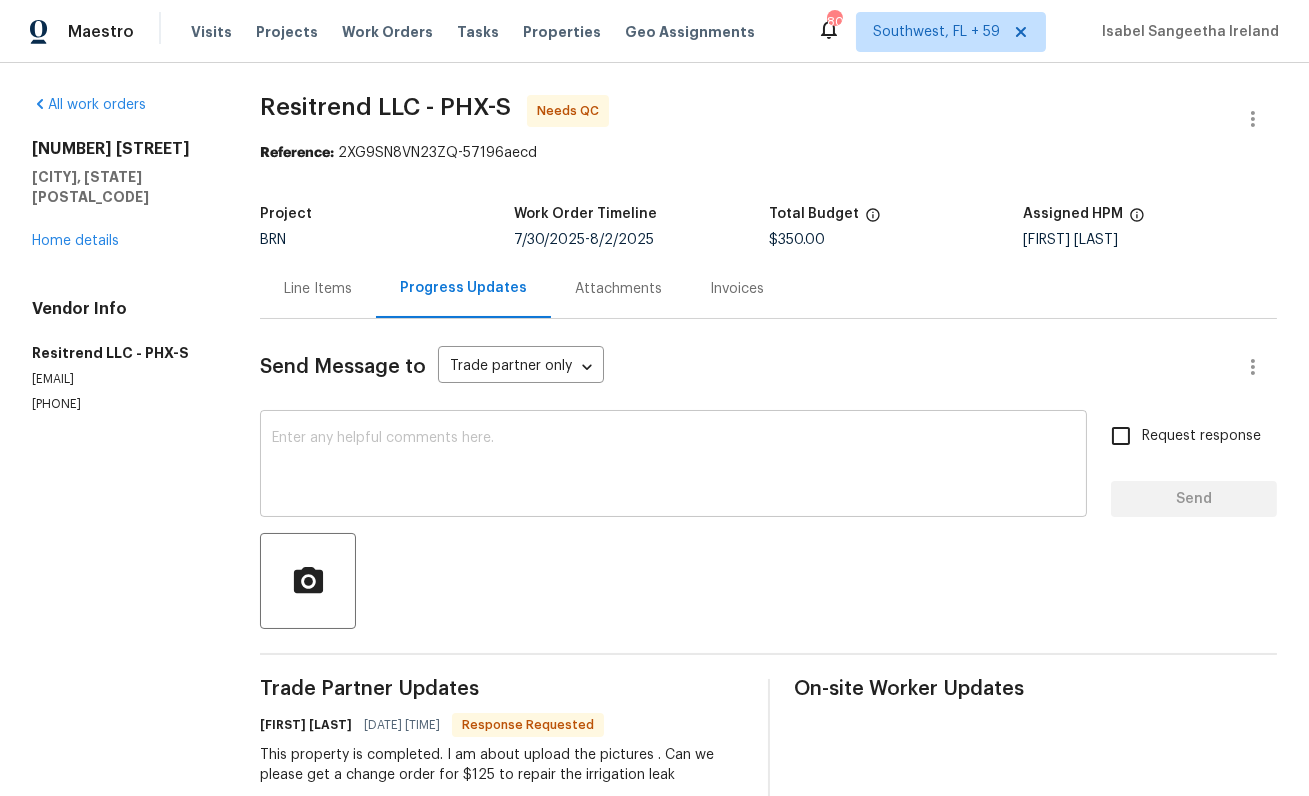 click at bounding box center (673, 466) 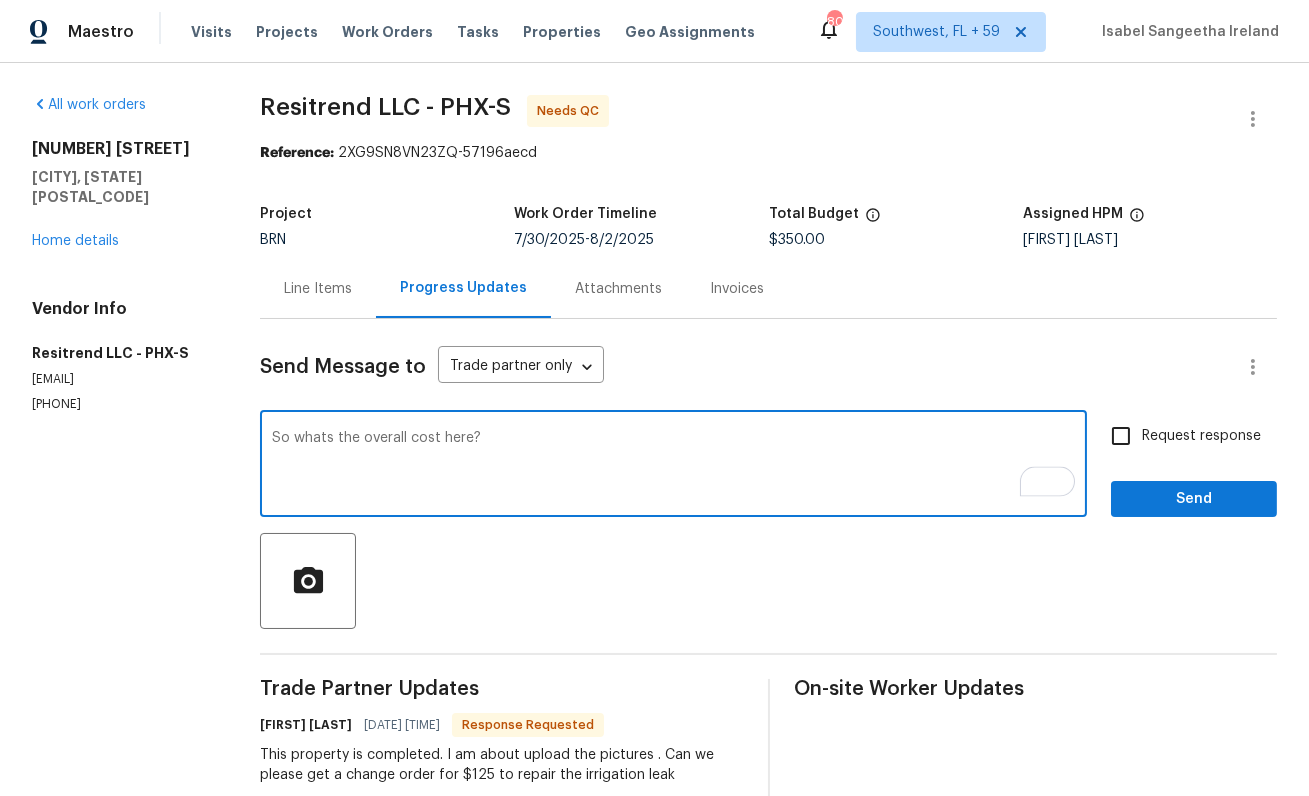type on "So whats the overall cost here?" 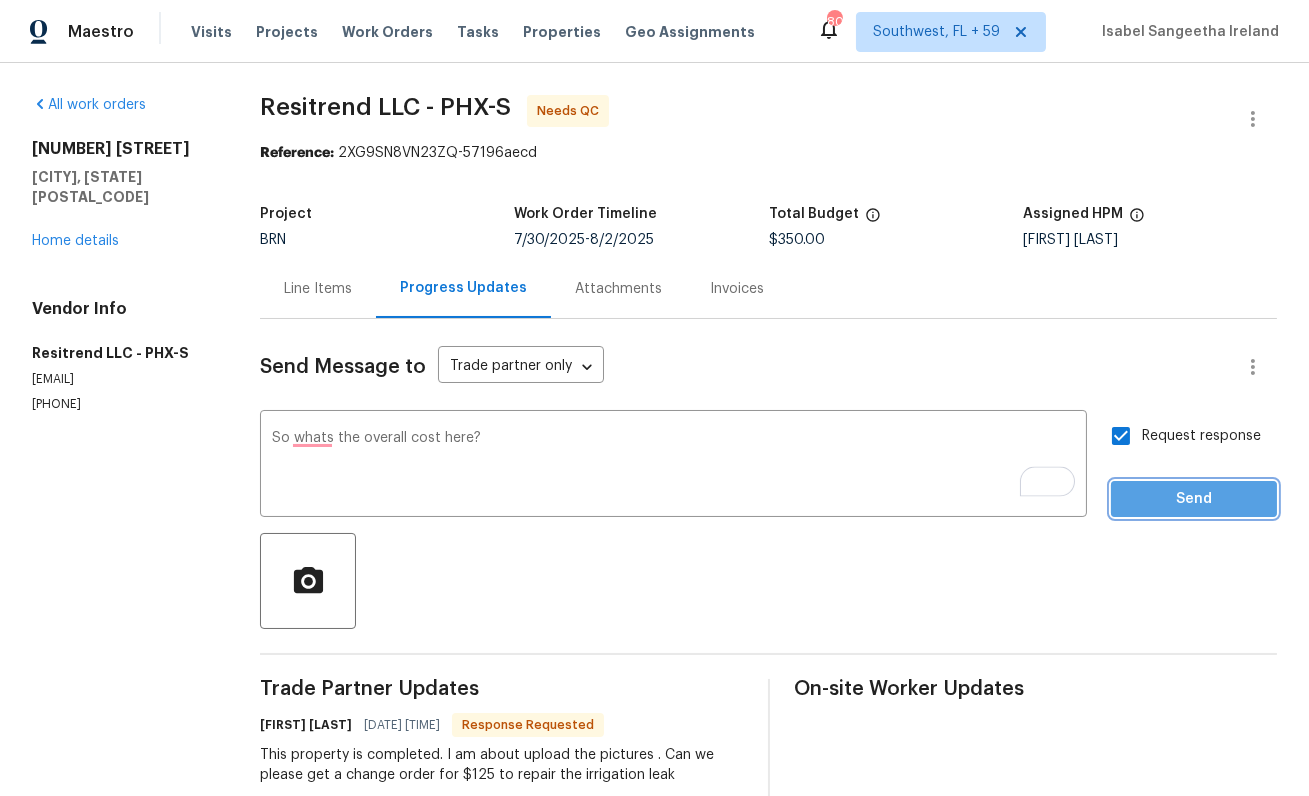 click on "Send" at bounding box center [1194, 499] 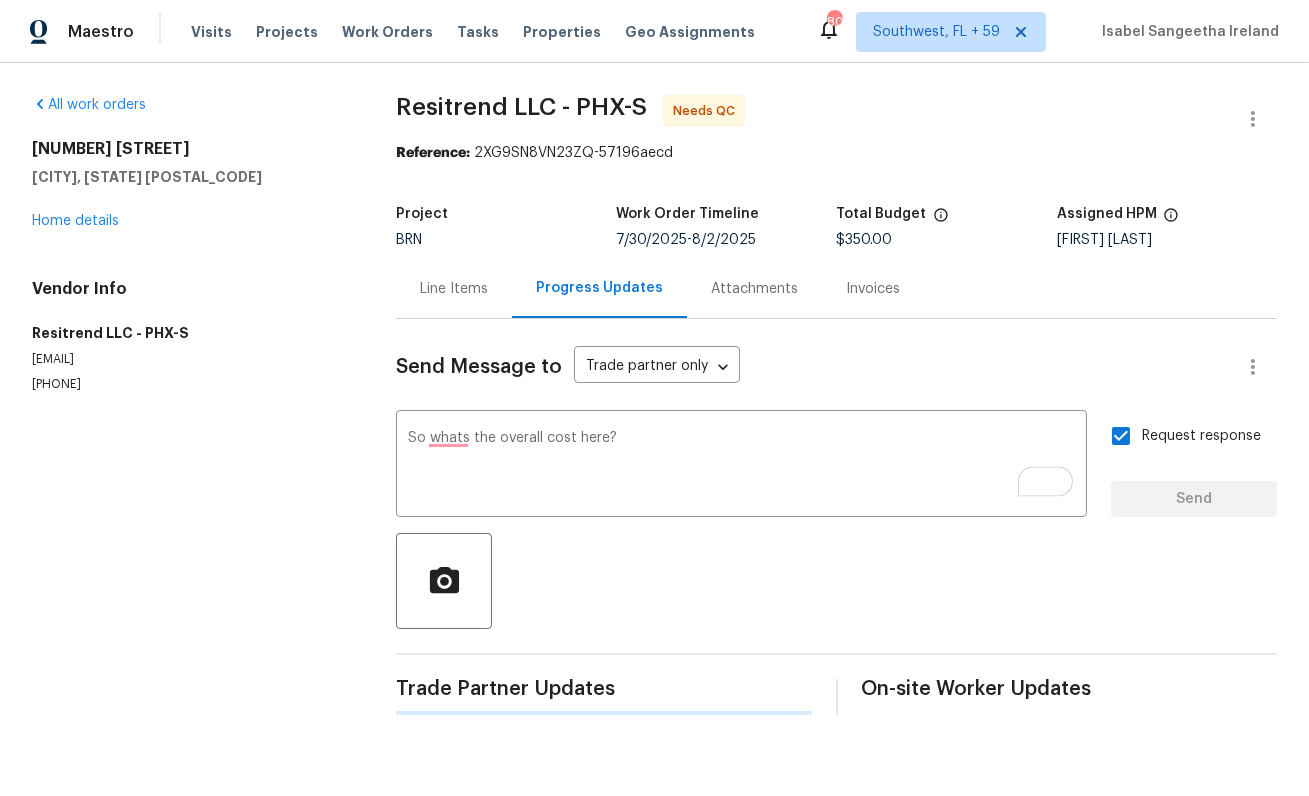 type 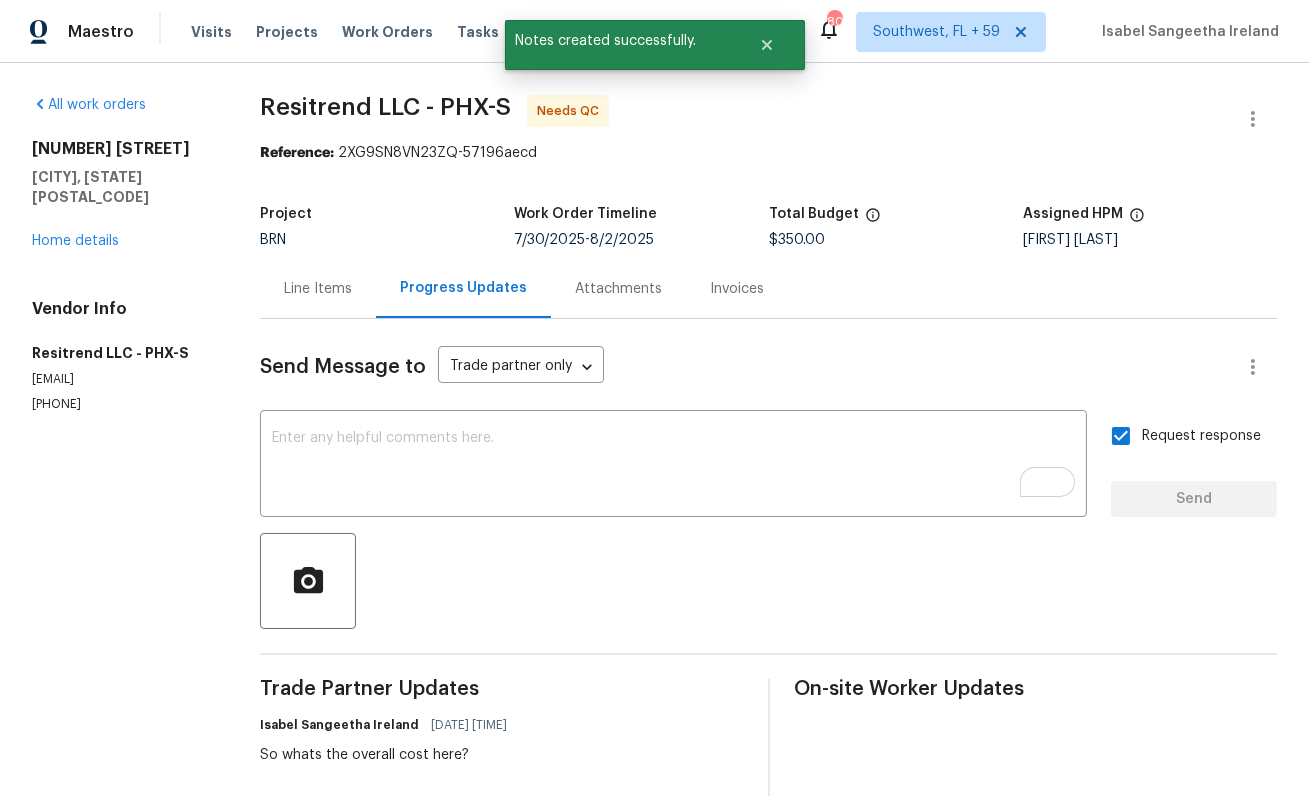 click on "Resitrend LLC - PHX-S" at bounding box center [385, 107] 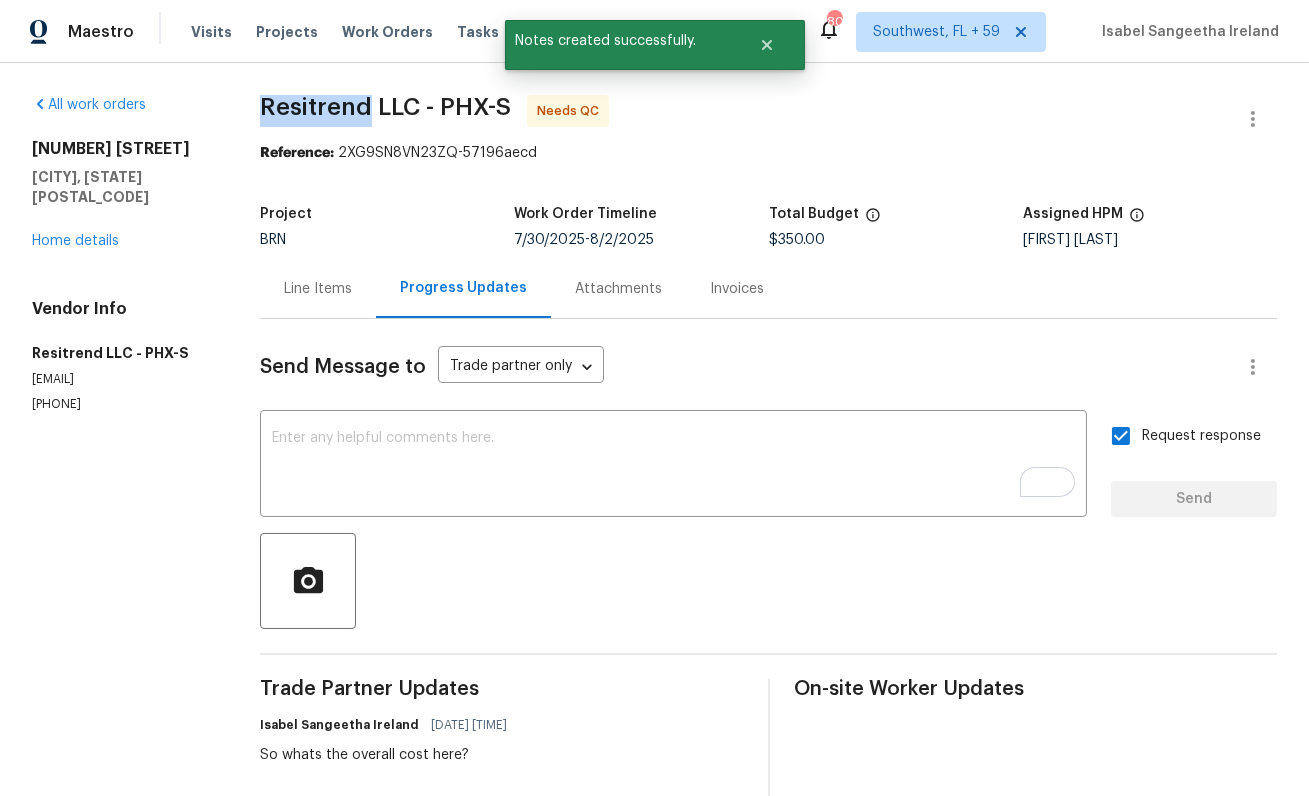click on "Resitrend LLC - PHX-S" at bounding box center (385, 107) 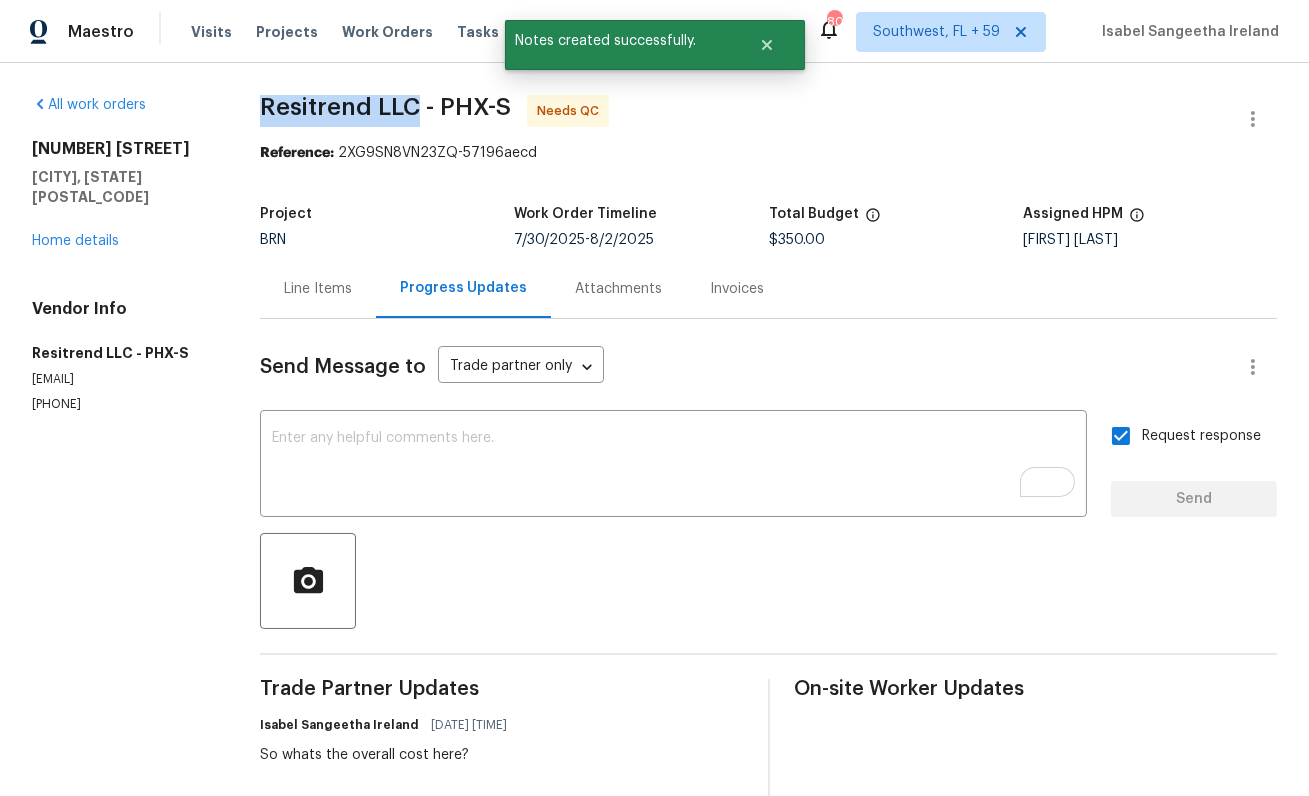 click on "Resitrend LLC - PHX-S" at bounding box center [385, 107] 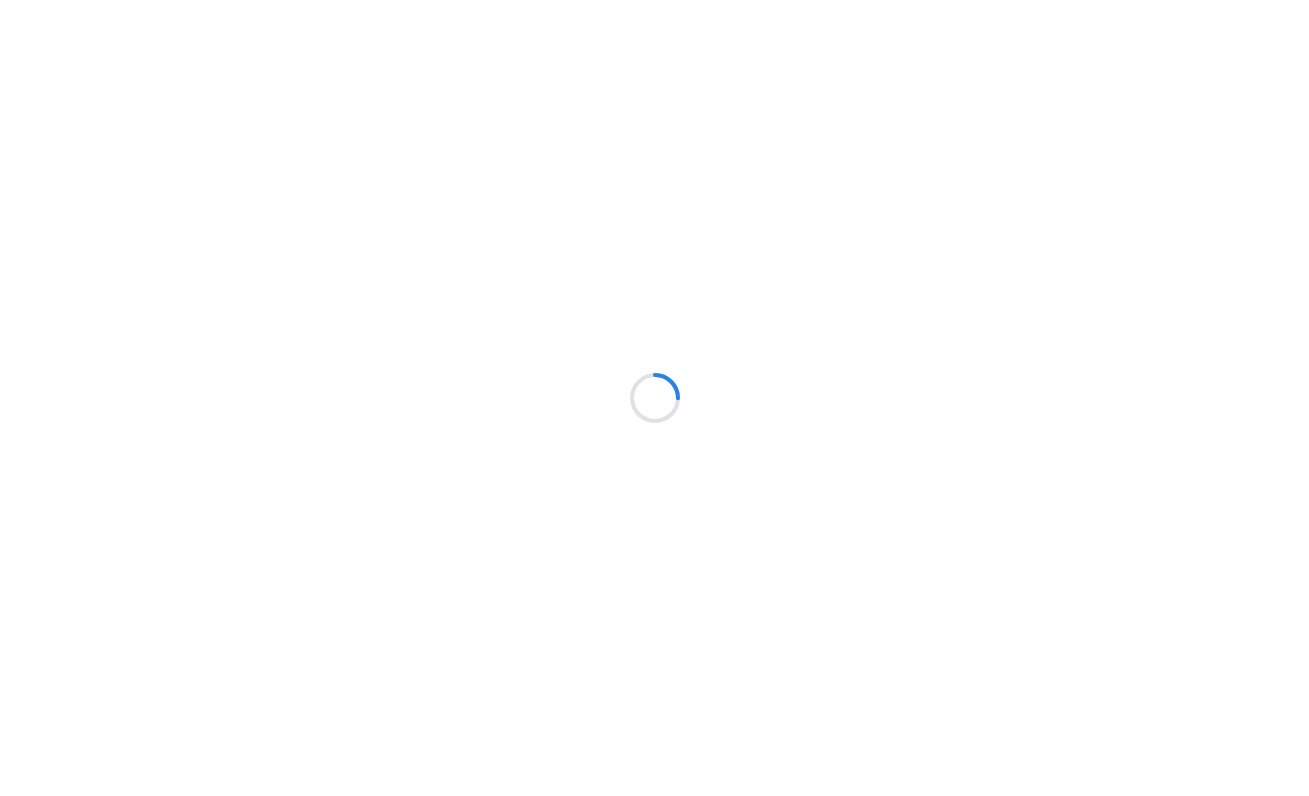scroll, scrollTop: 0, scrollLeft: 0, axis: both 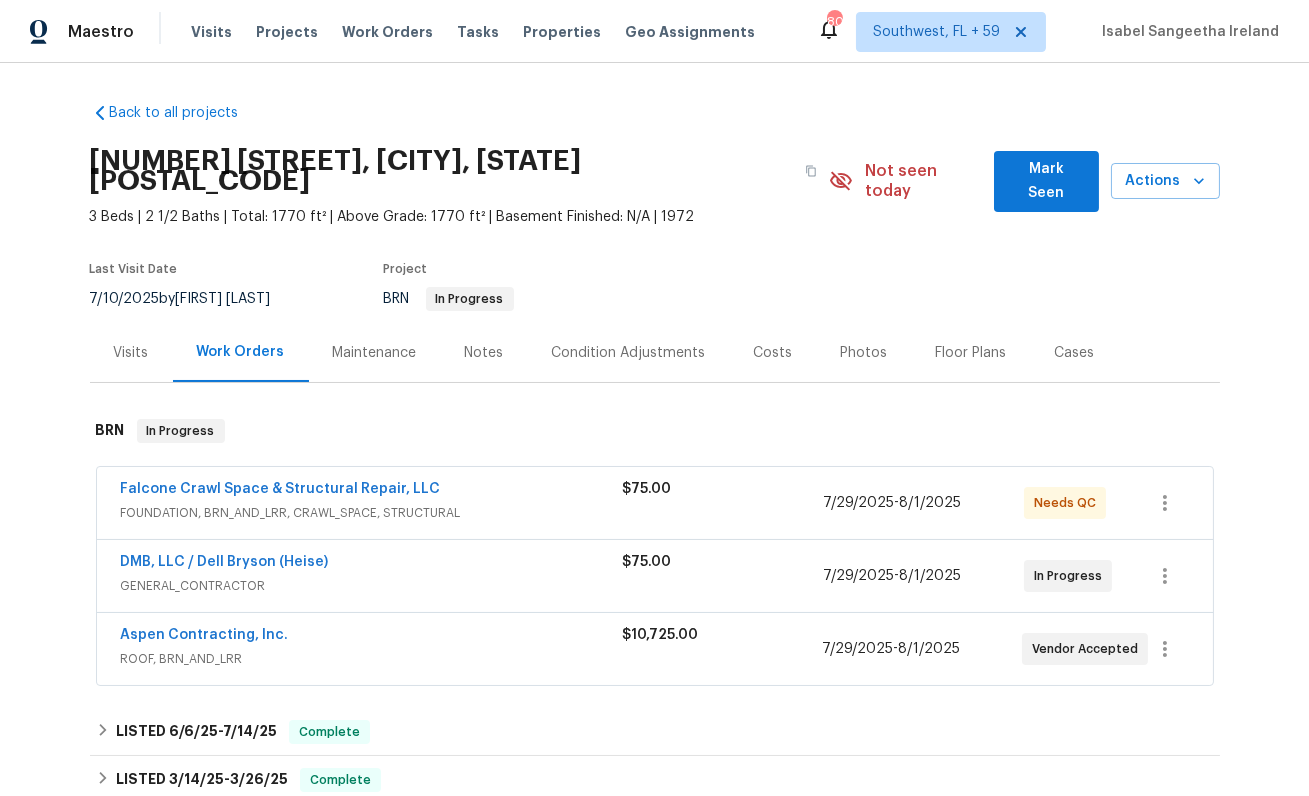 click on "DMB, LLC / Dell Bryson (Heise)" at bounding box center (225, 562) 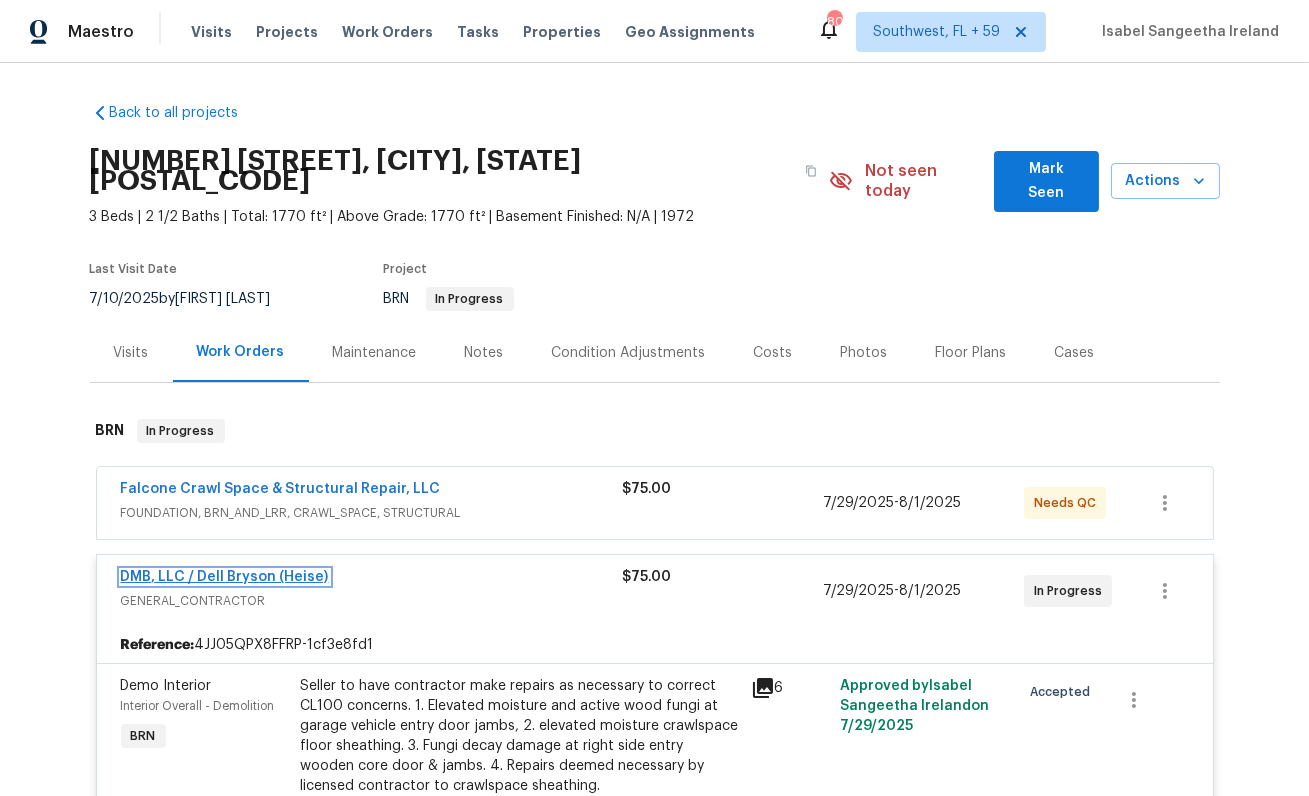 click on "DMB, LLC / Dell Bryson (Heise)" at bounding box center [225, 577] 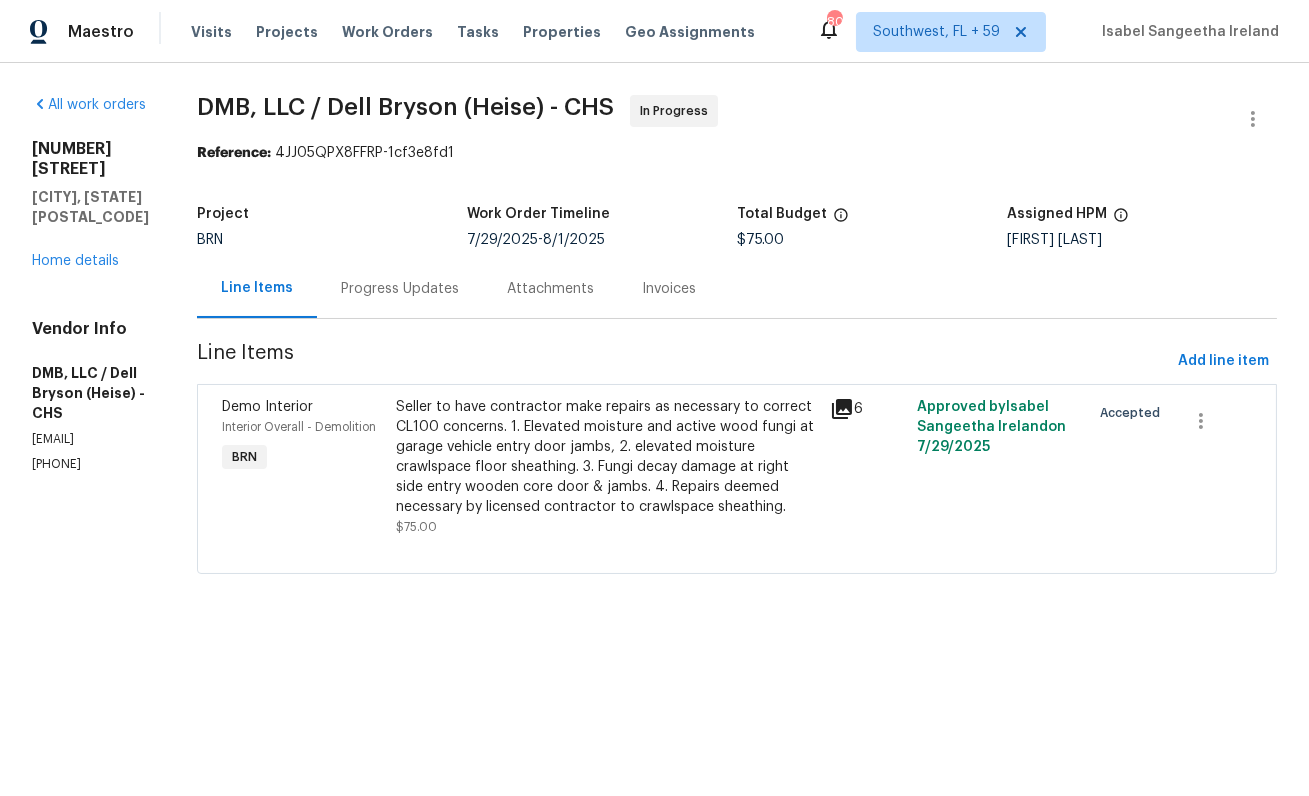 click on "Progress Updates" at bounding box center (400, 289) 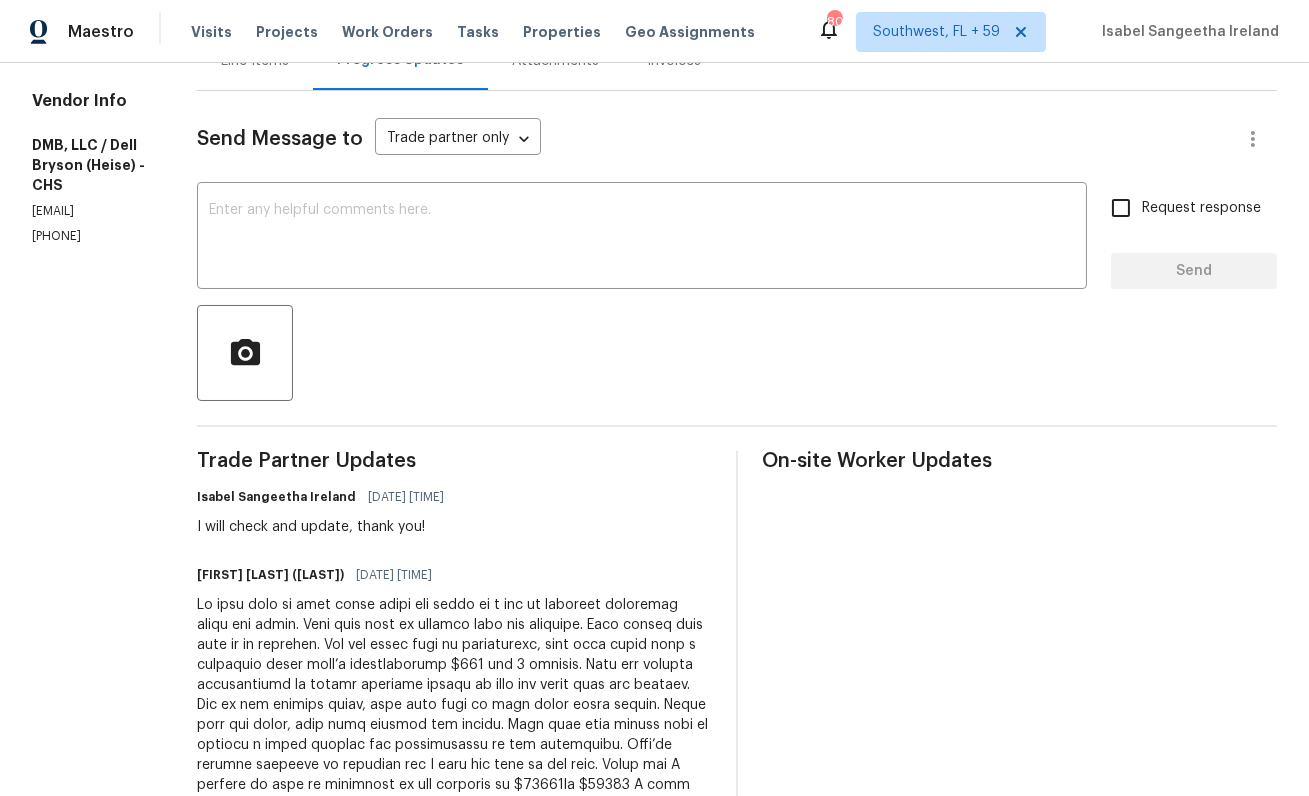scroll, scrollTop: 0, scrollLeft: 0, axis: both 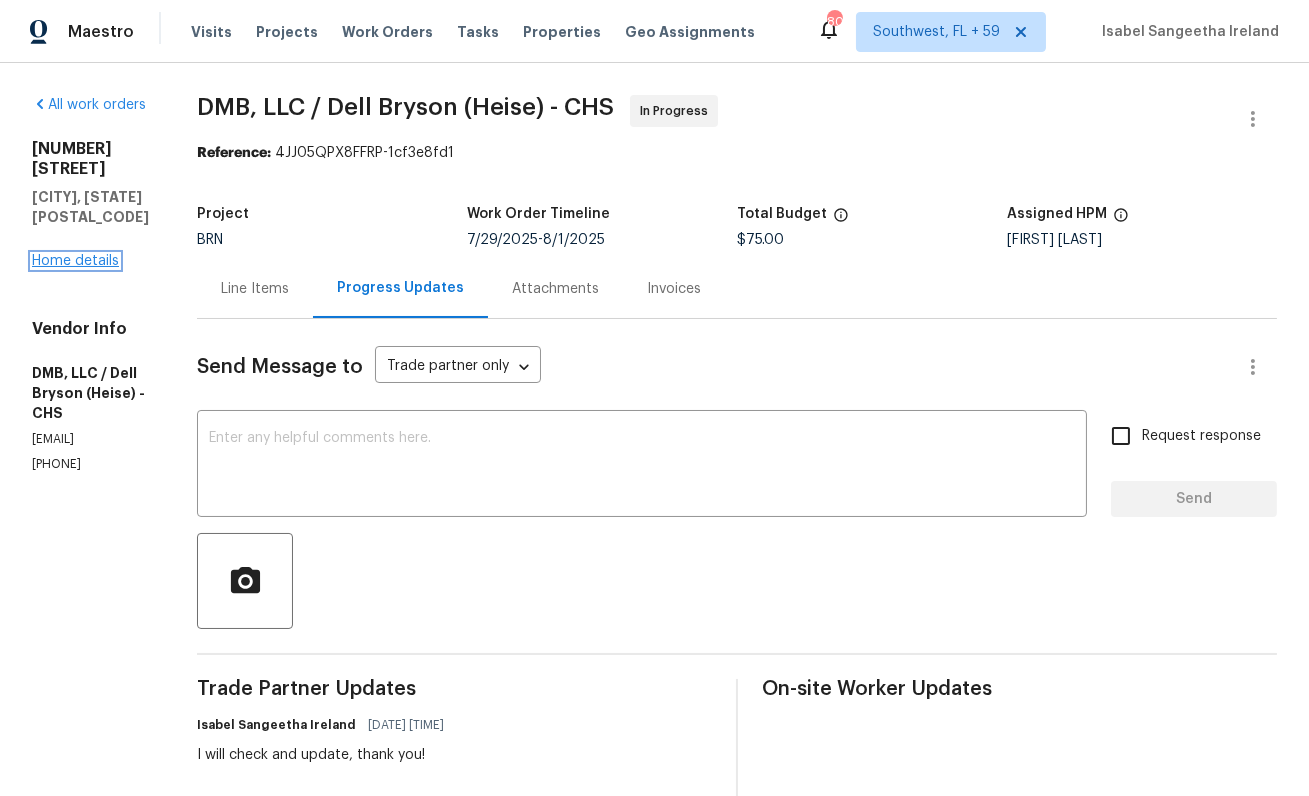 click on "Home details" at bounding box center [75, 261] 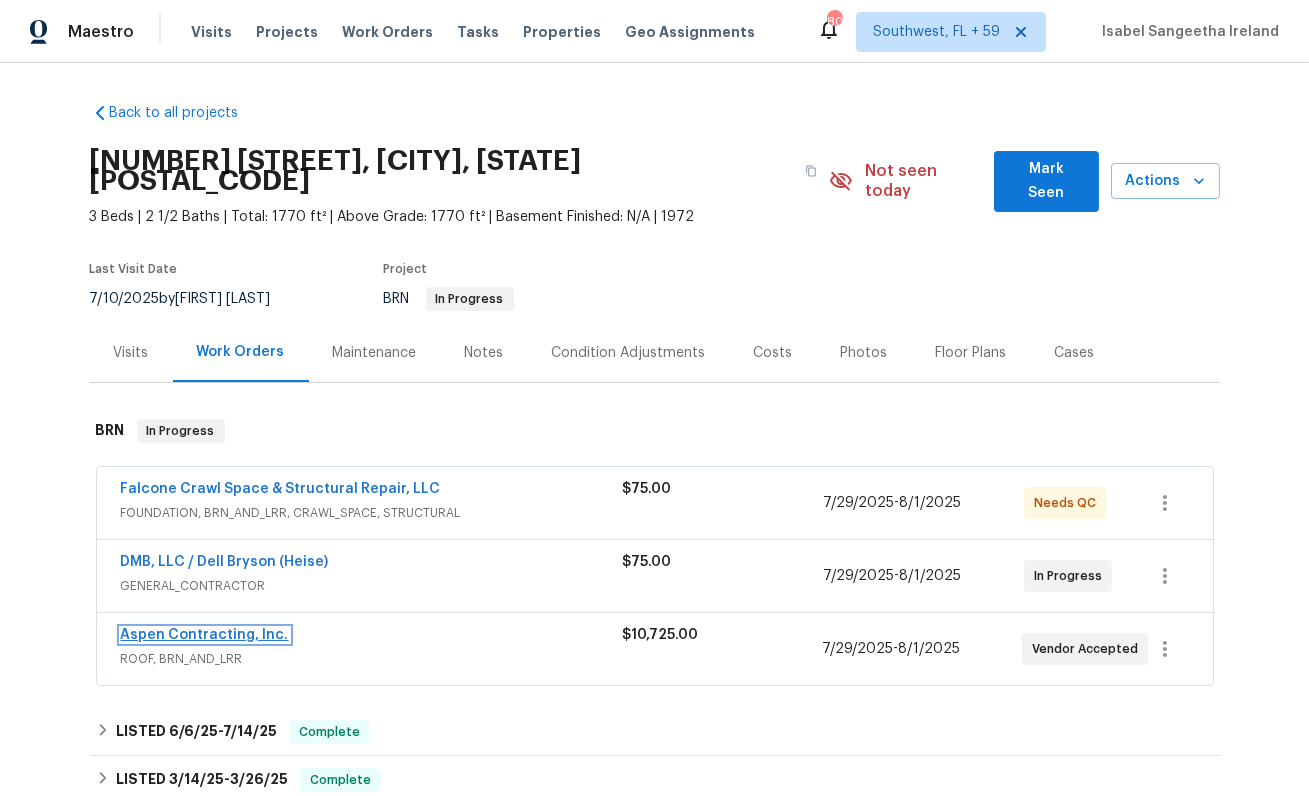 click on "Aspen Contracting, Inc." at bounding box center (205, 635) 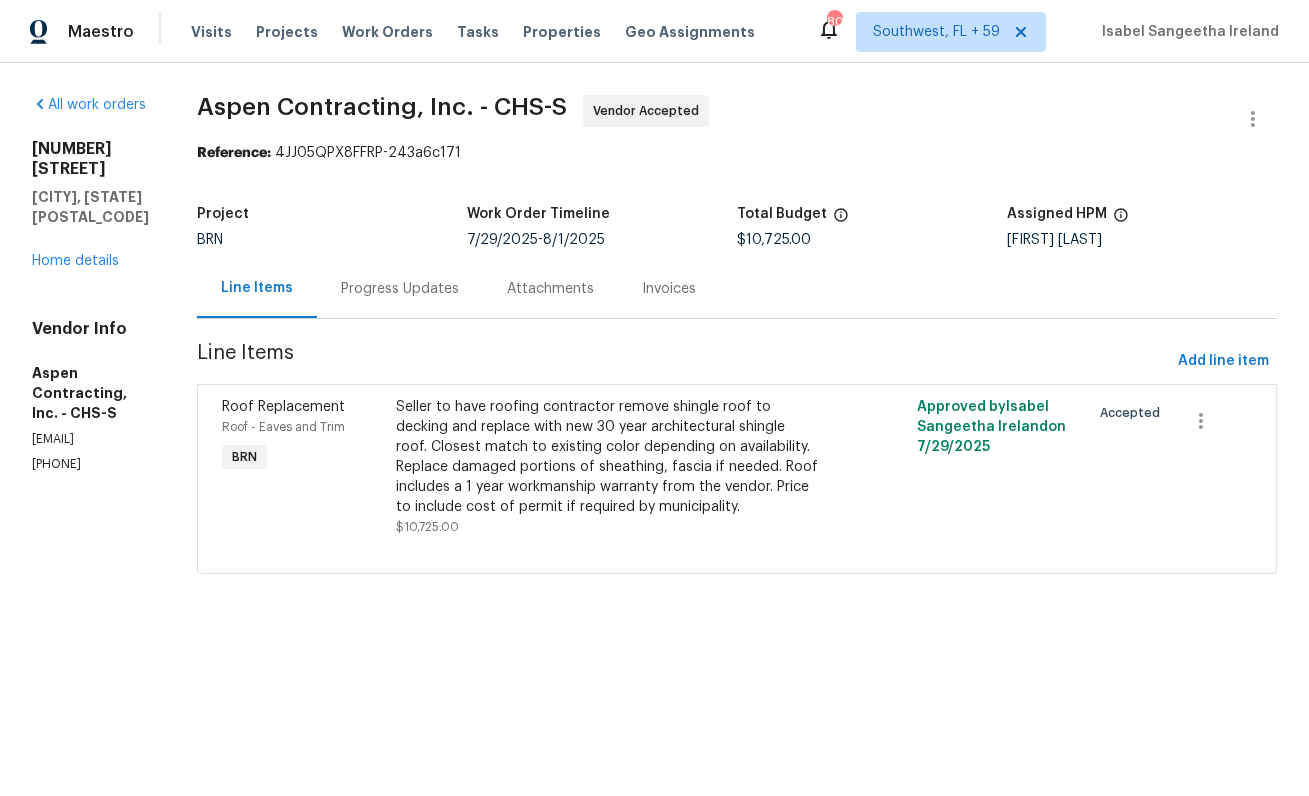 click on "Progress Updates" at bounding box center [400, 289] 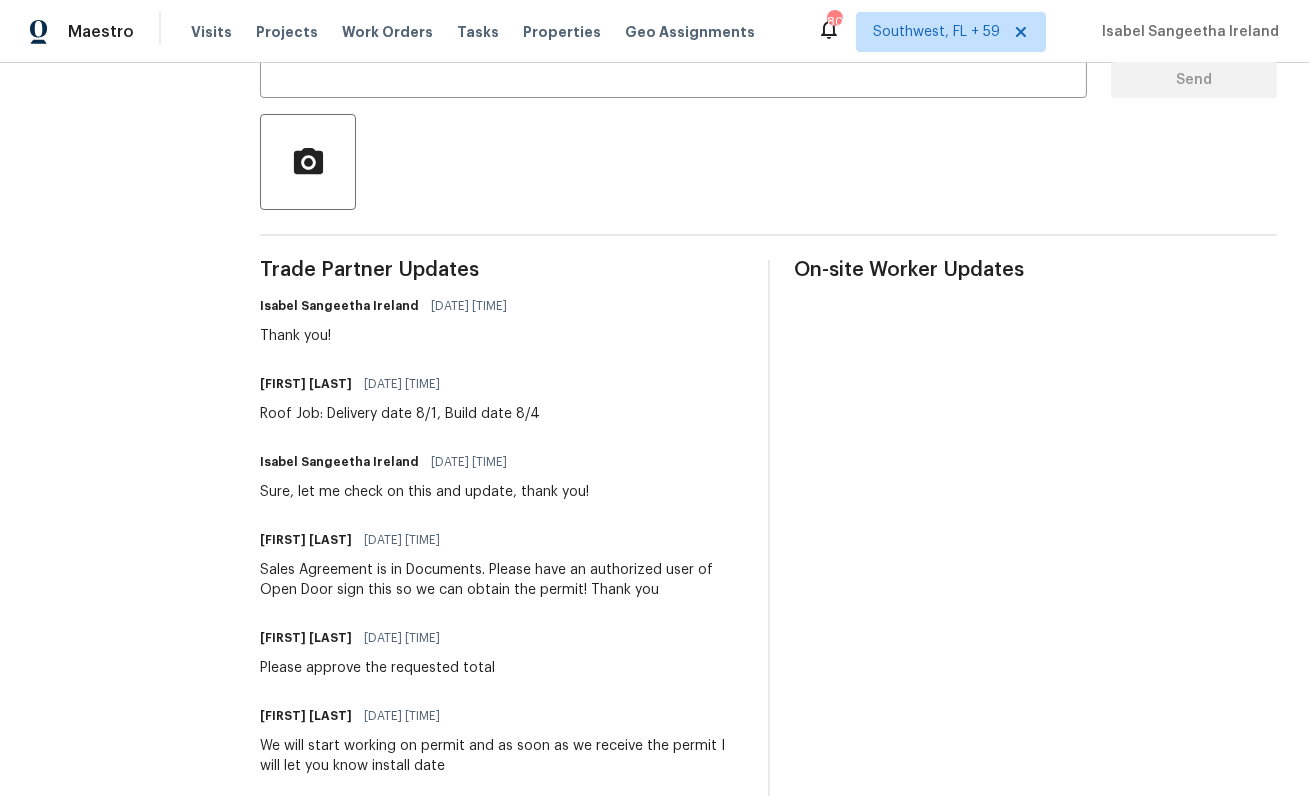 scroll, scrollTop: 484, scrollLeft: 0, axis: vertical 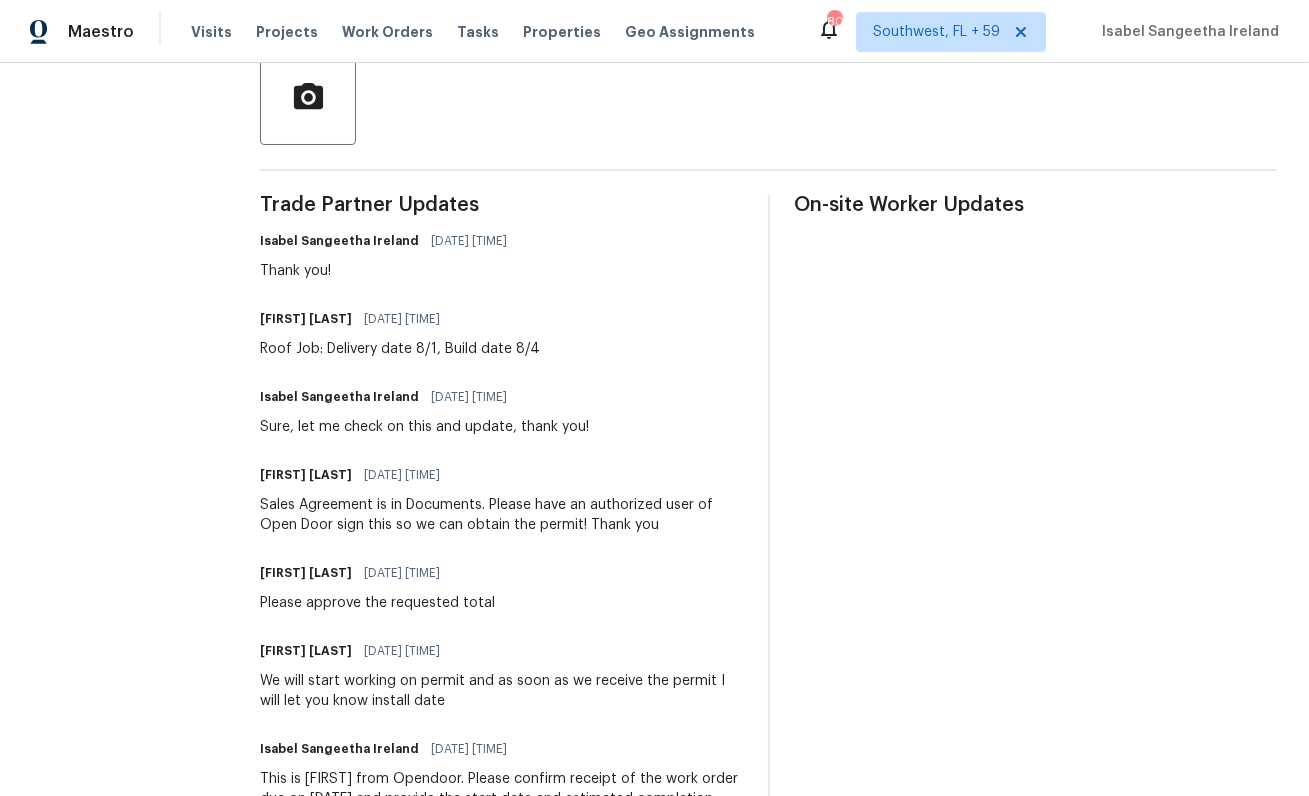 click 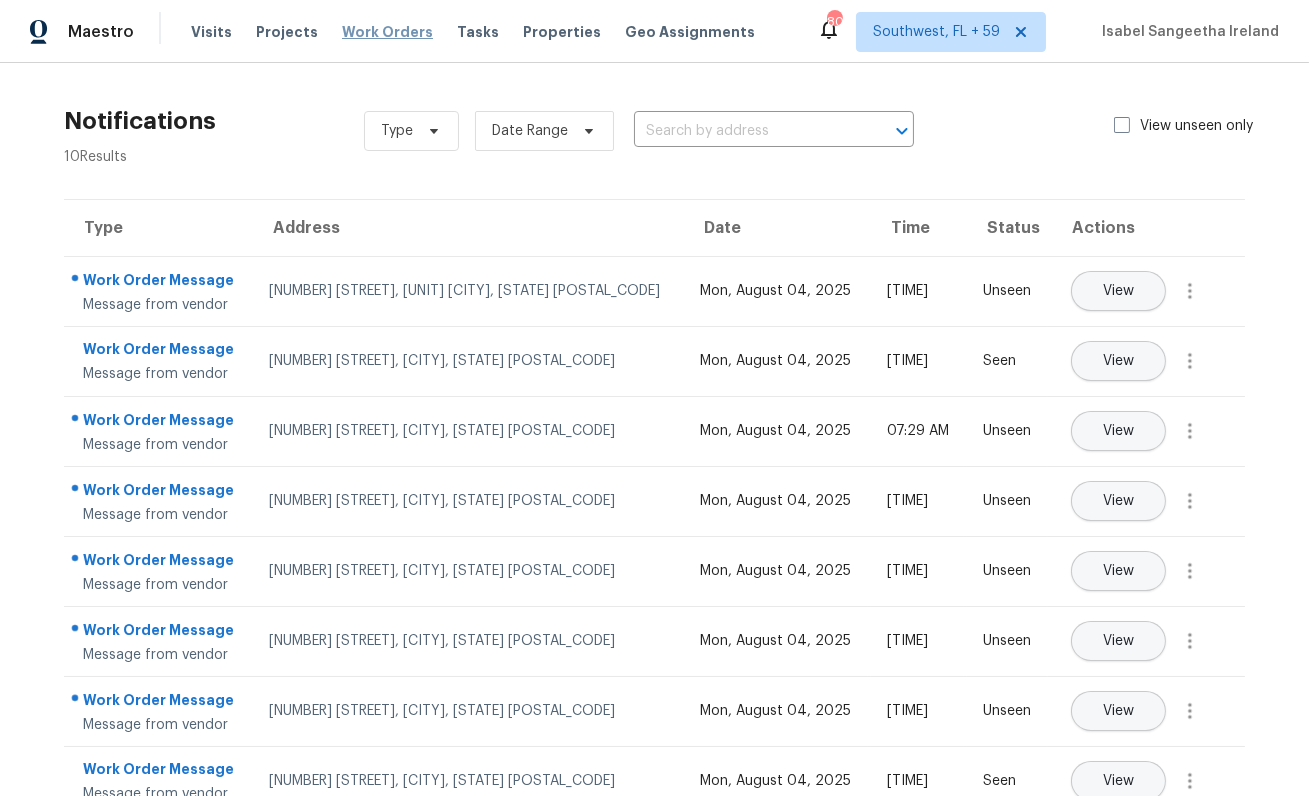 click on "Work Orders" at bounding box center [387, 32] 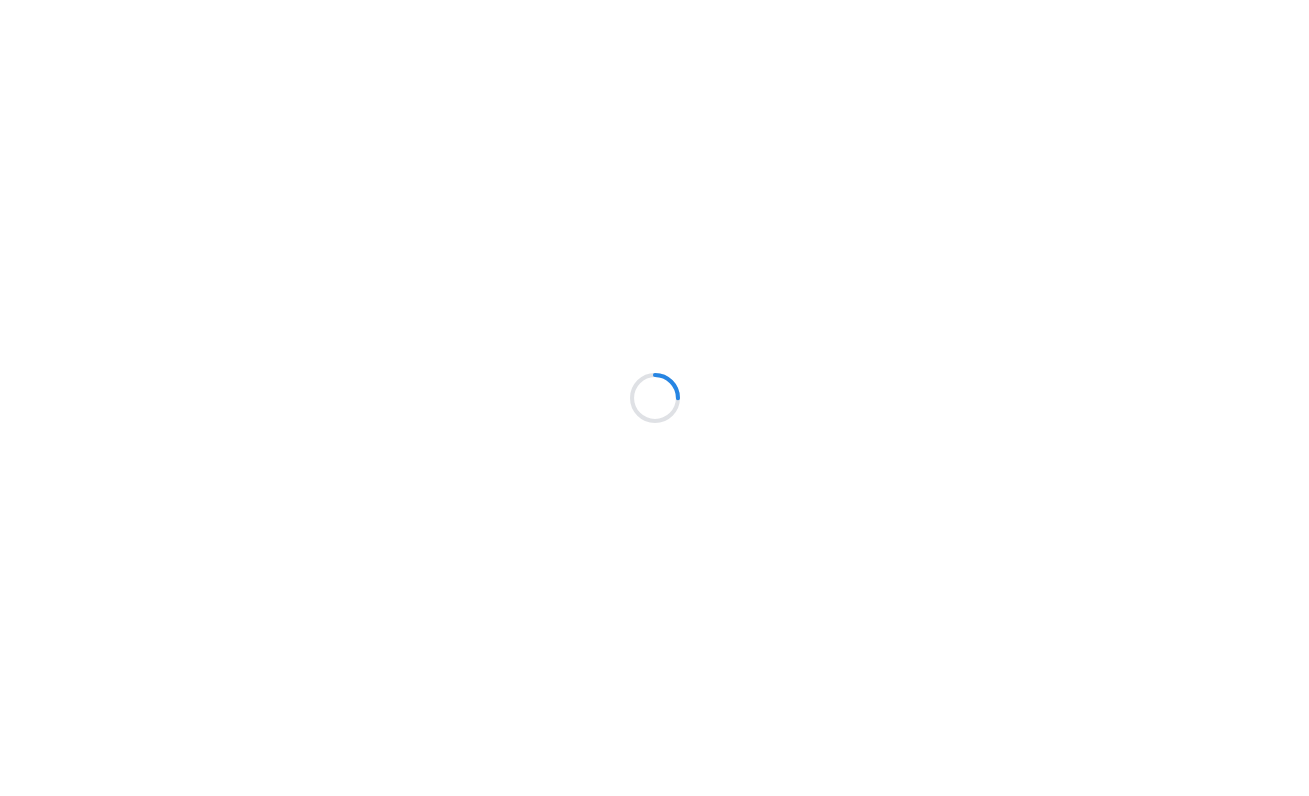 scroll, scrollTop: 0, scrollLeft: 0, axis: both 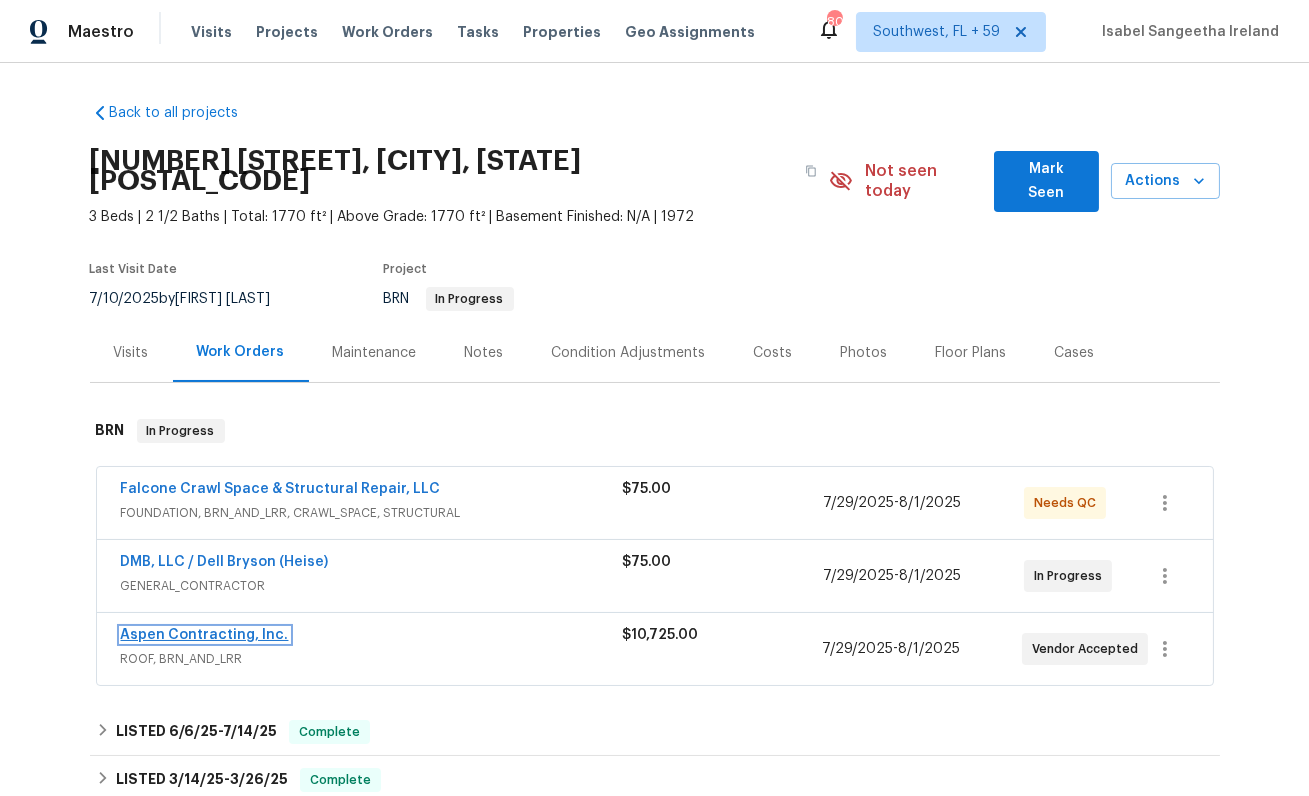 click on "Aspen Contracting, Inc." at bounding box center (205, 635) 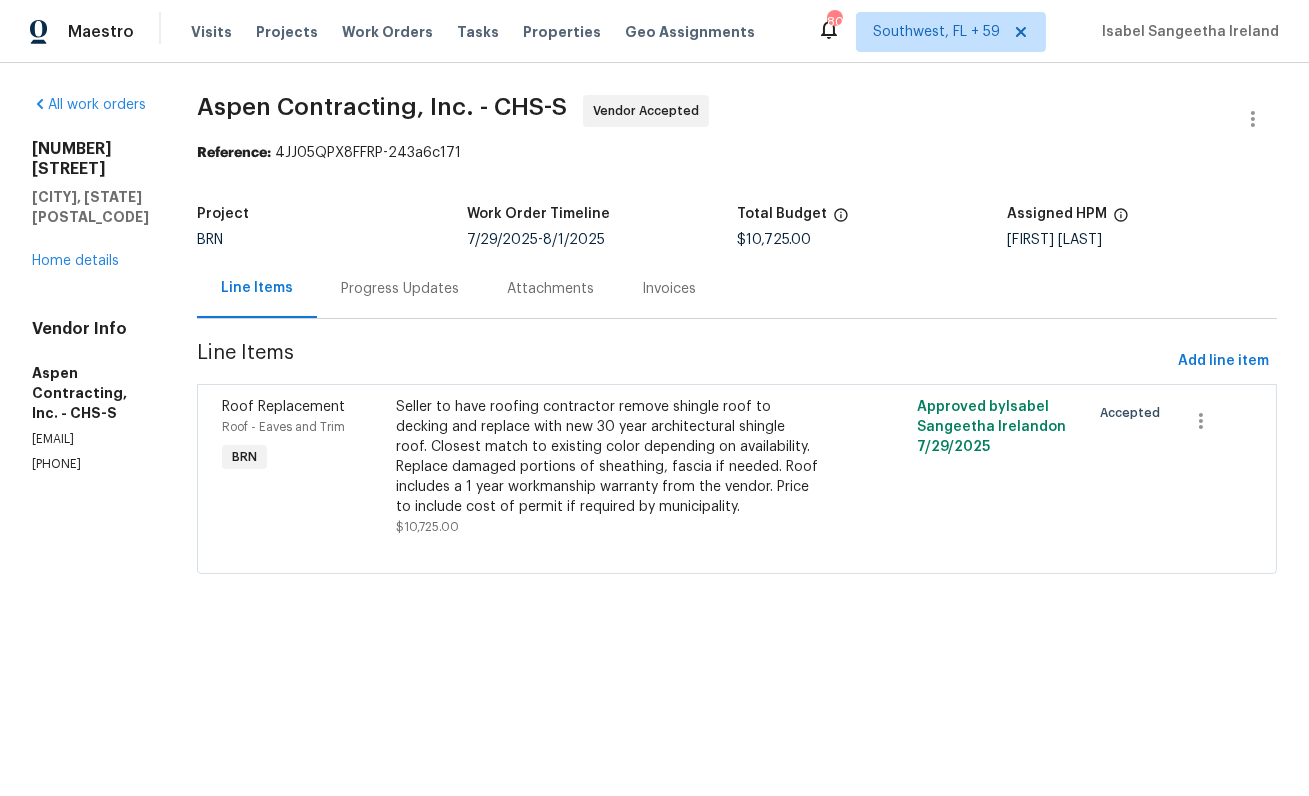 click on "Progress Updates" at bounding box center (400, 289) 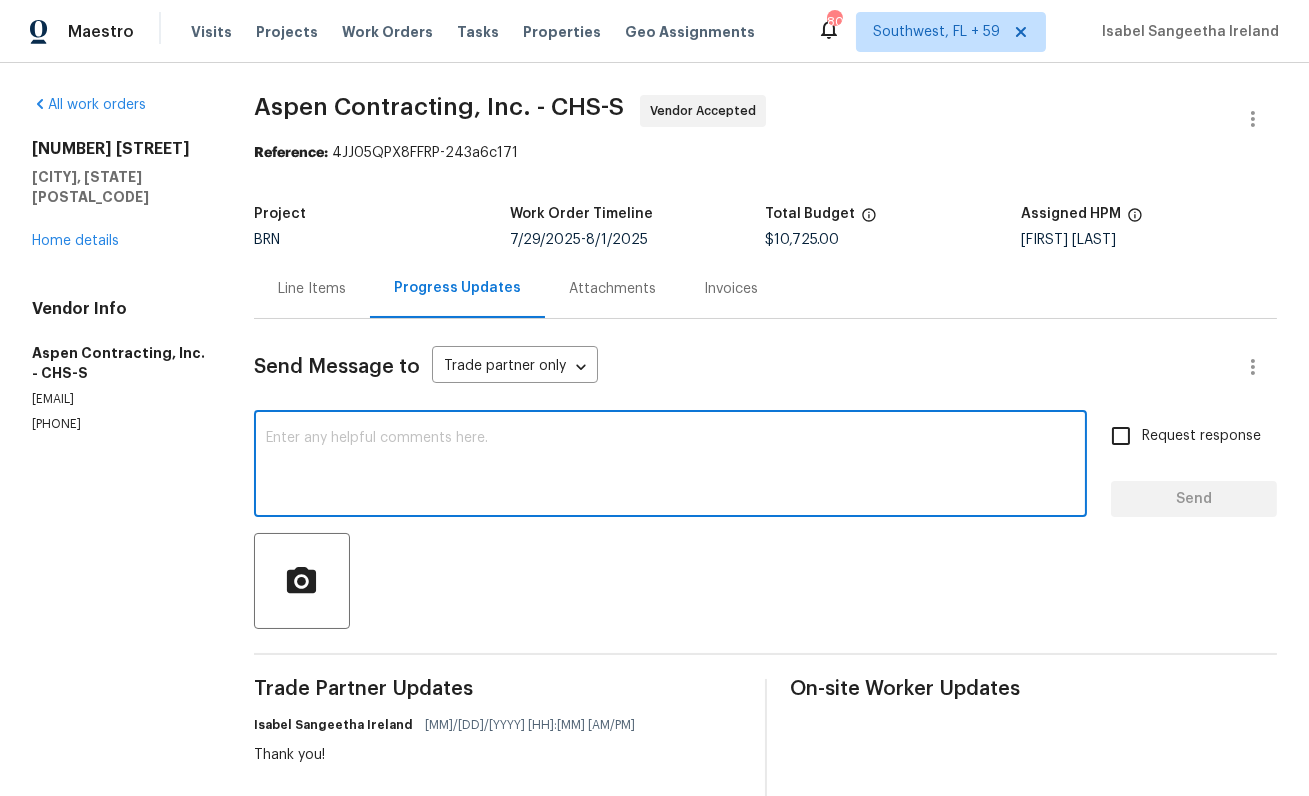 click at bounding box center (670, 466) 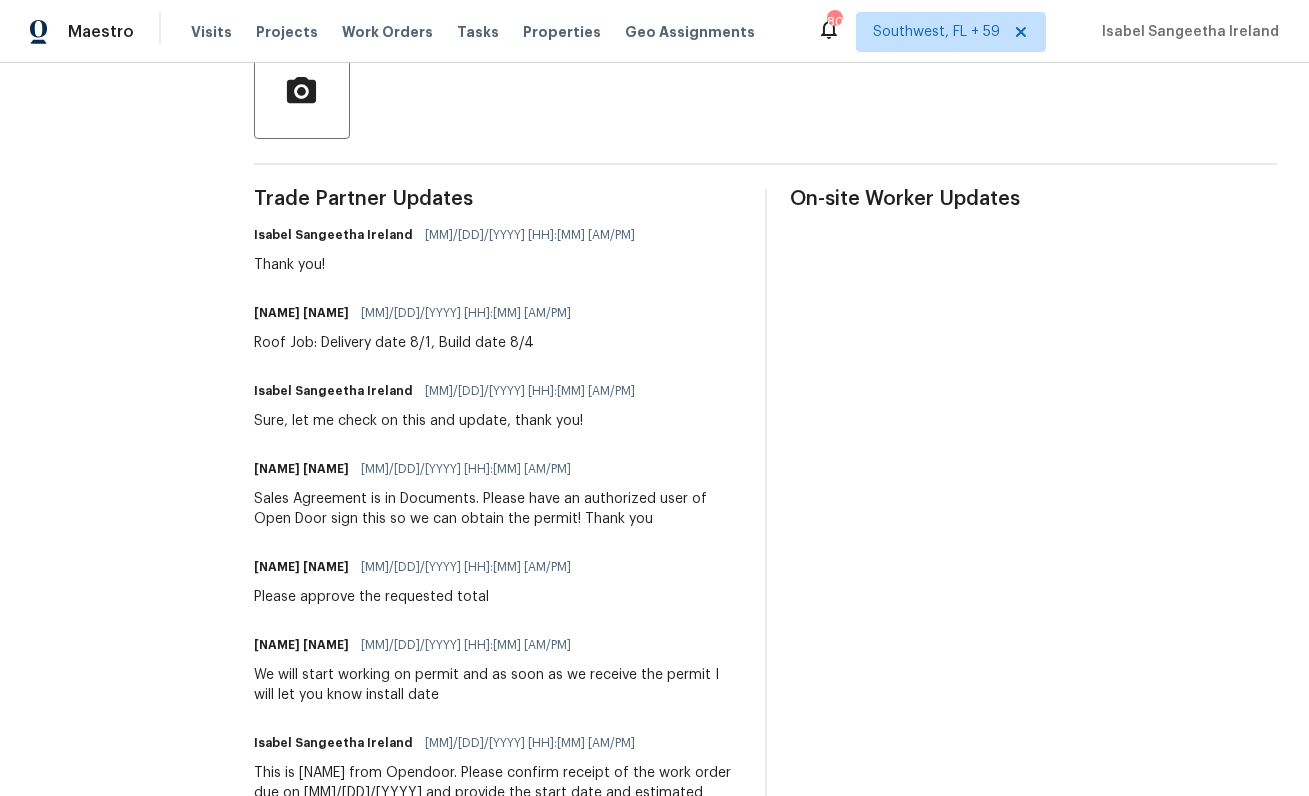 scroll, scrollTop: 529, scrollLeft: 0, axis: vertical 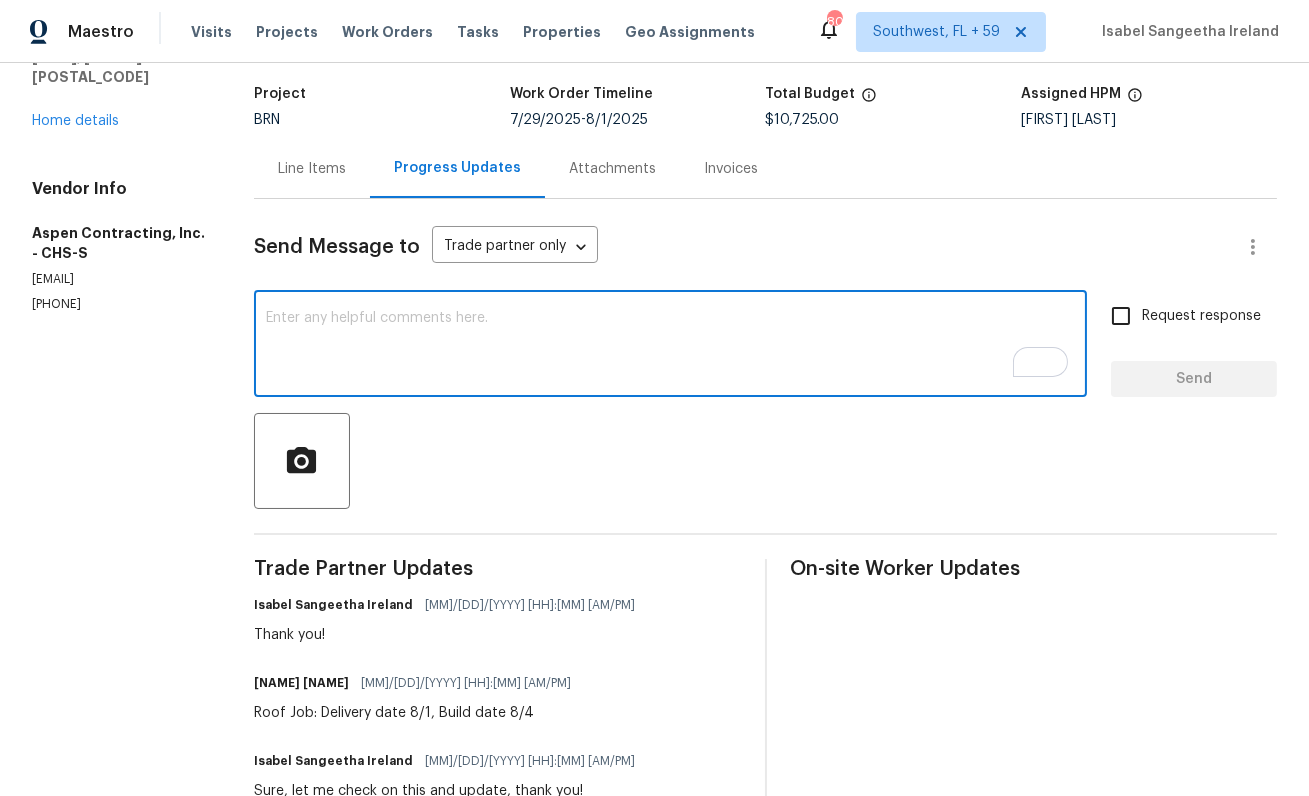 click at bounding box center [670, 346] 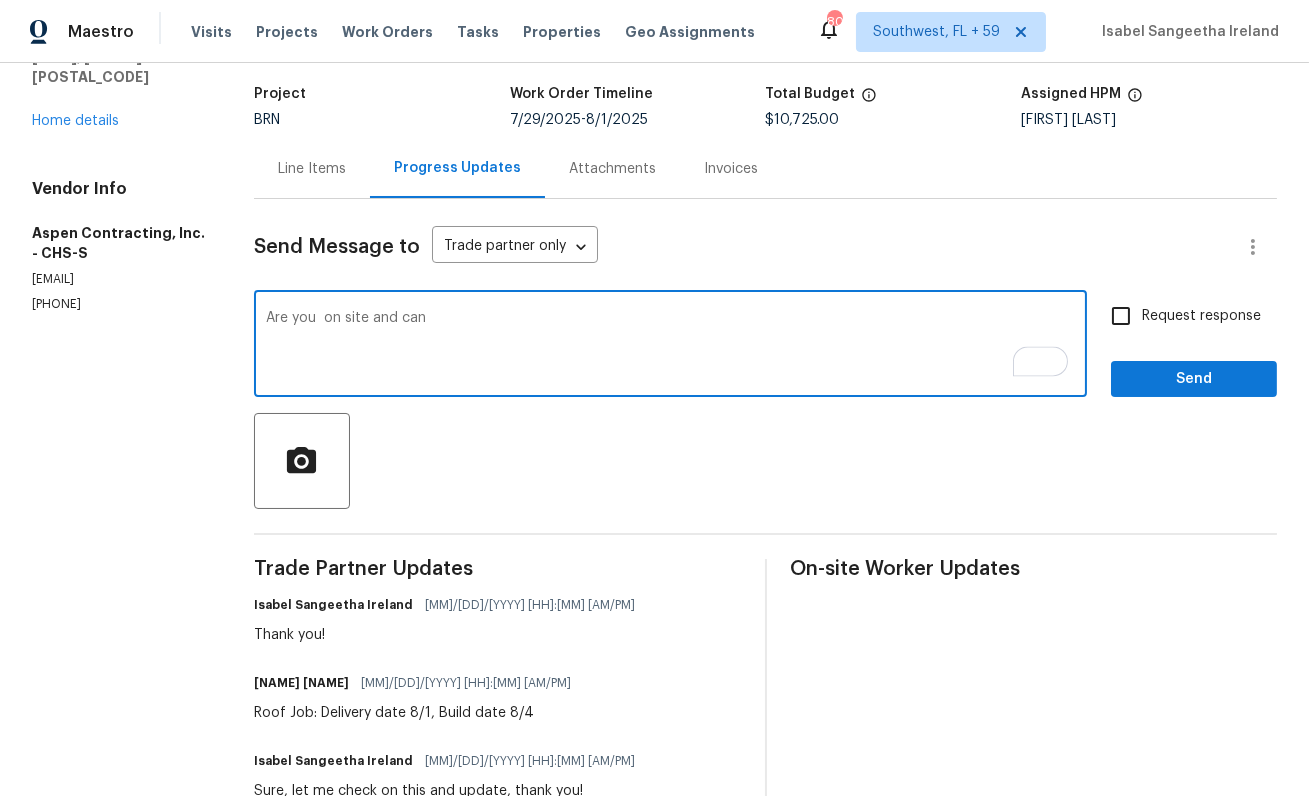 scroll, scrollTop: 287, scrollLeft: 0, axis: vertical 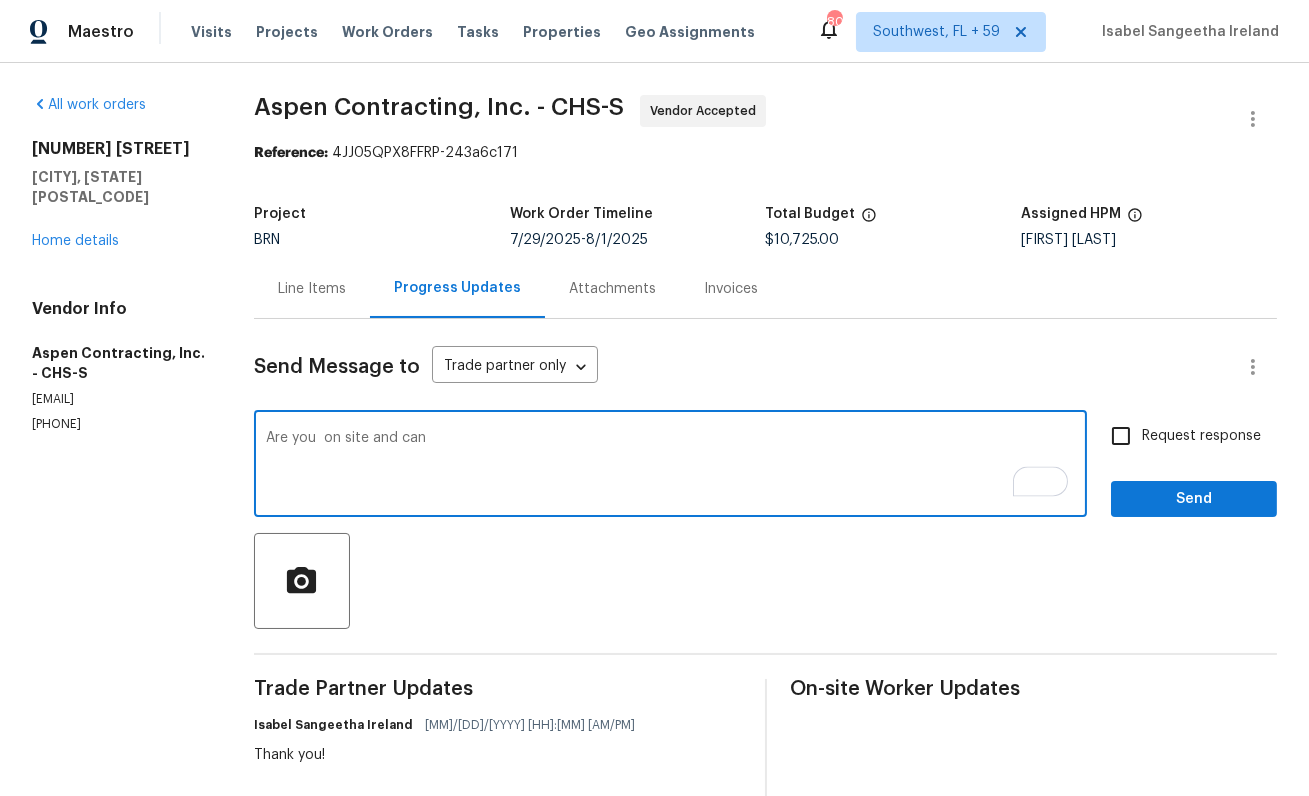 click on "Are you  on site and can" at bounding box center (670, 466) 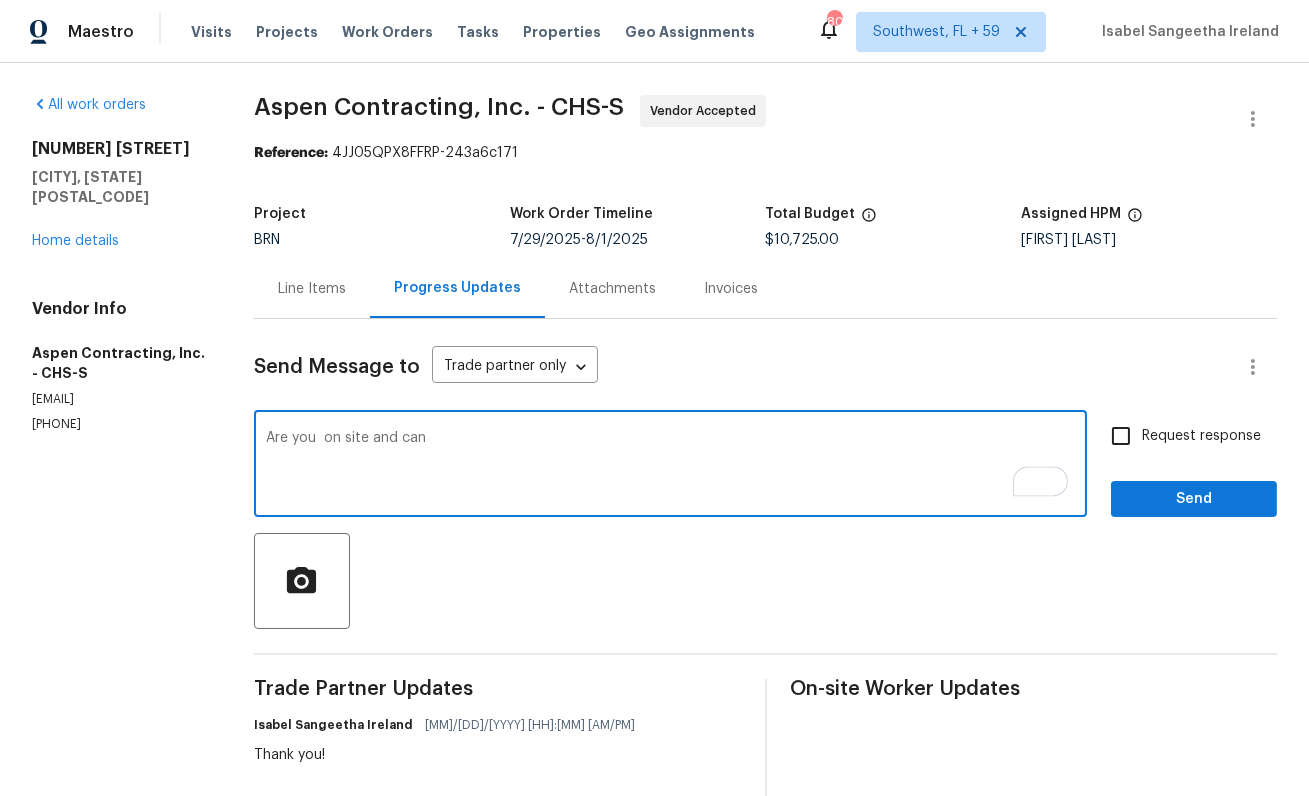 type on "Are you  on site and can" 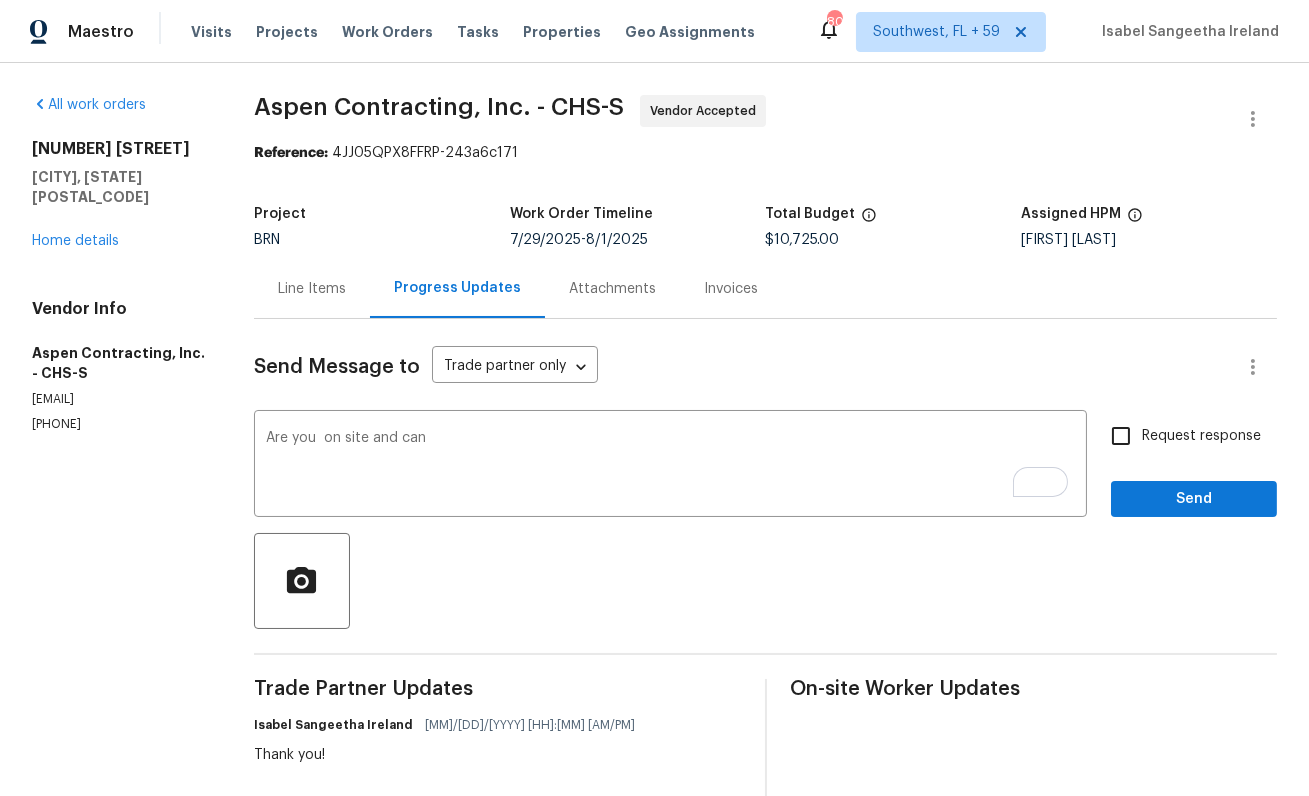 click on "Aspen Contracting, Inc. - CHS-S" at bounding box center [439, 107] 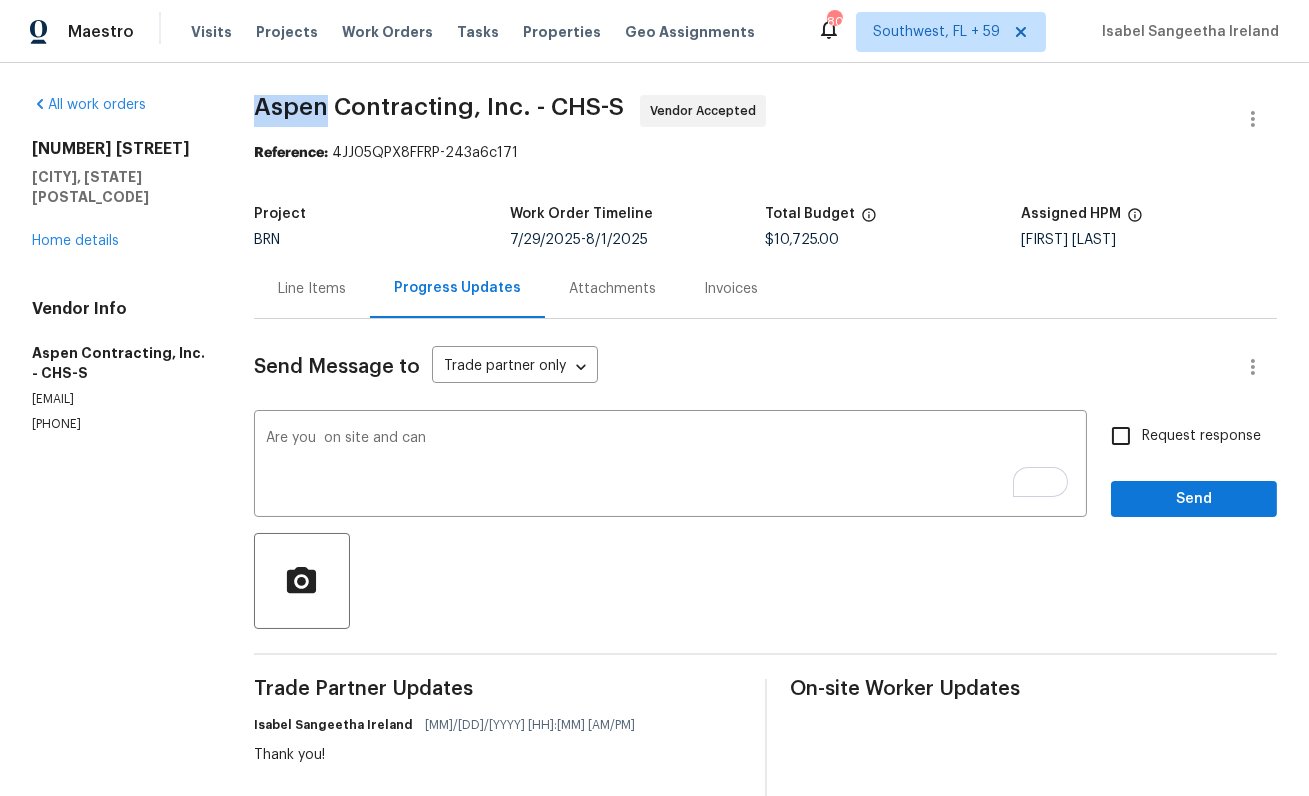 click on "Aspen Contracting, Inc. - CHS-S" at bounding box center [439, 107] 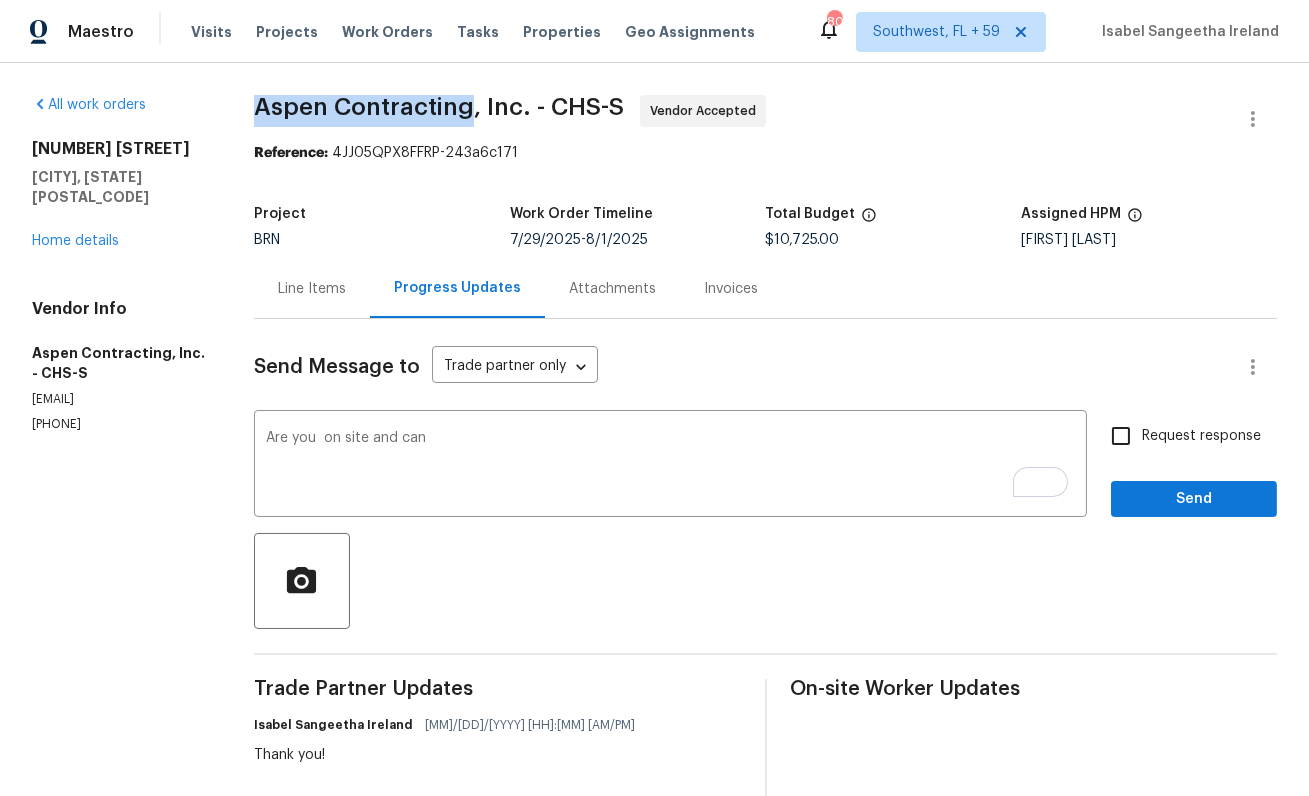 click on "Aspen Contracting, Inc. - CHS-S" at bounding box center [439, 107] 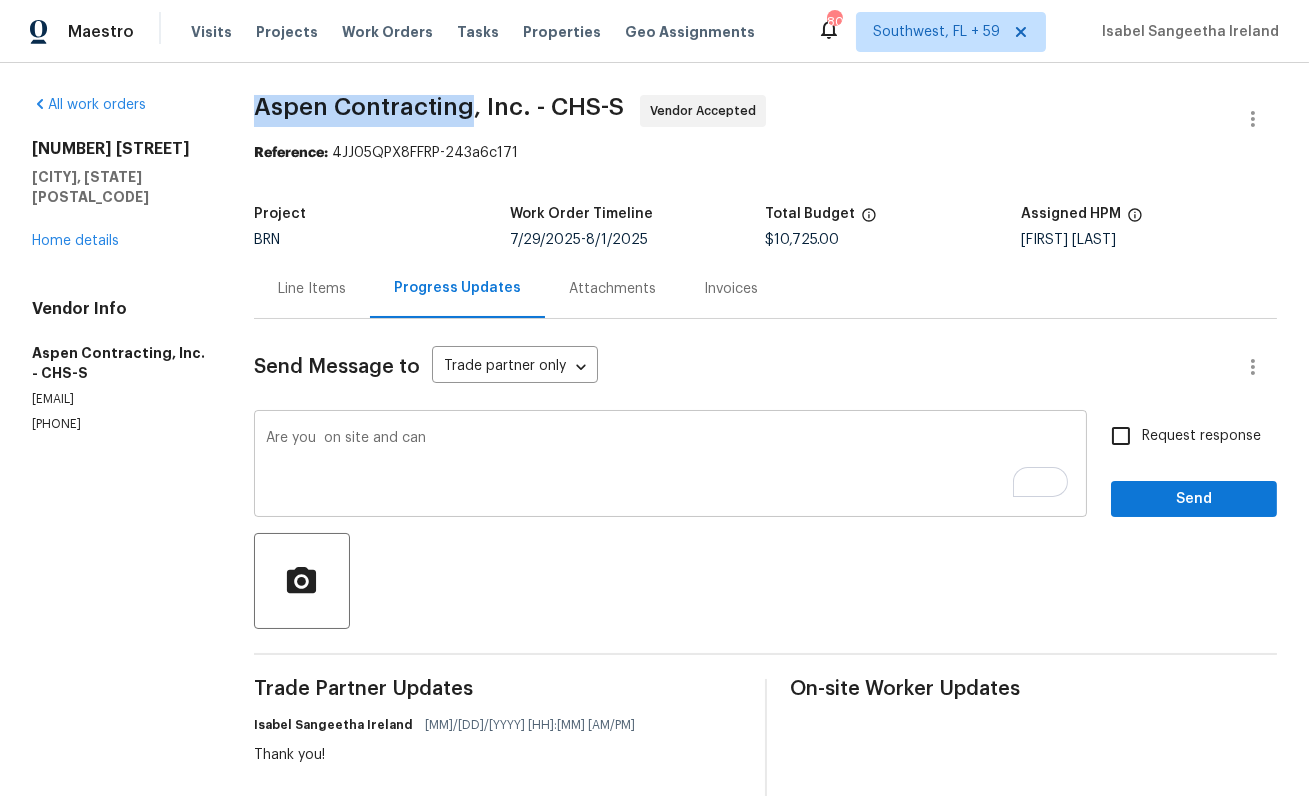 scroll, scrollTop: 579, scrollLeft: 0, axis: vertical 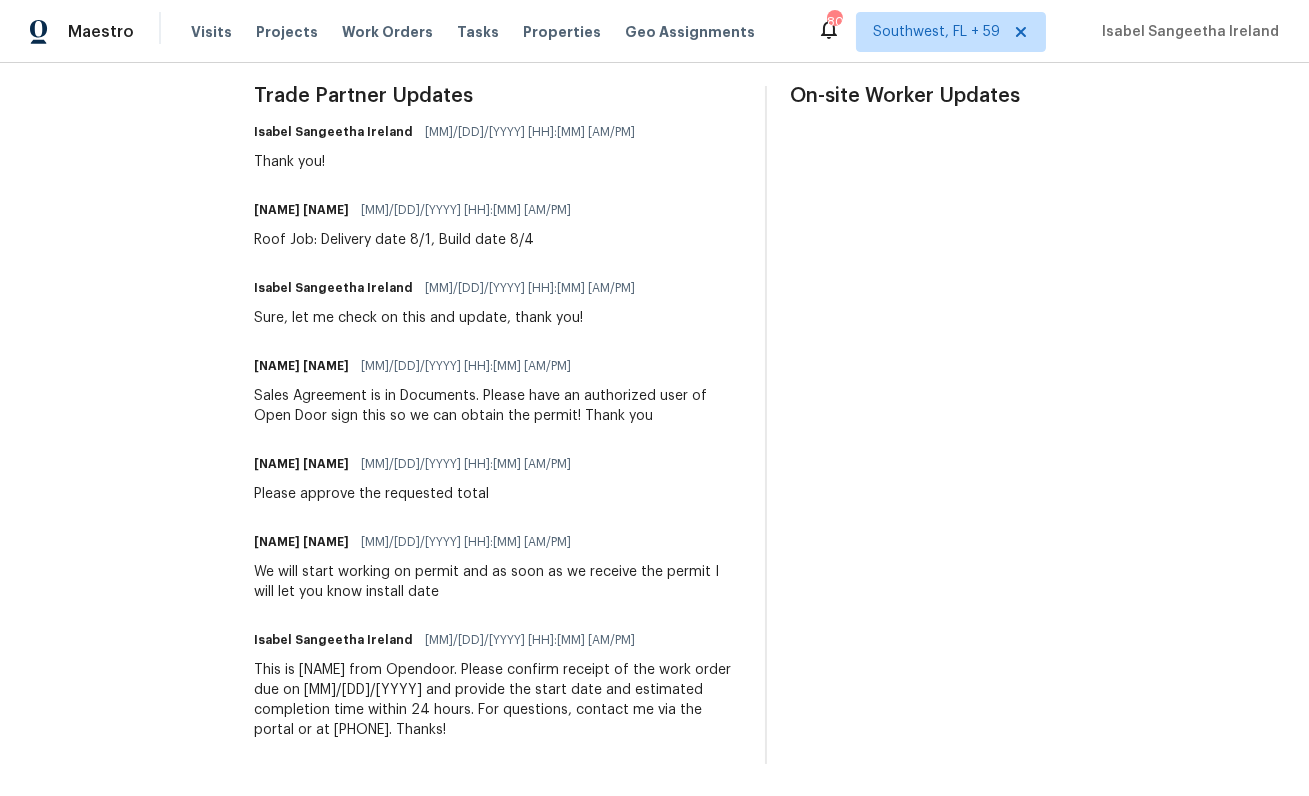 click on "Sales Agreement is in Documents. Please have an authorized user of Open Door sign this so we can obtain the permit! Thank you" at bounding box center [497, 406] 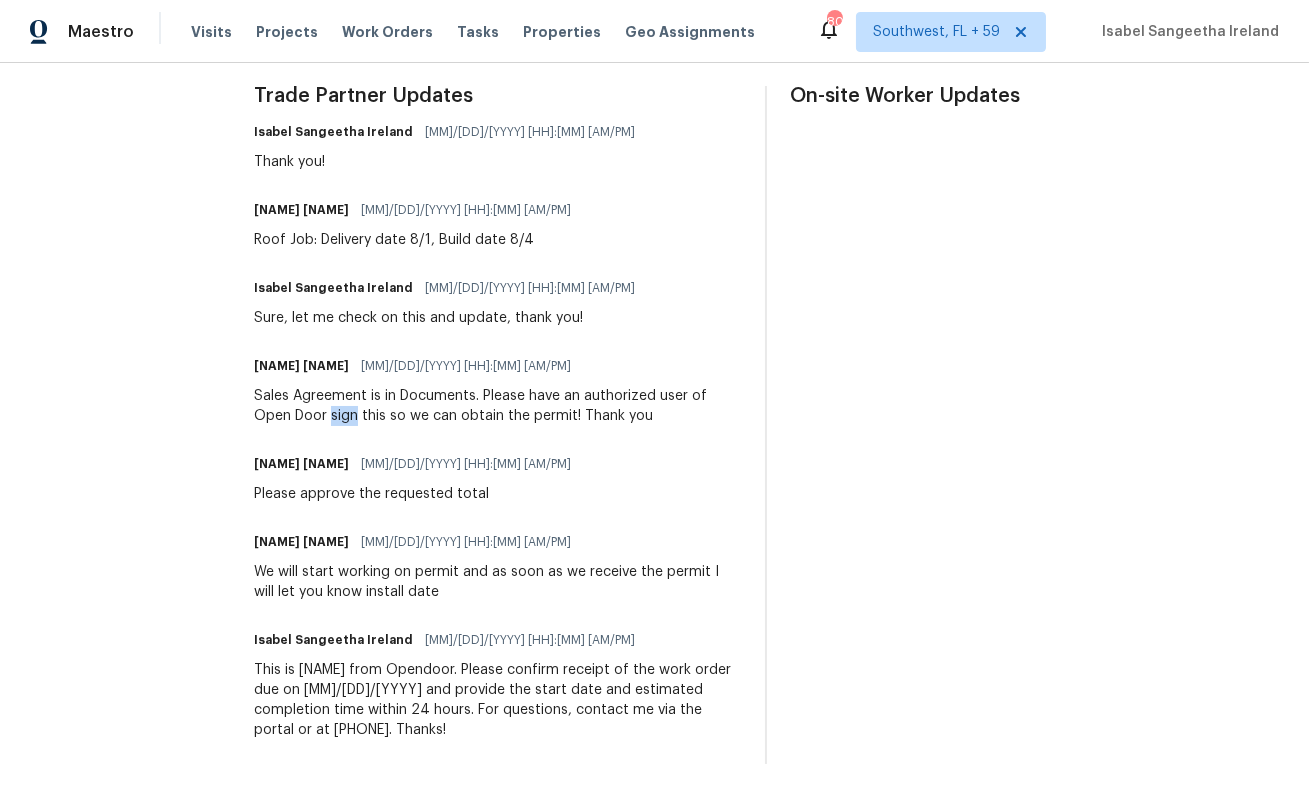 click on "Sales Agreement is in Documents. Please have an authorized user of Open Door sign this so we can obtain the permit! Thank you" at bounding box center (497, 406) 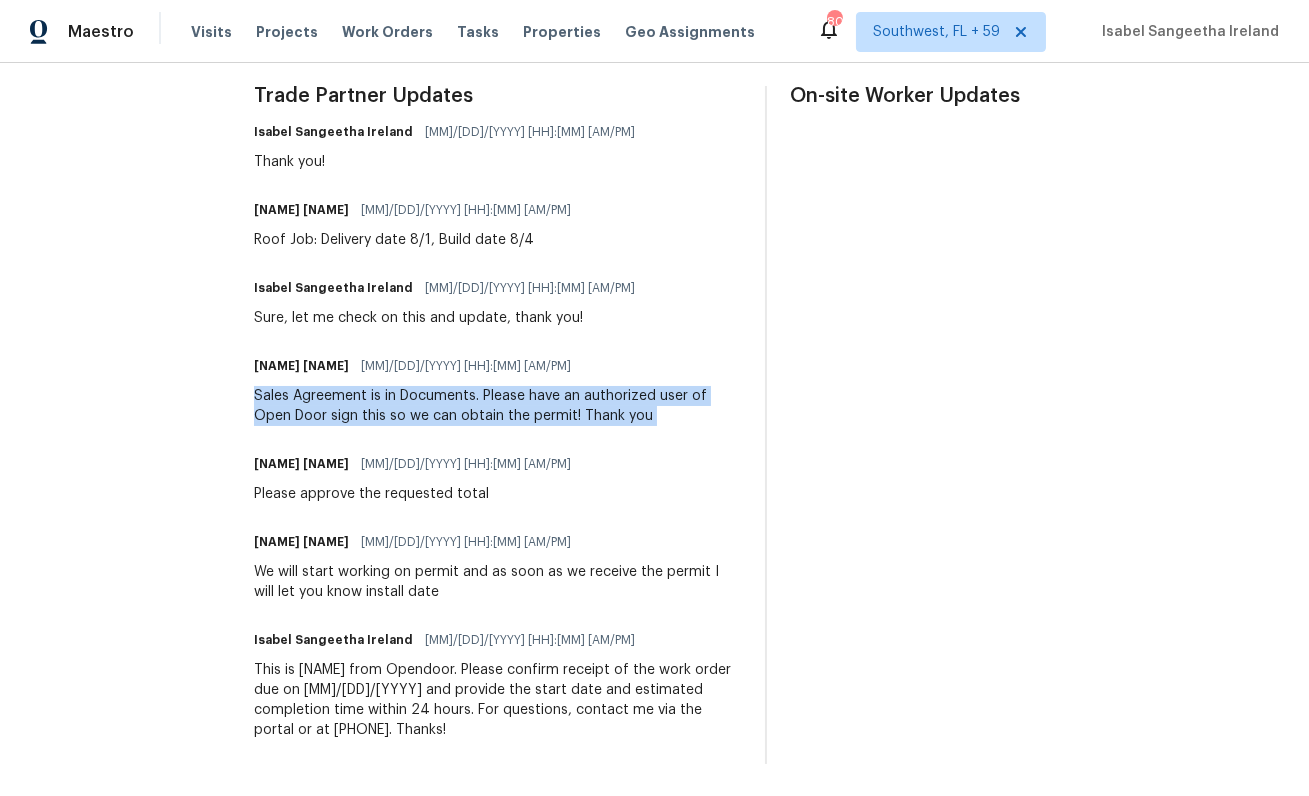 click on "Sales Agreement is in Documents. Please have an authorized user of Open Door sign this so we can obtain the permit! Thank you" at bounding box center [497, 406] 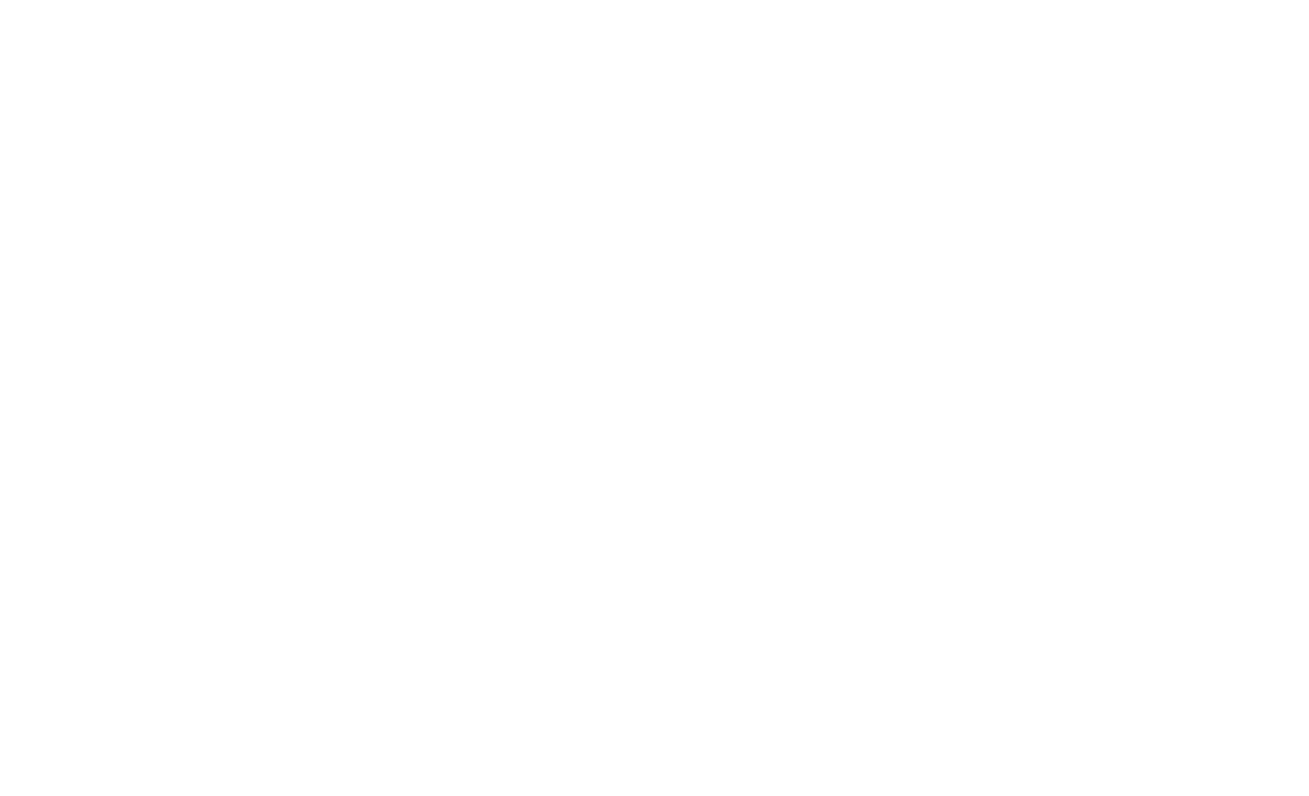 scroll, scrollTop: 0, scrollLeft: 0, axis: both 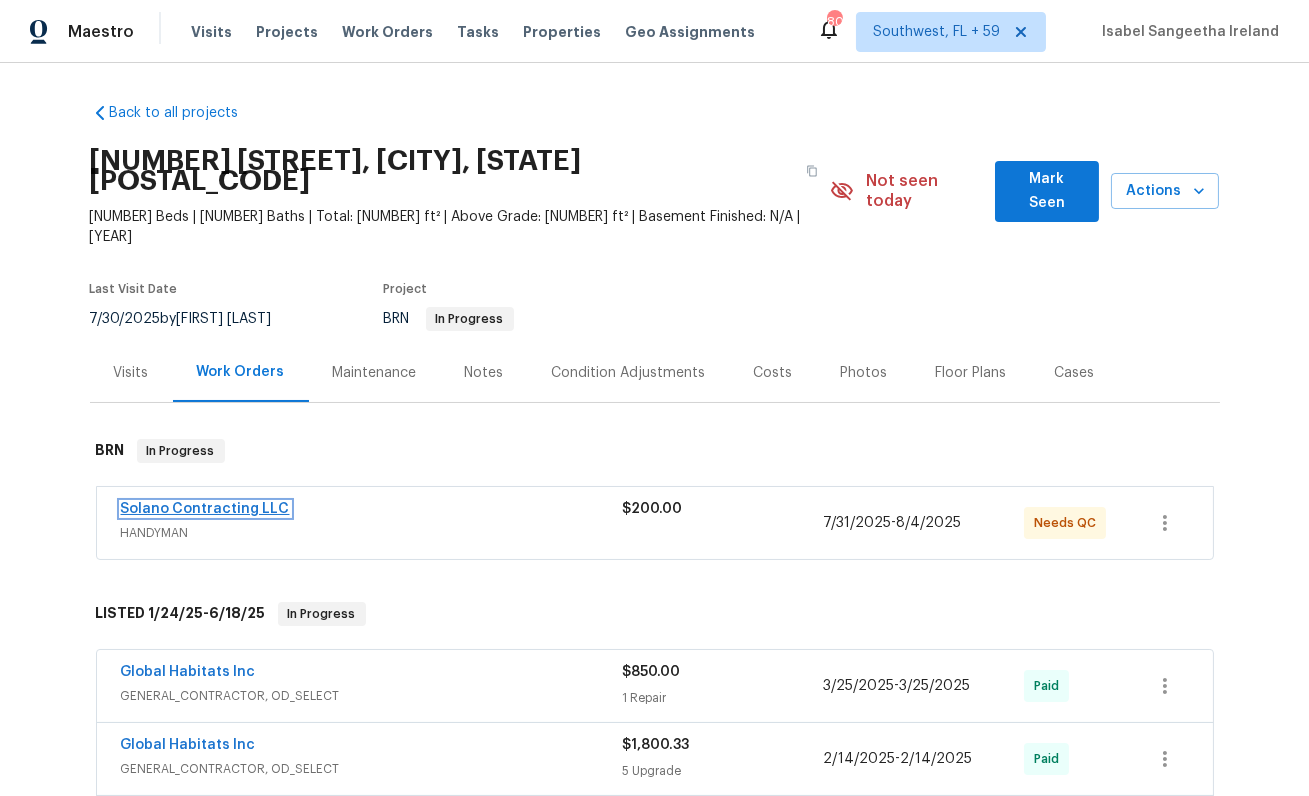 click on "Solano Contracting LLC" at bounding box center [205, 509] 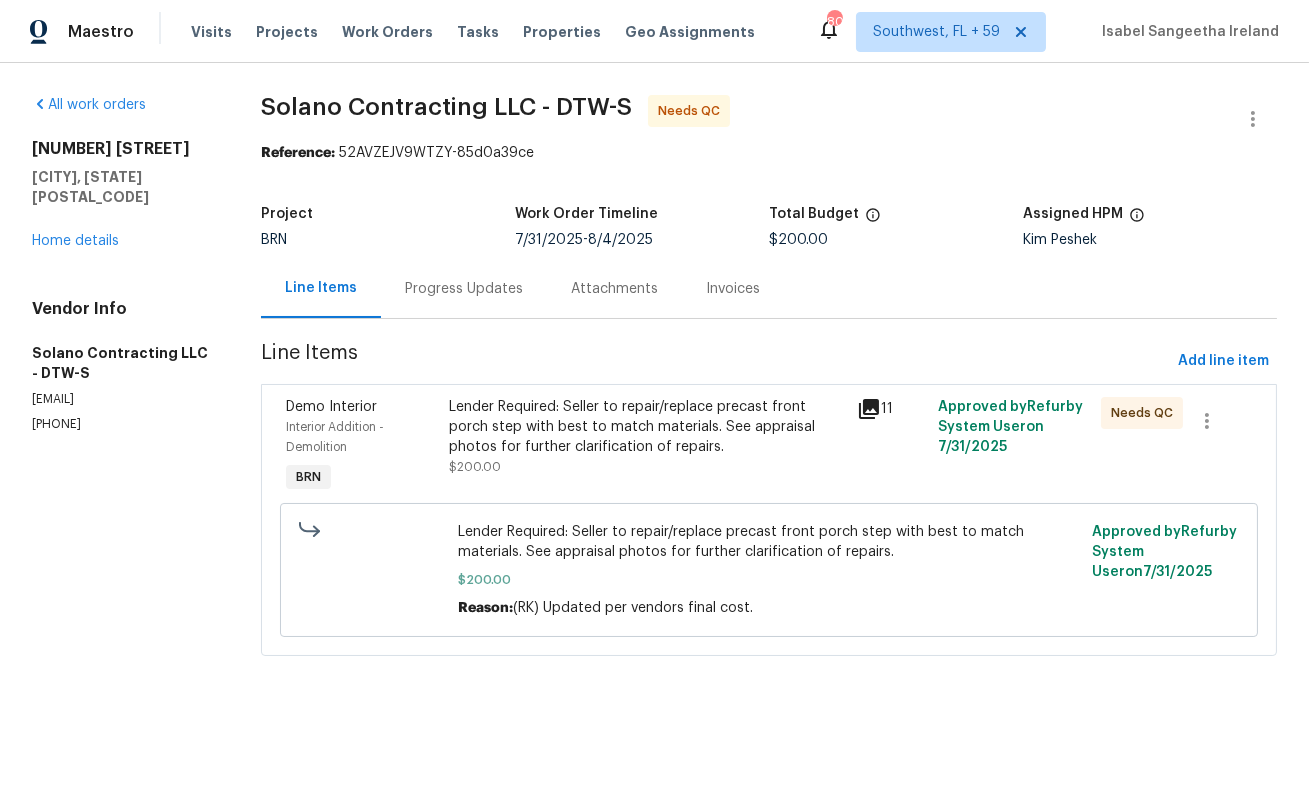 click on "Progress Updates" at bounding box center [464, 289] 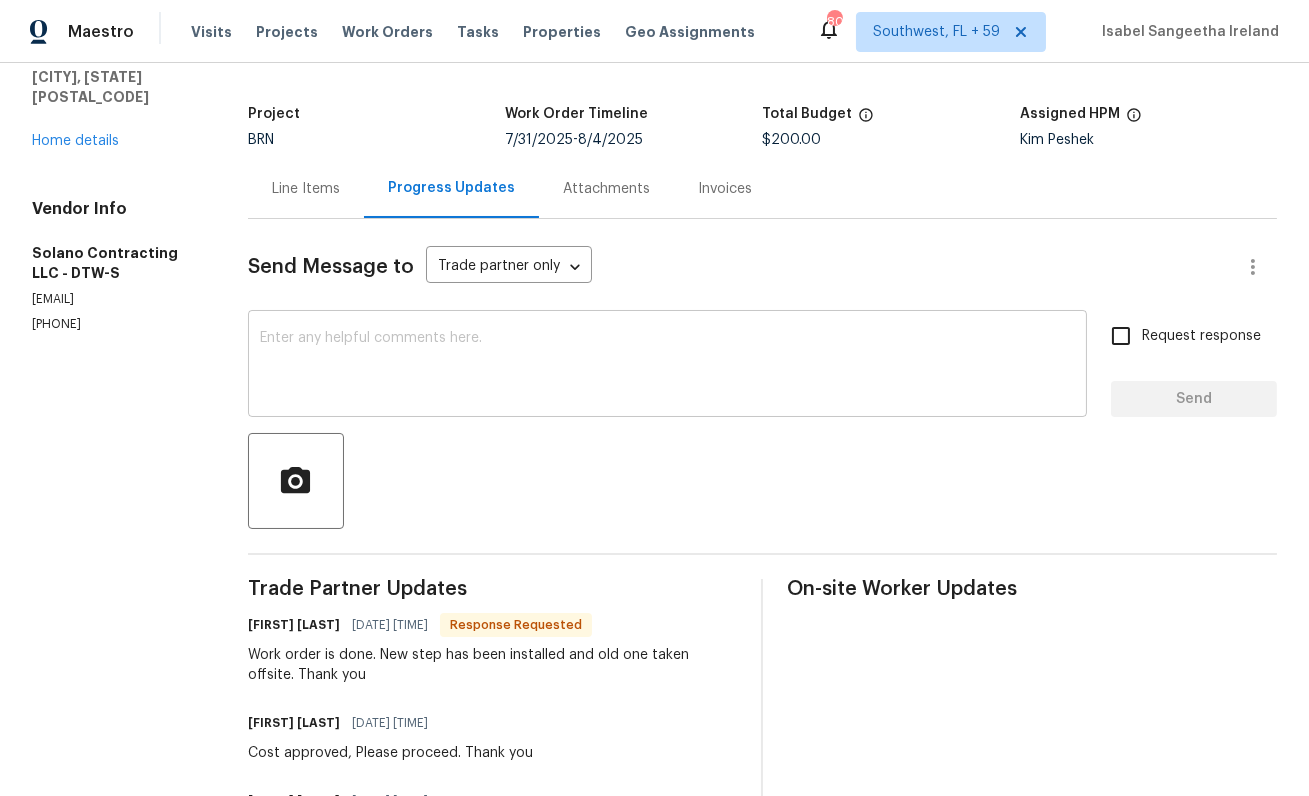 scroll, scrollTop: 136, scrollLeft: 0, axis: vertical 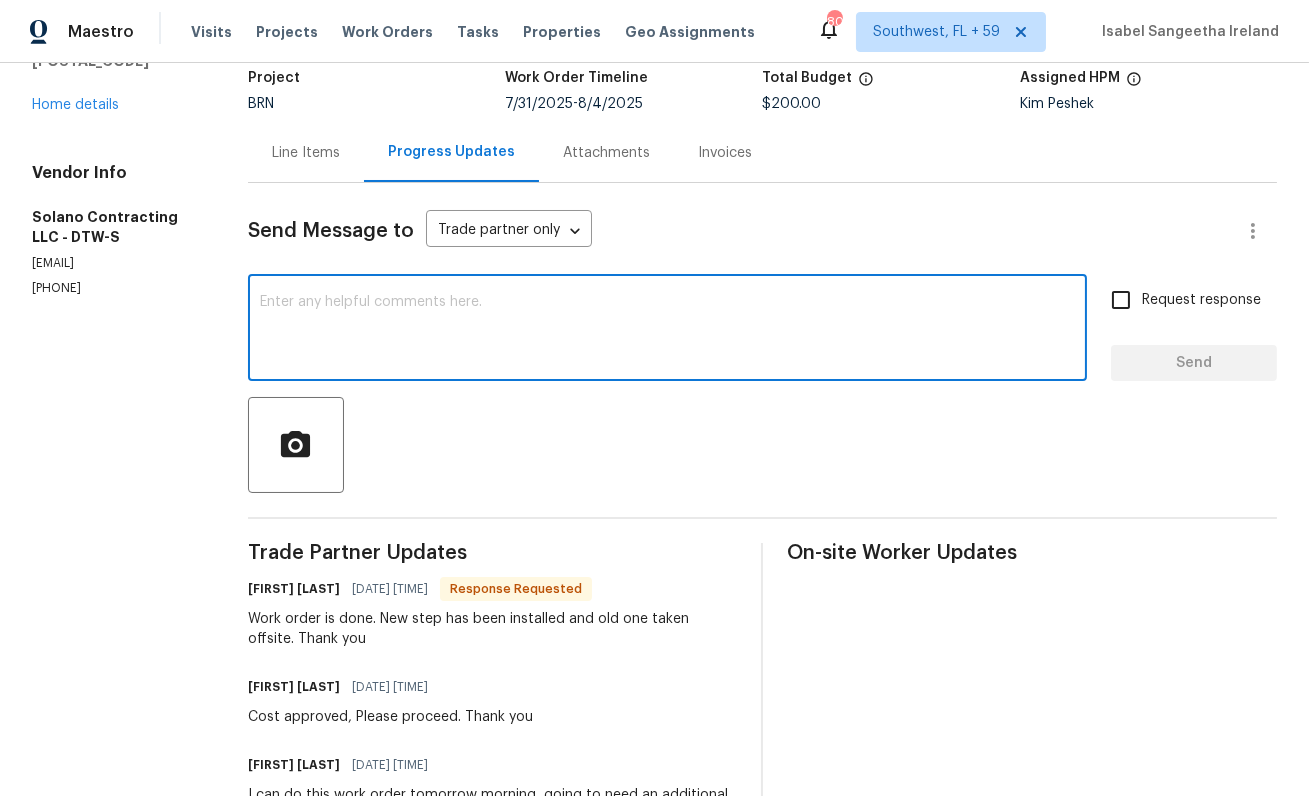 click at bounding box center [667, 330] 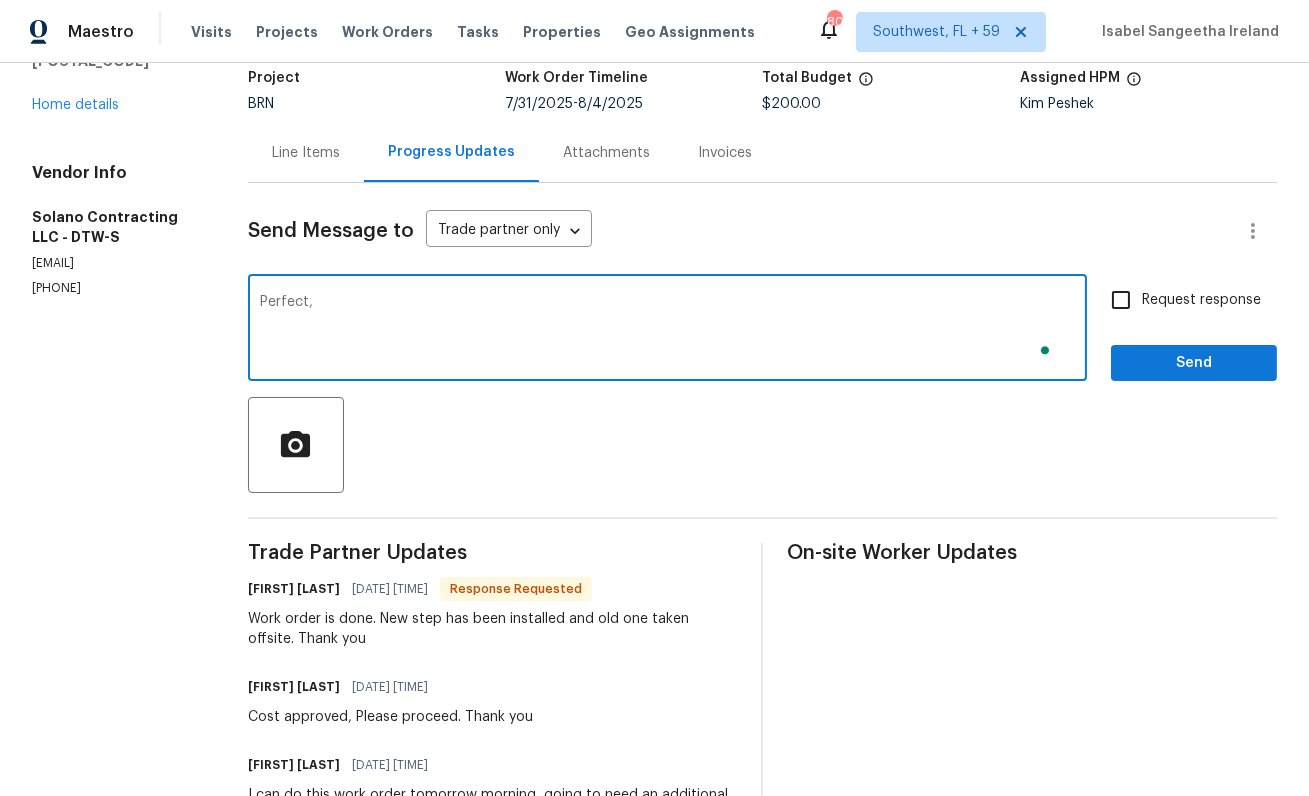 scroll, scrollTop: 136, scrollLeft: 0, axis: vertical 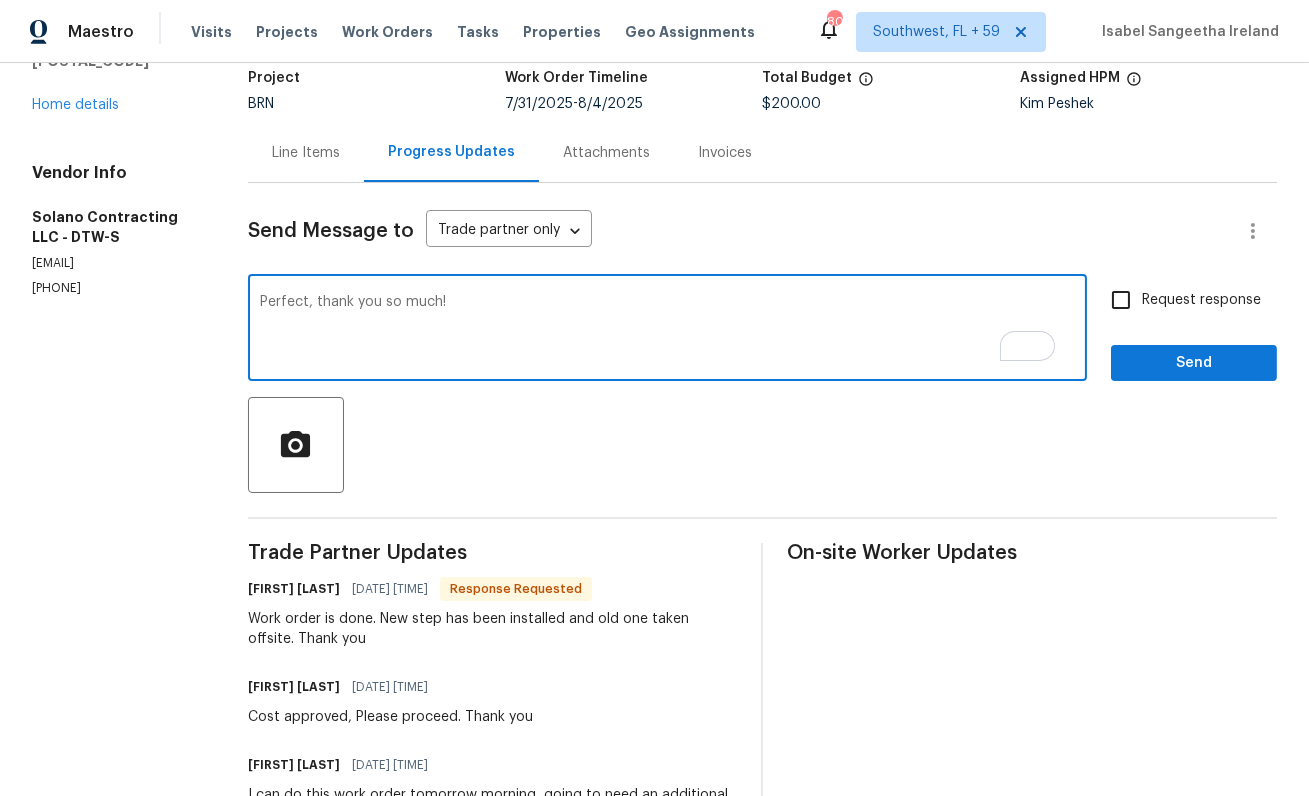 type on "Perfect, thank you so much!" 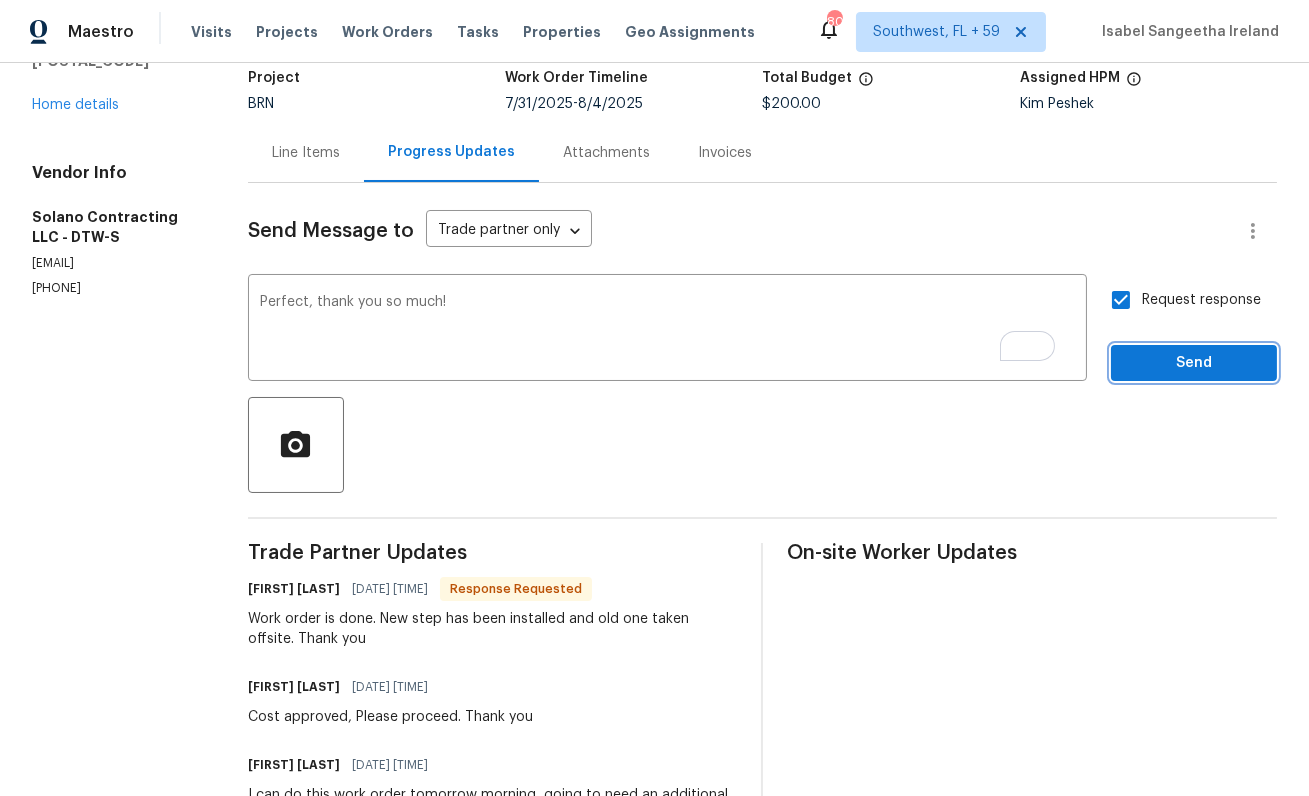 click on "Send" at bounding box center [1194, 363] 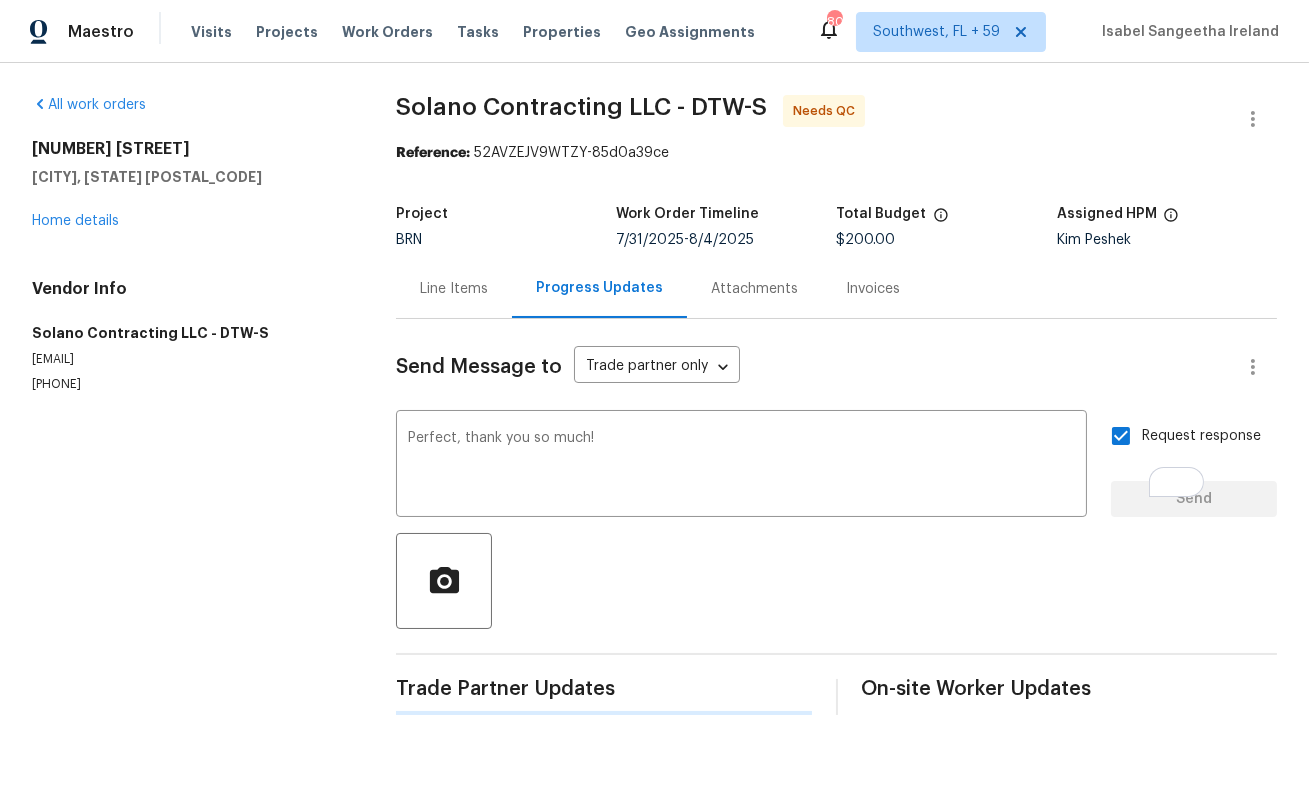 scroll, scrollTop: 0, scrollLeft: 0, axis: both 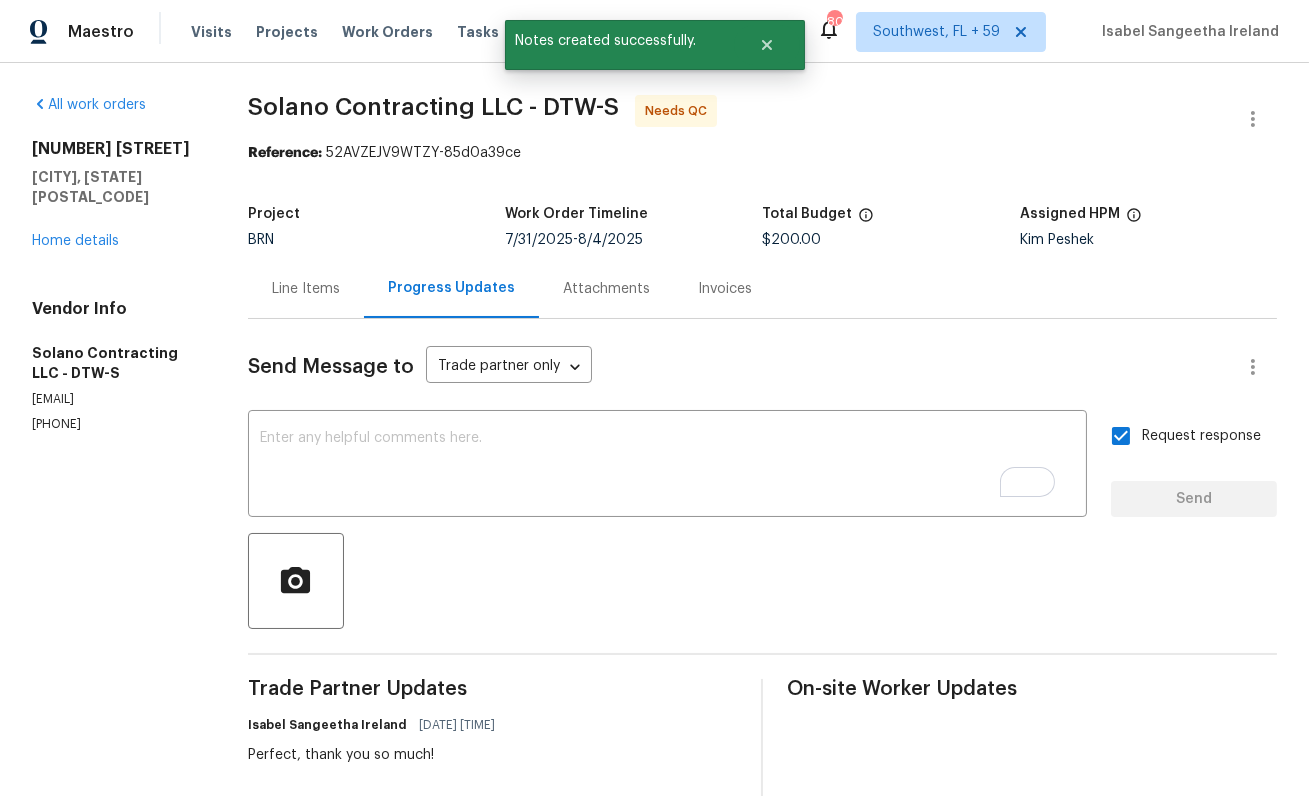 click on "Line Items" at bounding box center (306, 289) 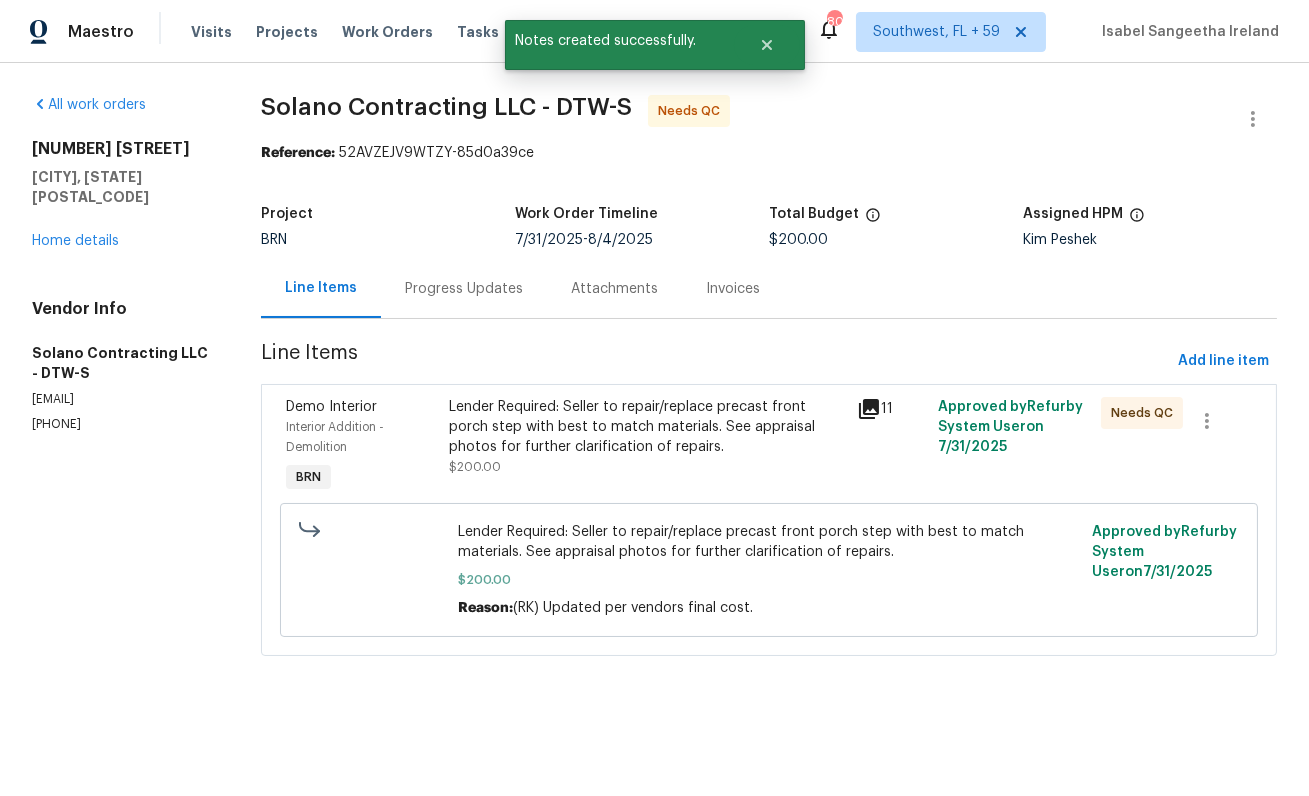 click on "Lender Required: Seller to repair/replace precast front porch step with best to match materials. See appraisal photos for further clarification of repairs." at bounding box center (646, 427) 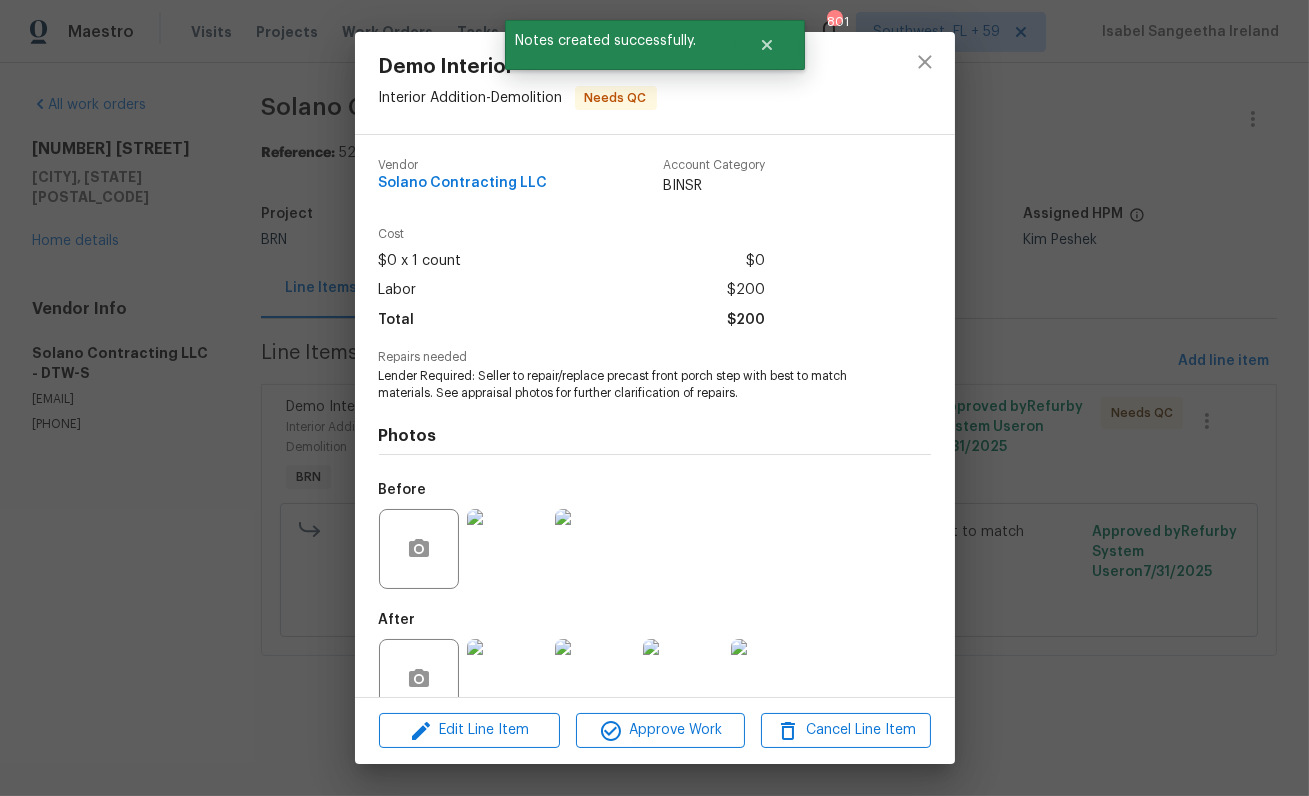 click at bounding box center [507, 549] 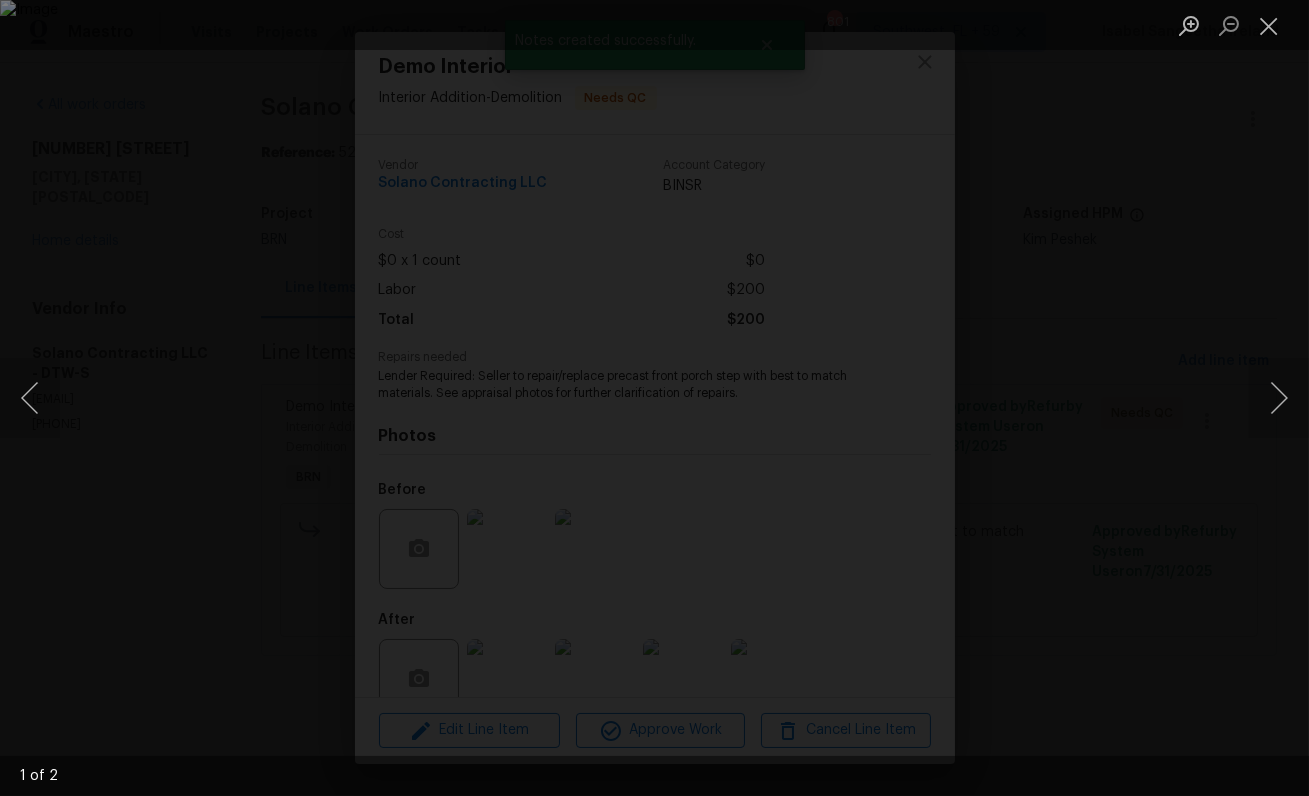 click at bounding box center [654, 398] 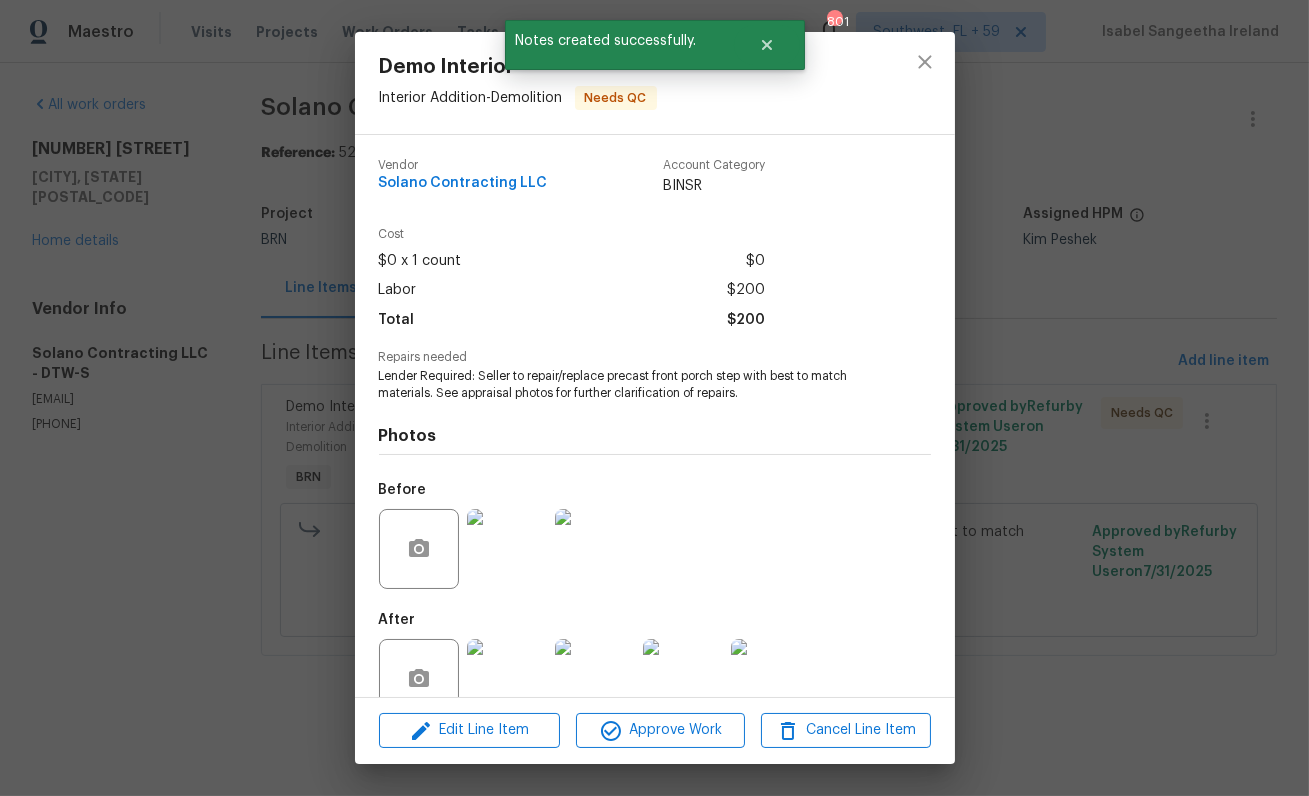 click at bounding box center (507, 679) 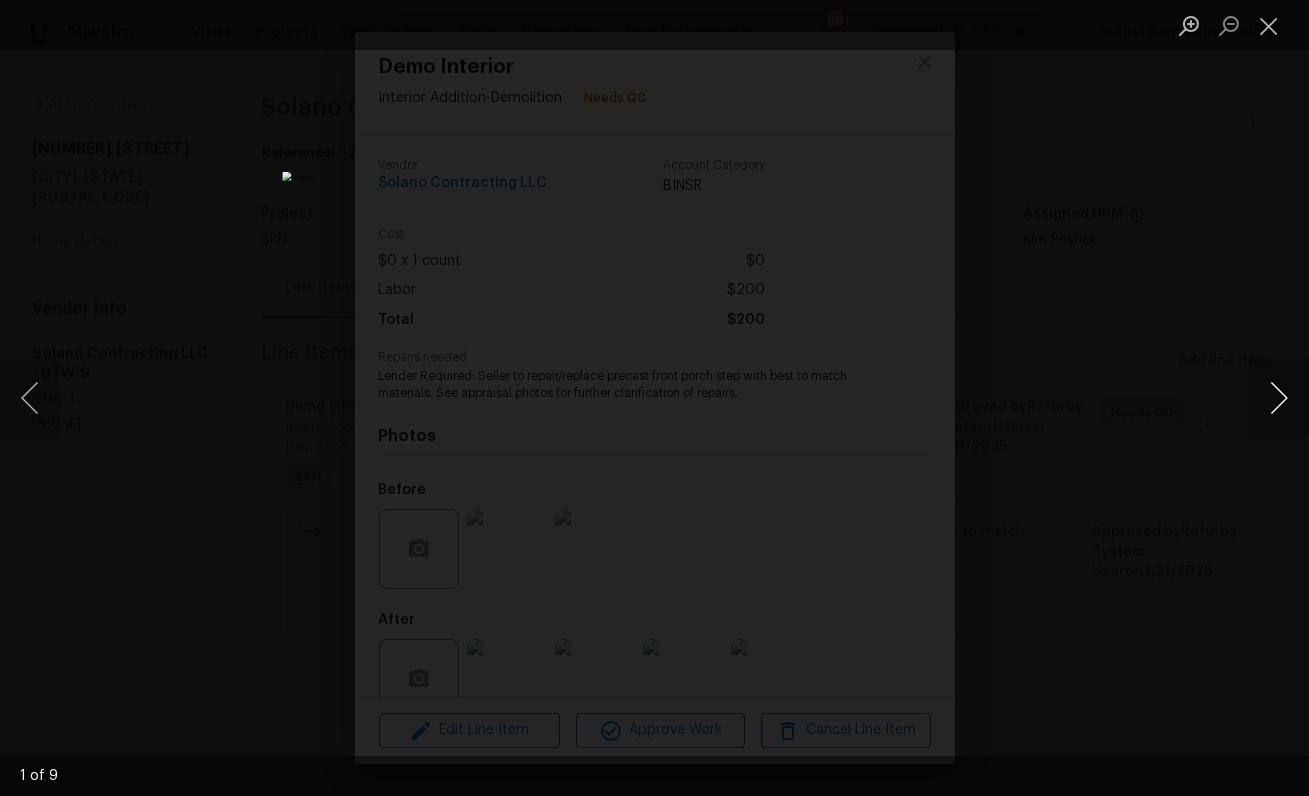 click at bounding box center [1279, 398] 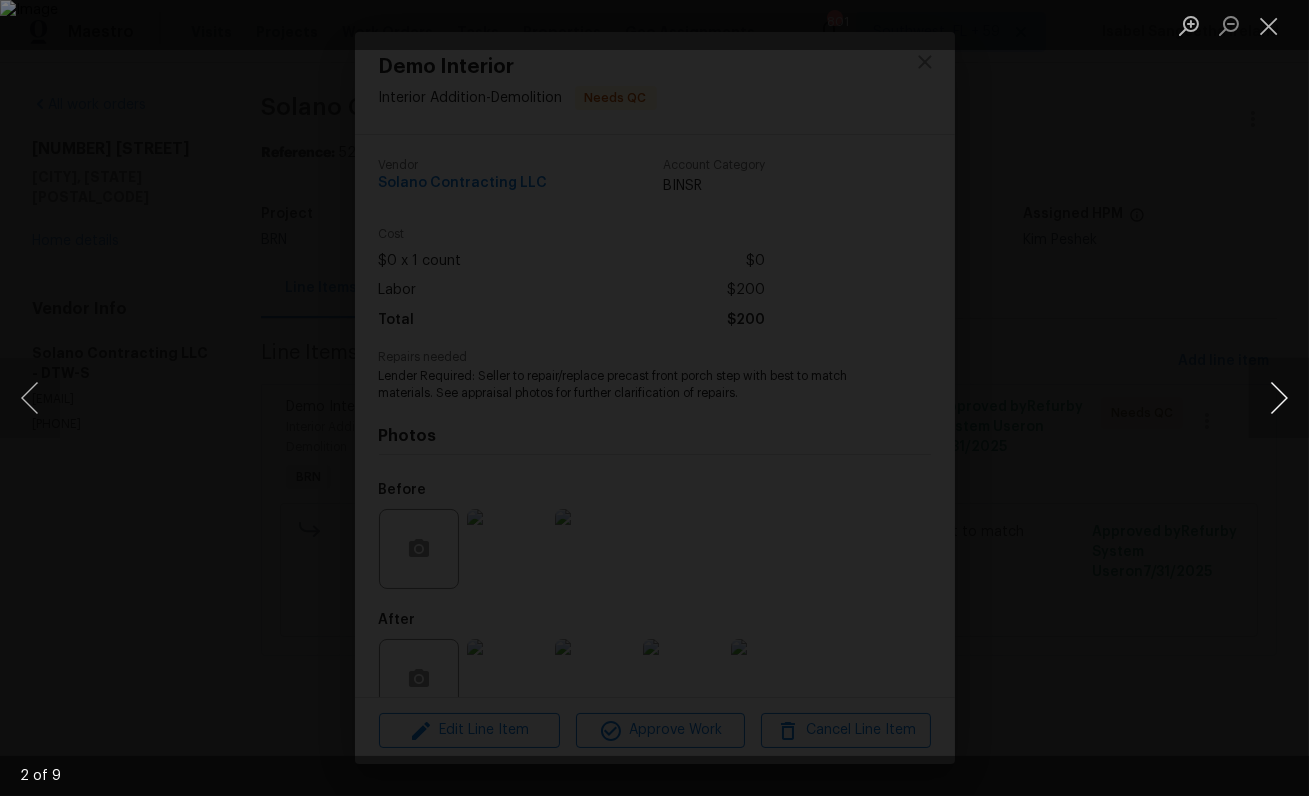 click at bounding box center [1279, 398] 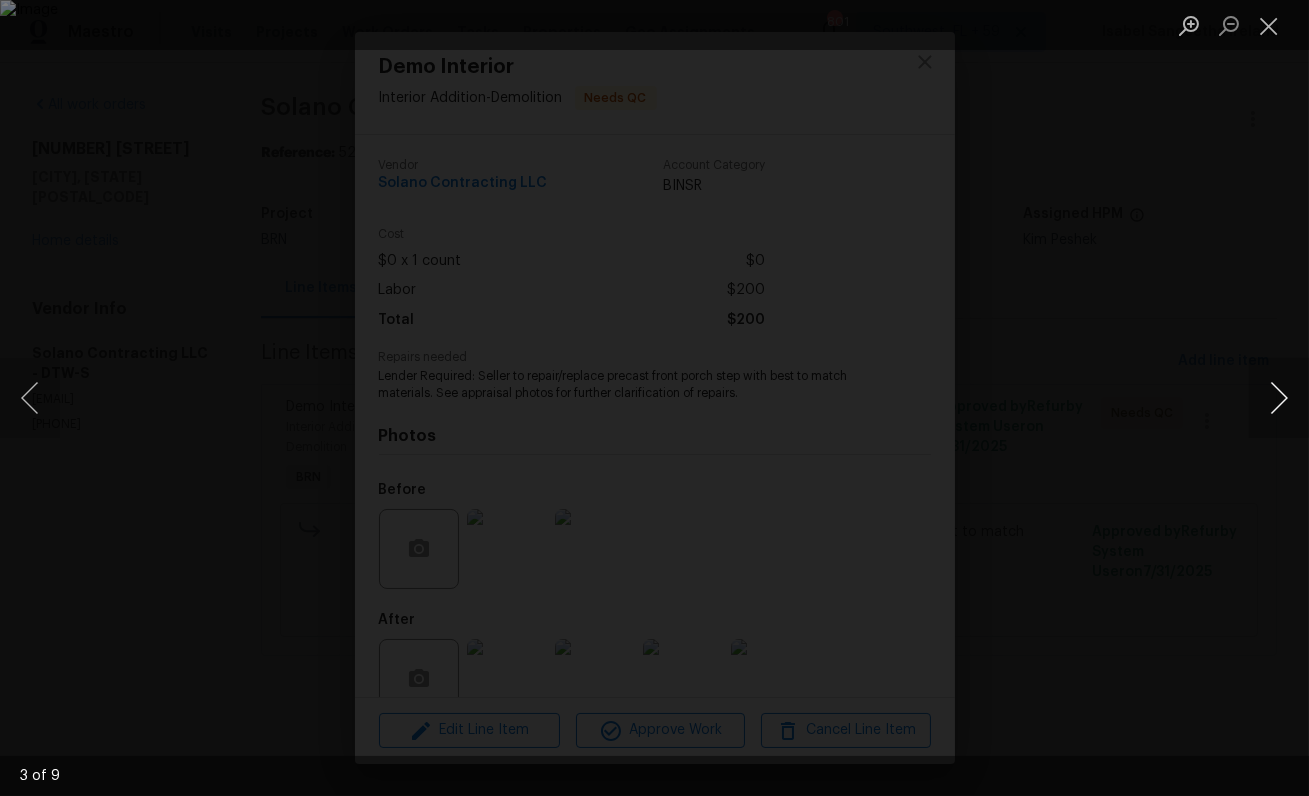 click at bounding box center [1279, 398] 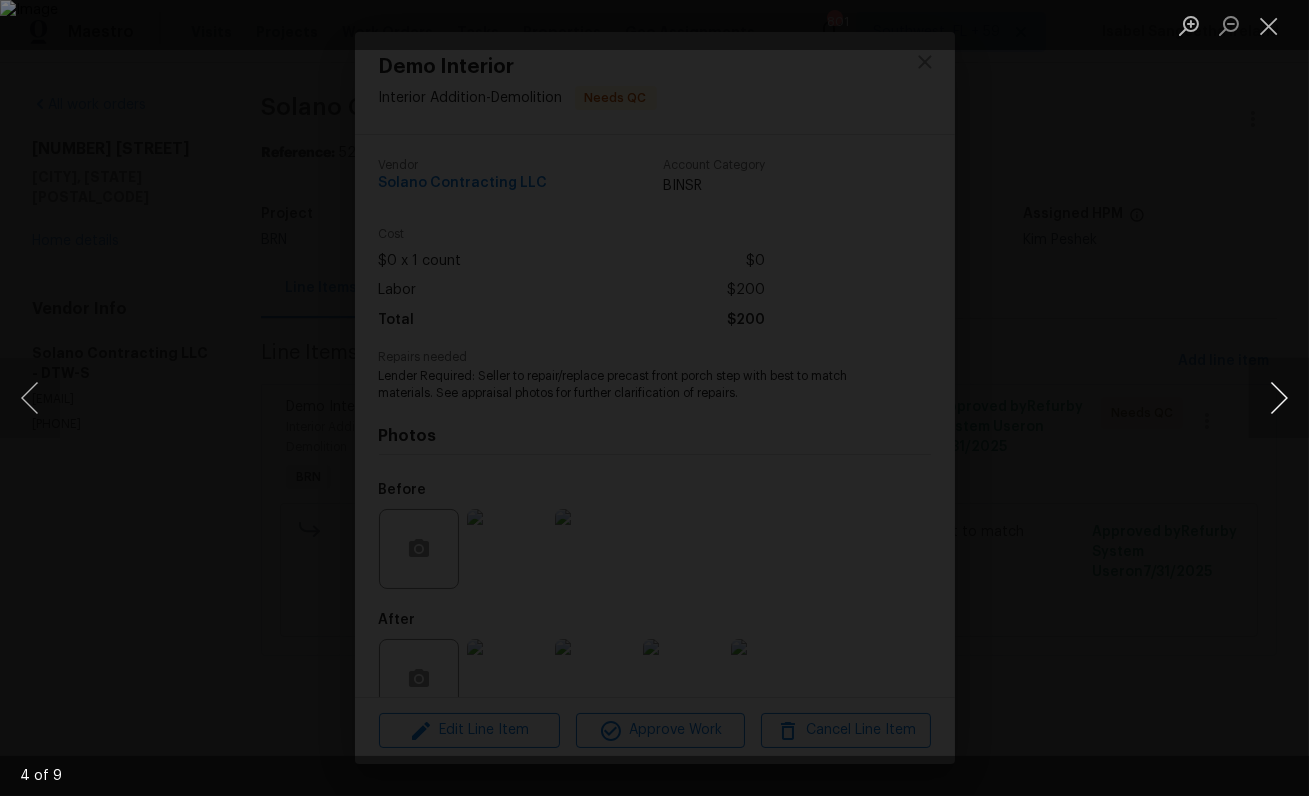 click at bounding box center (1279, 398) 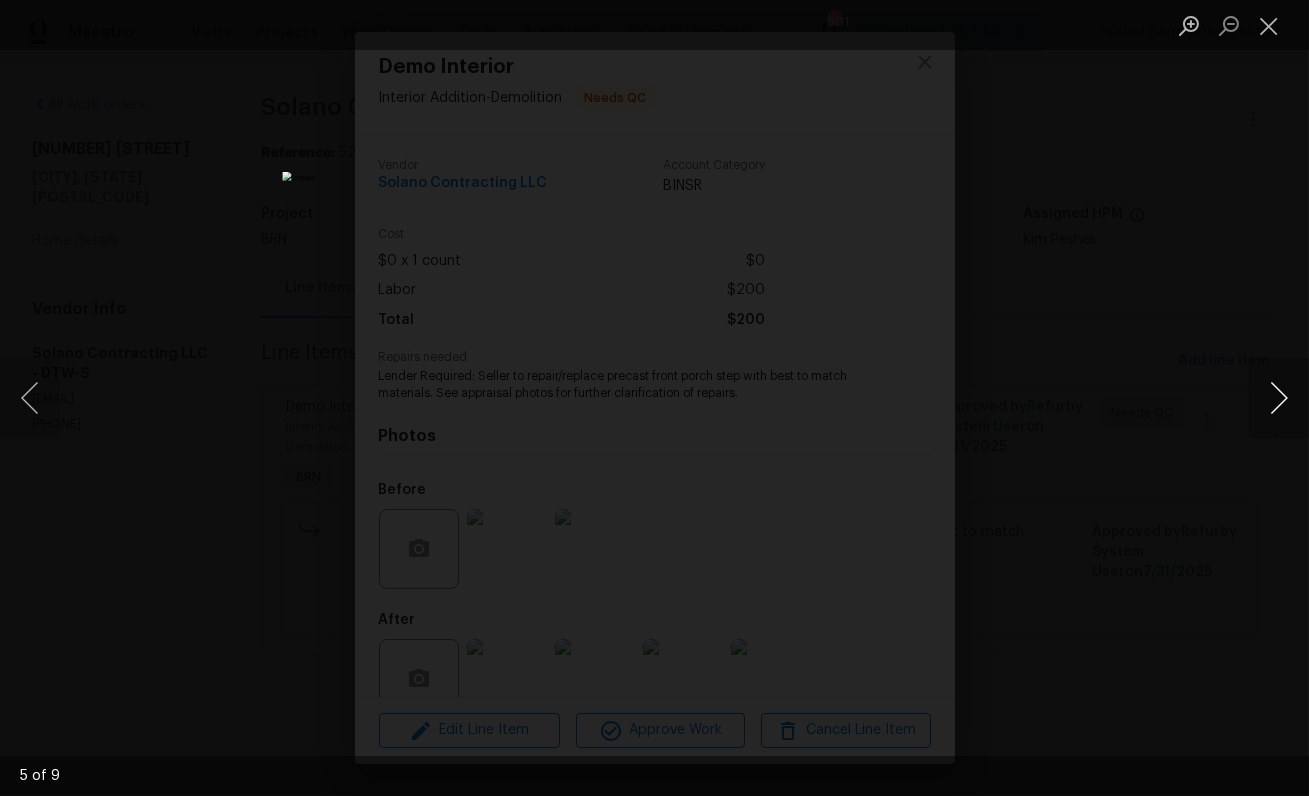 click at bounding box center [1279, 398] 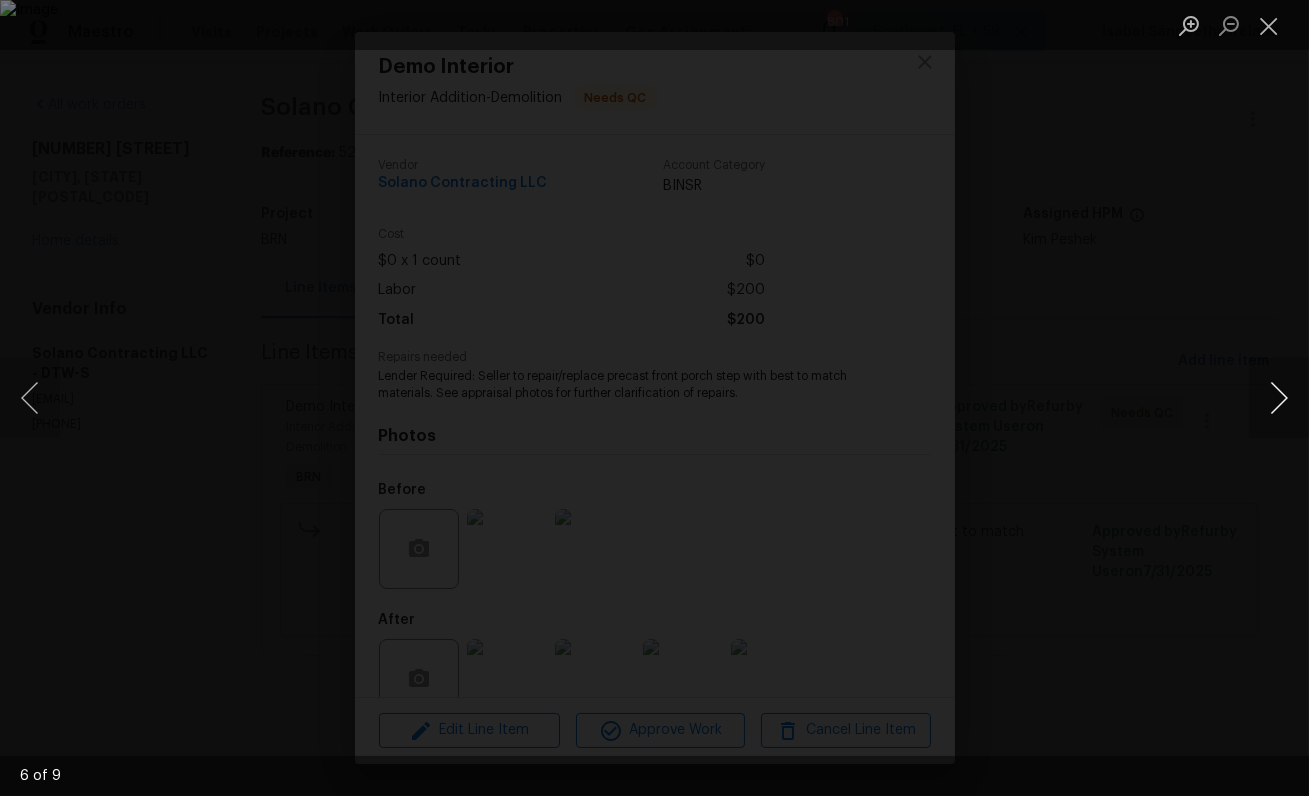 click at bounding box center (1279, 398) 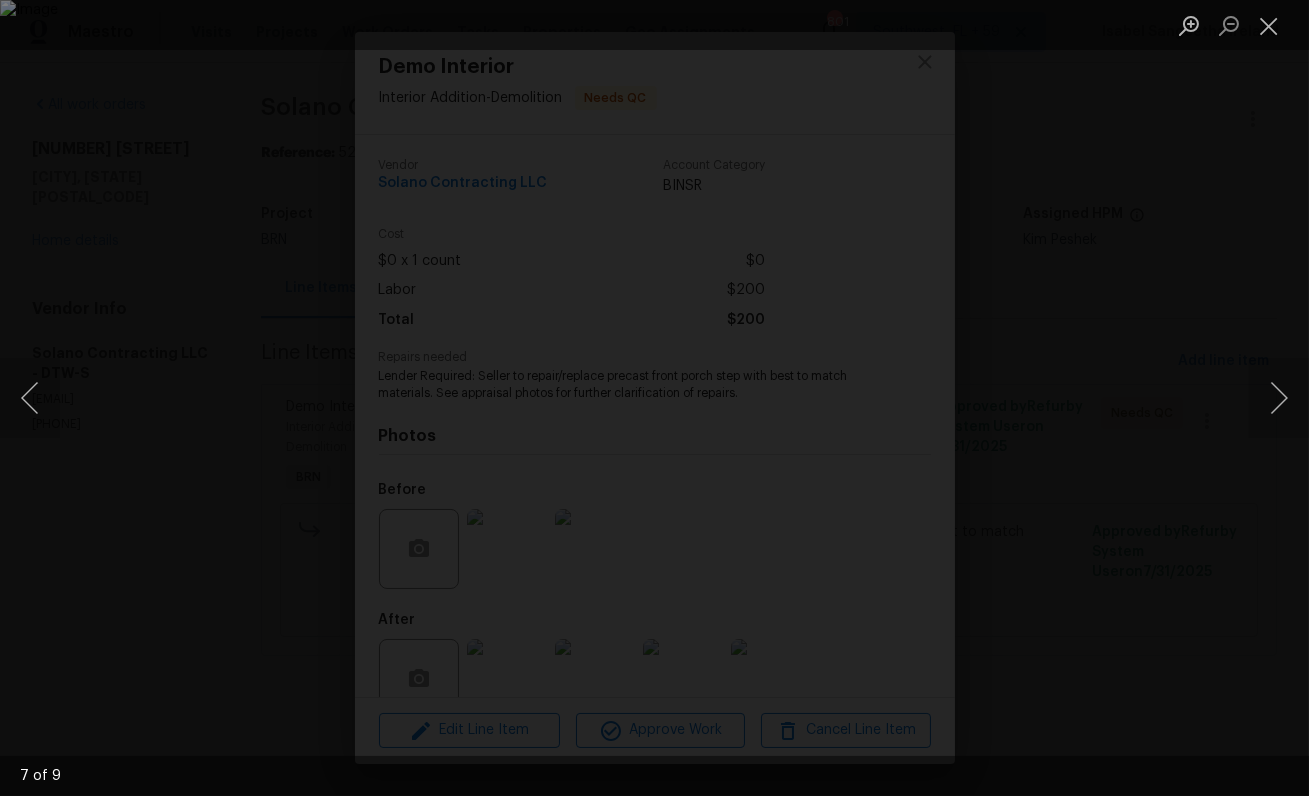 click at bounding box center [654, 398] 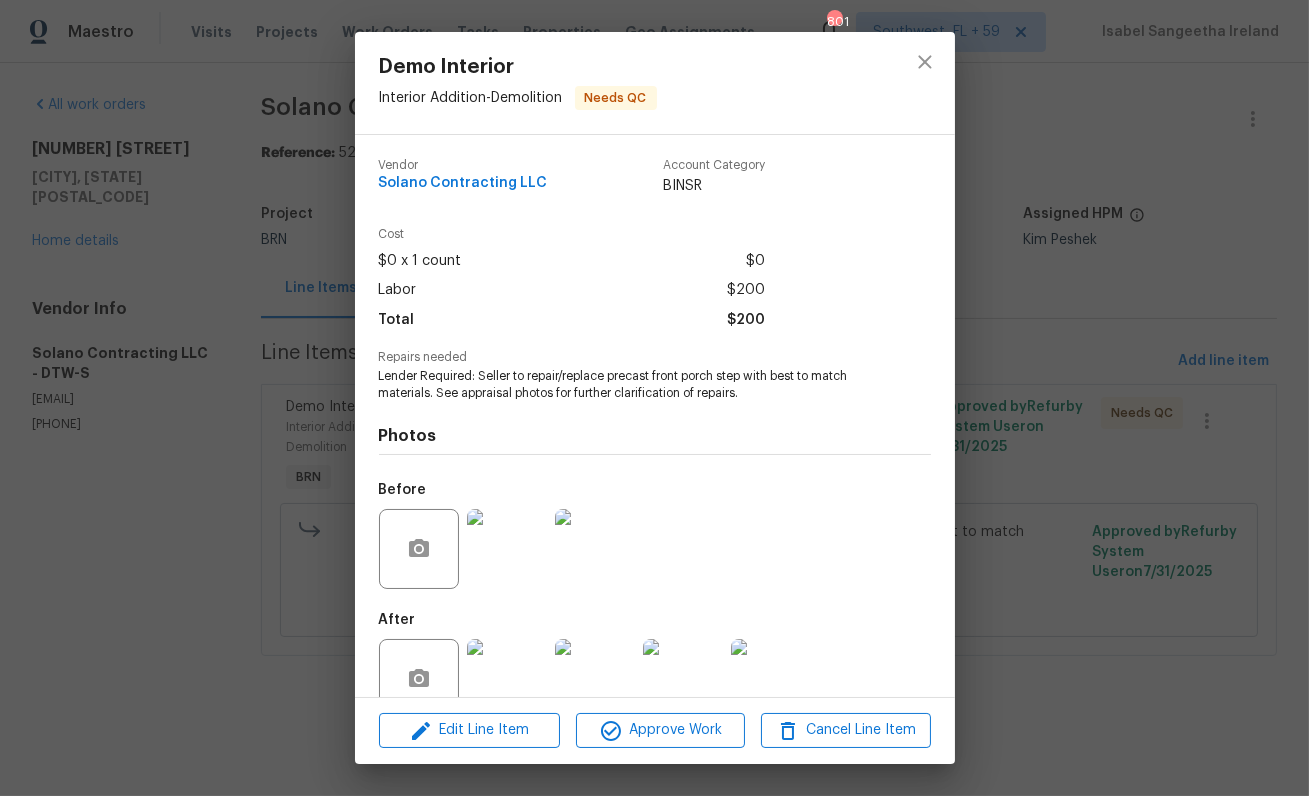 click on "Demo Interior Interior Addition  -  Demolition Needs QC Vendor Solano Contracting LLC Account Category BINSR Cost $0 x 1 count $0 Labor $200 Total $200 Repairs needed Lender Required: Seller to repair/replace precast front porch step with best to match materials. See appraisal photos for further clarification of repairs. Photos Before After  +5  Edit Line Item  Approve Work  Cancel Line Item" at bounding box center (654, 398) 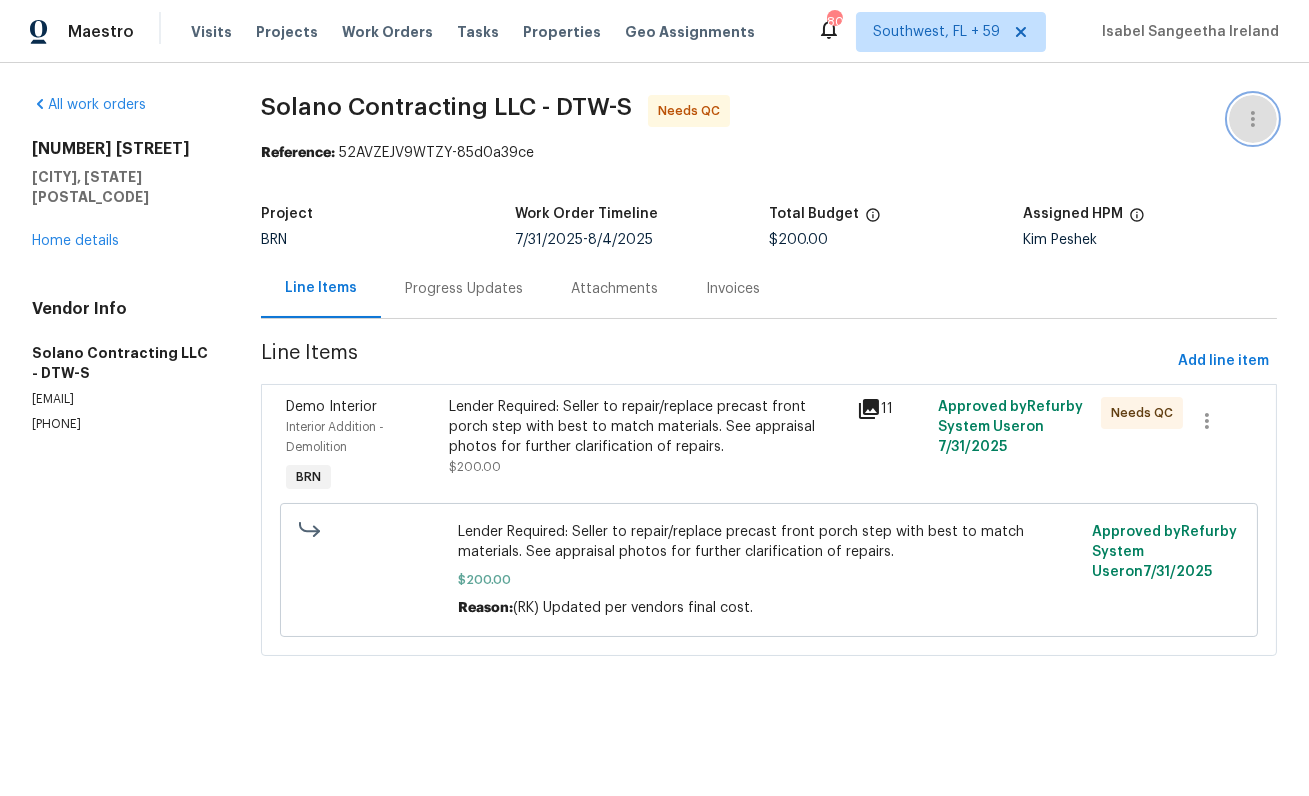 click 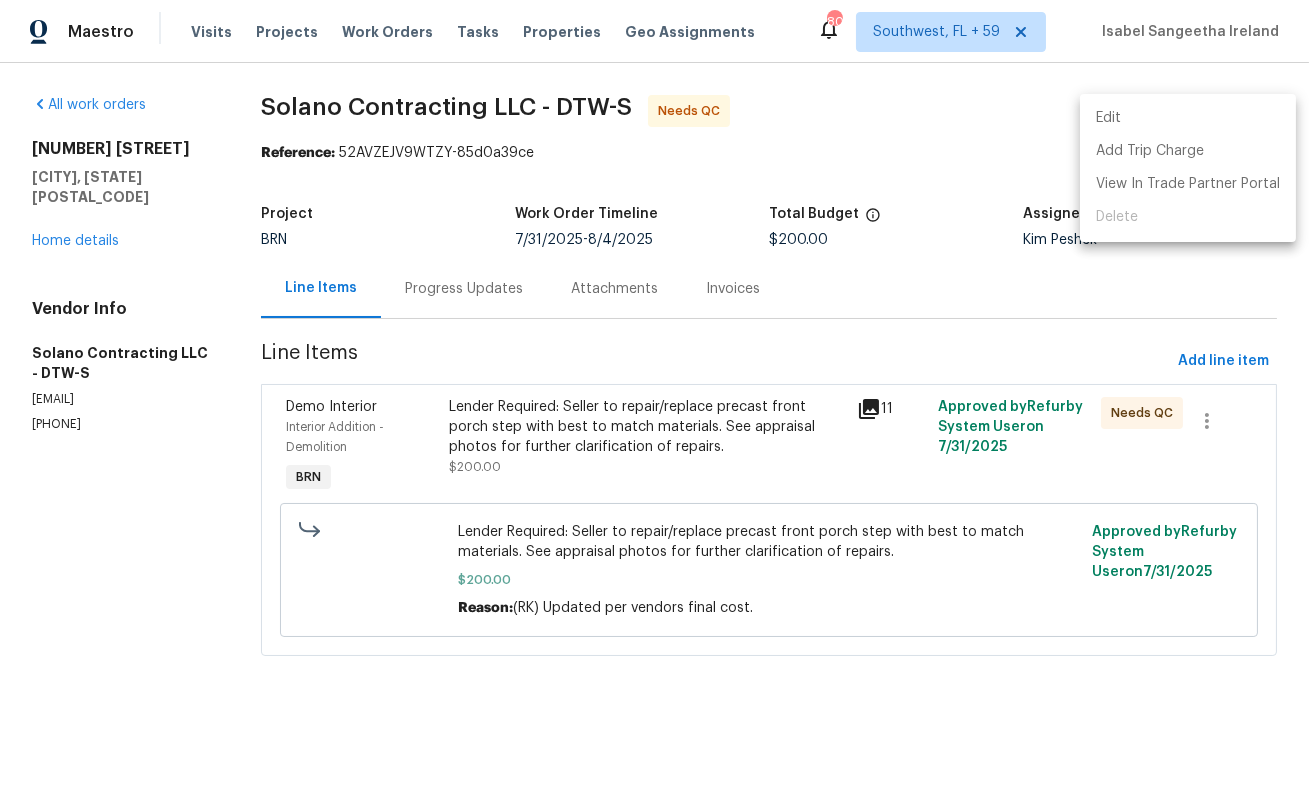 click on "Edit" at bounding box center [1188, 118] 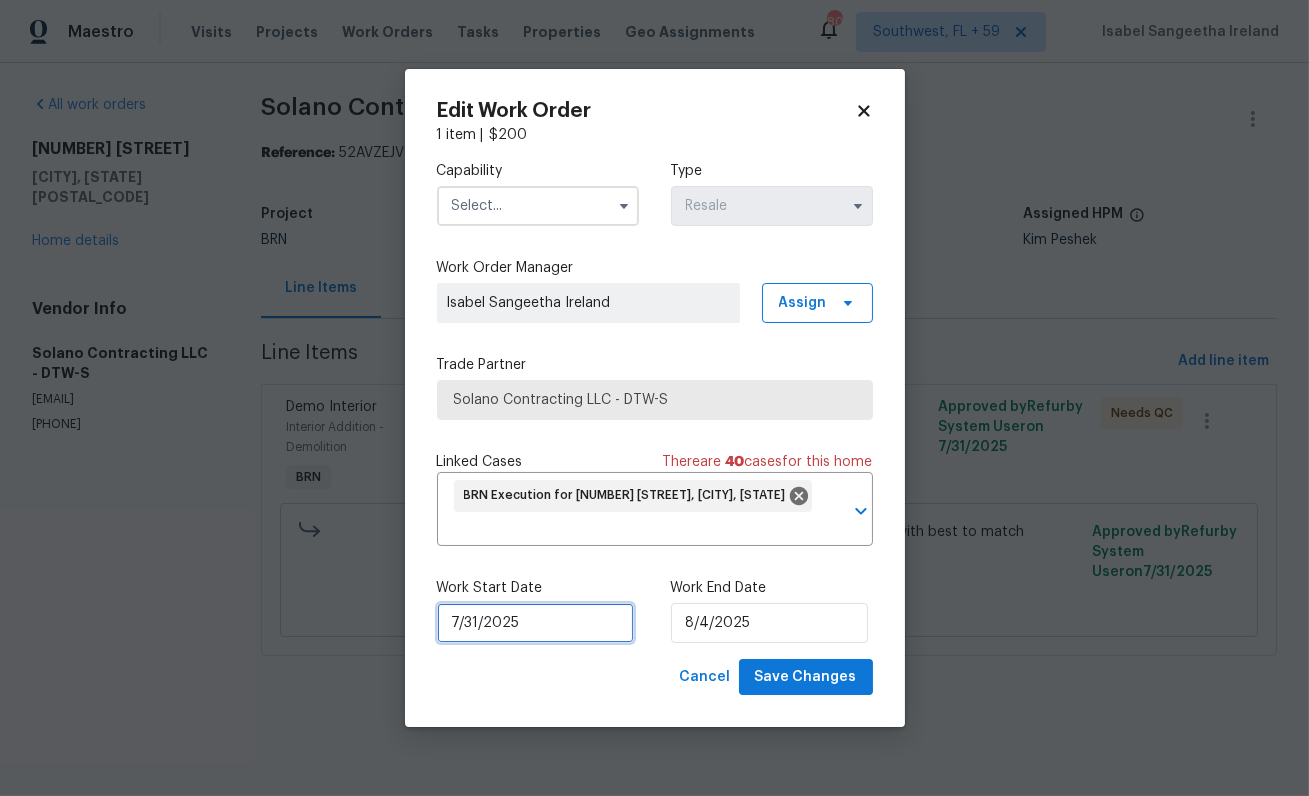 click on "7/31/2025" at bounding box center [535, 623] 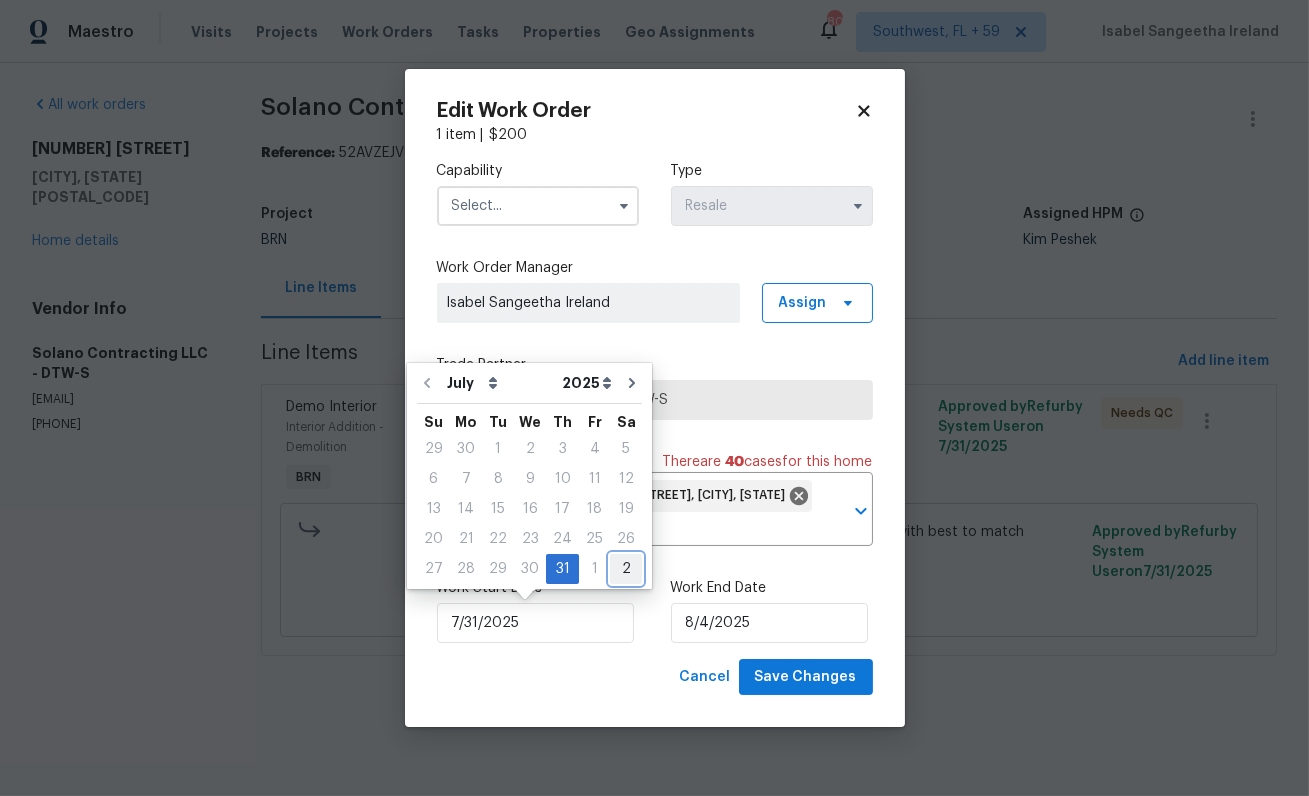 click on "2" at bounding box center (626, 569) 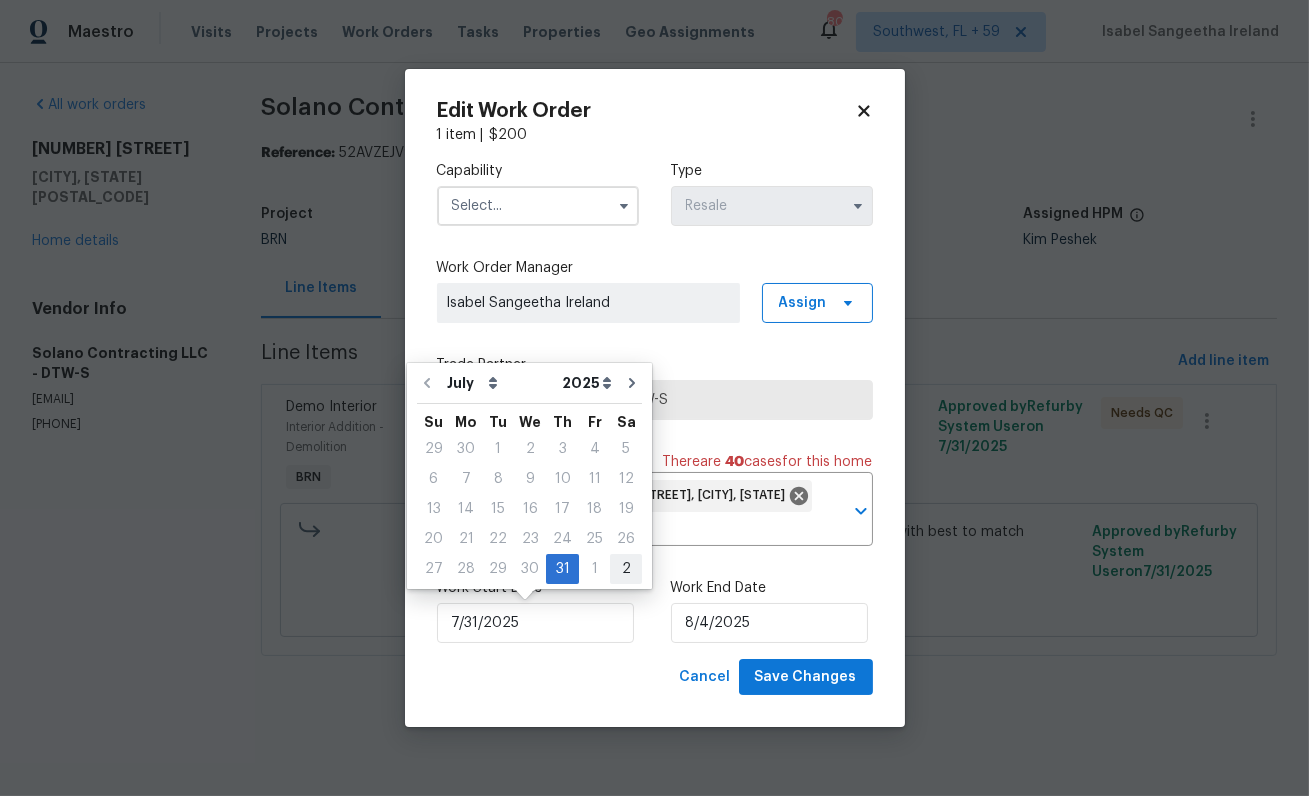 type on "8/2/2025" 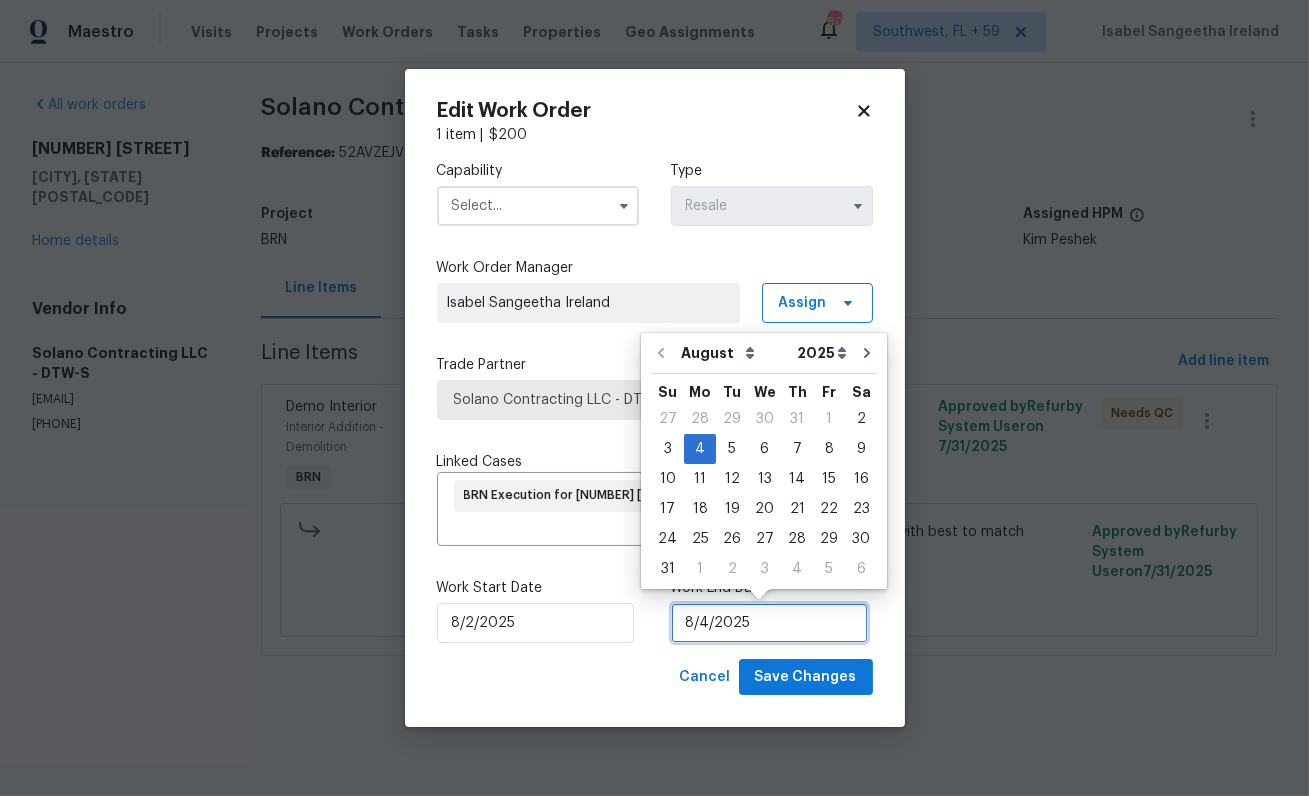 click on "8/4/2025" at bounding box center [769, 623] 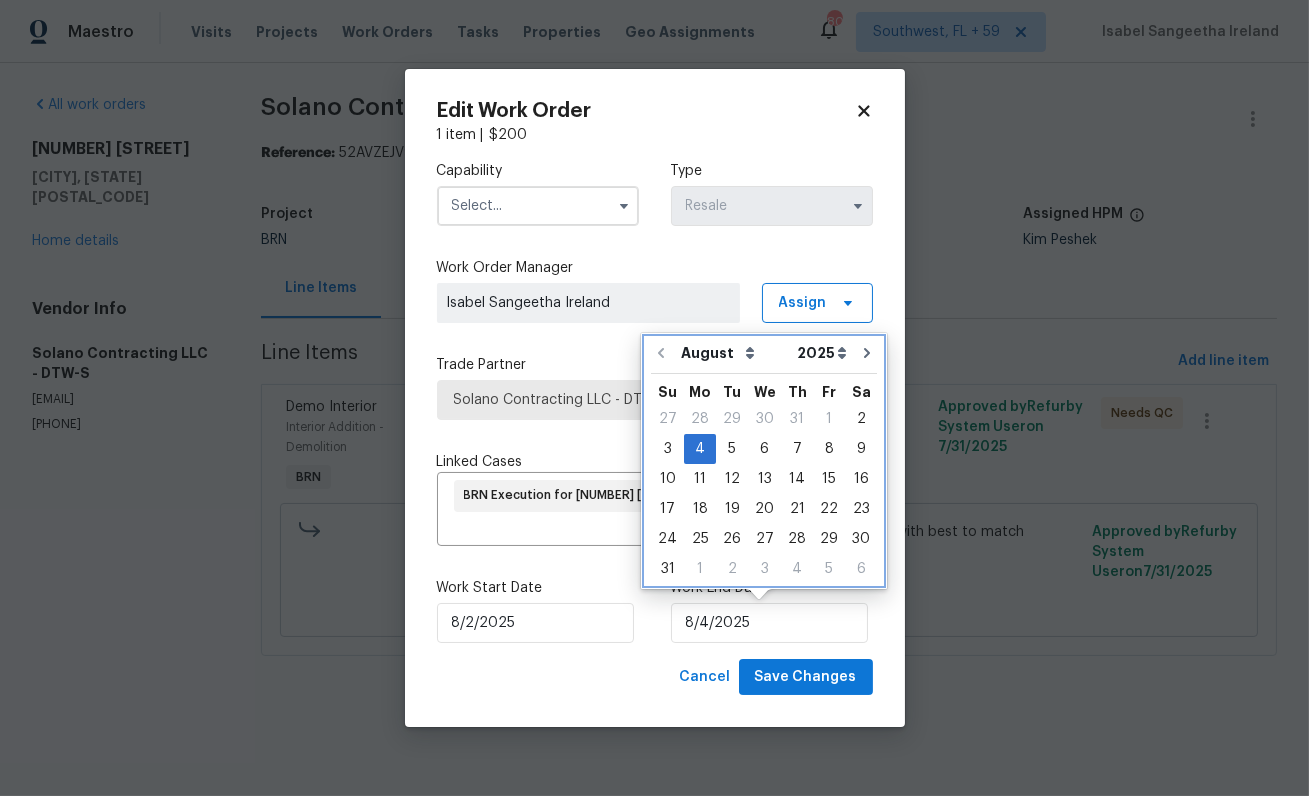 click on "August September October November December Open dropdown 2025 2026 Open dropdown Su Mo Tu We Th Fr Sa 27 28 29 30 31 1 2 3 4 5 6 7 8 9 10 11 12 13 14 15 16 17 18 19 20 21 22 23 24 25 26 27 28 29 30 31 1 2 3 4 5 6" at bounding box center (764, 461) 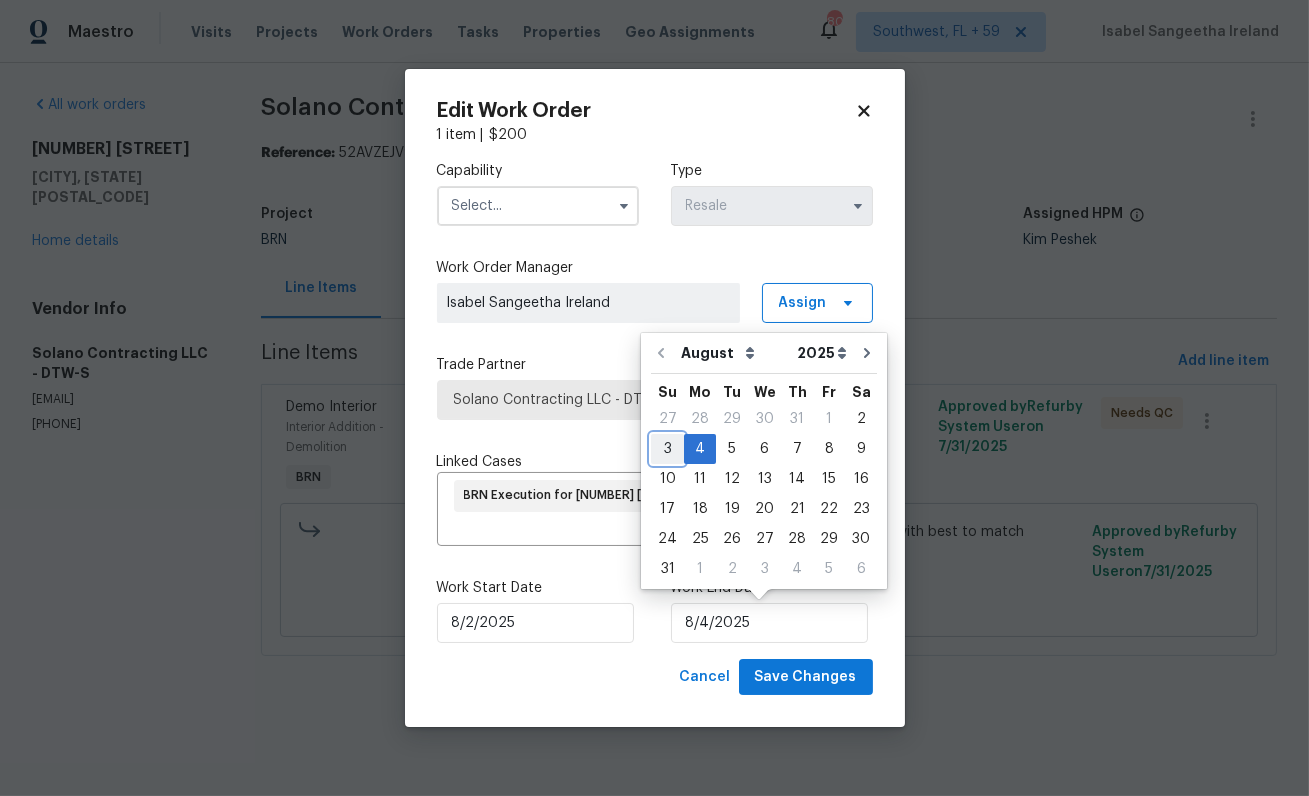 click on "3" at bounding box center (667, 449) 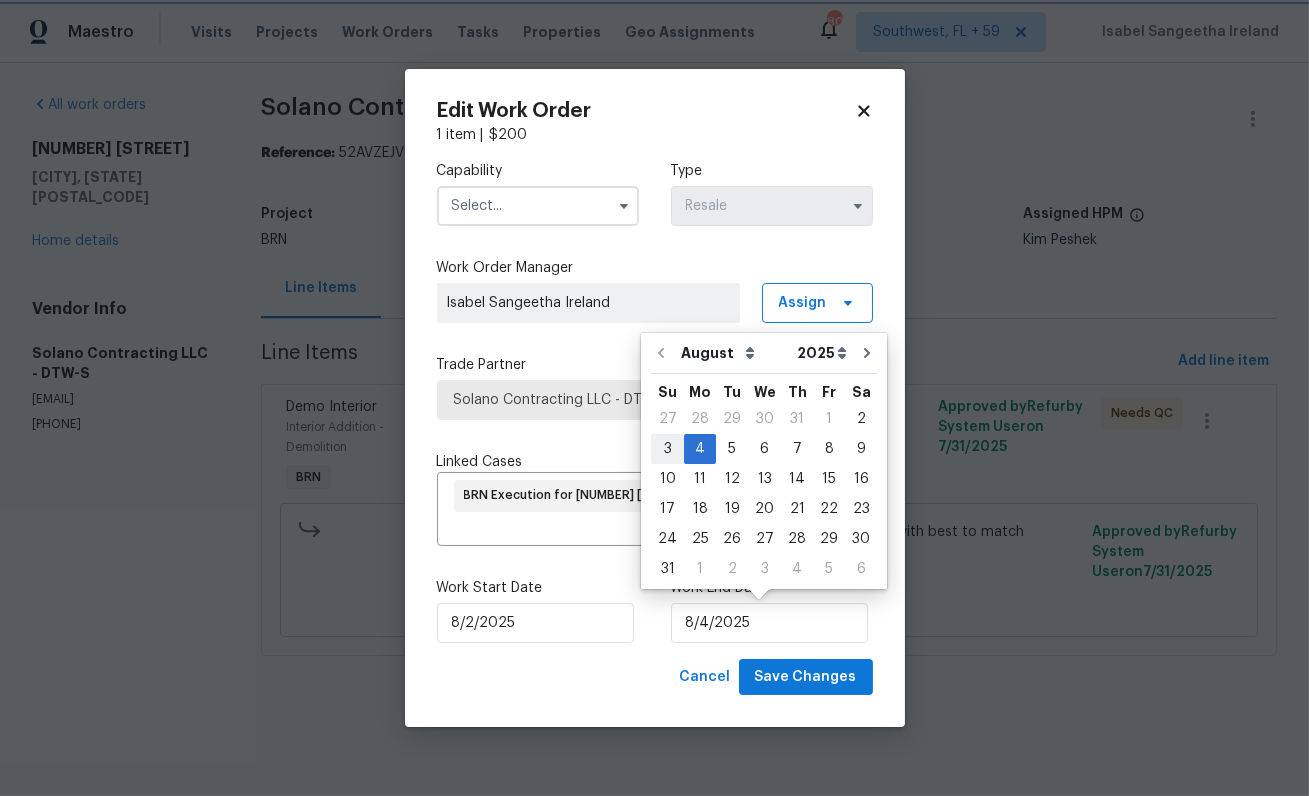 type on "8/3/2025" 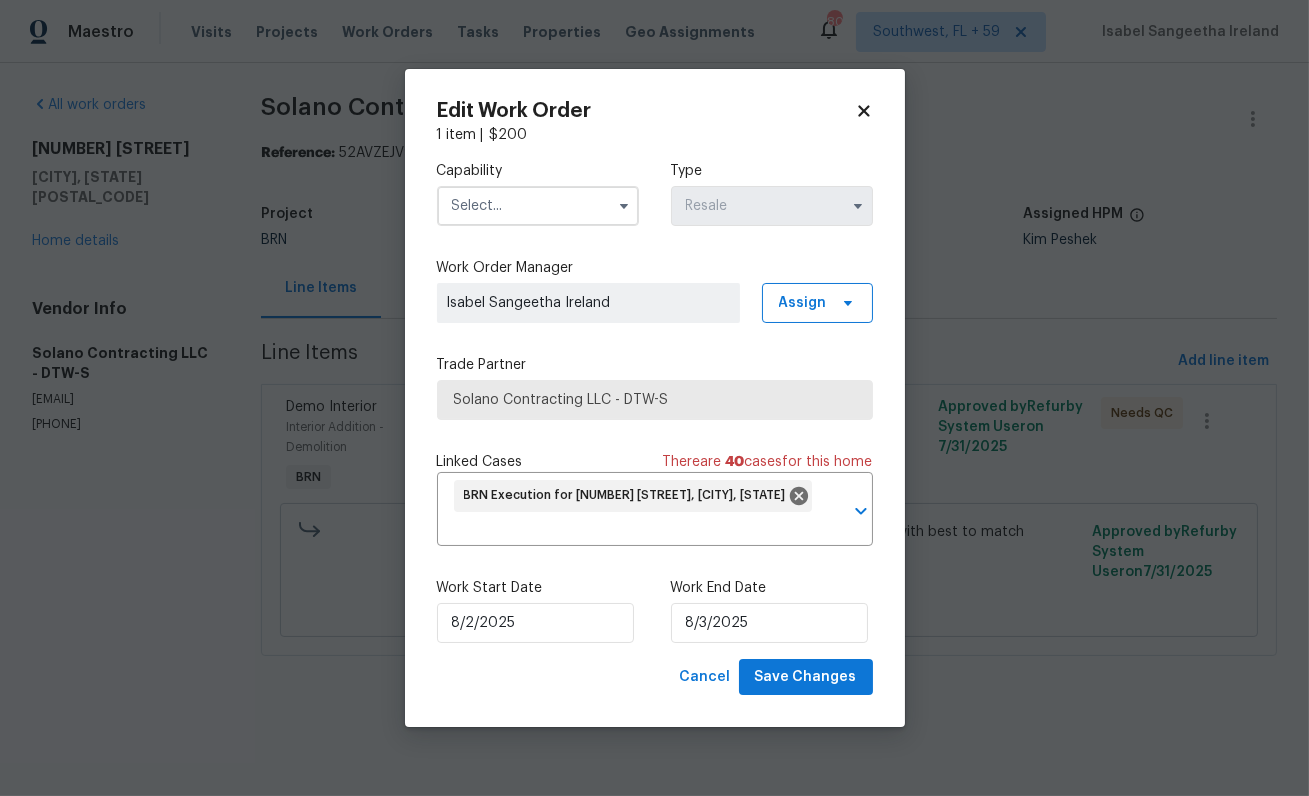 click at bounding box center [538, 206] 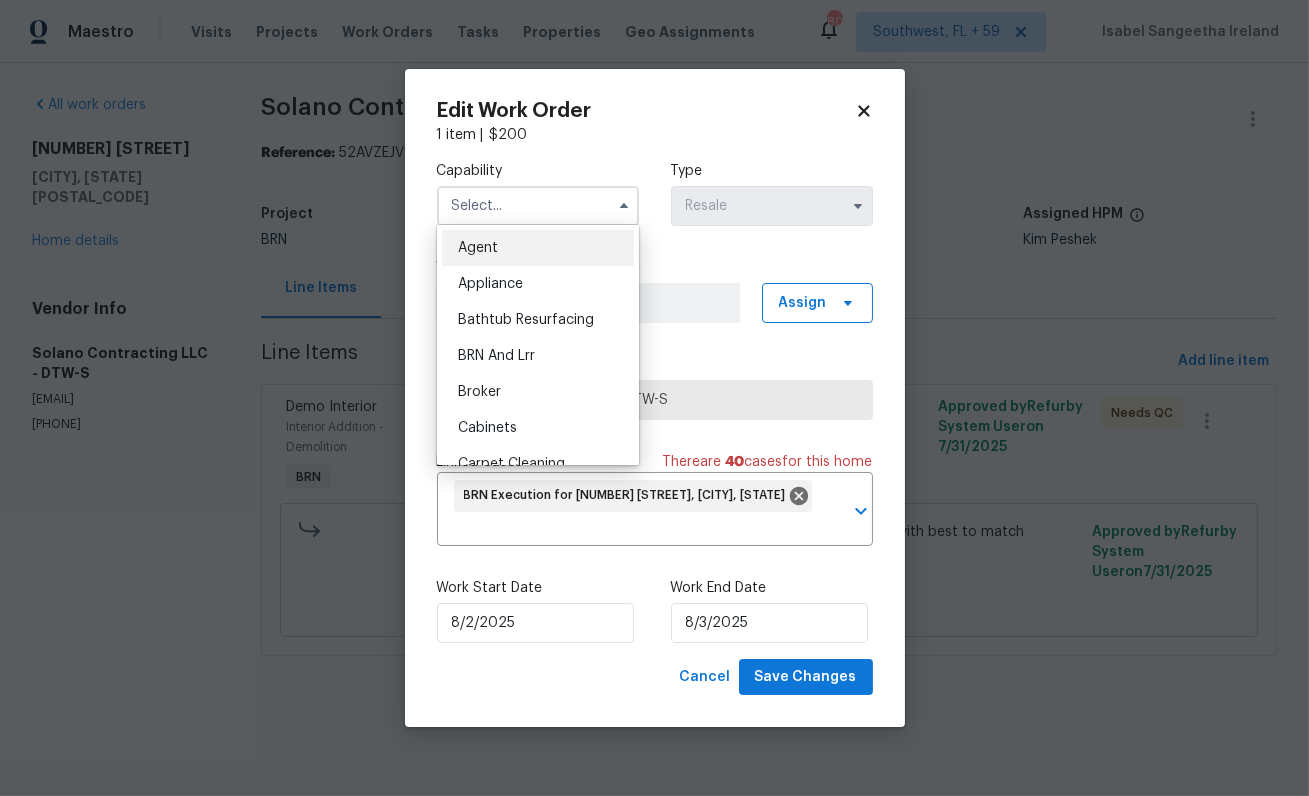 click on "BRN And Lrr" at bounding box center (538, 356) 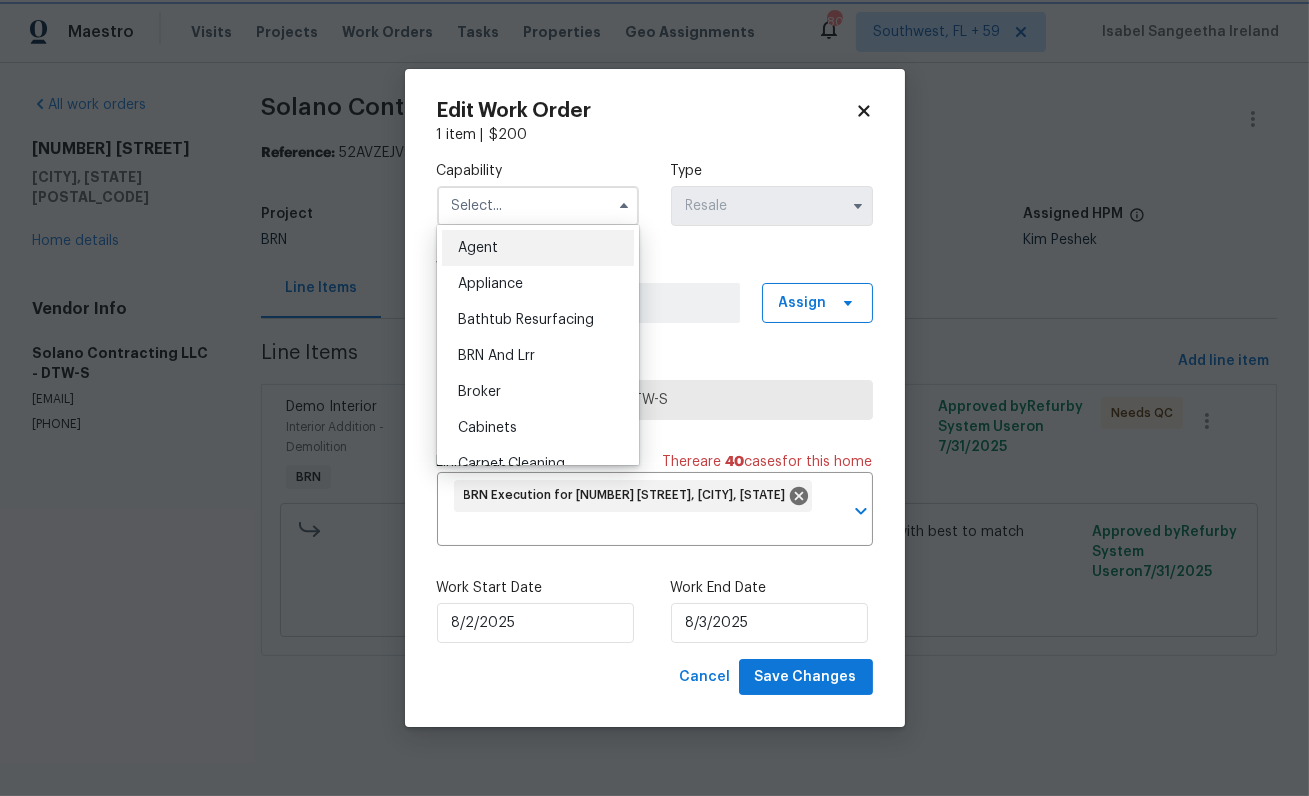 type on "BRN And Lrr" 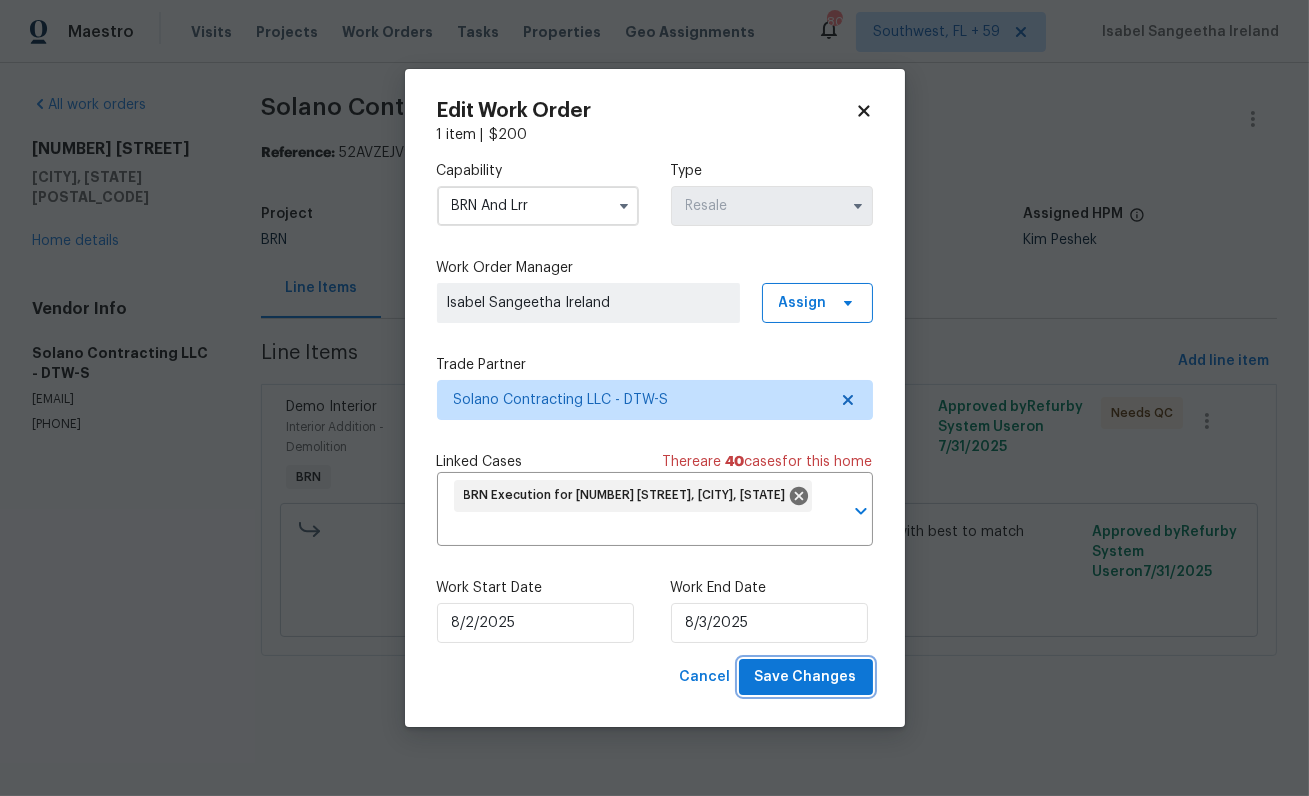click on "Save Changes" at bounding box center [806, 677] 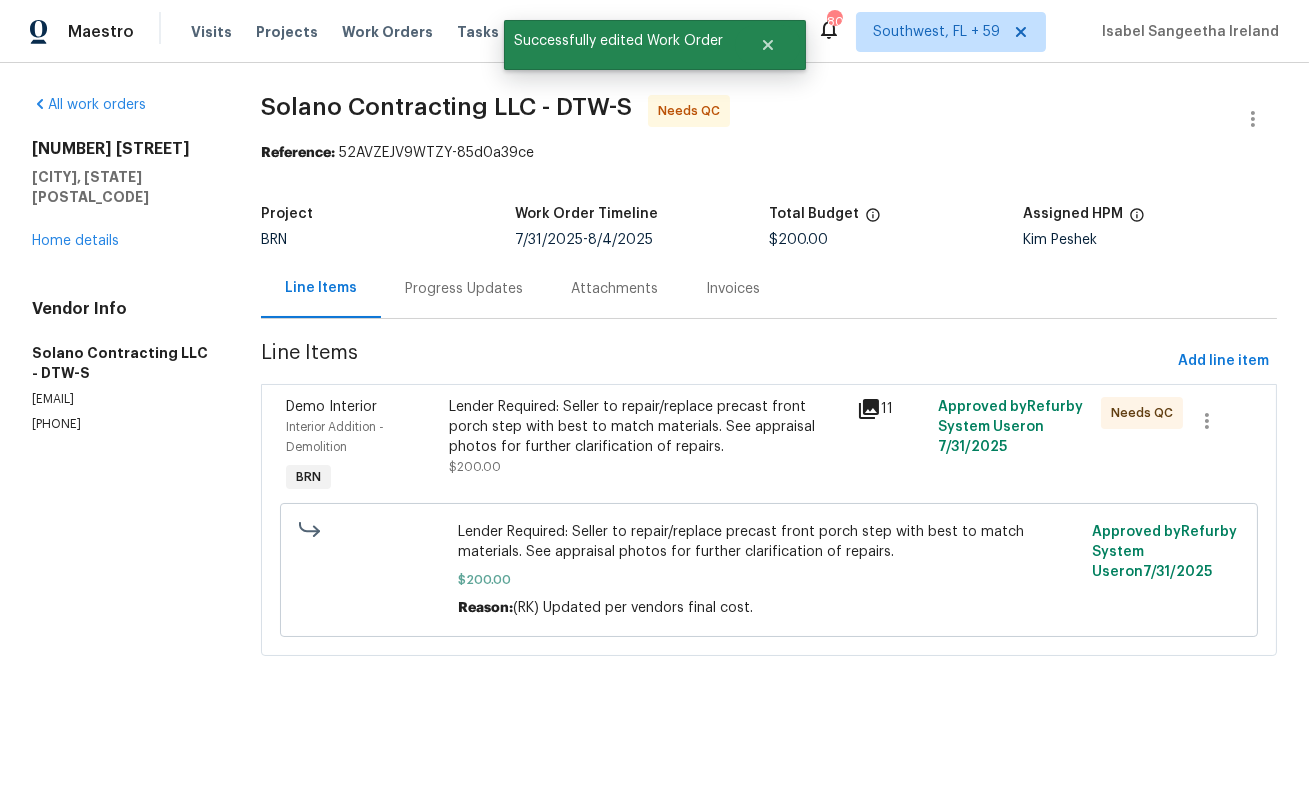 click on "Progress Updates" at bounding box center (464, 289) 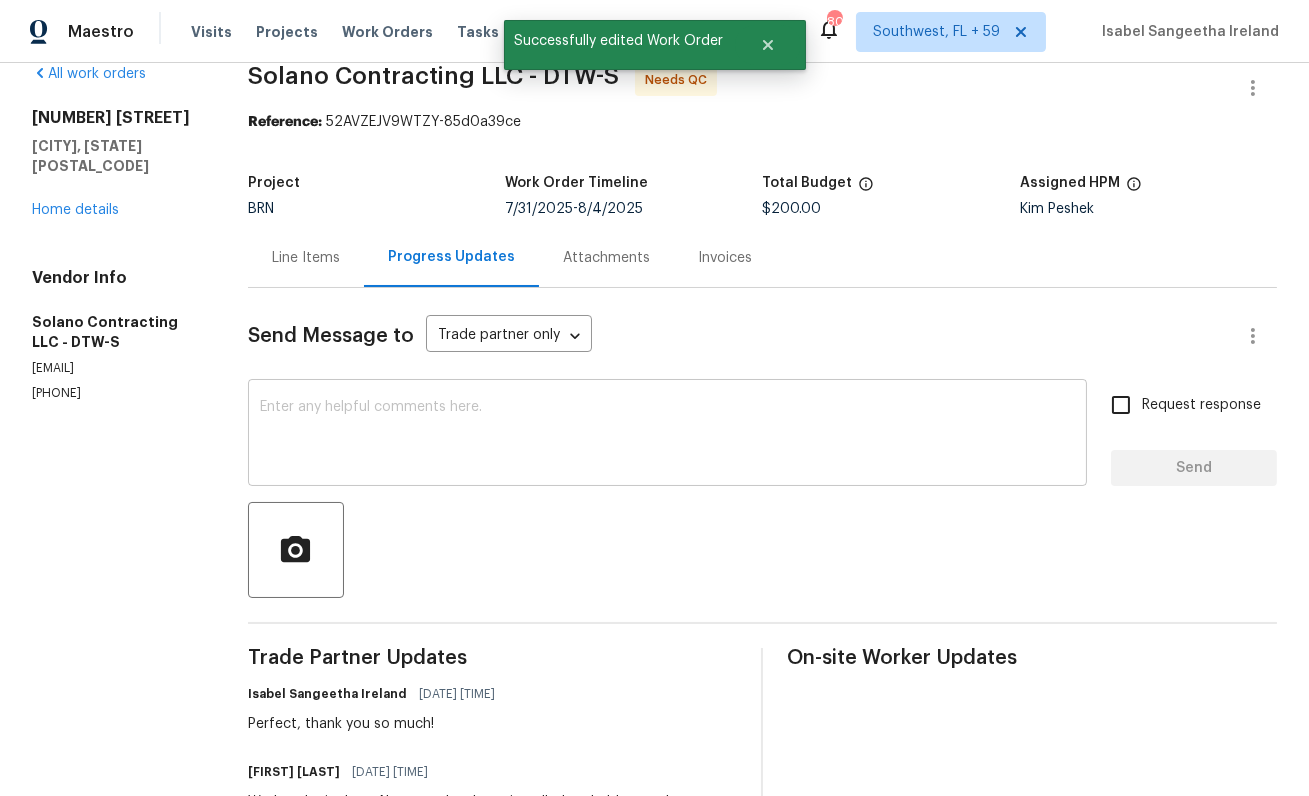 scroll, scrollTop: 0, scrollLeft: 0, axis: both 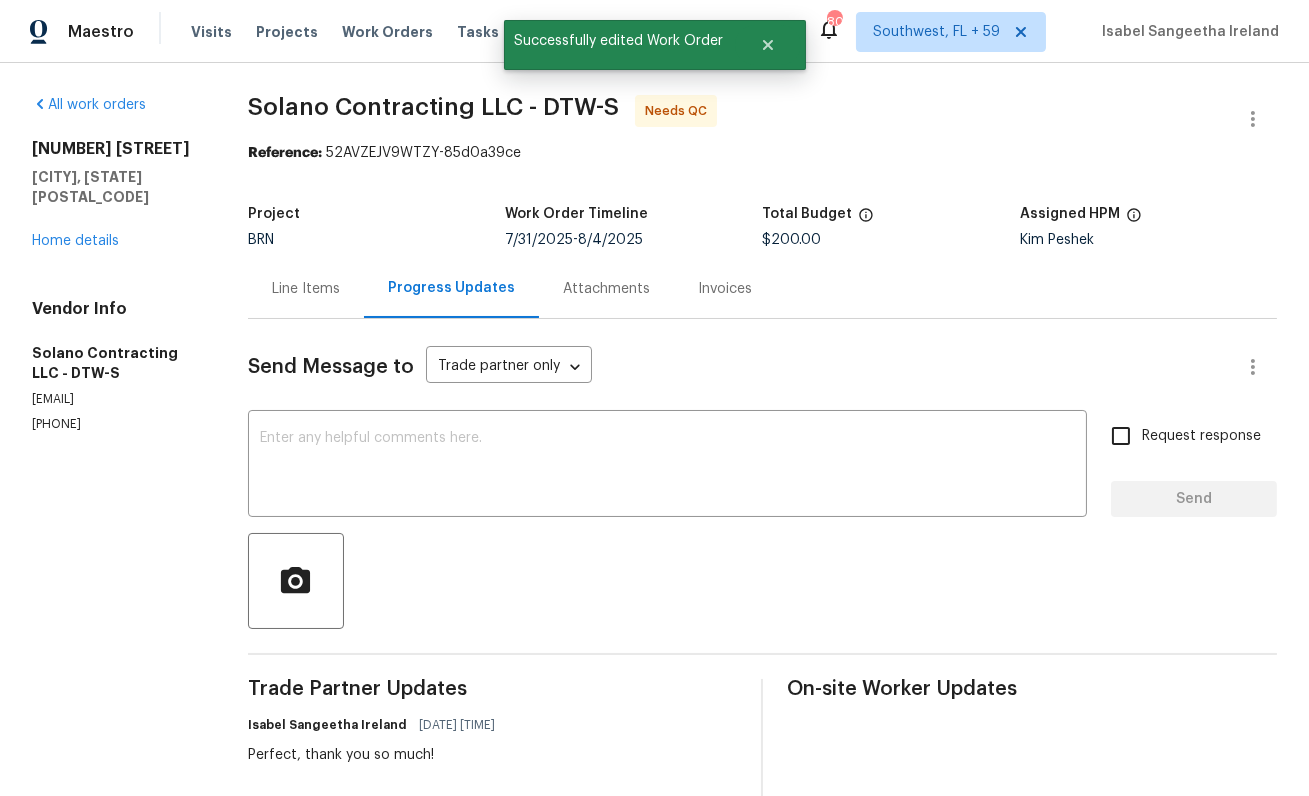 click on "Solano Contracting LLC - DTW-S" at bounding box center (433, 107) 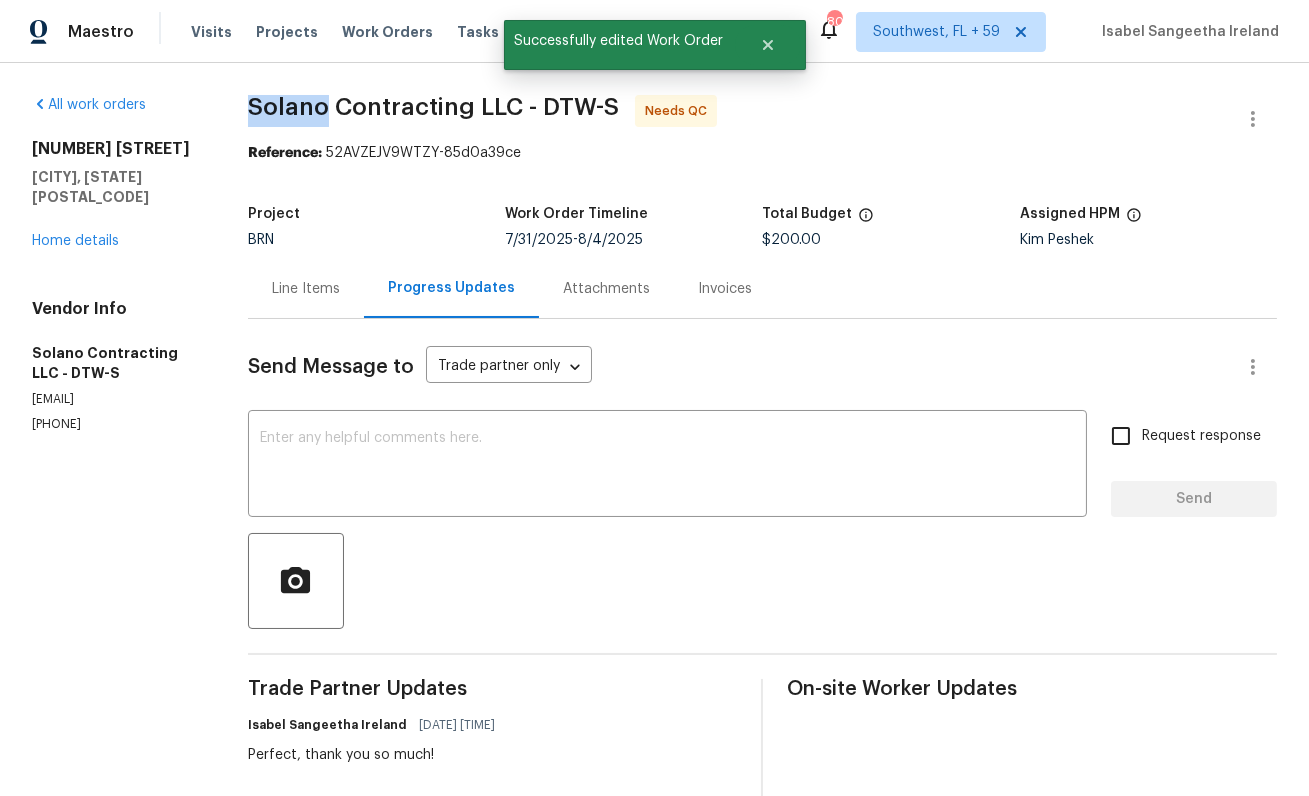 click on "Solano Contracting LLC - DTW-S" at bounding box center [433, 107] 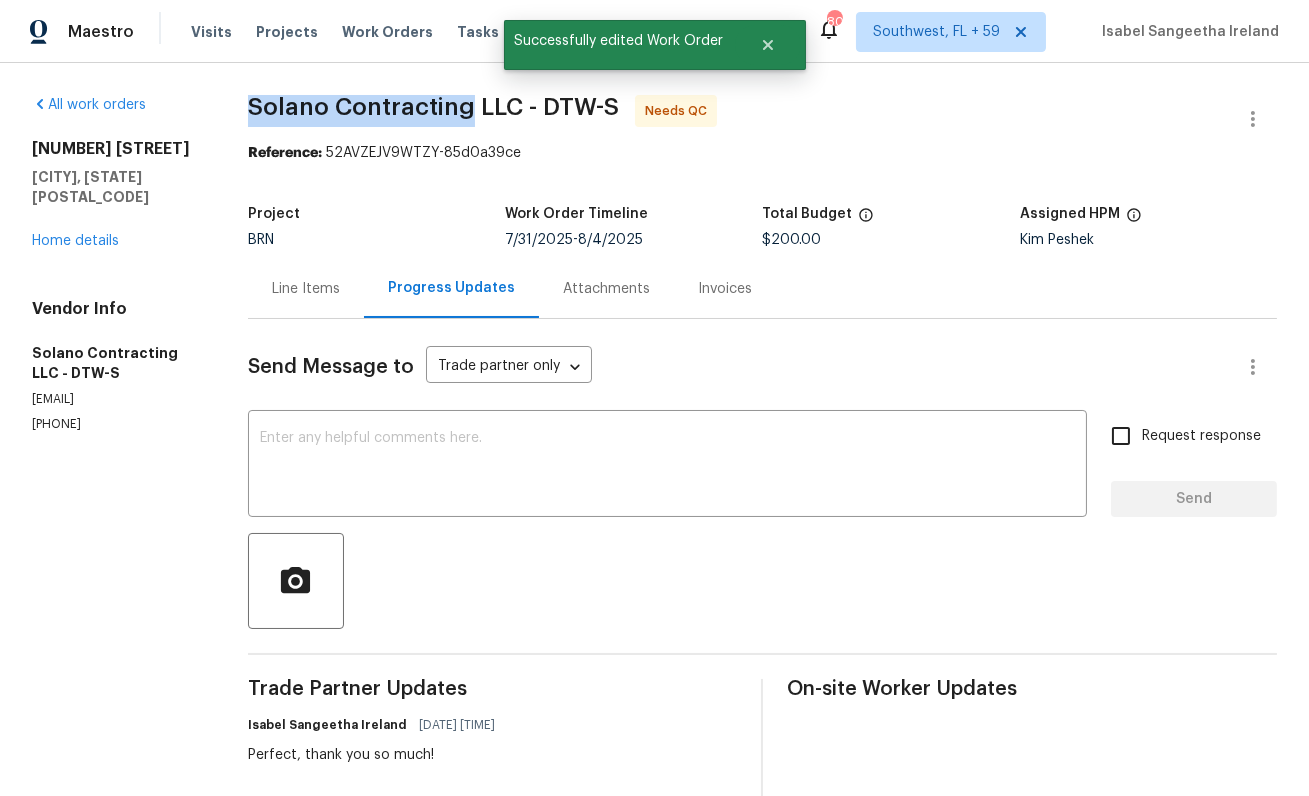 click on "Solano Contracting LLC - DTW-S" at bounding box center [433, 107] 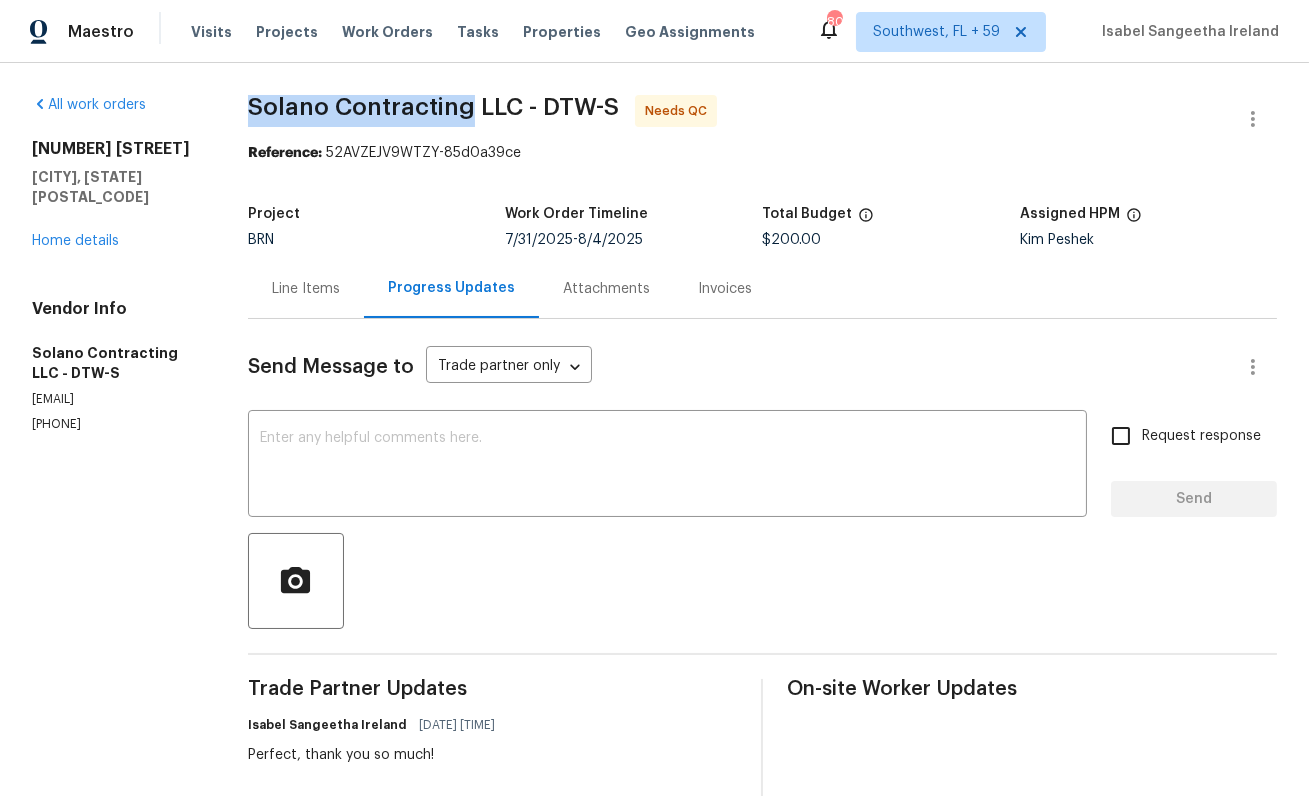 copy on "Solano Contracting" 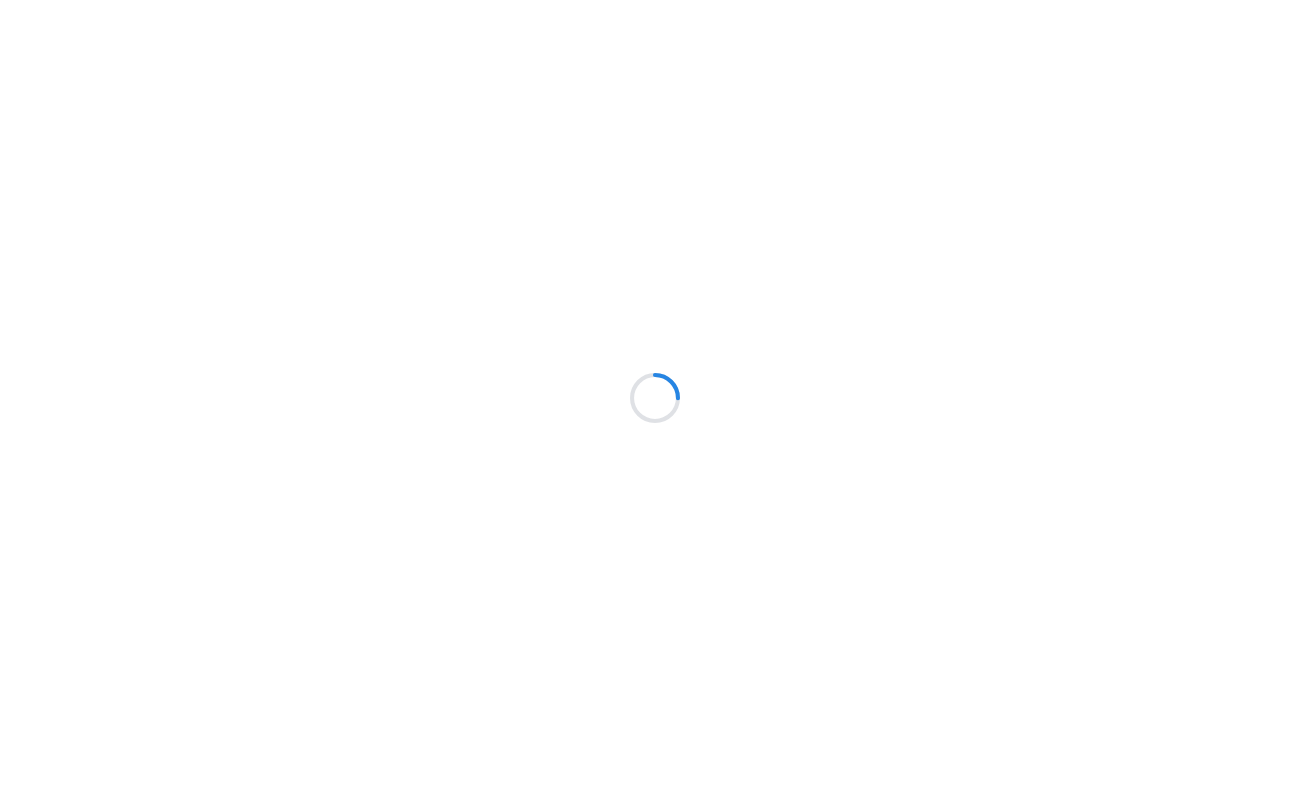 scroll, scrollTop: 0, scrollLeft: 0, axis: both 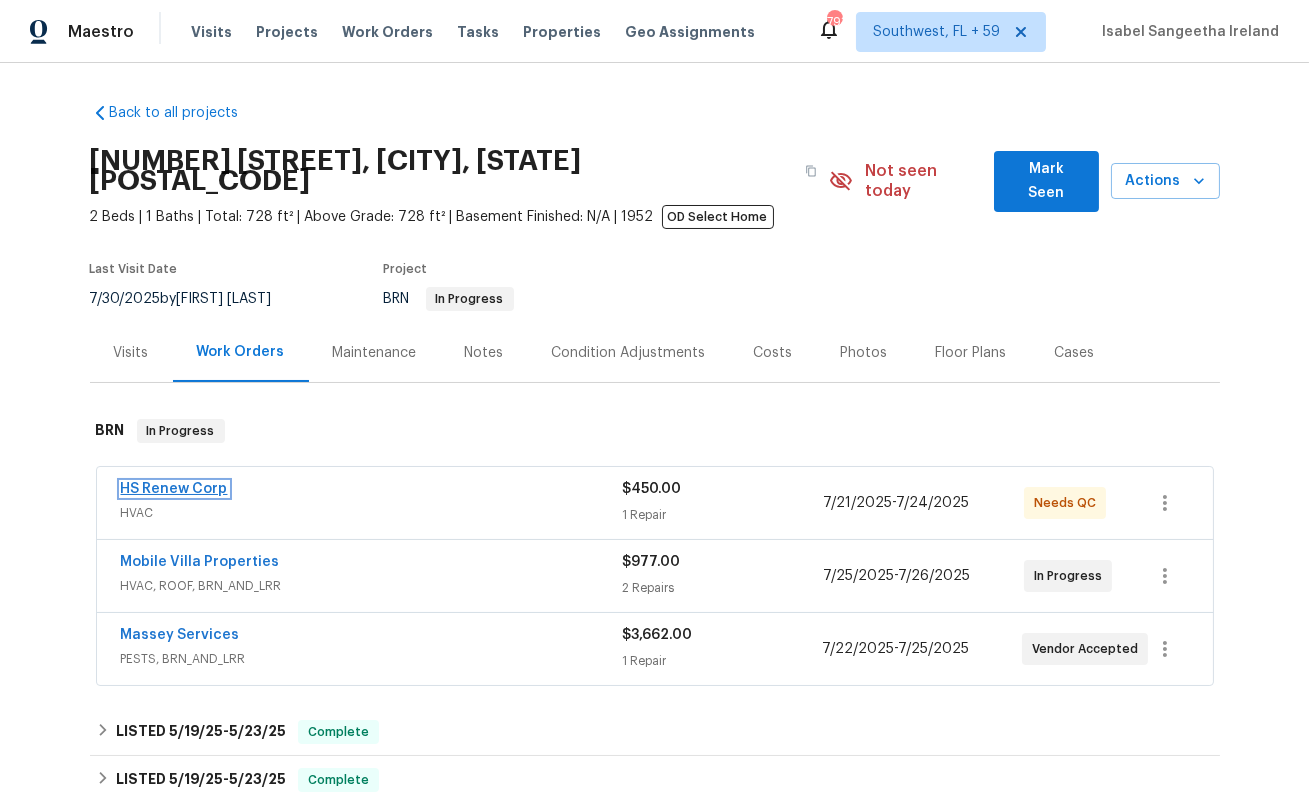 click on "HS Renew Corp" at bounding box center (174, 489) 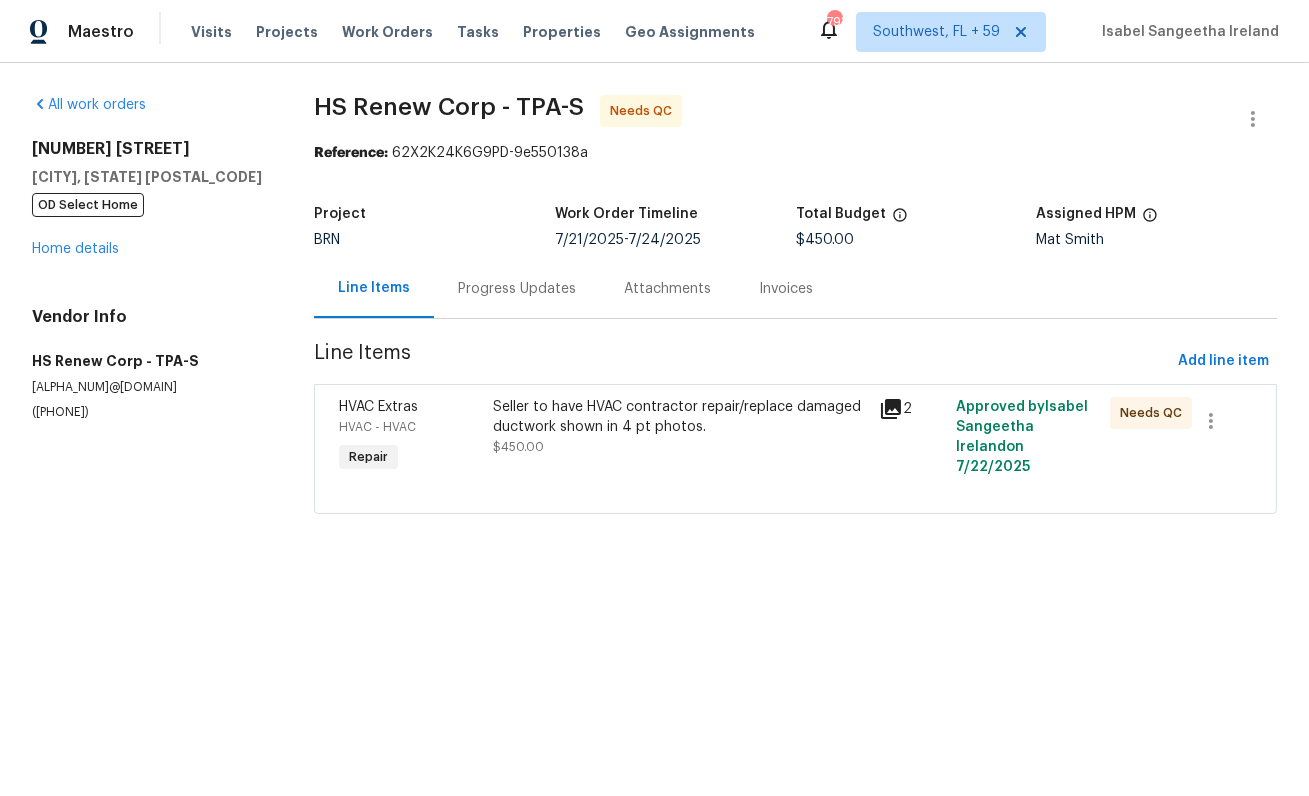 click on "Progress Updates" at bounding box center (517, 289) 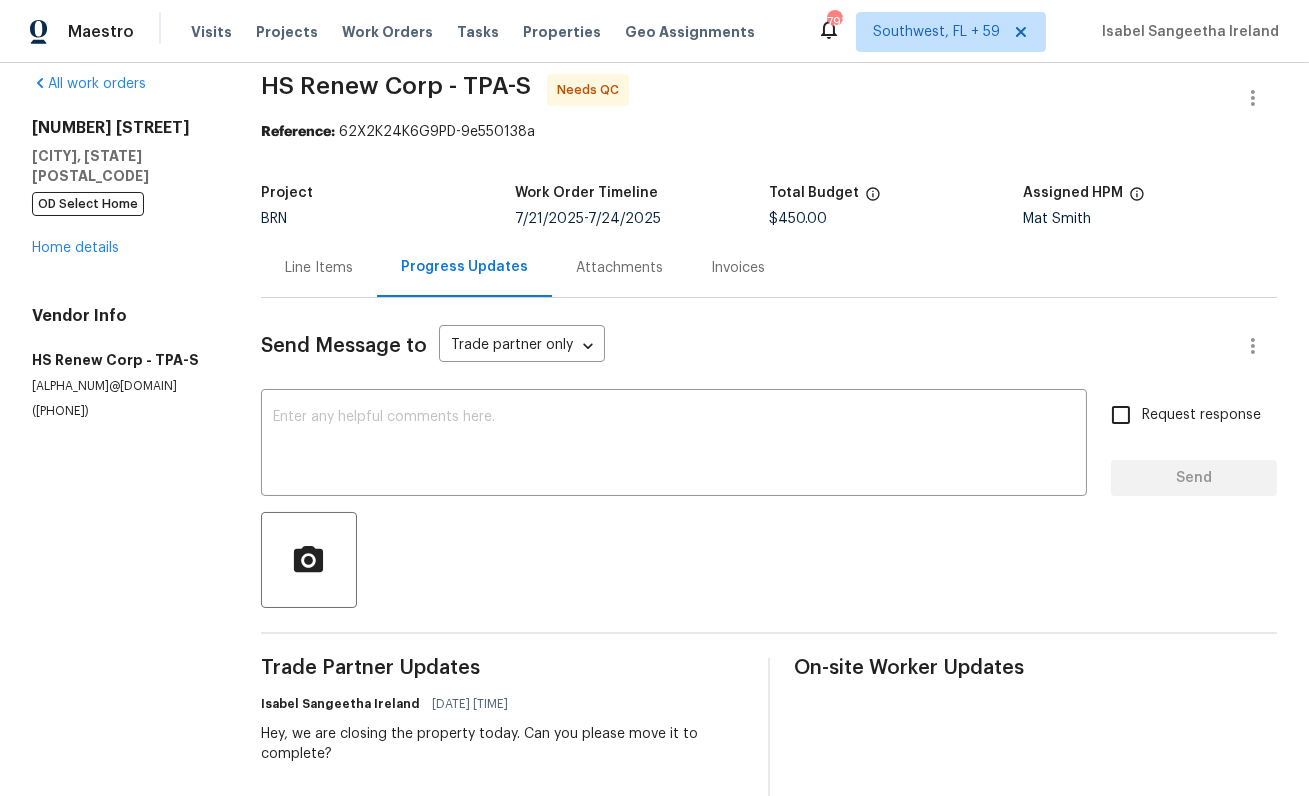 scroll, scrollTop: 39, scrollLeft: 0, axis: vertical 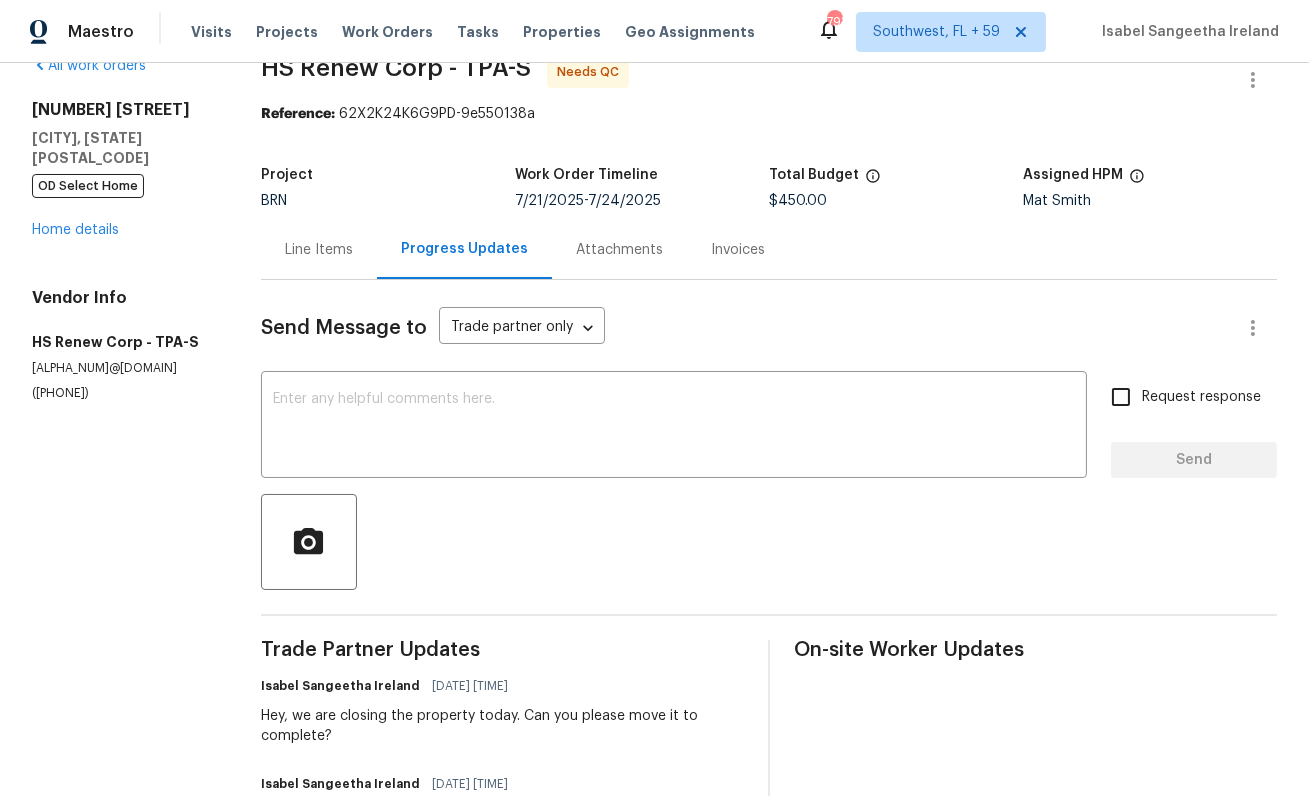 click on "Line Items" at bounding box center (319, 250) 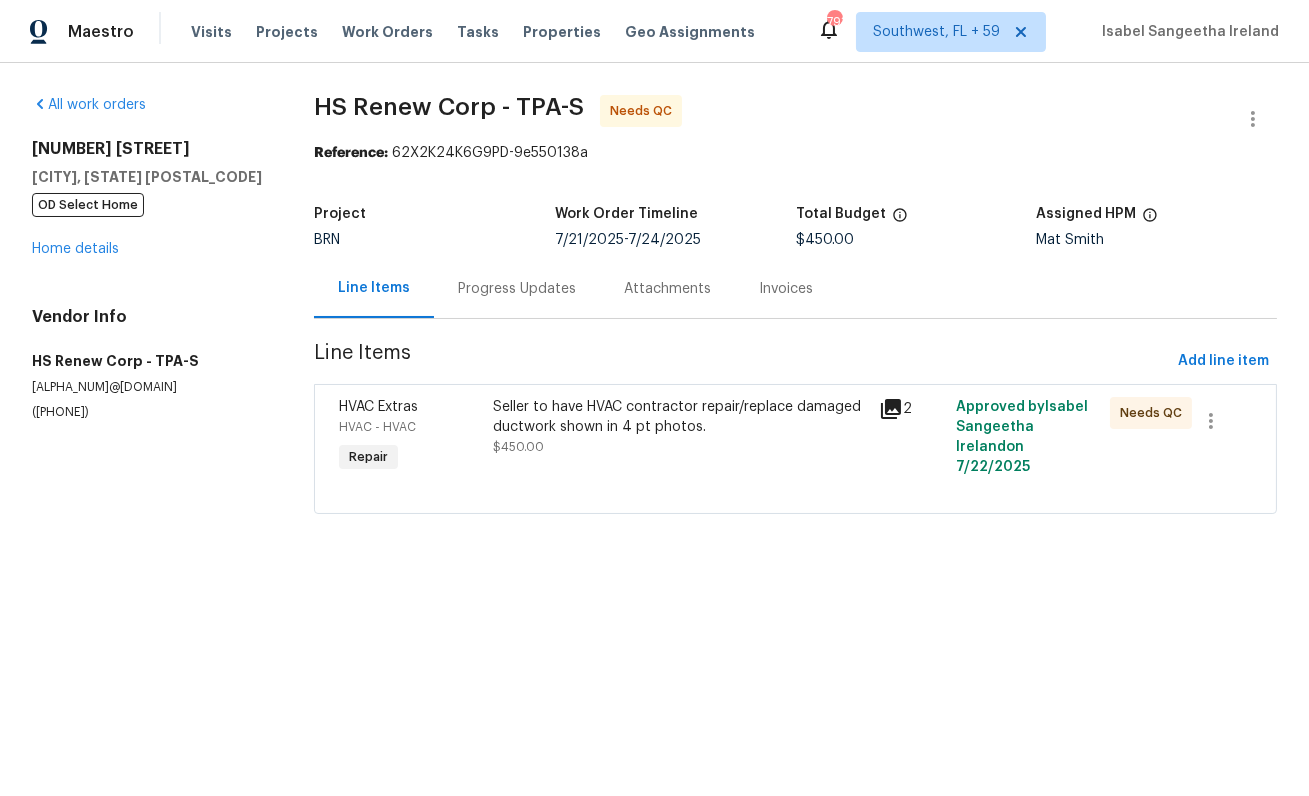 click on "Seller to have HVAC contractor repair/replace damaged ductwork shown in 4 pt photos. $450.00" at bounding box center (679, 427) 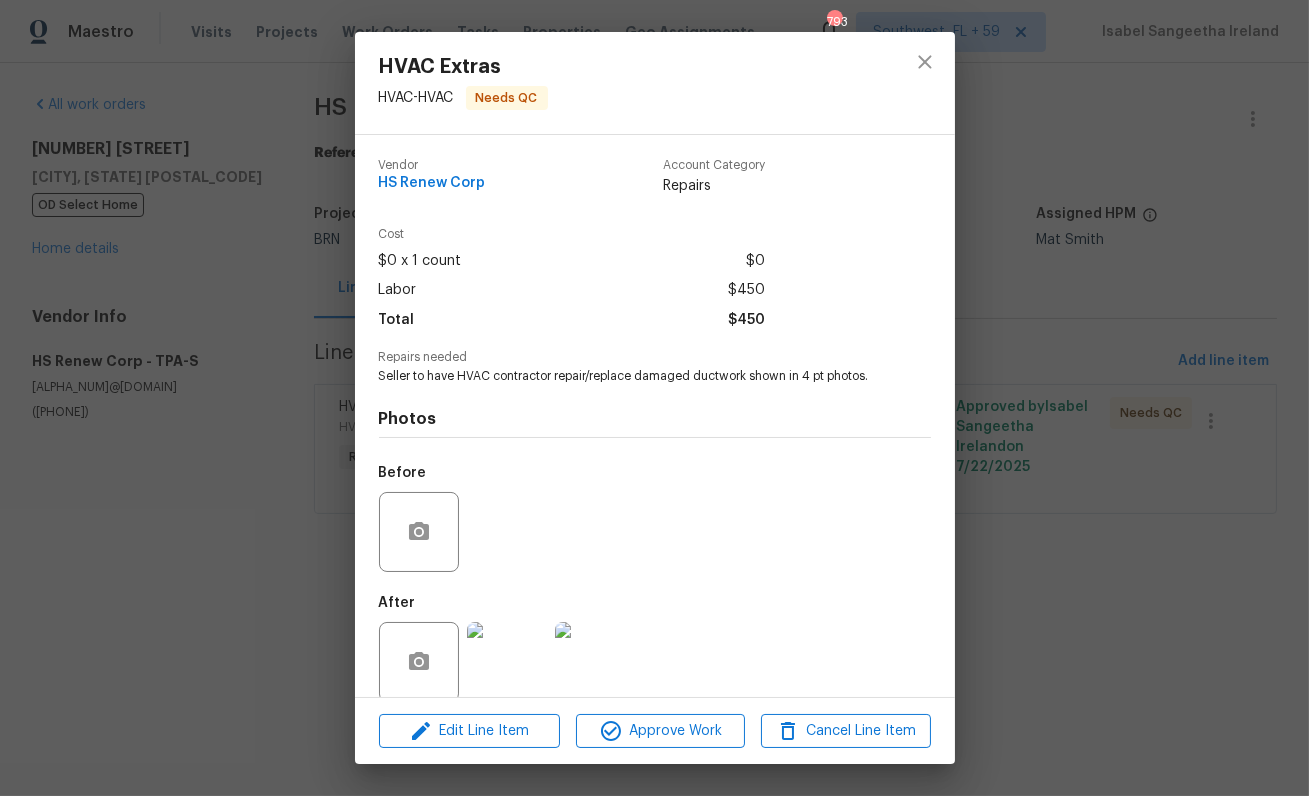 click at bounding box center (507, 662) 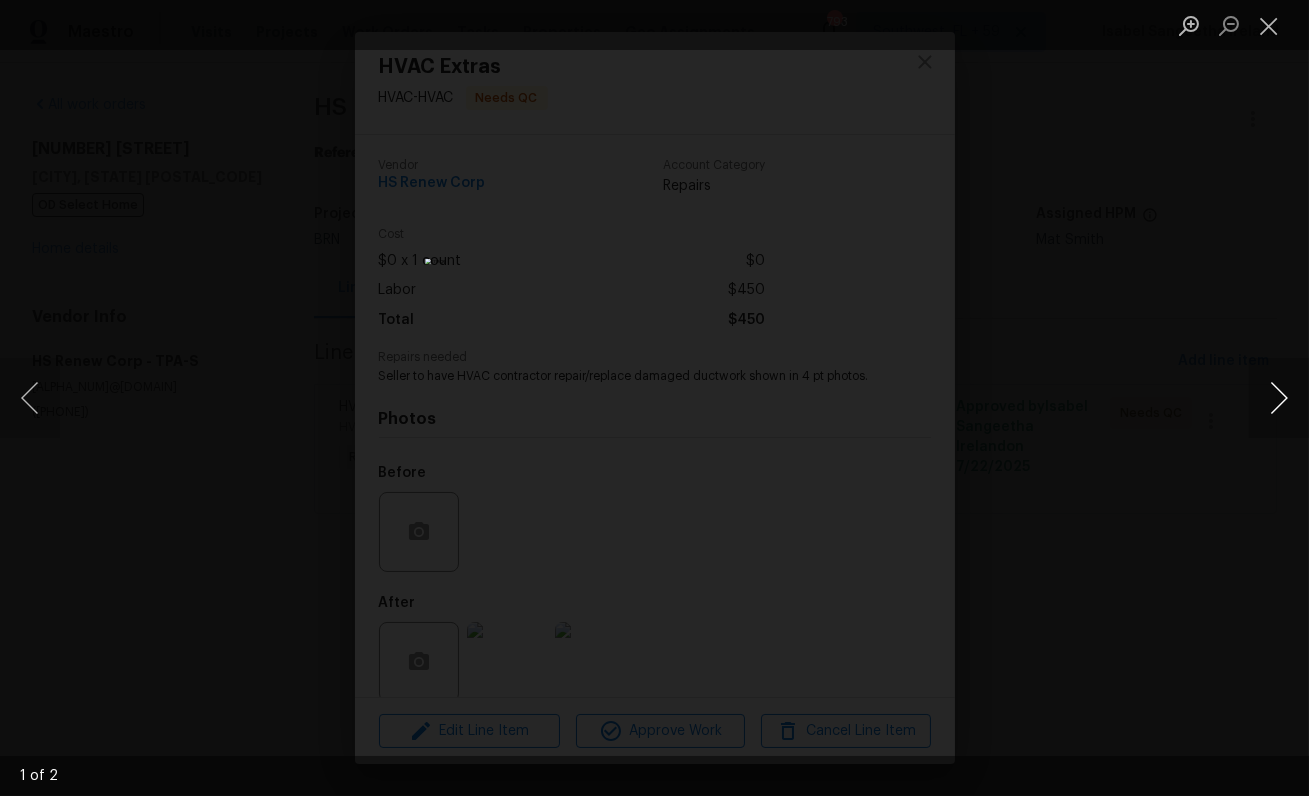 click at bounding box center [1279, 398] 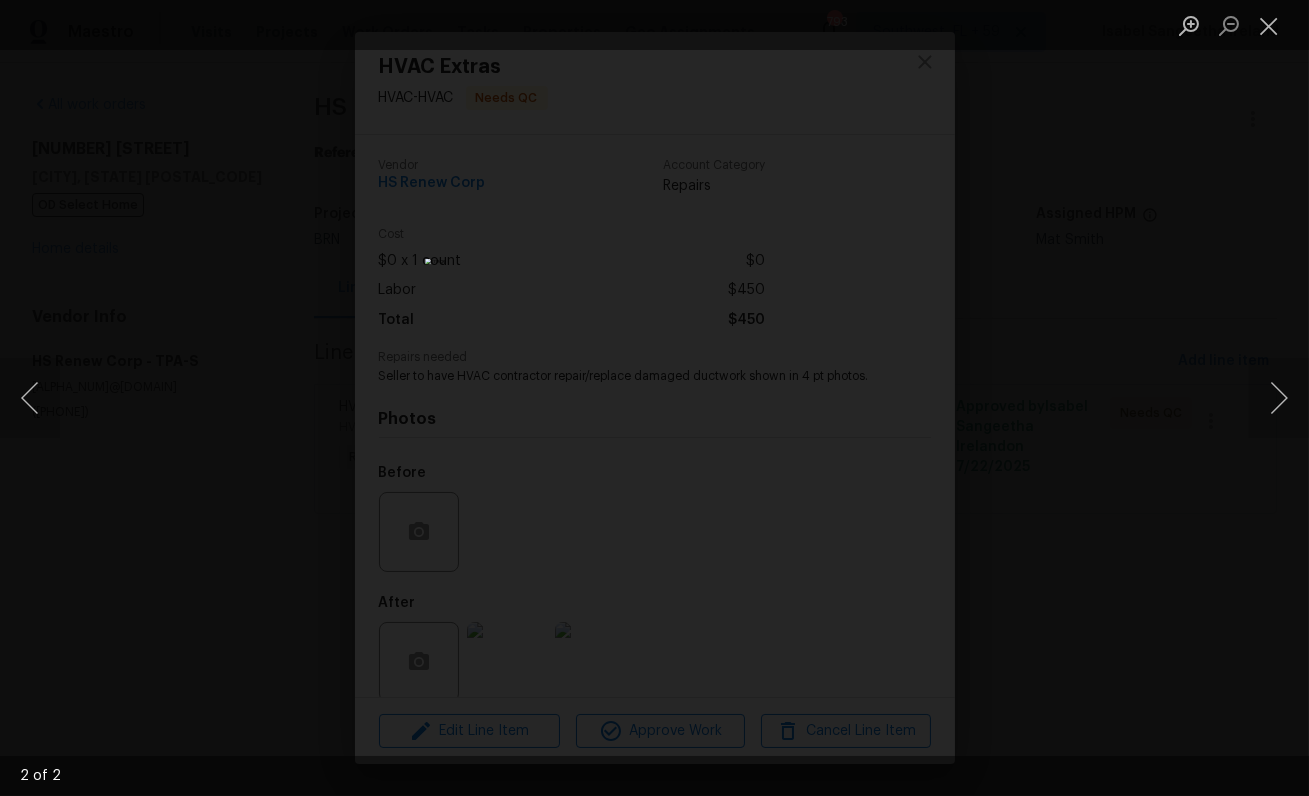 click at bounding box center (654, 398) 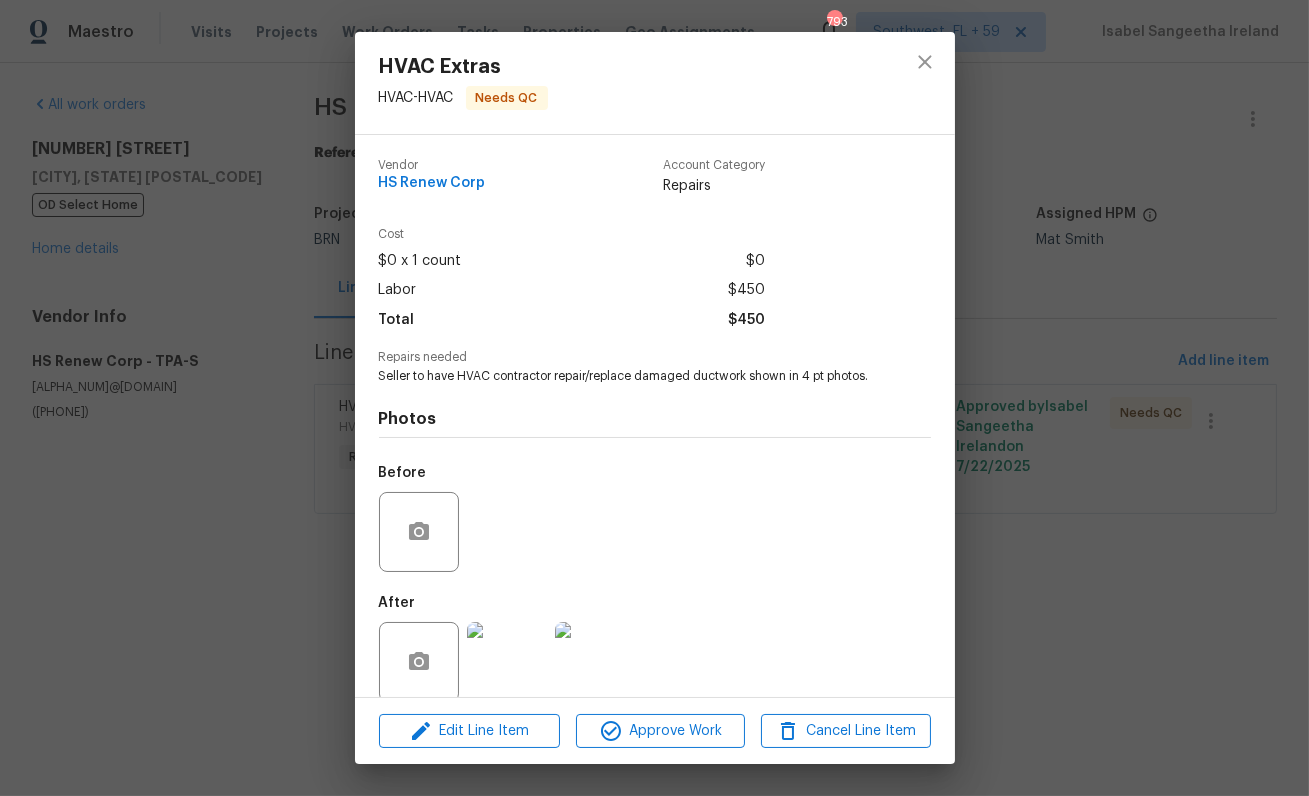 click at bounding box center [507, 662] 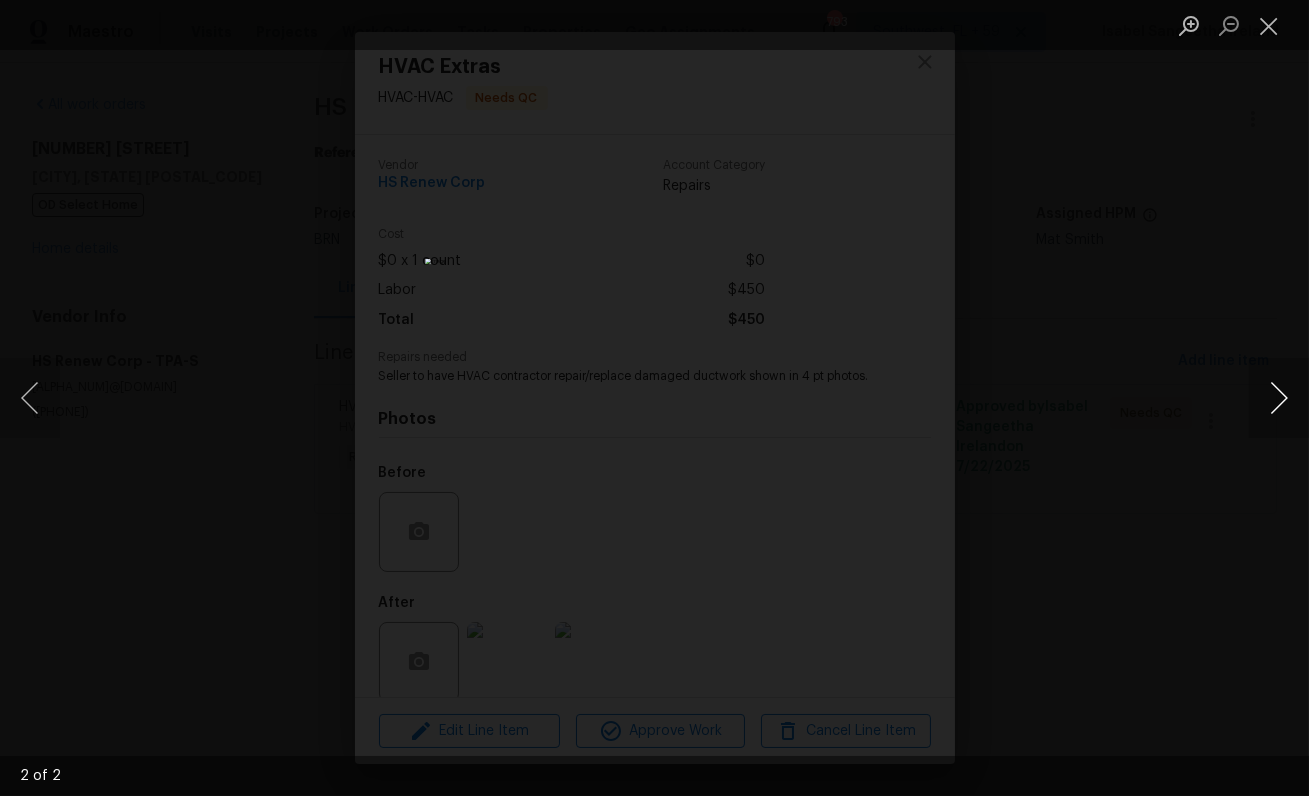 click at bounding box center (1279, 398) 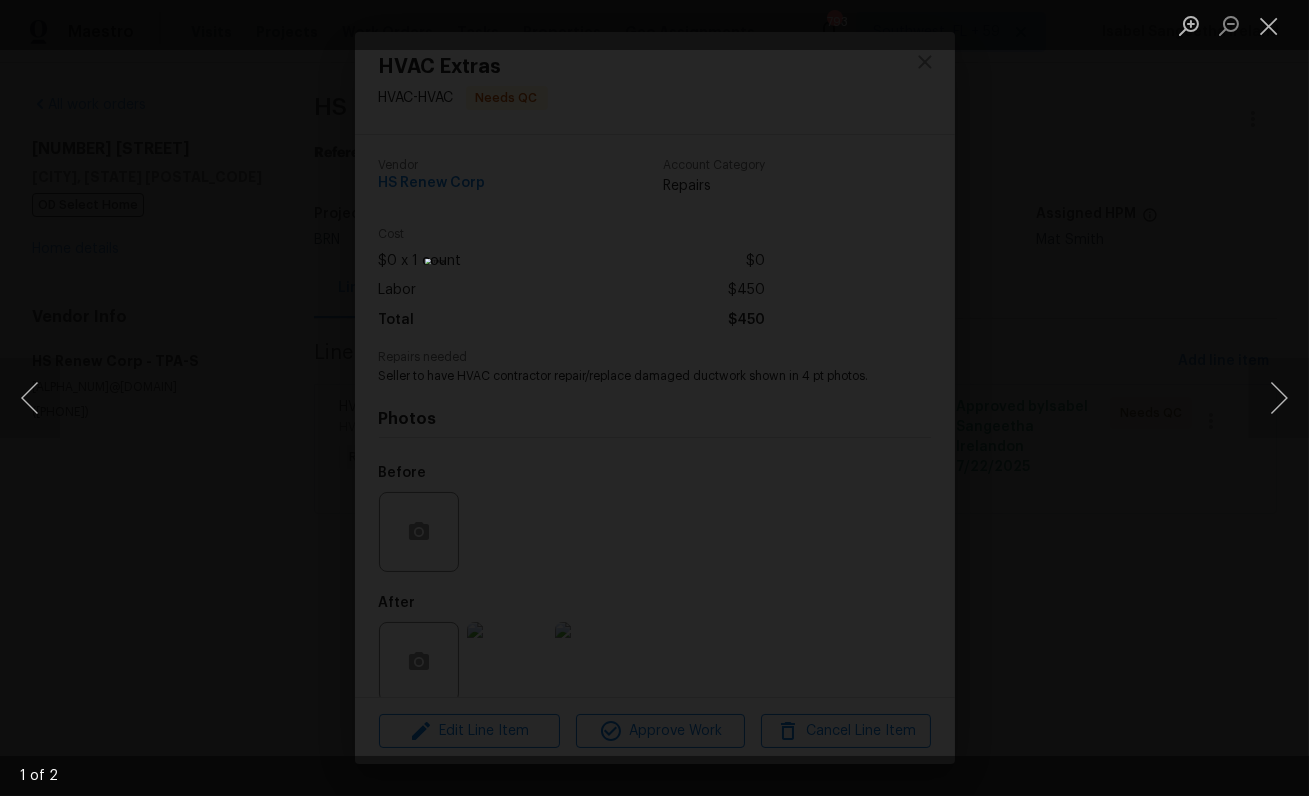 click at bounding box center [654, 398] 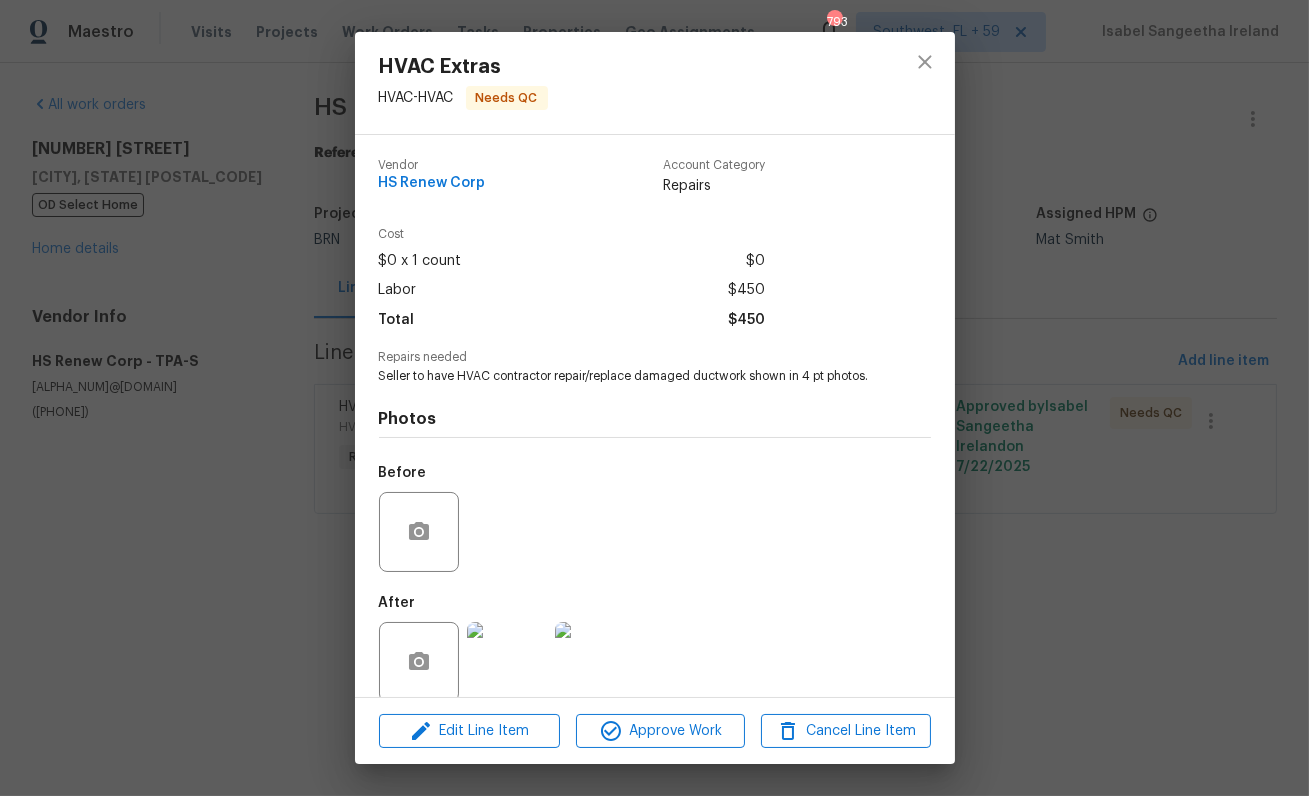 click on "HVAC Extras HVAC  -  HVAC Needs QC Vendor HS Renew Corp Account Category Repairs Cost $0 x 1 count $0 Labor $450 Total $450 Repairs needed Seller to have HVAC contractor repair/replace damaged ductwork shown in 4 pt photos. Photos Before After  Edit Line Item  Approve Work  Cancel Line Item" at bounding box center [654, 398] 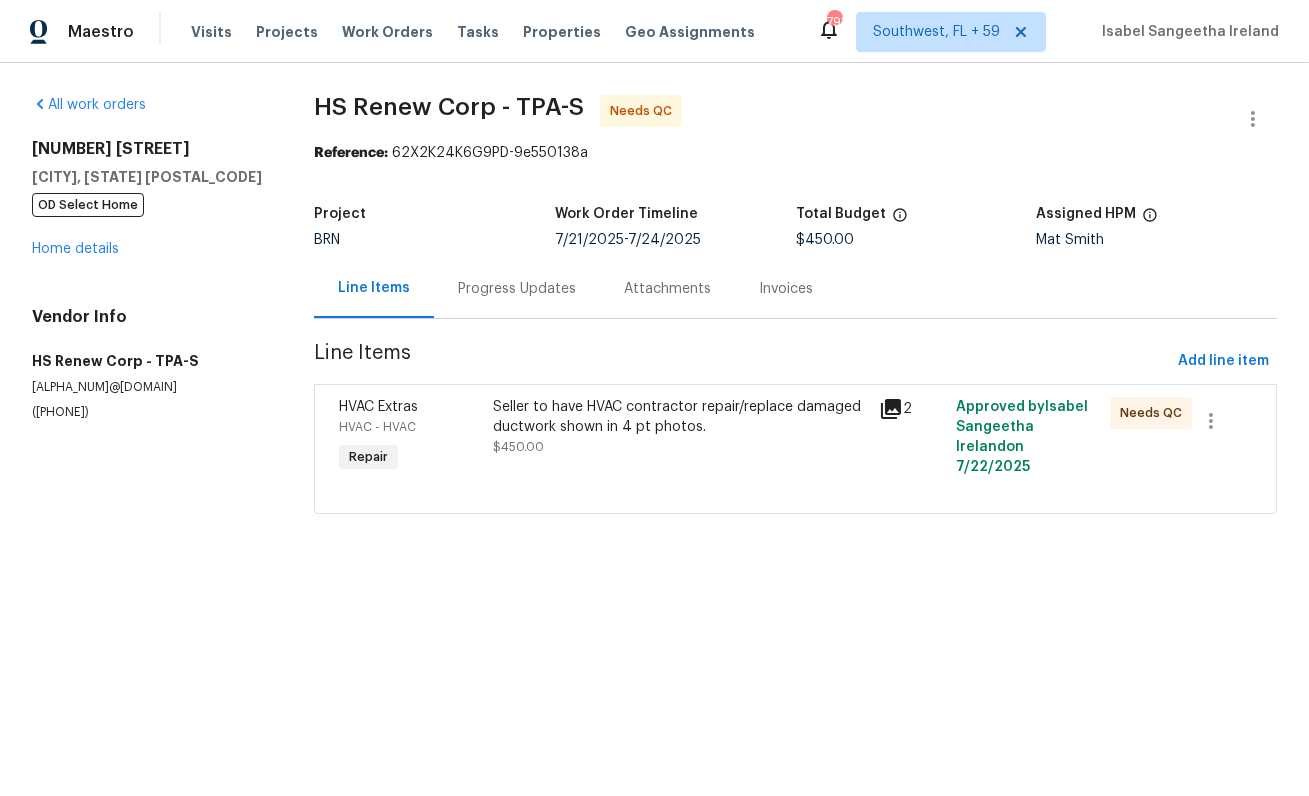 click on "All work orders 2585 15th Ave N Saint Petersburg, FL 33713 OD Select Home Home details Vendor Info HS Renew Corp - TPA-S hsrenewcorp@gmail.com (813) 965-2187" at bounding box center (149, 258) 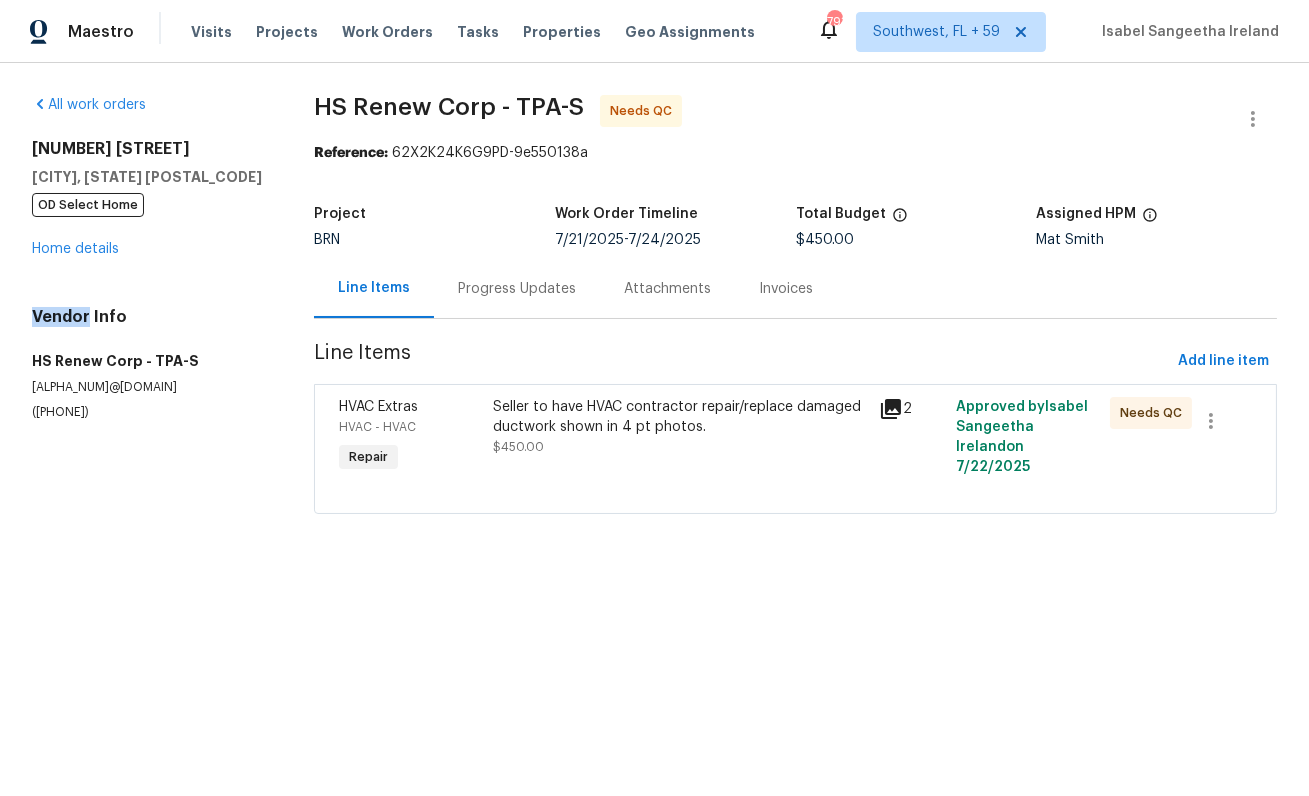 click on "All work orders 2585 15th Ave N Saint Petersburg, FL 33713 OD Select Home Home details Vendor Info HS Renew Corp - TPA-S hsrenewcorp@gmail.com (813) 965-2187" at bounding box center [149, 258] 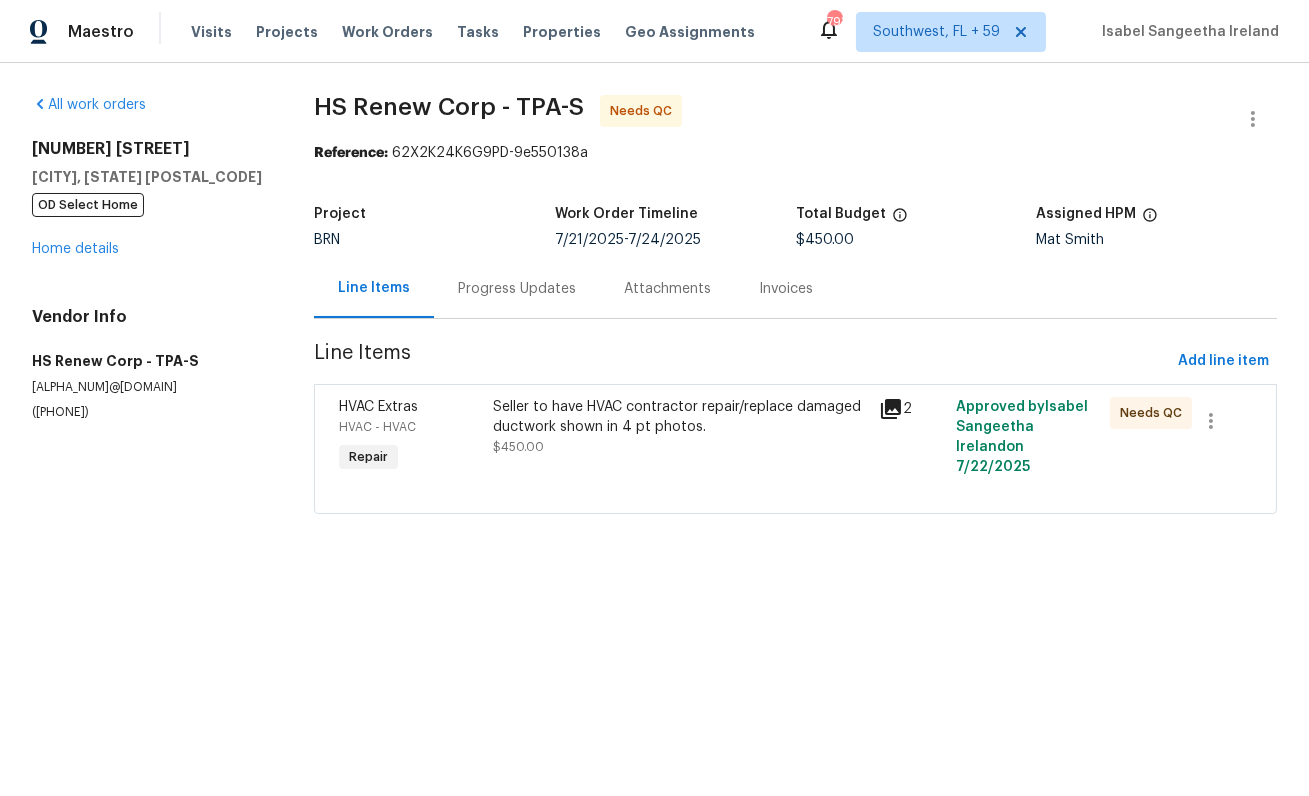 click on "2585 15th Ave N Saint Petersburg, FL 33713 OD Select Home Home details" at bounding box center (149, 199) 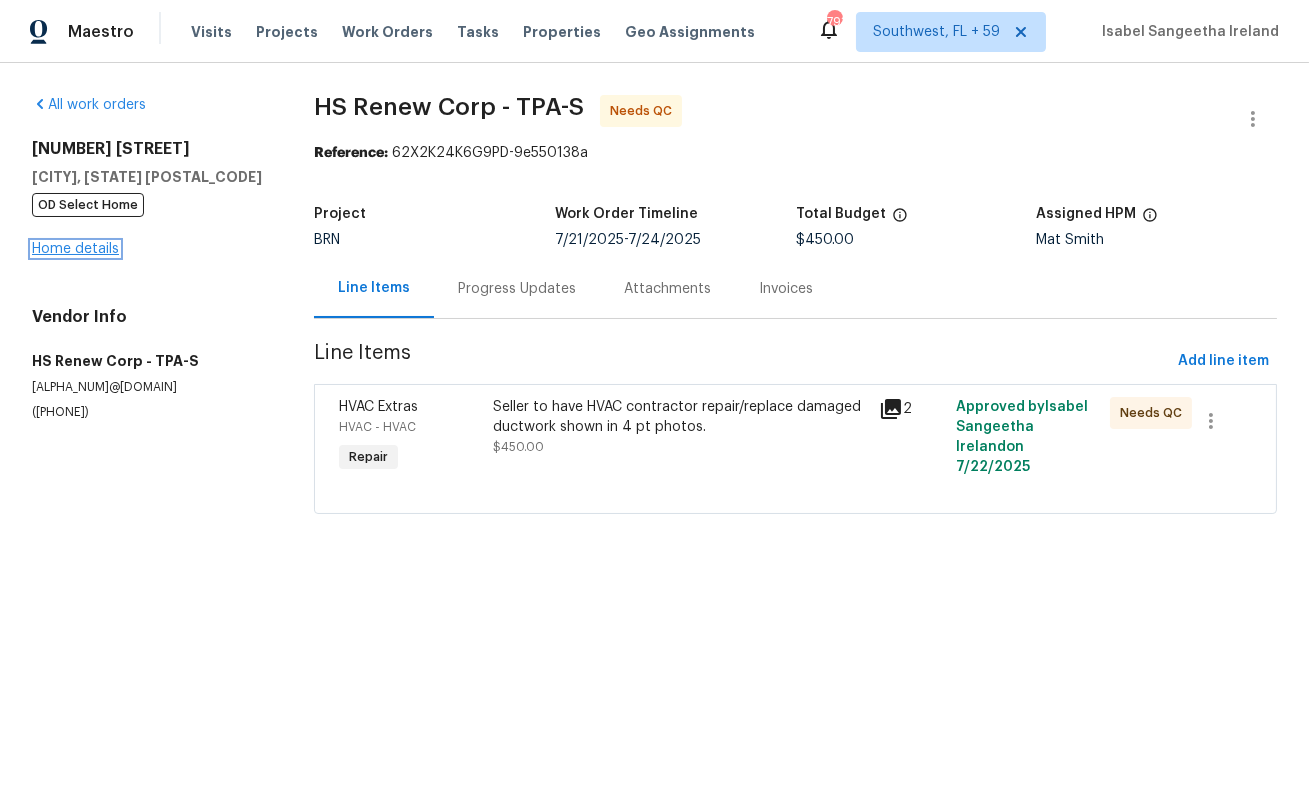 click on "Home details" at bounding box center [75, 249] 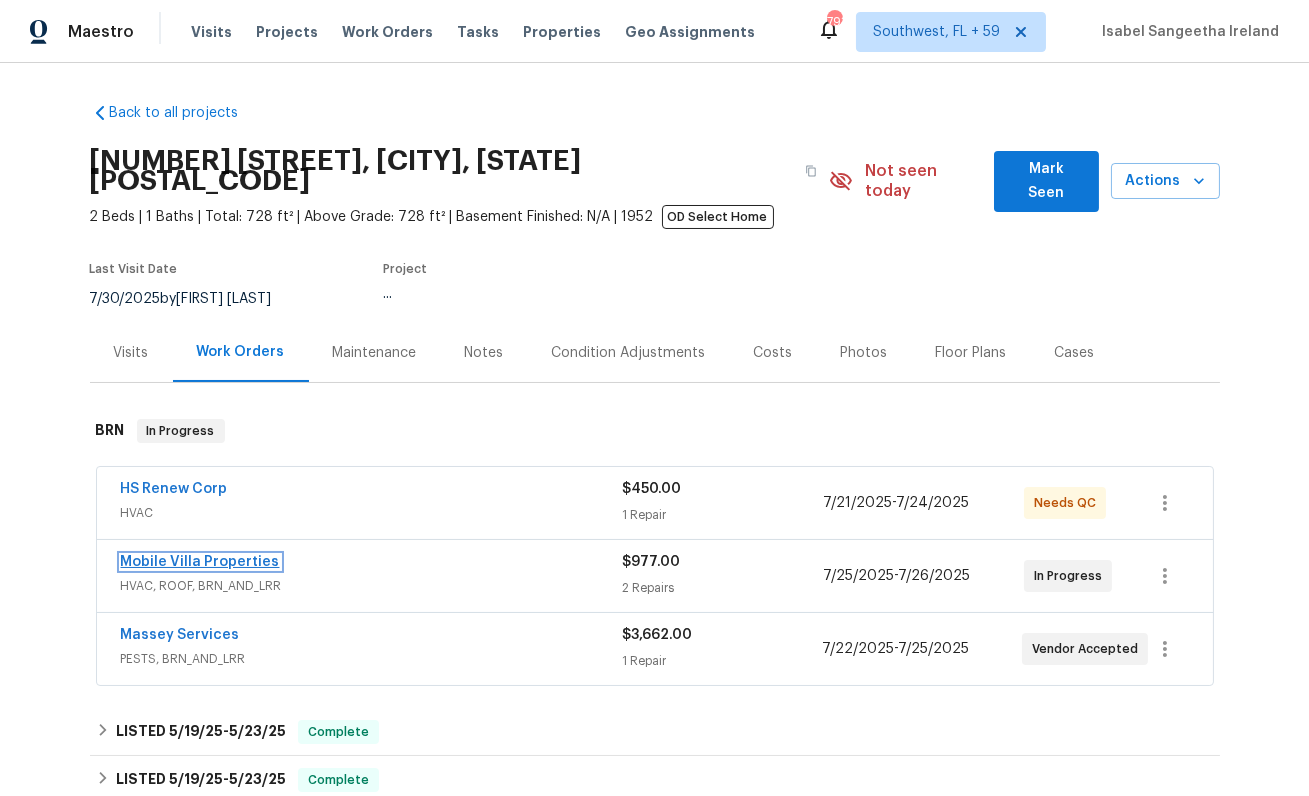 click on "Mobile Villa Properties" at bounding box center [200, 562] 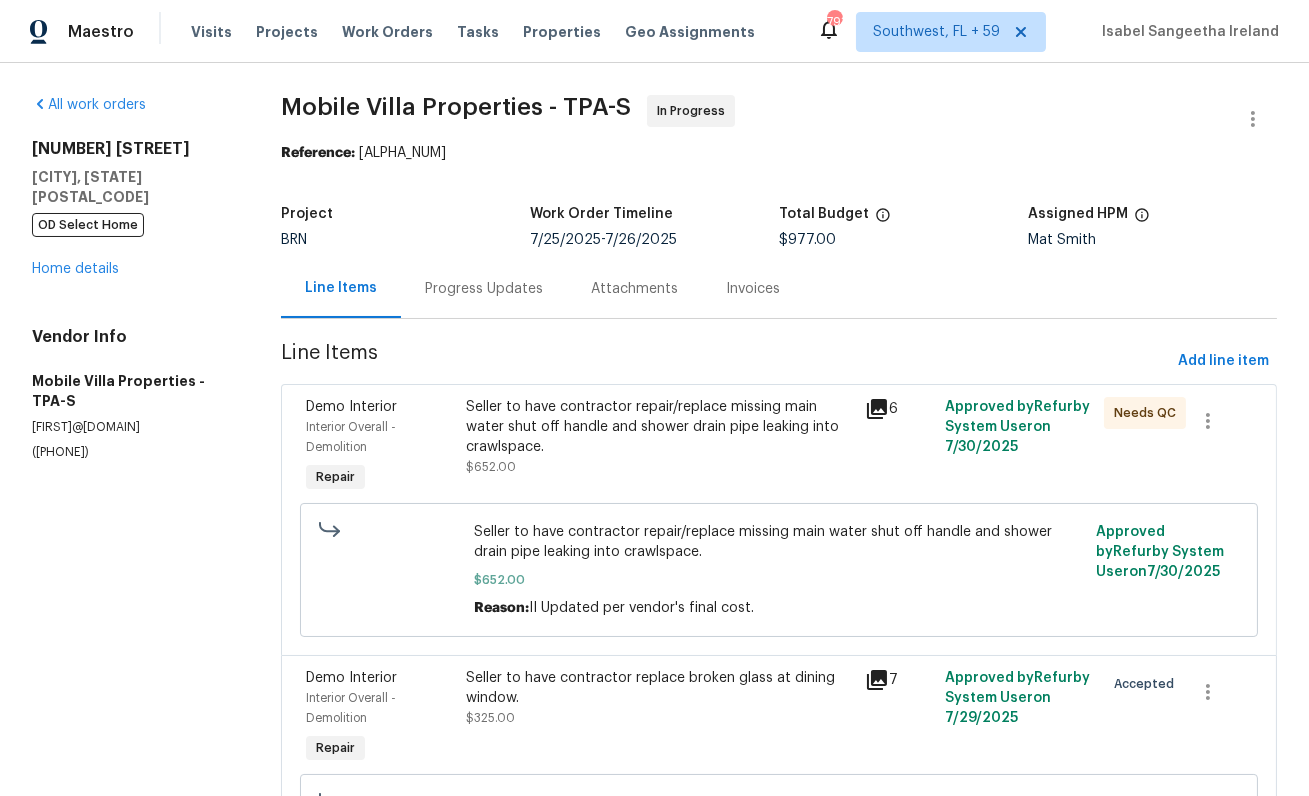 click on "Progress Updates" at bounding box center [484, 289] 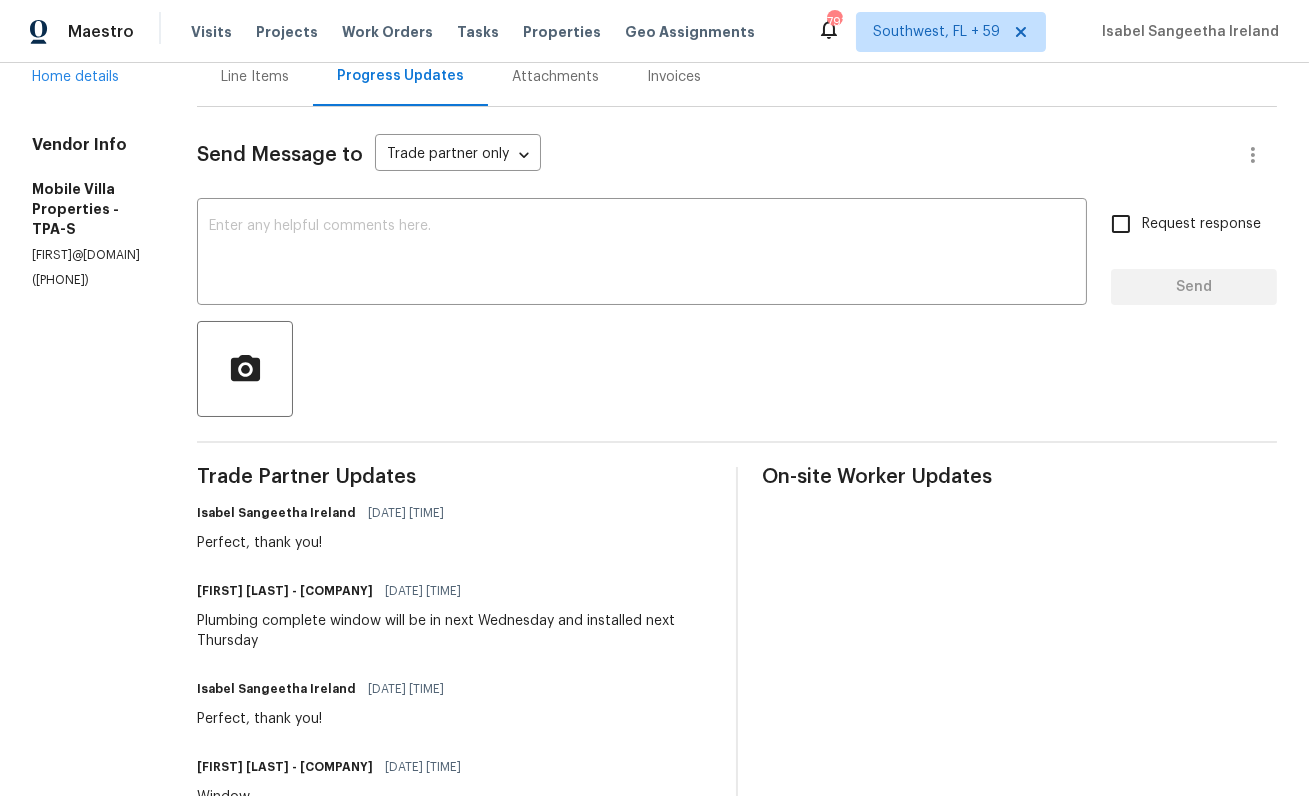scroll, scrollTop: 0, scrollLeft: 0, axis: both 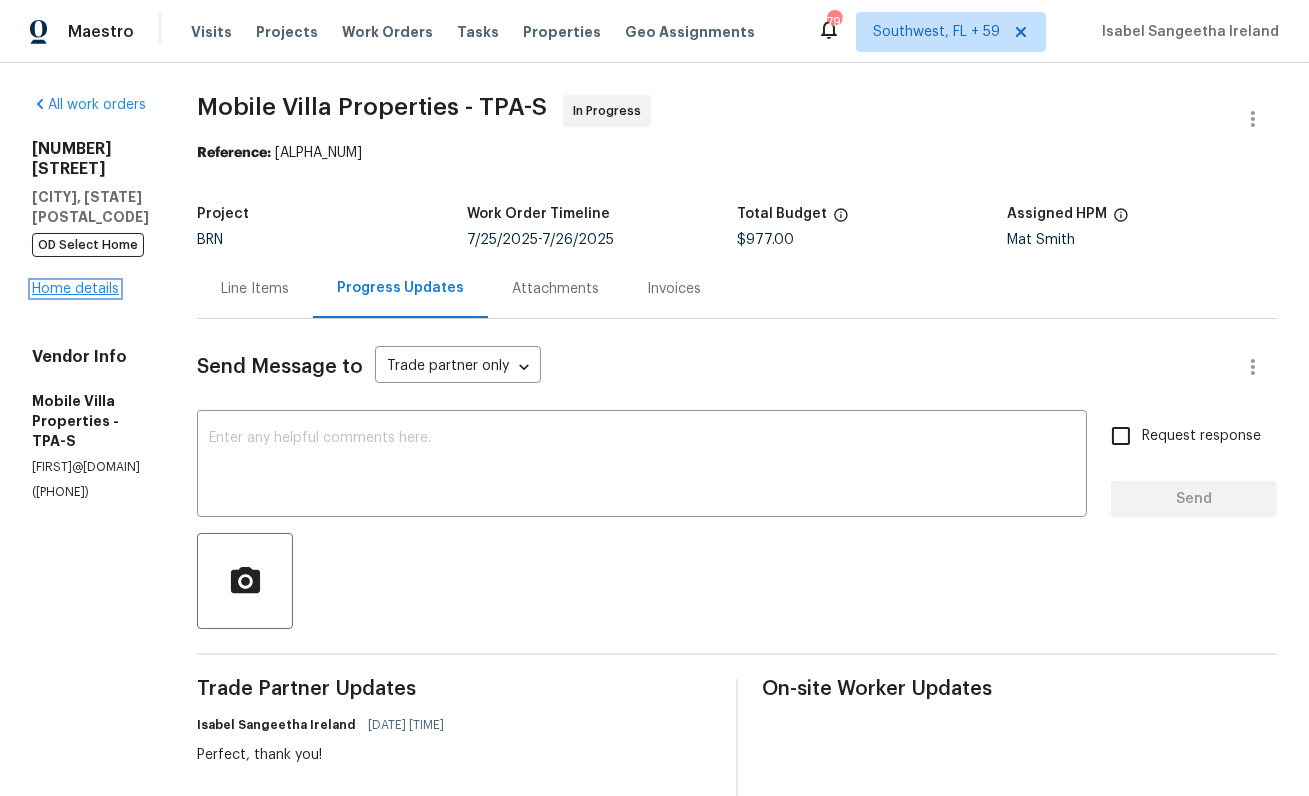 click on "Home details" at bounding box center (75, 289) 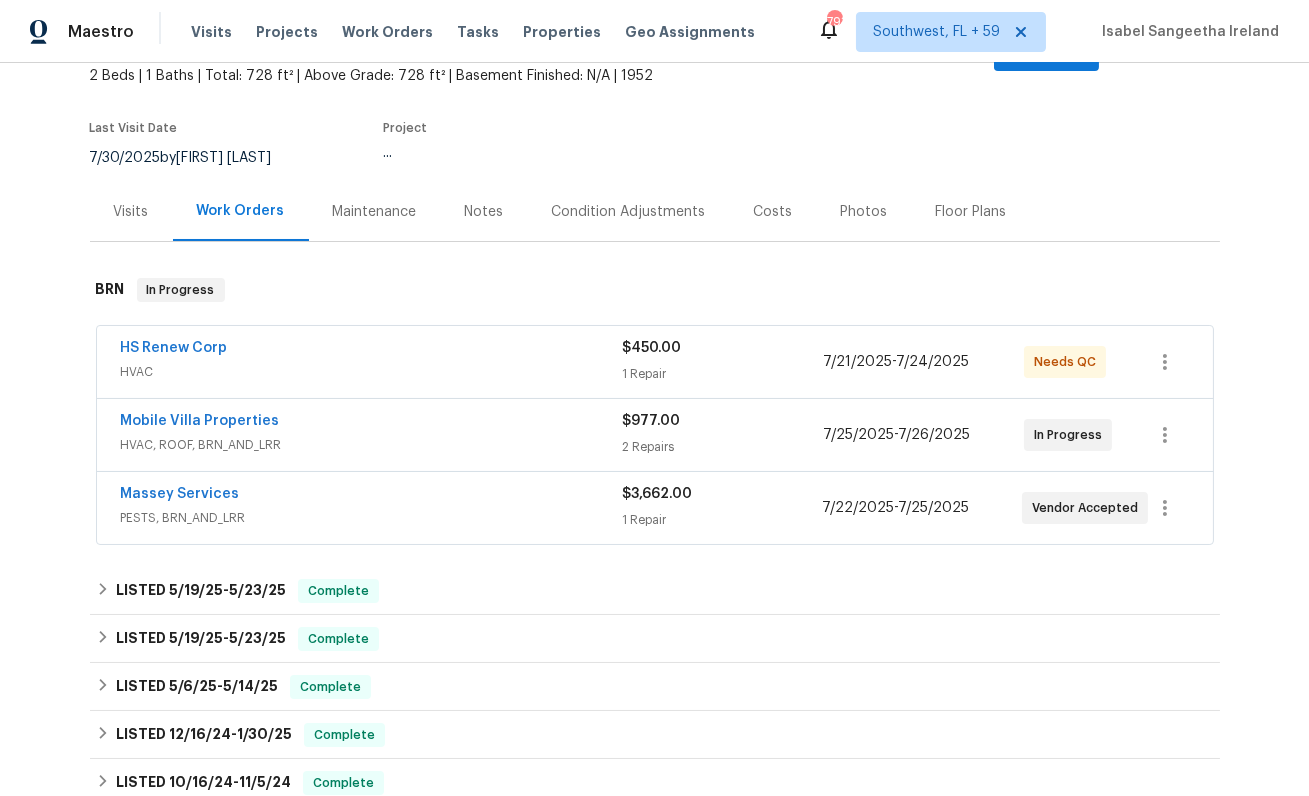 scroll, scrollTop: 169, scrollLeft: 0, axis: vertical 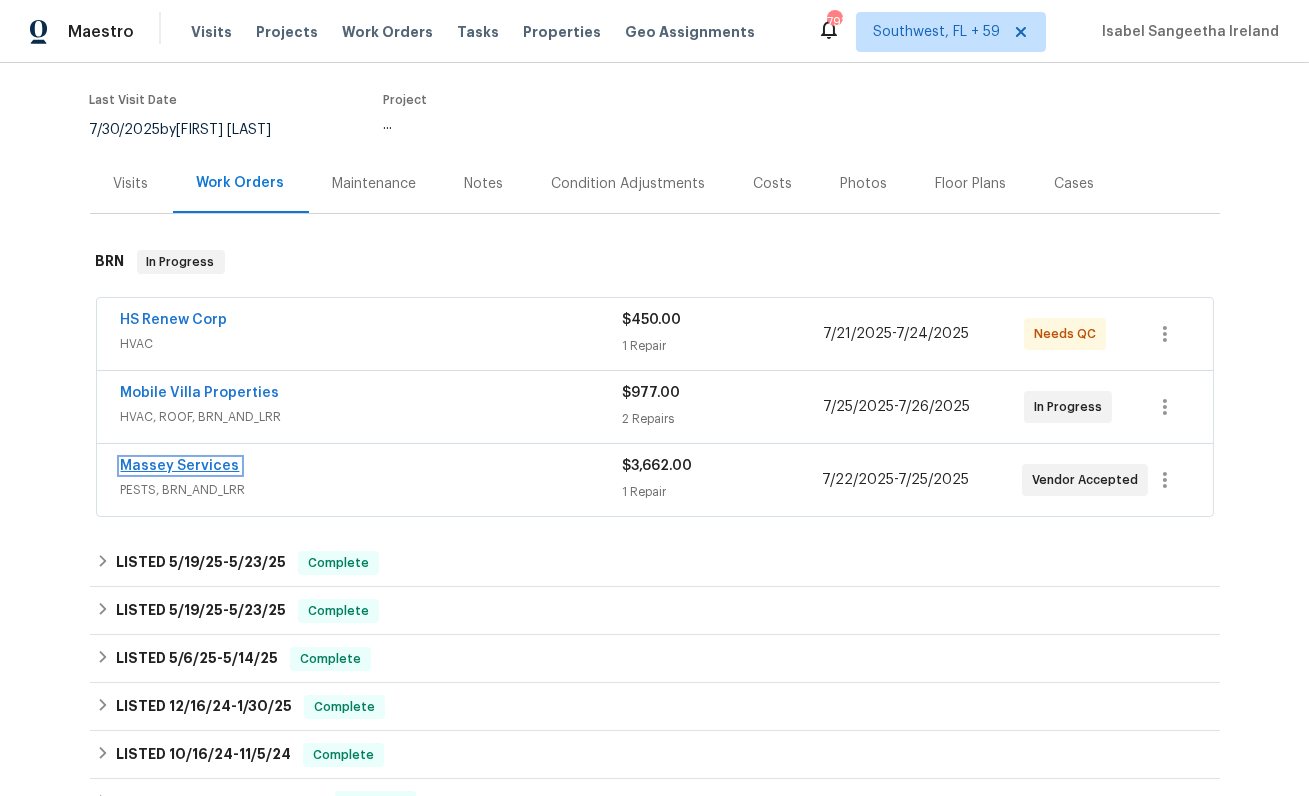 click on "Massey Services" at bounding box center (180, 466) 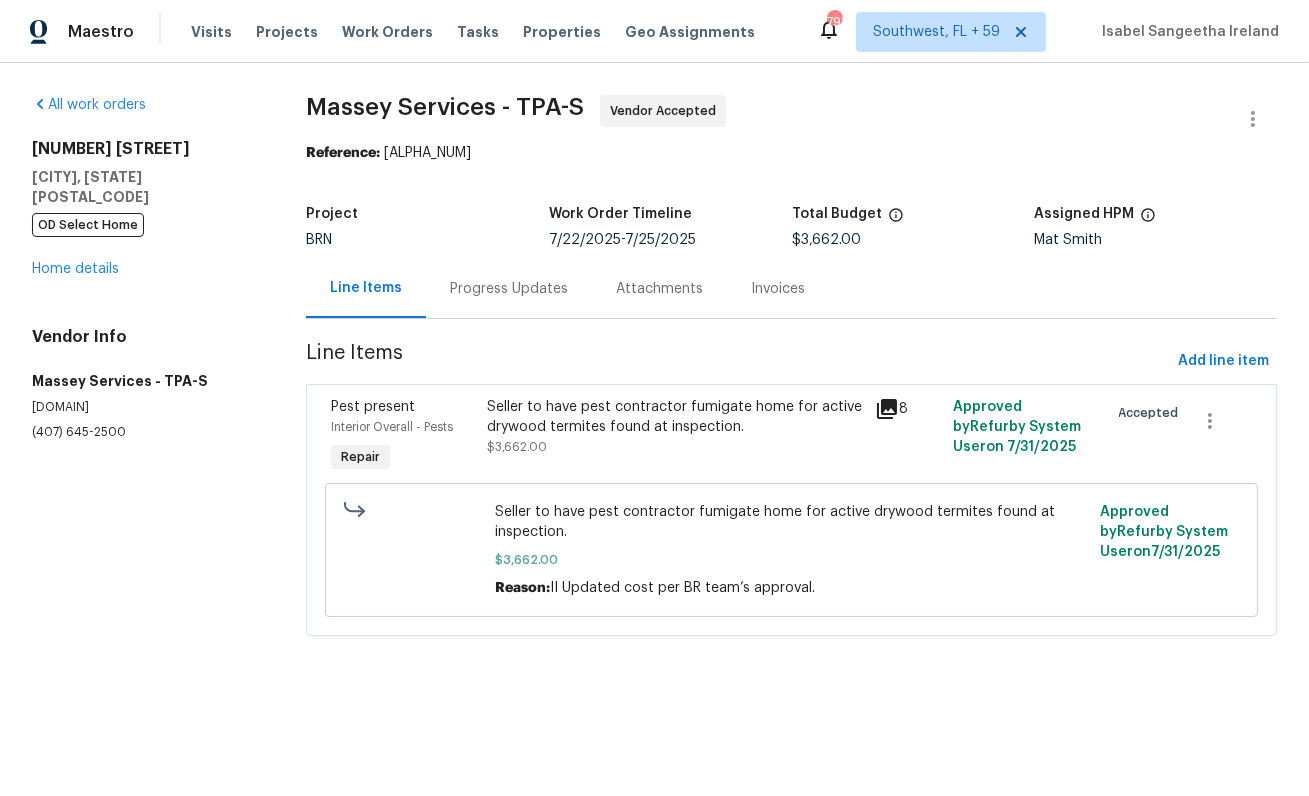 click on "Progress Updates" at bounding box center [509, 289] 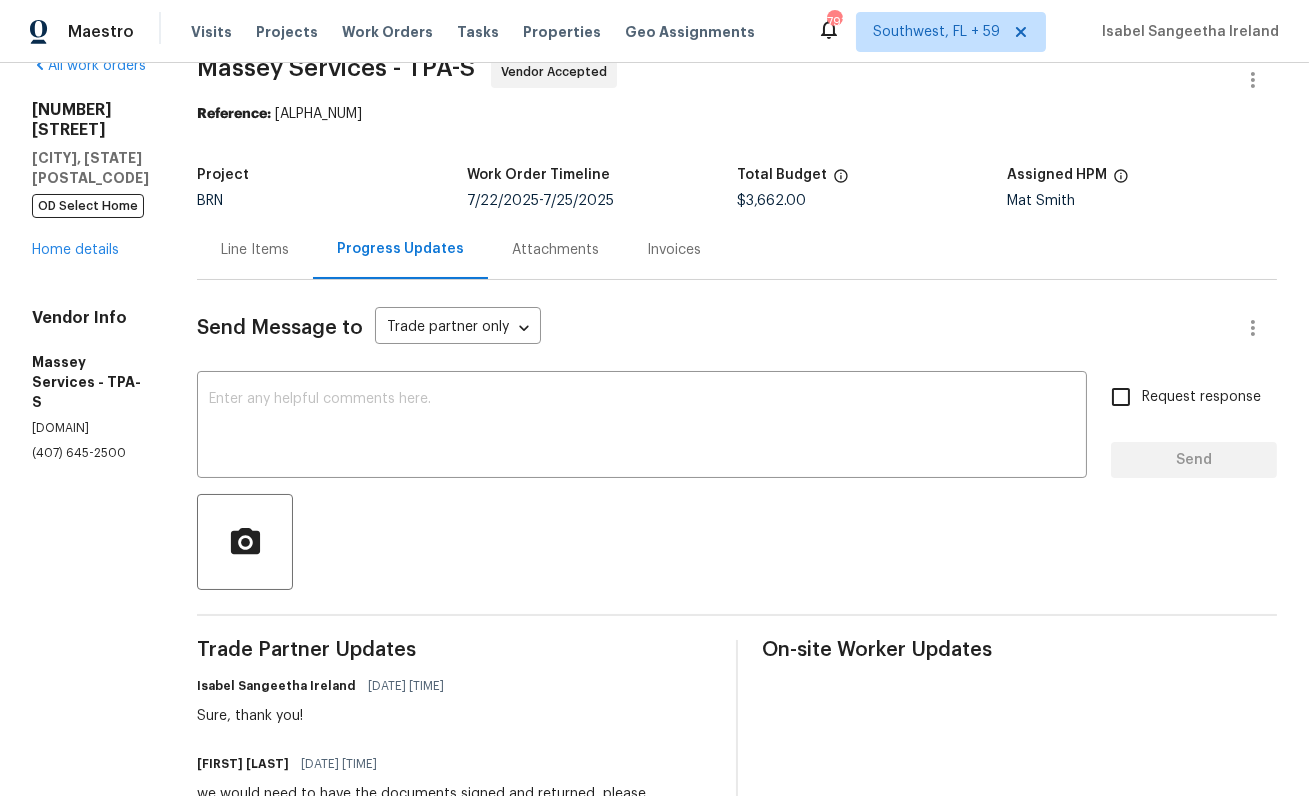 scroll, scrollTop: 0, scrollLeft: 0, axis: both 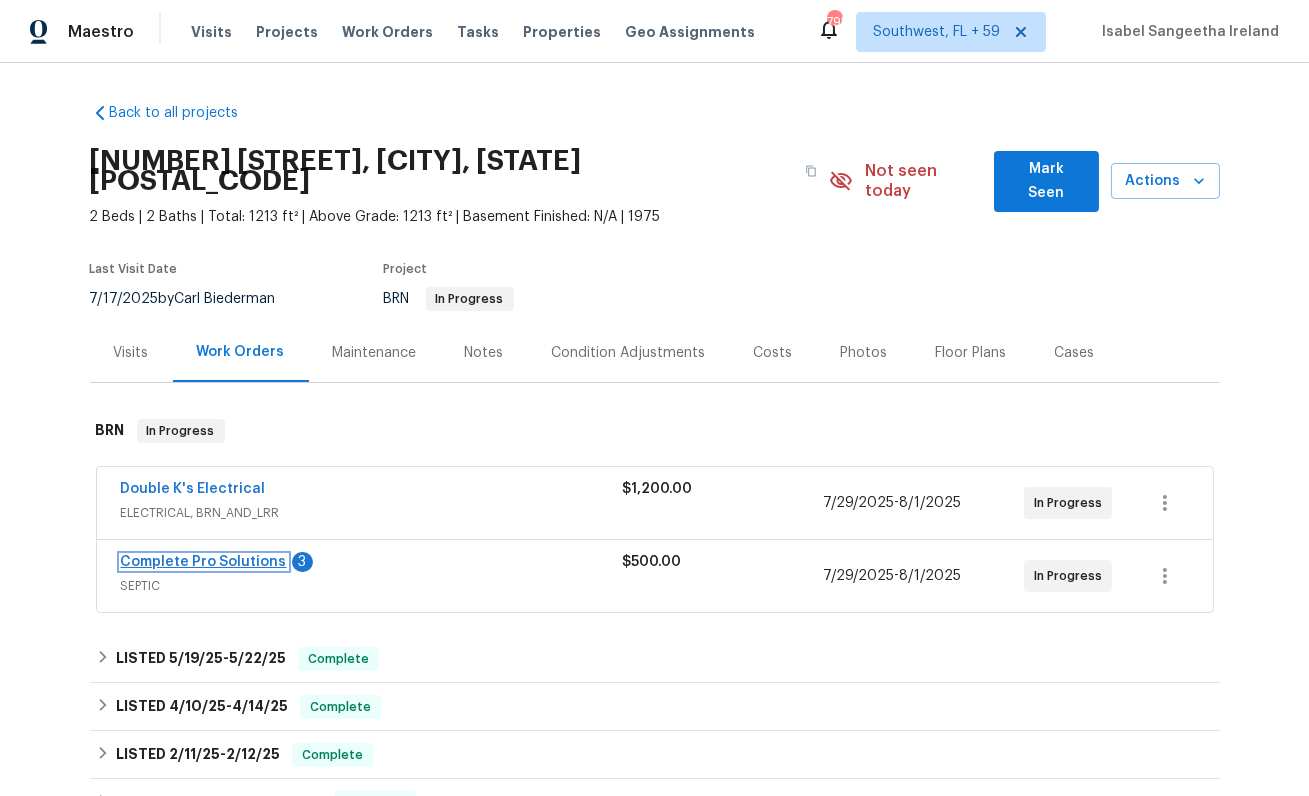 click on "Complete Pro Solutions" at bounding box center (204, 562) 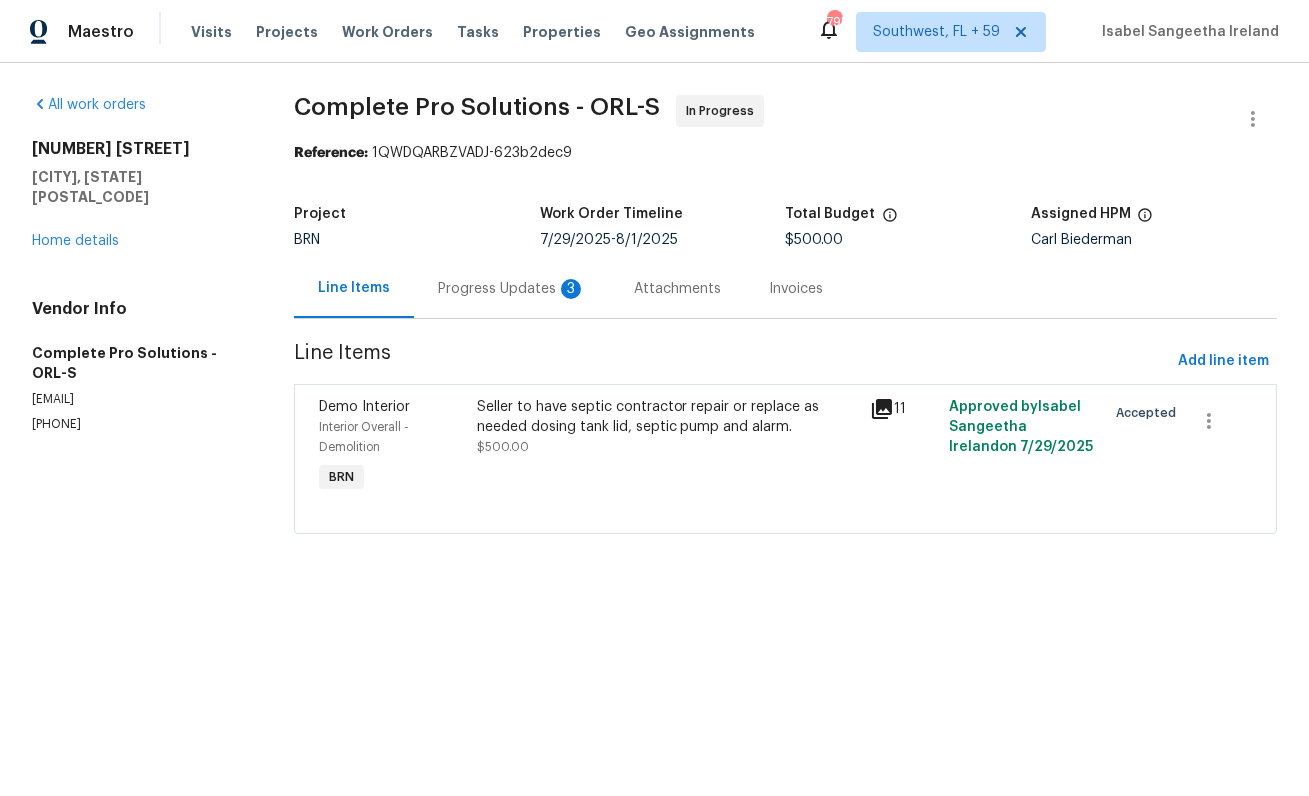 click on "Progress Updates 3" at bounding box center (512, 289) 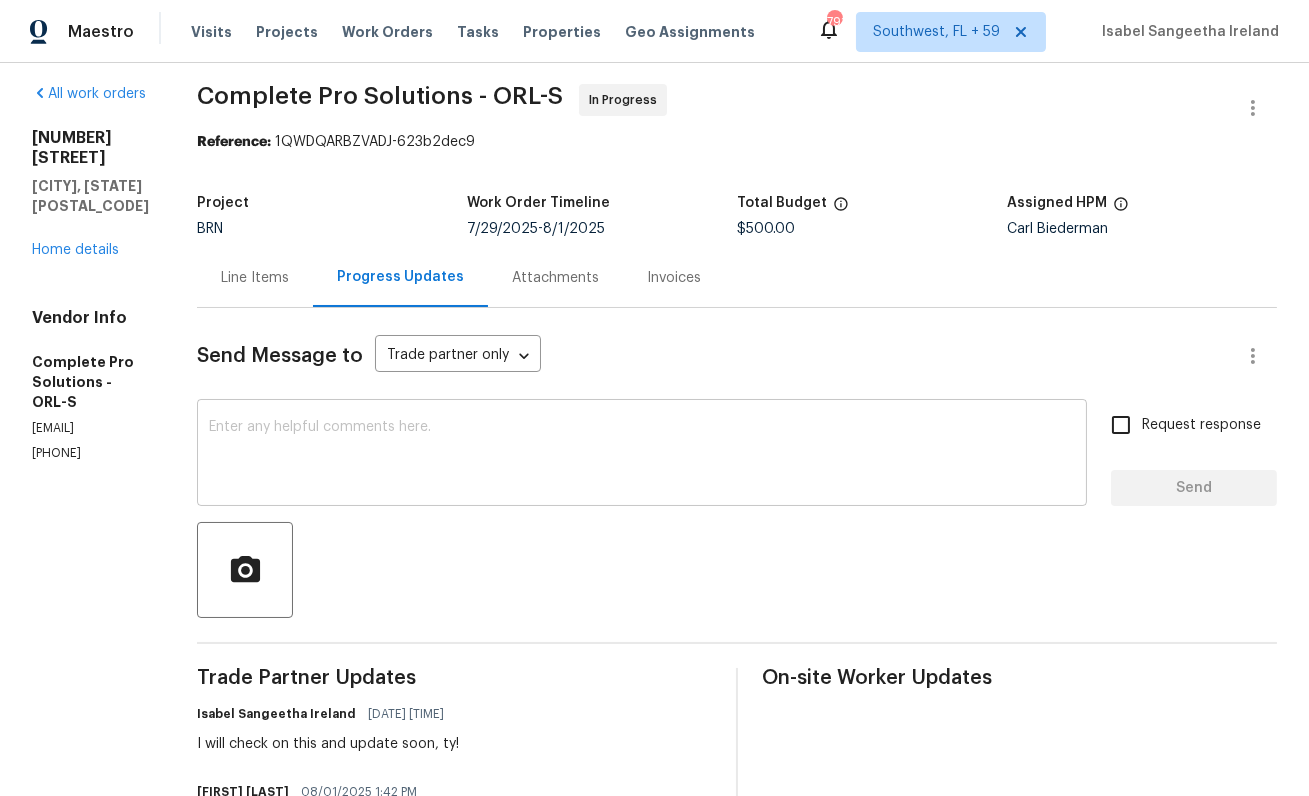 scroll, scrollTop: 0, scrollLeft: 0, axis: both 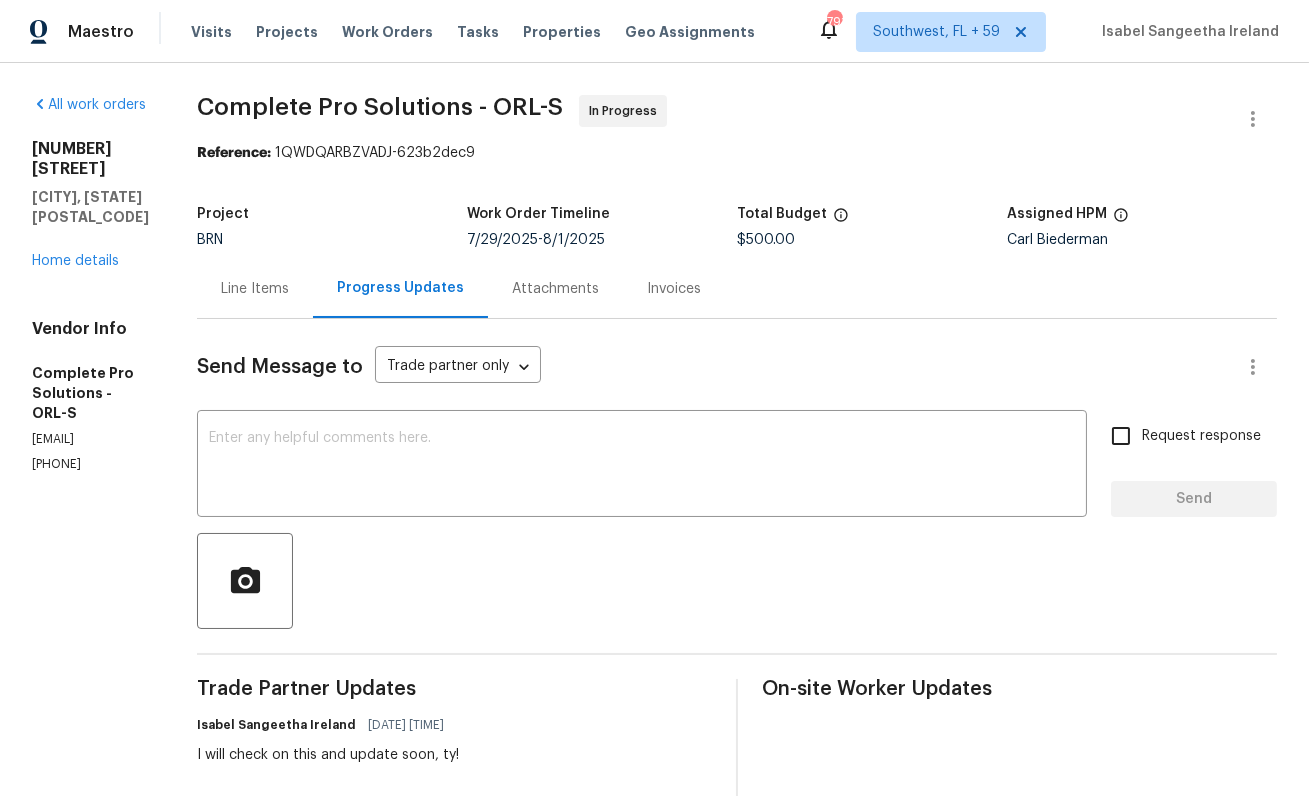 click on "Line Items" at bounding box center (255, 288) 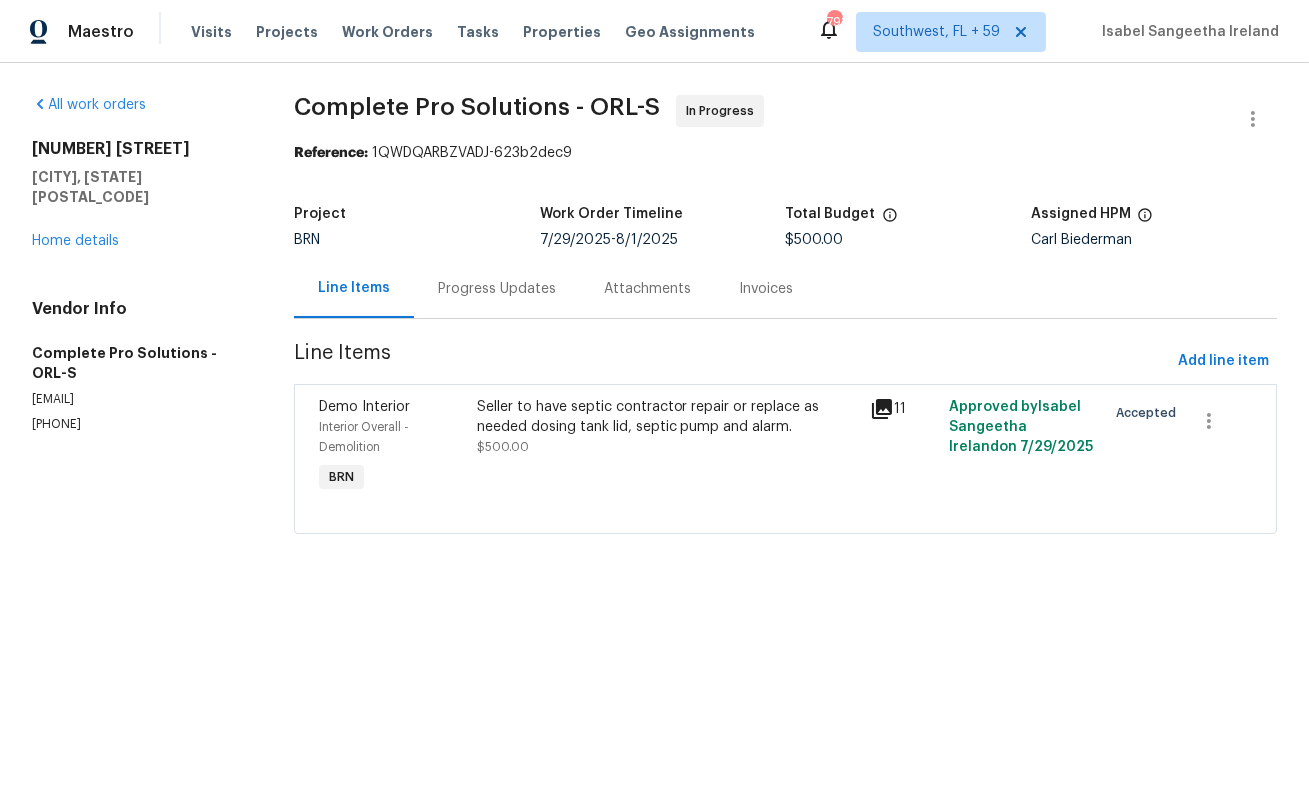 click on "Seller to have septic contractor repair or replace as needed dosing tank lid, septic pump and alarm." at bounding box center [668, 417] 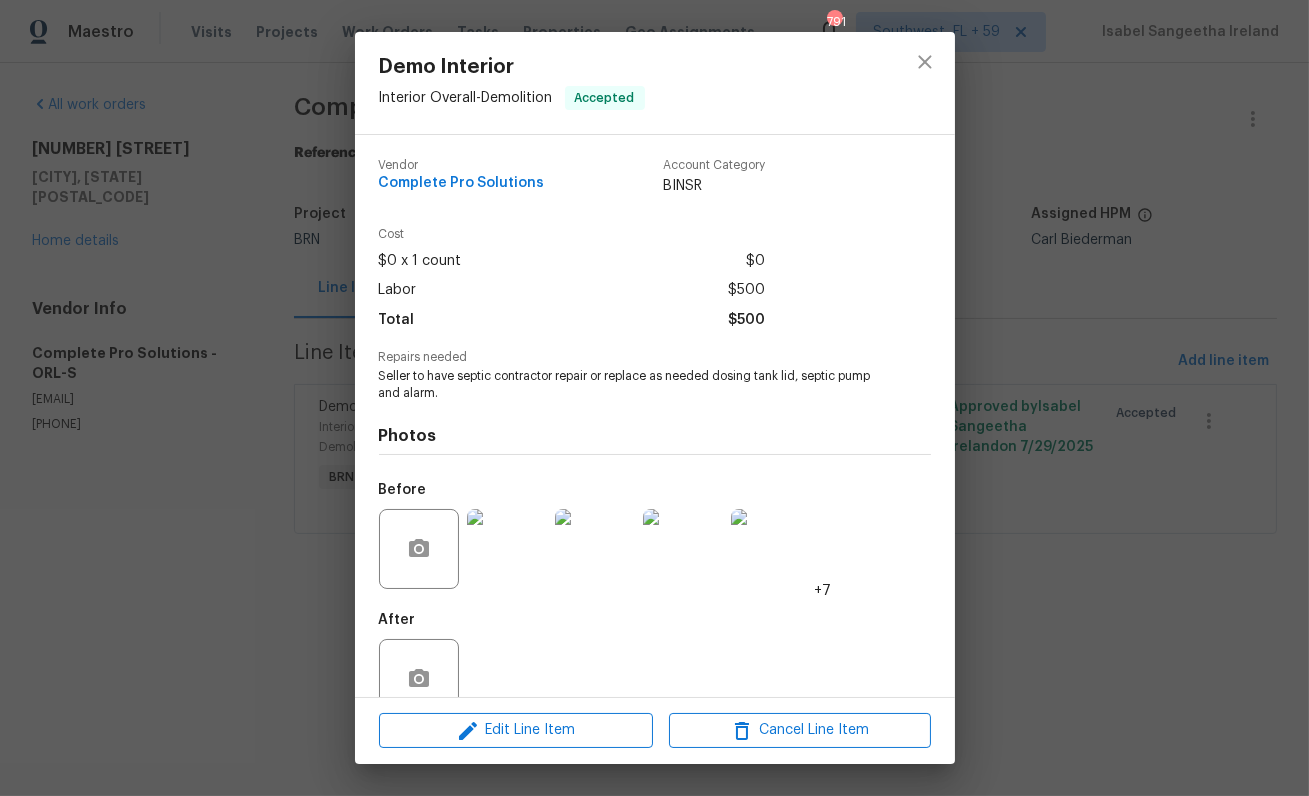 scroll, scrollTop: 43, scrollLeft: 0, axis: vertical 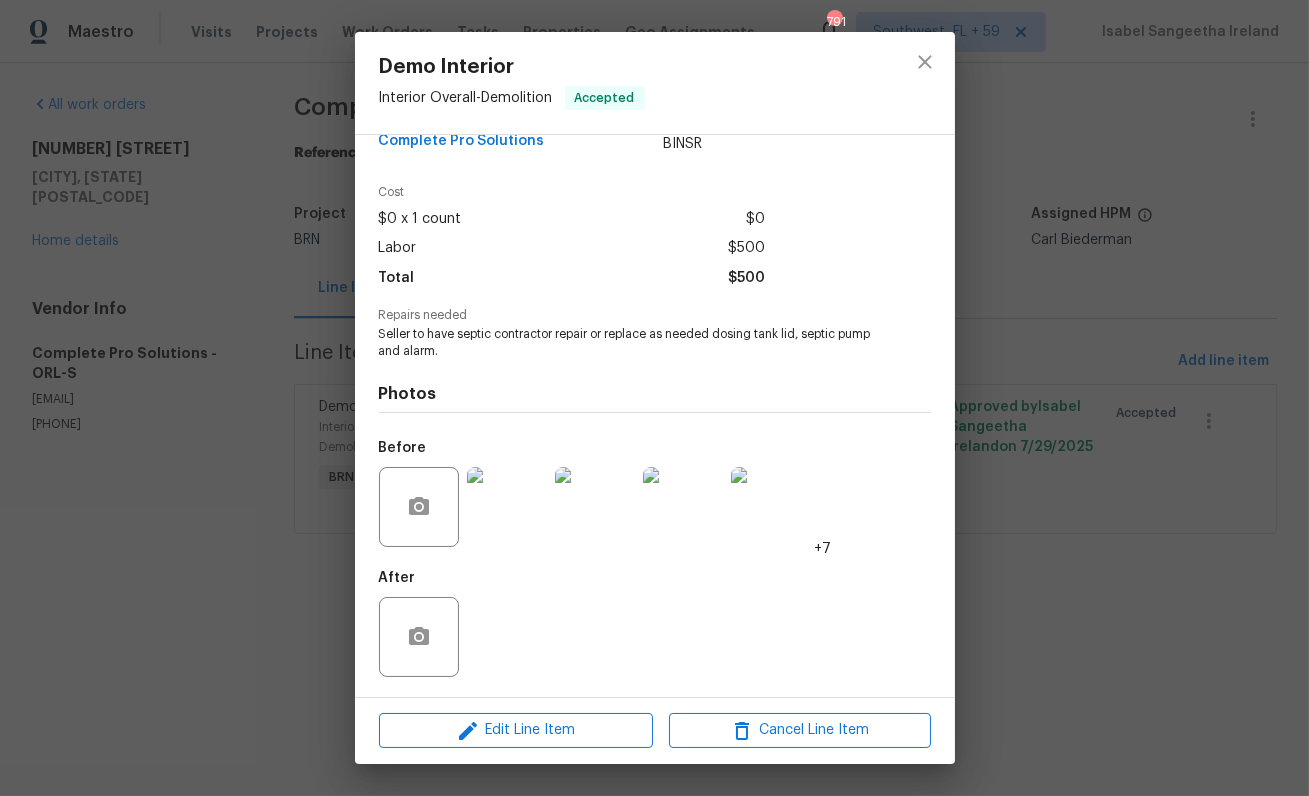click on "Demo Interior Interior Overall  -  Demolition Accepted Vendor Complete Pro Solutions Account Category BINSR Cost $0 x 1 count $0 Labor $500 Total $500 Repairs needed Seller to have septic contractor repair or replace as needed dosing tank lid, septic pump and alarm. Photos Before  +7 After  Edit Line Item  Cancel Line Item" at bounding box center (654, 398) 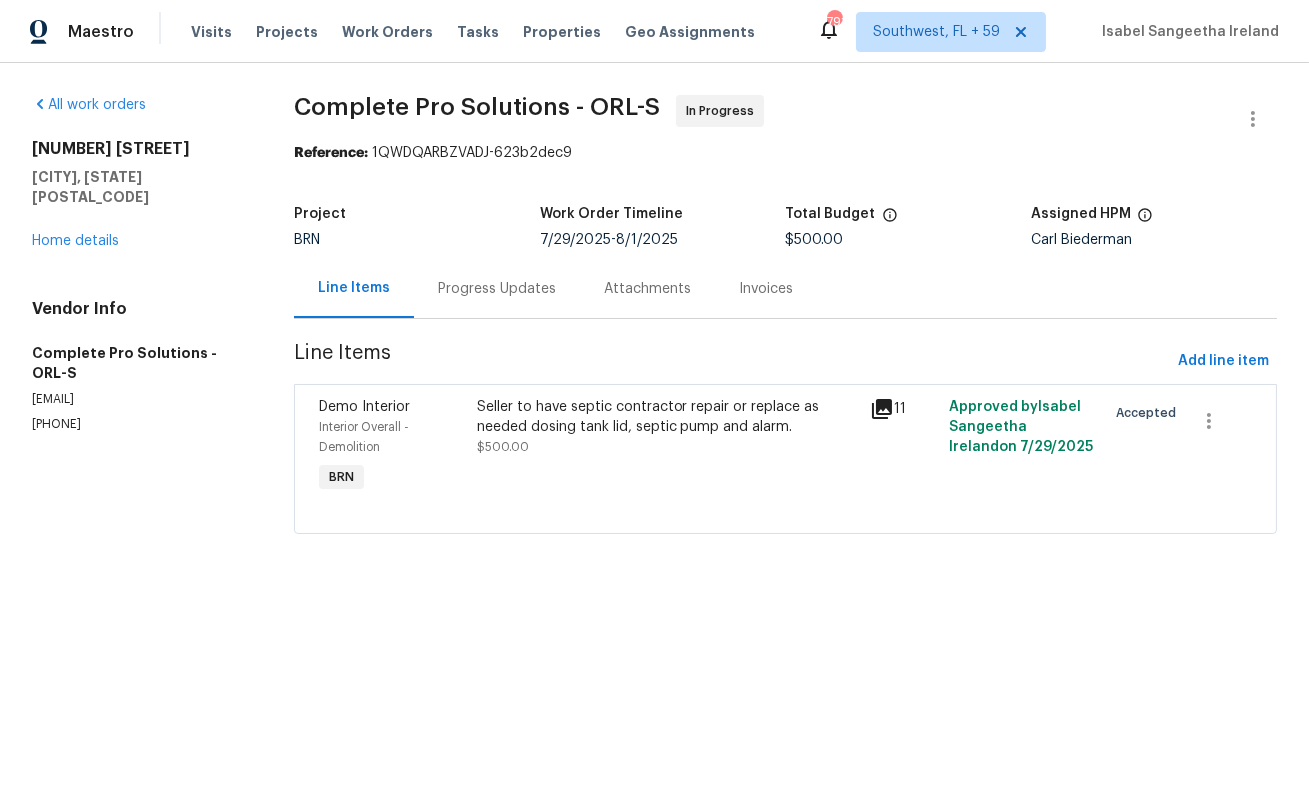 click on "Progress Updates" at bounding box center (497, 289) 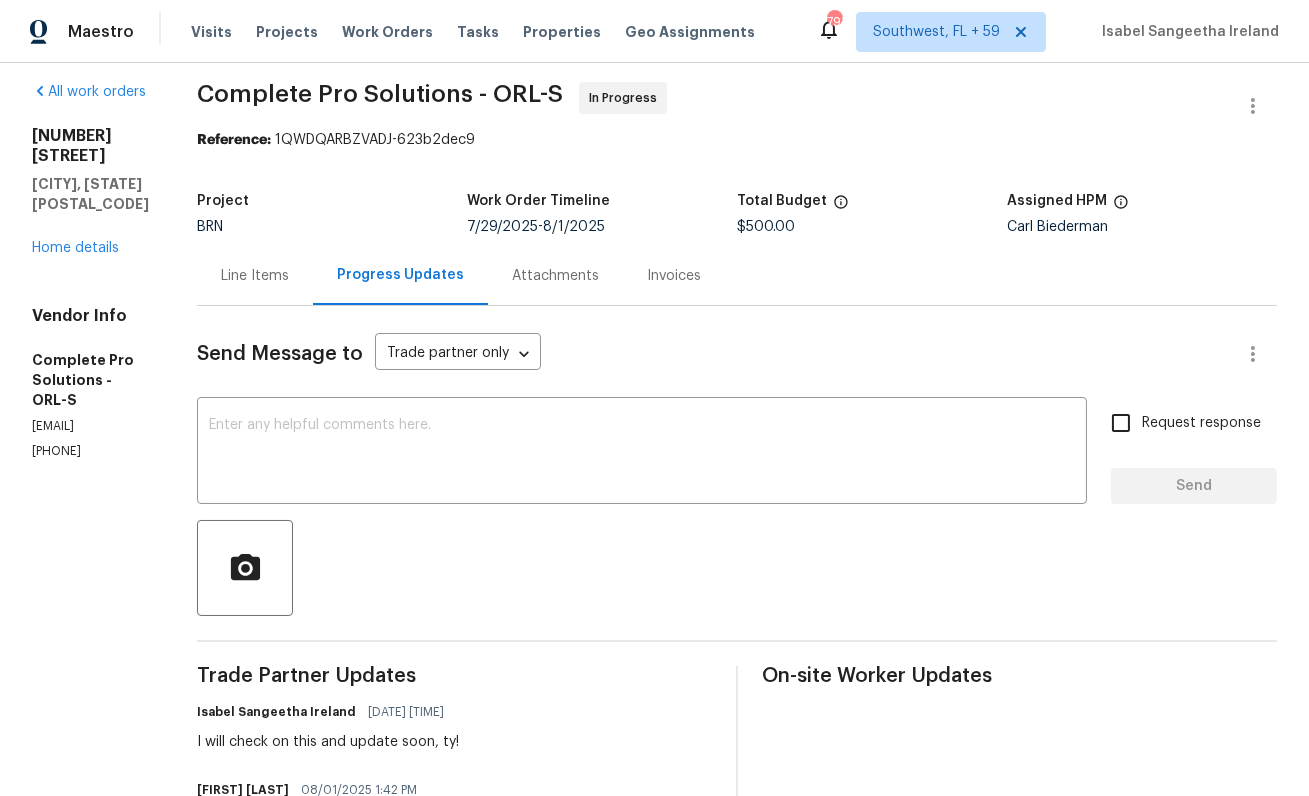 scroll, scrollTop: 0, scrollLeft: 0, axis: both 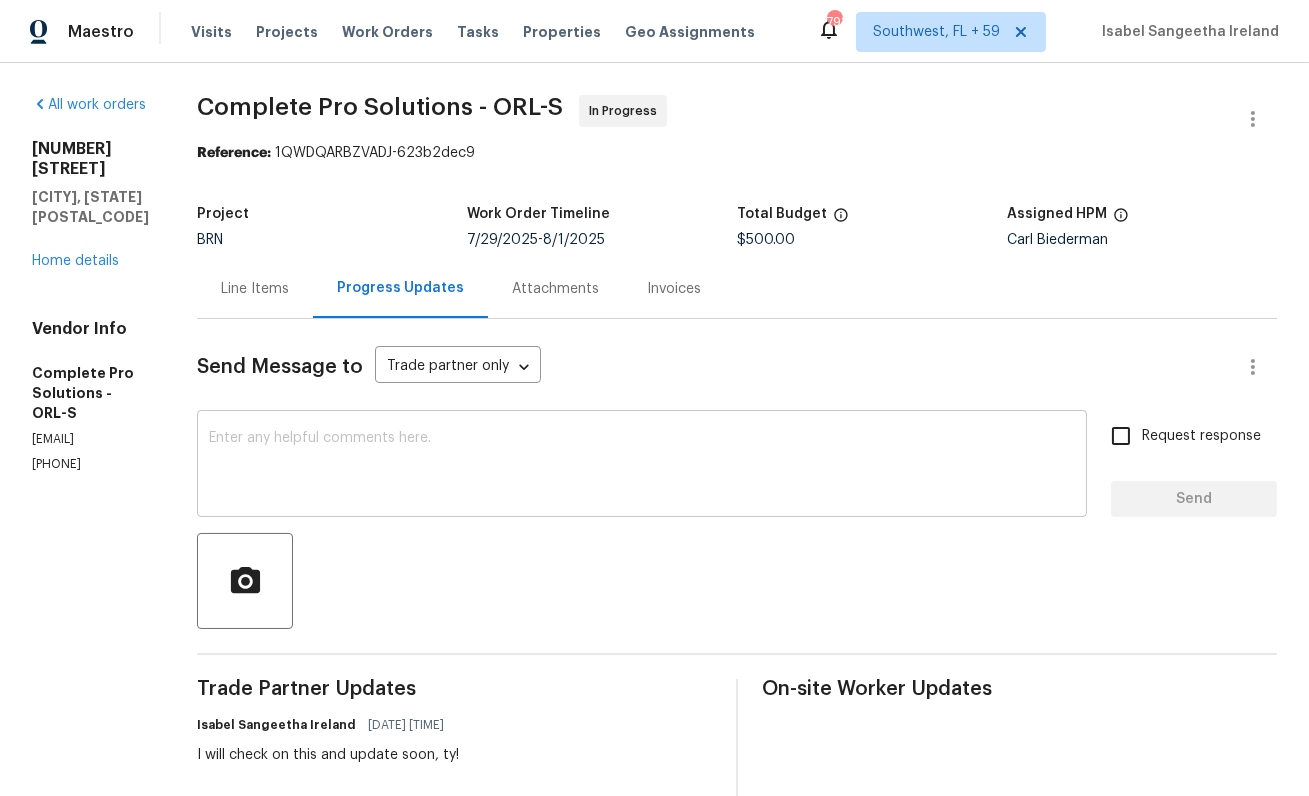 click at bounding box center [642, 466] 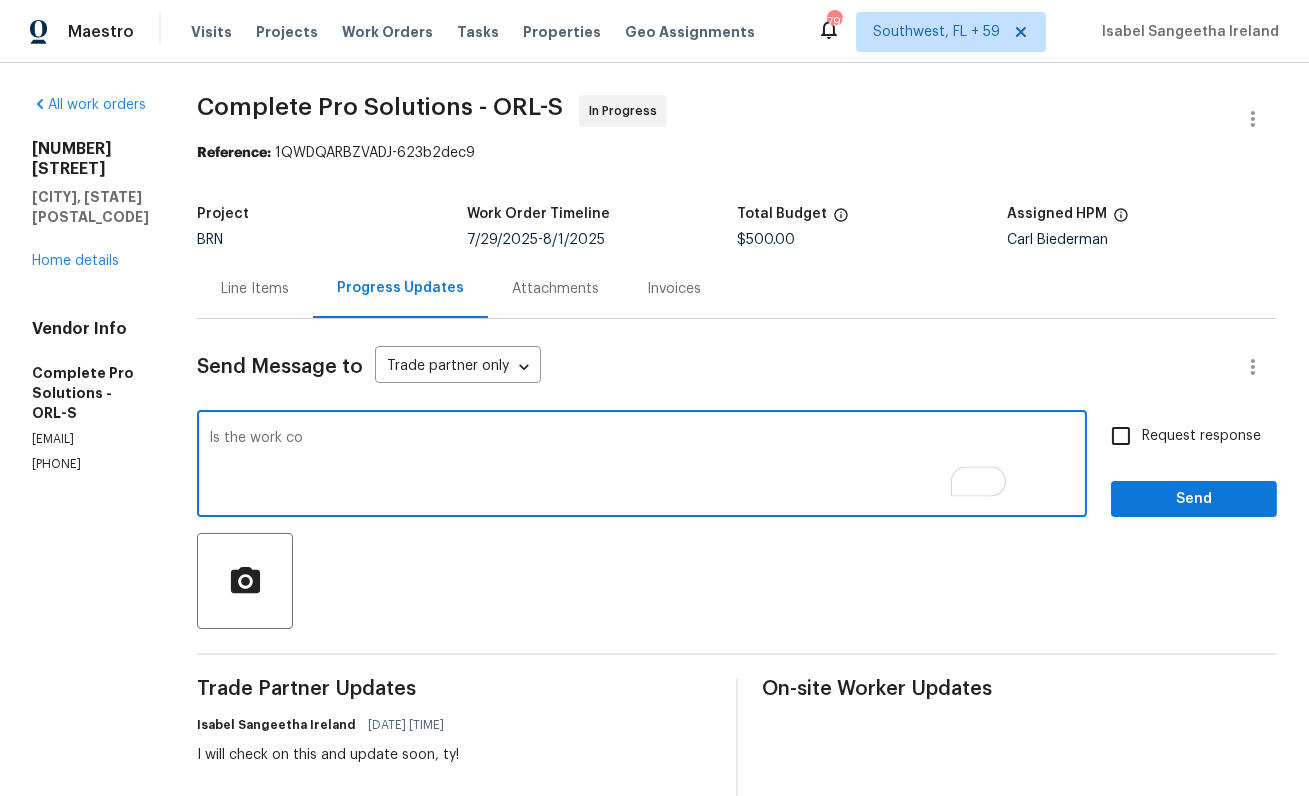 scroll, scrollTop: 647, scrollLeft: 0, axis: vertical 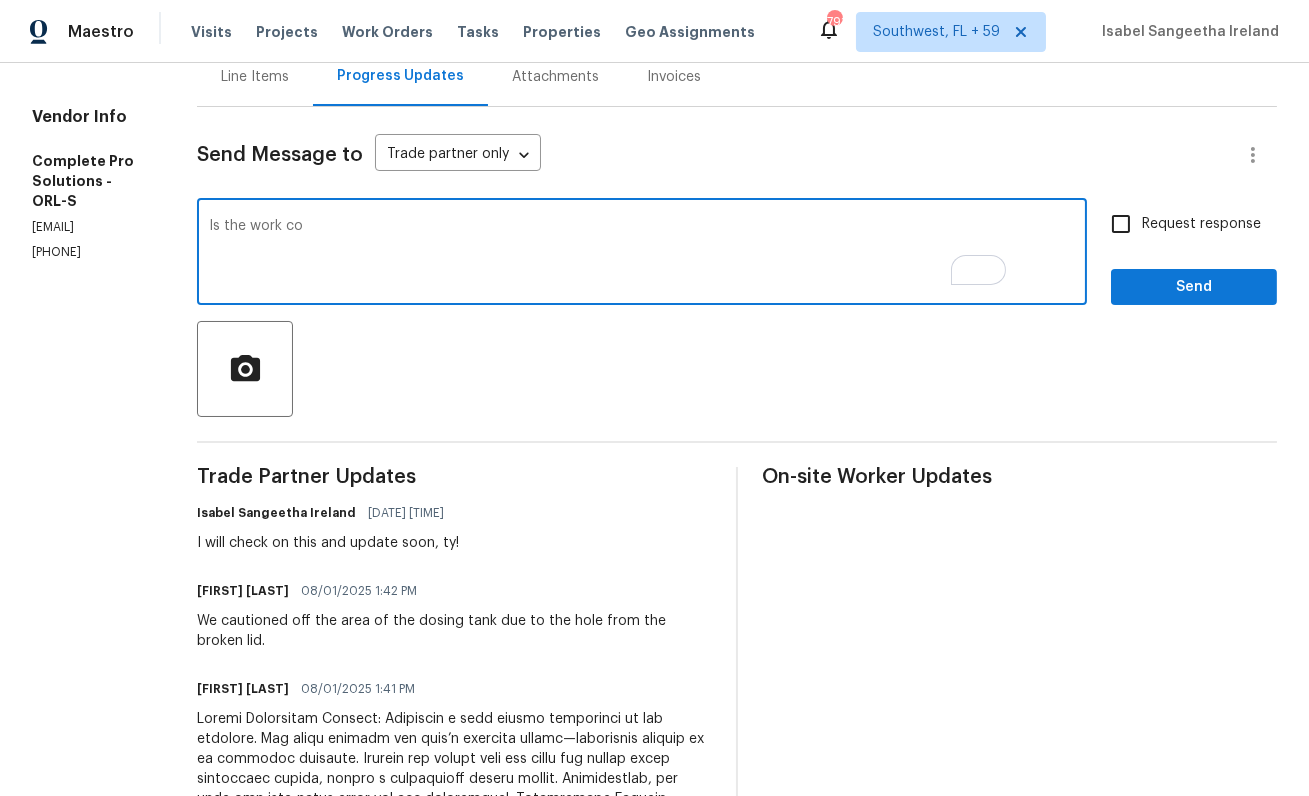 click on "Is the work co" at bounding box center (642, 254) 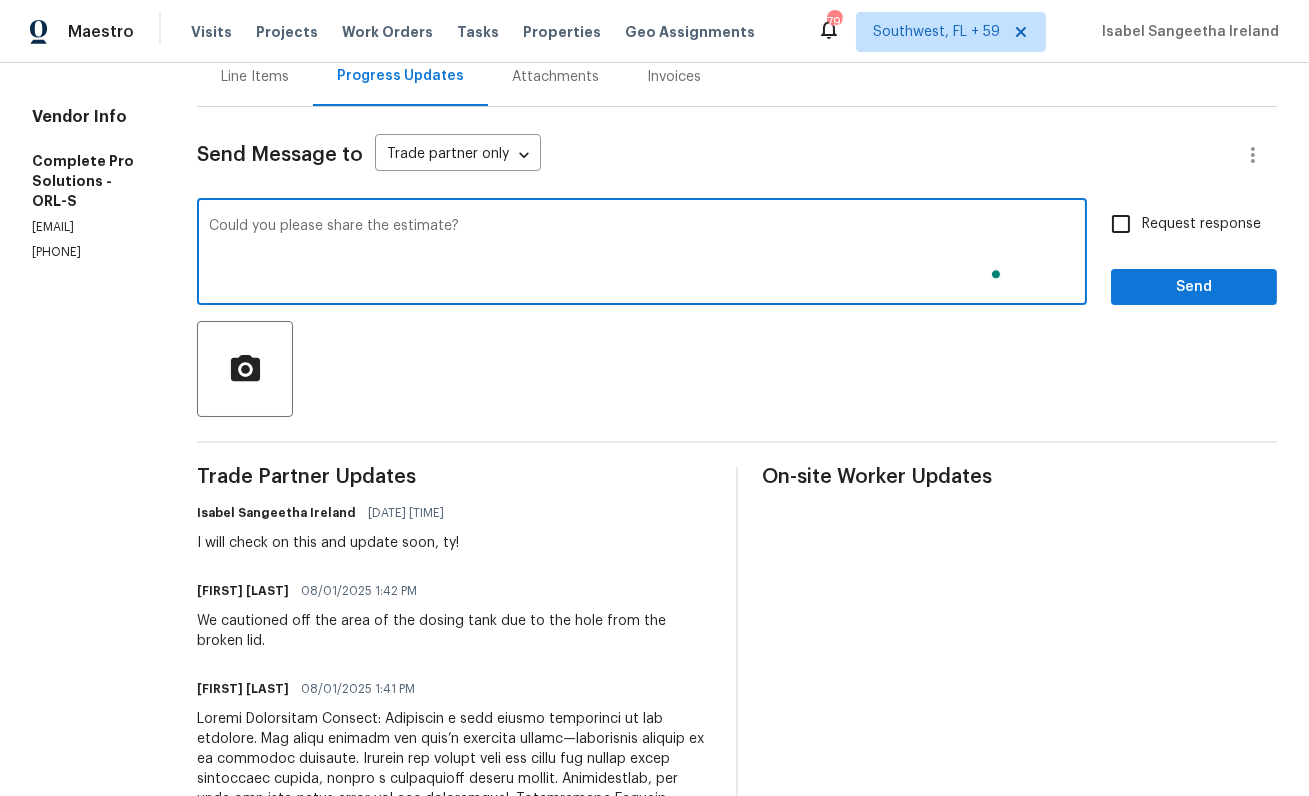 type on "Could you please share the estimate?" 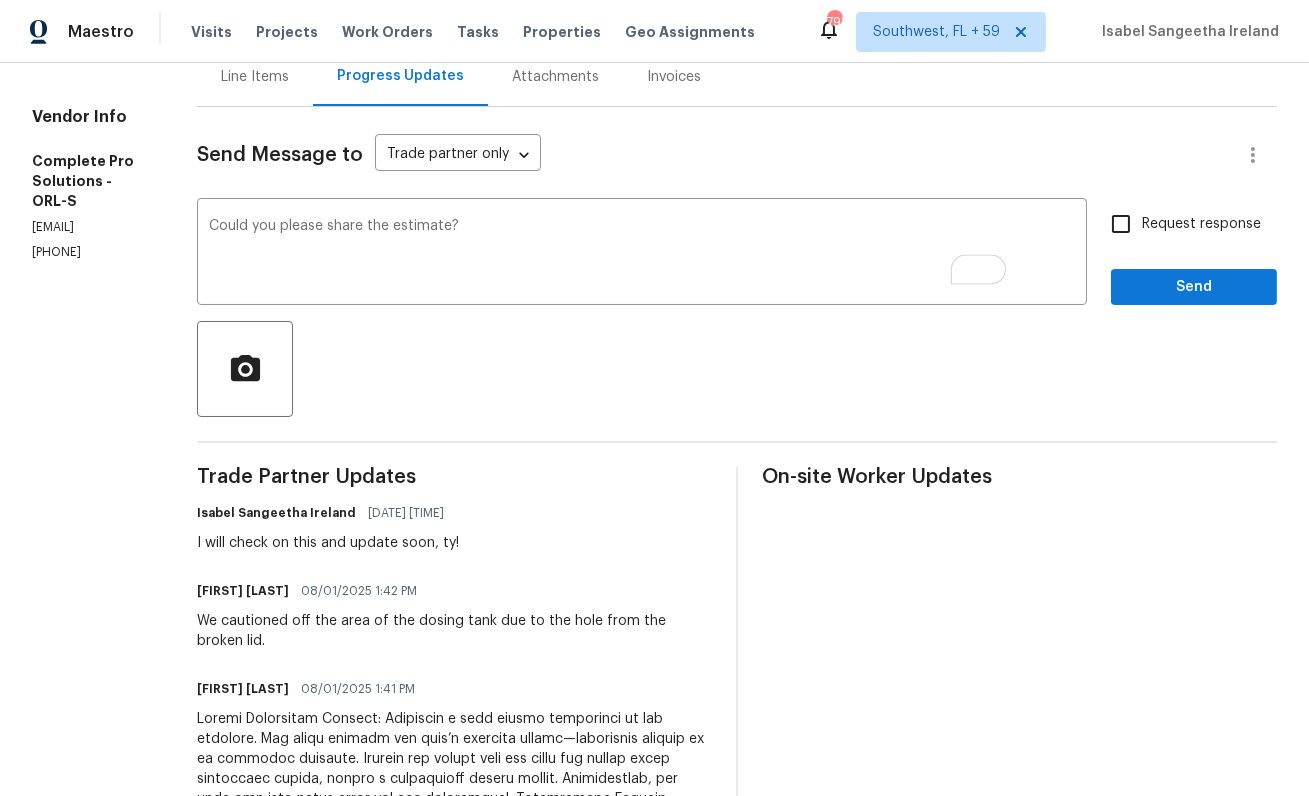 click on "Request response" at bounding box center [1201, 224] 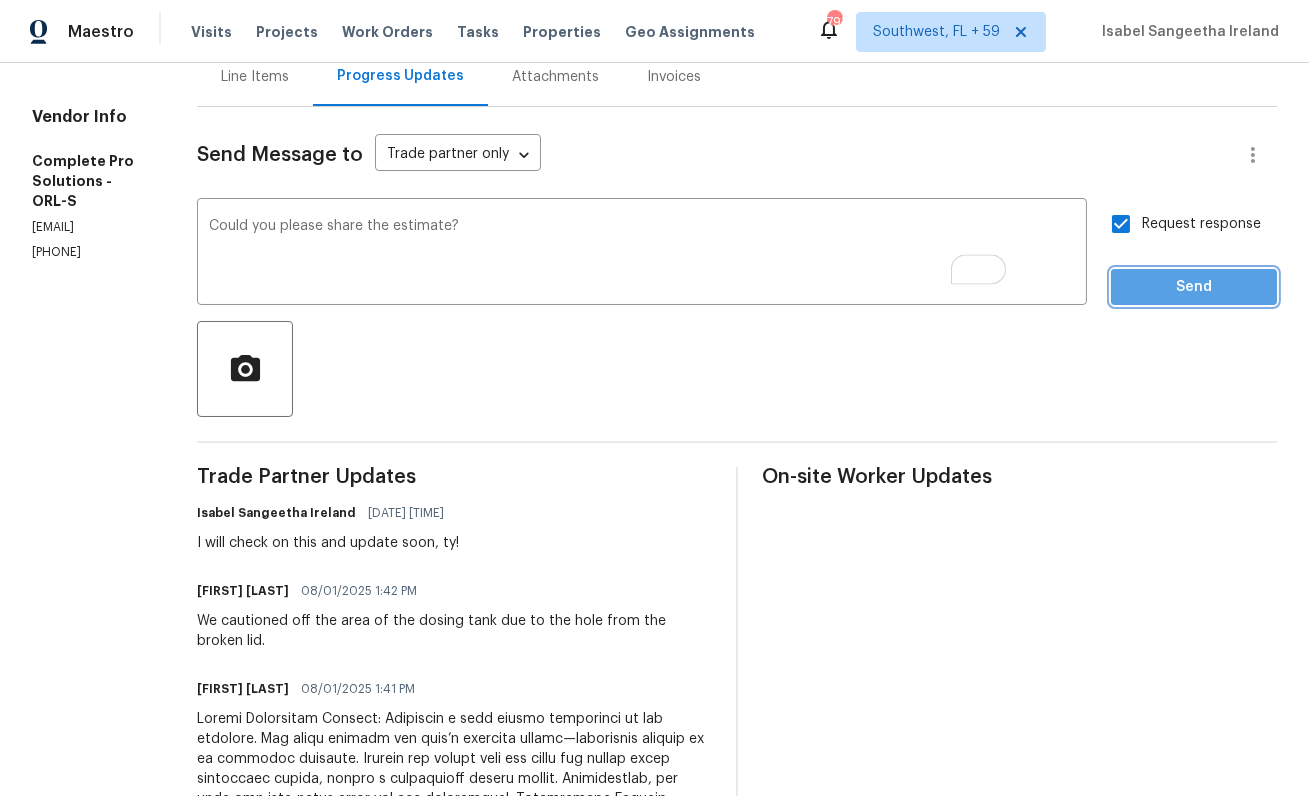 click on "Send" at bounding box center [1194, 287] 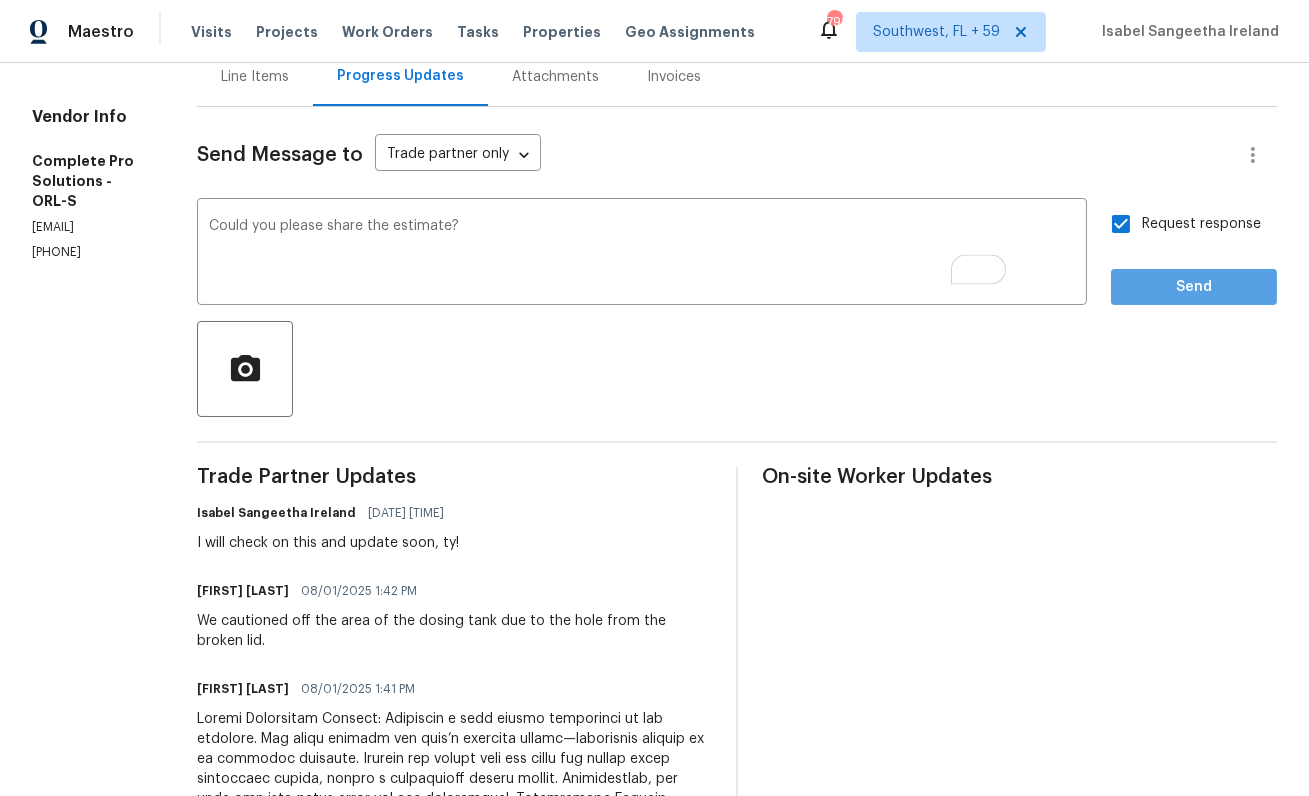 scroll, scrollTop: 0, scrollLeft: 0, axis: both 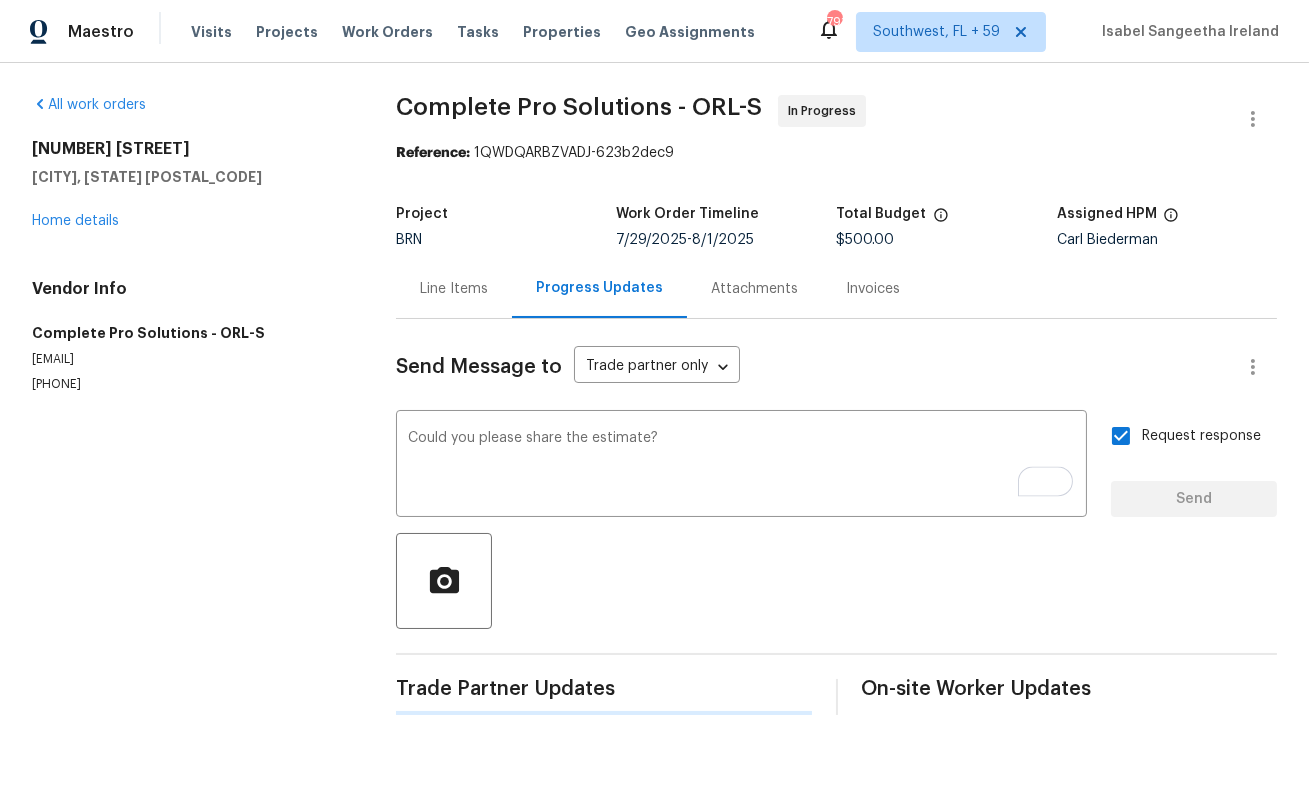 type 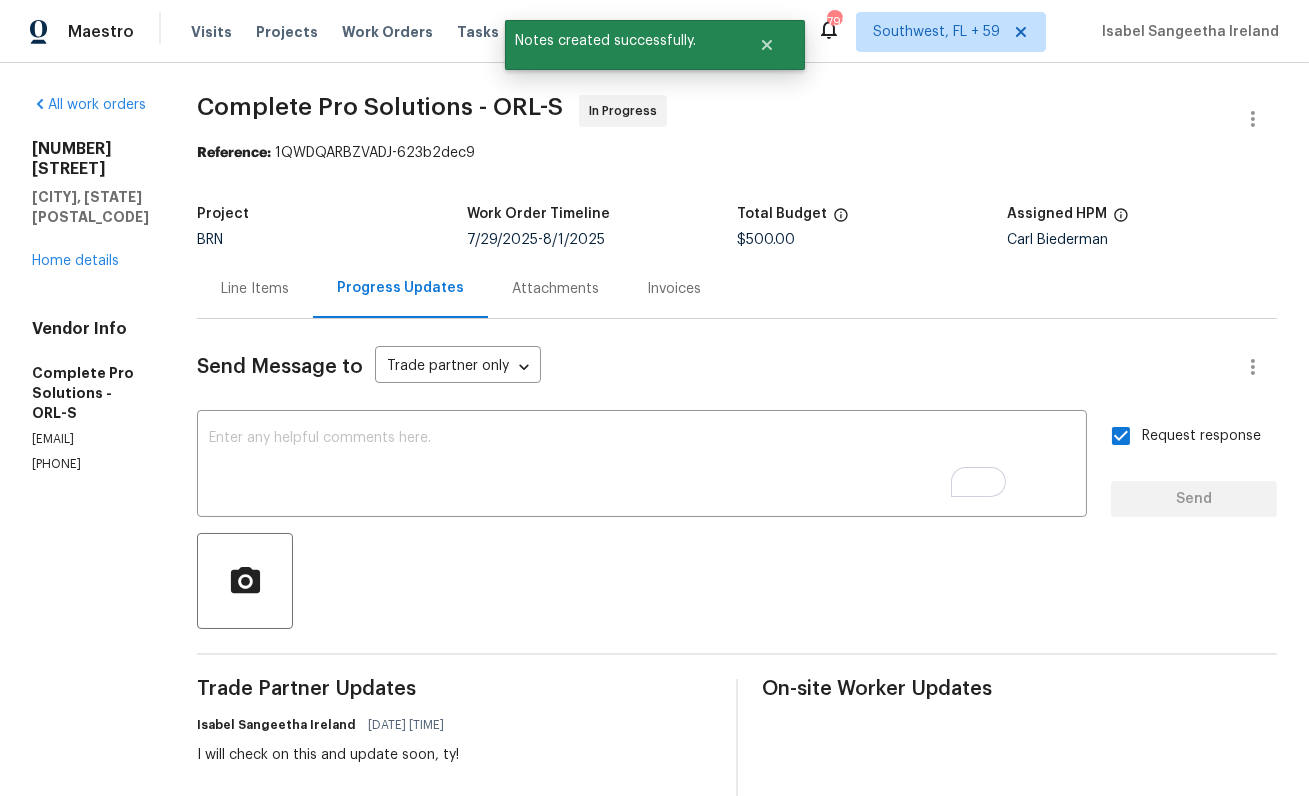 click on "Complete Pro Solutions - ORL-S" at bounding box center (380, 107) 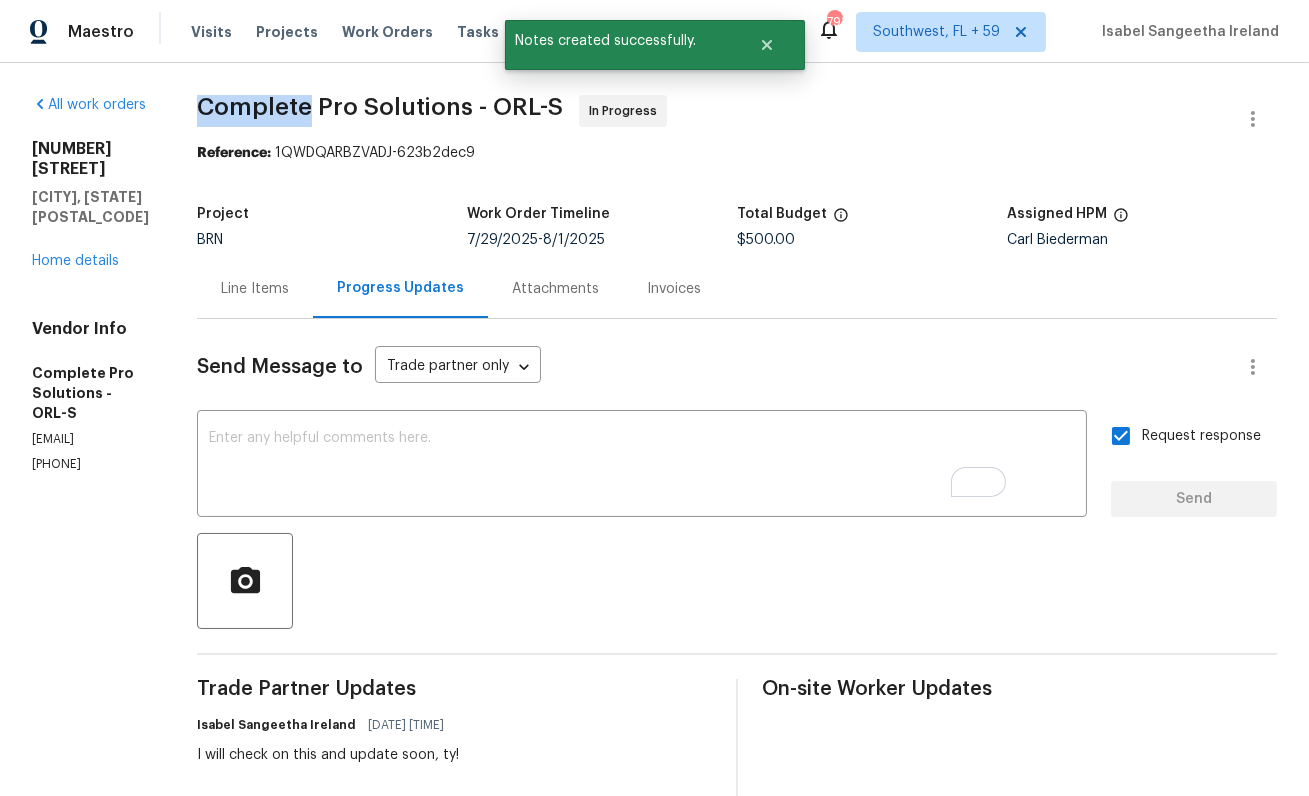 click on "Complete Pro Solutions - ORL-S" at bounding box center [380, 107] 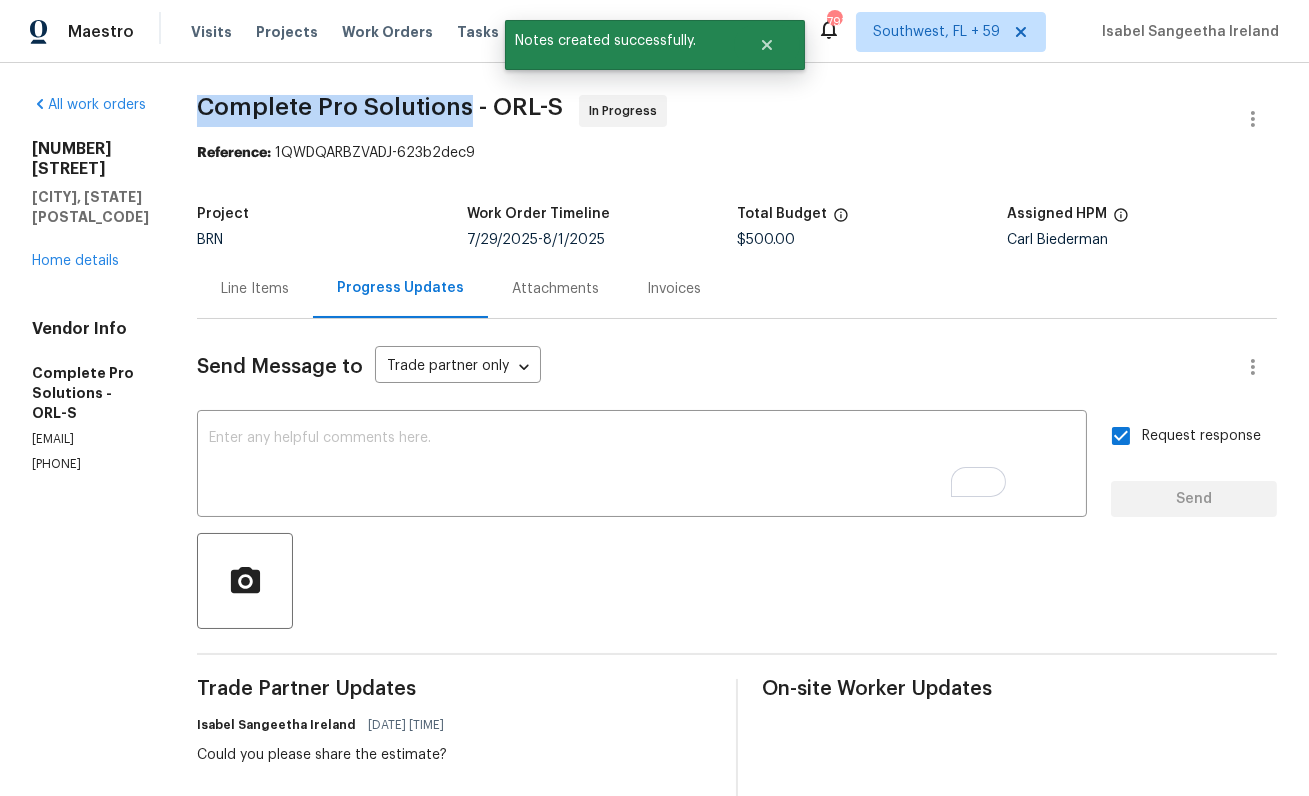 click on "Complete Pro Solutions - ORL-S" at bounding box center [380, 107] 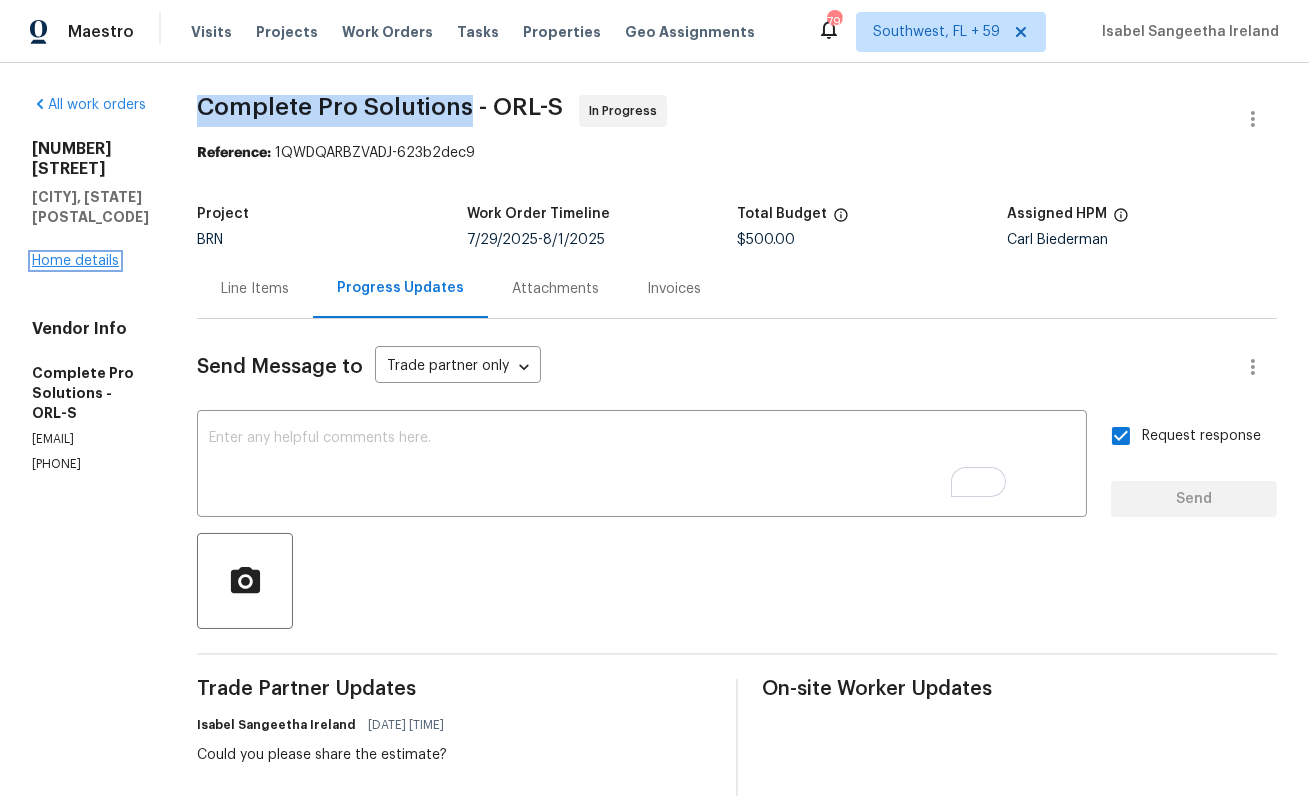 click on "Home details" at bounding box center (75, 261) 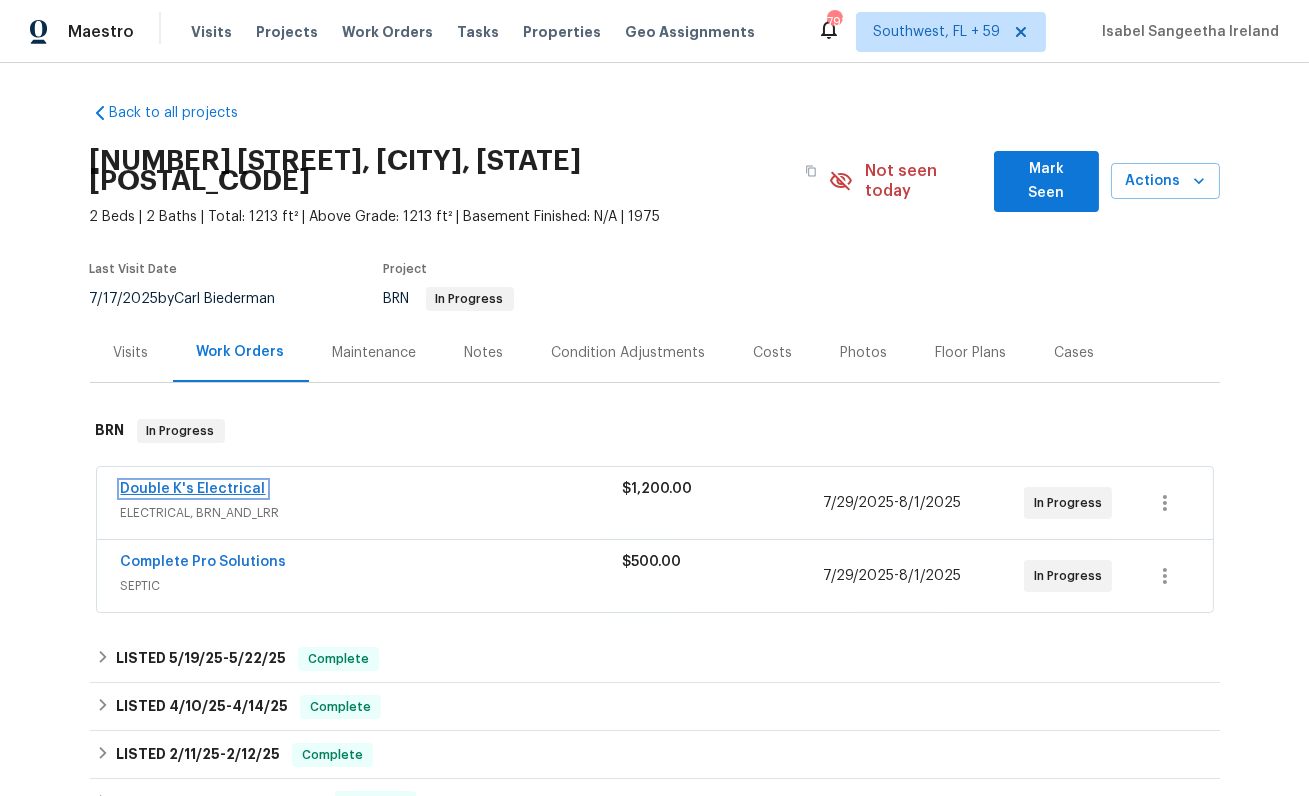 click on "Double K's Electrical" at bounding box center [193, 489] 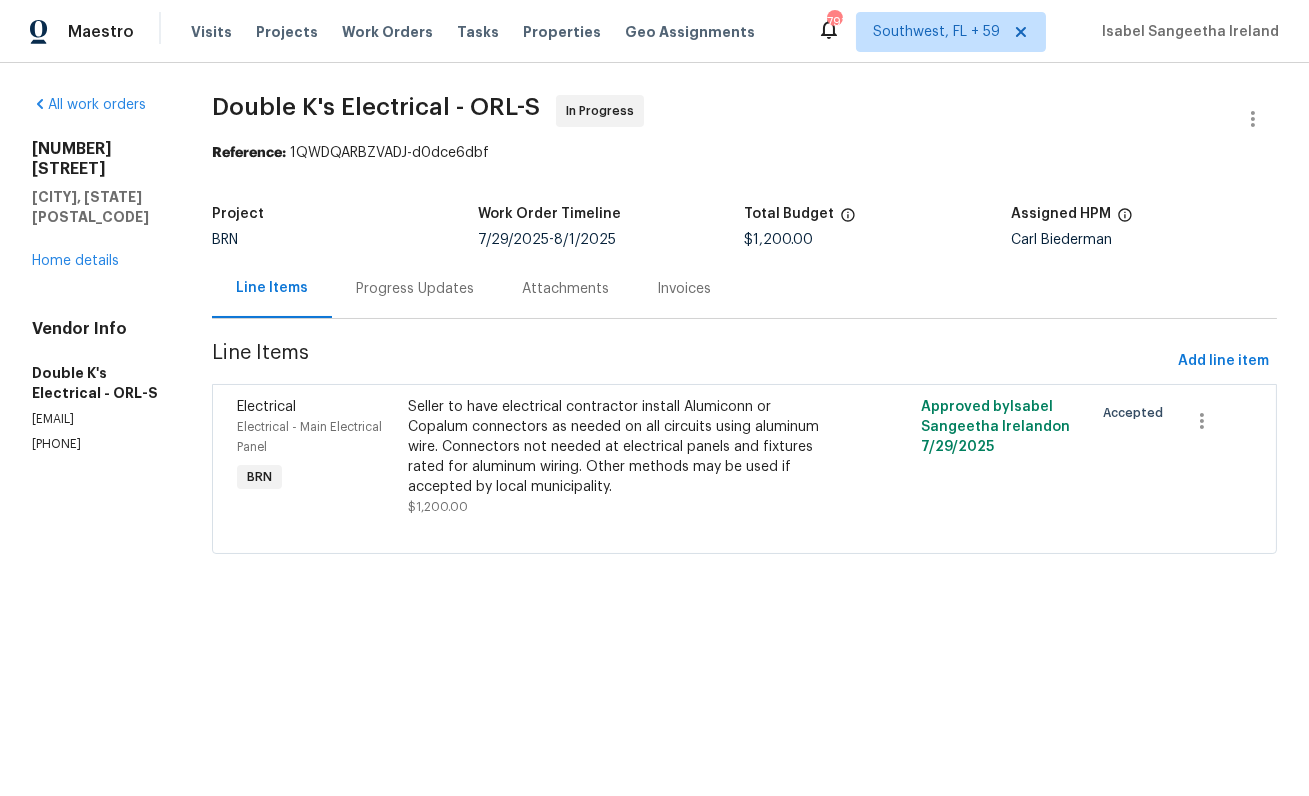 click on "Progress Updates" at bounding box center [415, 289] 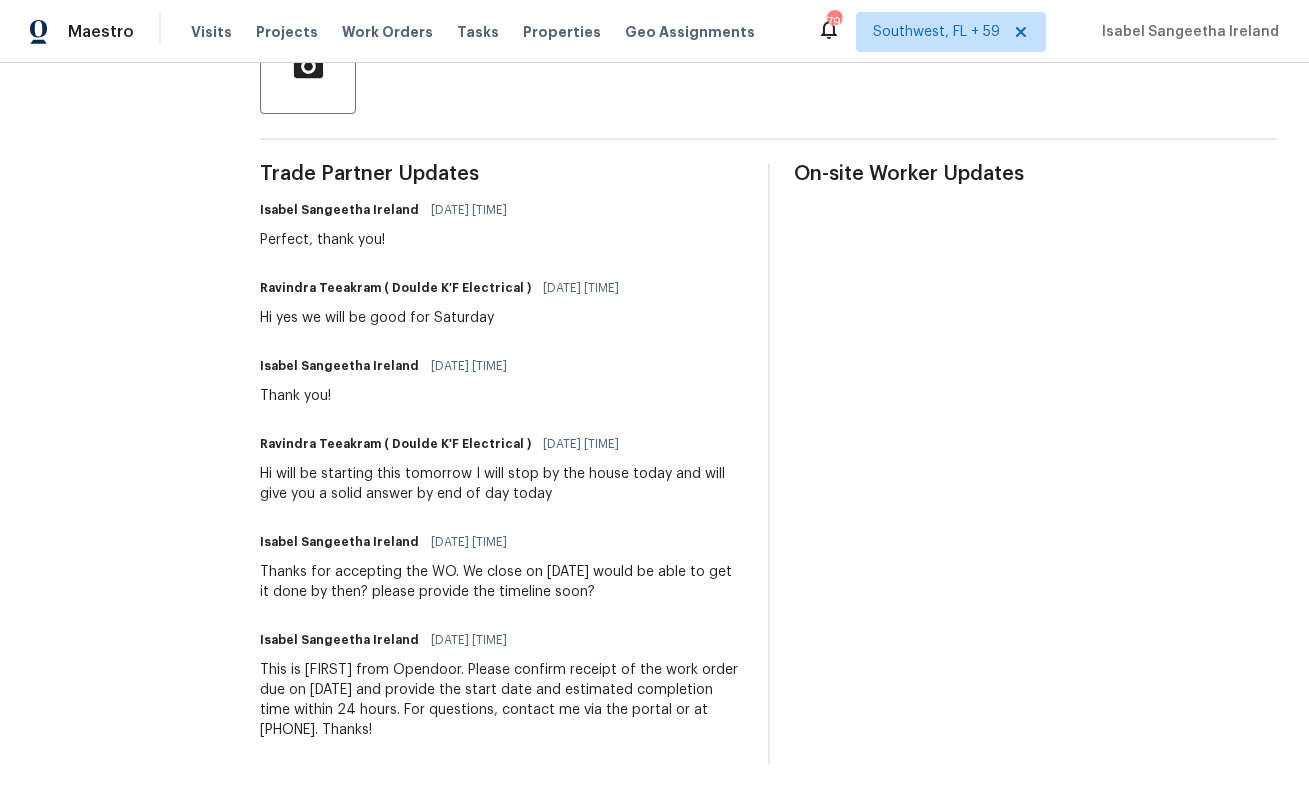 scroll, scrollTop: 0, scrollLeft: 0, axis: both 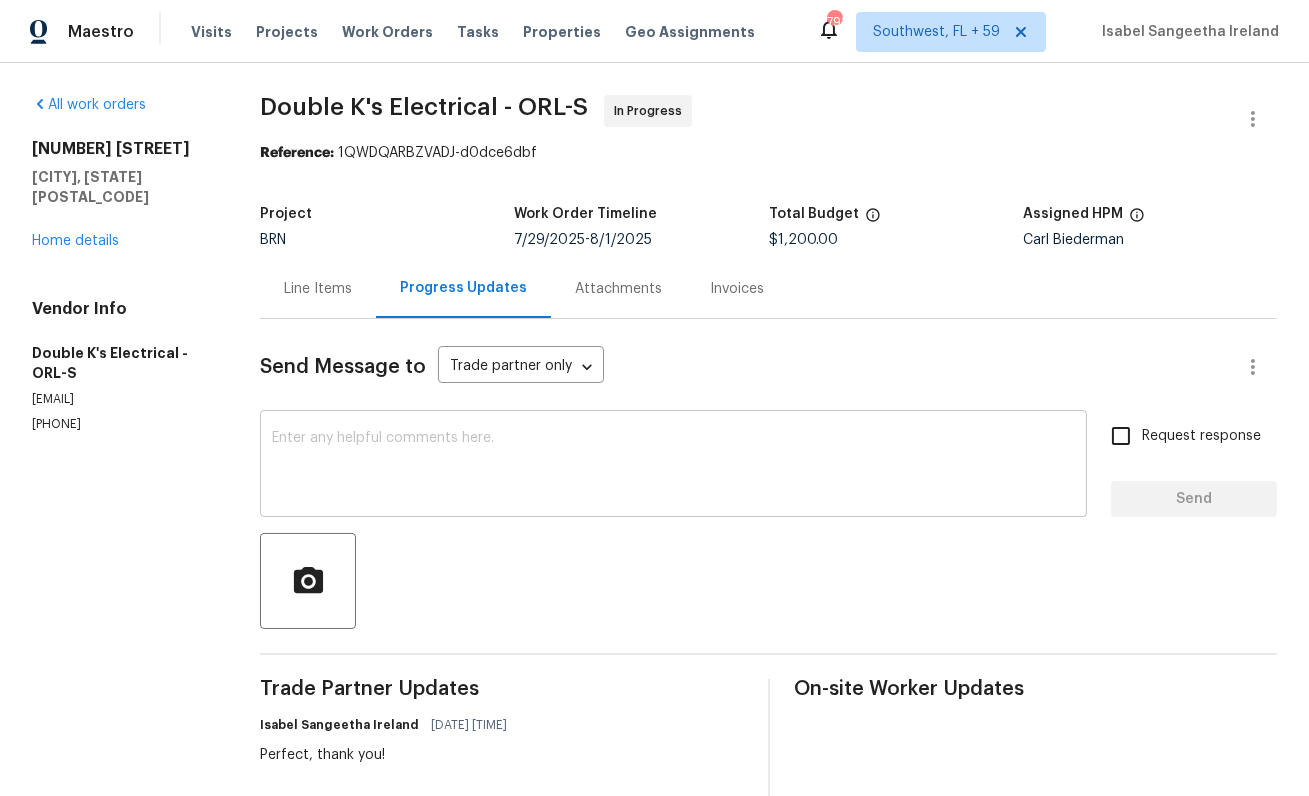 click on "x ​" at bounding box center (673, 466) 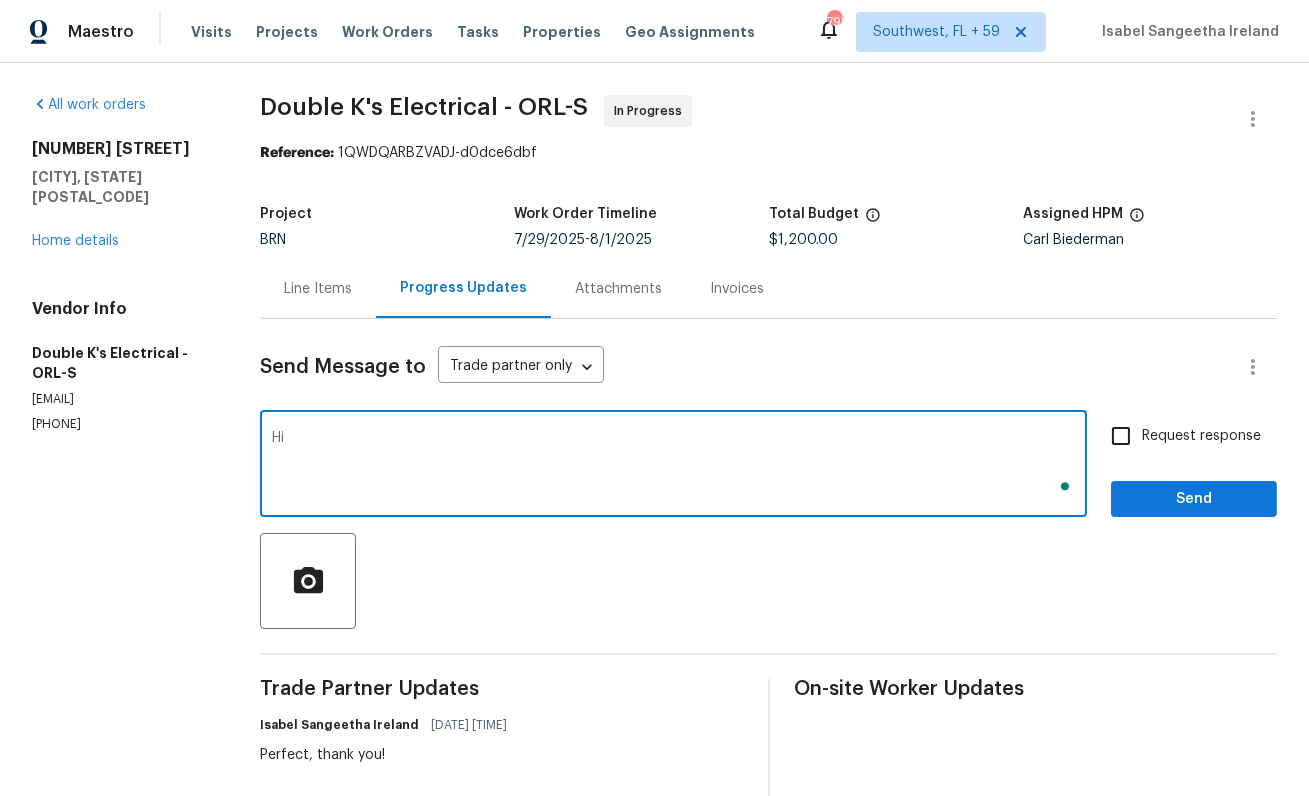 scroll, scrollTop: 116, scrollLeft: 0, axis: vertical 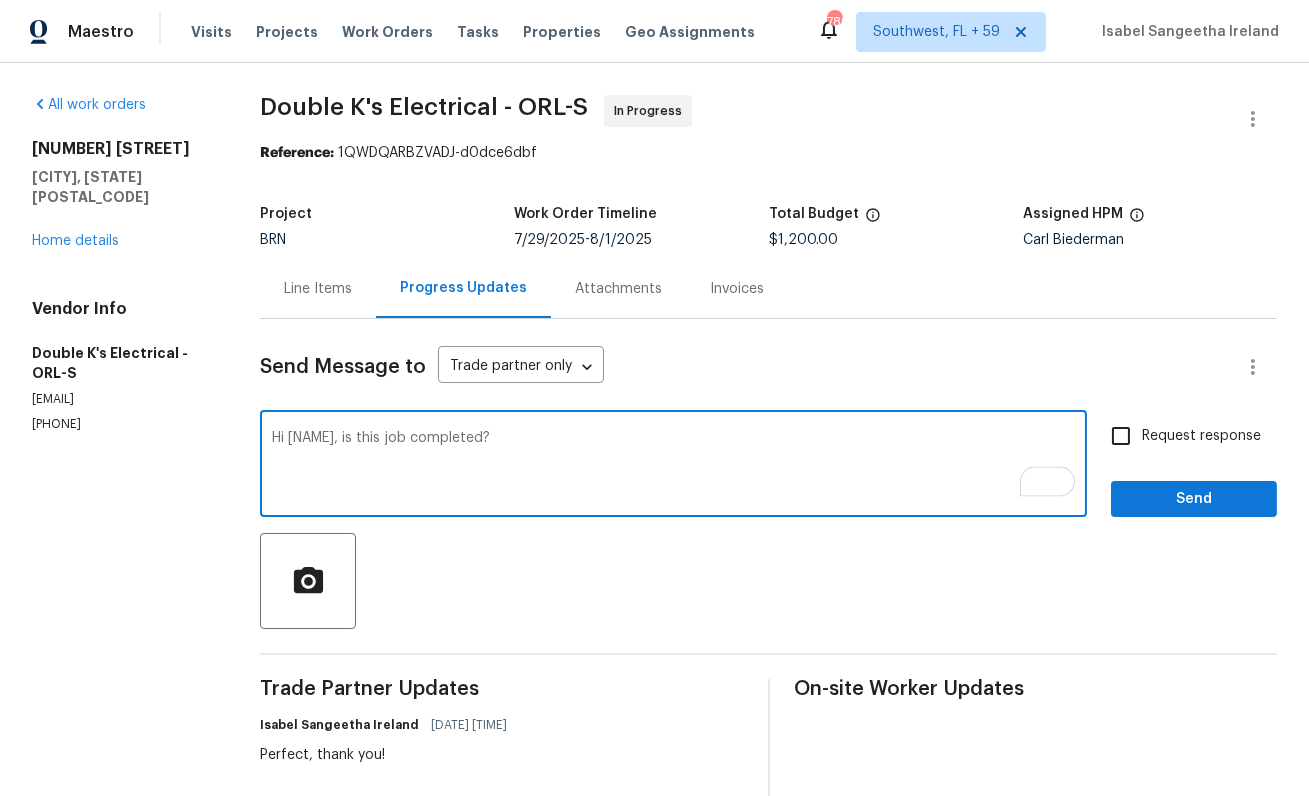 type on "Hi Ravi, is this job completed?" 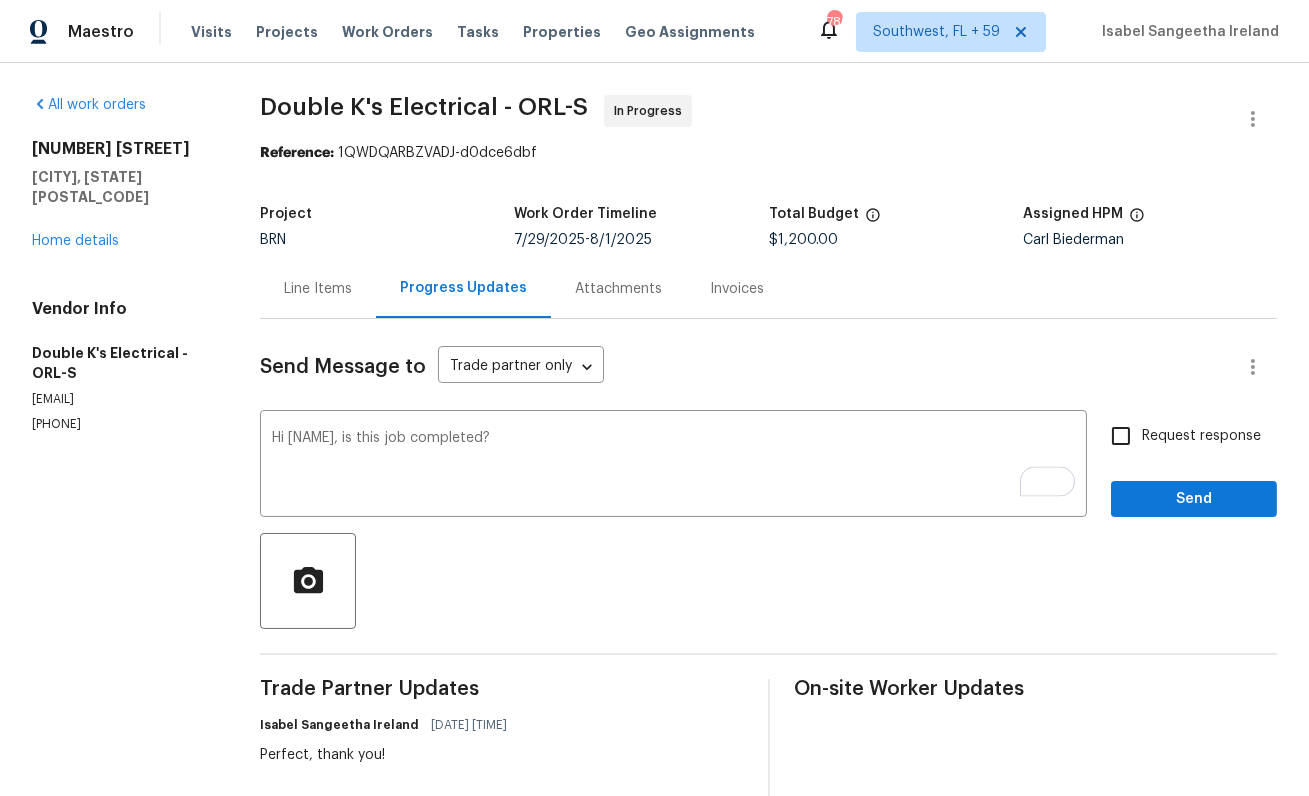 click on "Request response" at bounding box center [1201, 436] 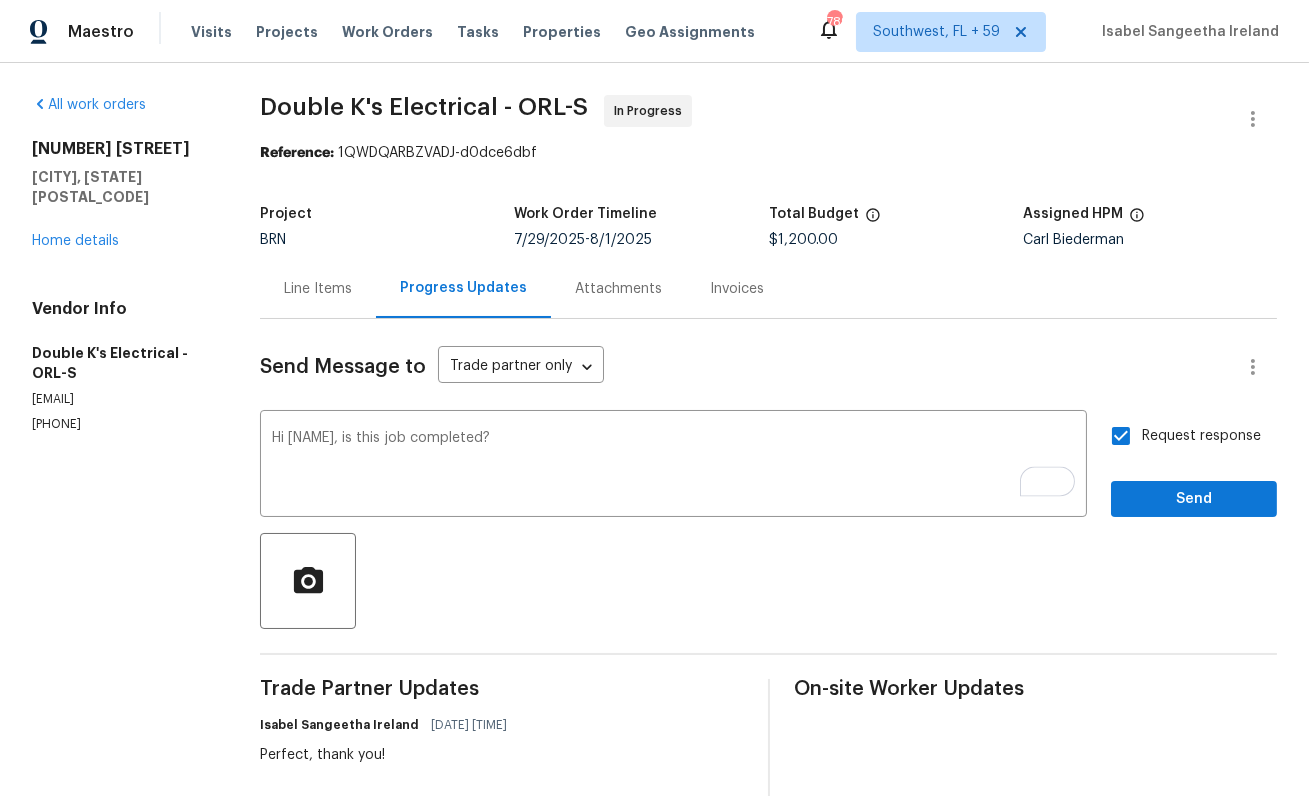 click at bounding box center [768, 581] 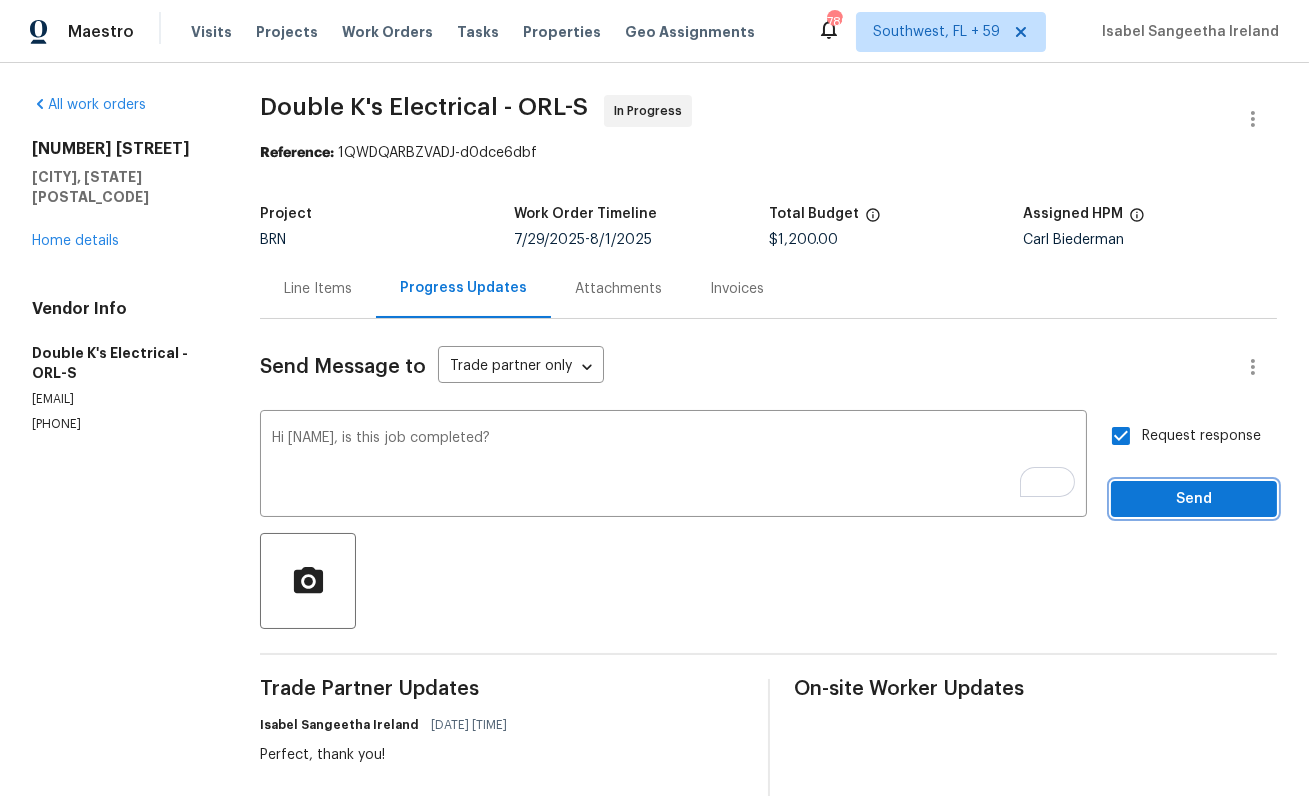 click on "Send" at bounding box center (1194, 499) 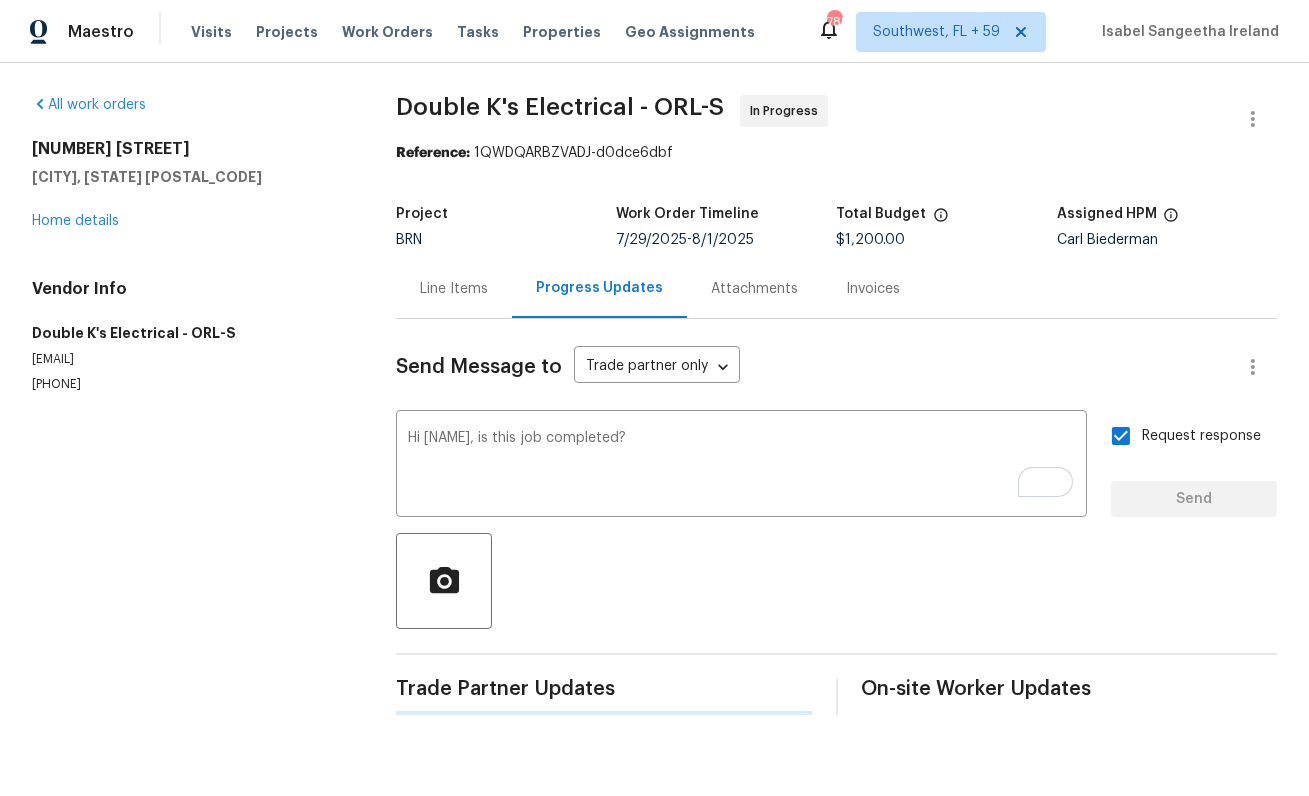 type 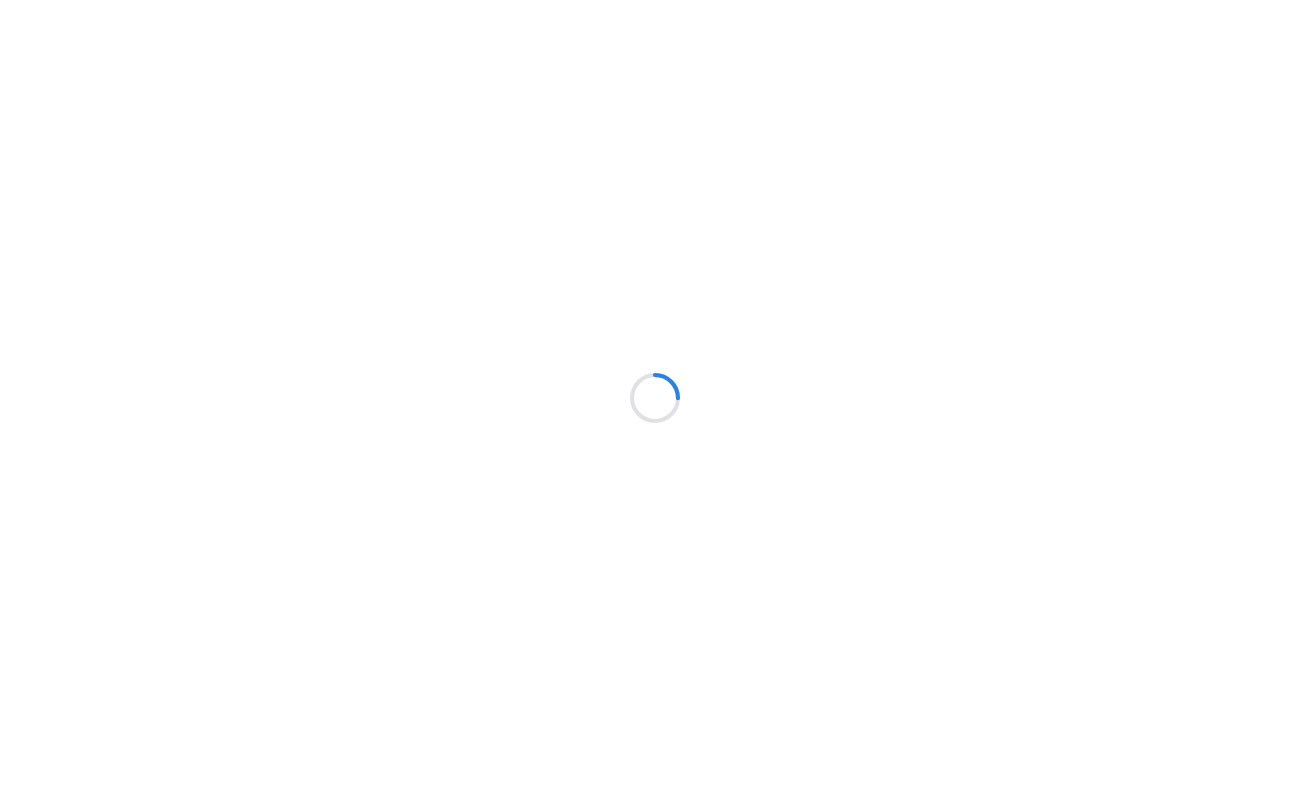 scroll, scrollTop: 0, scrollLeft: 0, axis: both 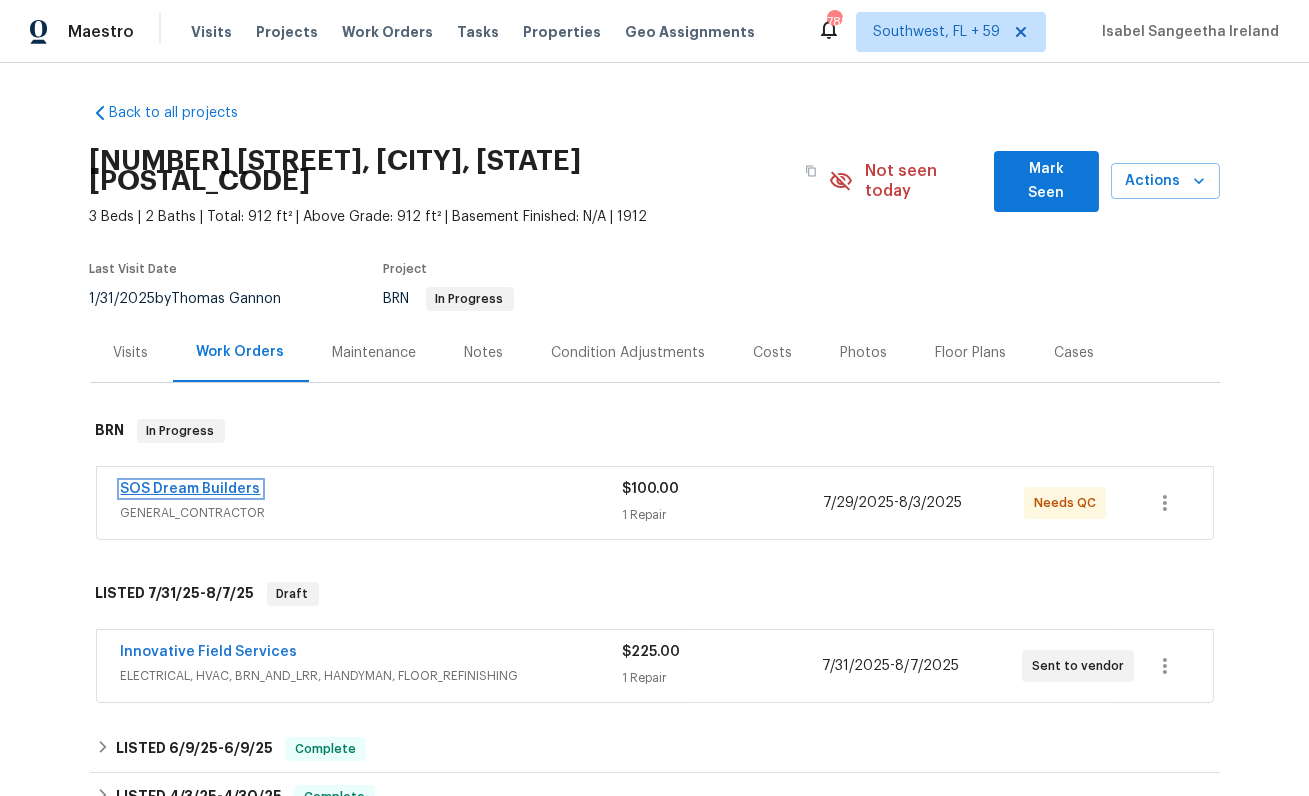 click on "SOS Dream Builders" at bounding box center (191, 489) 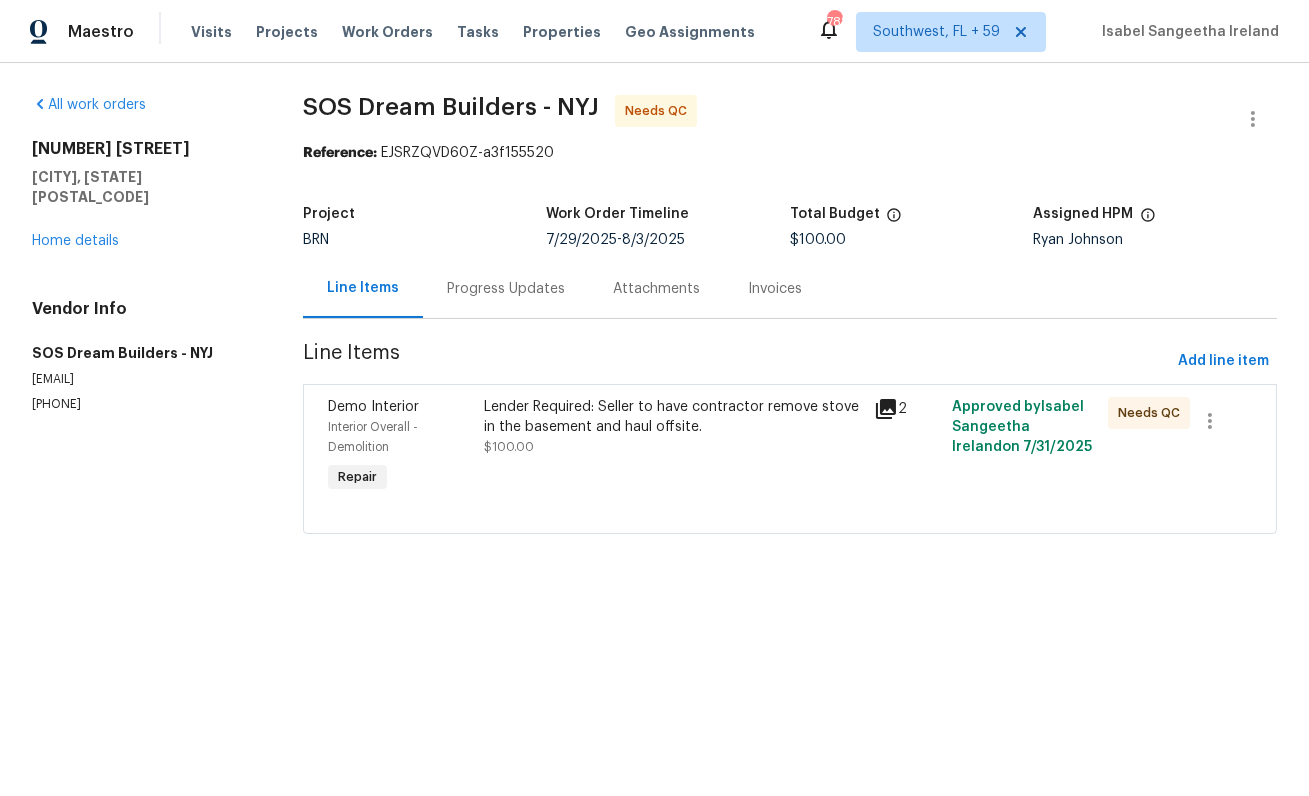 click on "Lender Required: Seller to have contractor remove stove in the basement and haul offsite." at bounding box center [673, 417] 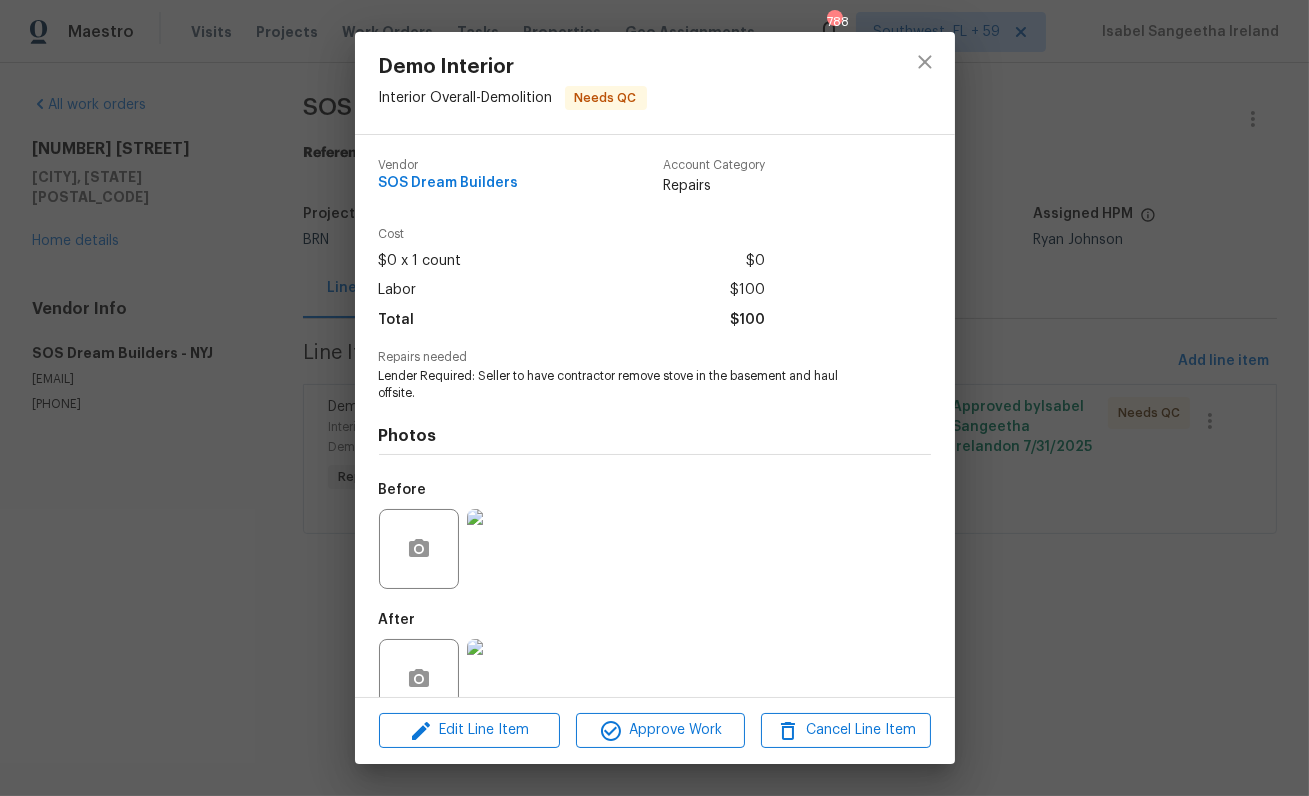 click at bounding box center (507, 549) 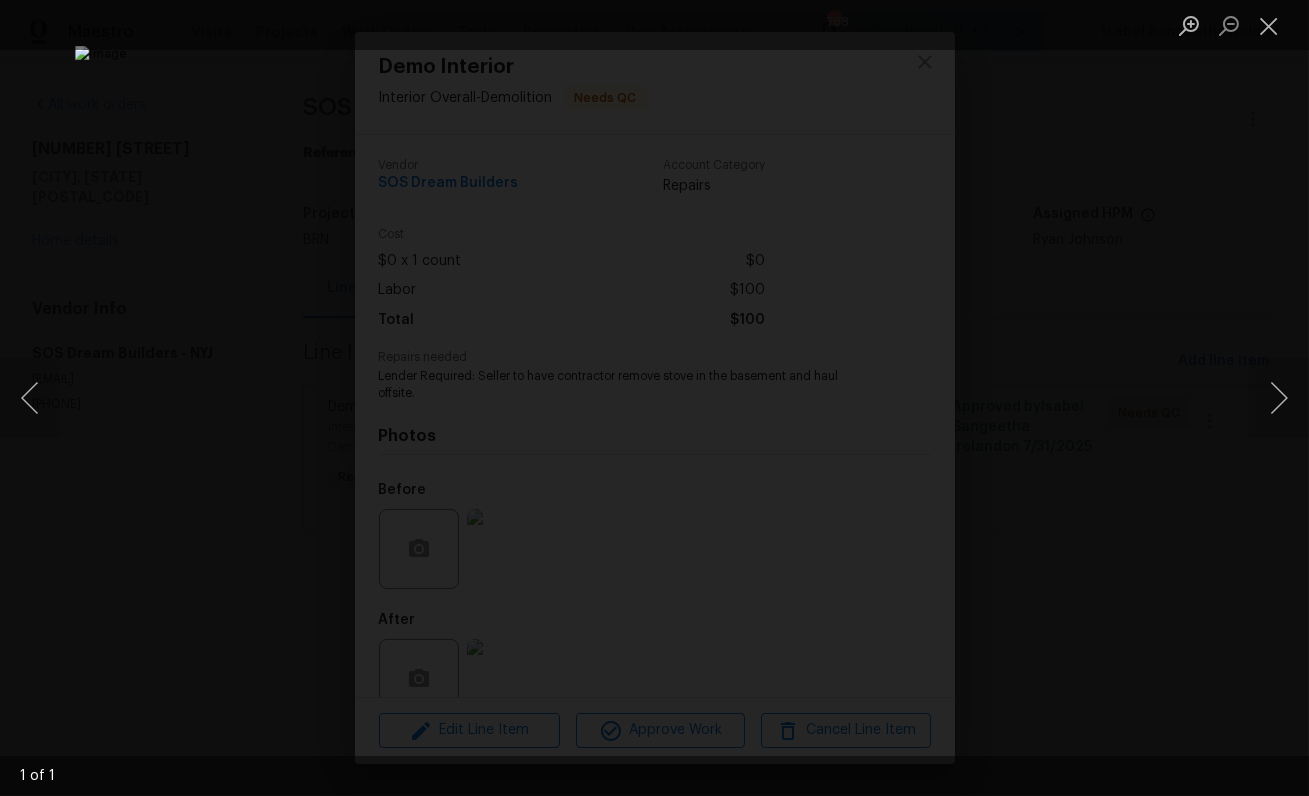click at bounding box center [654, 398] 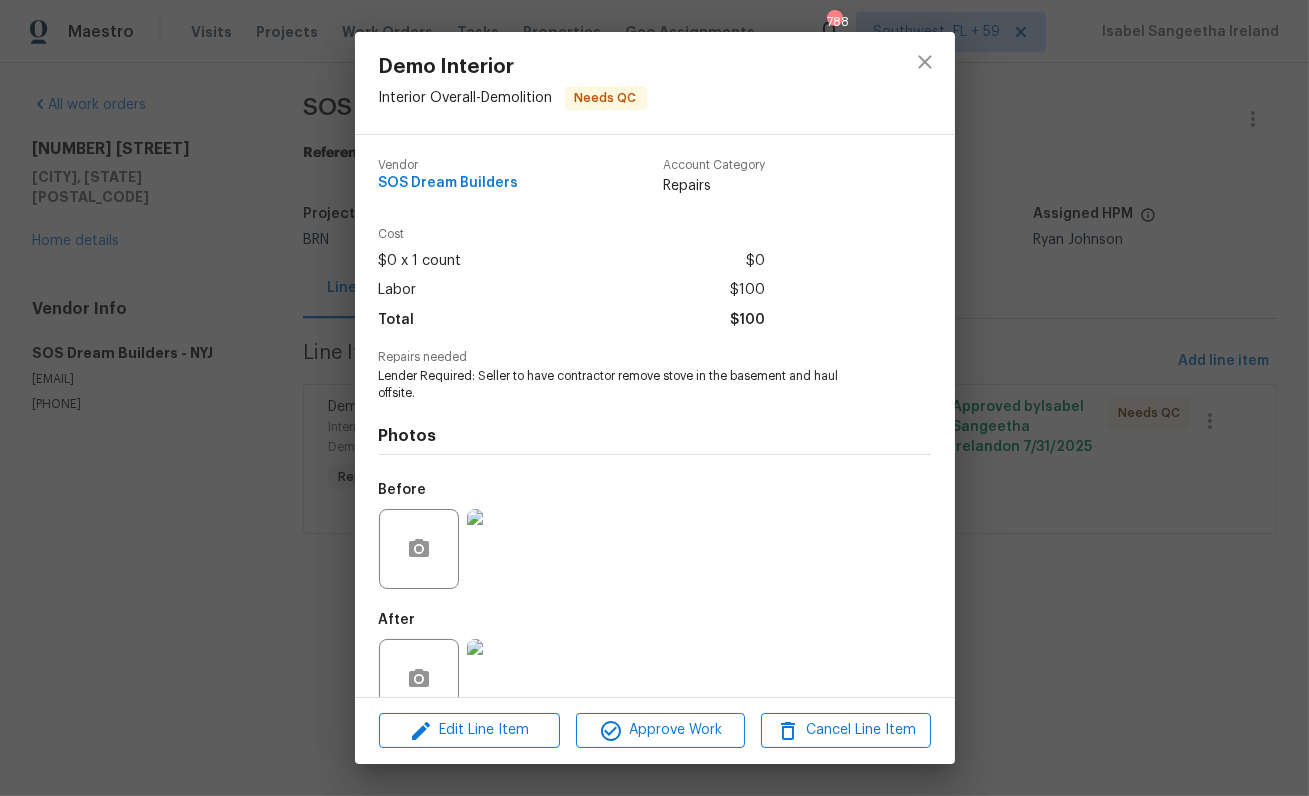 click at bounding box center (507, 679) 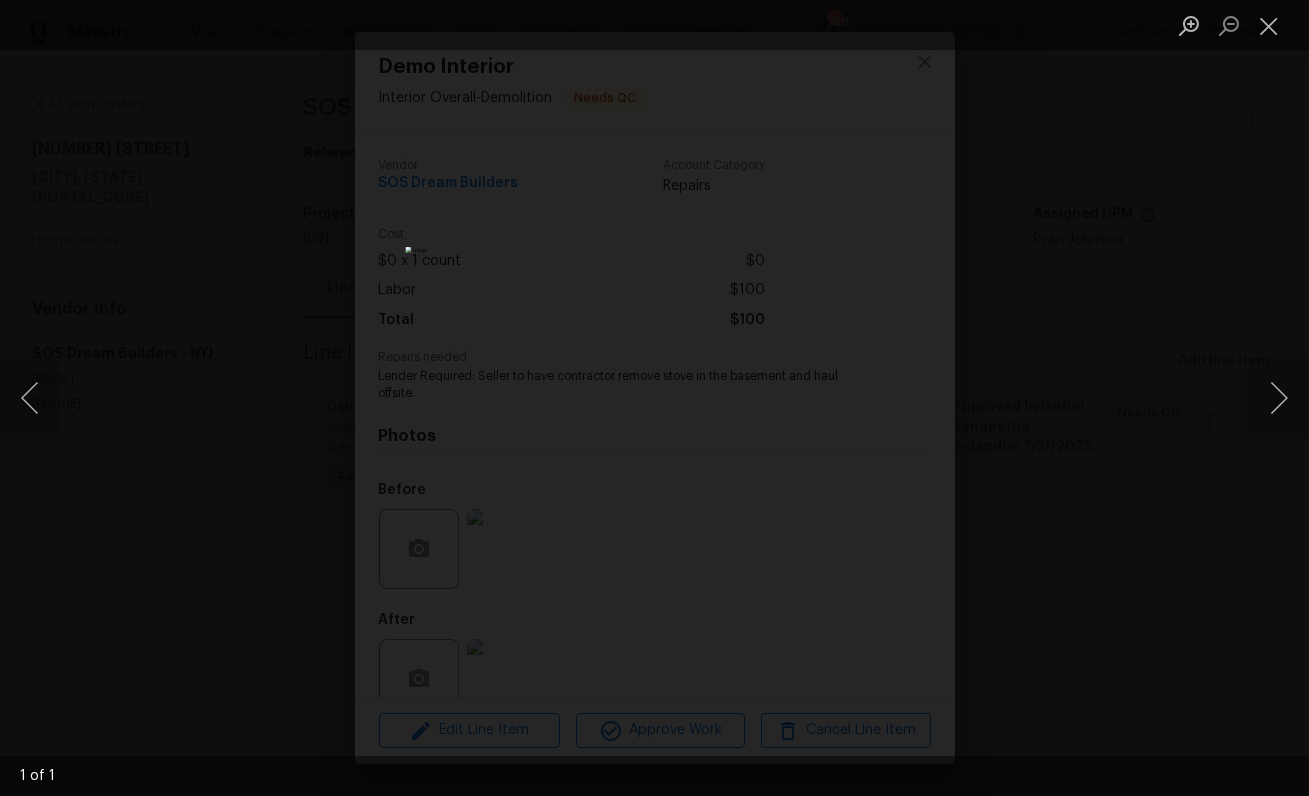 click at bounding box center [654, 398] 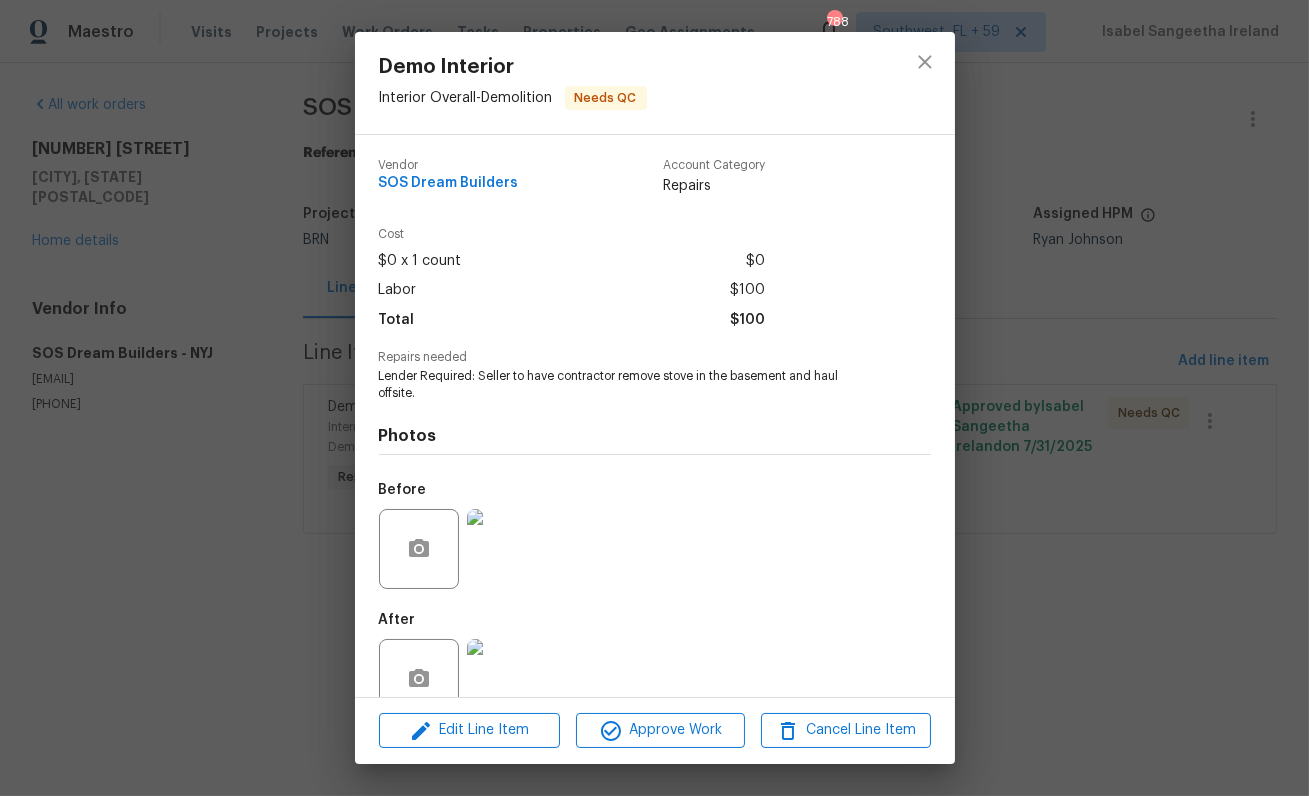 click at bounding box center (507, 549) 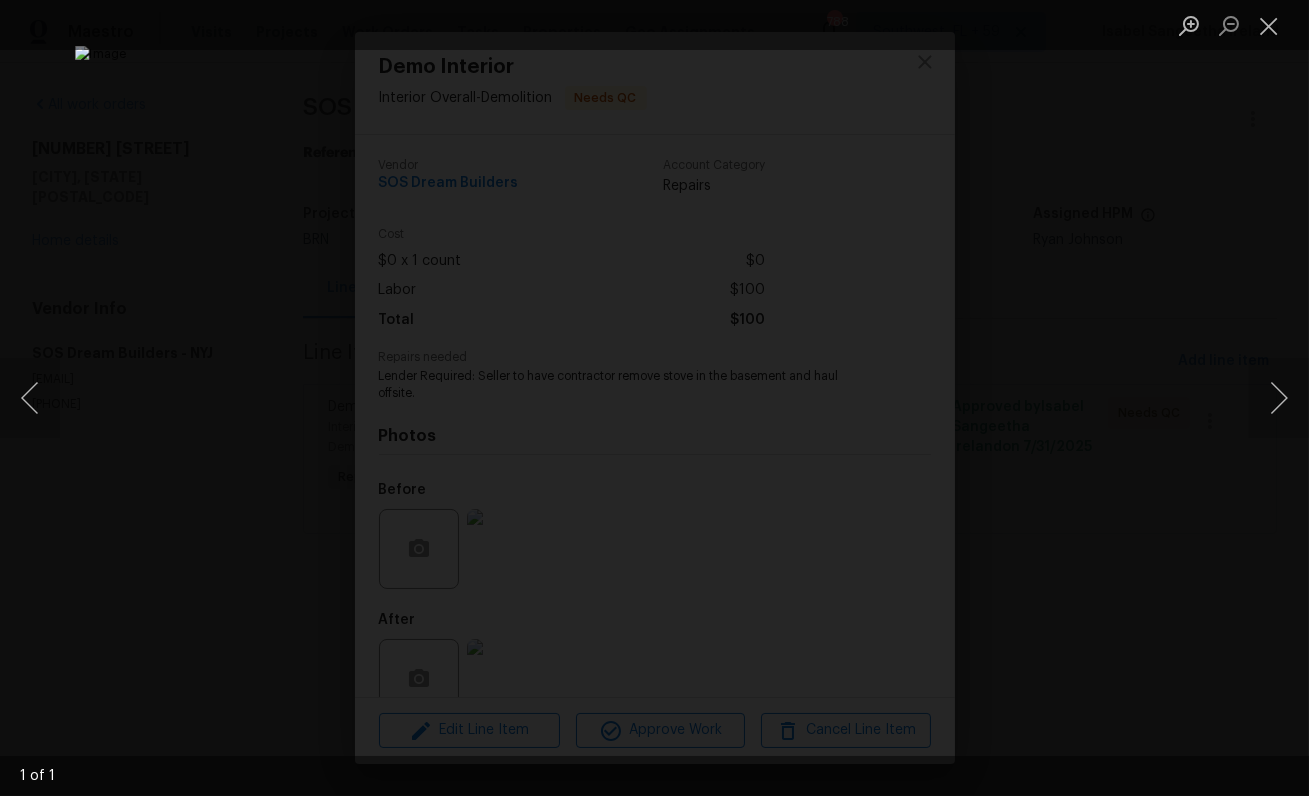 click at bounding box center [654, 398] 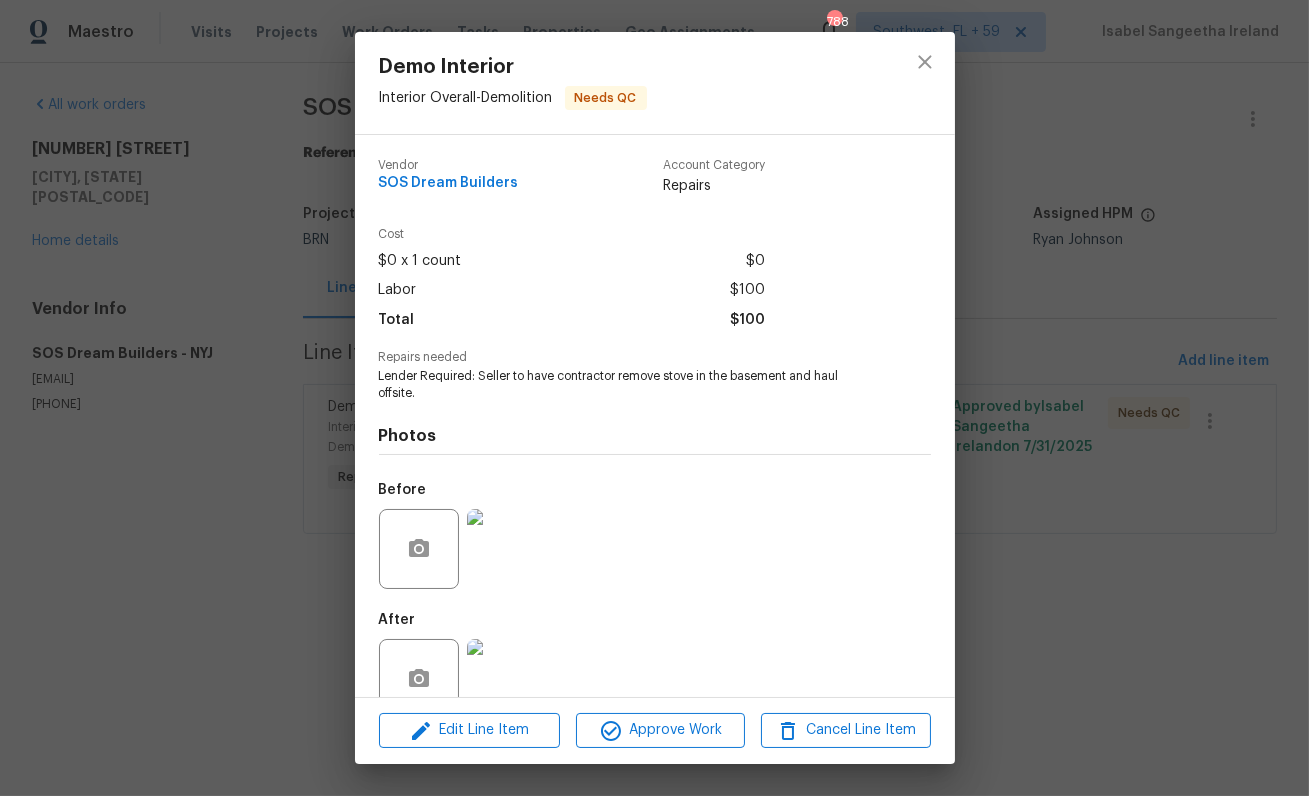 click at bounding box center (507, 679) 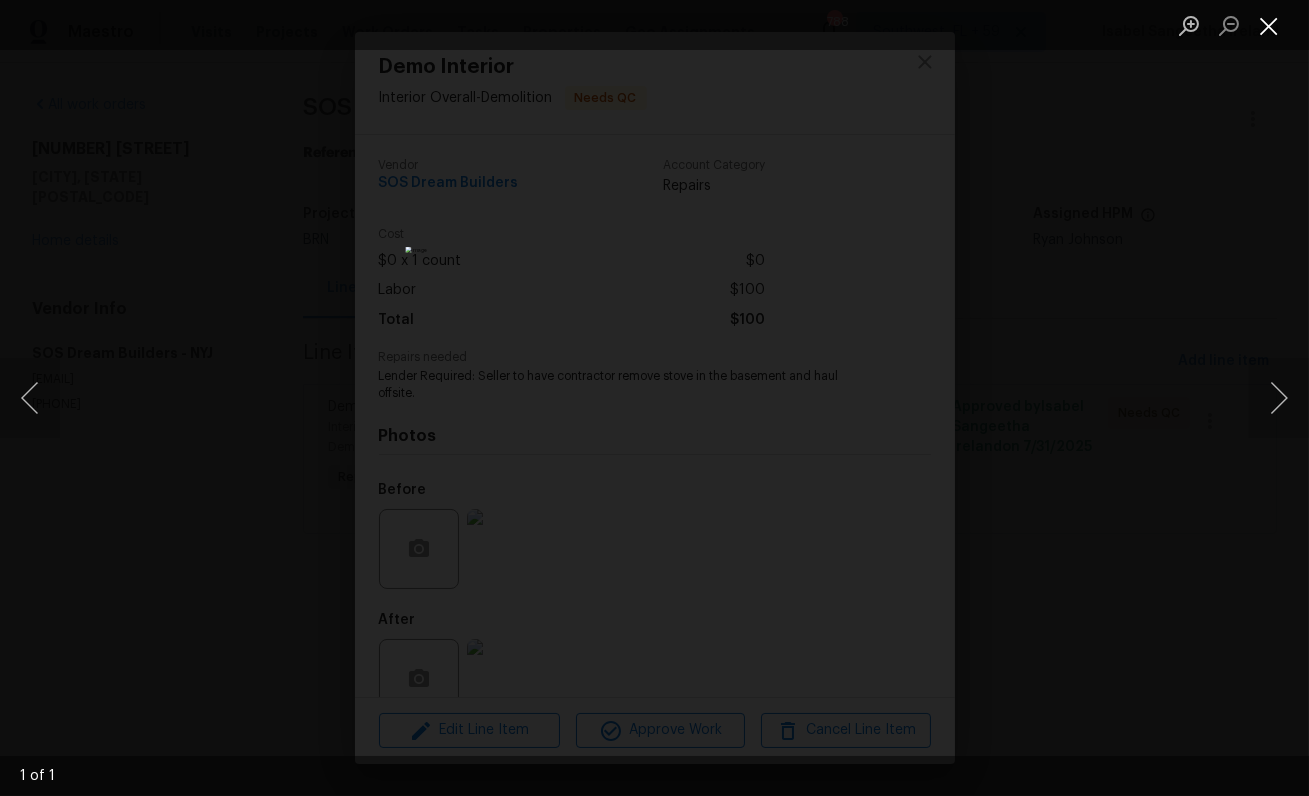 click at bounding box center (1269, 25) 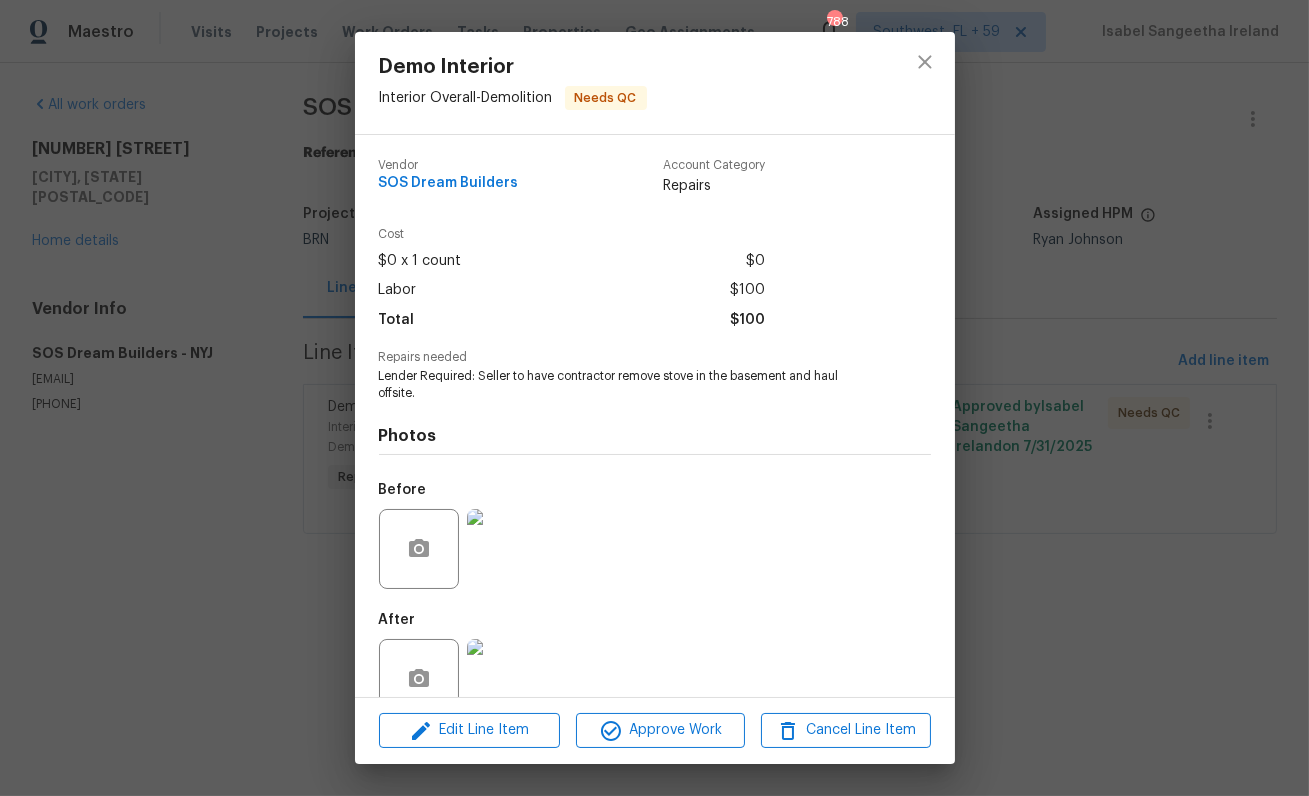 click on "Demo Interior Interior Overall  -  Demolition Needs QC Vendor SOS Dream Builders Account Category Repairs Cost $0 x 1 count $0 Labor $100 Total $100 Repairs needed Lender Required: Seller to have contractor remove stove in the basement and haul offsite. Photos Before After  Edit Line Item  Approve Work  Cancel Line Item" at bounding box center [654, 398] 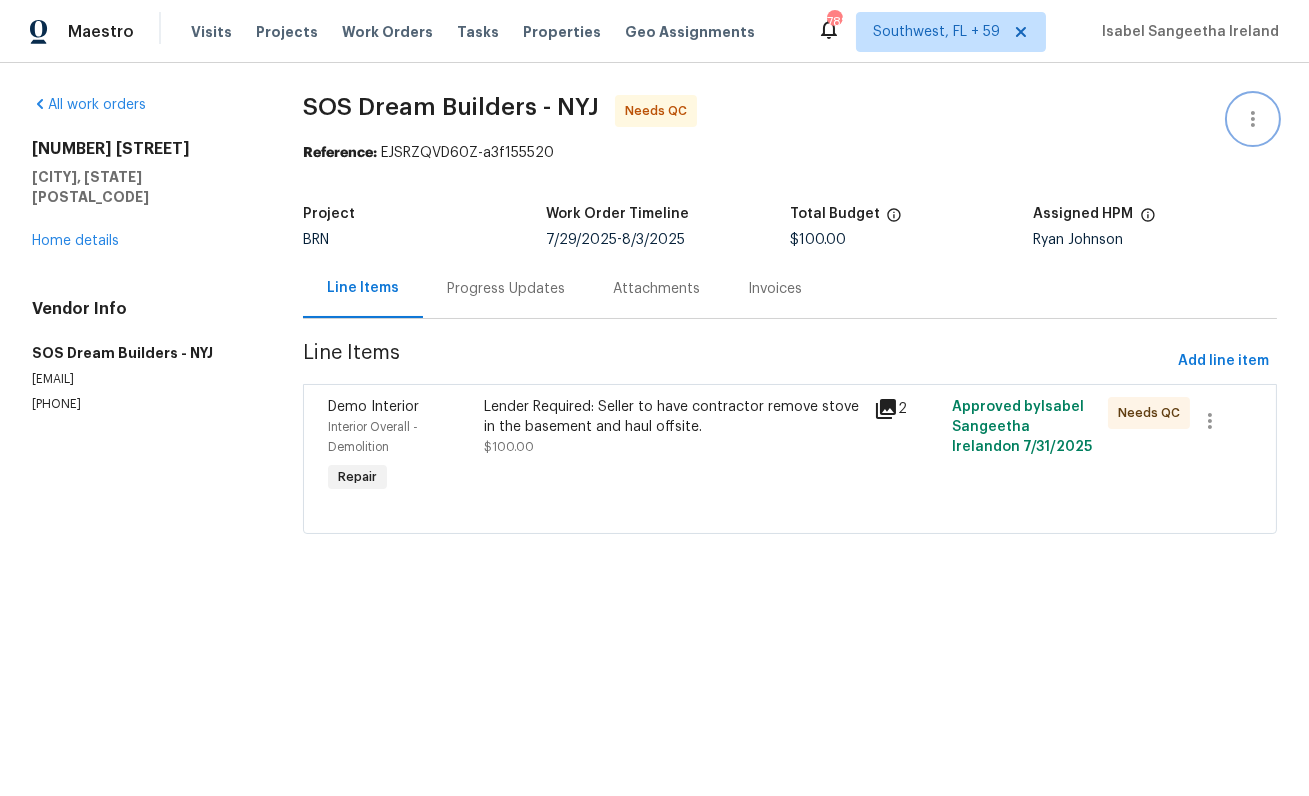 click 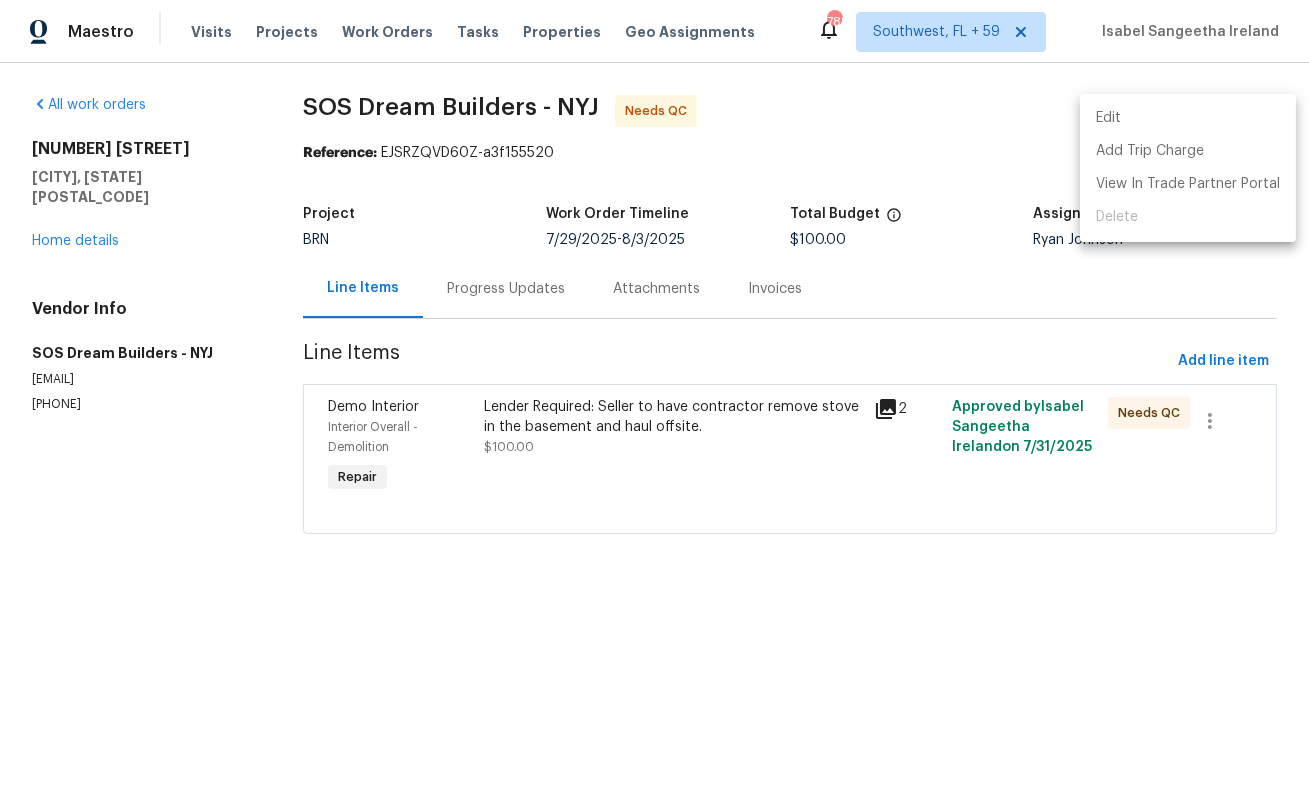 click on "Edit" at bounding box center (1188, 118) 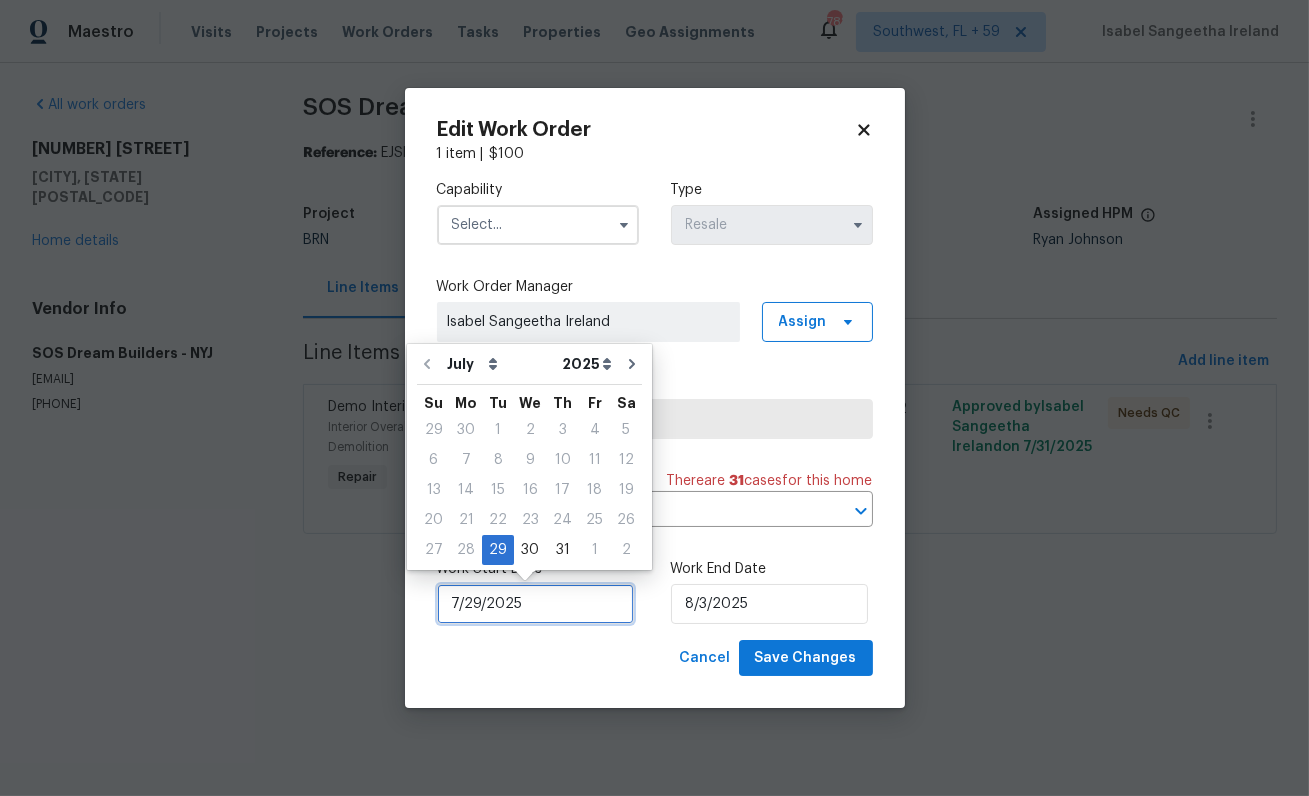 click on "7/29/2025" at bounding box center (535, 604) 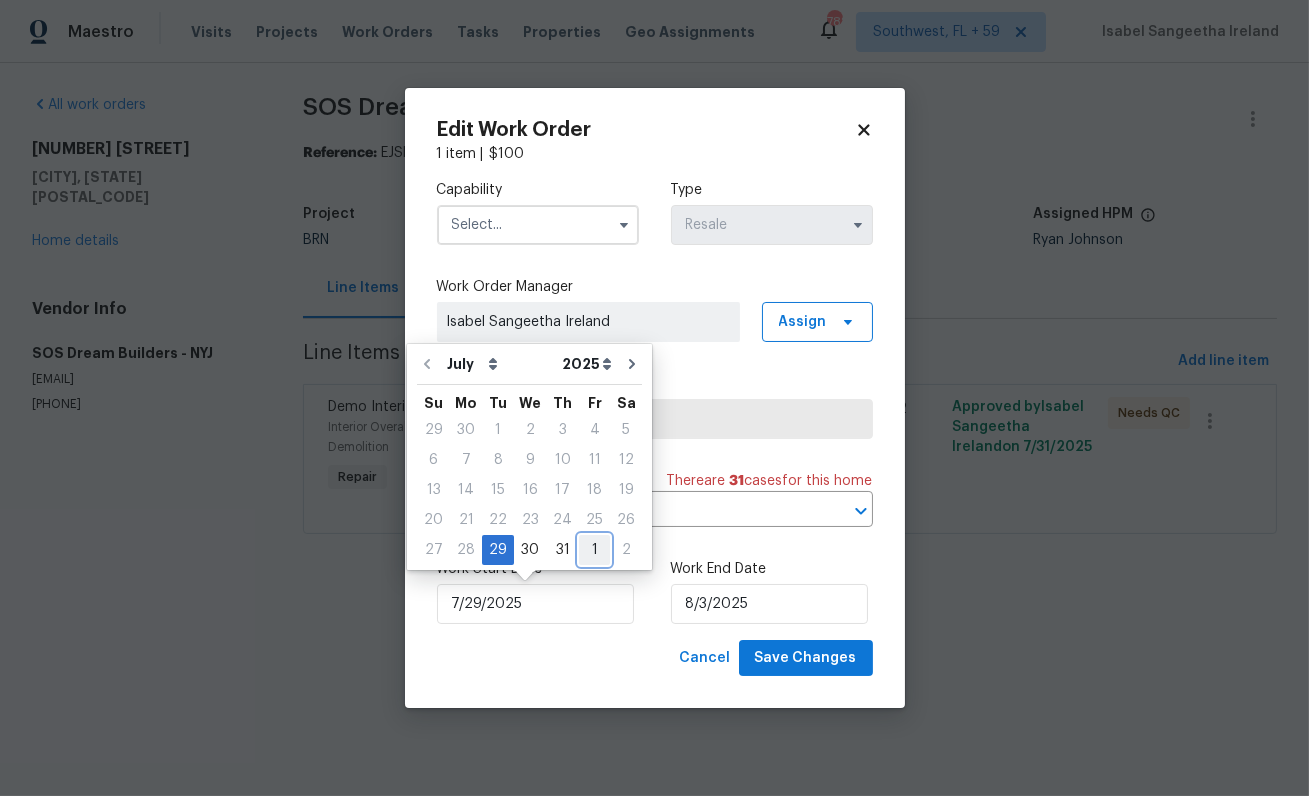 click on "1" at bounding box center (594, 550) 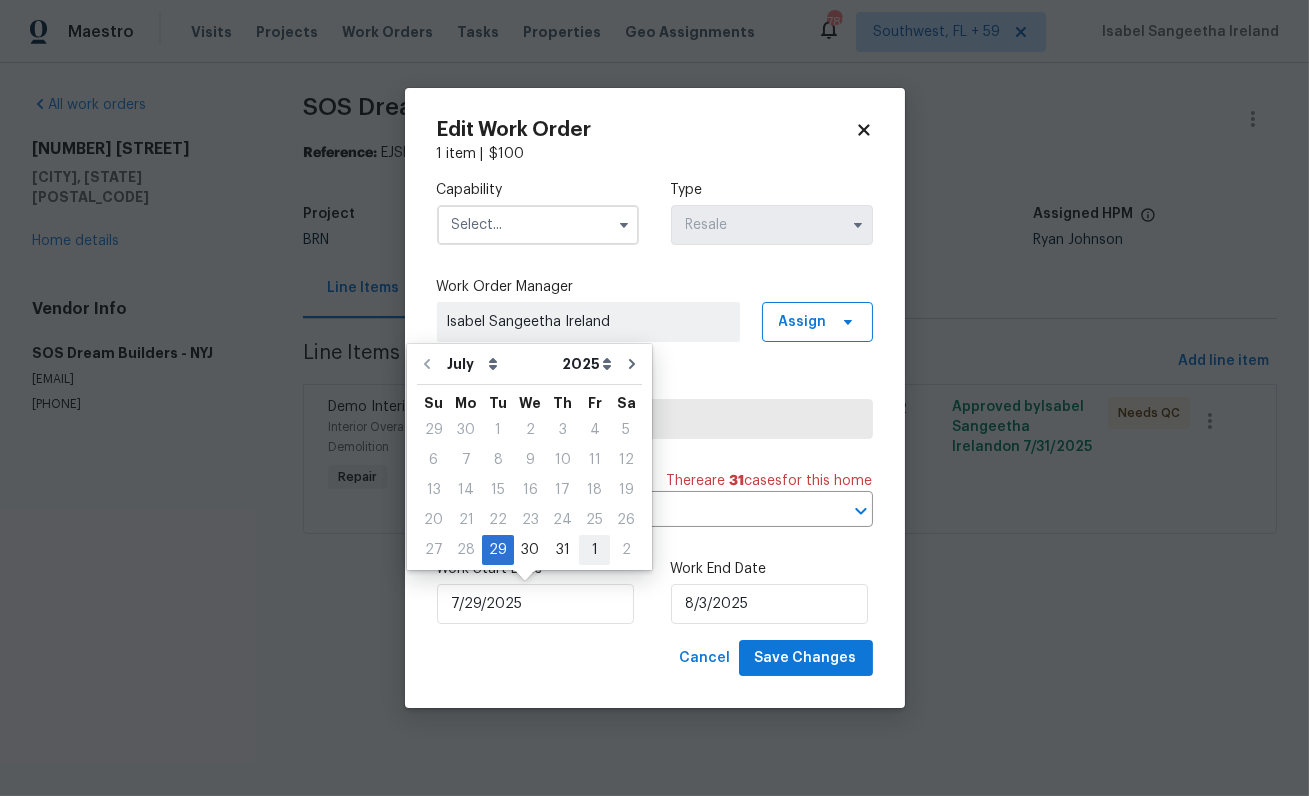 type on "8/1/2025" 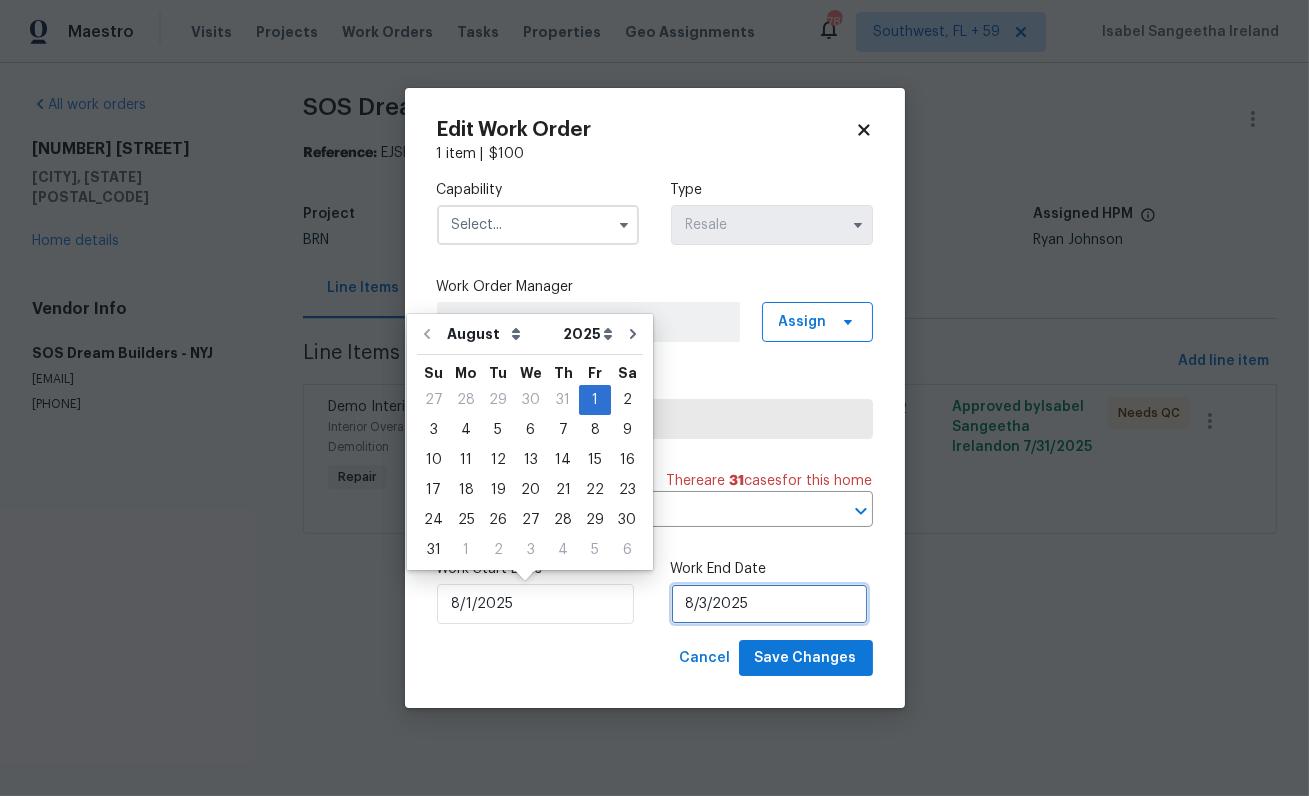 click on "8/3/2025" at bounding box center [769, 604] 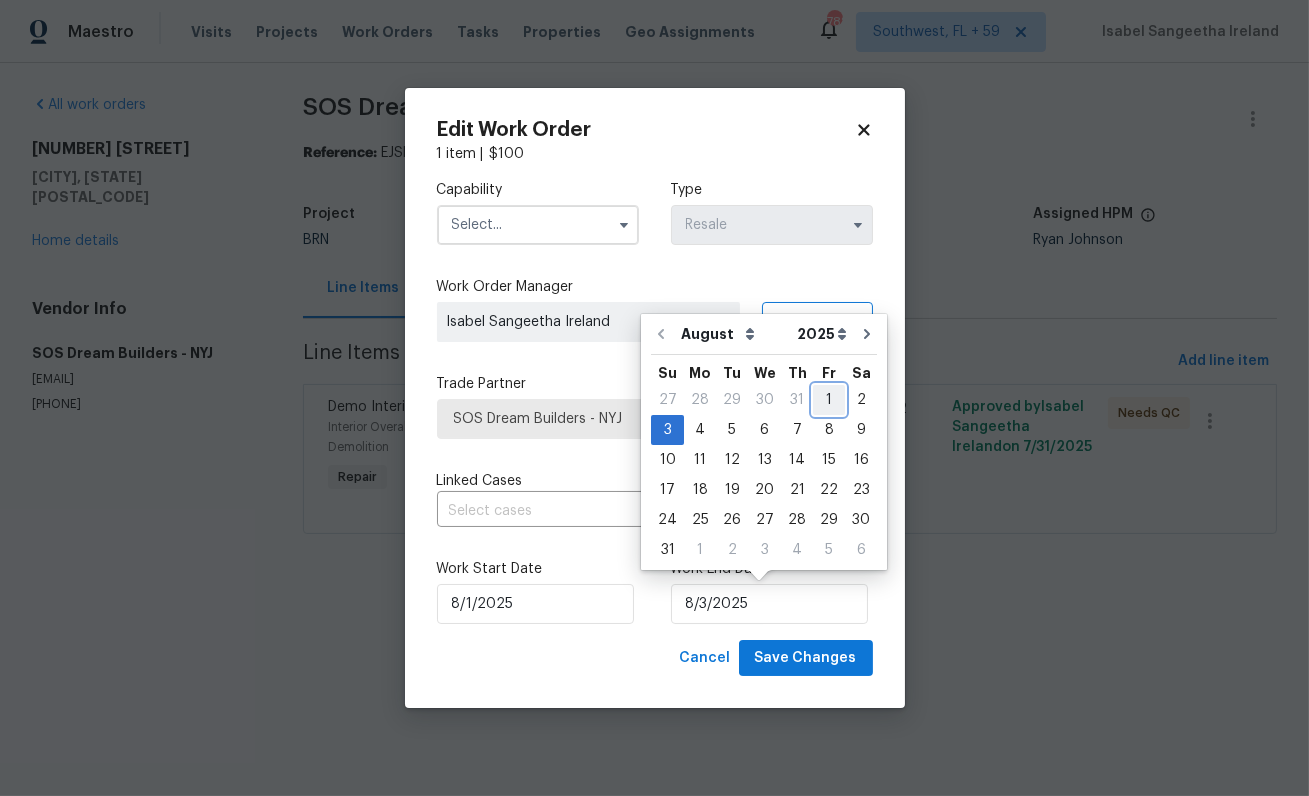 click on "1" at bounding box center [829, 400] 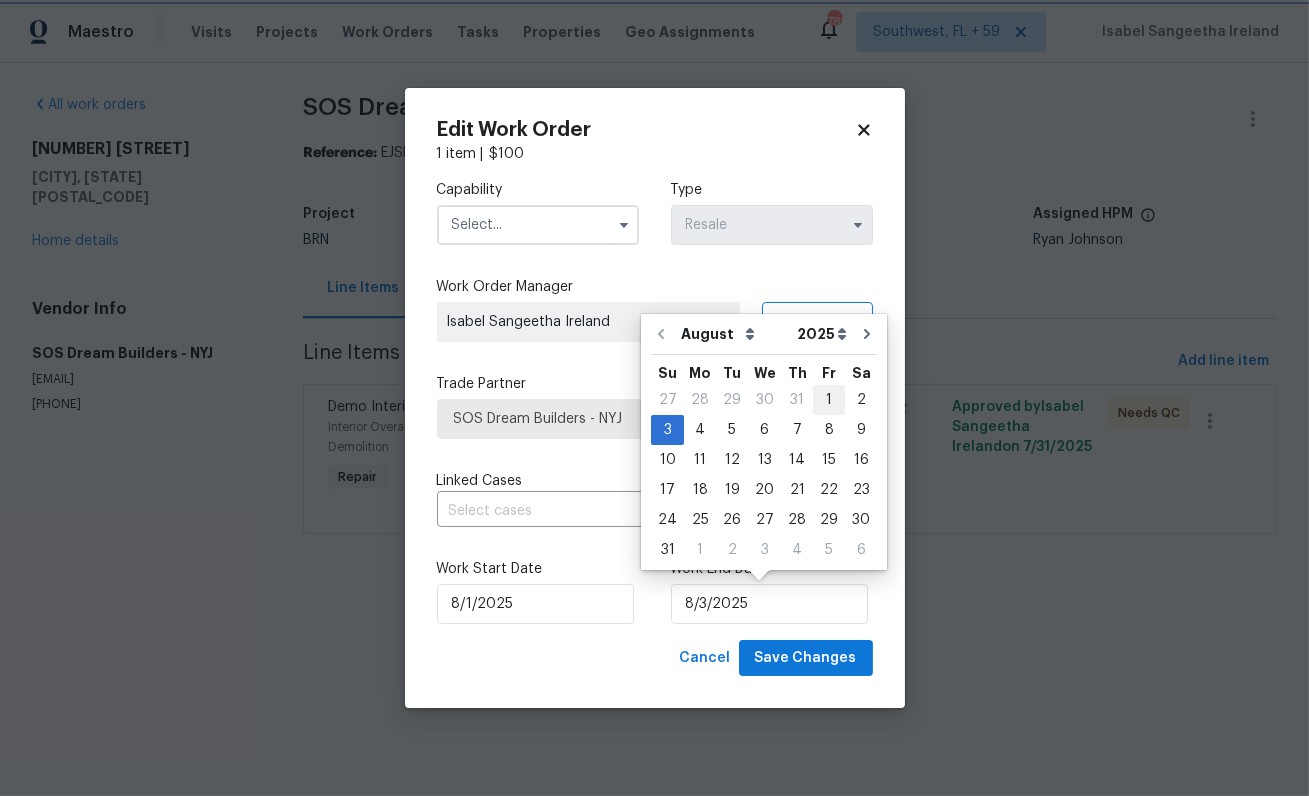 type on "8/1/2025" 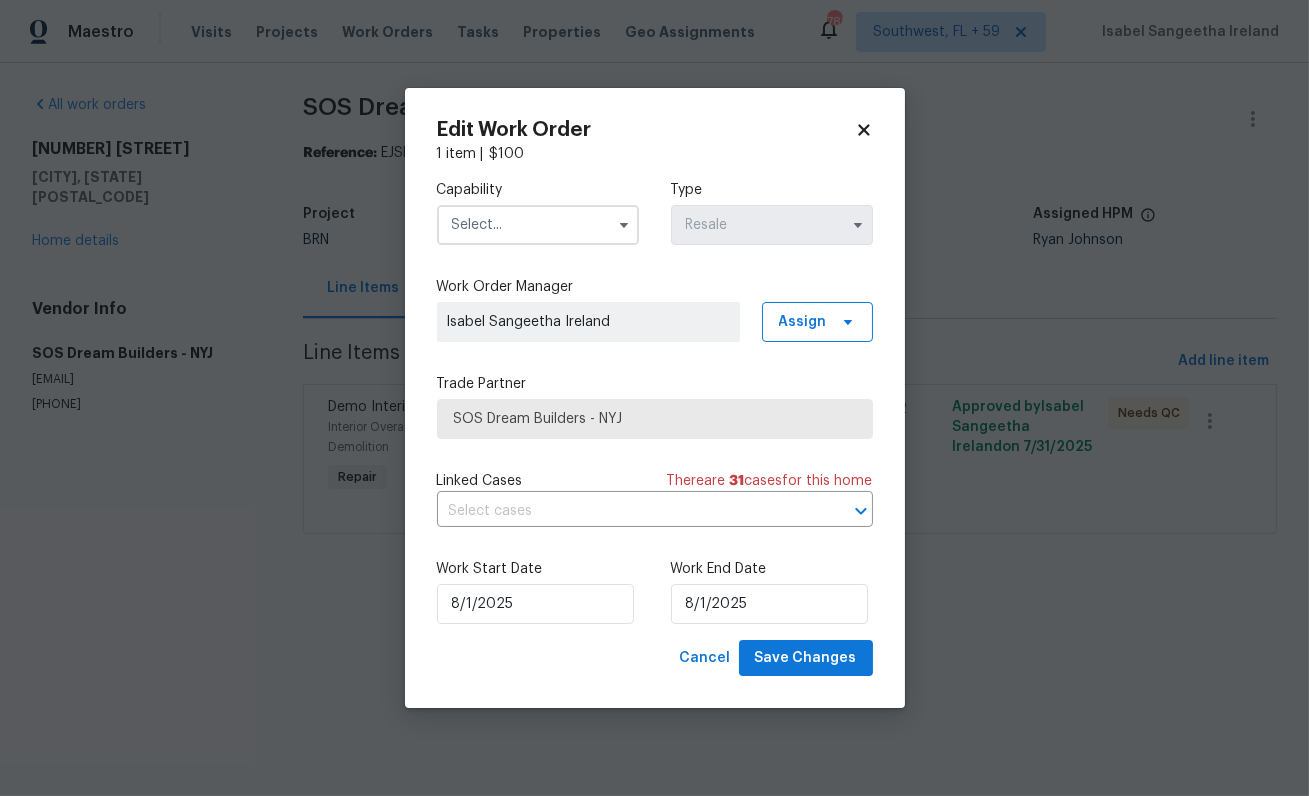click on "Linked Cases There  are   31  case s  for this home" at bounding box center [655, 481] 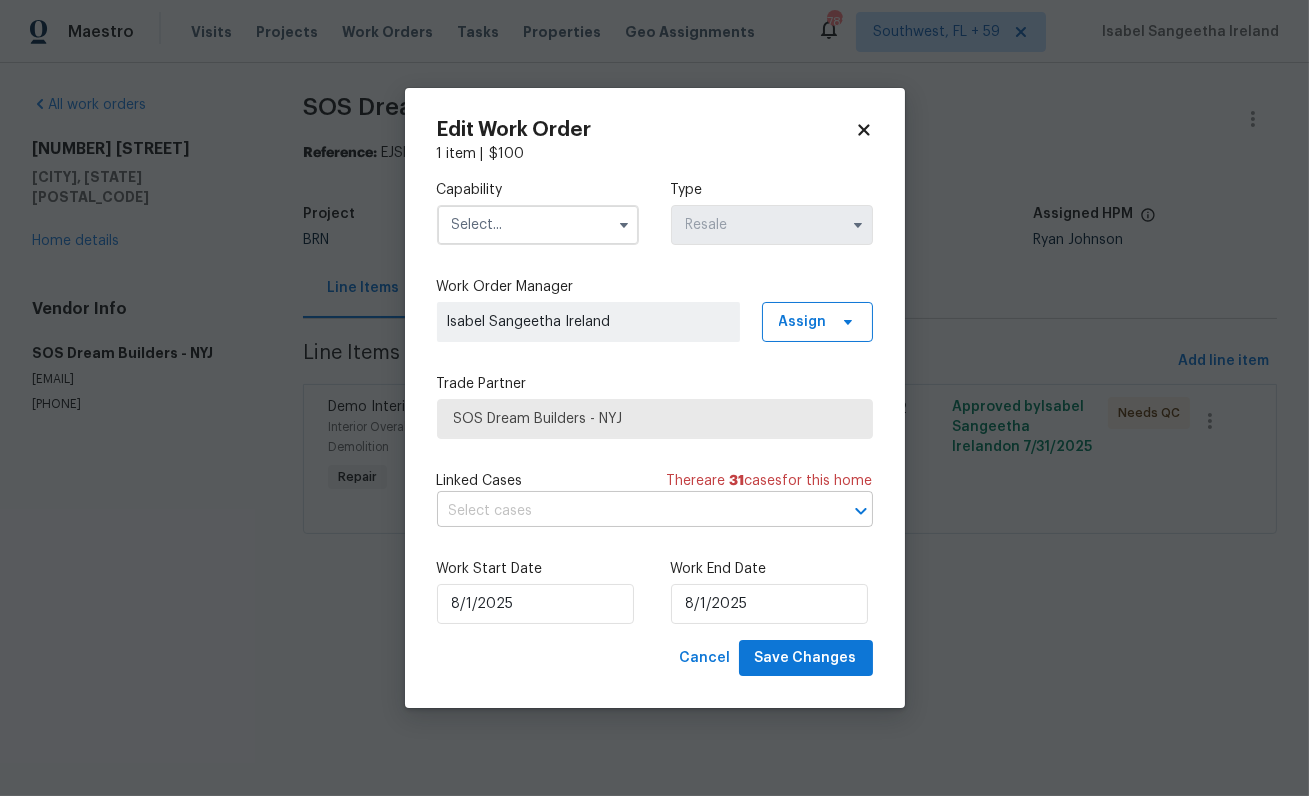 click at bounding box center (627, 511) 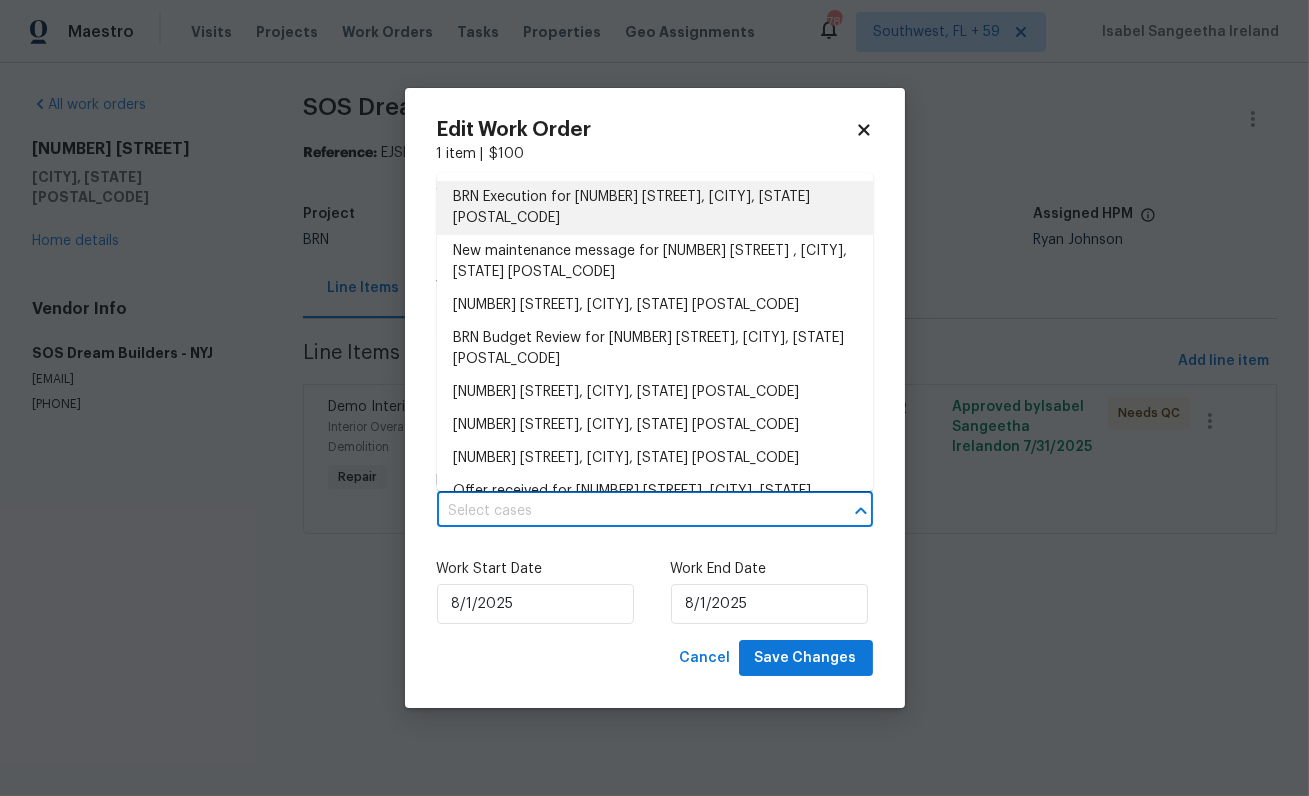 click on "BRN Execution for 259 Winfield Ave, Jersey City, NJ 07305" at bounding box center (655, 208) 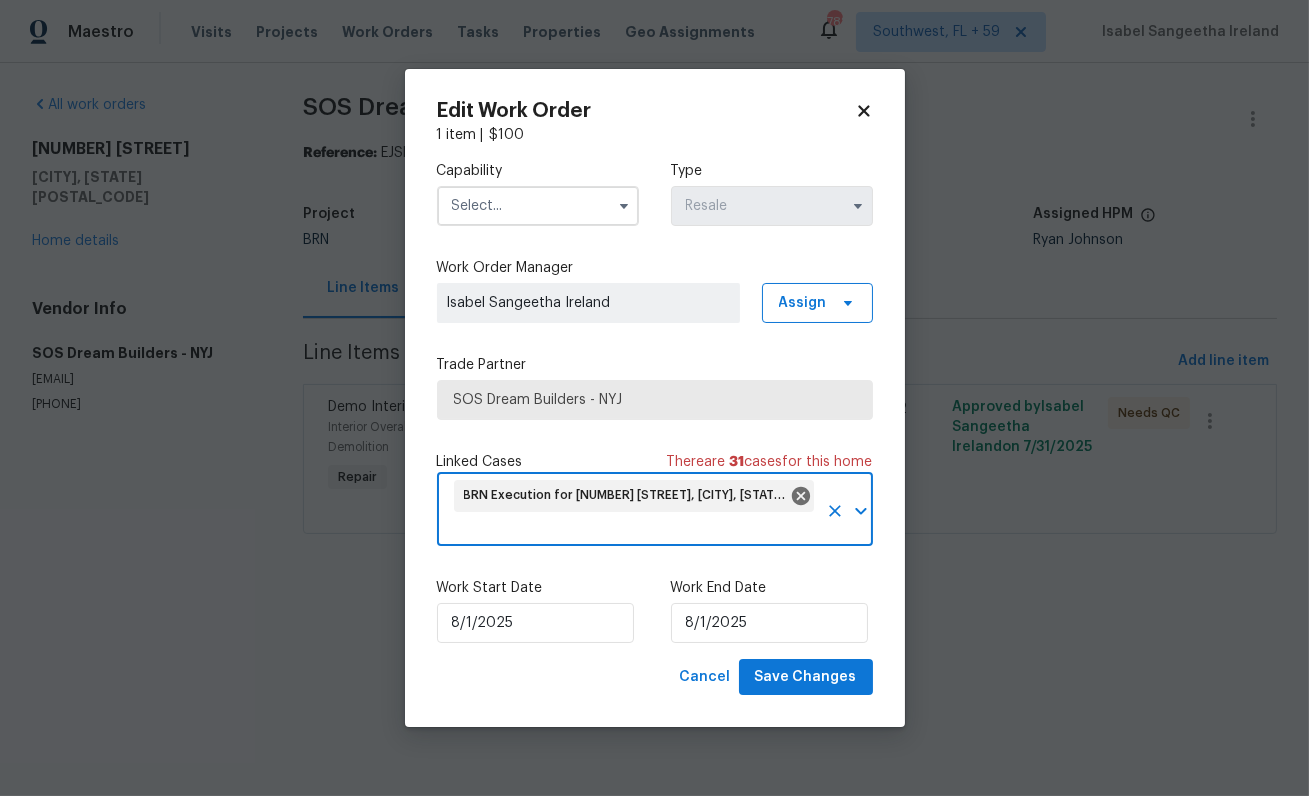 click at bounding box center [538, 206] 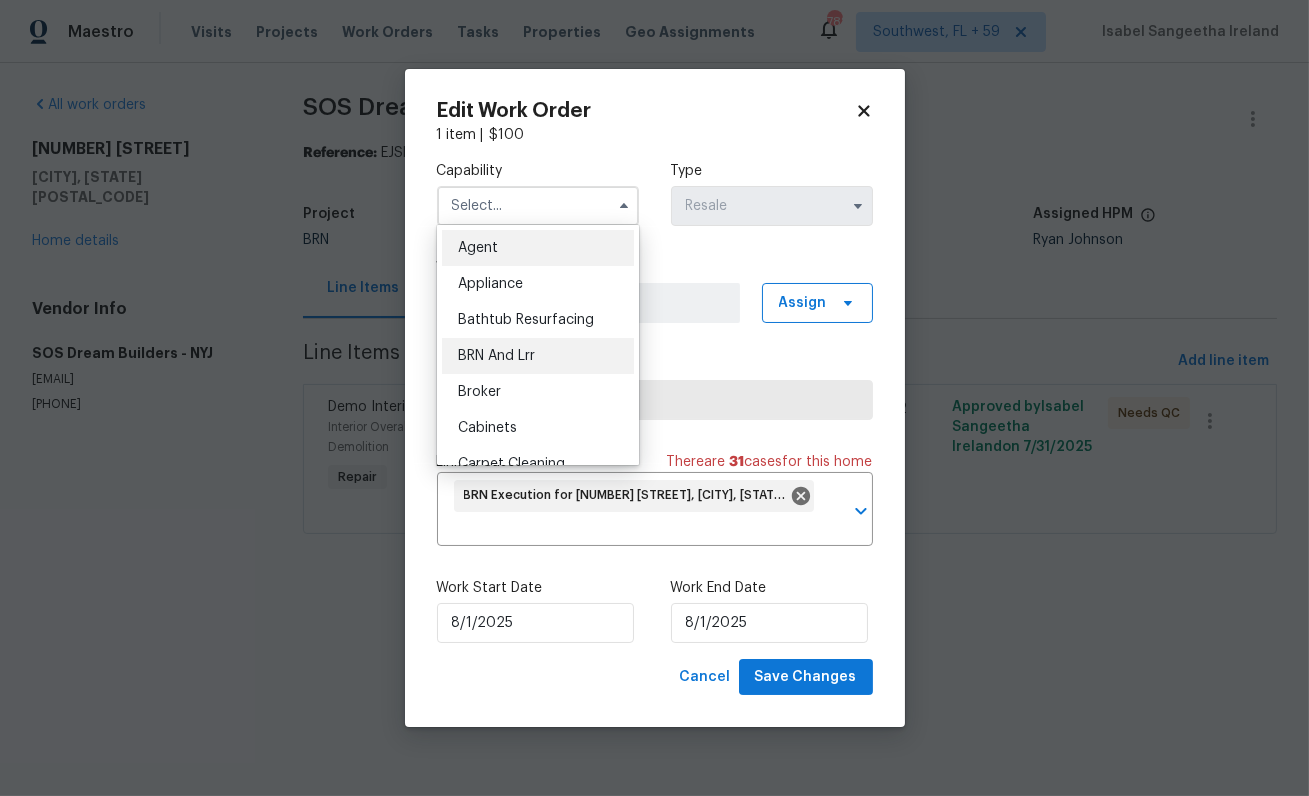click on "BRN And Lrr" at bounding box center [496, 356] 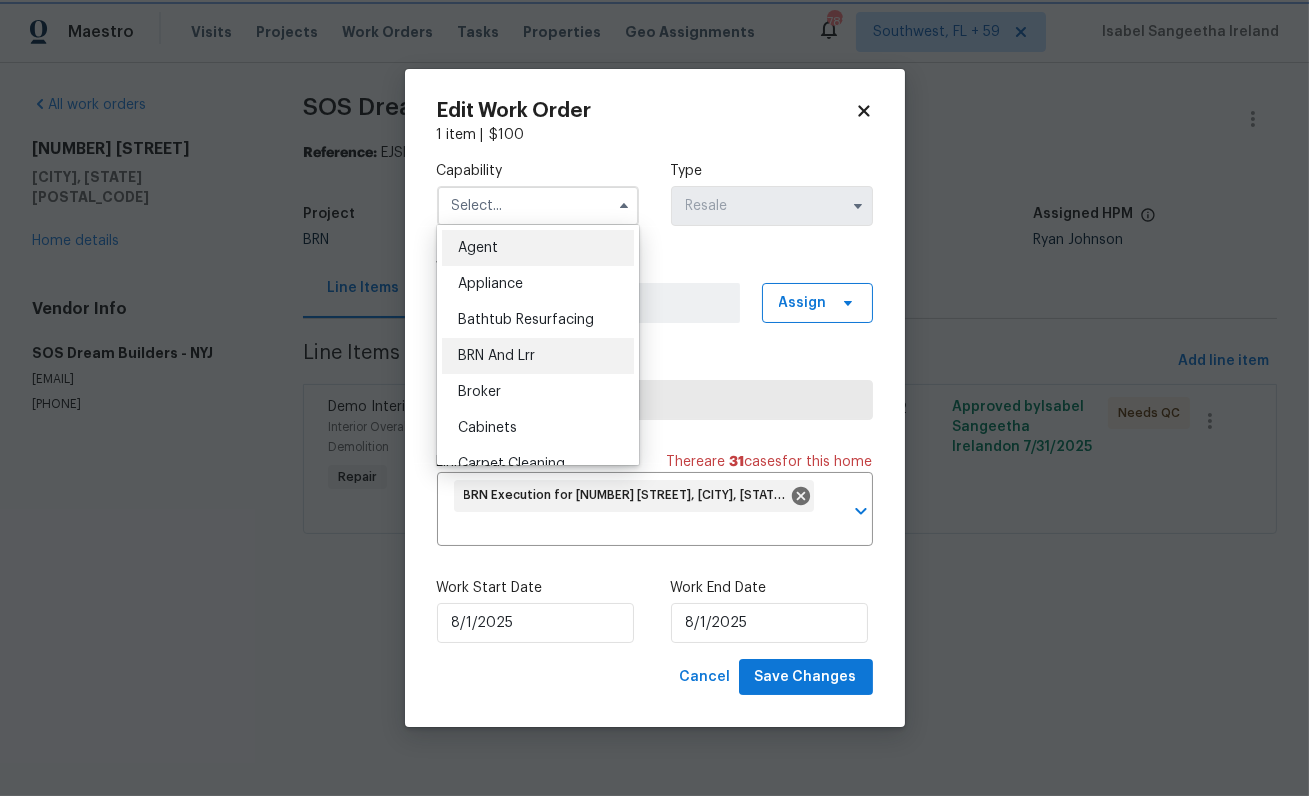 type on "BRN And Lrr" 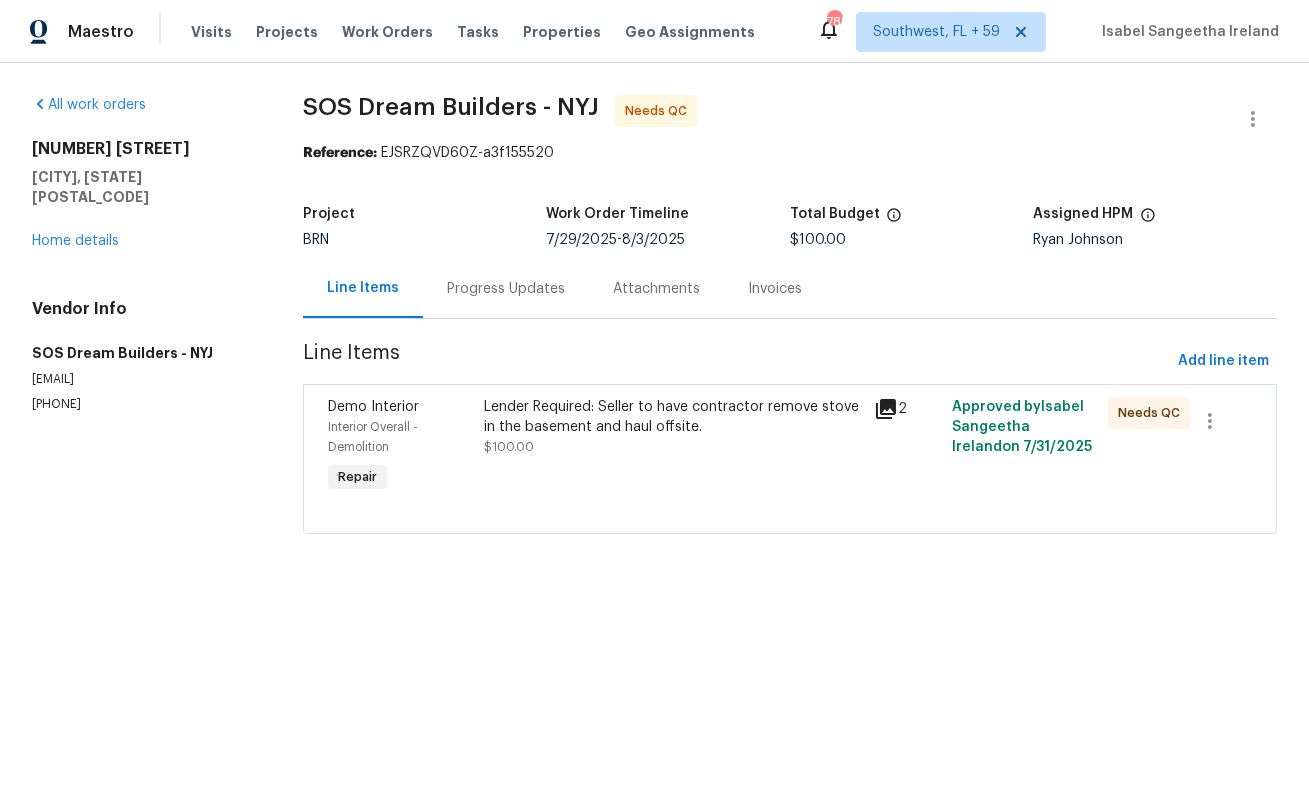 click on "Maestro Visits Projects Work Orders Tasks Properties Geo Assignments 788 Southwest, FL + 59 Isabel Sangeetha Ireland All work orders 259 Winfield Ave Jersey City, NJ 07305 Home details Vendor Info SOS Dream Builders - NYJ sandra@sosdreambuilders.com (856) 553-7326 SOS Dream Builders - NYJ Needs QC Reference:   EJSRZQVD60Z-a3f155520 Project BRN   Work Order Timeline 7/29/2025  -  8/3/2025 Total Budget $100.00 Assigned HPM Ryan Johnson Line Items Progress Updates Attachments Invoices Line Items Add line item Demo Interior Interior Overall - Demolition Repair Lender Required: Seller to have contractor remove stove in the basement and haul offsite. $100.00   2 Approved by  Isabel Sangeetha Ireland  on   7/31/2025 Needs QC
Edit Work Order 1 item | $ 100 Capability   BRN And Lrr Type   Resale Work Order Manager   Isabel Sangeetha Ireland Assign Trade Partner   SOS Dream Builders - NYJ Linked Cases There  are   31  case s  for this home   BRN Execution for 259 Winfield Ave, Jersey City, NJ 07305 ​   8/1/2025" at bounding box center (654, 295) 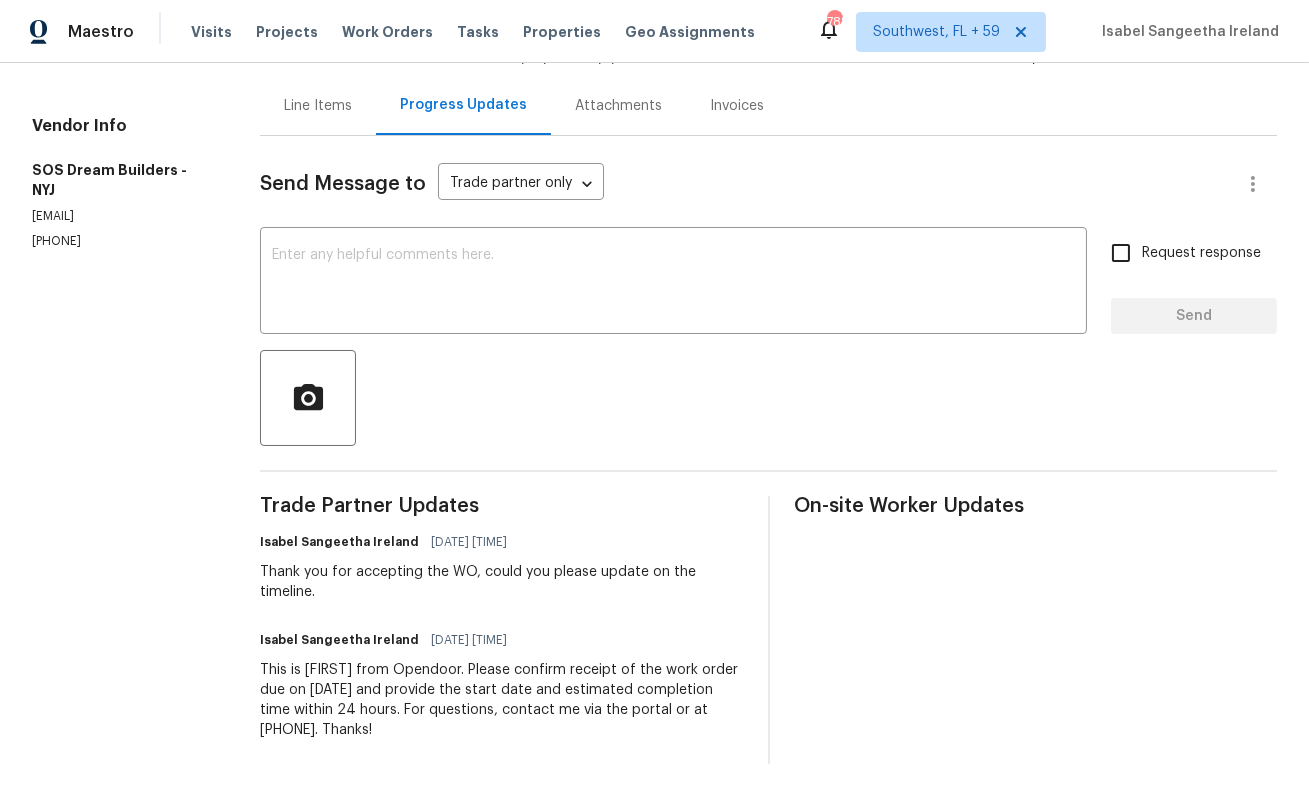 scroll, scrollTop: 0, scrollLeft: 0, axis: both 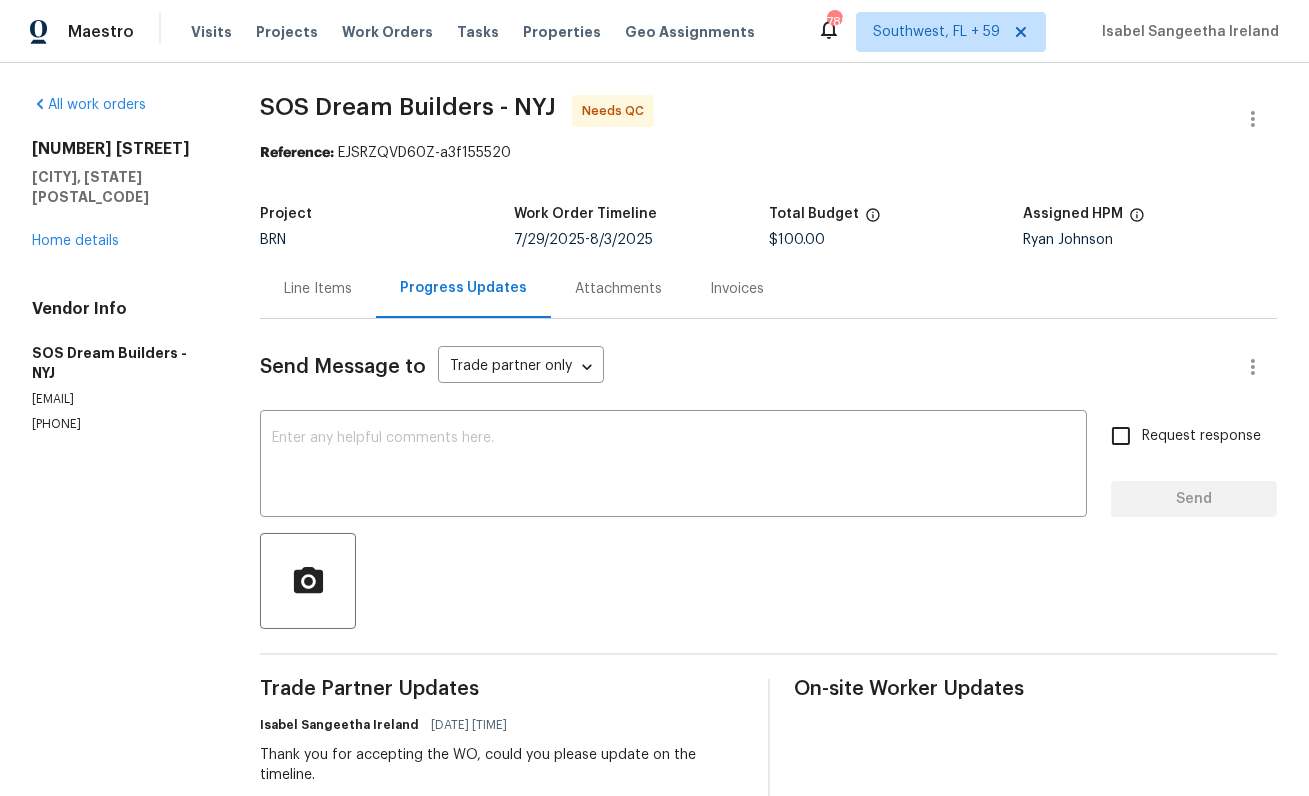 click on "Line Items" at bounding box center (318, 289) 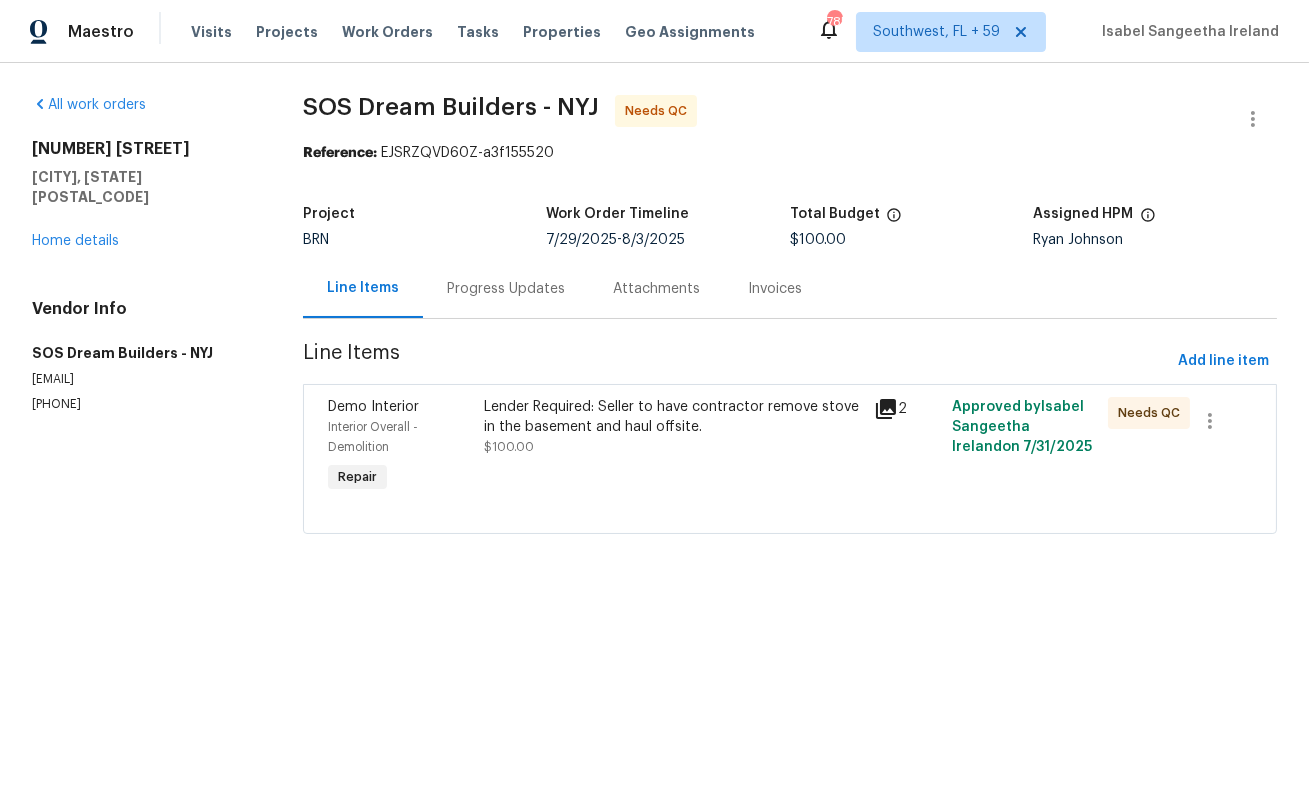 click on "Lender Required: Seller to have contractor remove stove in the basement and haul offsite. $100.00" at bounding box center [673, 427] 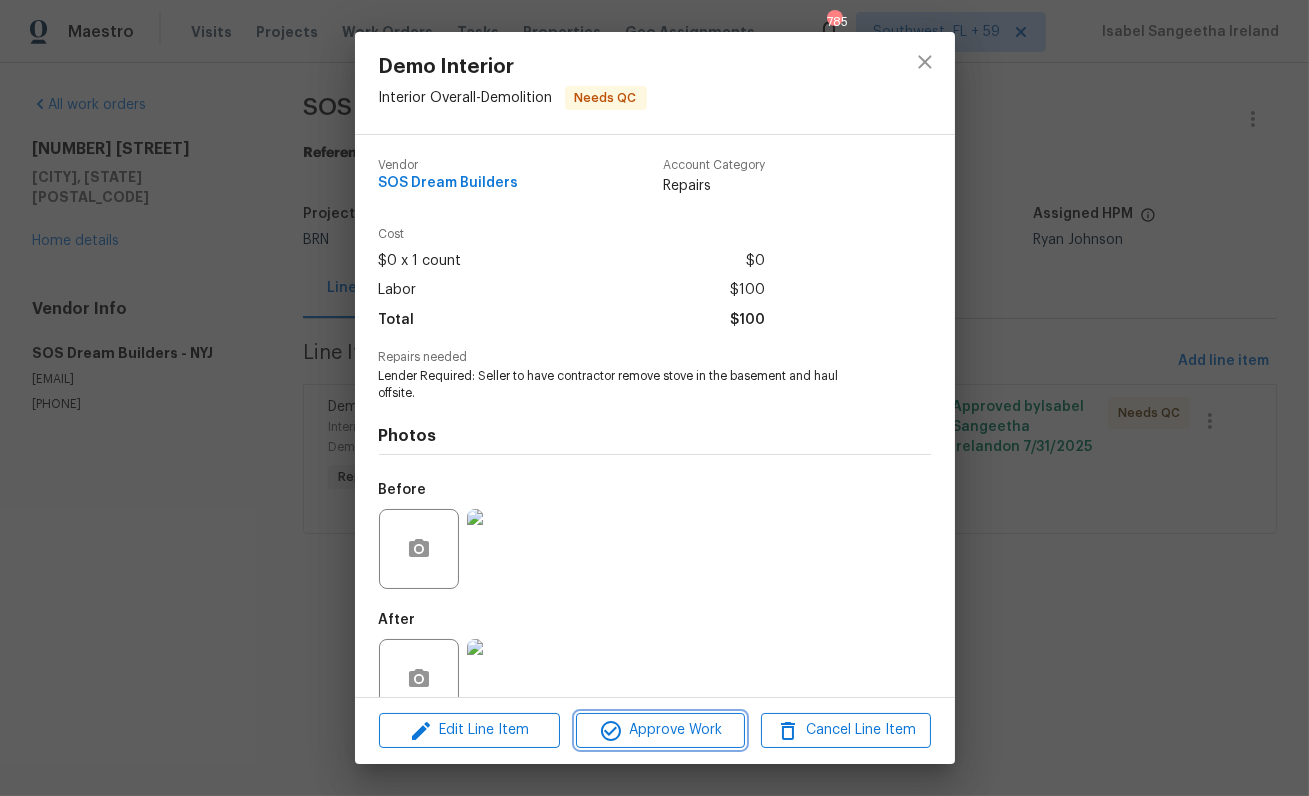 click on "Approve Work" at bounding box center (660, 730) 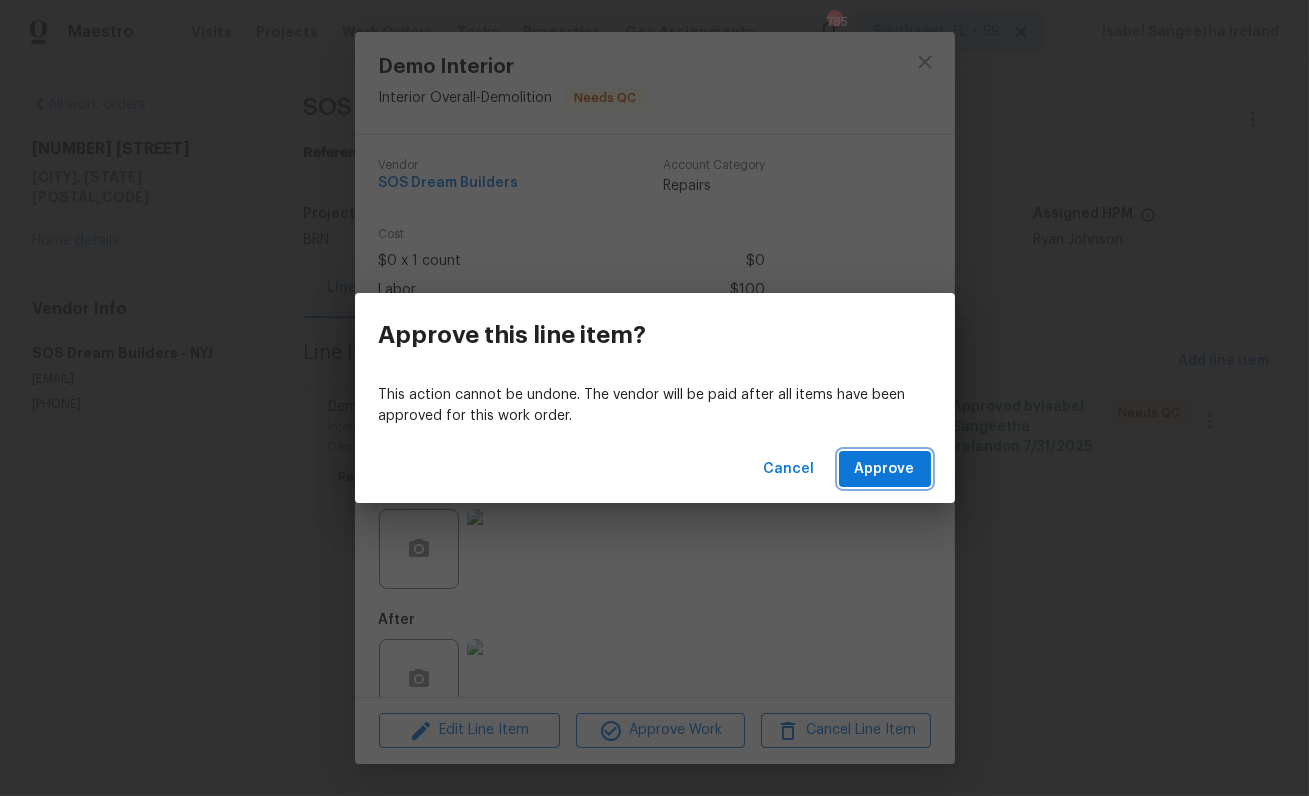click on "Approve" at bounding box center (885, 469) 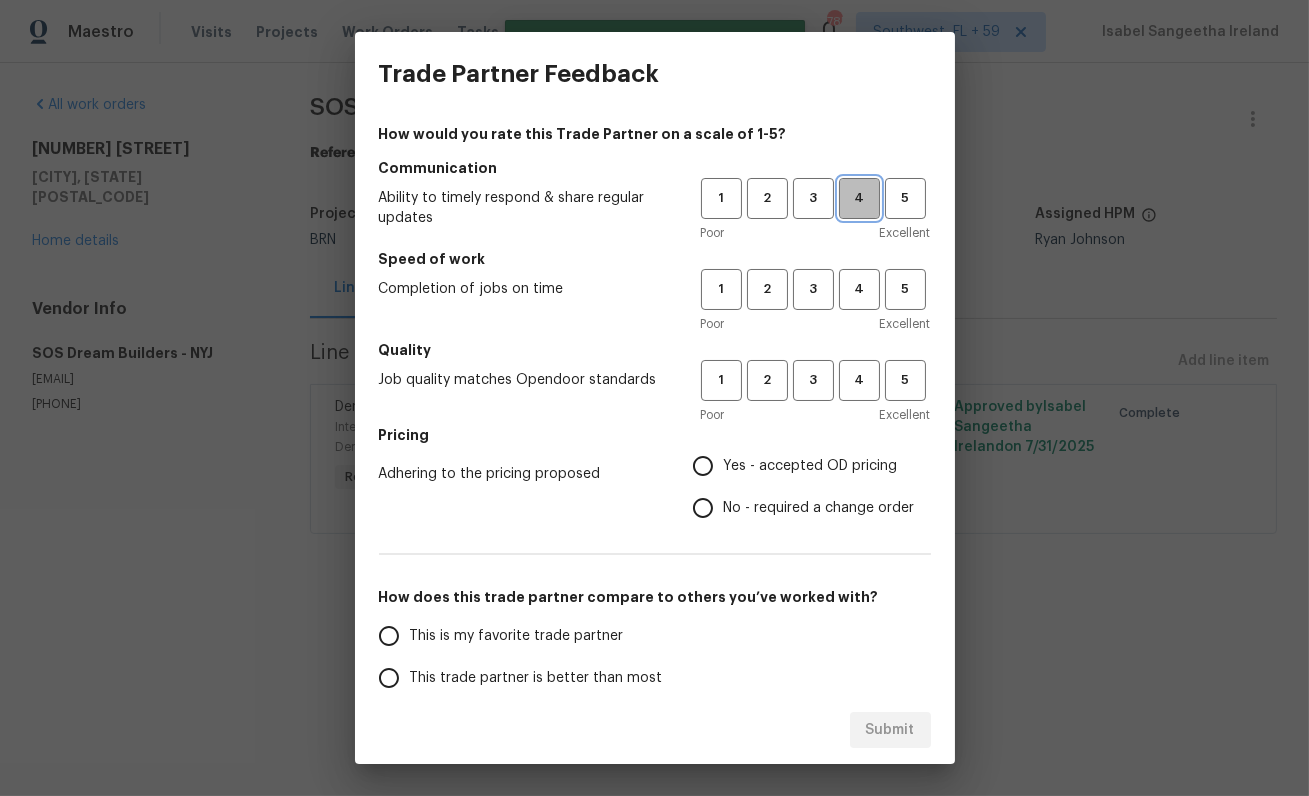 click on "4" at bounding box center (859, 198) 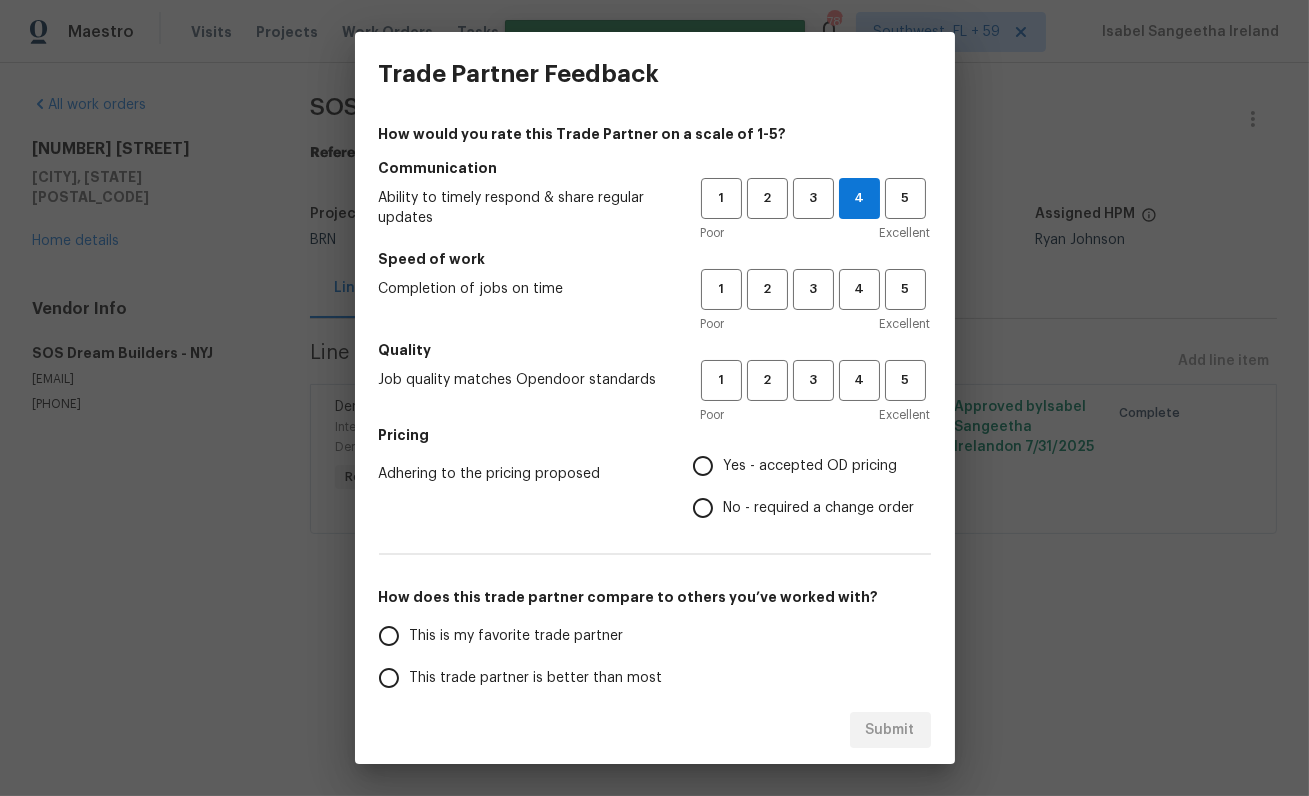 click on "Speed of work" at bounding box center (655, 259) 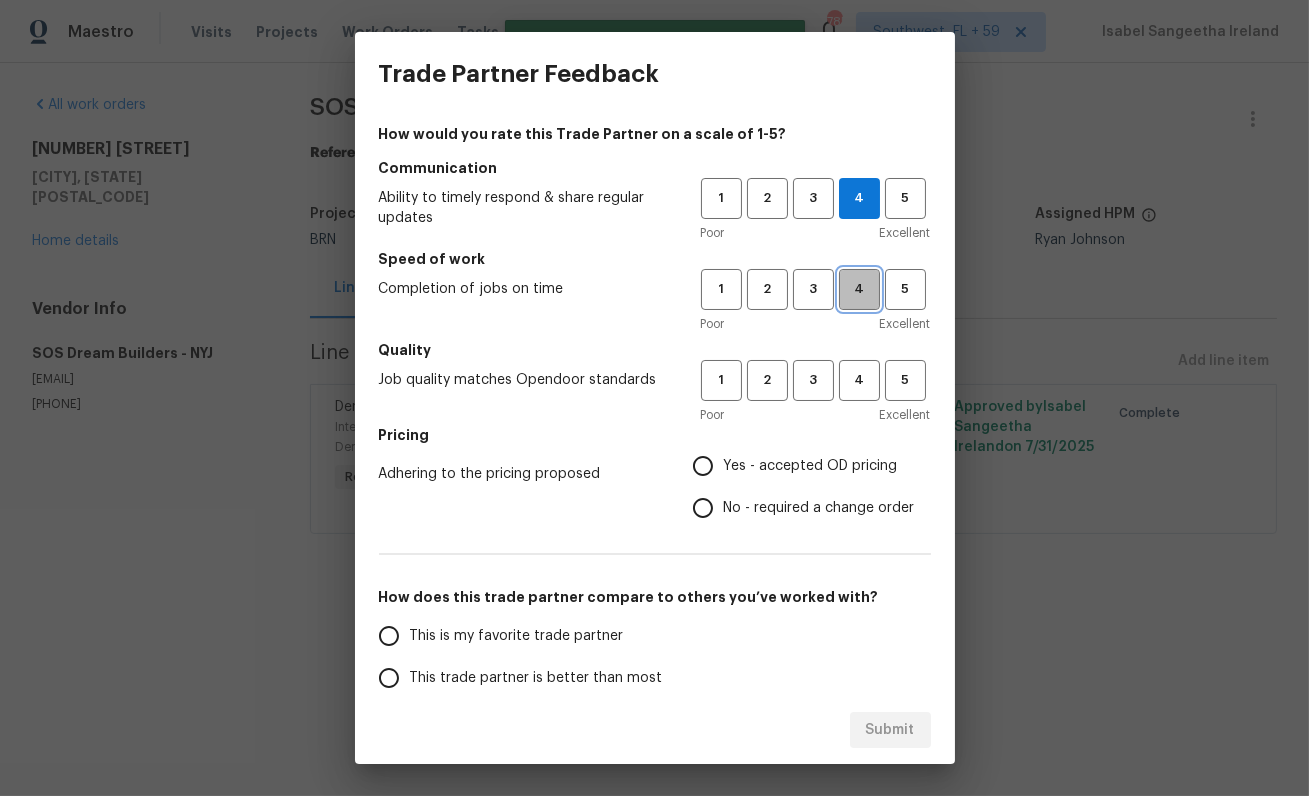 click on "4" at bounding box center (859, 289) 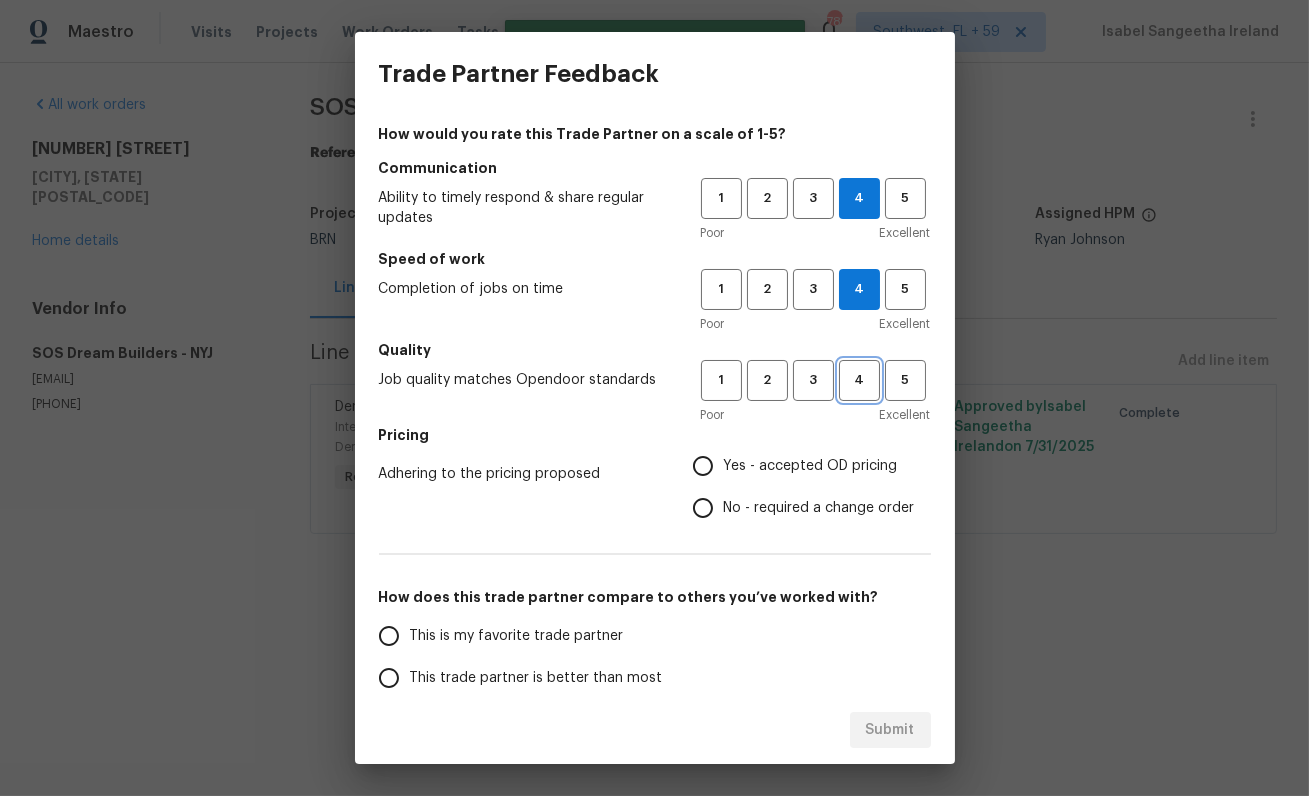 click on "4" at bounding box center (859, 380) 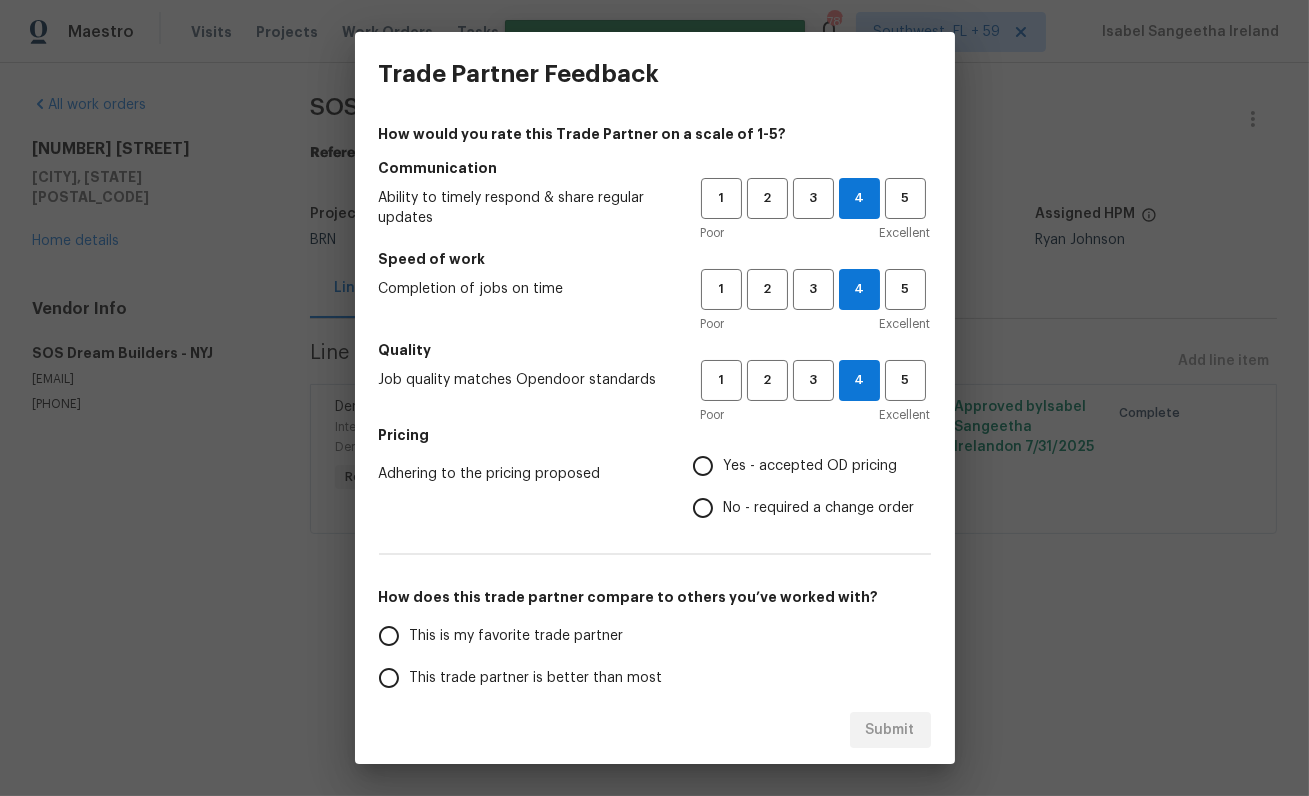 click on "No - required a change order" at bounding box center [819, 508] 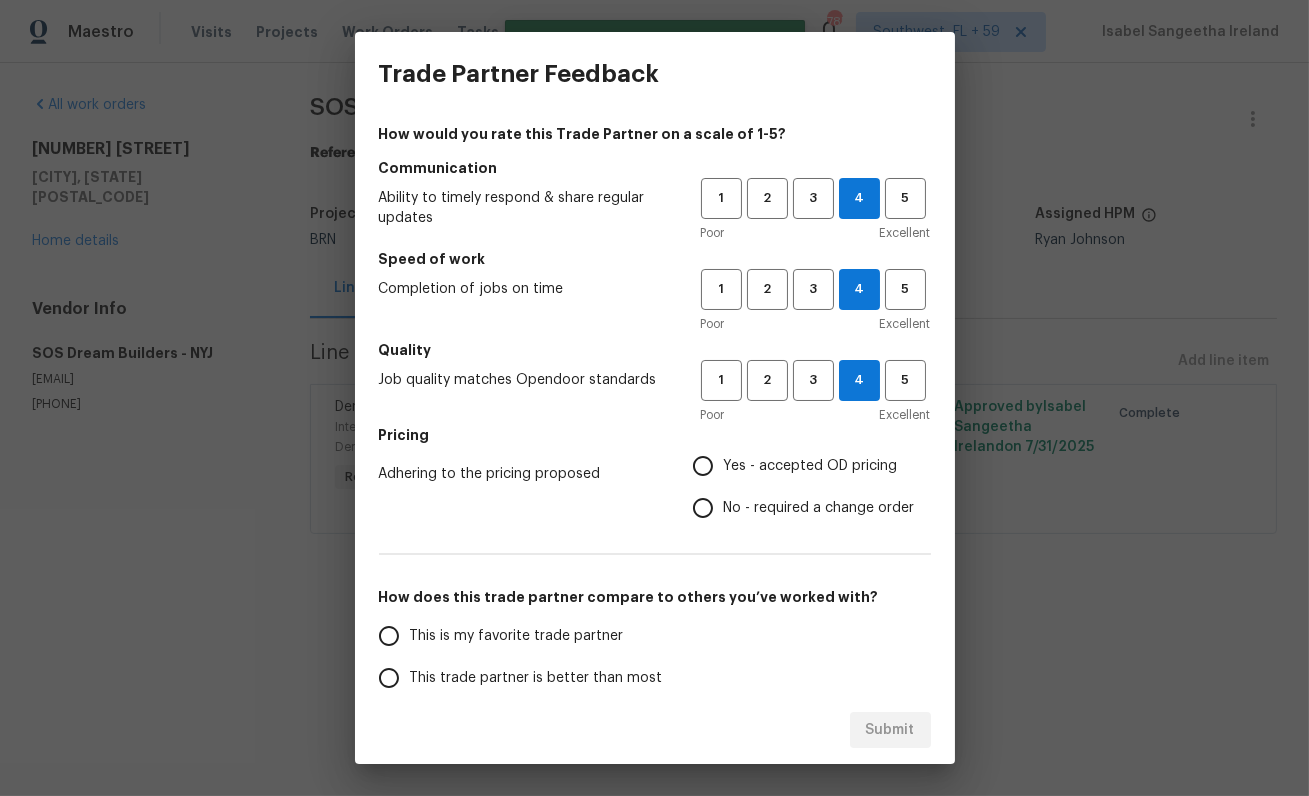 radio on "true" 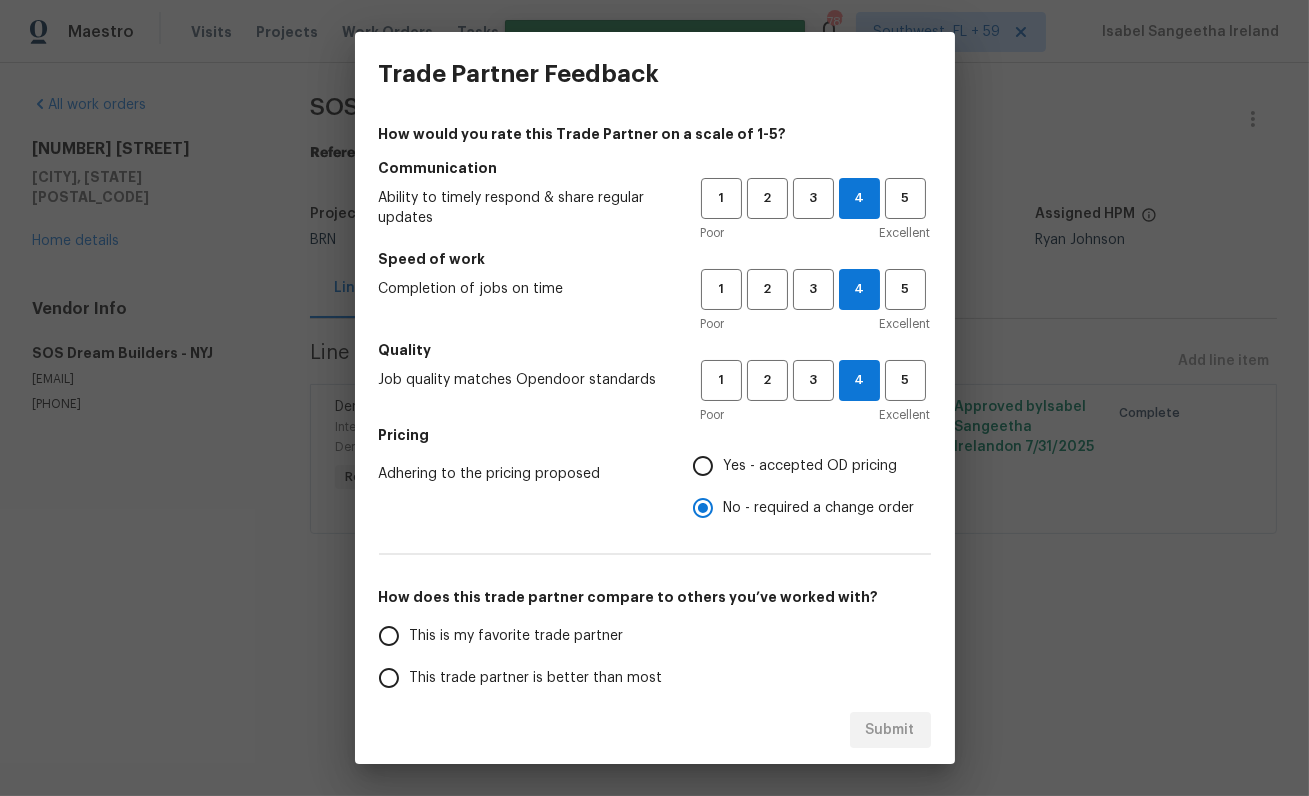 click on "Yes - accepted OD pricing" at bounding box center [703, 466] 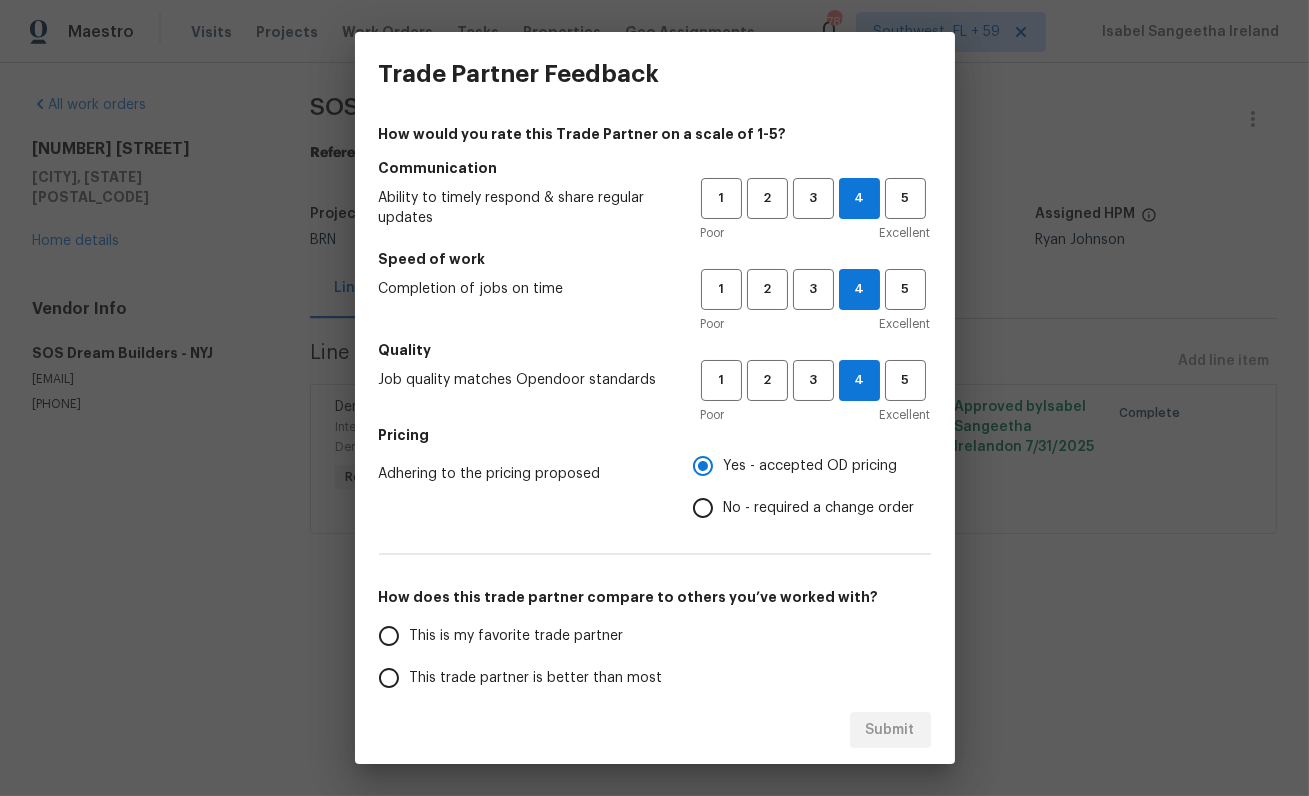 click on "This trade partner is better than most" at bounding box center (536, 678) 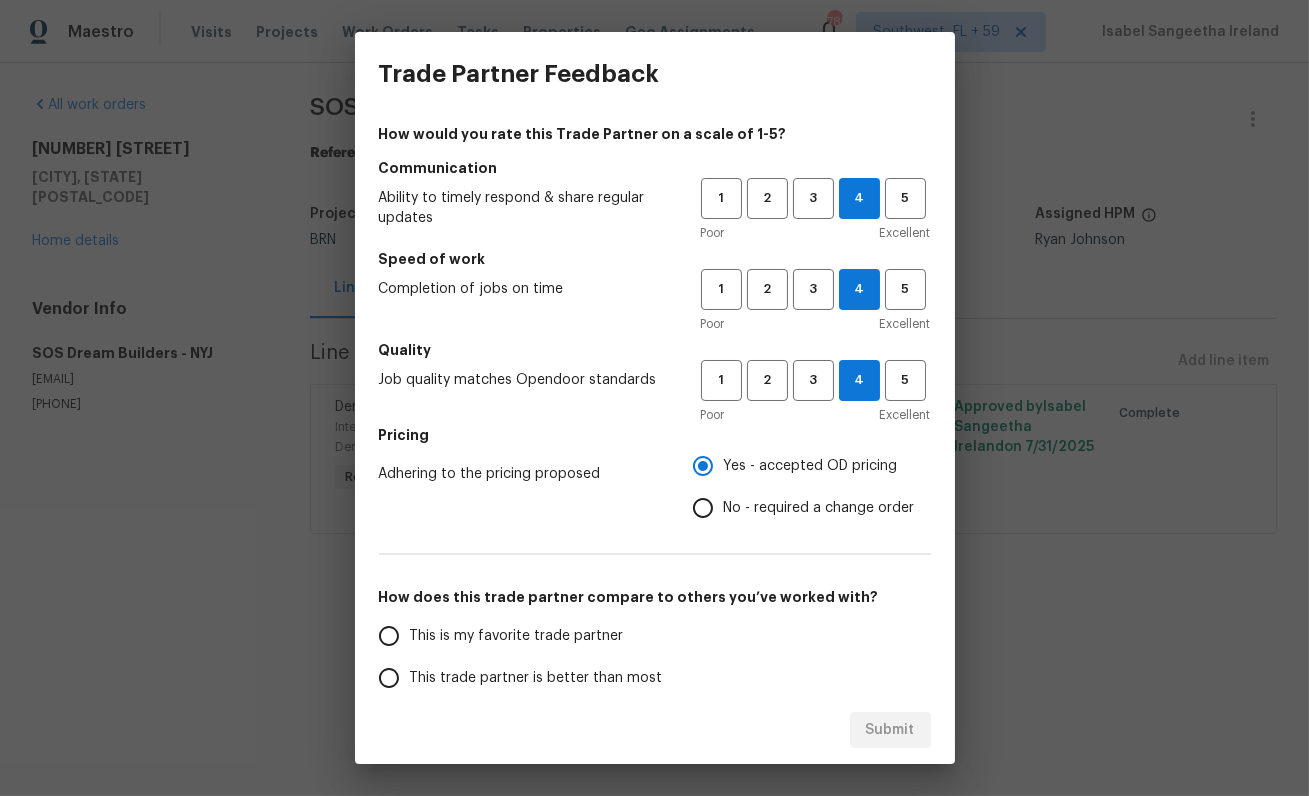 click on "This trade partner is better than most" at bounding box center (389, 678) 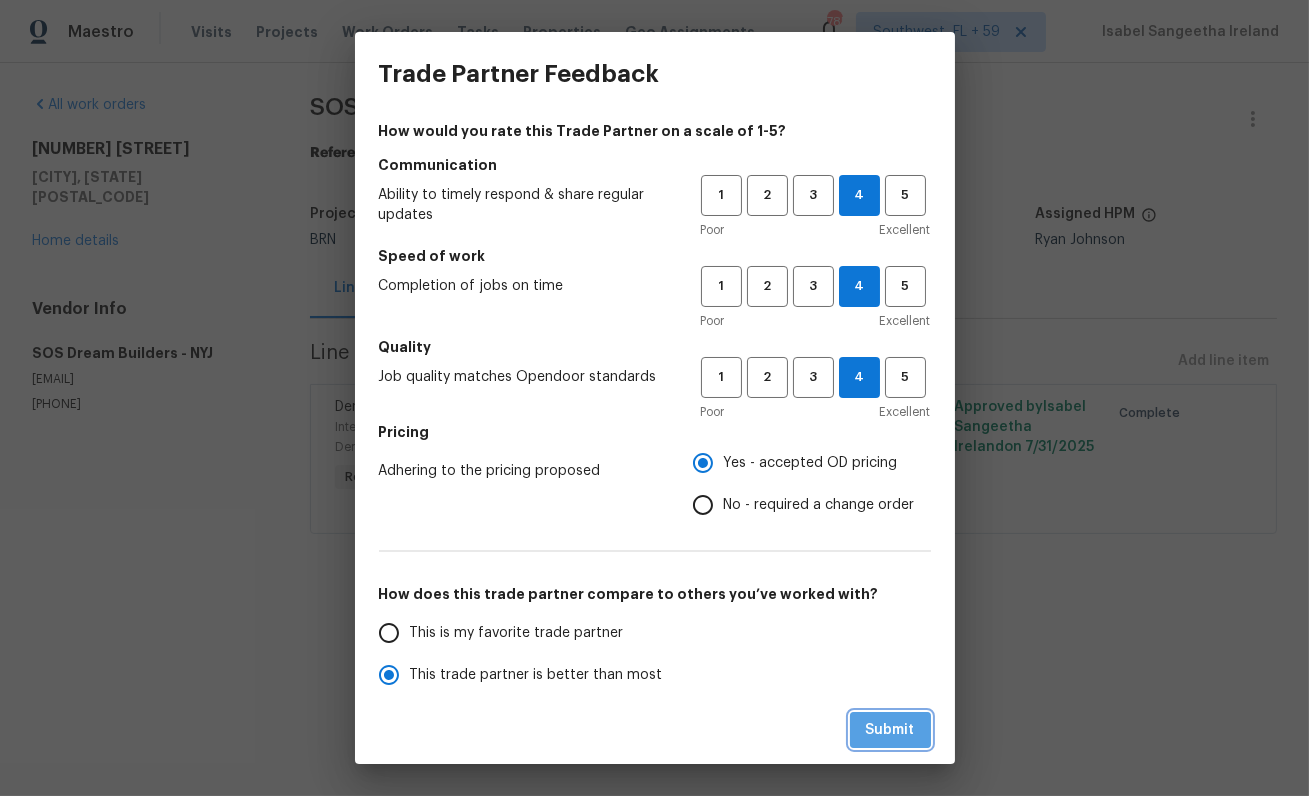 click on "Submit" at bounding box center [890, 730] 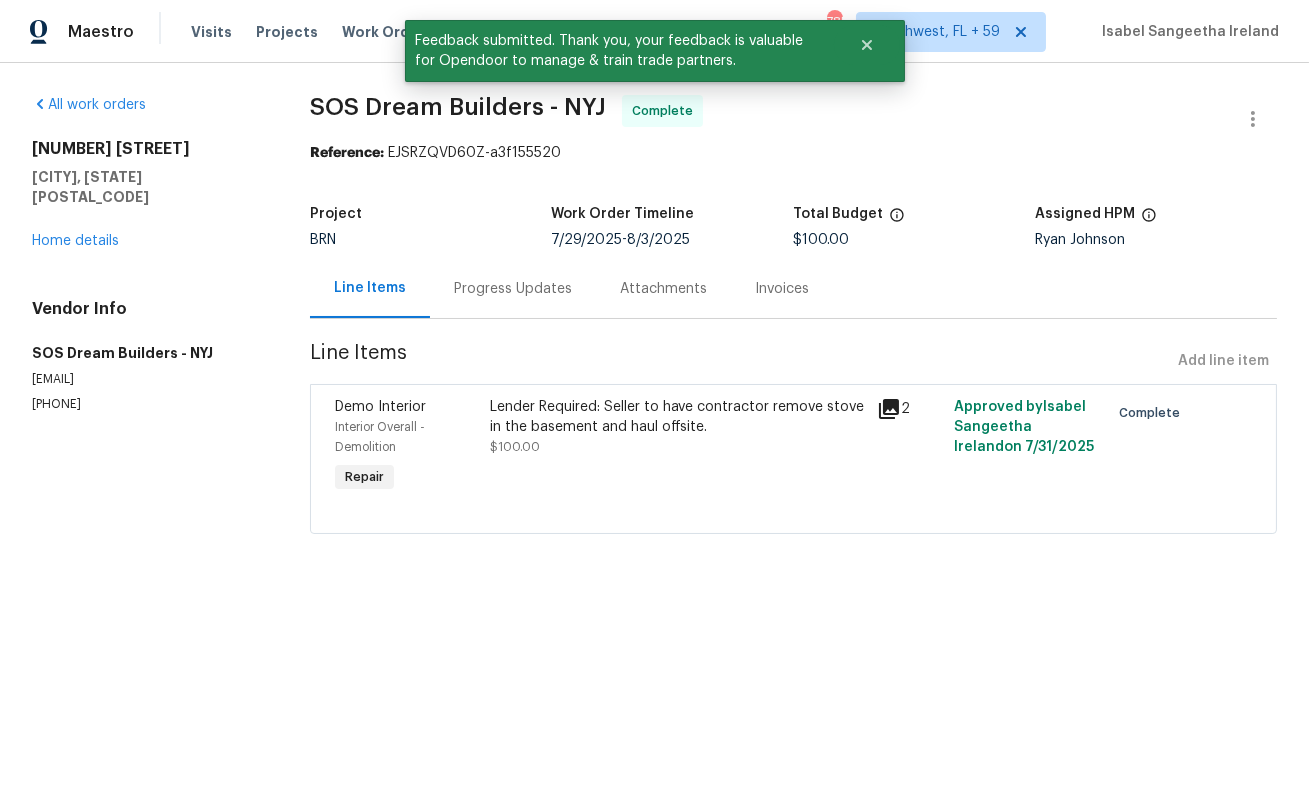 click on "Progress Updates" at bounding box center (513, 289) 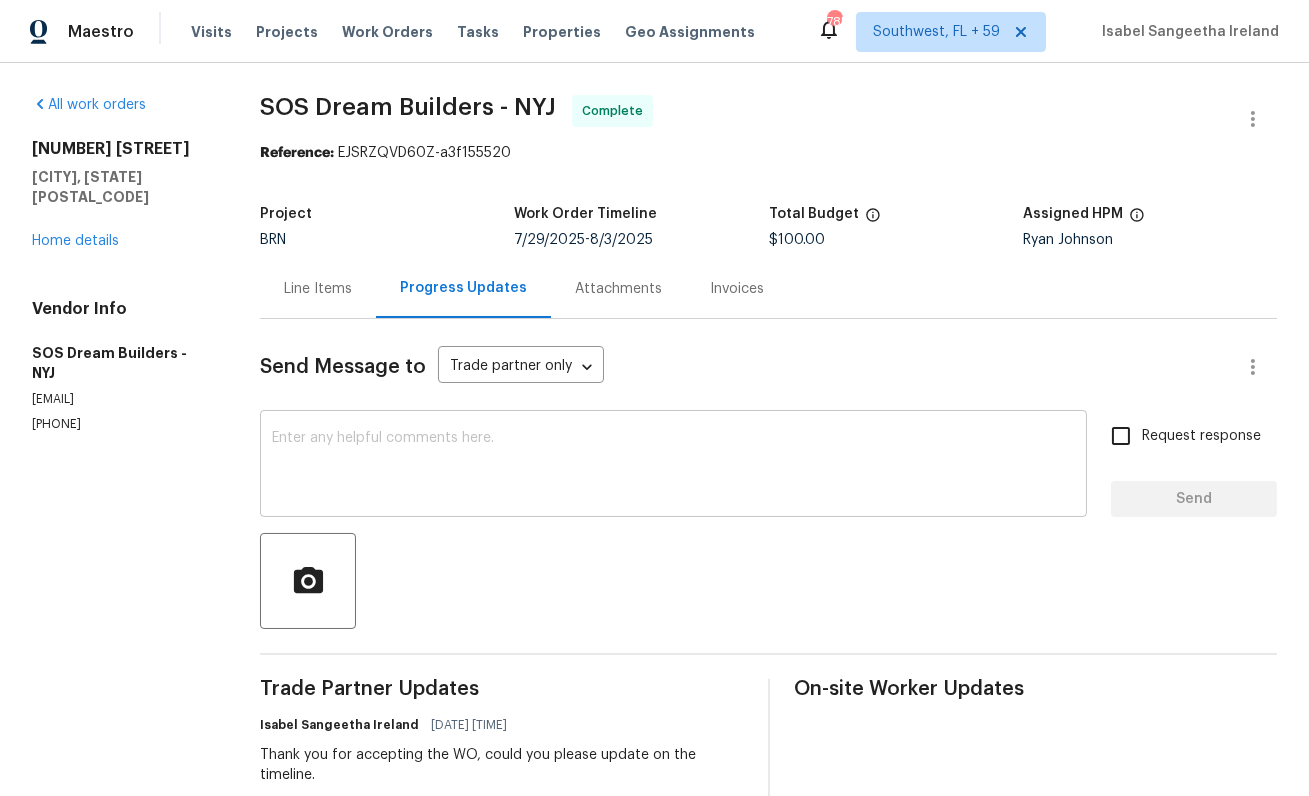 click at bounding box center [673, 466] 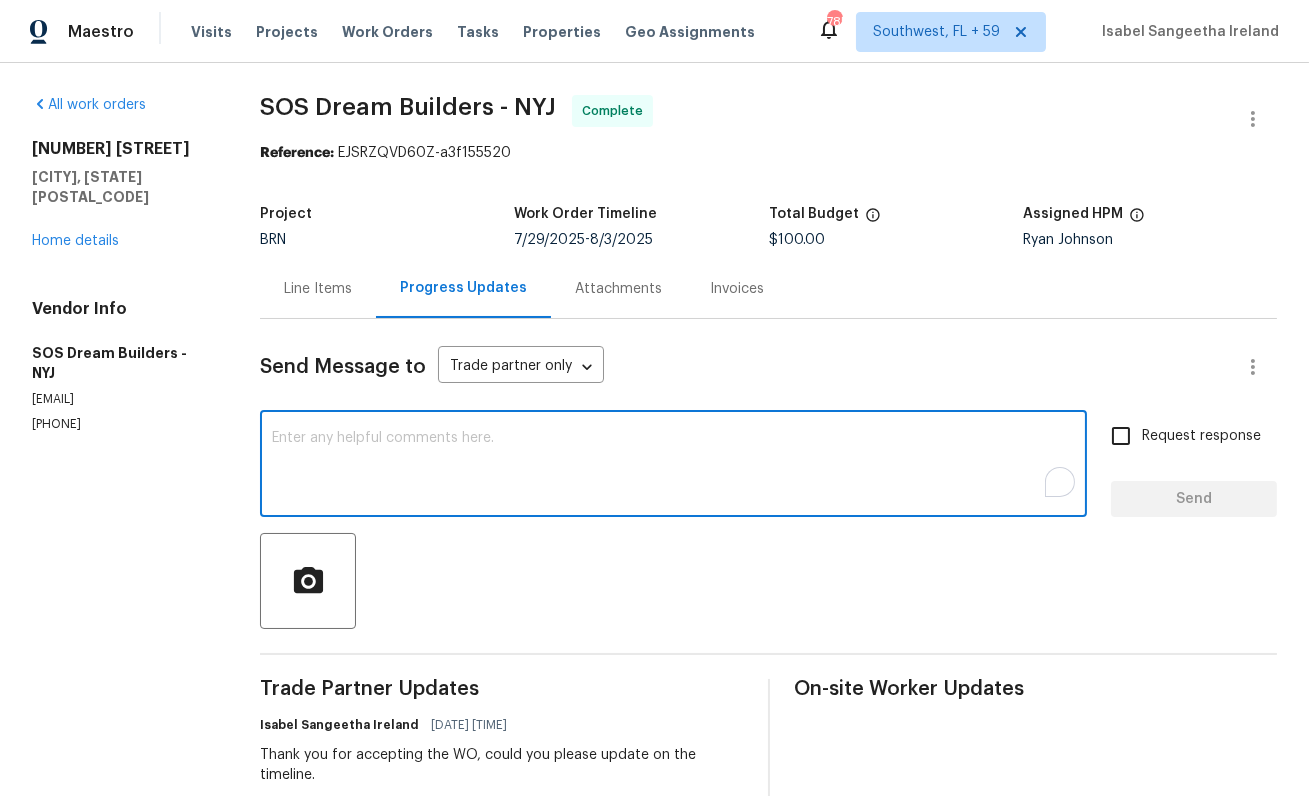 paste on "WO is approved, Please upload the detailed paid invoice under invoice section.  Thank you for your work!" 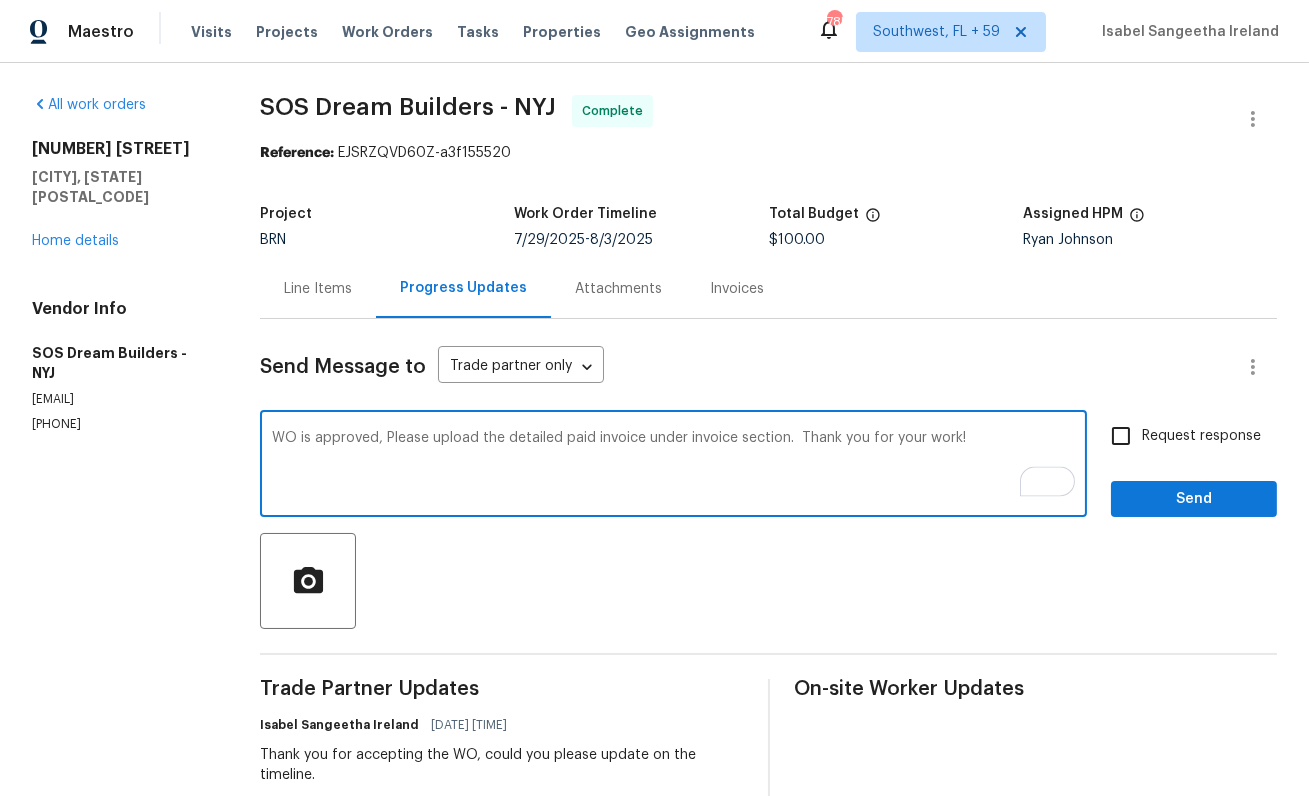 type on "WO is approved, Please upload the detailed paid invoice under invoice section.  Thank you for your work!" 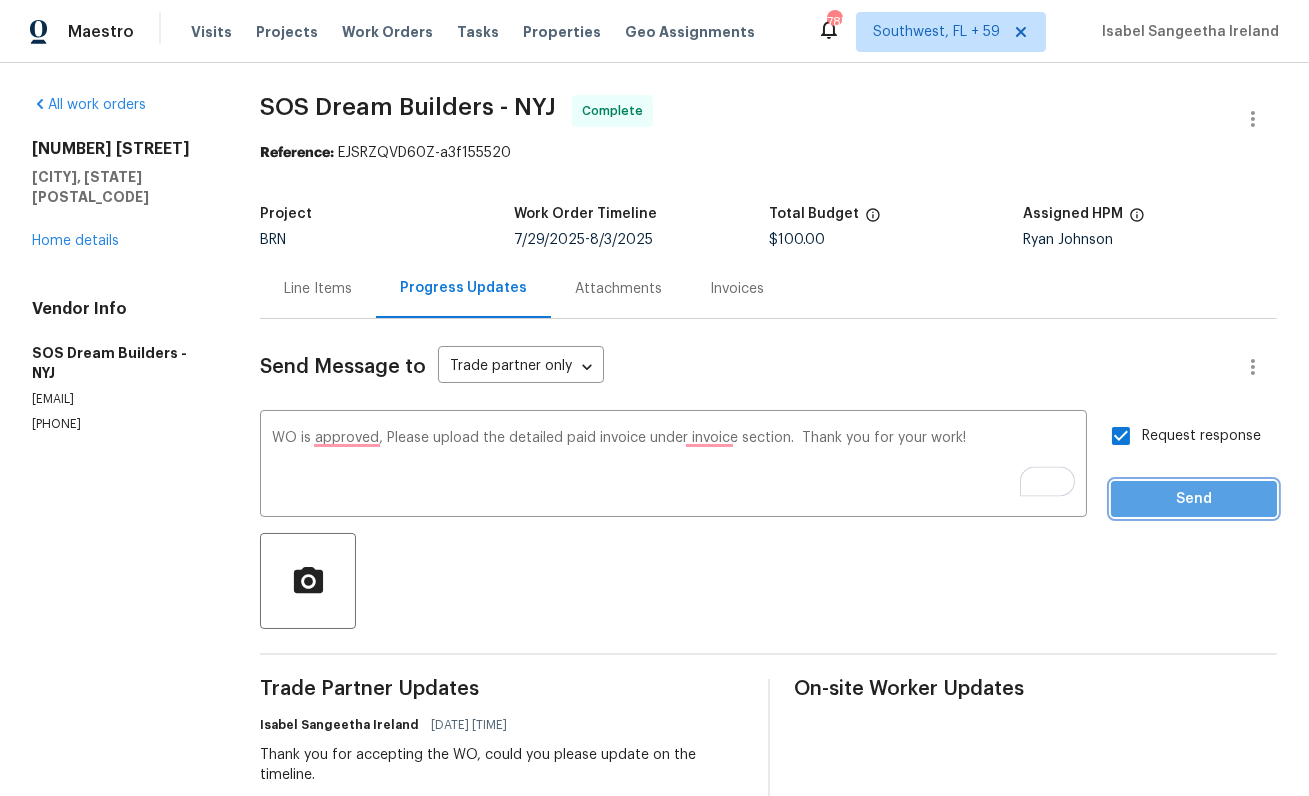 click on "Send" at bounding box center [1194, 499] 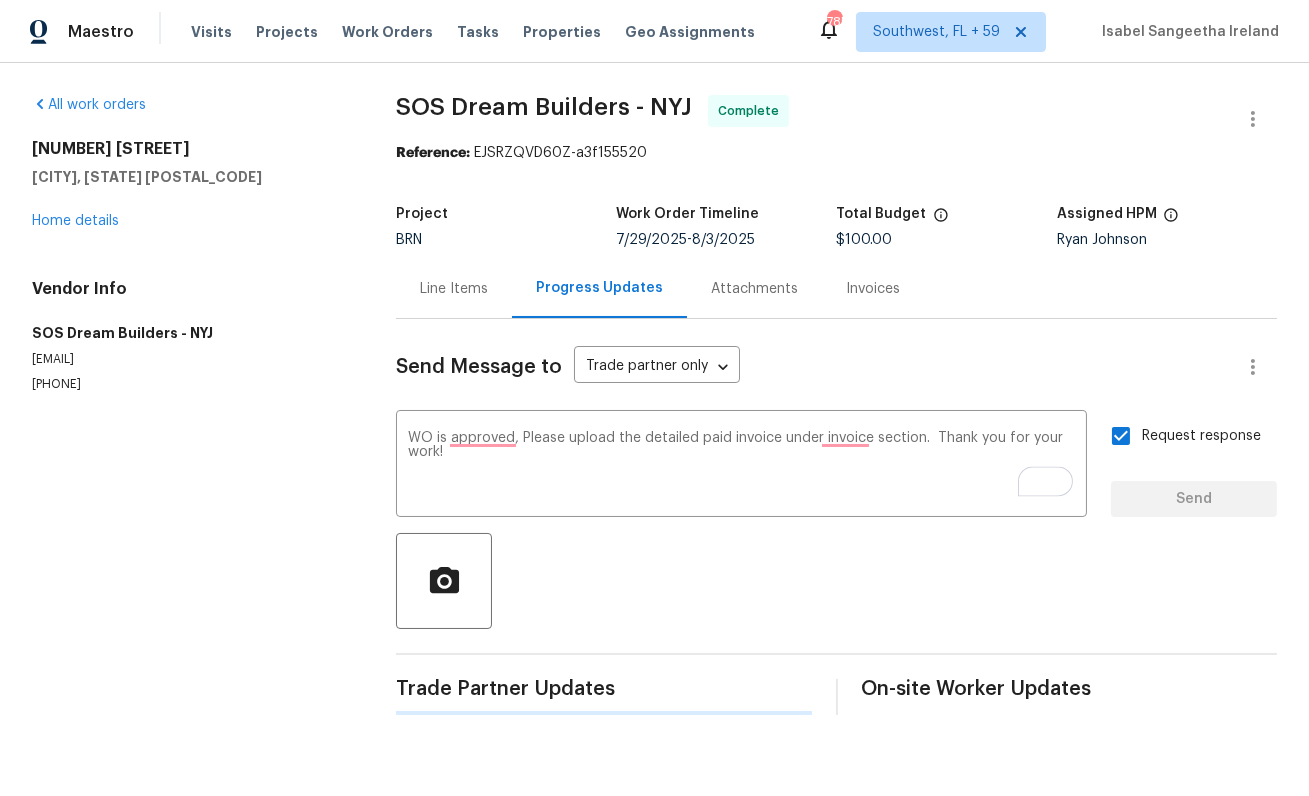 type 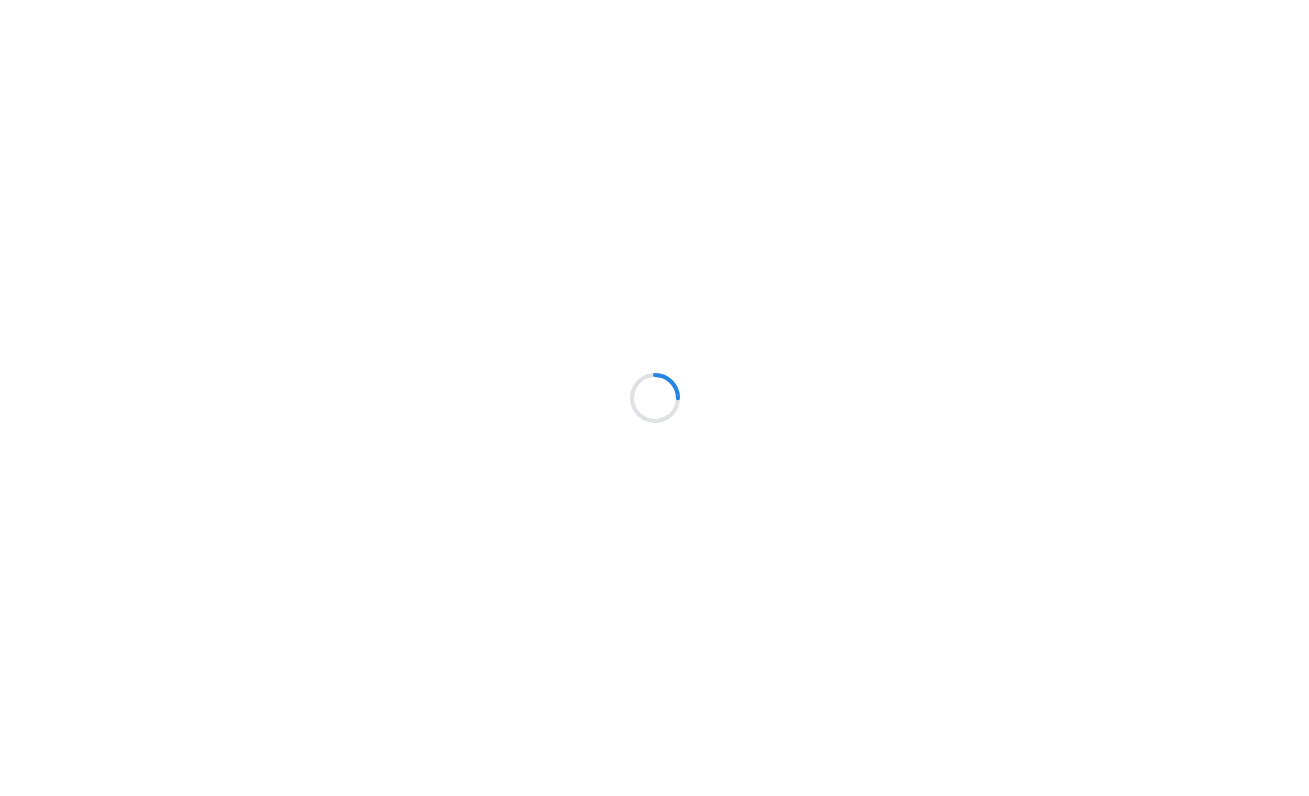 scroll, scrollTop: 0, scrollLeft: 0, axis: both 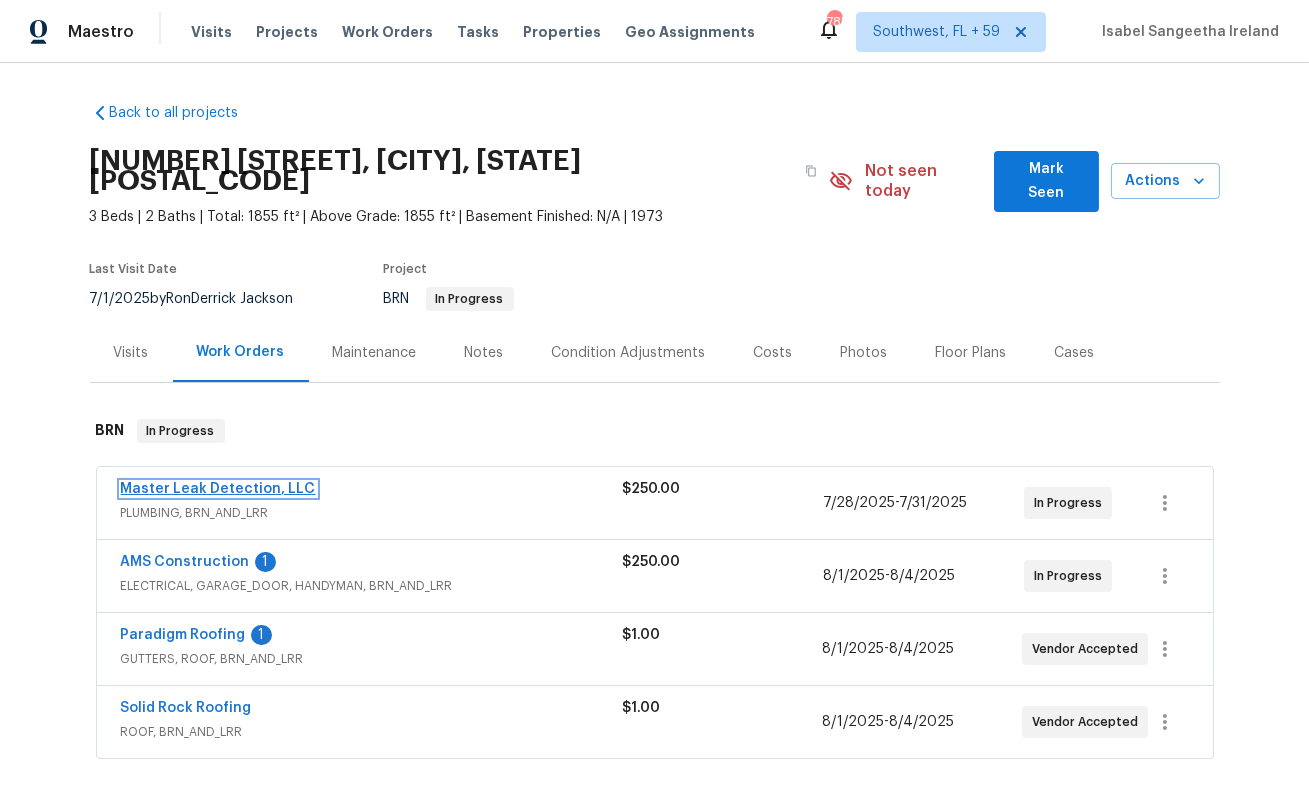 click on "Master Leak Detection, LLC" at bounding box center [218, 489] 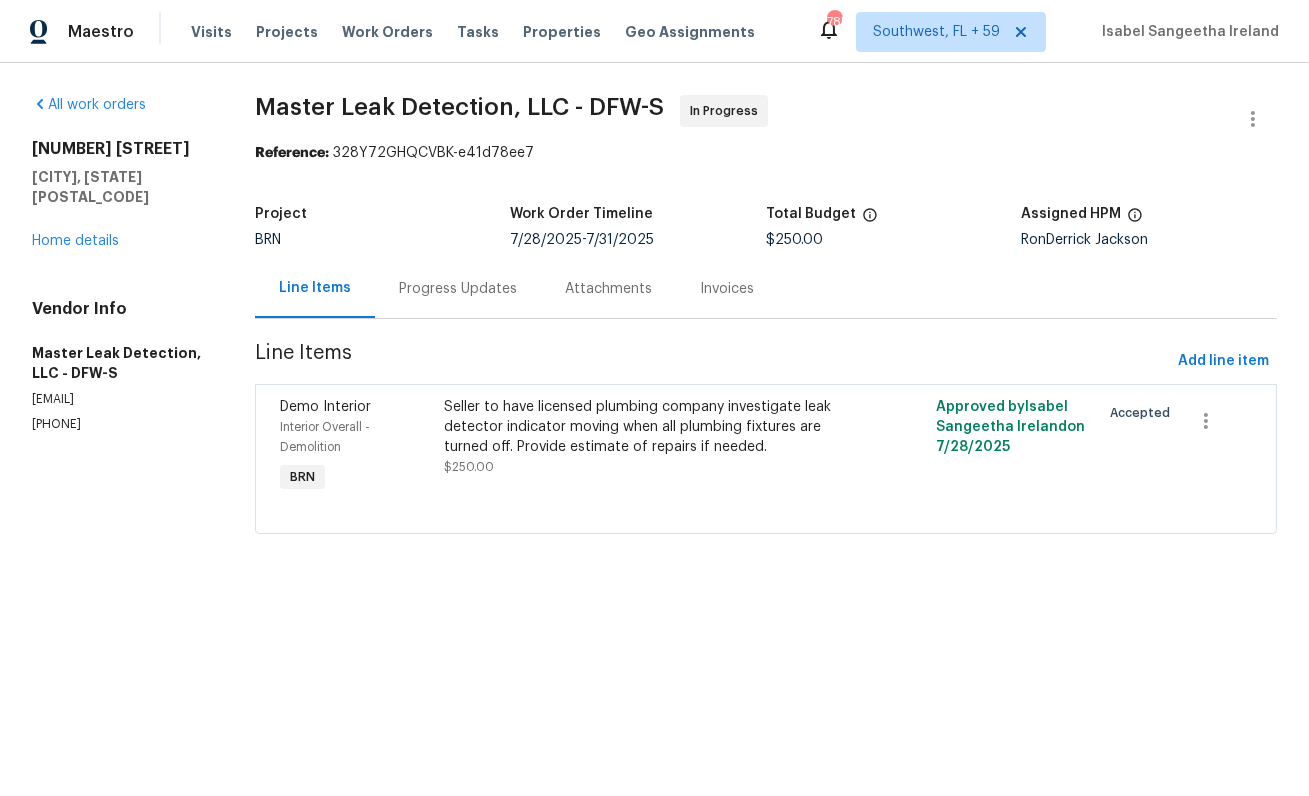 click on "Progress Updates" at bounding box center [458, 288] 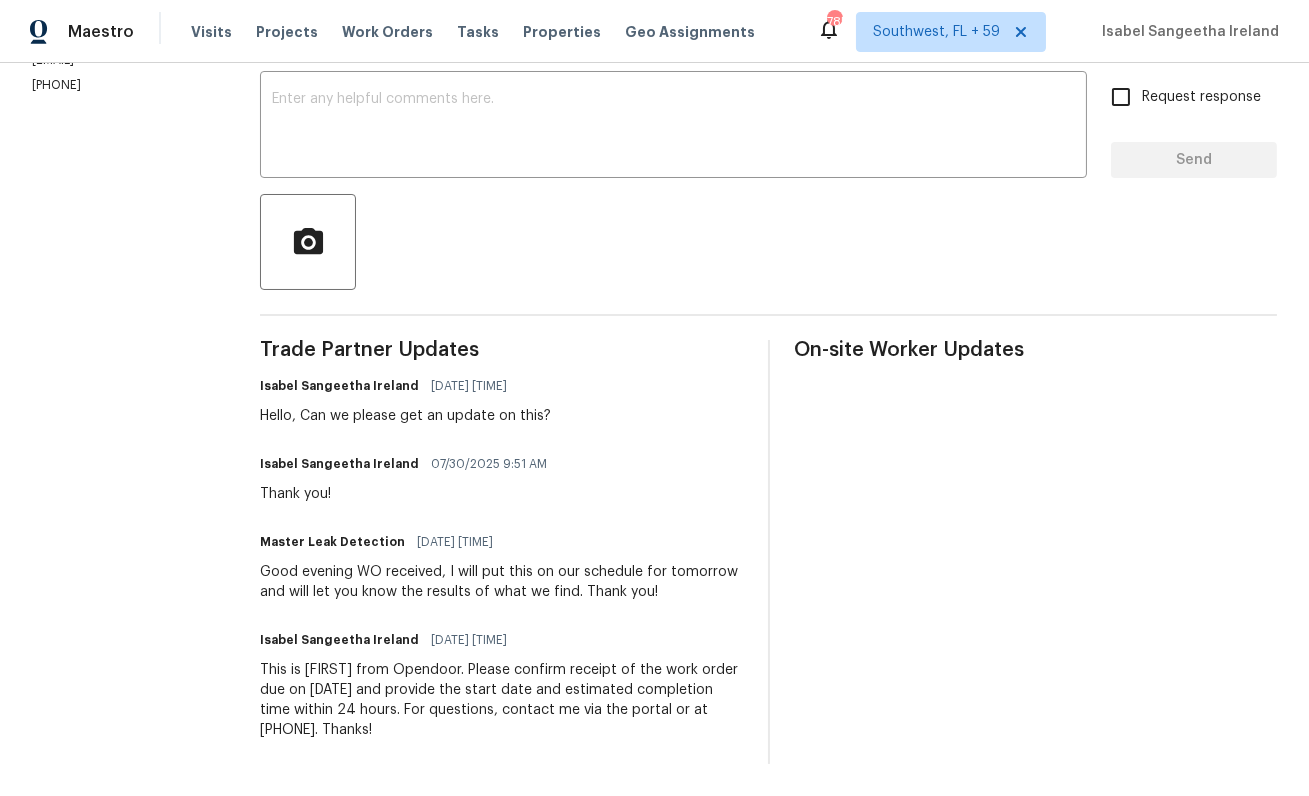 scroll, scrollTop: 218, scrollLeft: 0, axis: vertical 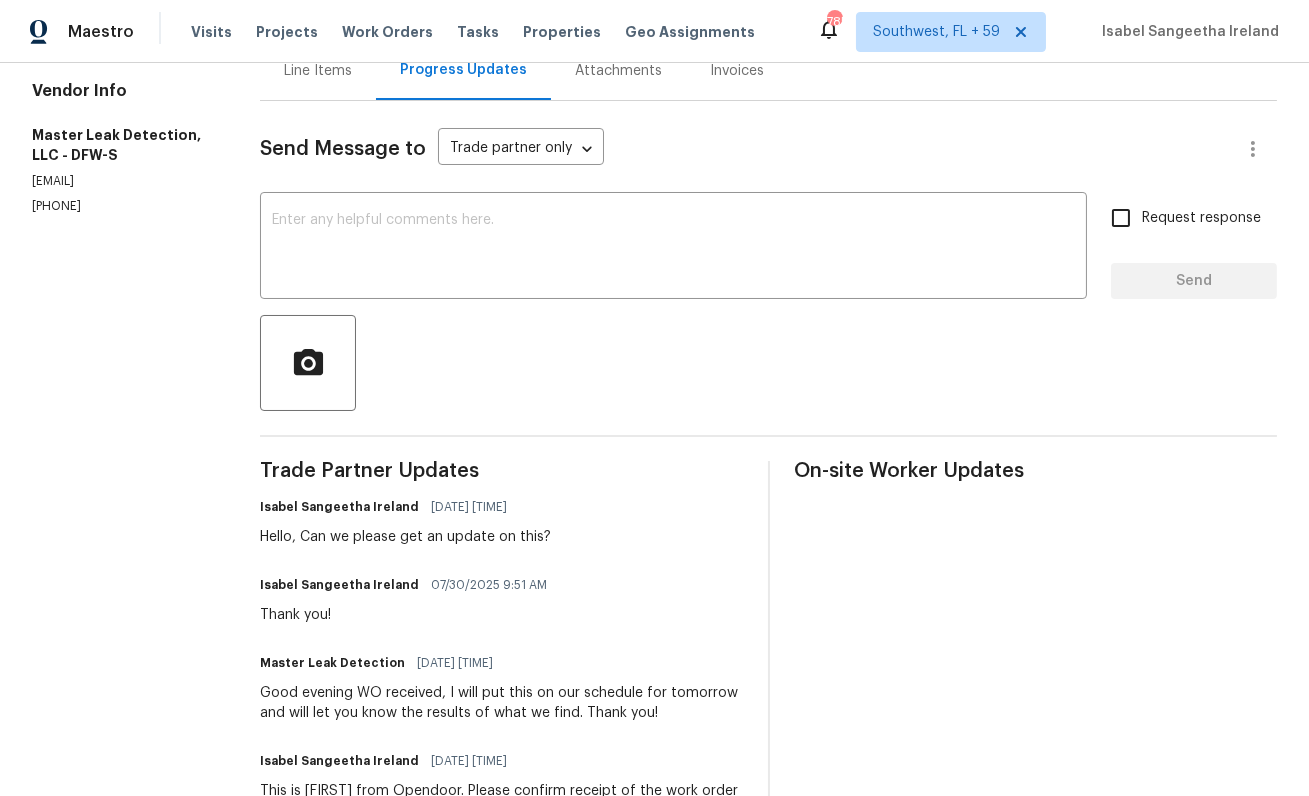 click on "All work orders 2761 N Hillbrier Cir Plano, TX 75075 Home details Vendor Info Master Leak Detection, LLC - DFW-S info@masterleakdetection.com (972) 916-1261" at bounding box center (122, 381) 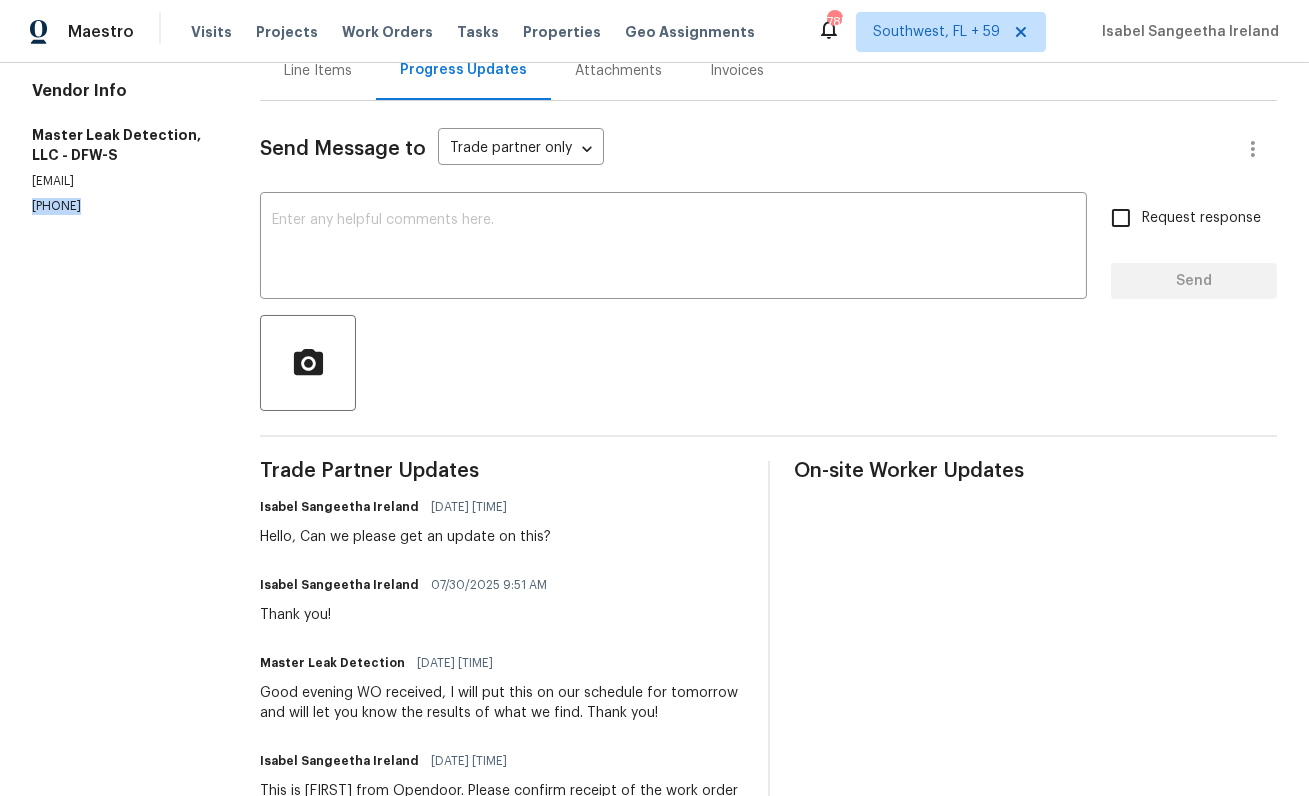 click on "All work orders 2761 N Hillbrier Cir Plano, TX 75075 Home details Vendor Info Master Leak Detection, LLC - DFW-S info@masterleakdetection.com (972) 916-1261" at bounding box center (122, 381) 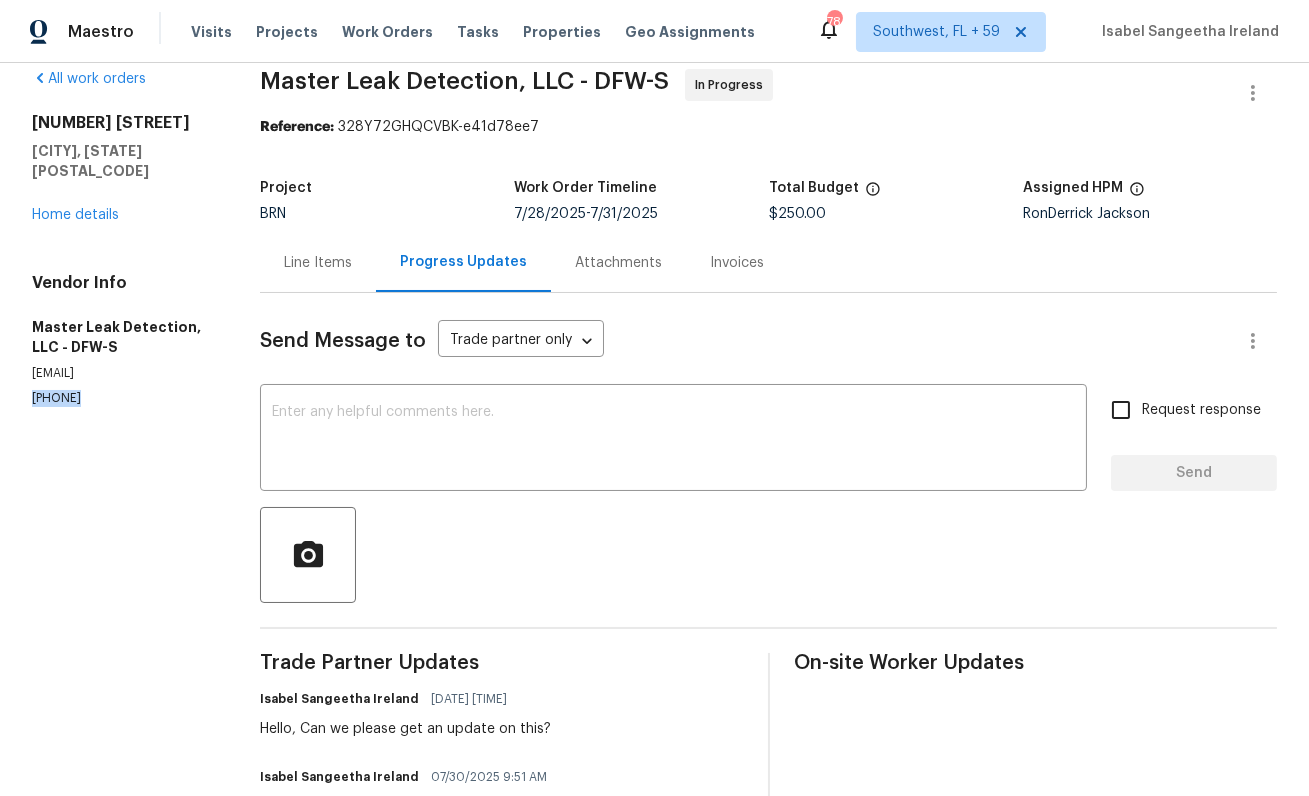 scroll, scrollTop: 0, scrollLeft: 0, axis: both 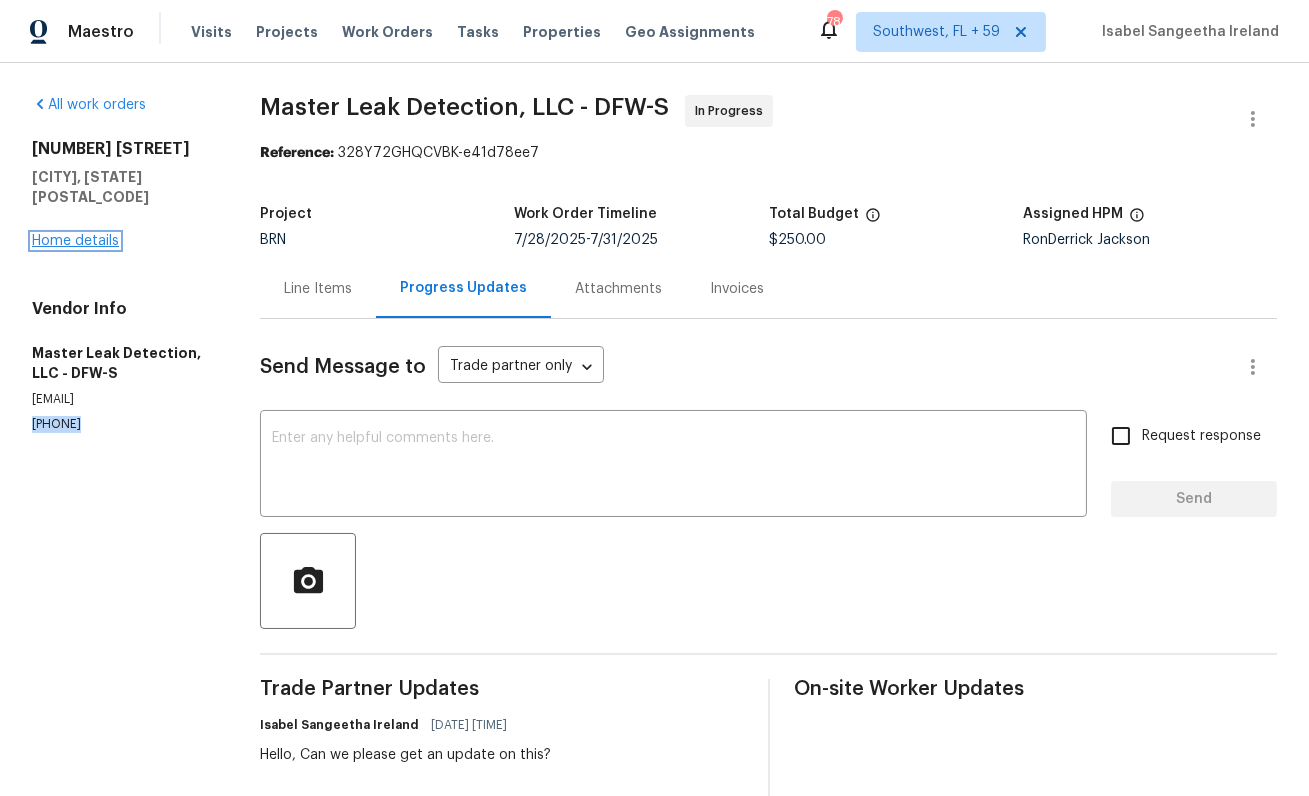 click on "Home details" at bounding box center [75, 241] 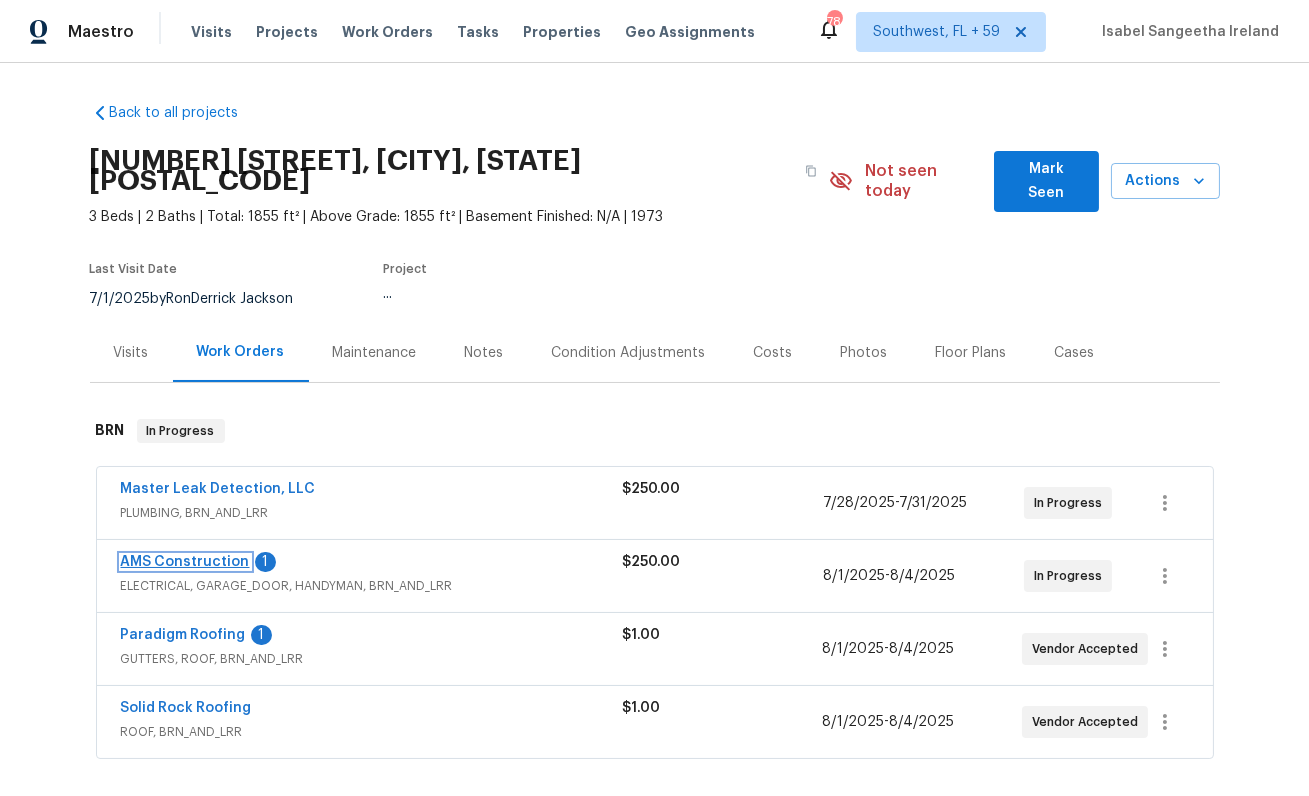 click on "AMS Construction" at bounding box center [185, 562] 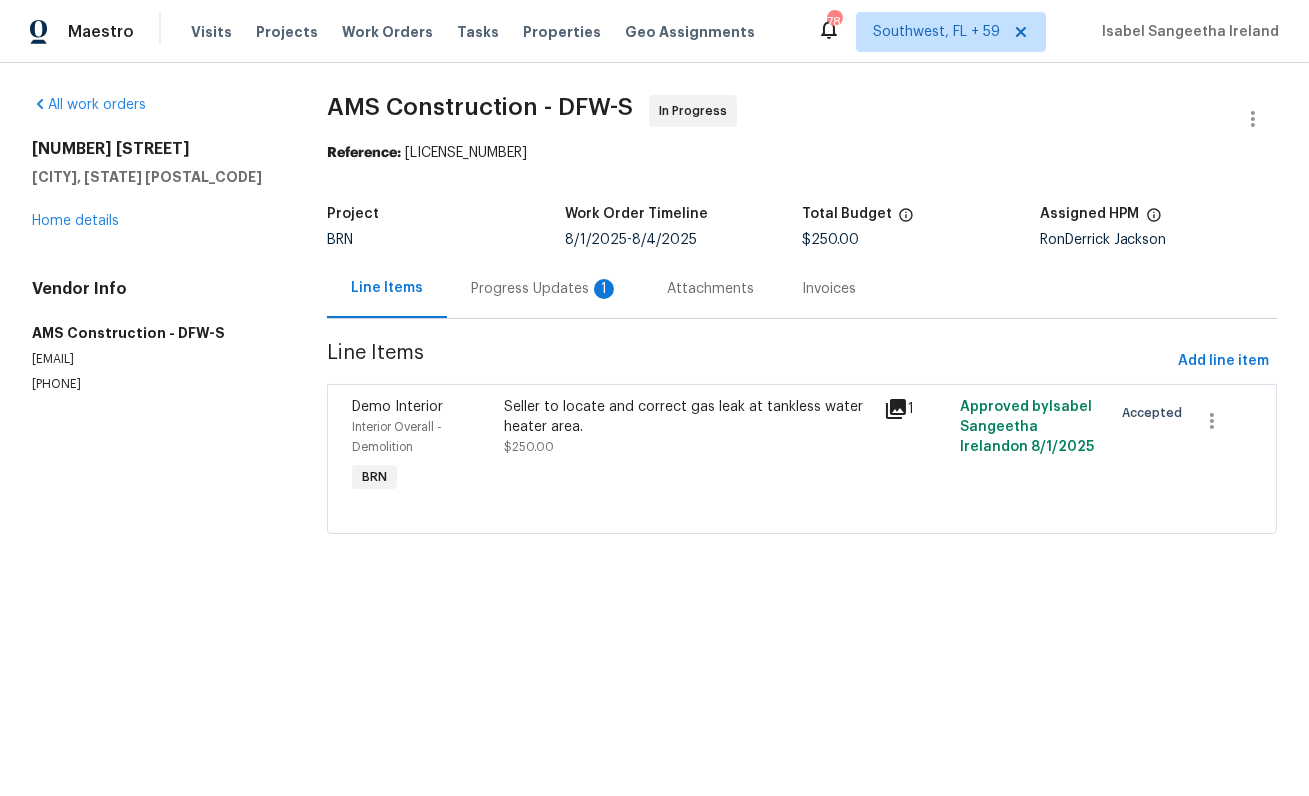 click on "Progress Updates 1" at bounding box center [545, 289] 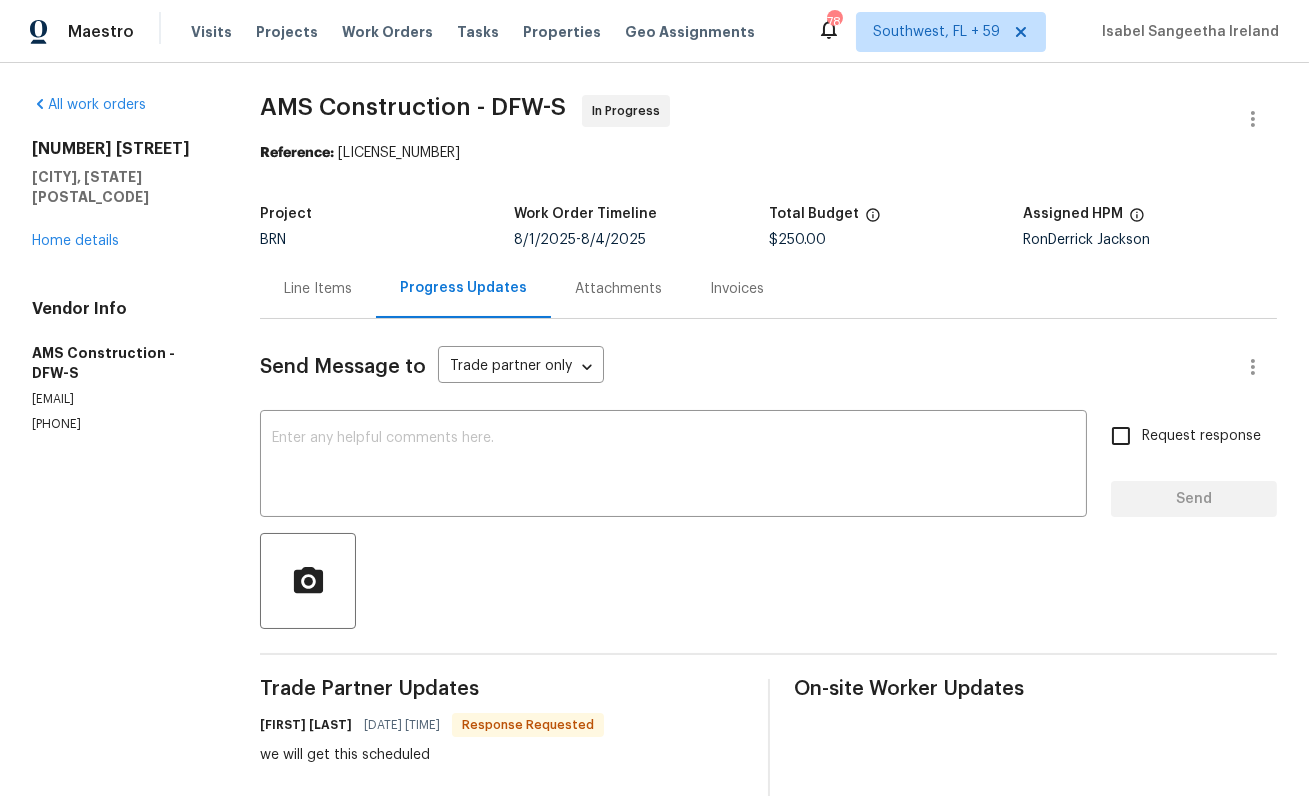scroll, scrollTop: 163, scrollLeft: 0, axis: vertical 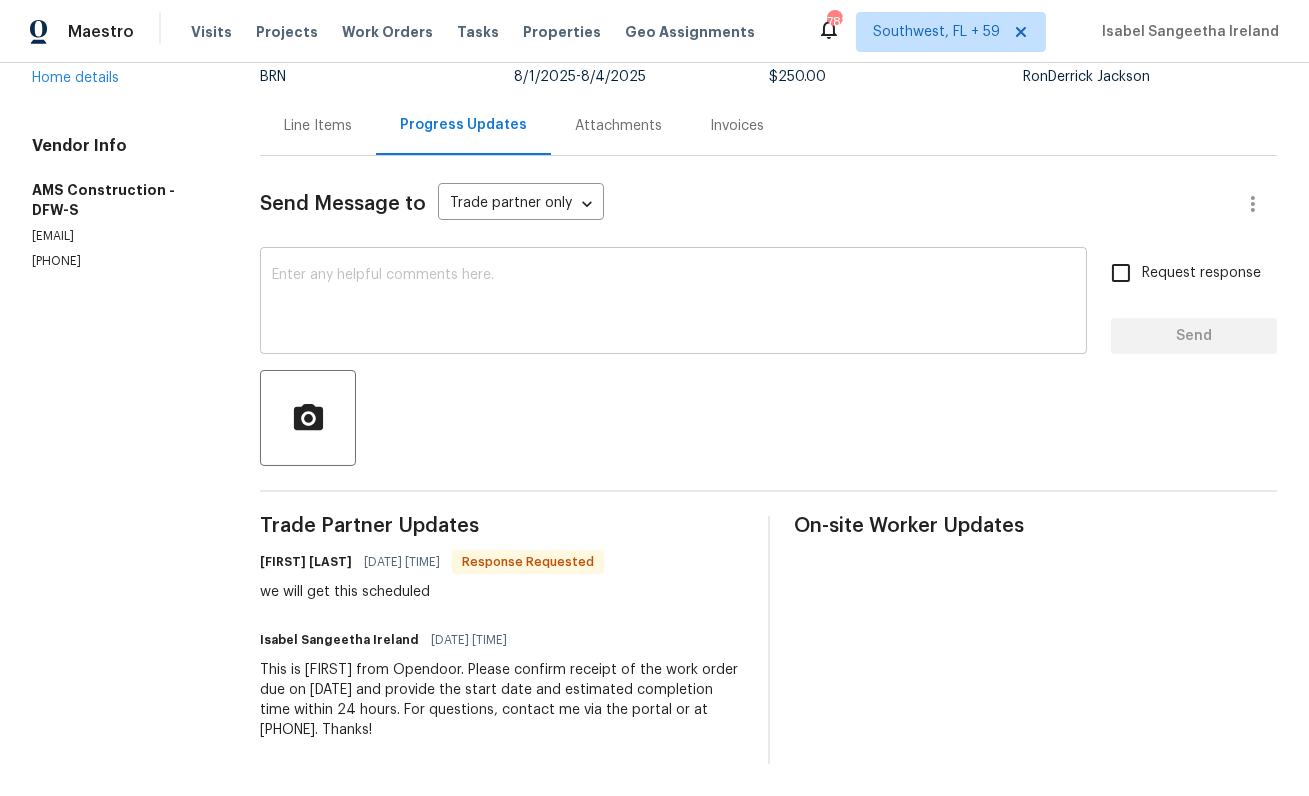click at bounding box center [673, 303] 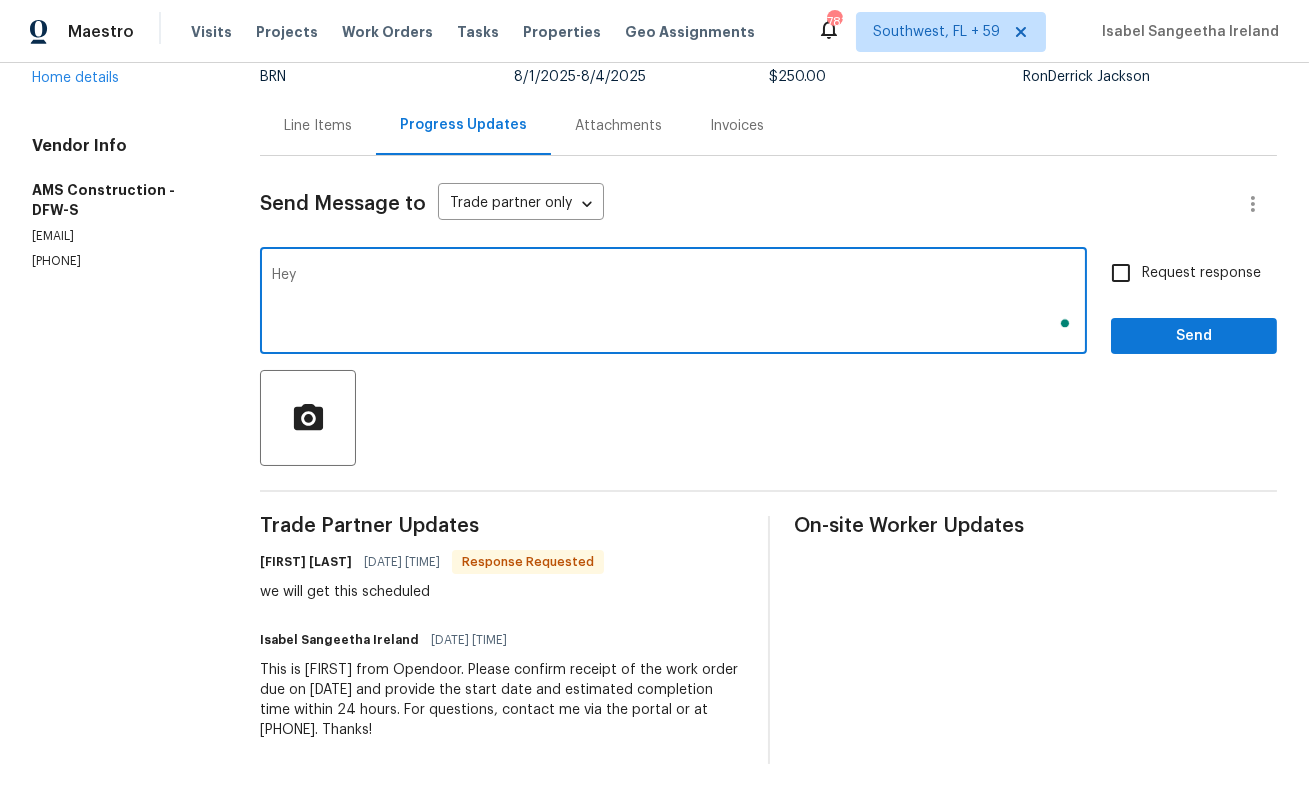 scroll, scrollTop: 163, scrollLeft: 0, axis: vertical 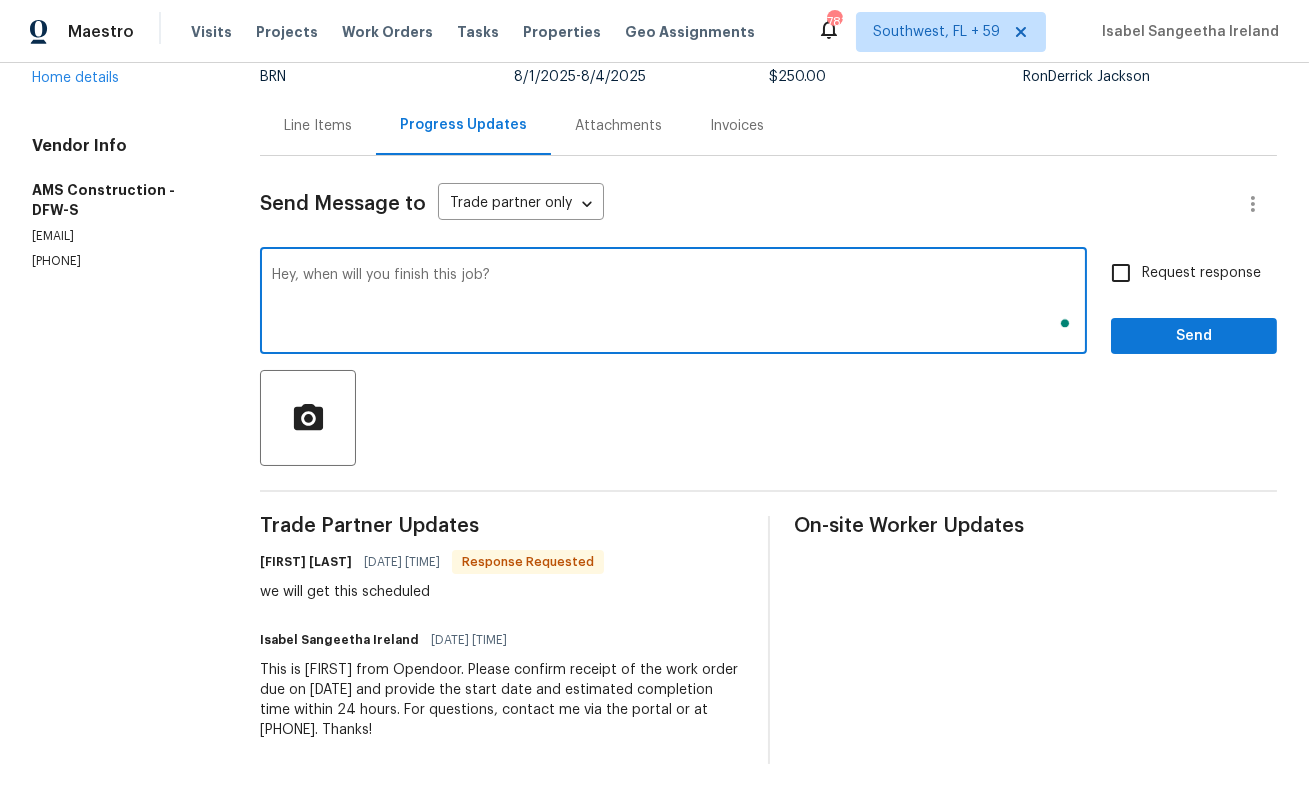 type on "Hey, when will you finish this job?" 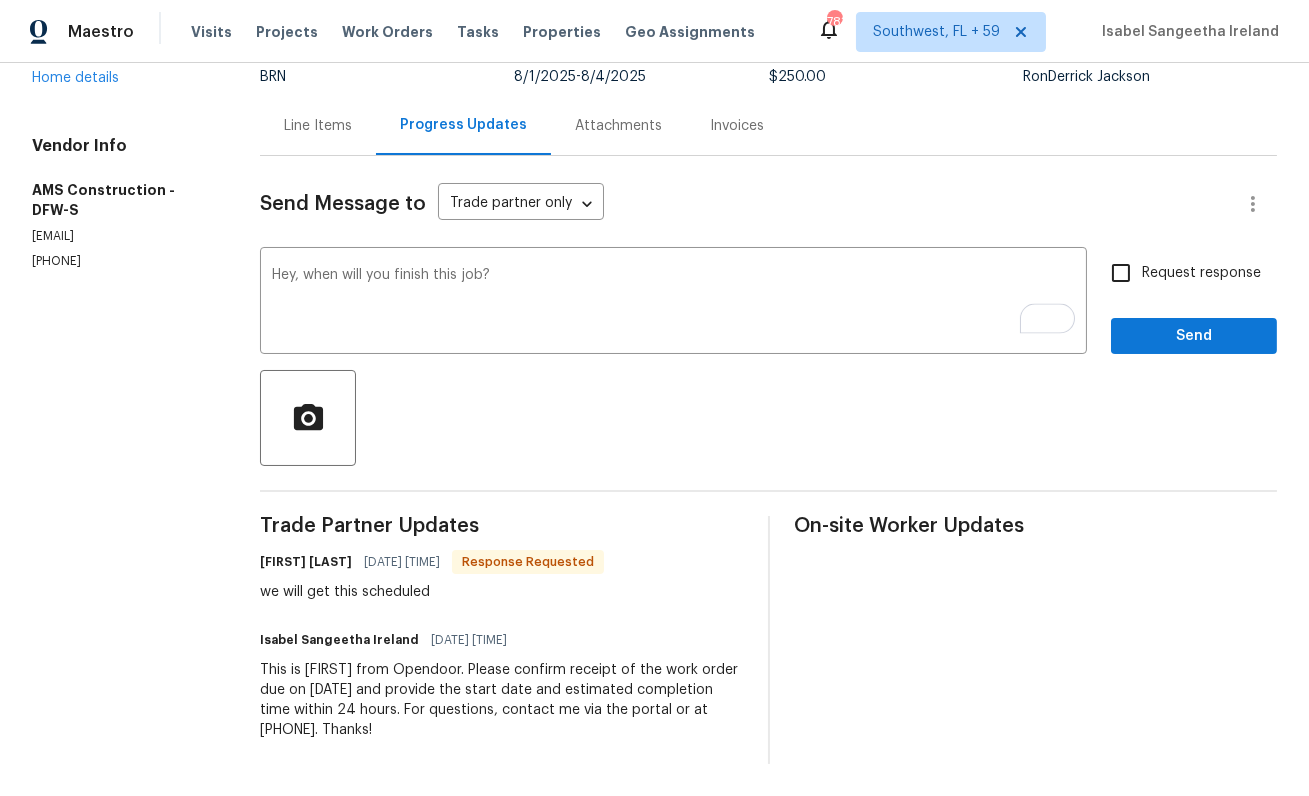 click on "Request response" at bounding box center [1201, 273] 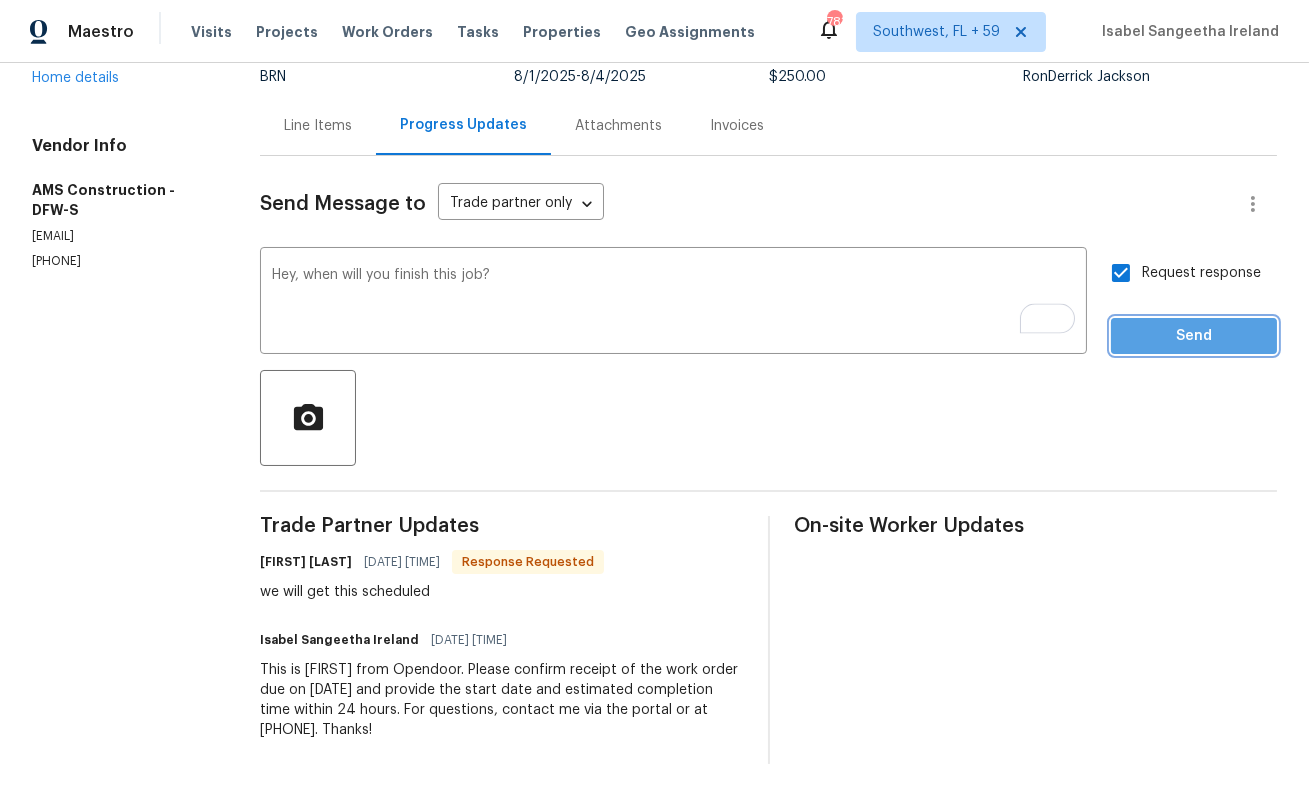 click on "Send" at bounding box center [1194, 336] 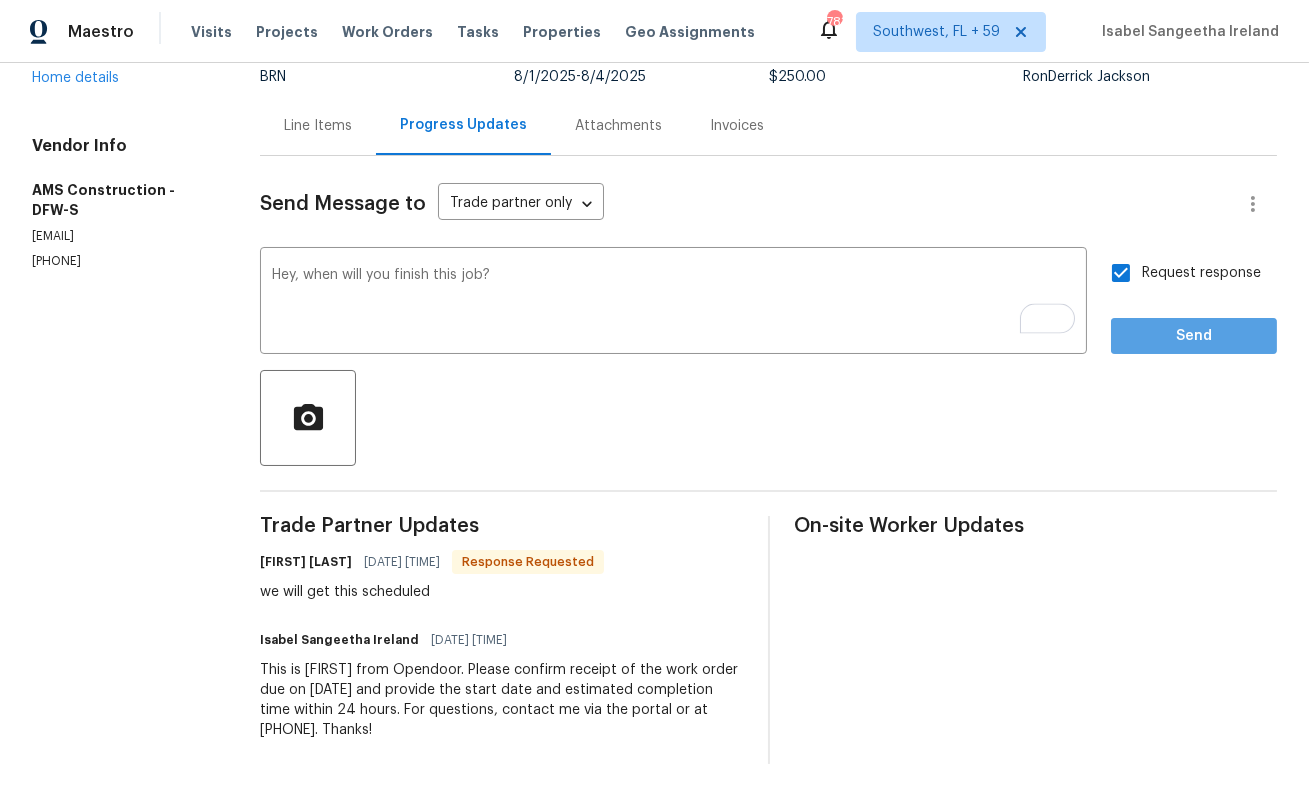 scroll, scrollTop: 0, scrollLeft: 0, axis: both 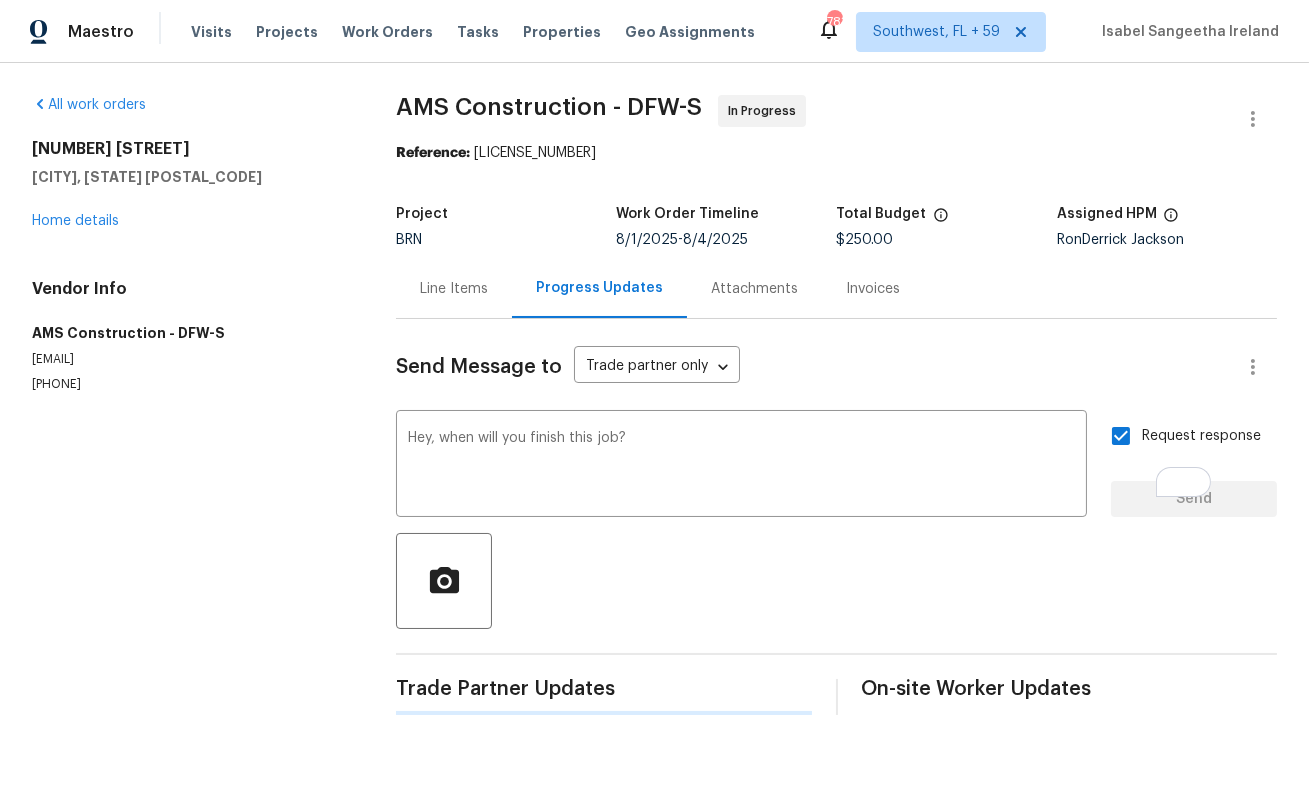 type 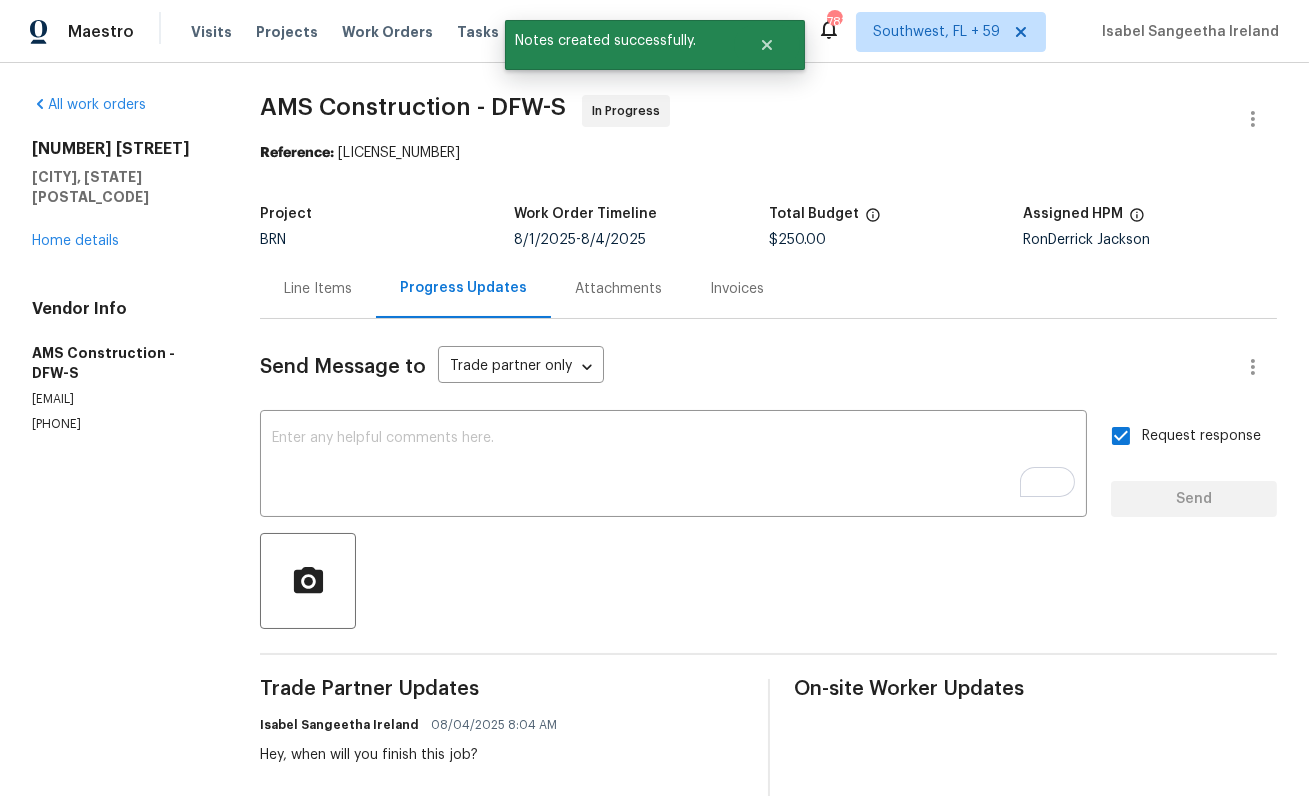 click on "AMS Construction - DFW-S" at bounding box center [413, 107] 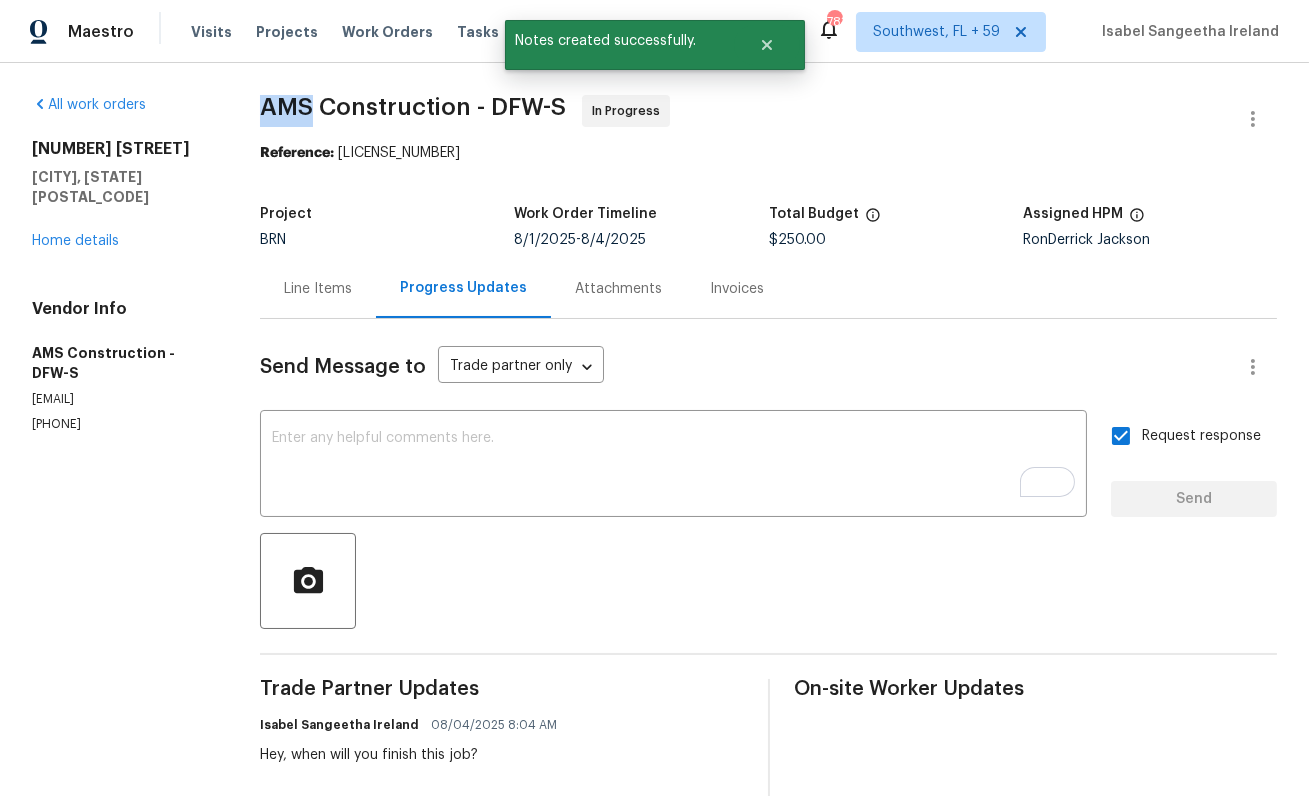 click on "AMS Construction - DFW-S" at bounding box center [413, 107] 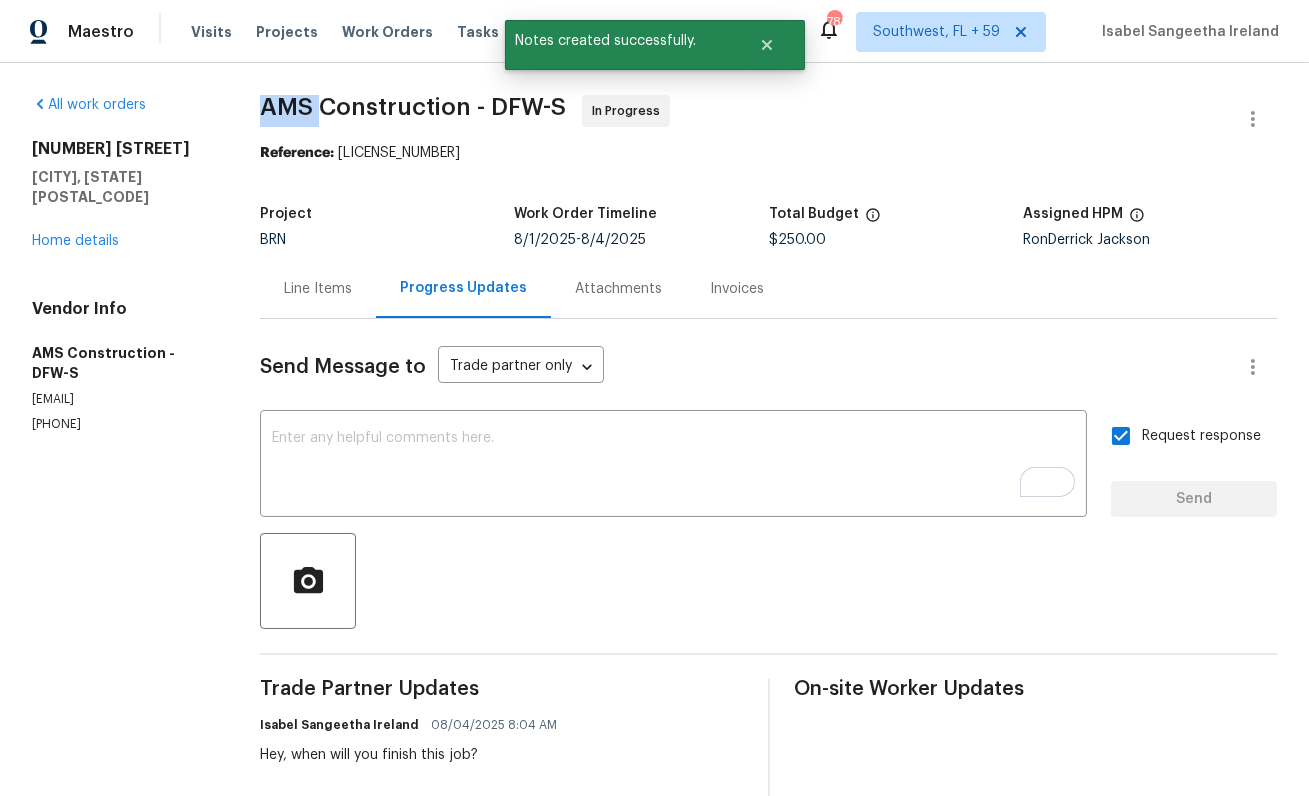 click on "AMS Construction - DFW-S" at bounding box center (413, 107) 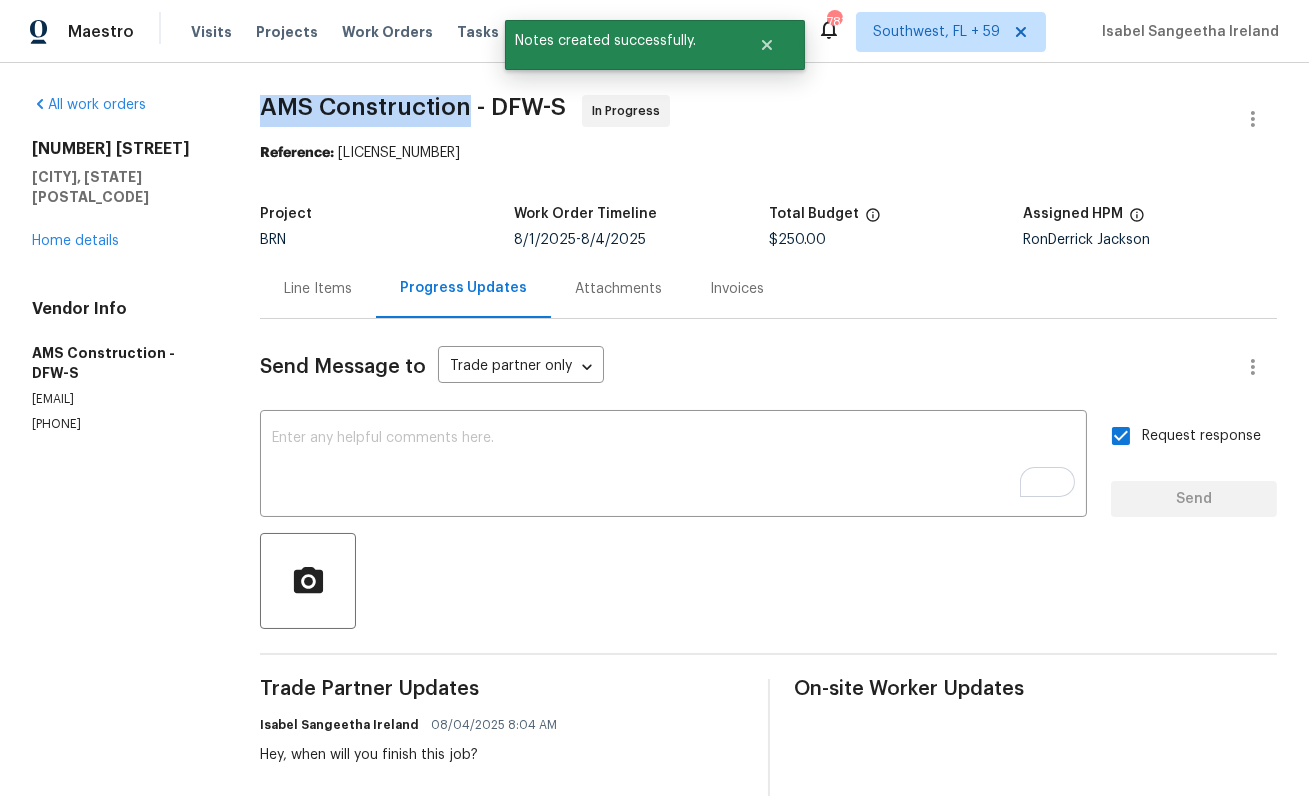 click on "AMS Construction - DFW-S" at bounding box center [413, 107] 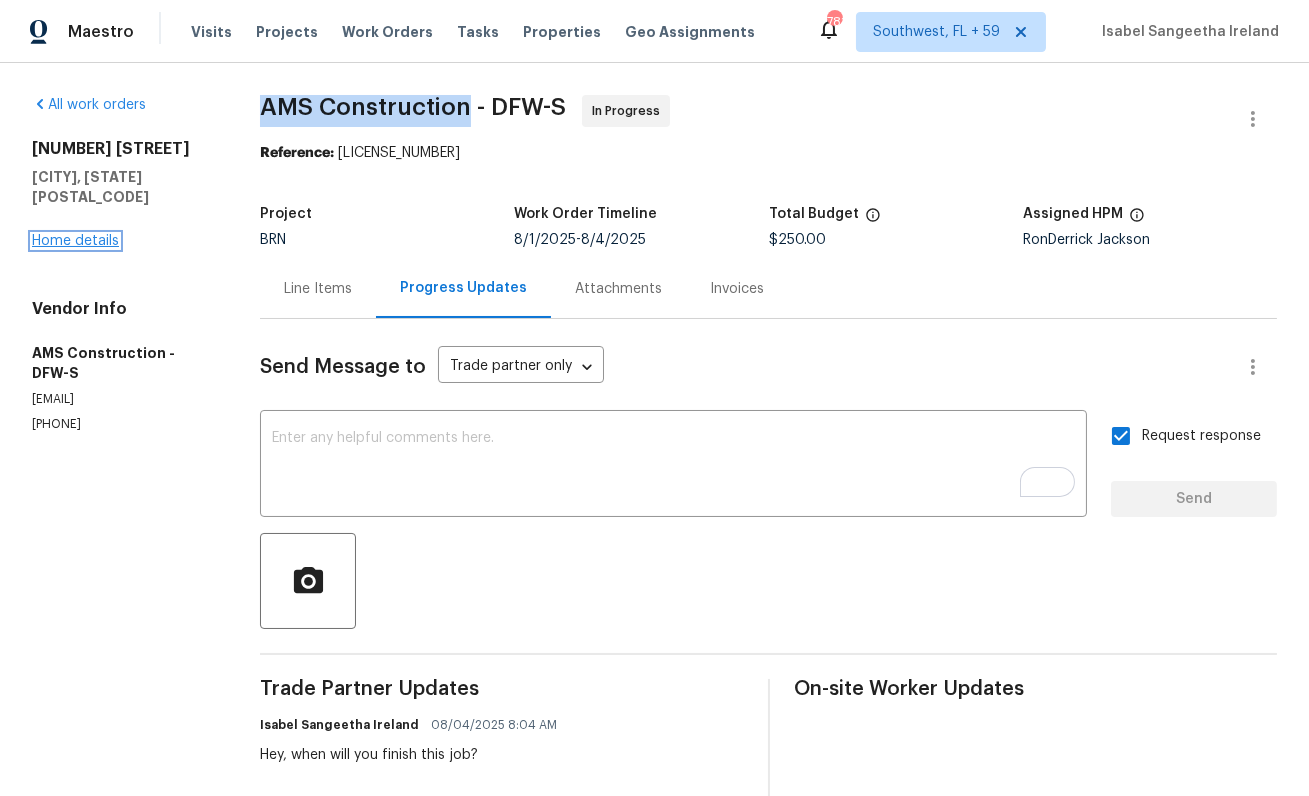 click on "Home details" at bounding box center [75, 241] 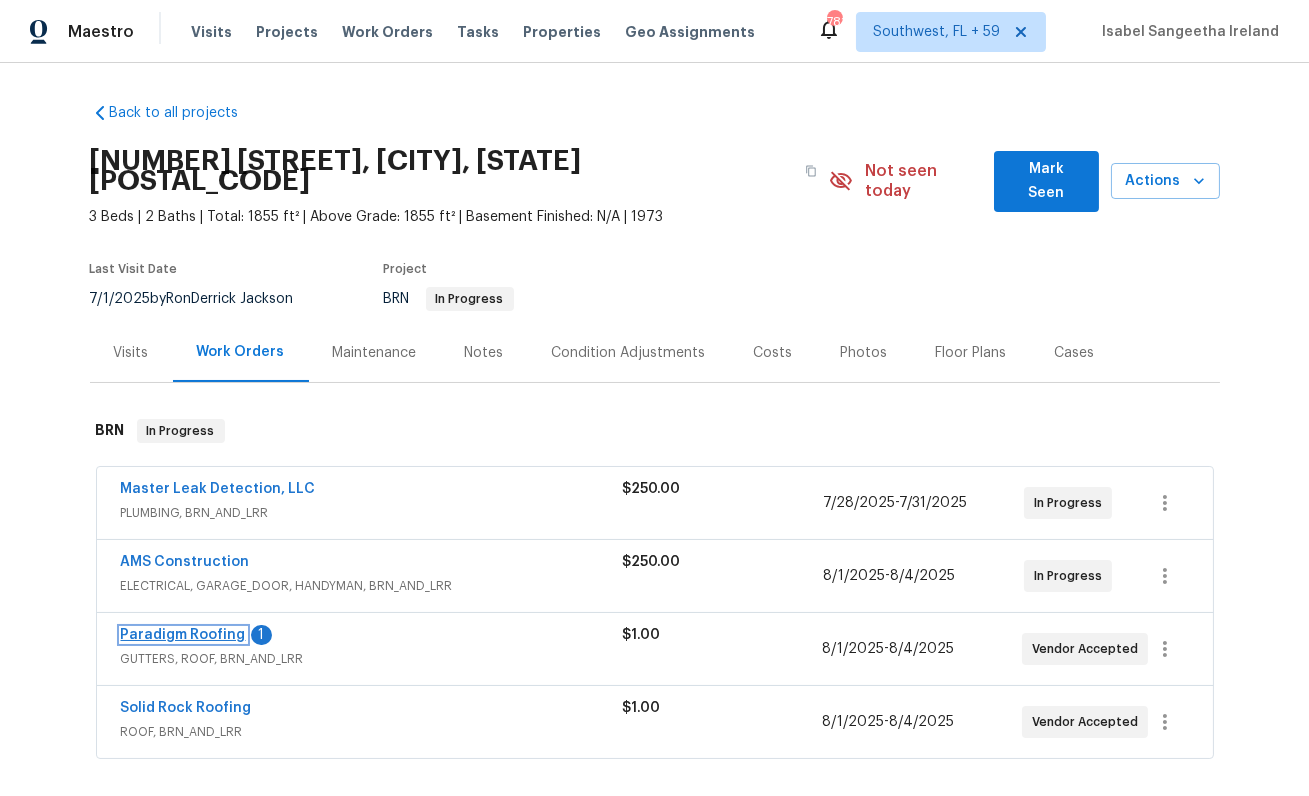 click on "Paradigm Roofing" at bounding box center (183, 635) 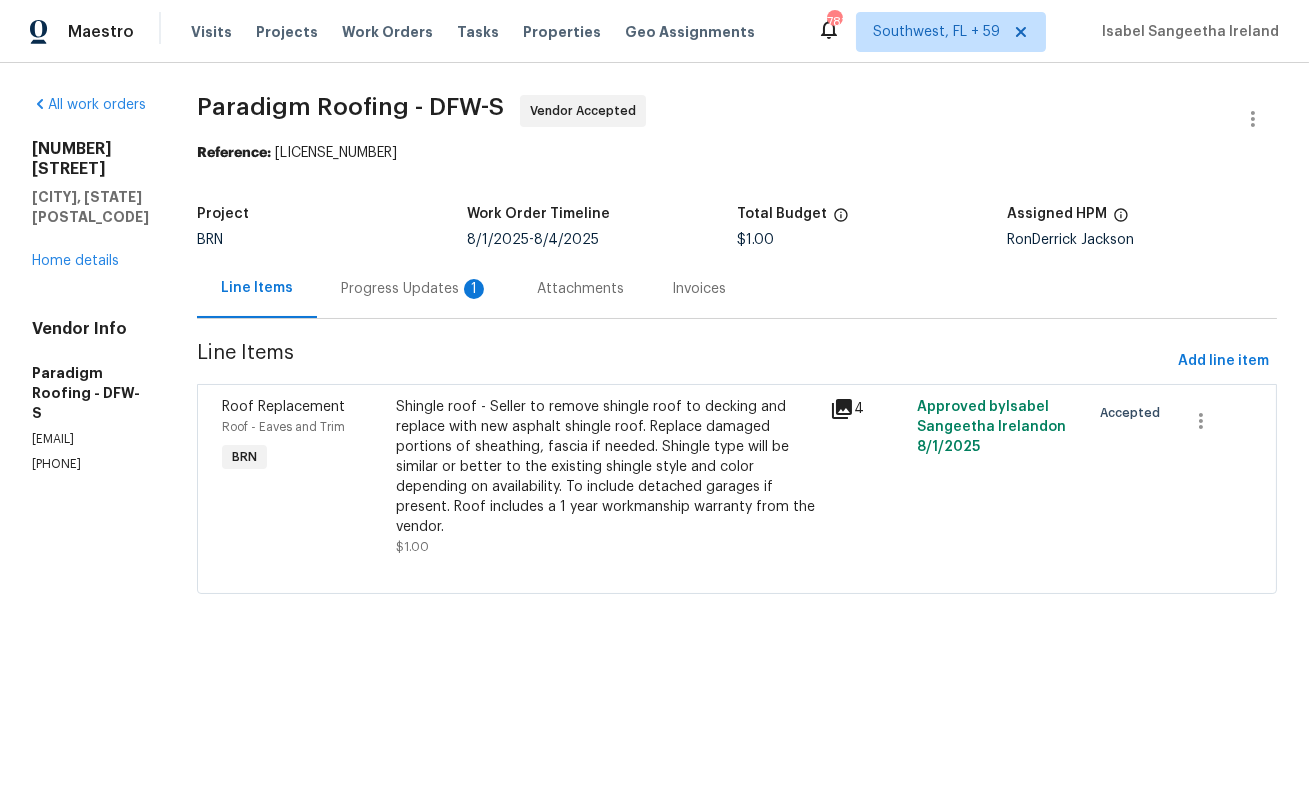 click on "Progress Updates 1" at bounding box center (415, 289) 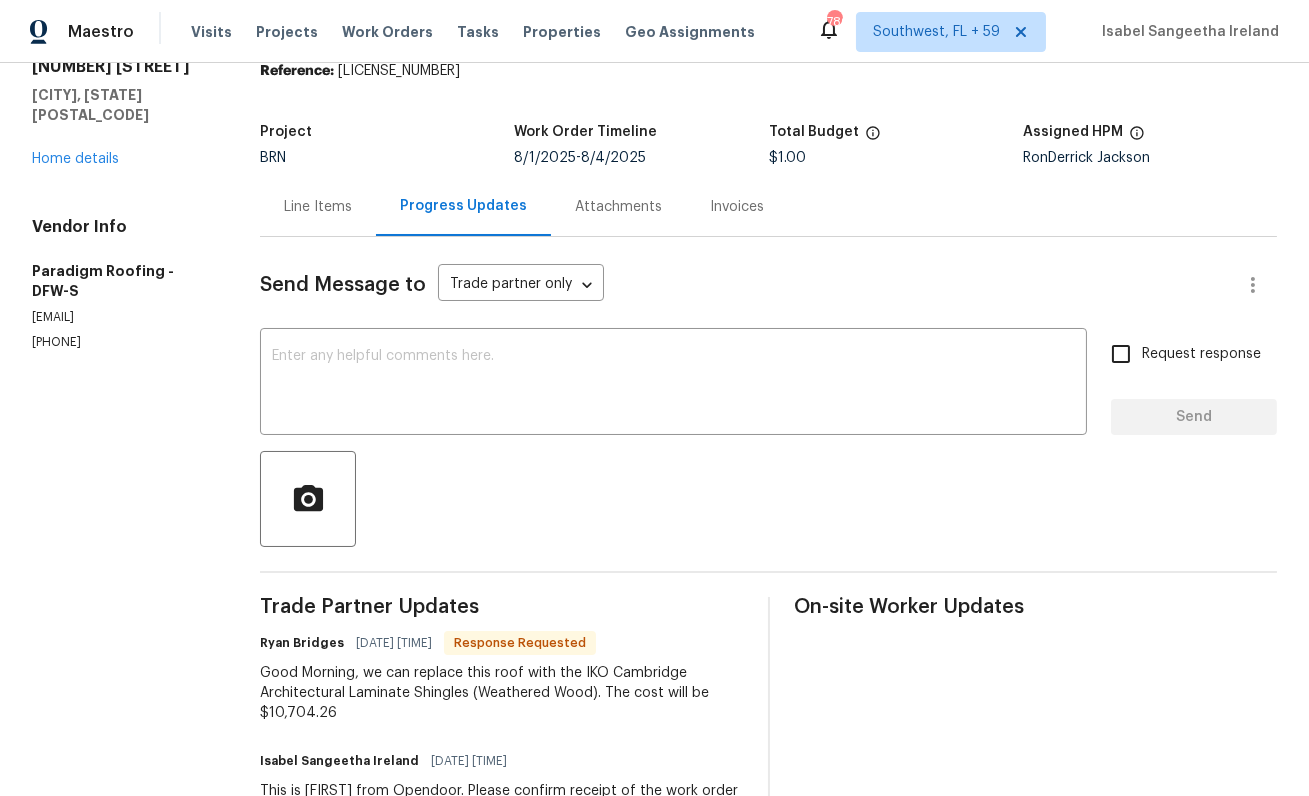 scroll, scrollTop: 203, scrollLeft: 0, axis: vertical 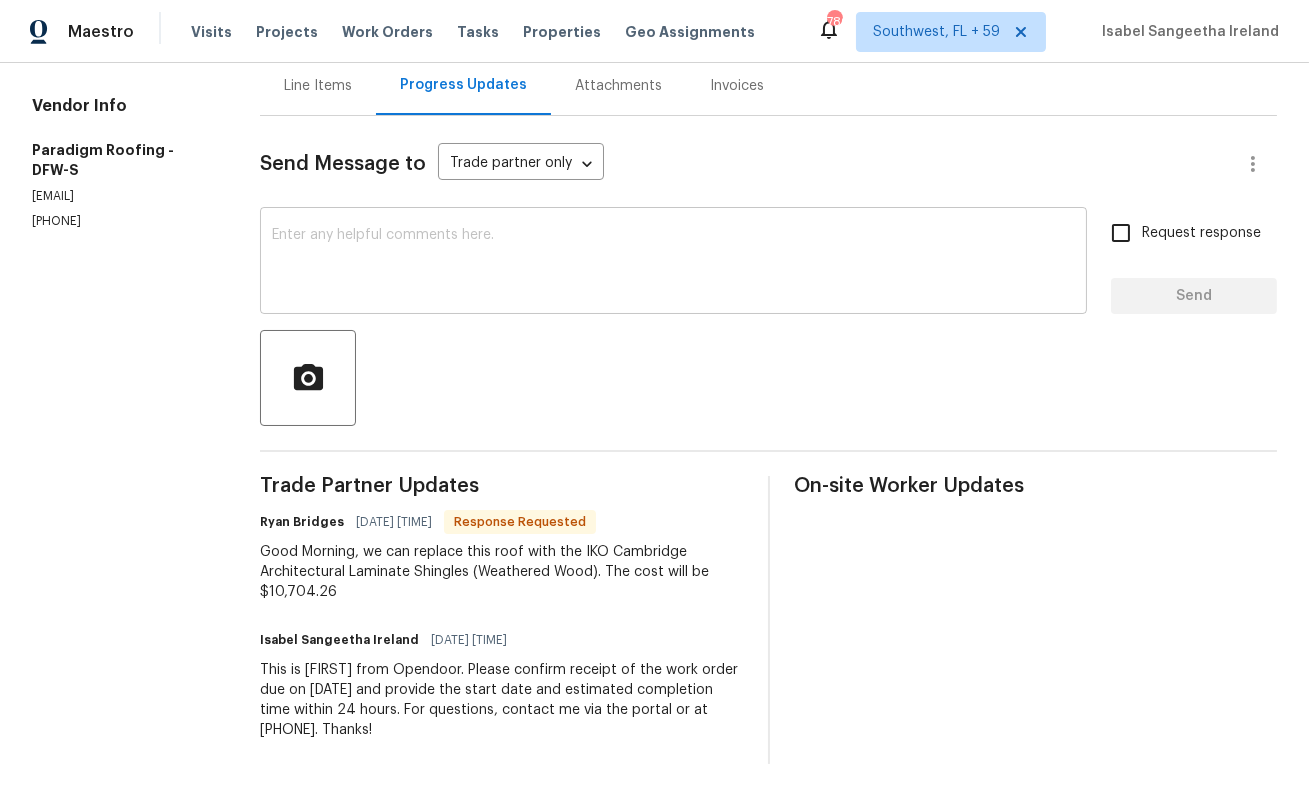 click at bounding box center [673, 263] 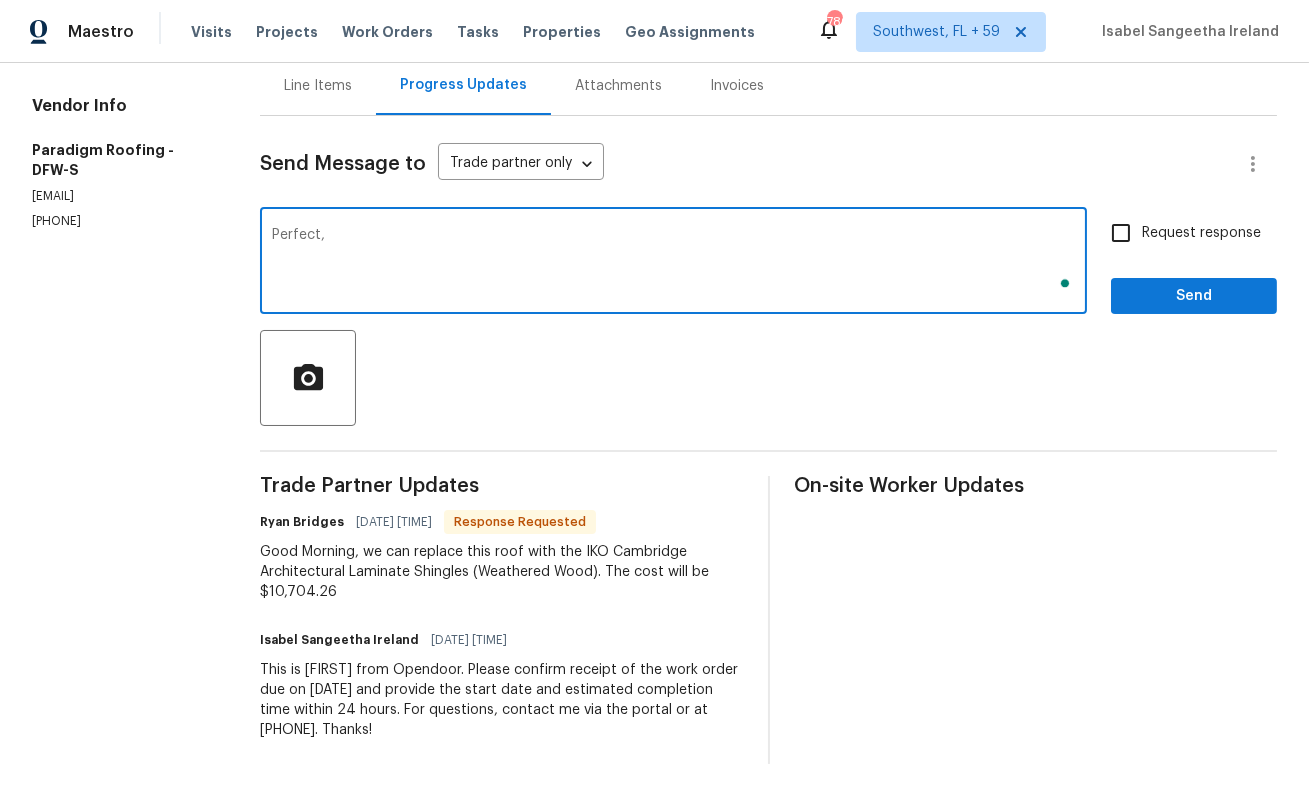 scroll, scrollTop: 203, scrollLeft: 0, axis: vertical 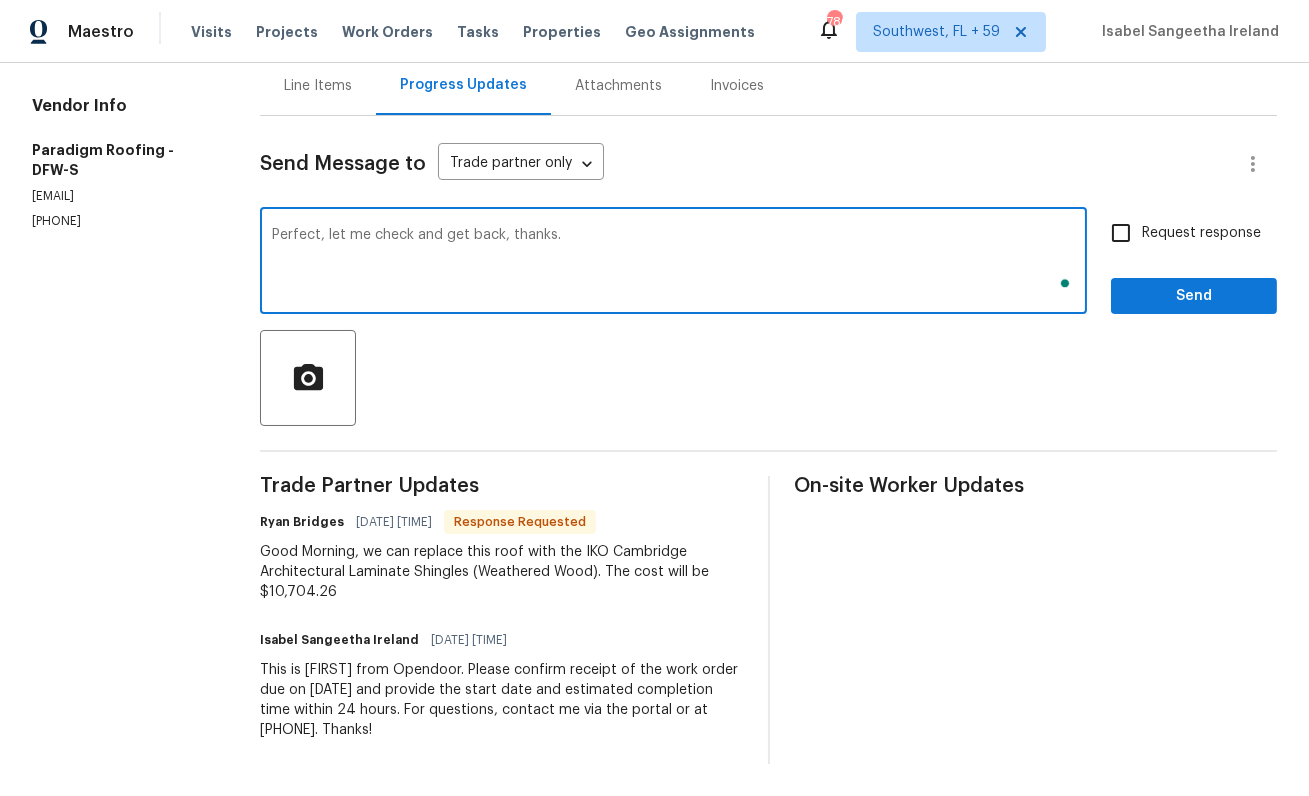 type on "Perfect, let me check and get back, thanks." 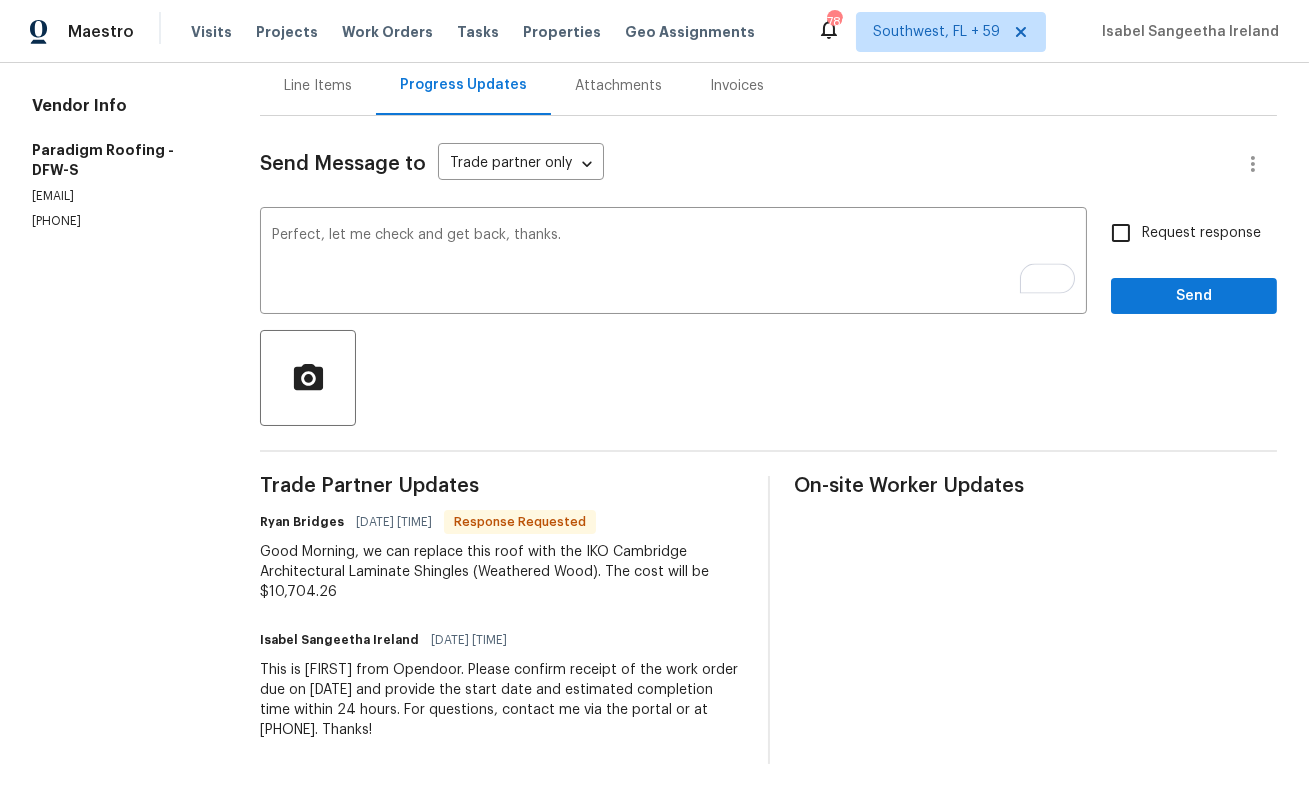 click on "Request response" at bounding box center [1180, 233] 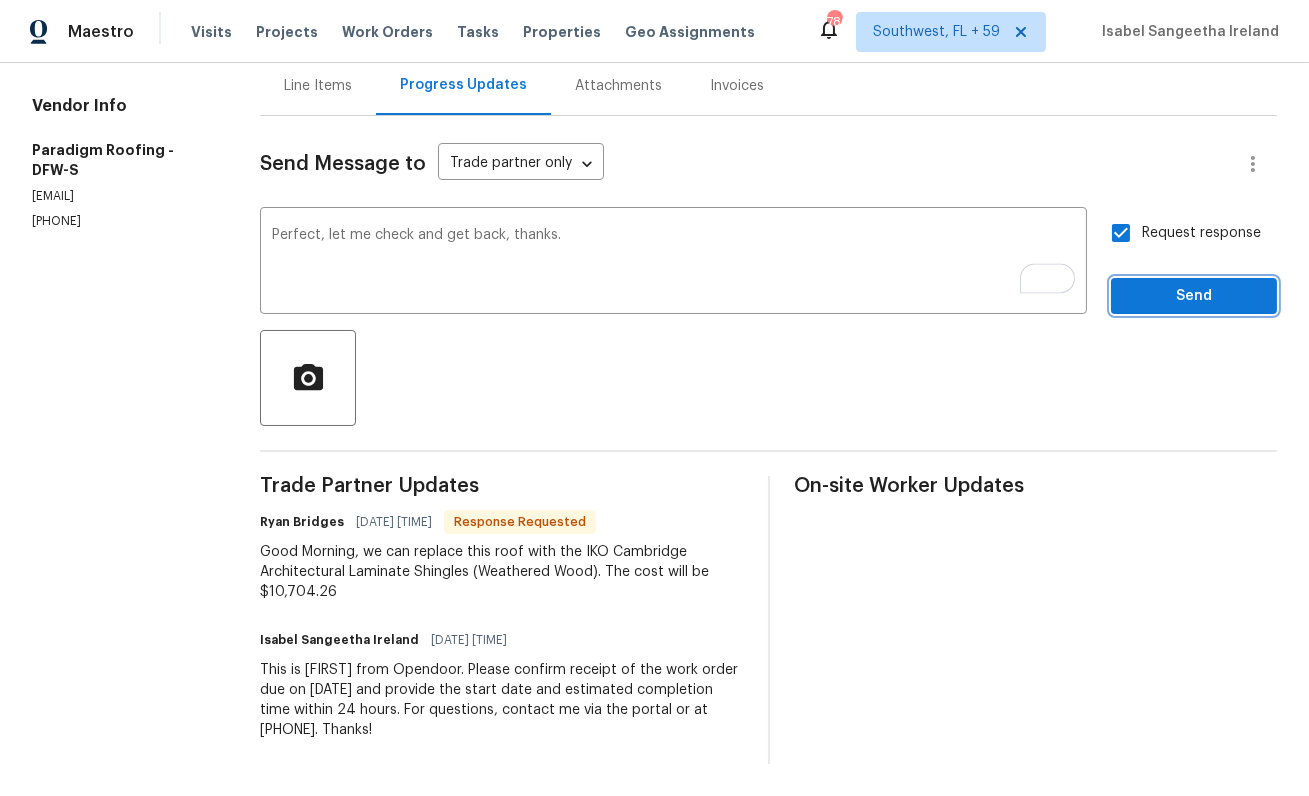 click on "Send" at bounding box center (1194, 296) 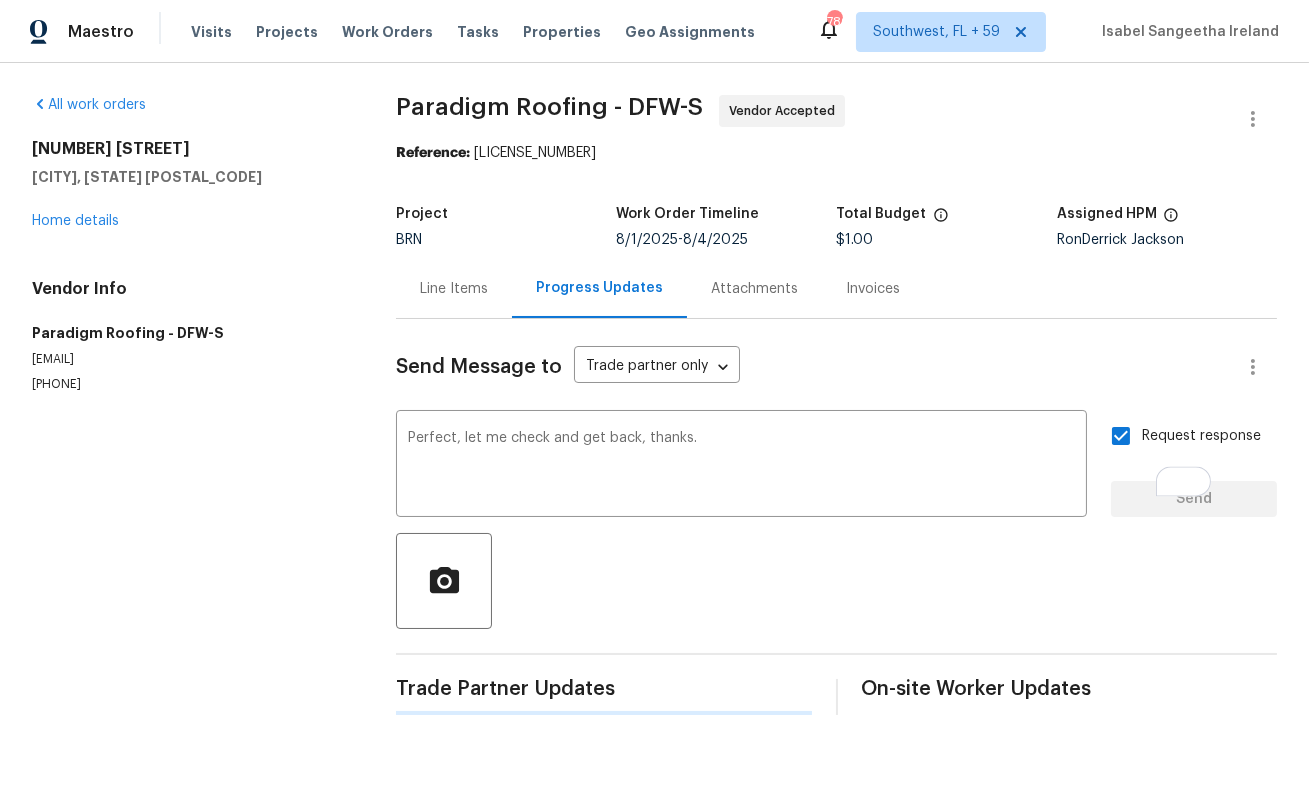 scroll, scrollTop: 0, scrollLeft: 0, axis: both 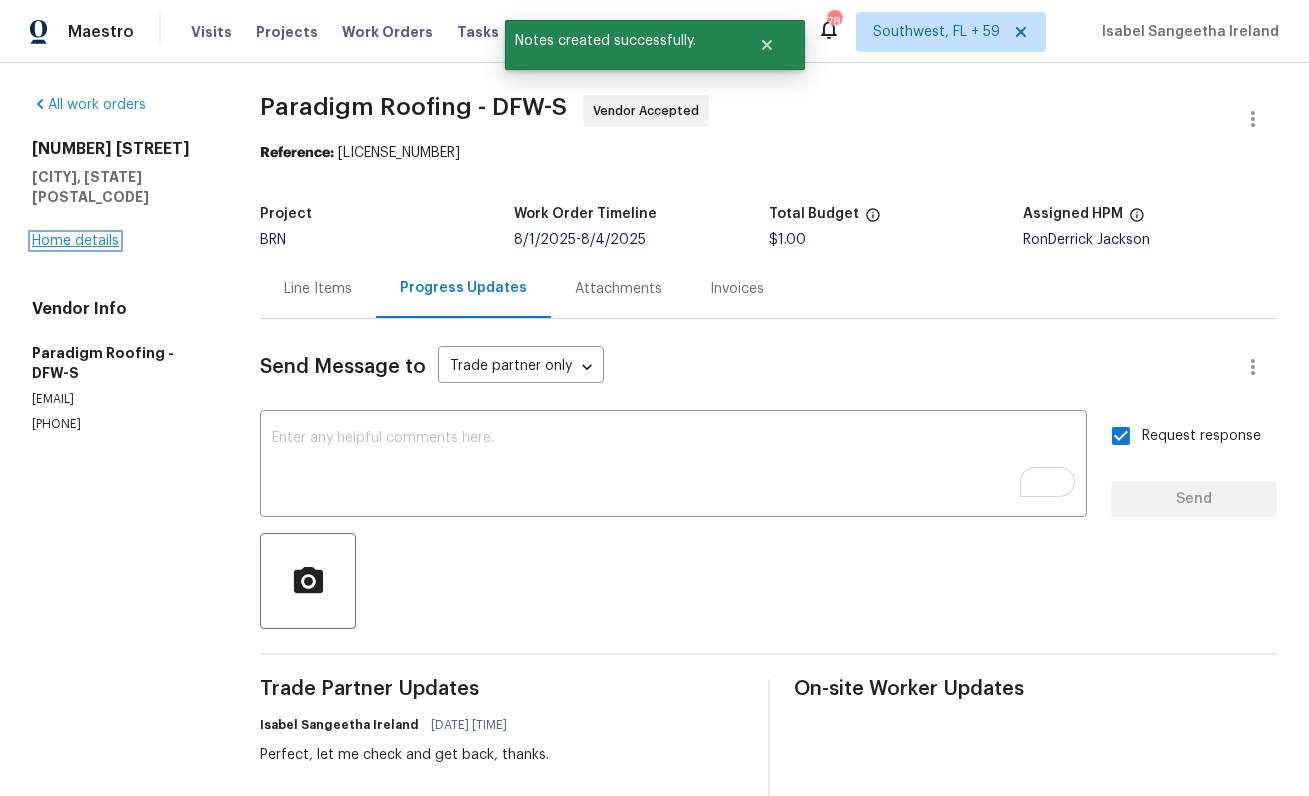 click on "Home details" at bounding box center [75, 241] 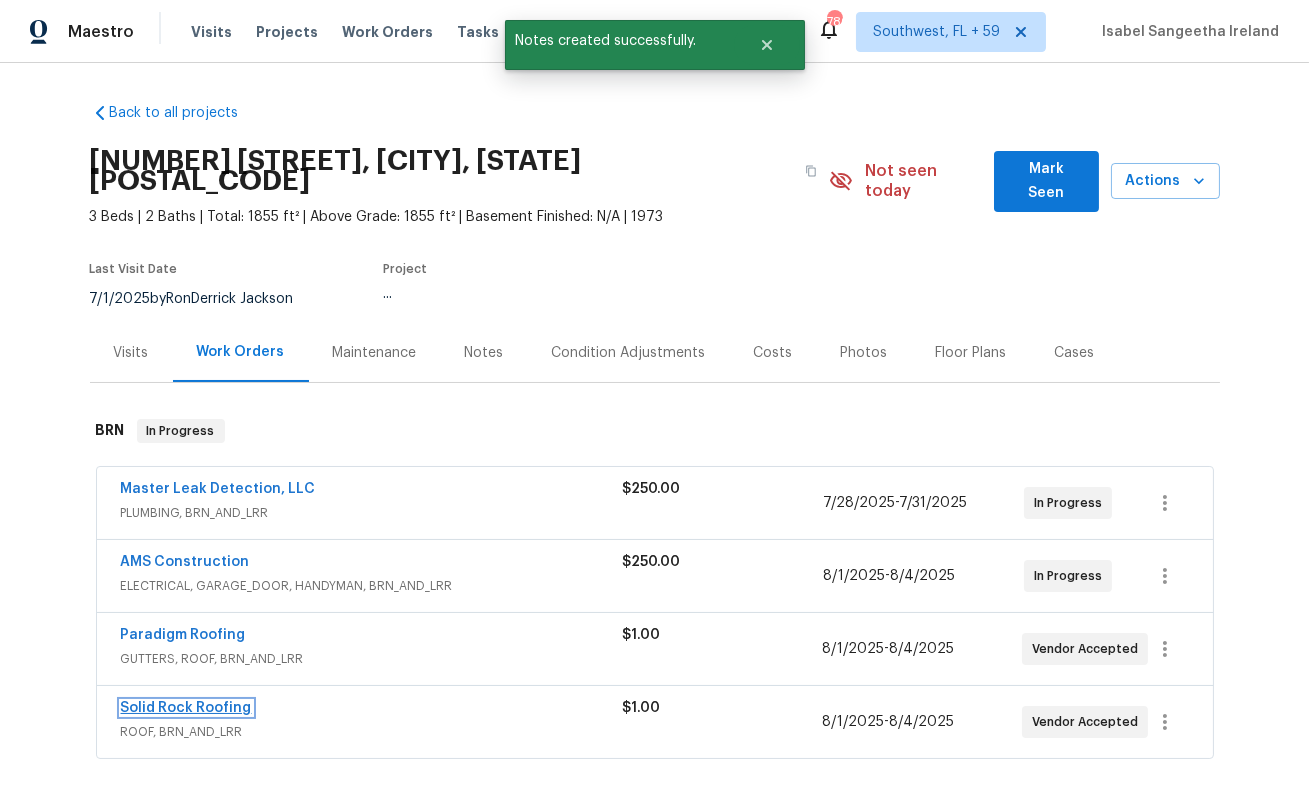 click on "Solid Rock Roofing" at bounding box center (186, 708) 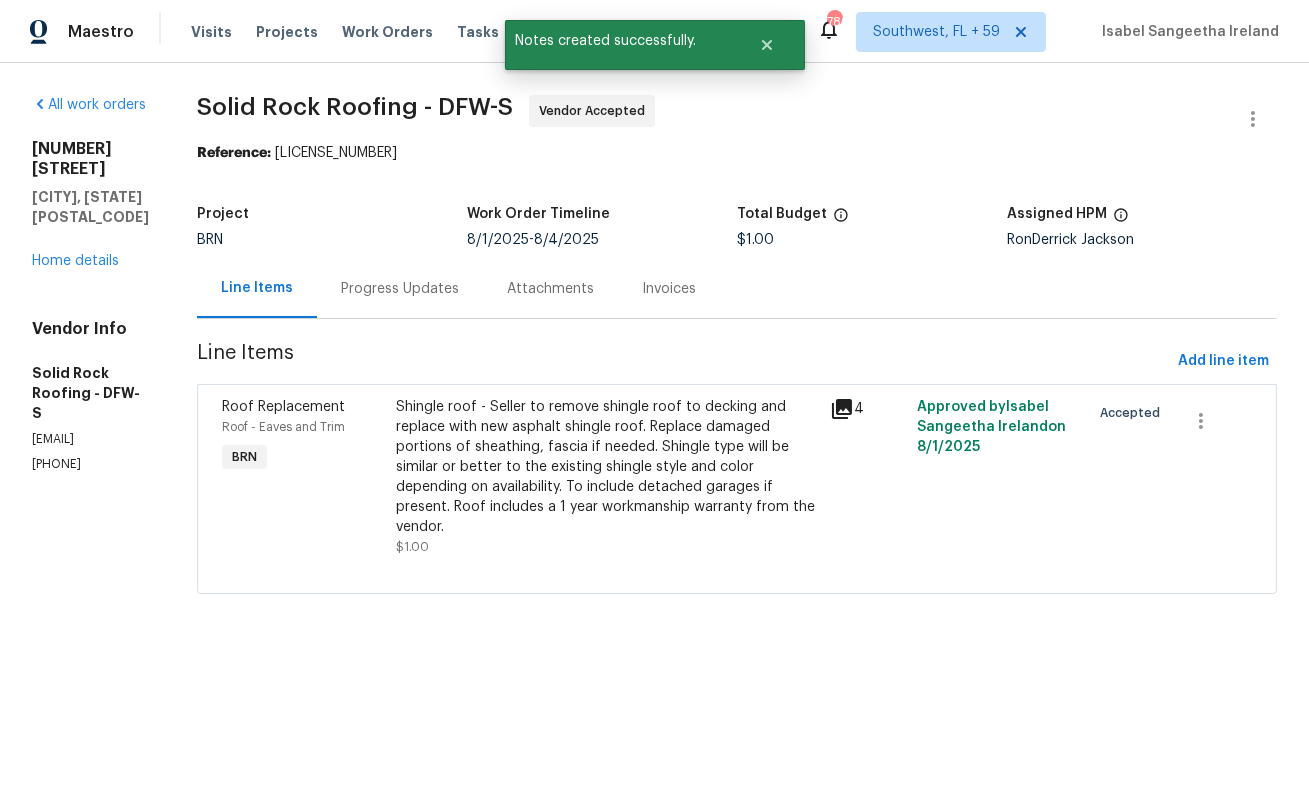 click on "Progress Updates" at bounding box center [400, 289] 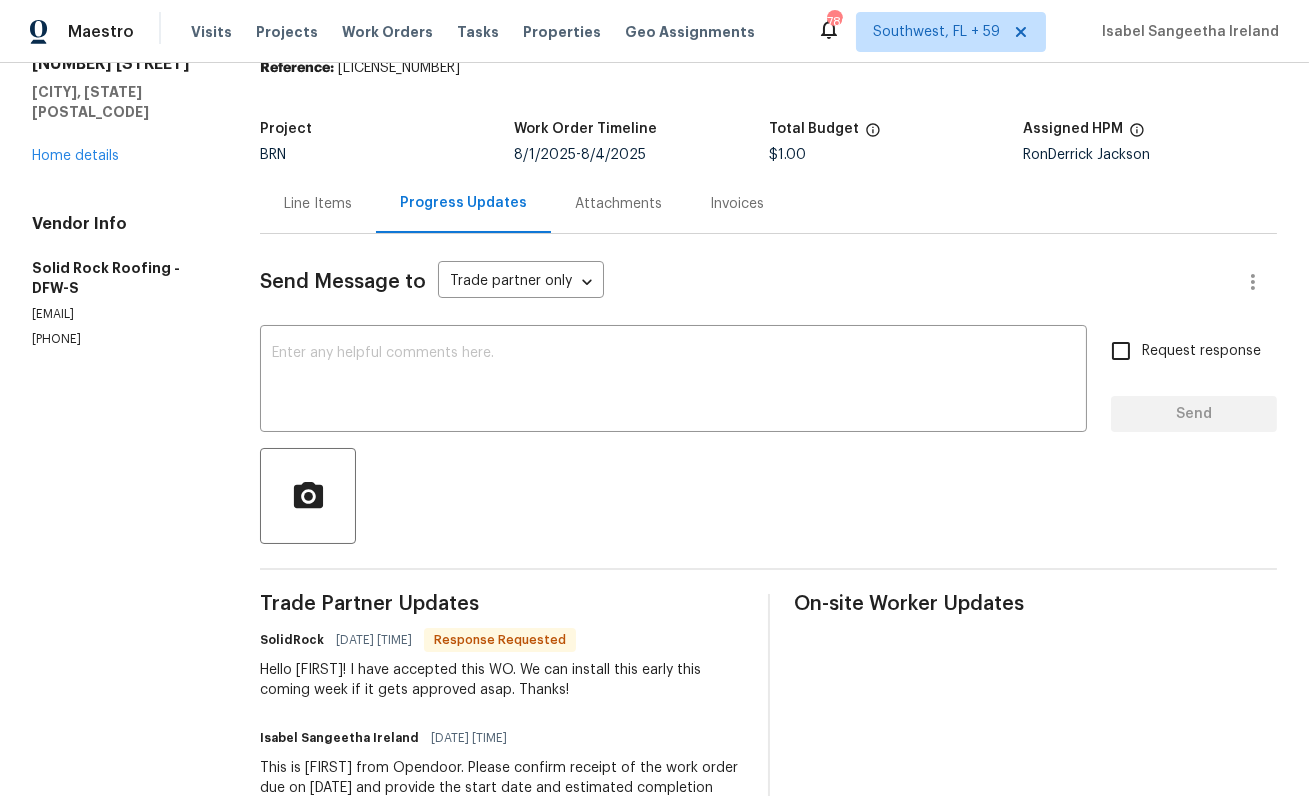 scroll, scrollTop: 106, scrollLeft: 0, axis: vertical 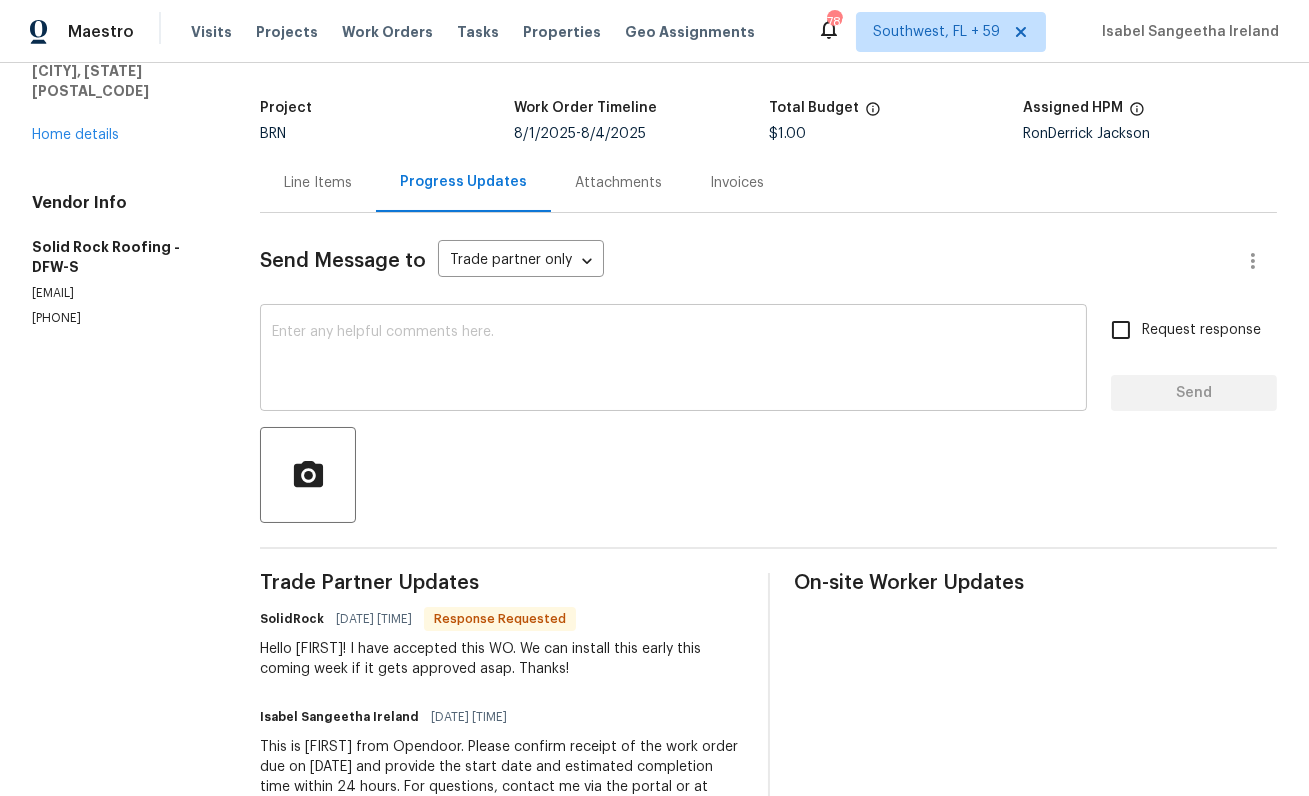 click on "x ​" at bounding box center [673, 360] 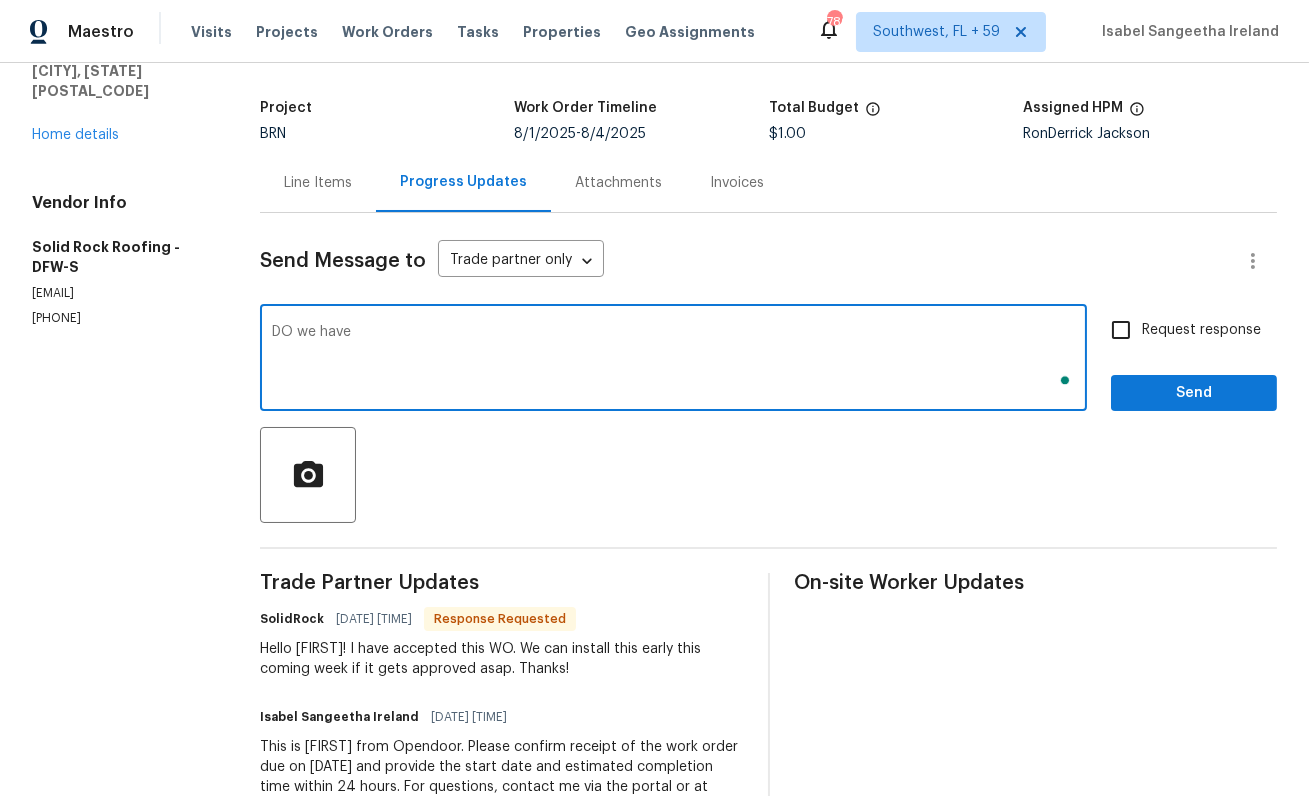 scroll, scrollTop: 106, scrollLeft: 0, axis: vertical 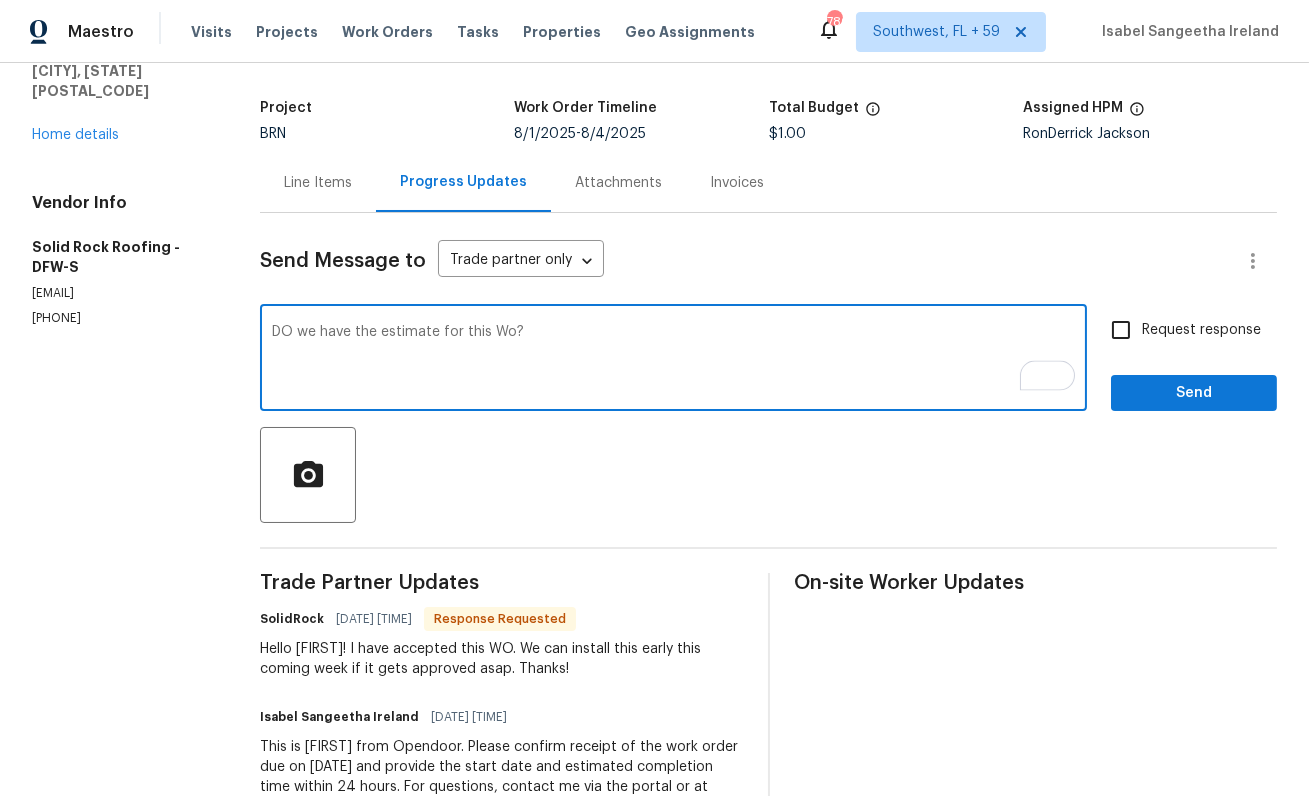 type on "DO we have the estimate for this Wo?" 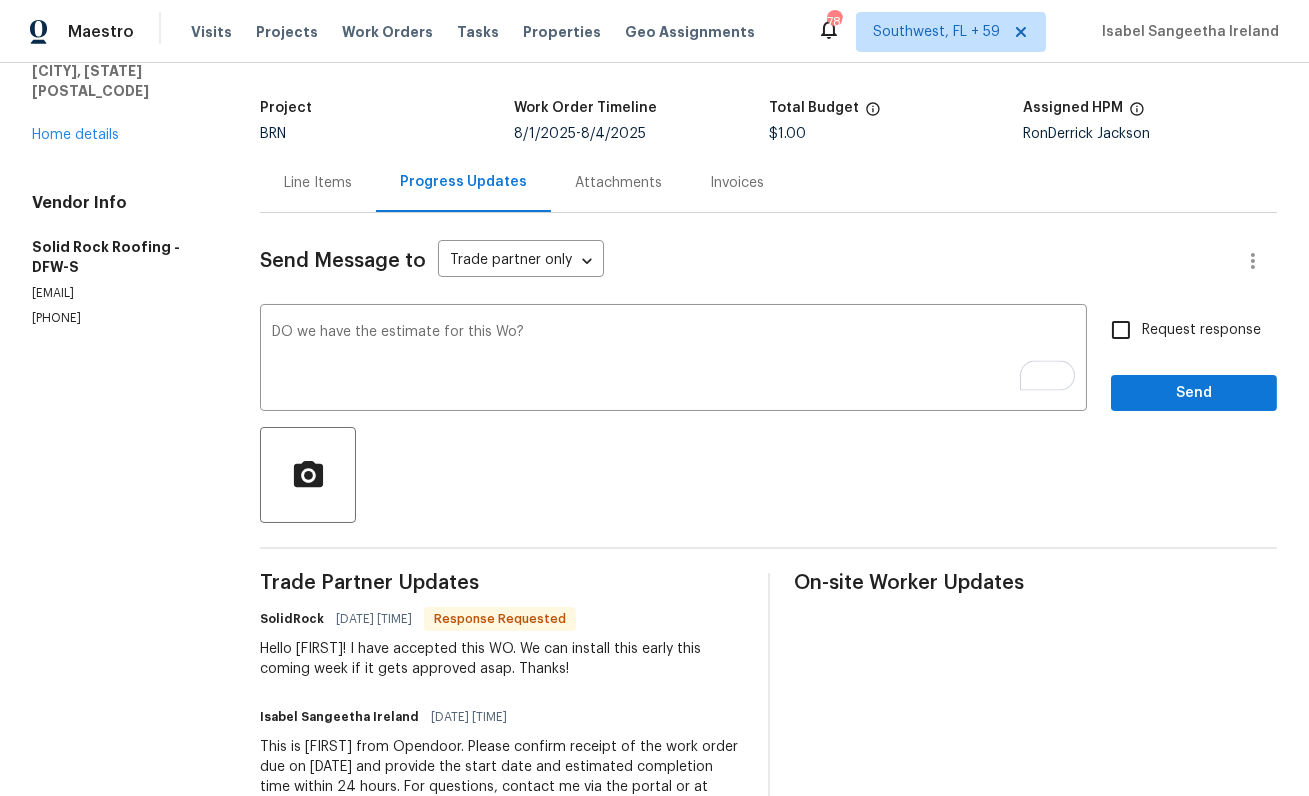 click on "Request response" at bounding box center [1201, 330] 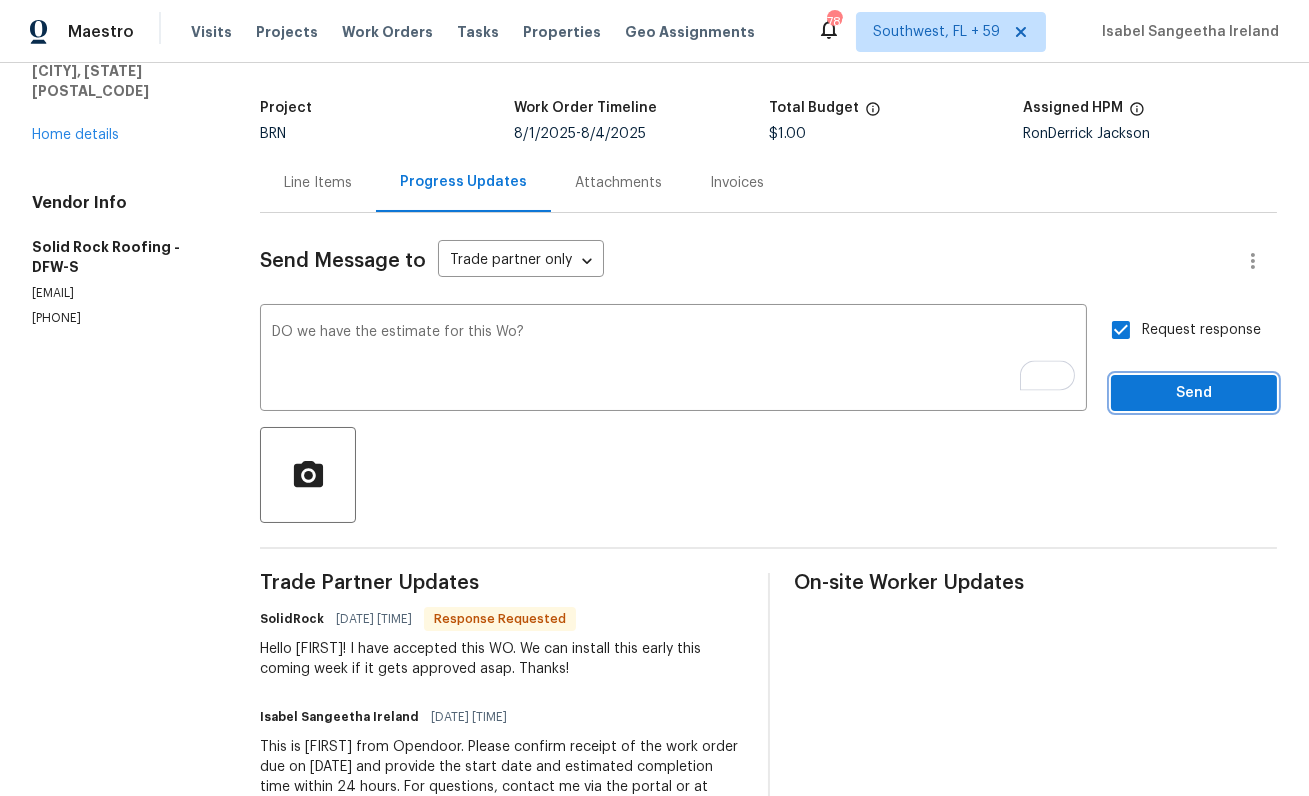 click on "Send" at bounding box center (1194, 393) 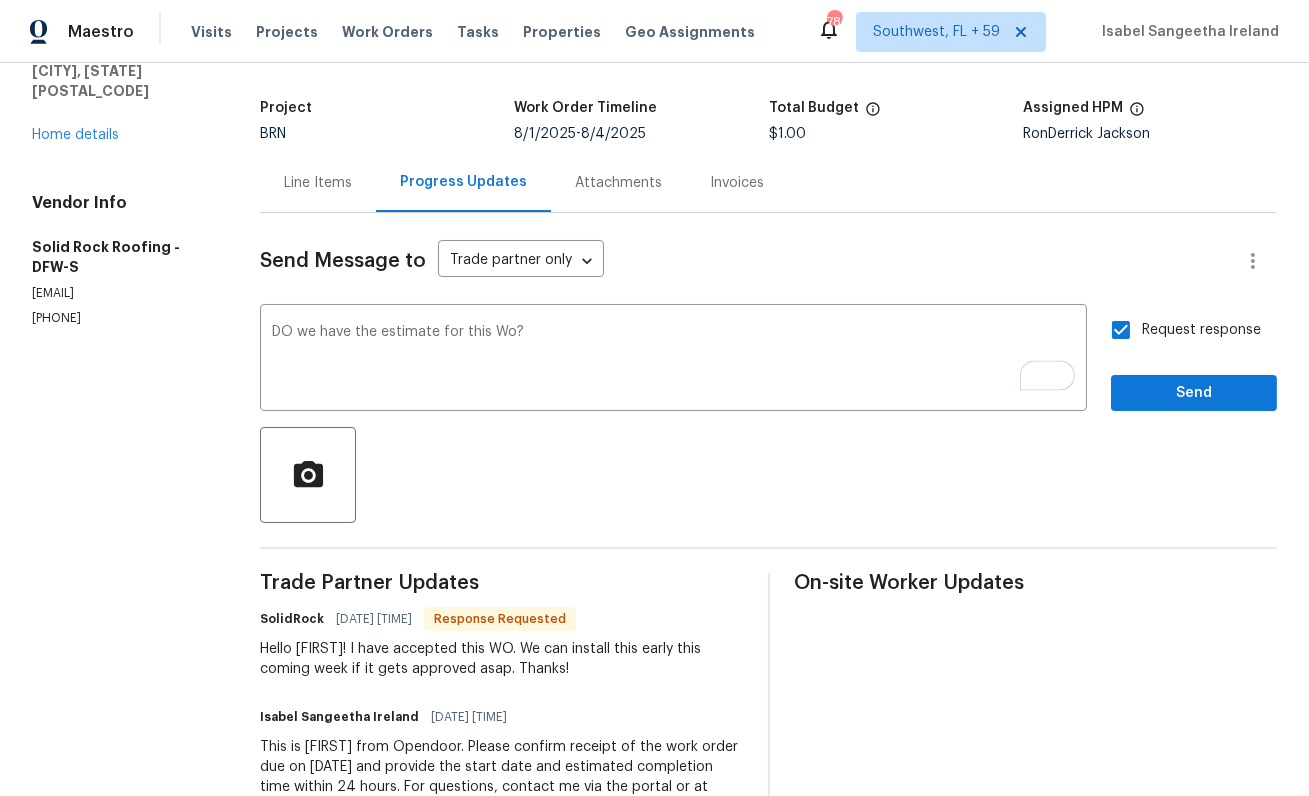 scroll, scrollTop: 0, scrollLeft: 0, axis: both 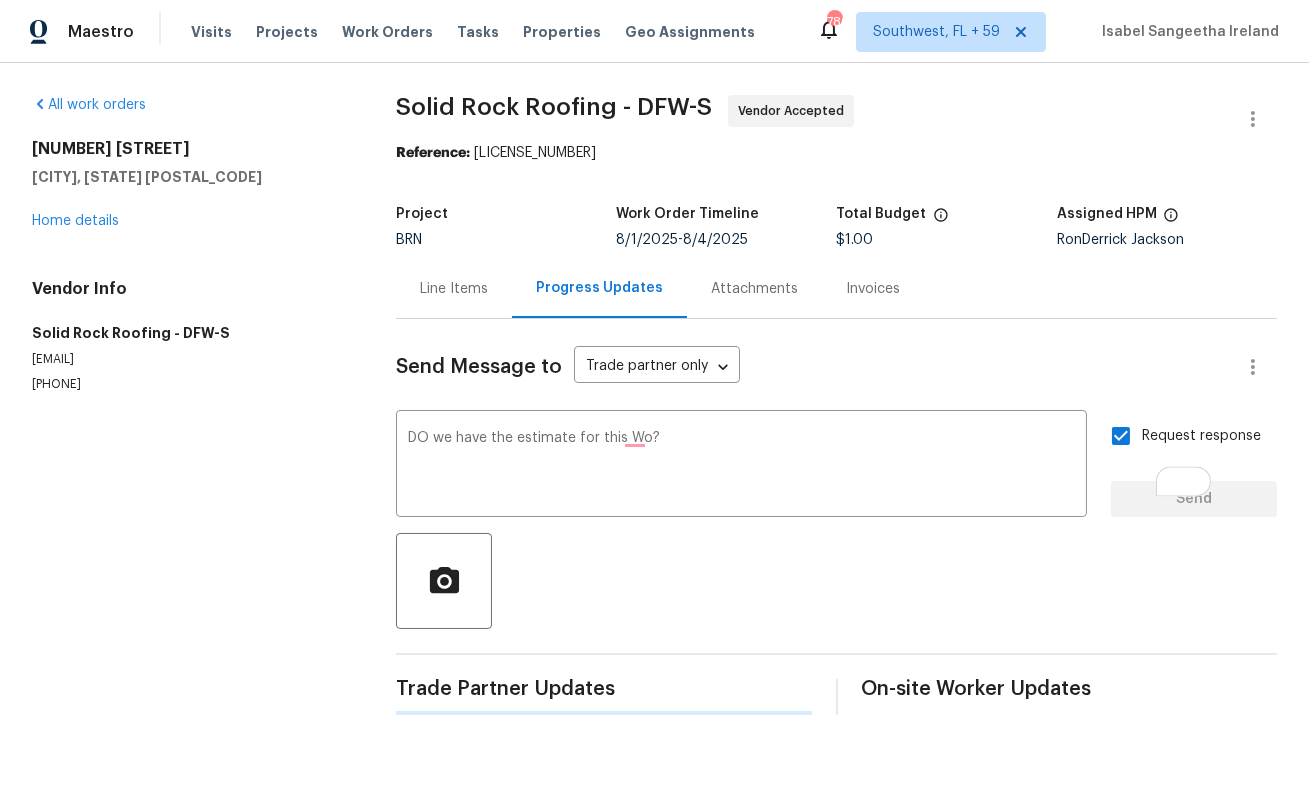 type 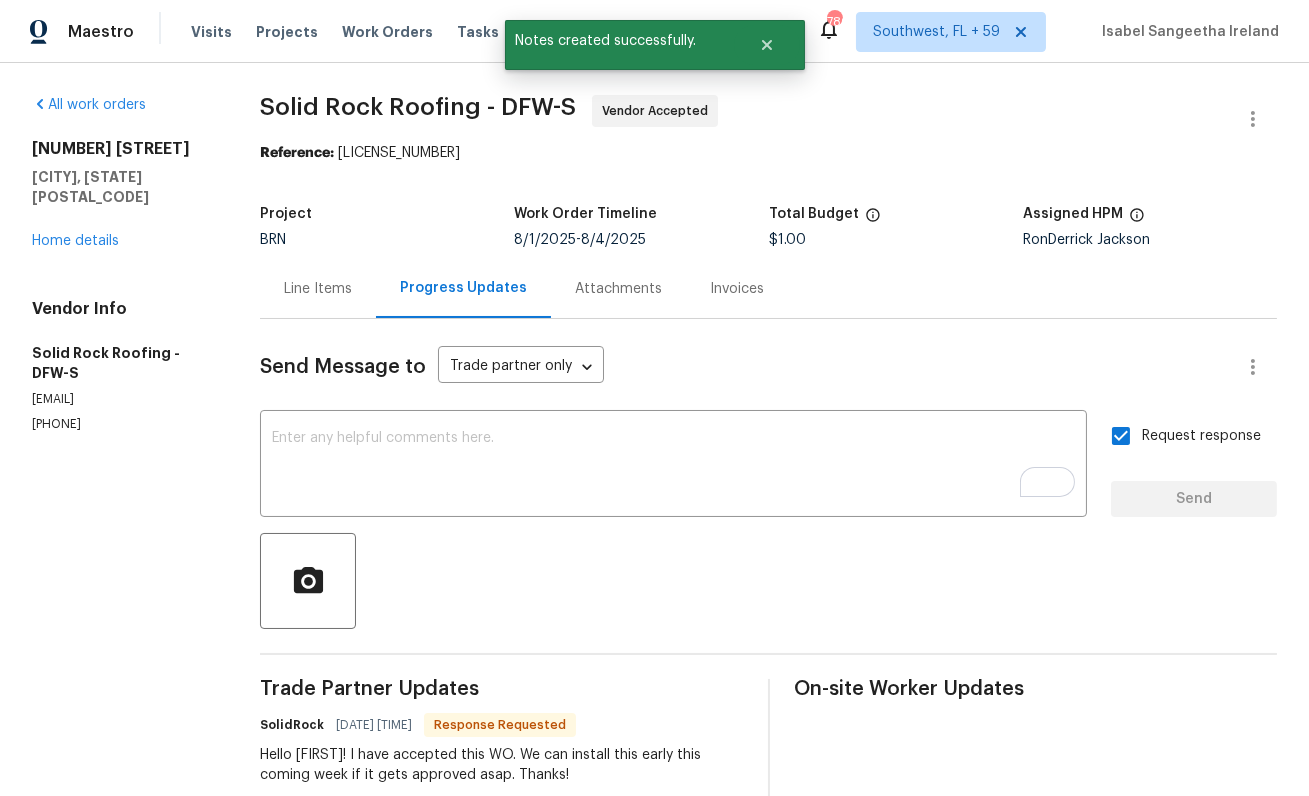 click on "Solid Rock Roofing - DFW-S" at bounding box center [418, 107] 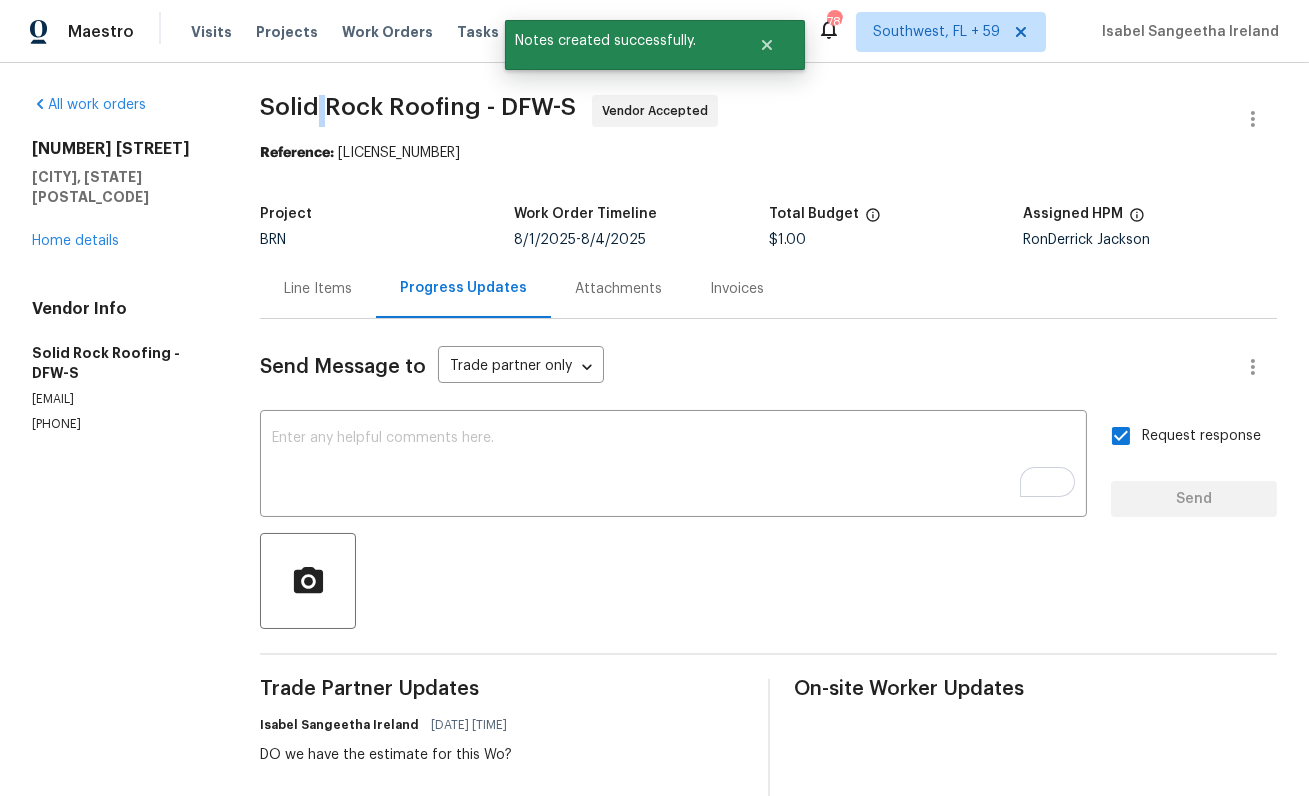 click on "Solid Rock Roofing - DFW-S" at bounding box center [418, 107] 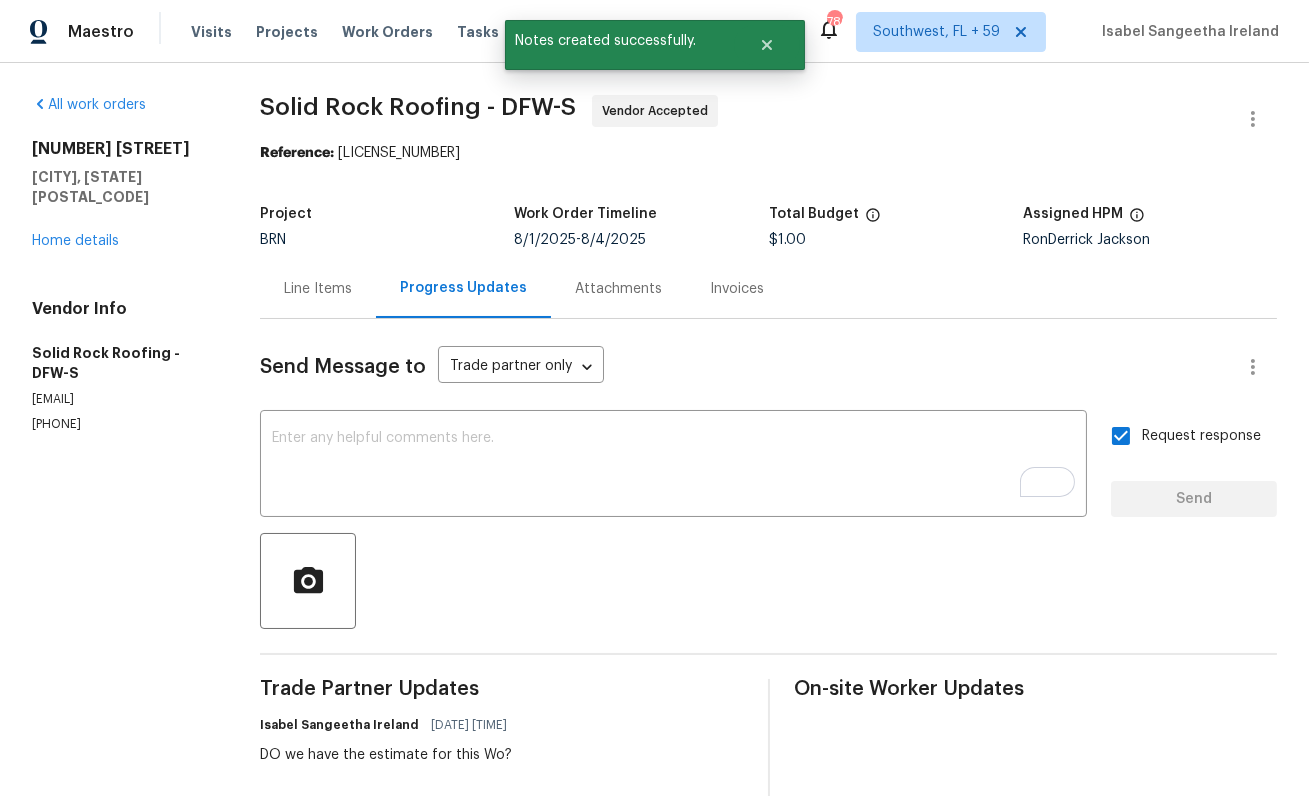 click on "Solid Rock Roofing - DFW-S" at bounding box center [418, 107] 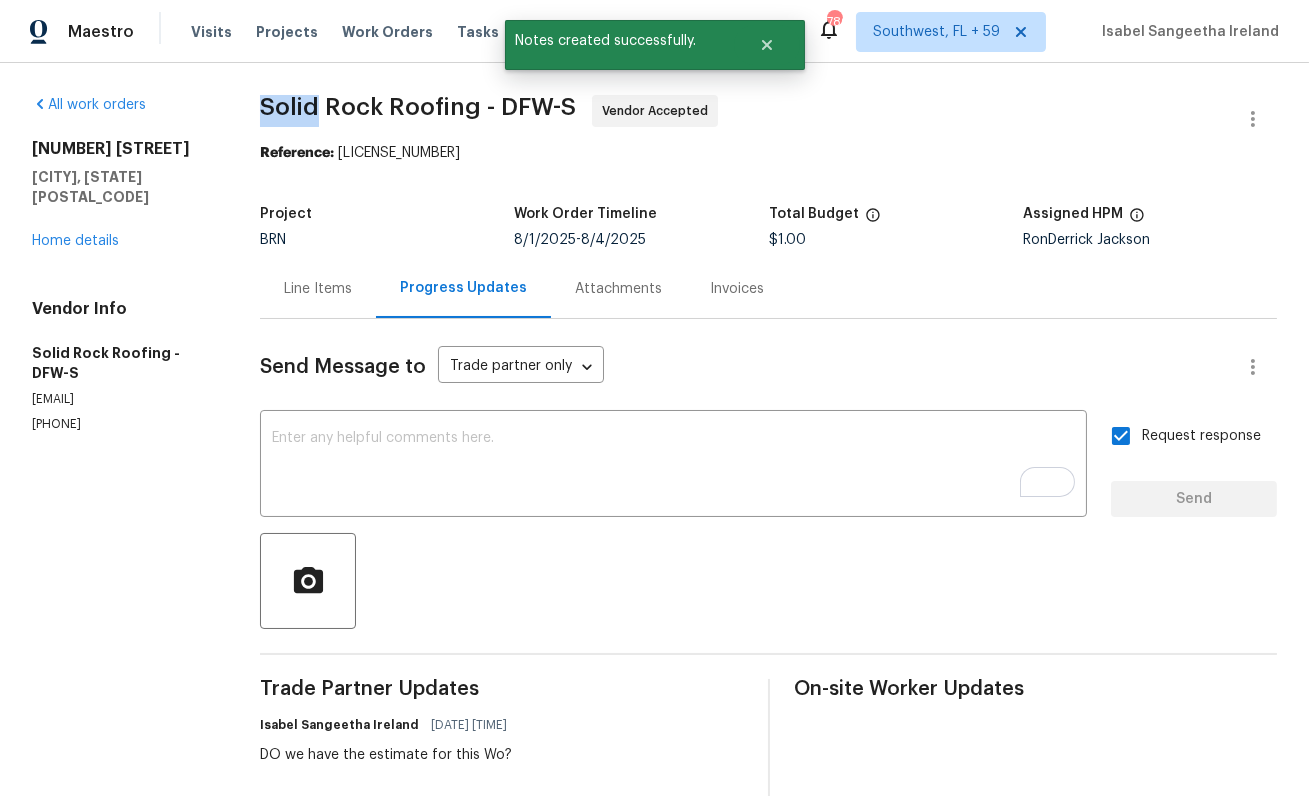 click on "Solid Rock Roofing - DFW-S" at bounding box center (418, 107) 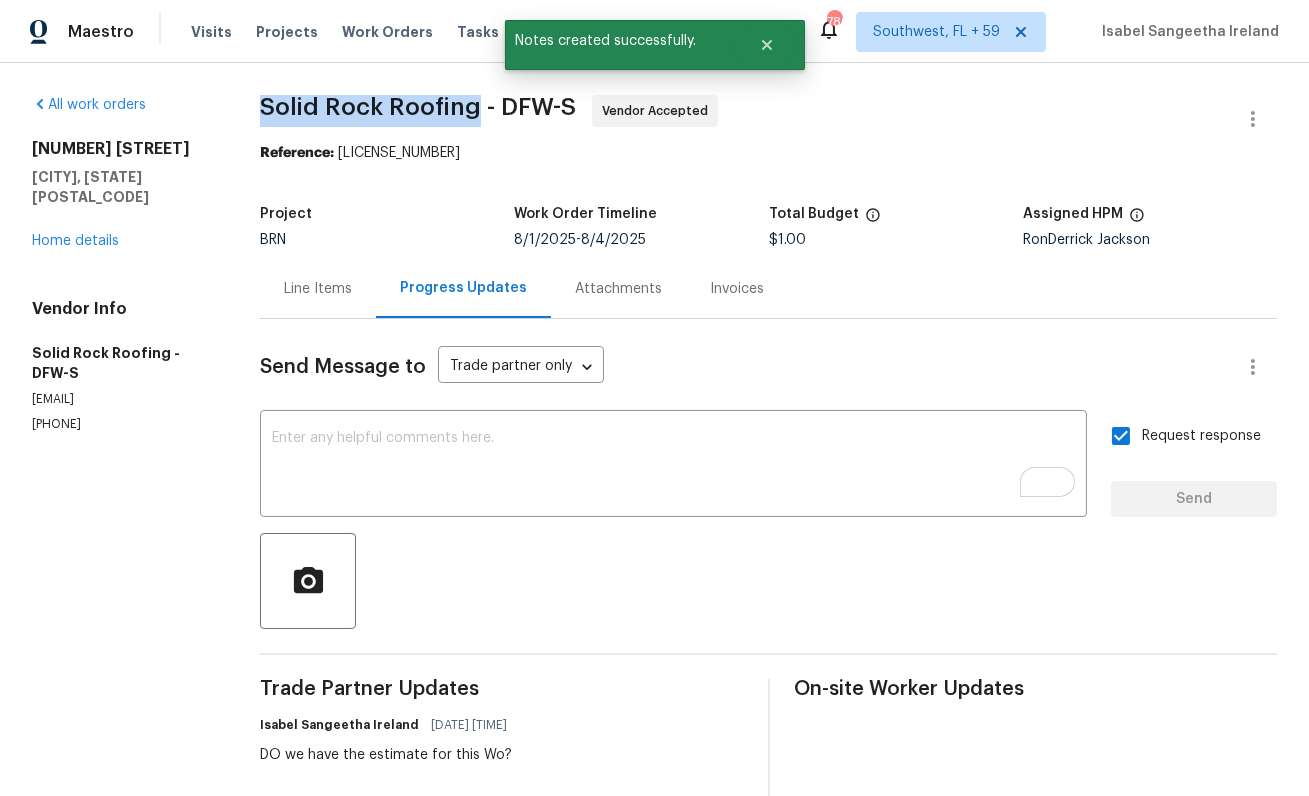 click on "Solid Rock Roofing - DFW-S" at bounding box center (418, 107) 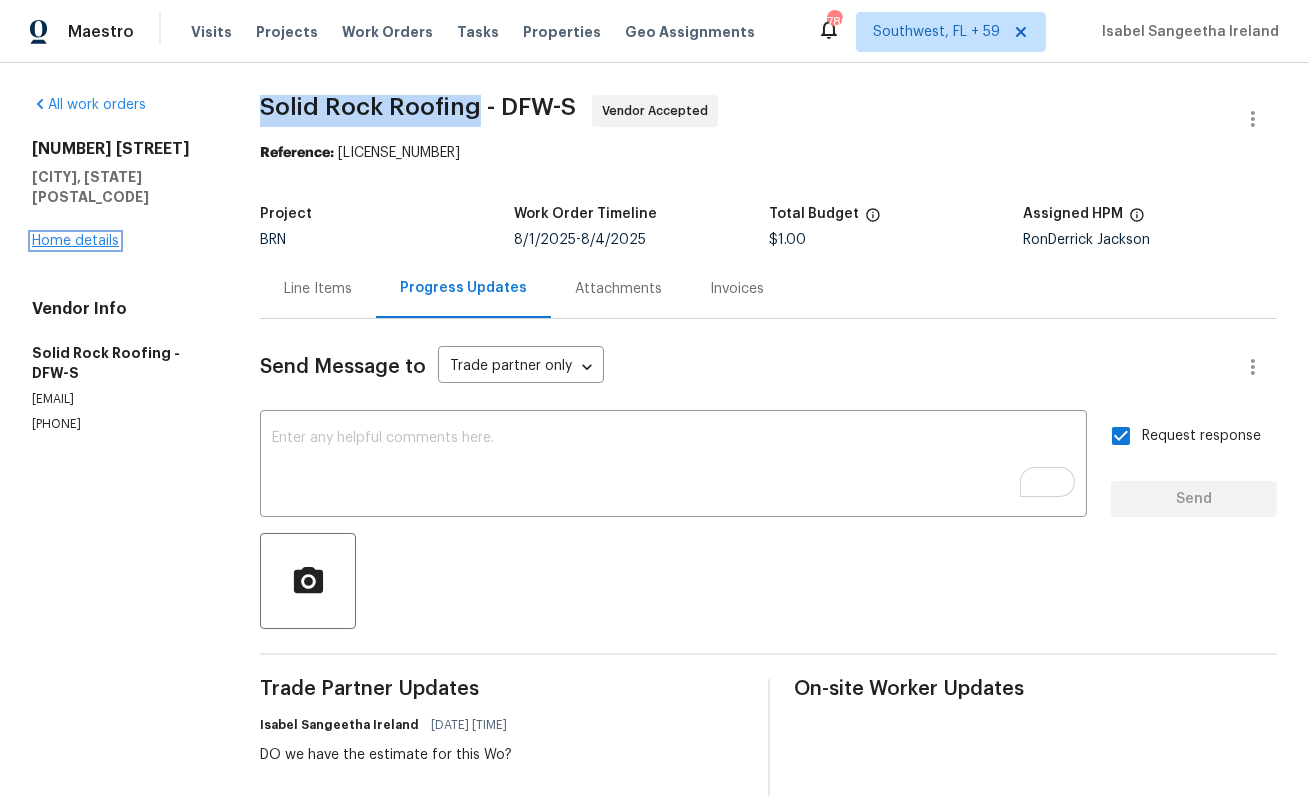 click on "Home details" at bounding box center (75, 241) 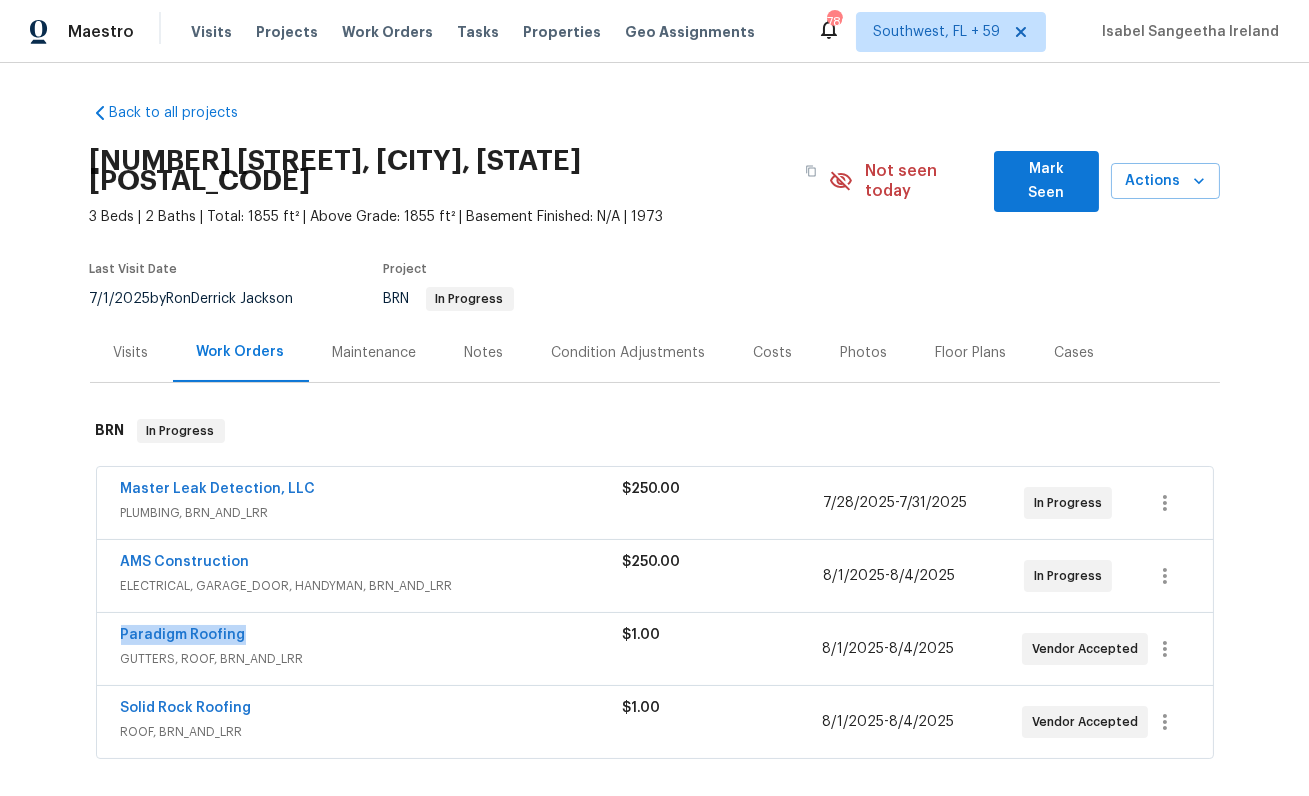 drag, startPoint x: 246, startPoint y: 617, endPoint x: 104, endPoint y: 614, distance: 142.0317 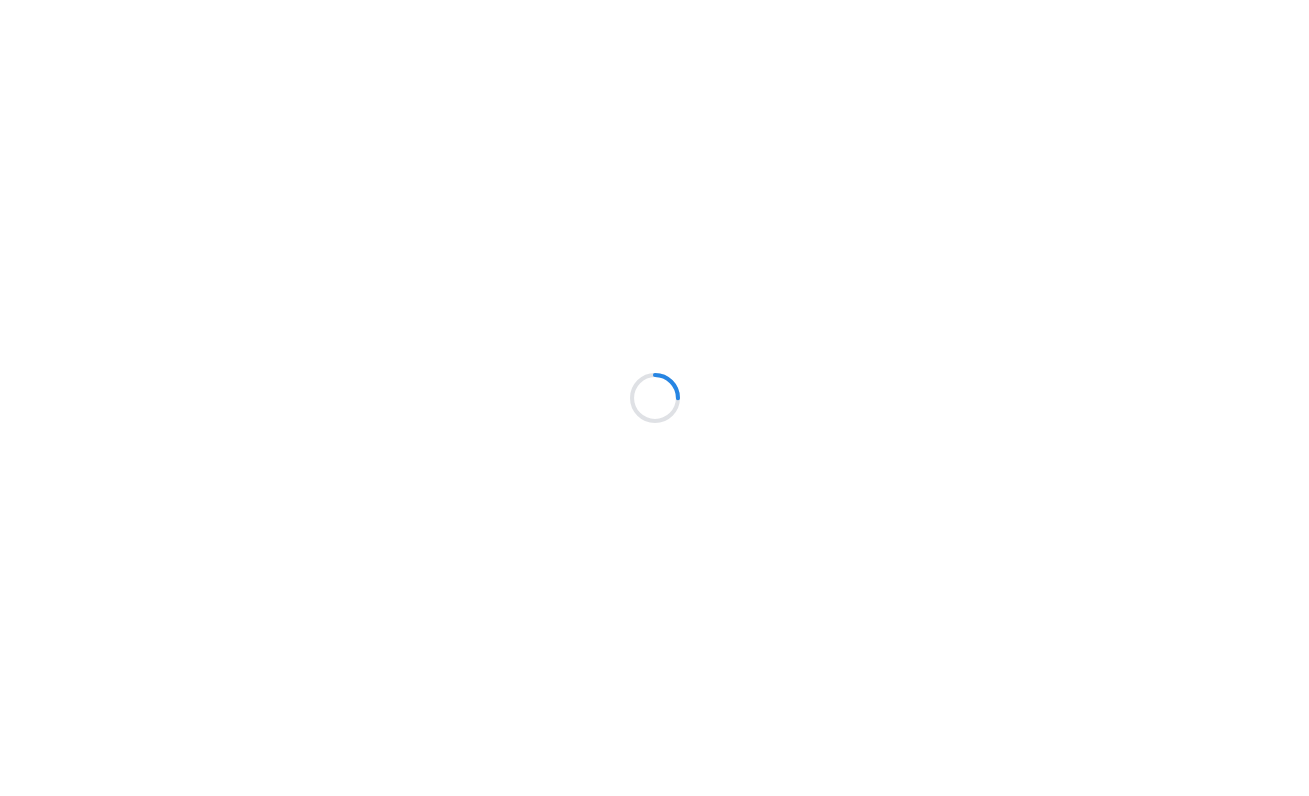 scroll, scrollTop: 0, scrollLeft: 0, axis: both 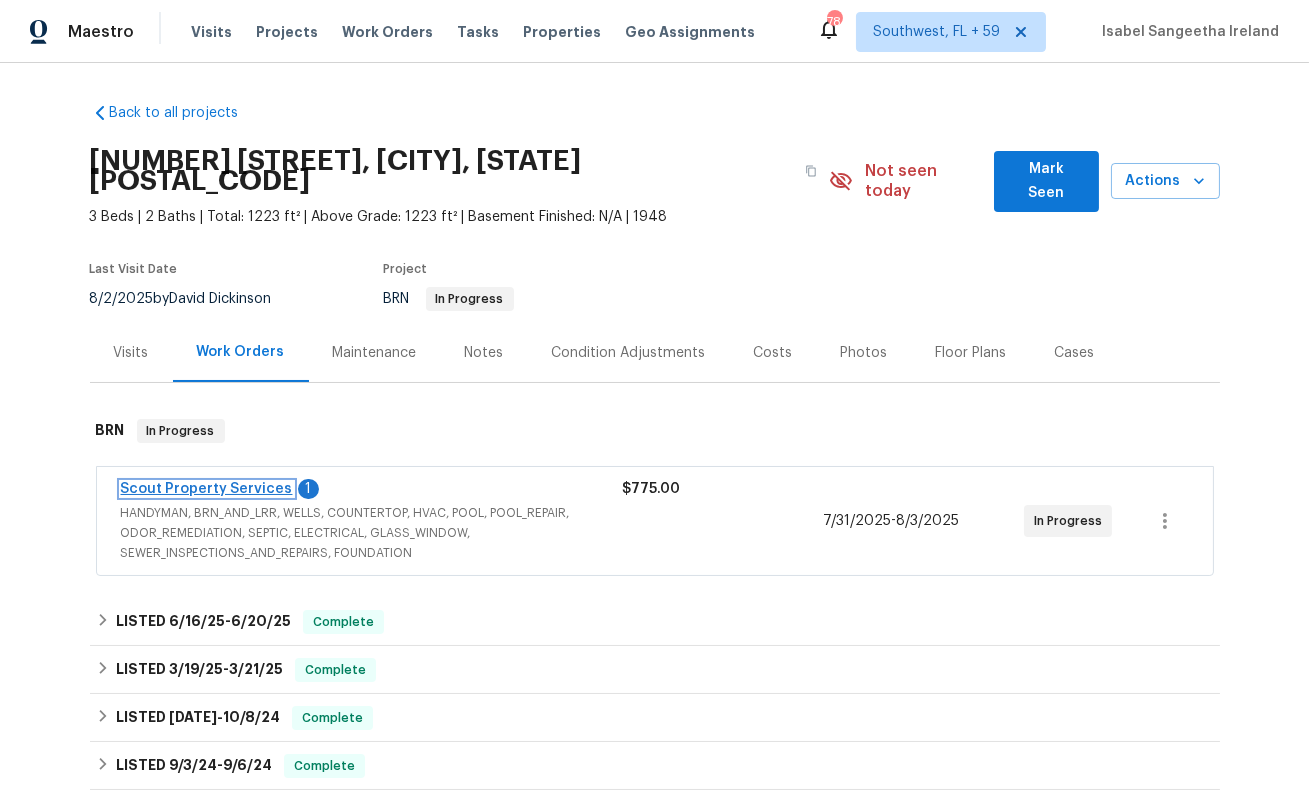 click on "Scout Property Services" at bounding box center (207, 489) 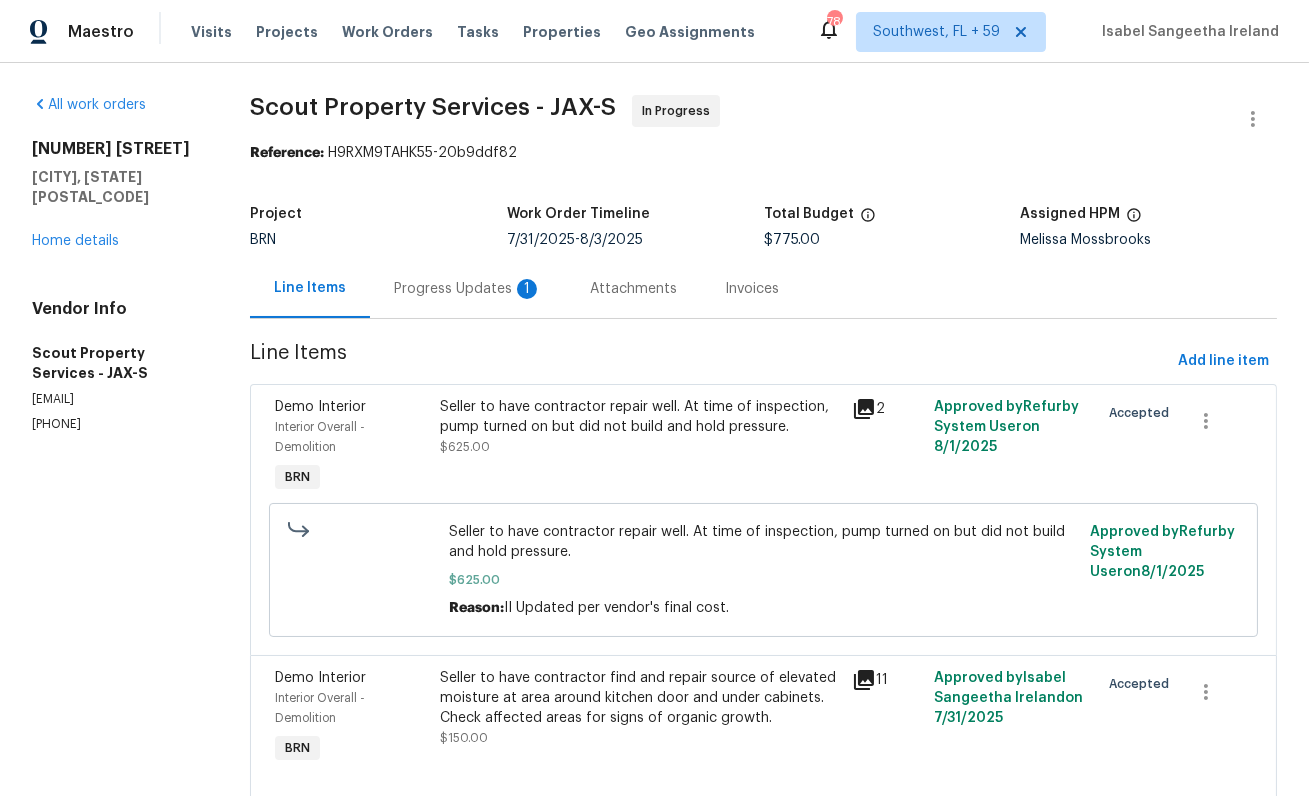 click on "Progress Updates 1" at bounding box center [468, 288] 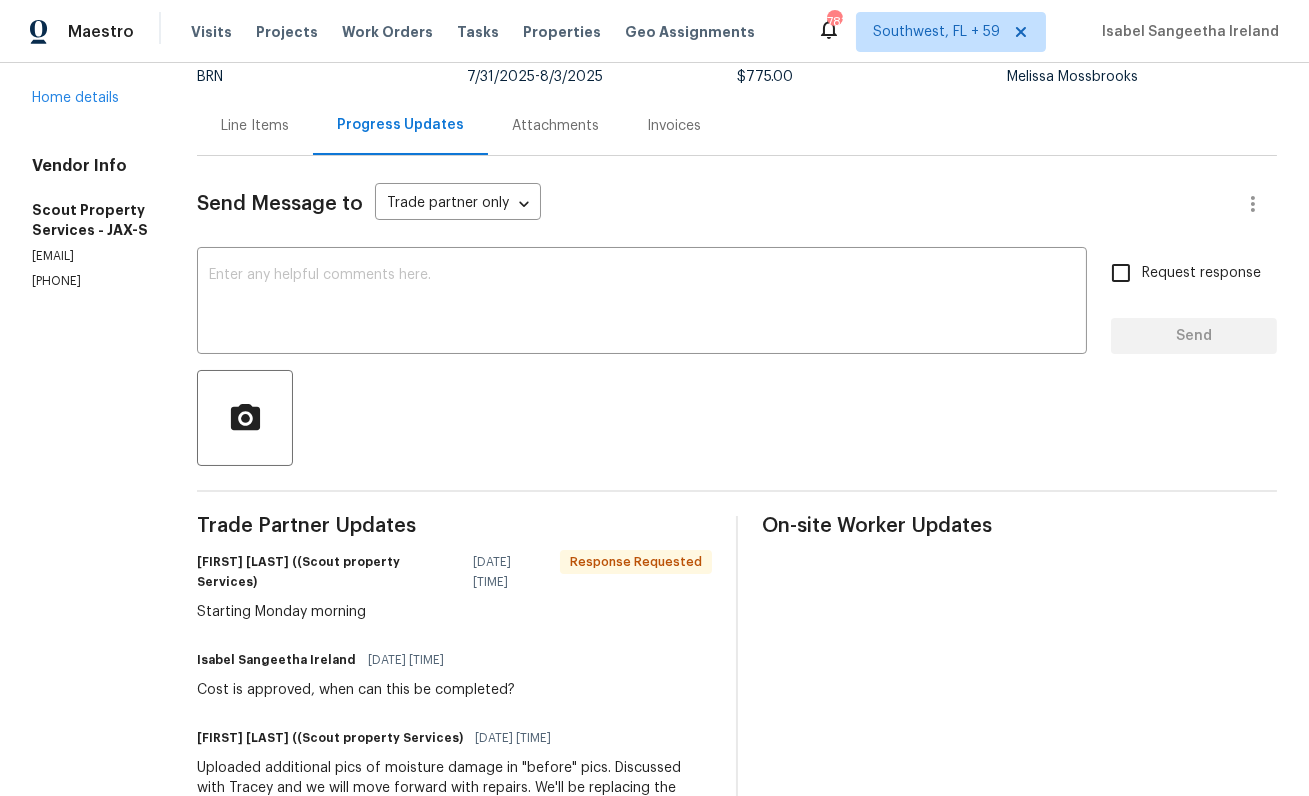scroll, scrollTop: 190, scrollLeft: 0, axis: vertical 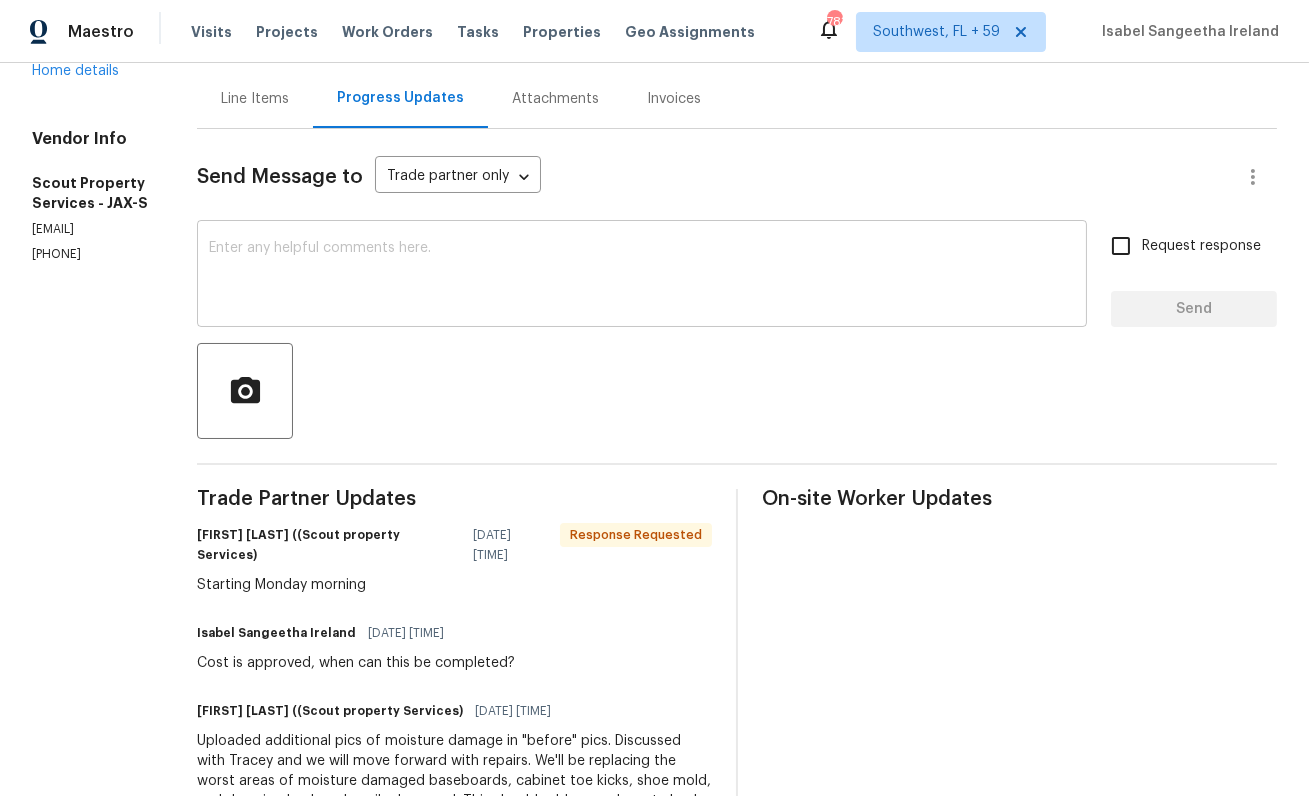 click at bounding box center (642, 276) 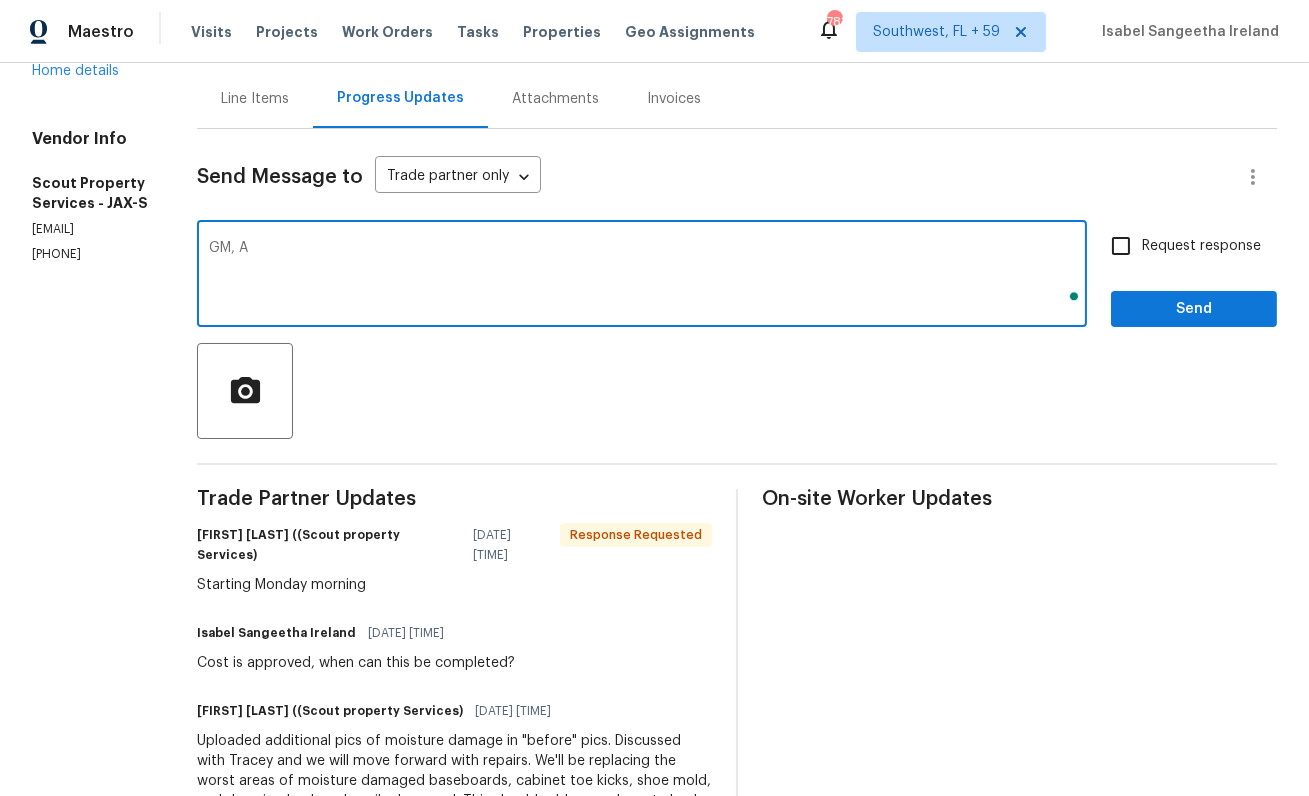 scroll, scrollTop: 190, scrollLeft: 0, axis: vertical 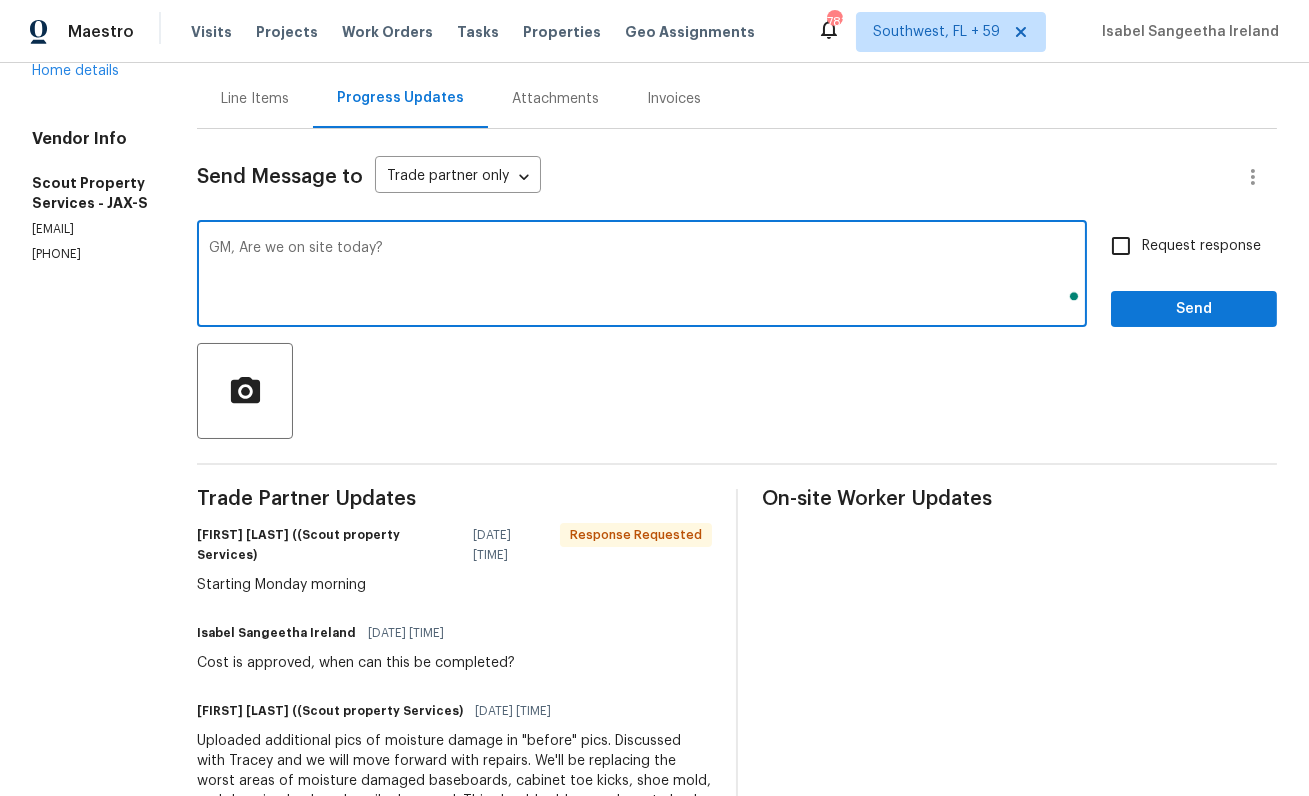 type on "GM, Are we on site today?" 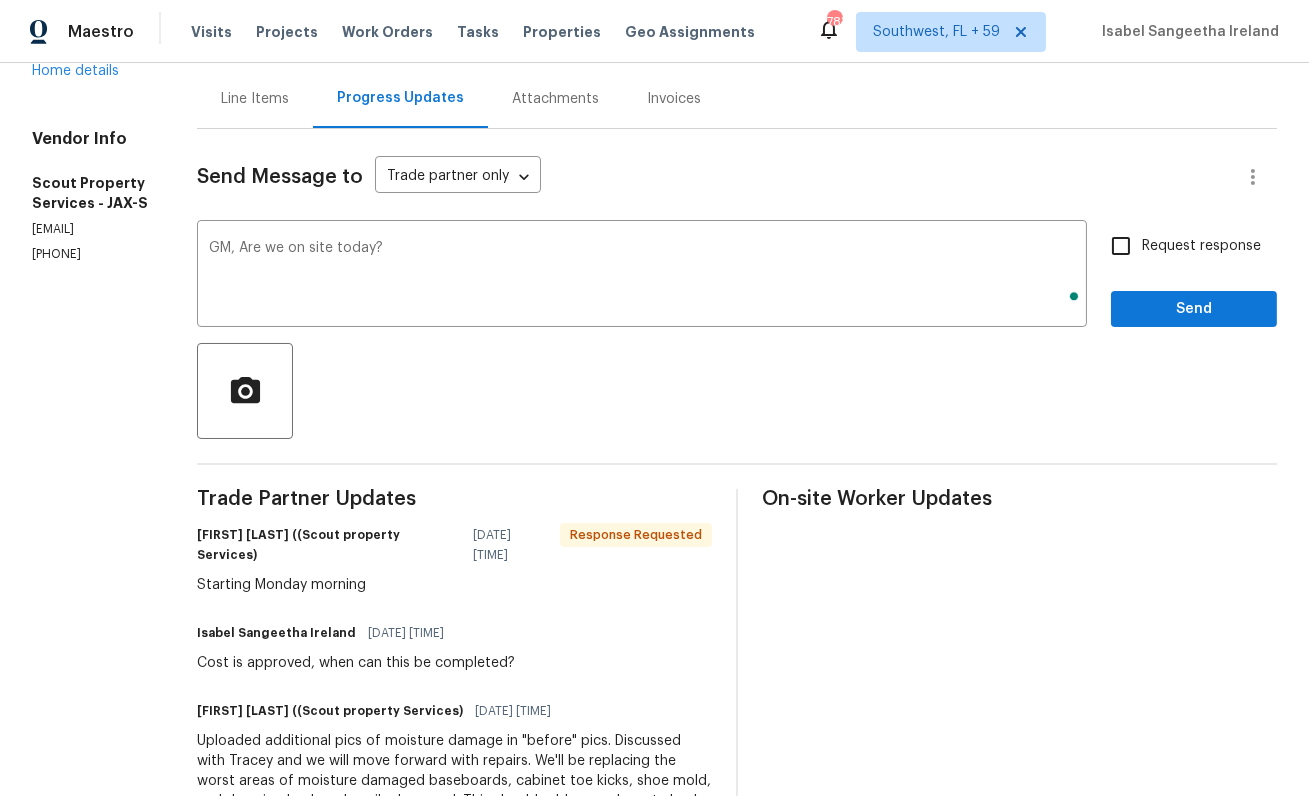 click on "Request response" at bounding box center [1201, 246] 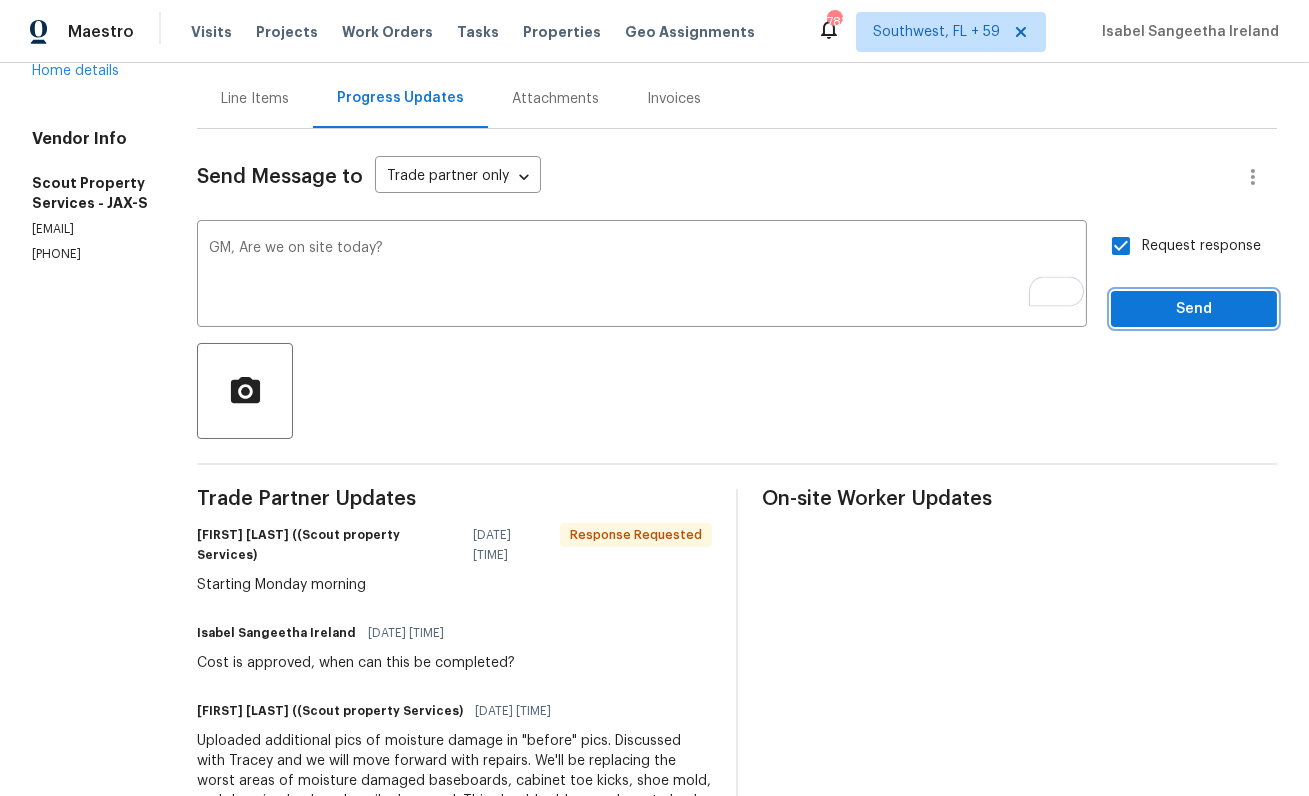 click on "Send" at bounding box center [1194, 309] 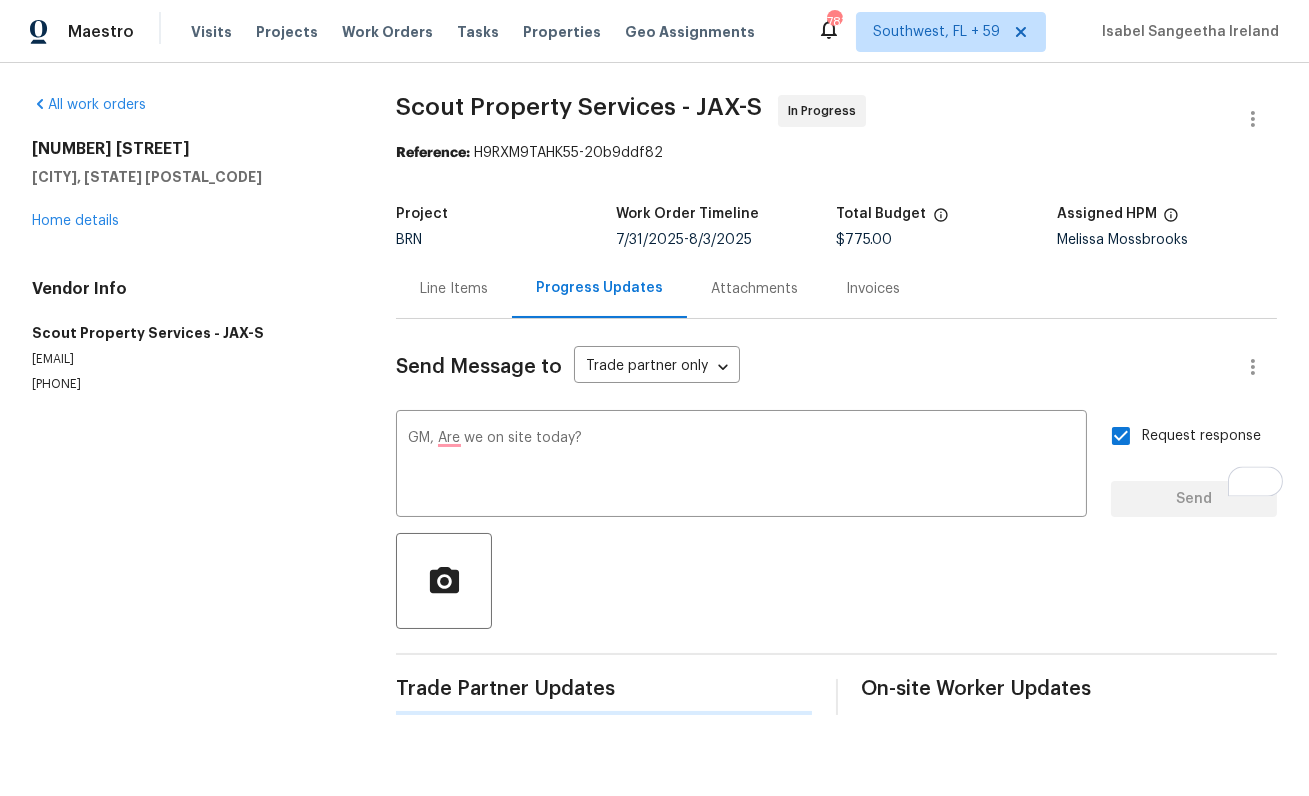 scroll, scrollTop: 0, scrollLeft: 0, axis: both 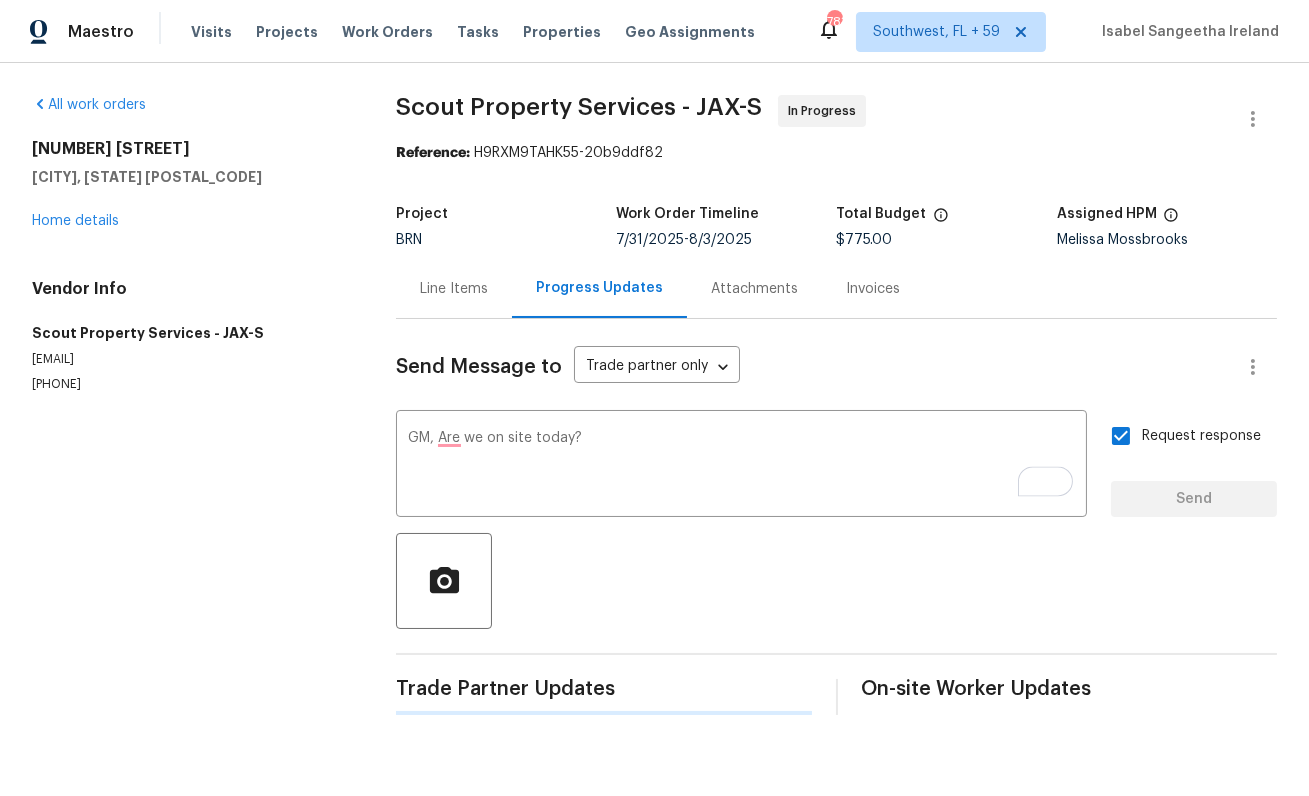 type 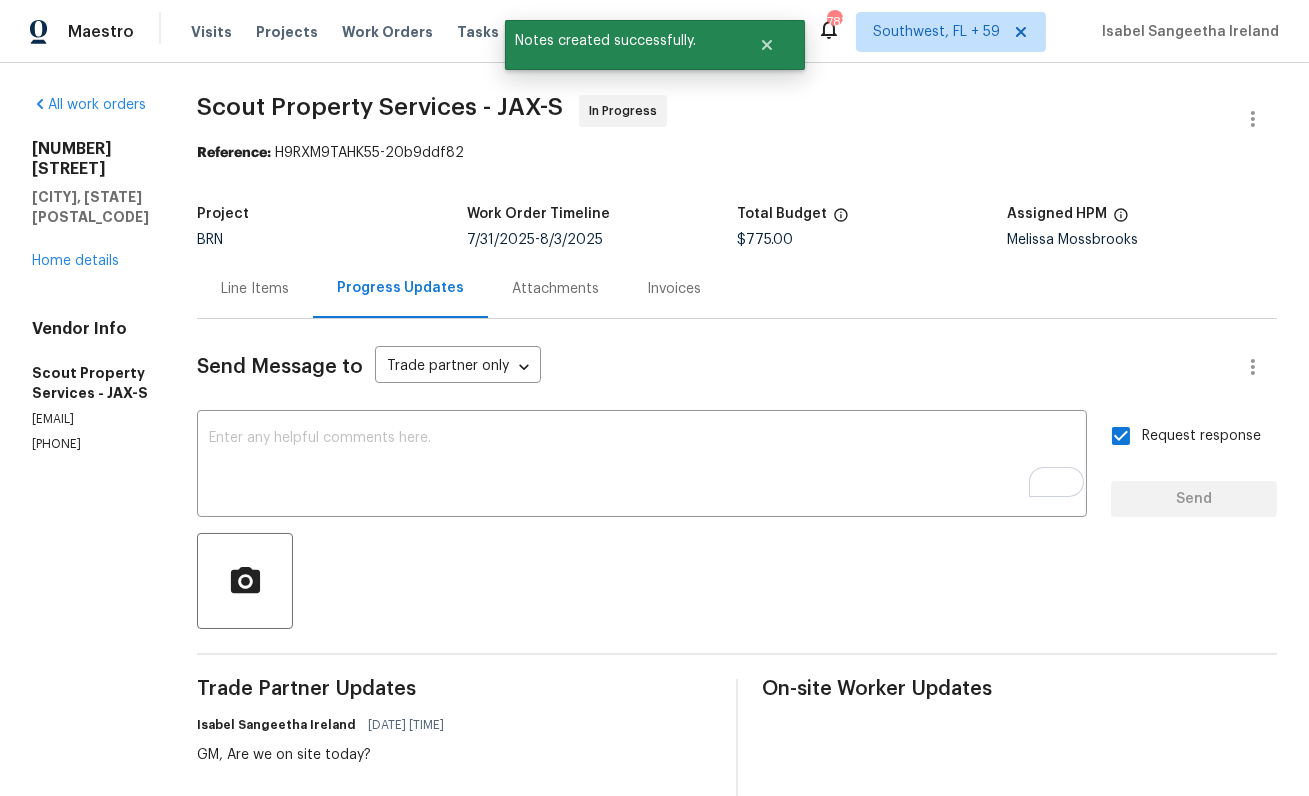 click on "Scout Property Services - JAX-S" at bounding box center [380, 107] 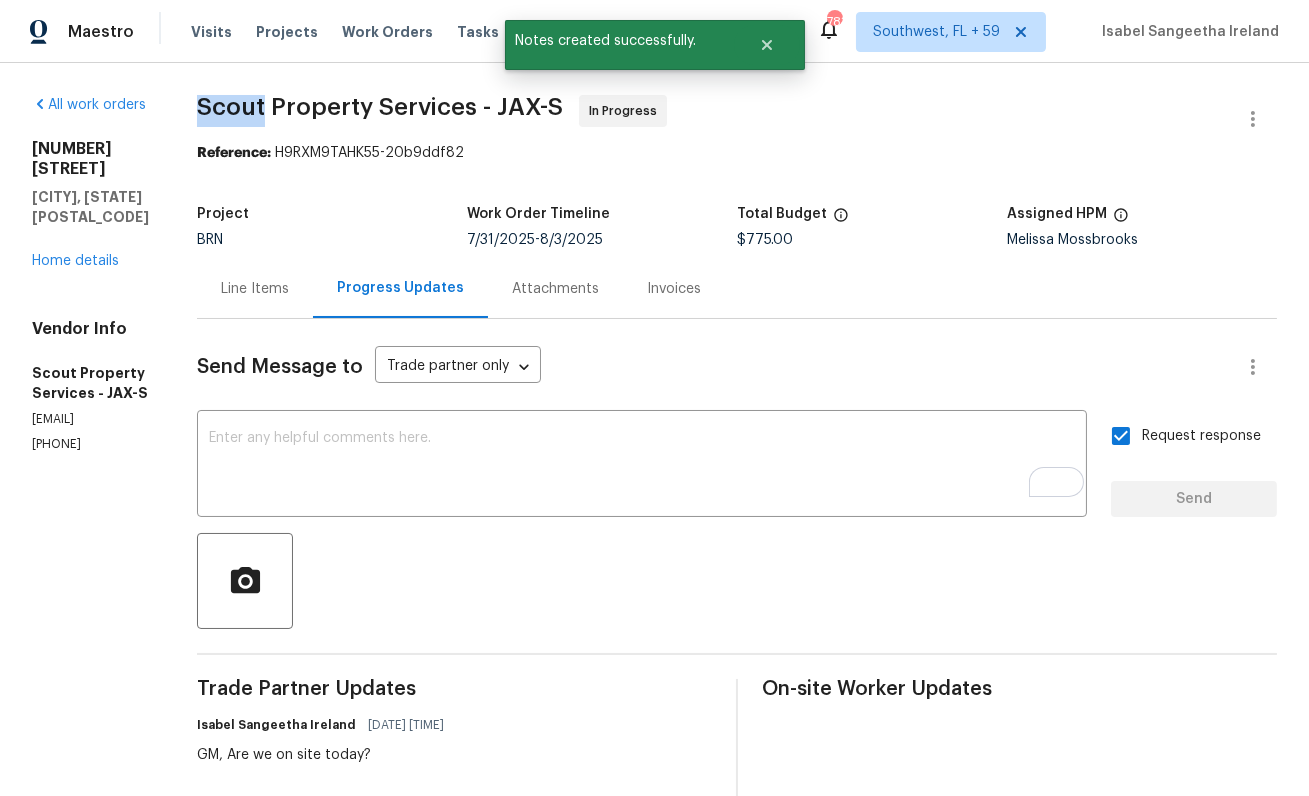 click on "Scout Property Services - JAX-S" at bounding box center (380, 107) 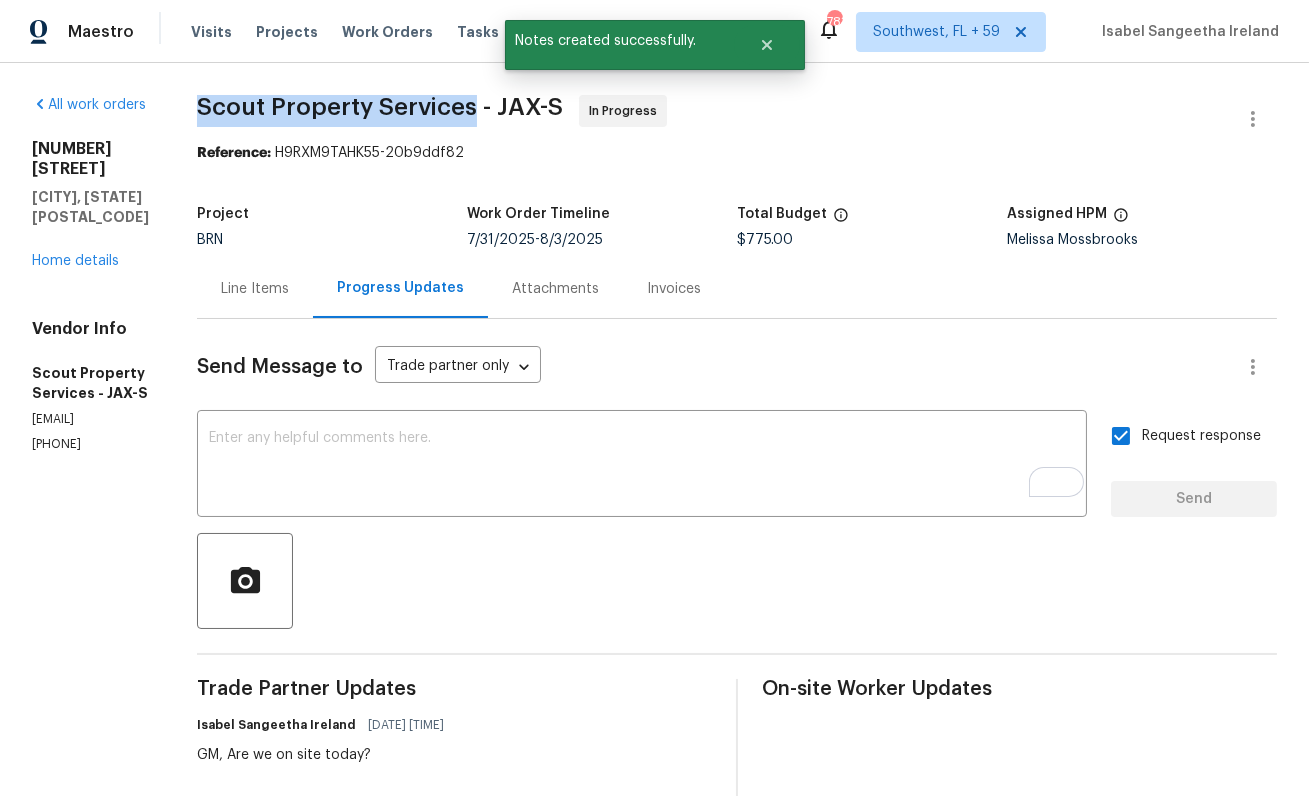 click on "Scout Property Services - JAX-S" at bounding box center [380, 107] 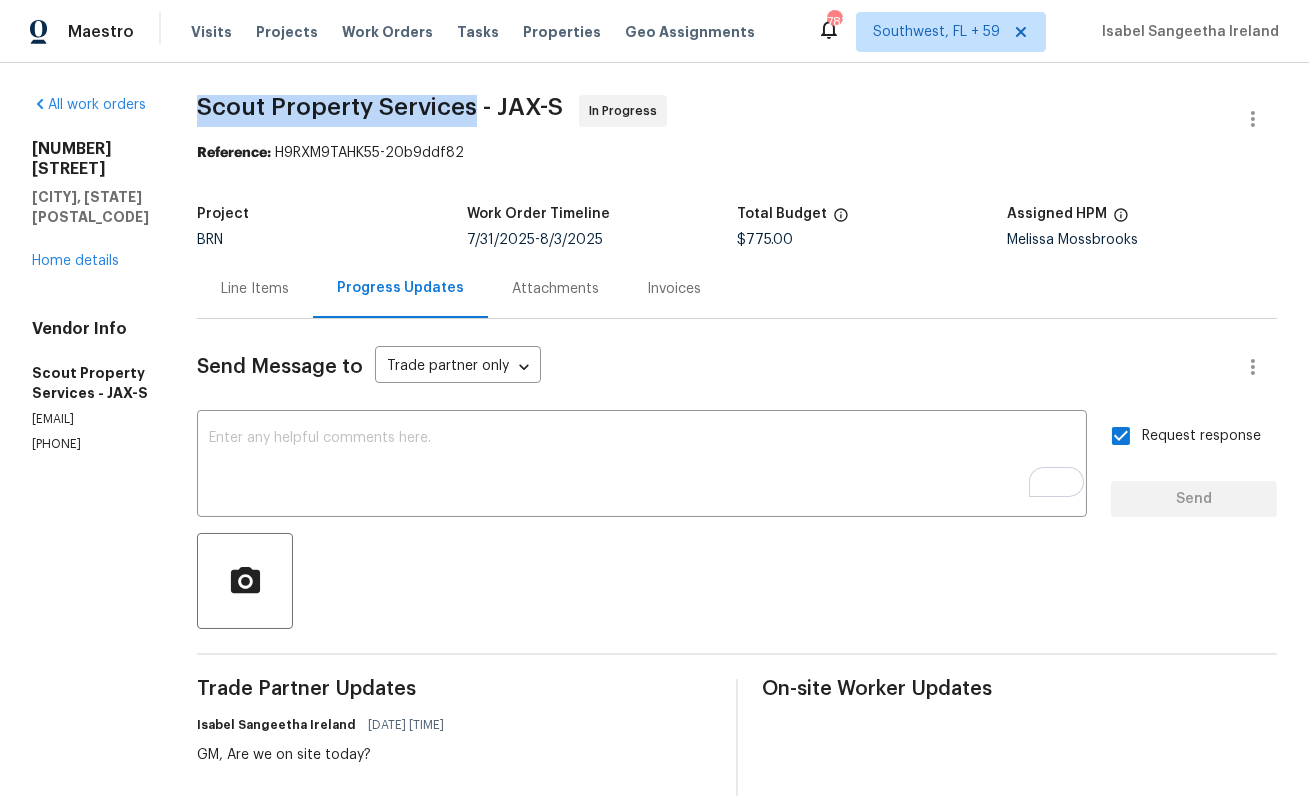 scroll, scrollTop: 293, scrollLeft: 0, axis: vertical 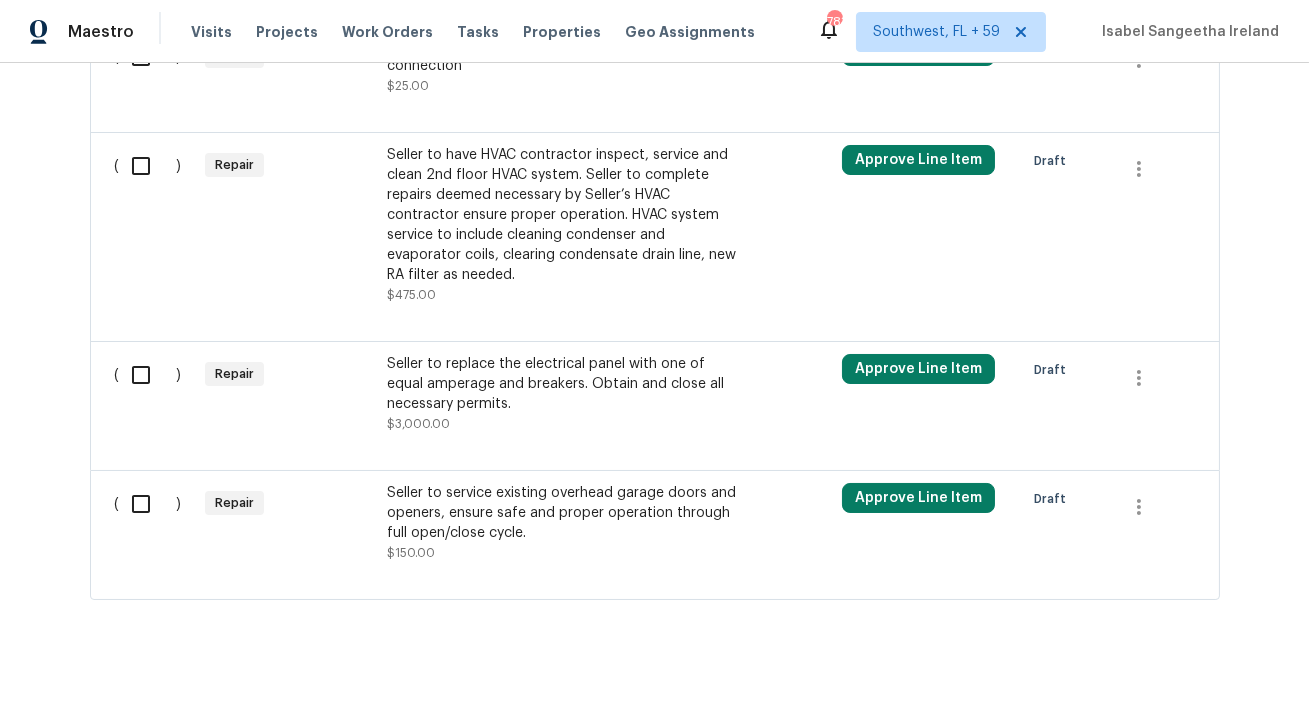 click on "Seller to service existing overhead garage doors  and openers, ensure safe and proper operation through full open/close cycle." at bounding box center (563, 513) 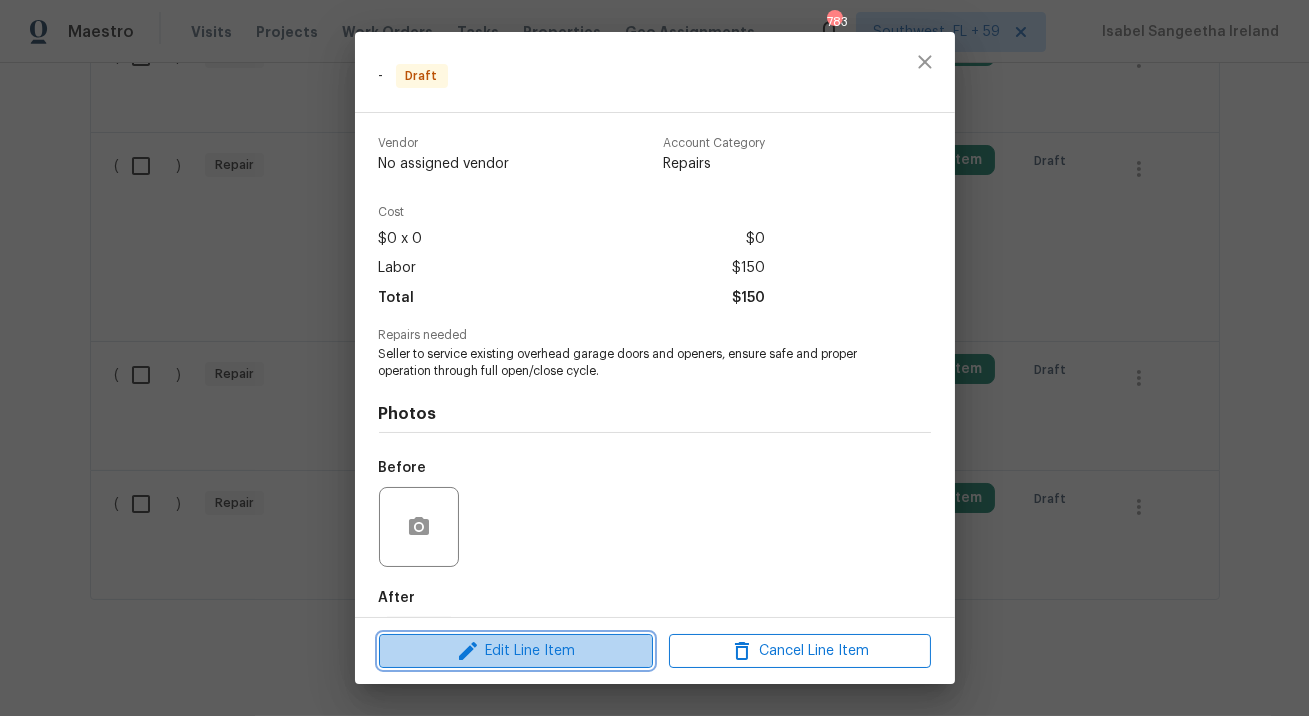 click on "Edit Line Item" at bounding box center [516, 651] 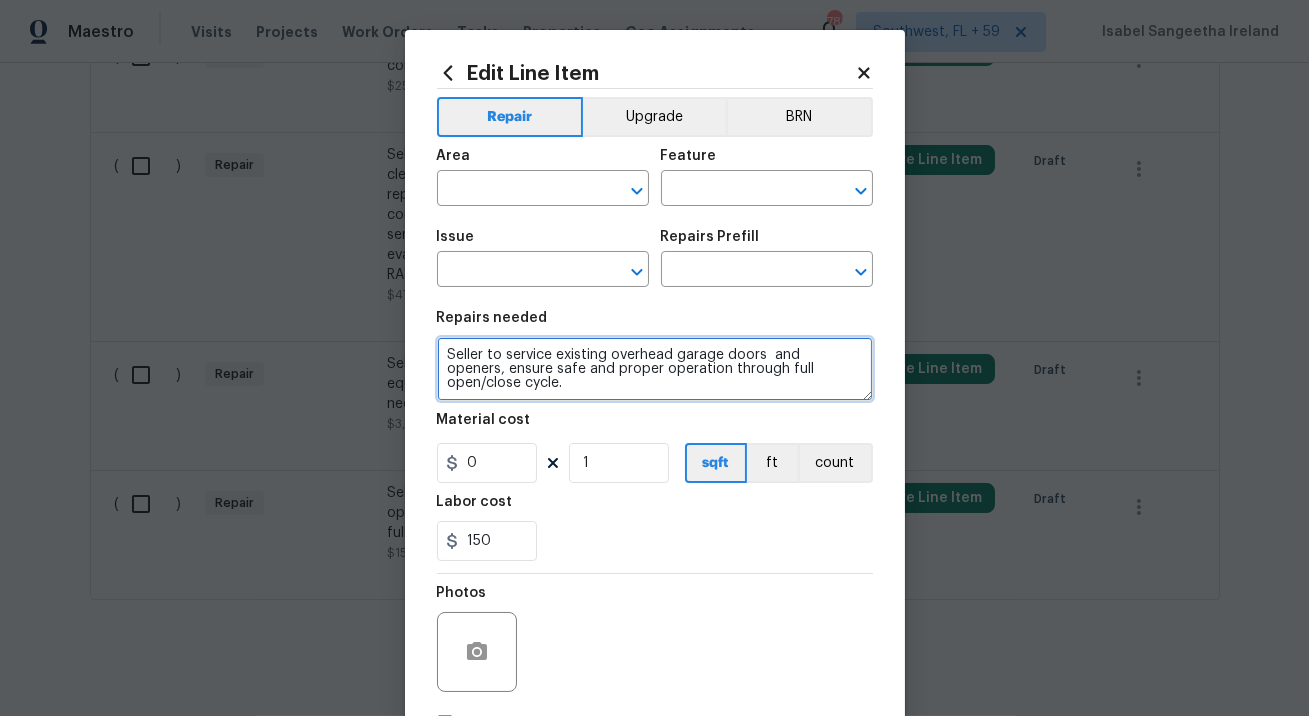click on "Seller to service existing overhead garage doors  and openers, ensure safe and proper operation through full open/close cycle." at bounding box center (655, 369) 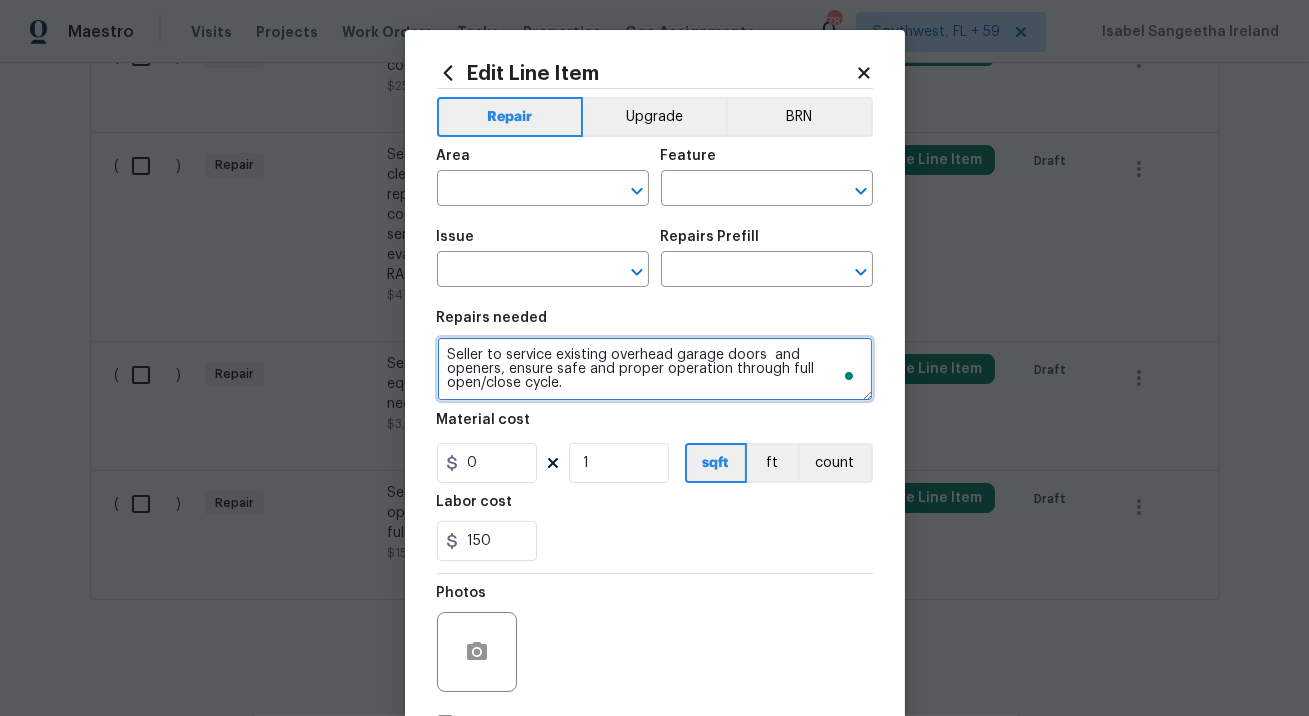 click on "Seller to service existing overhead garage doors  and openers, ensure safe and proper operation through full open/close cycle." at bounding box center [655, 369] 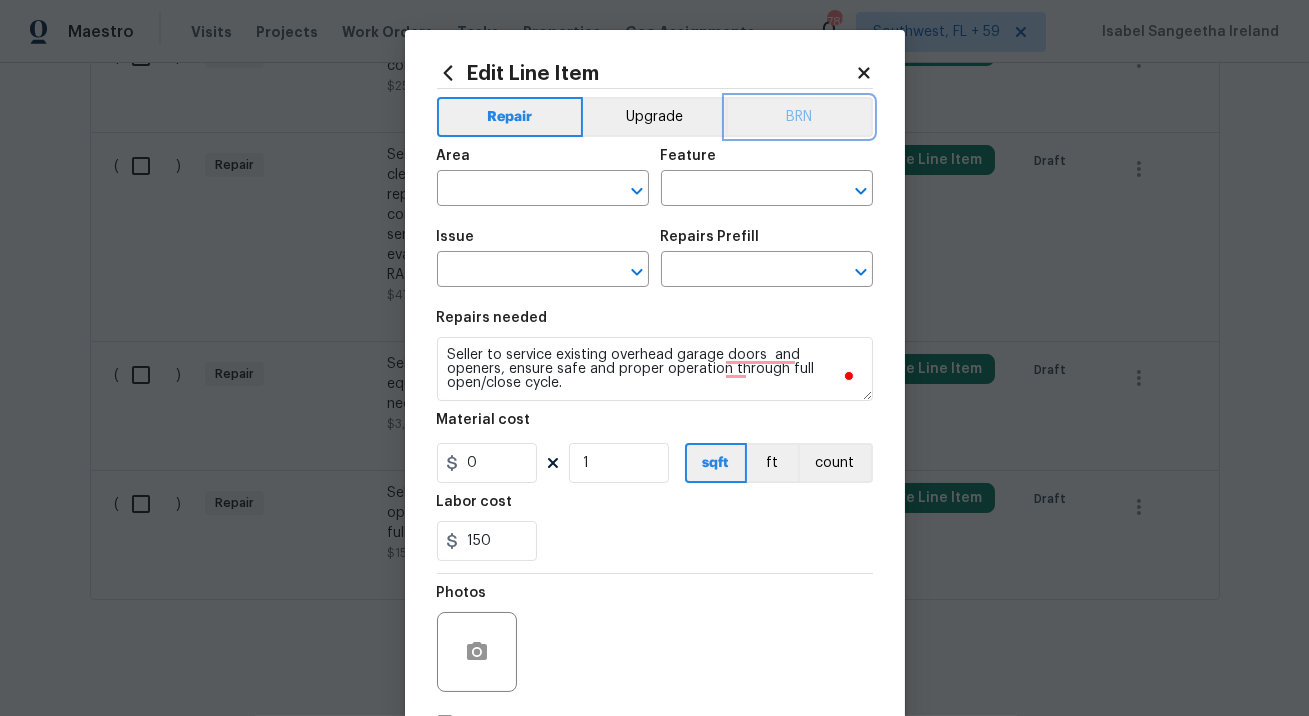 click on "BRN" at bounding box center [799, 117] 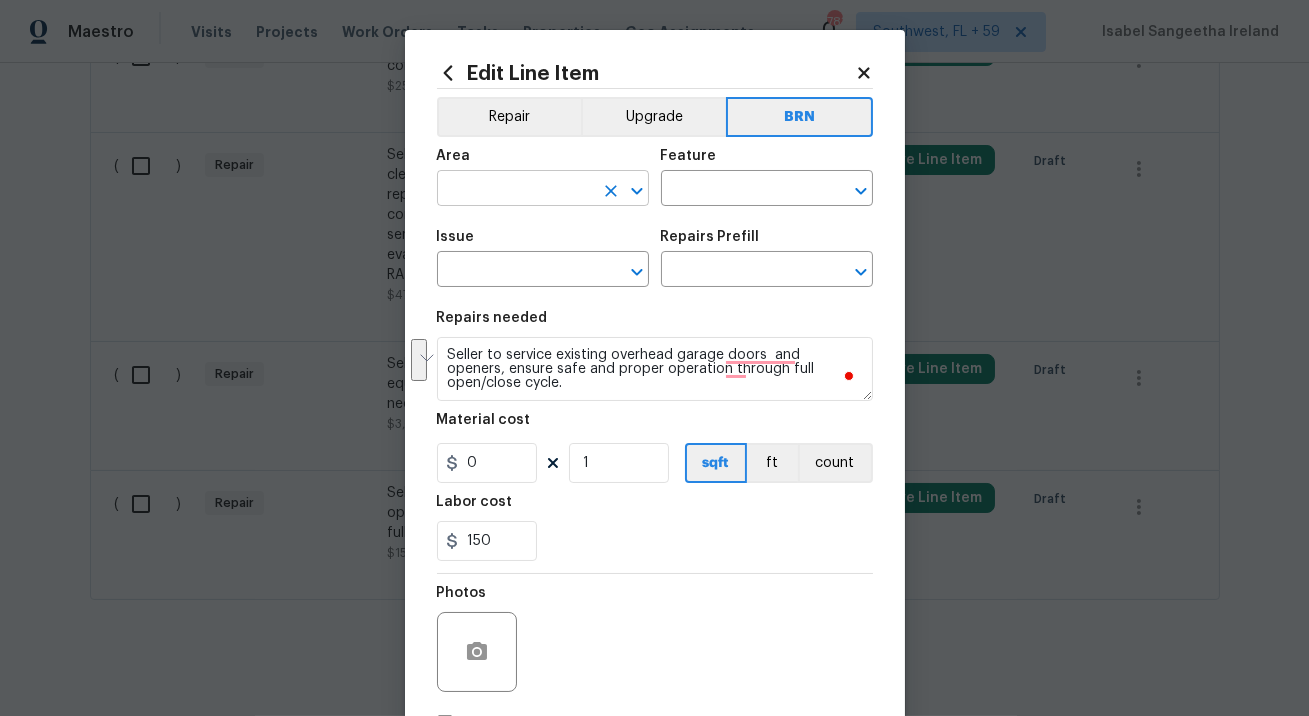 click at bounding box center [515, 190] 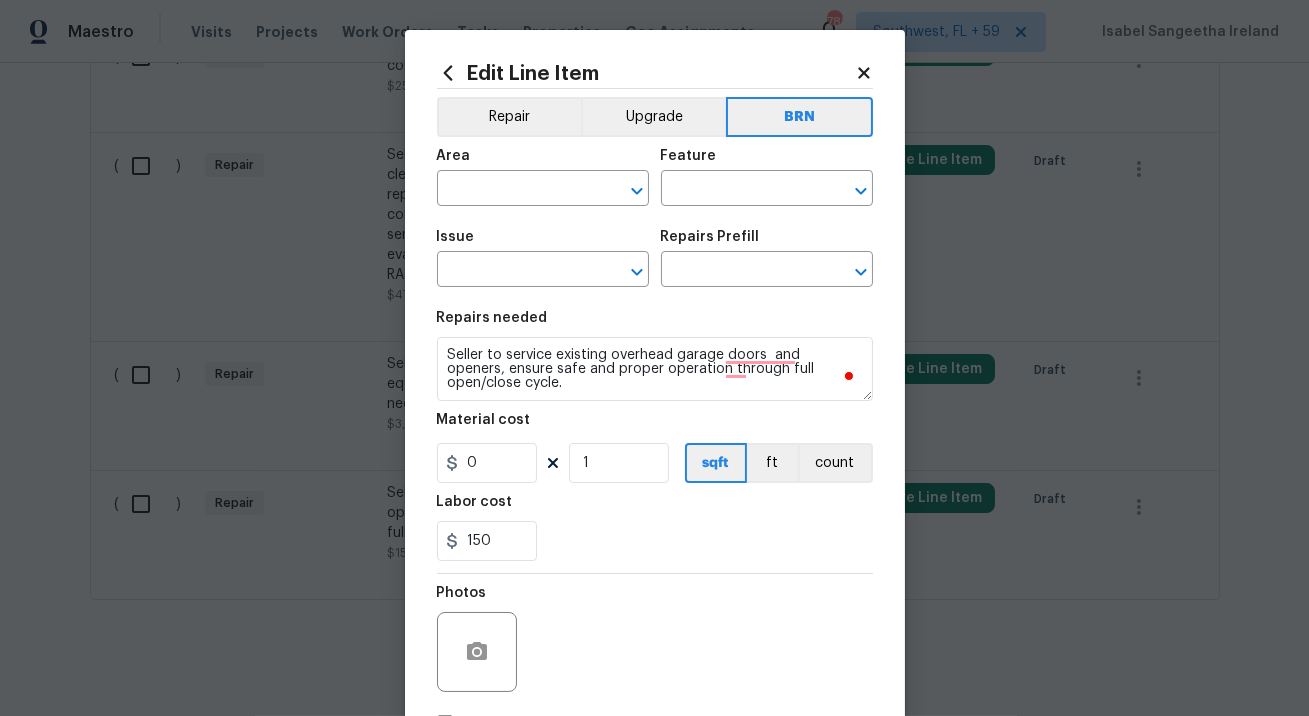 click on "Repairs needed" at bounding box center [655, 324] 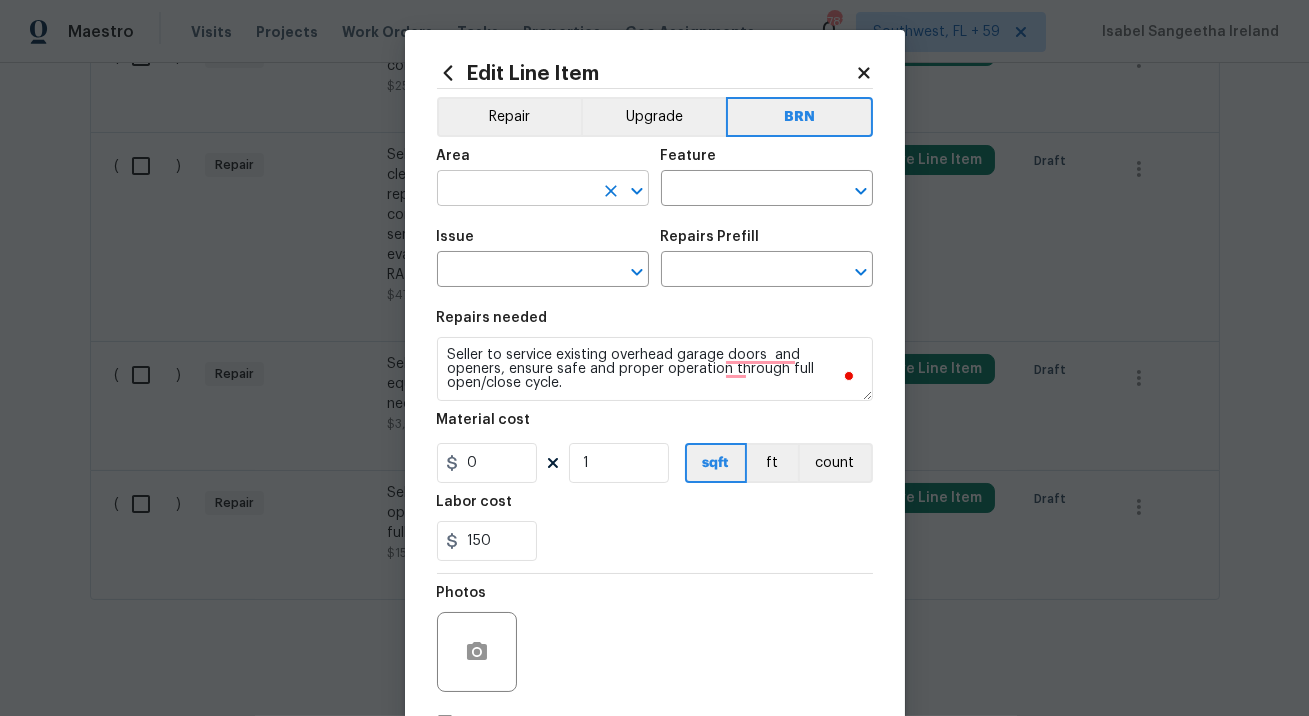 click at bounding box center (515, 190) 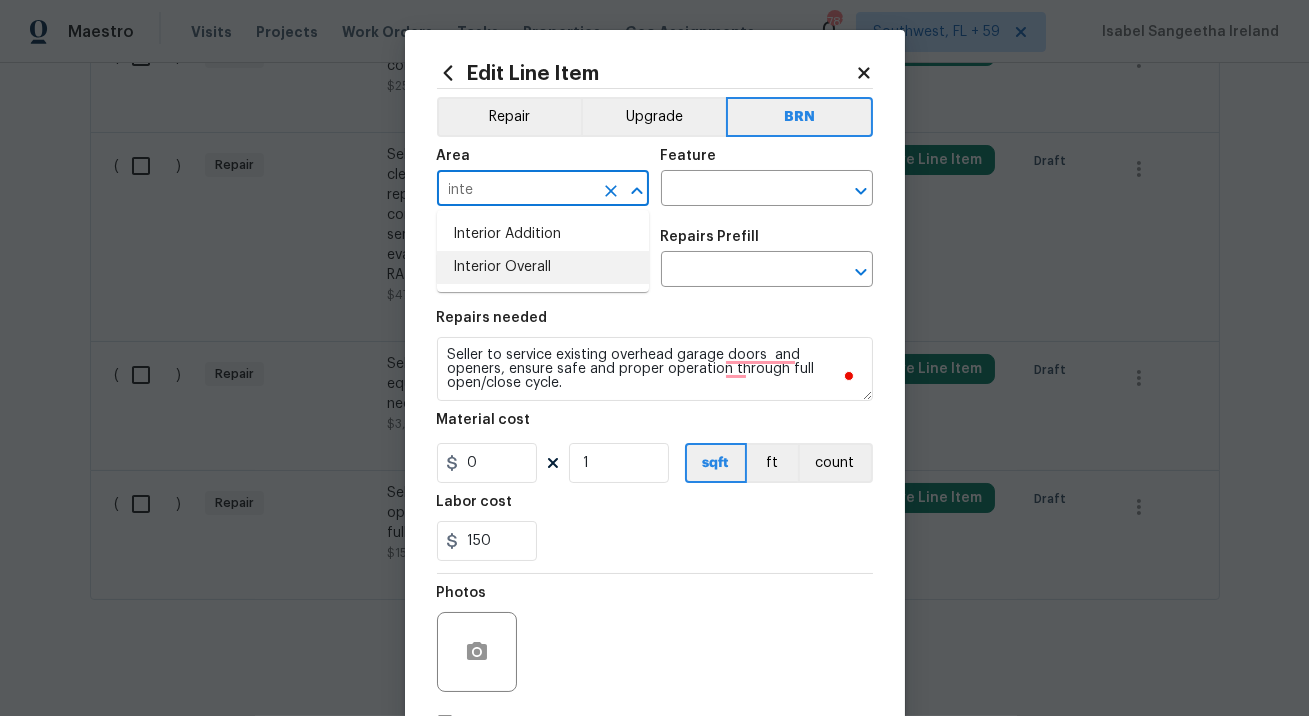 click on "Interior Overall" at bounding box center [543, 267] 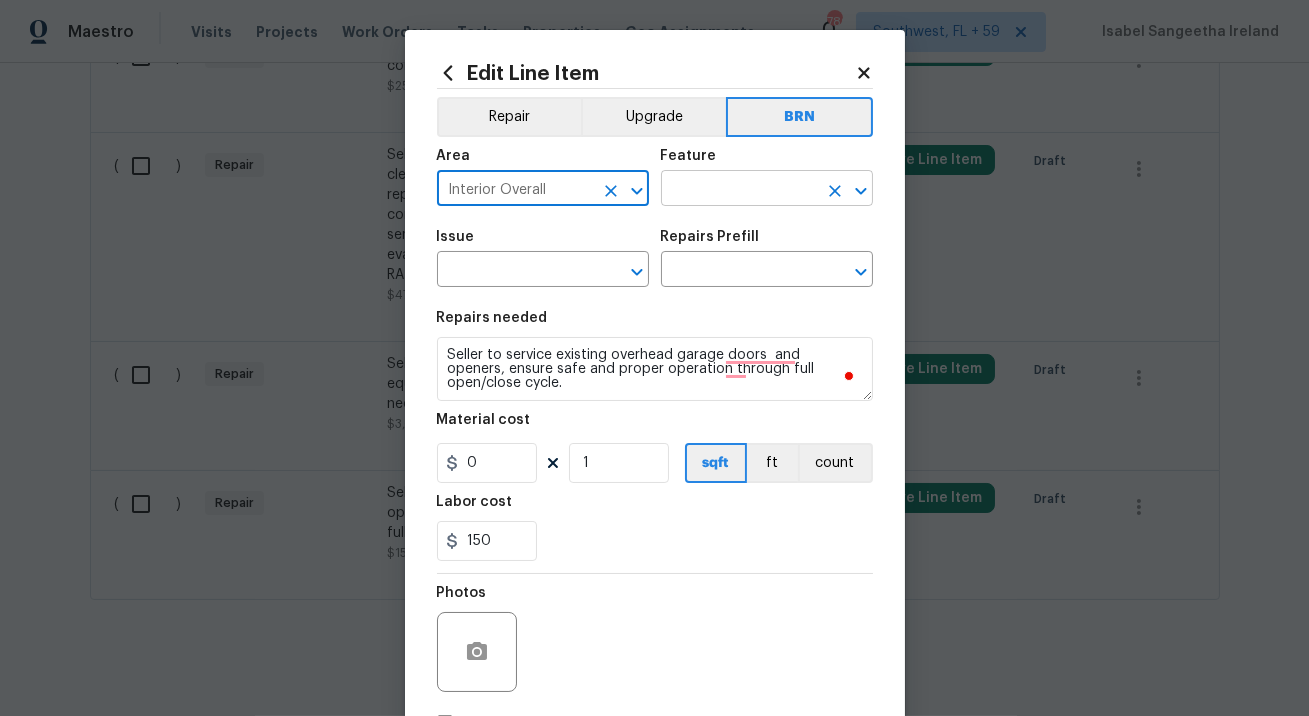 type on "Interior Overall" 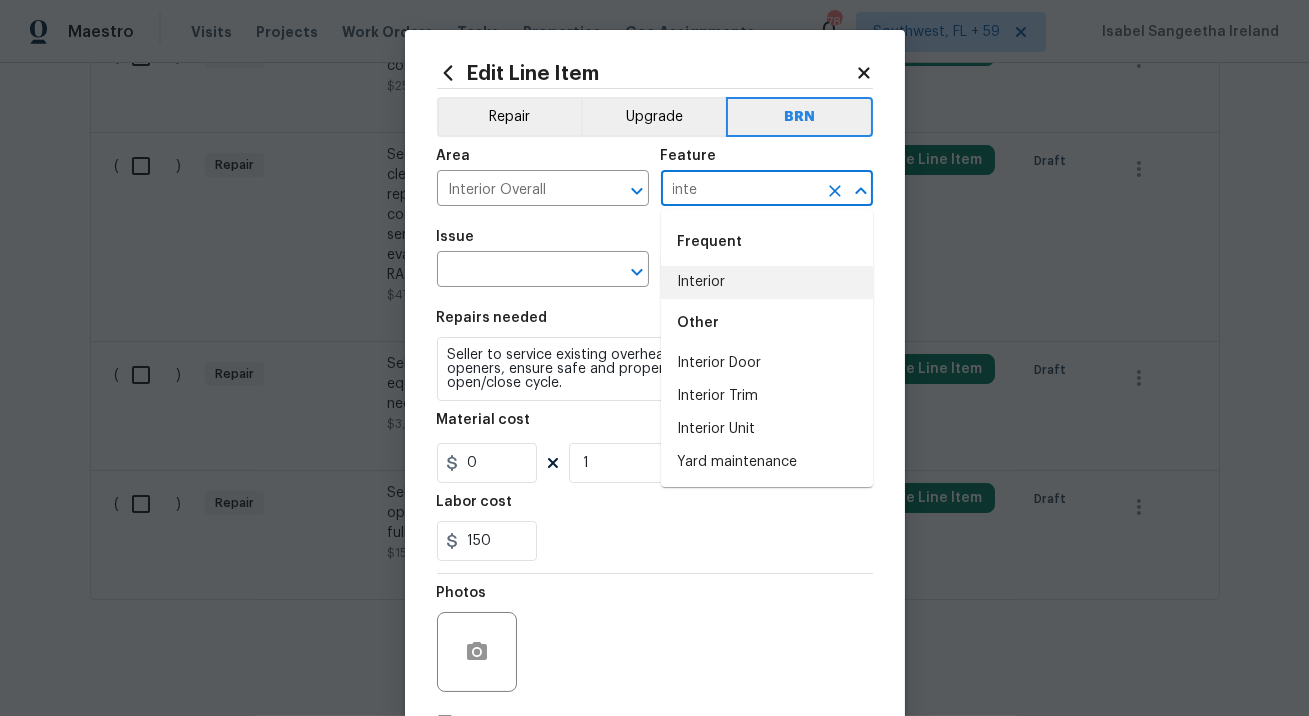click on "Interior" at bounding box center [767, 282] 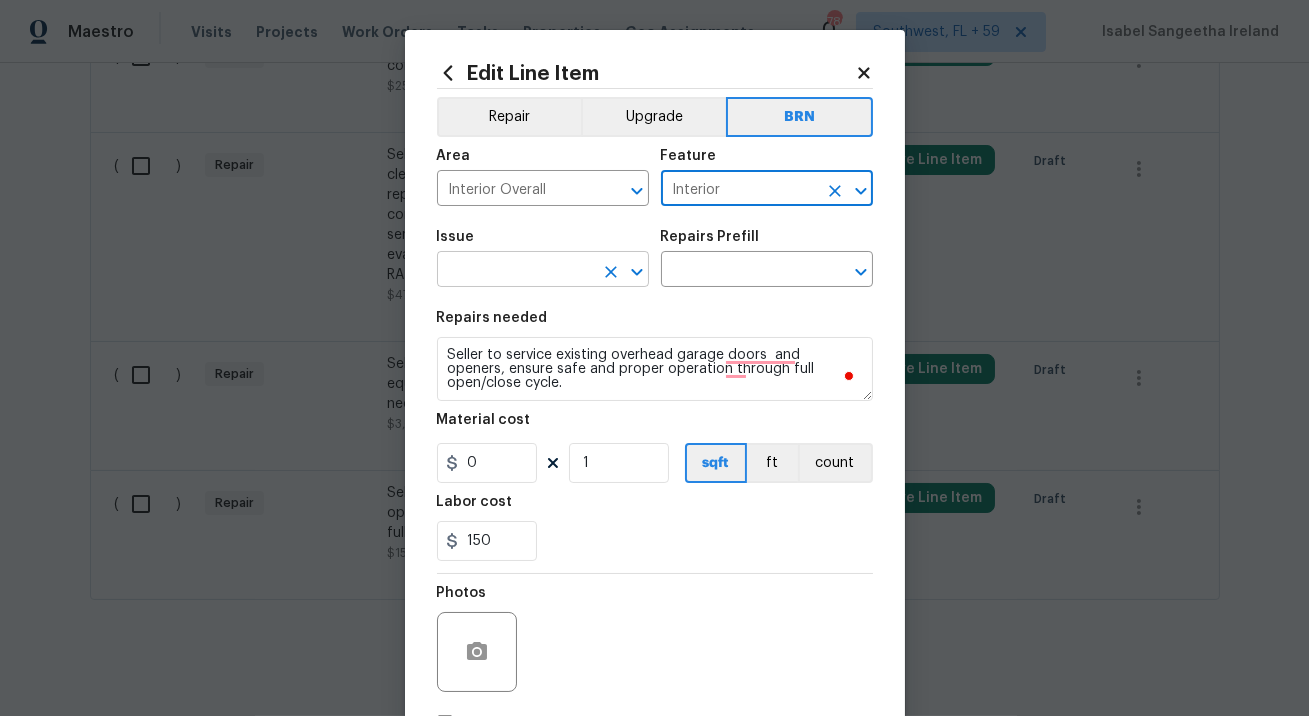 type on "Interior" 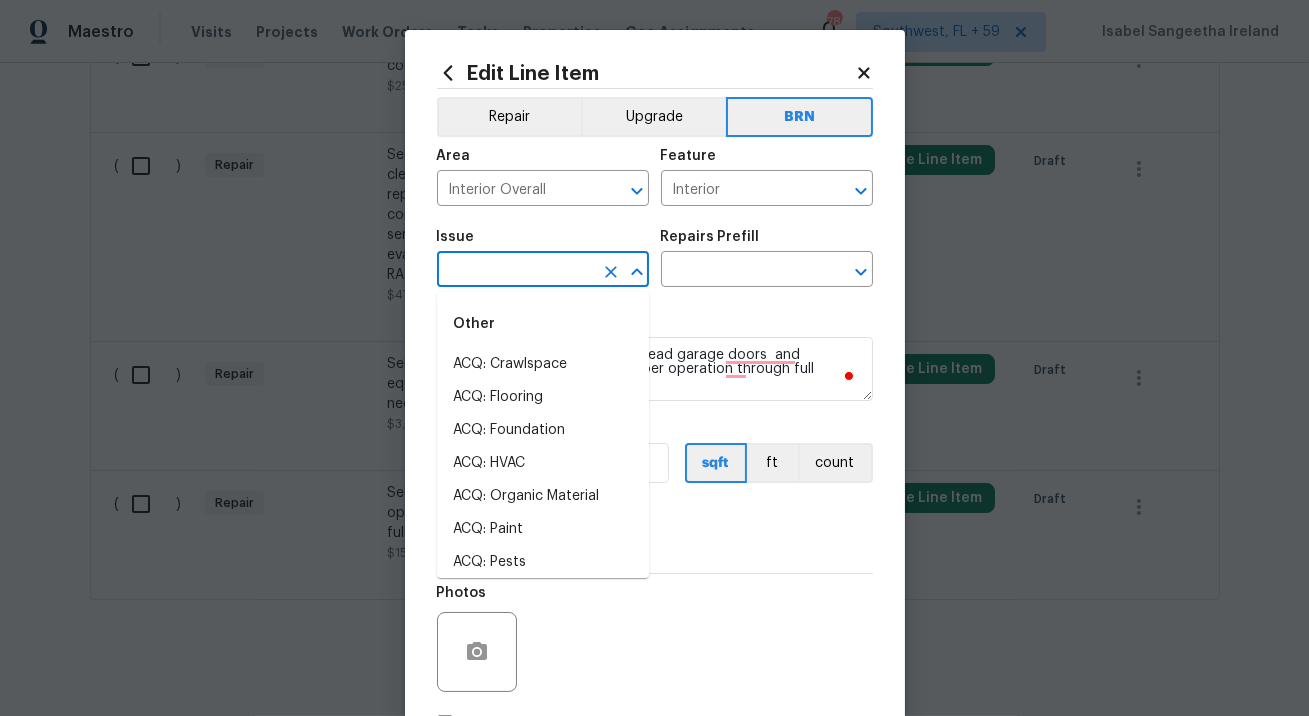 click at bounding box center (515, 271) 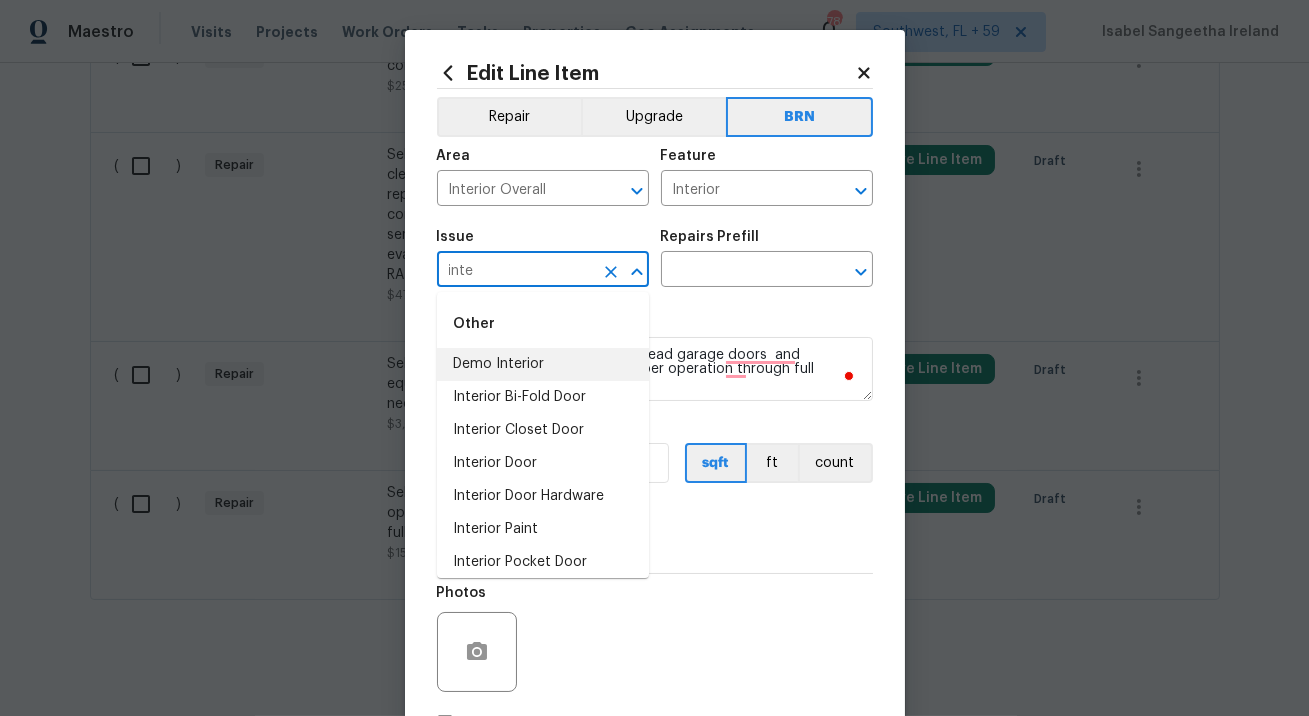 click on "Demo Interior" at bounding box center [543, 364] 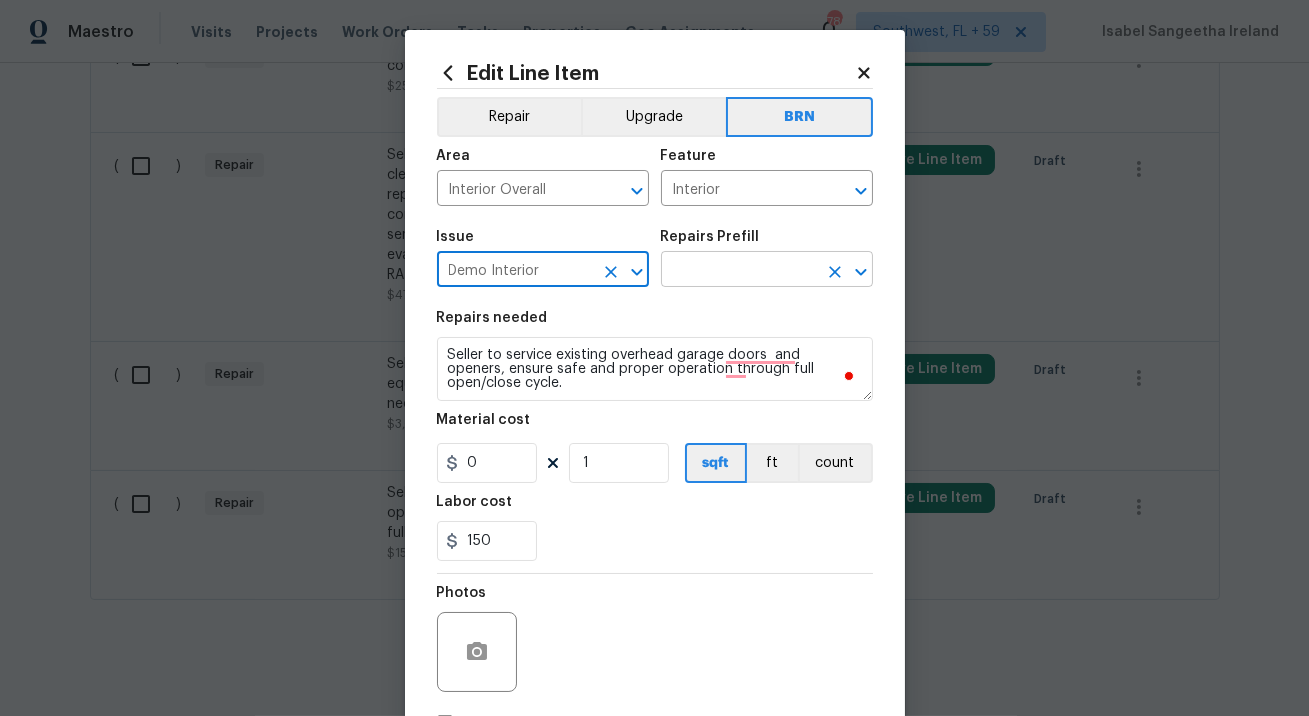 type on "Demo Interior" 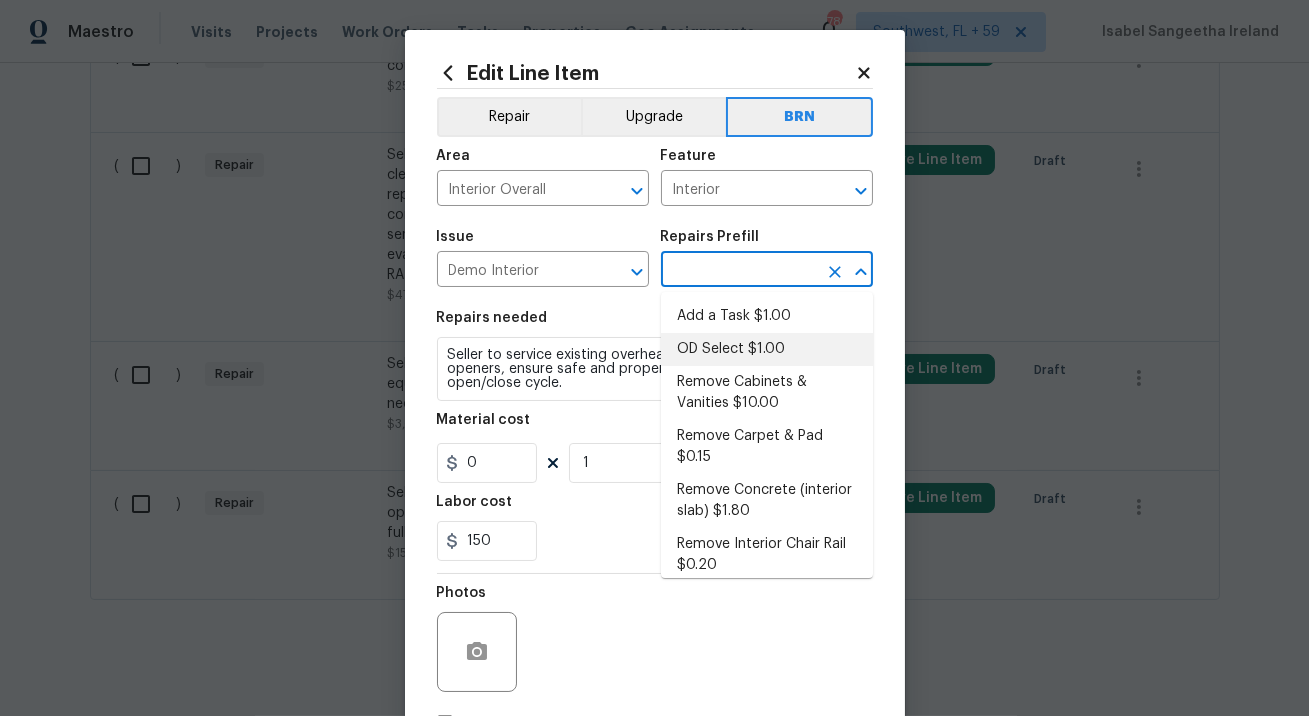 click on "OD Select $1.00" at bounding box center (767, 349) 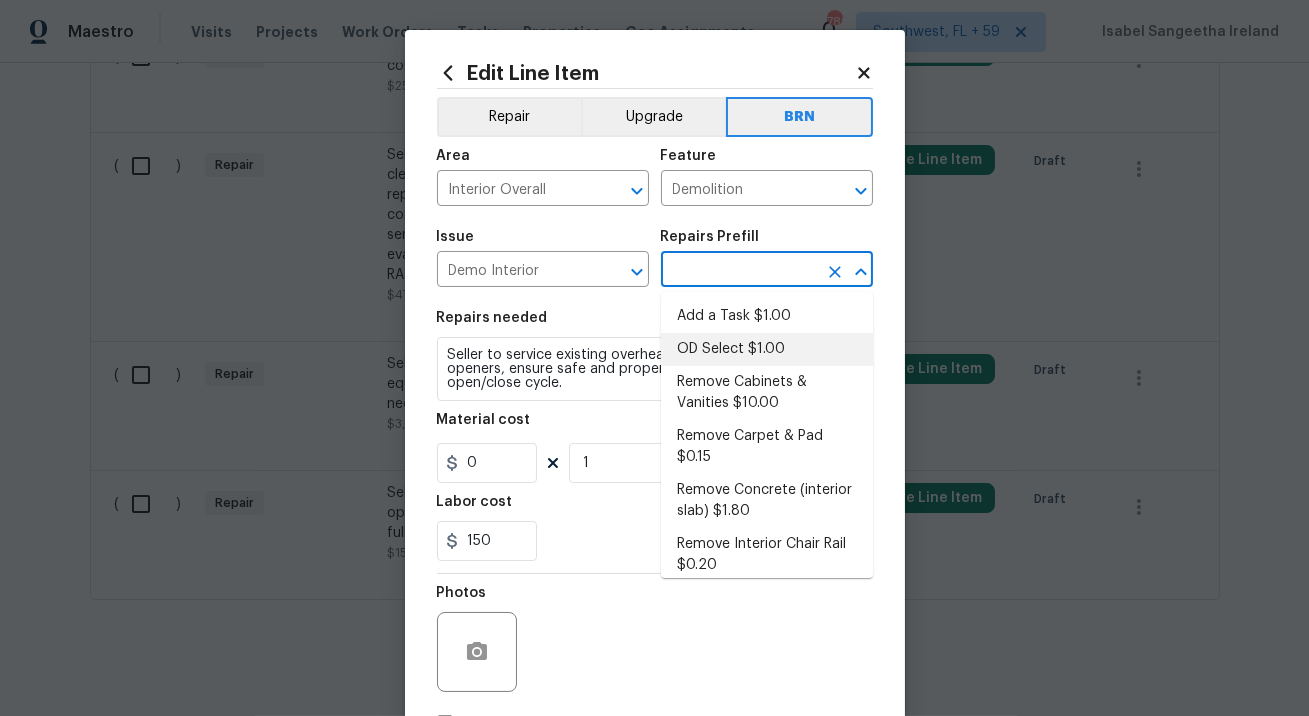 type on "OD Select $1.00" 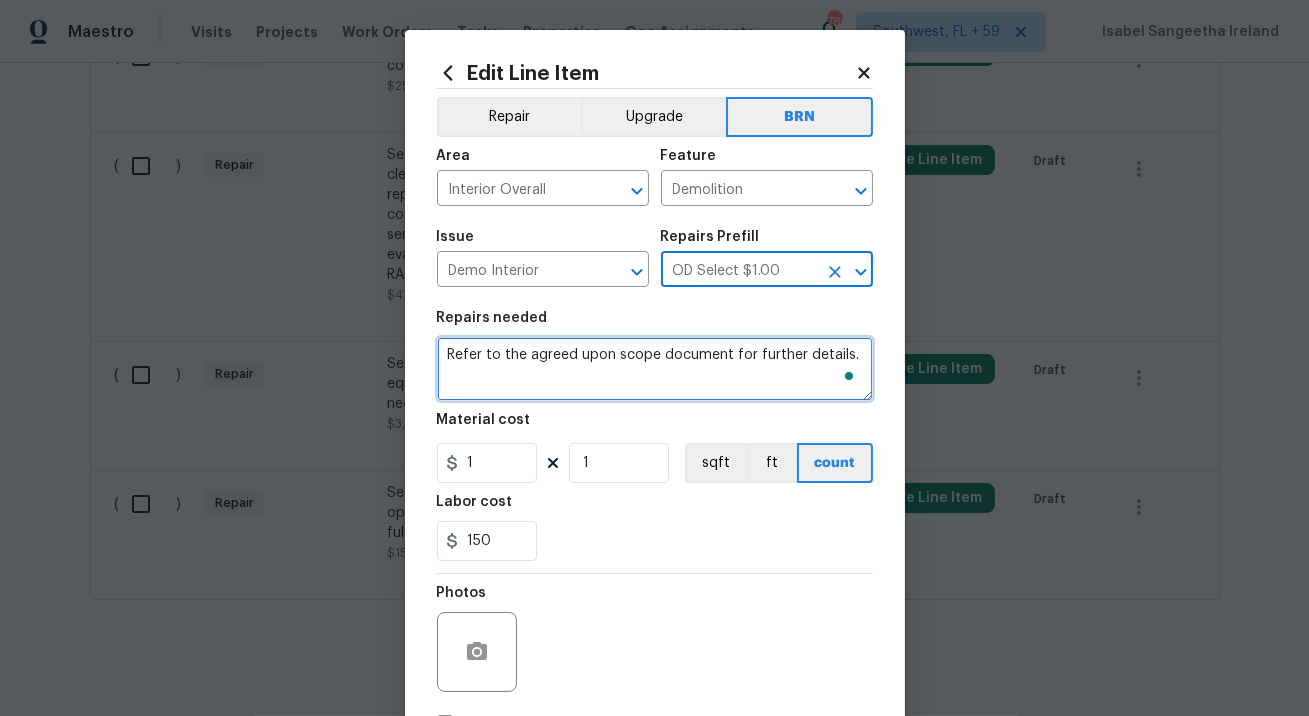 click on "Refer to the agreed upon scope document for further details." at bounding box center [655, 369] 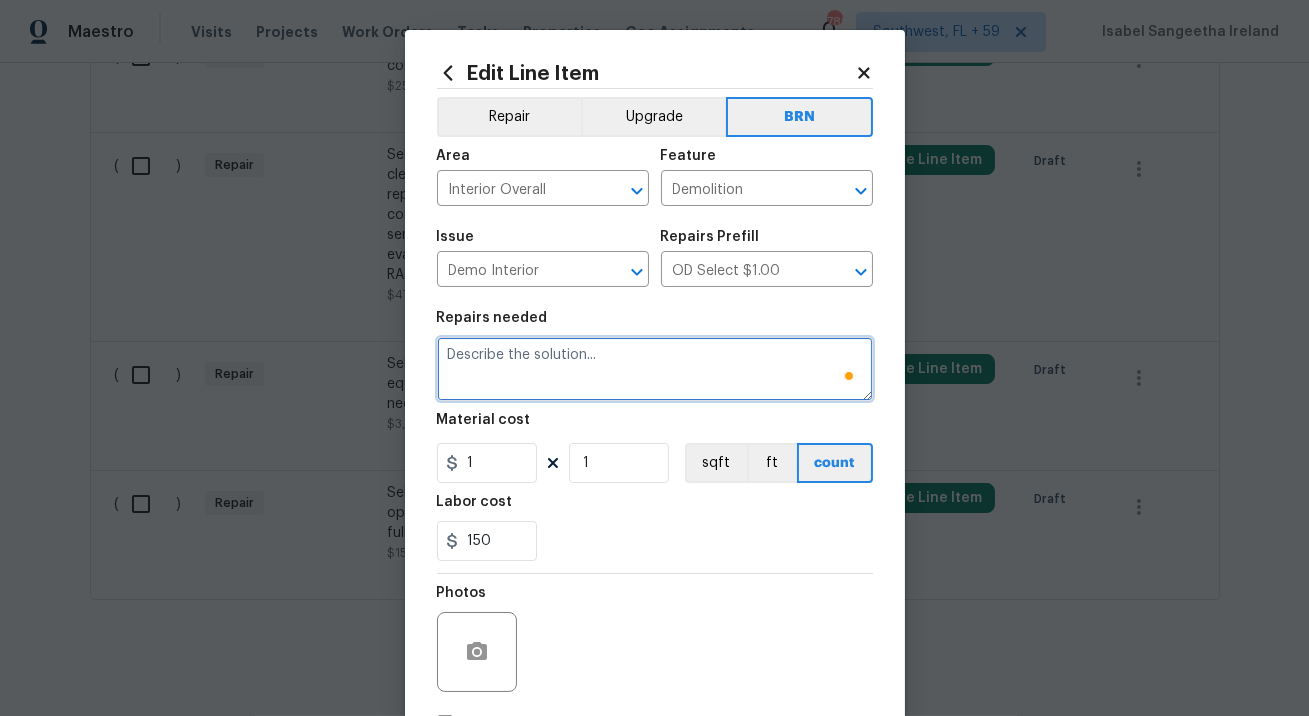 paste on "Seller to service existing overhead garage doors  and openers, ensure safe and proper operation through full open/close cycle." 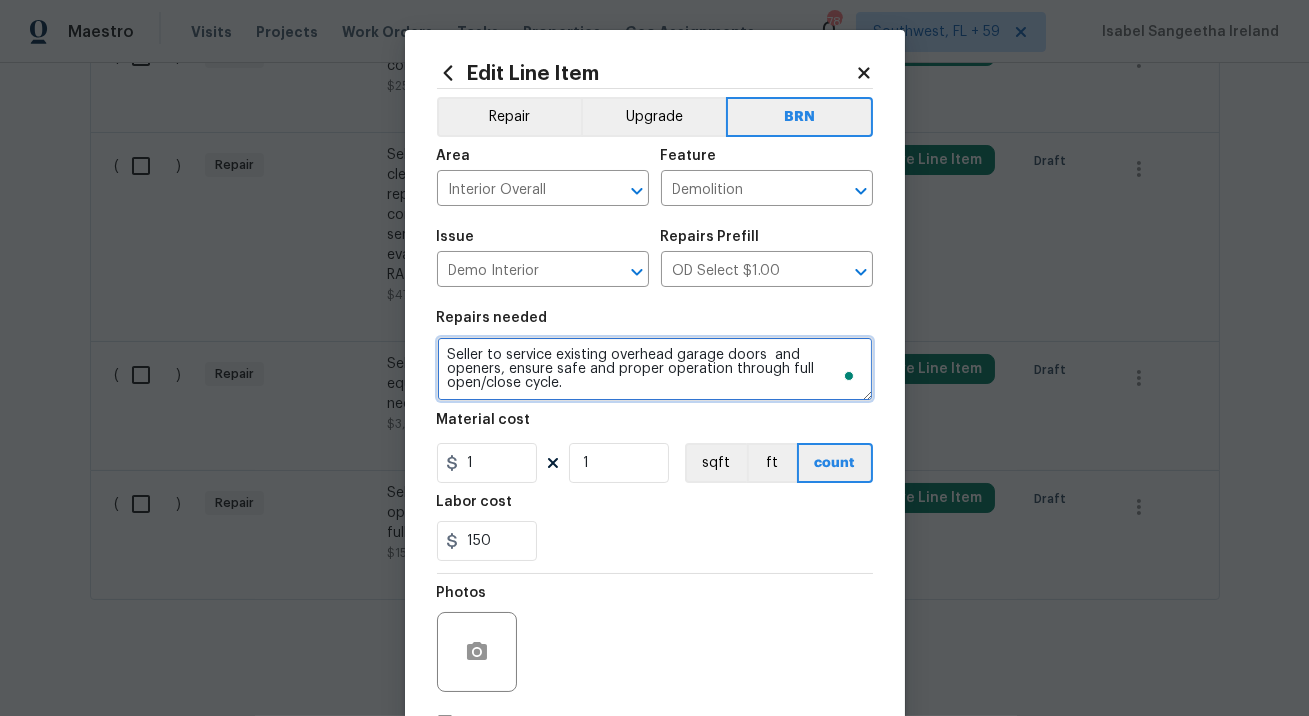 type on "Seller to service existing overhead garage doors  and openers, ensure safe and proper operation through full open/close cycle." 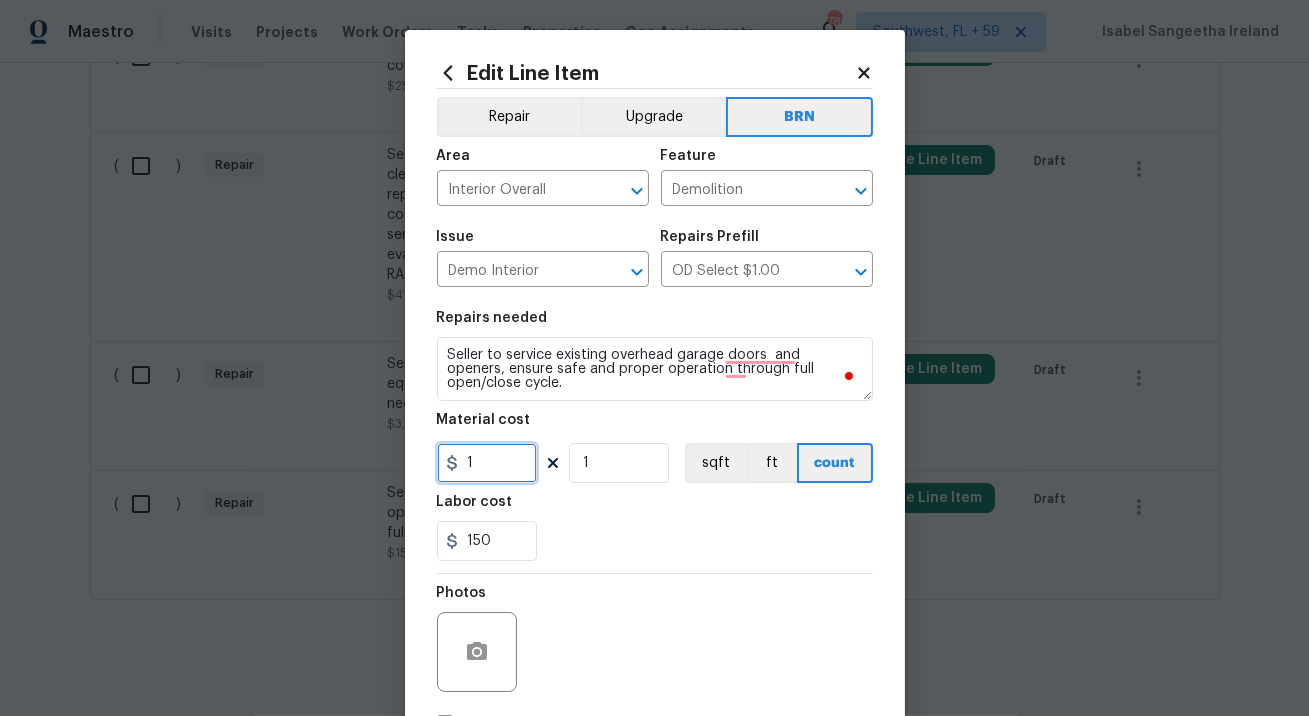 click on "1" at bounding box center (487, 463) 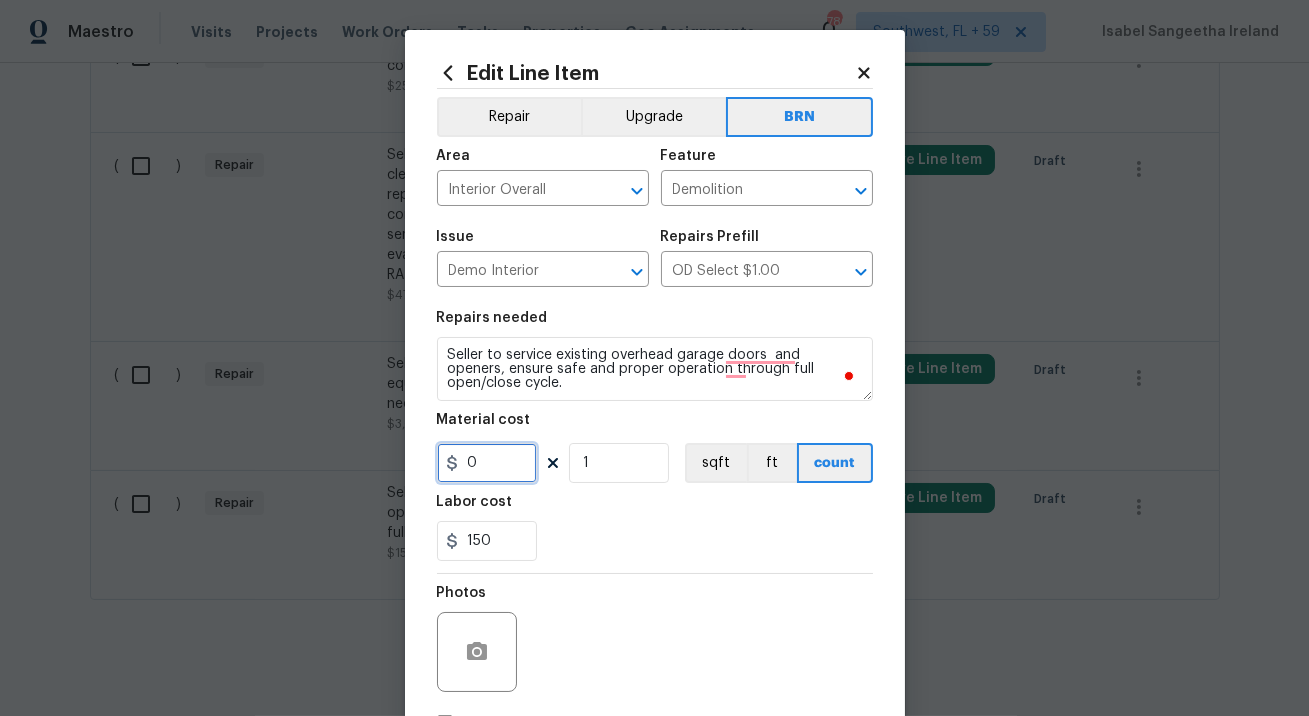 type on "0" 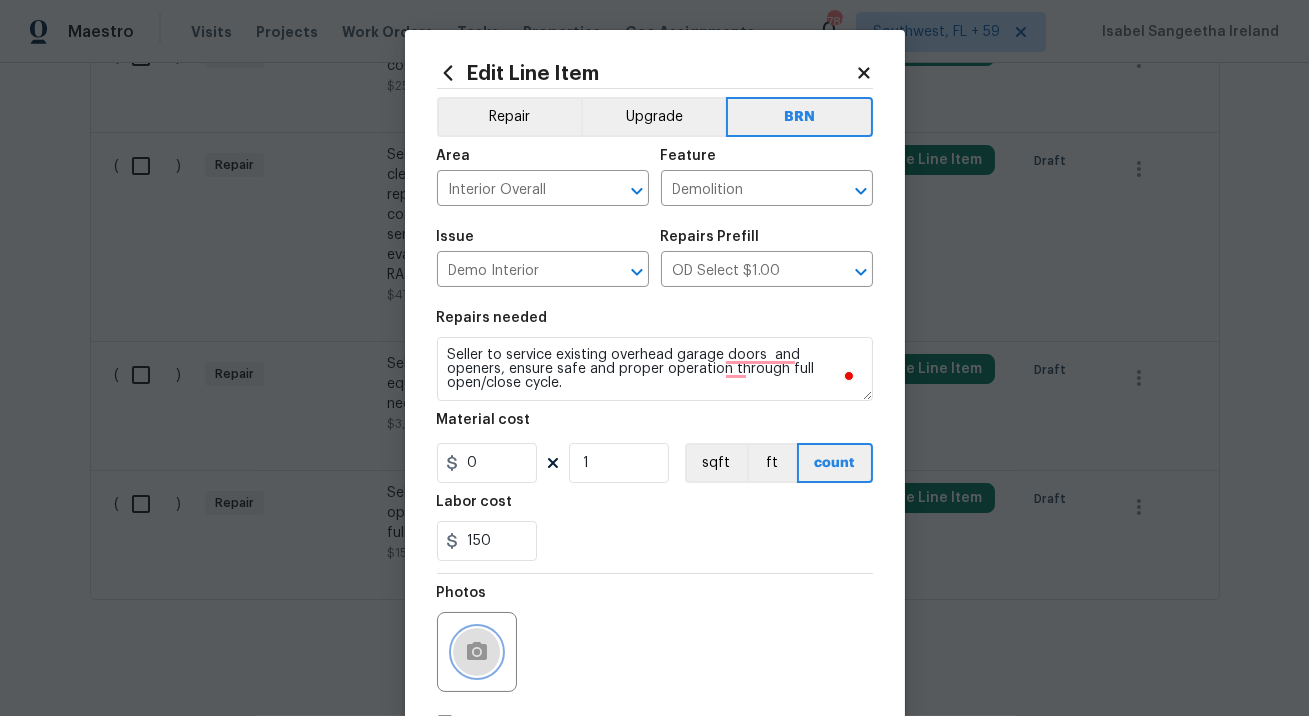 click at bounding box center [477, 652] 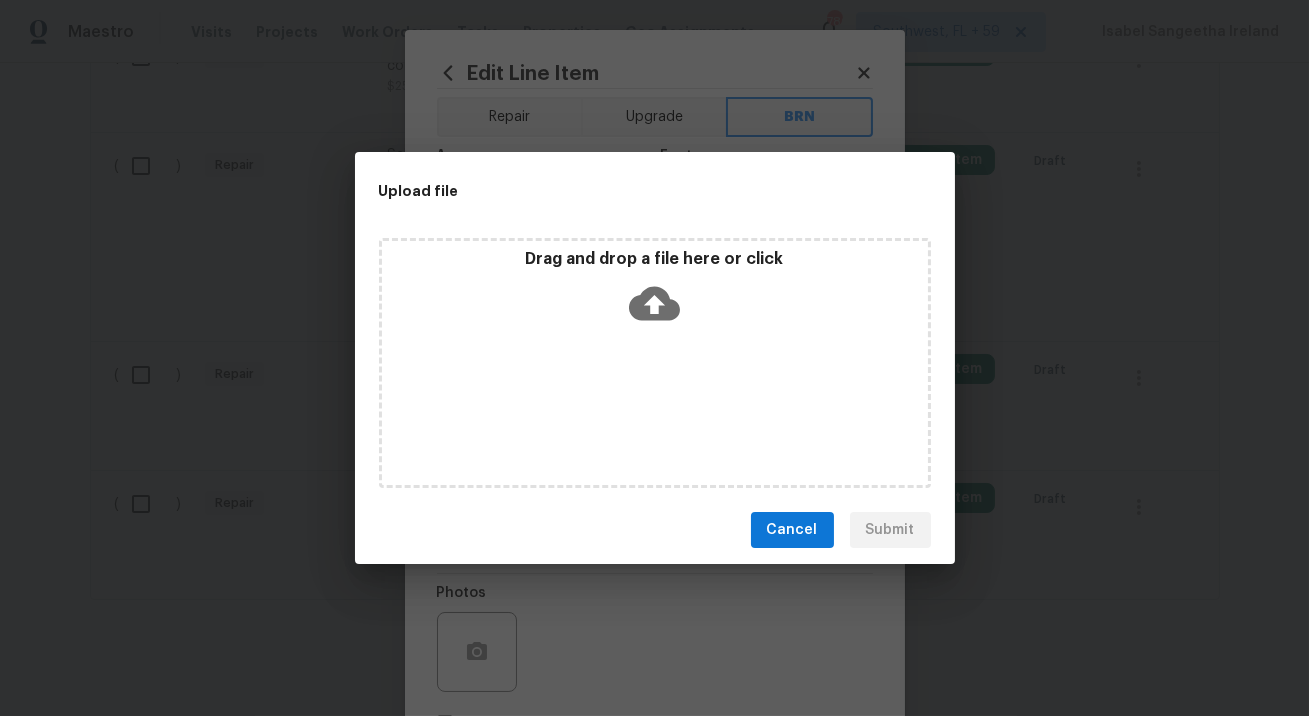 click 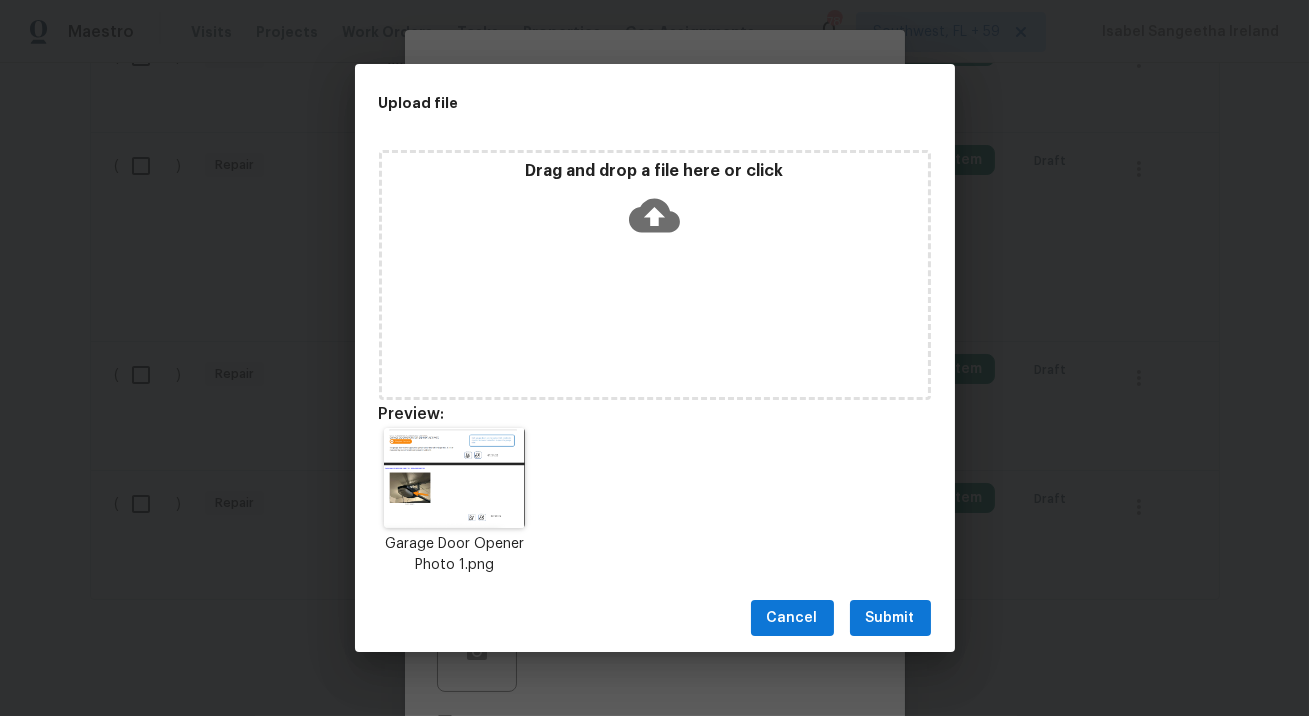 click on "Submit" at bounding box center (890, 618) 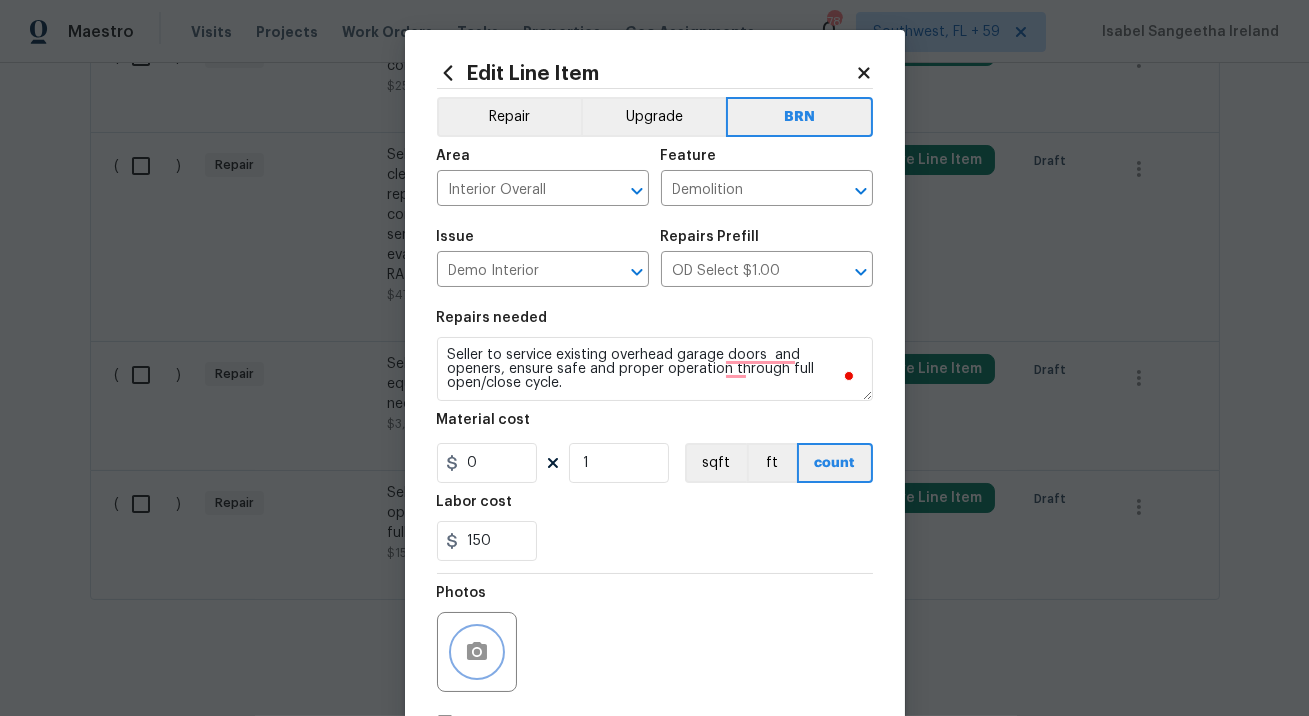 scroll, scrollTop: 145, scrollLeft: 0, axis: vertical 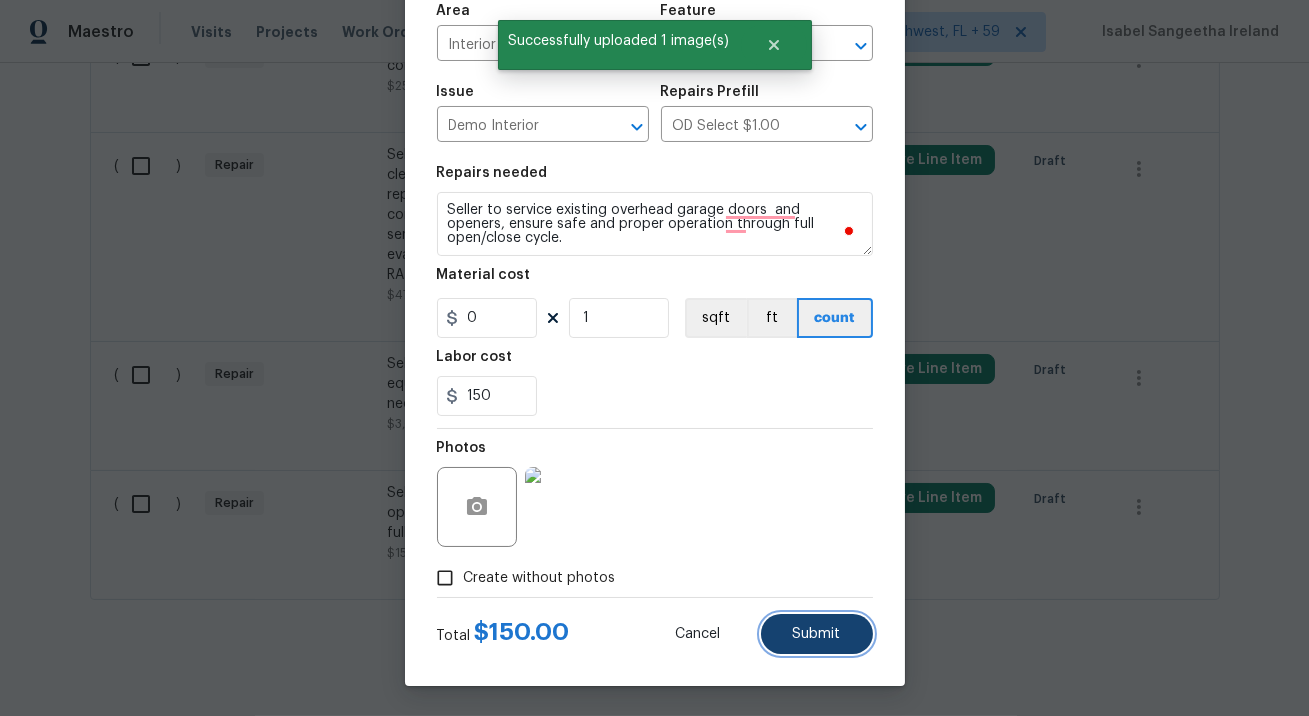 click on "Submit" at bounding box center (817, 634) 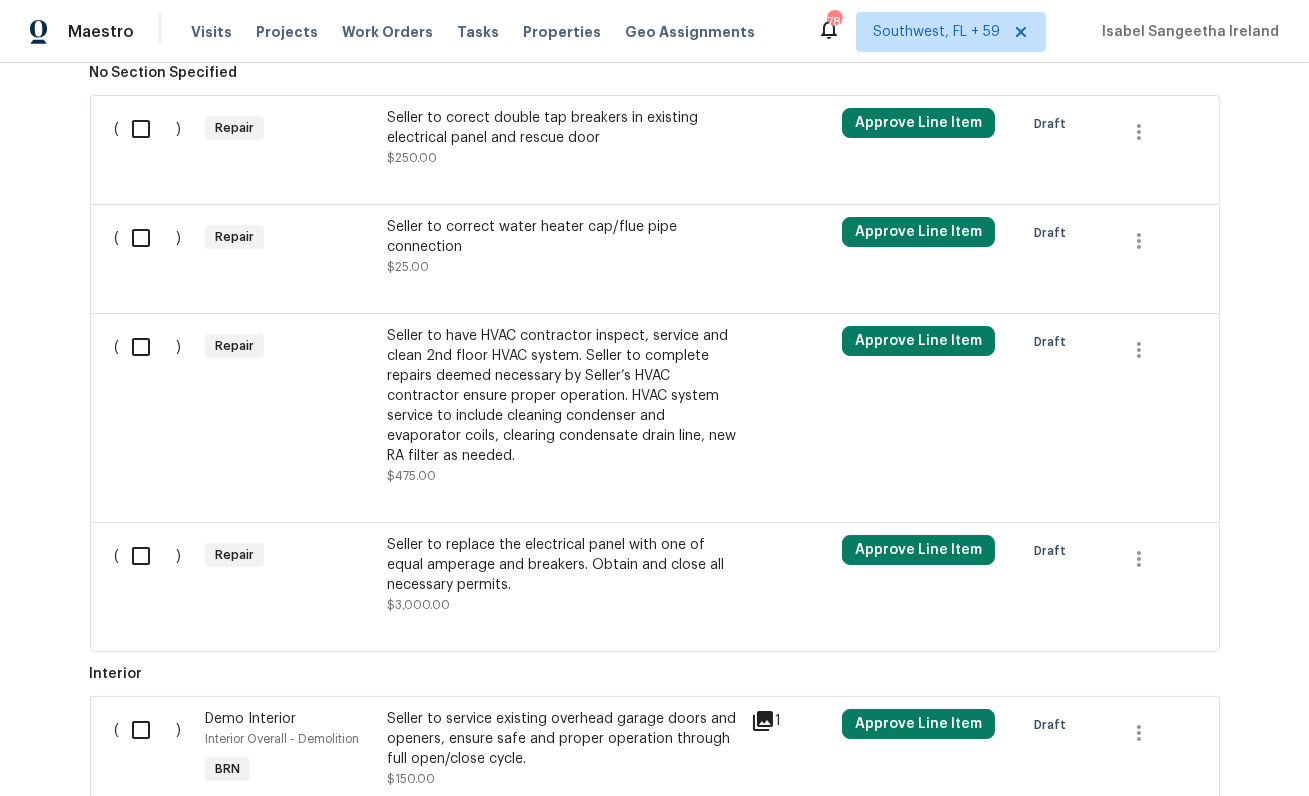 scroll, scrollTop: 671, scrollLeft: 0, axis: vertical 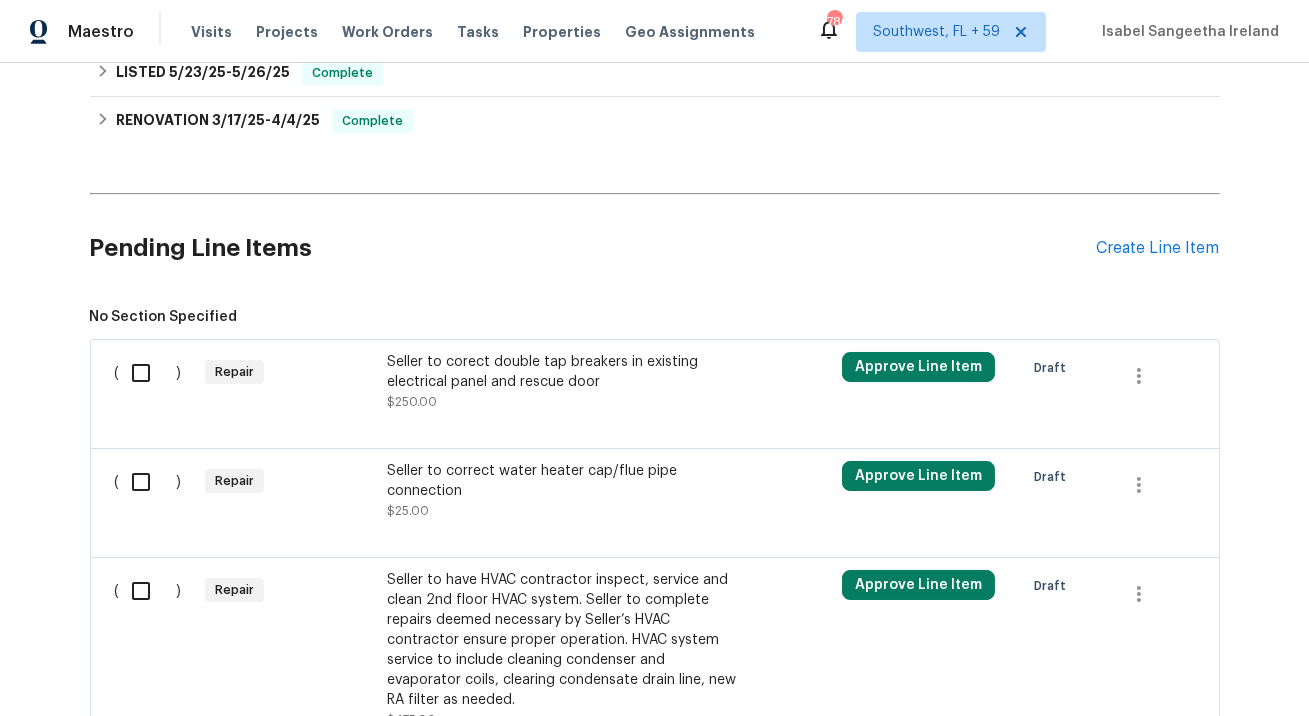 click on "Seller to corect double tap breakers in existing electrical panel and rescue door" at bounding box center [563, 372] 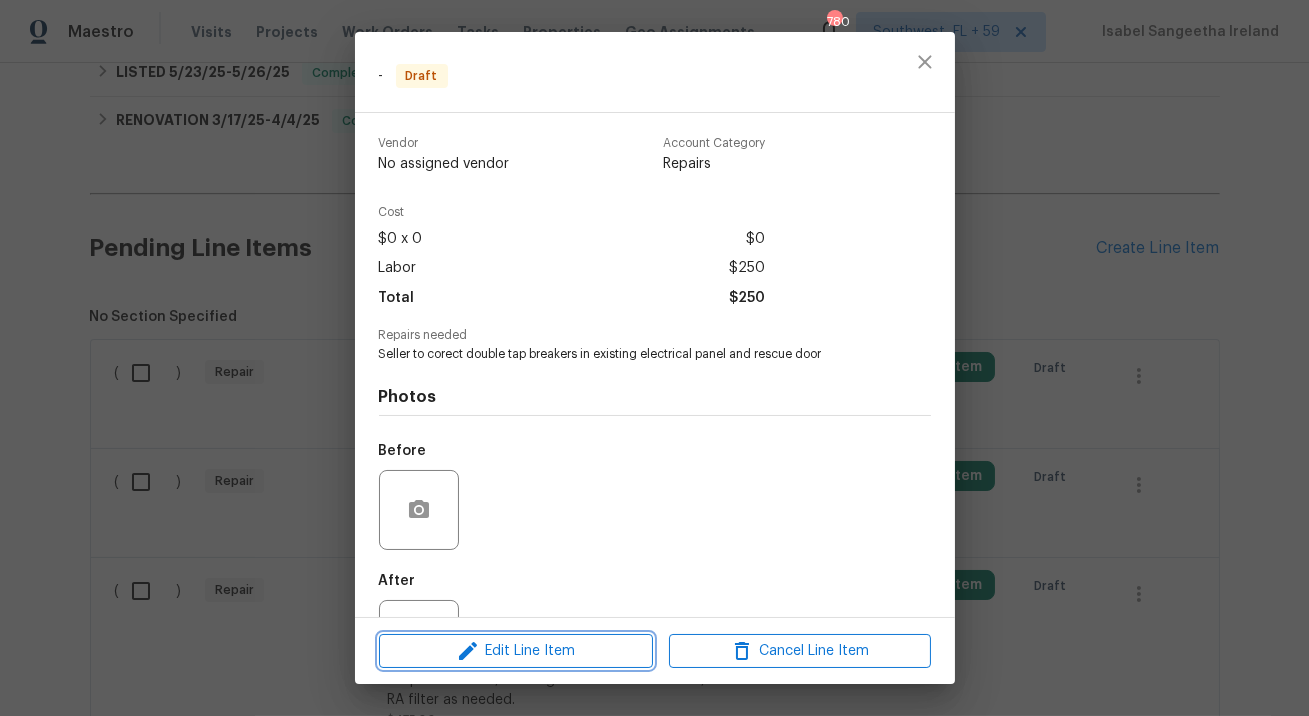 click on "Edit Line Item" at bounding box center (516, 651) 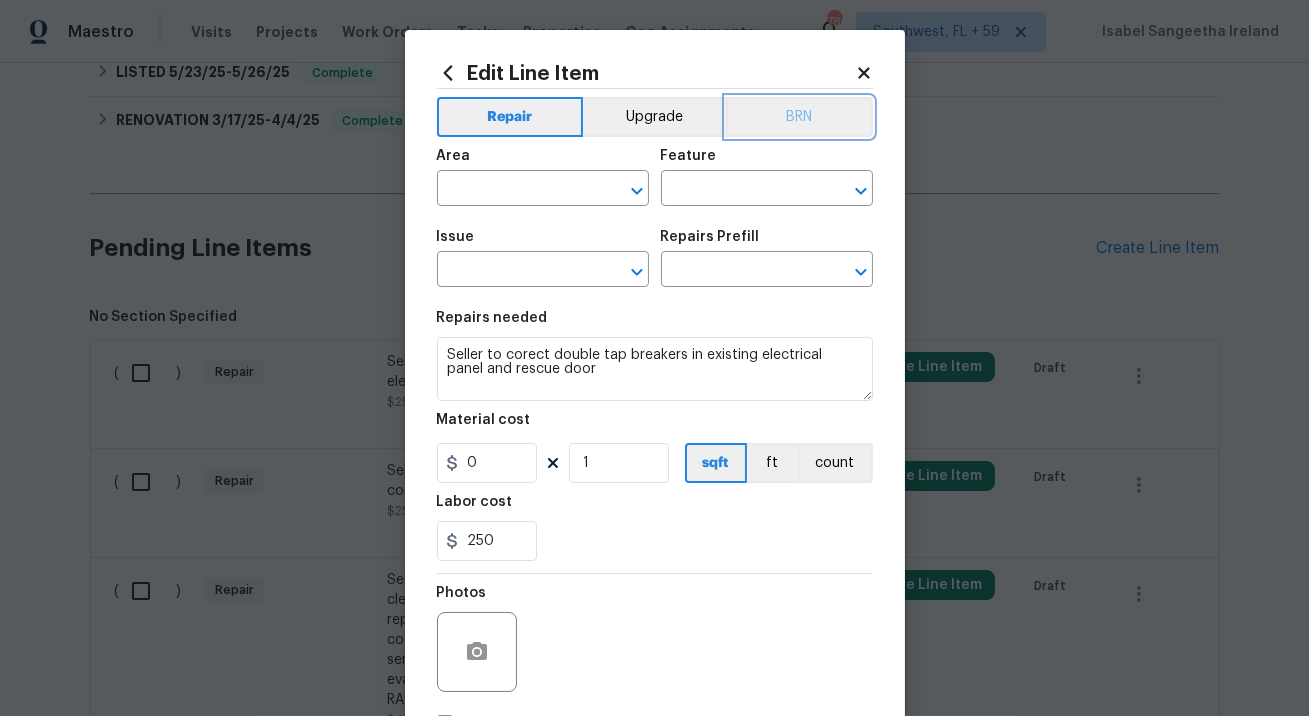 click on "BRN" at bounding box center [799, 117] 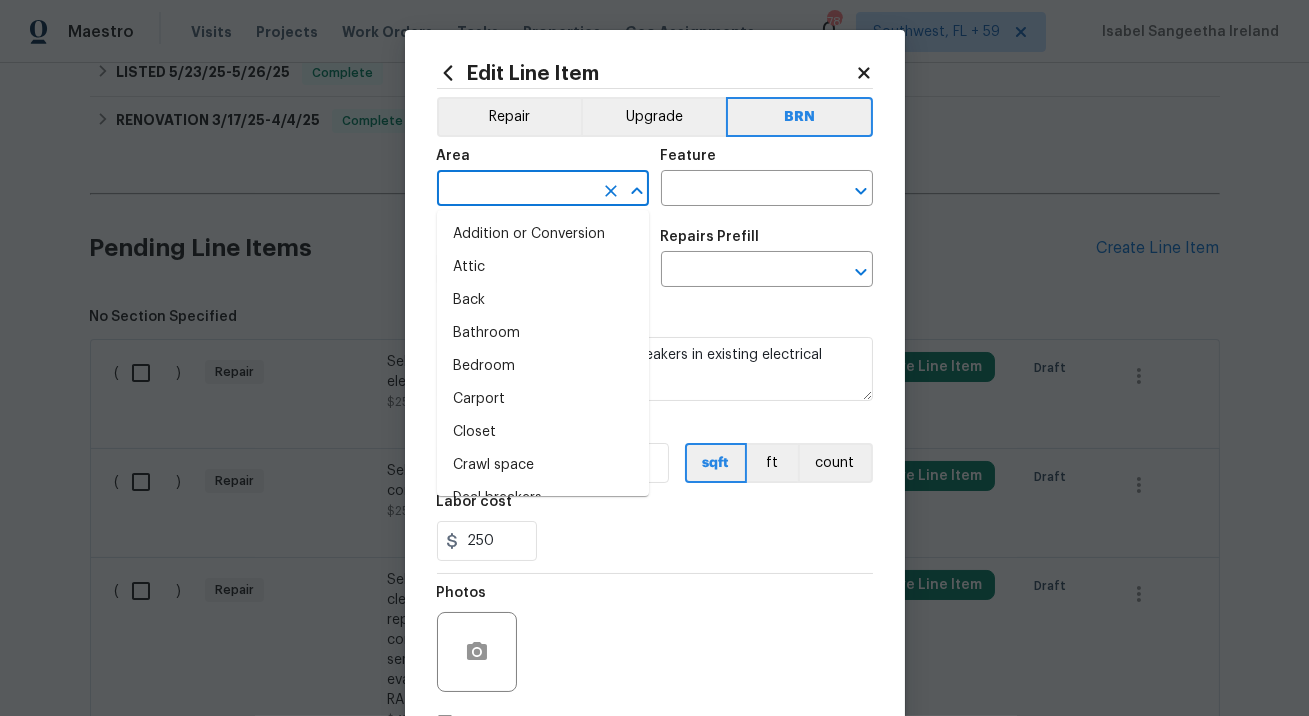 click at bounding box center [515, 190] 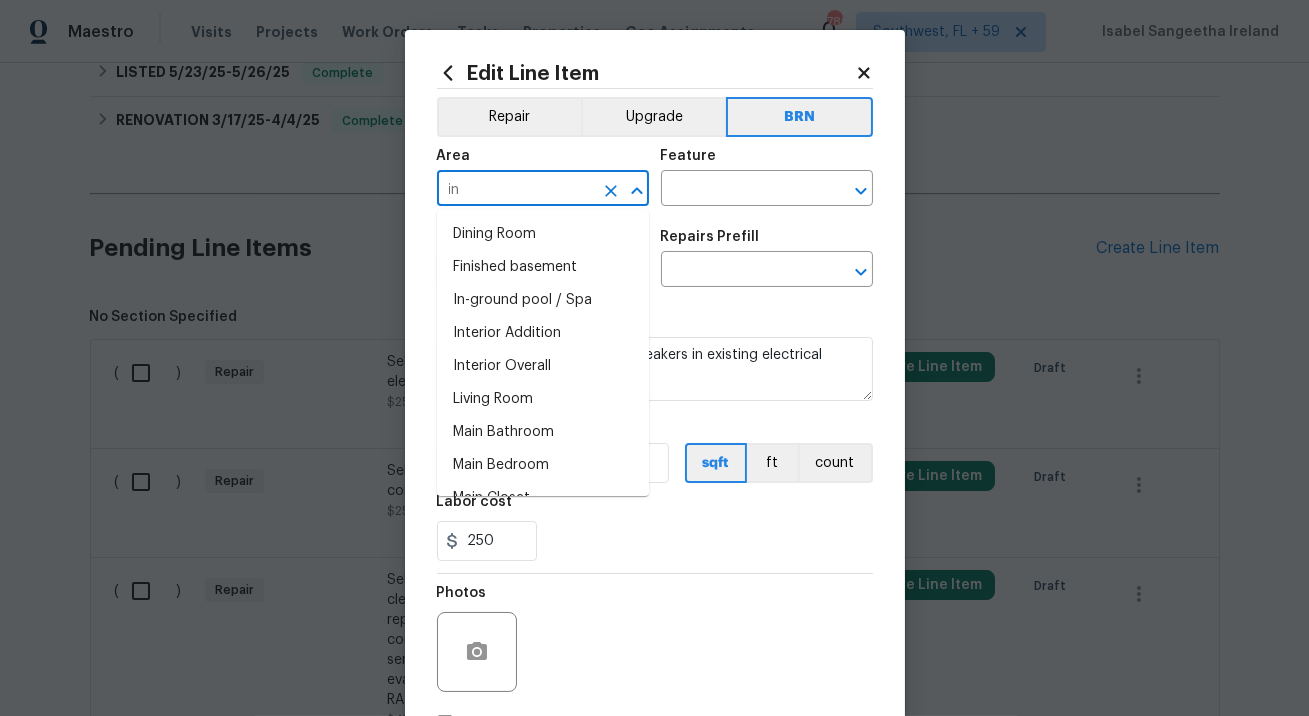type on "i" 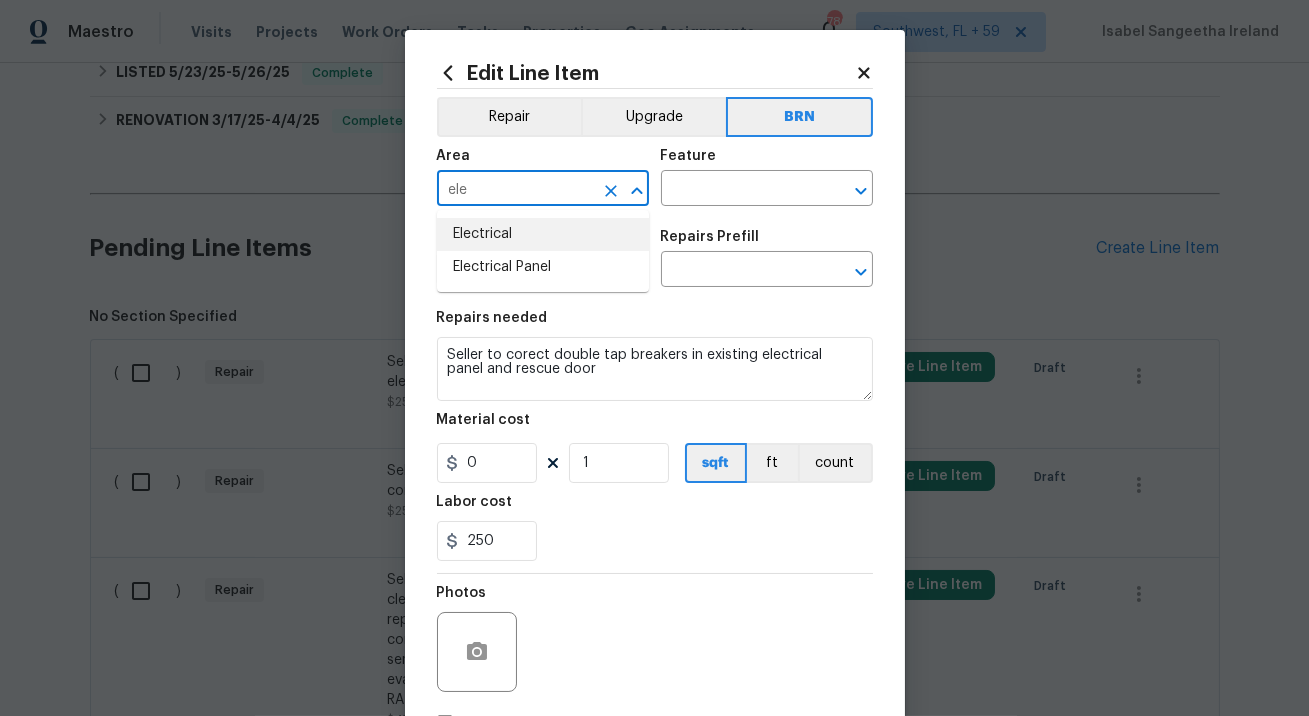 click on "Electrical" at bounding box center [543, 234] 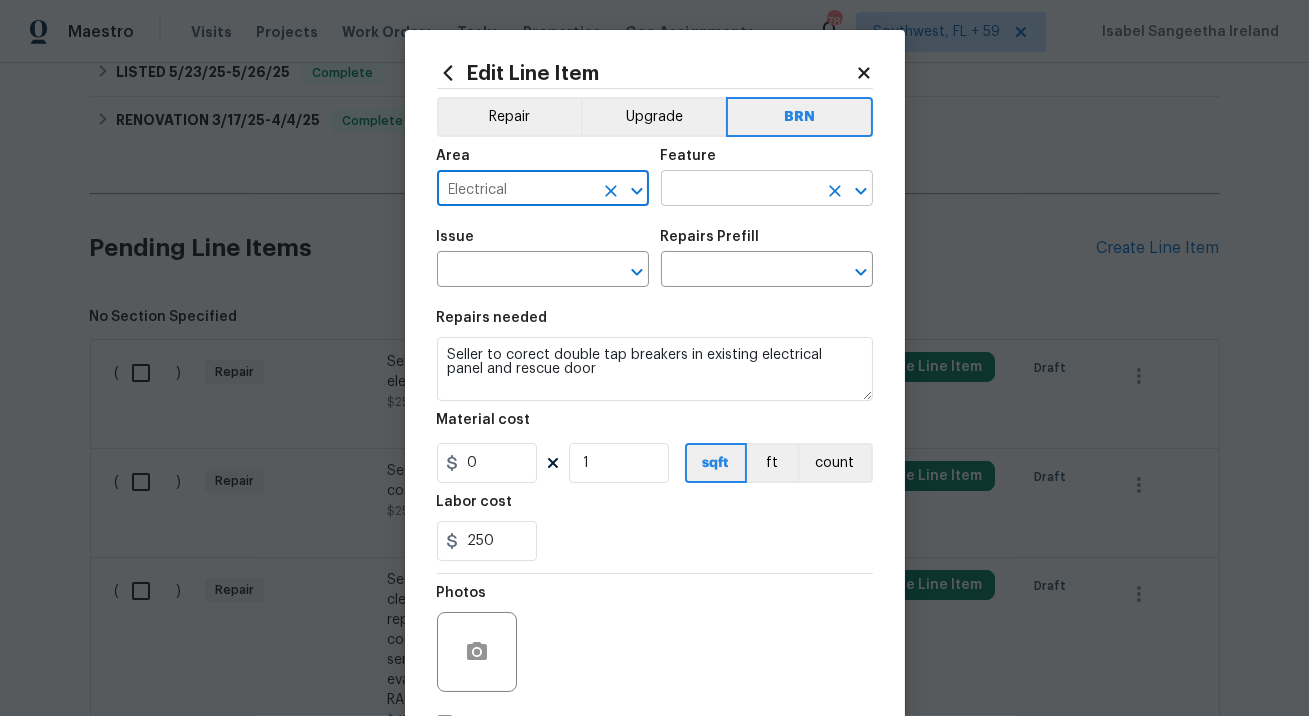 type on "Electrical" 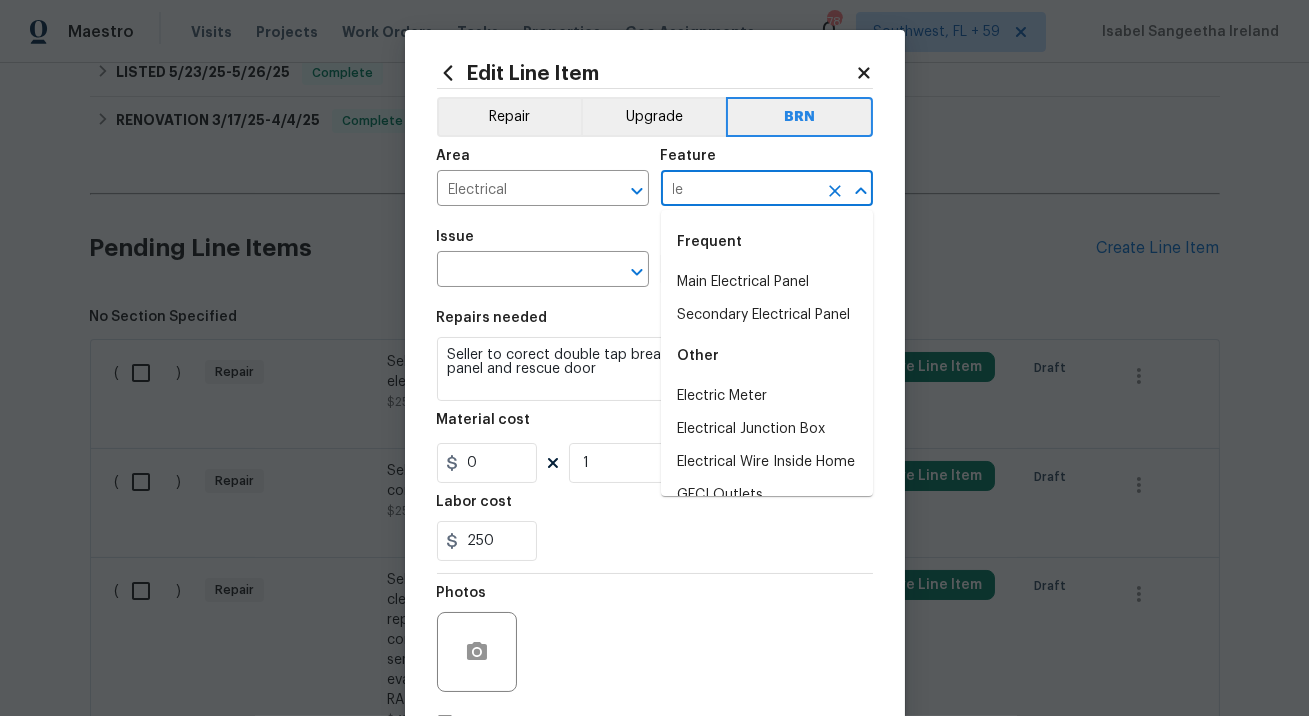 type on "l" 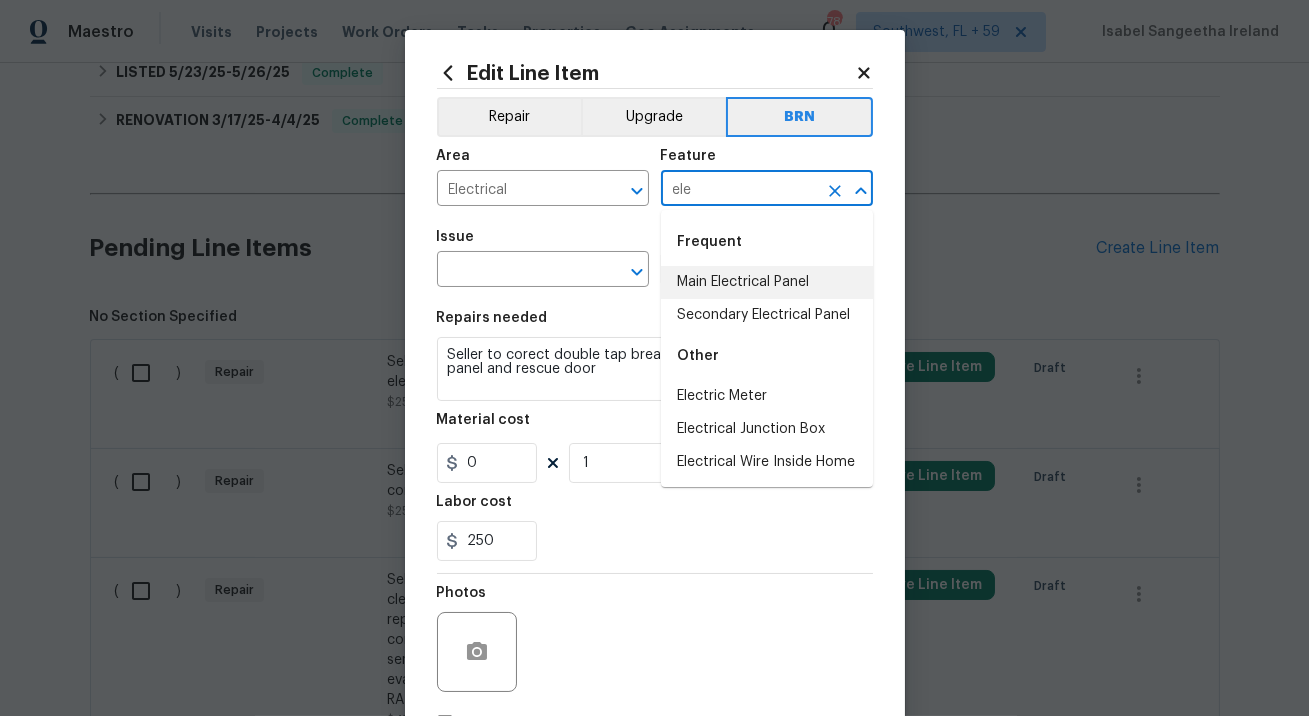 click on "Main Electrical Panel" at bounding box center (767, 282) 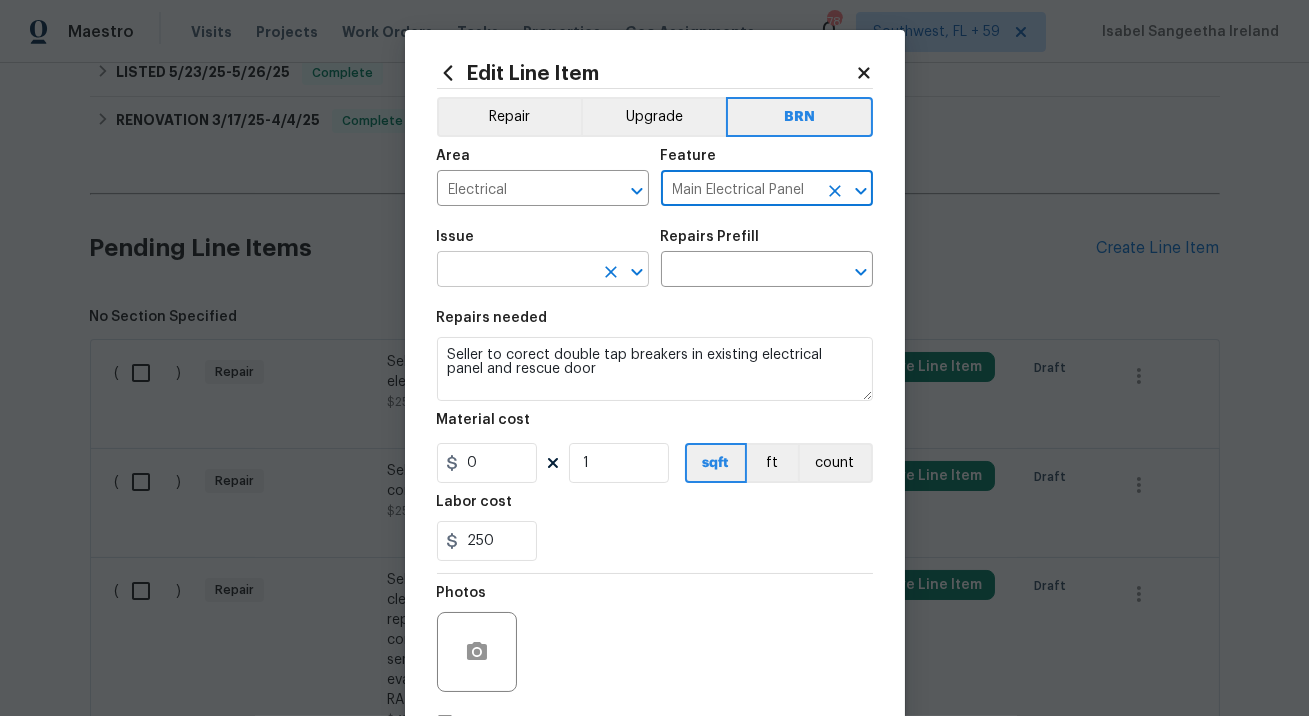 type on "Main Electrical Panel" 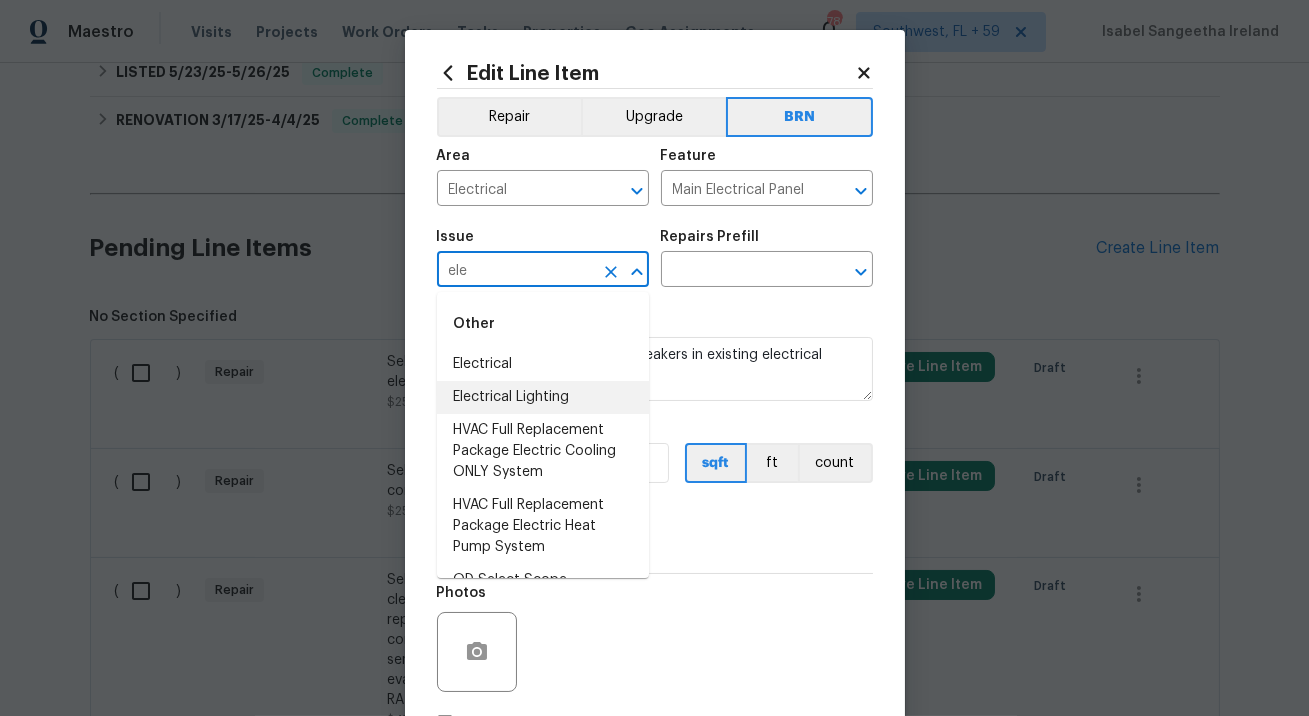click on "Electrical" at bounding box center (543, 364) 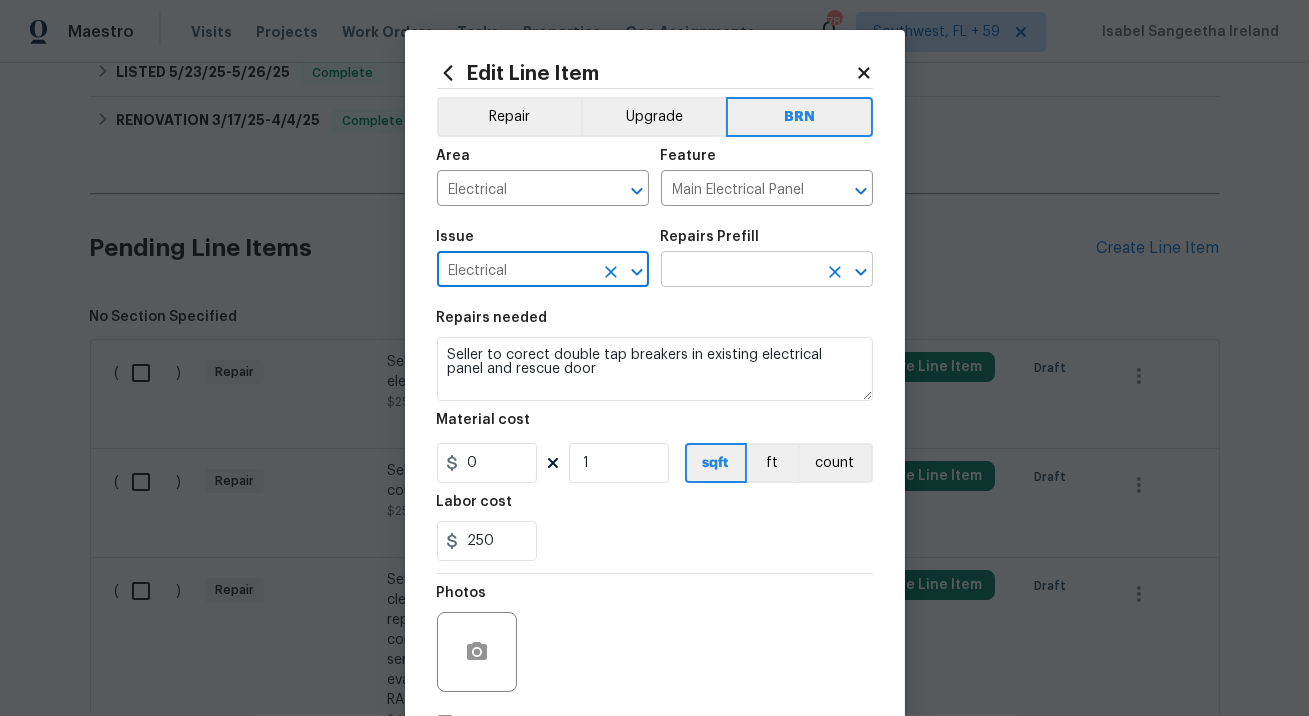 type on "Electrical" 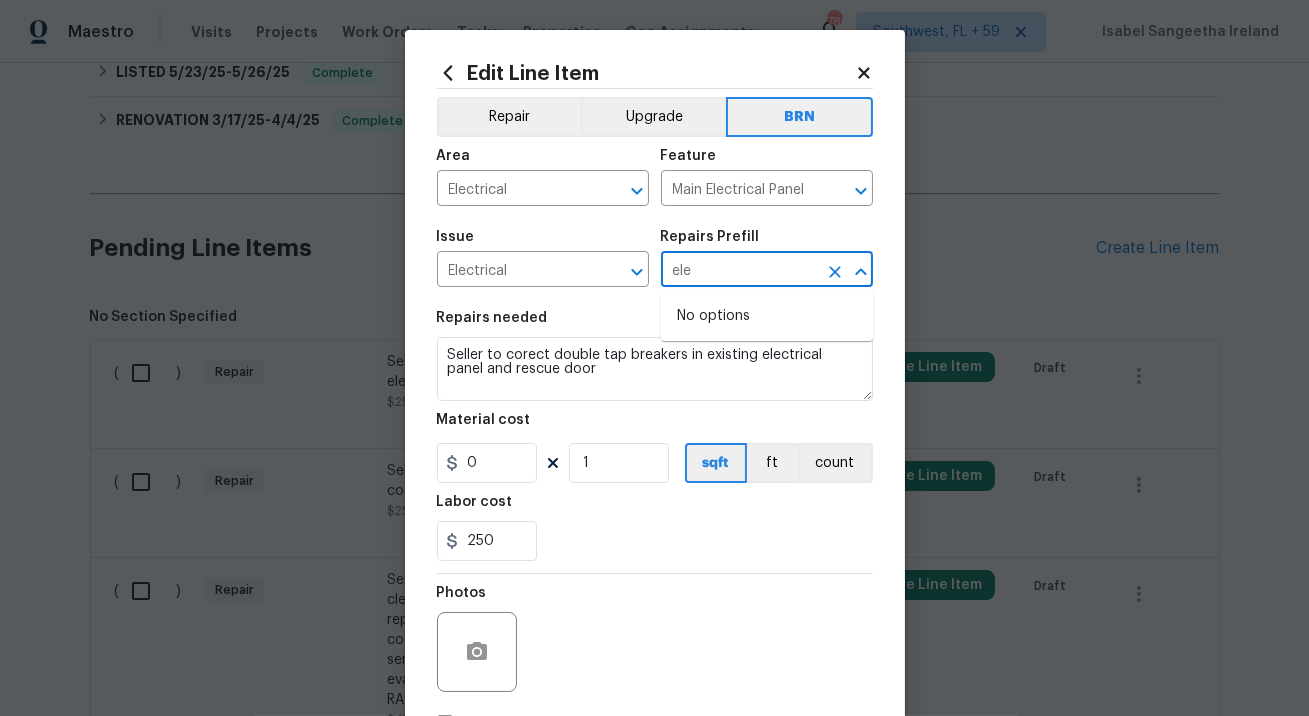 type on "ele" 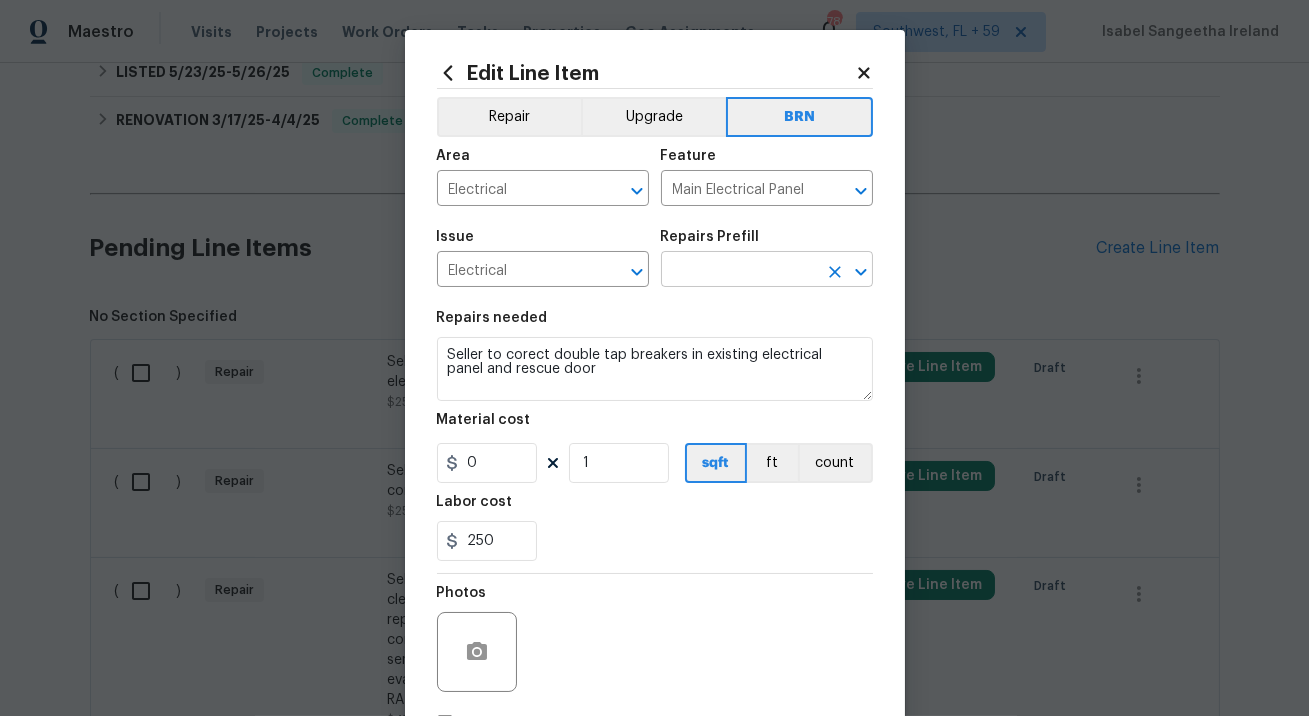 click at bounding box center (739, 271) 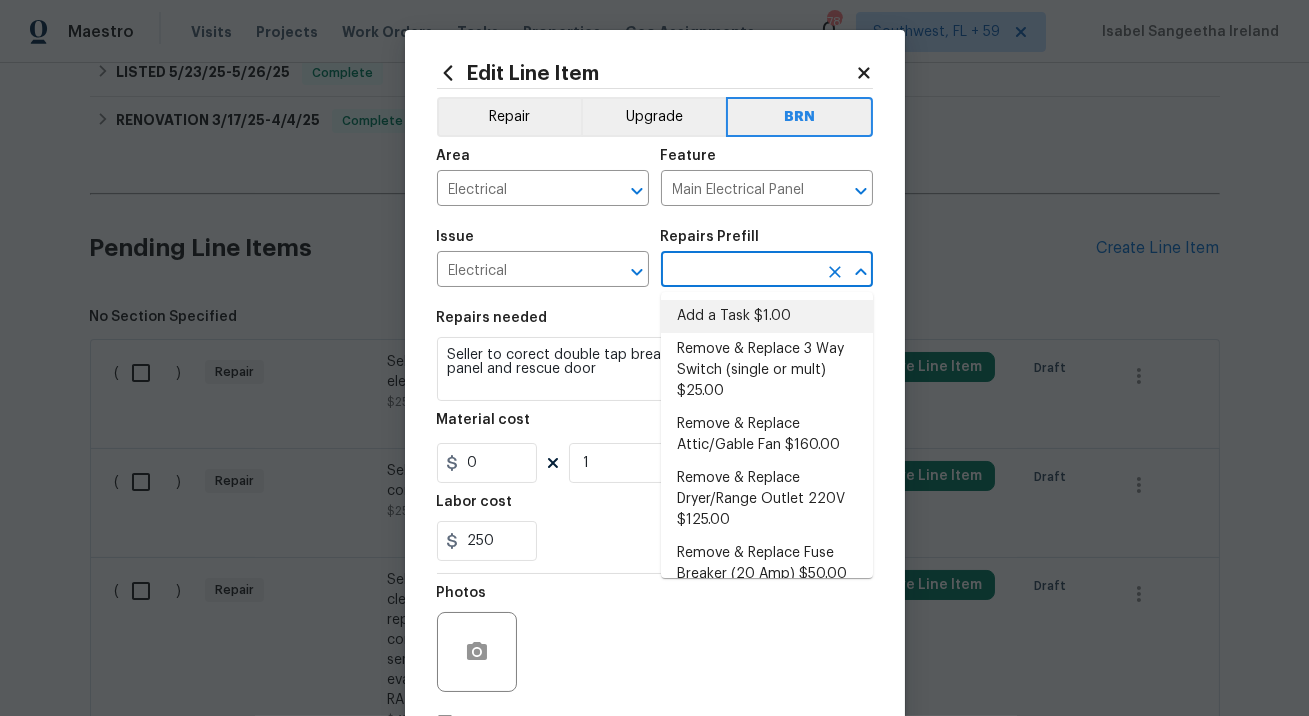 click on "Add a Task $1.00" at bounding box center (767, 316) 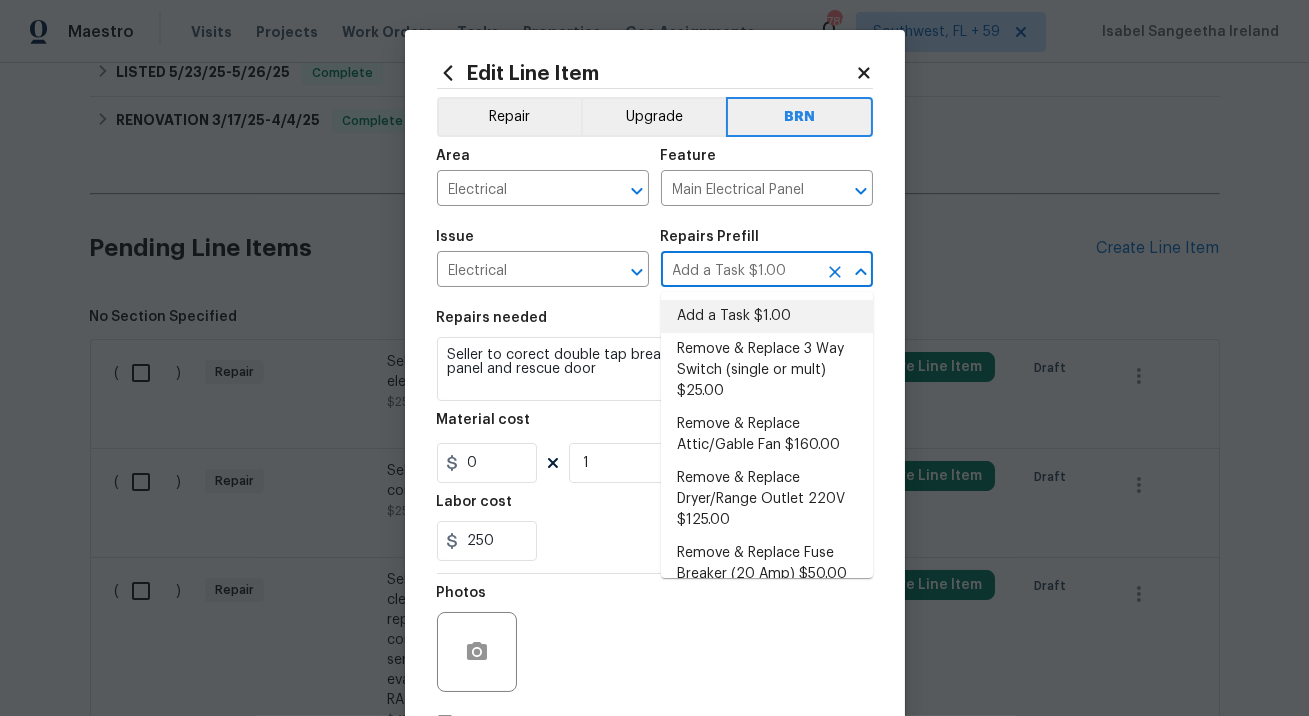 type on "HPM to detail" 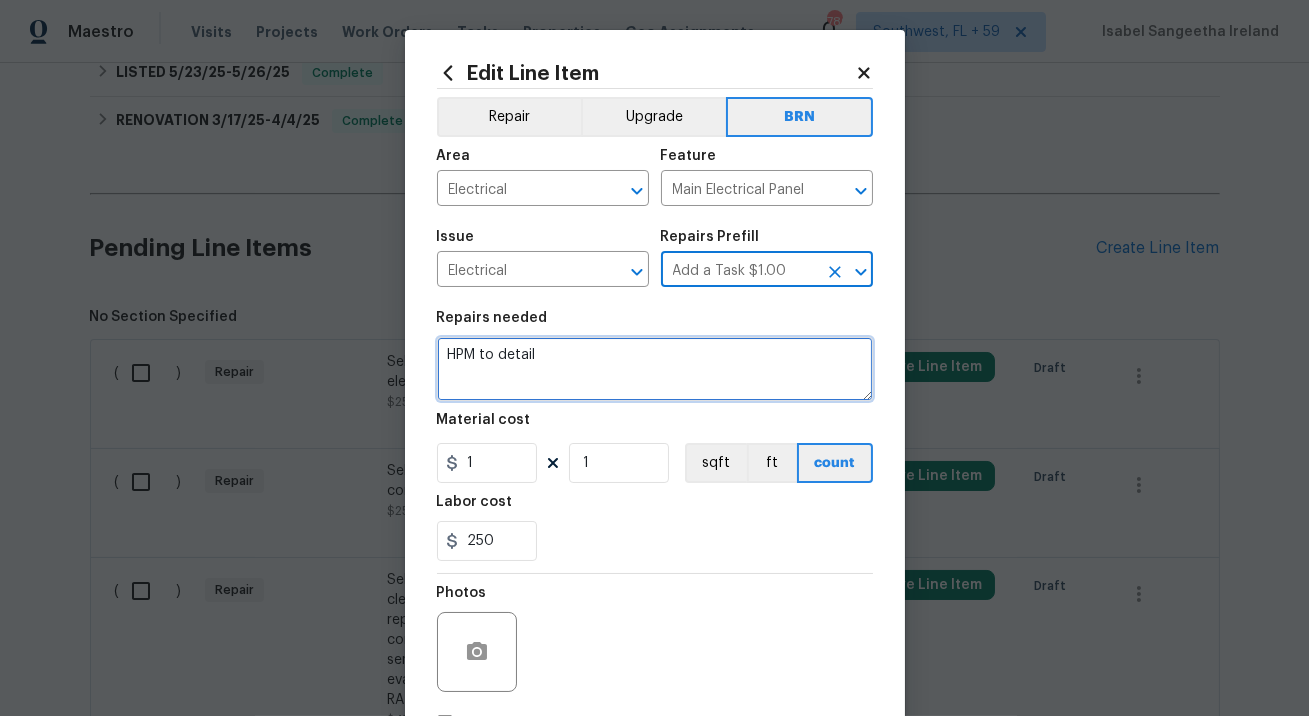 click on "HPM to detail" at bounding box center [655, 369] 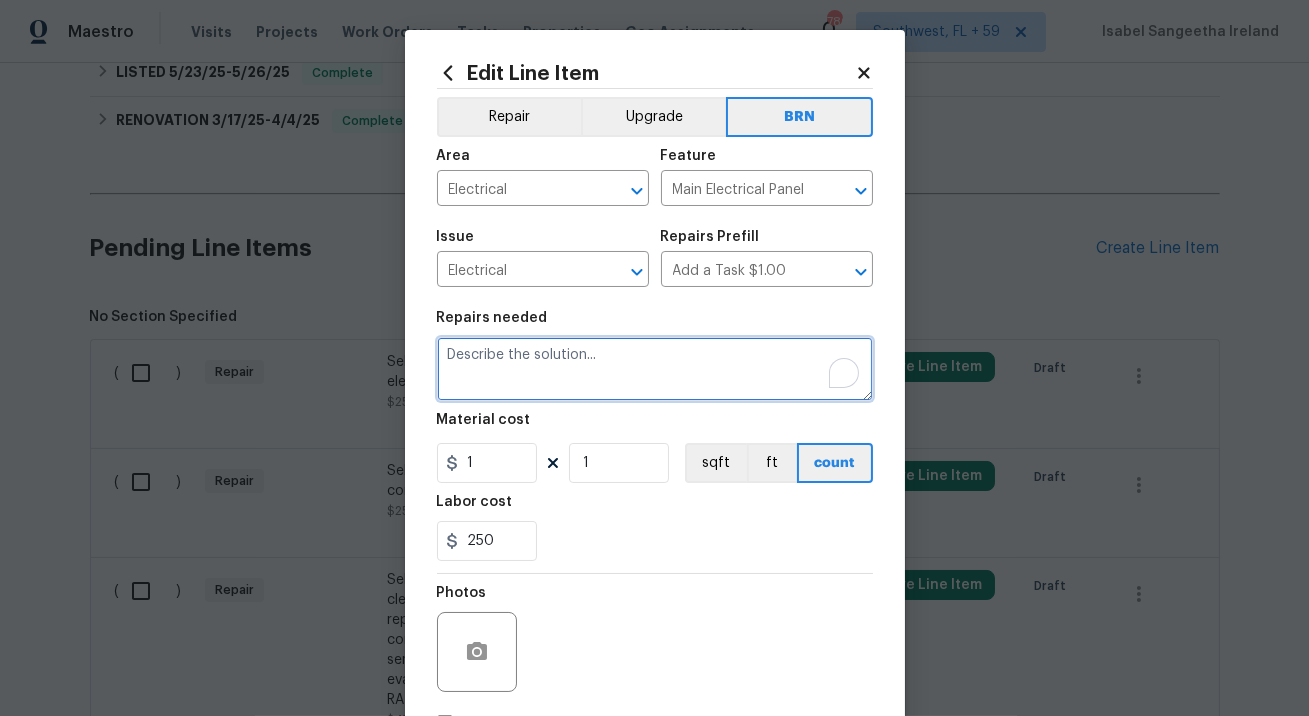 paste on "Seller to corect double tap breakers in existing electrical panel and rescue door" 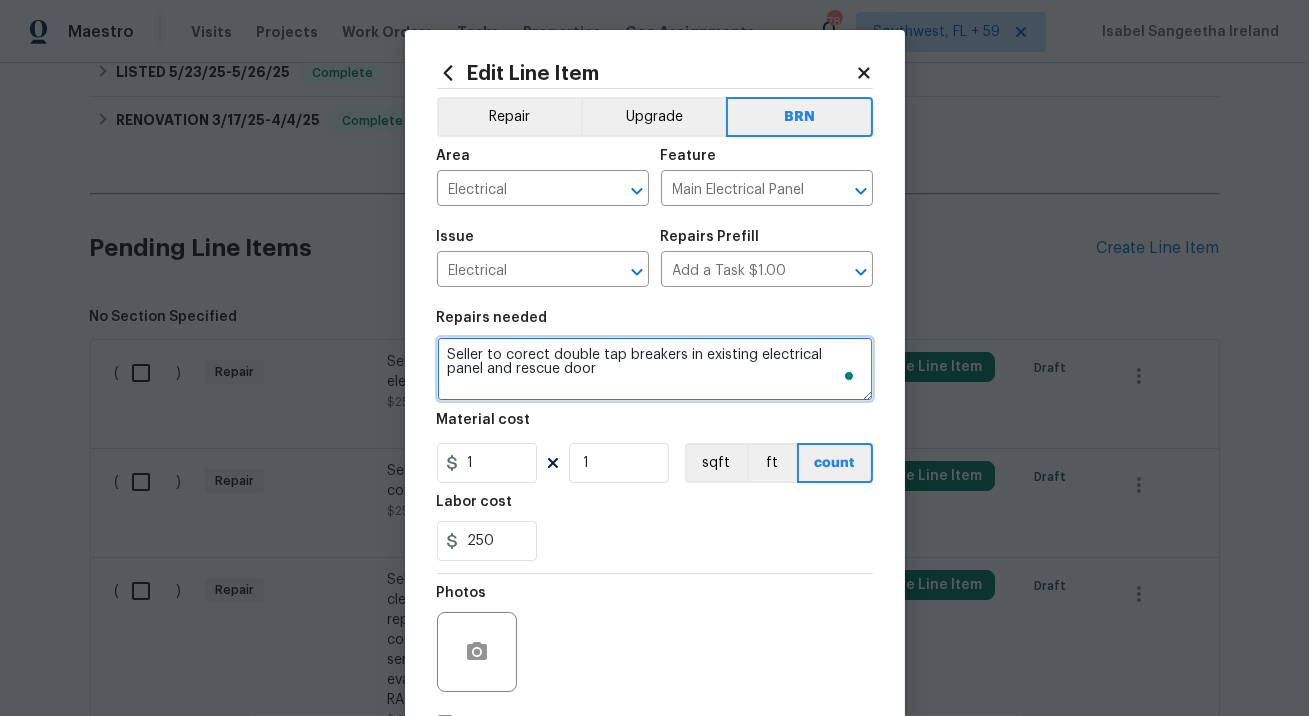 type on "Seller to corect double tap breakers in existing electrical panel and rescue door" 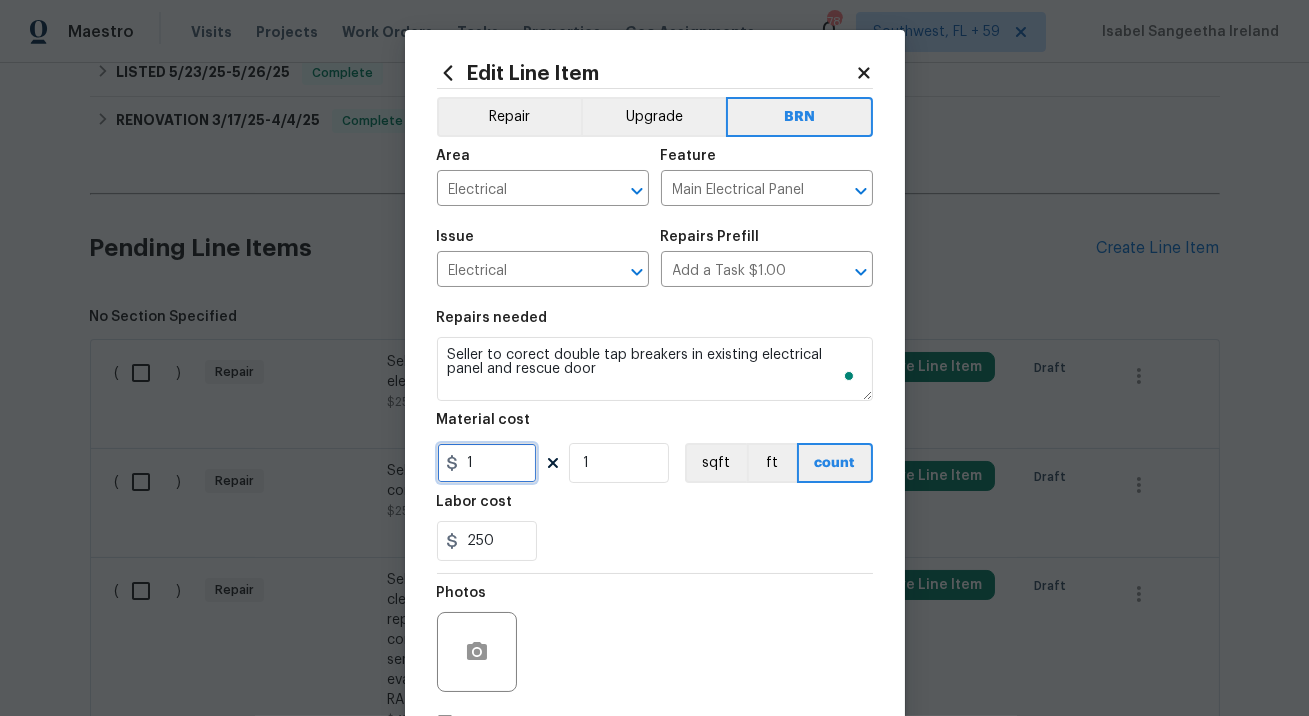 click on "1" at bounding box center (487, 463) 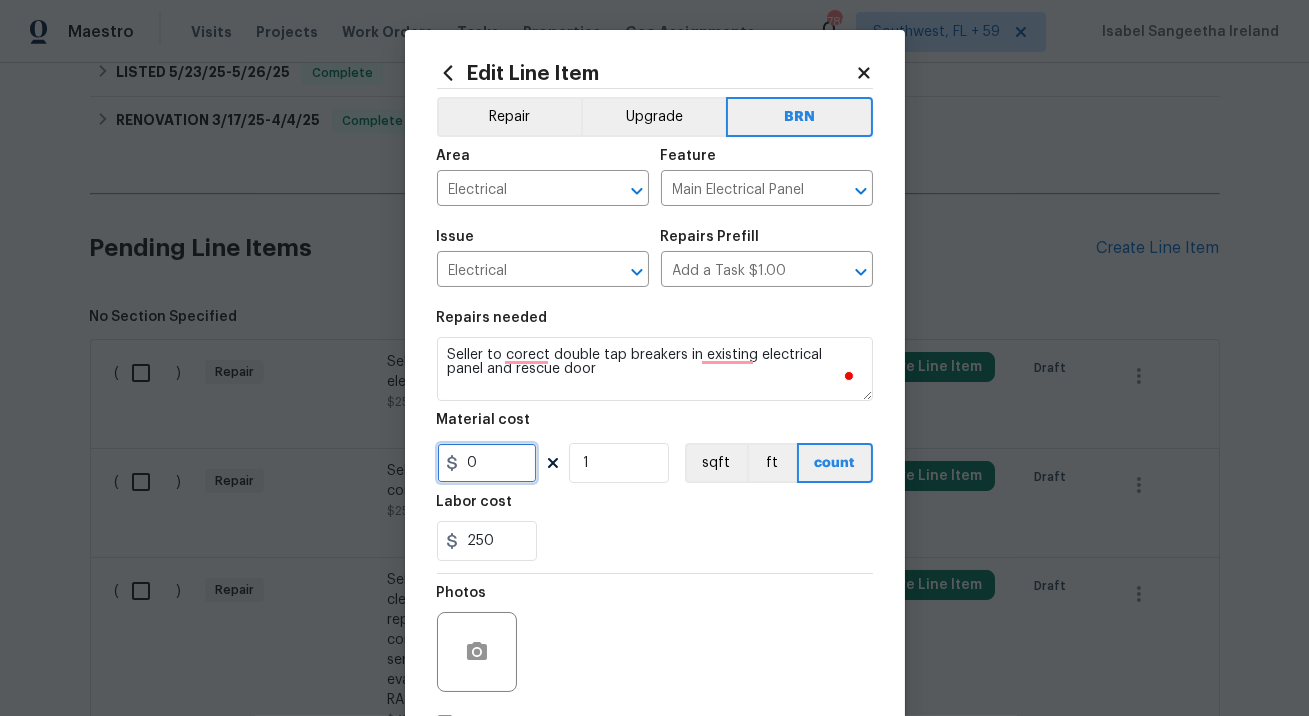 type on "0" 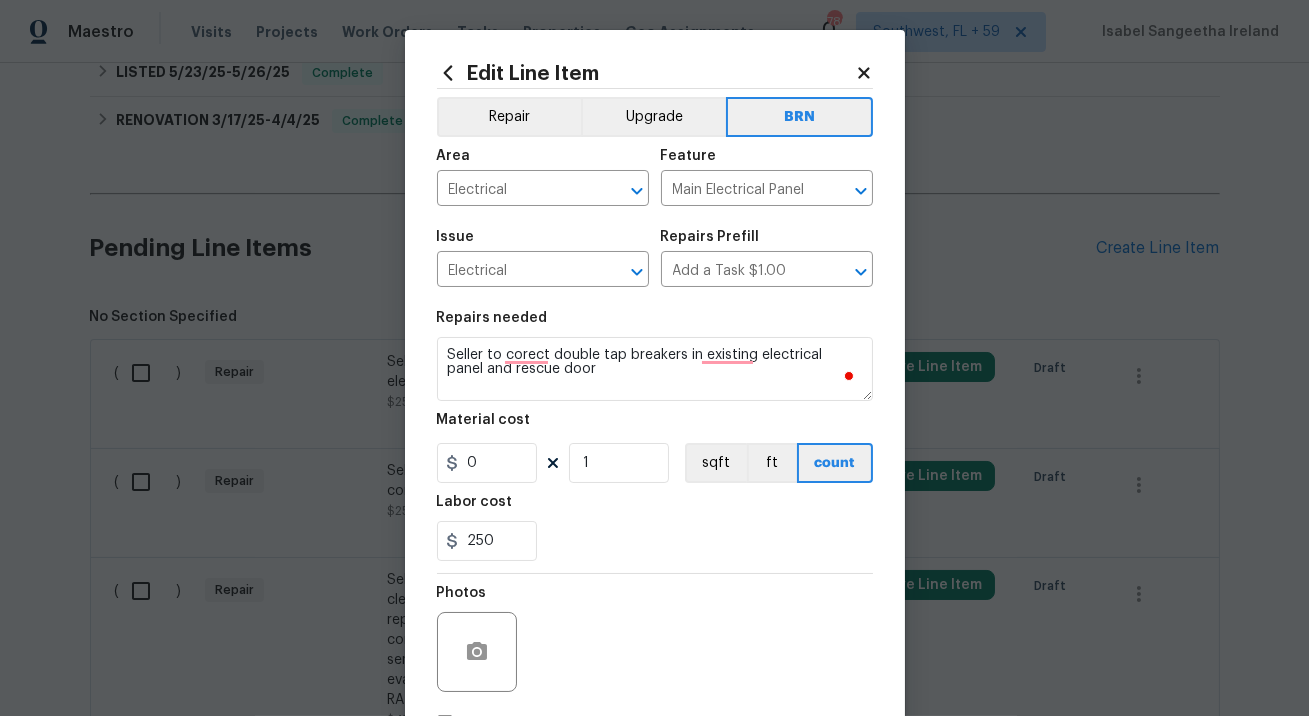 click at bounding box center (477, 652) 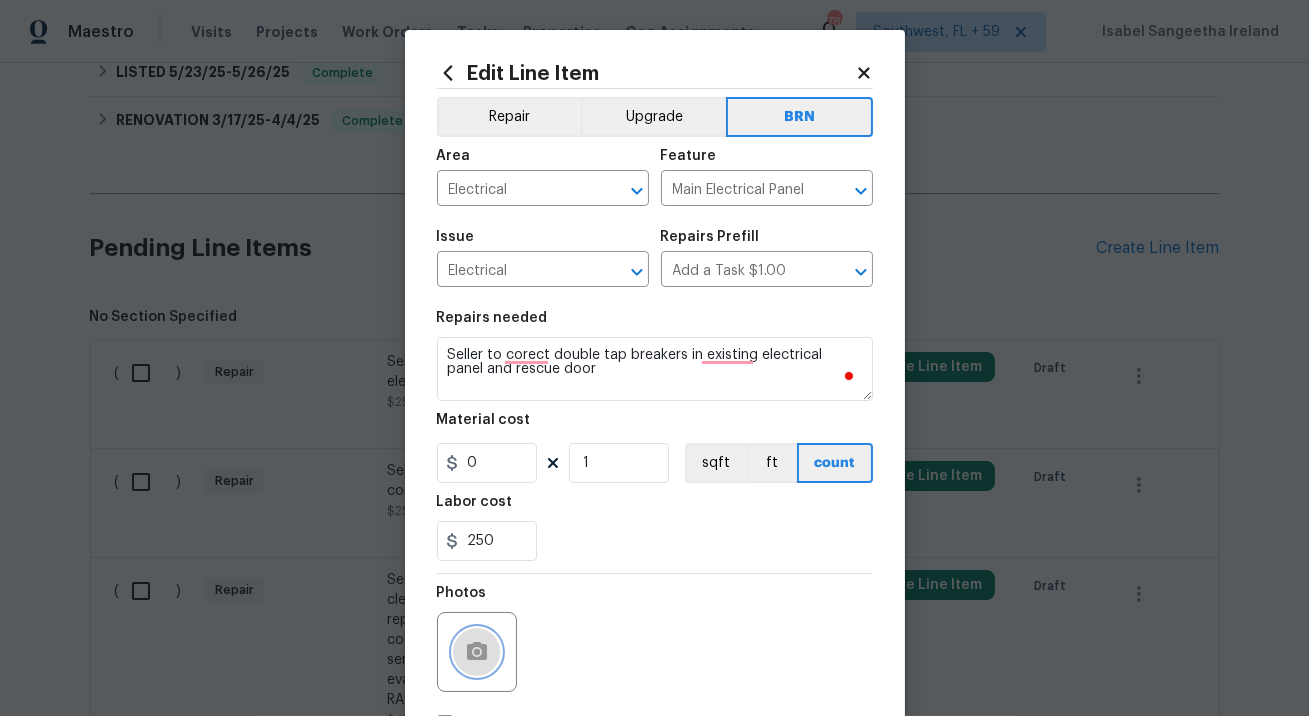 click 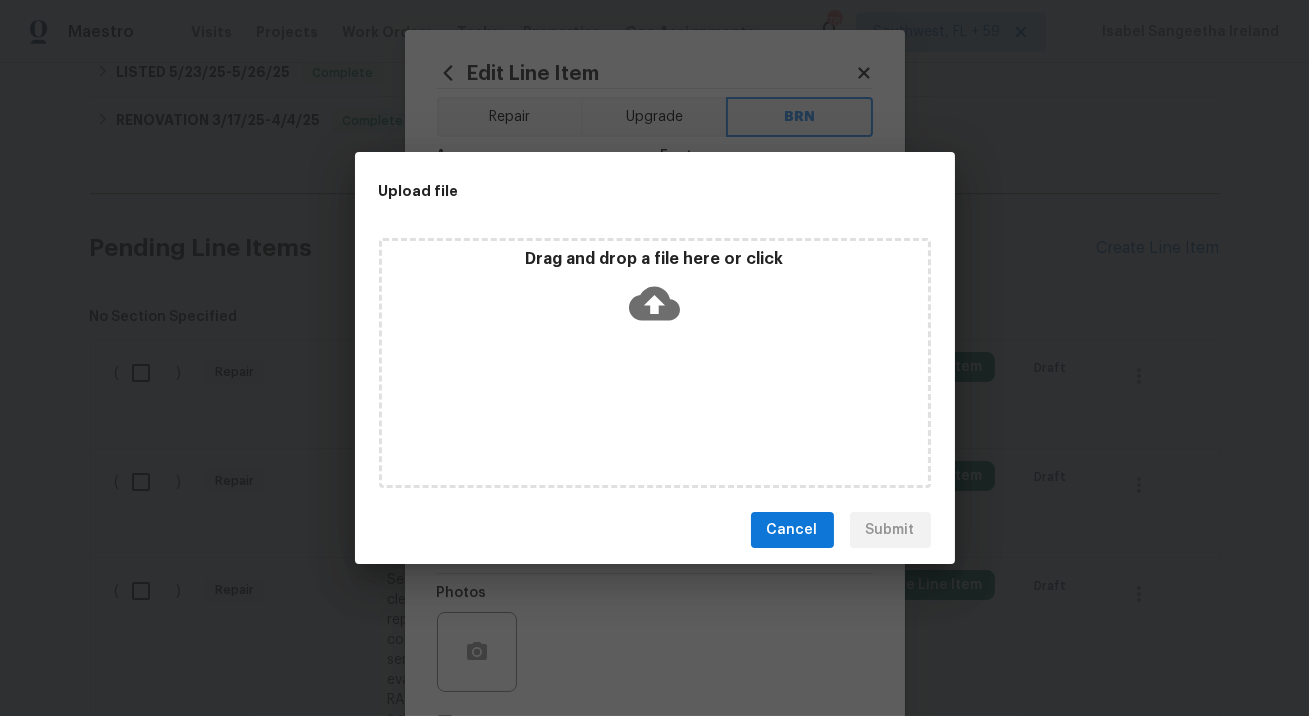 click 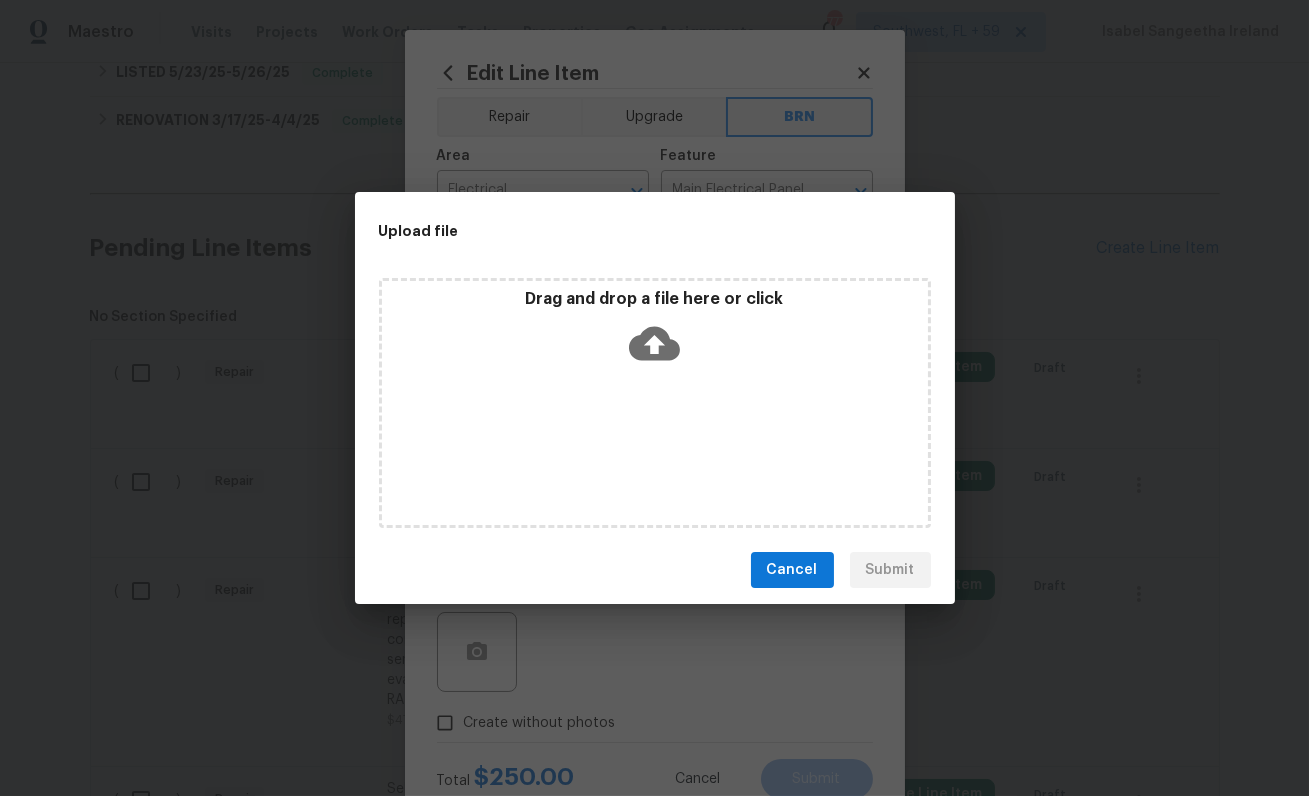click on "Cancel" at bounding box center [792, 570] 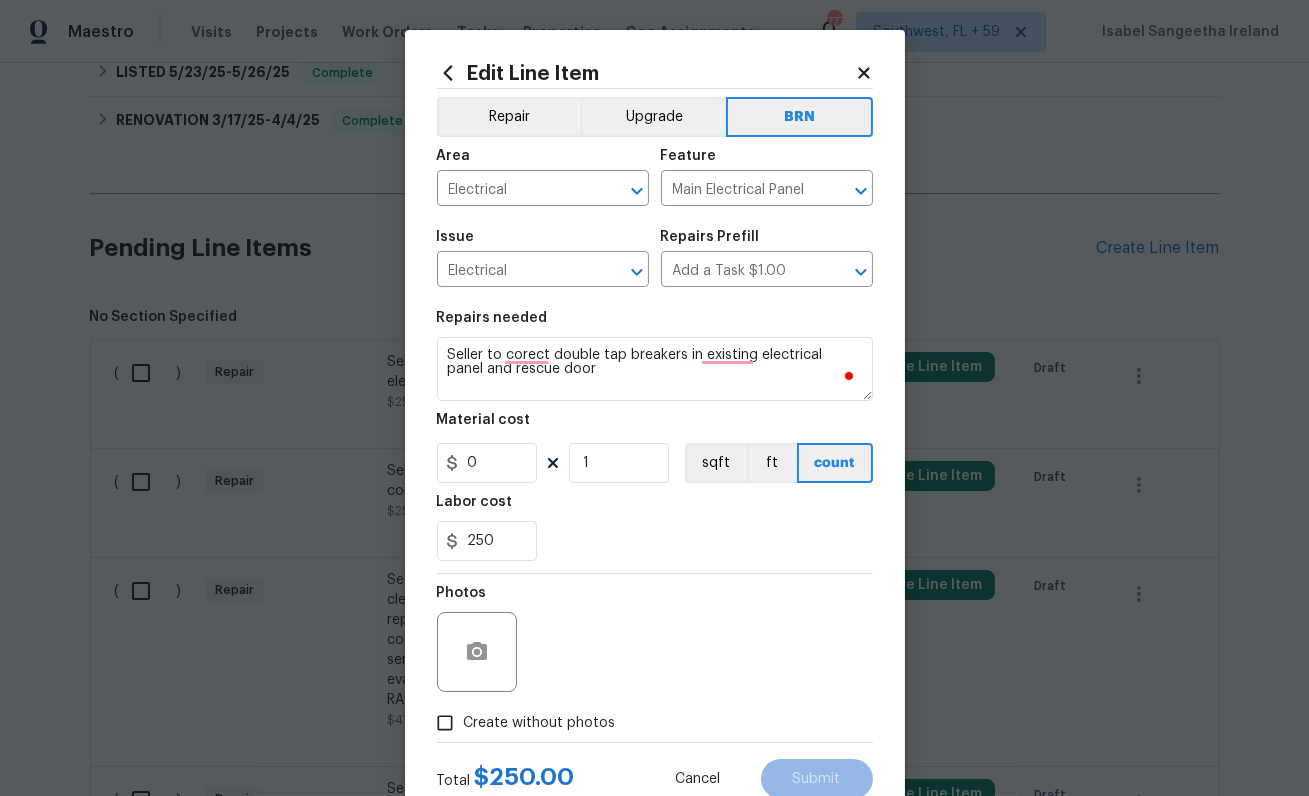 click 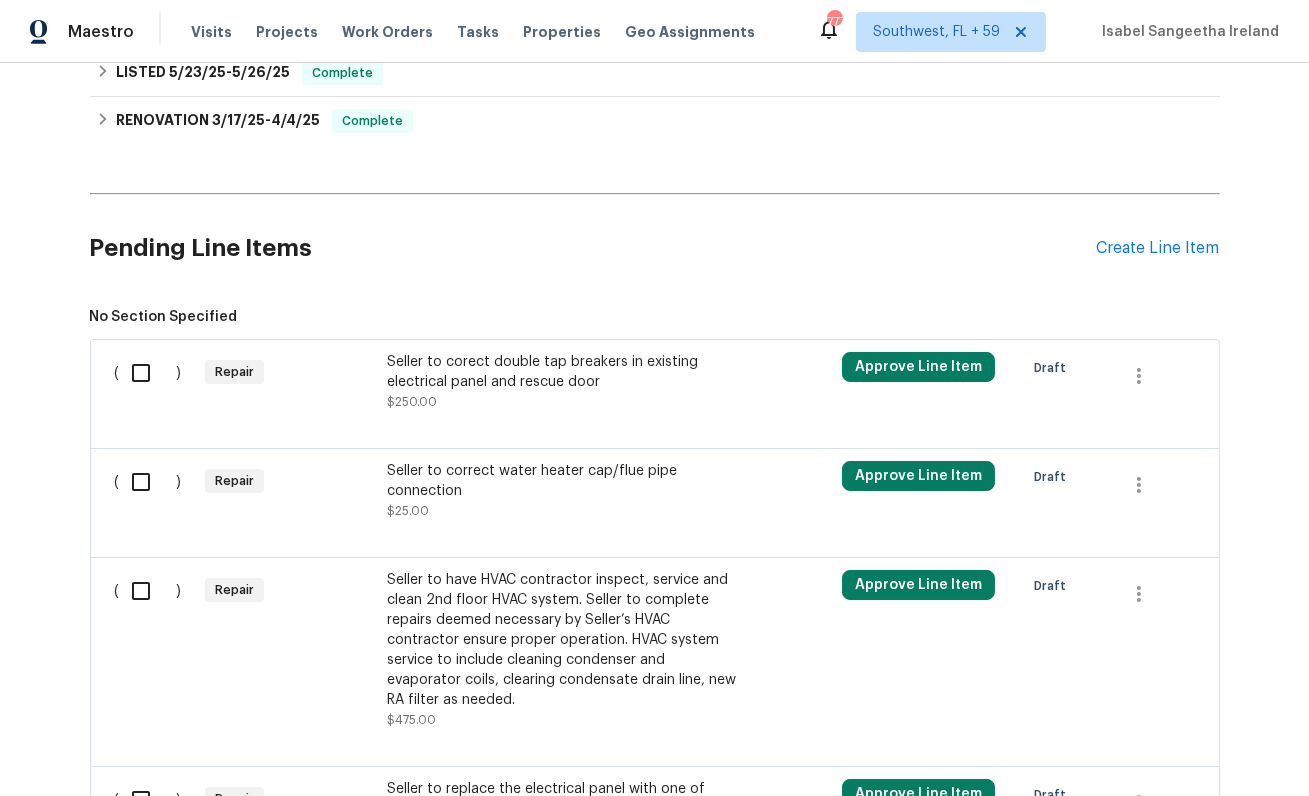 click on "Seller to corect double tap breakers in existing electrical panel and rescue door" at bounding box center (563, 372) 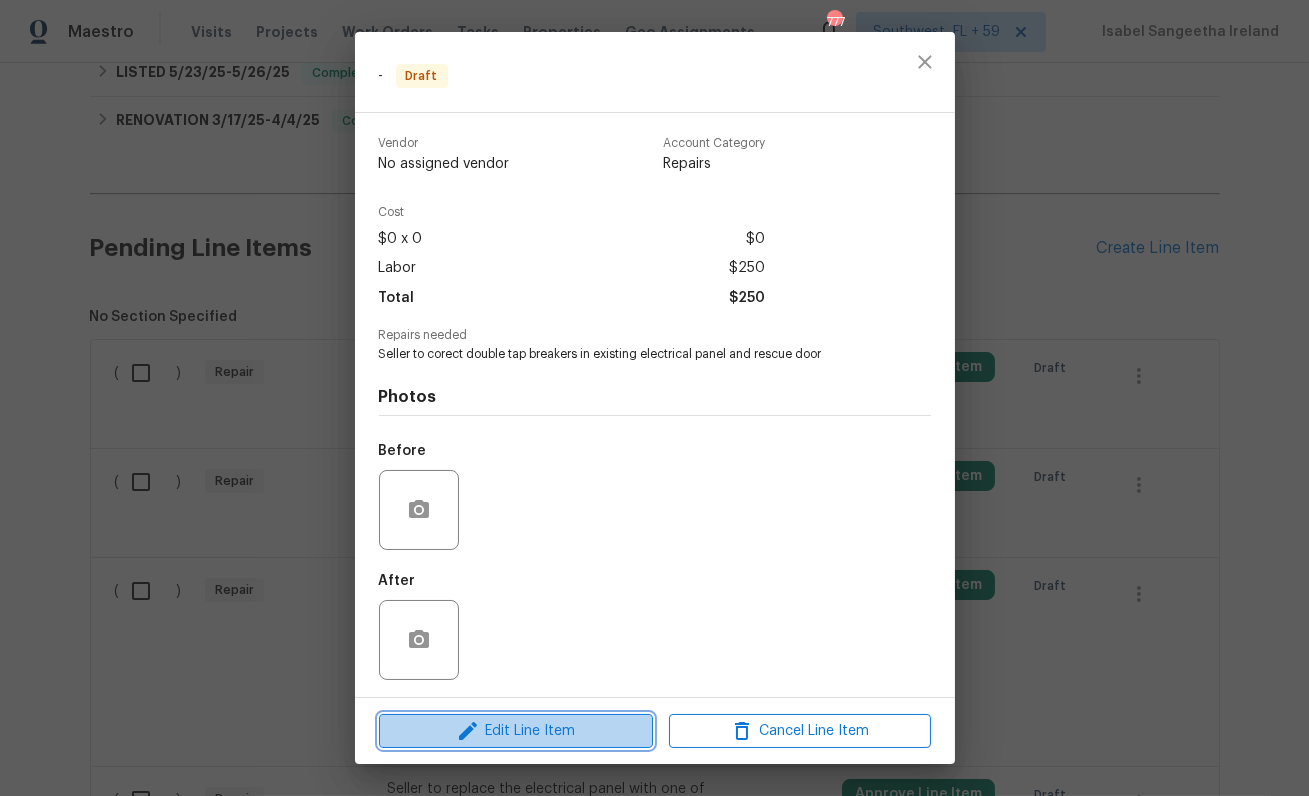 click on "Edit Line Item" at bounding box center [516, 731] 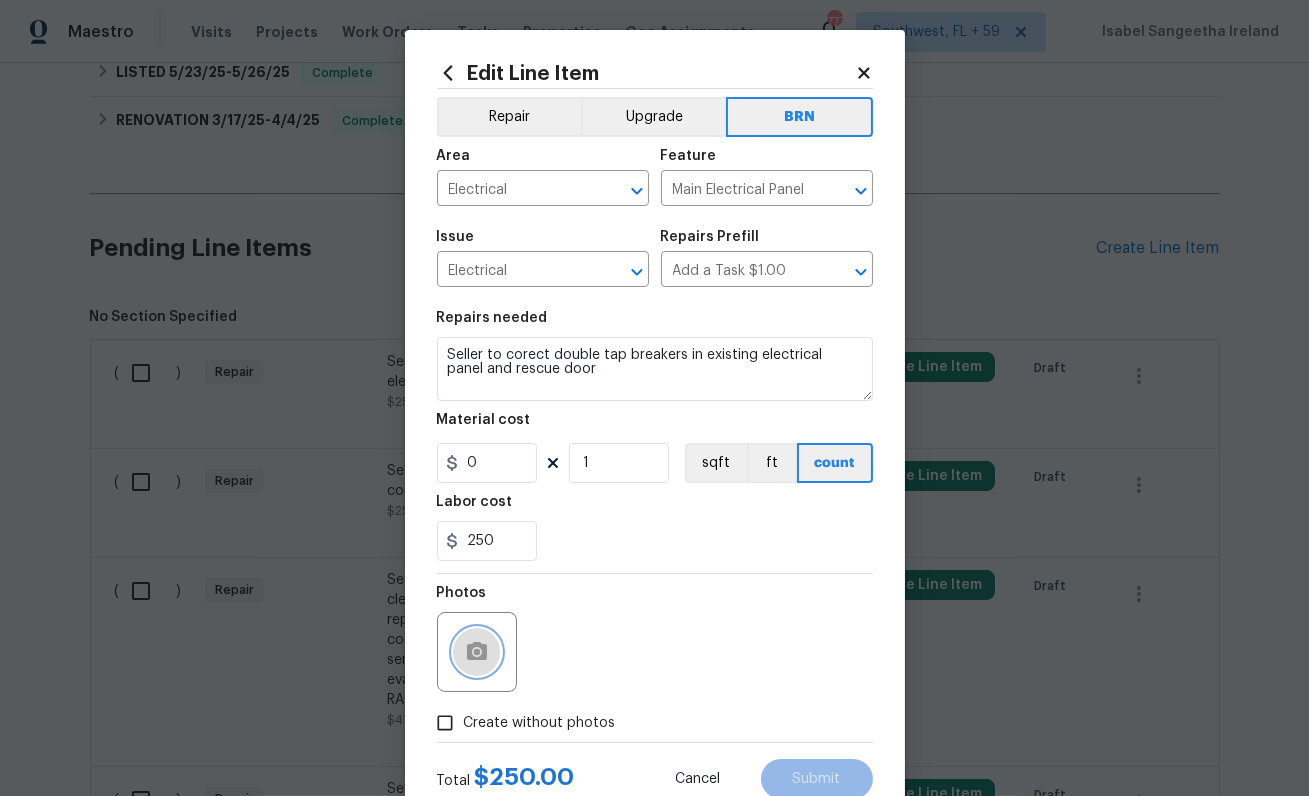 click at bounding box center (477, 652) 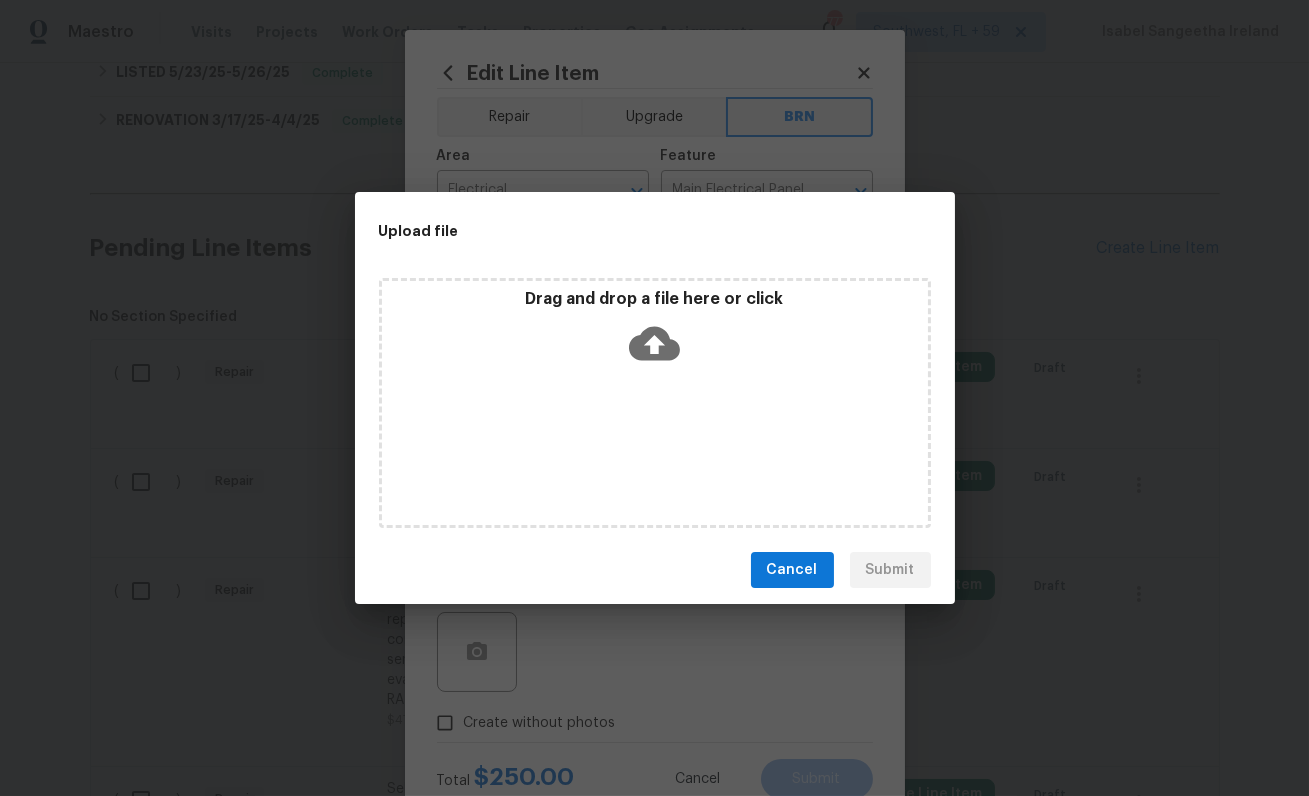 click 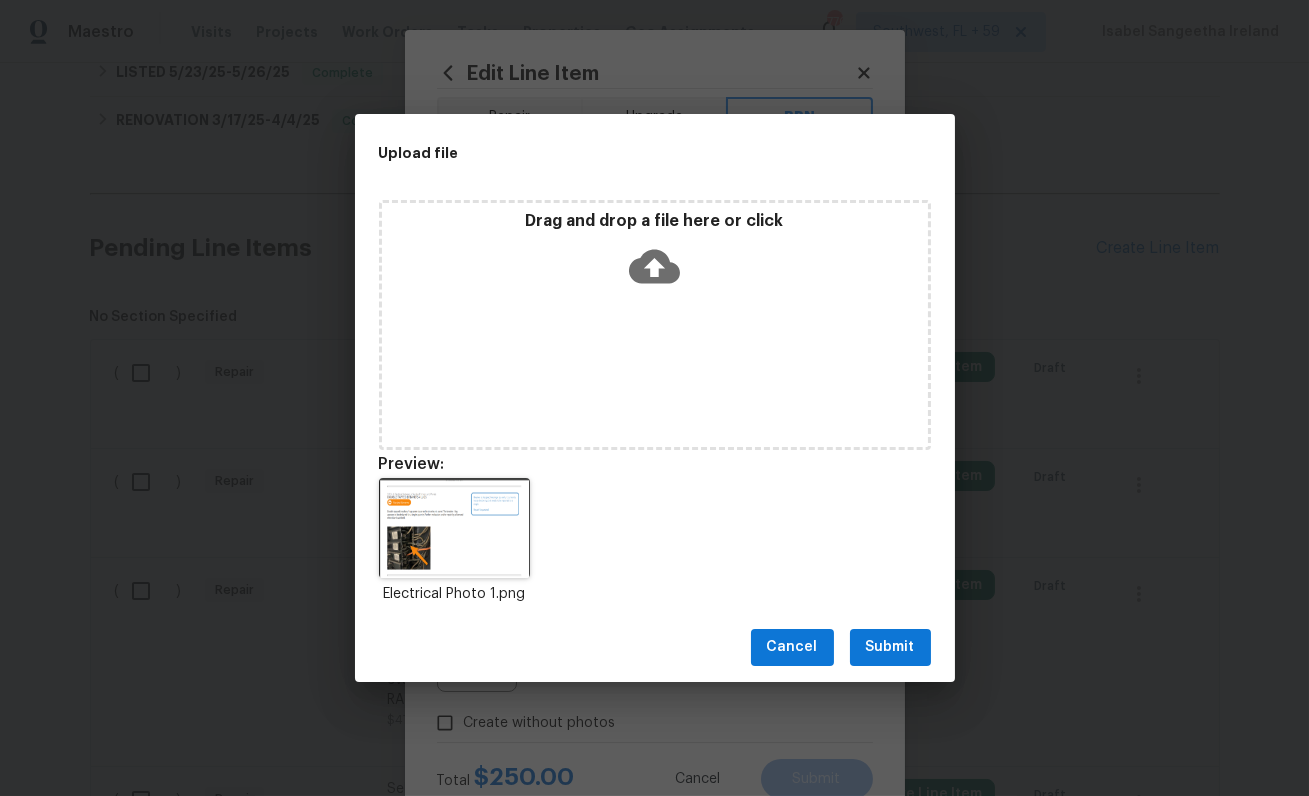 click on "Submit" at bounding box center [890, 647] 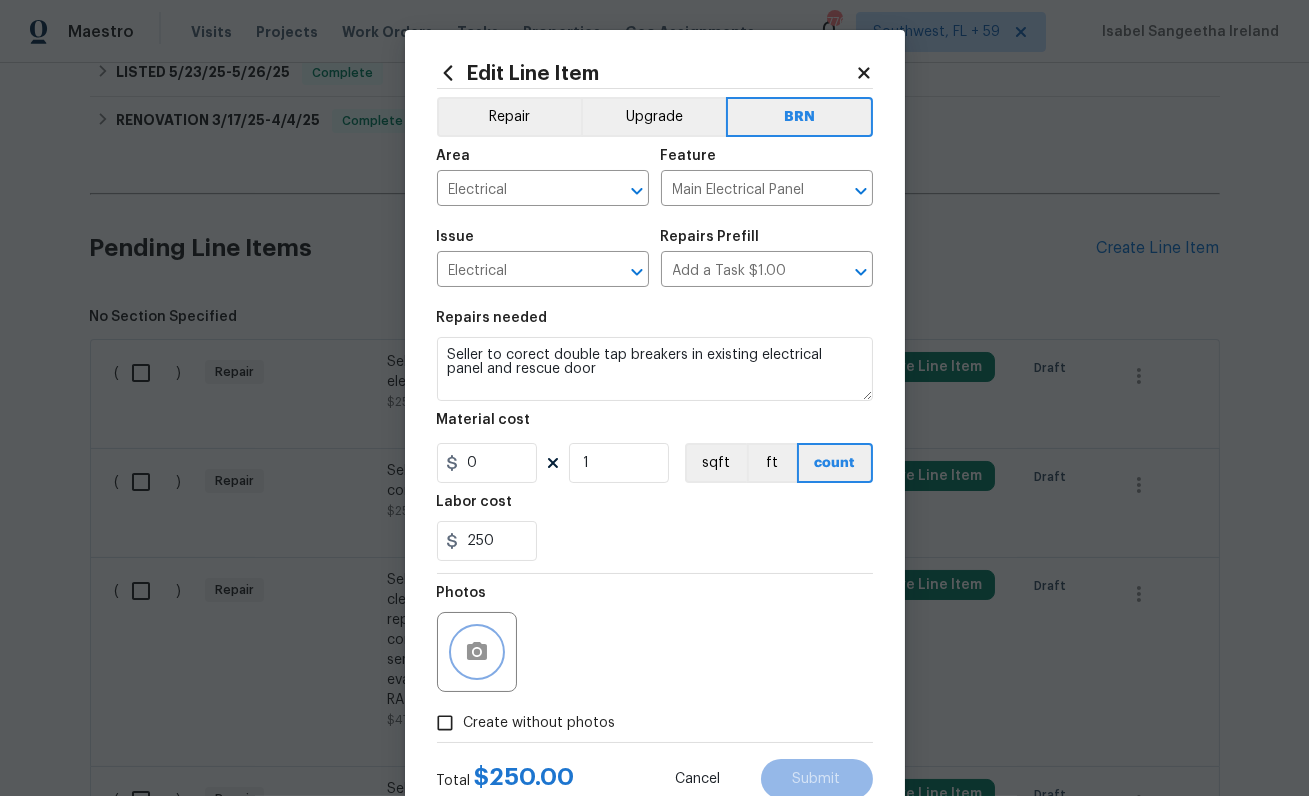 scroll, scrollTop: 65, scrollLeft: 0, axis: vertical 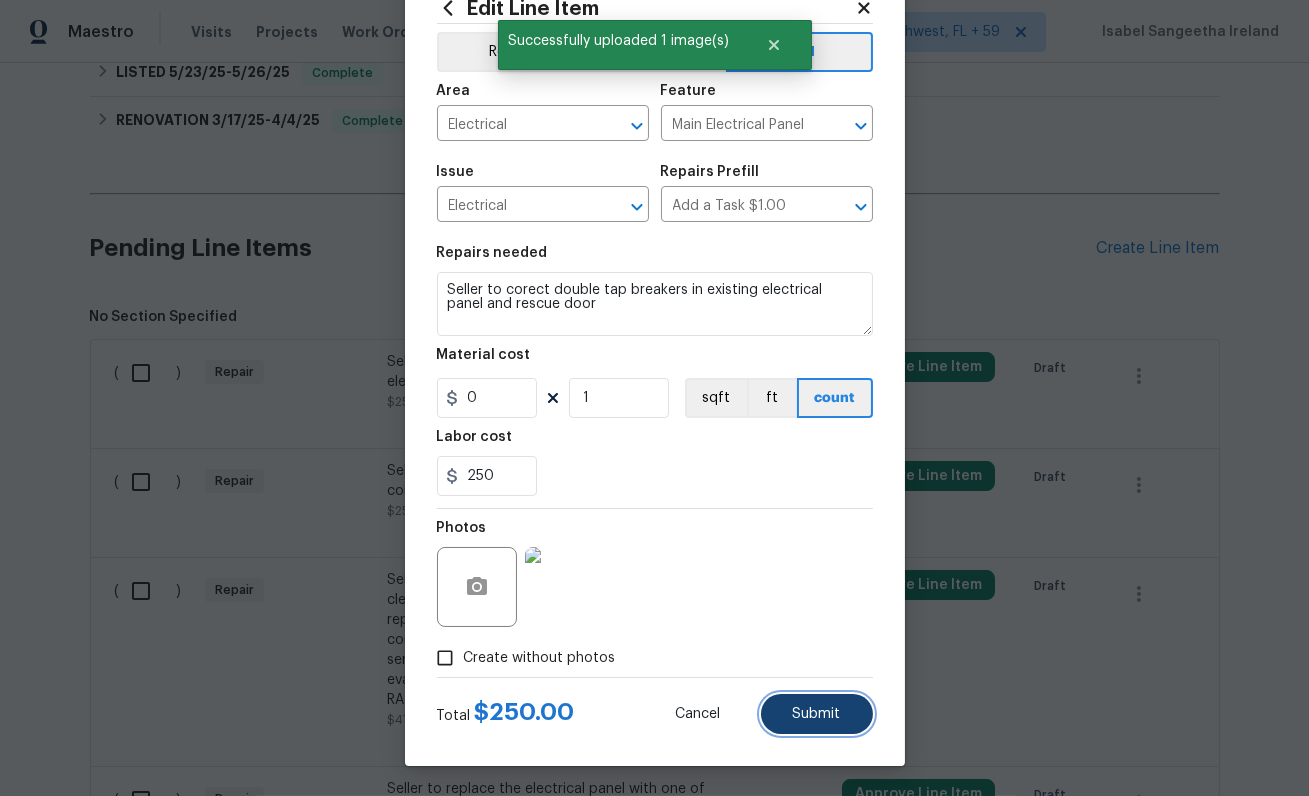 click on "Submit" at bounding box center (817, 714) 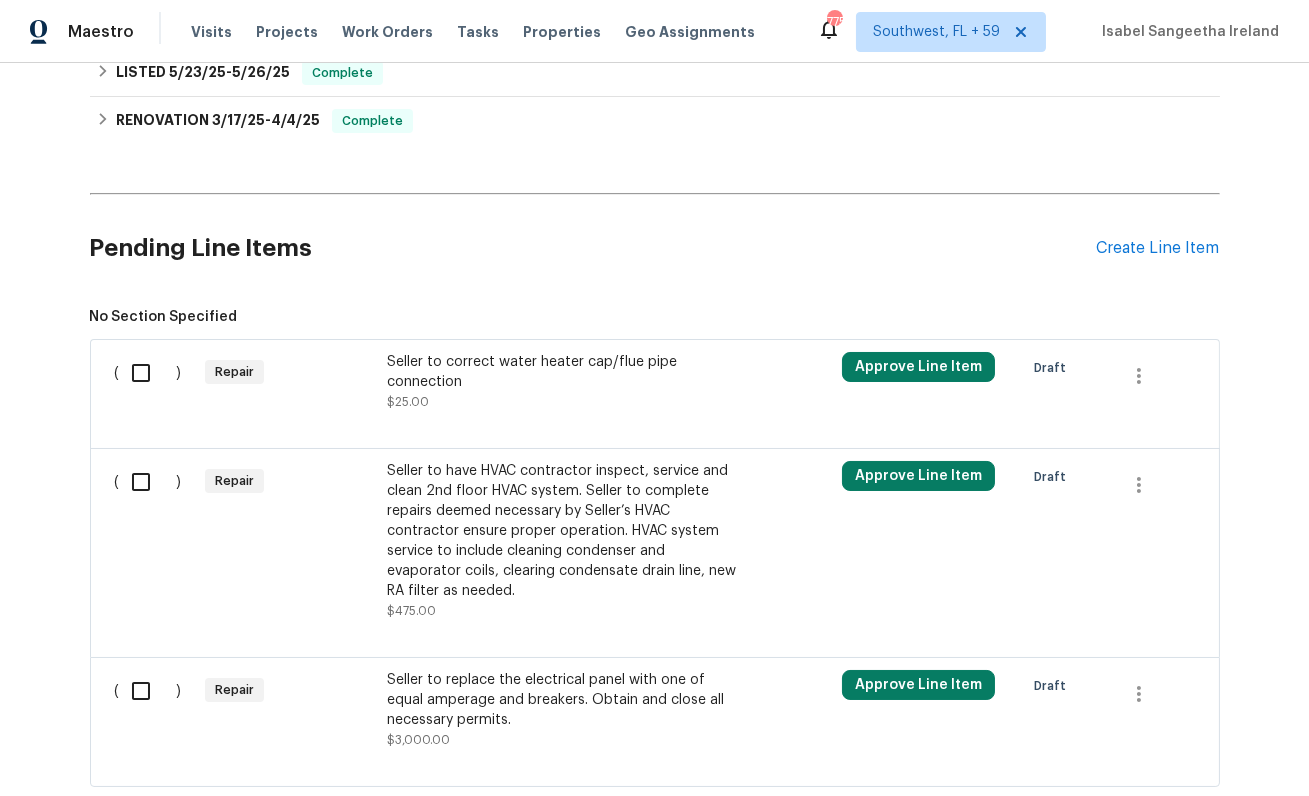 click on "Seller to replace the electrical panel with one of equal amperage and breakers. Obtain and close all necessary permits." at bounding box center [563, 700] 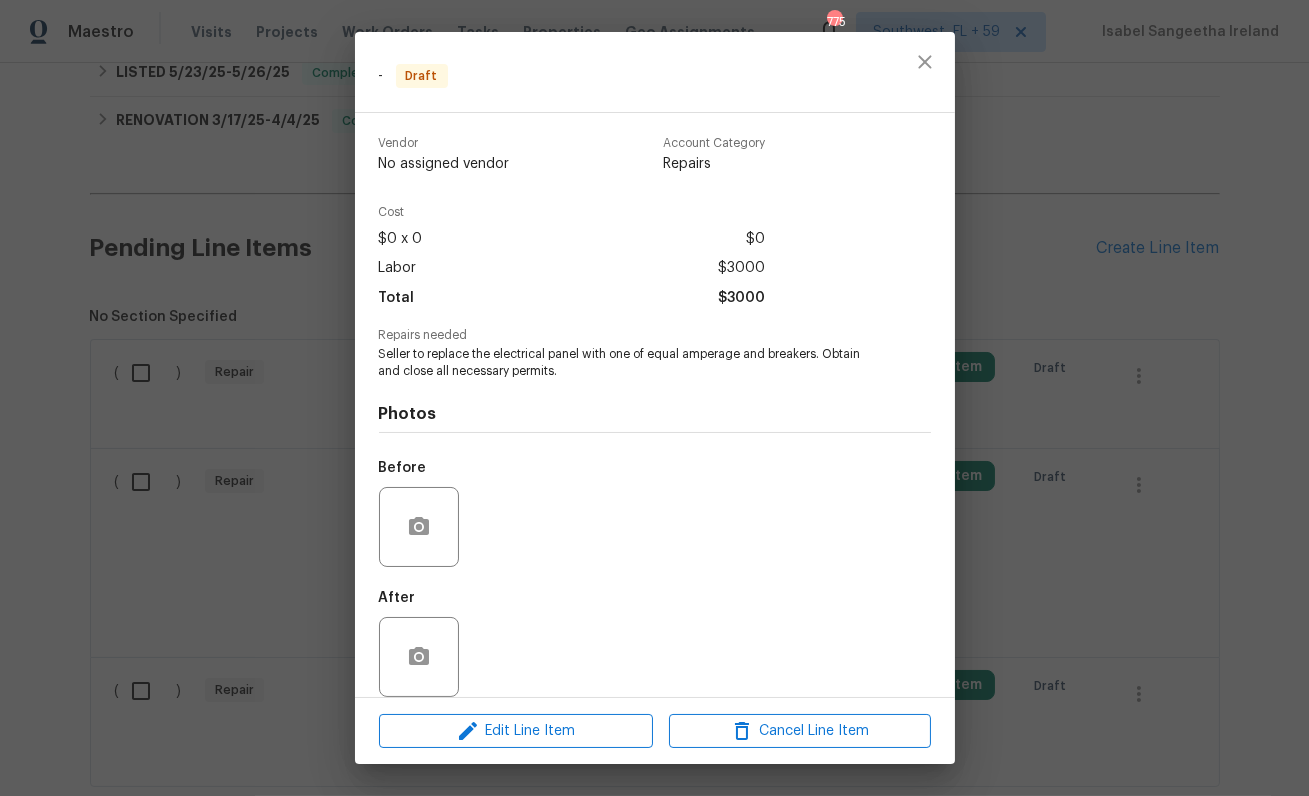 click on "Seller to replace the electrical panel with one of equal amperage and breakers. Obtain and close all necessary permits." at bounding box center [627, 363] 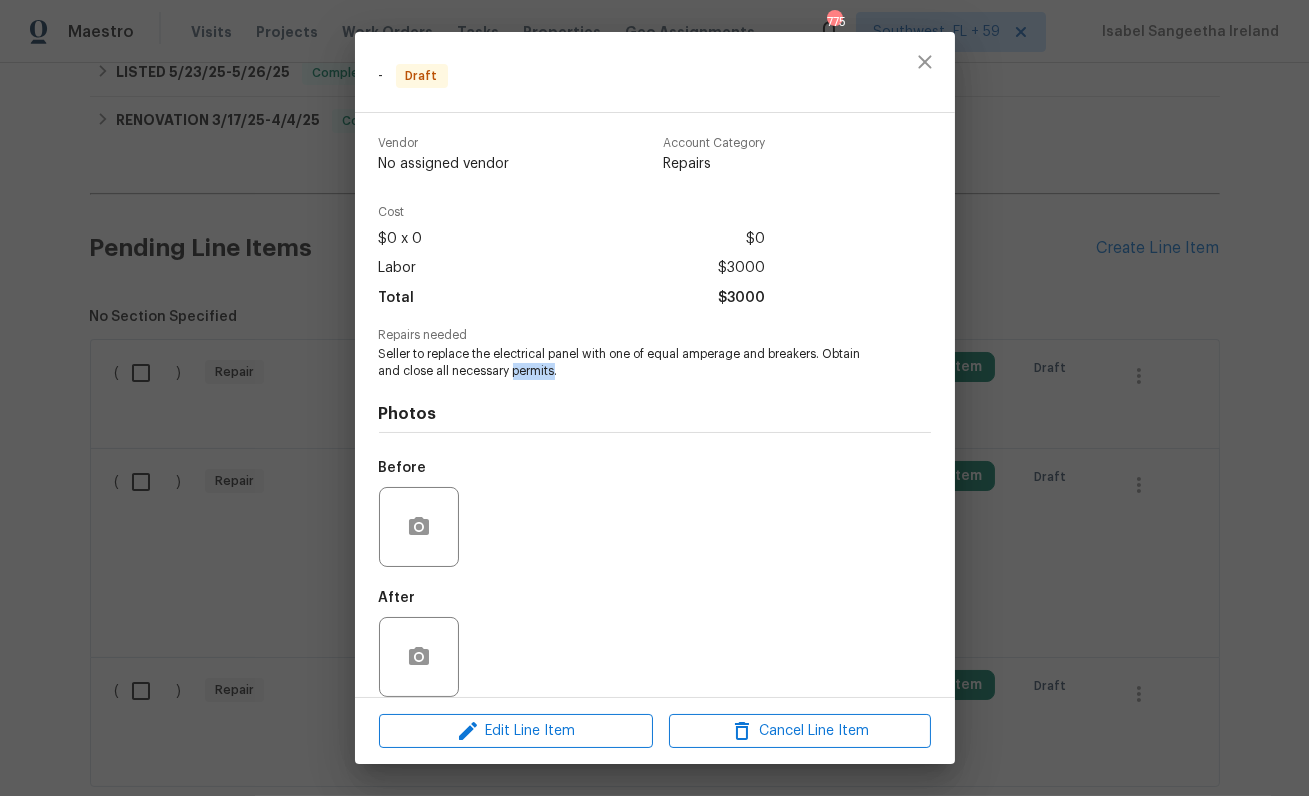 click on "Seller to replace the electrical panel with one of equal amperage and breakers. Obtain and close all necessary permits." at bounding box center (627, 363) 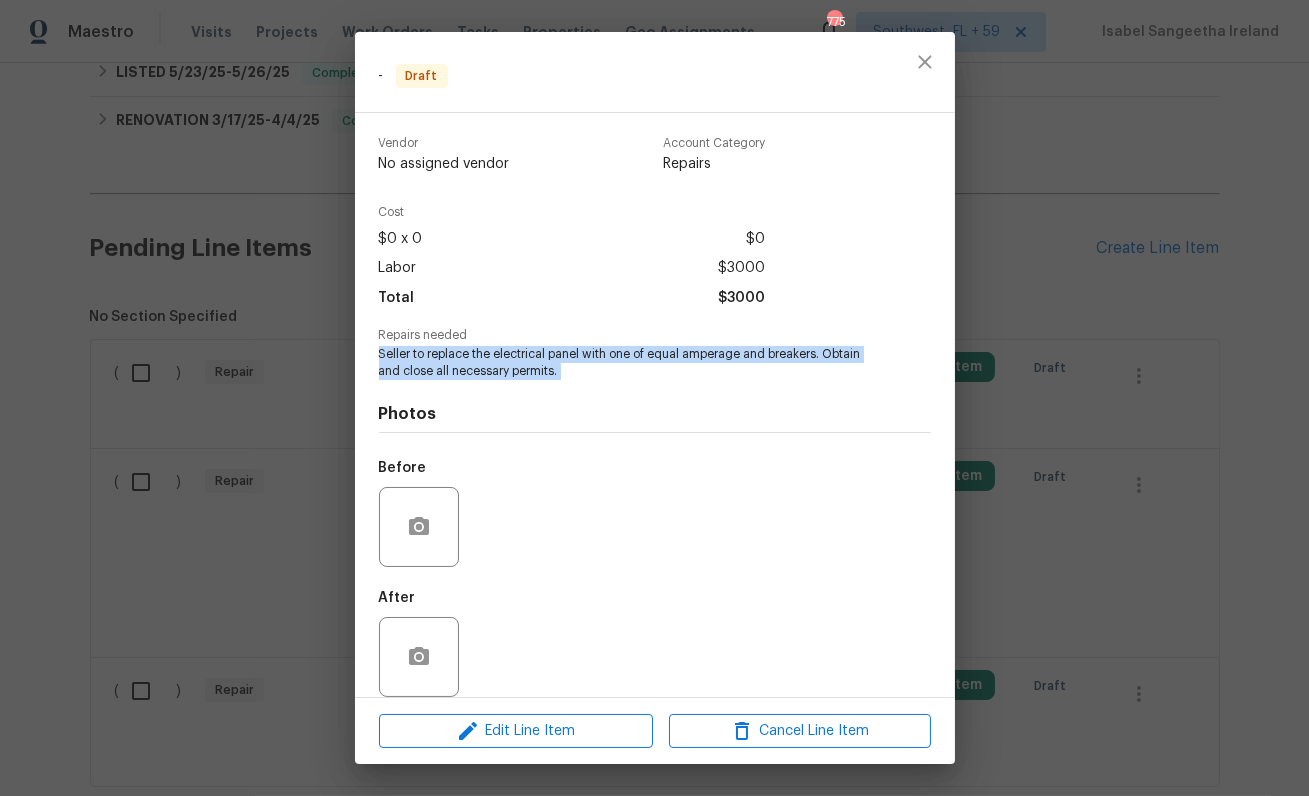 click on "Seller to replace the electrical panel with one of equal amperage and breakers. Obtain and close all necessary permits." at bounding box center [627, 363] 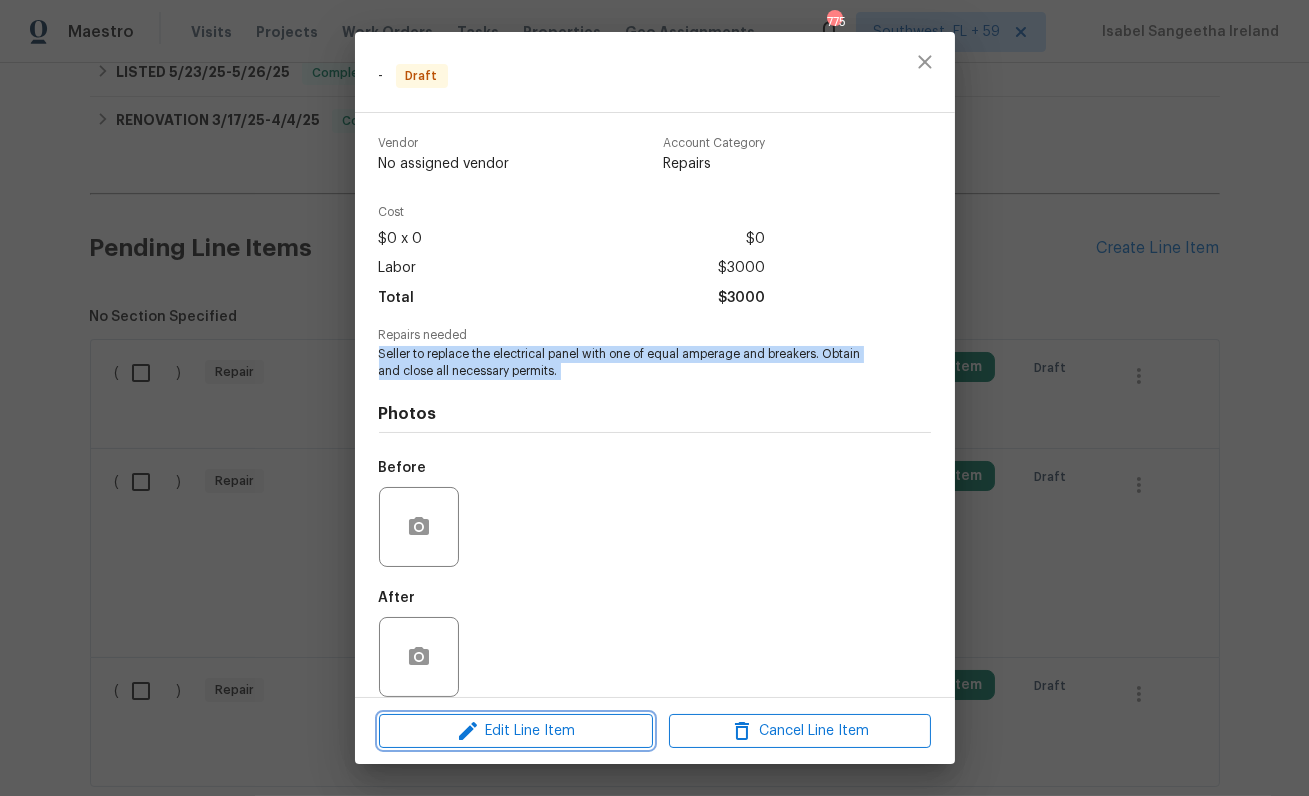 click on "Edit Line Item" at bounding box center [516, 731] 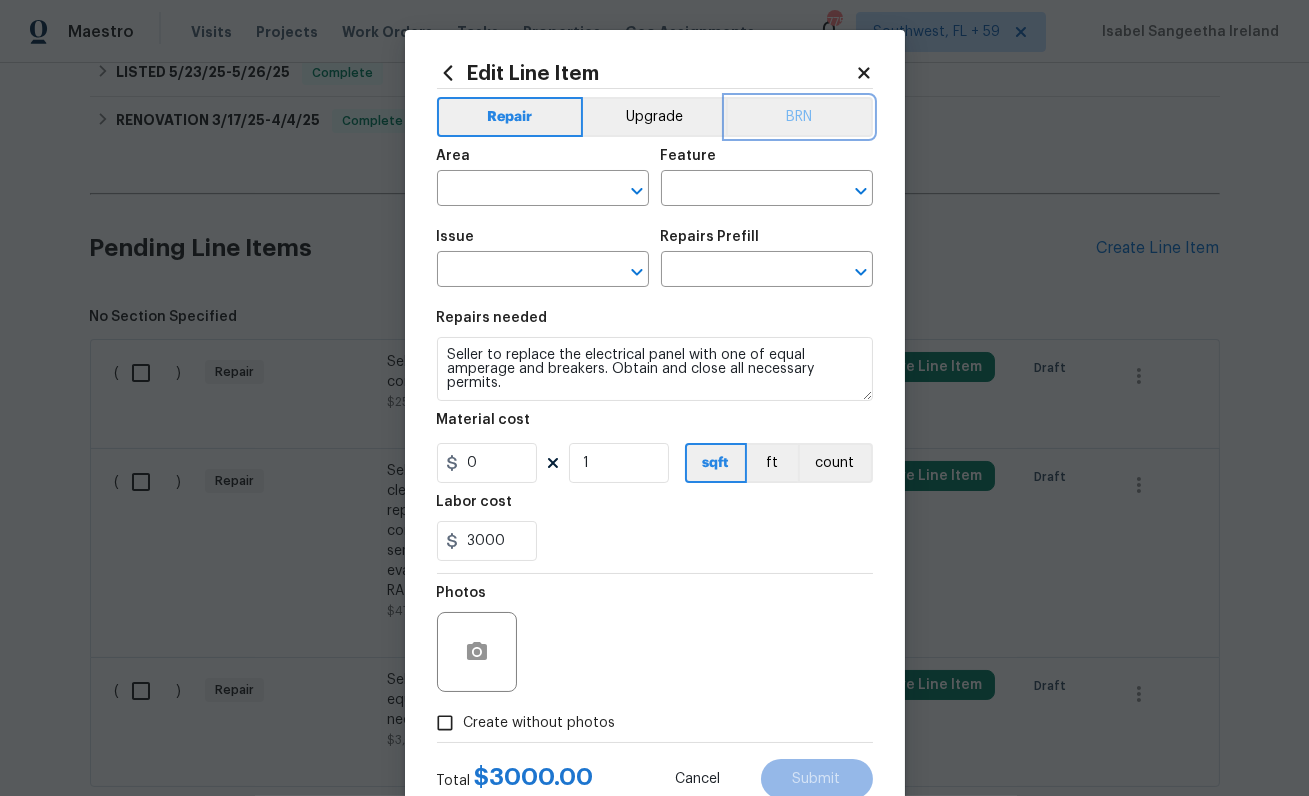 click on "BRN" at bounding box center [799, 117] 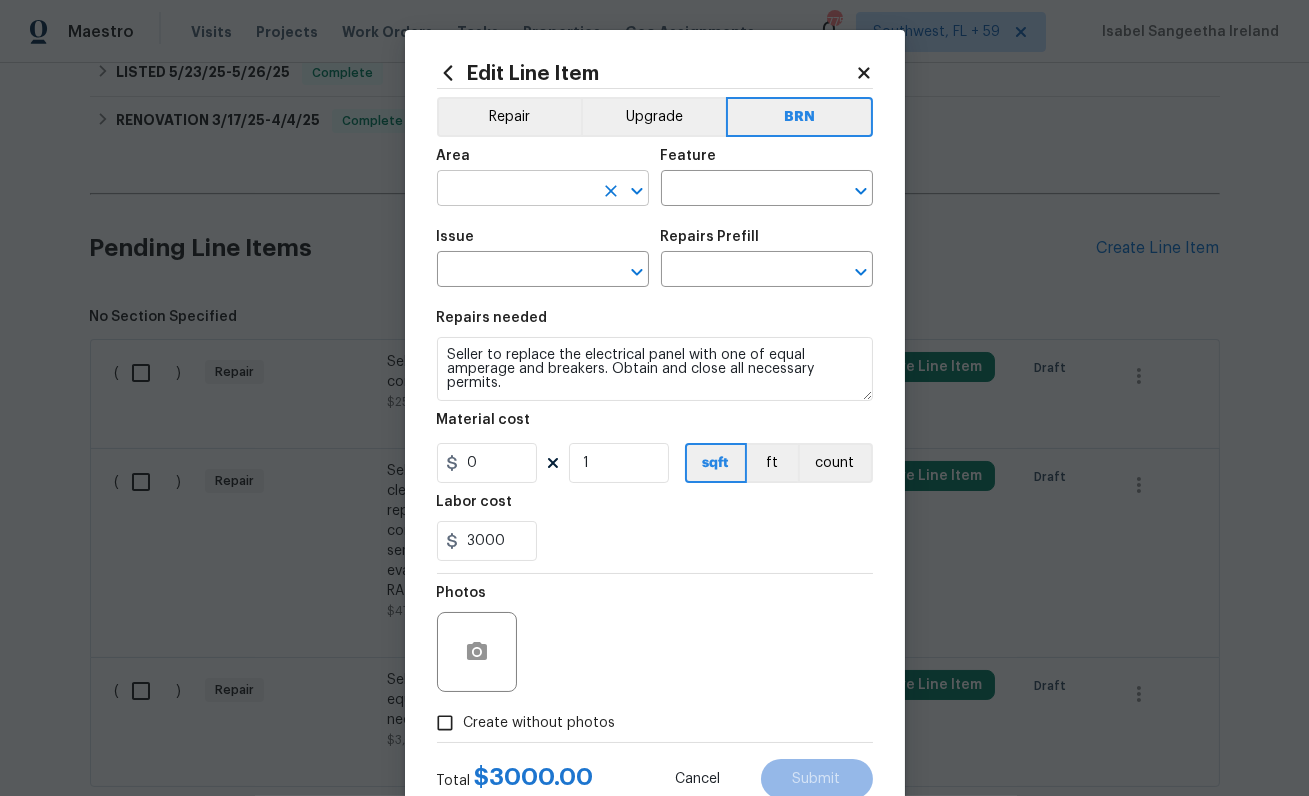 click at bounding box center (515, 190) 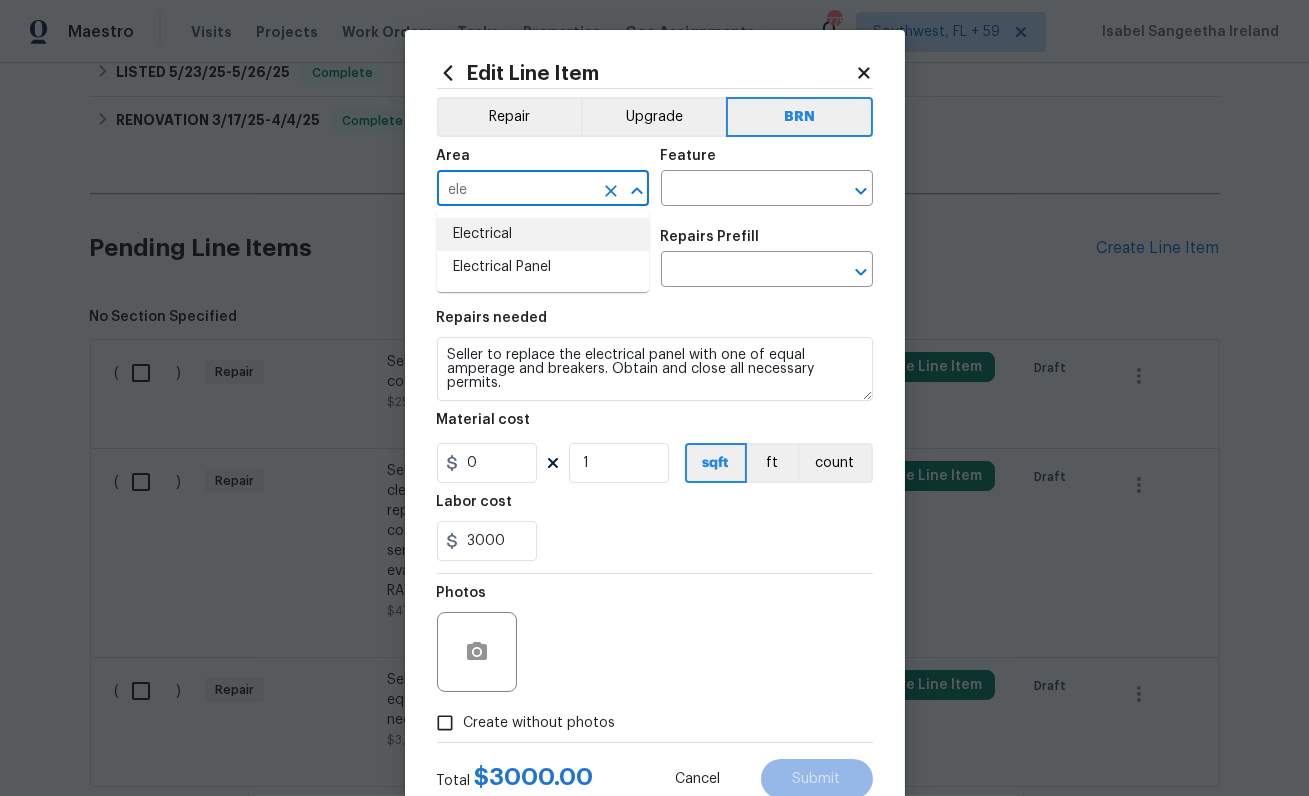 click on "Electrical" at bounding box center [543, 234] 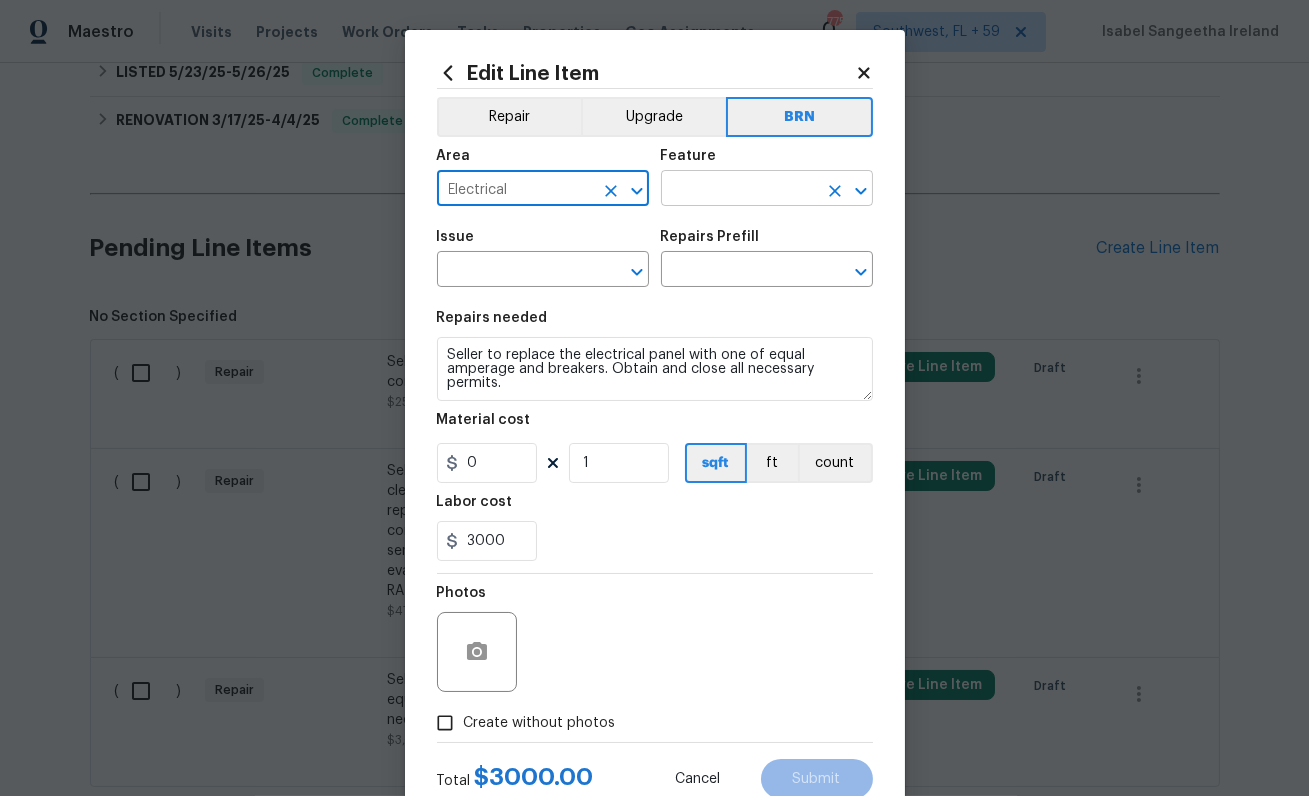 type on "Electrical" 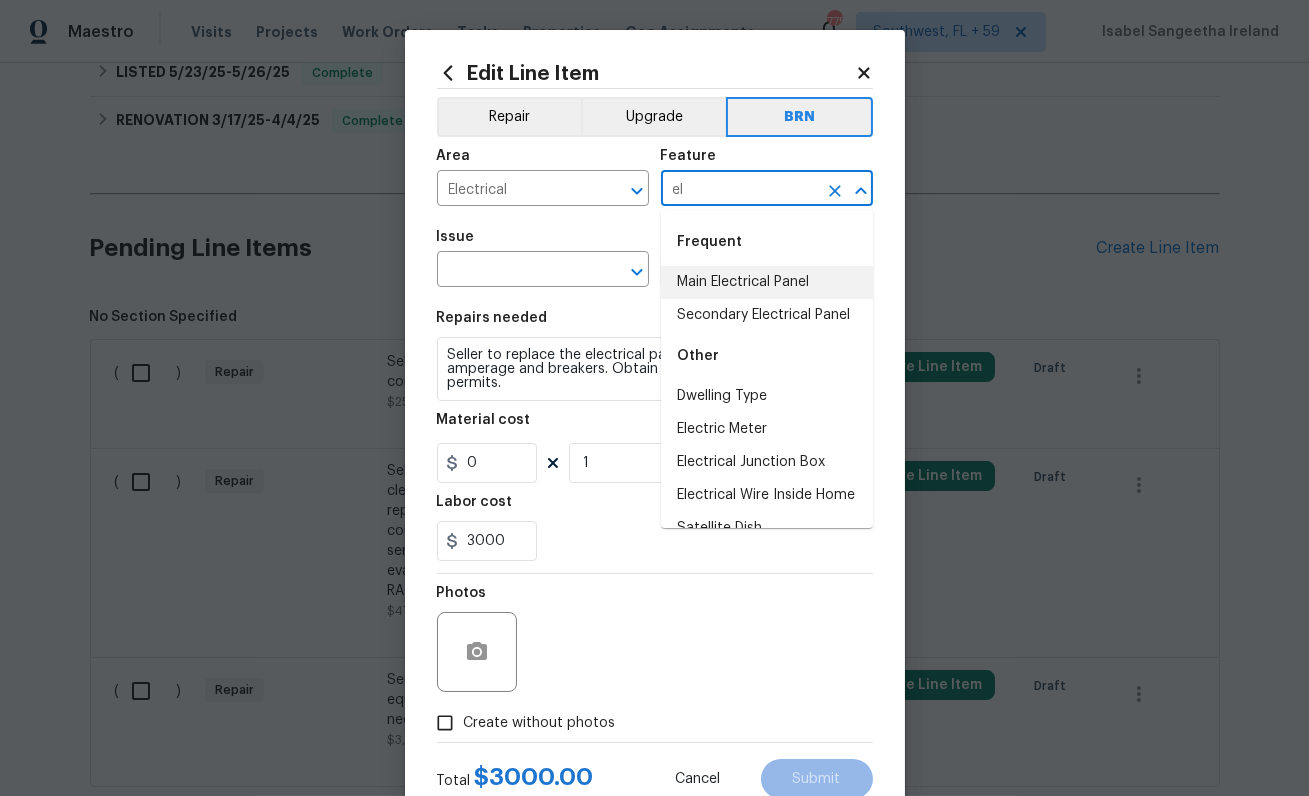 click on "Main Electrical Panel" at bounding box center (767, 282) 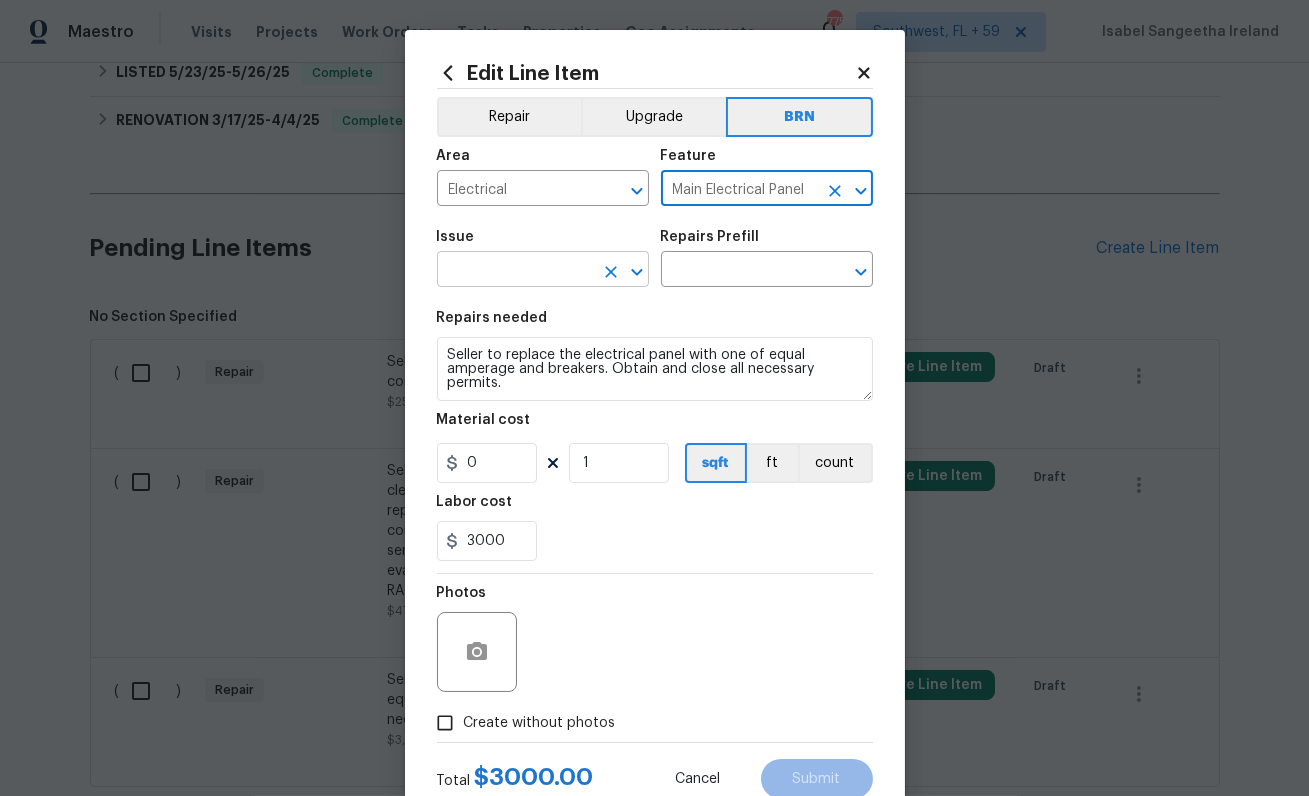 type on "Main Electrical Panel" 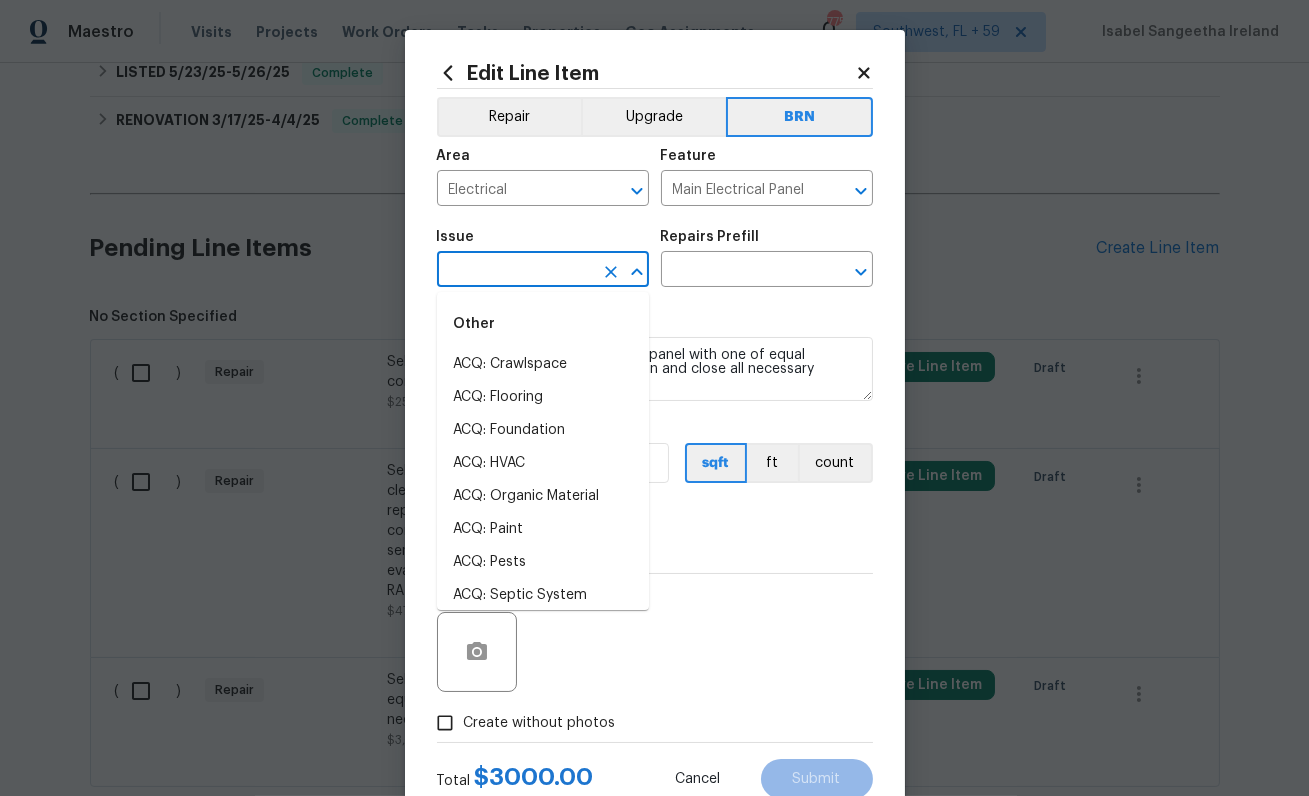 click at bounding box center [515, 271] 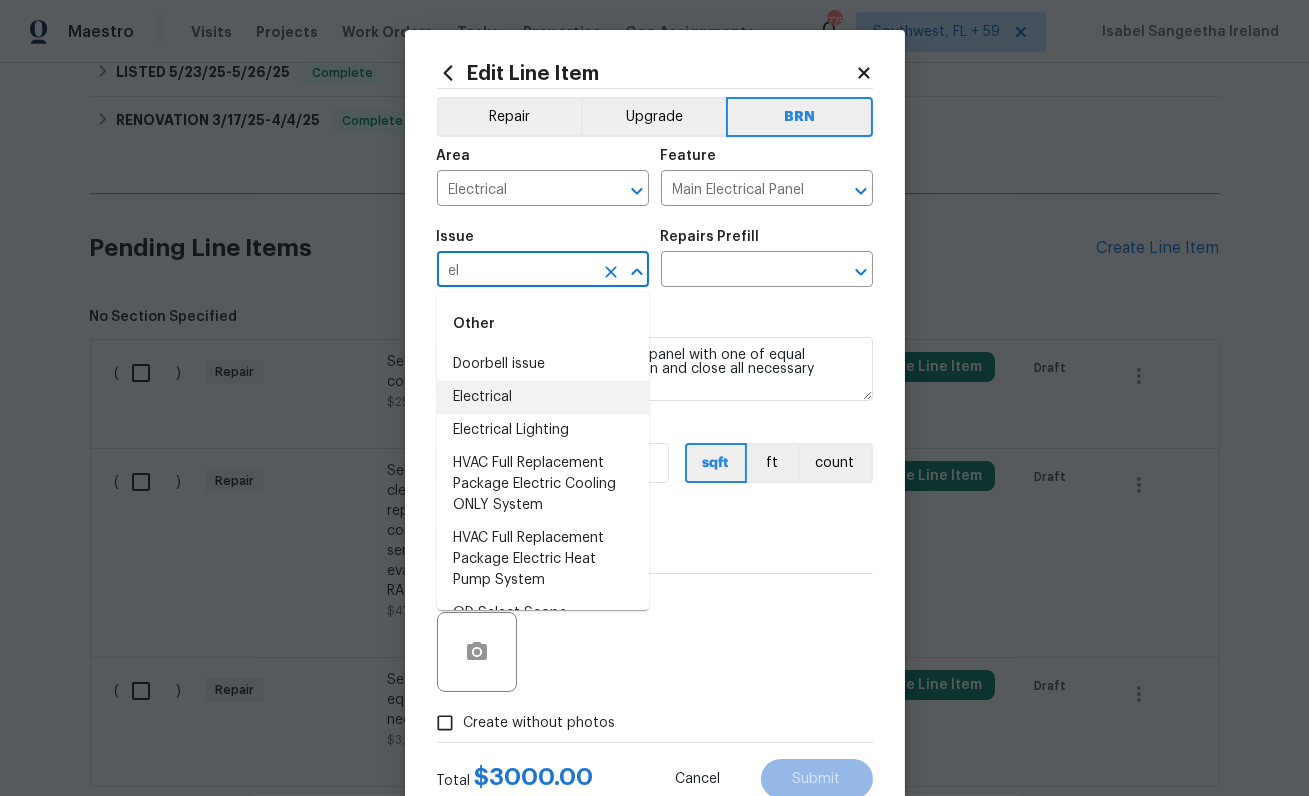 click on "Electrical" at bounding box center [543, 397] 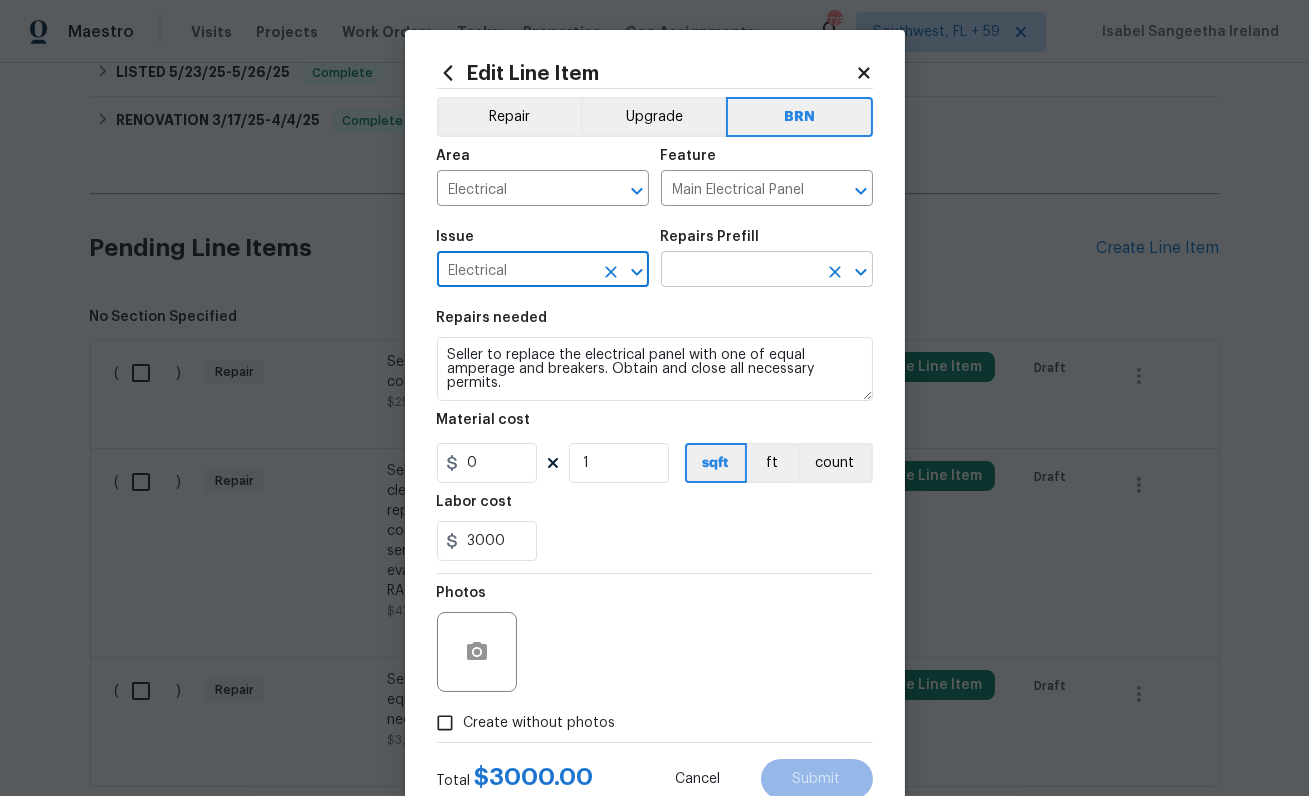 type on "Electrical" 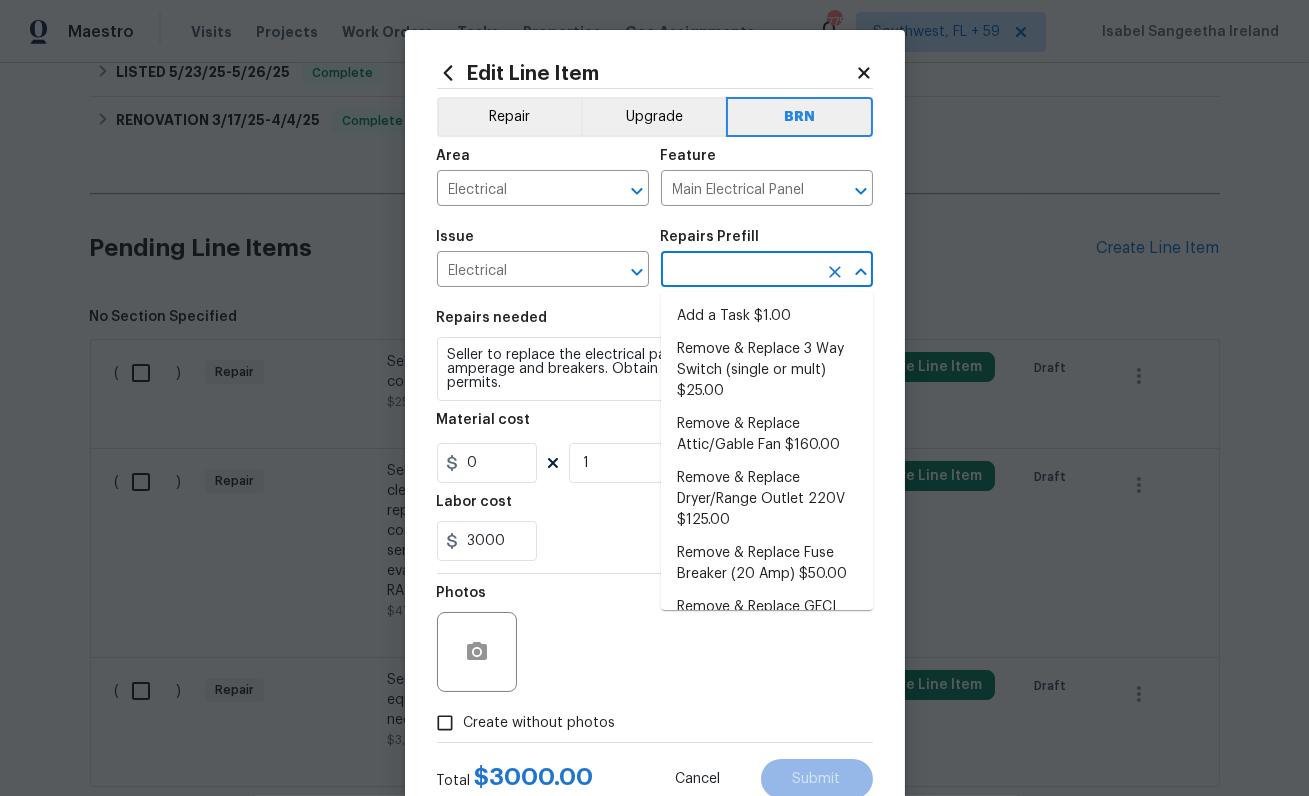 click at bounding box center [739, 271] 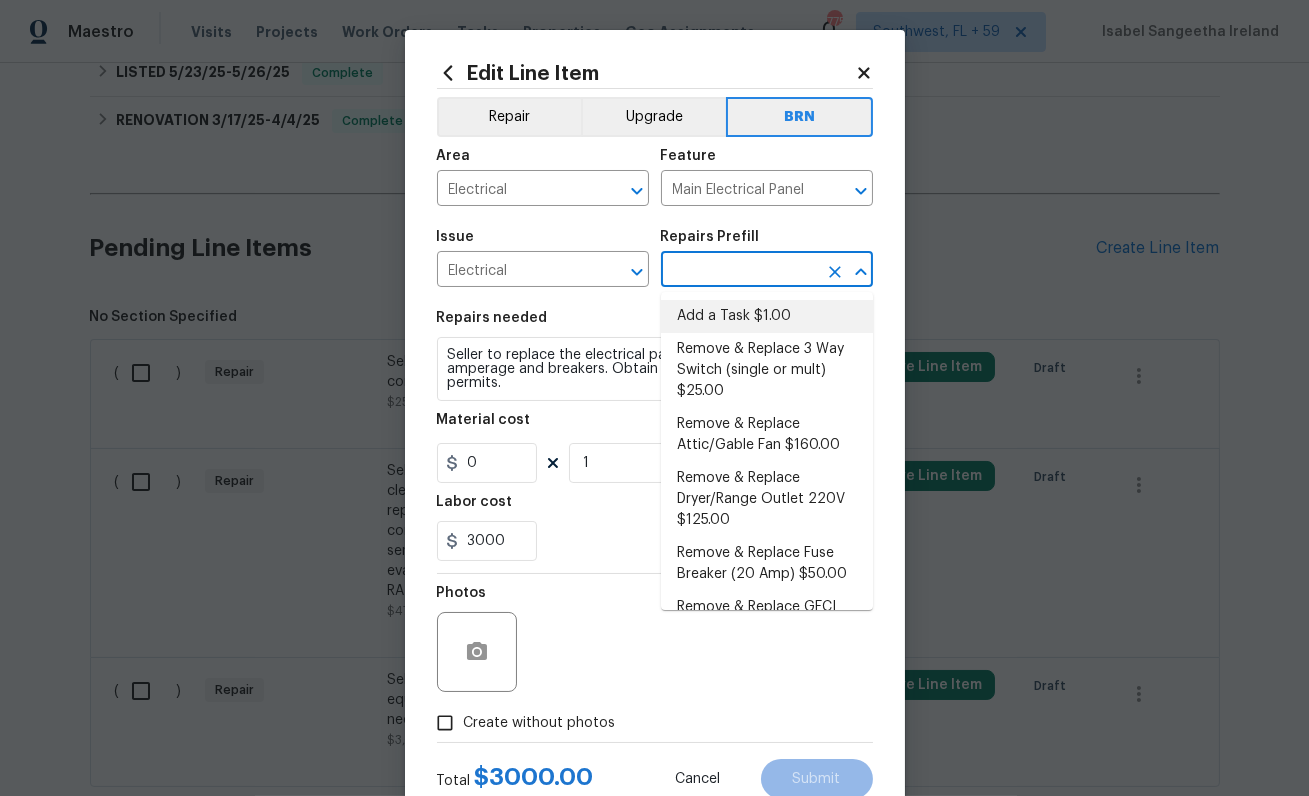 click on "Remove & Replace 3 Way Switch (single or mult) $25.00" at bounding box center (767, 370) 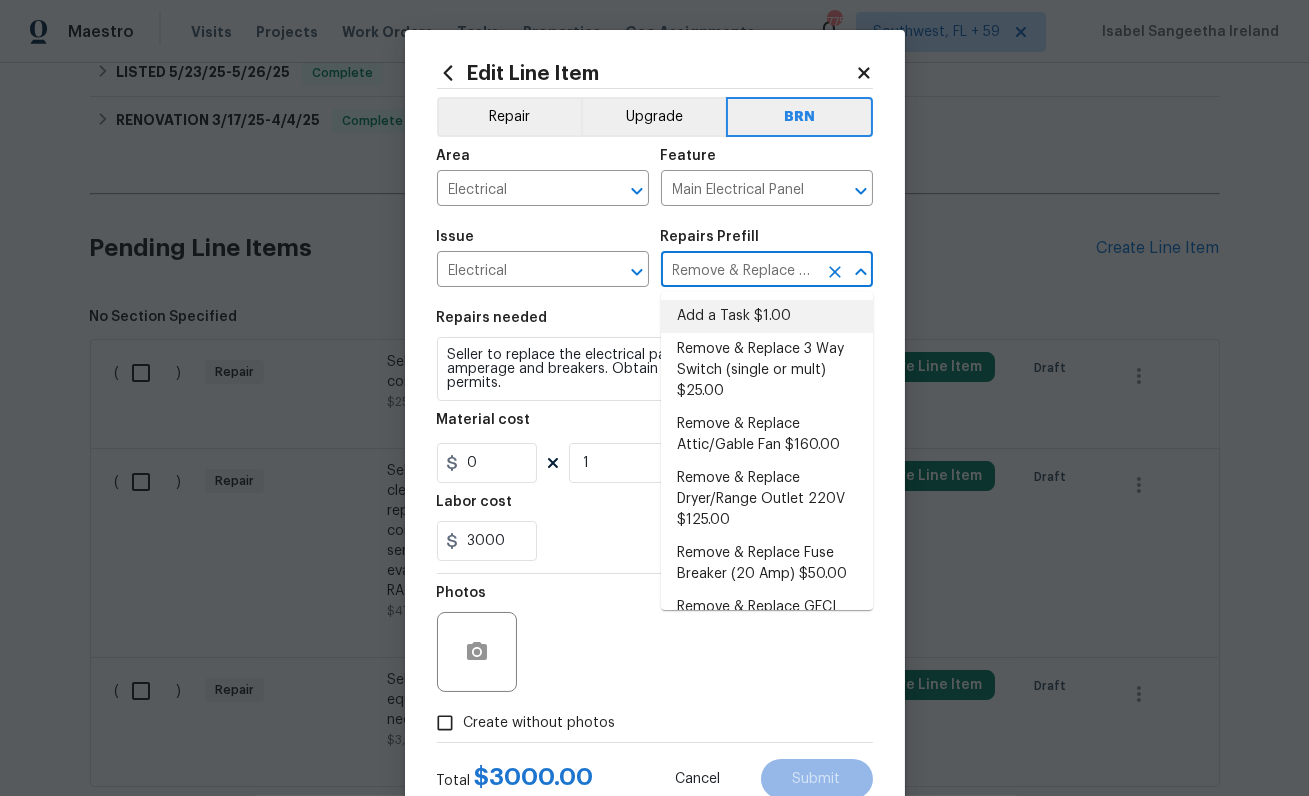 type on "Remove and replace the existing 3 way switch(es) with new to ensure the circuit opeates as intended. Test for proper fuction and dispose of debris properly." 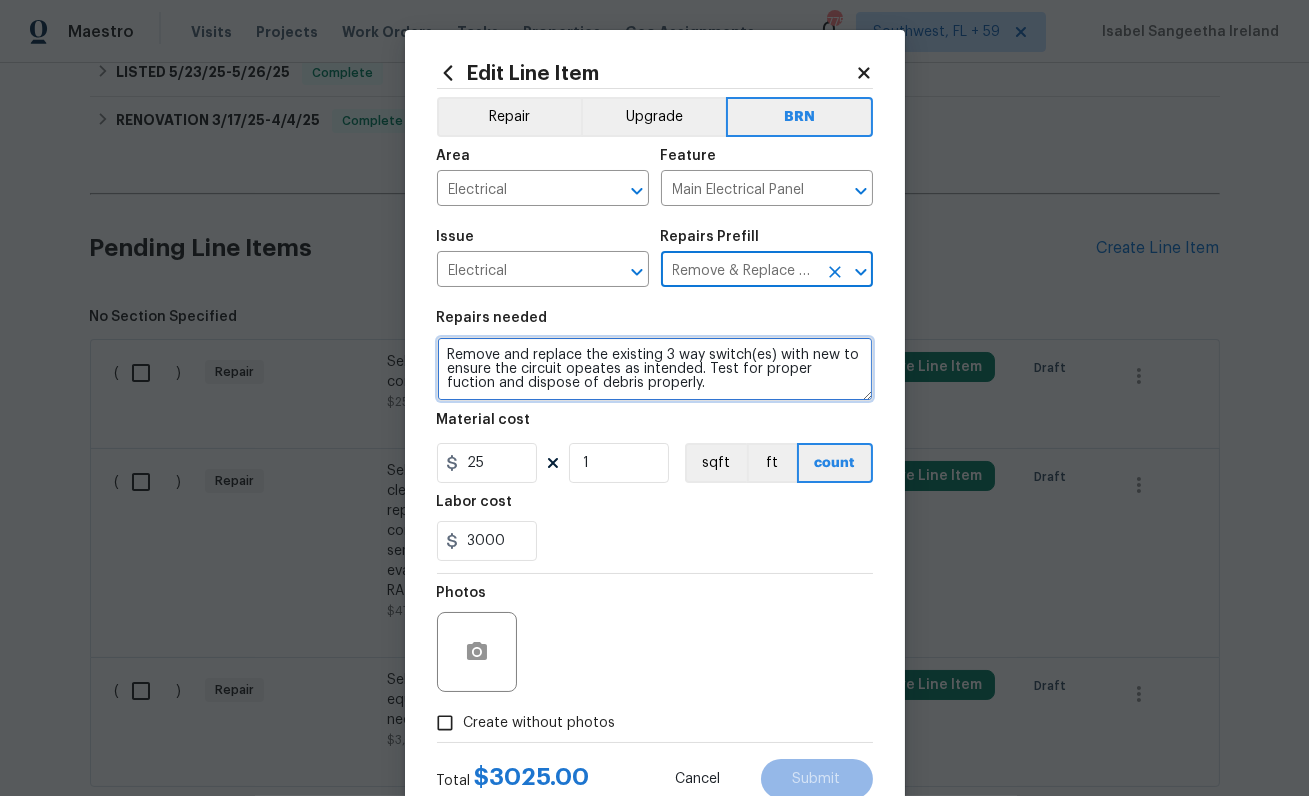 click on "Remove and replace the existing 3 way switch(es) with new to ensure the circuit opeates as intended. Test for proper fuction and dispose of debris properly." at bounding box center [655, 369] 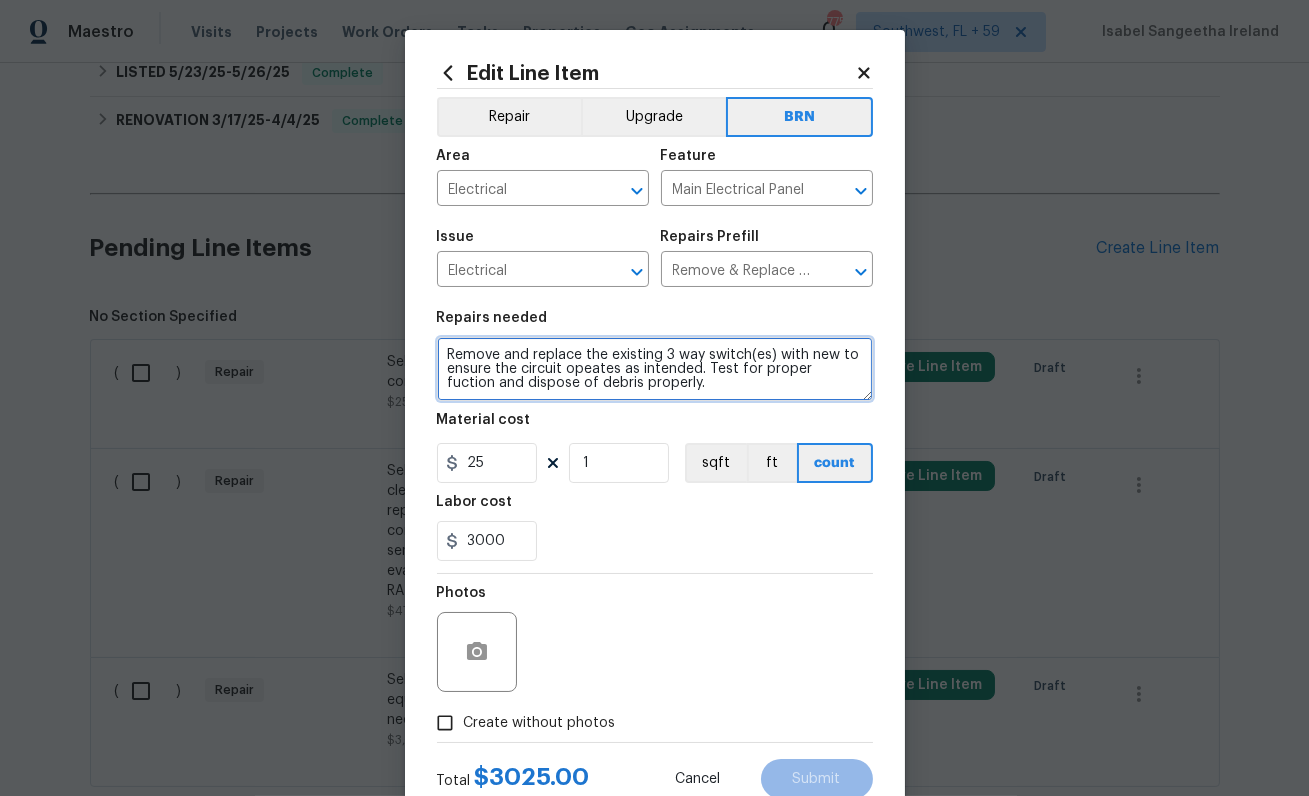 click on "Remove and replace the existing 3 way switch(es) with new to ensure the circuit opeates as intended. Test for proper fuction and dispose of debris properly." at bounding box center [655, 369] 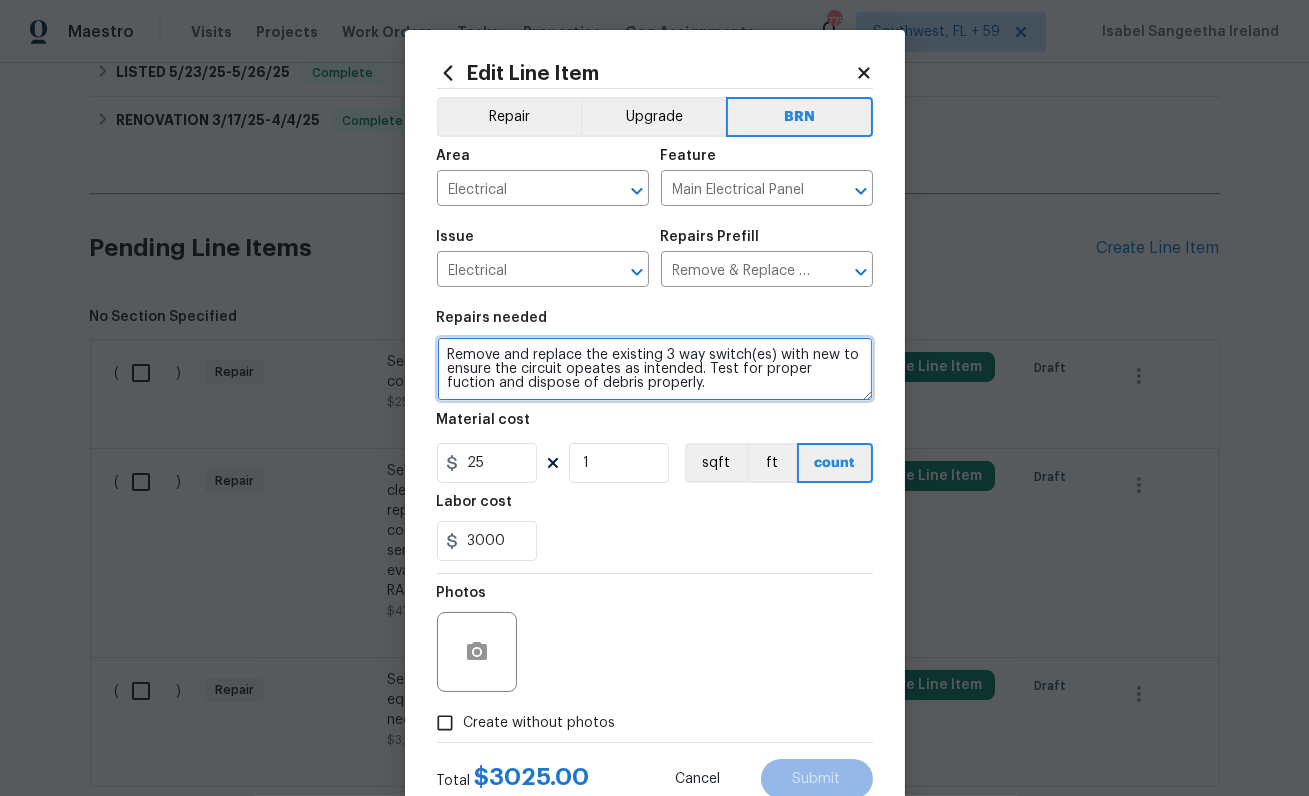 click on "Remove and replace the existing 3 way switch(es) with new to ensure the circuit opeates as intended. Test for proper fuction and dispose of debris properly." at bounding box center (655, 369) 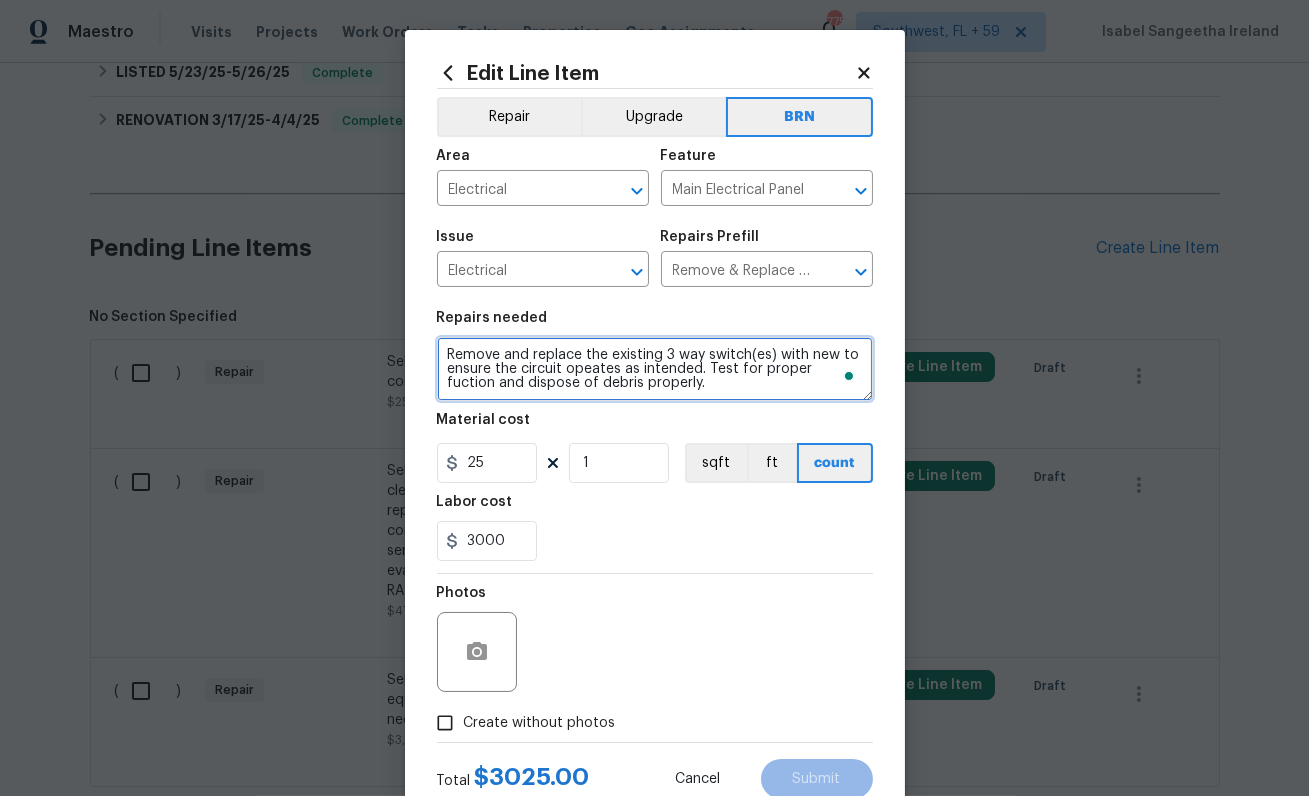 paste on "Seller to replace the electrical panel with one of equal amperage and breakers. Obtain and close all necessary permits." 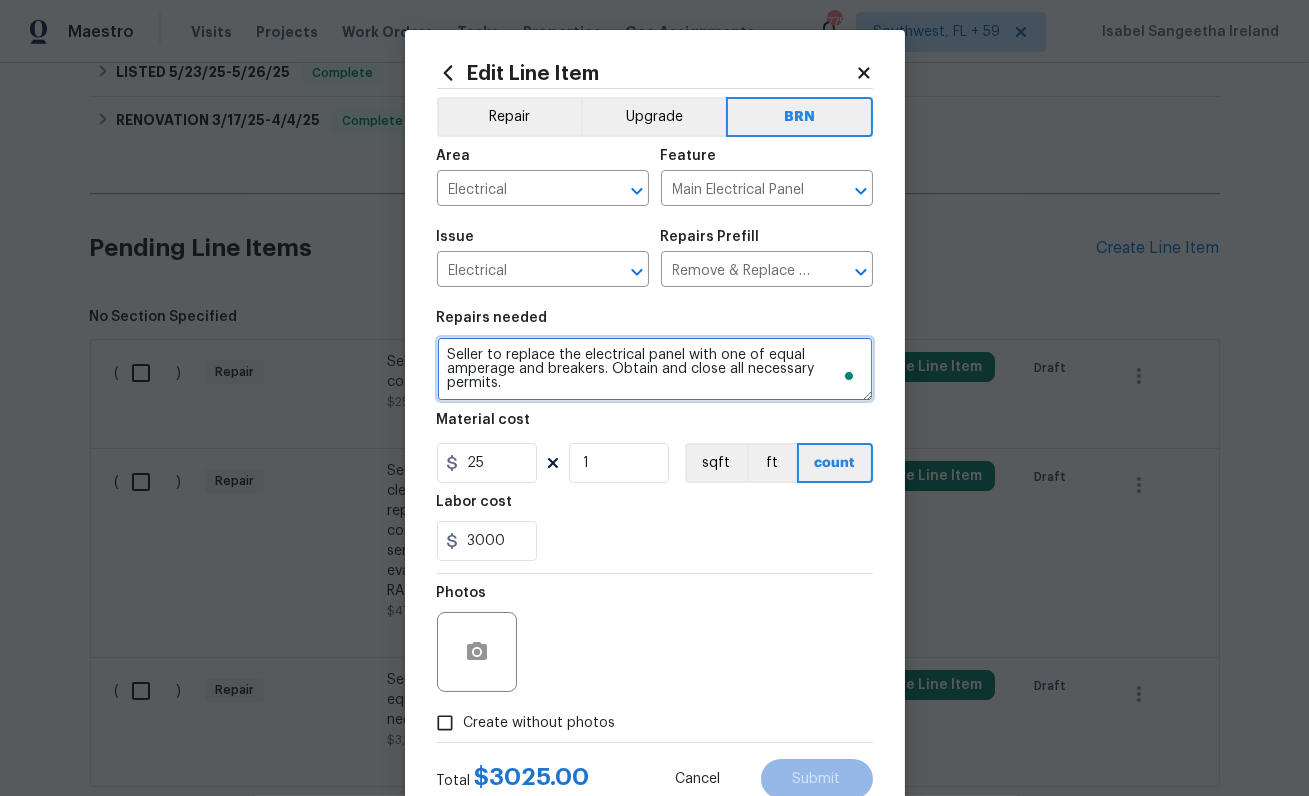 scroll, scrollTop: 4, scrollLeft: 0, axis: vertical 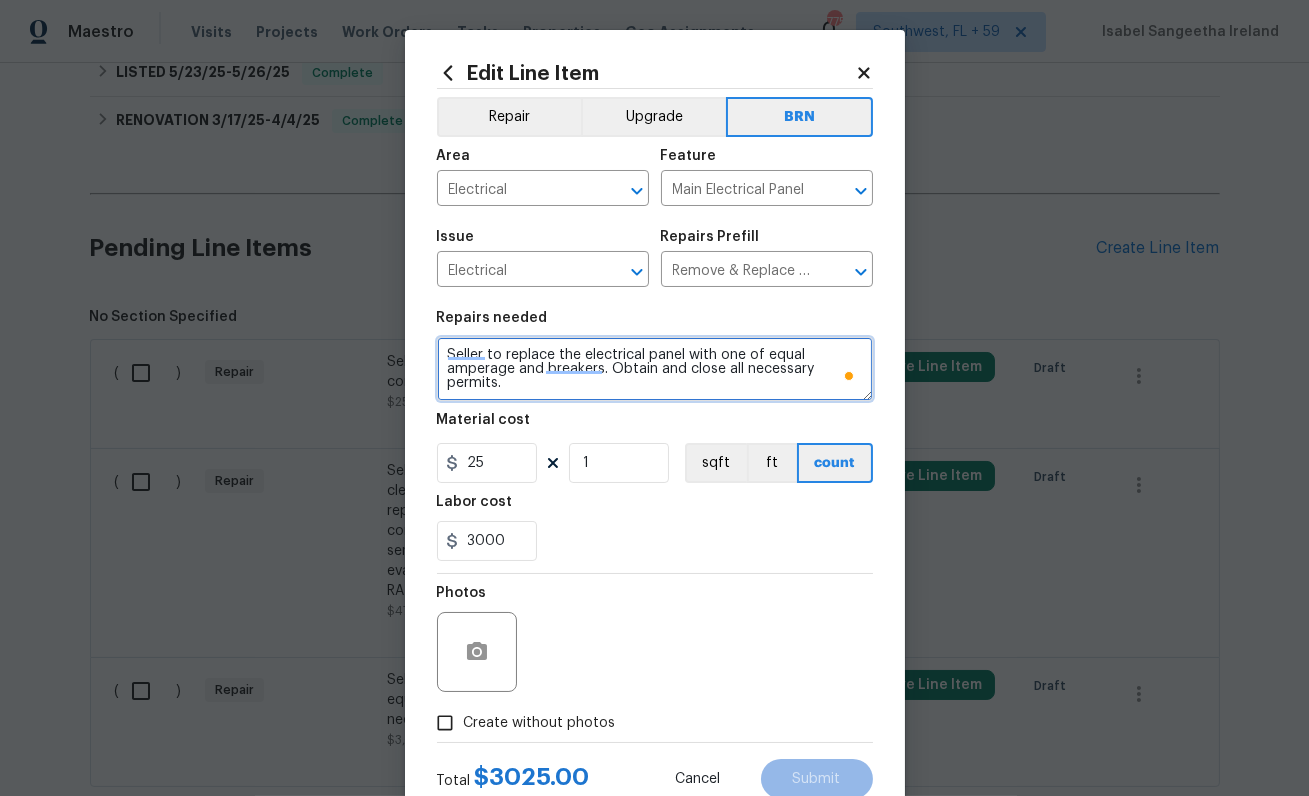 type on "Seller to replace the electrical panel with one of equal amperage and breakers. Obtain and close all necessary permits." 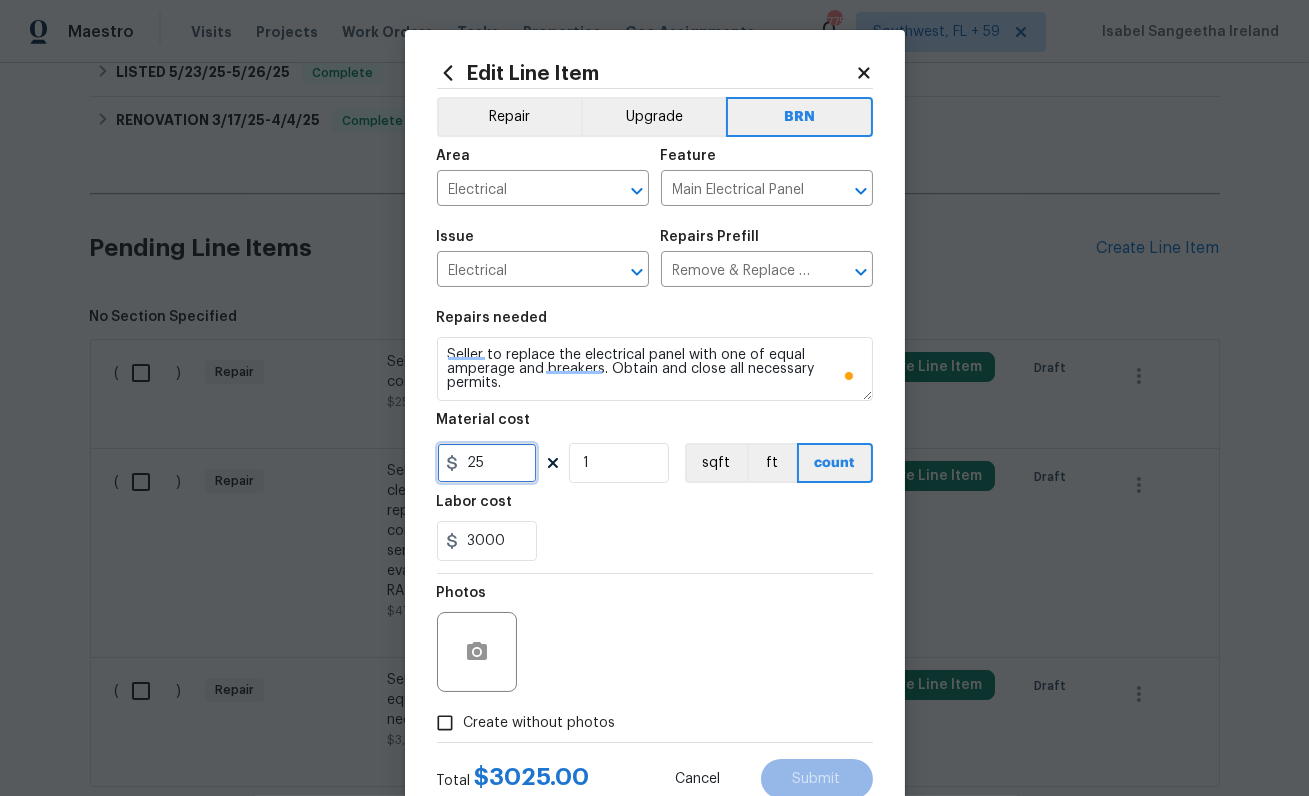 click on "25" at bounding box center [487, 463] 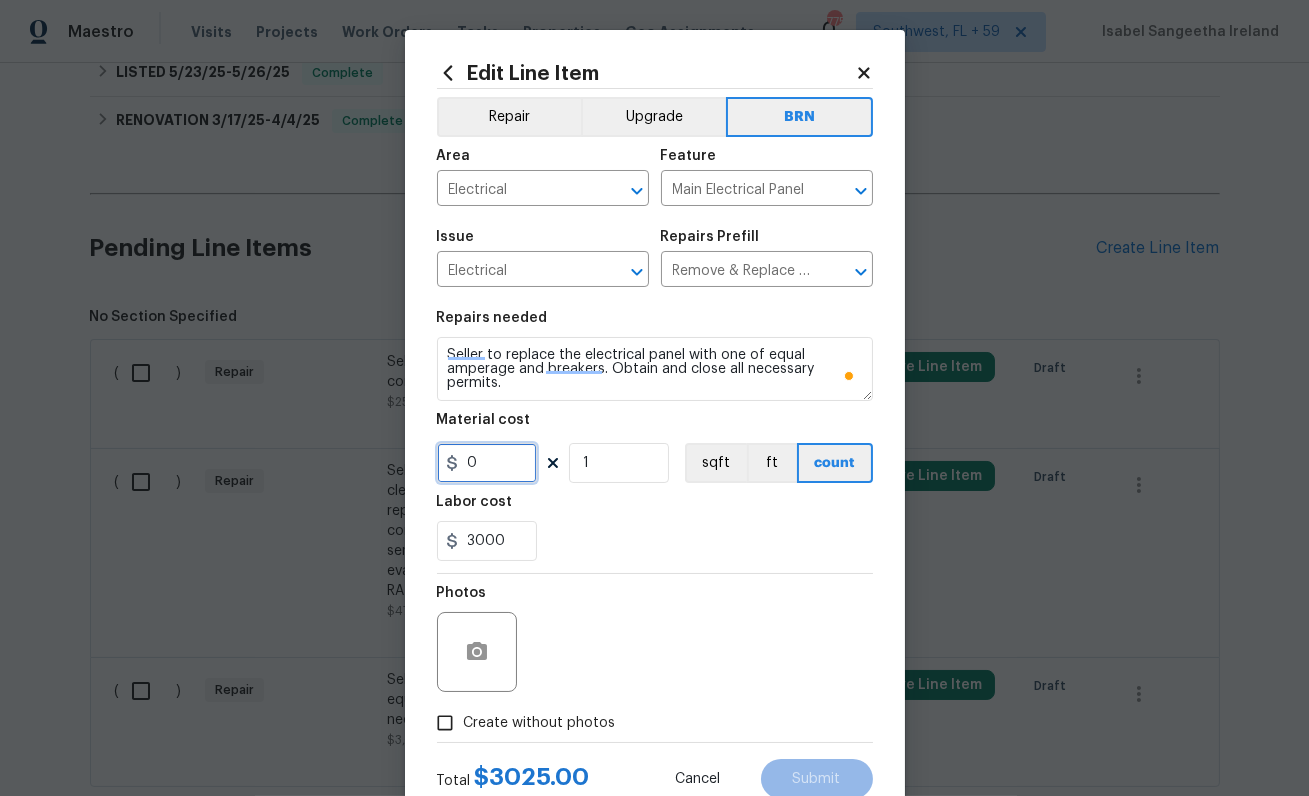scroll, scrollTop: 4, scrollLeft: 0, axis: vertical 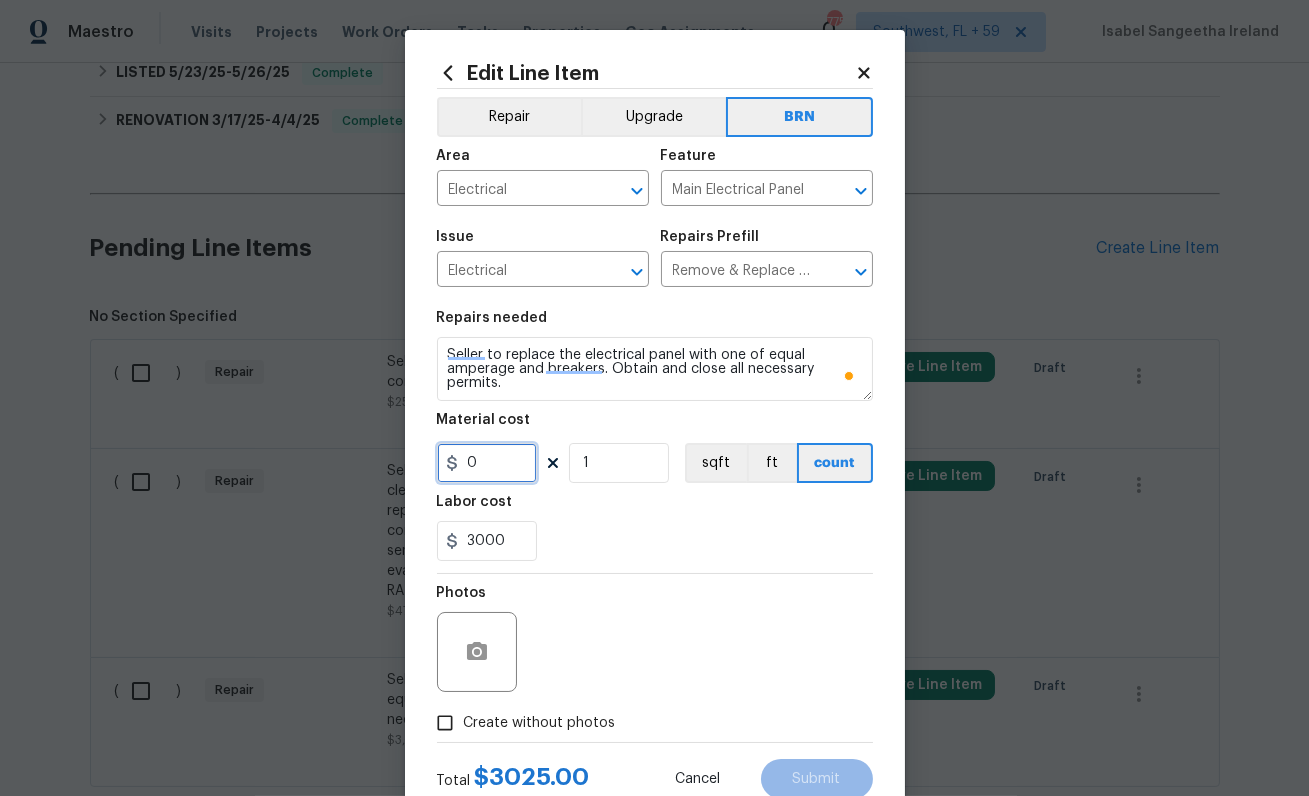 type on "0" 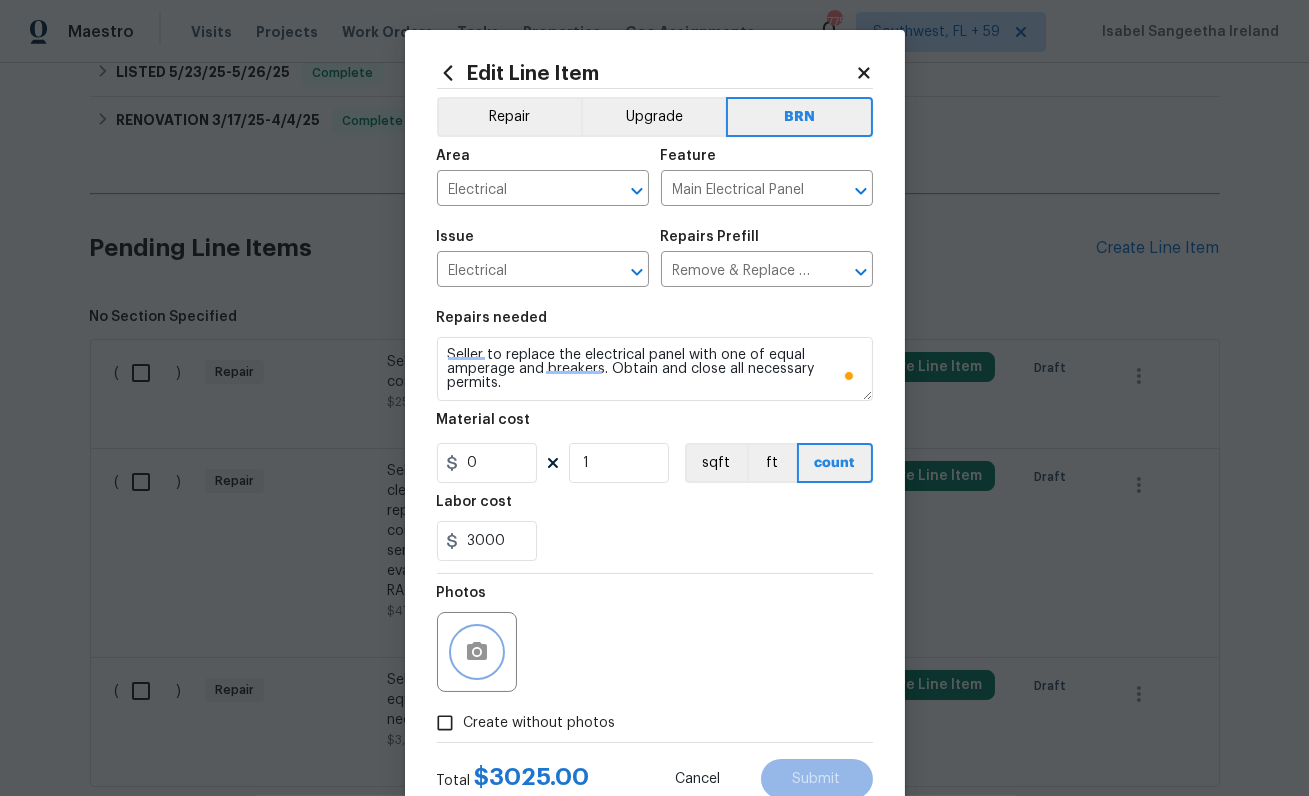 click 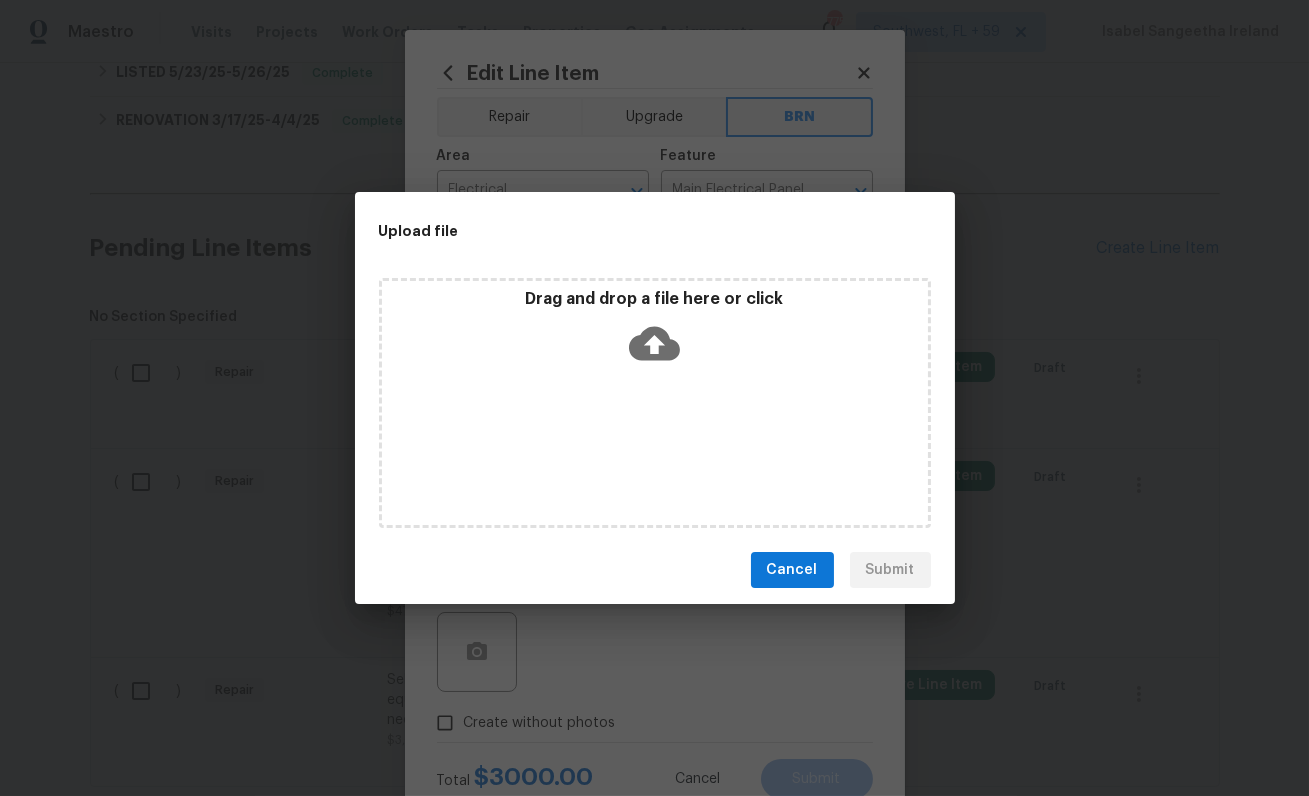 click 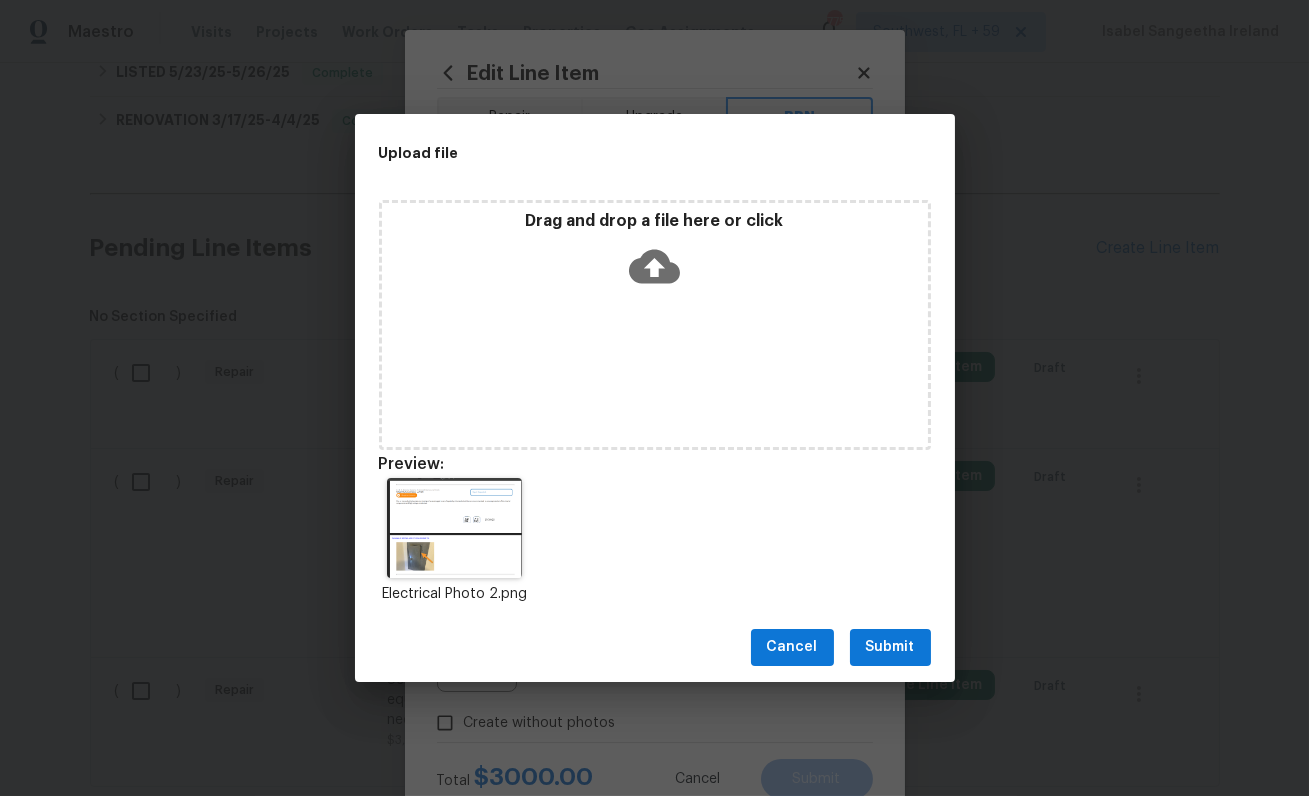 click on "Submit" at bounding box center (890, 647) 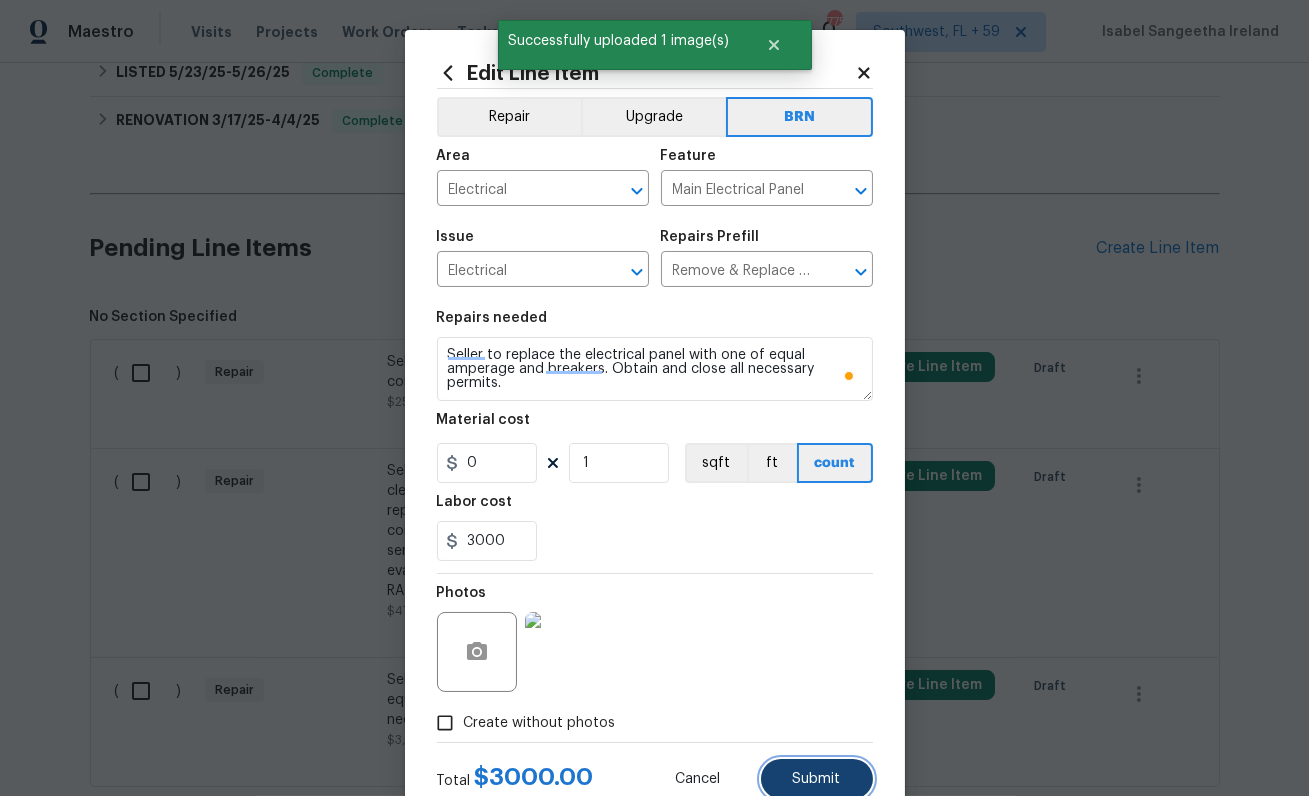 click on "Submit" at bounding box center [817, 779] 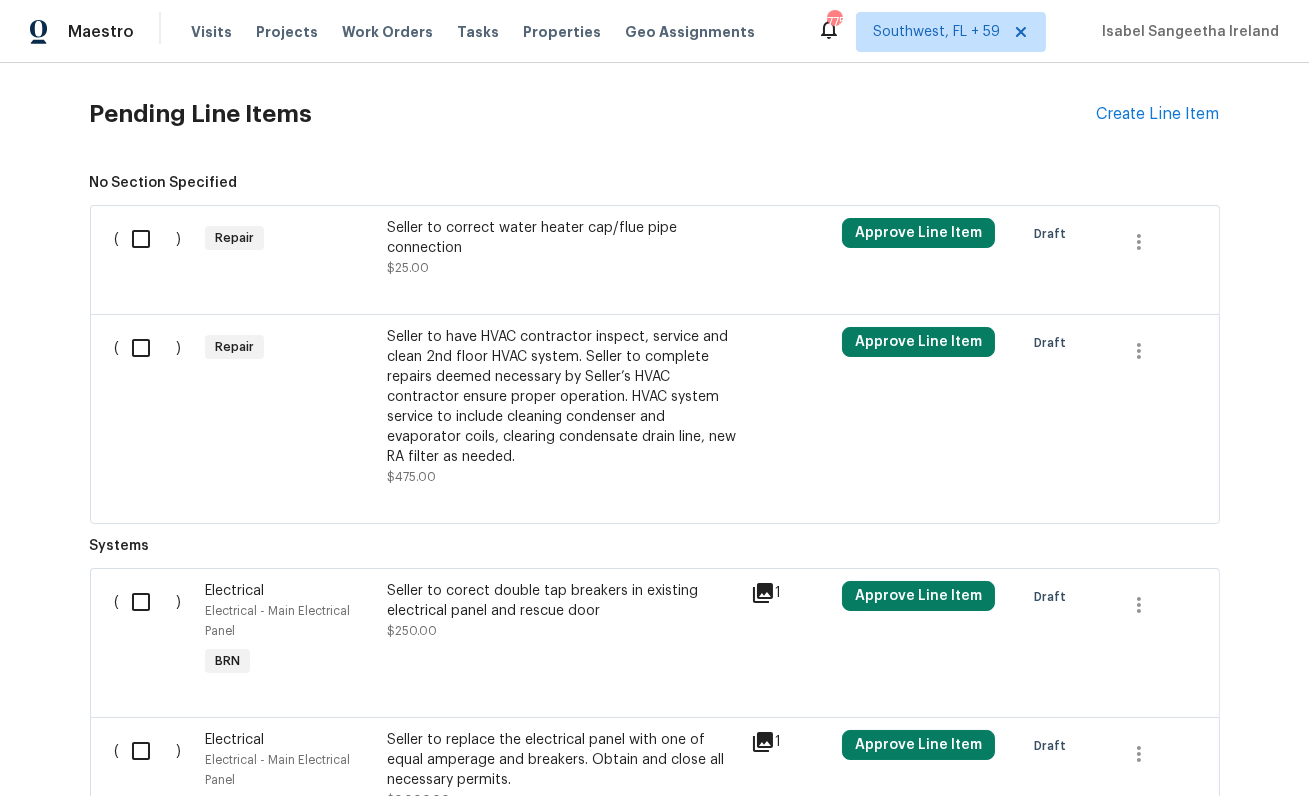 scroll, scrollTop: 770, scrollLeft: 0, axis: vertical 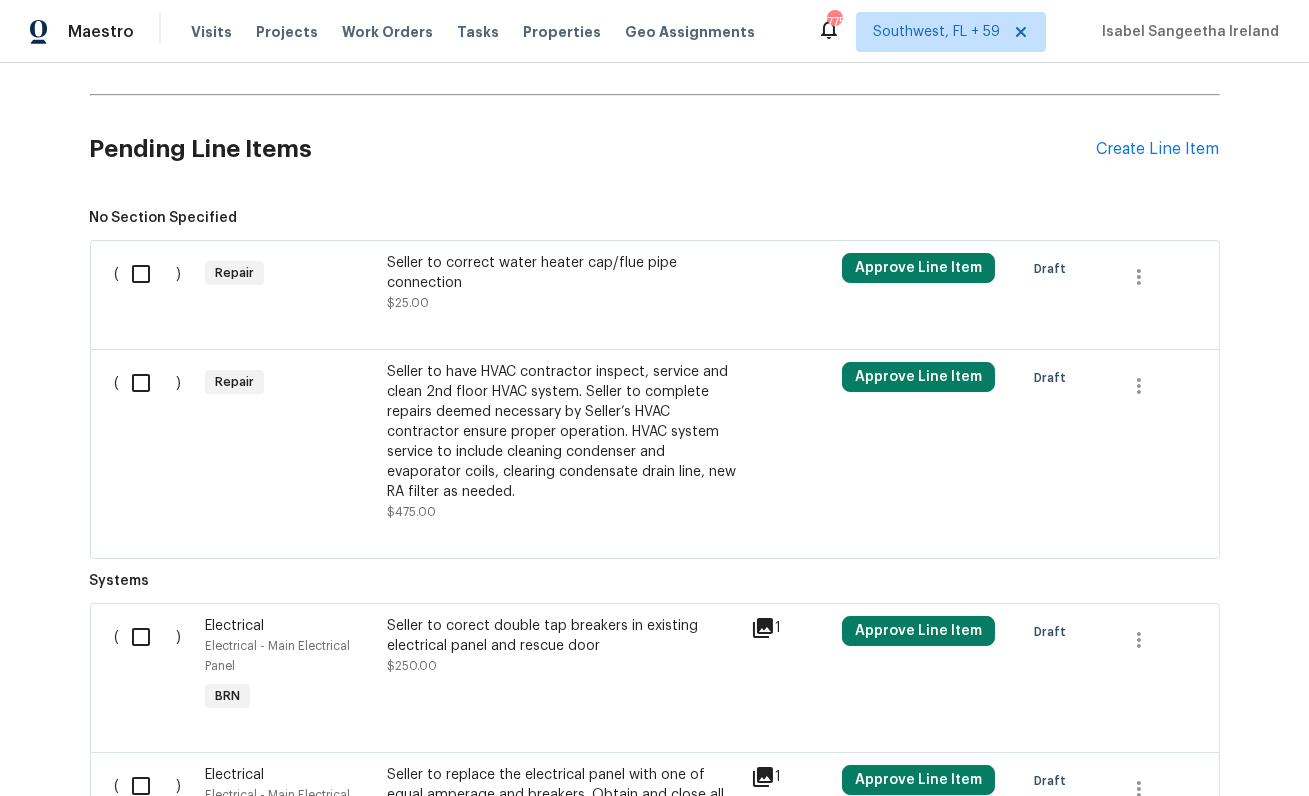 click on "Seller to correct water heater cap/flue pipe connection" at bounding box center [563, 273] 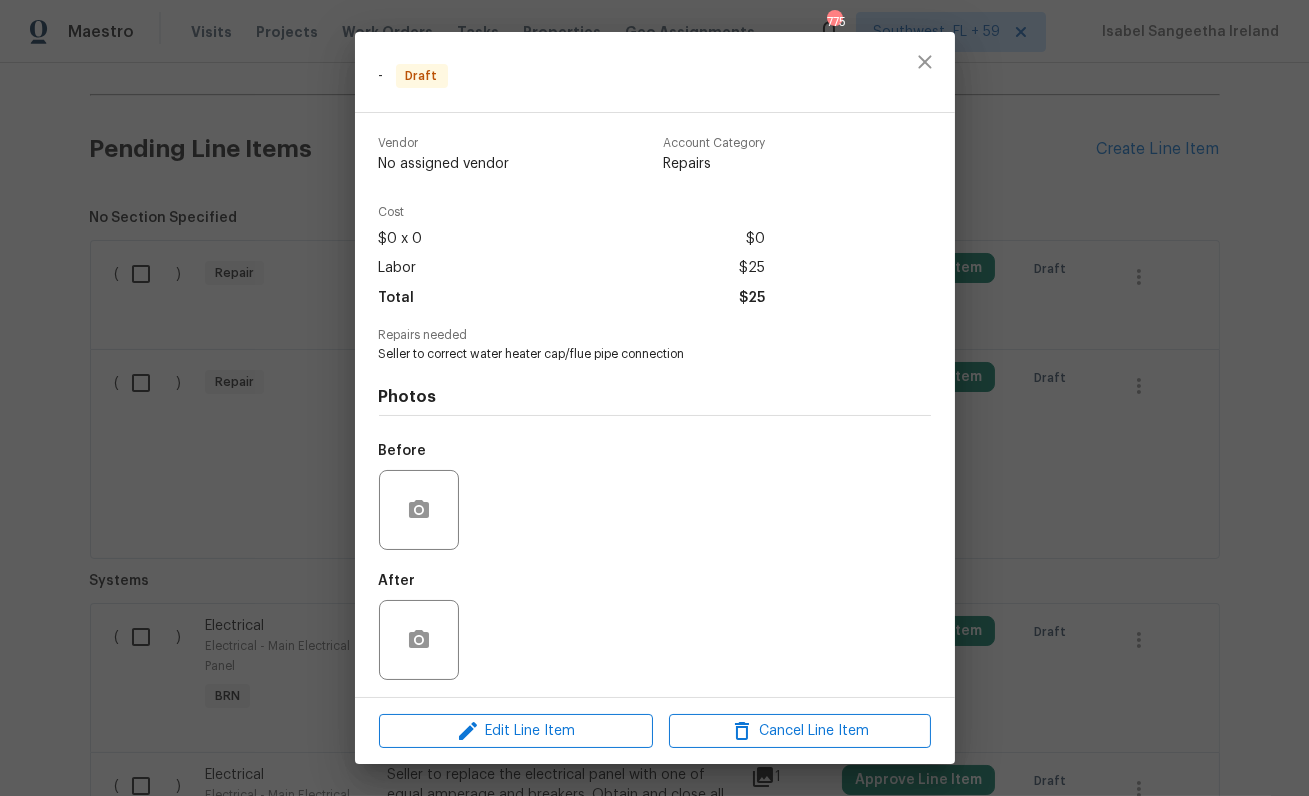 click on "Seller to correct water heater cap/flue pipe connection" at bounding box center [627, 354] 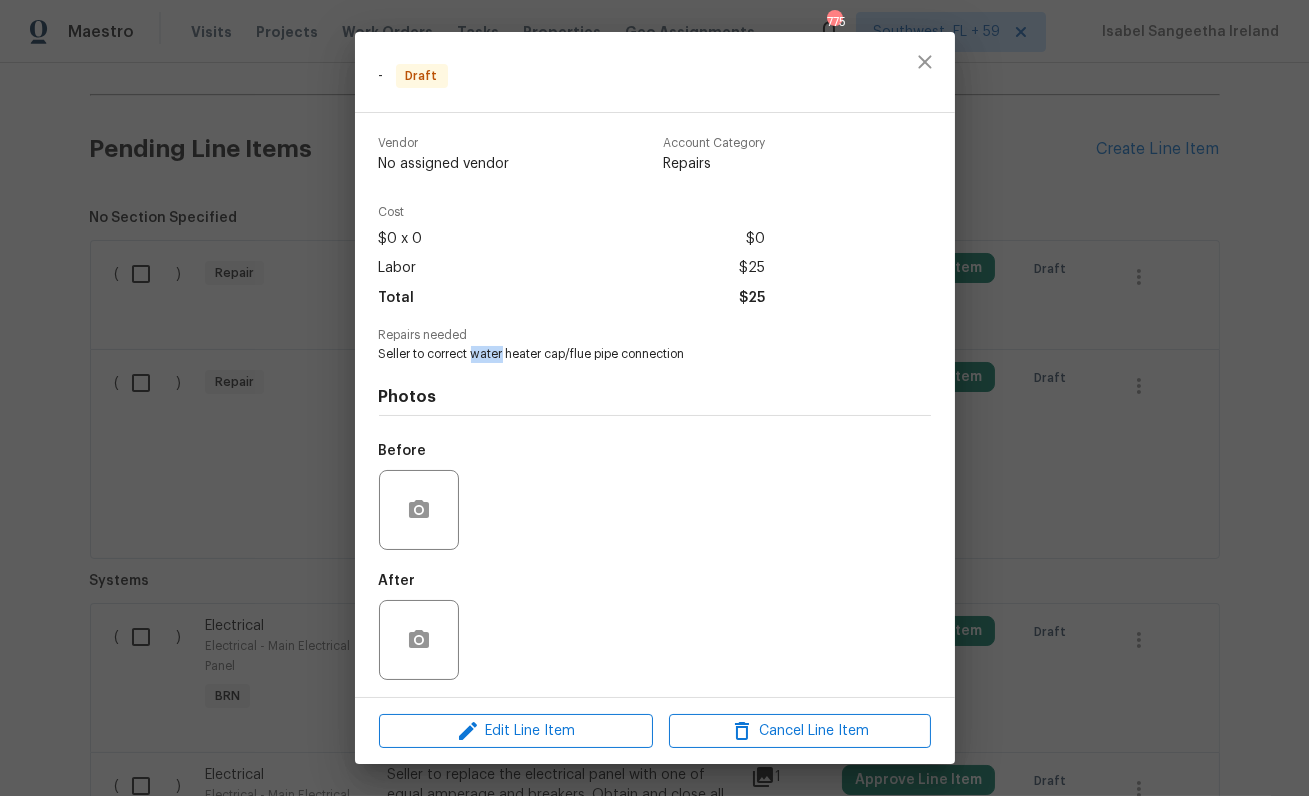 click on "Seller to correct water heater cap/flue pipe connection" at bounding box center [627, 354] 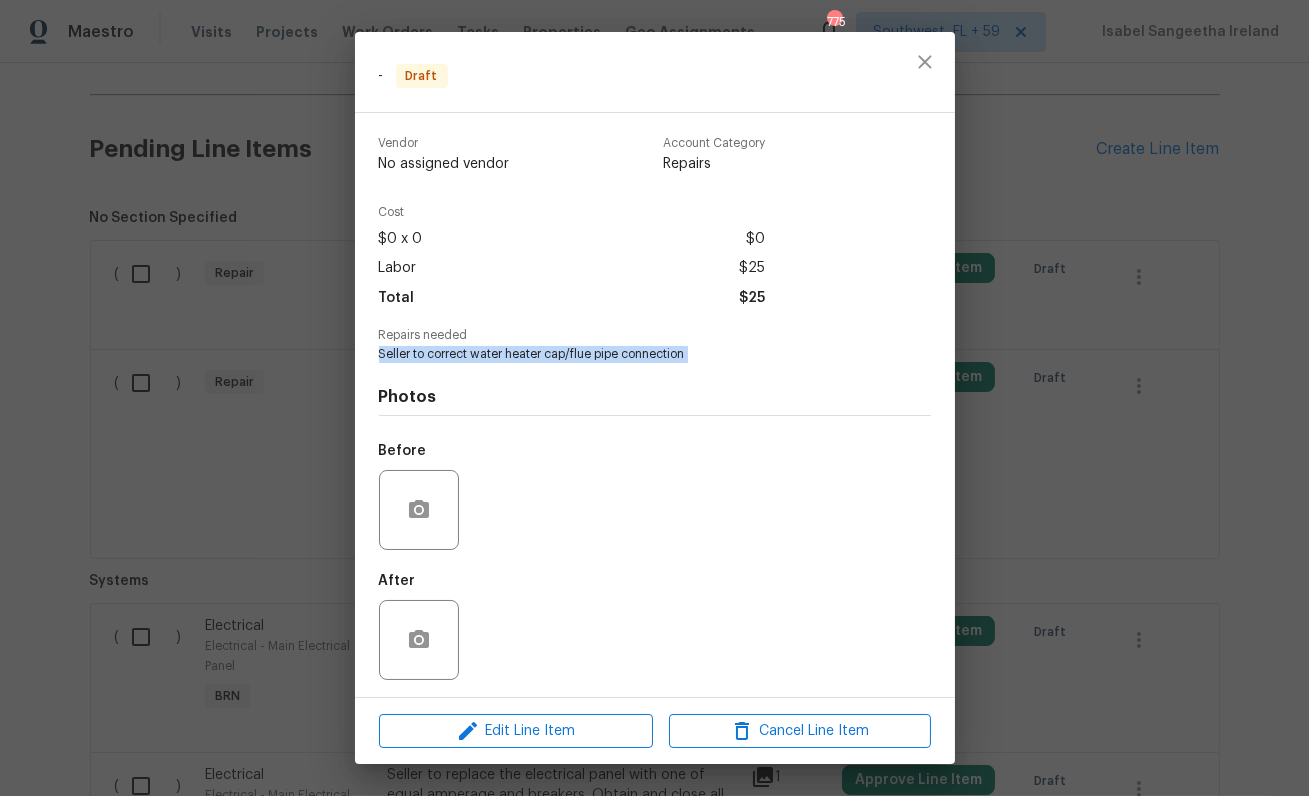 click on "Seller to correct water heater cap/flue pipe connection" at bounding box center (627, 354) 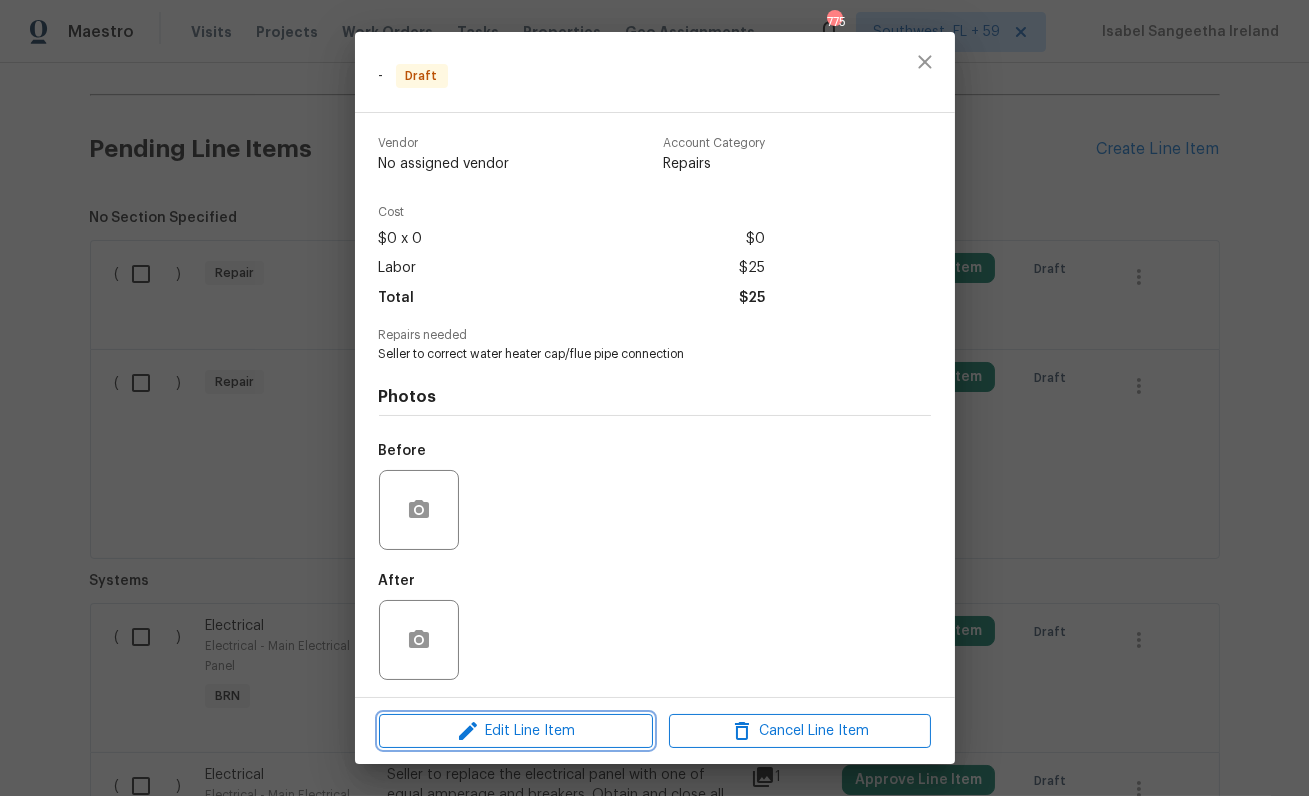 click on "Edit Line Item" at bounding box center (516, 731) 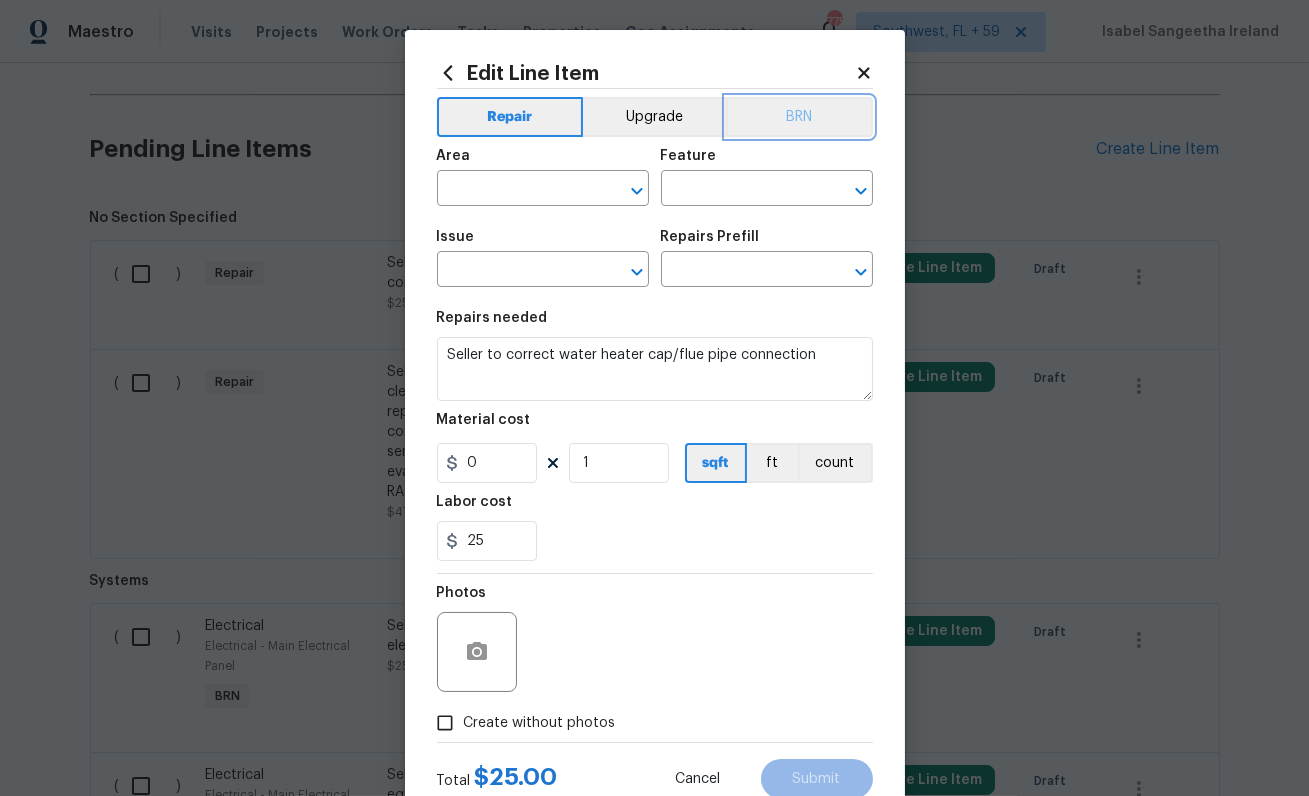 click on "BRN" at bounding box center [799, 117] 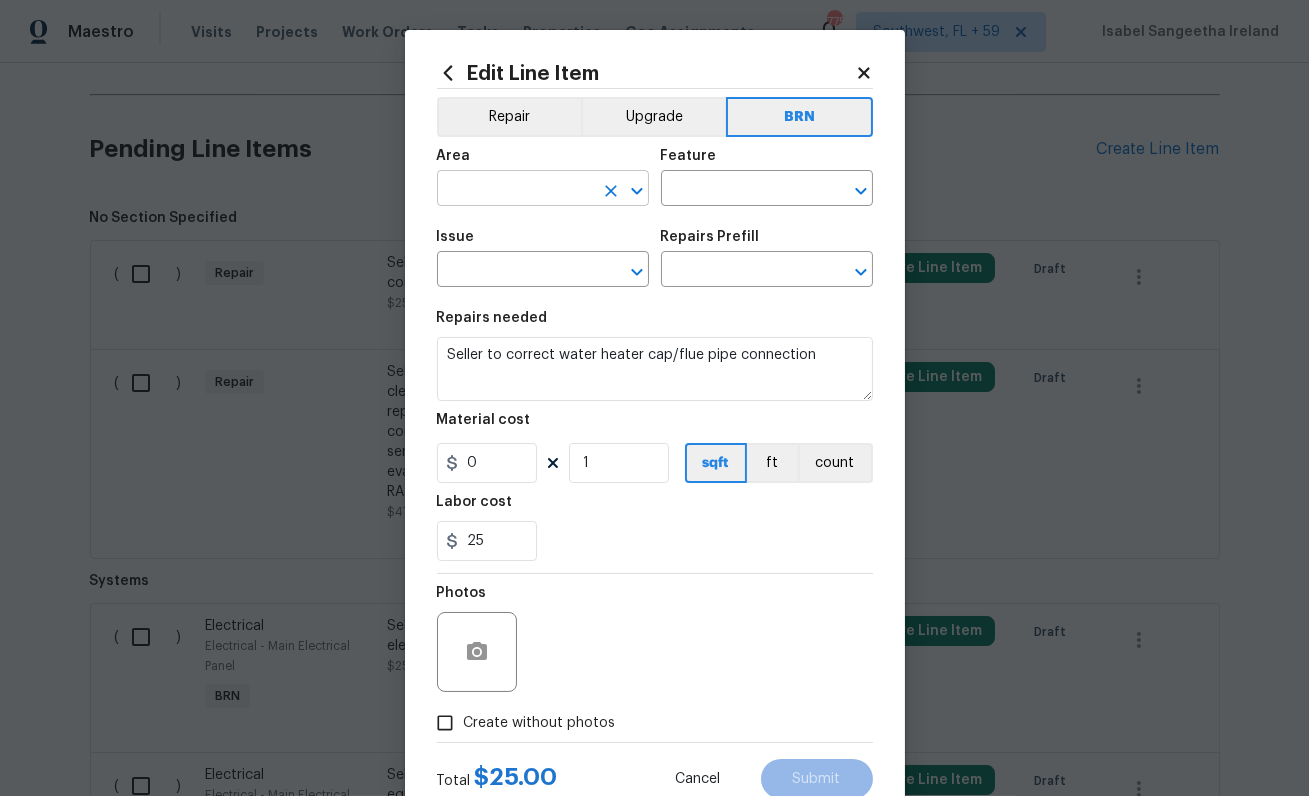 click at bounding box center [515, 190] 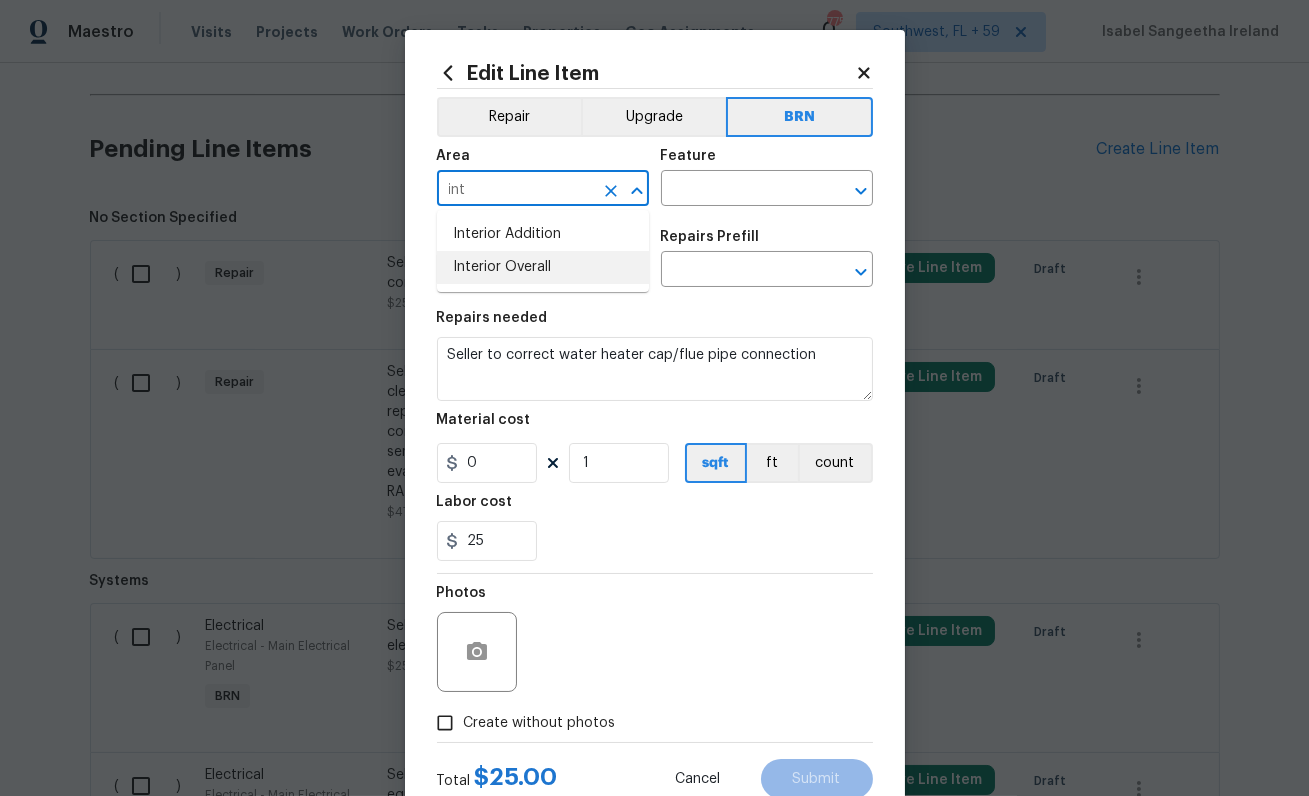 click on "Interior Overall" at bounding box center (543, 267) 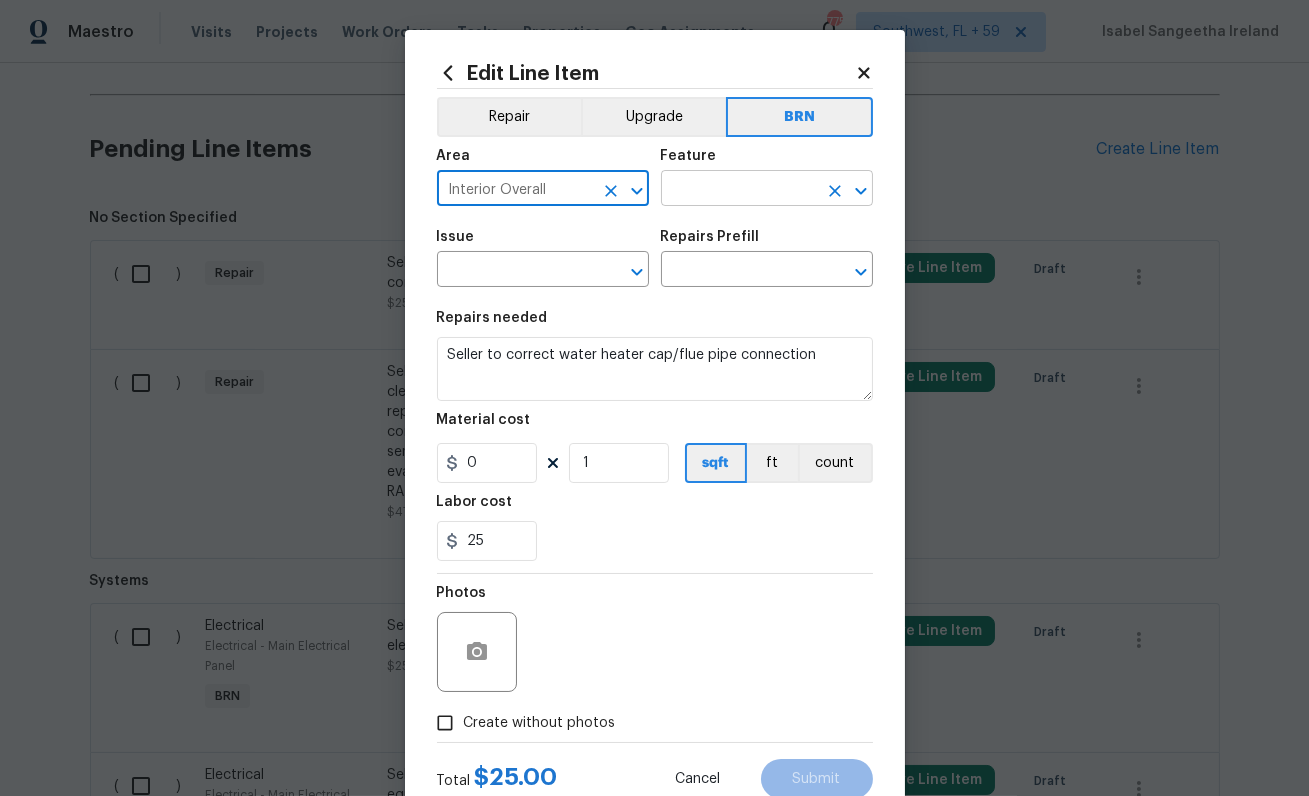 type on "Interior Overall" 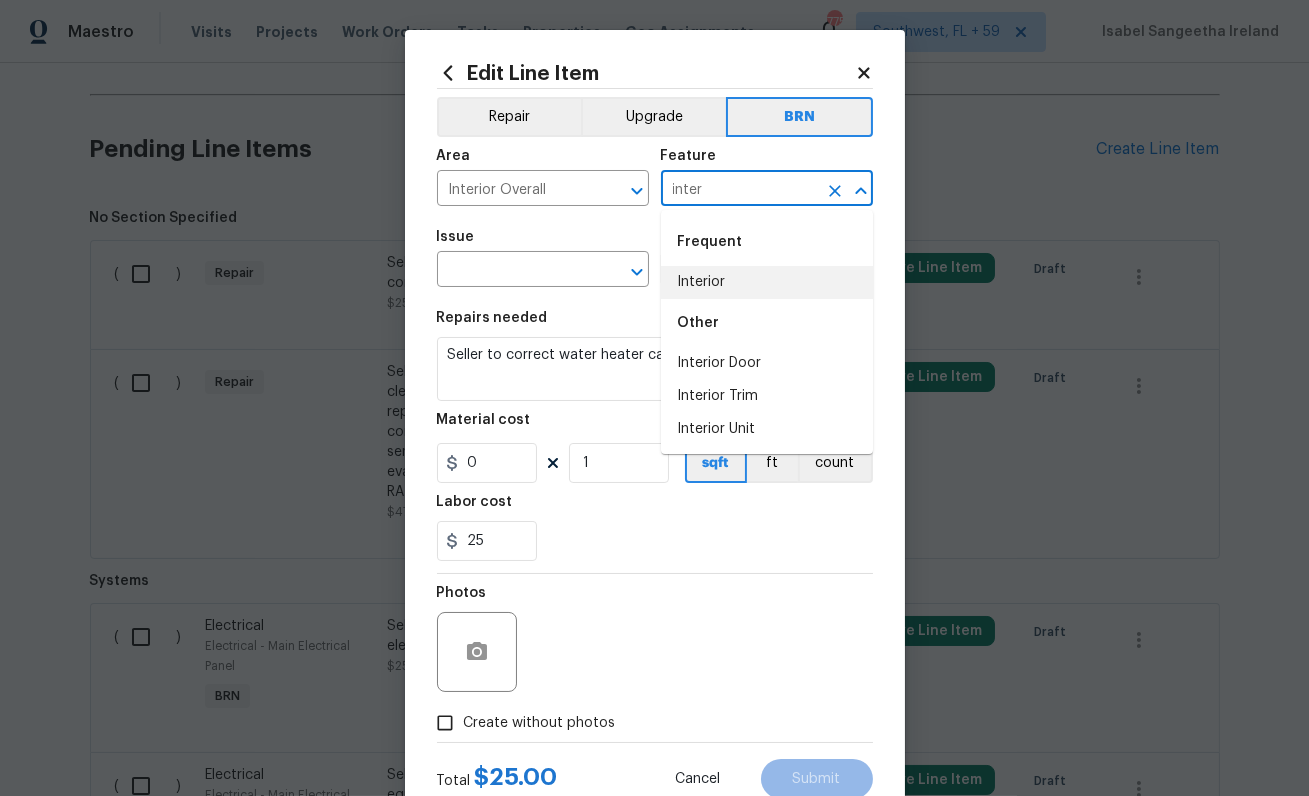click on "Interior" at bounding box center [767, 282] 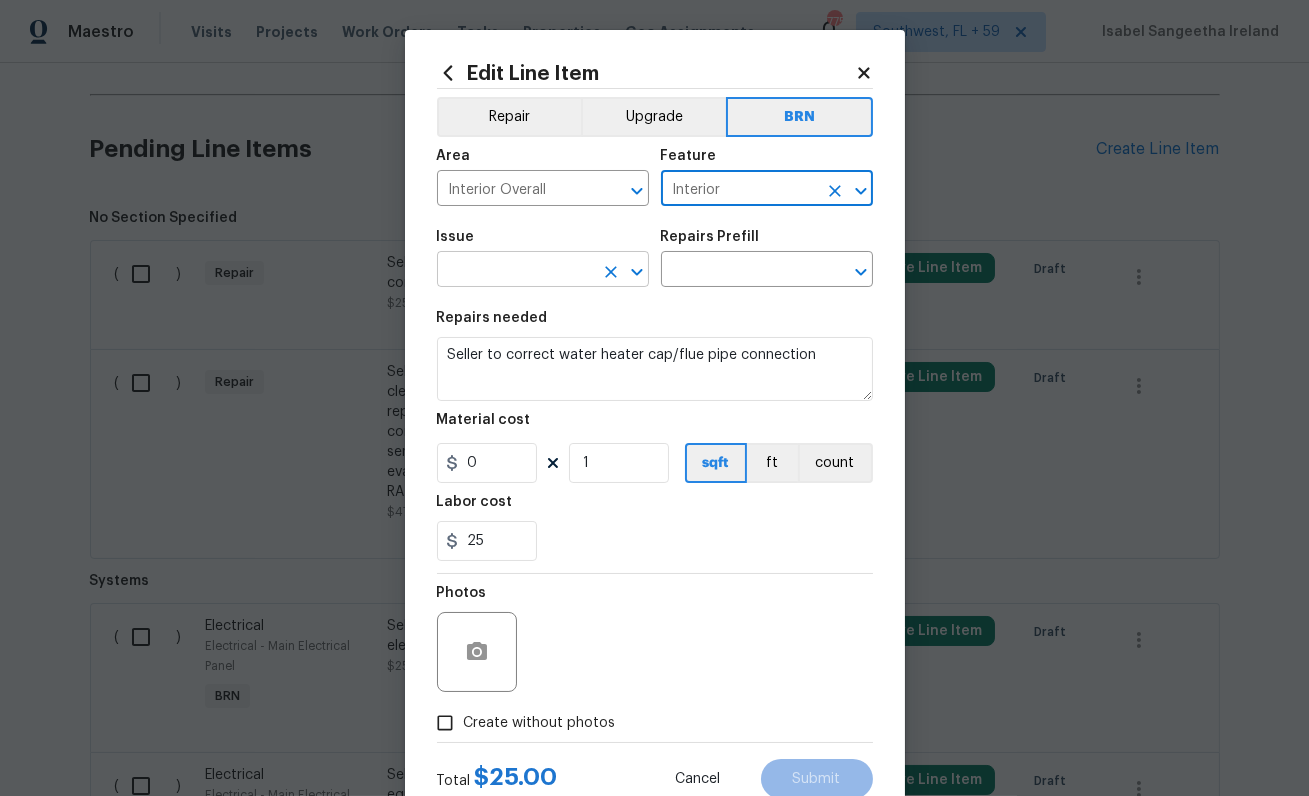 type on "Interior" 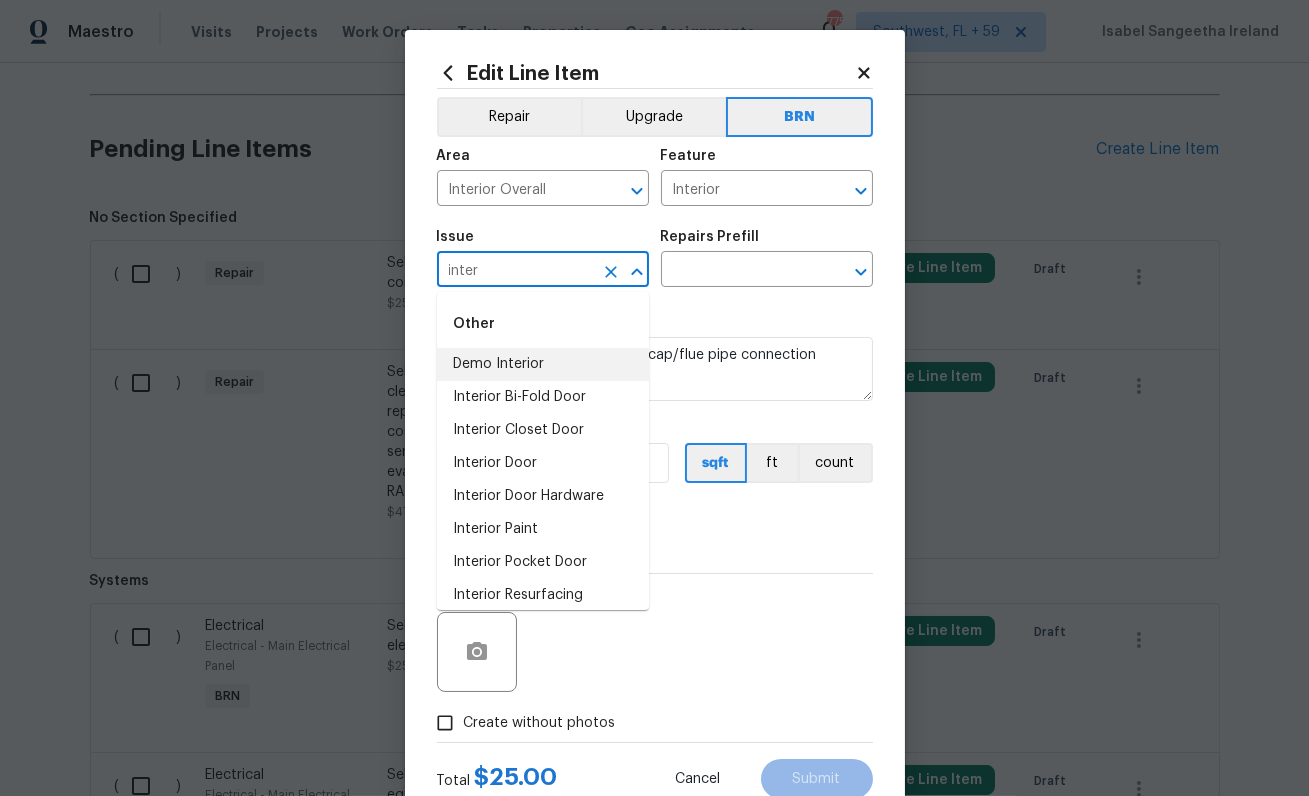 click on "Demo Interior" at bounding box center (543, 364) 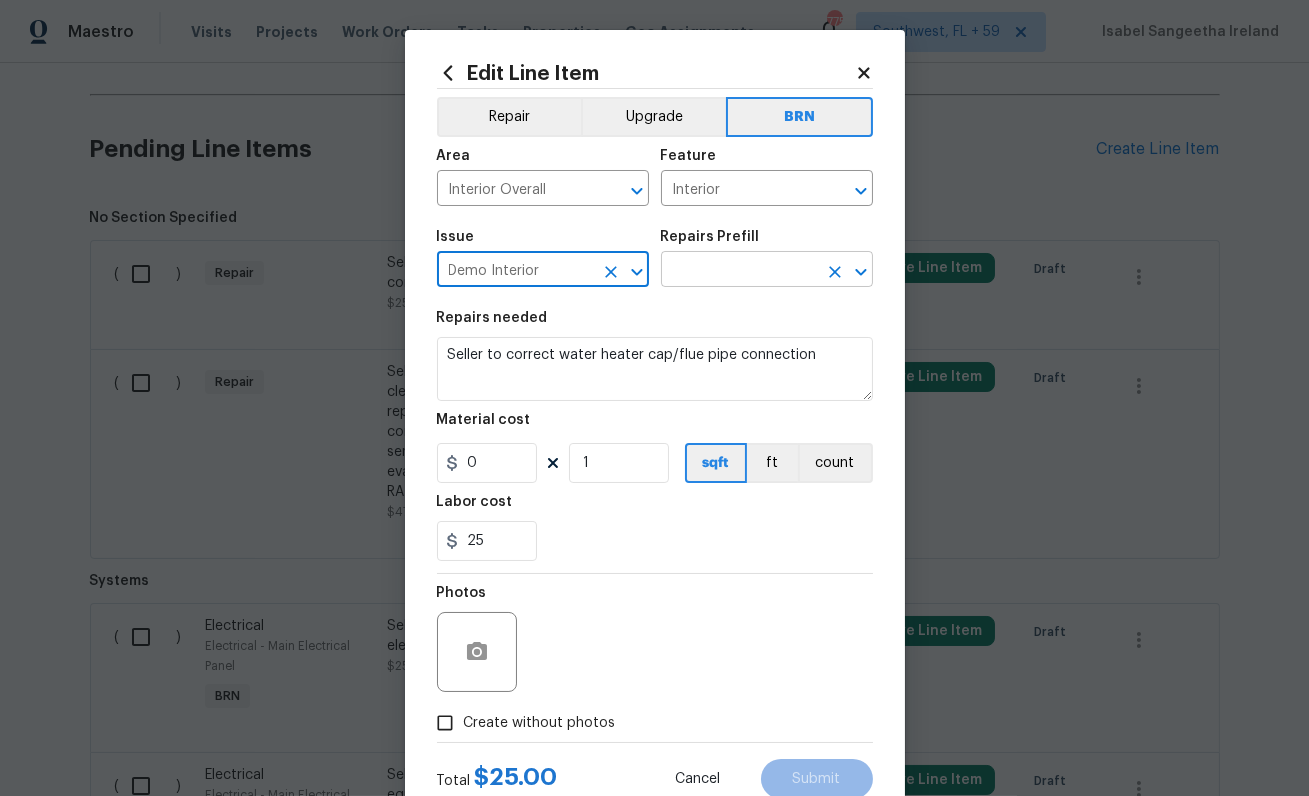 type on "Demo Interior" 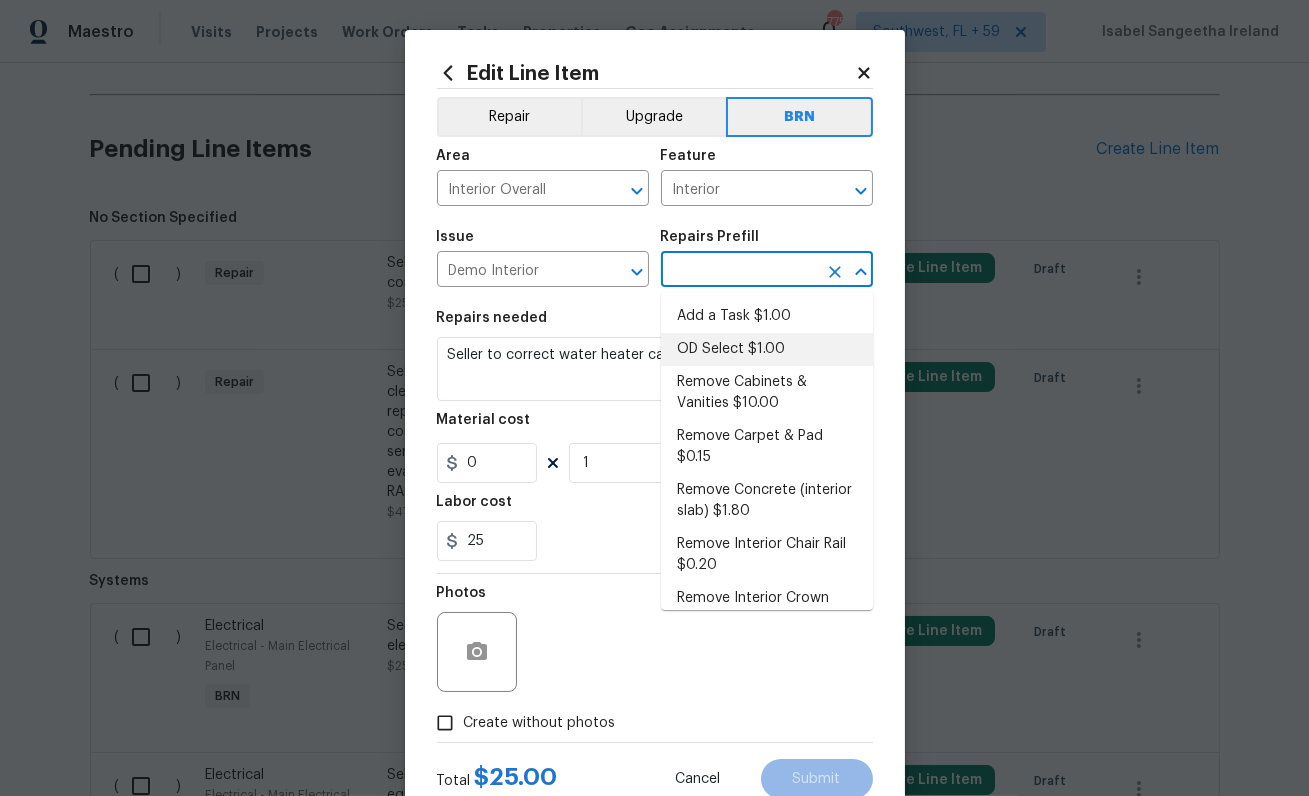 click on "OD Select $1.00" at bounding box center [767, 349] 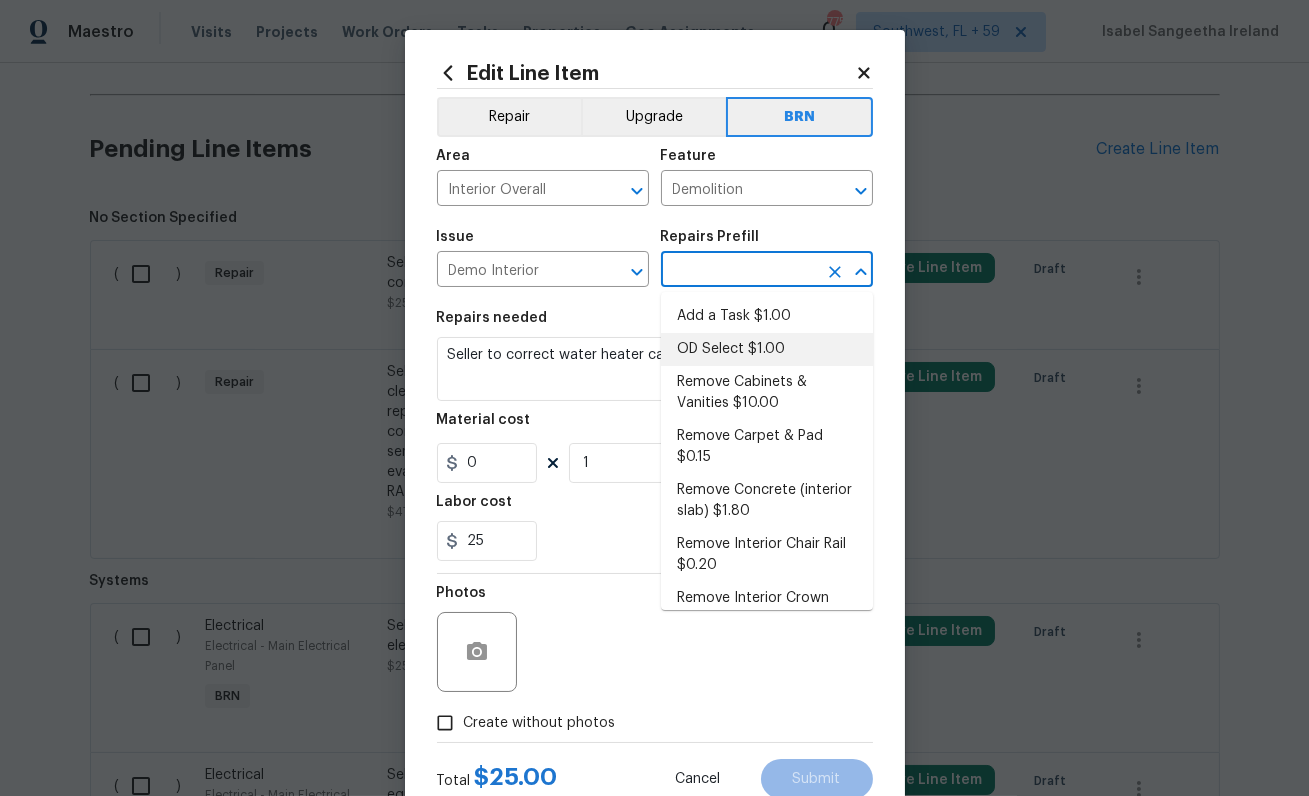 type on "OD Select $1.00" 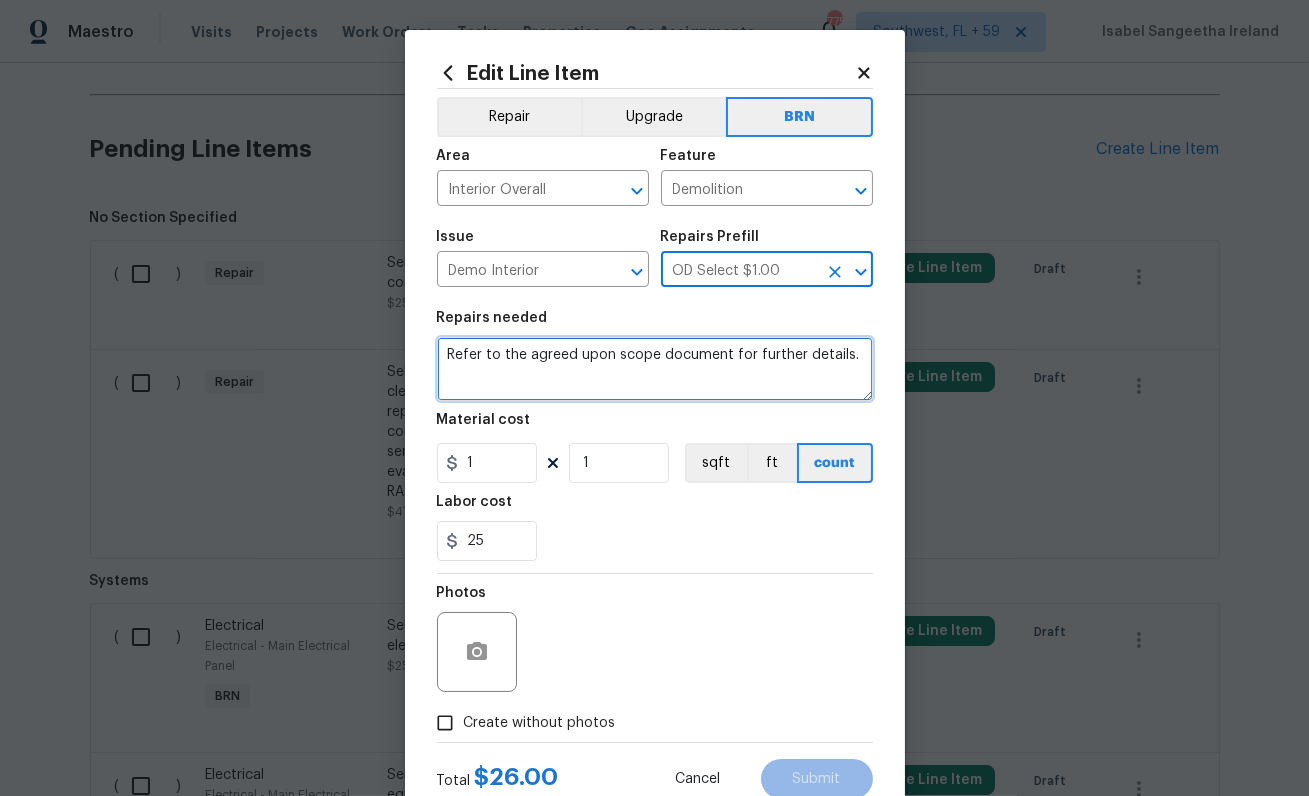 click on "Refer to the agreed upon scope document for further details." at bounding box center (655, 369) 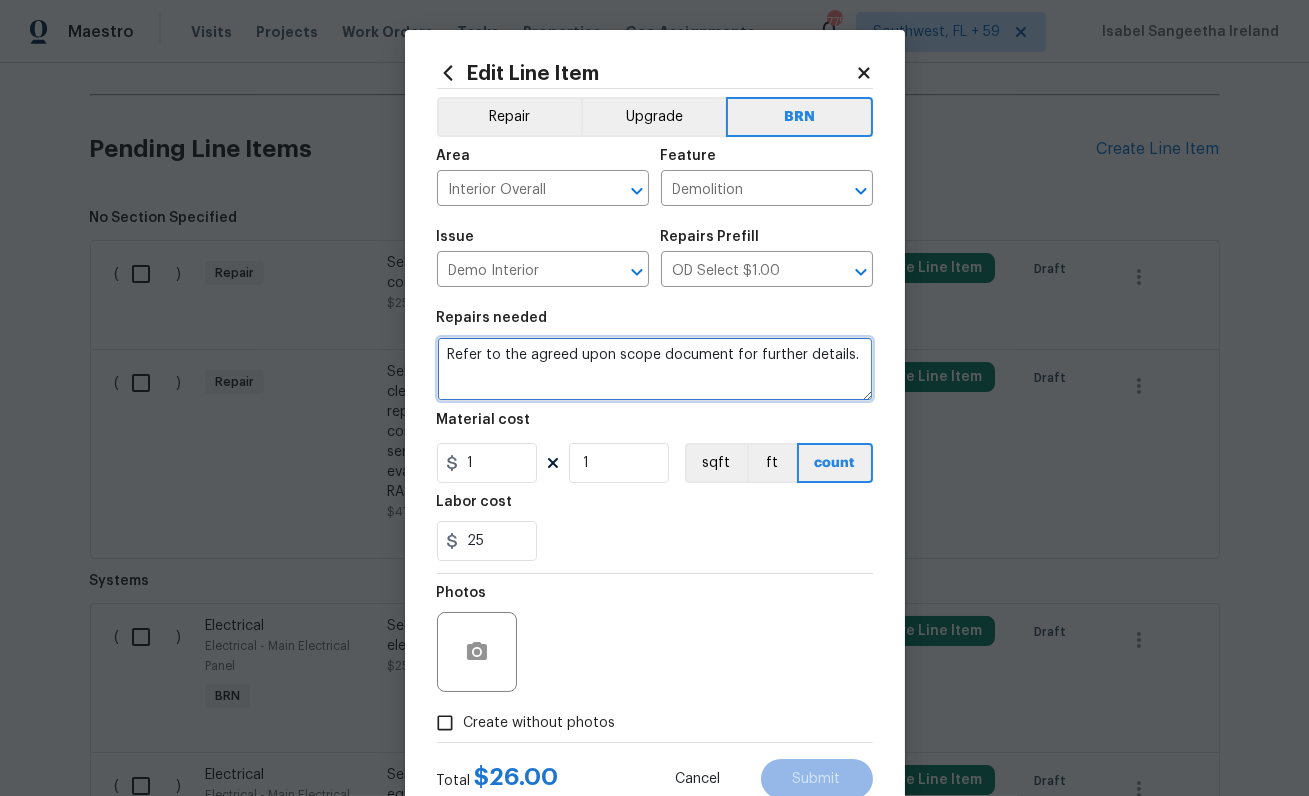 click on "Refer to the agreed upon scope document for further details." at bounding box center (655, 369) 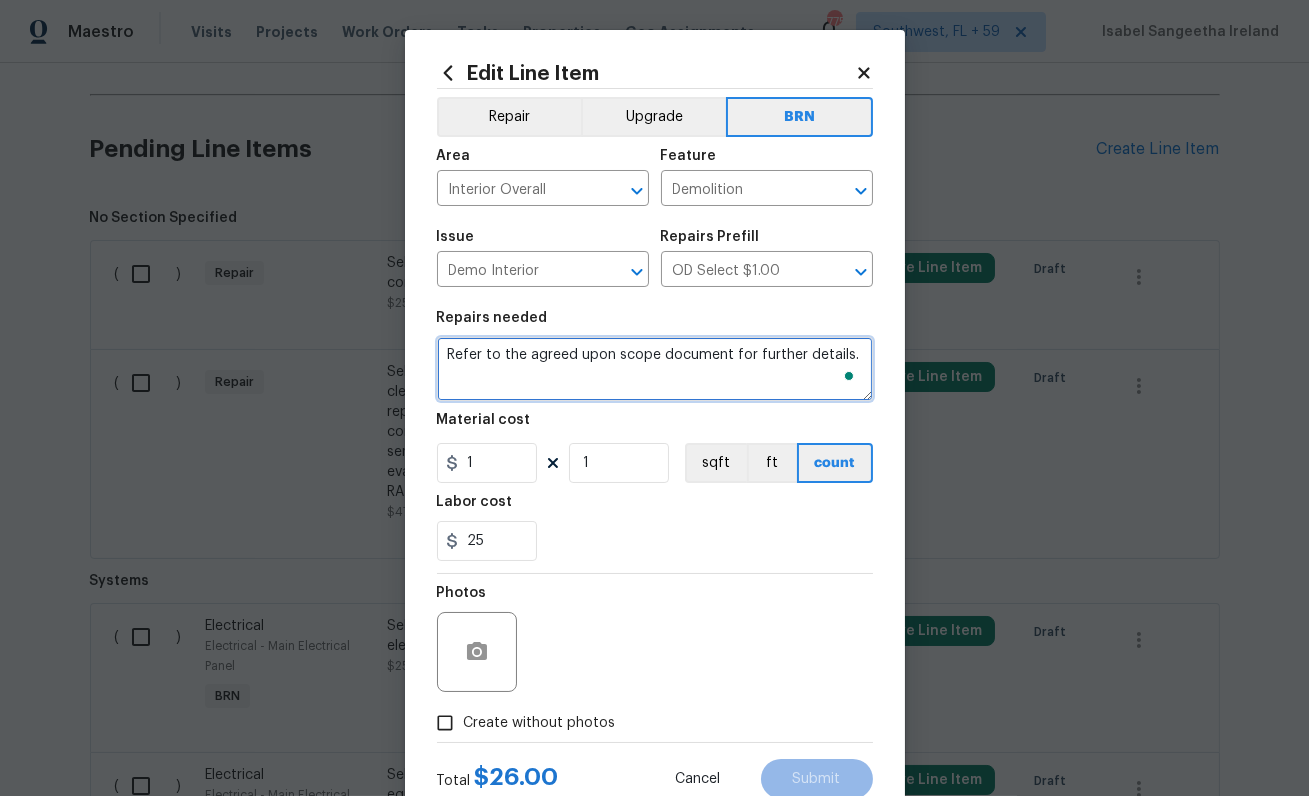 click on "Refer to the agreed upon scope document for further details." at bounding box center [655, 369] 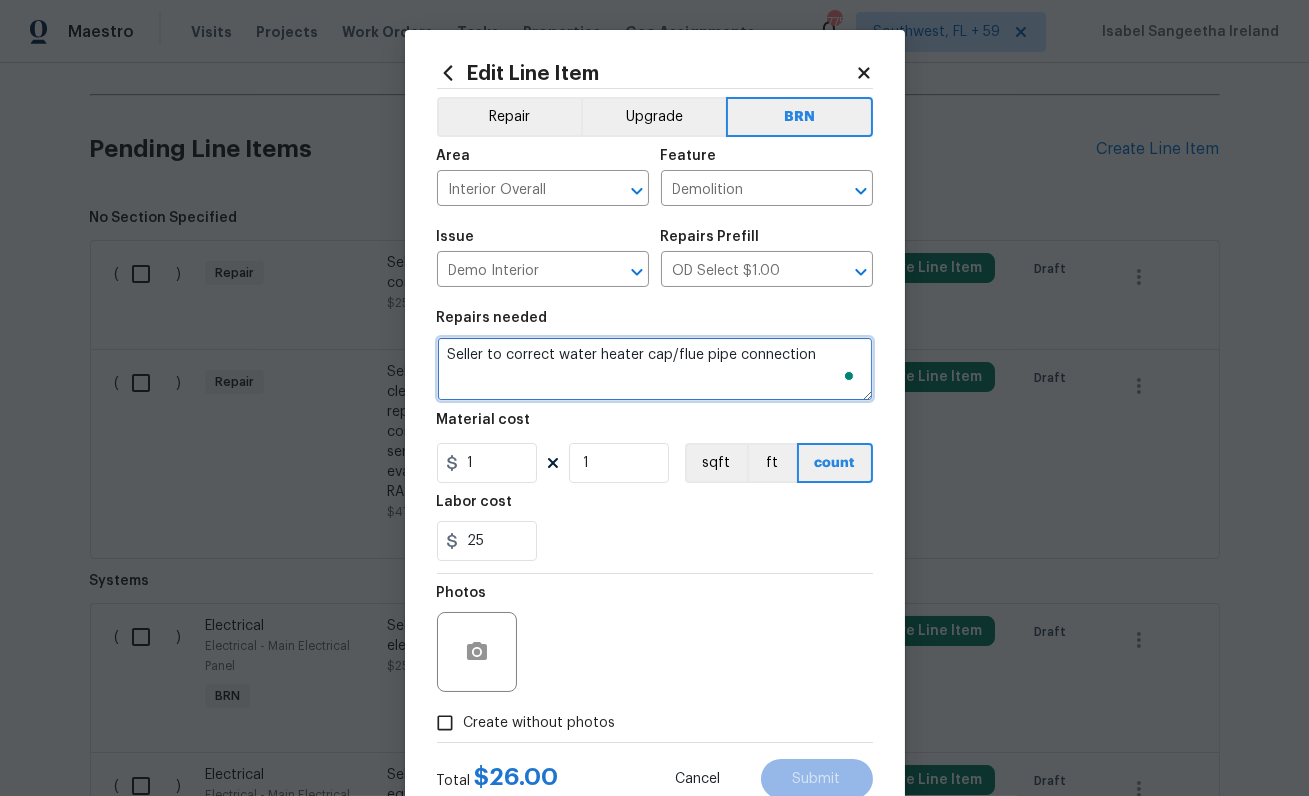 type on "Seller to correct water heater cap/flue pipe connection" 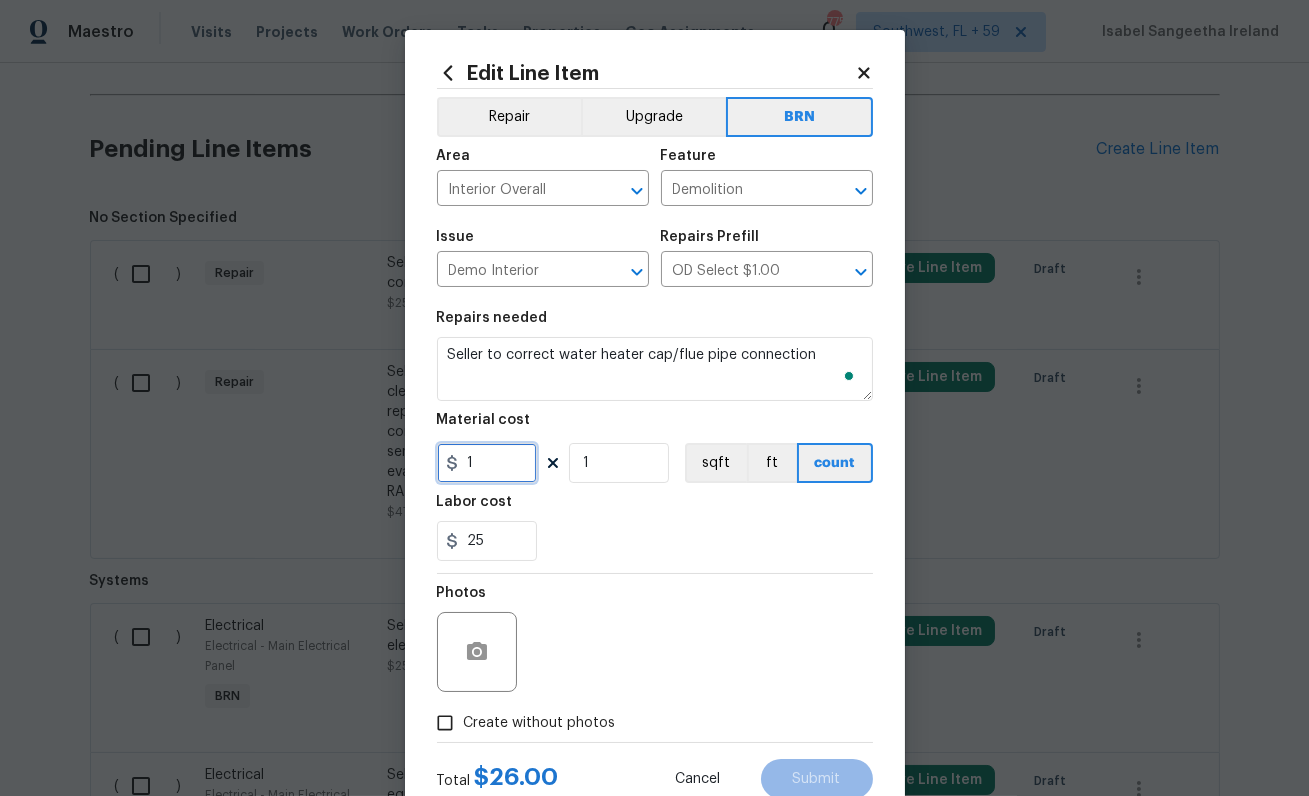 click on "1" at bounding box center [487, 463] 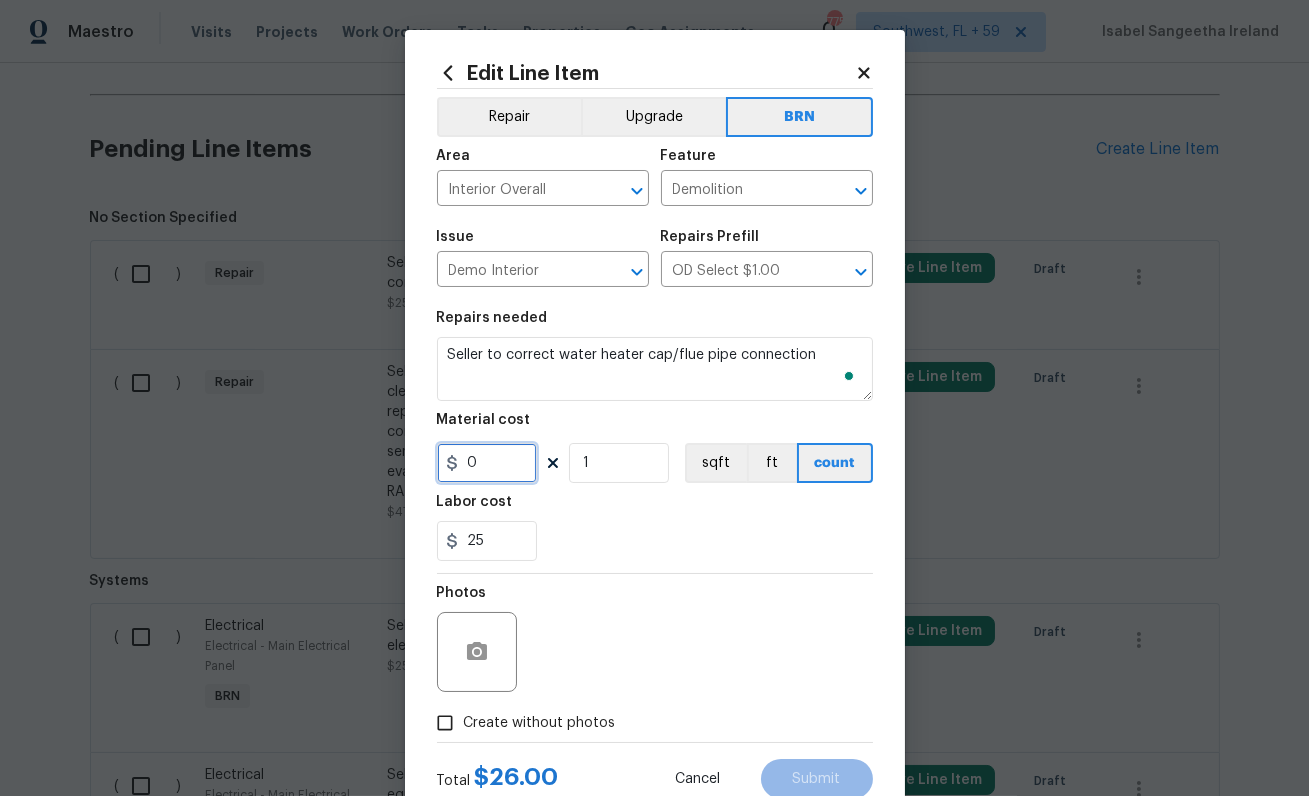 type on "0" 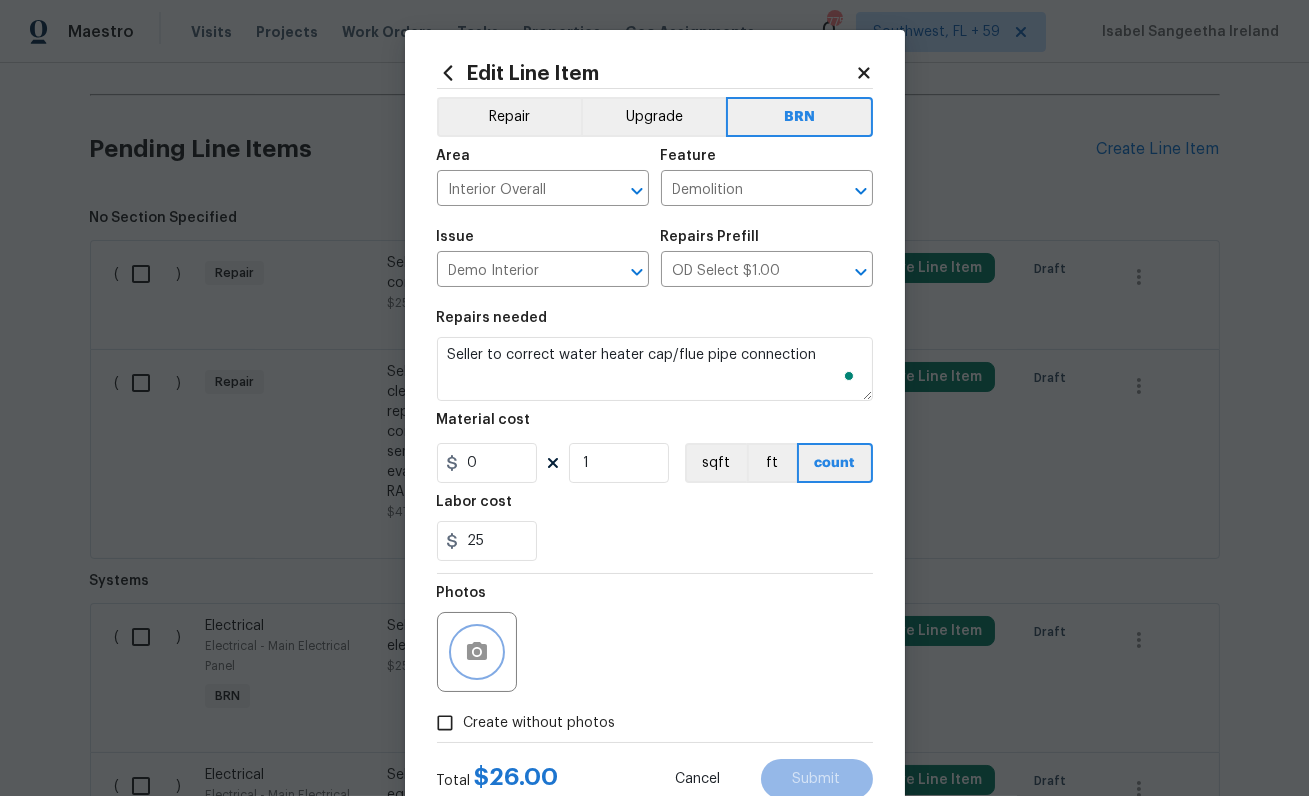 click at bounding box center [477, 652] 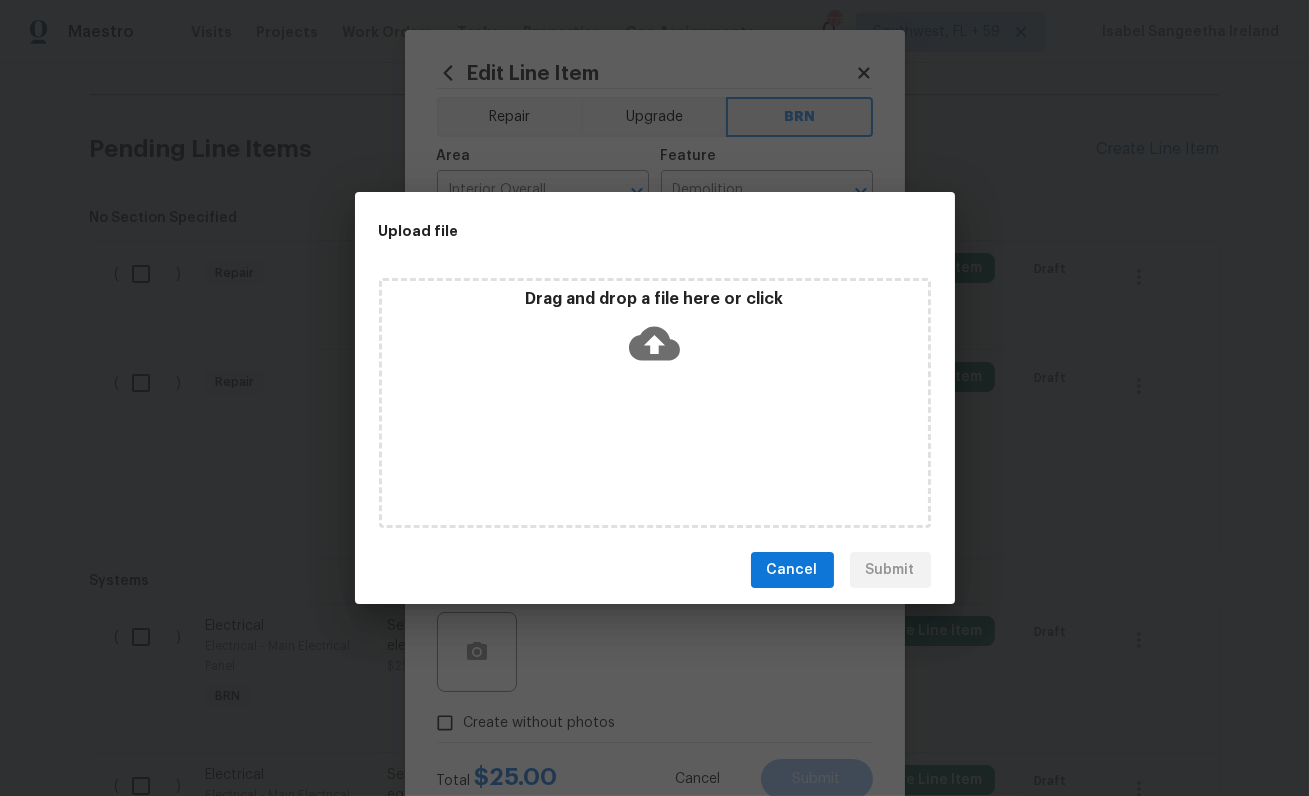 click 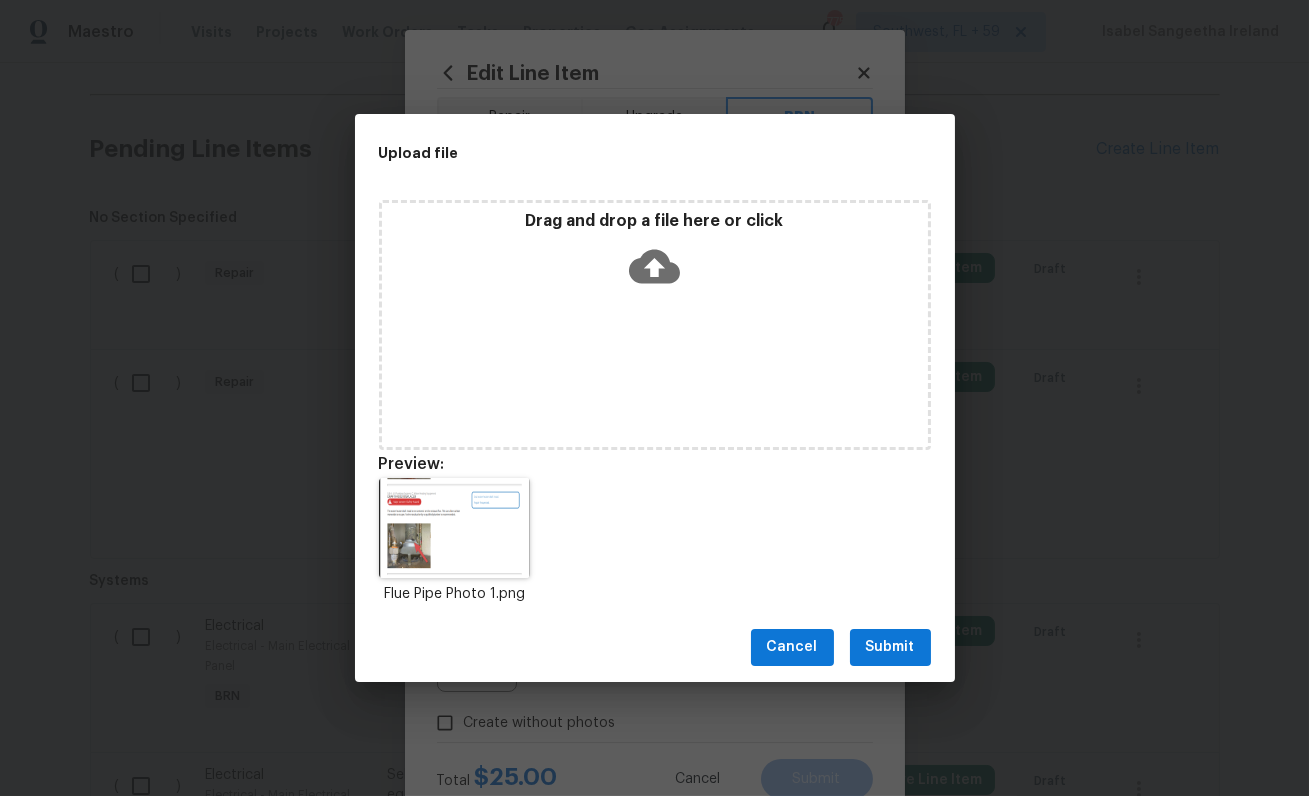 click on "Submit" at bounding box center [890, 647] 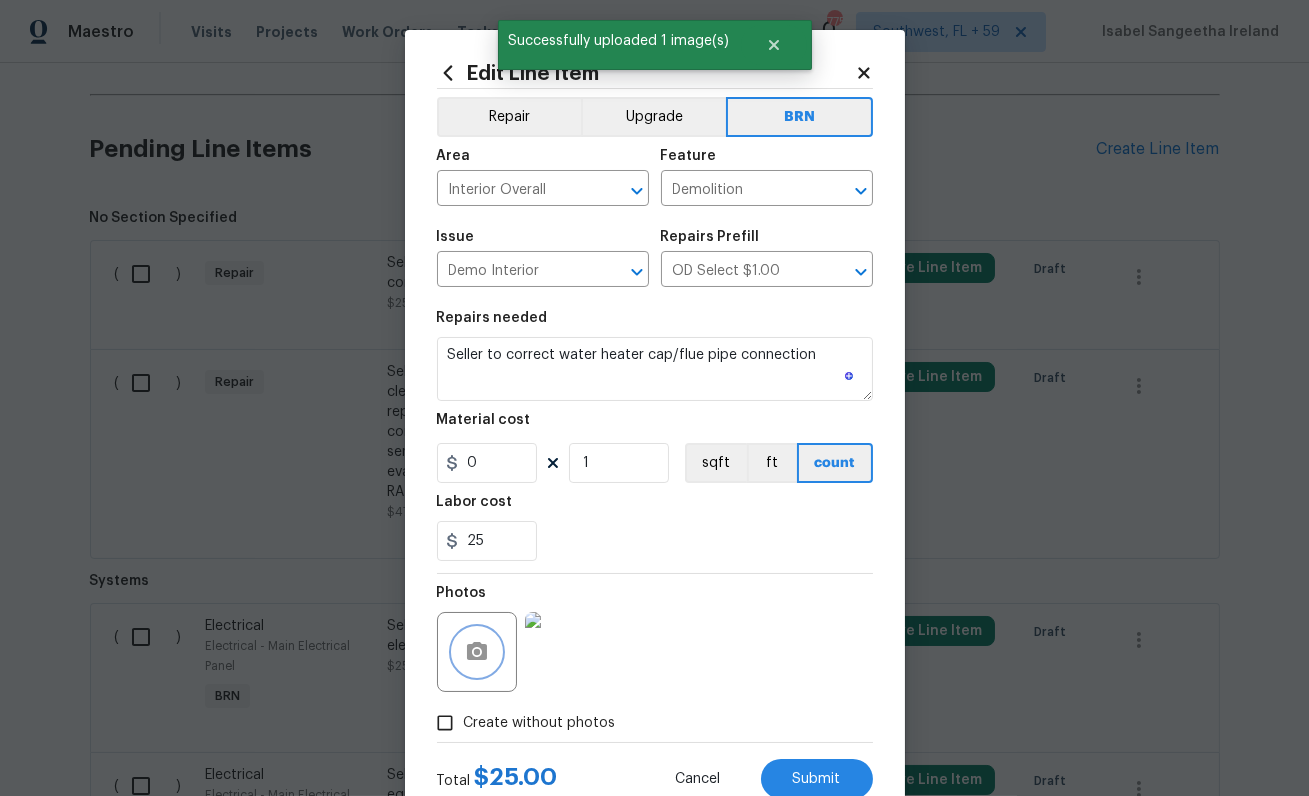 scroll, scrollTop: 65, scrollLeft: 0, axis: vertical 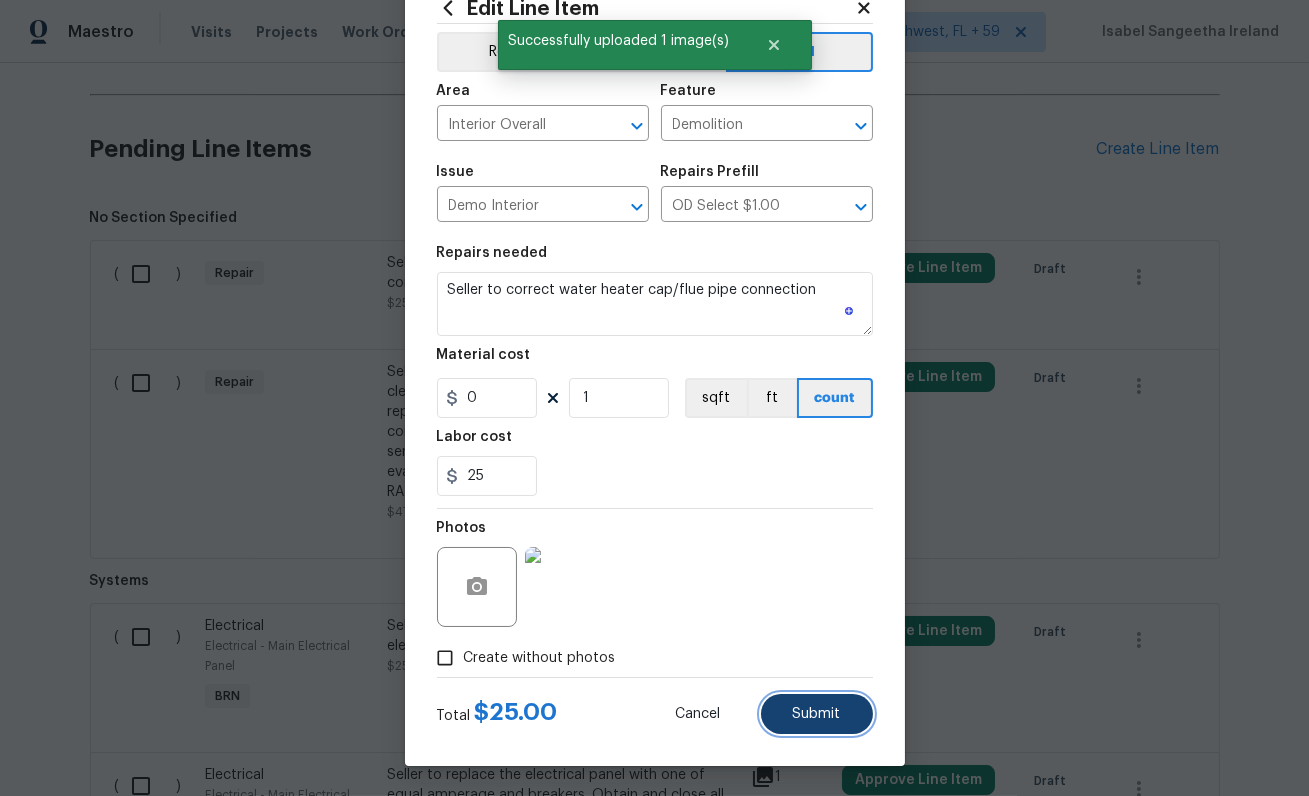 click on "Submit" at bounding box center [817, 714] 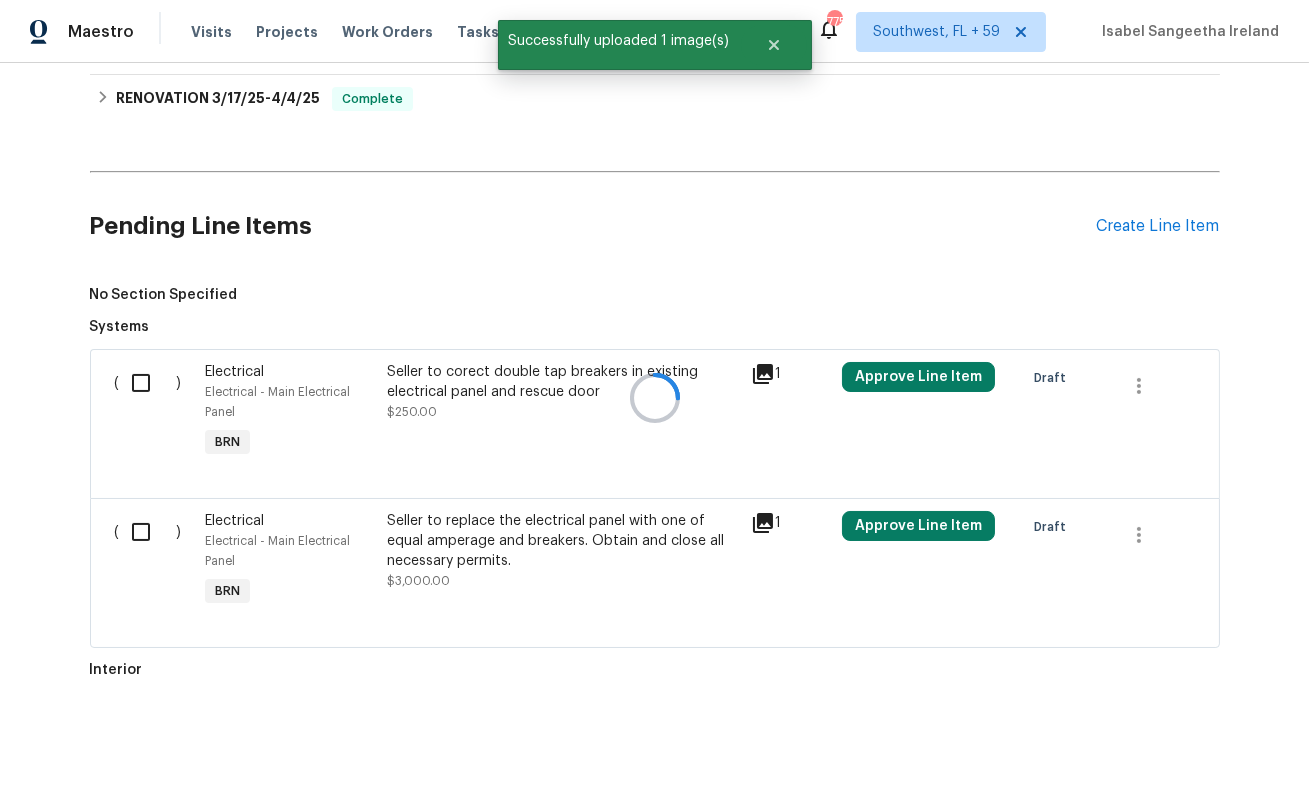 scroll, scrollTop: 770, scrollLeft: 0, axis: vertical 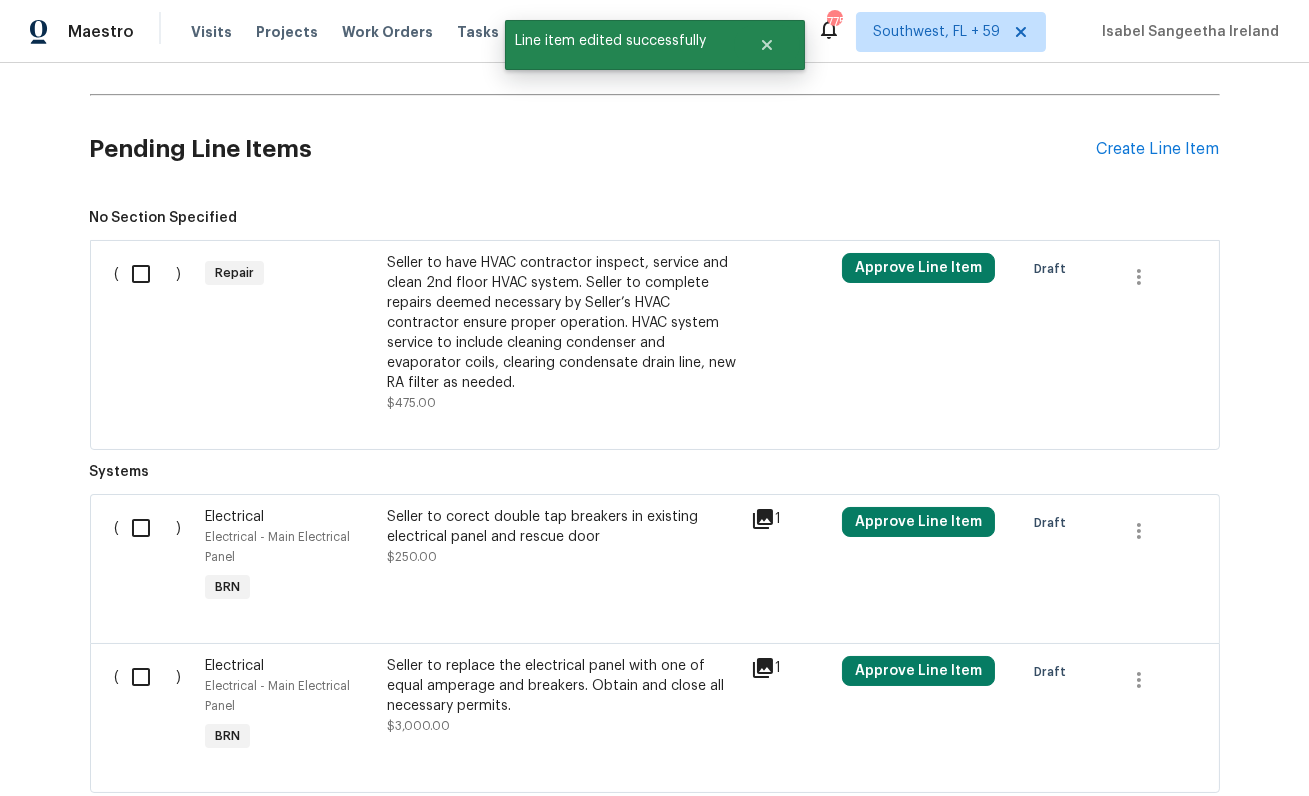 click on "Seller to have HVAC contractor inspect, service and clean 2nd floor HVAC system. Seller to complete repairs deemed necessary by Seller’s HVAC contractor ensure proper operation. HVAC system service to  include cleaning condenser and evaporator coils, clearing condensate drain line, new RA filter as needed." at bounding box center (563, 323) 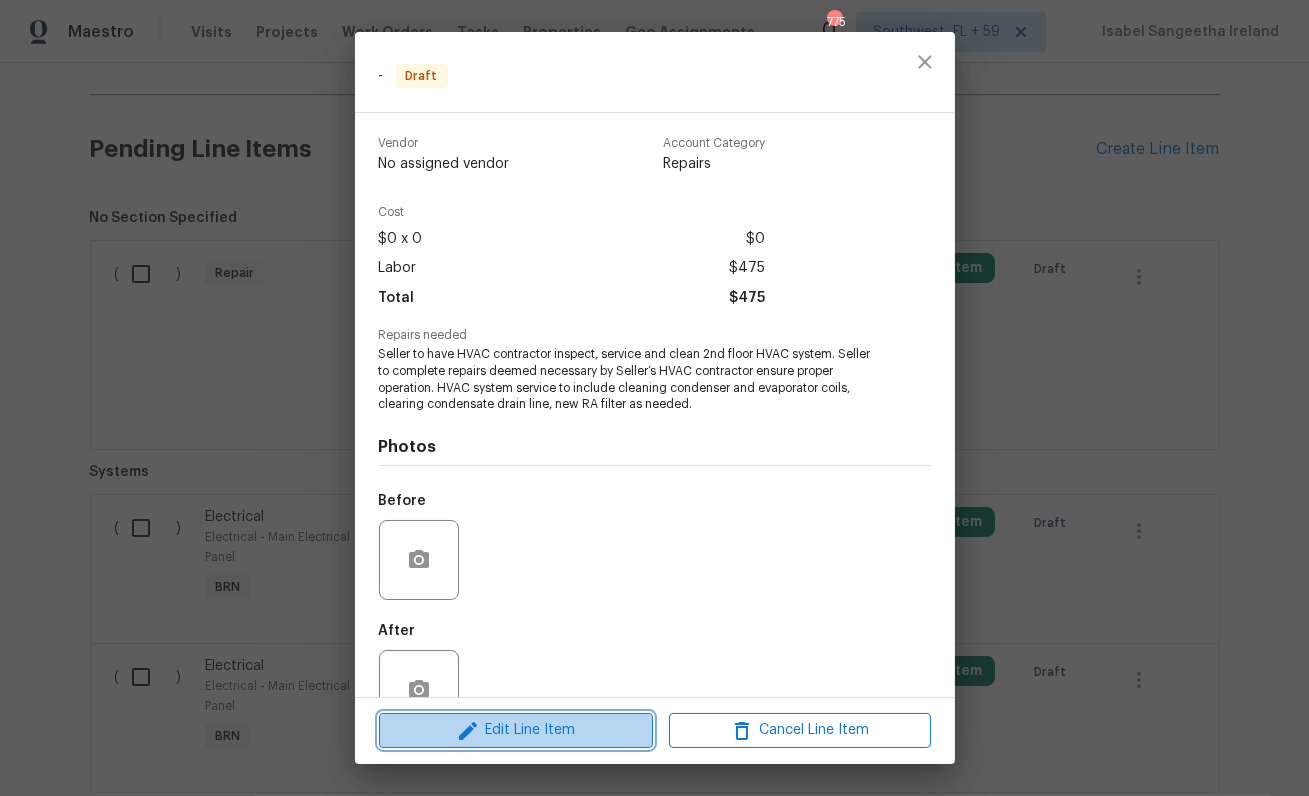 click on "Edit Line Item" at bounding box center [516, 730] 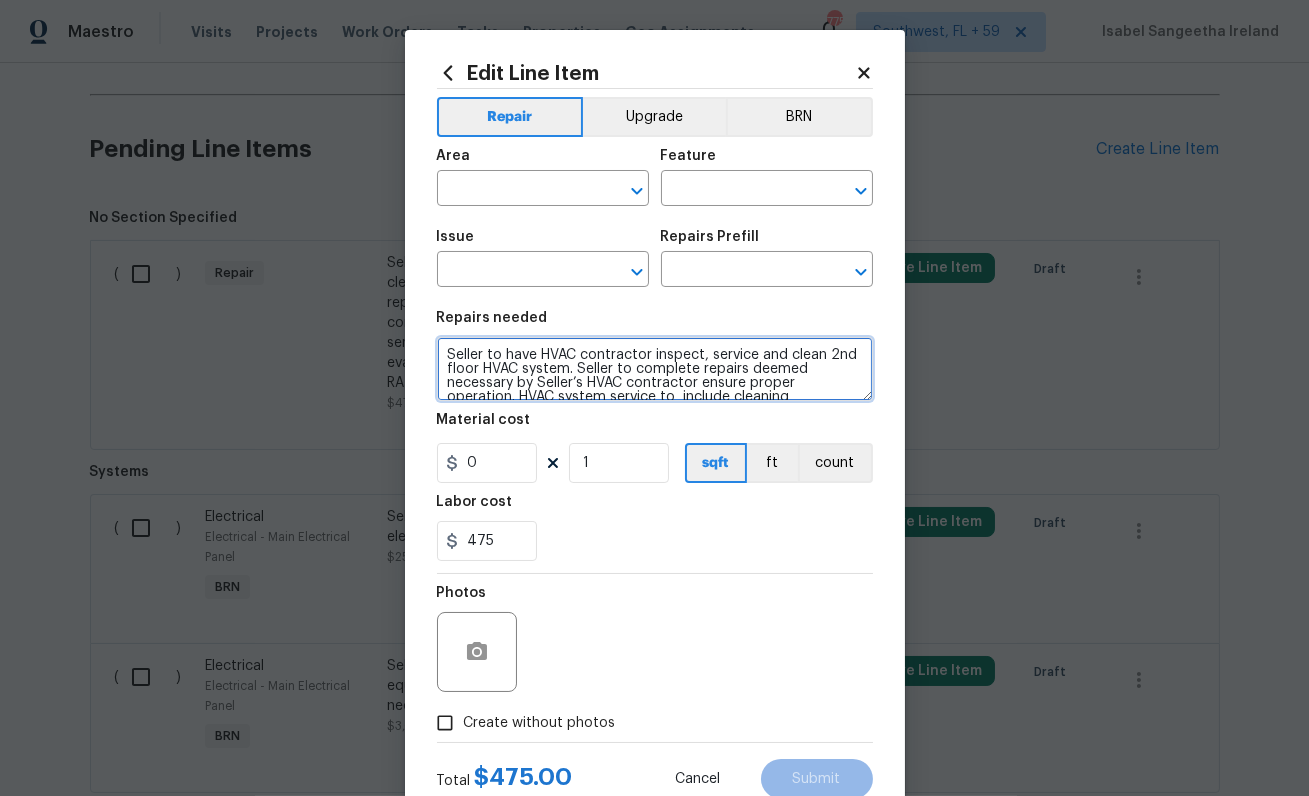 click on "Seller to have HVAC contractor inspect, service and clean 2nd floor HVAC system. Seller to complete repairs deemed necessary by Seller’s HVAC contractor ensure proper operation. HVAC system service to  include cleaning condenser and evaporator coils, clearing condensate drain line, new RA filter as needed." at bounding box center (655, 369) 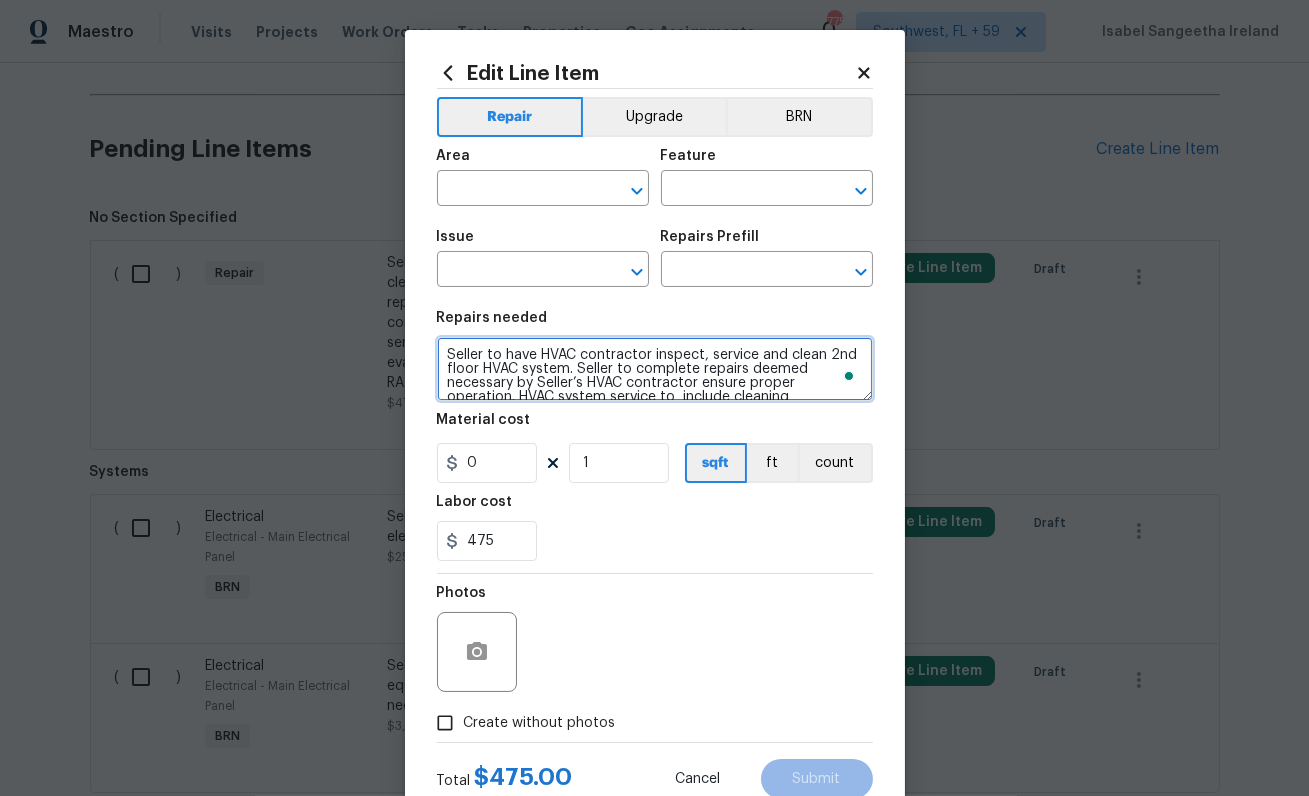click on "Seller to have HVAC contractor inspect, service and clean 2nd floor HVAC system. Seller to complete repairs deemed necessary by Seller’s HVAC contractor ensure proper operation. HVAC system service to  include cleaning condenser and evaporator coils, clearing condensate drain line, new RA filter as needed." at bounding box center (655, 369) 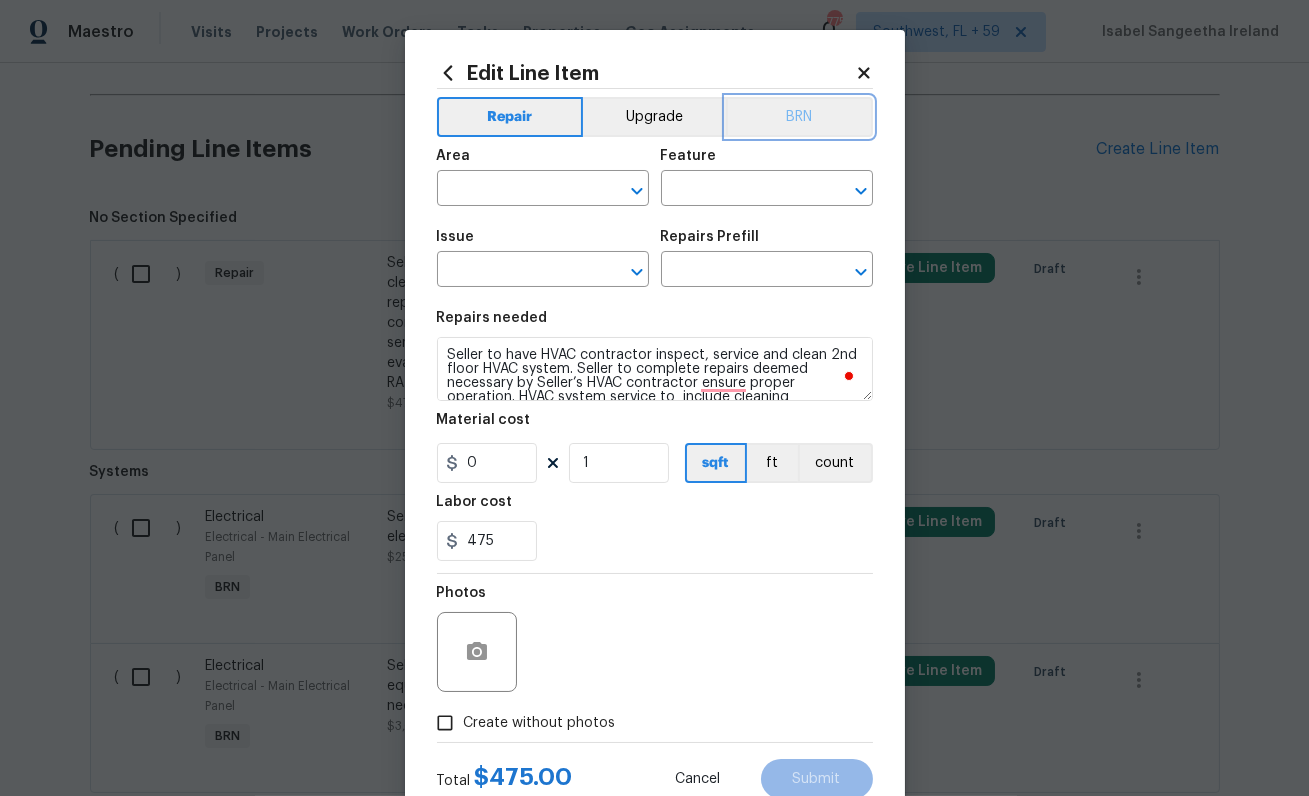 click on "BRN" at bounding box center (799, 117) 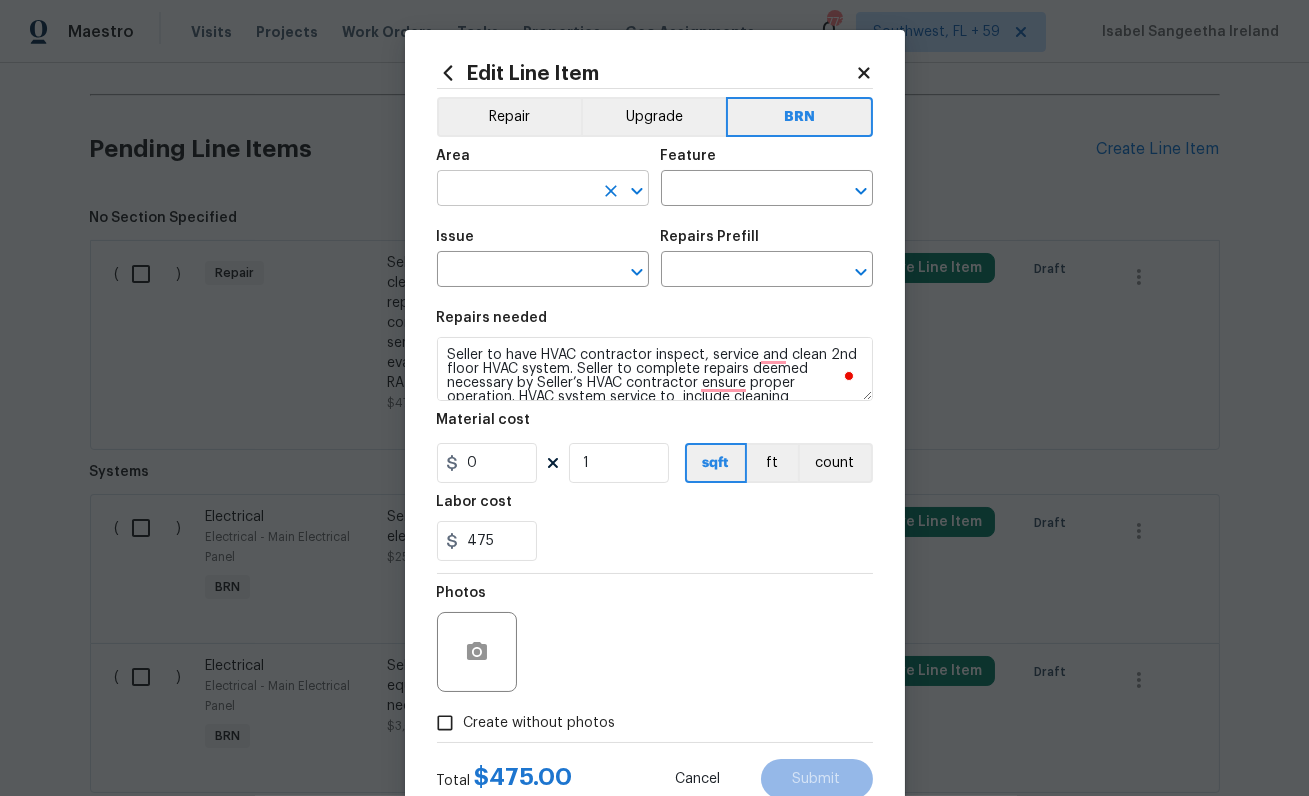 click at bounding box center [515, 190] 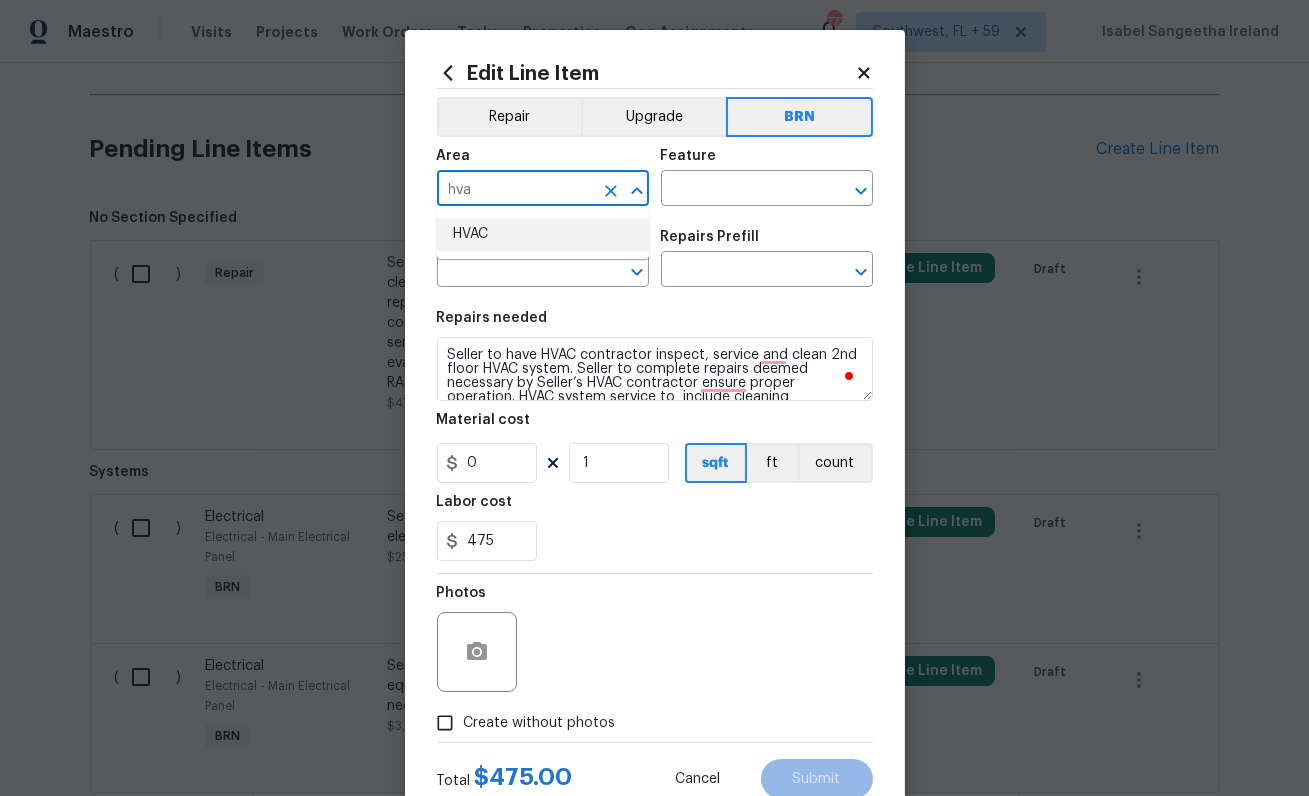 click on "HVAC" at bounding box center (543, 234) 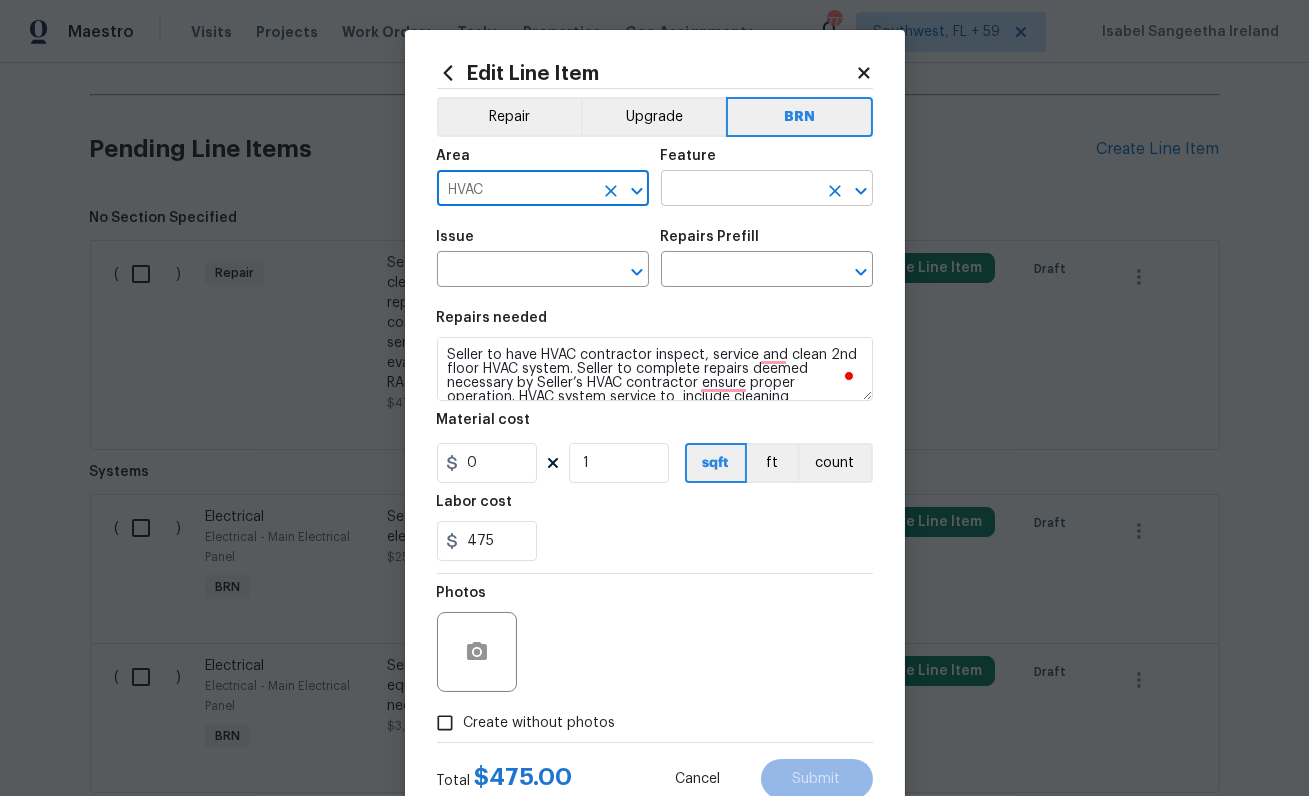 type on "HVAC" 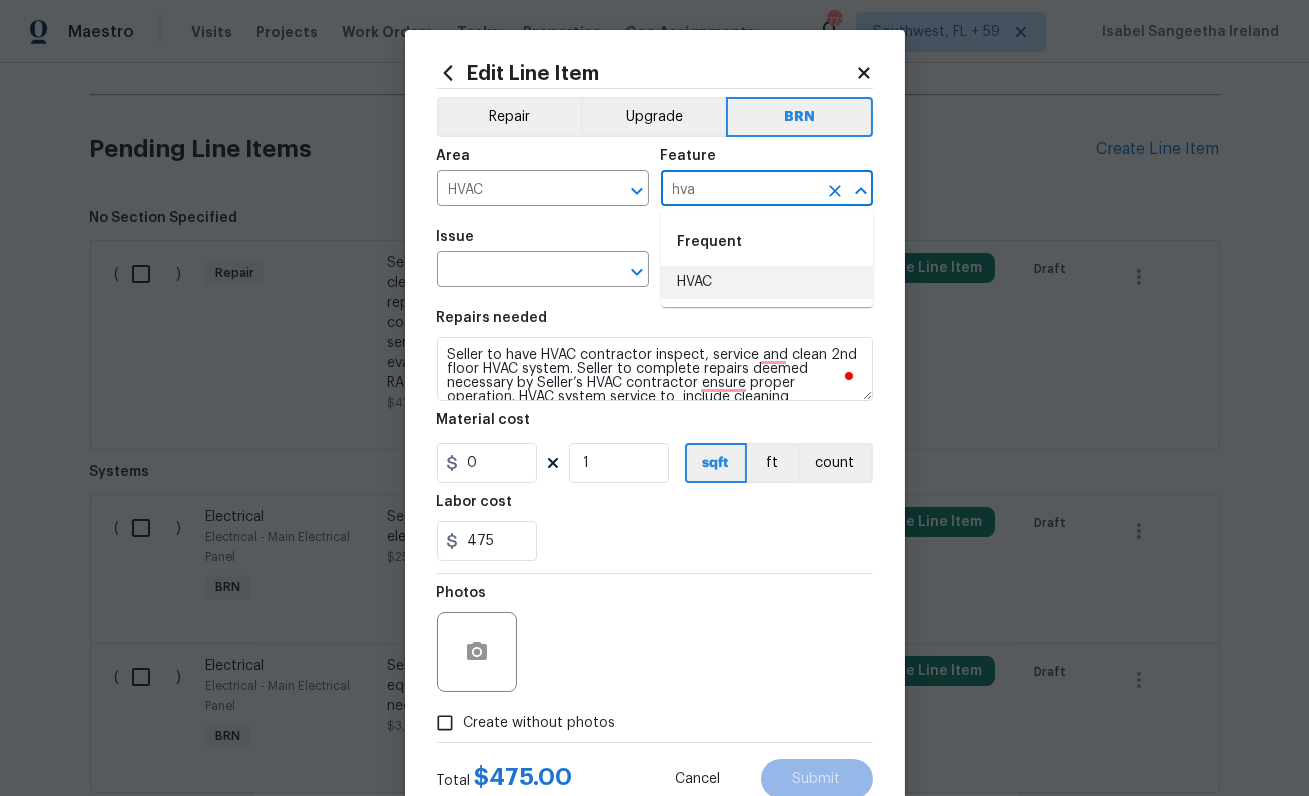 click on "HVAC" at bounding box center [767, 282] 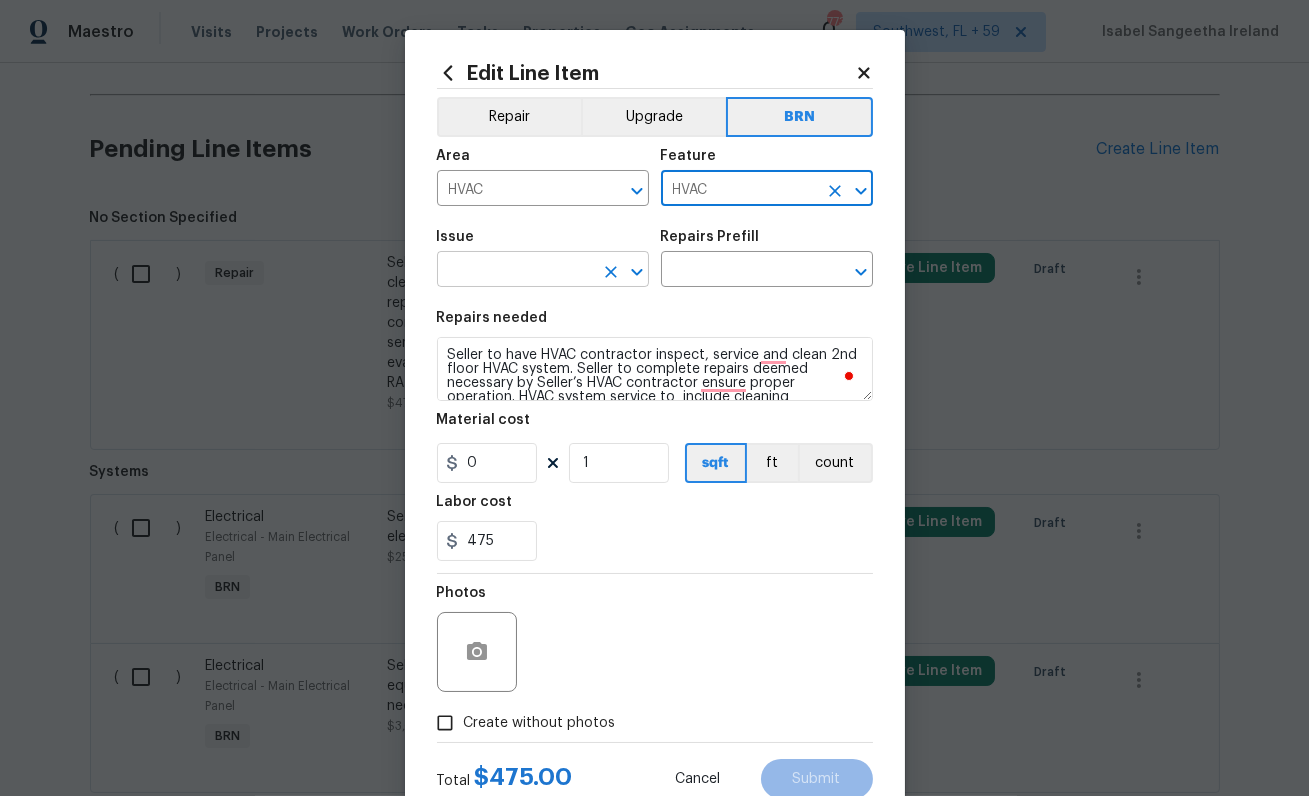 type on "HVAC" 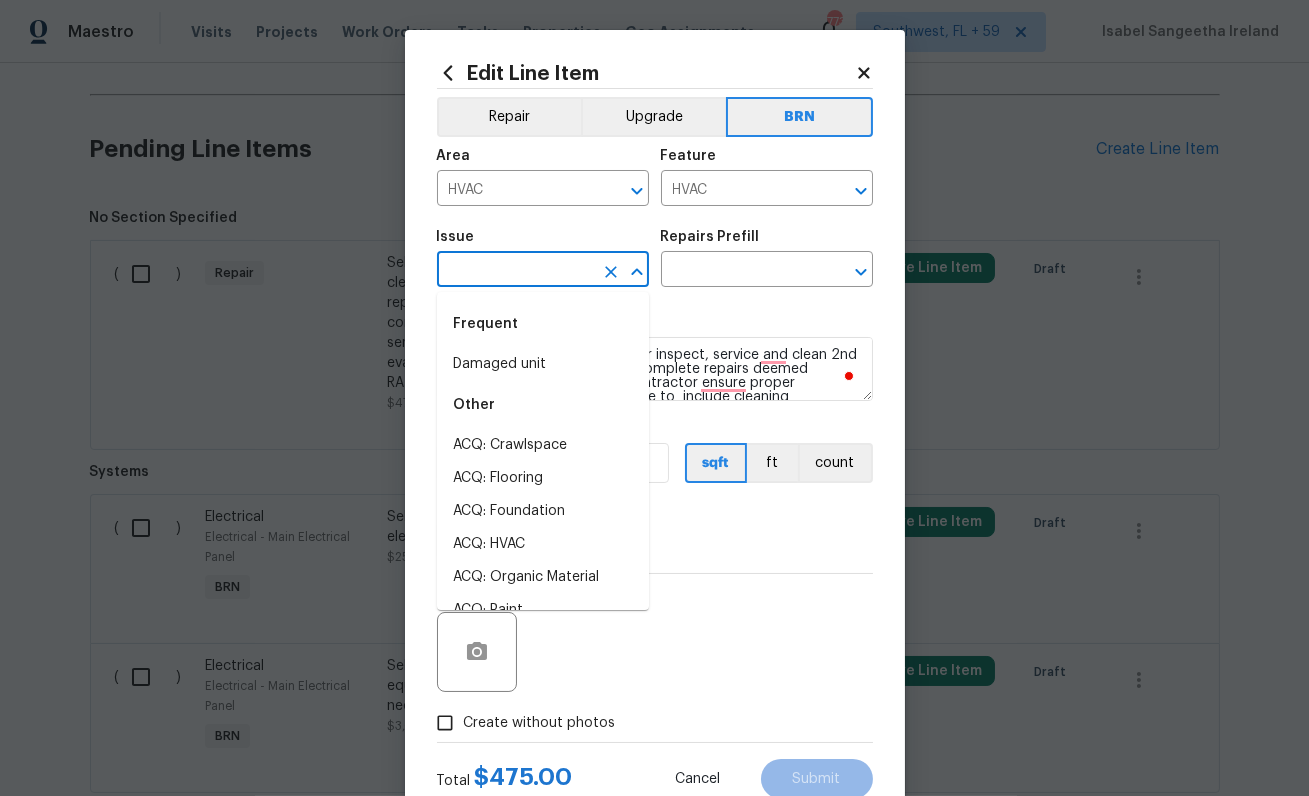 click at bounding box center [515, 271] 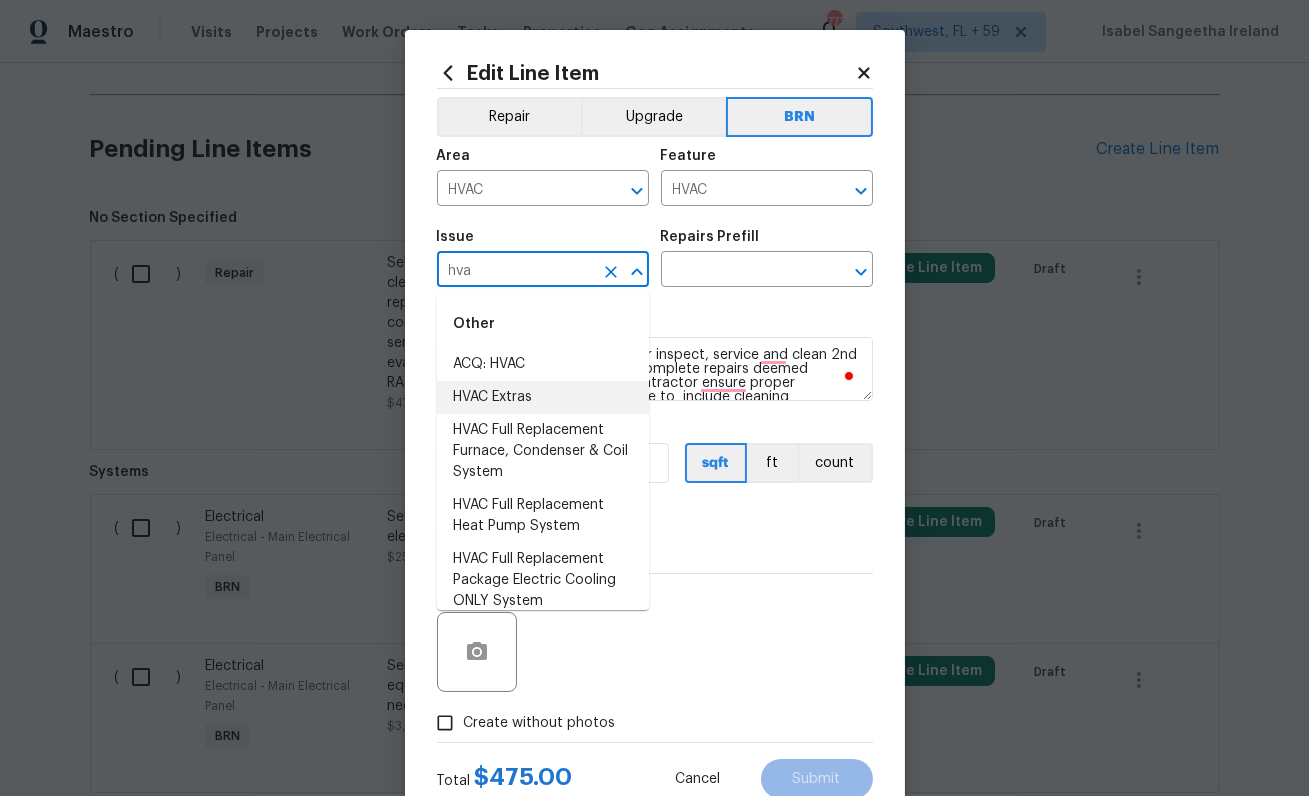 click on "HVAC Extras" at bounding box center [543, 397] 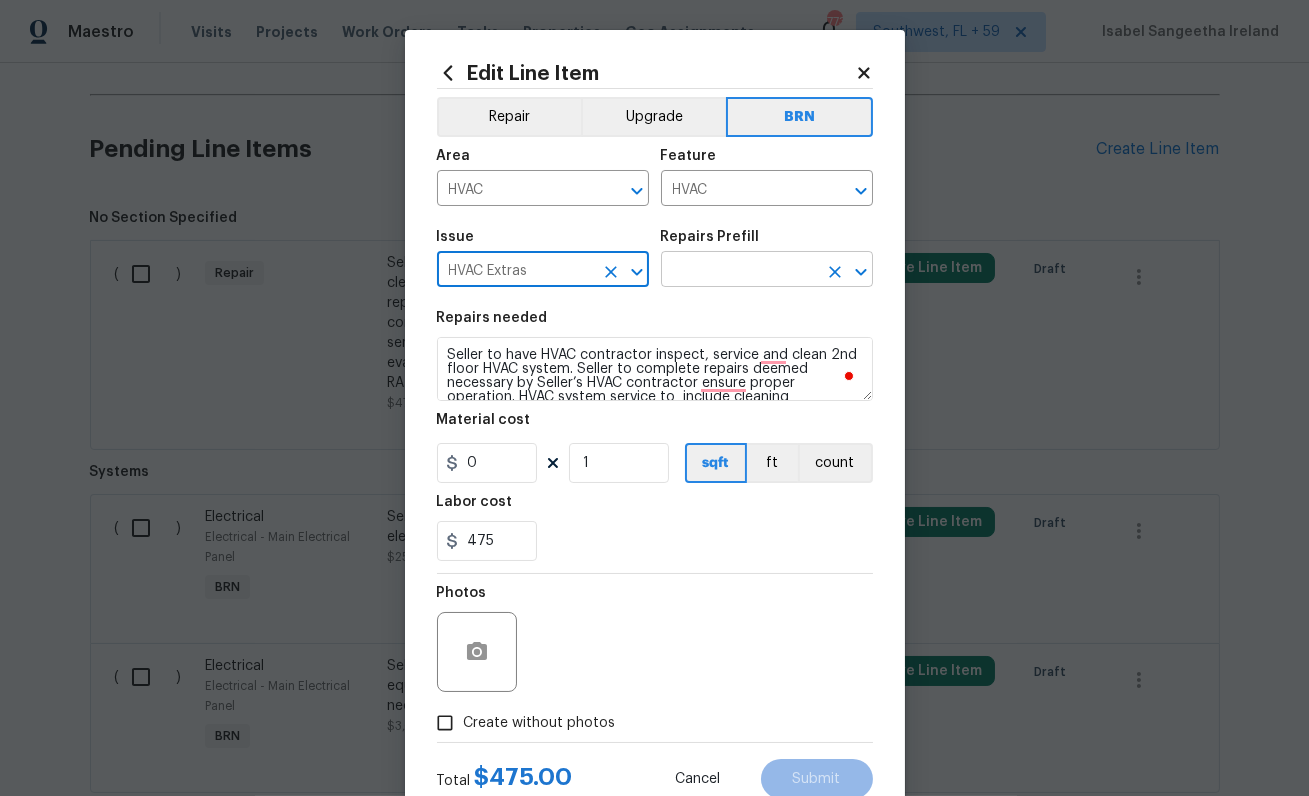 type on "HVAC Extras" 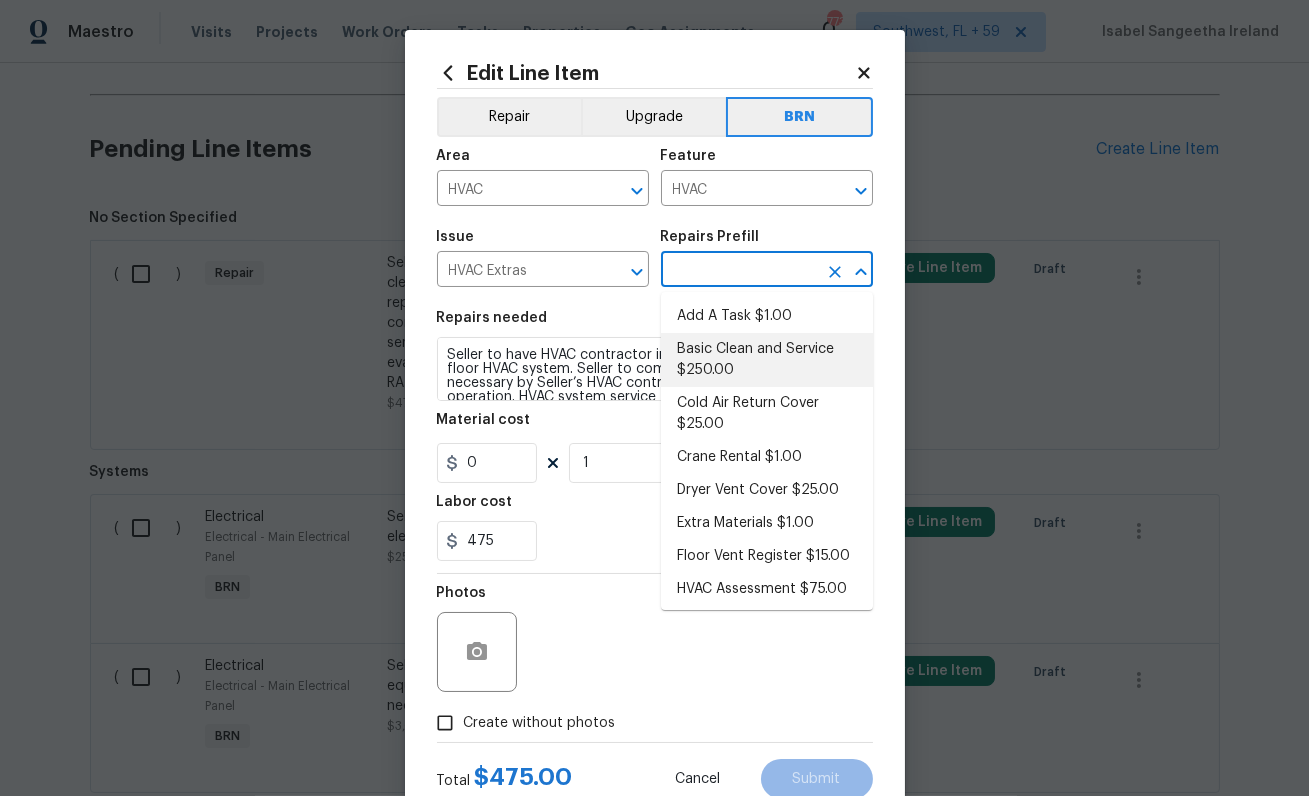 click on "Basic Clean and Service $250.00" at bounding box center [767, 360] 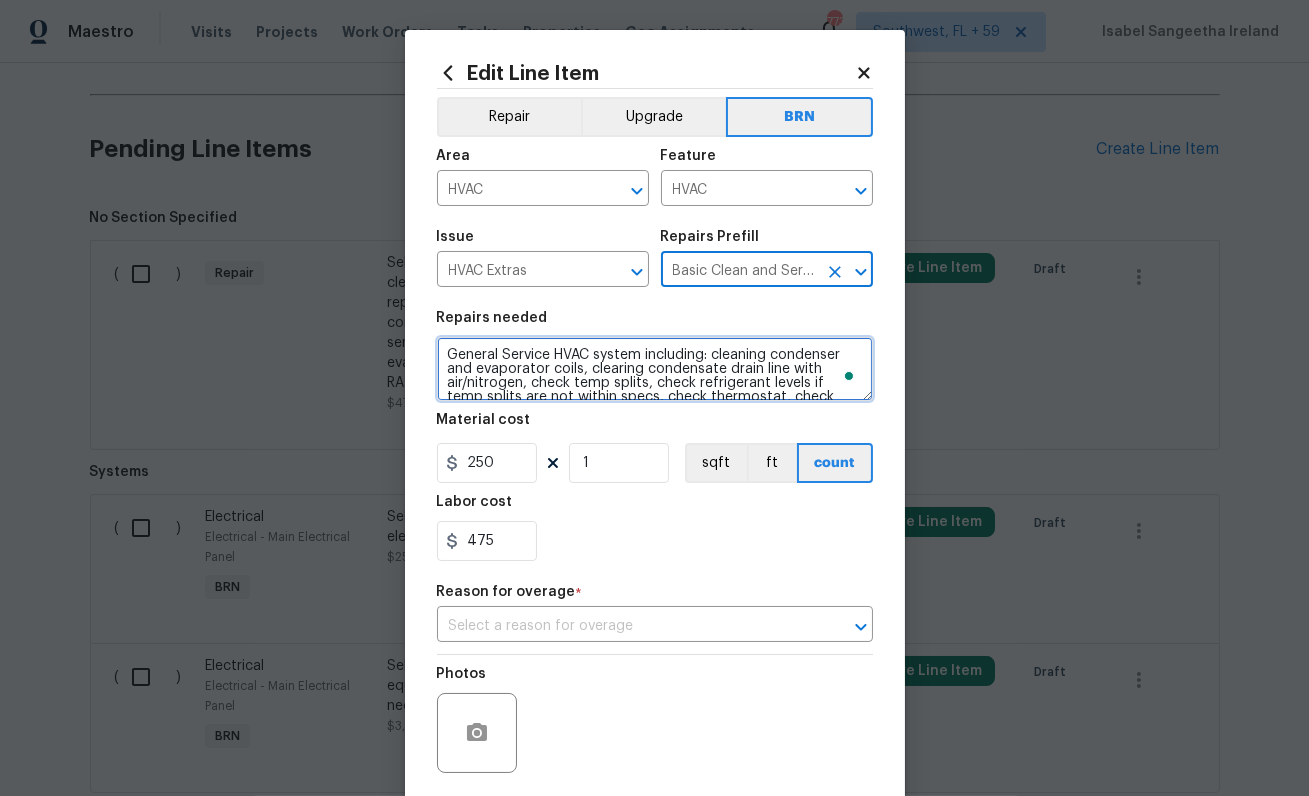 click on "General Service HVAC system including: cleaning condenser and evaporator coils, clearing condensate drain line with air/nitrogen, check temp splits, check refrigerant levels if temp splits are not within specs, check thermostat, check amp draws and confirm they are within manufacturer specifications - Overall condition of the unit should ensure proper temp splits." at bounding box center (655, 369) 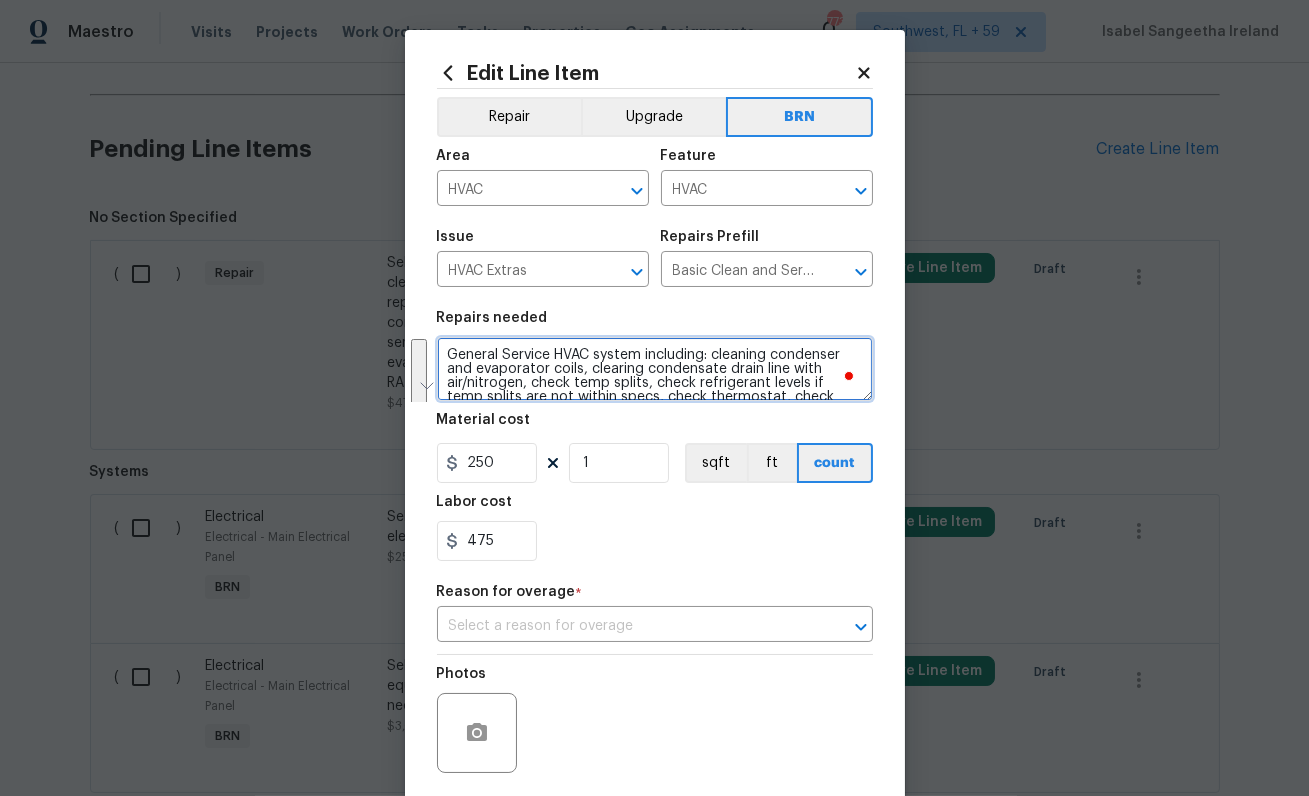 paste on "Seller to have HVAC contractor inspect, service and clean 2nd floor HVAC system. Seller to complete repairs deemed necessary by Seller’s HVAC contractor ensure proper operation. HVAC system service to  include cleaning condenser and evaporator coils, clearing condensate drain line, new RA filter as needed" 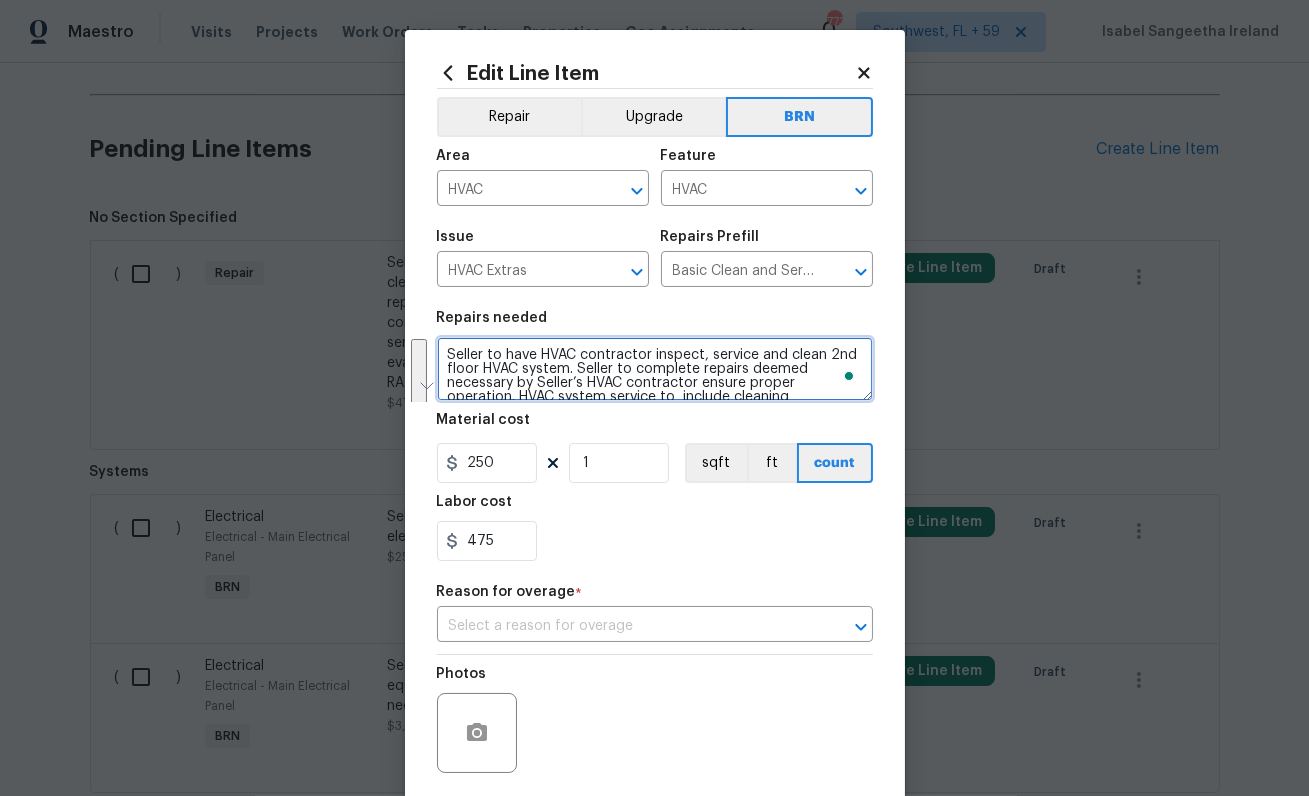 scroll, scrollTop: 32, scrollLeft: 0, axis: vertical 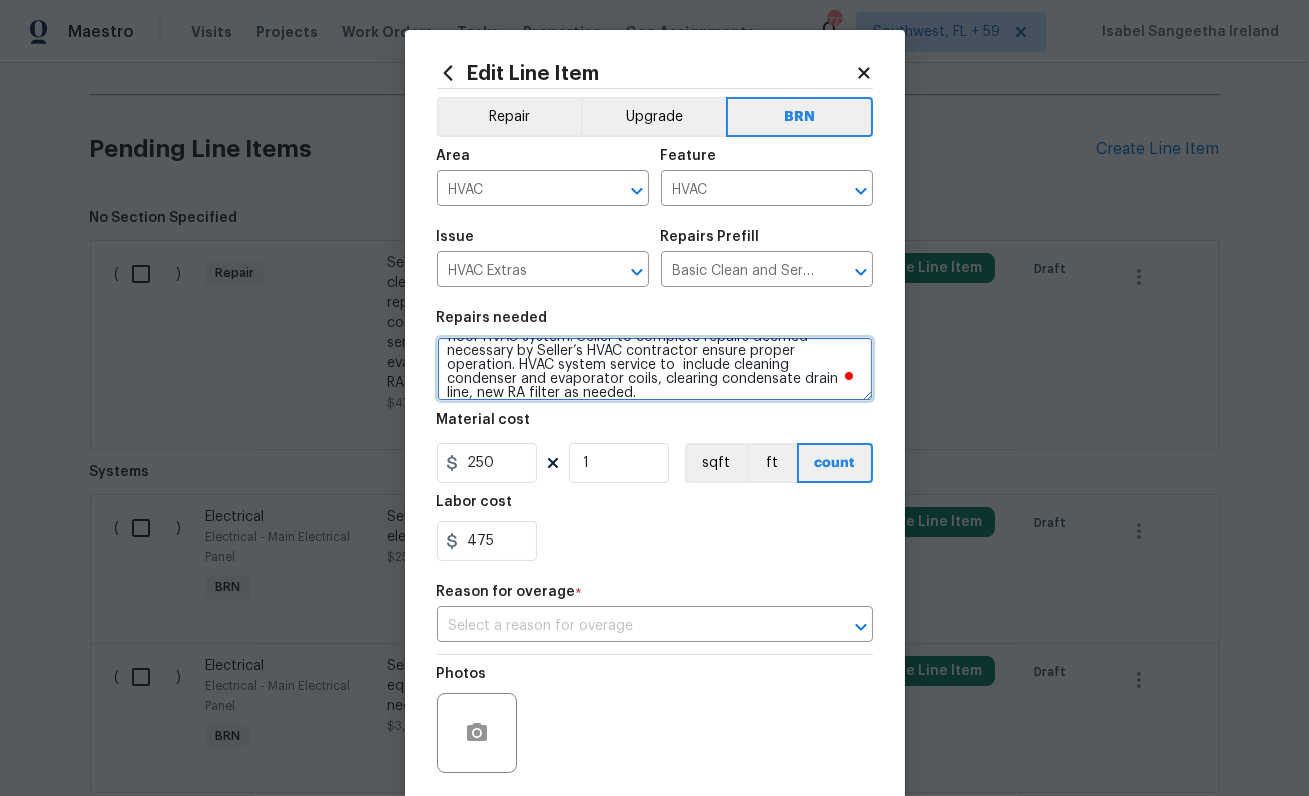 type on "Seller to have HVAC contractor inspect, service and clean 2nd floor HVAC system. Seller to complete repairs deemed necessary by Seller’s HVAC contractor ensure proper operation. HVAC system service to  include cleaning condenser and evaporator coils, clearing condensate drain line, new RA filter as needed." 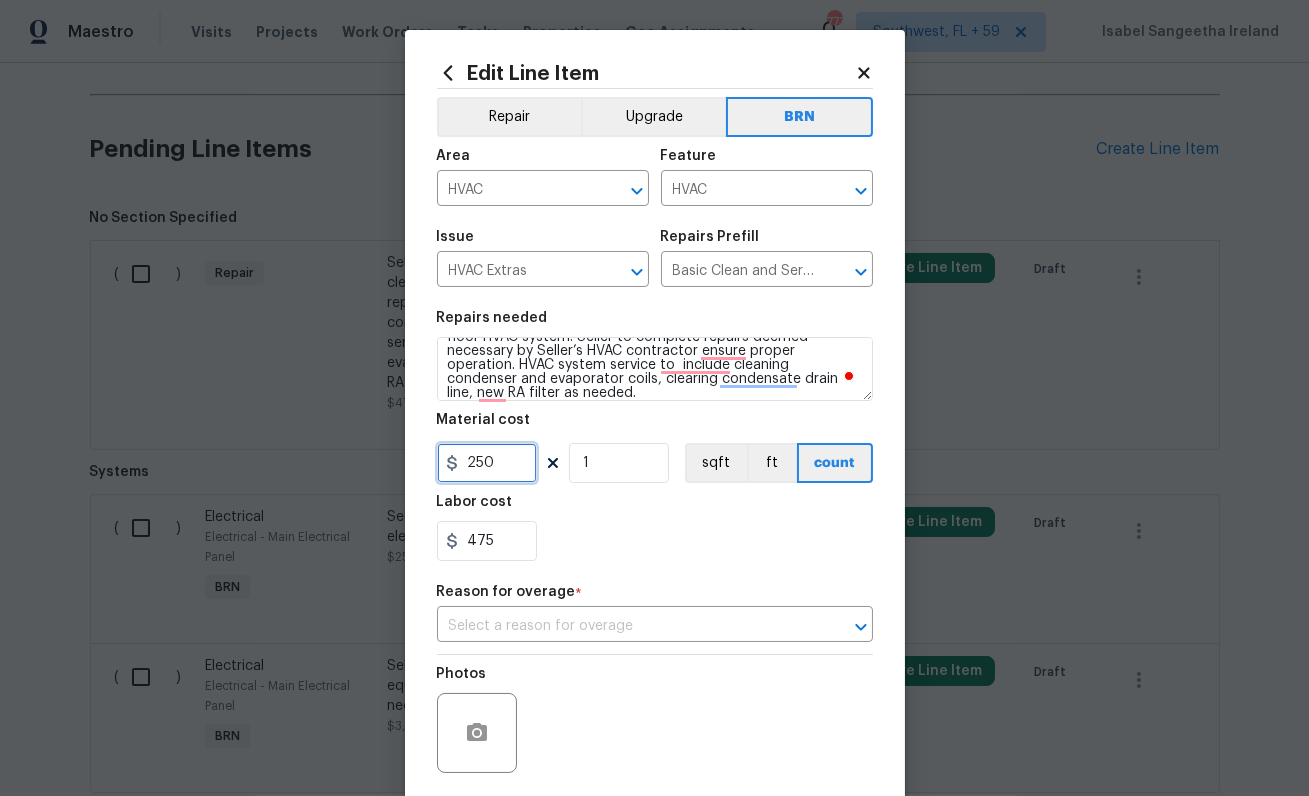 click on "250" at bounding box center [487, 463] 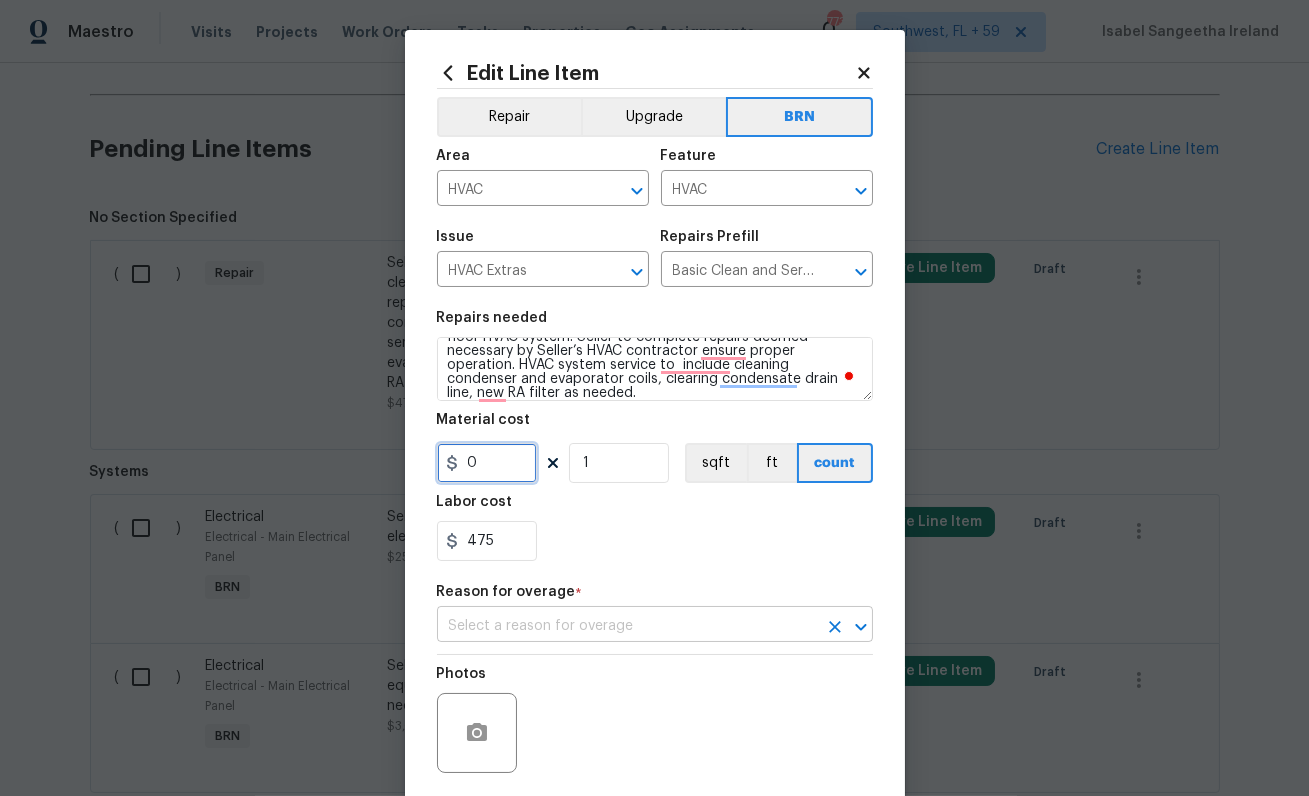 type on "0" 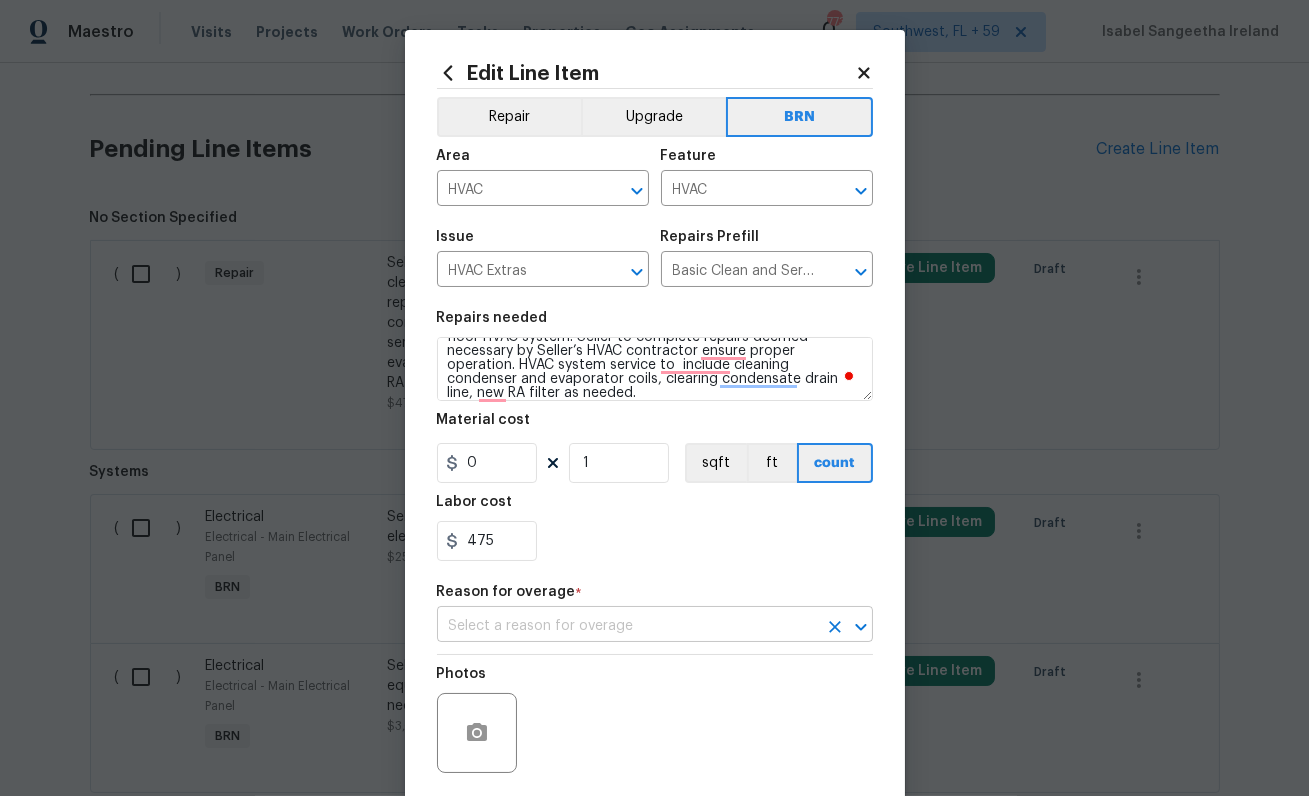 click at bounding box center [627, 626] 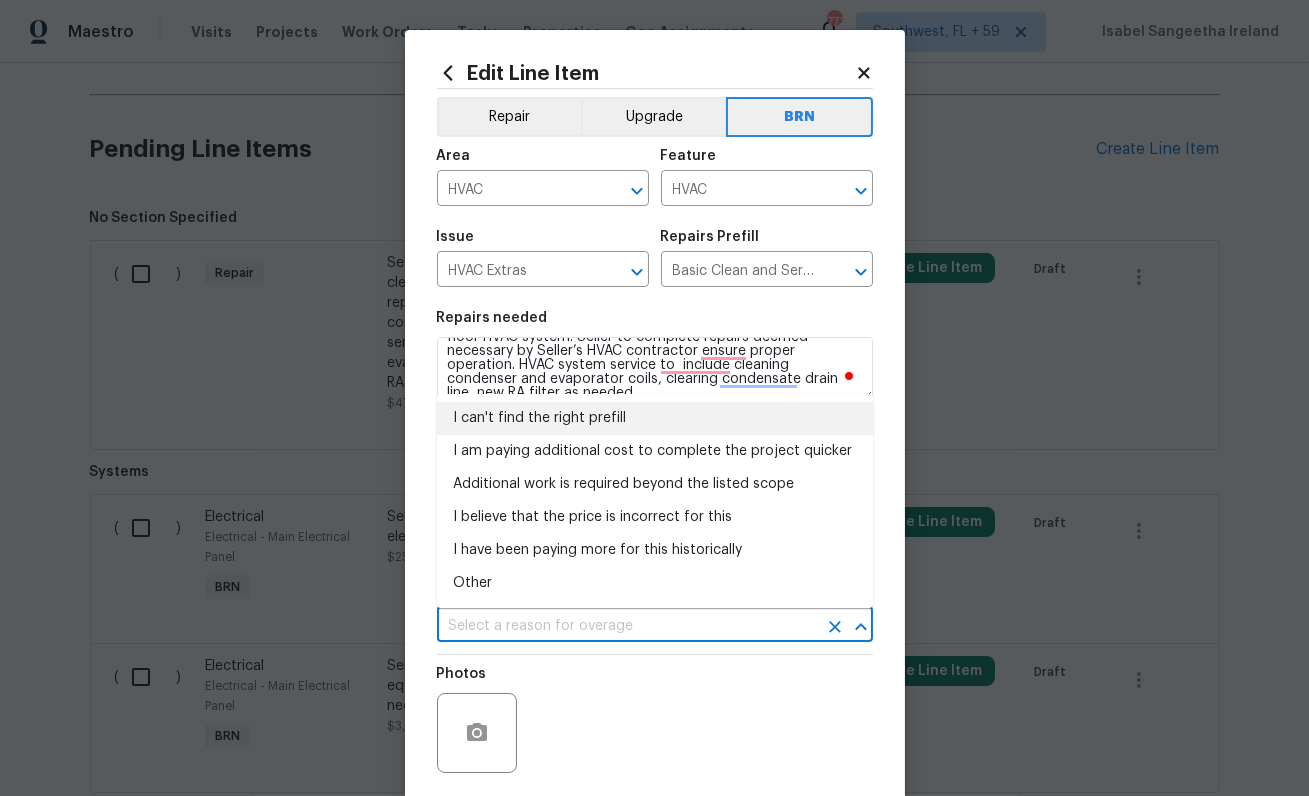 click on "I can't find the right prefill" at bounding box center [655, 418] 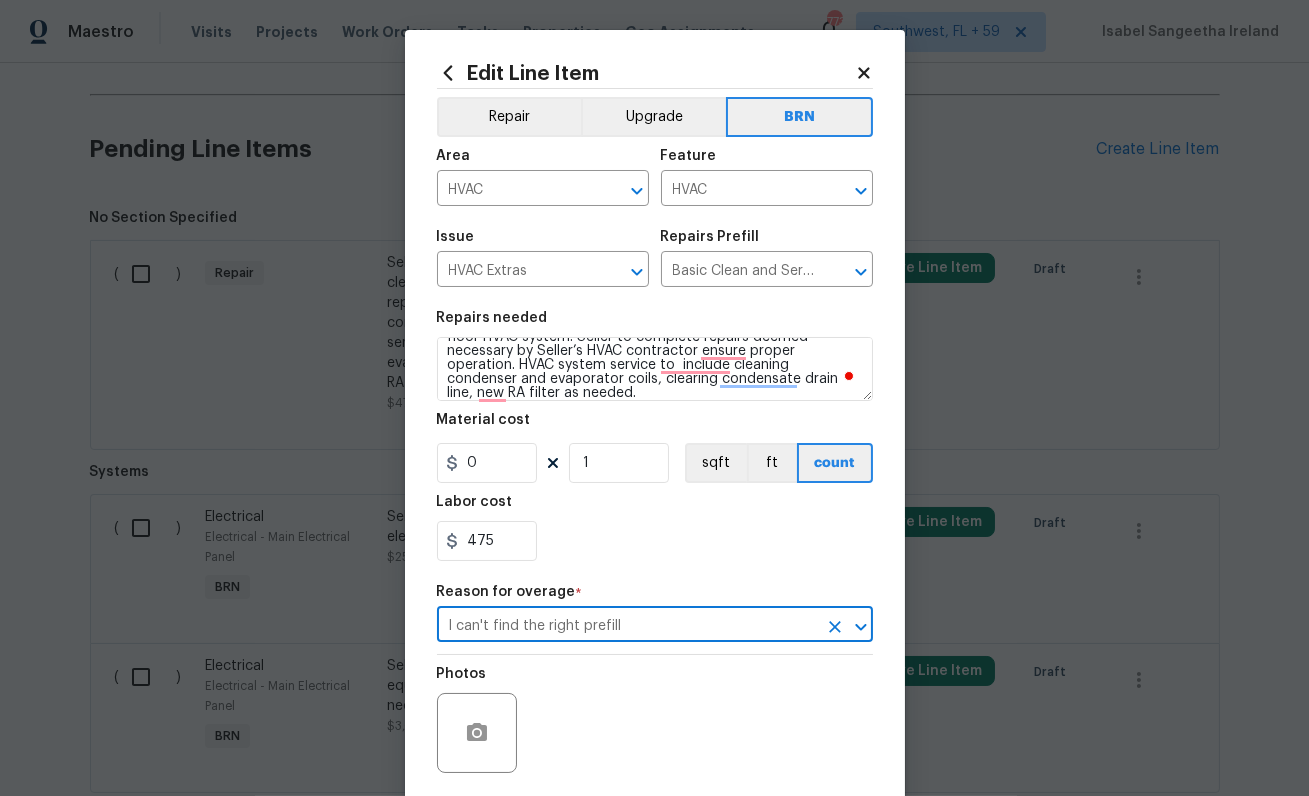 scroll, scrollTop: 146, scrollLeft: 0, axis: vertical 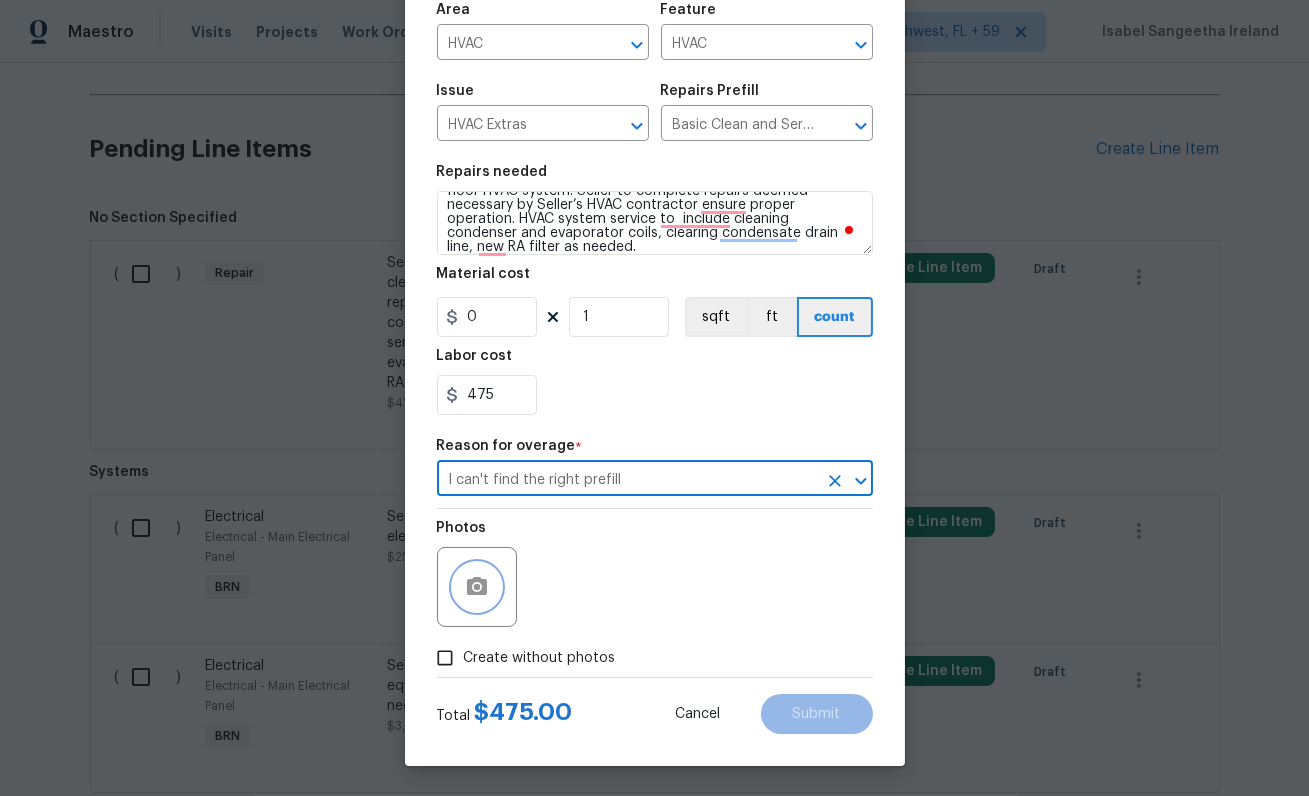 click 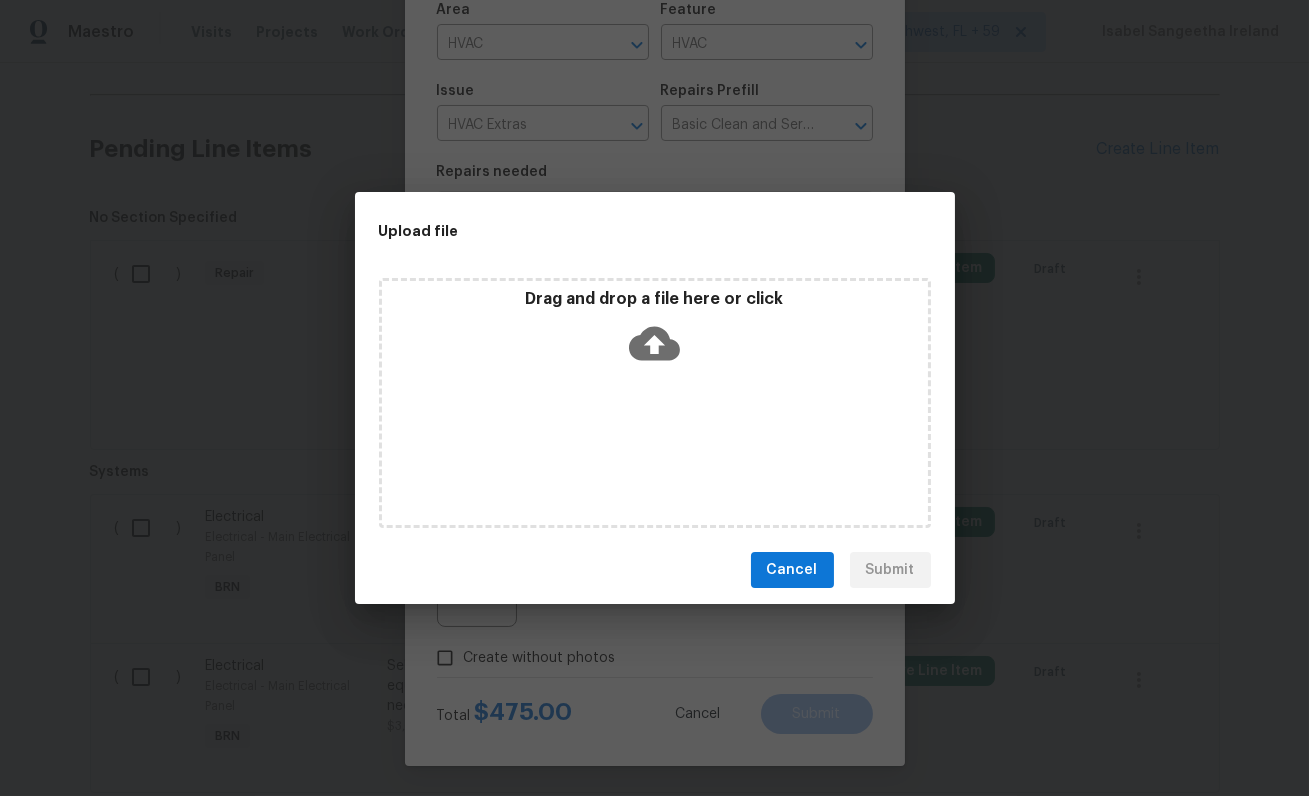 click 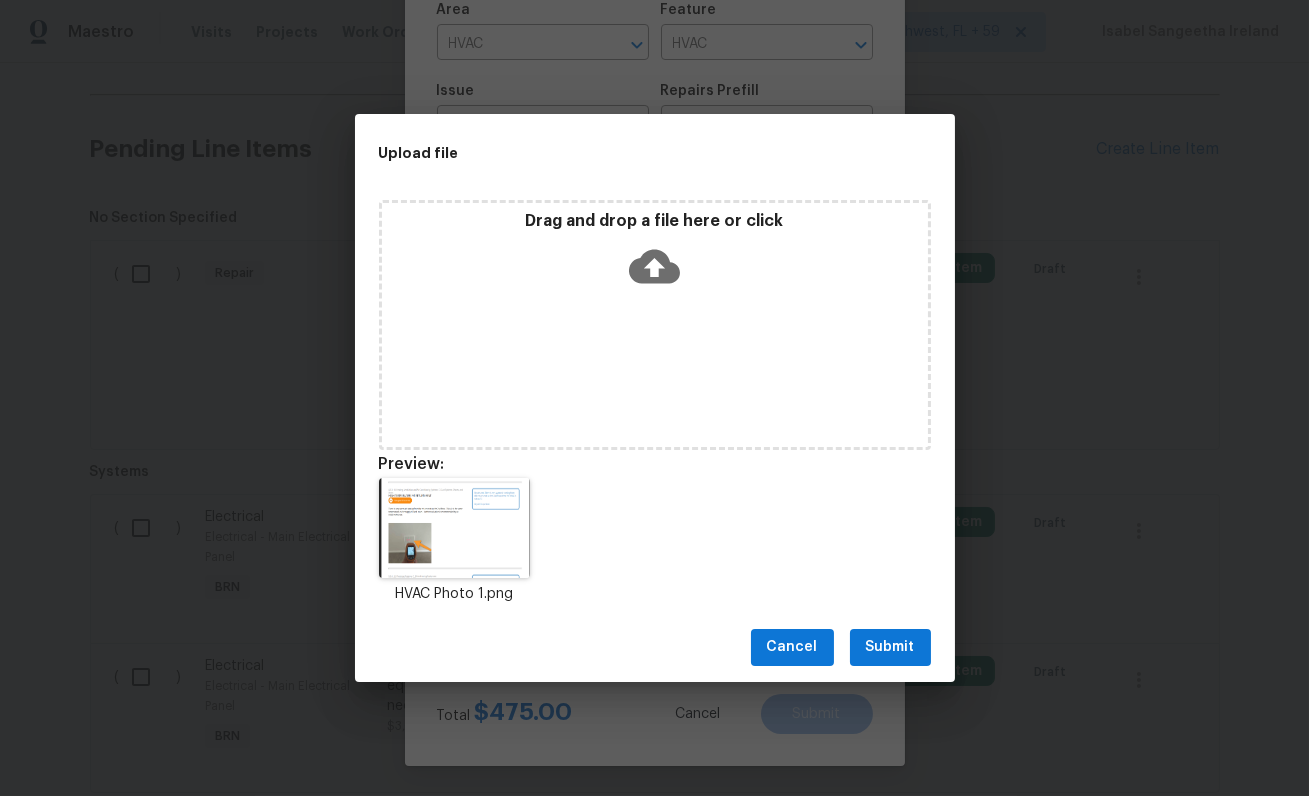 click on "Submit" at bounding box center (890, 647) 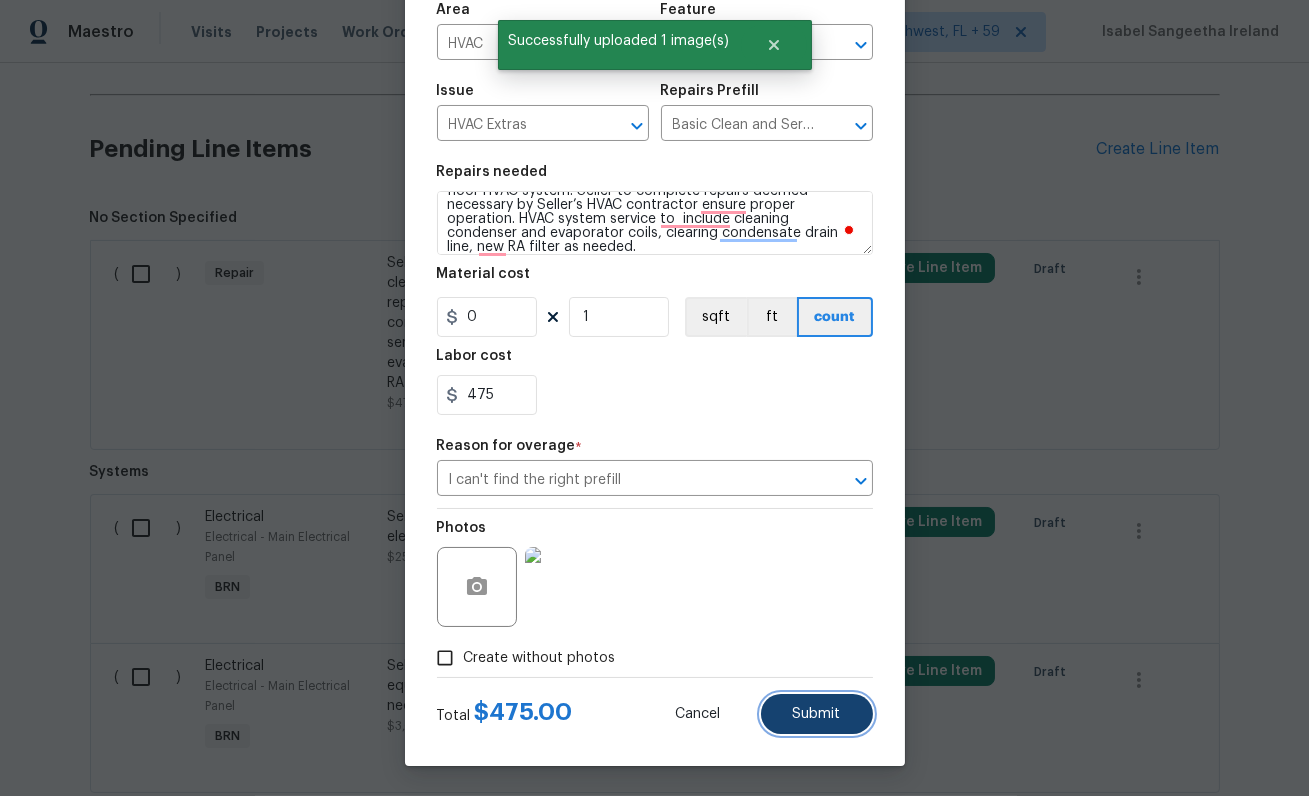 click on "Submit" at bounding box center (817, 714) 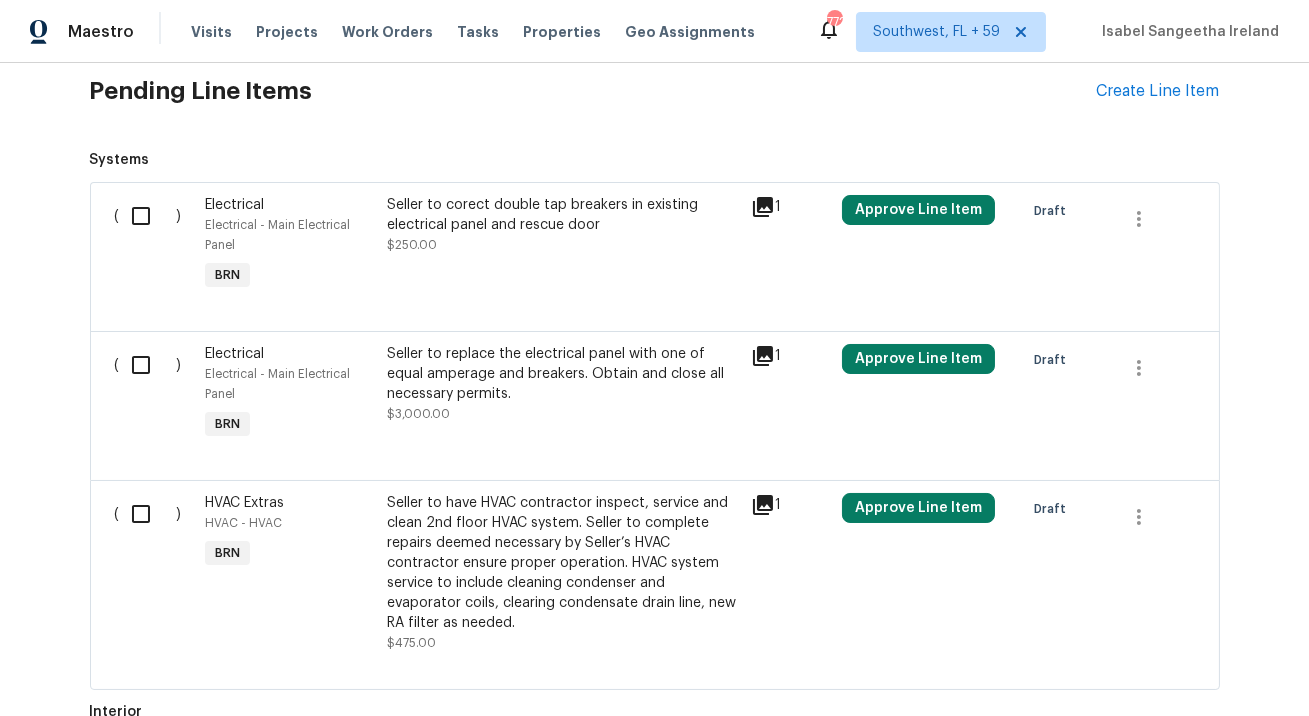 scroll, scrollTop: 822, scrollLeft: 0, axis: vertical 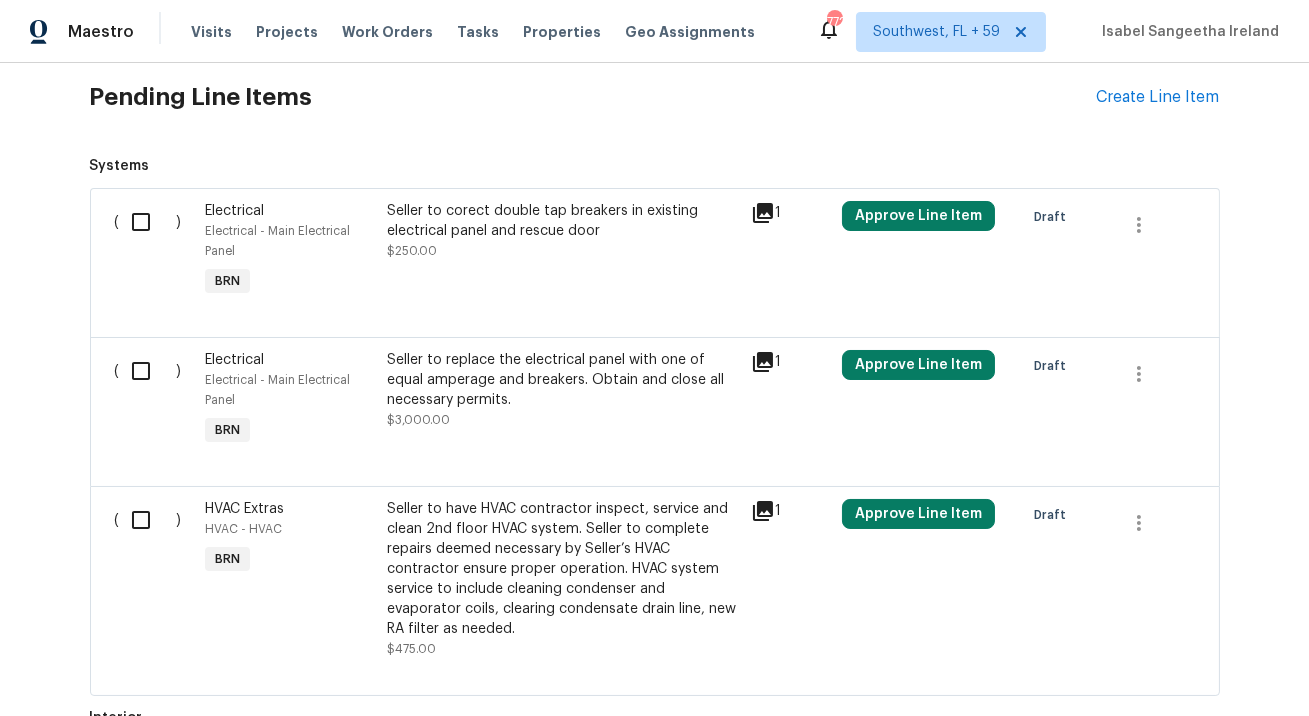 click on "Seller to replace the electrical panel with one of equal amperage and breakers. Obtain and close all necessary permits." at bounding box center [563, 380] 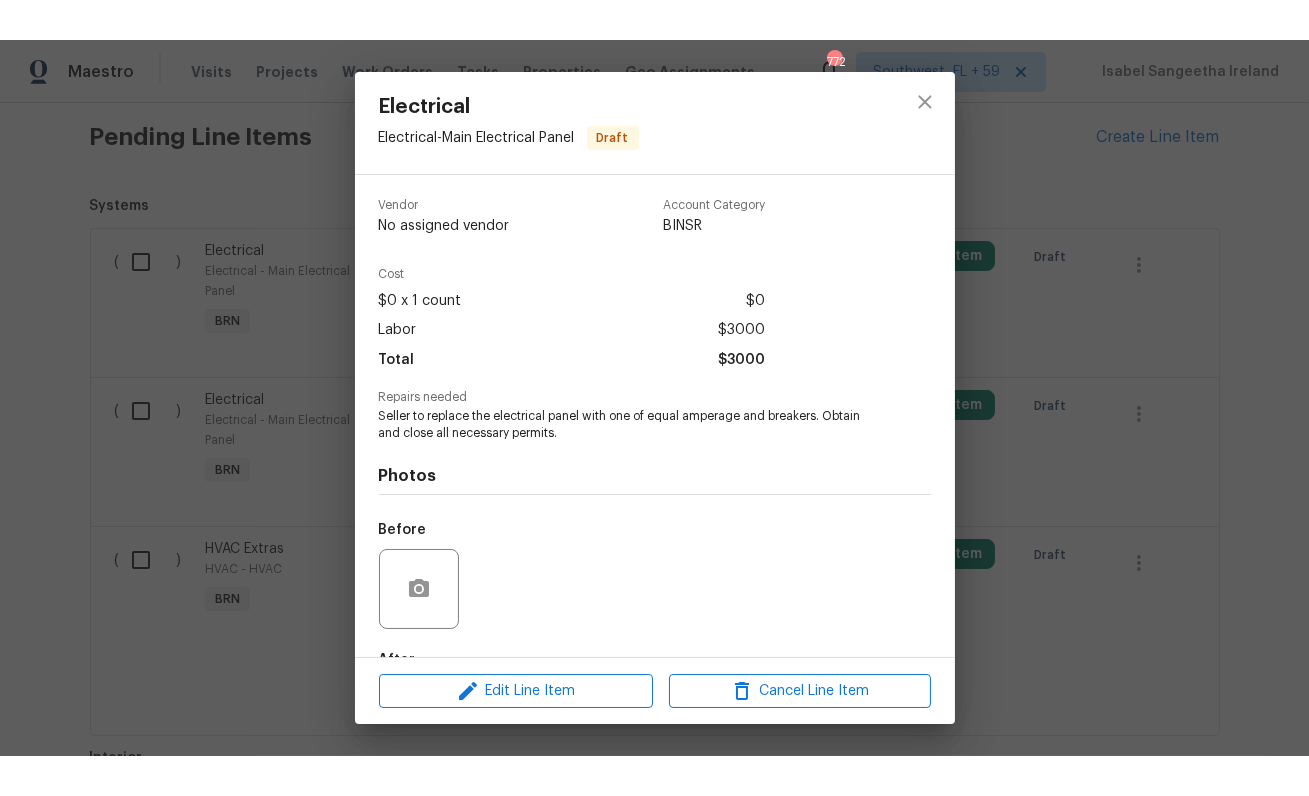 scroll, scrollTop: 122, scrollLeft: 0, axis: vertical 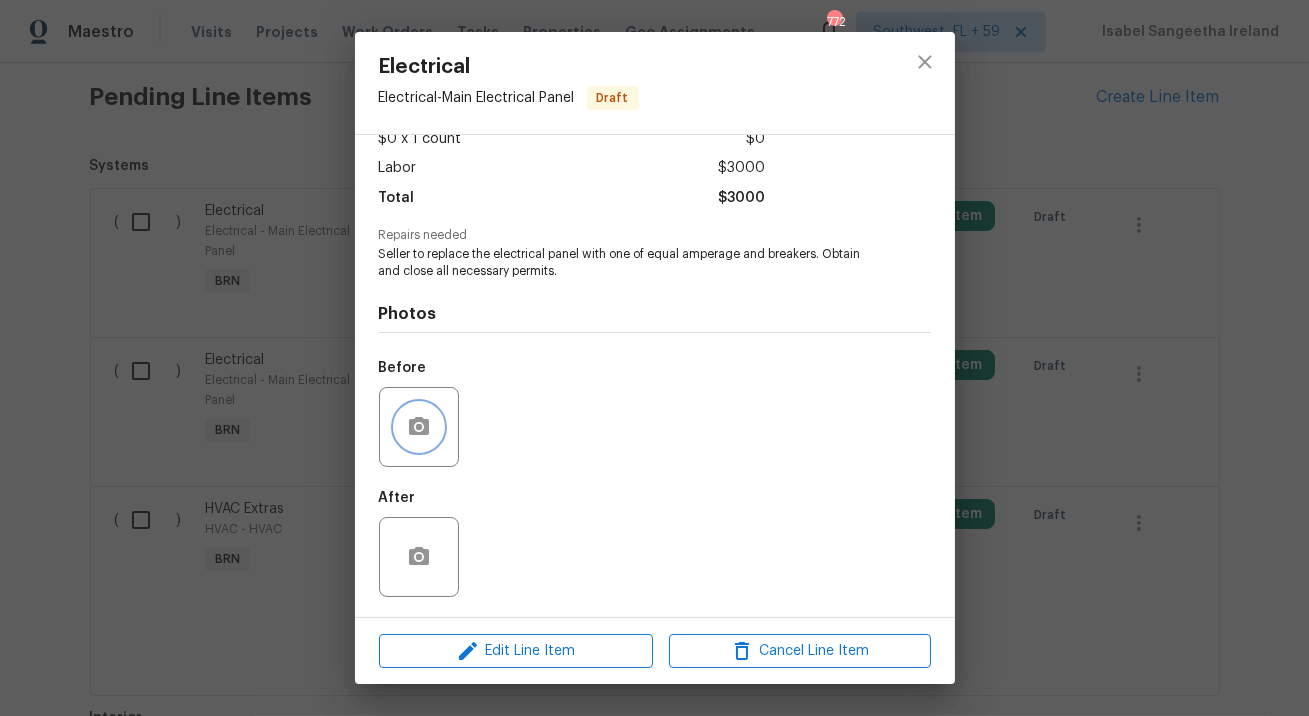click at bounding box center [419, 427] 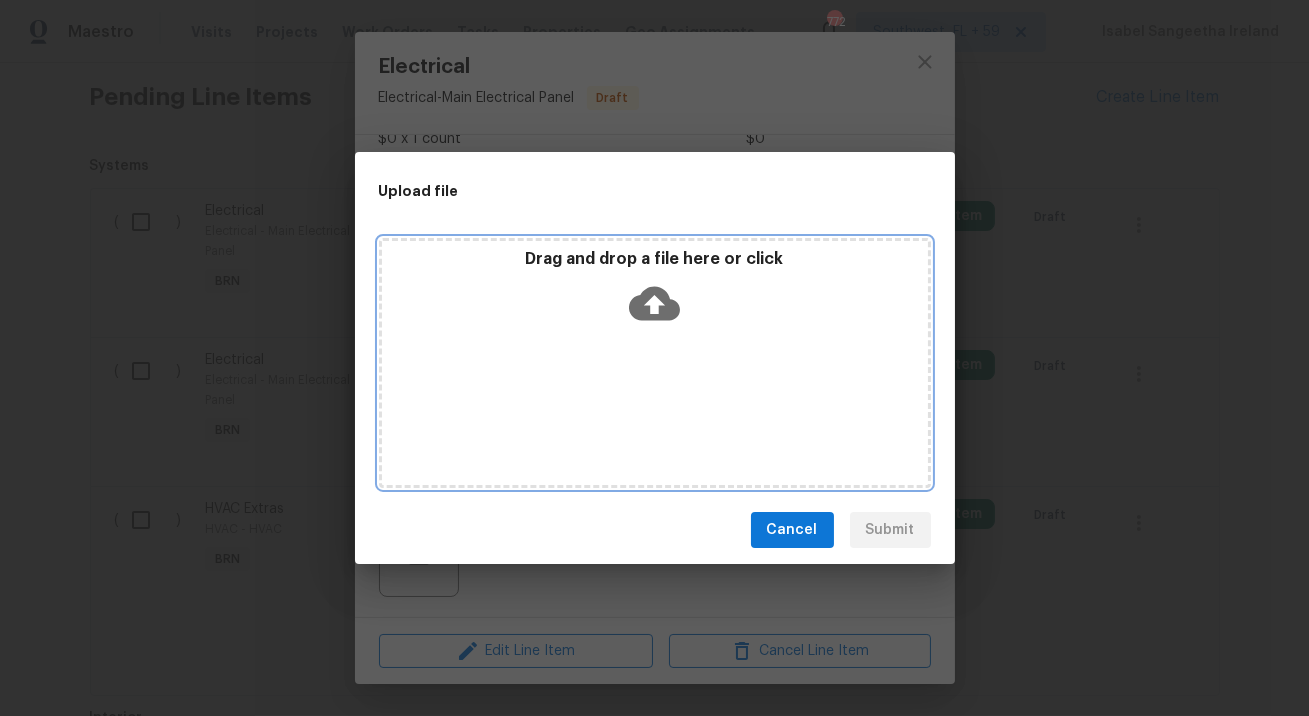 click 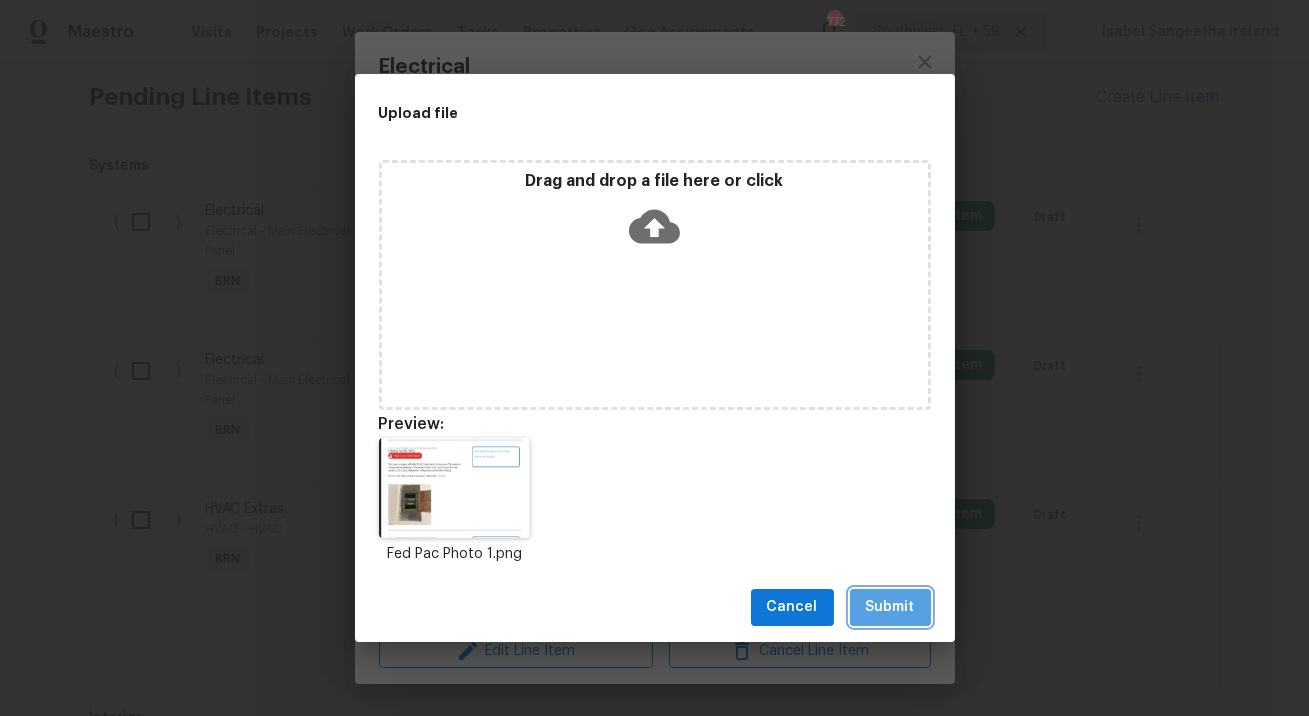 click on "Submit" at bounding box center (890, 607) 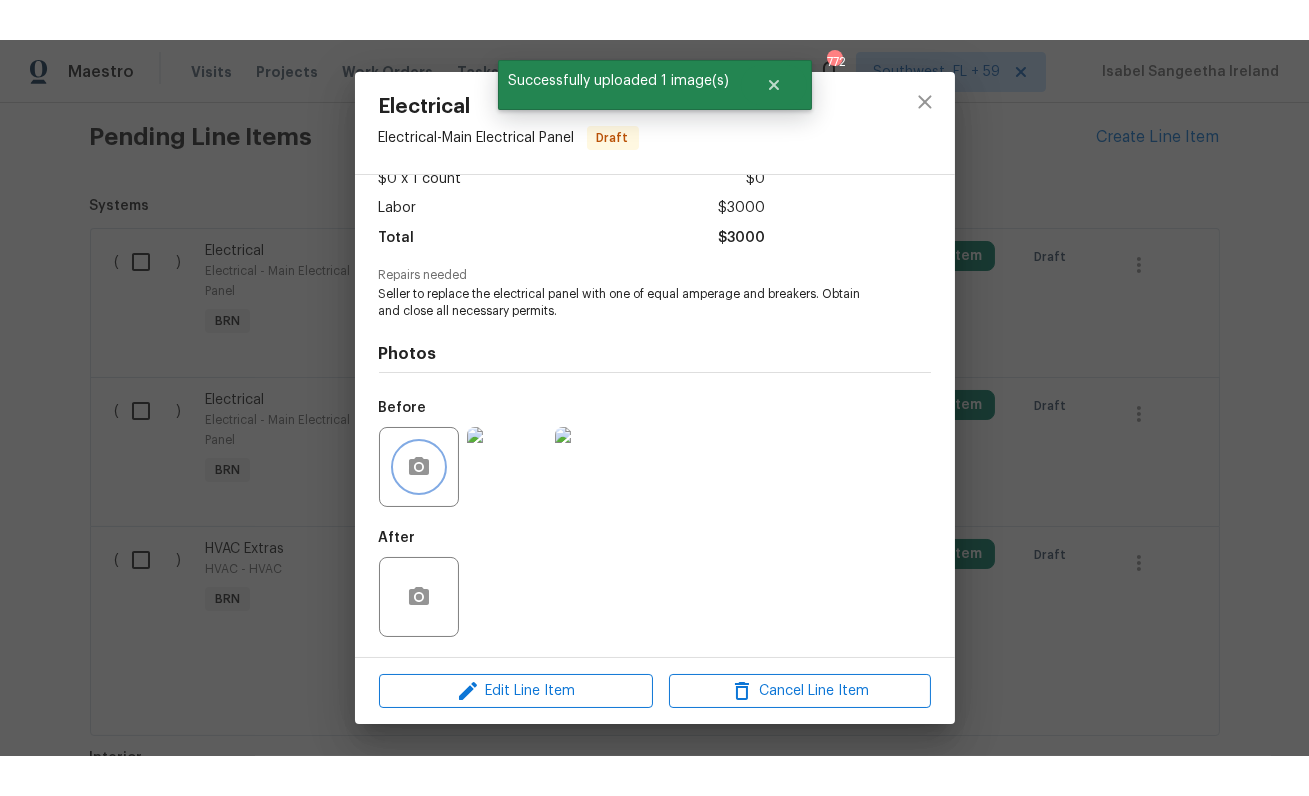 scroll, scrollTop: 43, scrollLeft: 0, axis: vertical 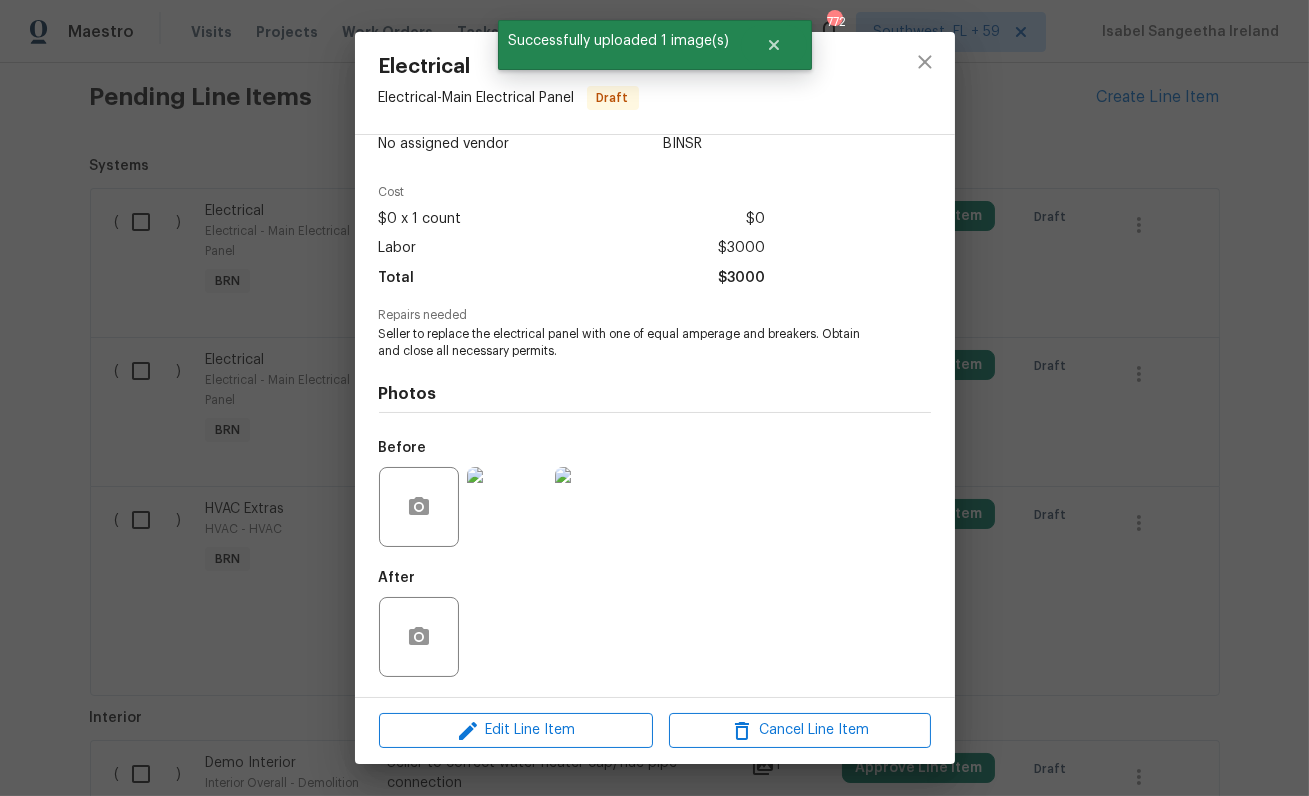 click on "Electrical Electrical  -  Main Electrical Panel Draft Vendor No assigned vendor Account Category BINSR Cost $0 x 1 count $0 Labor $3000 Total $3000 Repairs needed Seller to replace the electrical panel with one of equal amperage and breakers. Obtain and close all necessary permits. Photos Before After  Edit Line Item  Cancel Line Item" at bounding box center (654, 398) 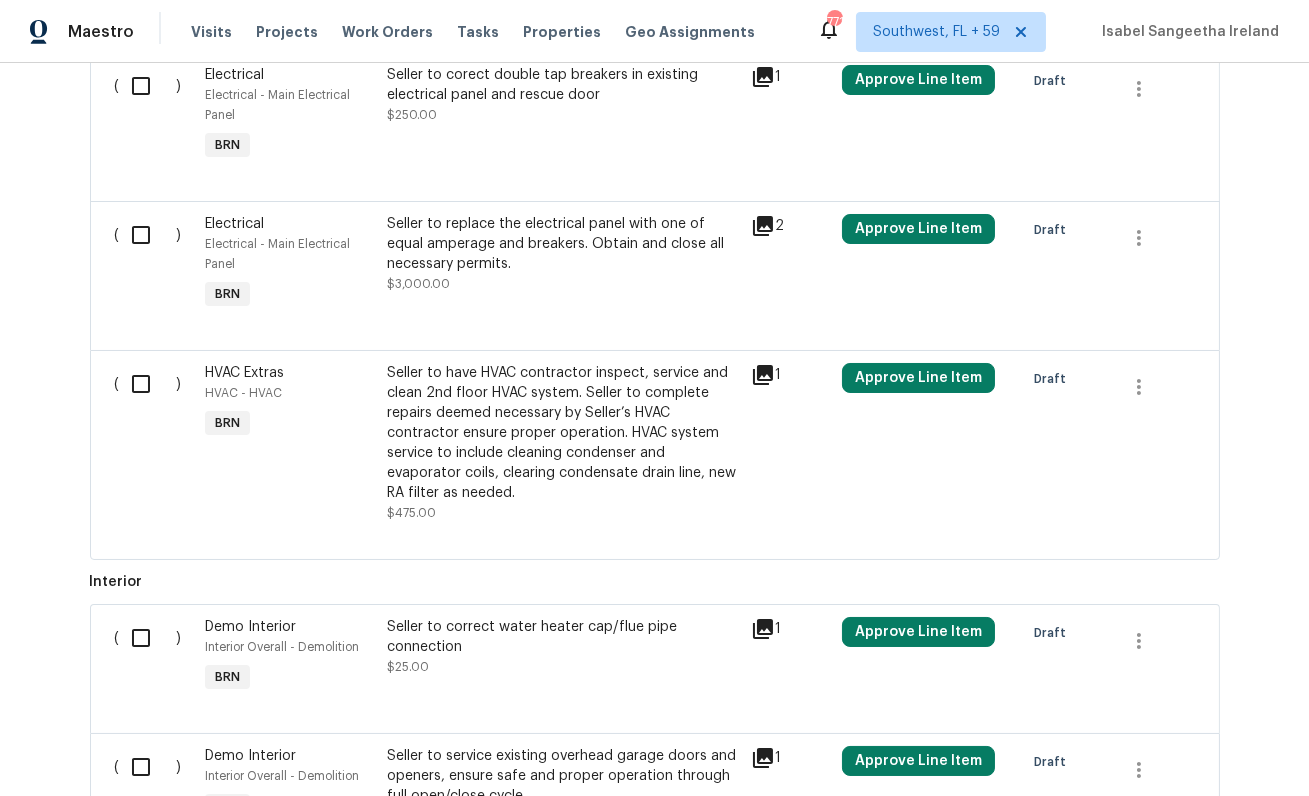 scroll, scrollTop: 965, scrollLeft: 0, axis: vertical 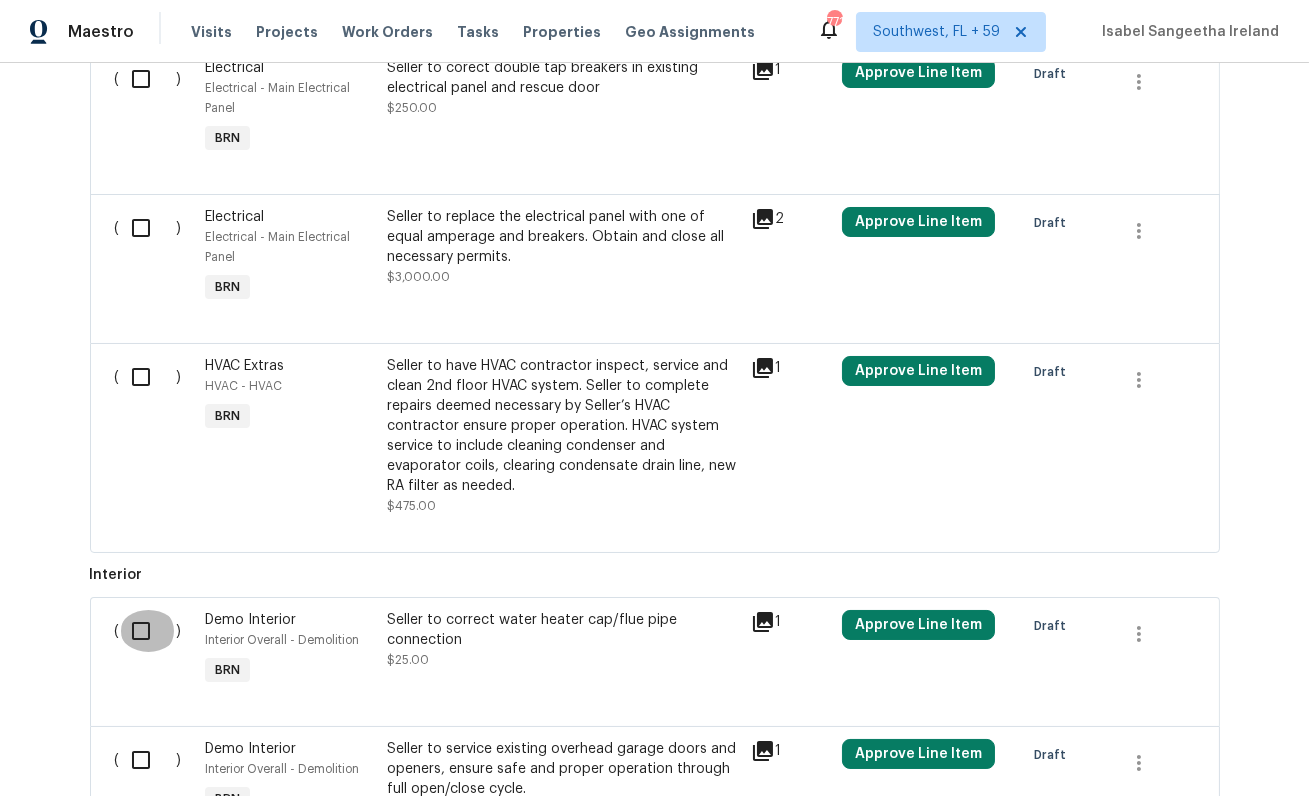 click at bounding box center (148, 631) 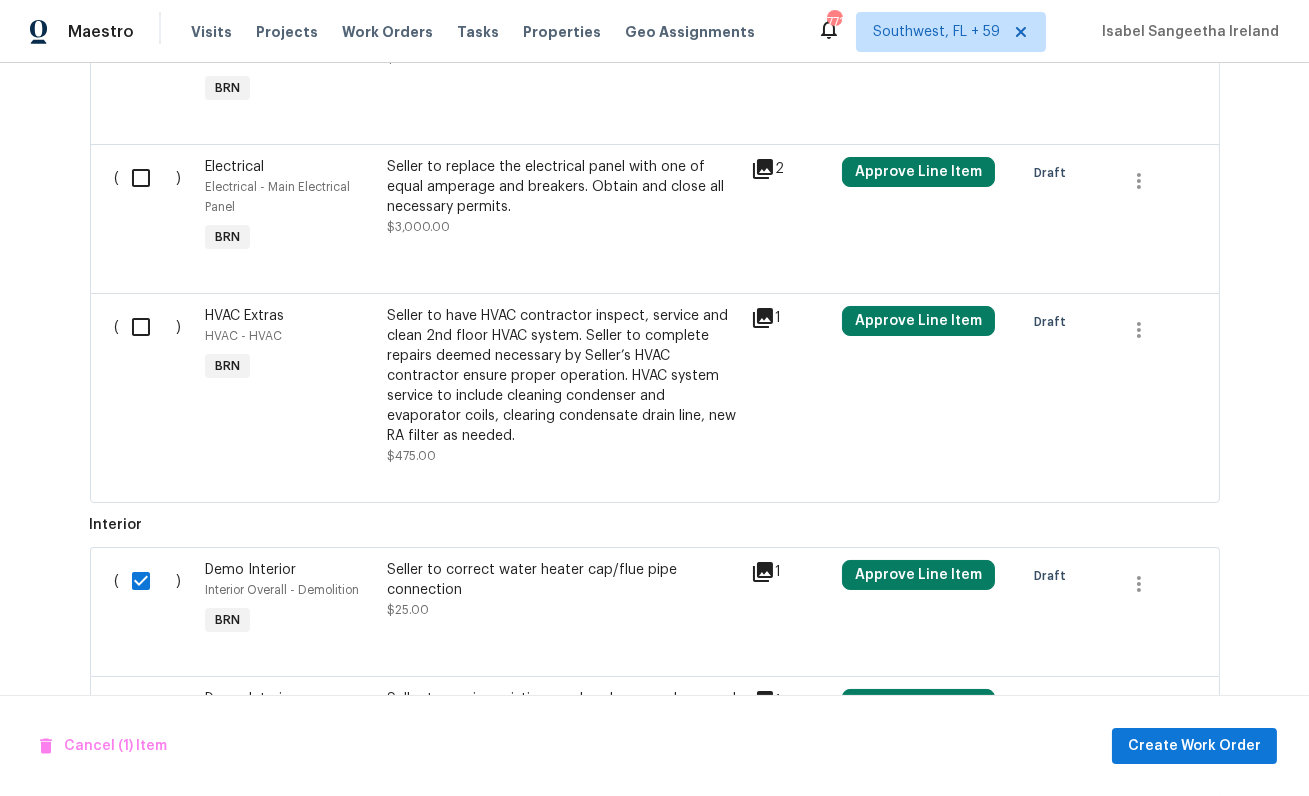 scroll, scrollTop: 1142, scrollLeft: 0, axis: vertical 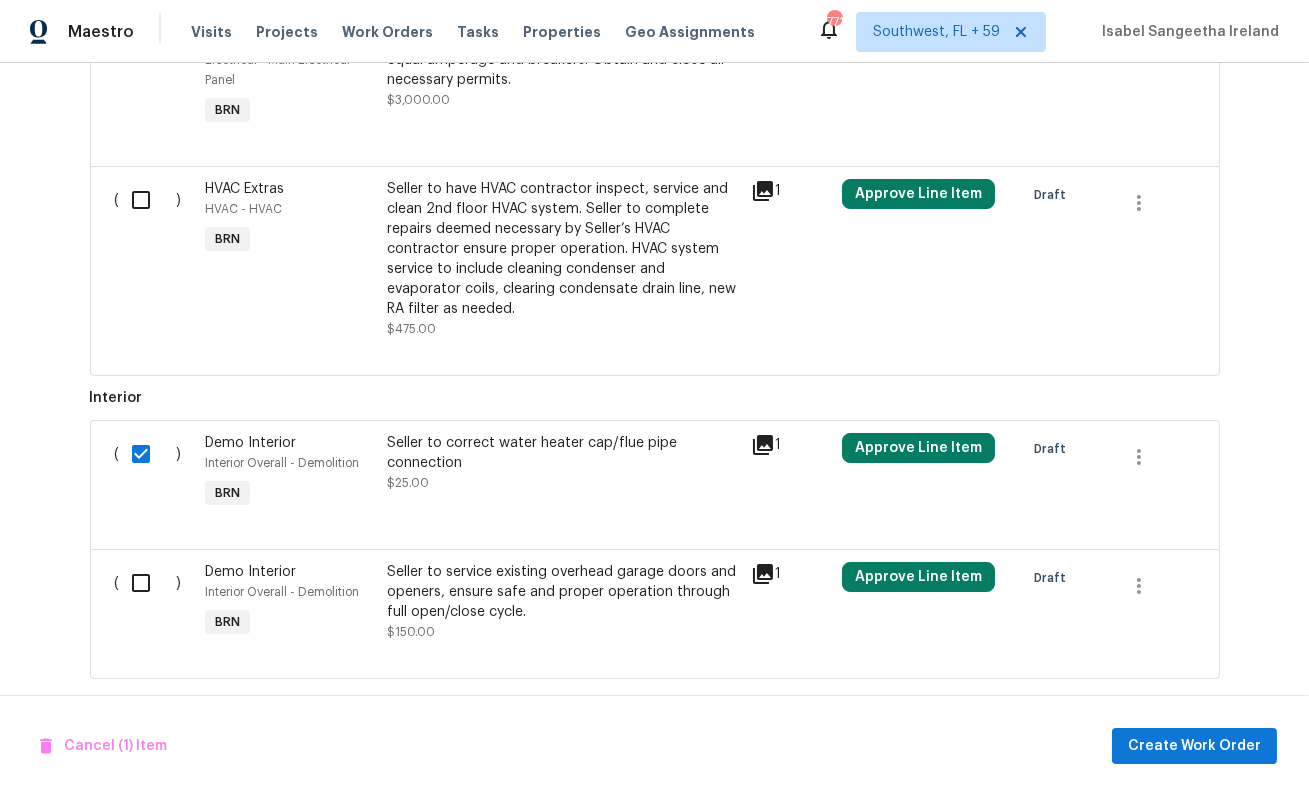 click at bounding box center [148, 583] 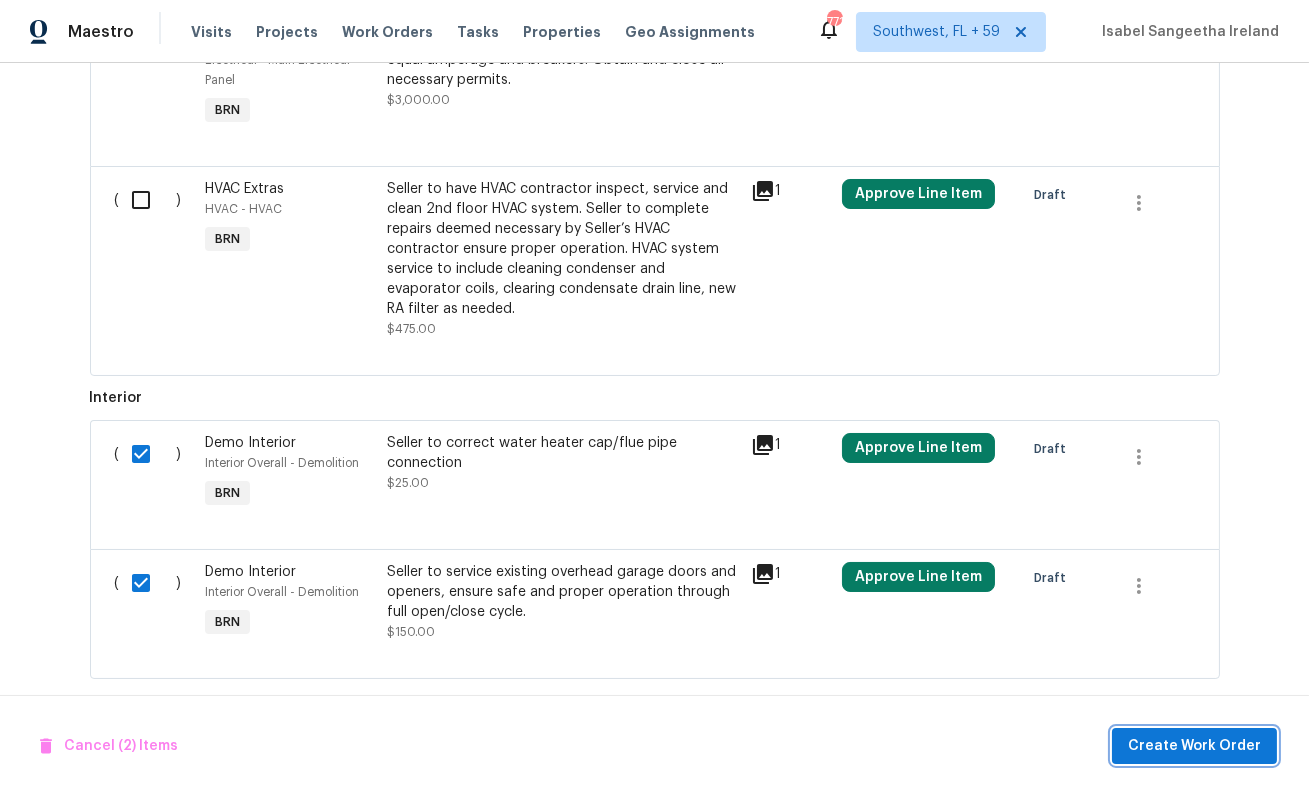 click on "Create Work Order" at bounding box center [1194, 746] 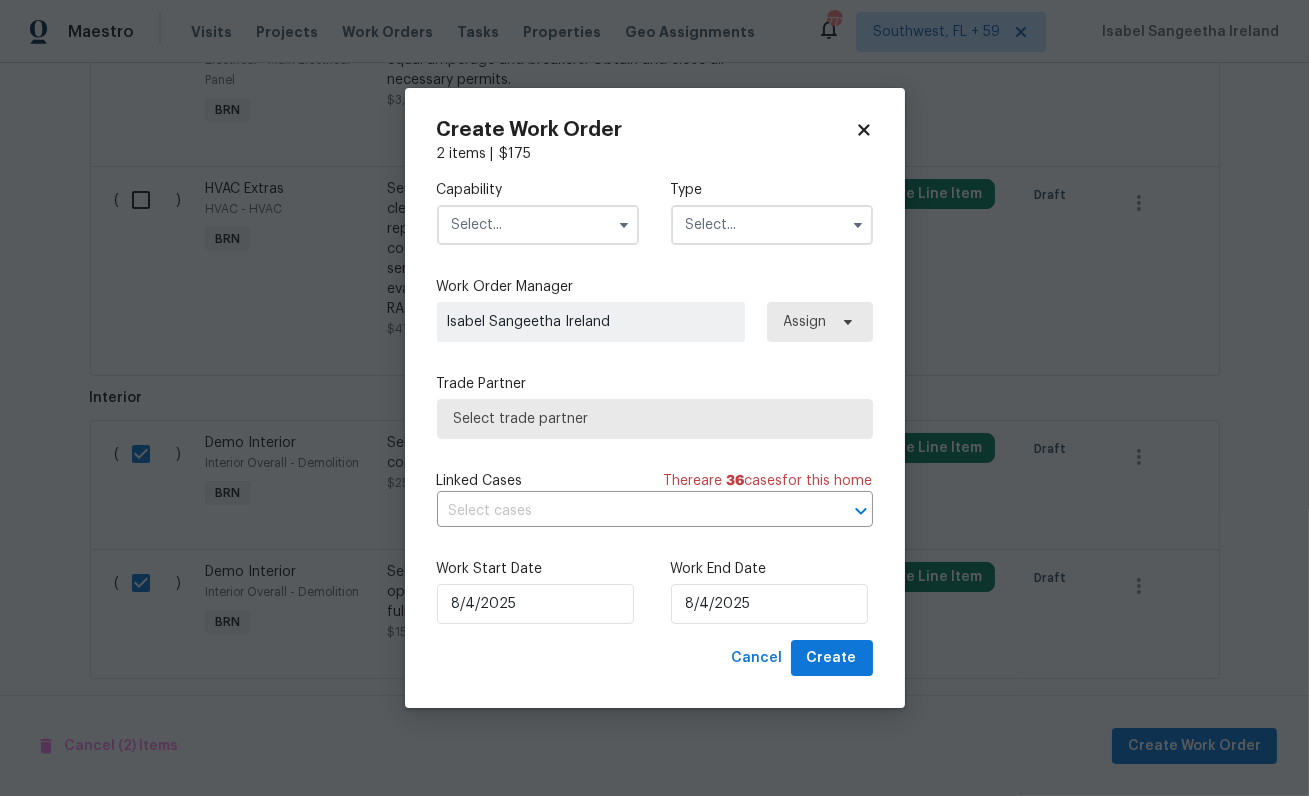 click at bounding box center [538, 225] 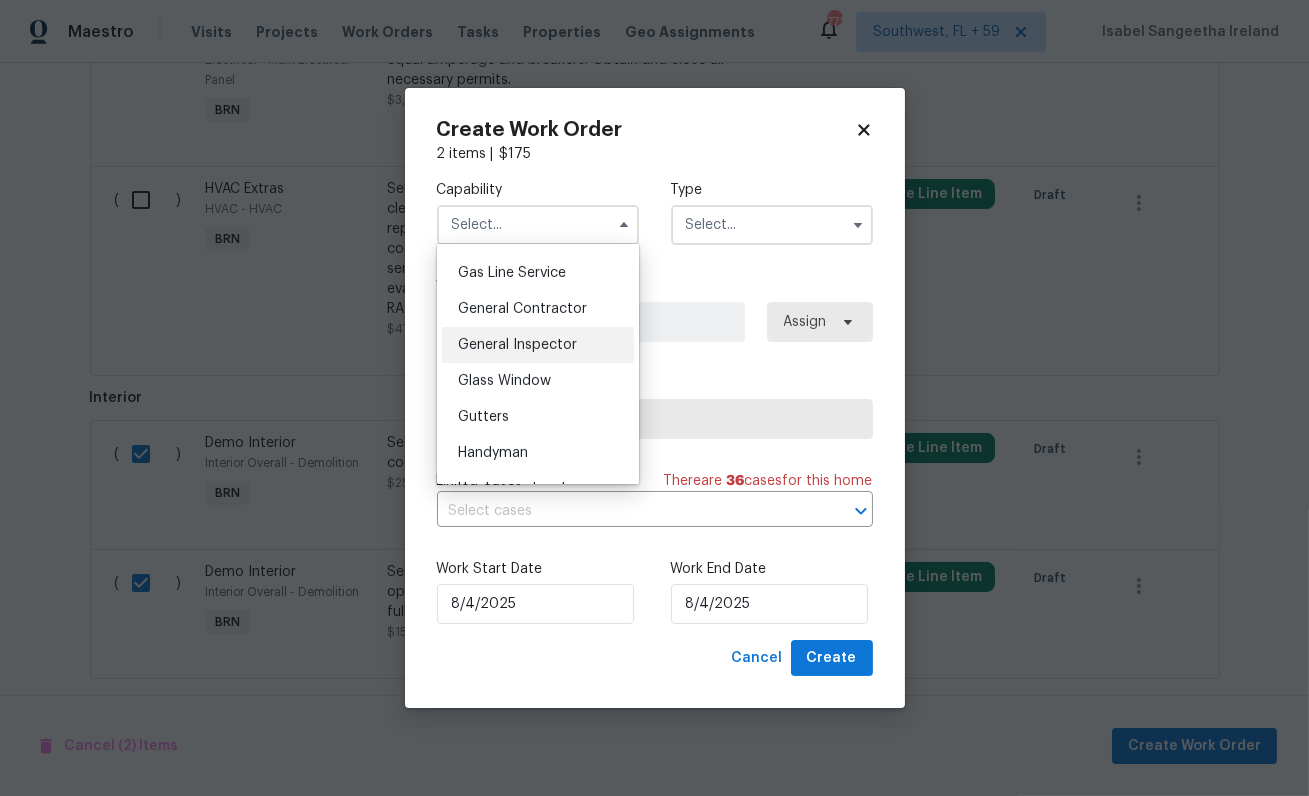 scroll, scrollTop: 950, scrollLeft: 0, axis: vertical 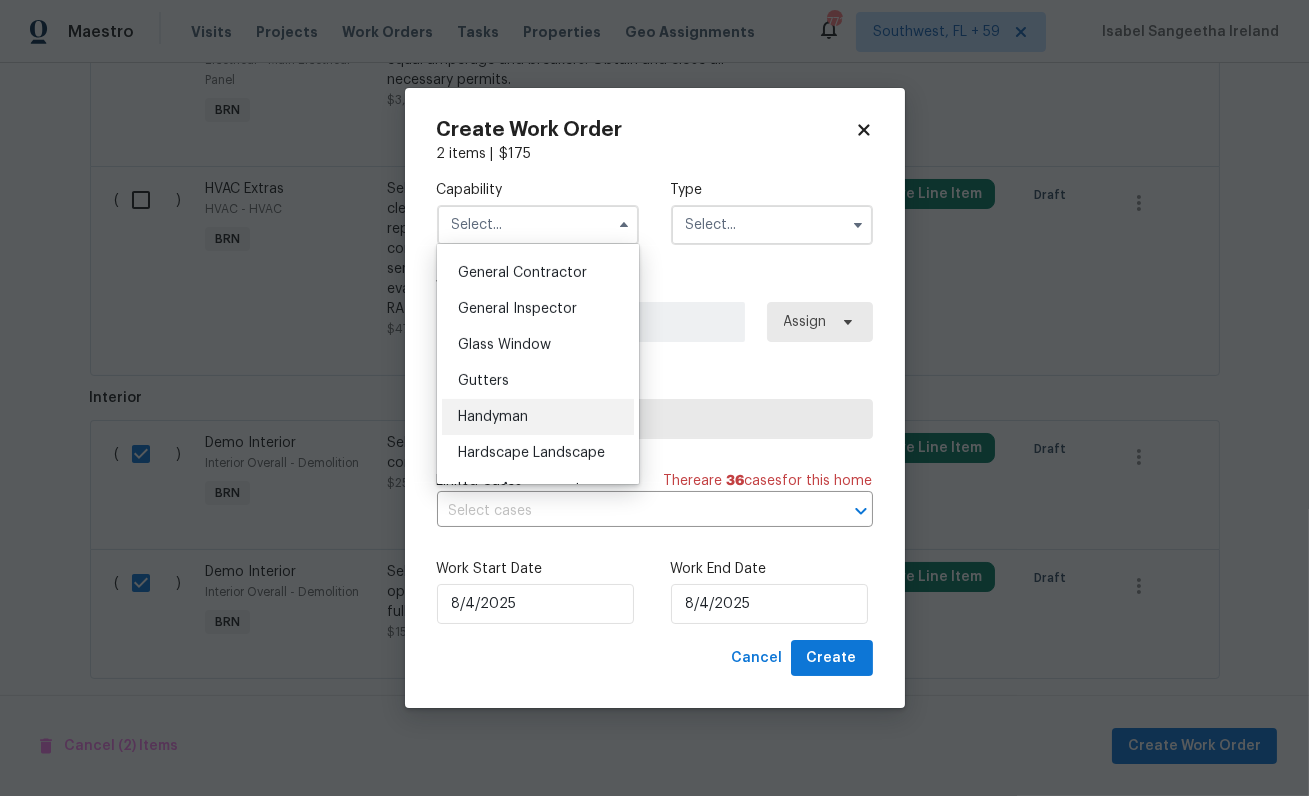 click on "Handyman" at bounding box center [493, 417] 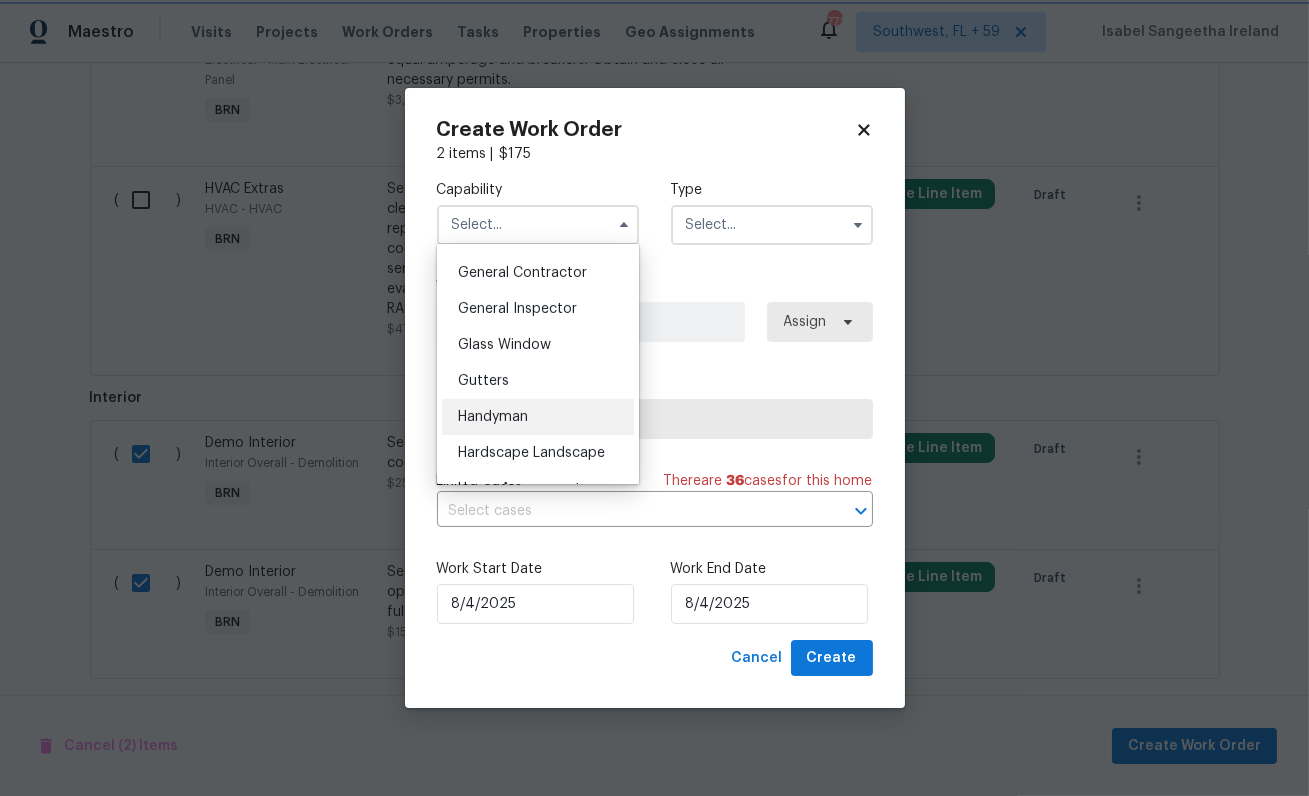 type on "Handyman" 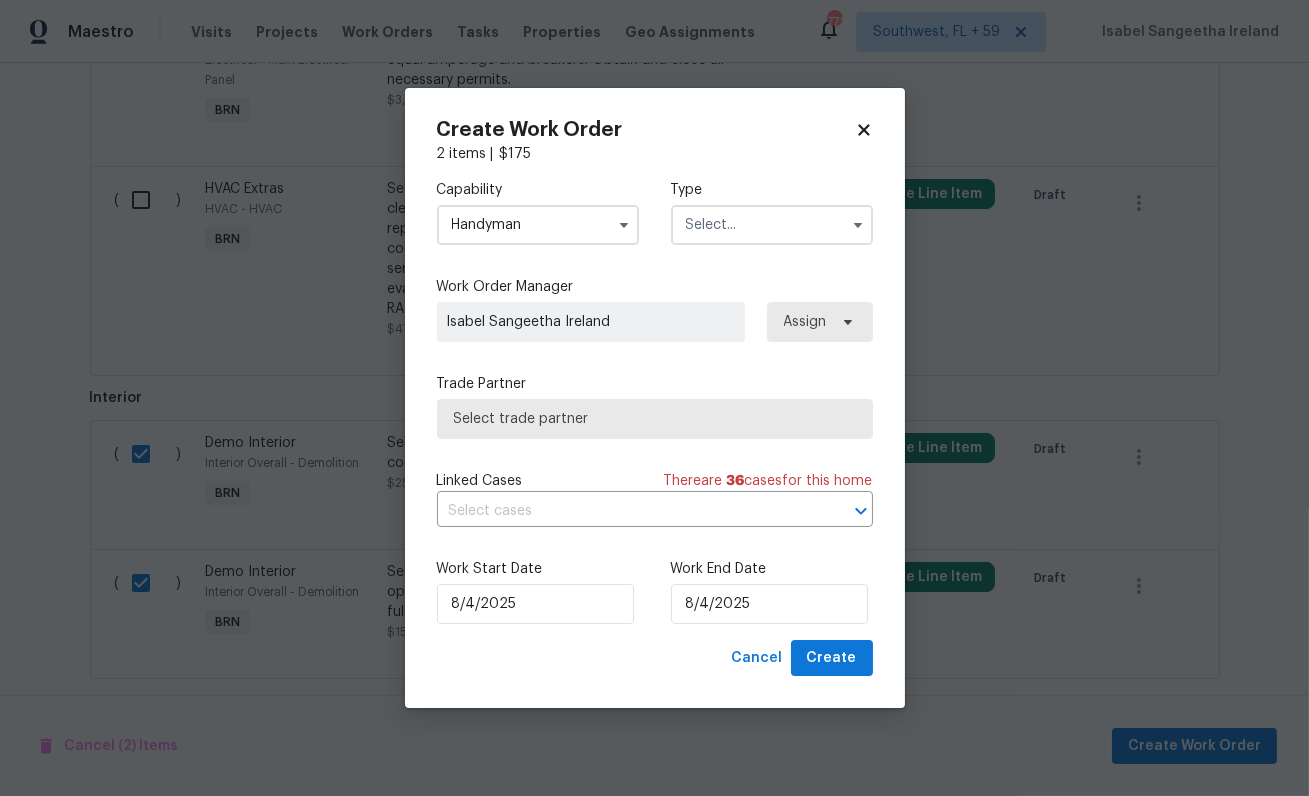 click at bounding box center [772, 225] 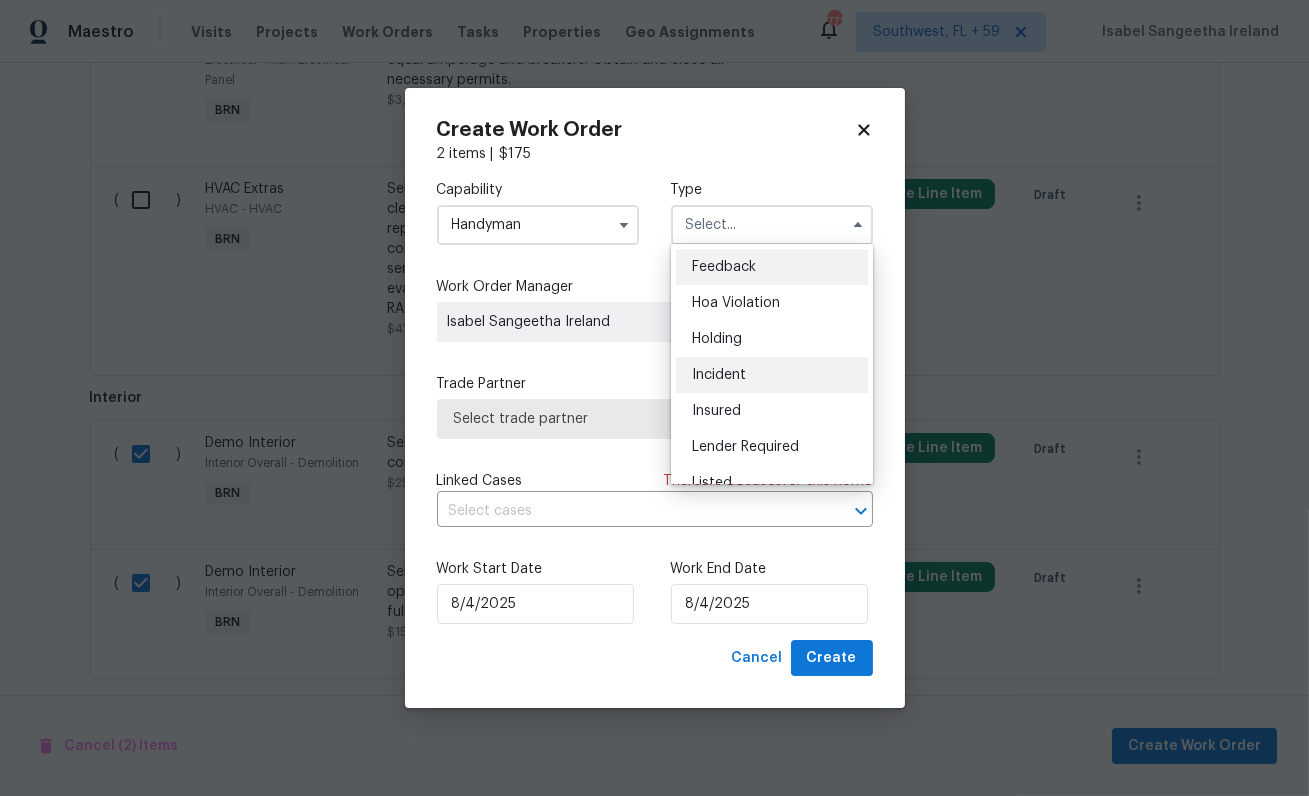 scroll, scrollTop: 454, scrollLeft: 0, axis: vertical 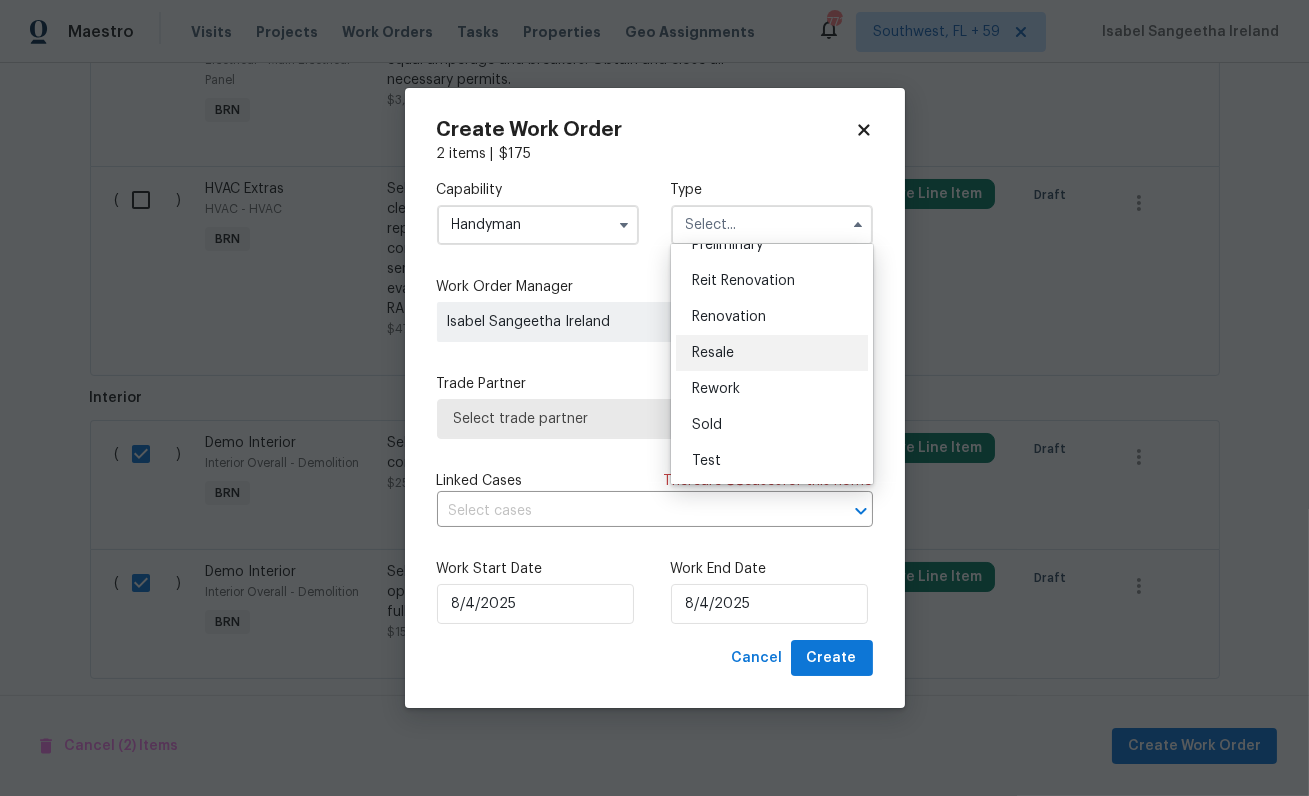 click on "Resale" at bounding box center [772, 353] 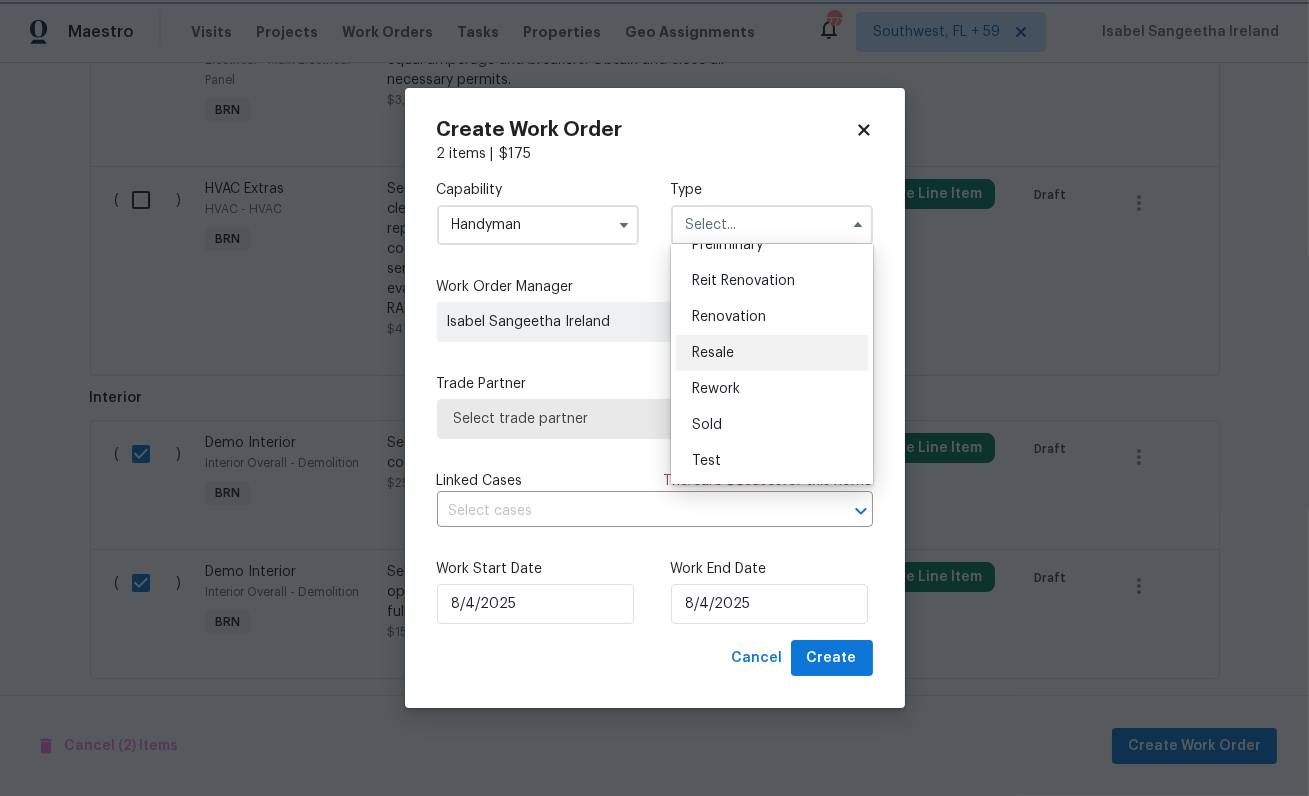 type on "Resale" 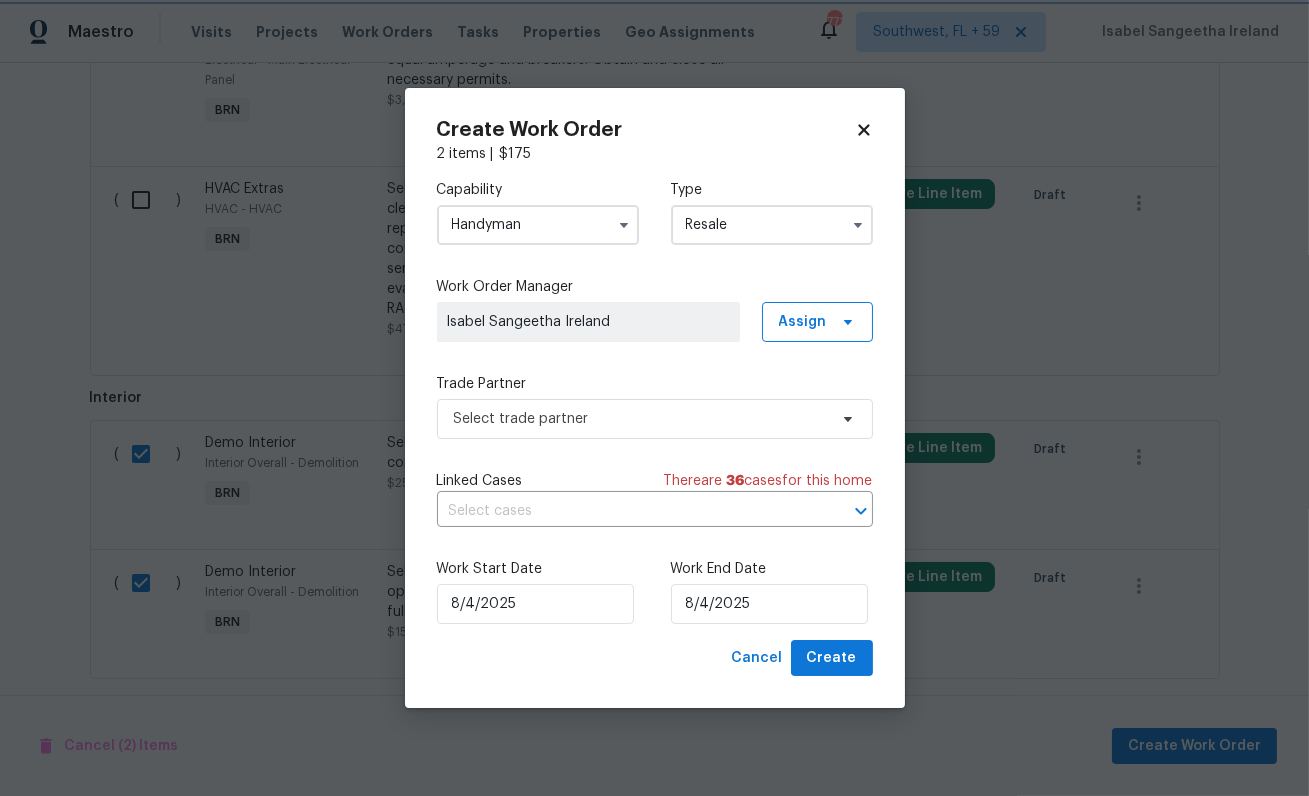 scroll, scrollTop: 0, scrollLeft: 0, axis: both 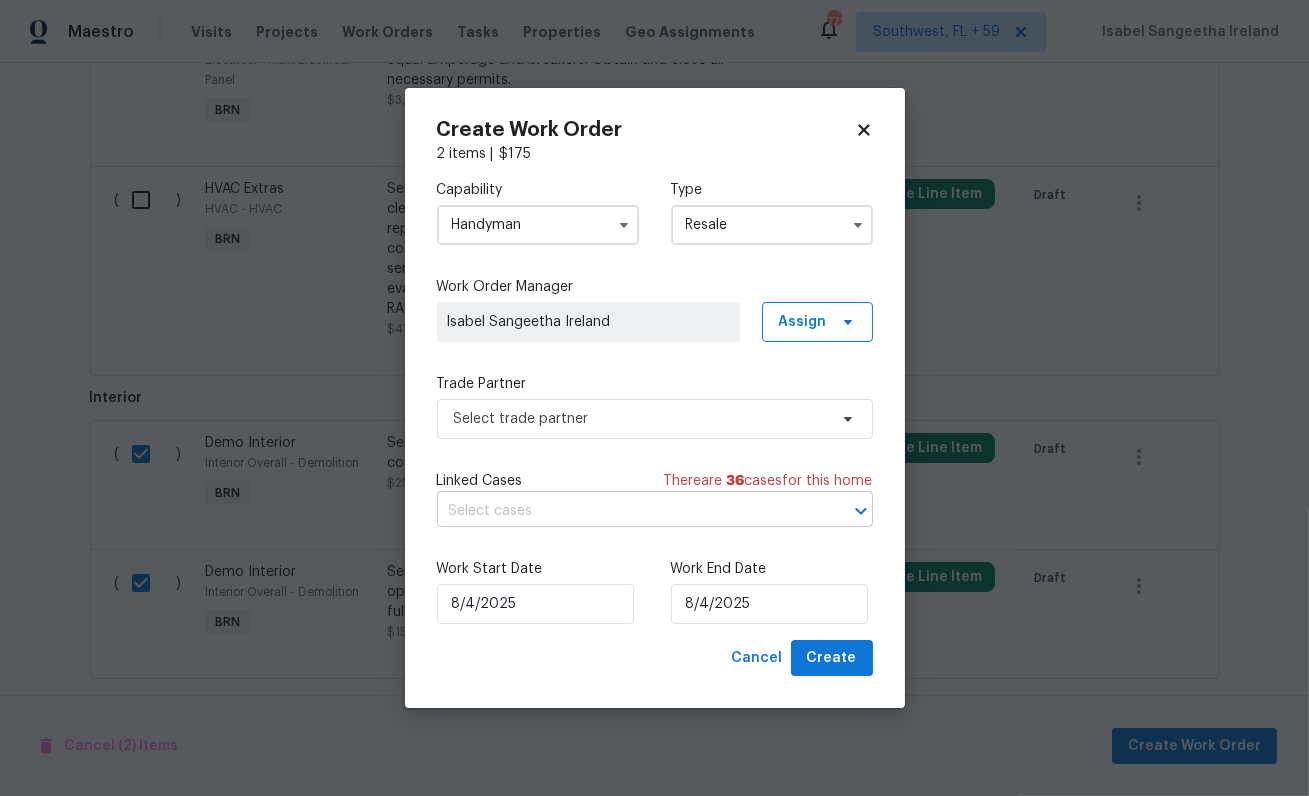 click at bounding box center [627, 511] 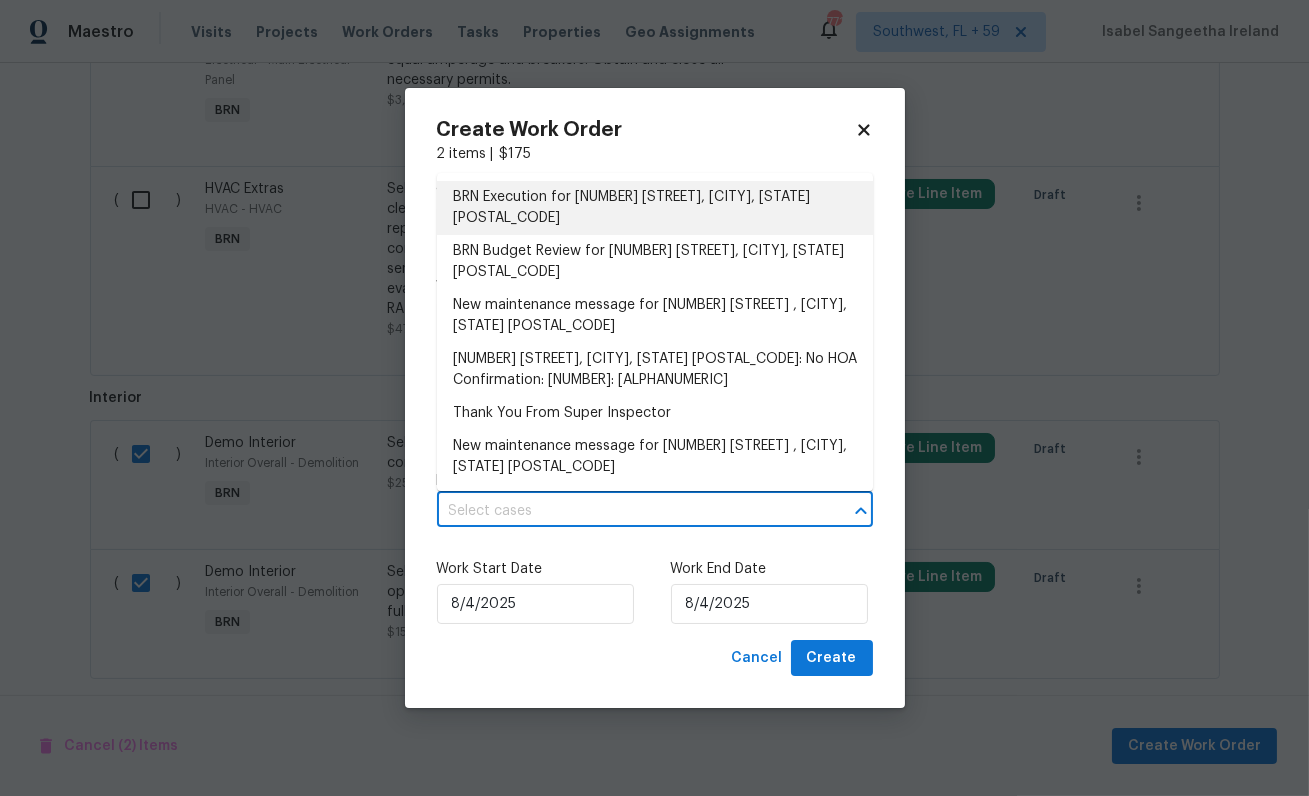 click on "BRN Execution for 612 Pauline St, Euless, TX 76040" at bounding box center (655, 208) 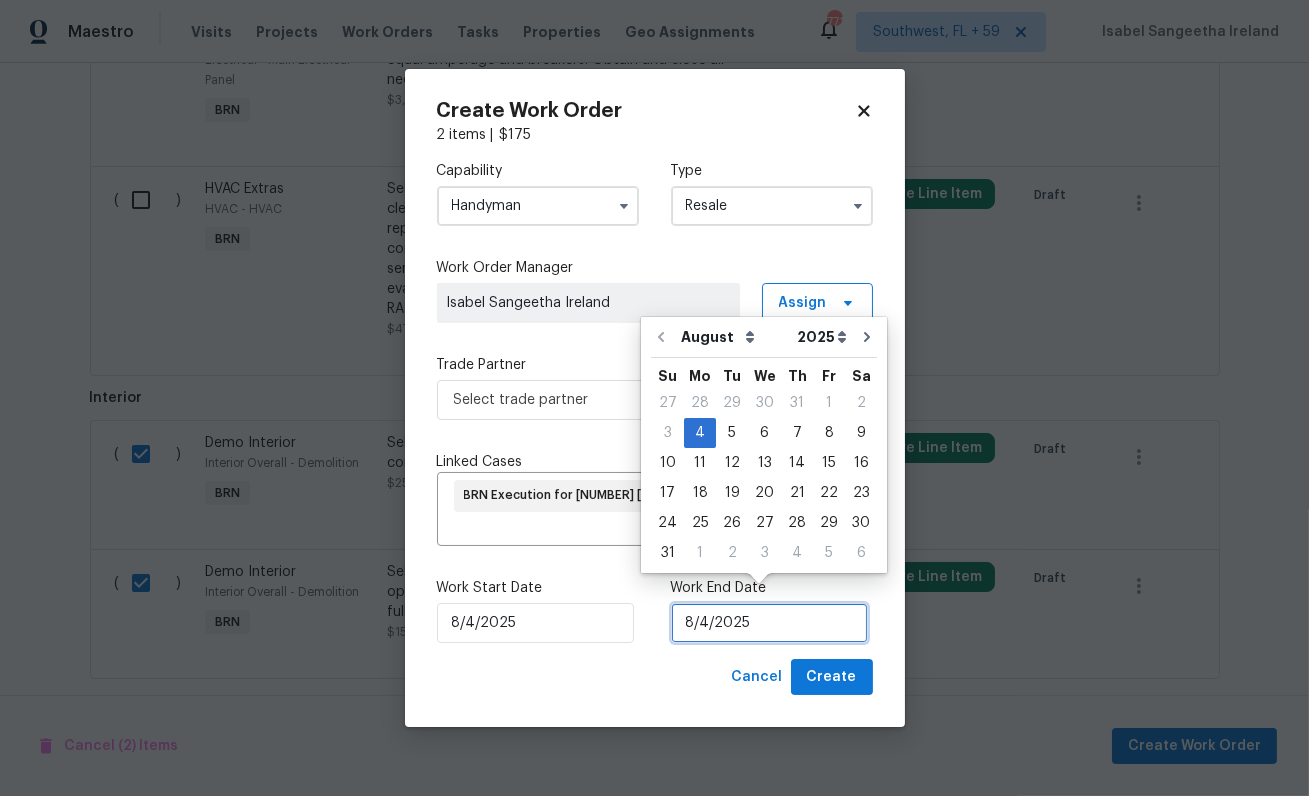 click on "8/4/2025" at bounding box center (769, 623) 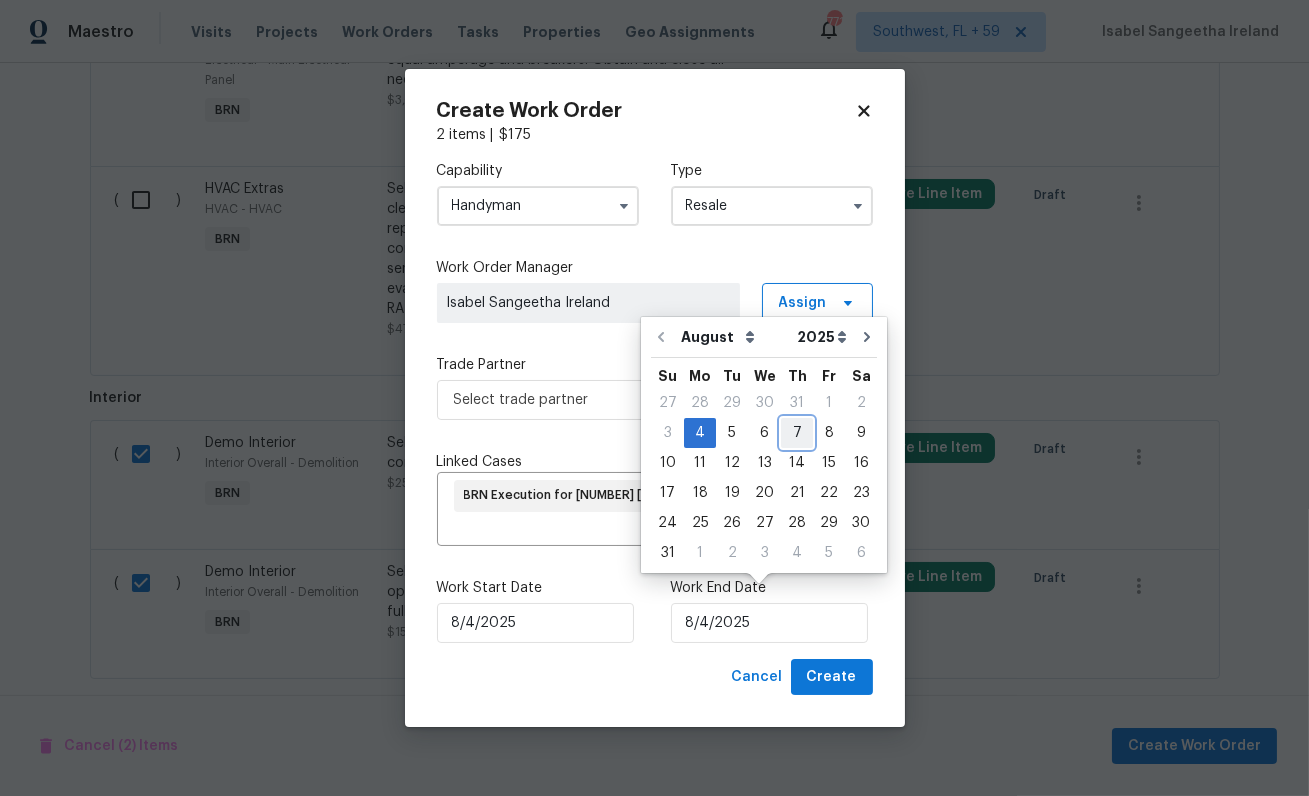 click on "7" at bounding box center [797, 433] 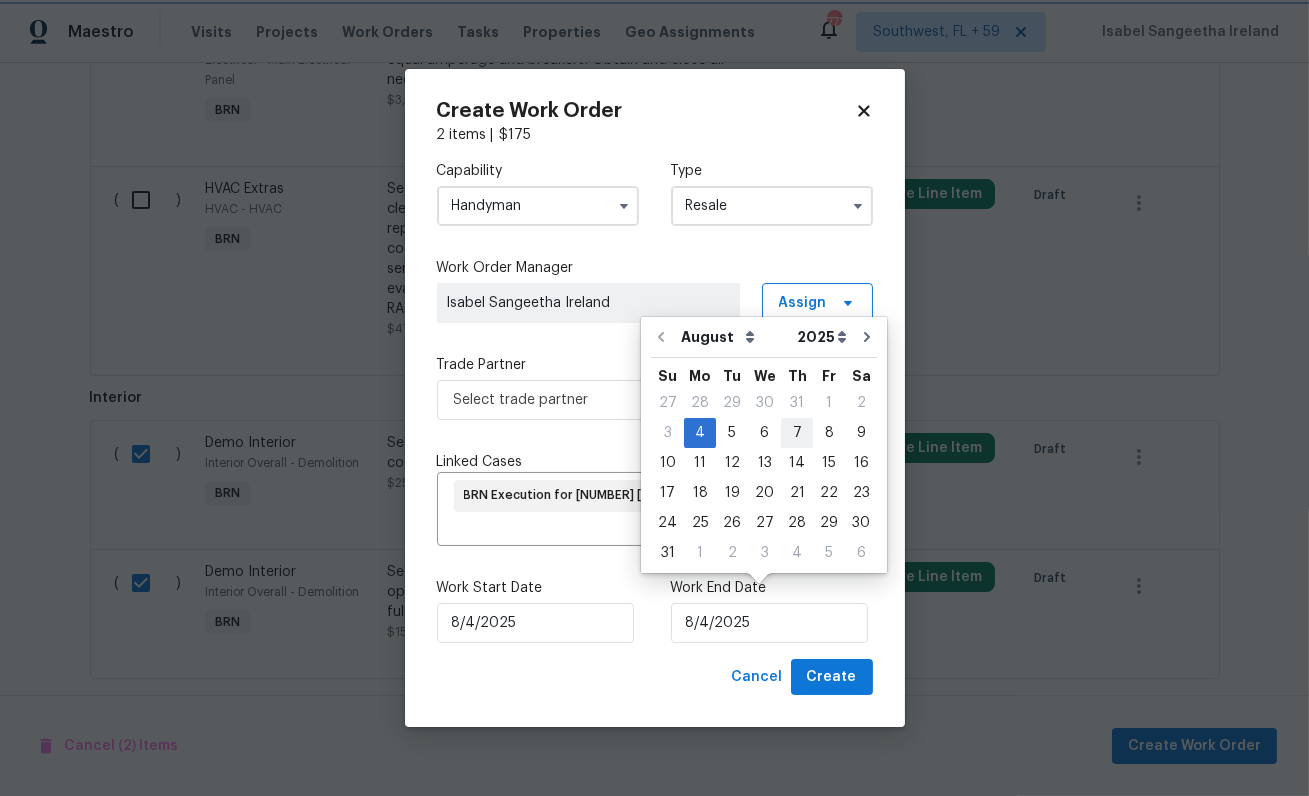 type on "8/7/2025" 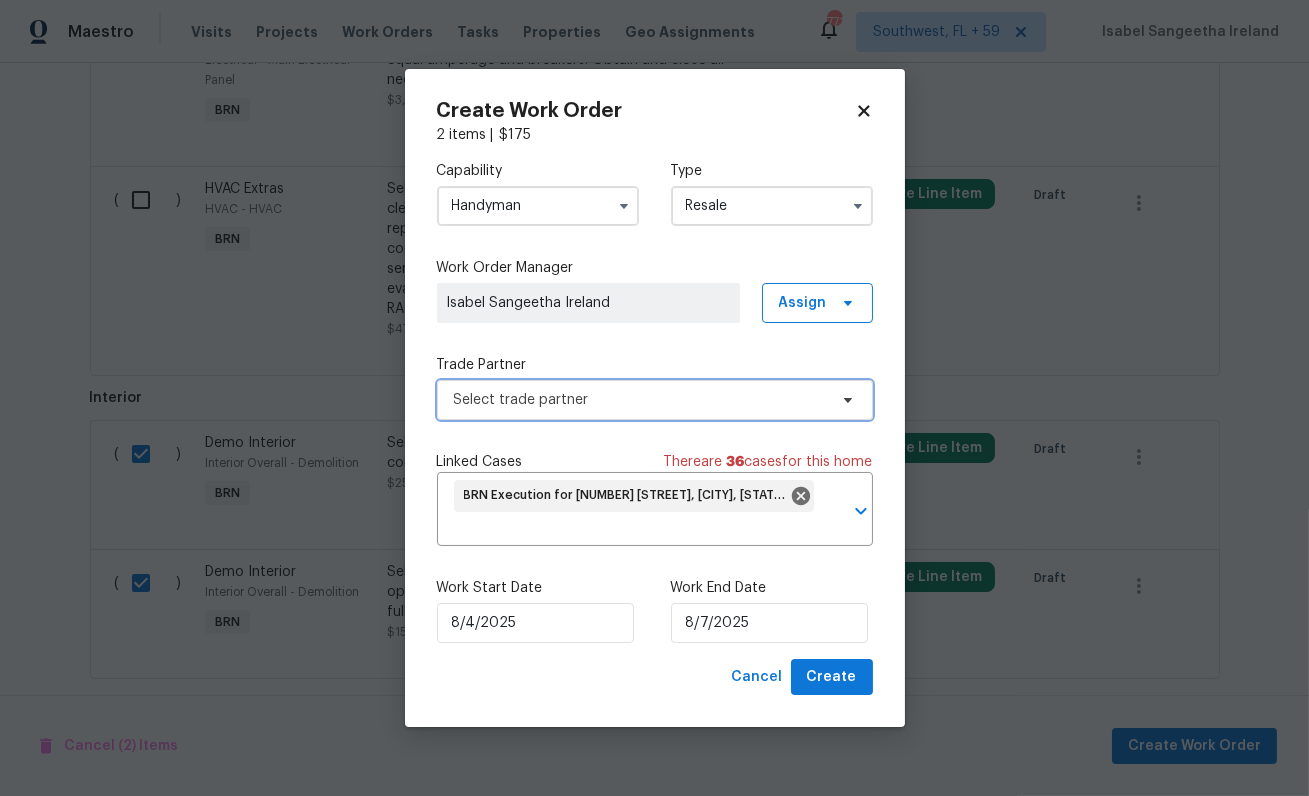 click on "Select trade partner" at bounding box center [655, 400] 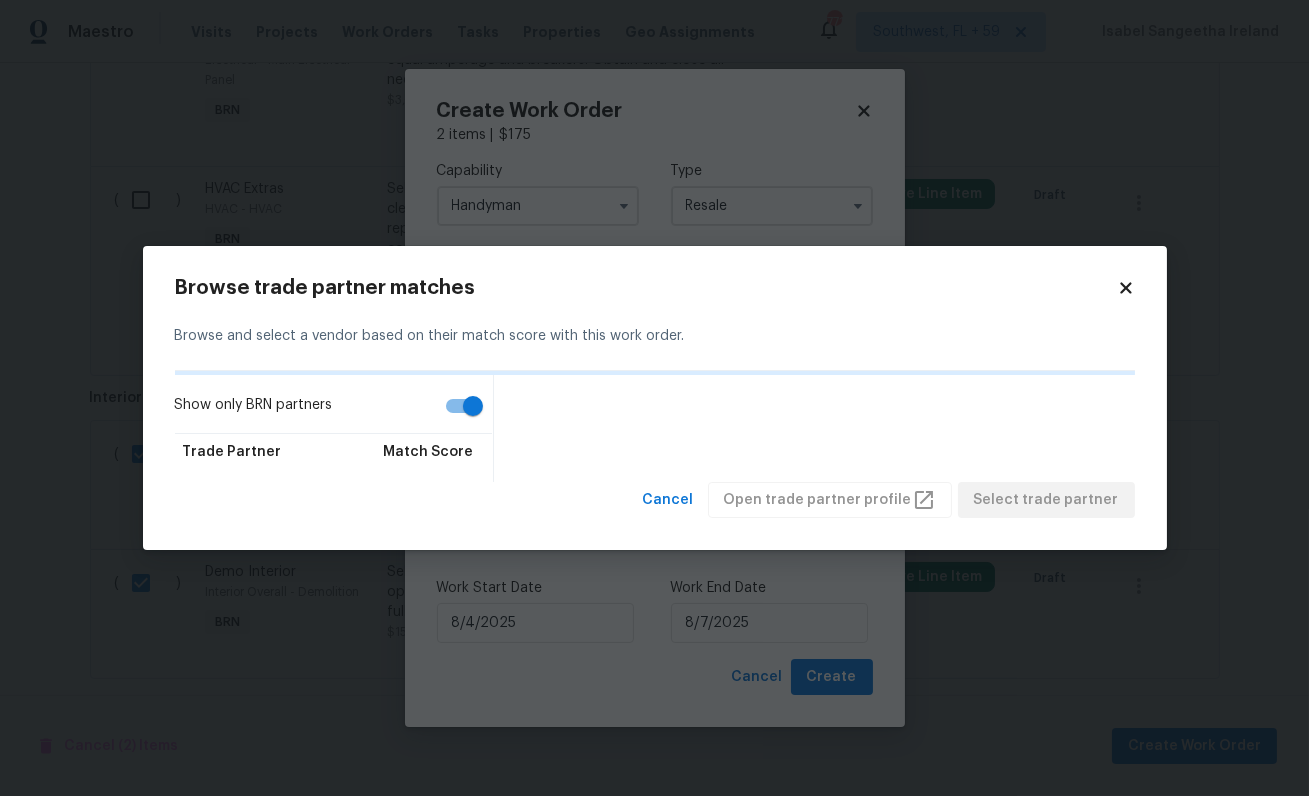 click on "Show only BRN partners" at bounding box center (473, 406) 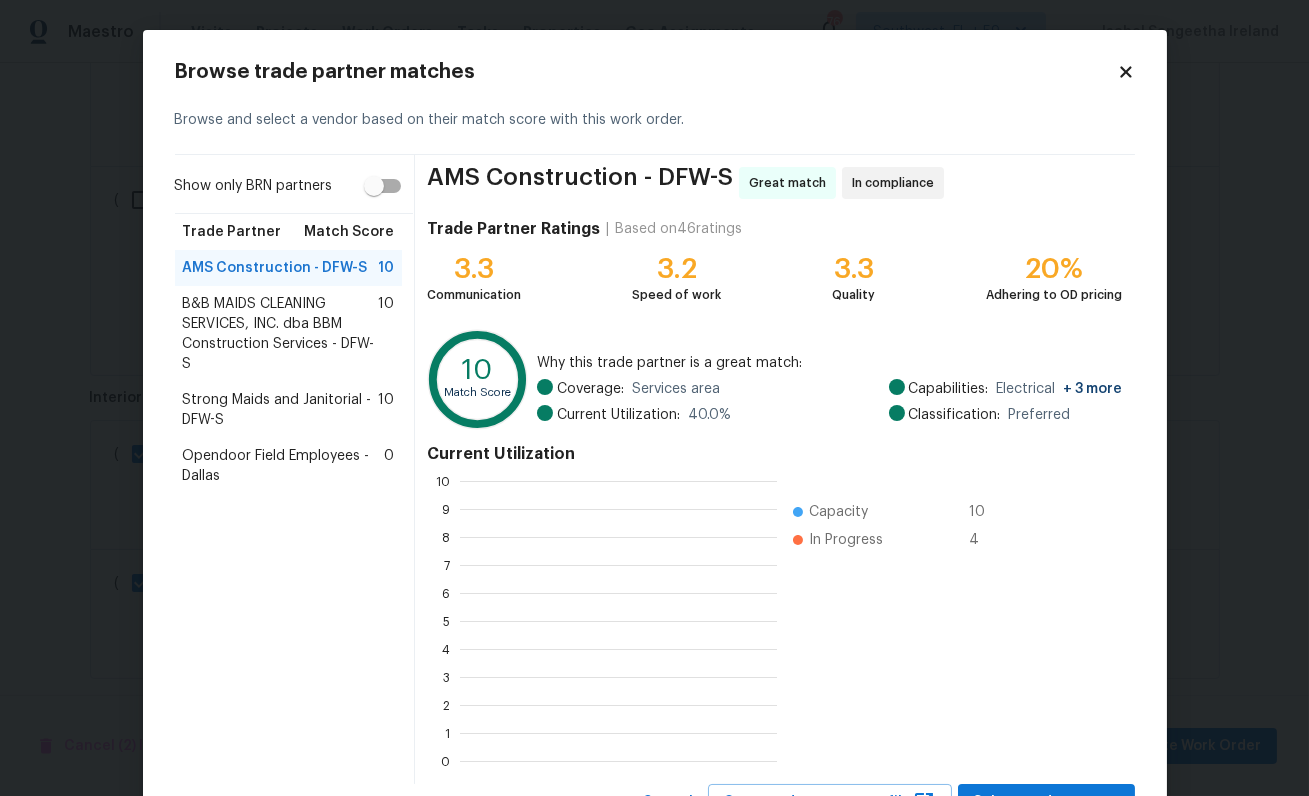 scroll, scrollTop: 280, scrollLeft: 316, axis: both 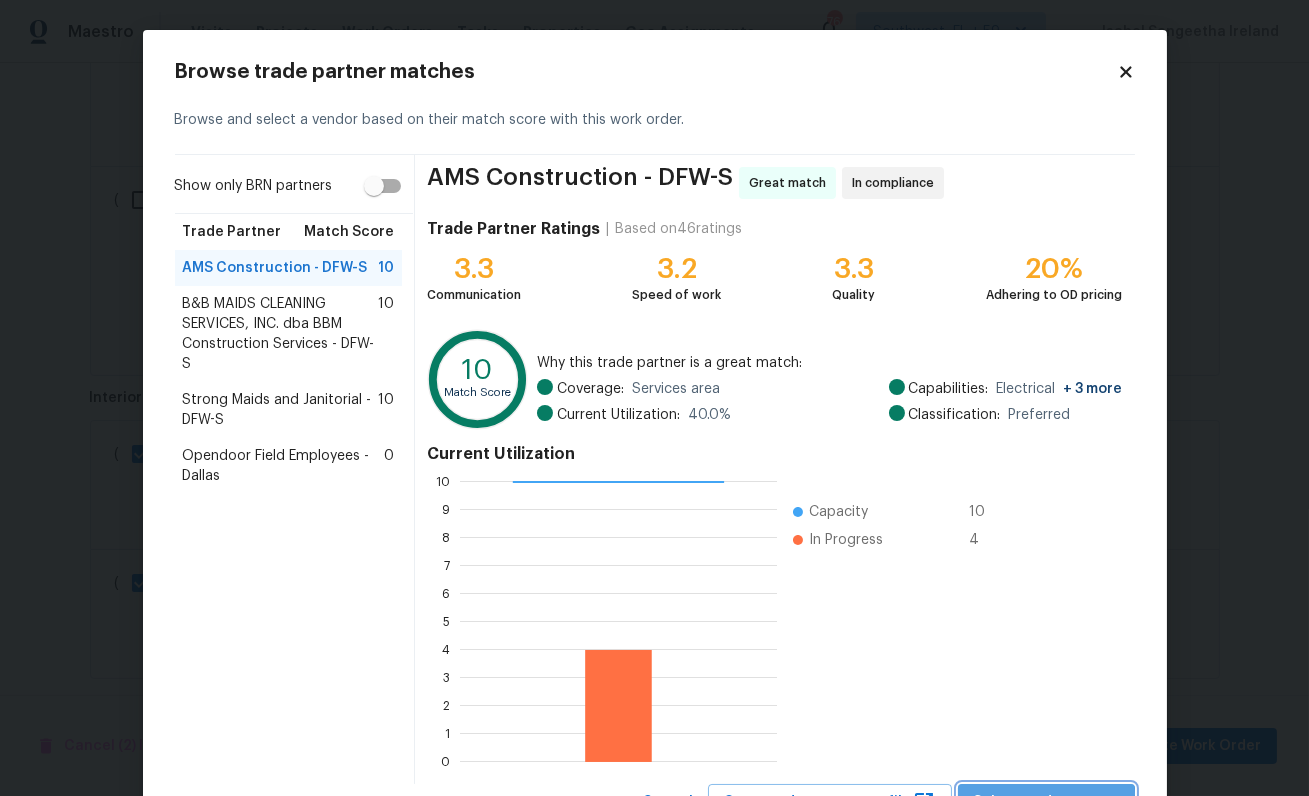 click on "Select trade partner" at bounding box center [1046, 802] 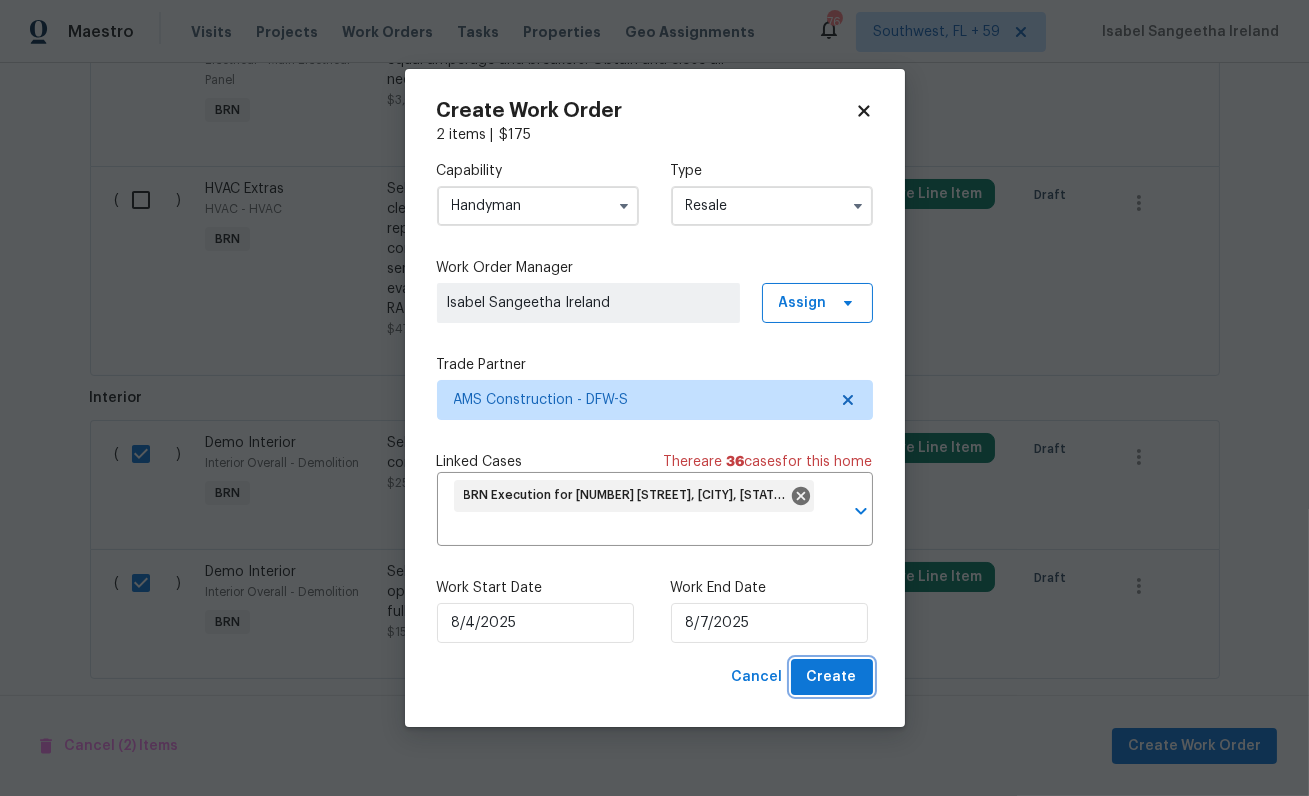 click on "Create" at bounding box center [832, 677] 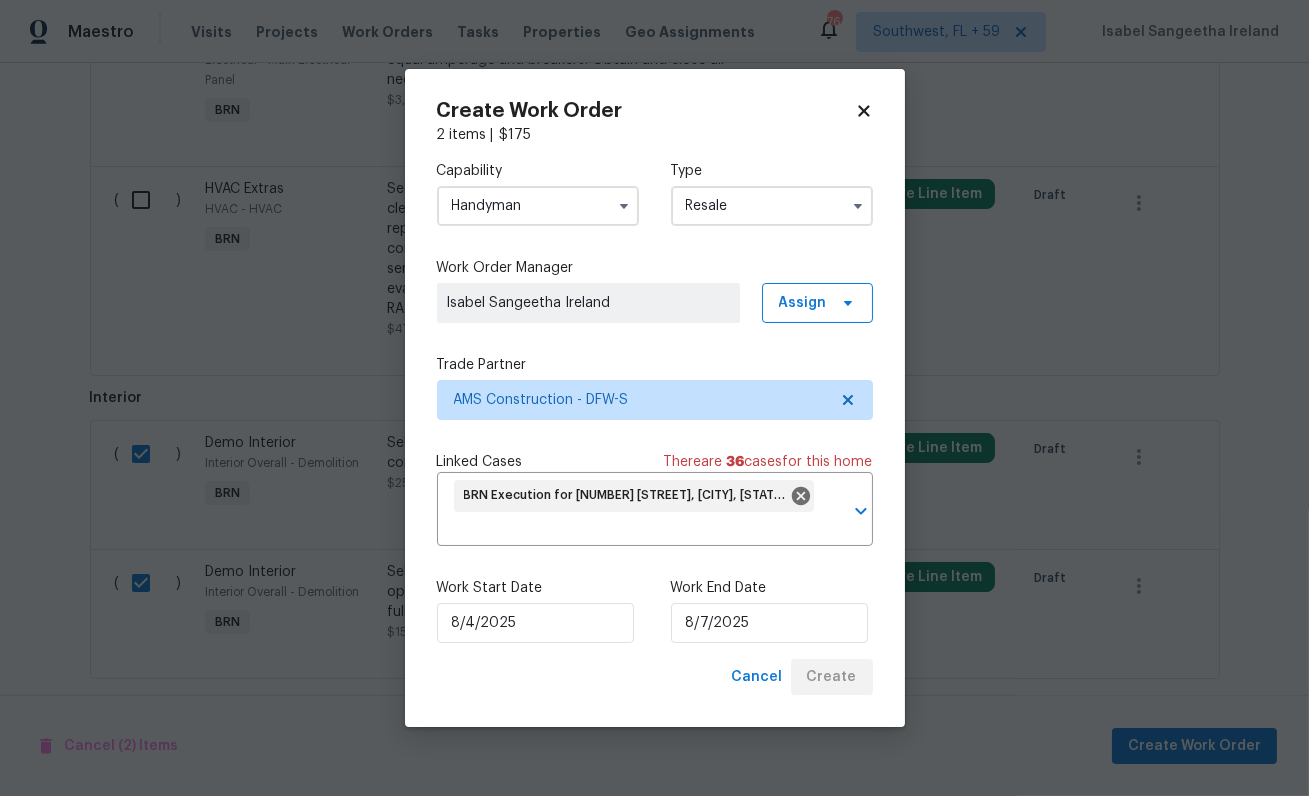 checkbox on "false" 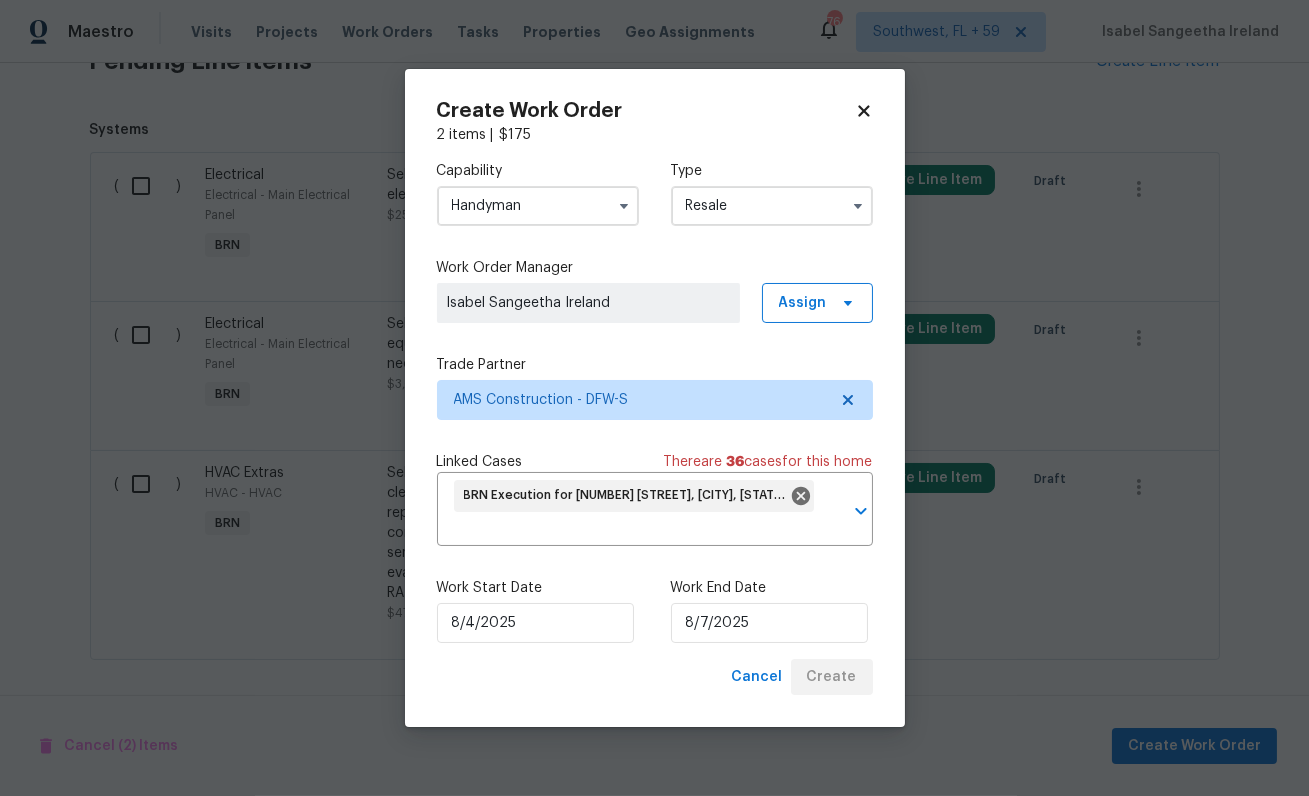 scroll, scrollTop: 891, scrollLeft: 0, axis: vertical 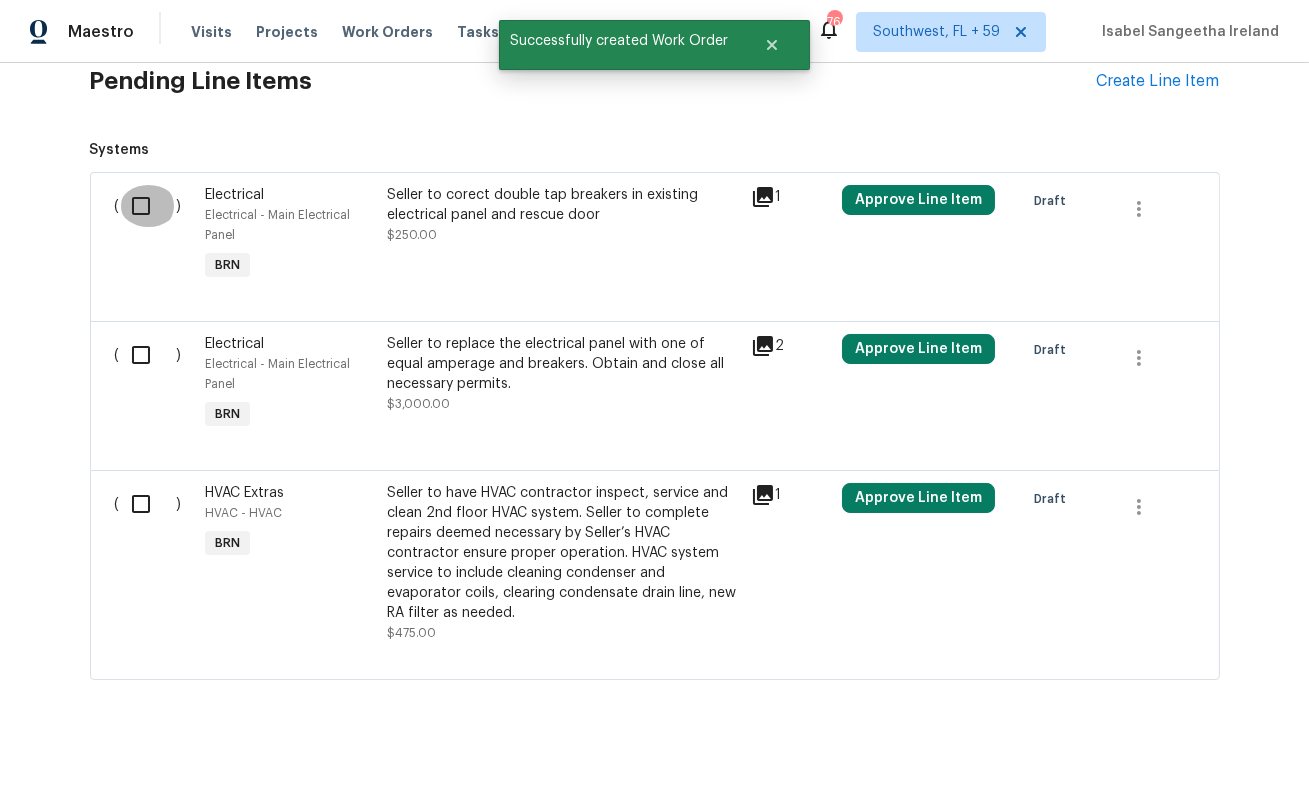 click at bounding box center (148, 206) 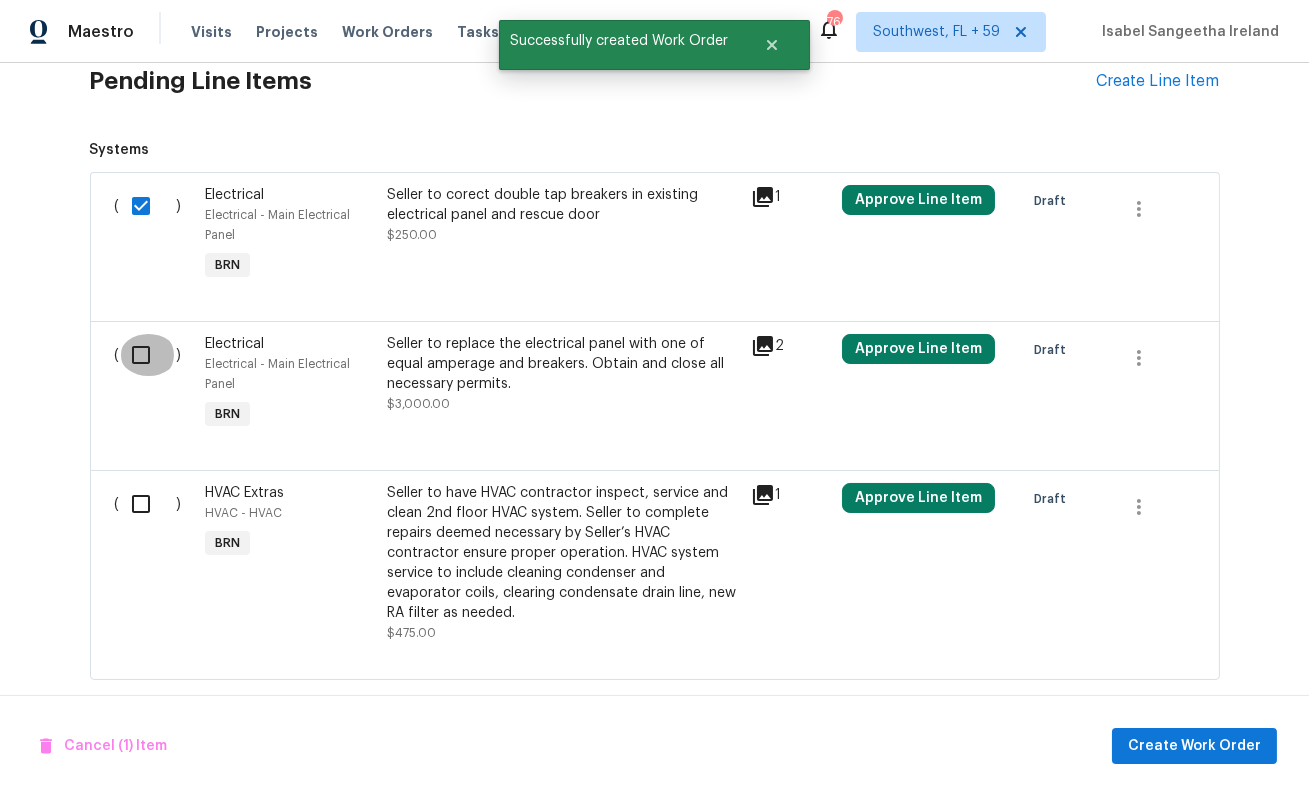 click at bounding box center (148, 355) 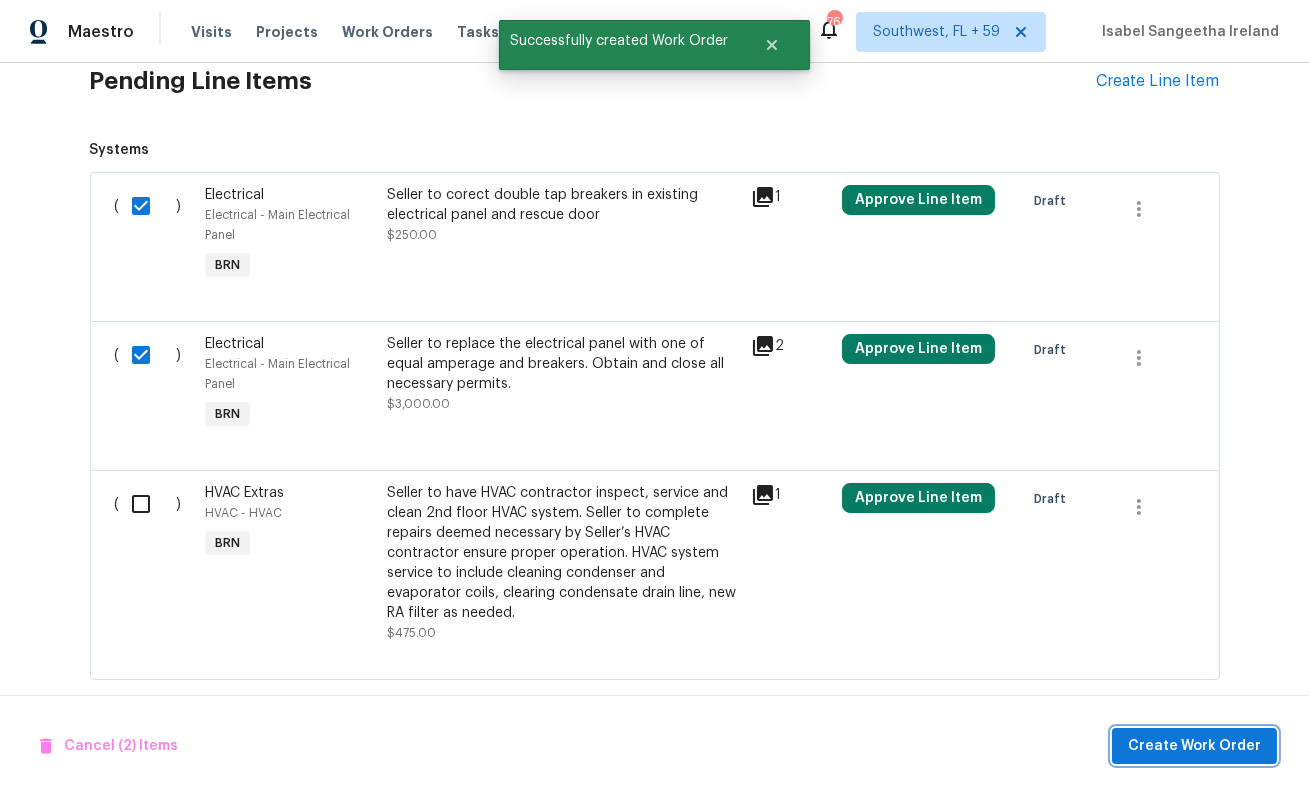 click on "Create Work Order" at bounding box center (1194, 746) 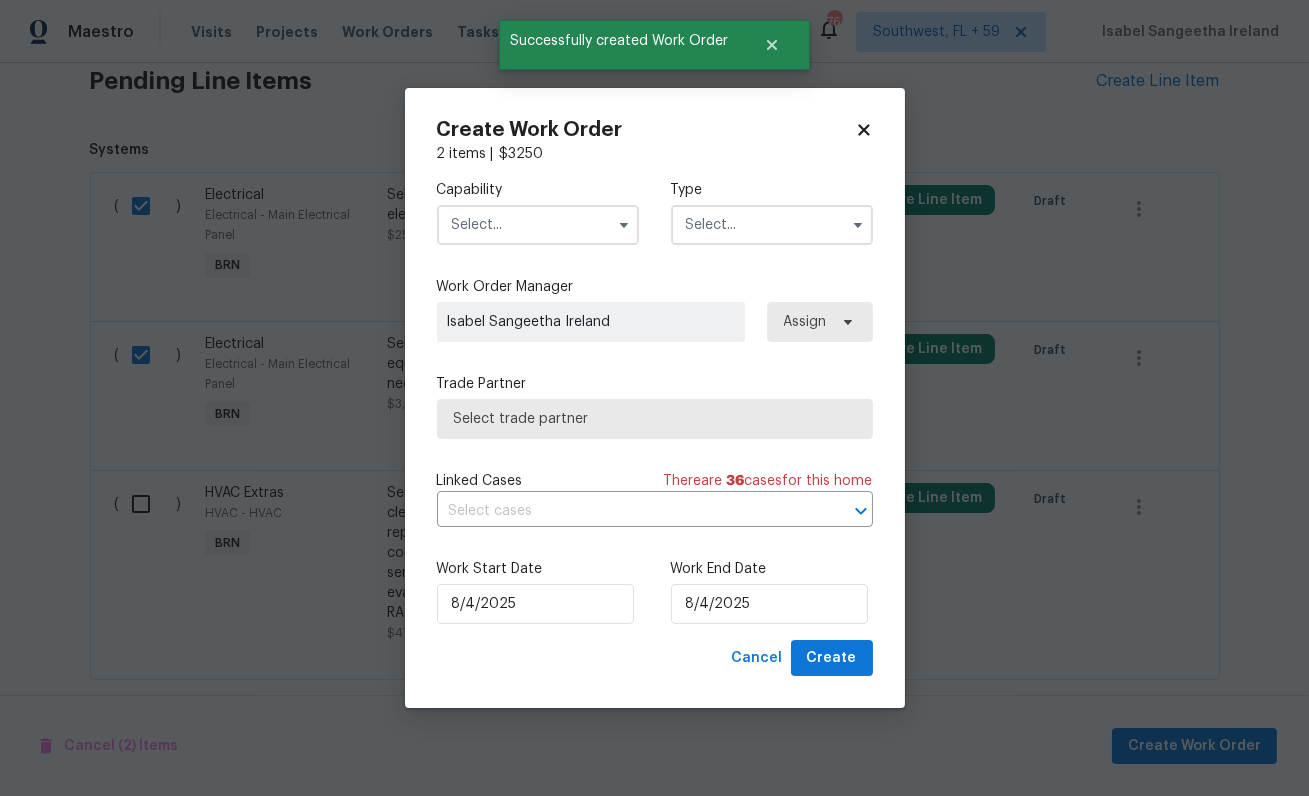 click at bounding box center [538, 225] 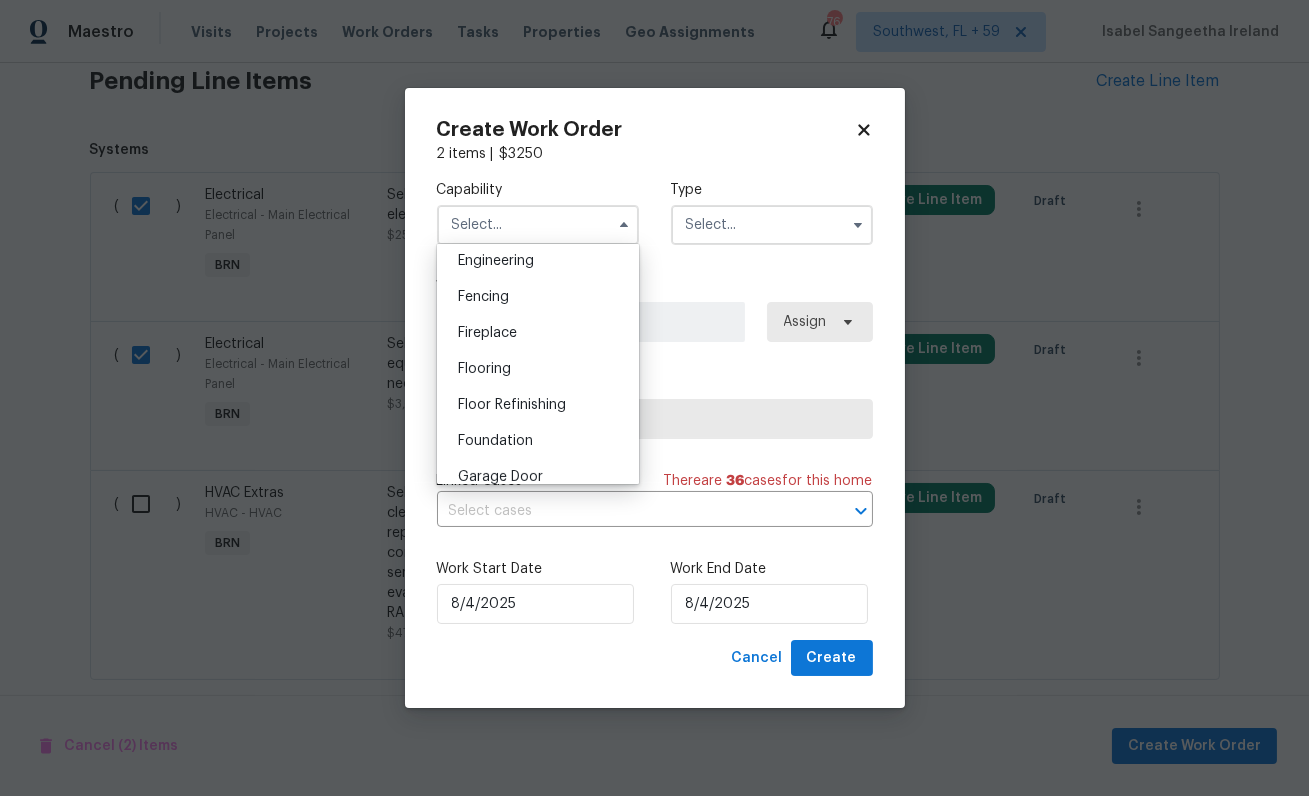 scroll, scrollTop: 621, scrollLeft: 0, axis: vertical 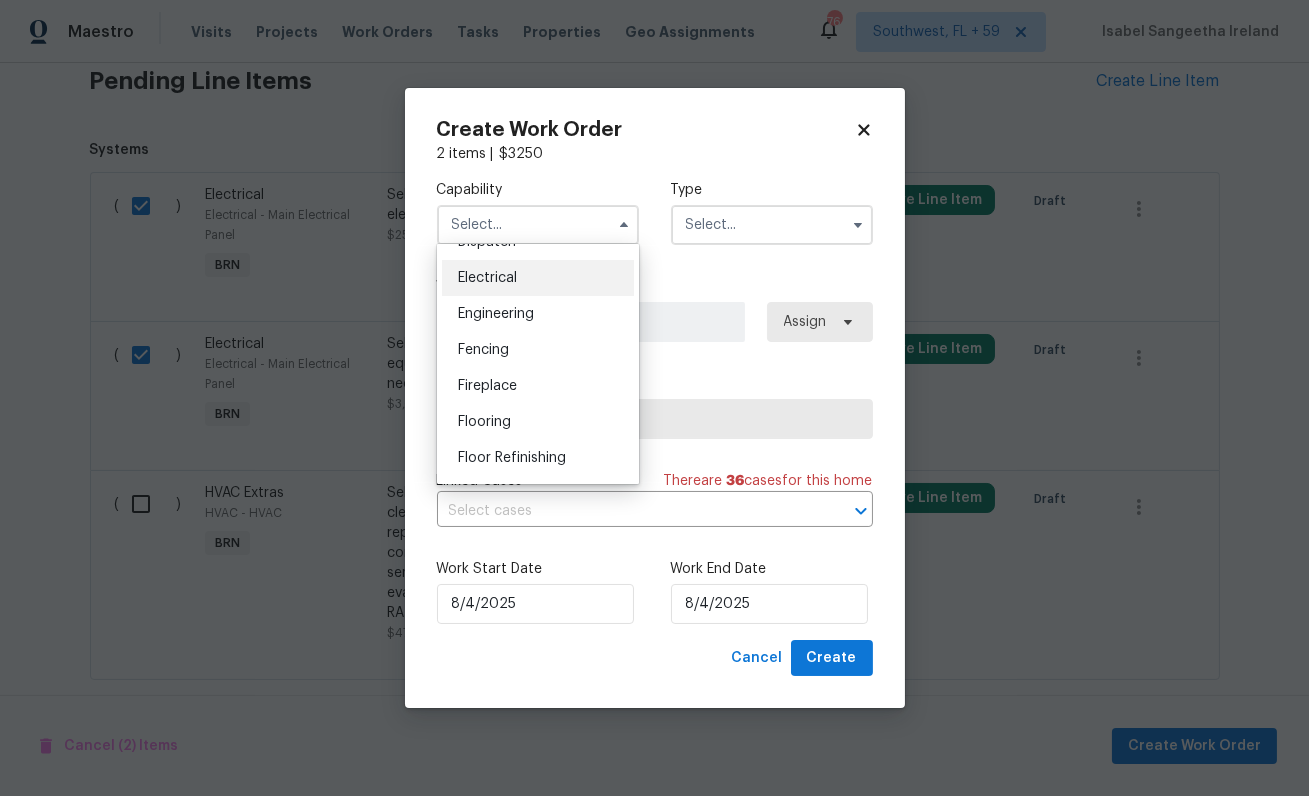 click on "Electrical" at bounding box center [538, 278] 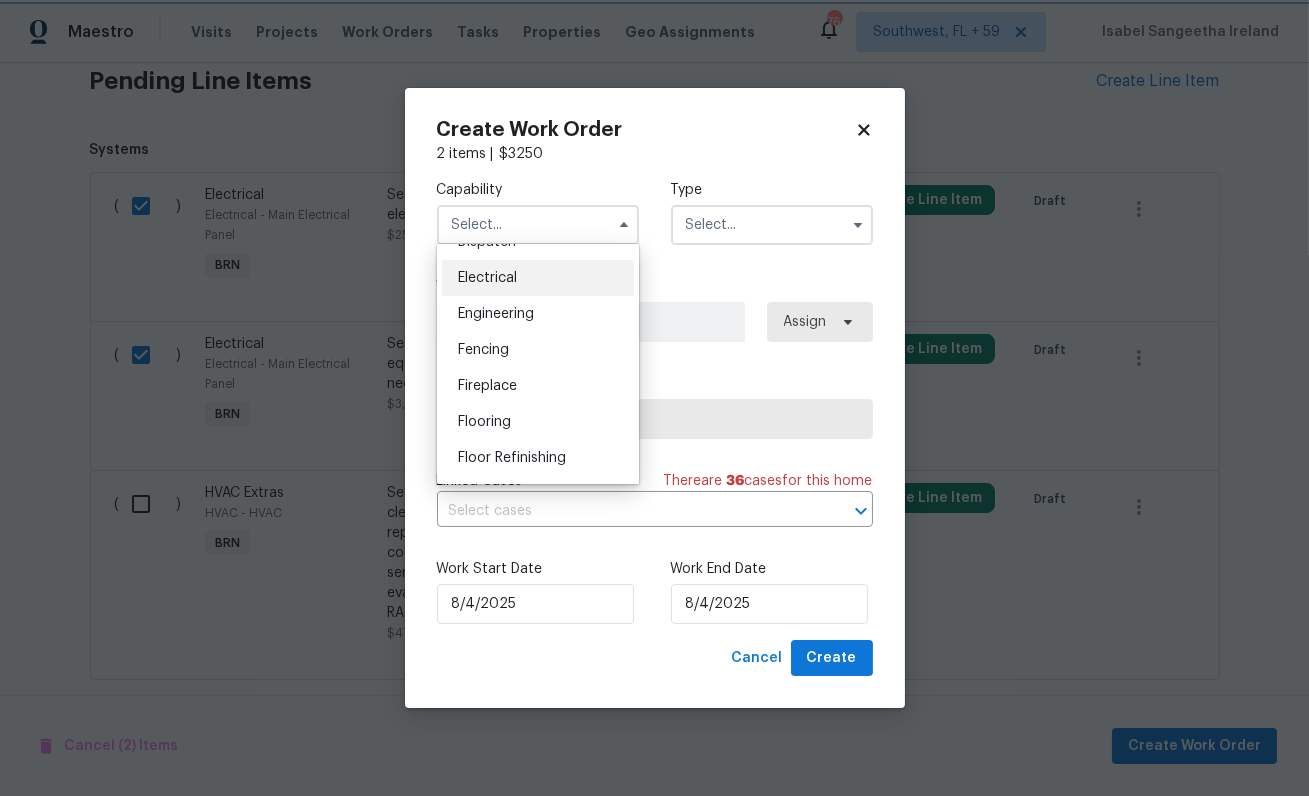 type on "Electrical" 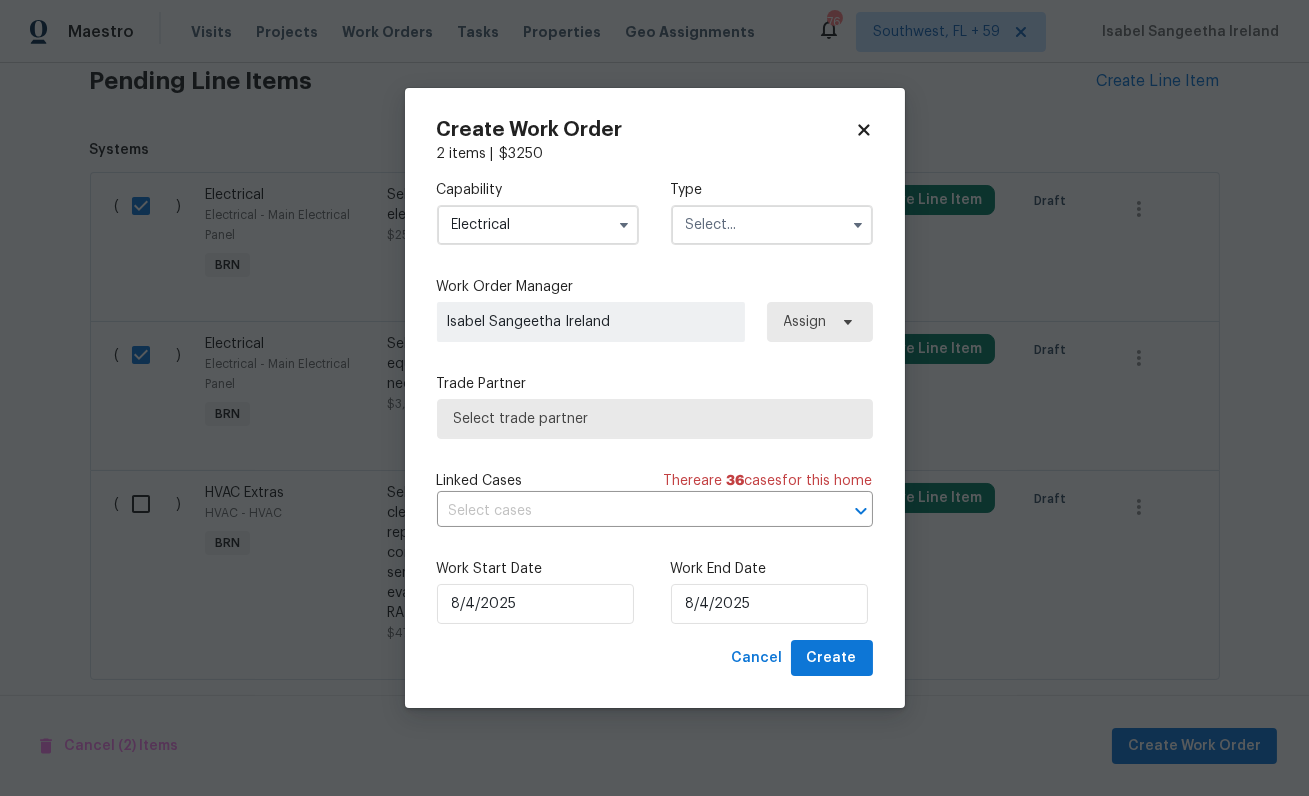 click at bounding box center [772, 225] 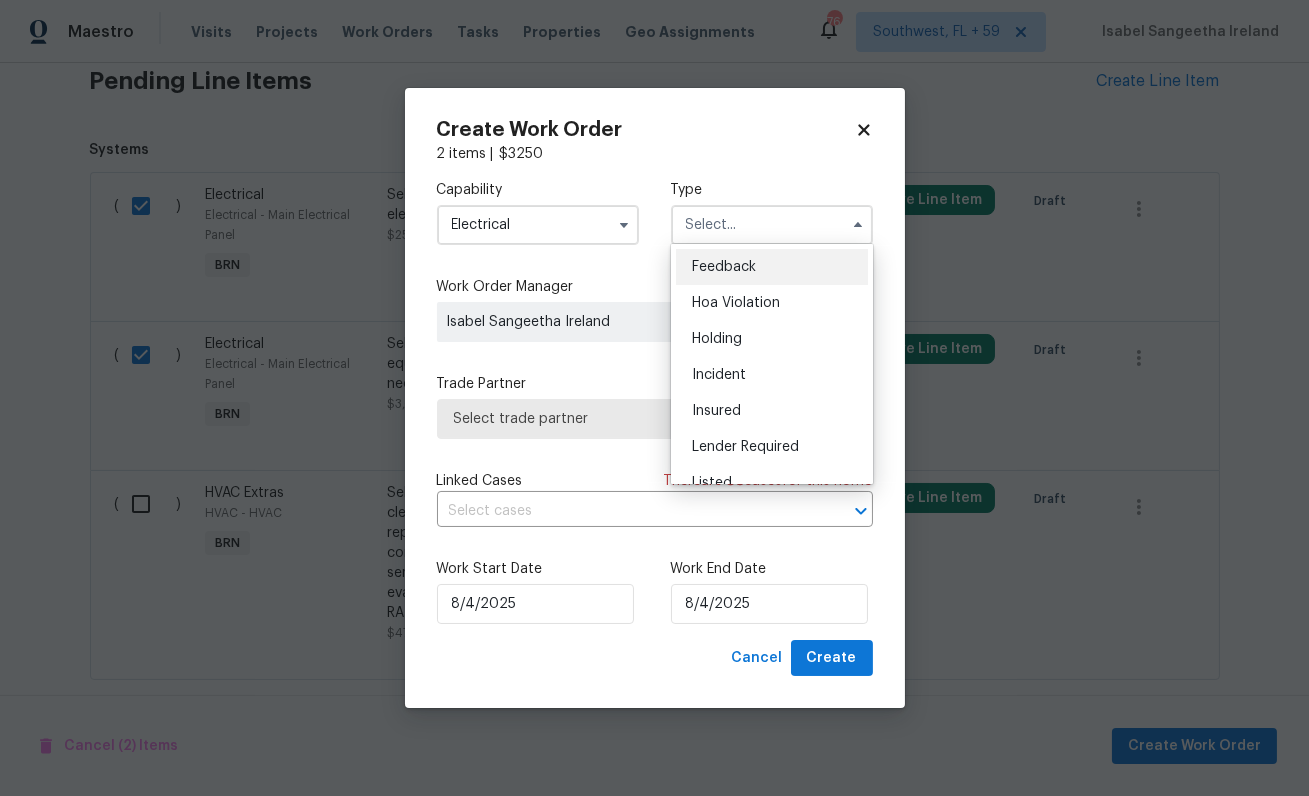 scroll, scrollTop: 454, scrollLeft: 0, axis: vertical 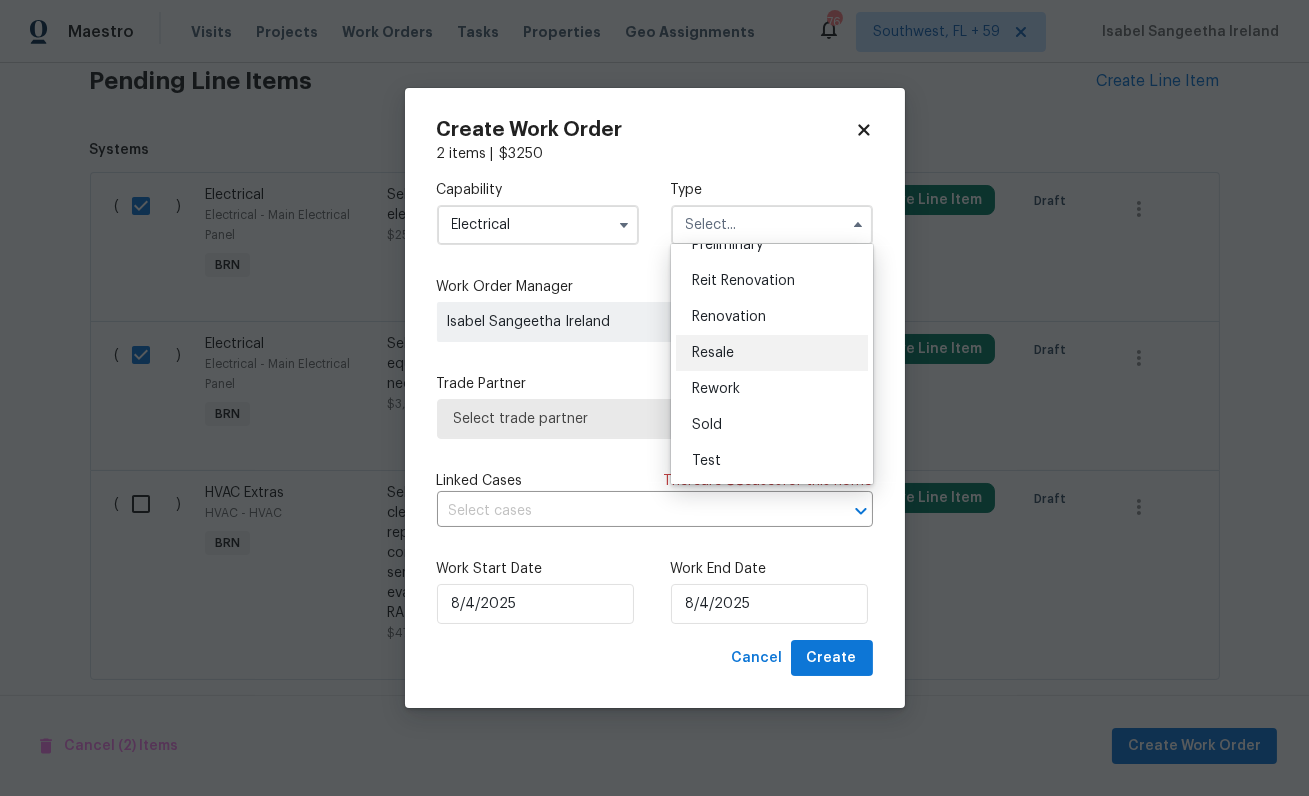 click on "Resale" at bounding box center (772, 353) 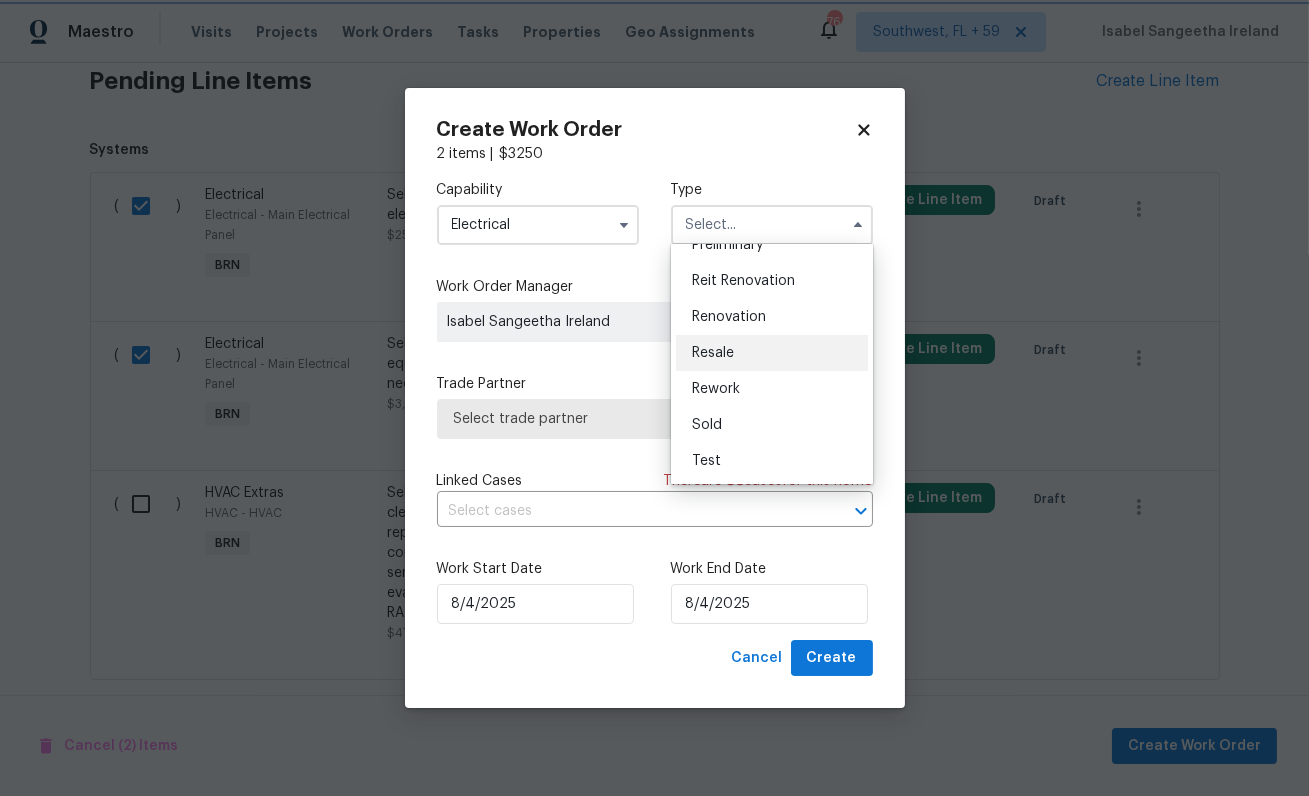 type on "Resale" 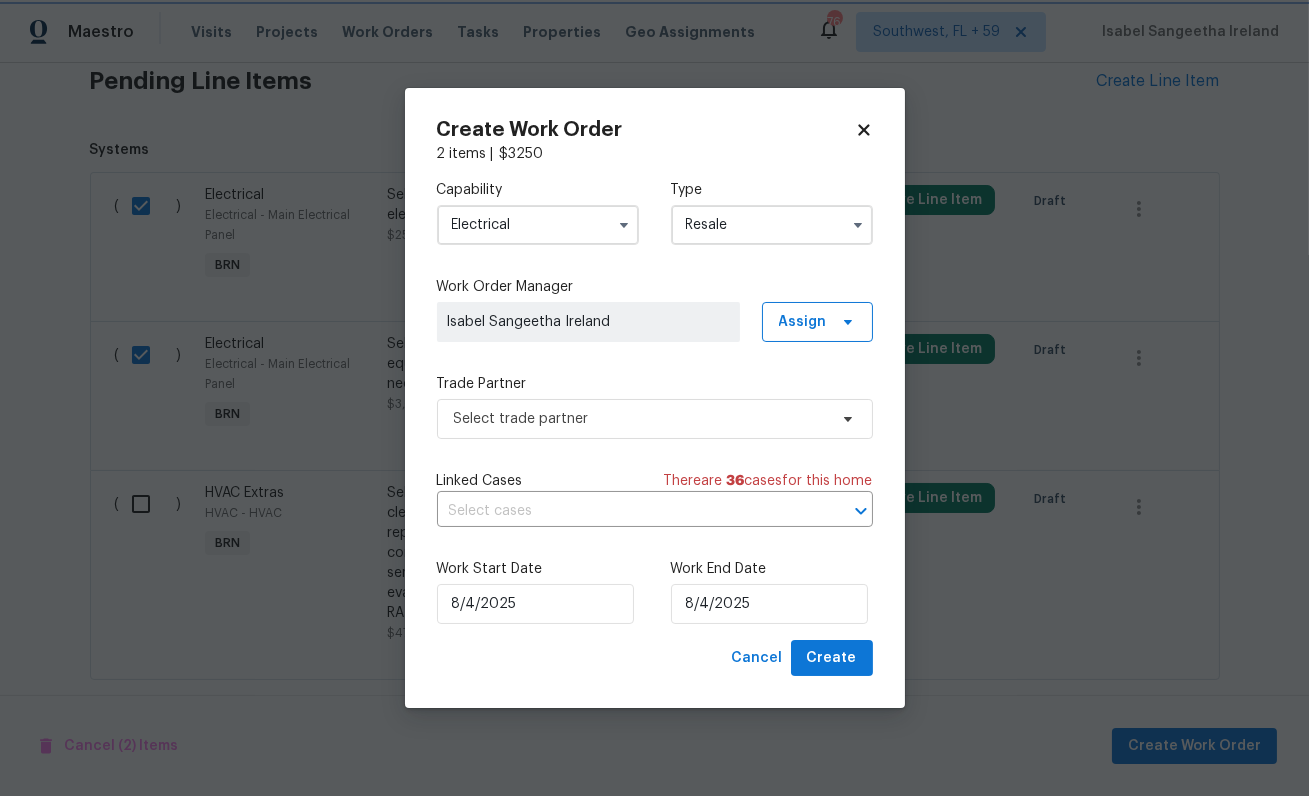 scroll, scrollTop: 0, scrollLeft: 0, axis: both 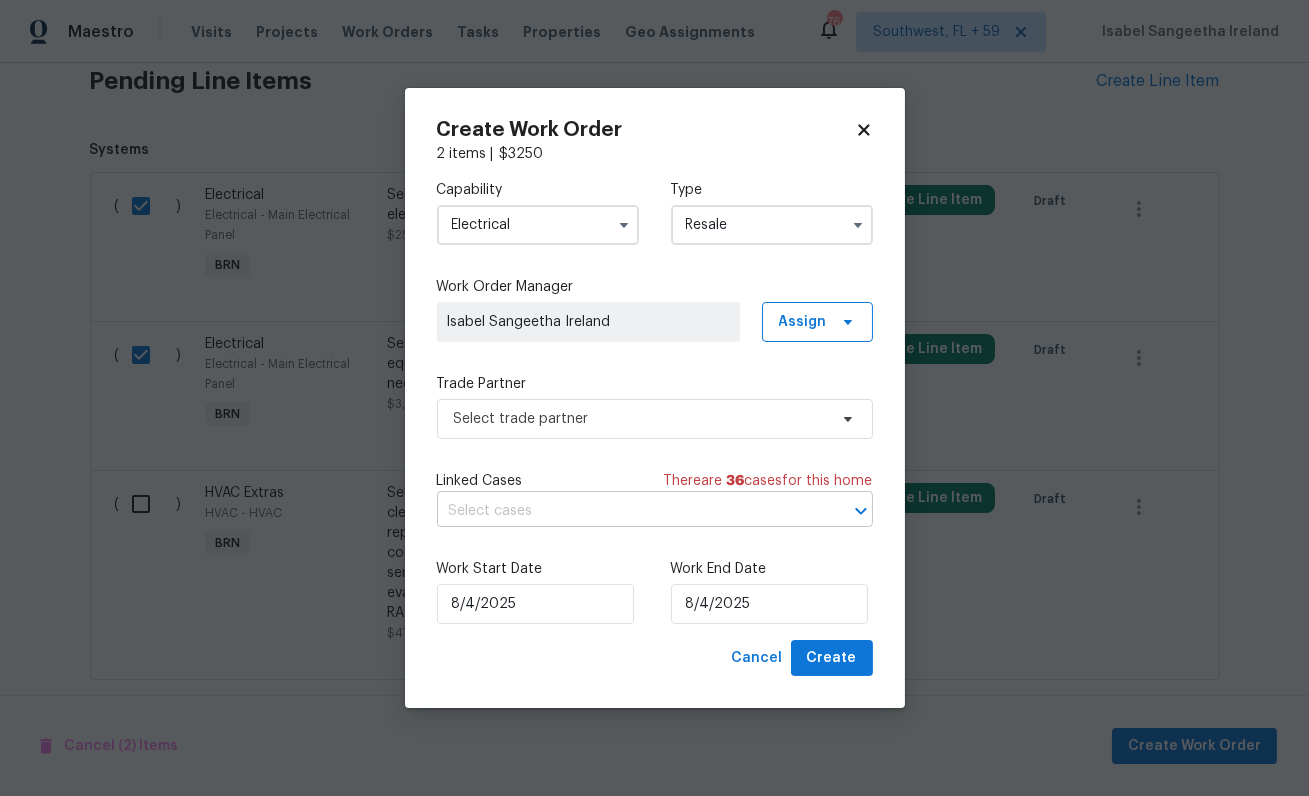 click at bounding box center (627, 511) 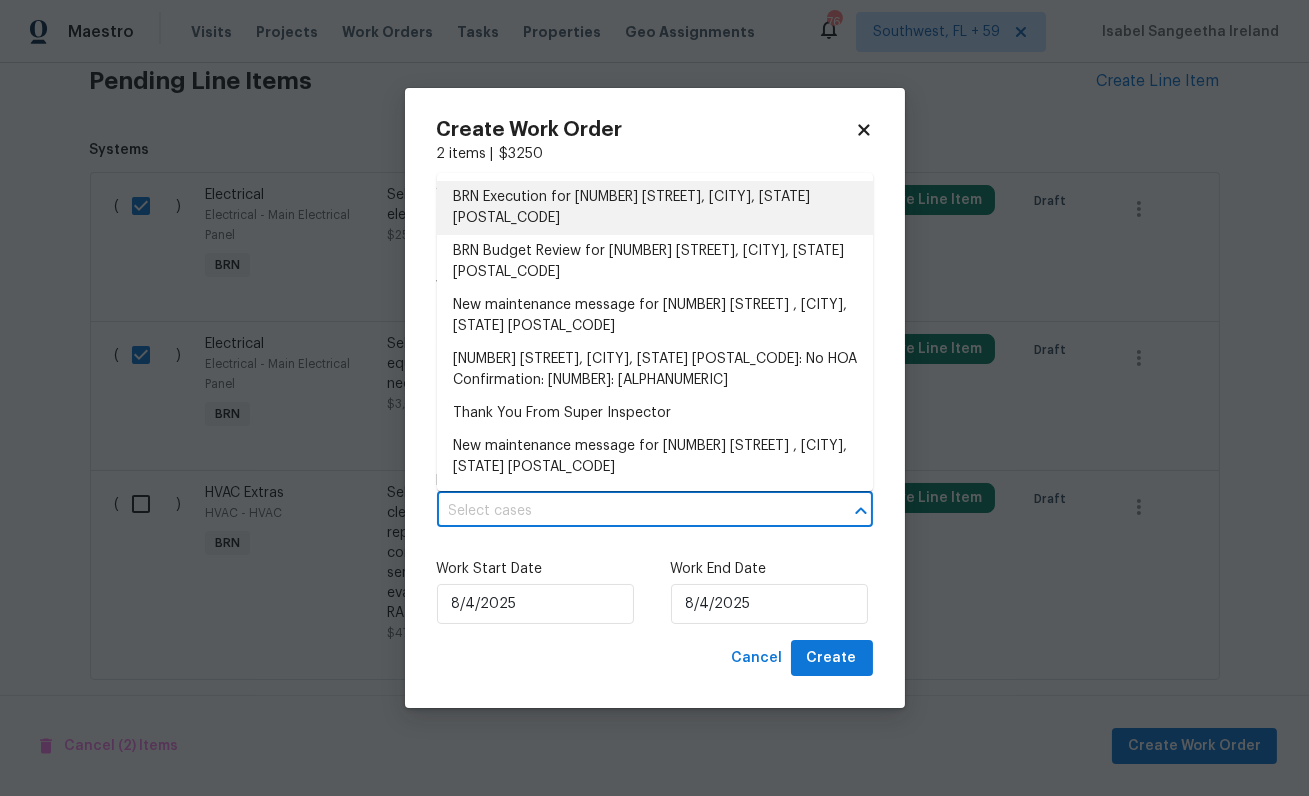 click on "BRN Execution for 612 Pauline St, Euless, TX 76040" at bounding box center (655, 208) 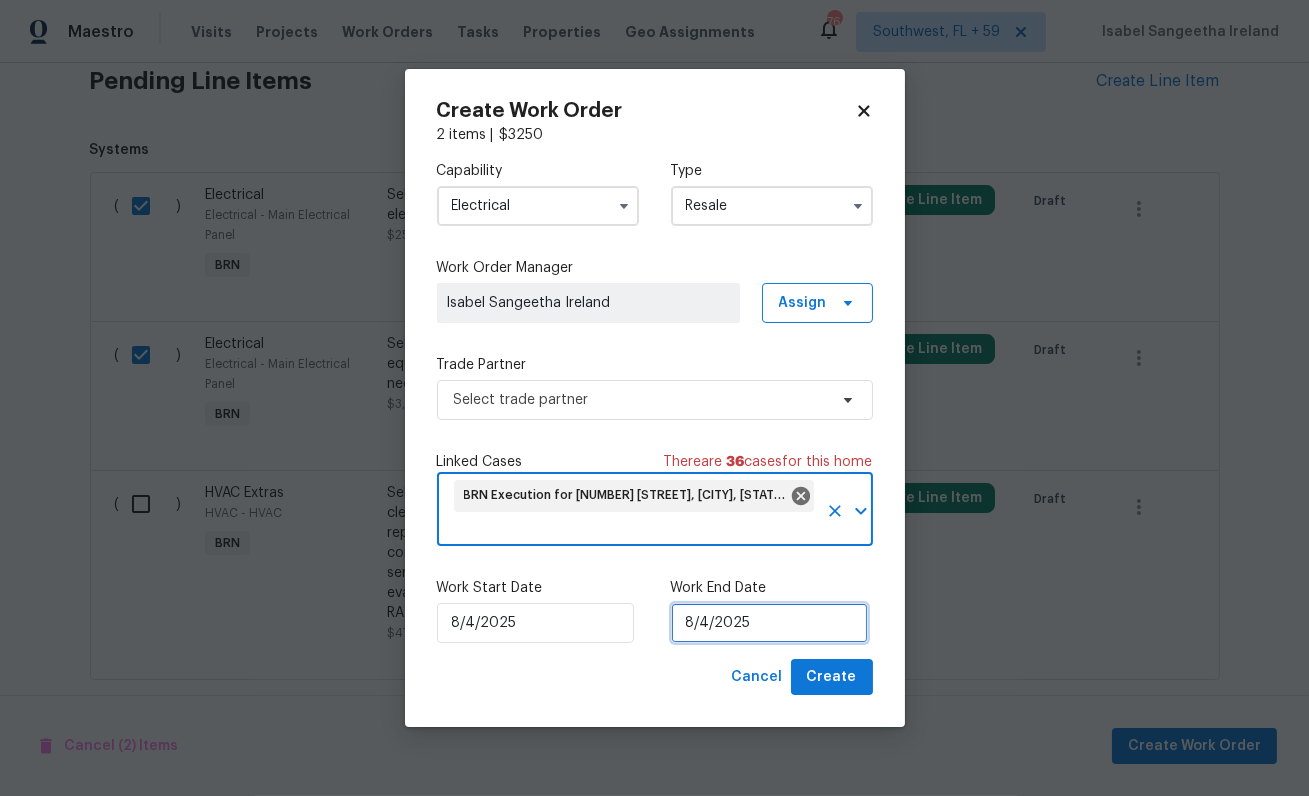 click on "8/4/2025" at bounding box center (769, 623) 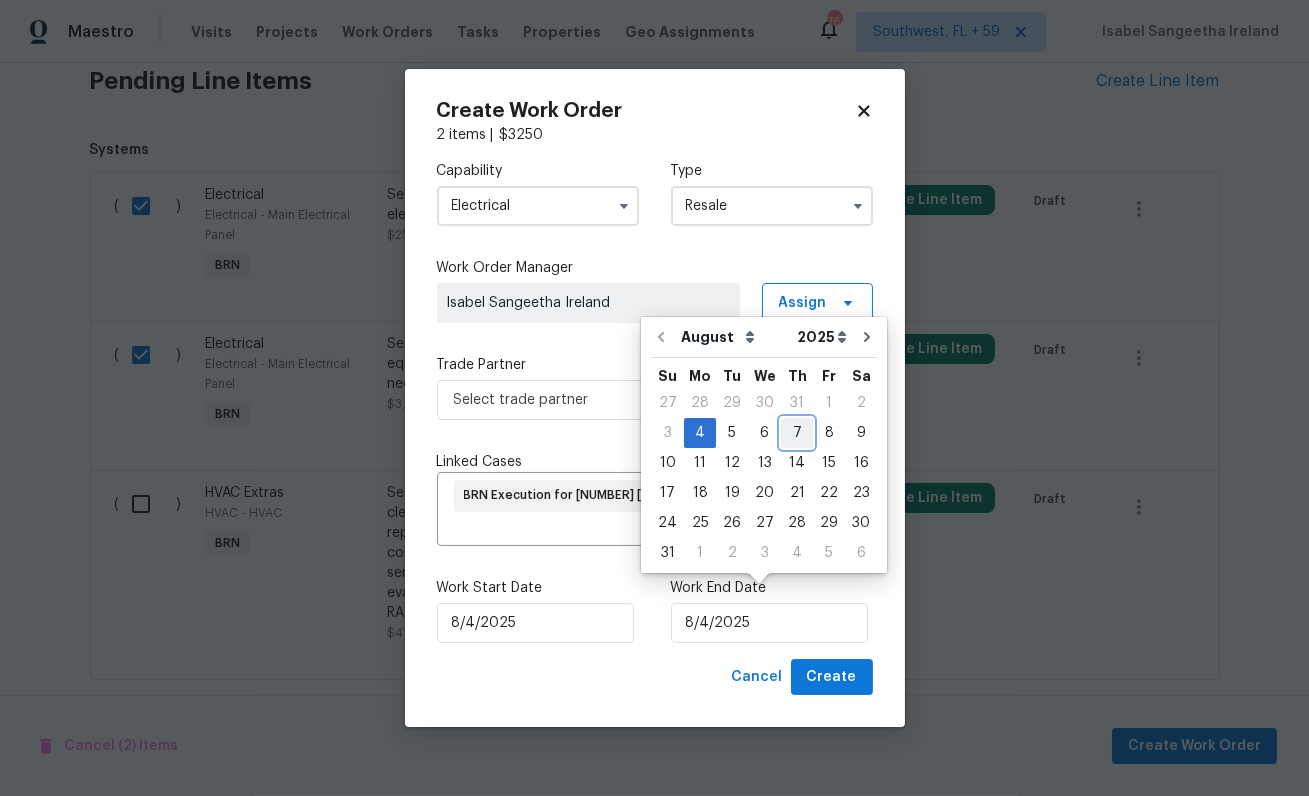 click on "7" at bounding box center (797, 433) 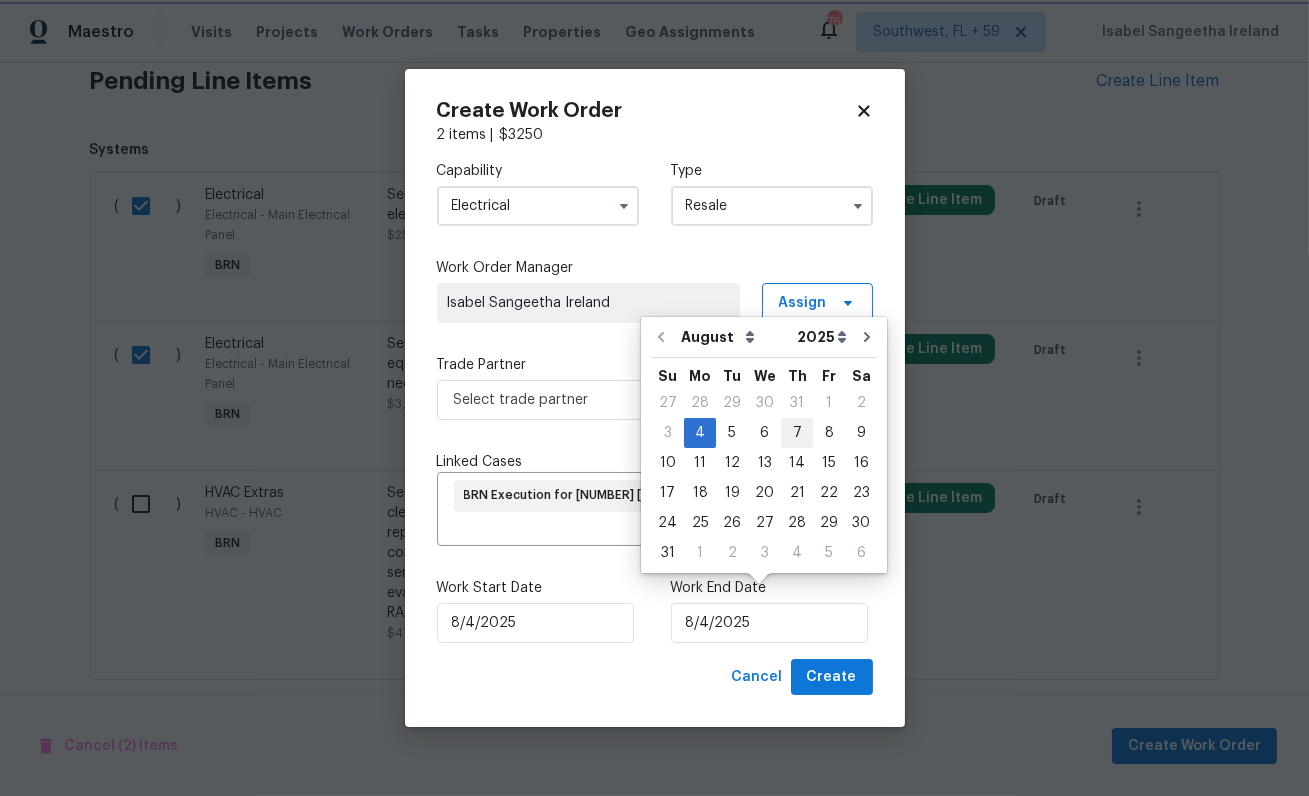 type on "8/7/2025" 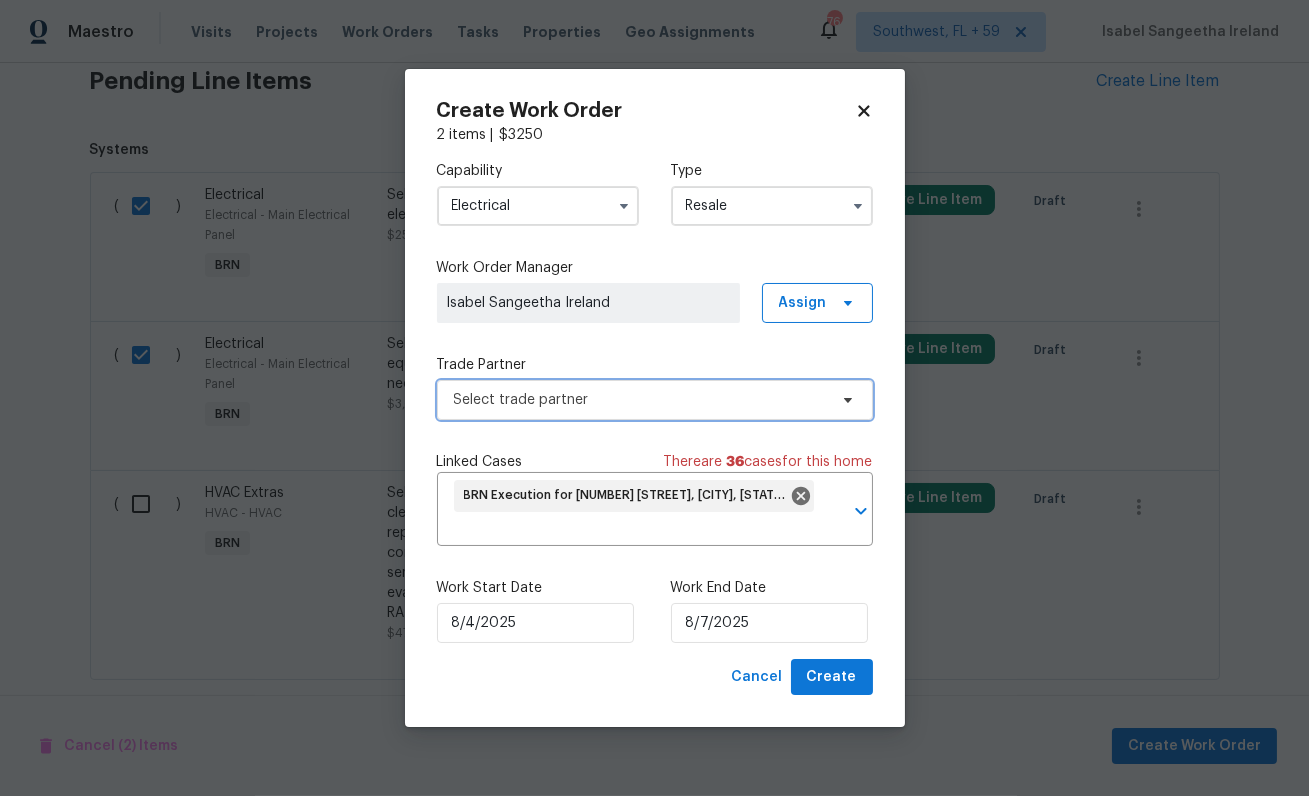 click on "Select trade partner" at bounding box center [640, 400] 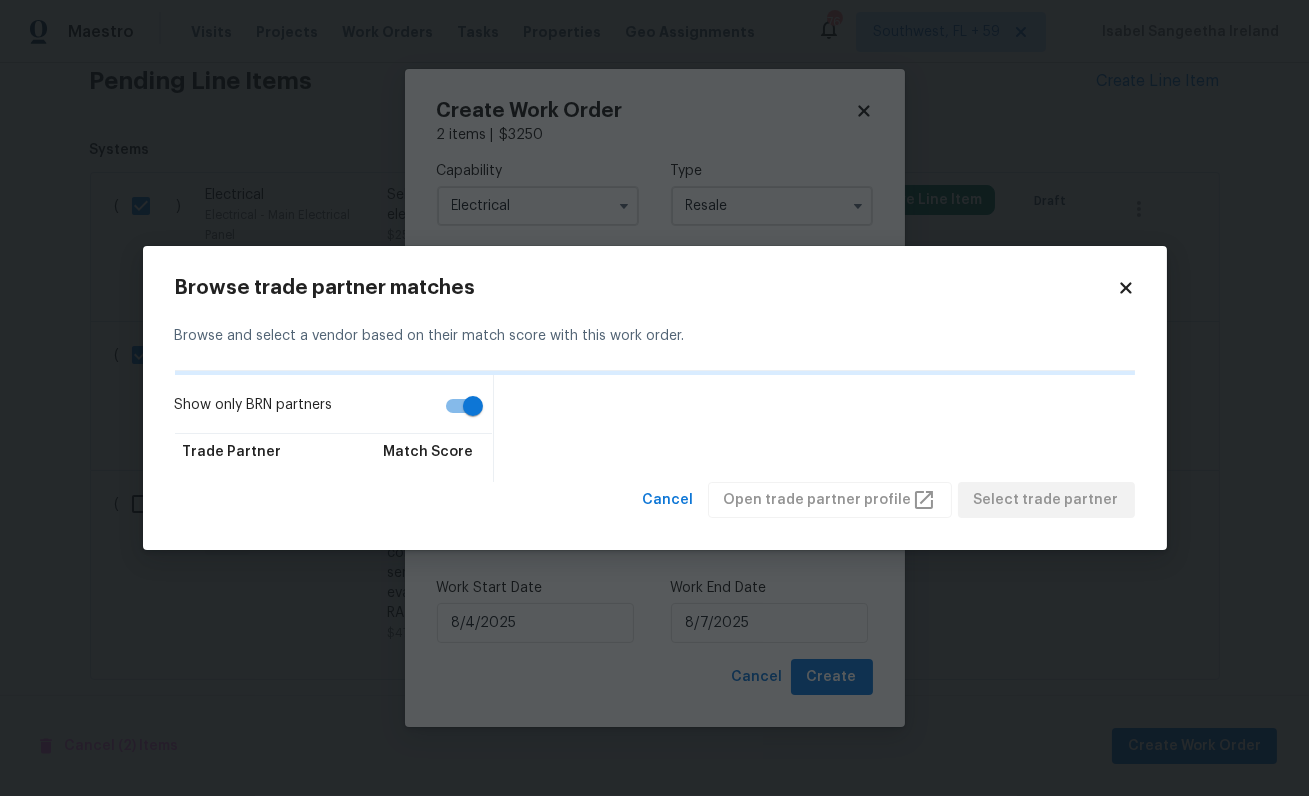 click on "Show only BRN partners" at bounding box center (473, 406) 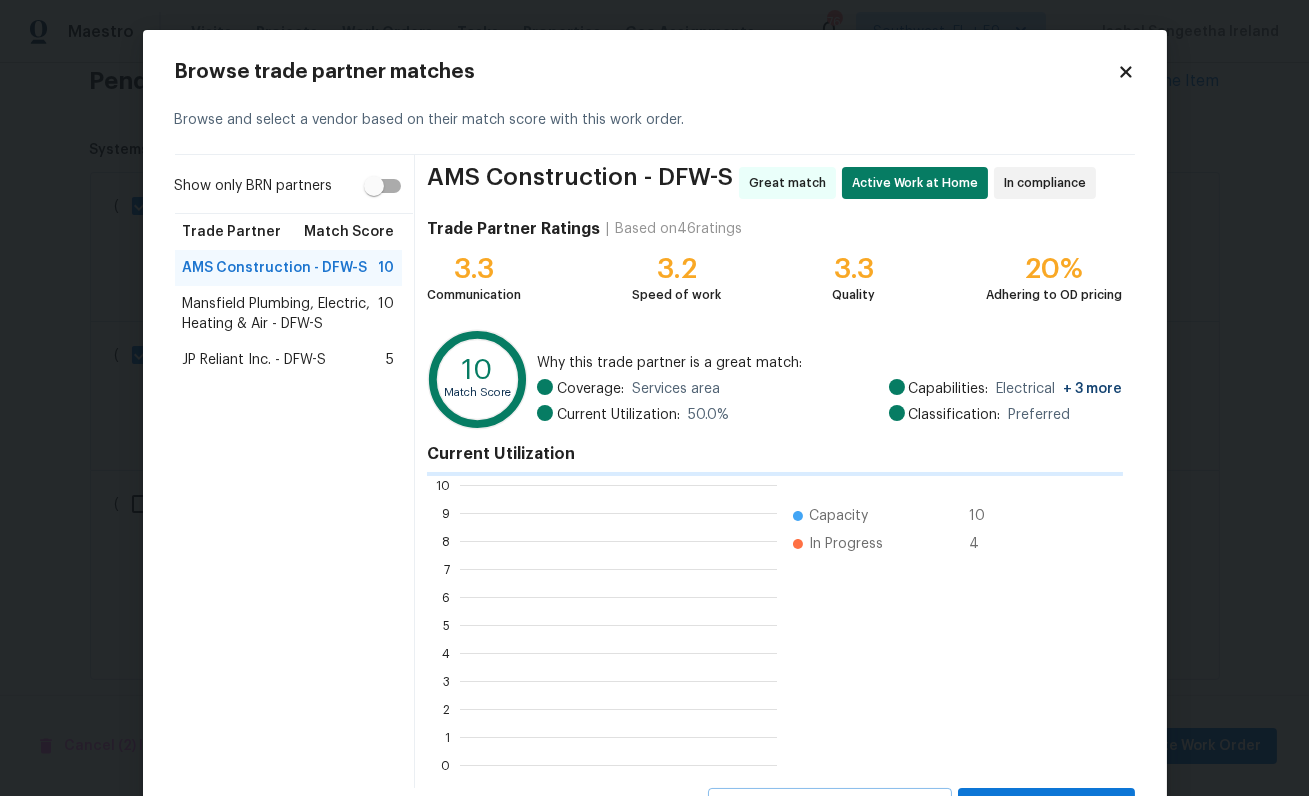 scroll, scrollTop: 1, scrollLeft: 1, axis: both 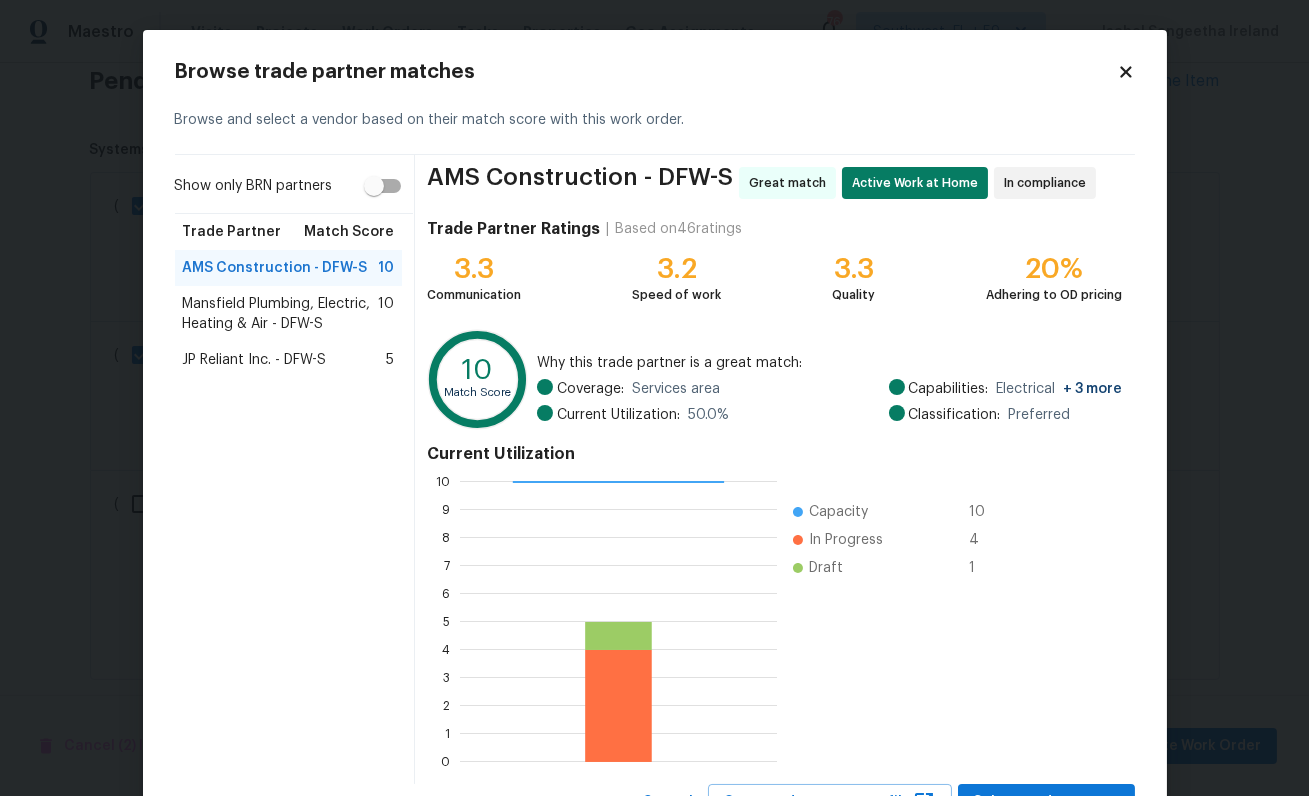 click on "Mansfield Plumbing, Electric, Heating & Air - DFW-S" at bounding box center (281, 314) 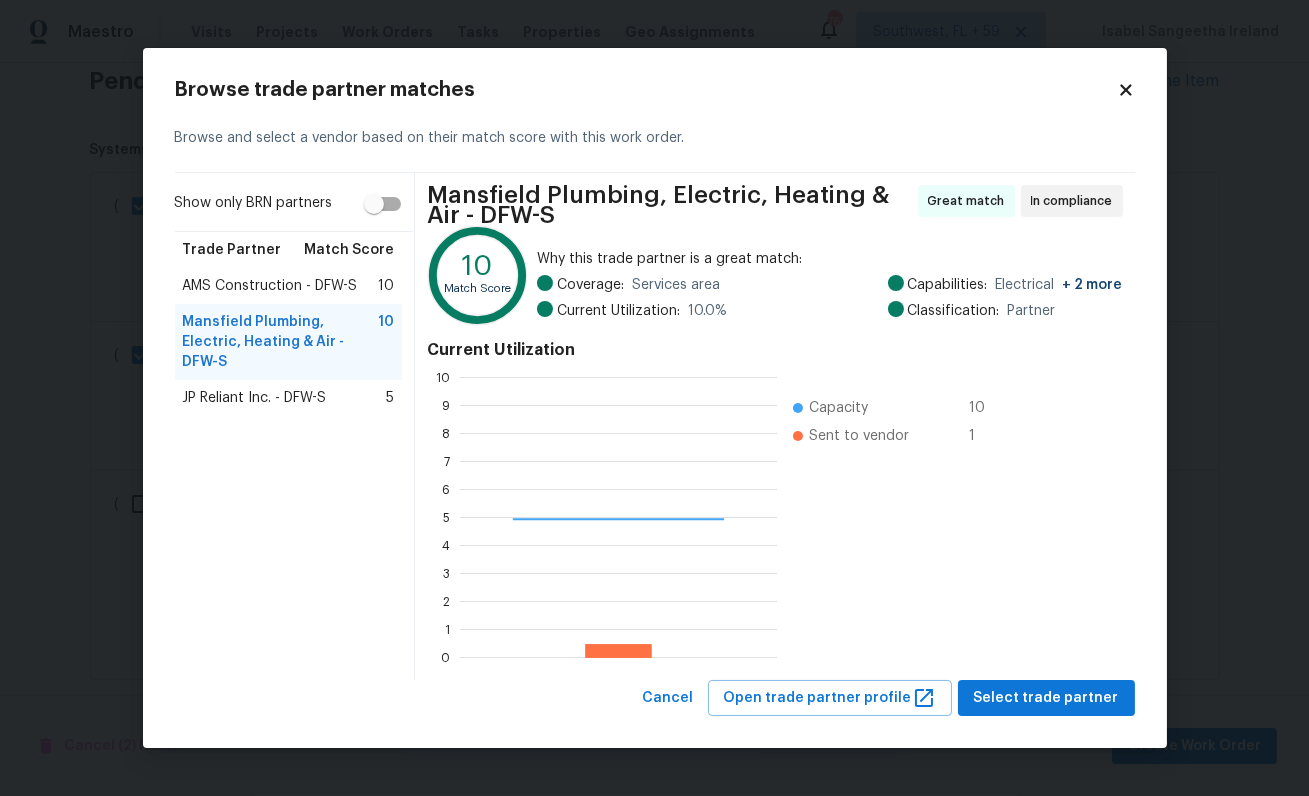 scroll, scrollTop: 1, scrollLeft: 1, axis: both 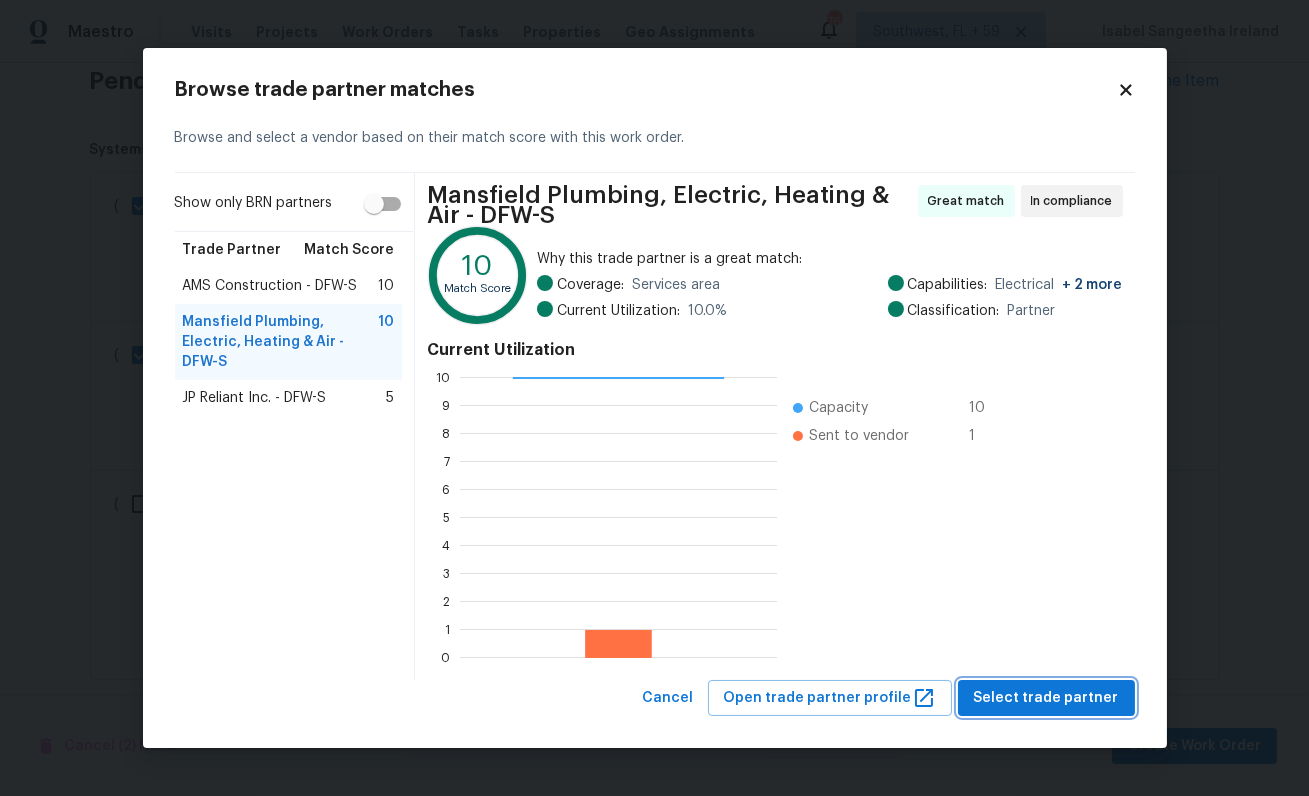 click on "Select trade partner" at bounding box center [1046, 698] 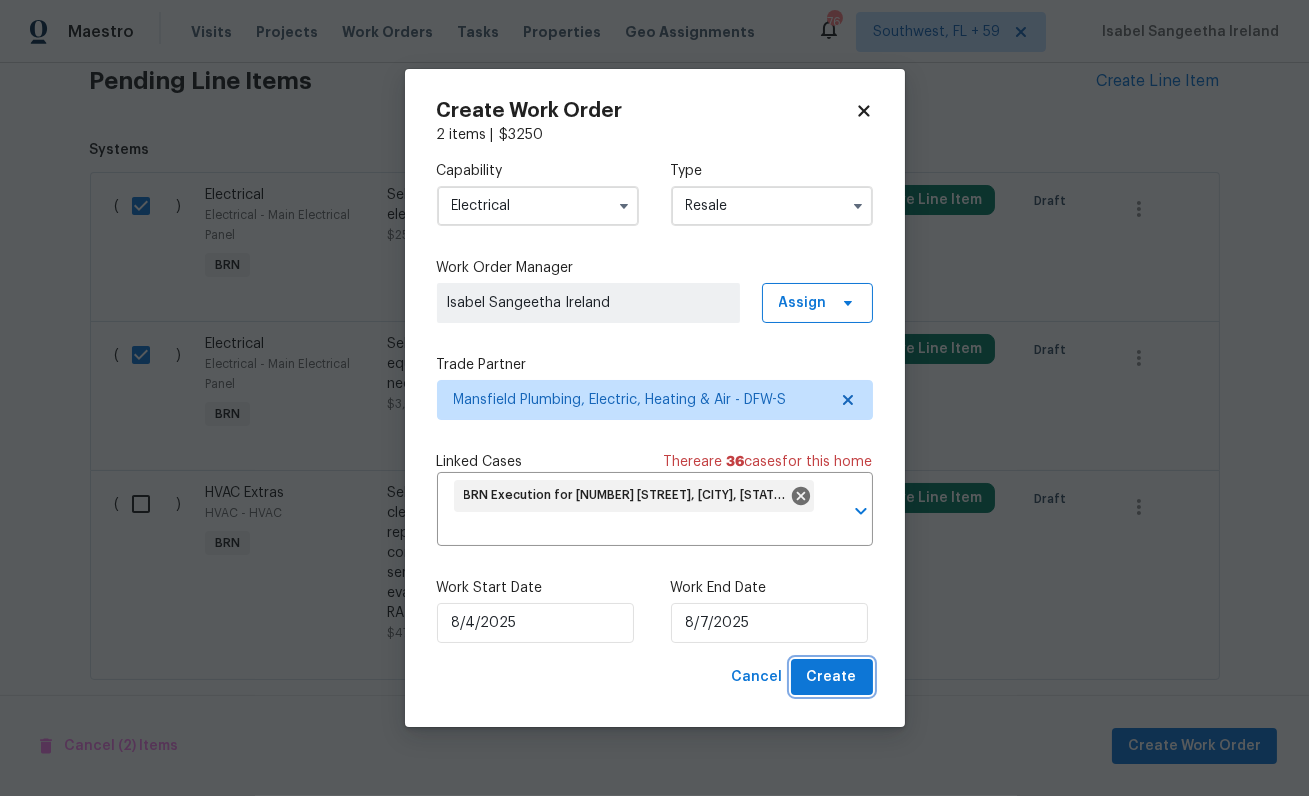 click on "Create" at bounding box center [832, 677] 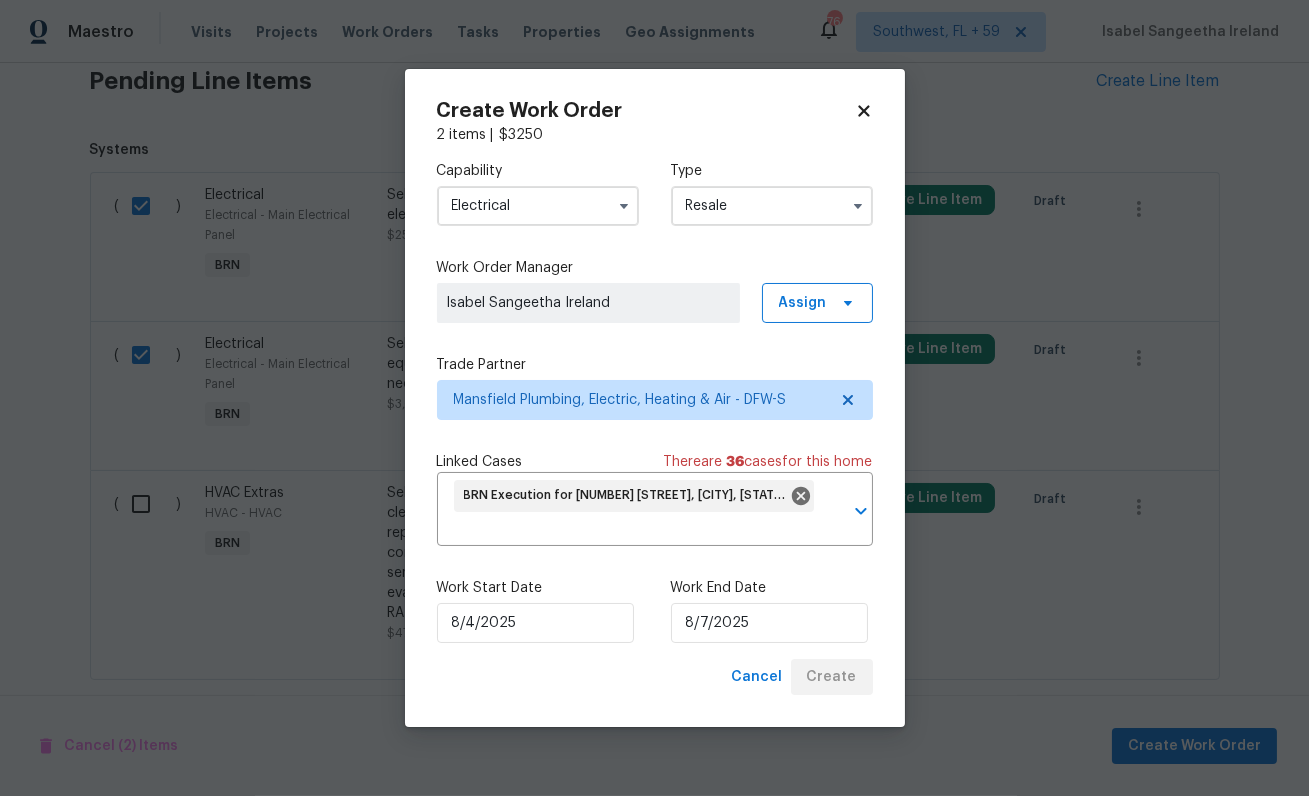 checkbox on "false" 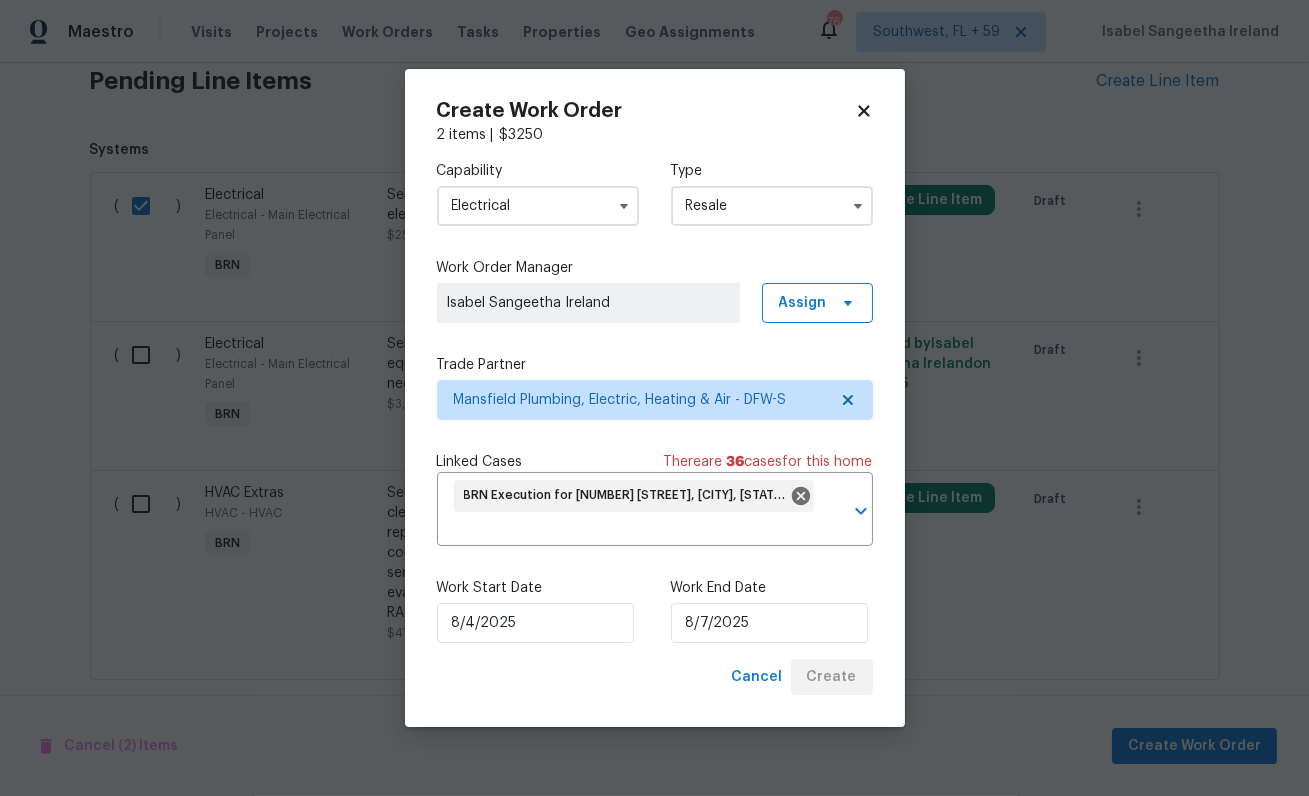checkbox on "false" 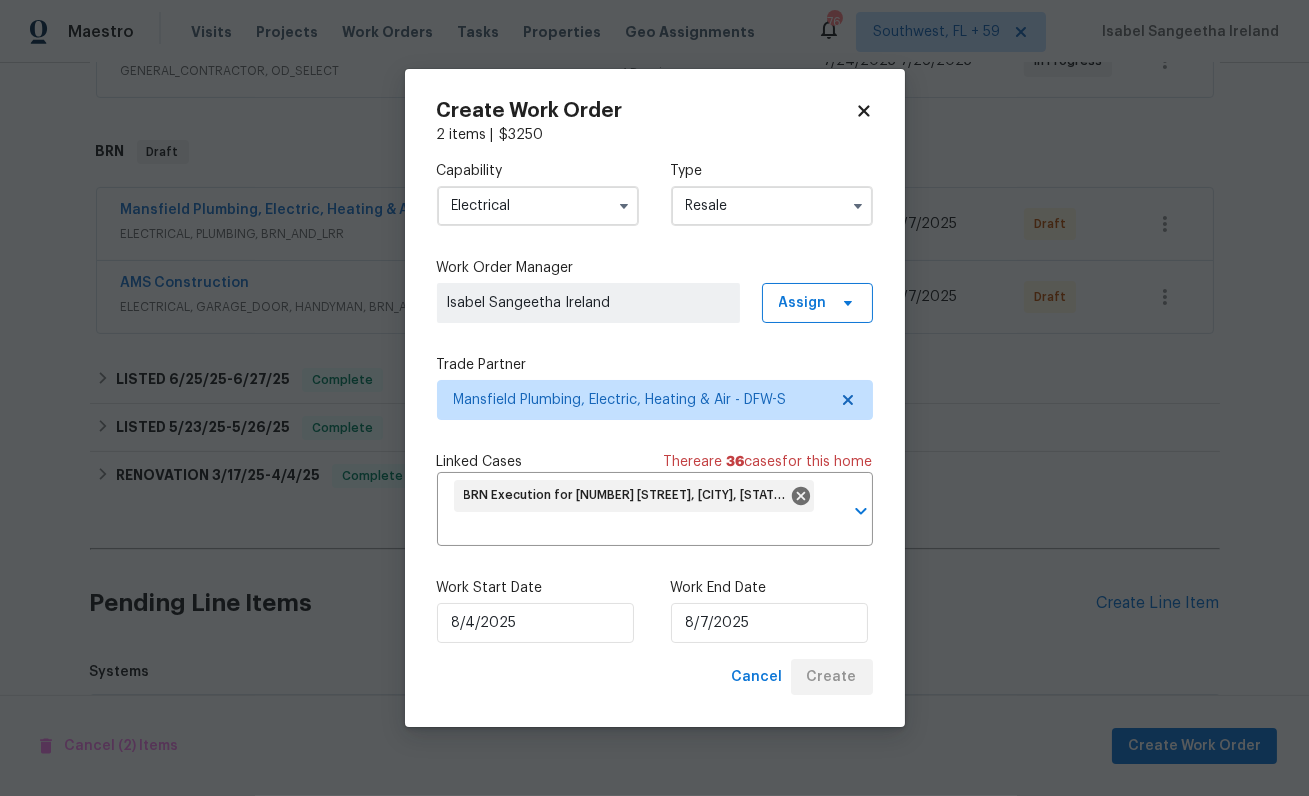 scroll, scrollTop: 814, scrollLeft: 0, axis: vertical 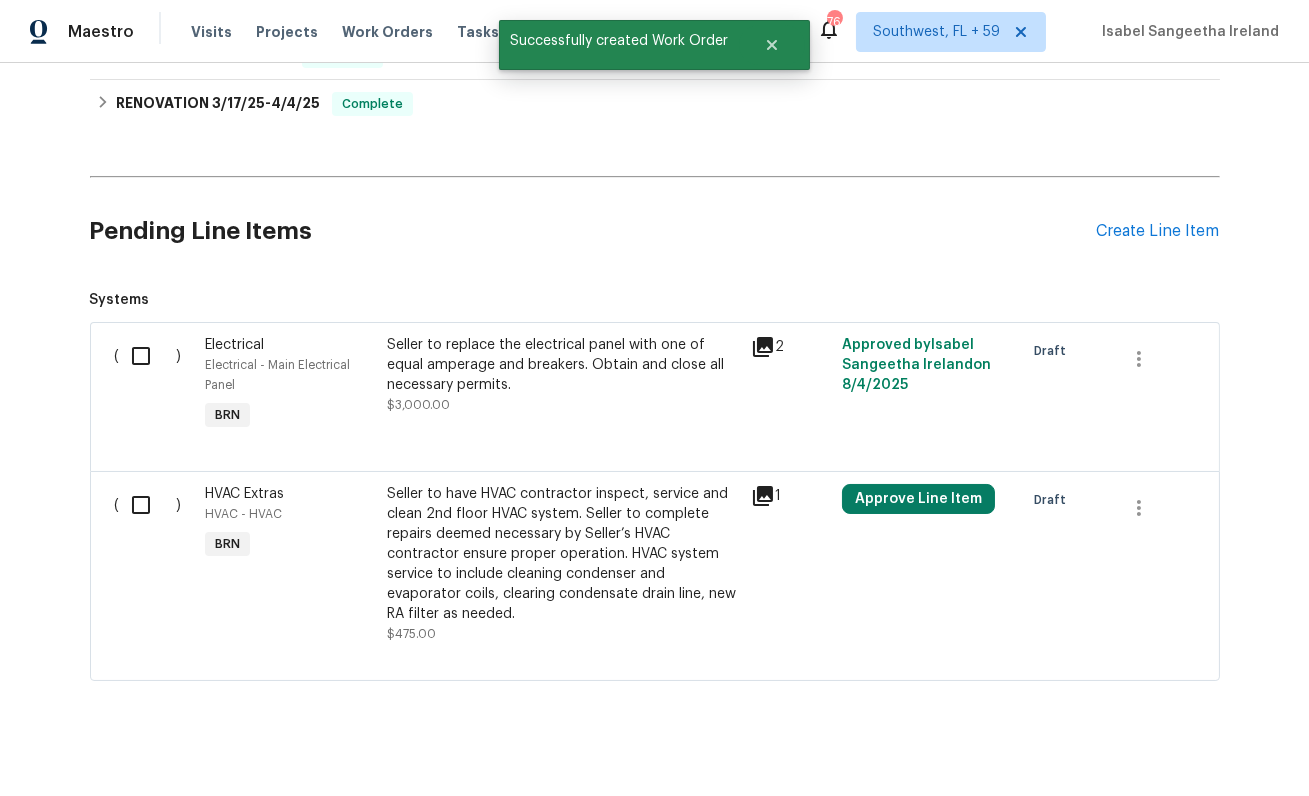 click on "Seller to replace the electrical panel with one of equal amperage and breakers. Obtain and close all necessary permits." at bounding box center (563, 365) 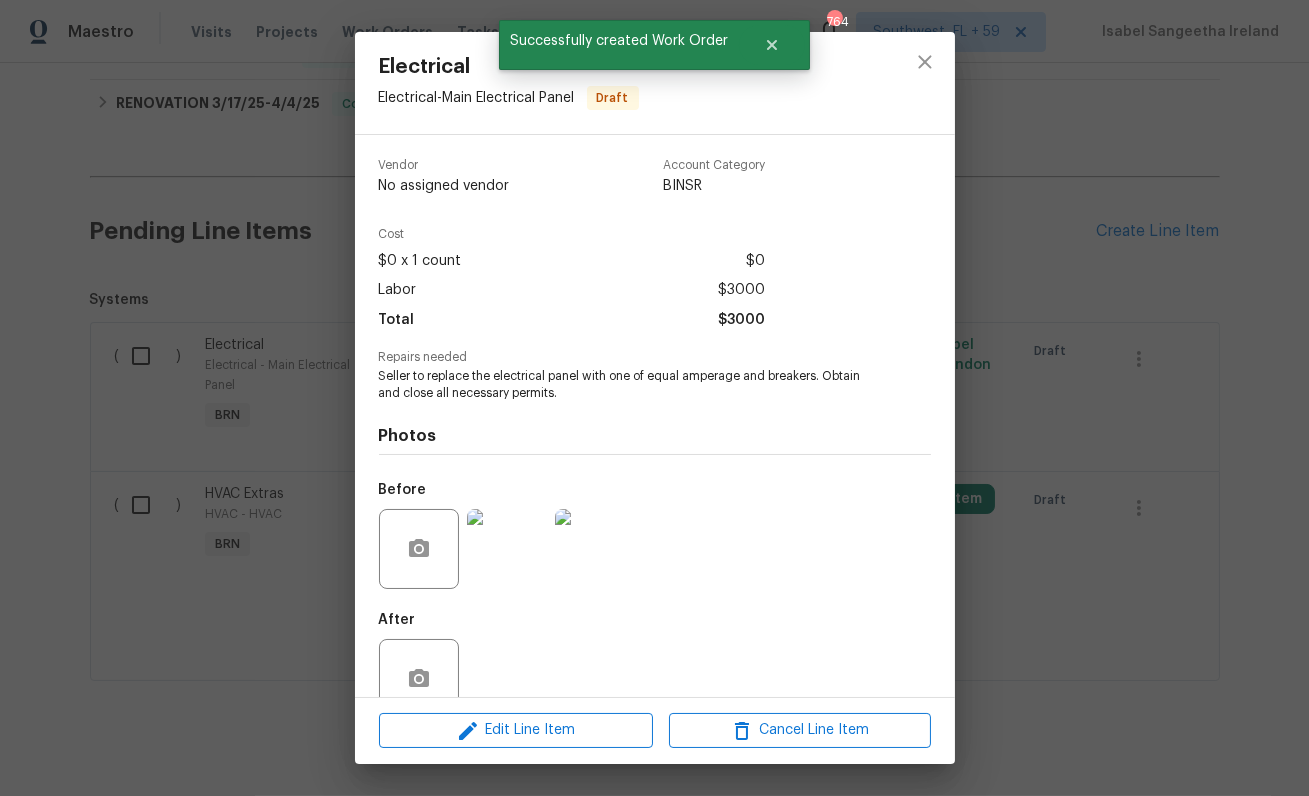 click on "Seller to replace the electrical panel with one of equal amperage and breakers. Obtain and close all necessary permits." at bounding box center (627, 385) 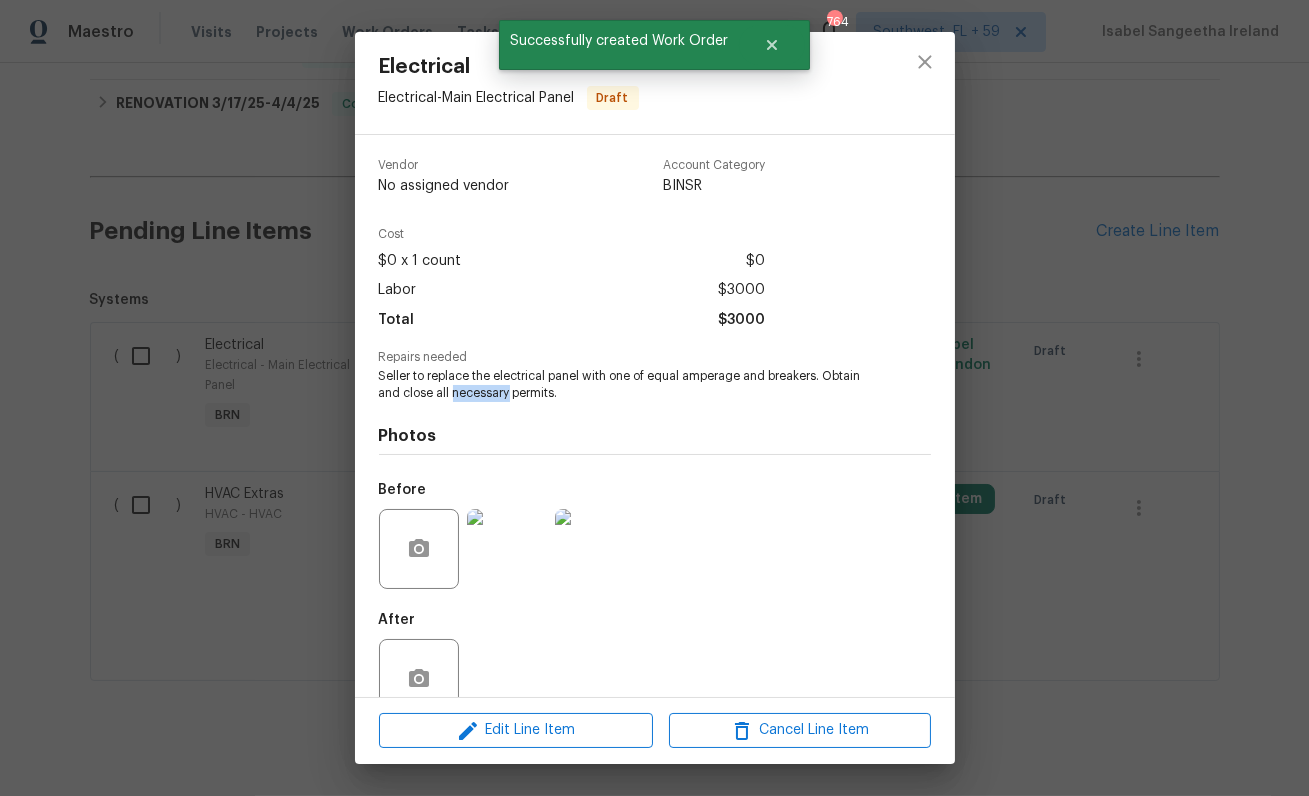 click on "Seller to replace the electrical panel with one of equal amperage and breakers. Obtain and close all necessary permits." at bounding box center (627, 385) 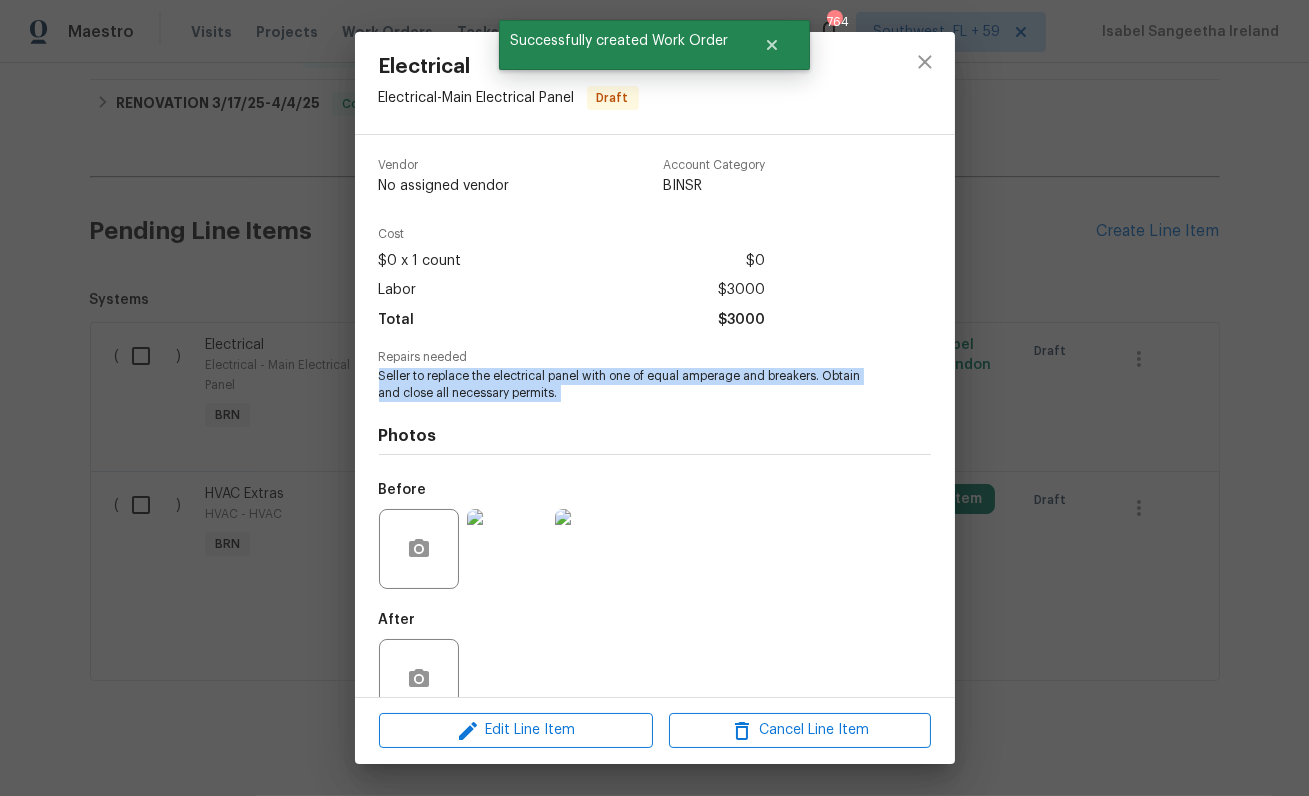 click on "Seller to replace the electrical panel with one of equal amperage and breakers. Obtain and close all necessary permits." at bounding box center (627, 385) 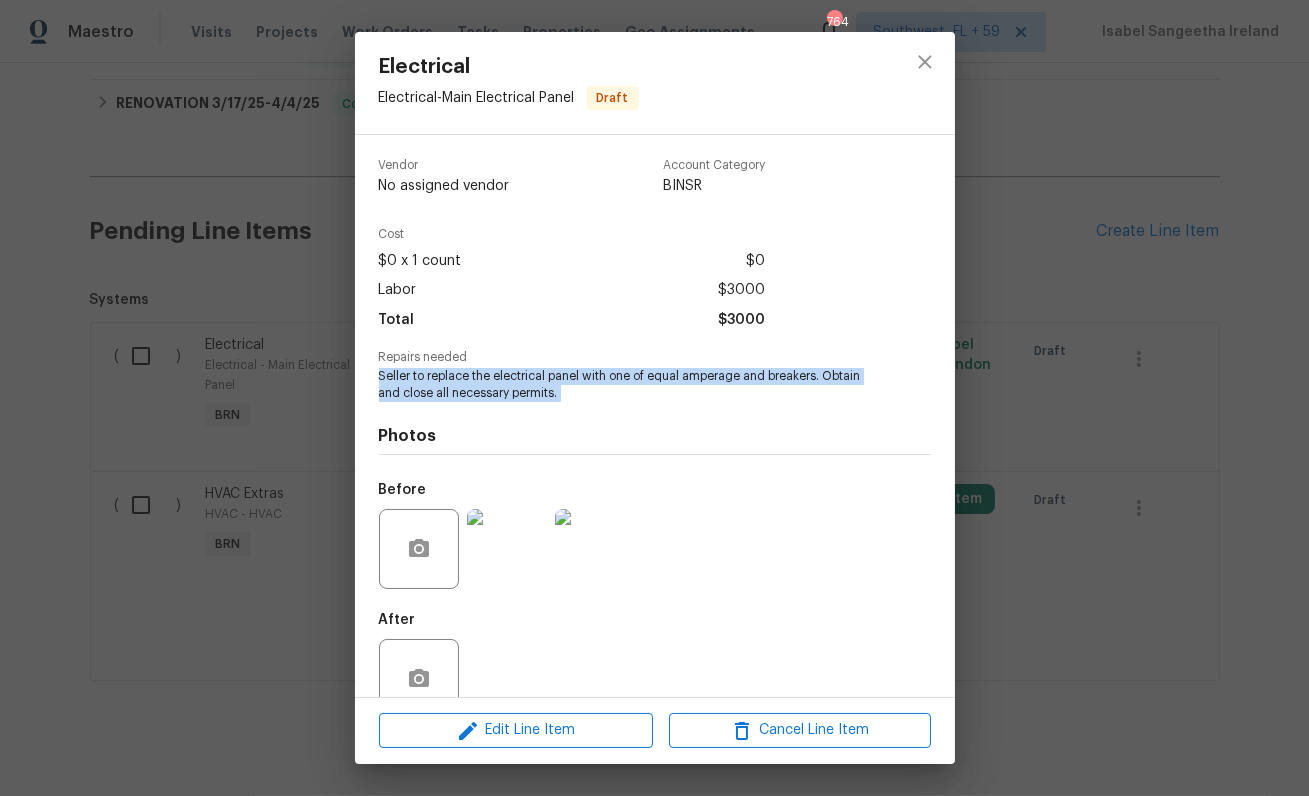 click on "Electrical Electrical  -  Main Electrical Panel Draft Vendor No assigned vendor Account Category BINSR Cost $0 x 1 count $0 Labor $3000 Total $3000 Repairs needed Seller to replace the electrical panel with one of equal amperage and breakers. Obtain and close all necessary permits. Photos Before After  Edit Line Item  Cancel Line Item" at bounding box center (654, 398) 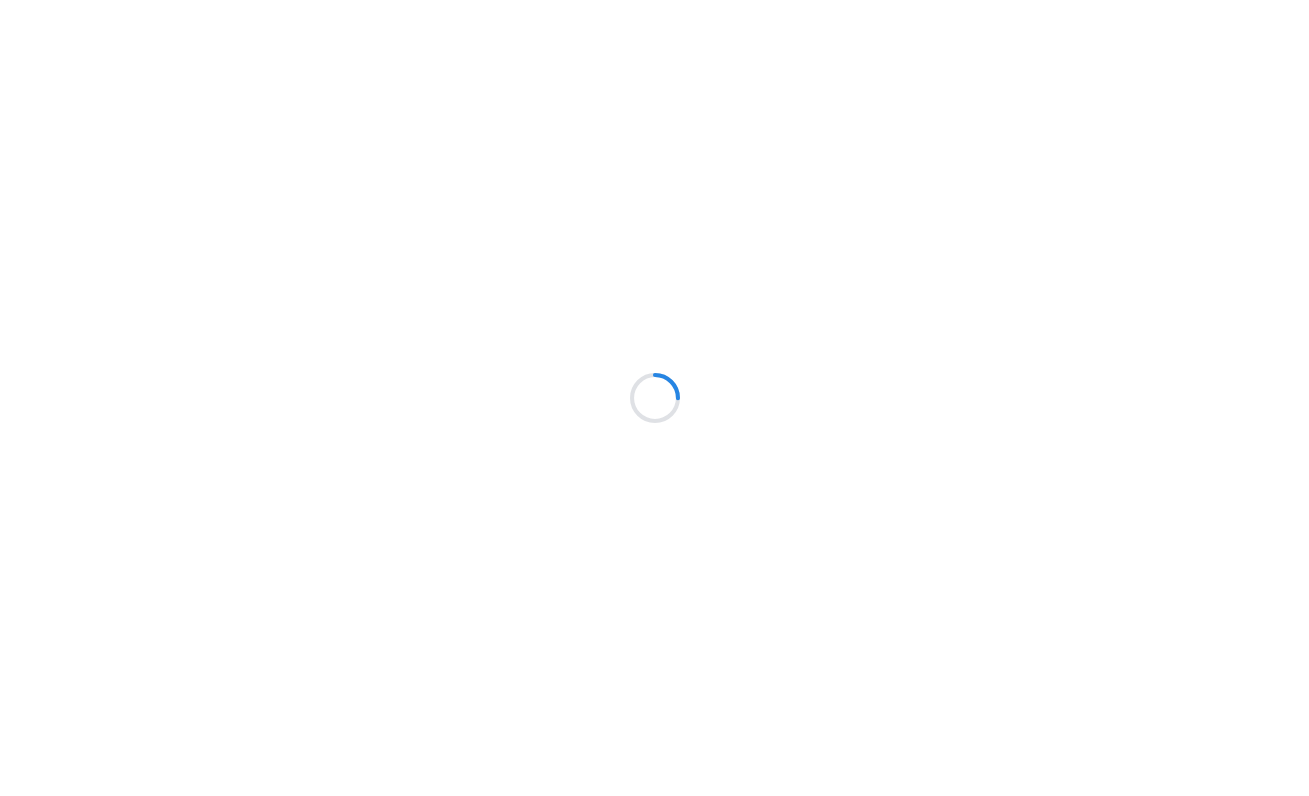 scroll, scrollTop: 0, scrollLeft: 0, axis: both 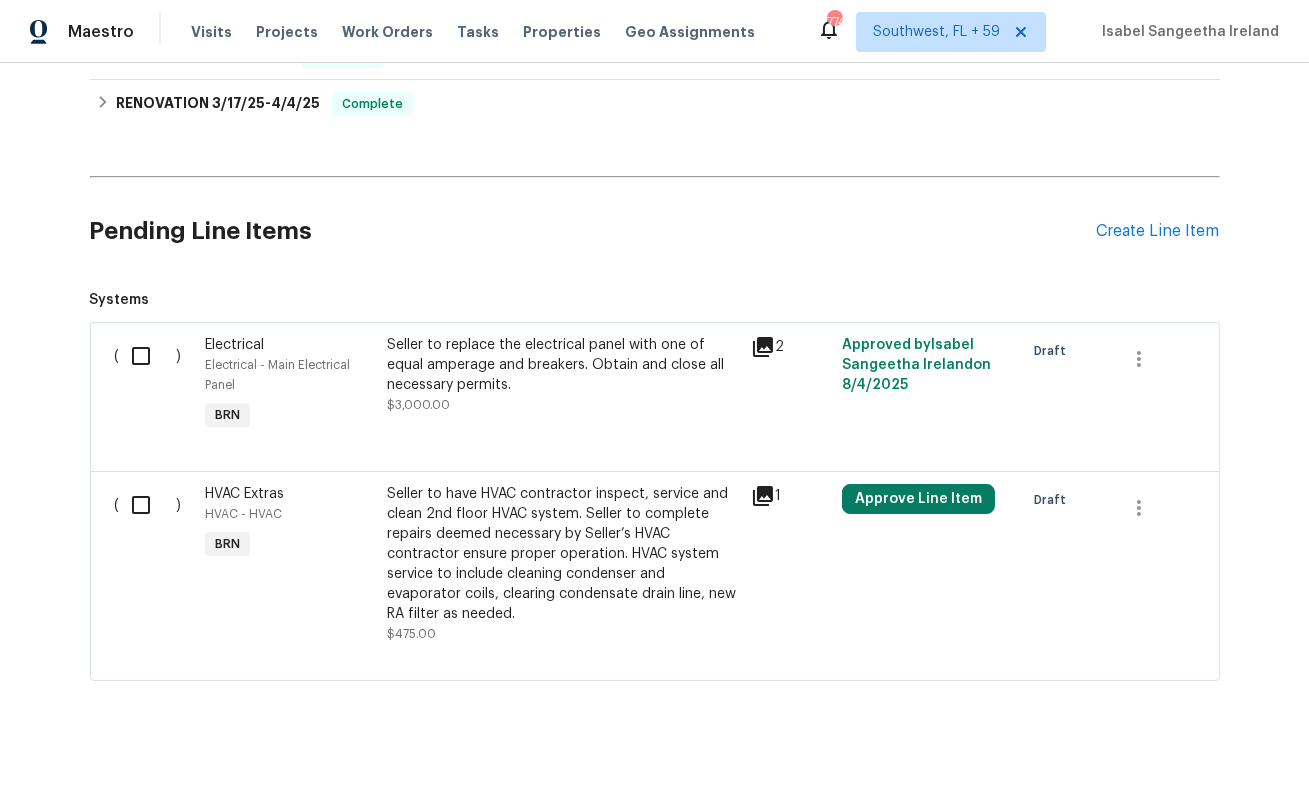 click on "Seller to replace the electrical panel with one of equal amperage and breakers. Obtain and close all necessary permits." at bounding box center (563, 365) 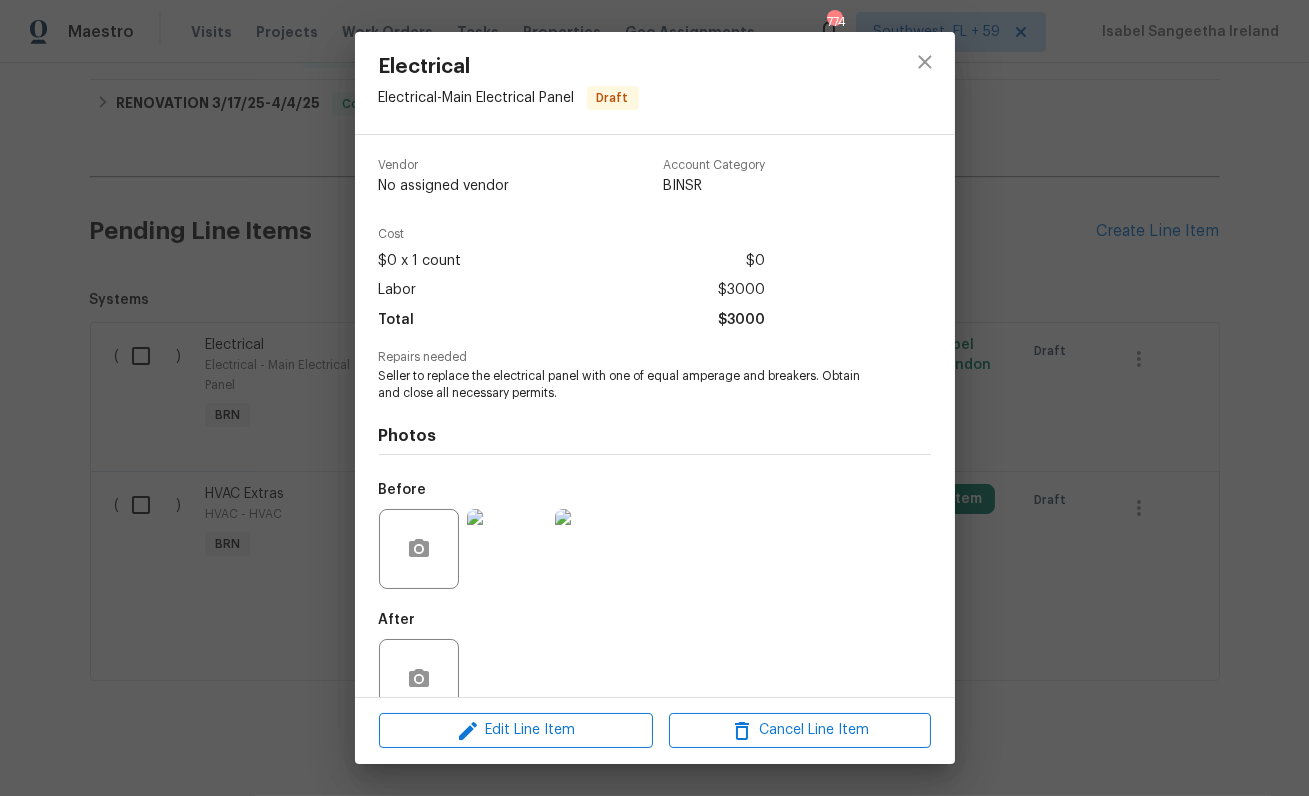 click on "Seller to replace the electrical panel with one of equal amperage and breakers. Obtain and close all necessary permits." at bounding box center [627, 385] 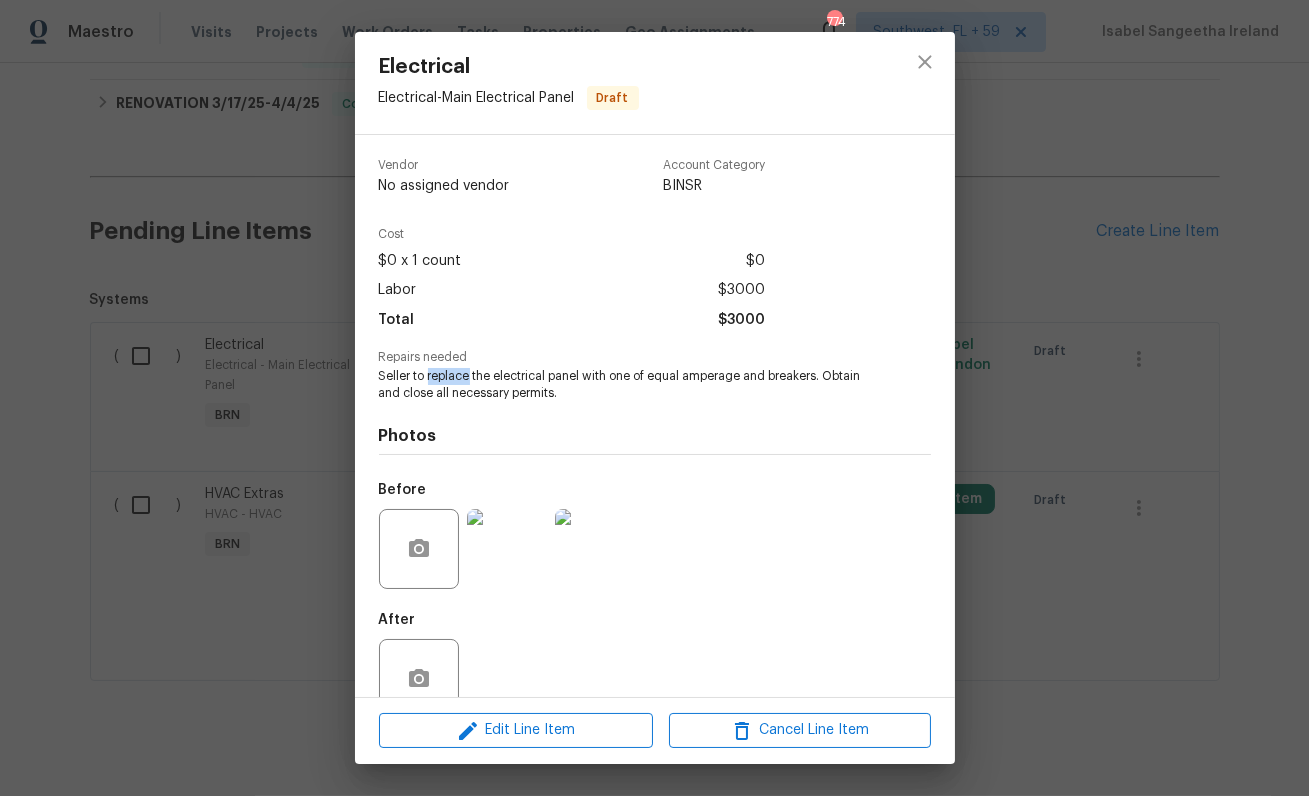 click on "Seller to replace the electrical panel with one of equal amperage and breakers. Obtain and close all necessary permits." at bounding box center (627, 385) 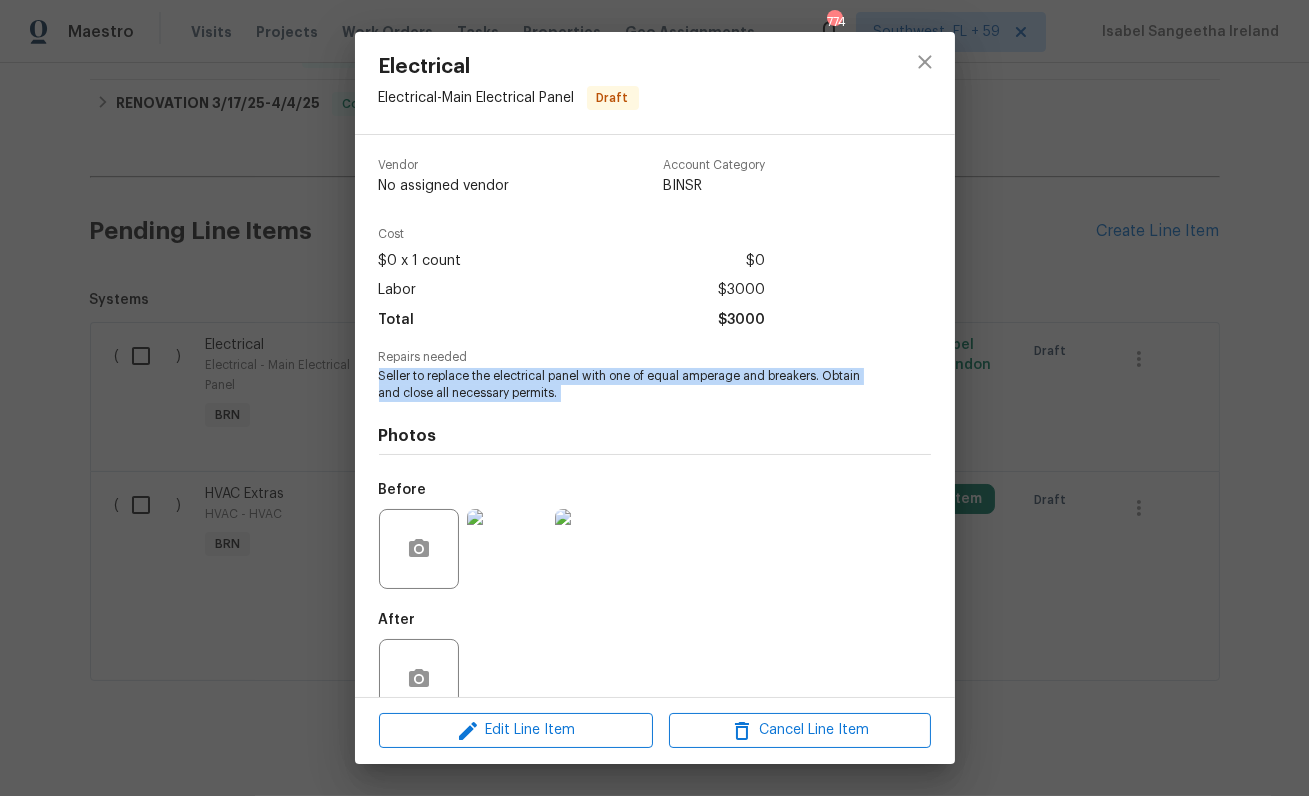 click on "Seller to replace the electrical panel with one of equal amperage and breakers. Obtain and close all necessary permits." at bounding box center (627, 385) 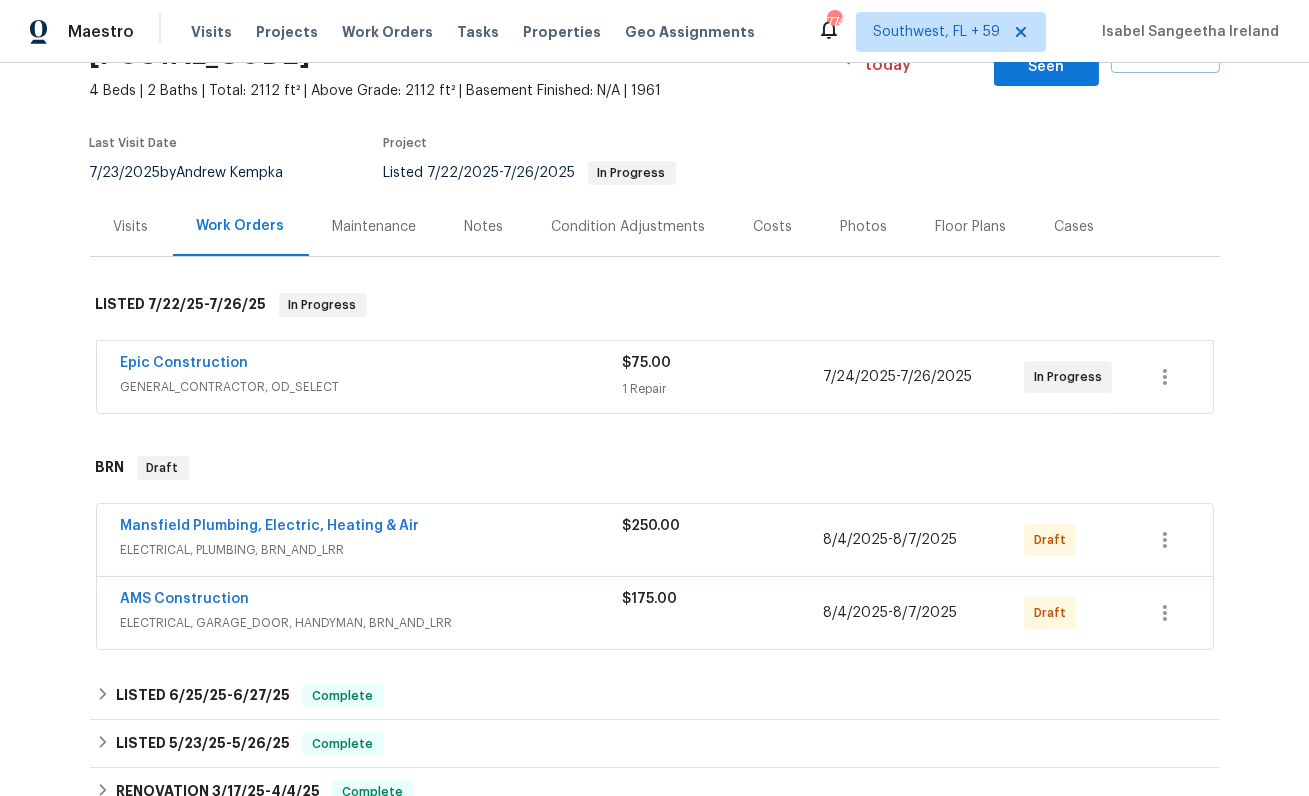 scroll, scrollTop: 288, scrollLeft: 0, axis: vertical 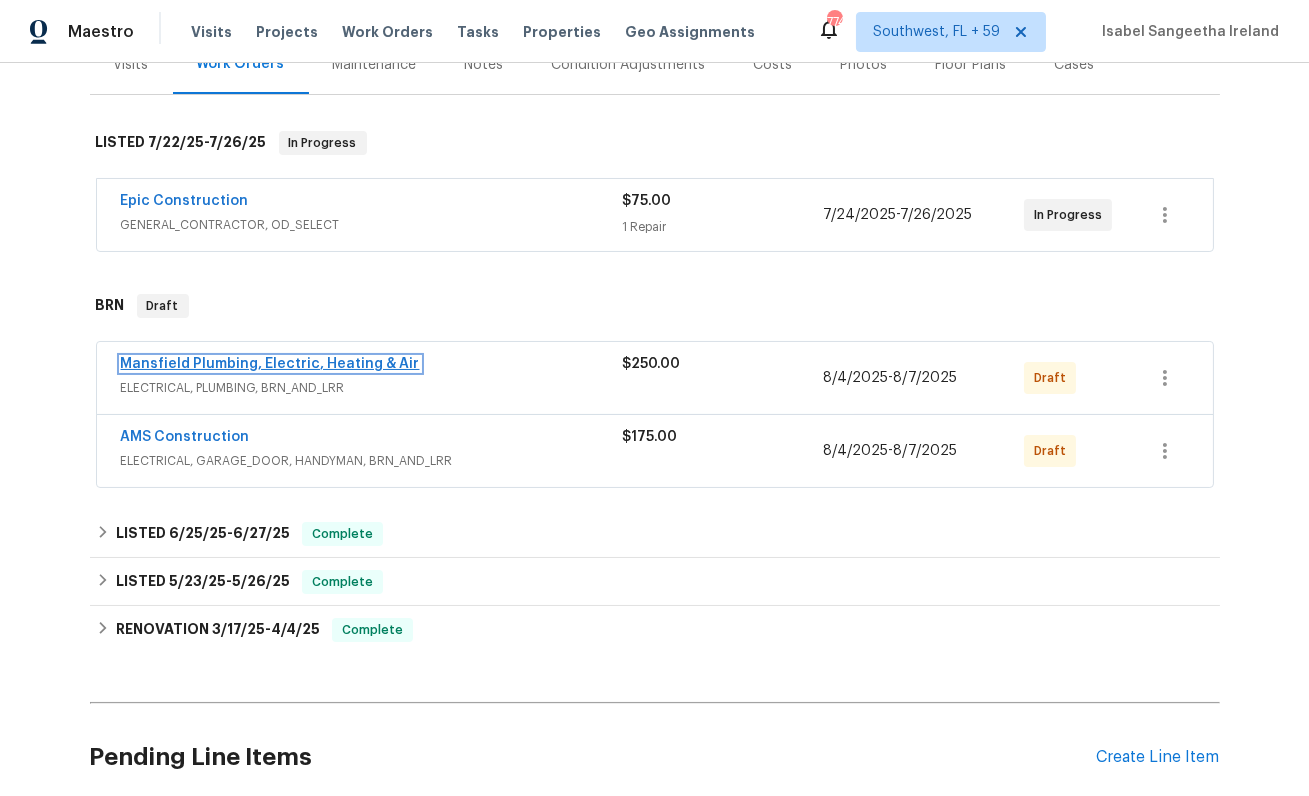click on "Mansfield Plumbing, Electric, Heating & Air" at bounding box center [270, 364] 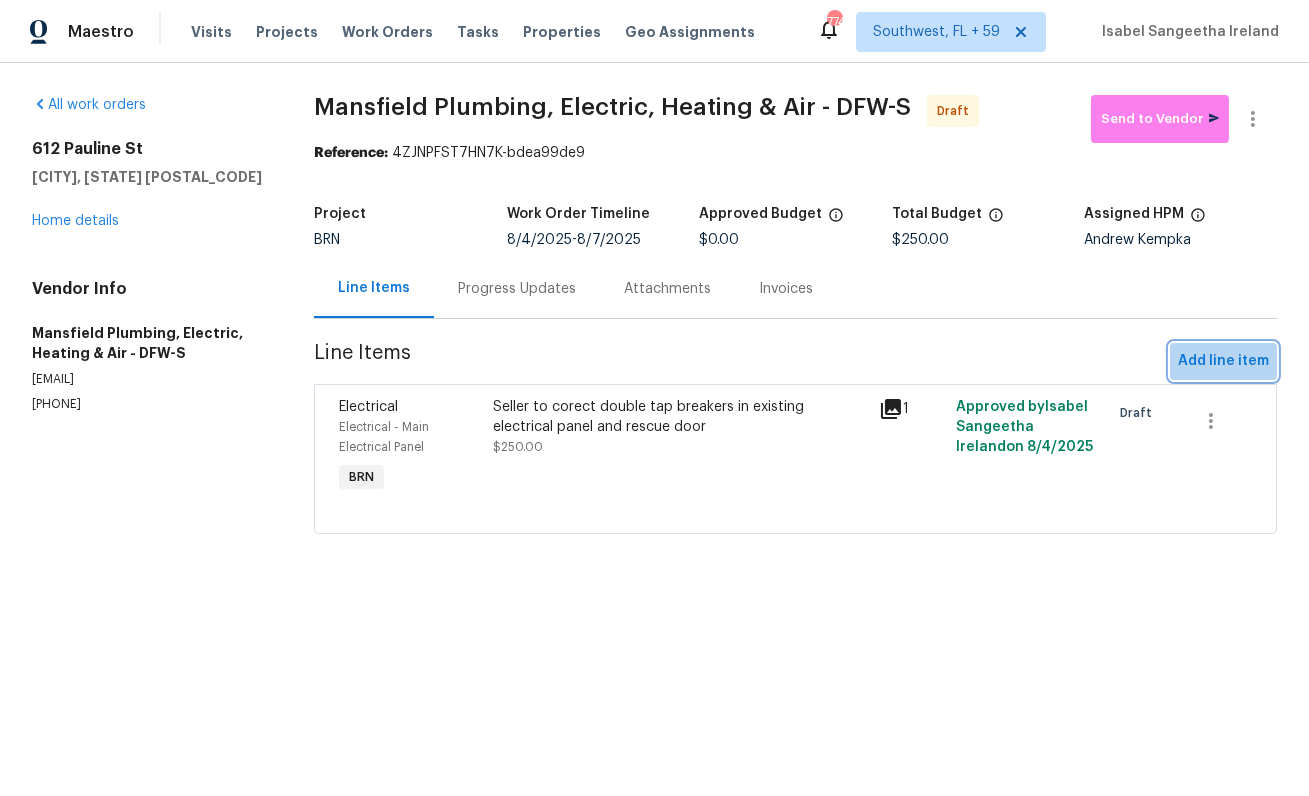 click on "Add line item" at bounding box center [1223, 361] 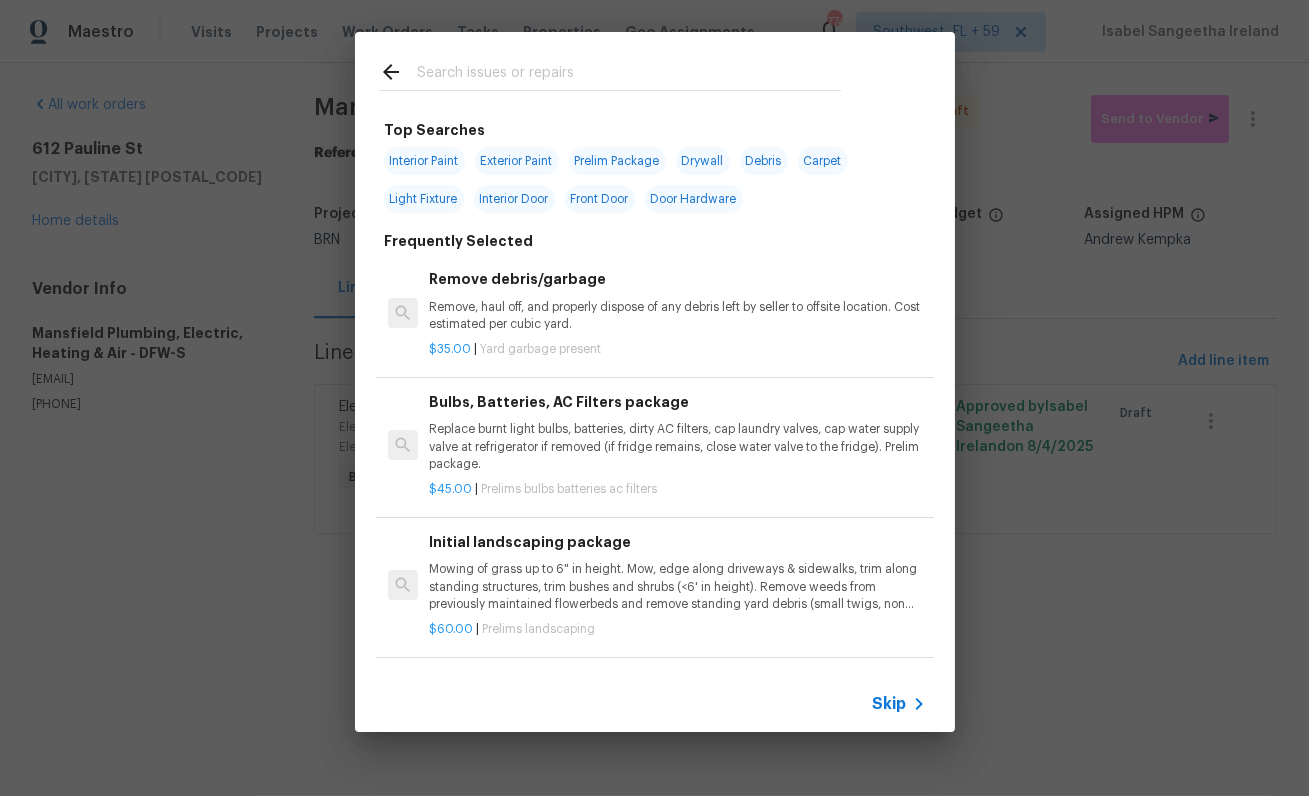 click on "Skip" at bounding box center (655, 704) 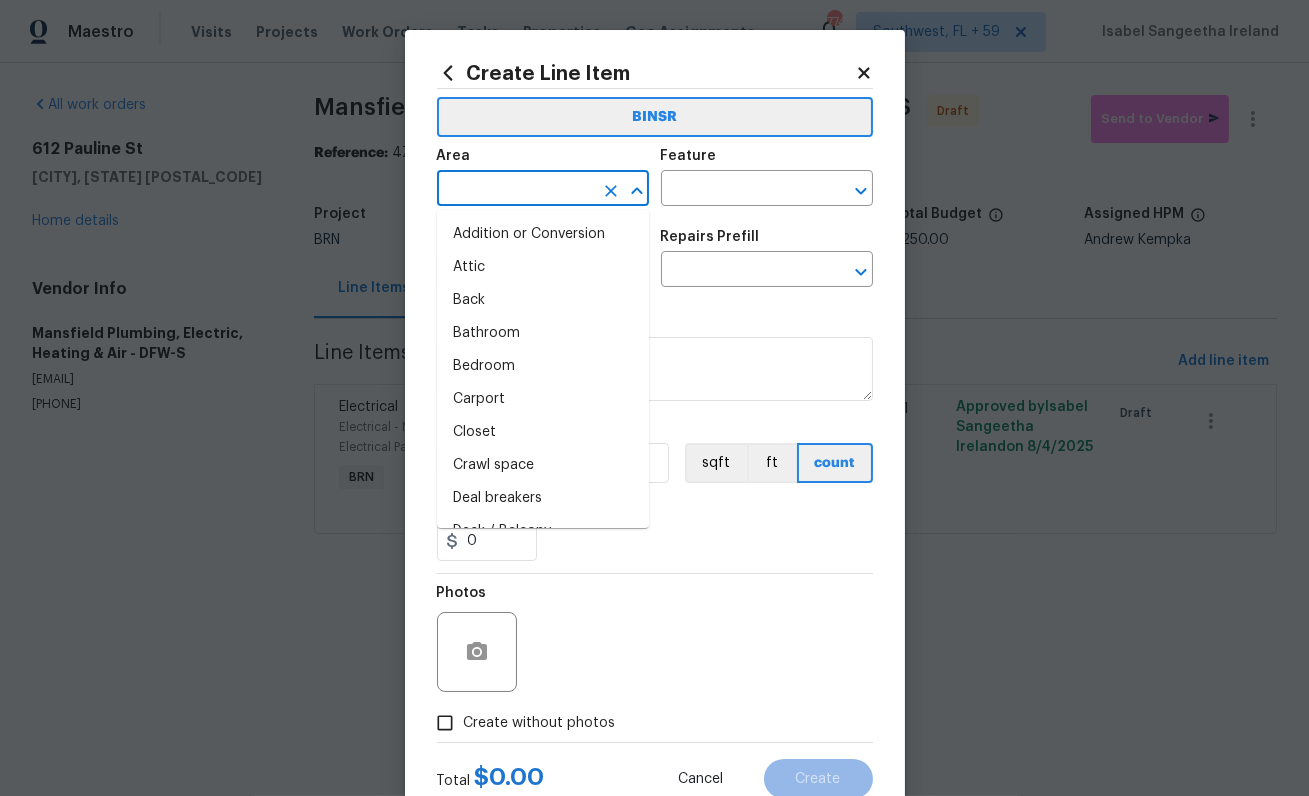 click at bounding box center [515, 190] 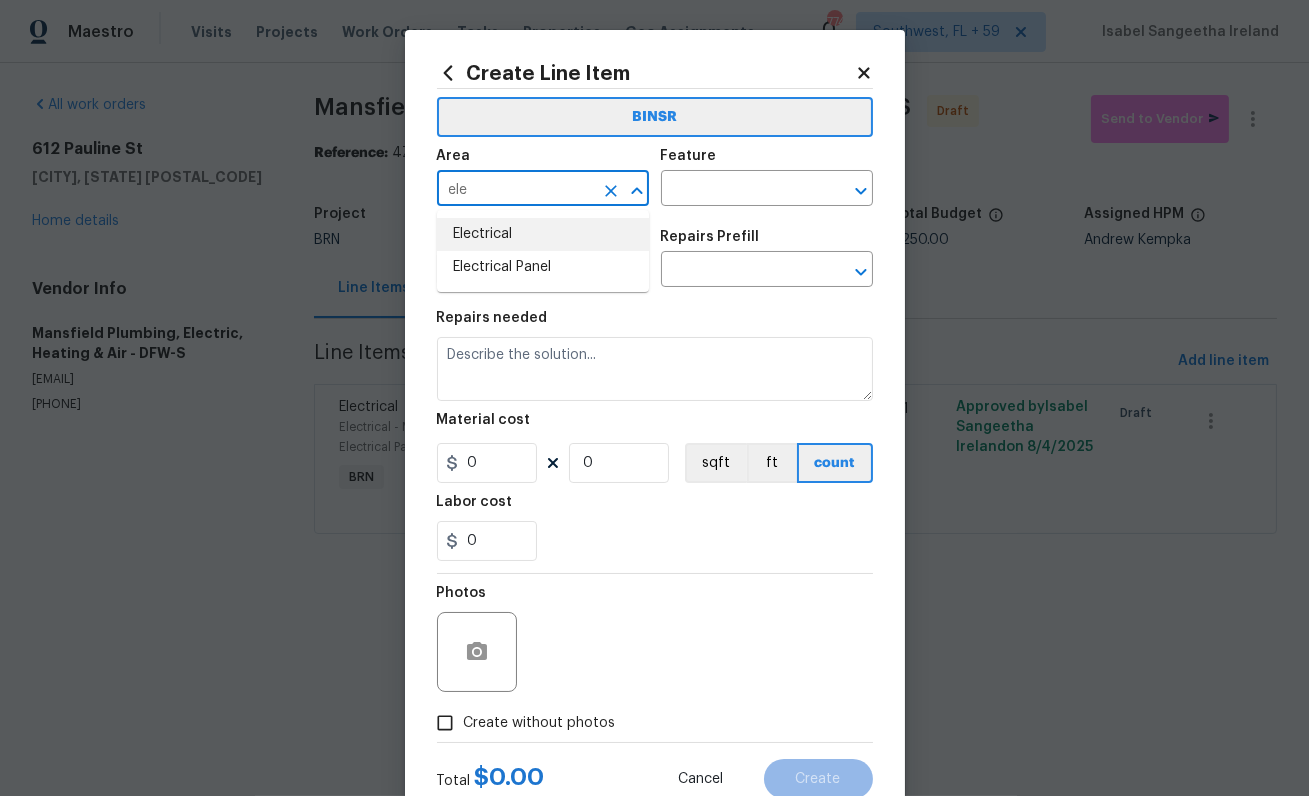 click on "Electrical" at bounding box center [543, 234] 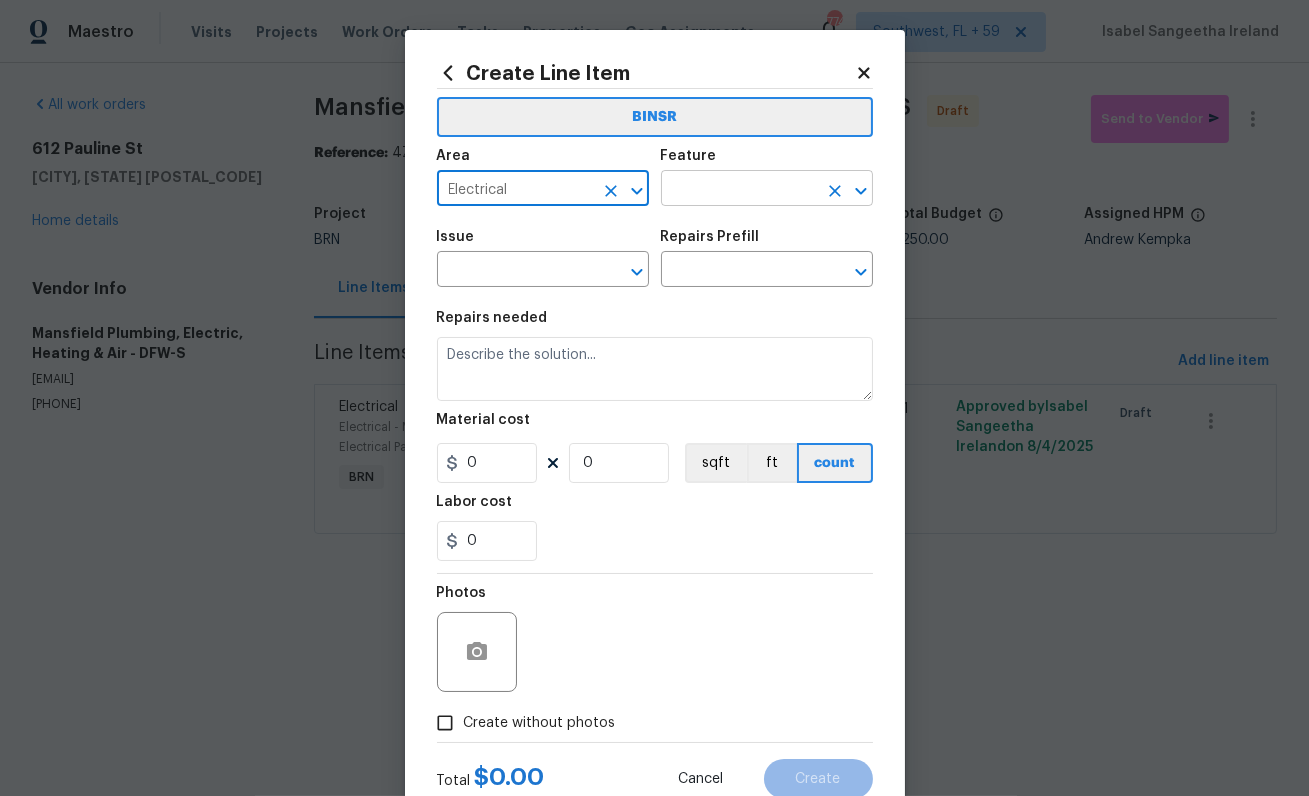 type on "Electrical" 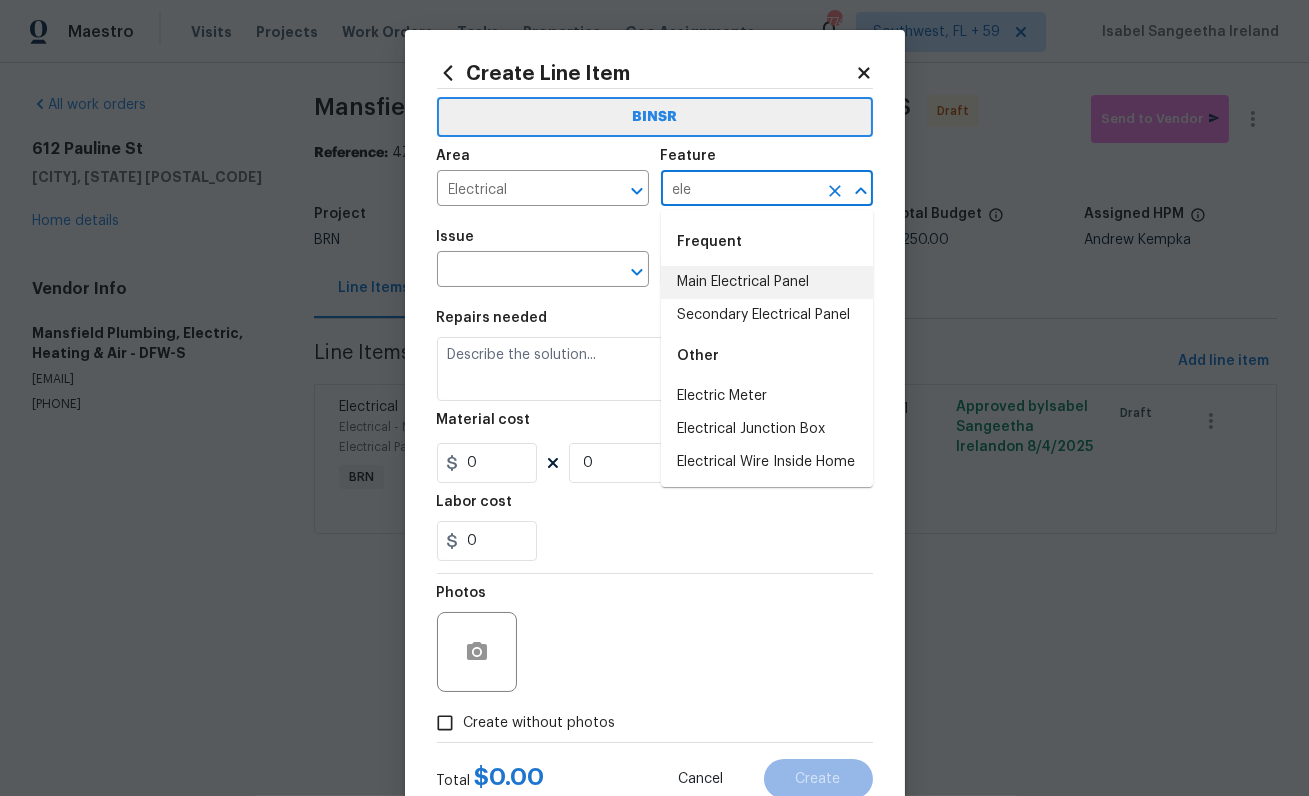 click on "Main Electrical Panel" at bounding box center (767, 282) 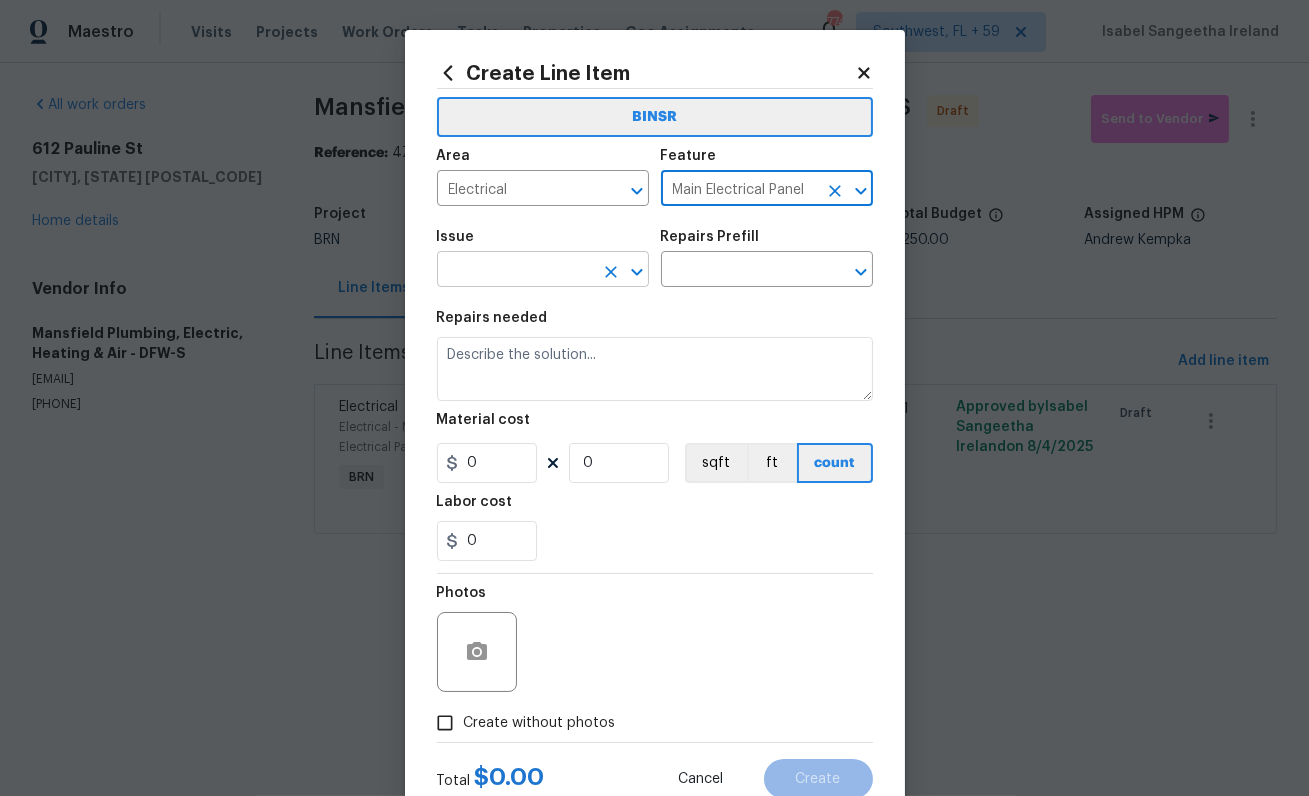 type on "Main Electrical Panel" 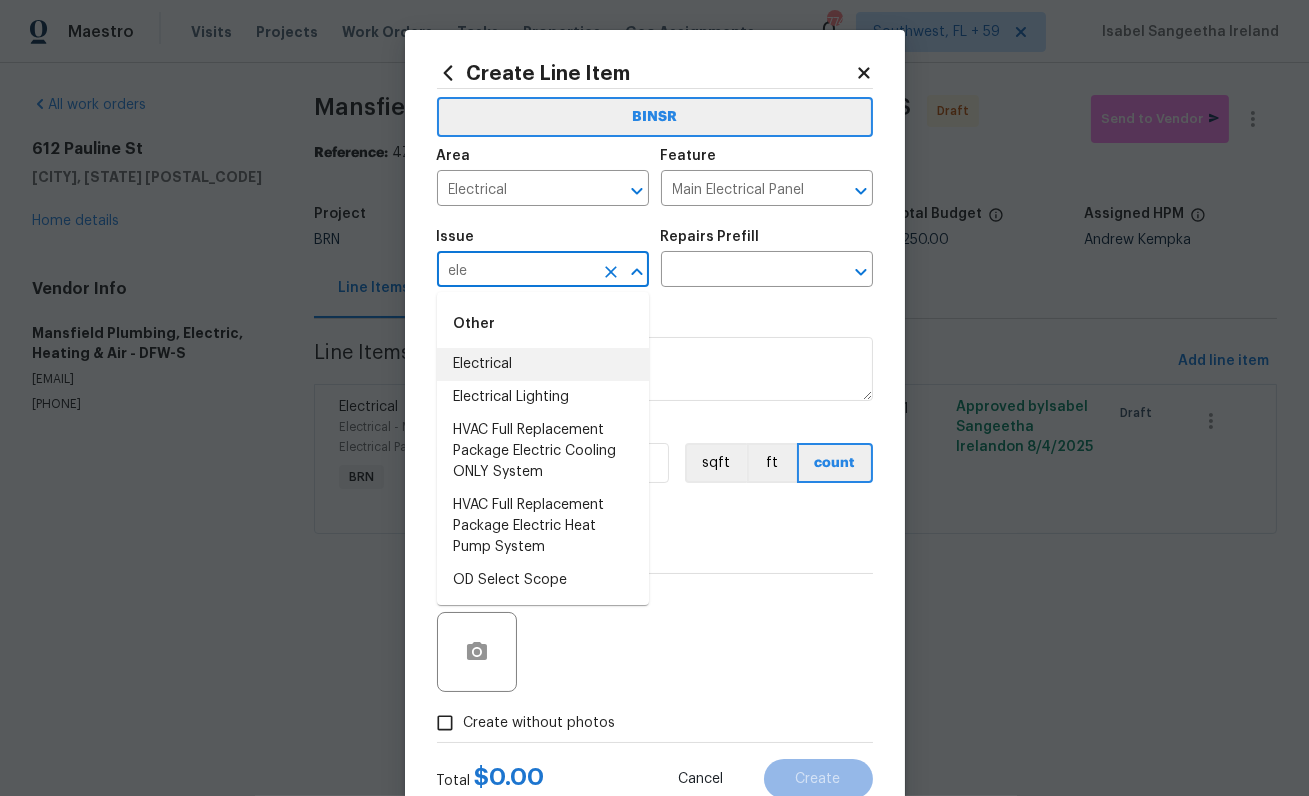 click on "Electrical" at bounding box center [543, 364] 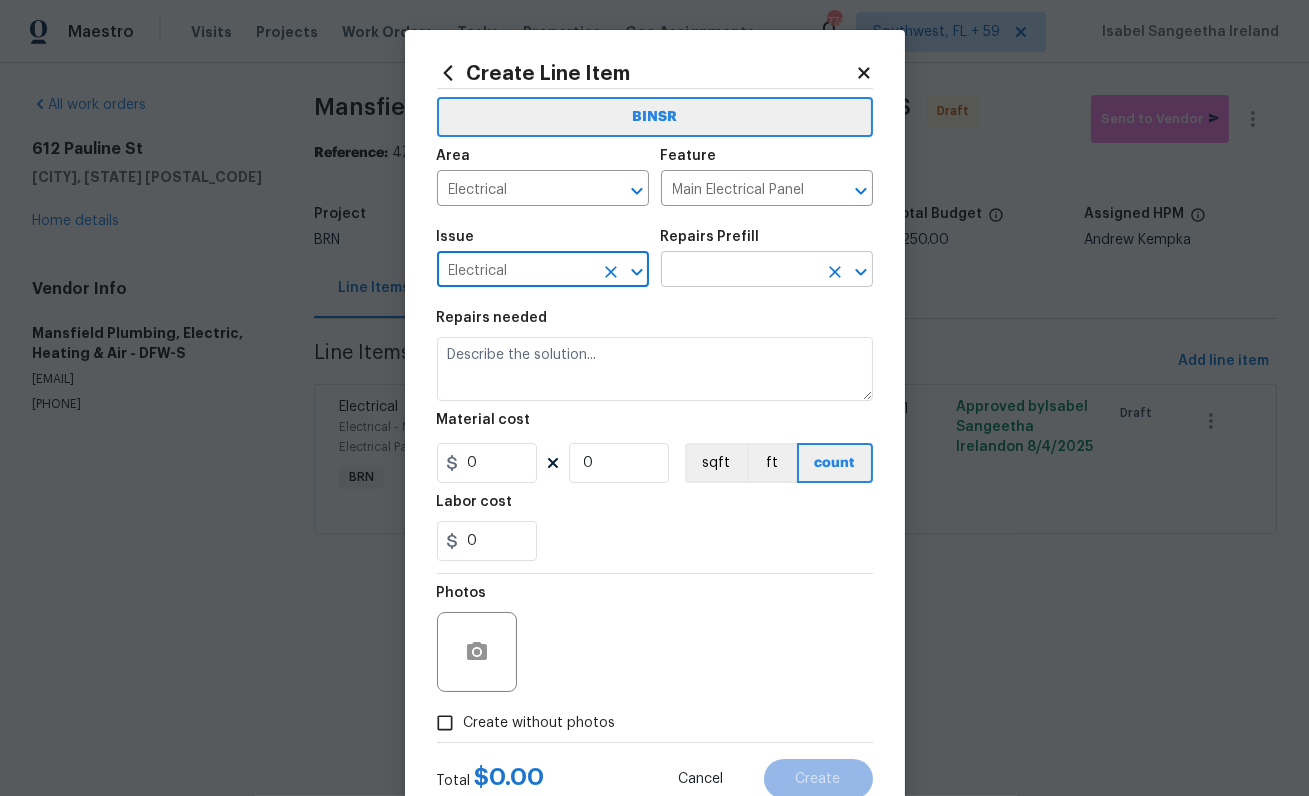 type on "Electrical" 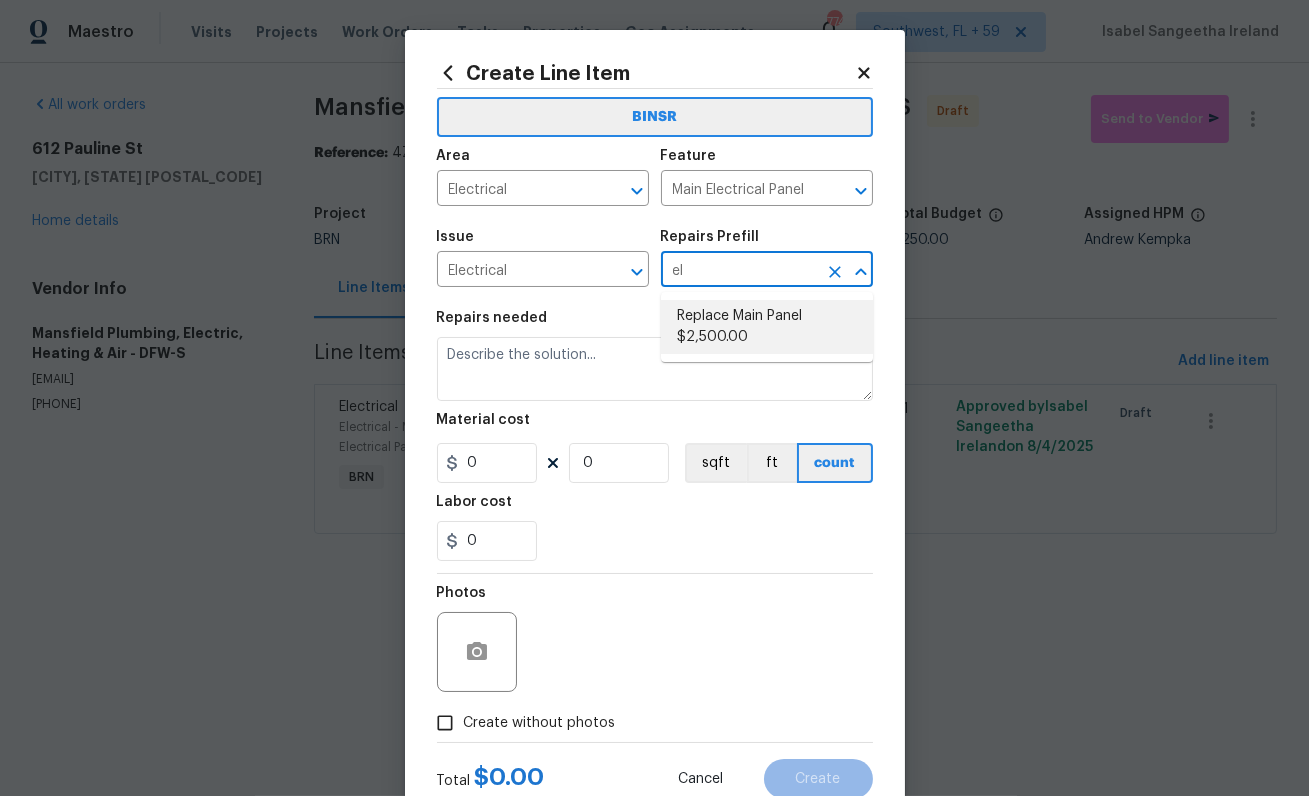 click on "Replace Main Panel $2,500.00" at bounding box center (767, 327) 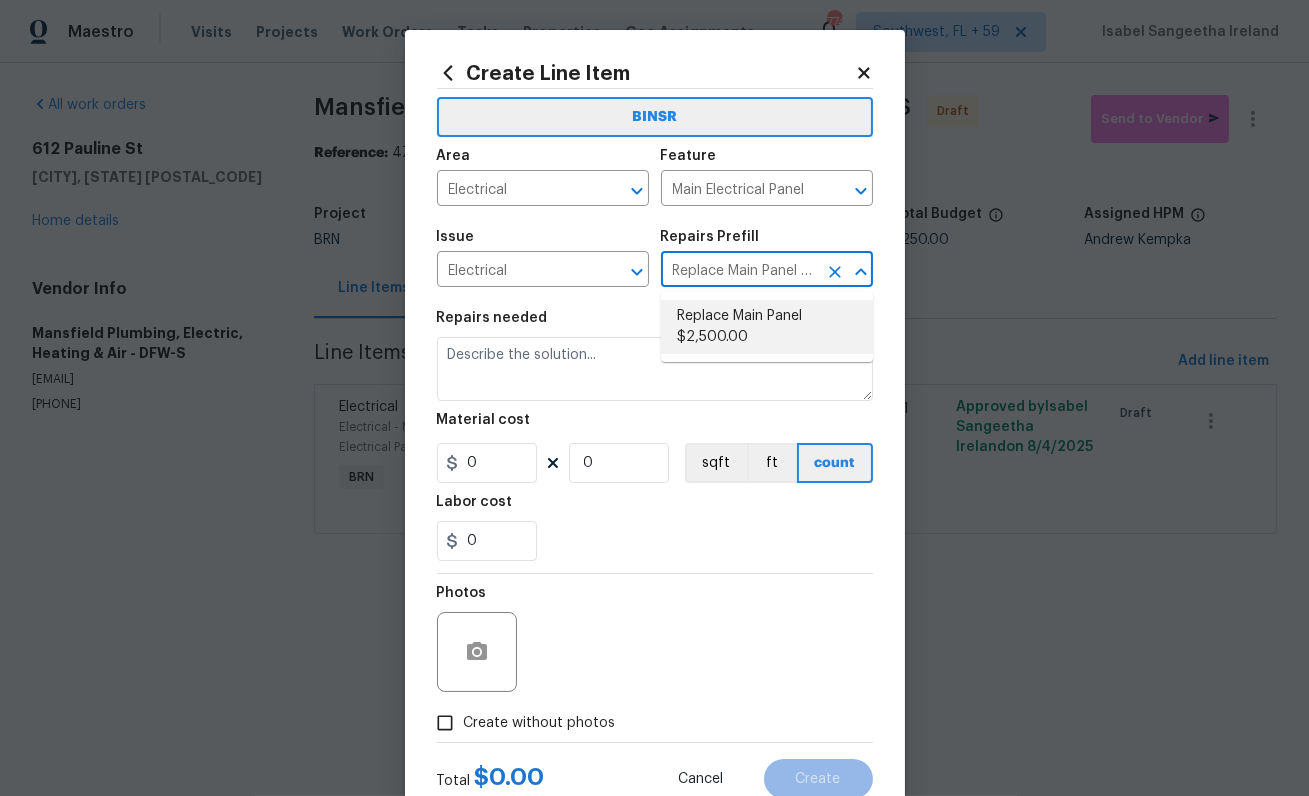 type on "Remove and replace outdated main panel with approved panel.  Includes obtaining proper permits." 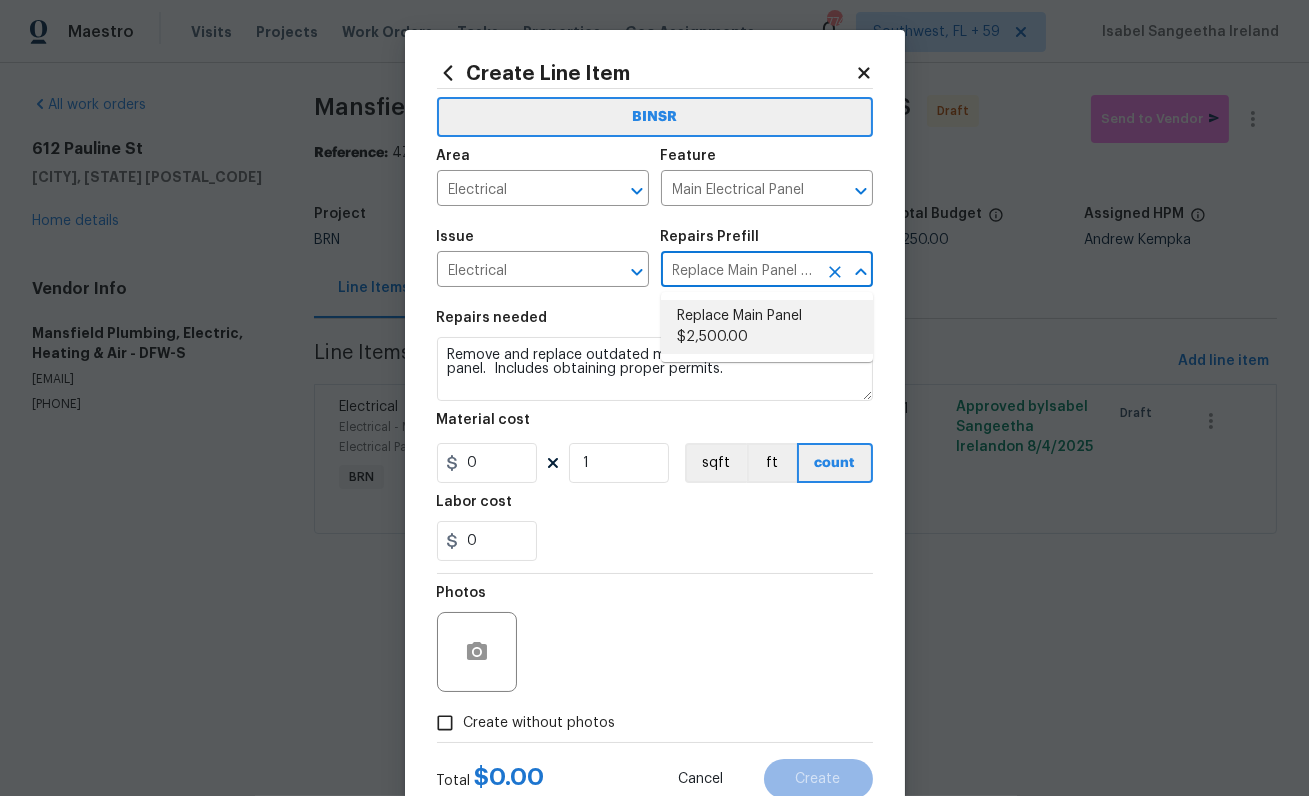 type on "2500" 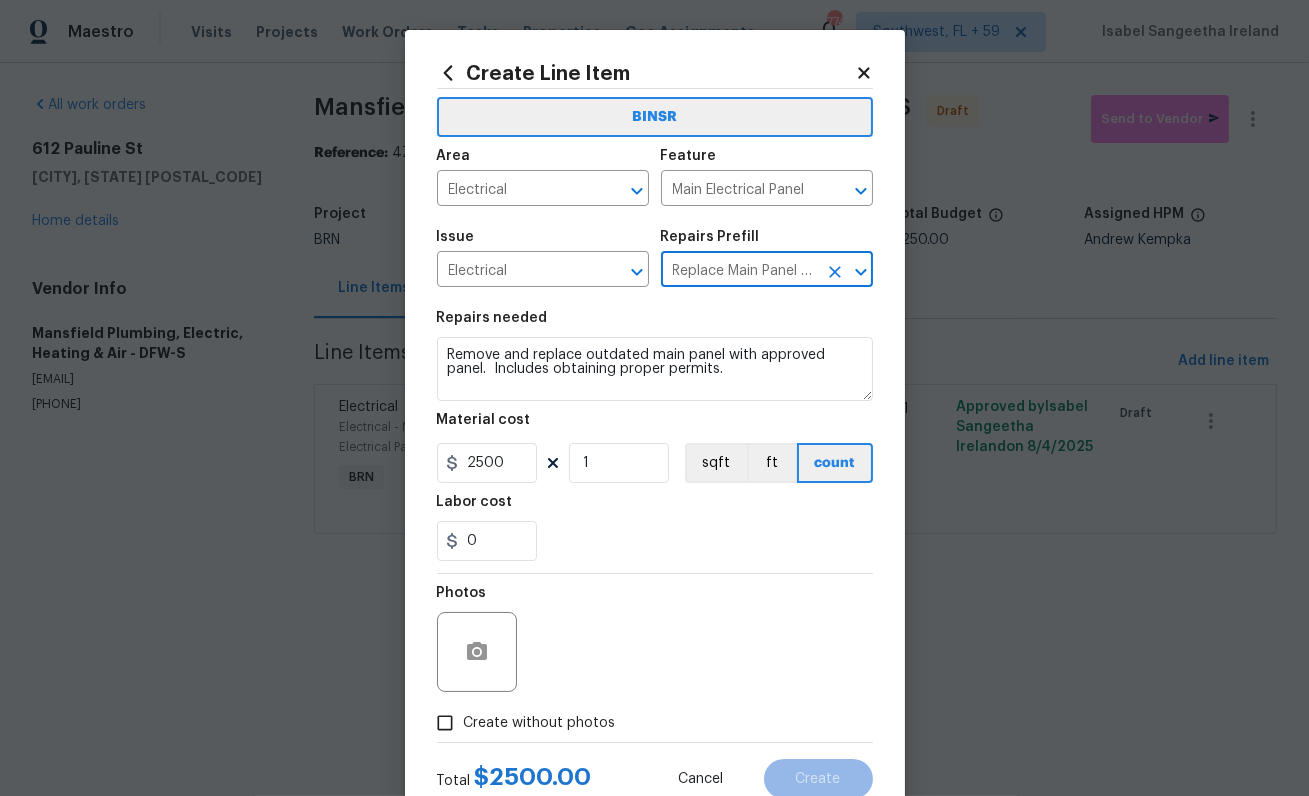 type on "Replace Main Panel $2,500.00" 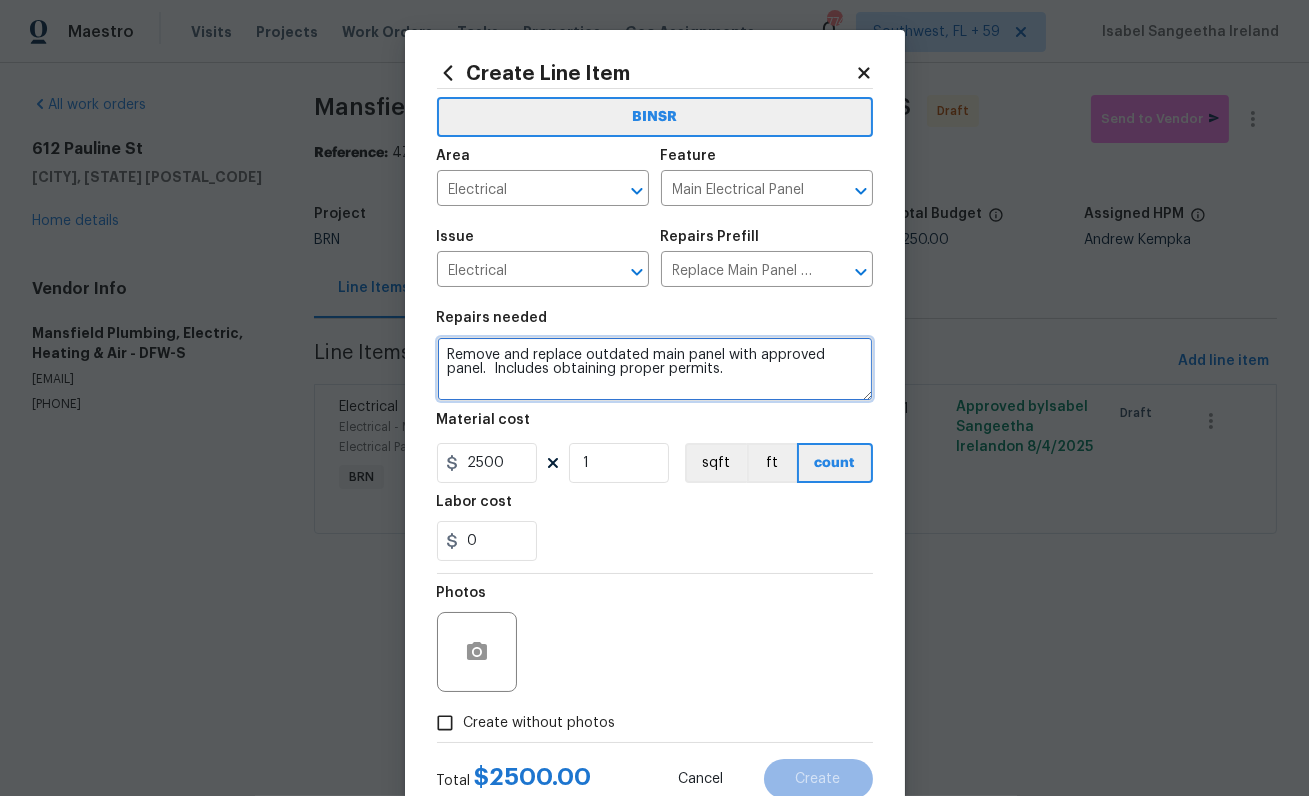click on "Remove and replace outdated main panel with approved panel.  Includes obtaining proper permits." at bounding box center (655, 369) 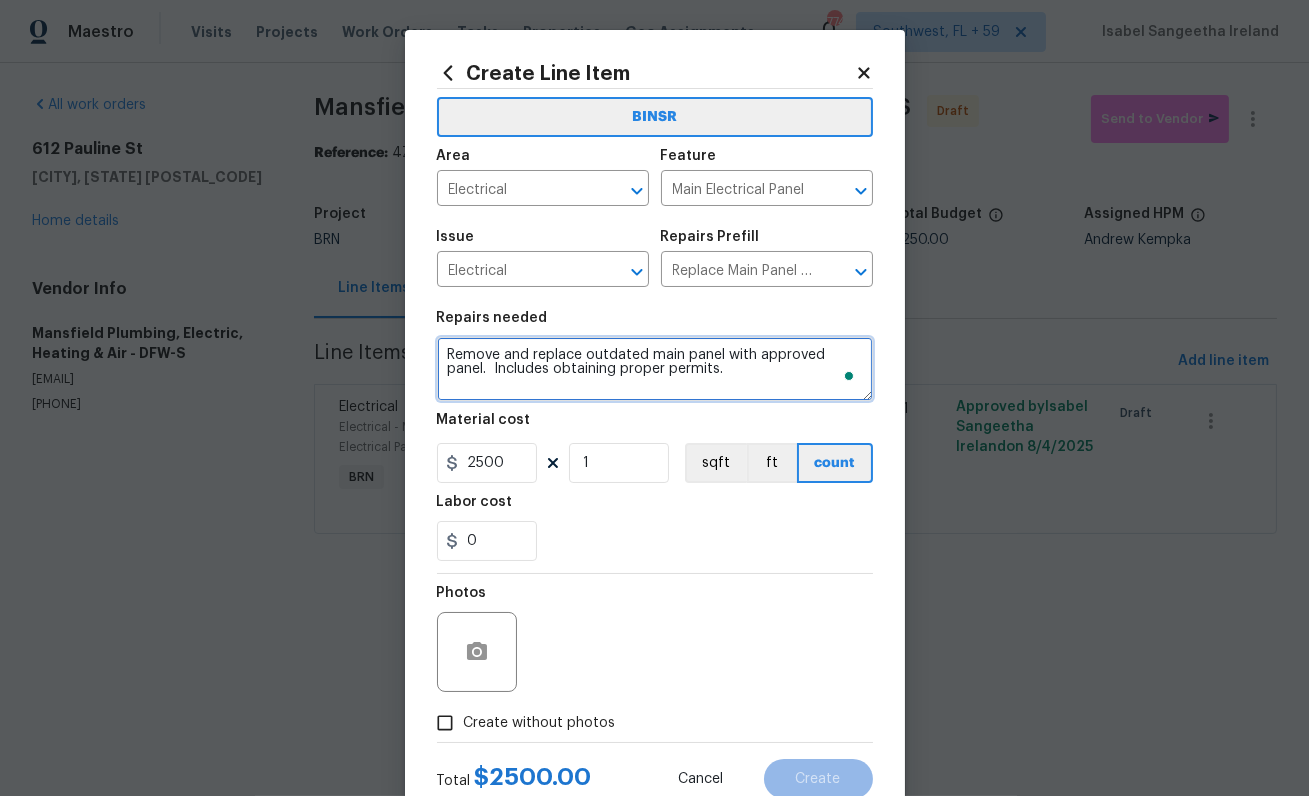paste on "Seller to replace the electrical panel with one of equal amperage and breakers. Obtain and close all necessary permits." 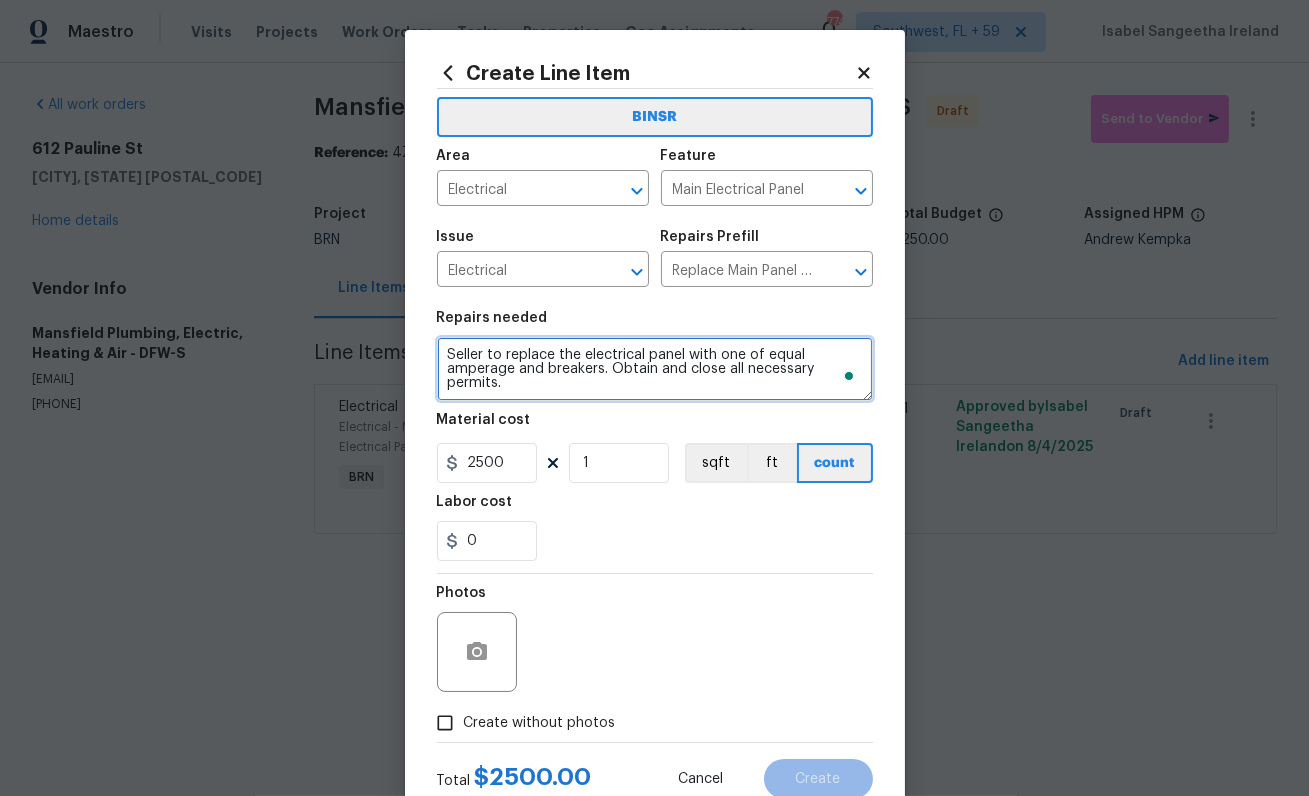 scroll, scrollTop: 4, scrollLeft: 0, axis: vertical 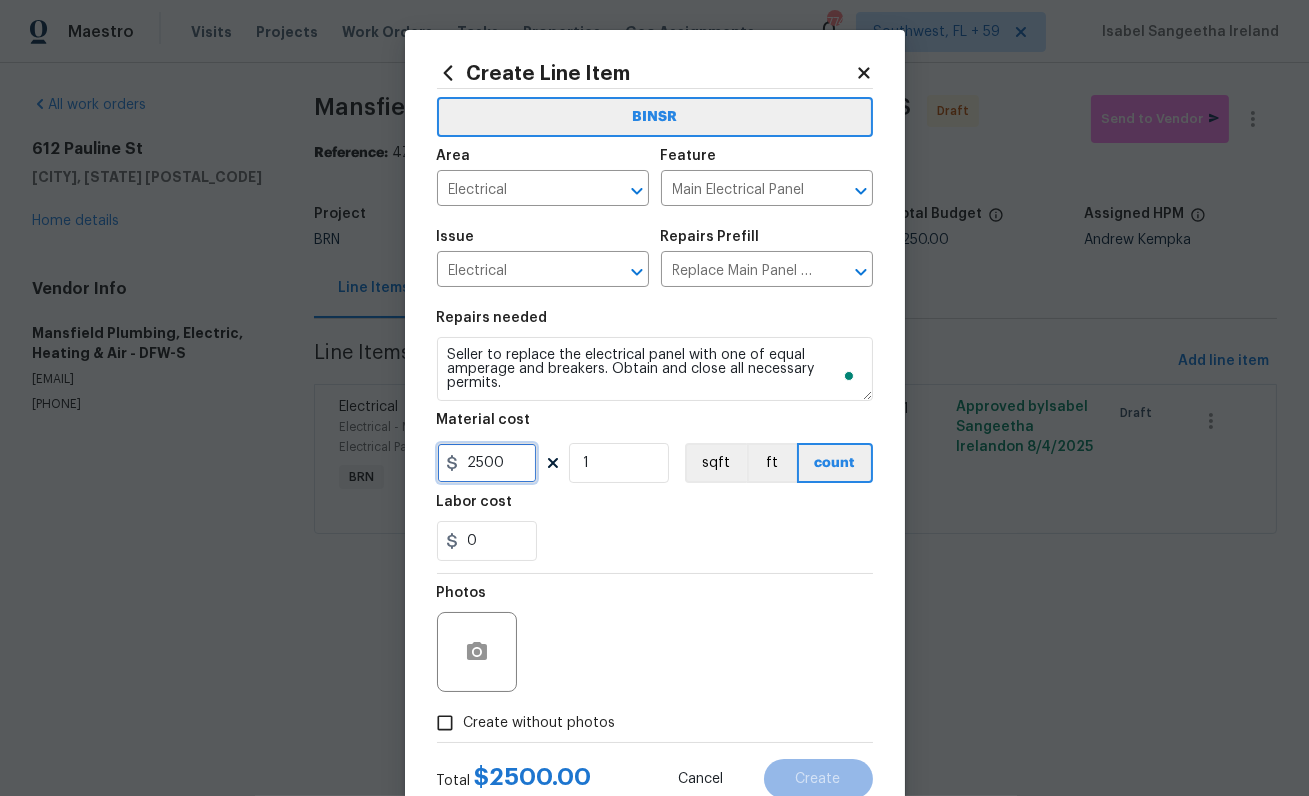 click on "2500" at bounding box center (487, 463) 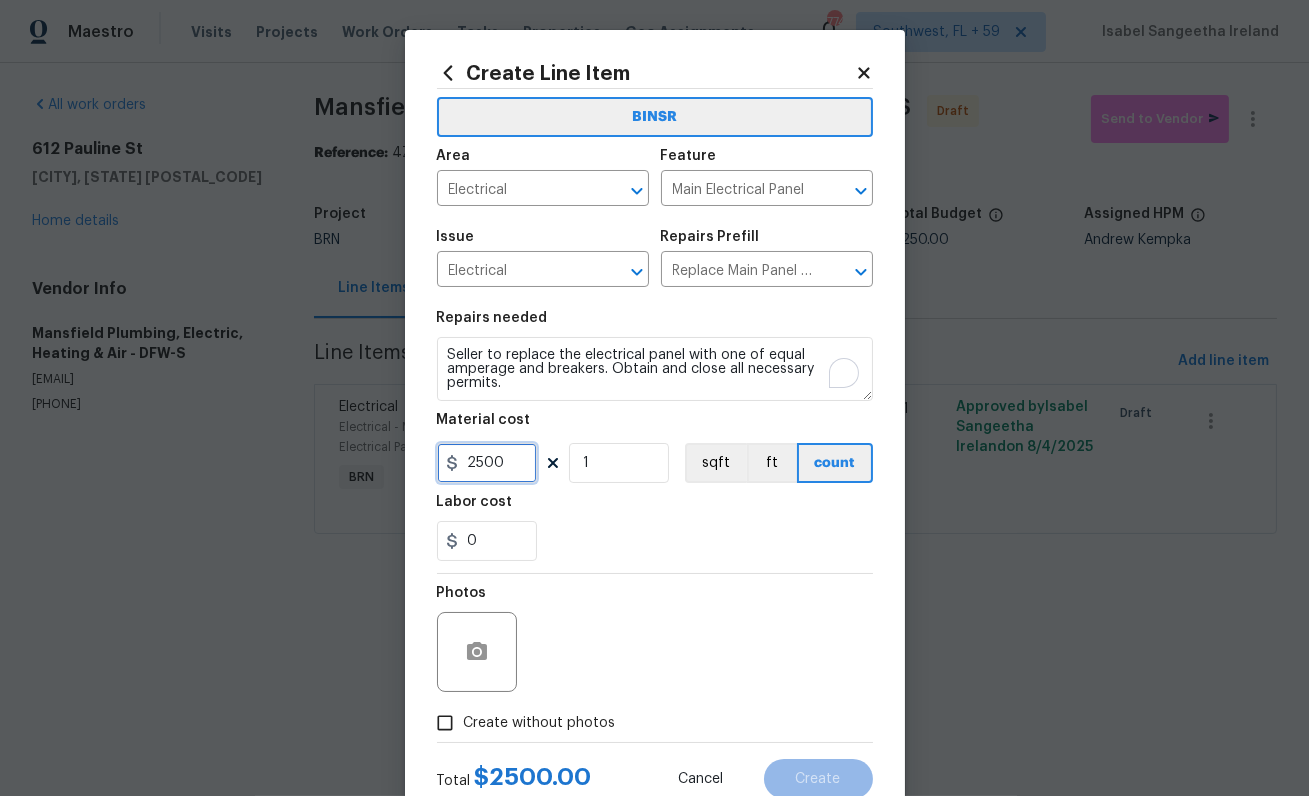 click on "2500" at bounding box center [487, 463] 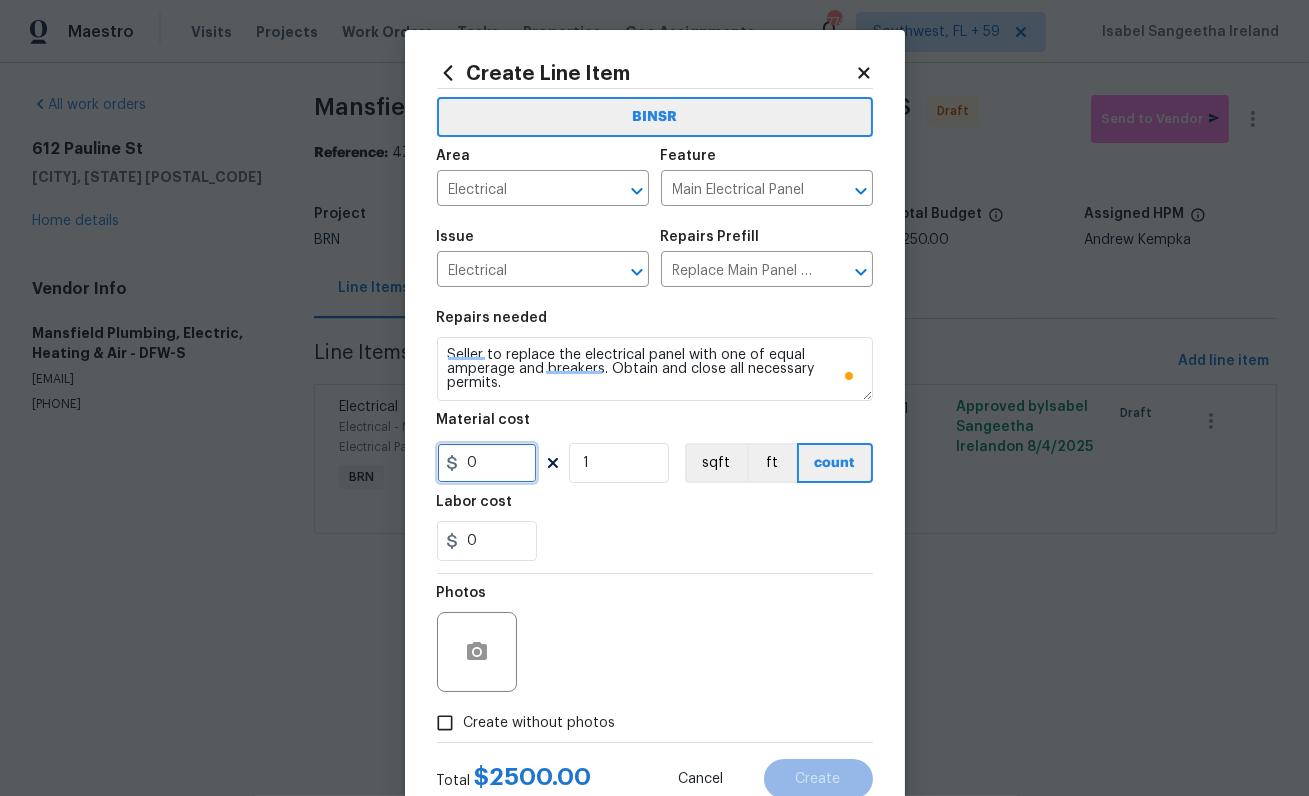 type on "0" 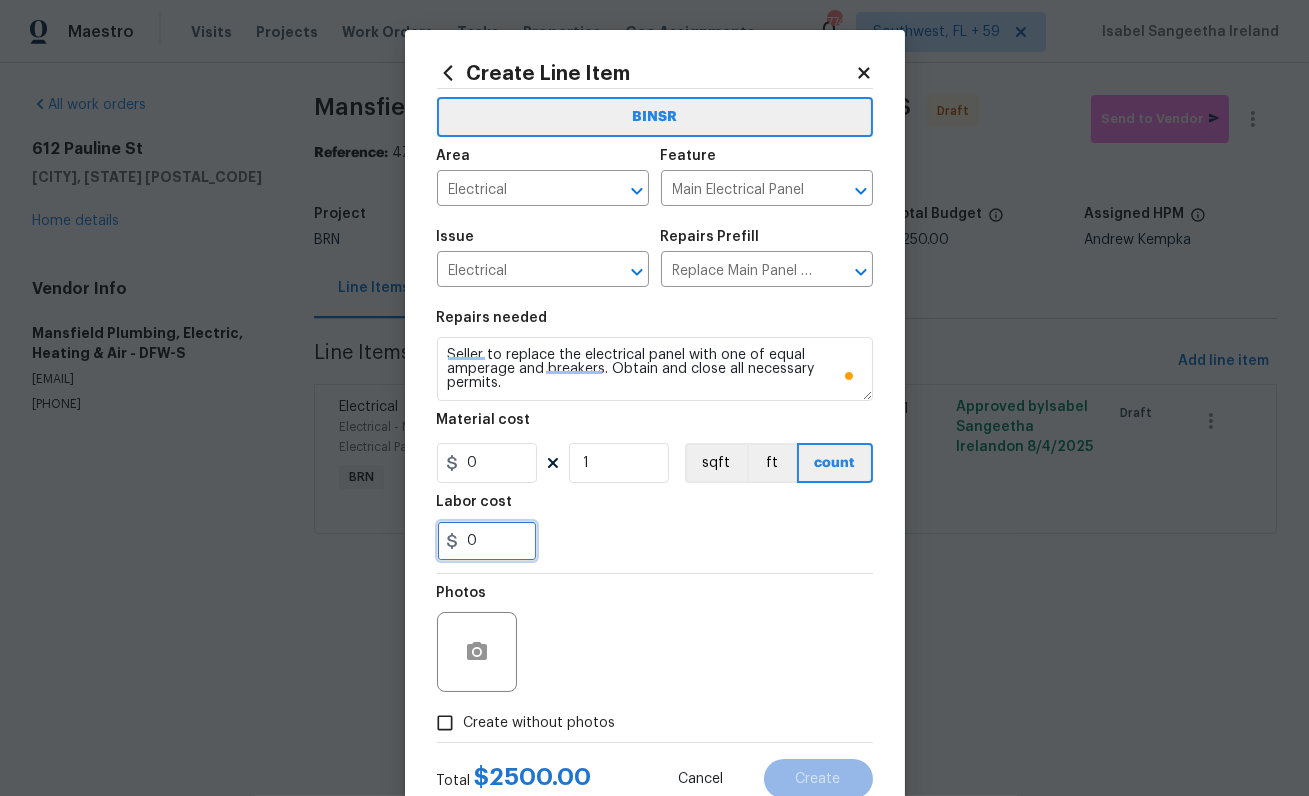 click on "0" at bounding box center [487, 541] 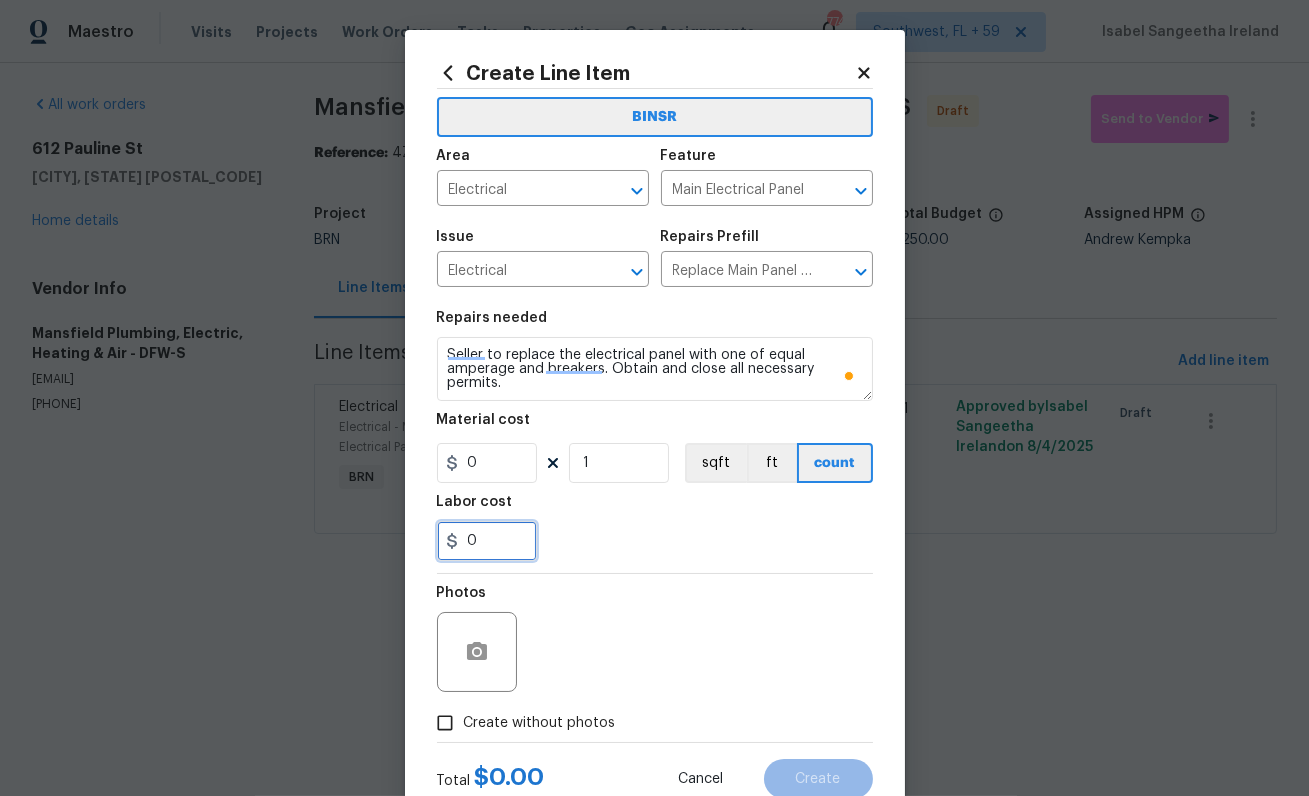 scroll, scrollTop: 4, scrollLeft: 0, axis: vertical 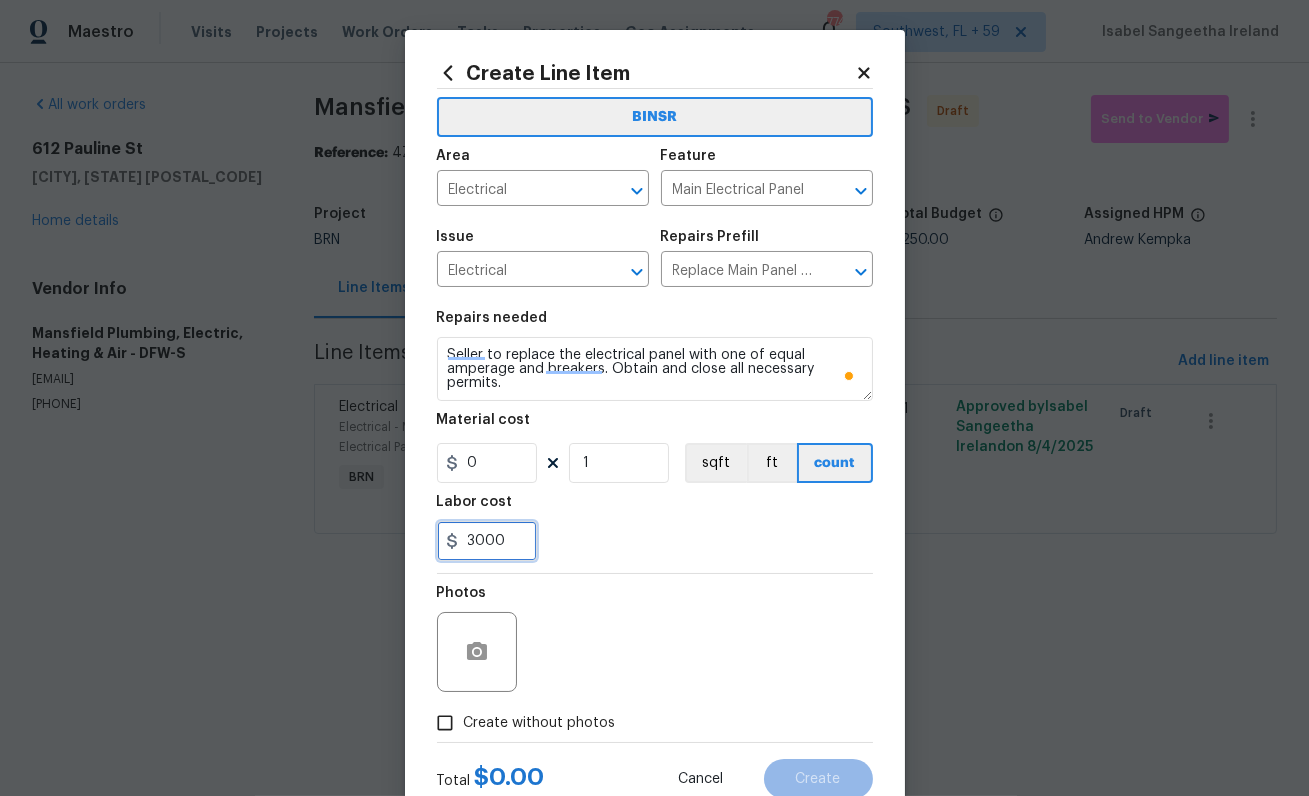 type on "3000" 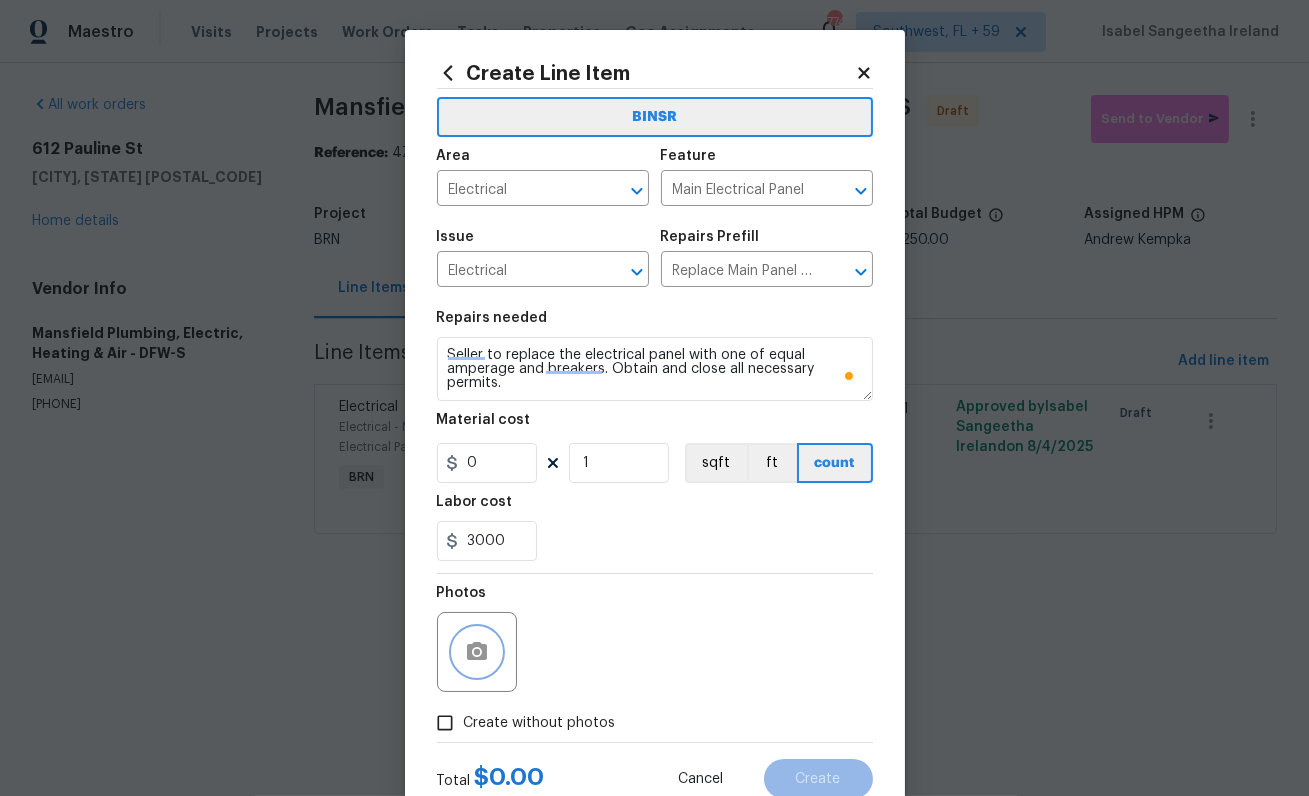click 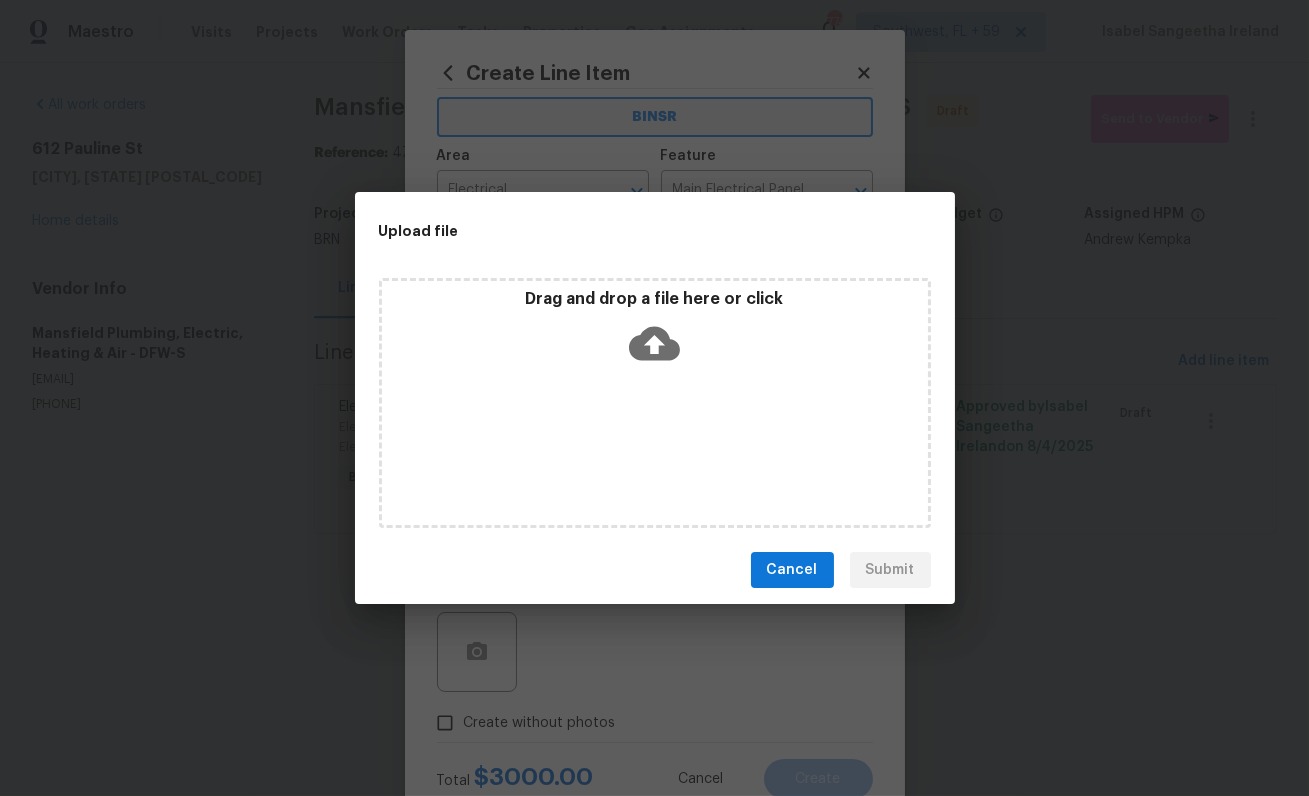 click 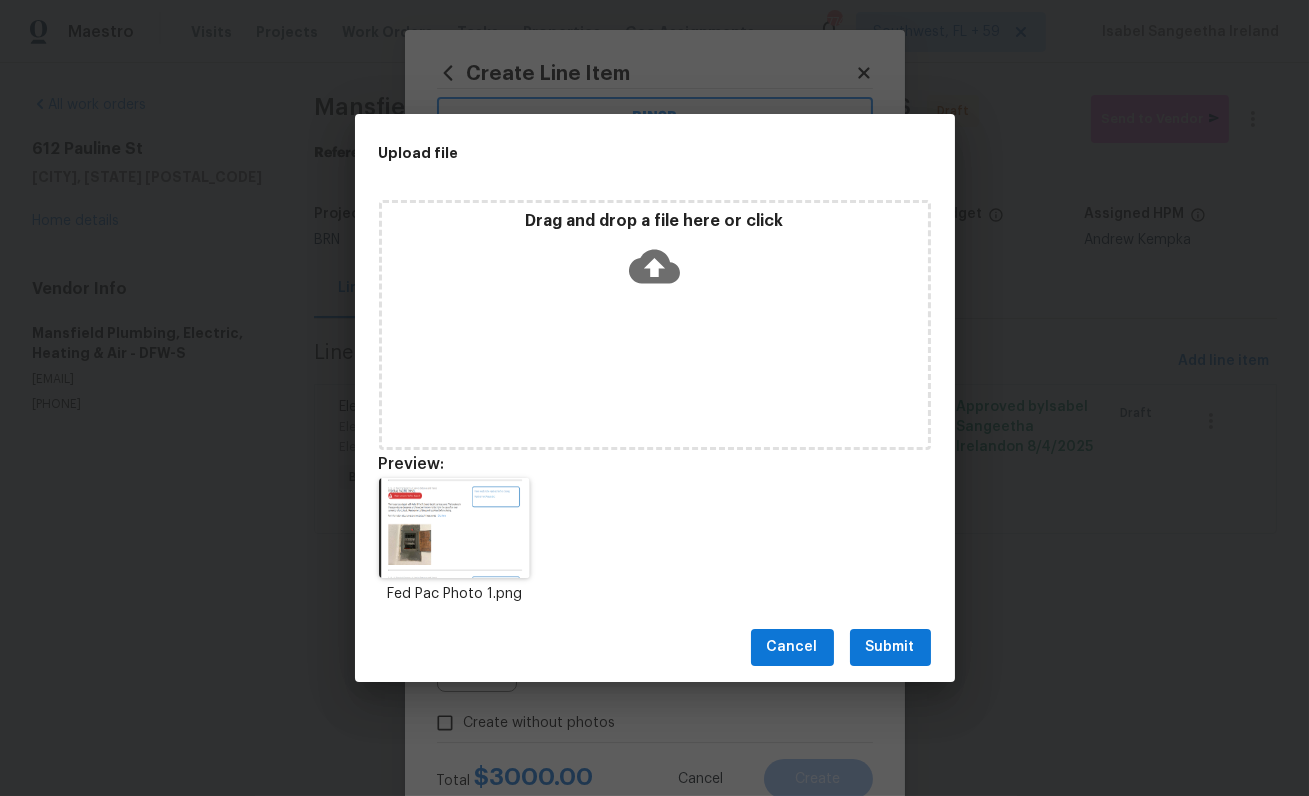 click on "Submit" at bounding box center [890, 647] 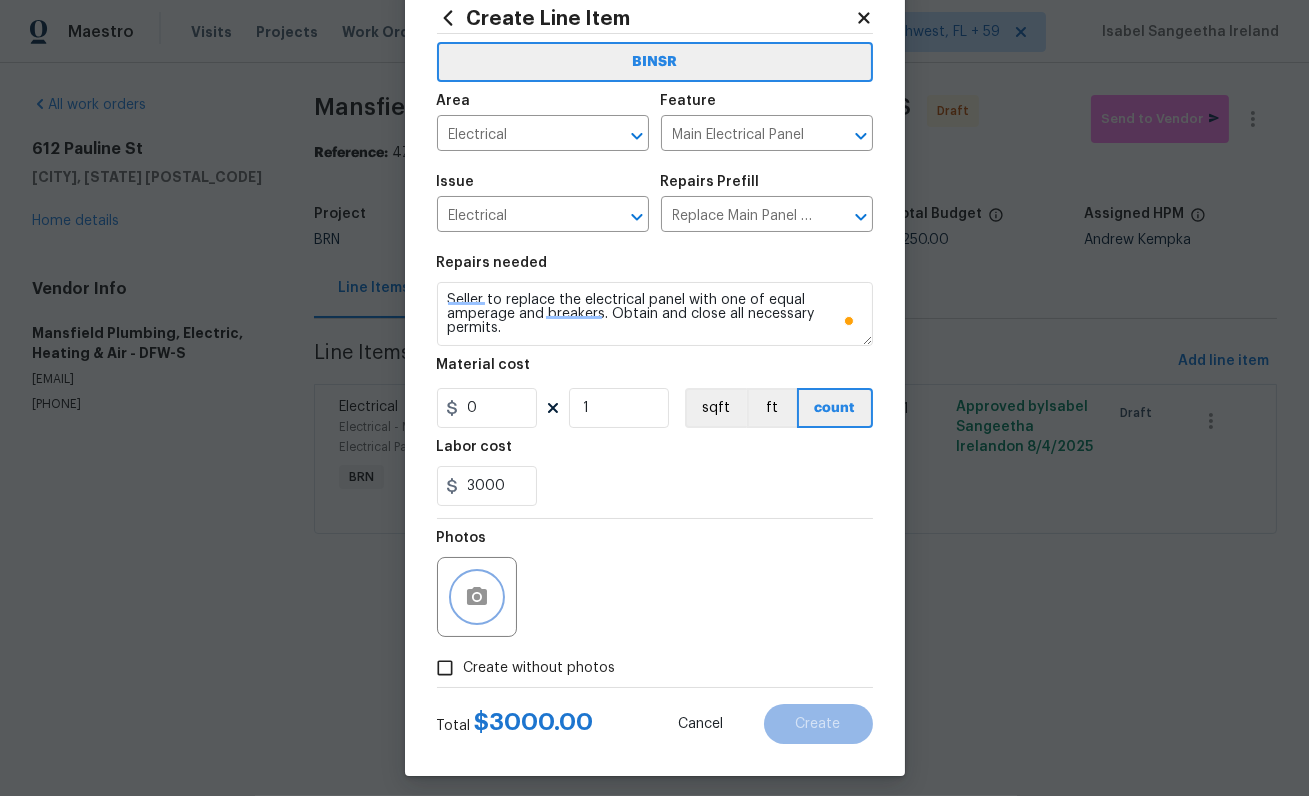 scroll, scrollTop: 65, scrollLeft: 0, axis: vertical 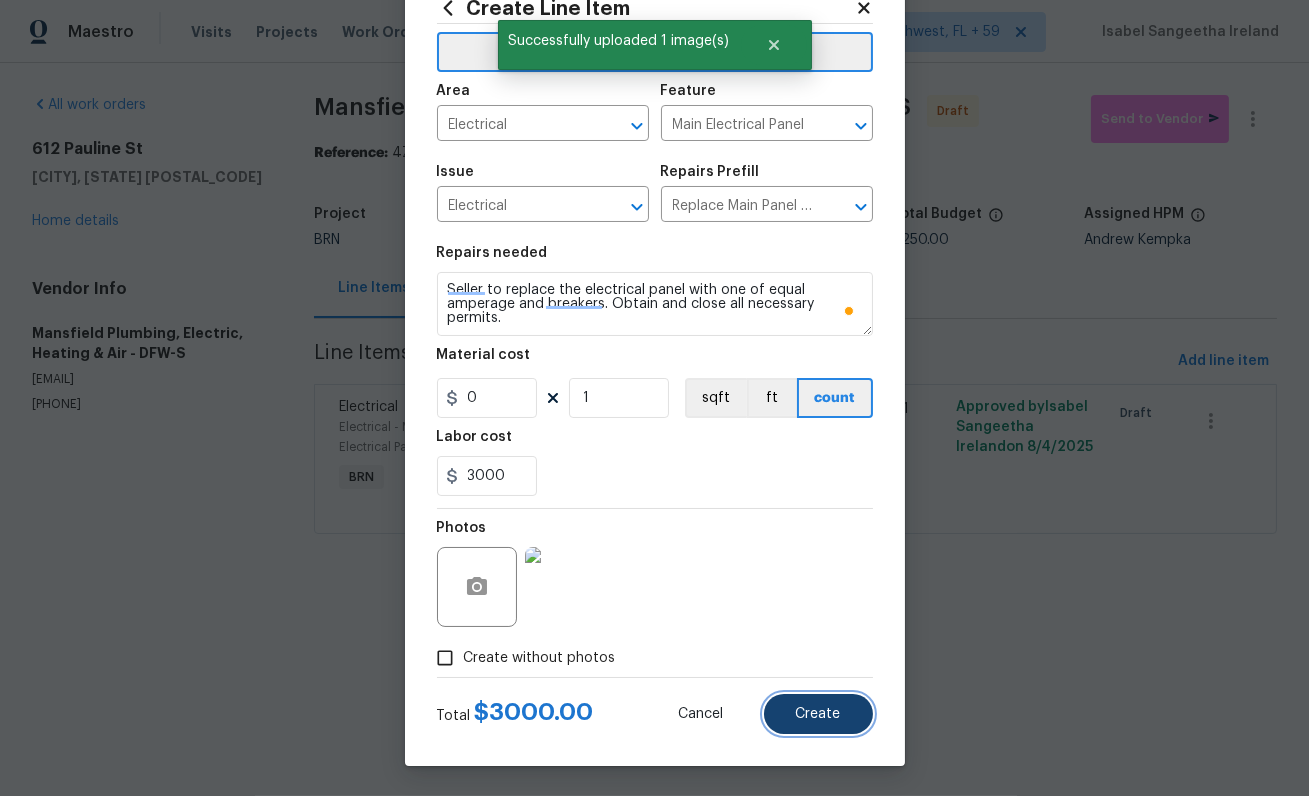 click on "Create" at bounding box center (818, 714) 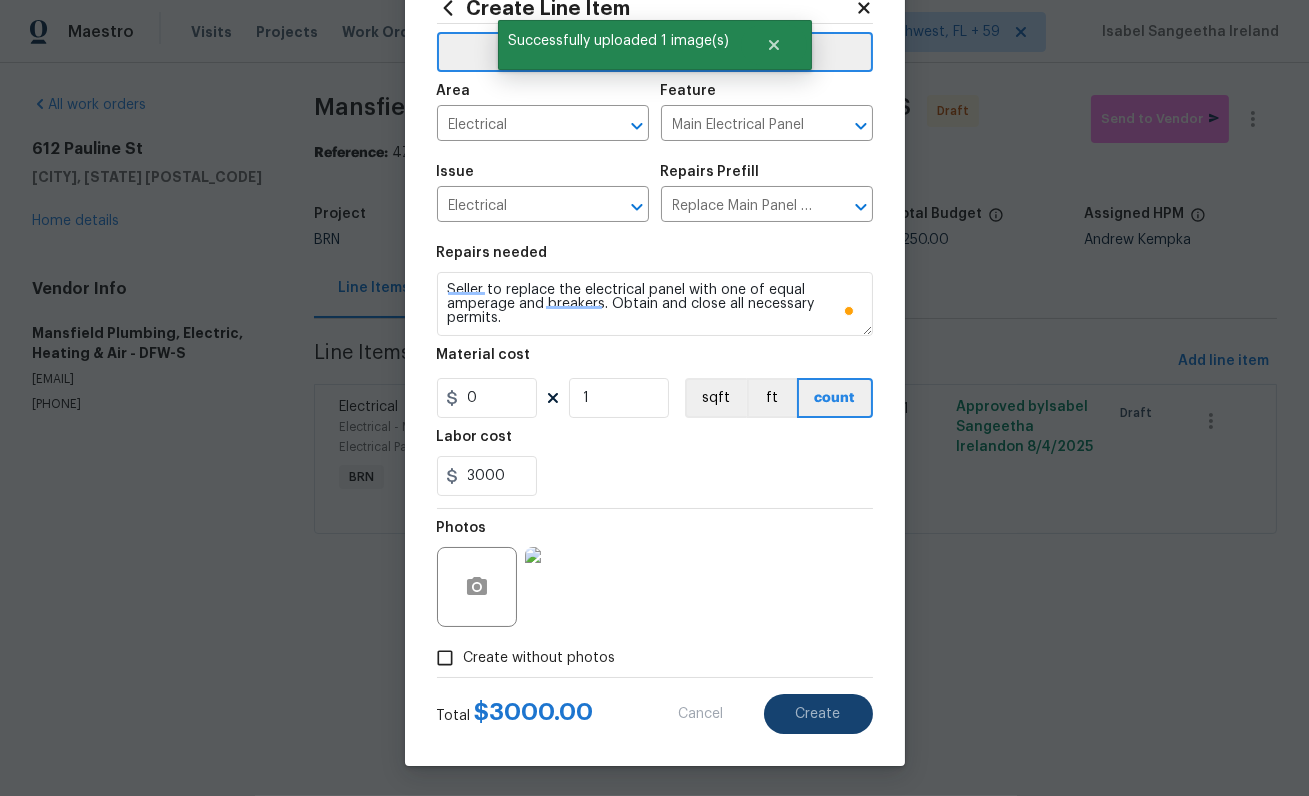type 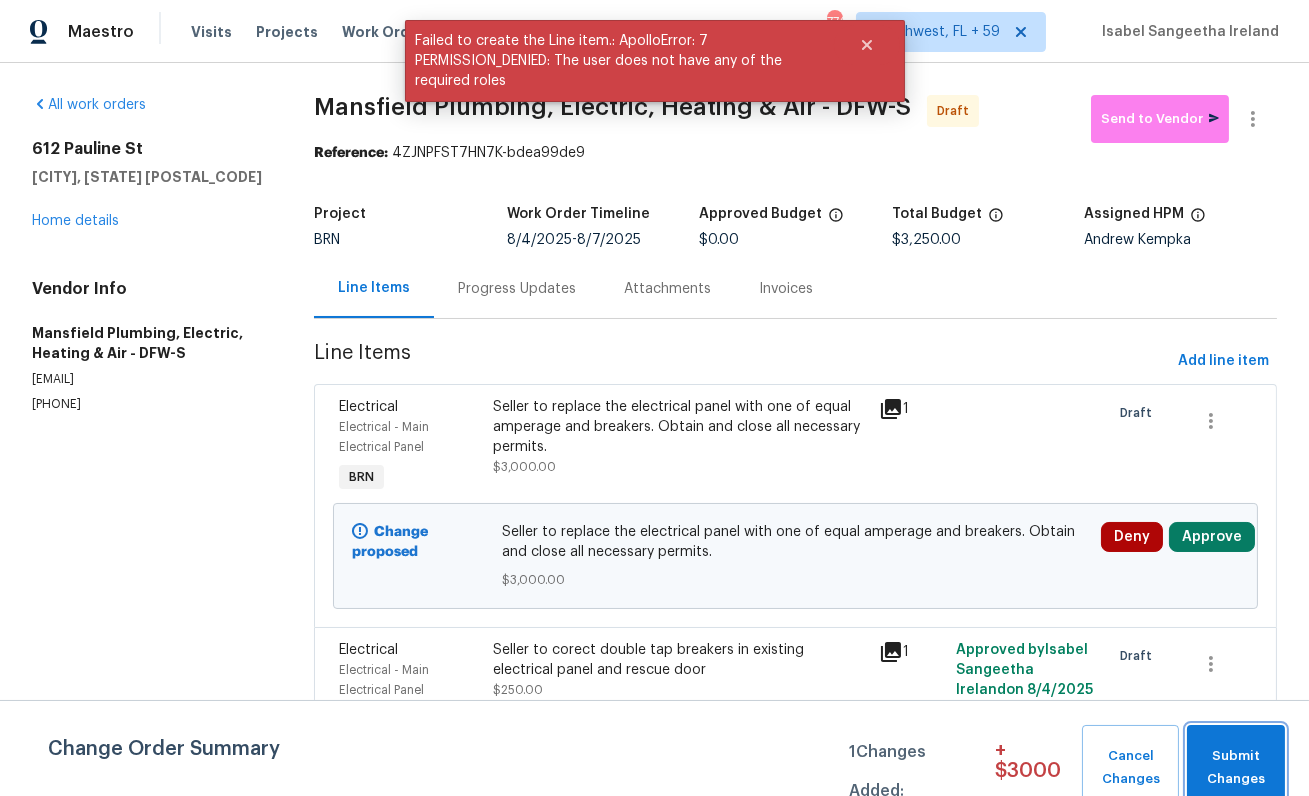 click on "Submit Changes" at bounding box center (1236, 768) 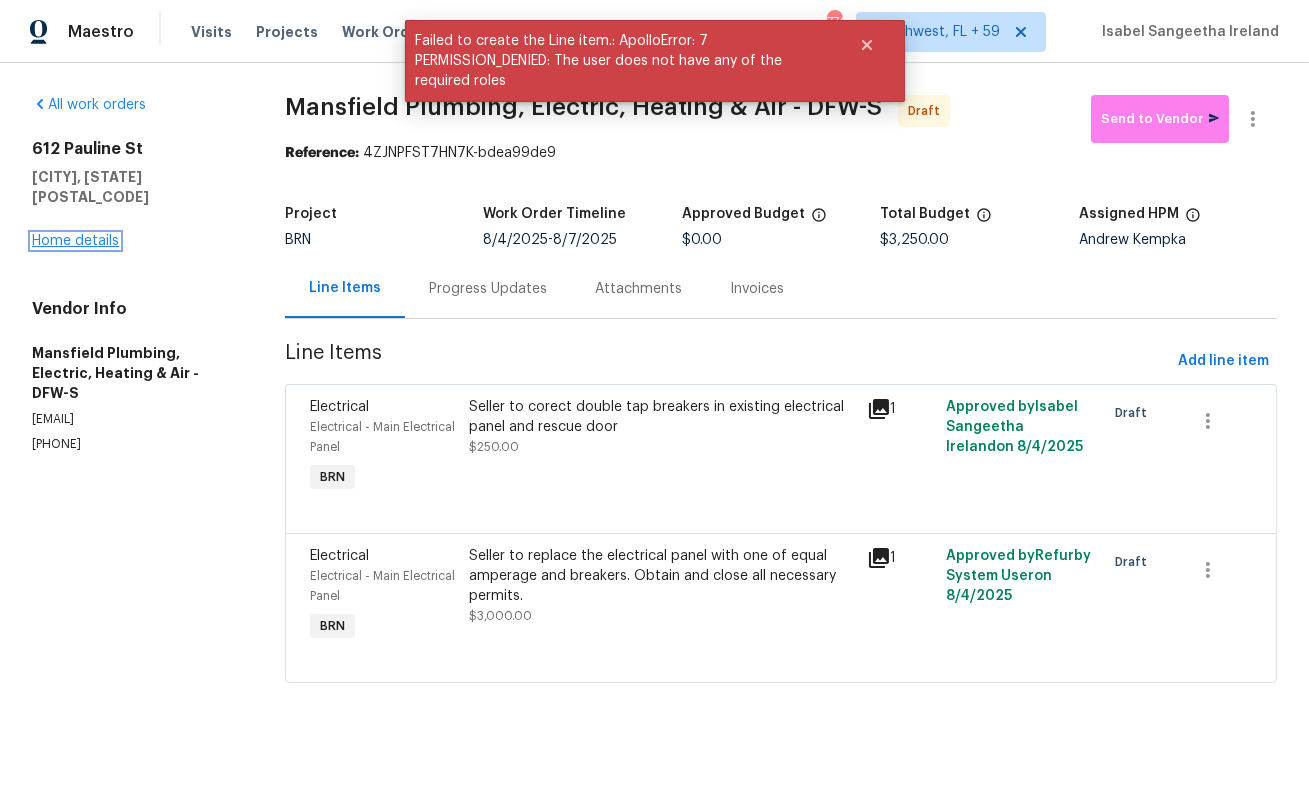 click on "Home details" at bounding box center [75, 241] 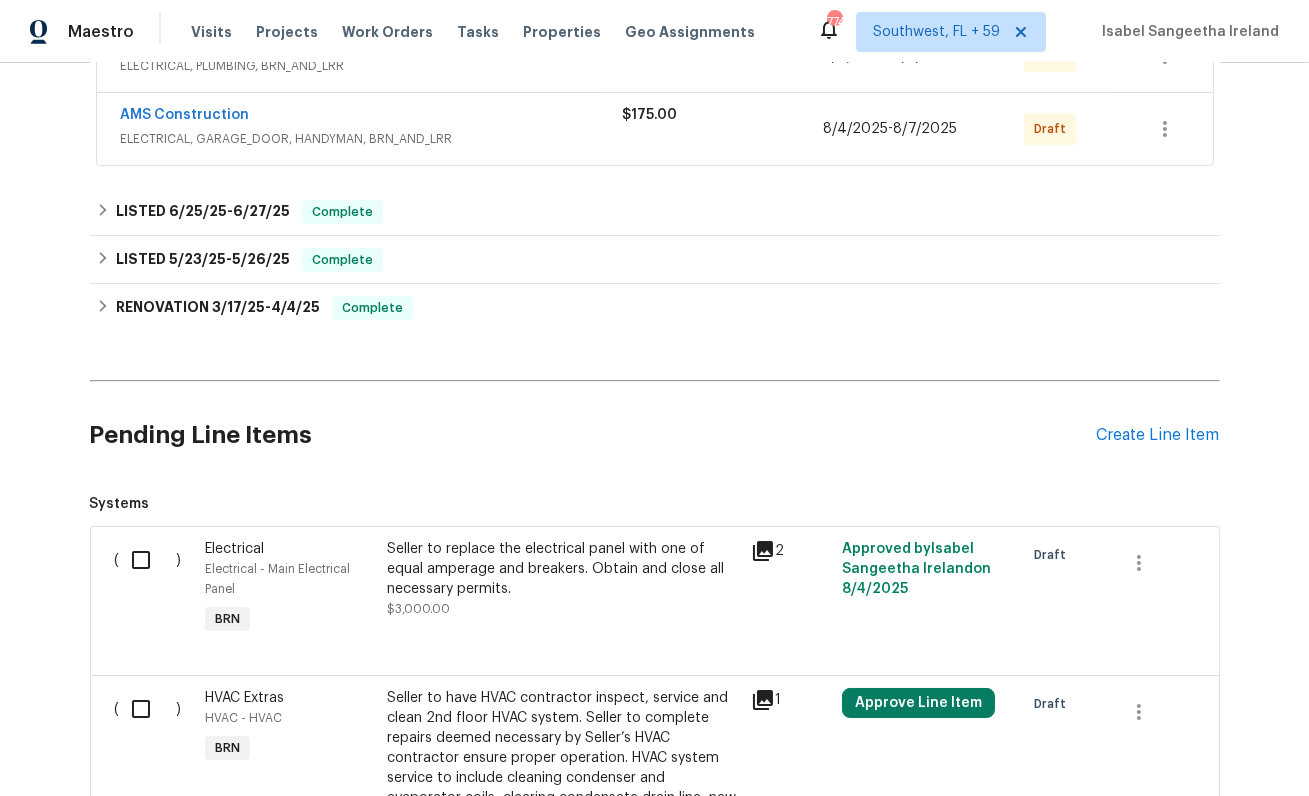 scroll, scrollTop: 664, scrollLeft: 0, axis: vertical 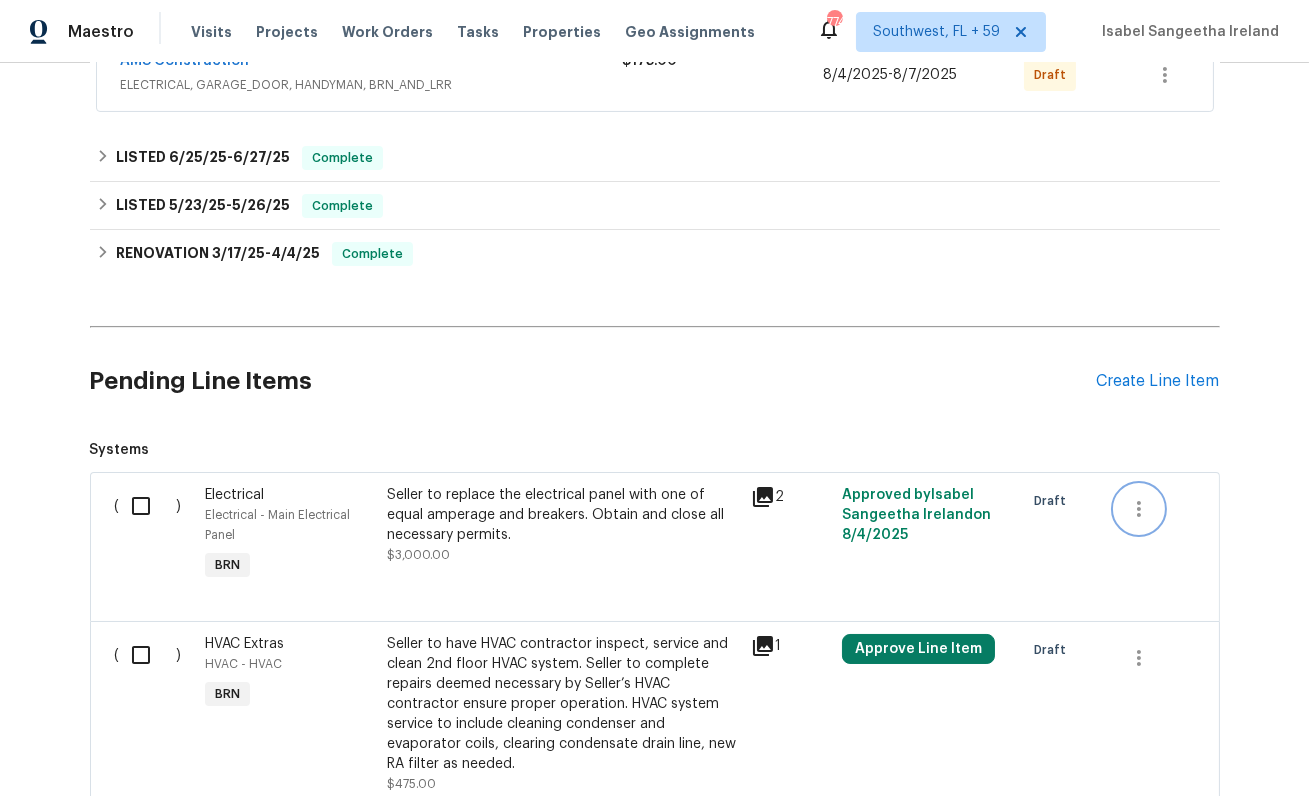 click at bounding box center [1139, 509] 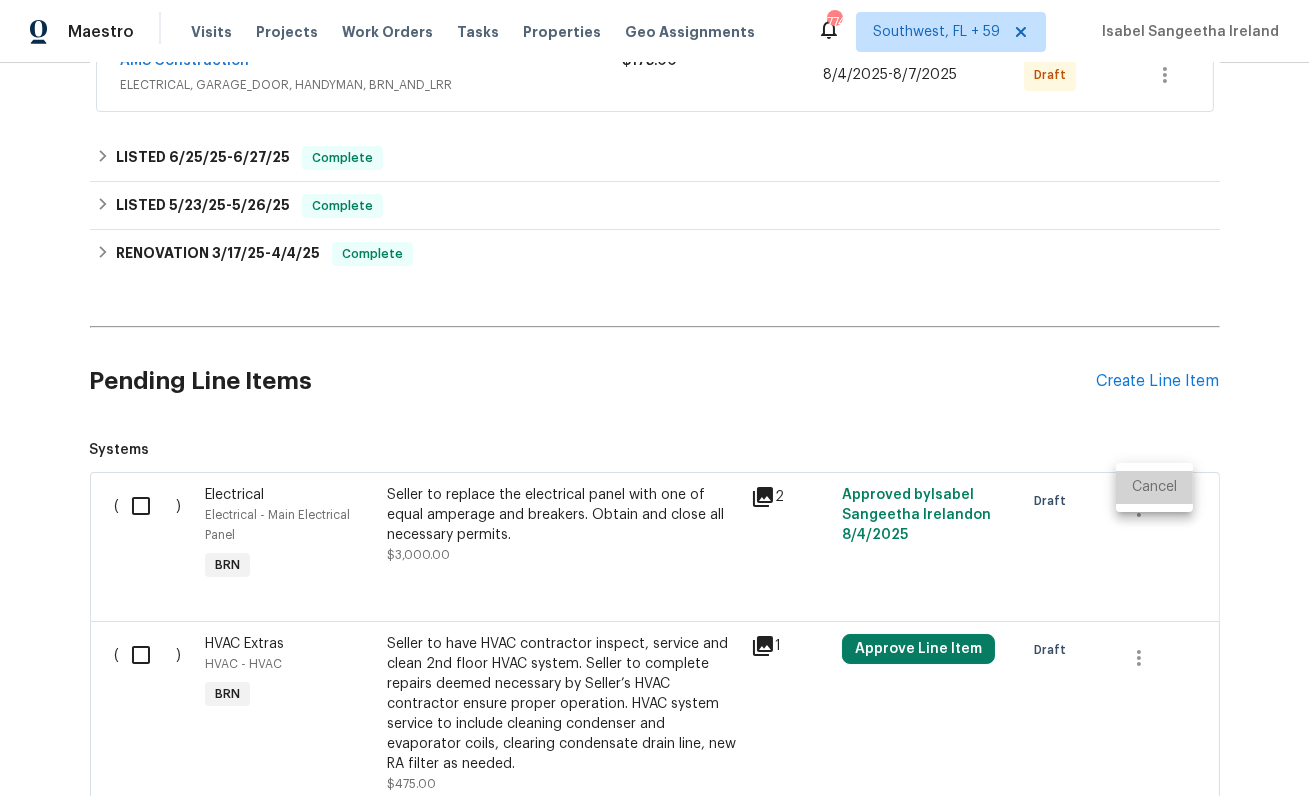 click on "Cancel" at bounding box center (1154, 487) 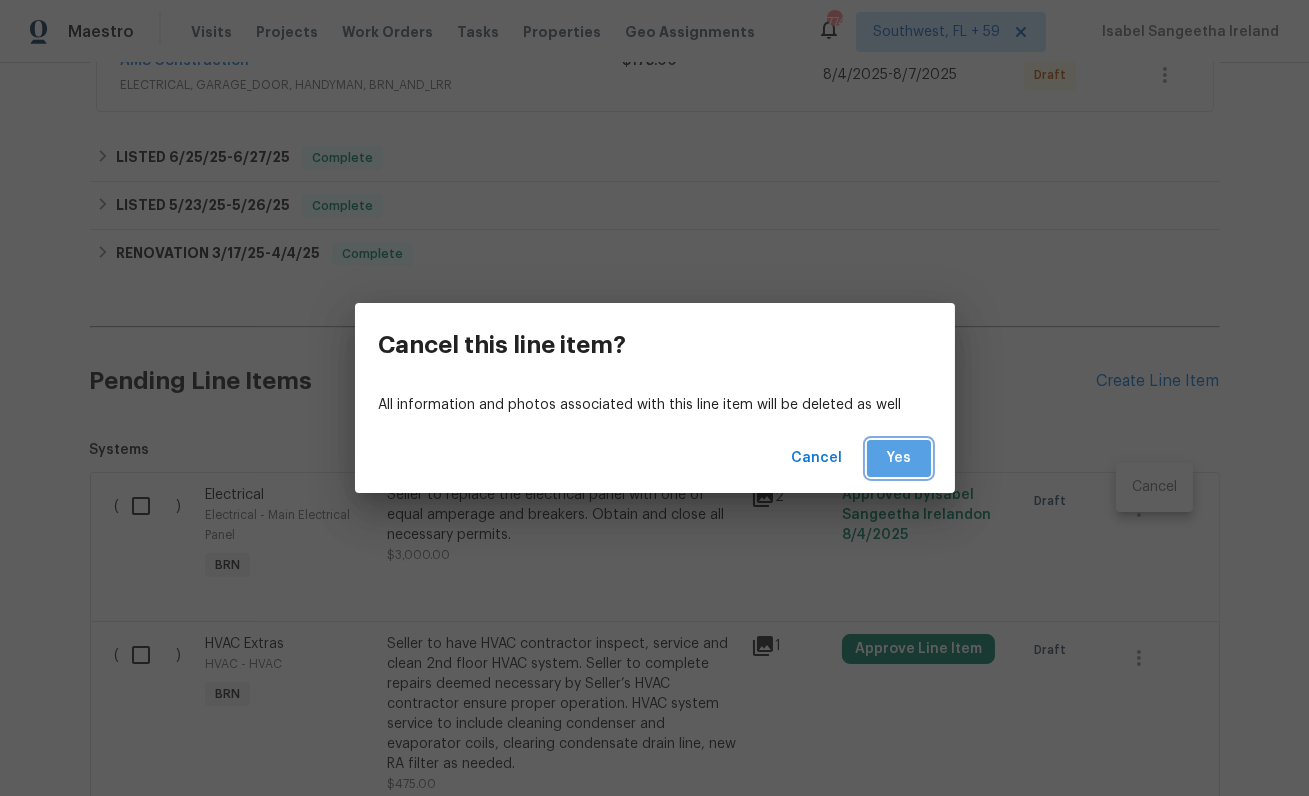 click on "Yes" at bounding box center [899, 458] 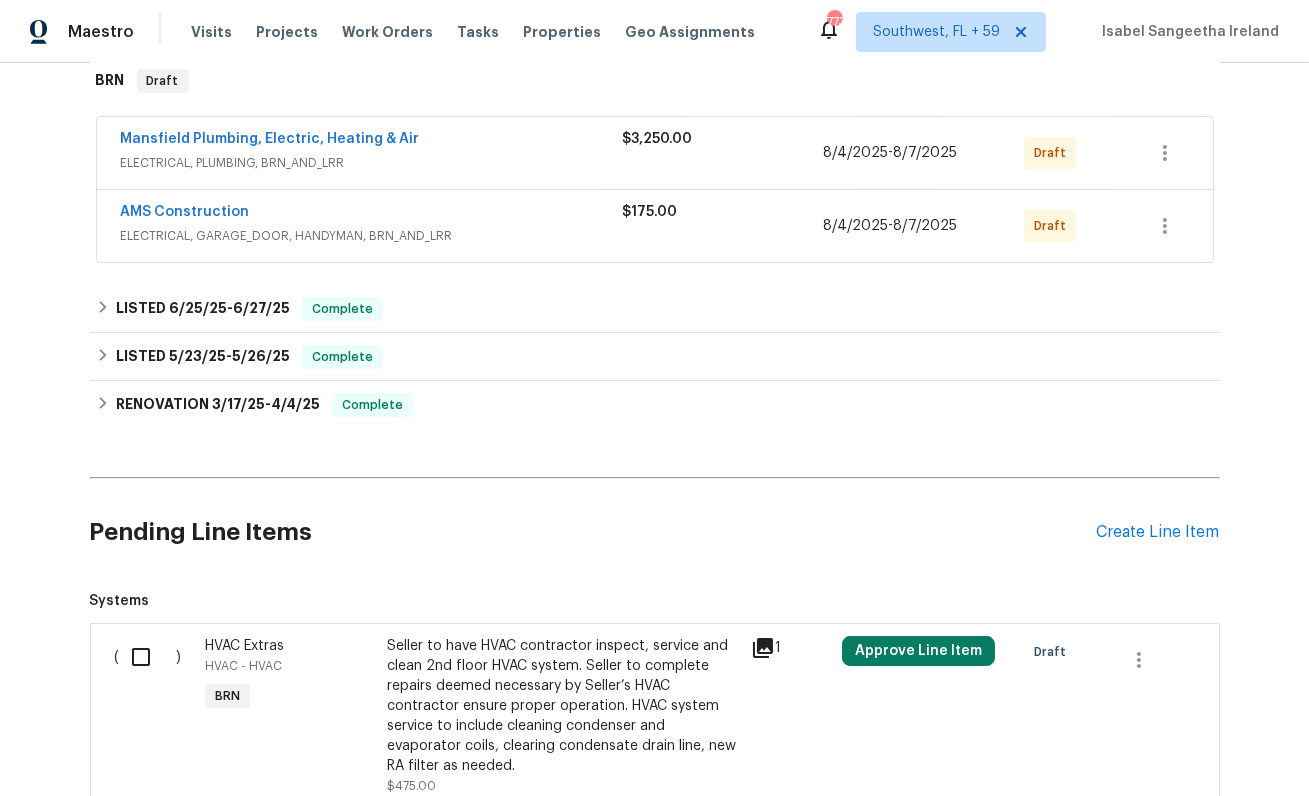 scroll, scrollTop: 560, scrollLeft: 0, axis: vertical 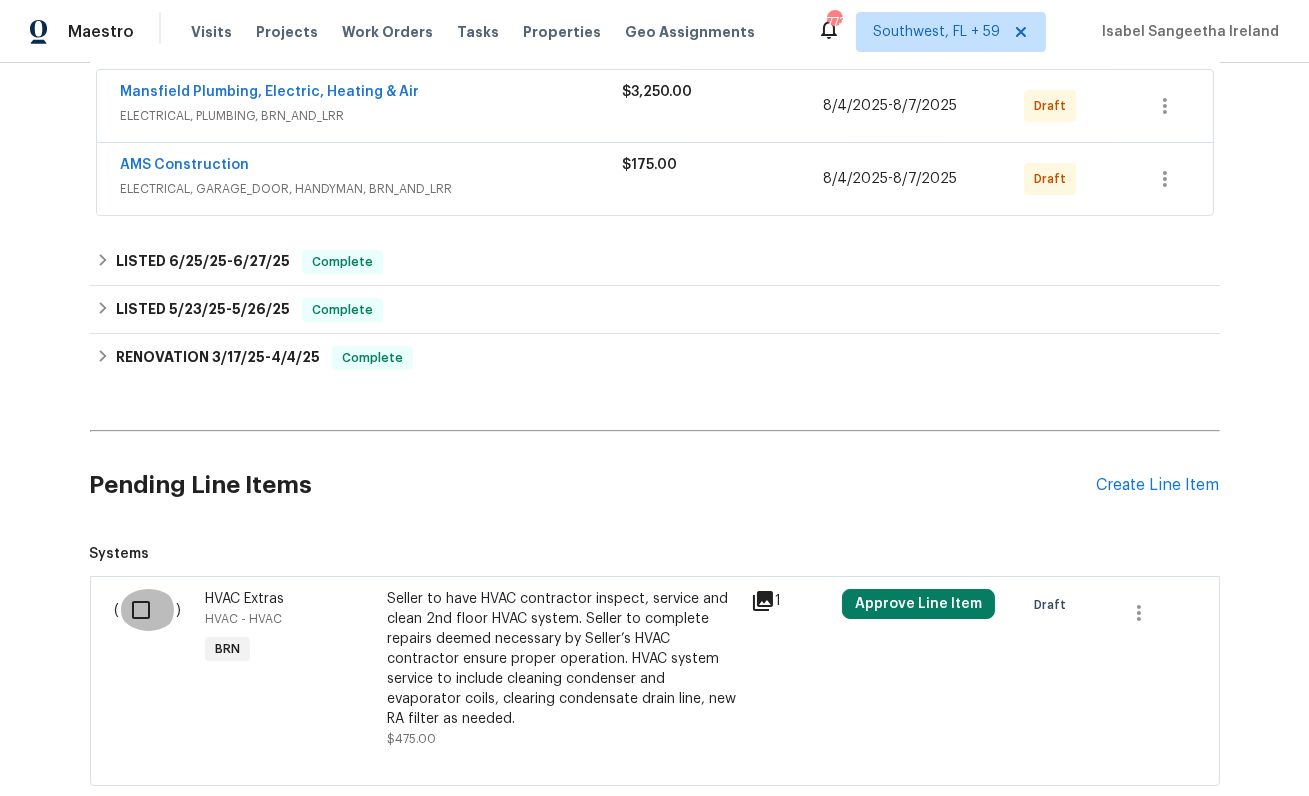 click at bounding box center [148, 610] 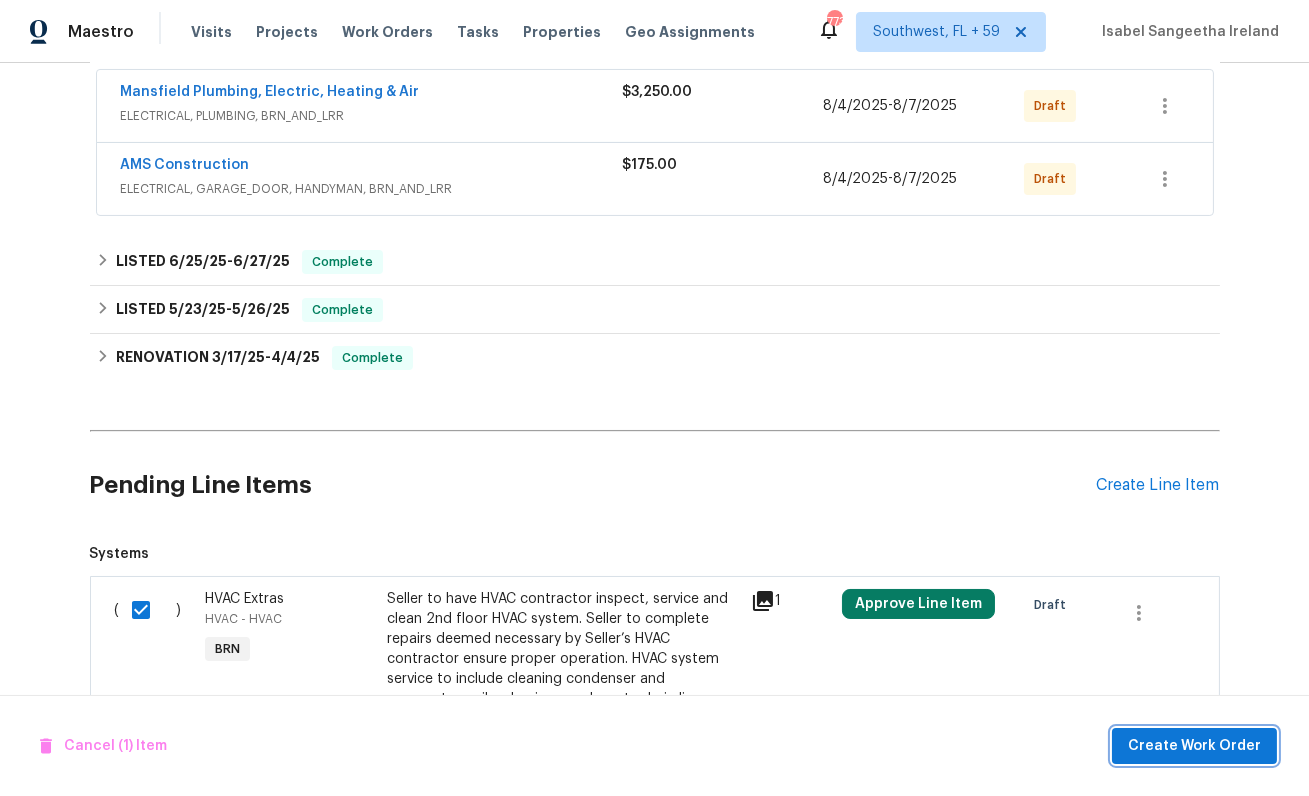 click on "Create Work Order" at bounding box center [1194, 746] 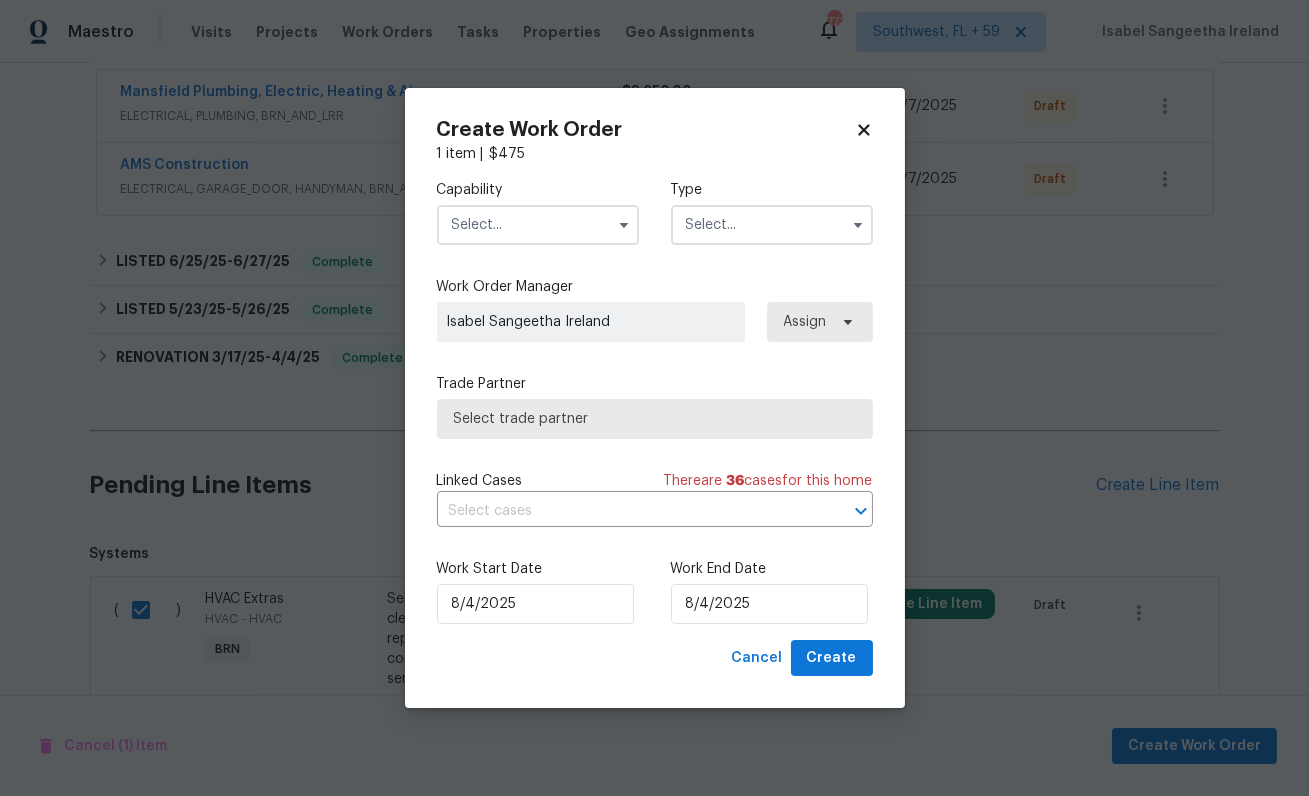 click at bounding box center [538, 225] 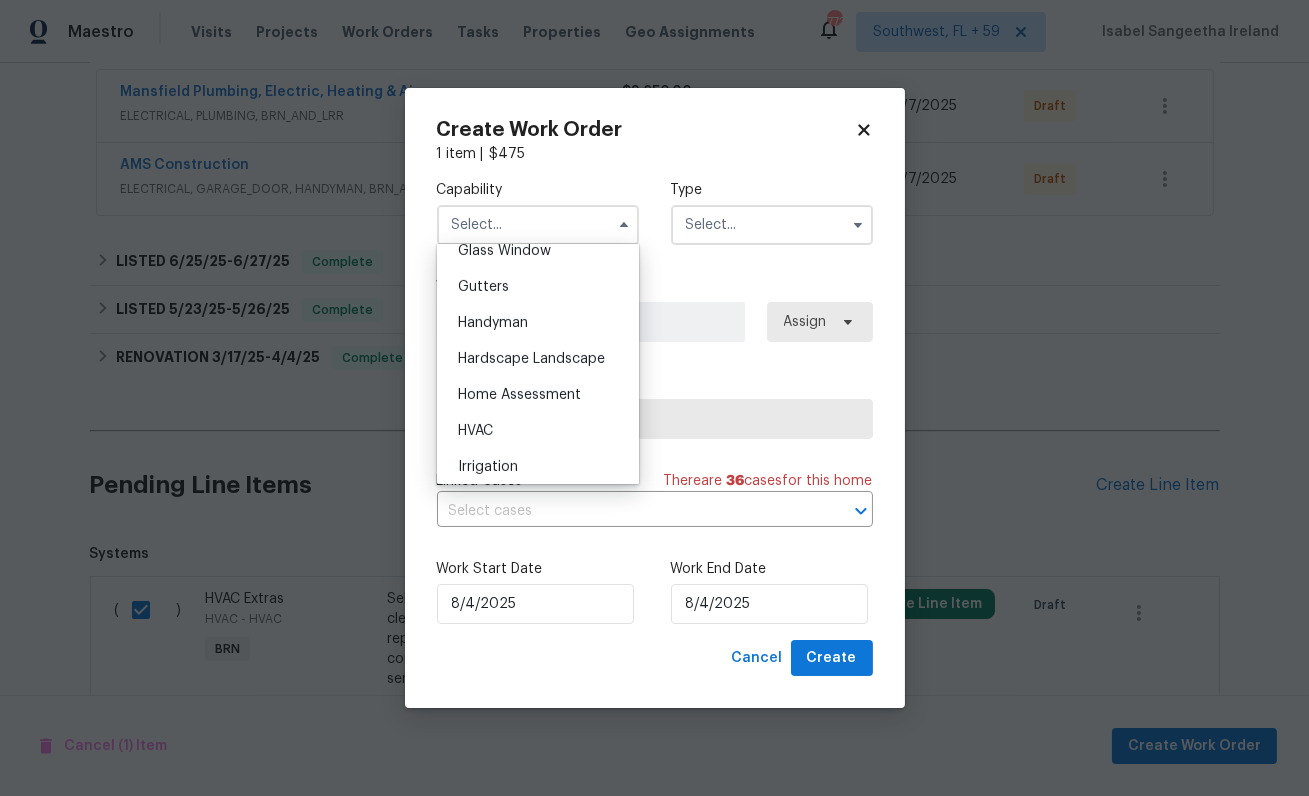 scroll, scrollTop: 1067, scrollLeft: 0, axis: vertical 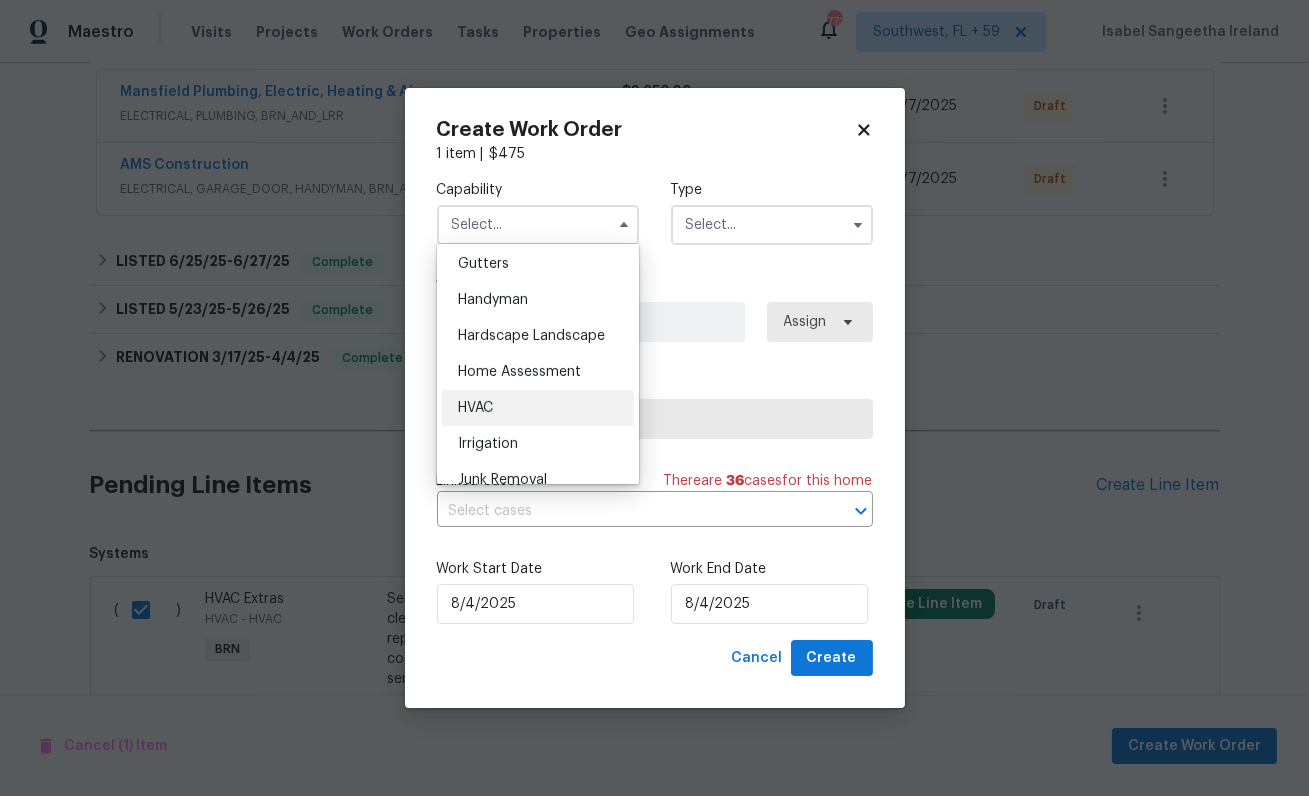 click on "HVAC" at bounding box center (538, 408) 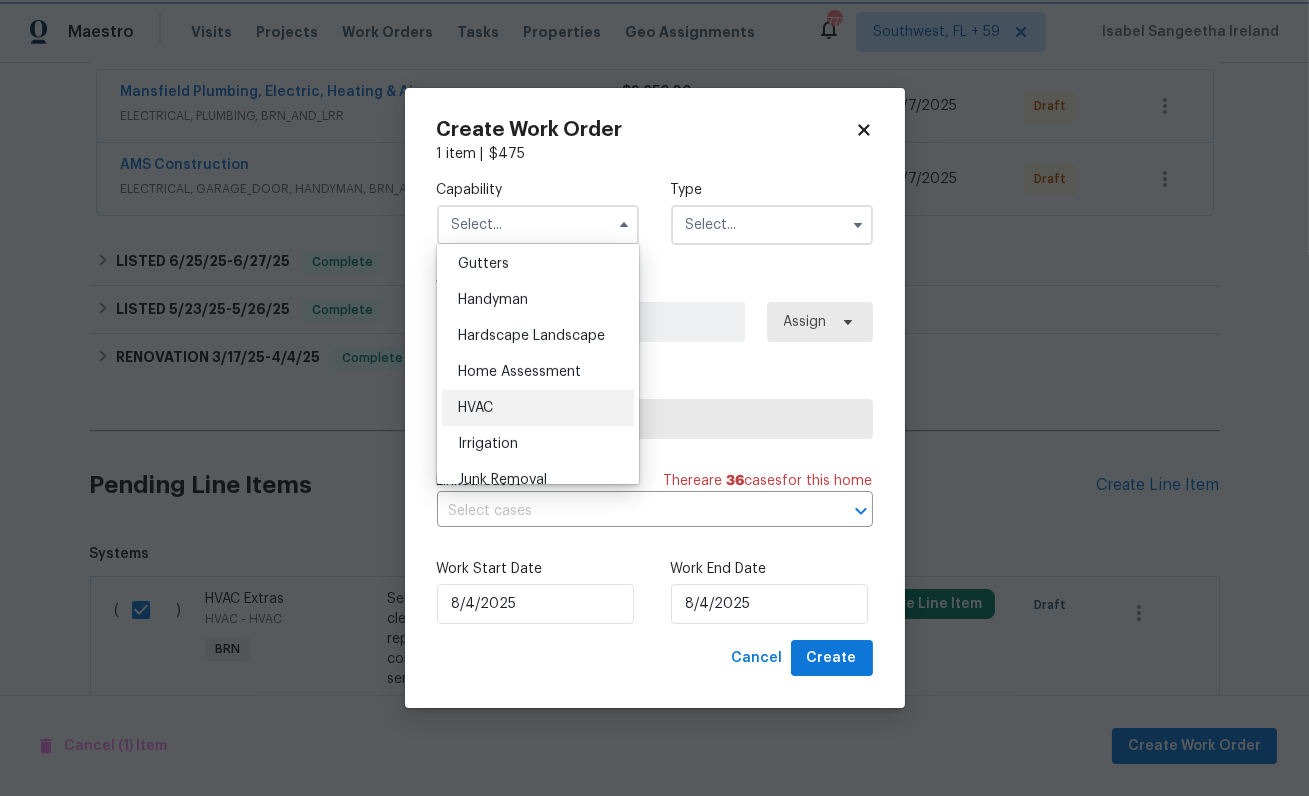 type on "HVAC" 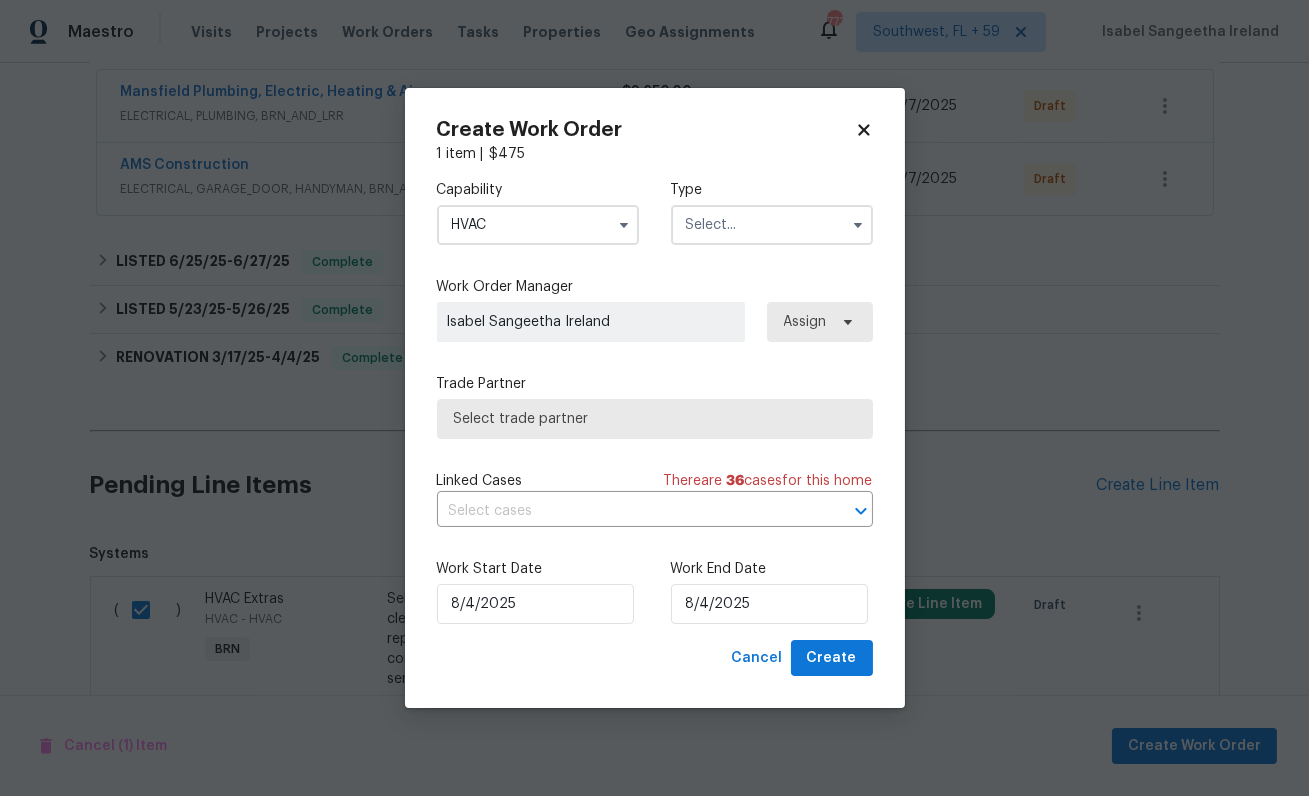 click at bounding box center [772, 225] 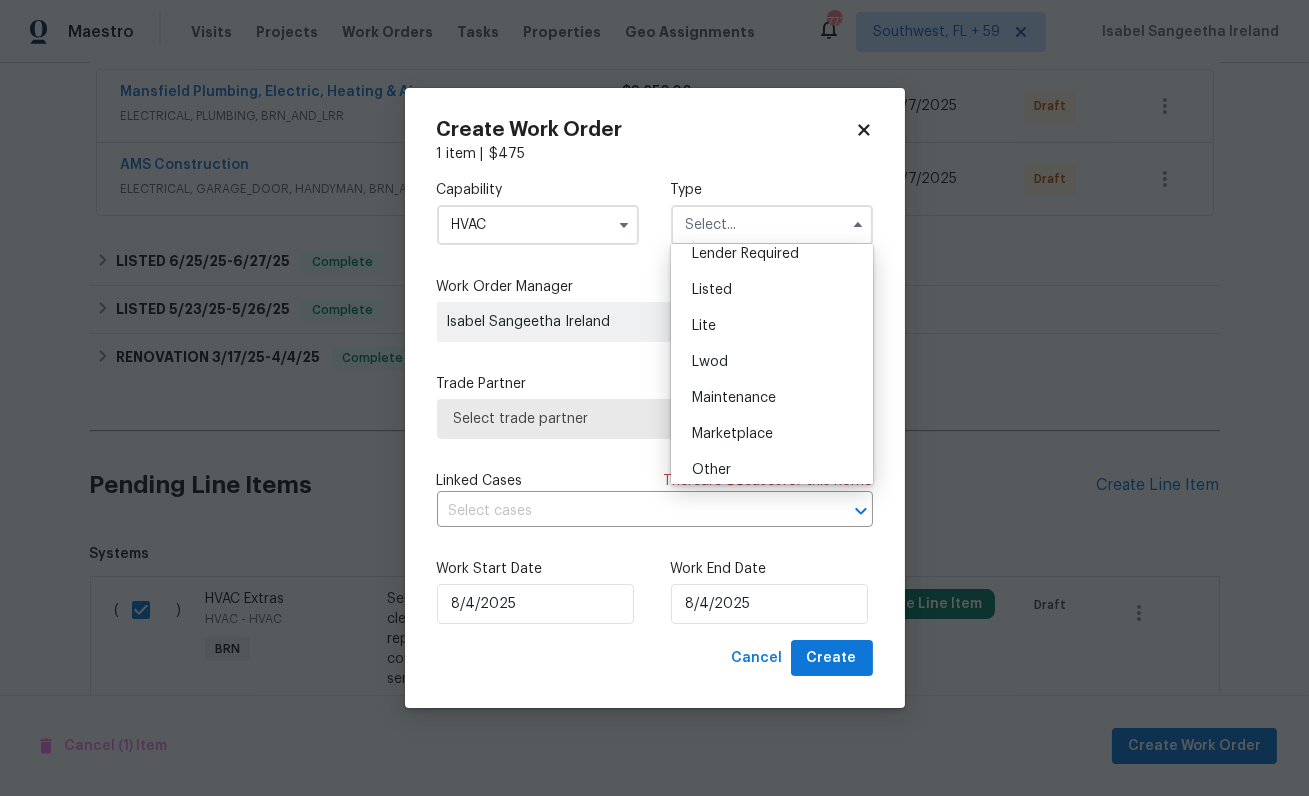 scroll, scrollTop: 454, scrollLeft: 0, axis: vertical 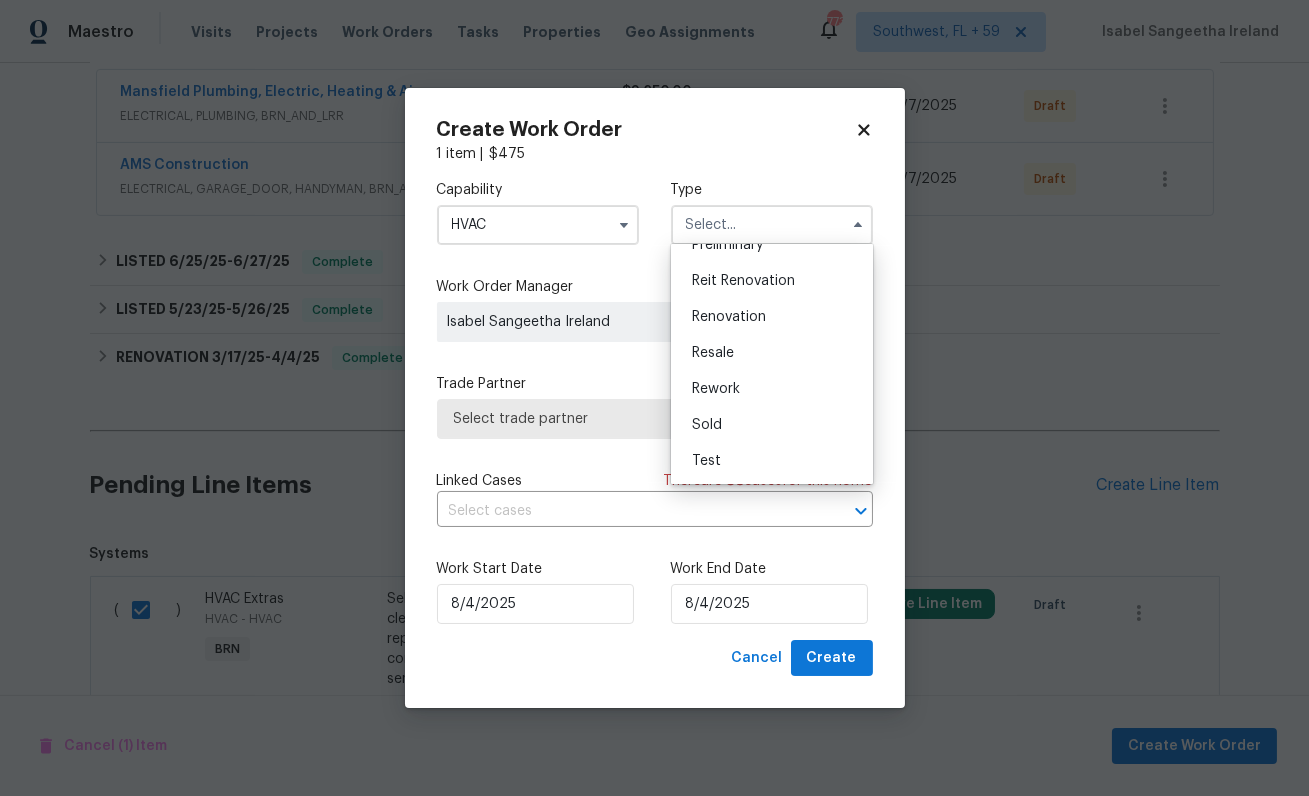 click on "Resale" at bounding box center (713, 353) 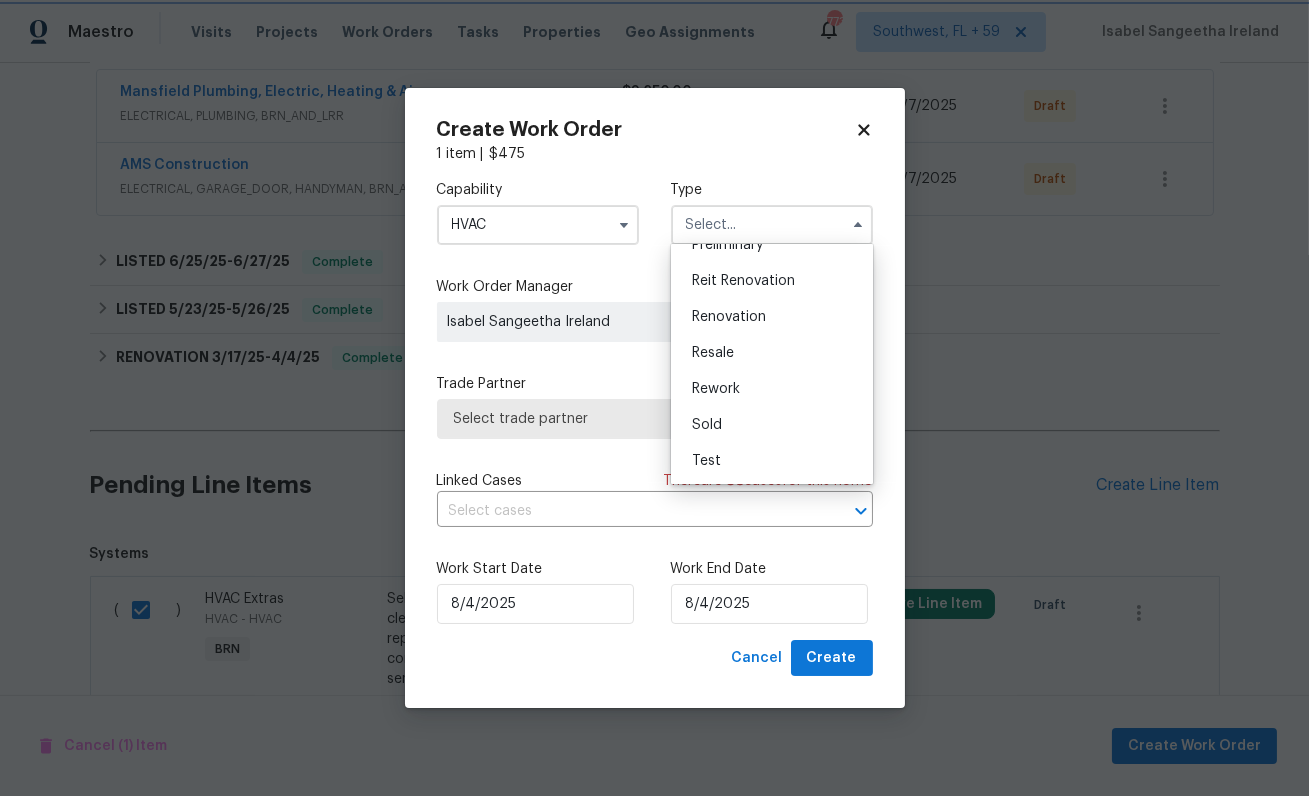 type on "Resale" 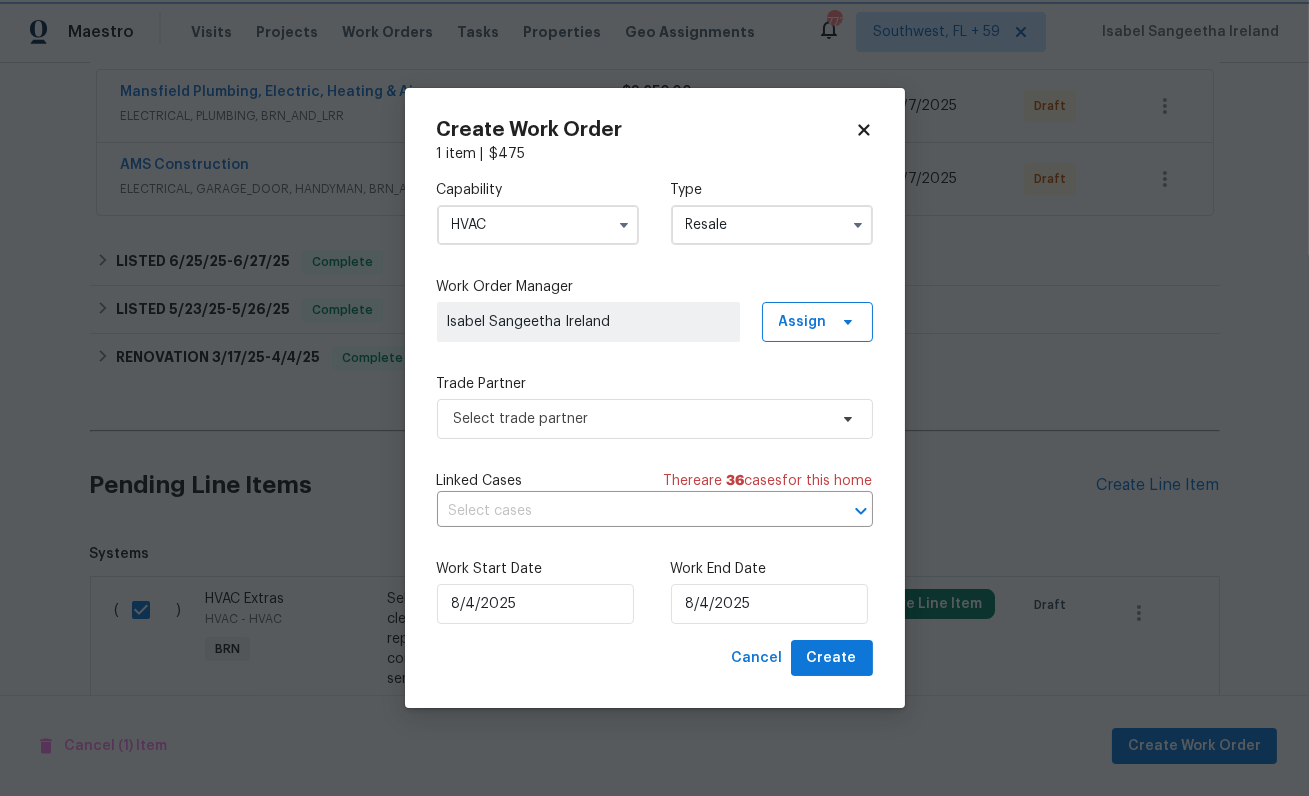 scroll, scrollTop: 0, scrollLeft: 0, axis: both 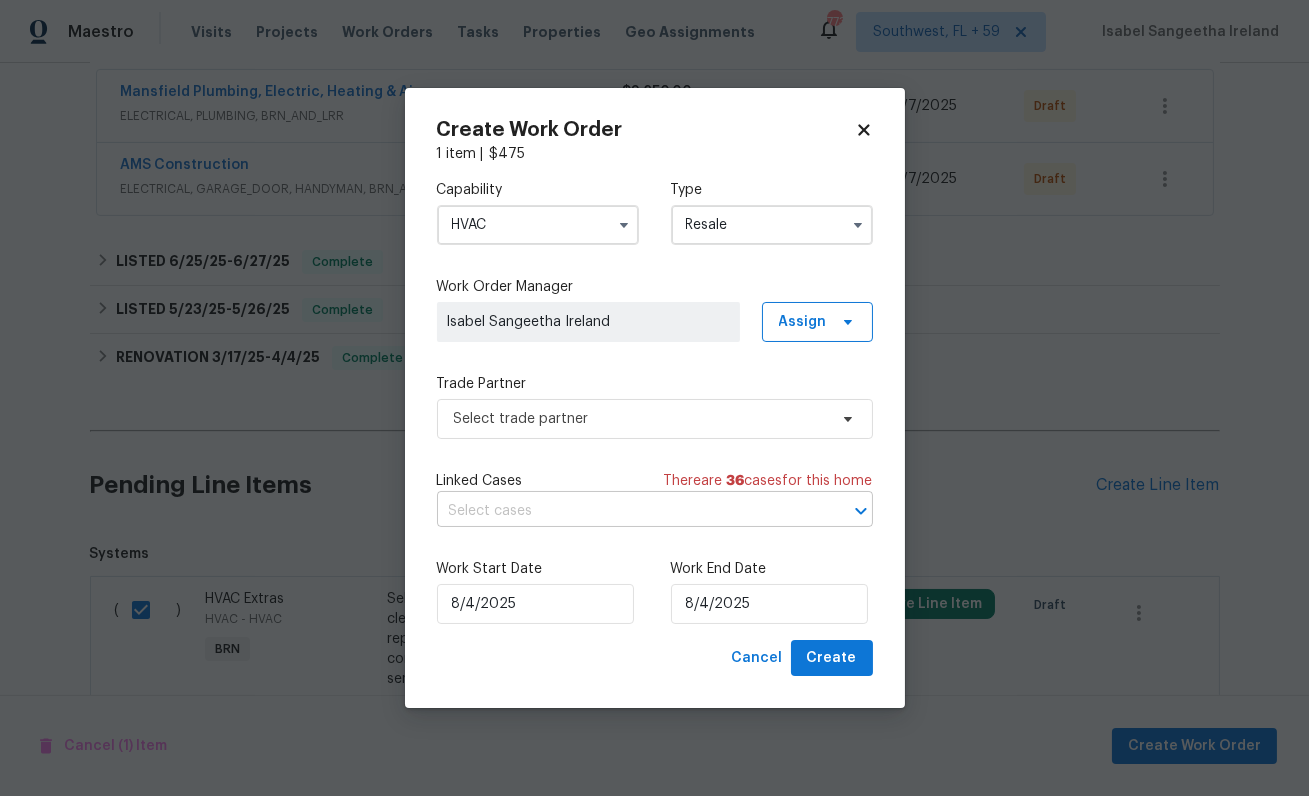 click at bounding box center (627, 511) 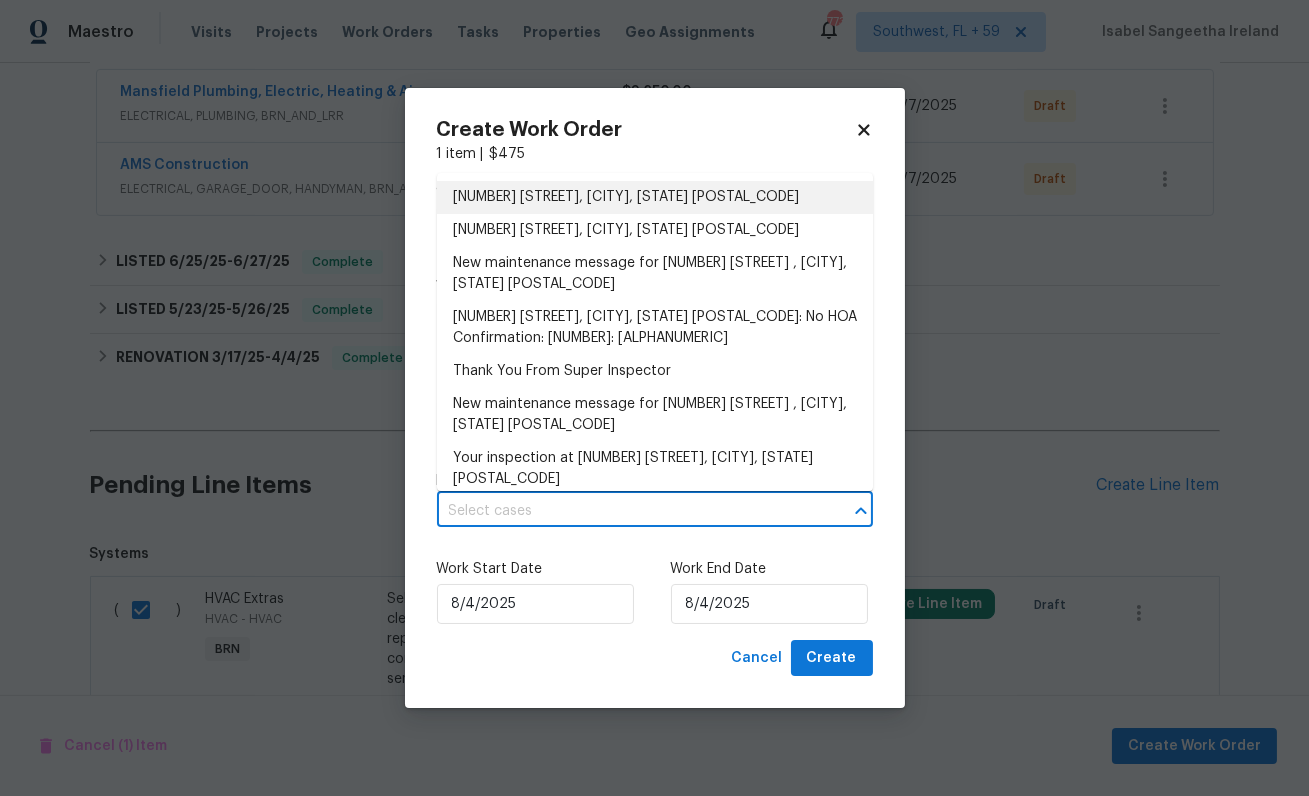 click on "BRN Execution for 612 Pauline St, Euless, TX 76040" at bounding box center [655, 197] 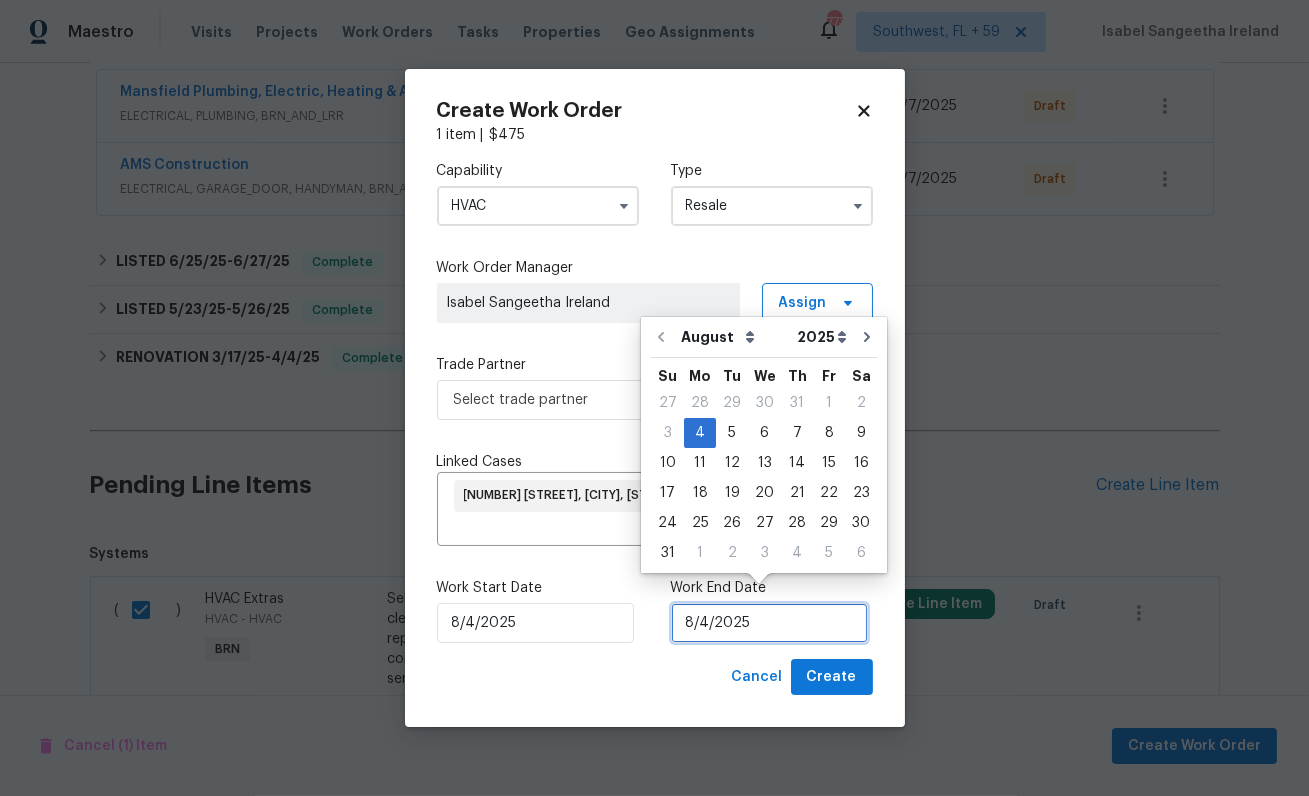 click on "8/4/2025" at bounding box center (769, 623) 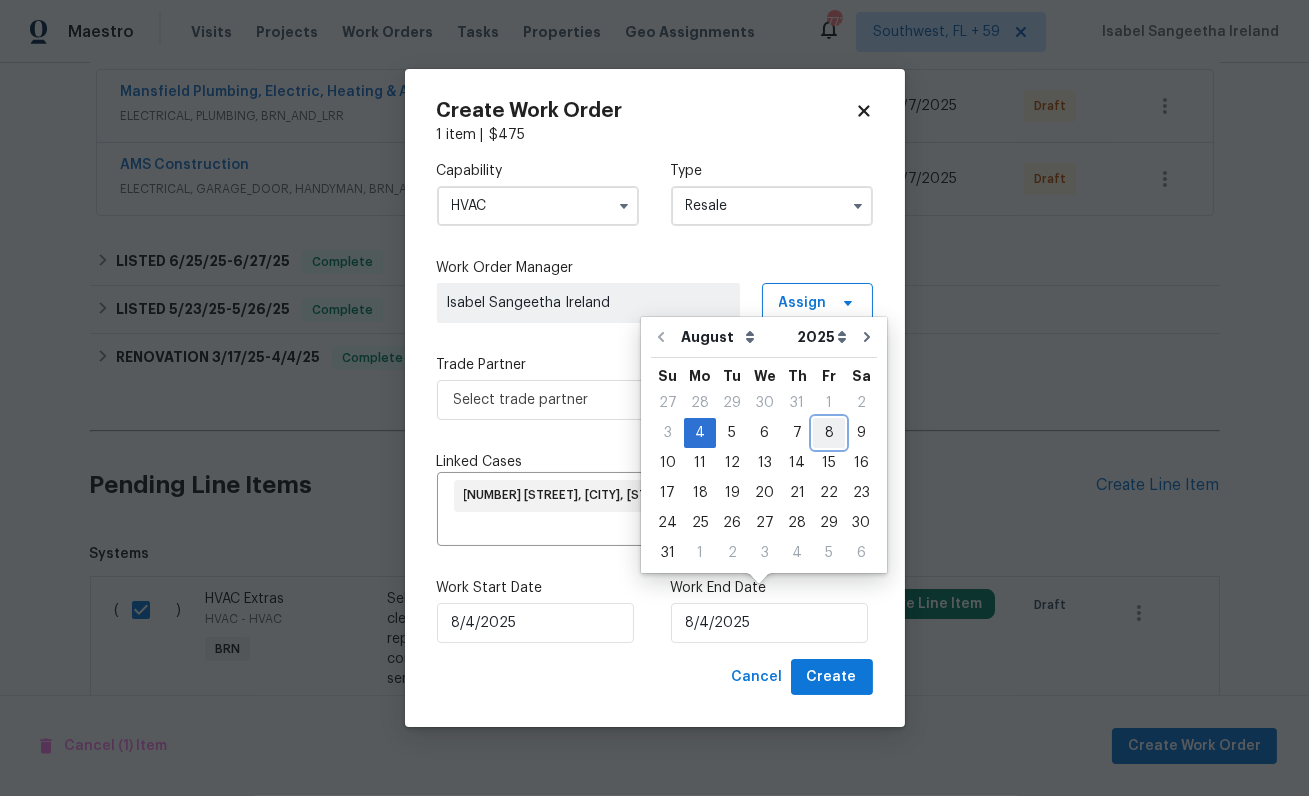 click on "8" at bounding box center [829, 433] 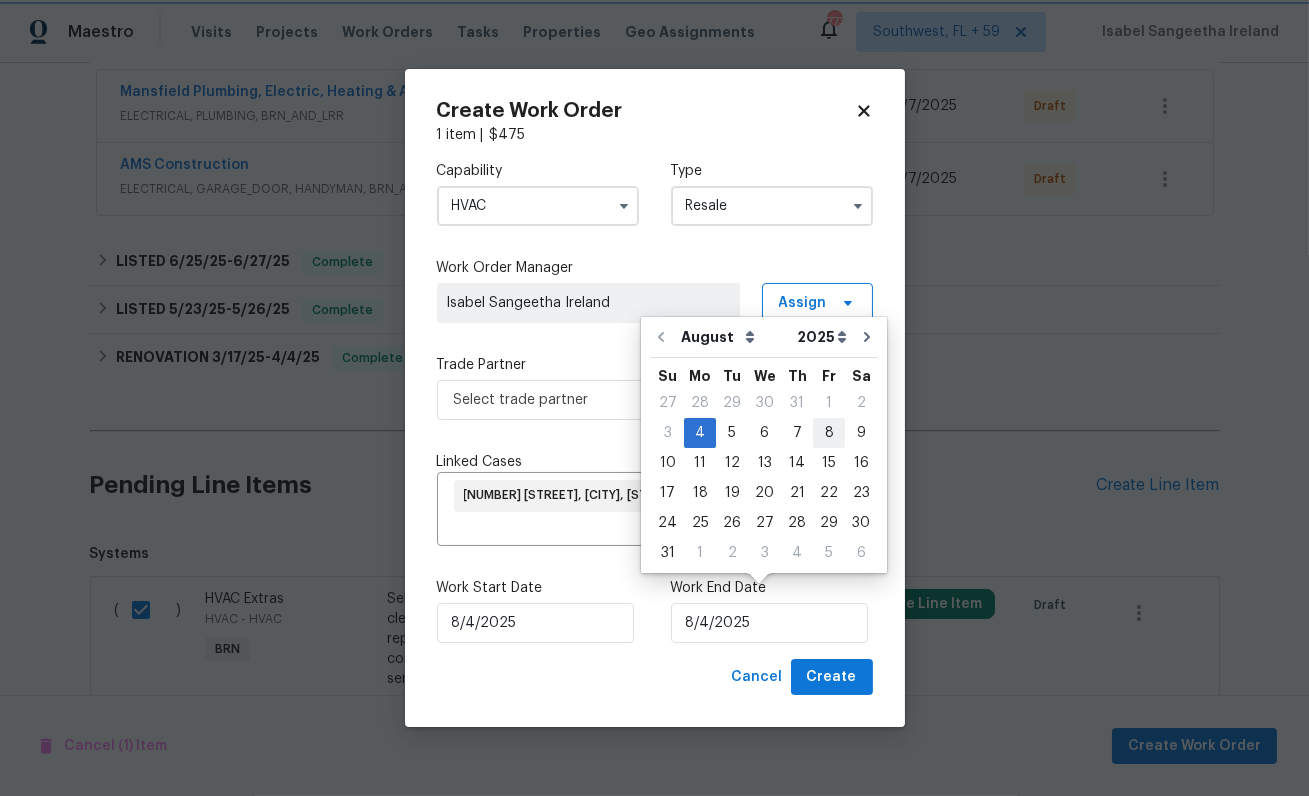 type on "8/8/2025" 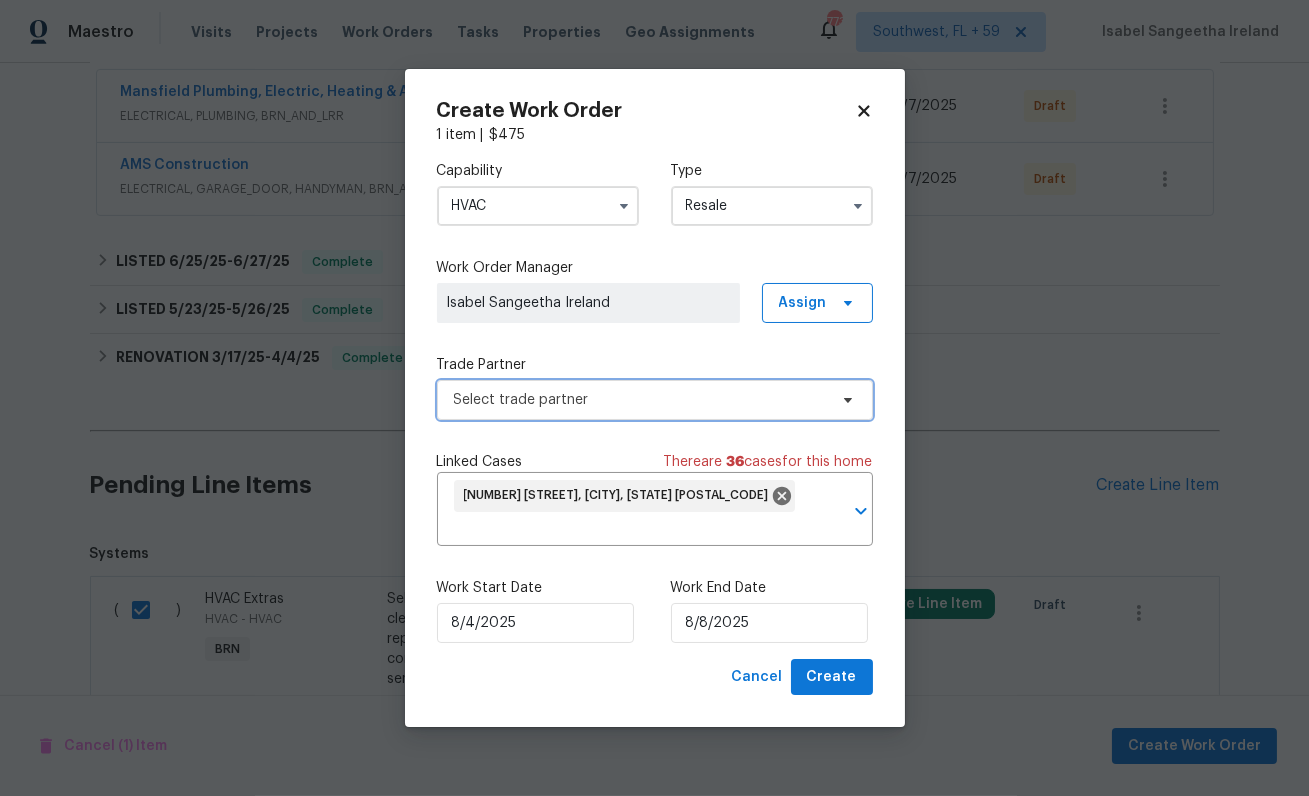 click on "Select trade partner" at bounding box center [655, 400] 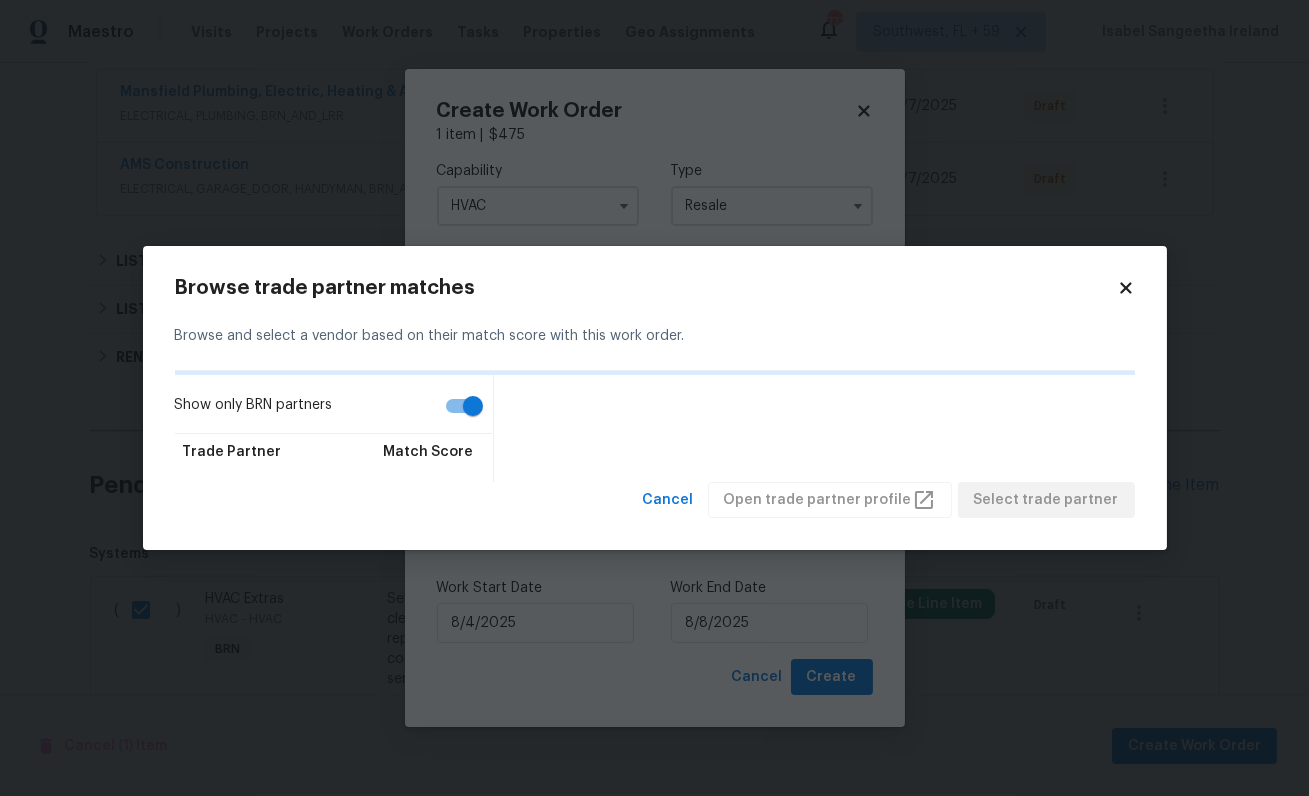 click on "Show only BRN partners" at bounding box center [473, 406] 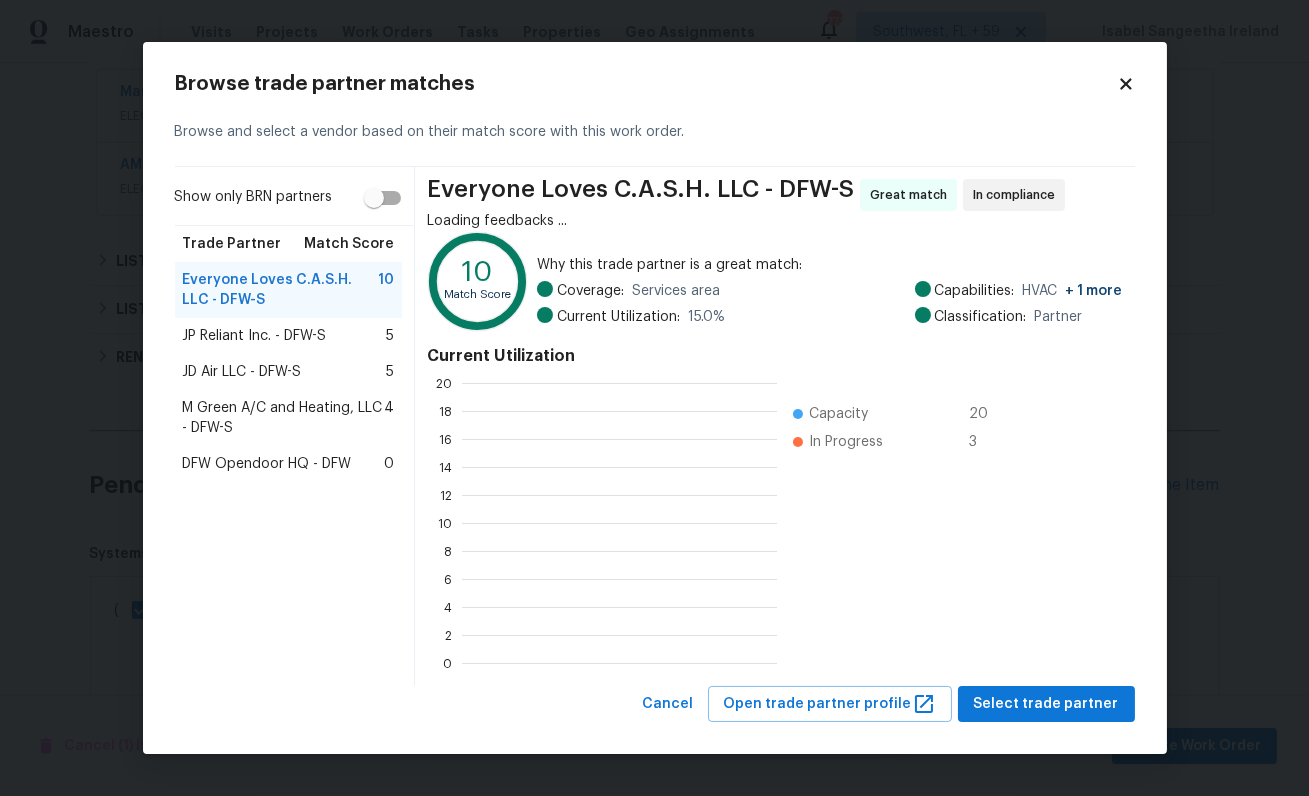 scroll, scrollTop: 1, scrollLeft: 1, axis: both 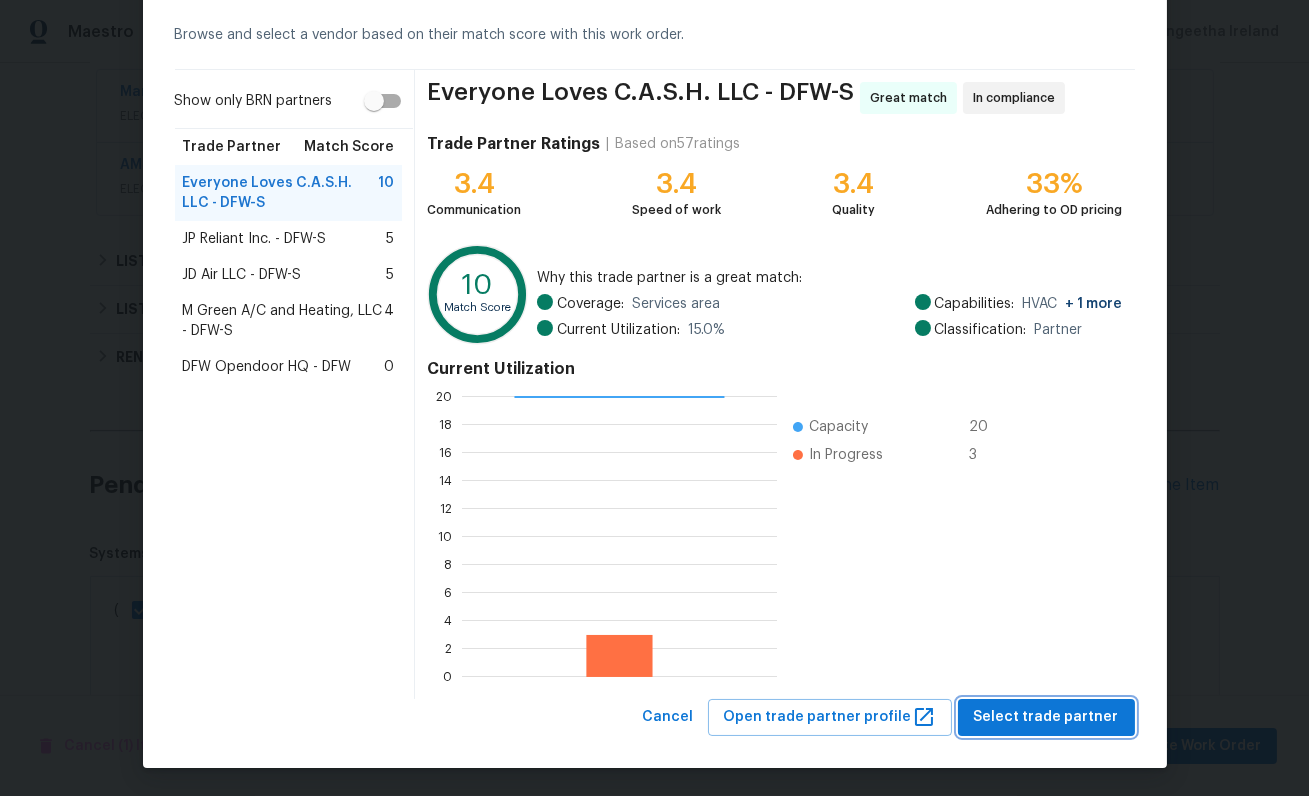 click on "Select trade partner" at bounding box center (1046, 717) 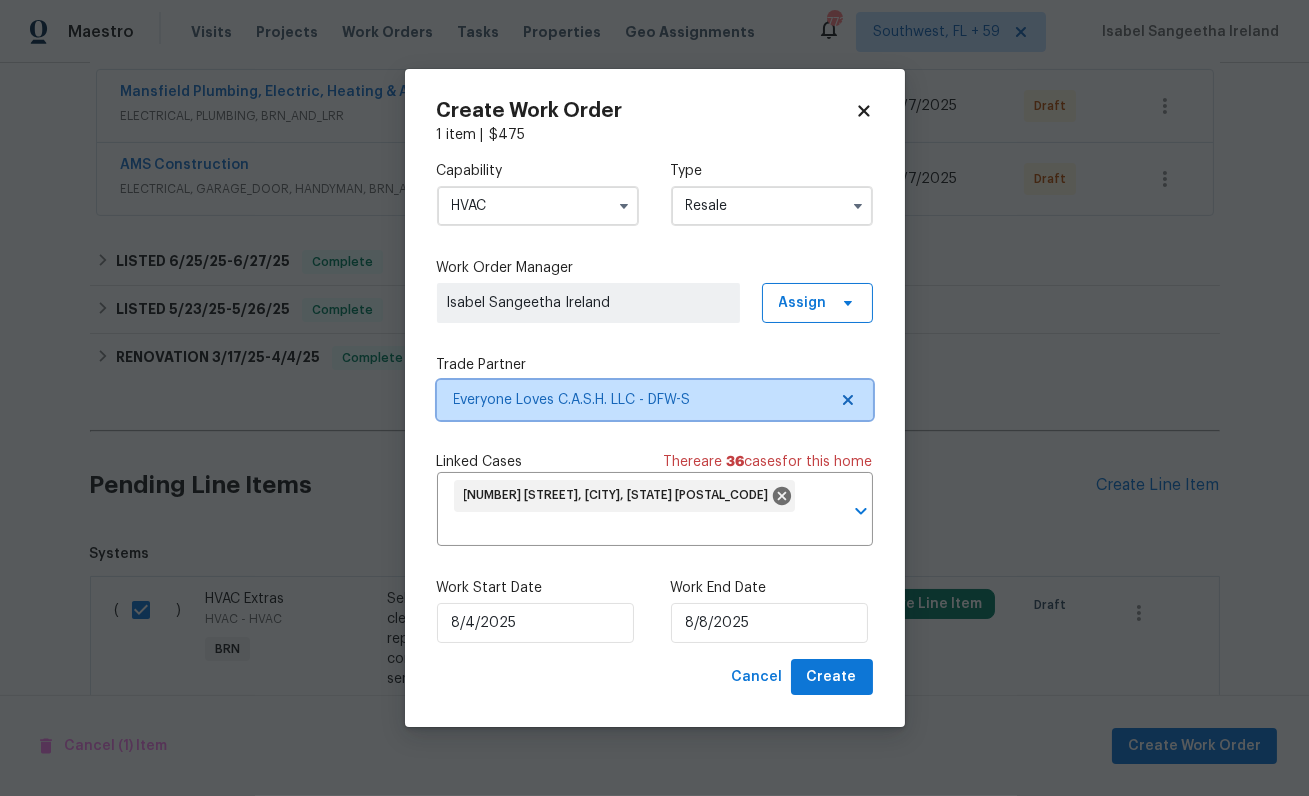 scroll, scrollTop: 0, scrollLeft: 0, axis: both 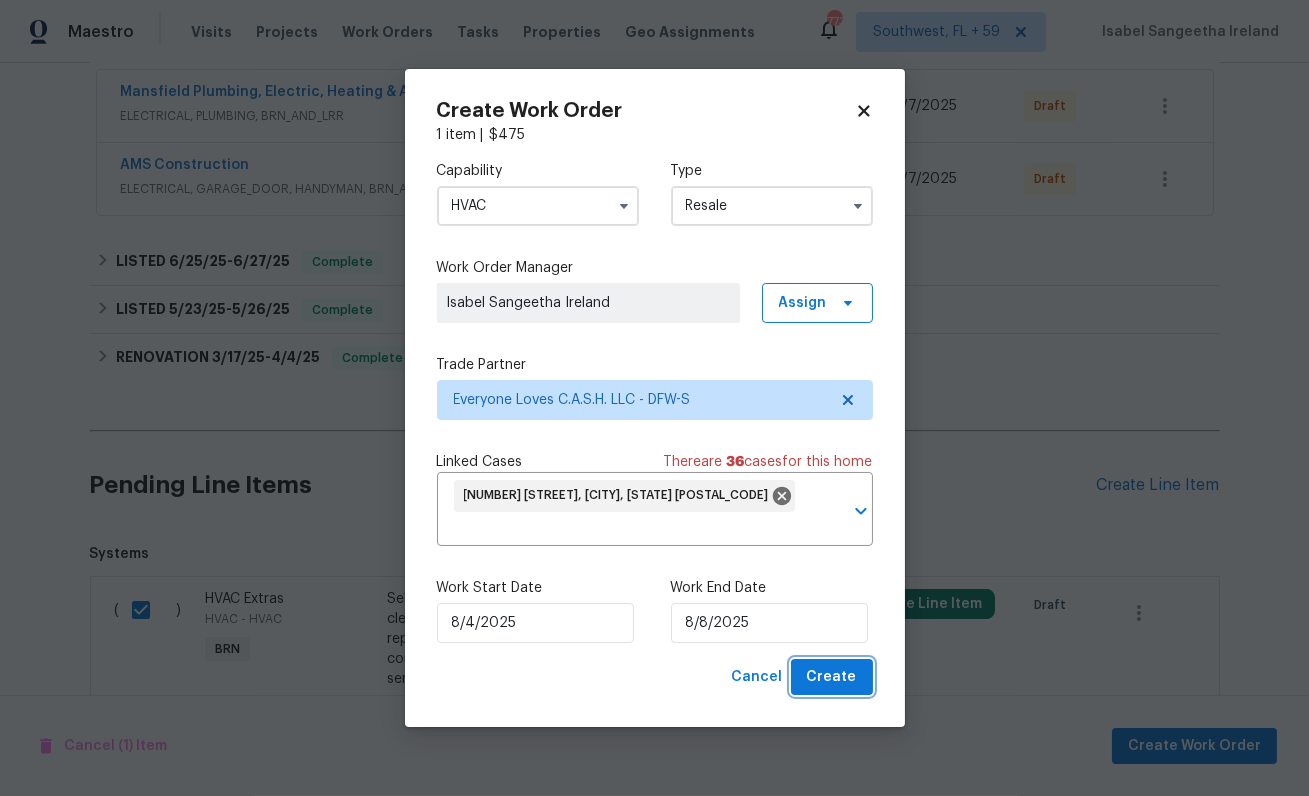 click on "Create" at bounding box center [832, 677] 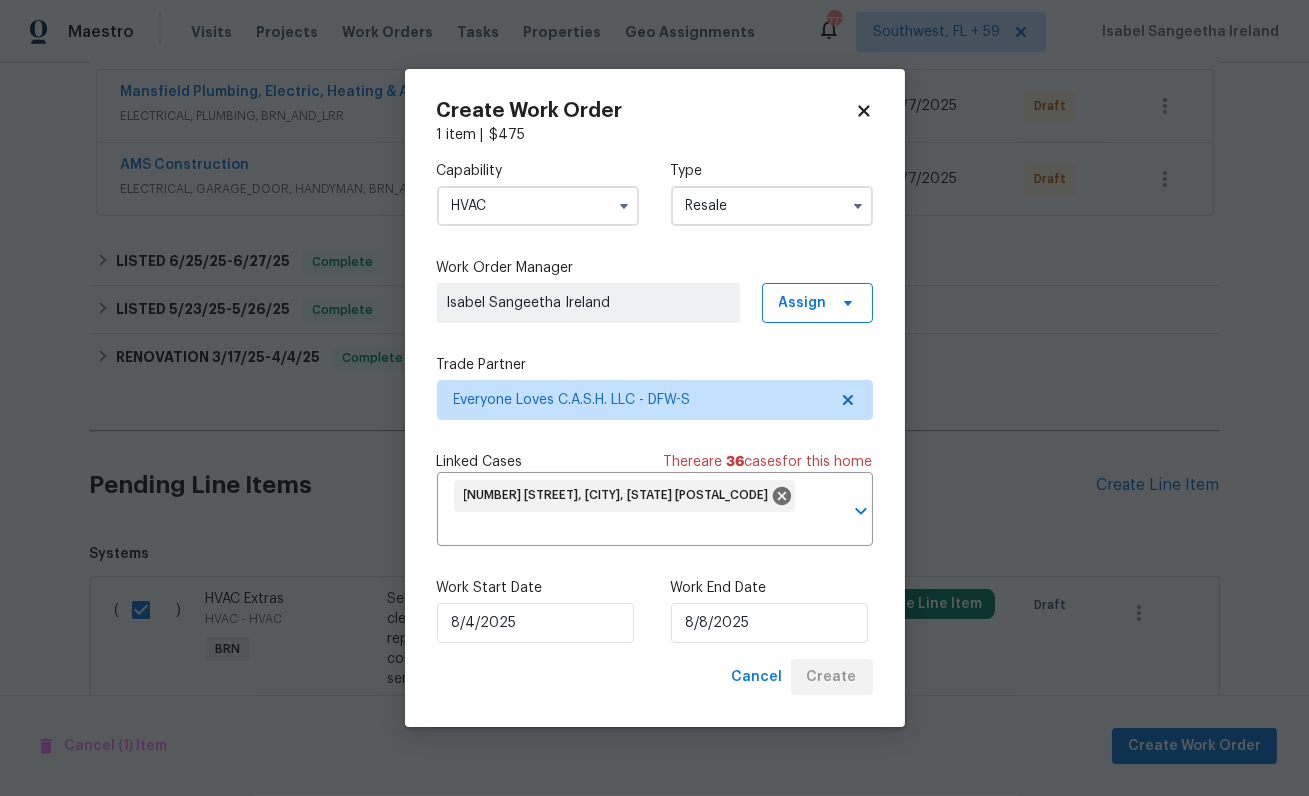 checkbox on "false" 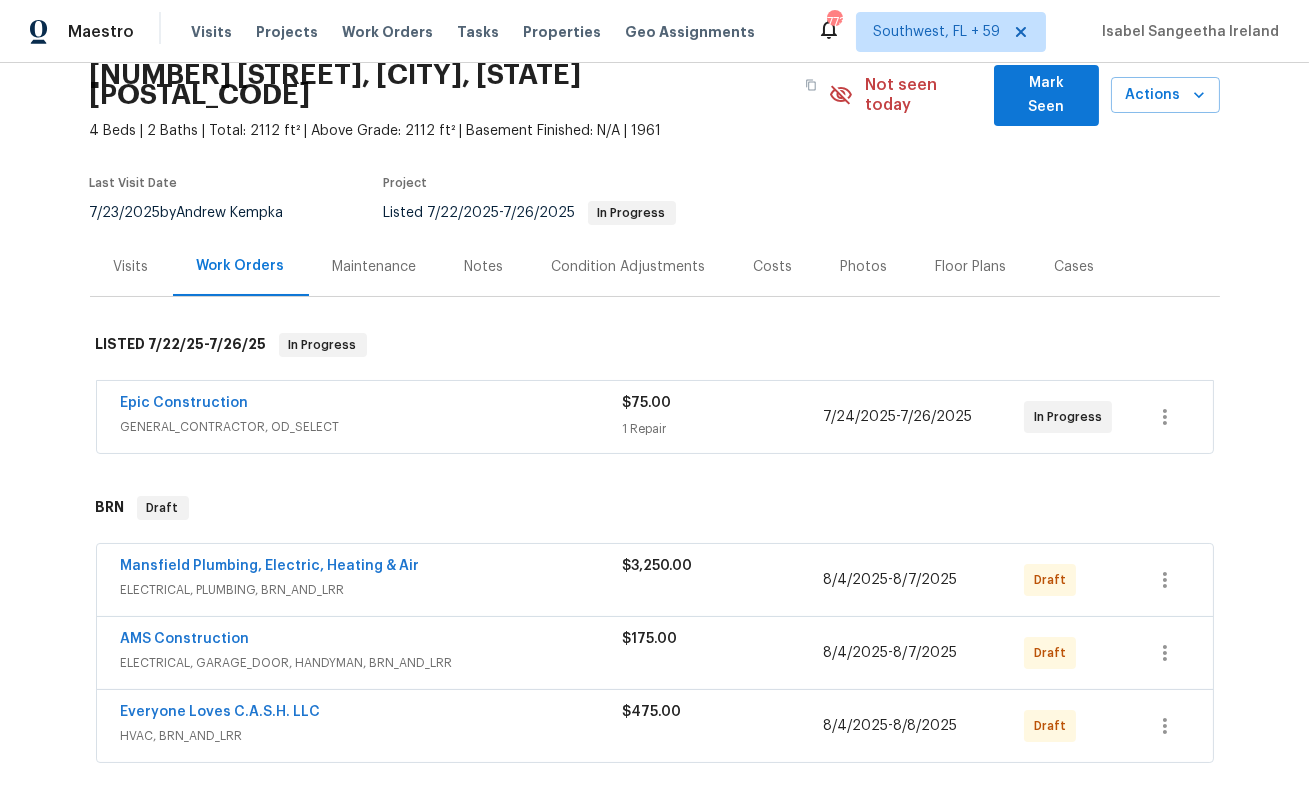 scroll, scrollTop: 0, scrollLeft: 0, axis: both 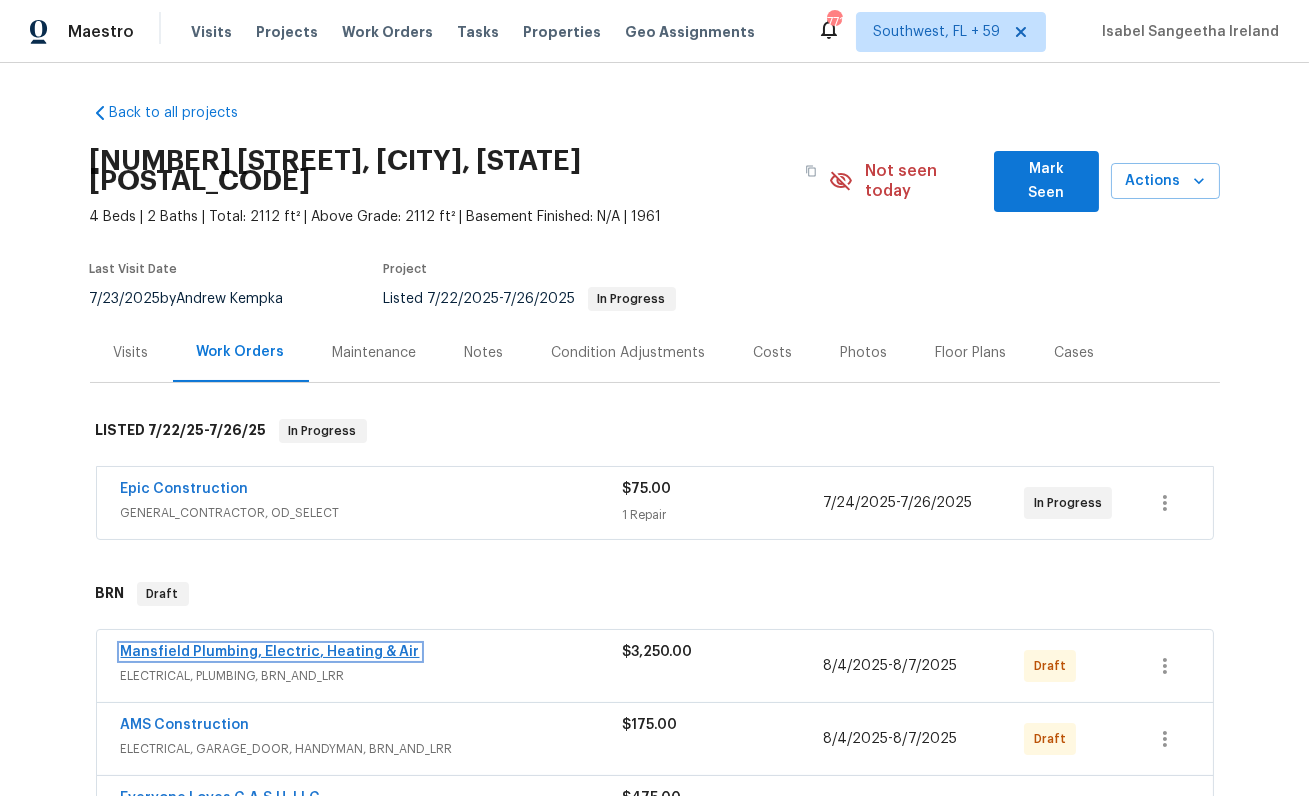 click on "Mansfield Plumbing, Electric, Heating & Air" at bounding box center (270, 652) 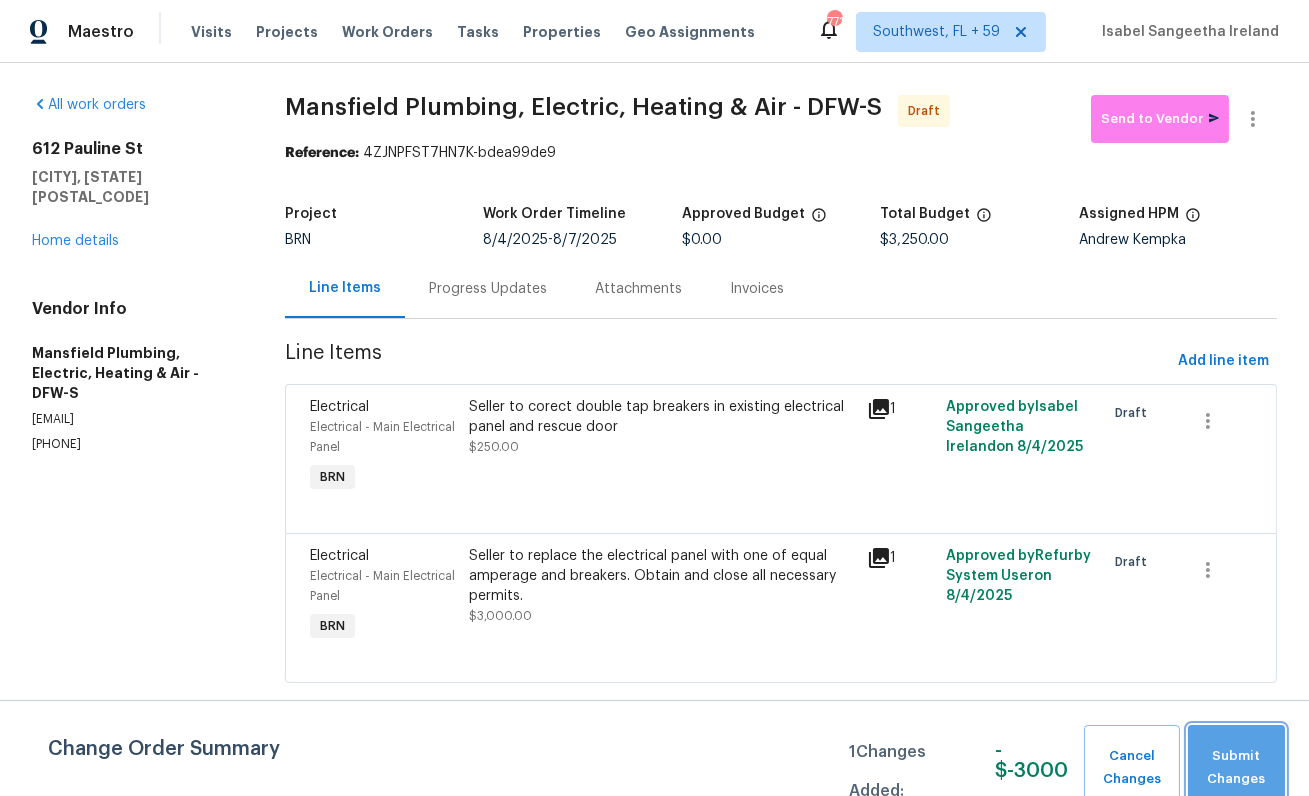 click on "Submit Changes" at bounding box center (1236, 768) 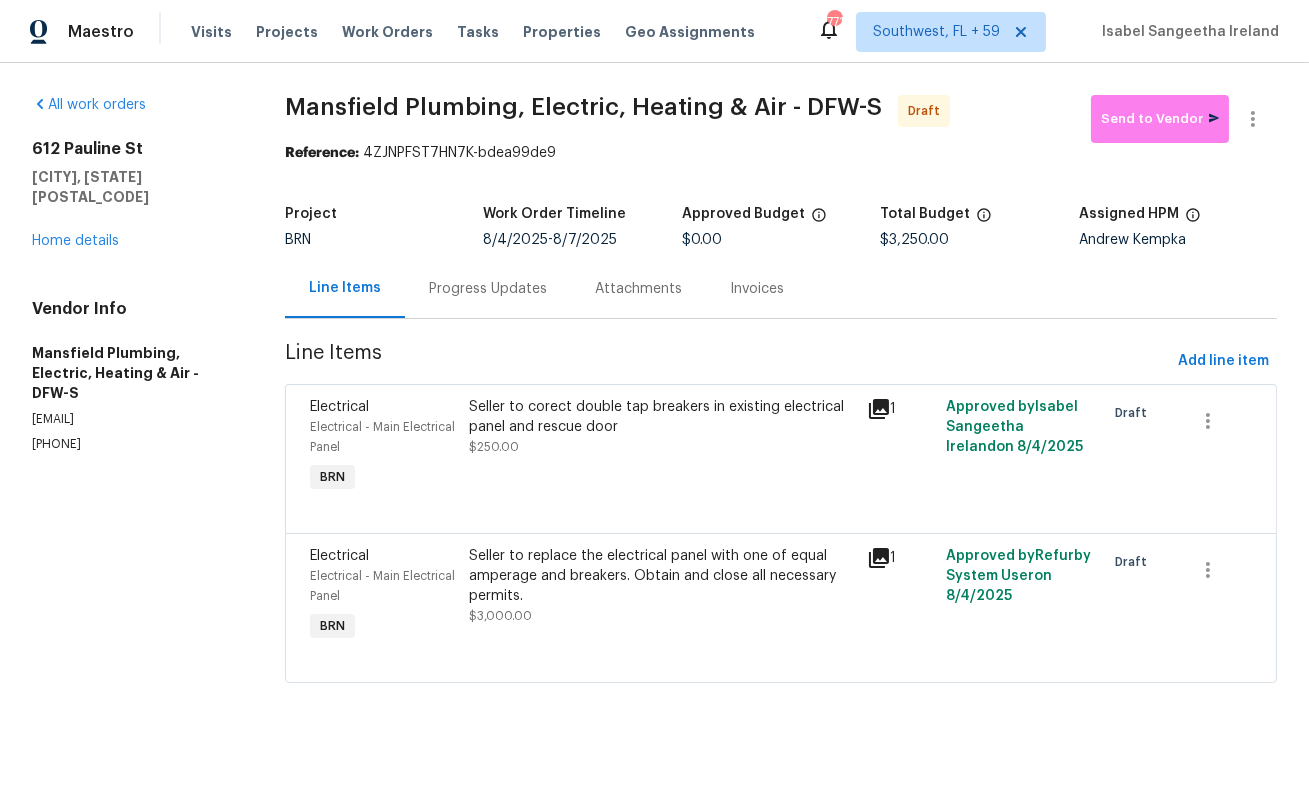 click on "Progress Updates" at bounding box center [488, 288] 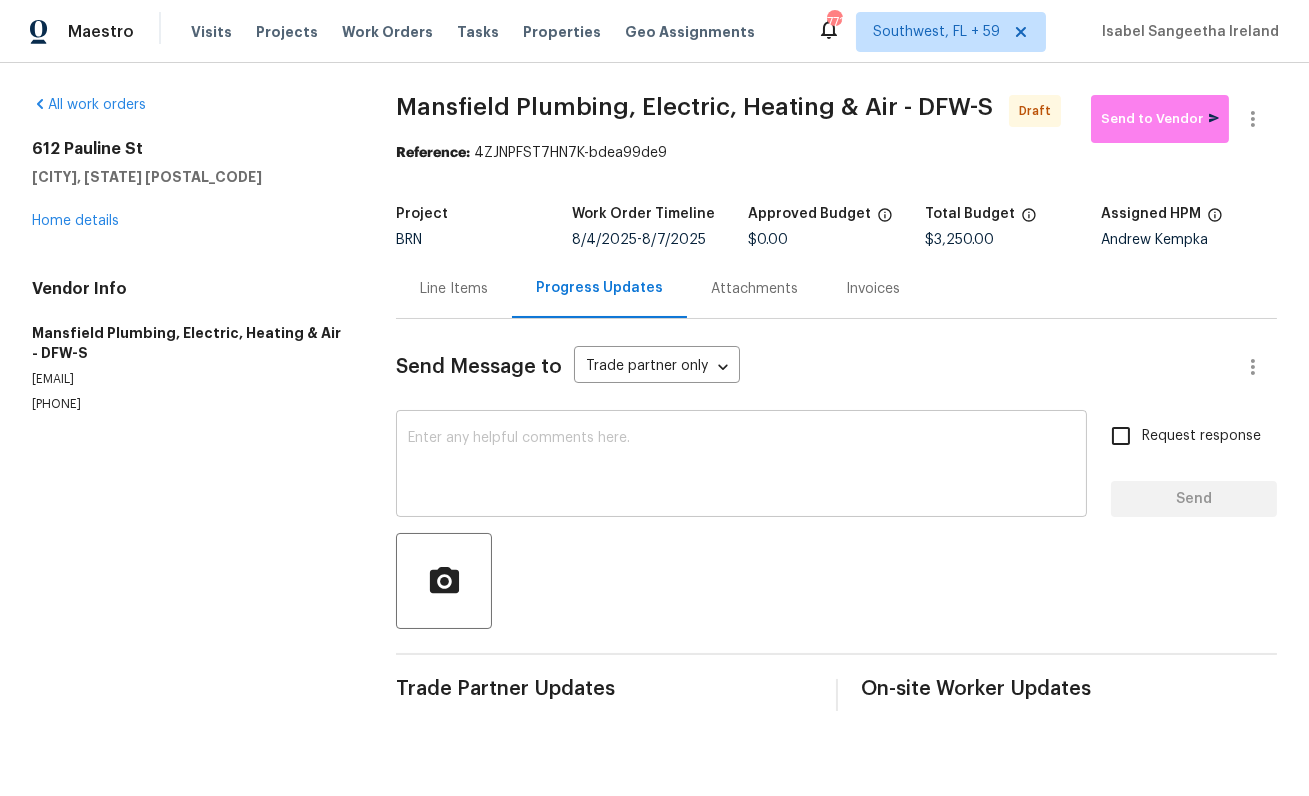 click at bounding box center (741, 466) 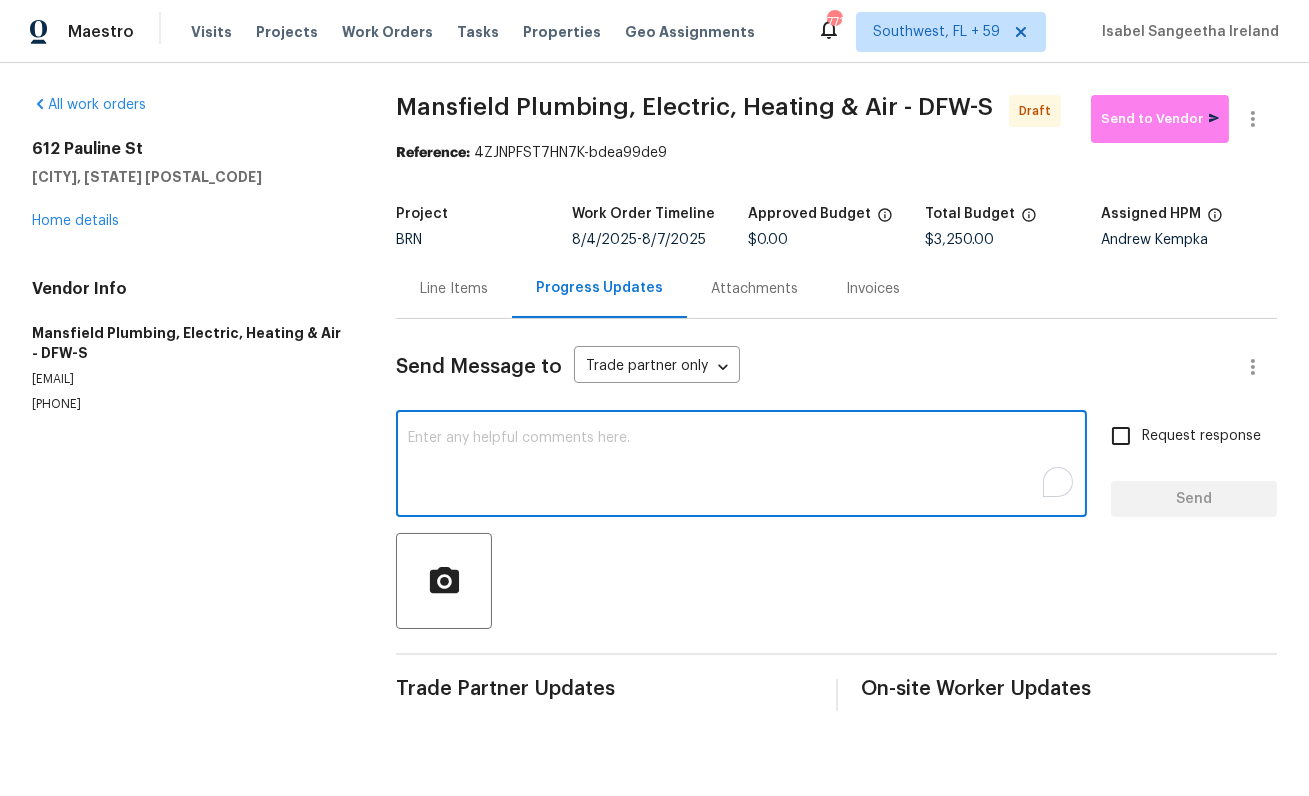 paste on "This is Isabel from Opendoor. Please confirm receipt of the work order due on 06/9/2025 and provide the start date and estimated completion time within 24 hours. For questions, contact me via the portal or at 650-800-9524. Thanks!" 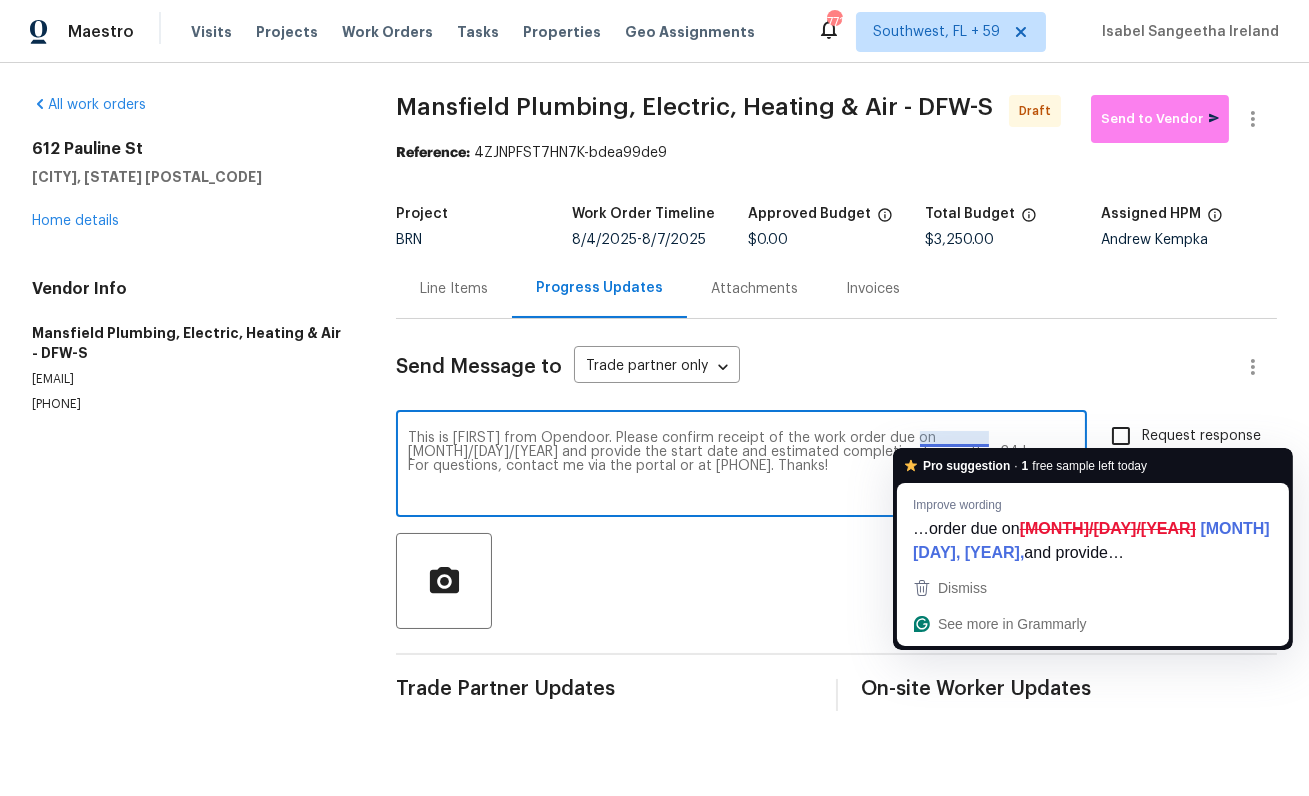 click on "This is Isabel from Opendoor. Please confirm receipt of the work order due on 06/9/2025 and provide the start date and estimated completion time within 24 hours. For questions, contact me via the portal or at 650-800-9524. Thanks!" at bounding box center [741, 466] 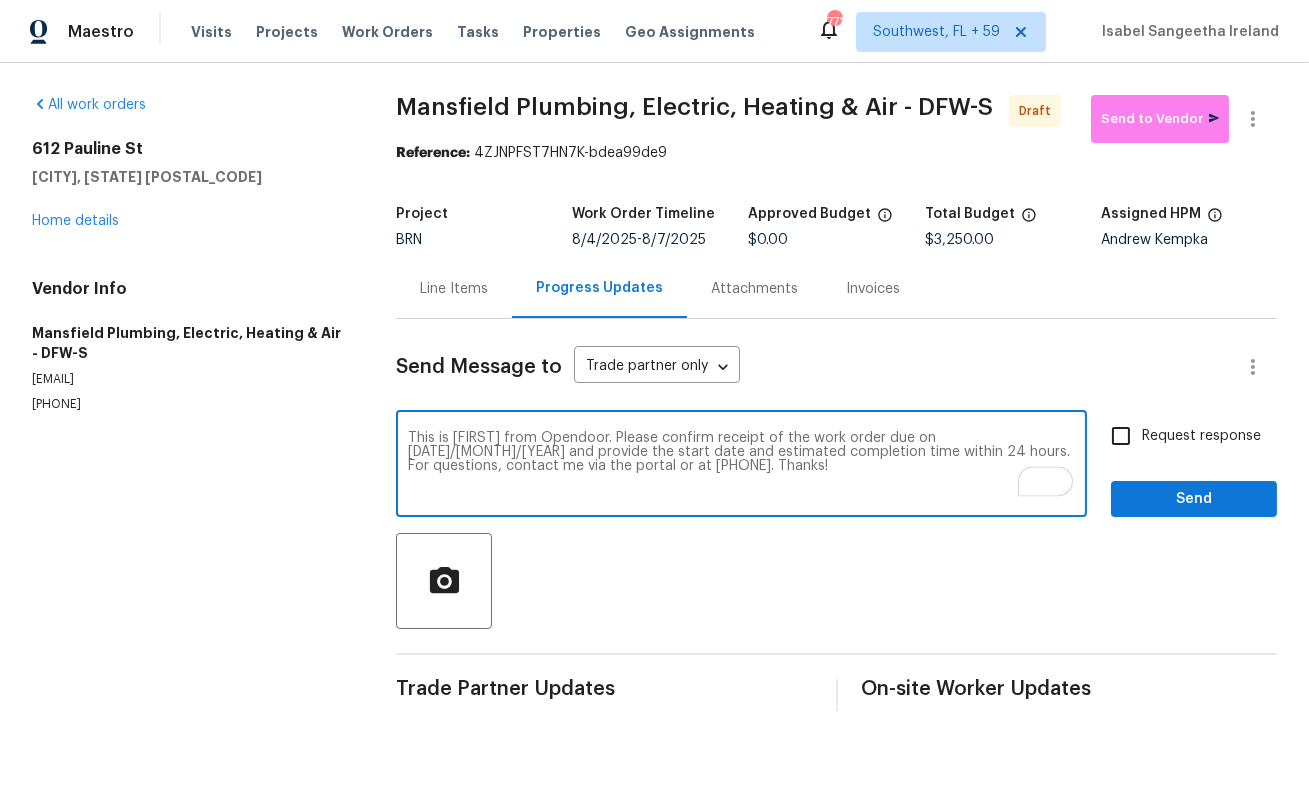 click on "This is Isabel from Opendoor. Please confirm receipt of the work order due on 08/9/2025 and provide the start date and estimated completion time within 24 hours. For questions, contact me via the portal or at 650-800-9524. Thanks!" at bounding box center (741, 466) 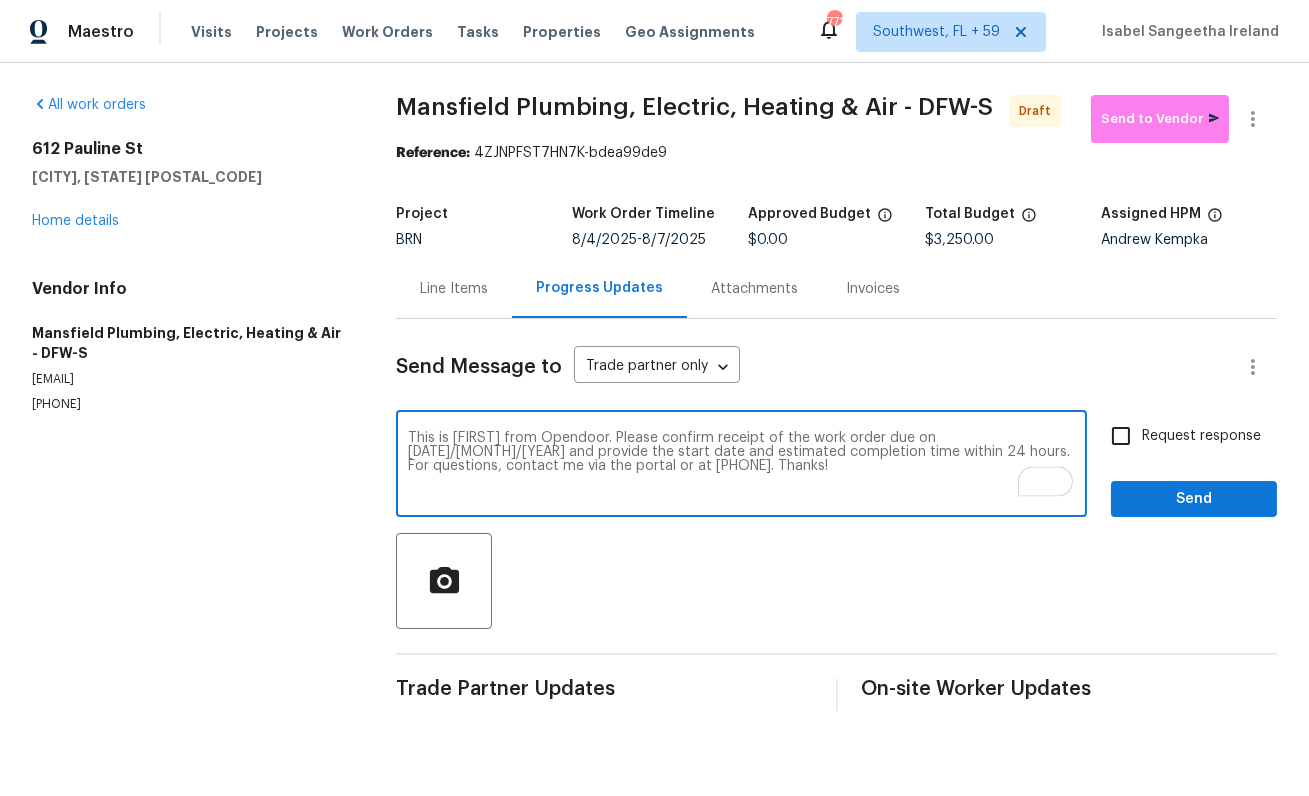 click on "This is Isabel from Opendoor. Please confirm receipt of the work order due on 08/7/2025 and provide the start date and estimated completion time within 24 hours. For questions, contact me via the portal or at 650-800-9524. Thanks!" at bounding box center (741, 466) 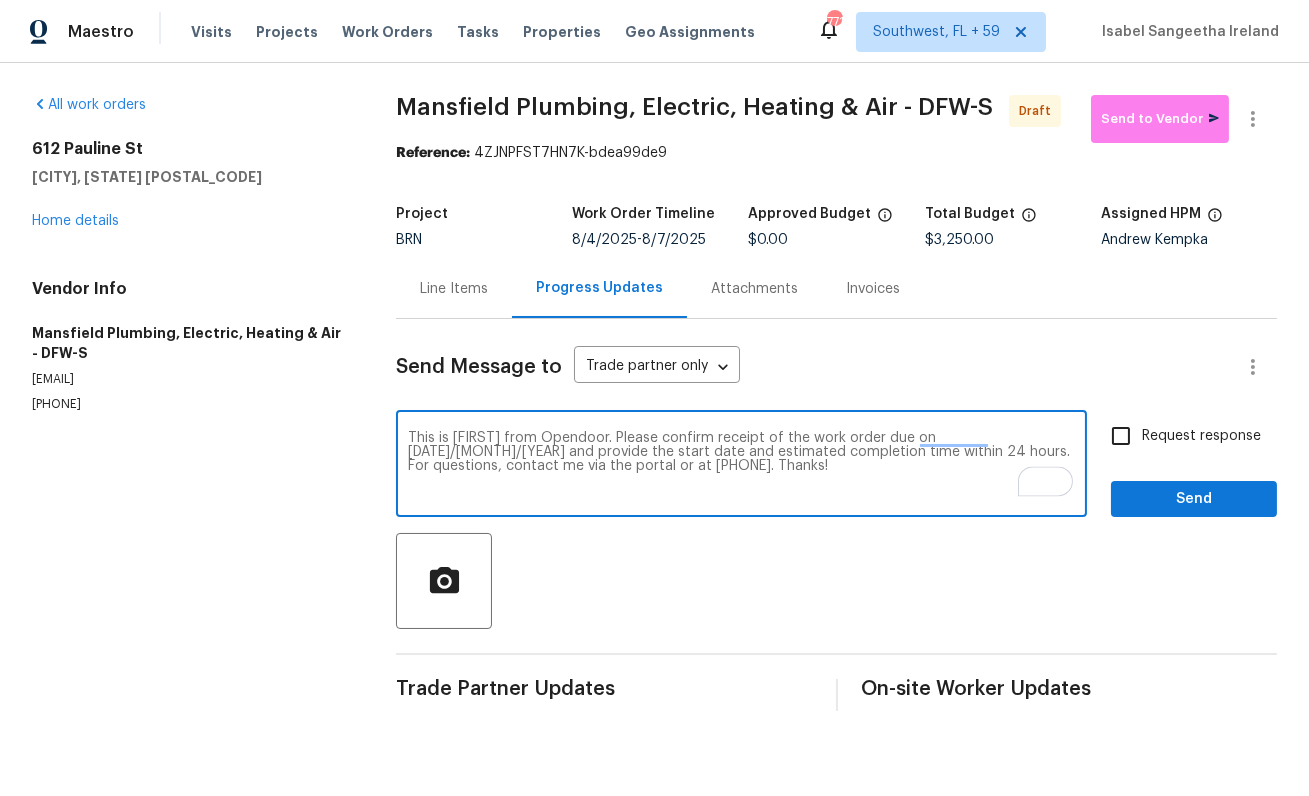 type on "This is Isabel from Opendoor. Please confirm receipt of the work order due on 08/7/2025 and provide the start date and estimated completion time within 24 hours. For questions, contact me via the portal or at 650-800-9524. Thanks!" 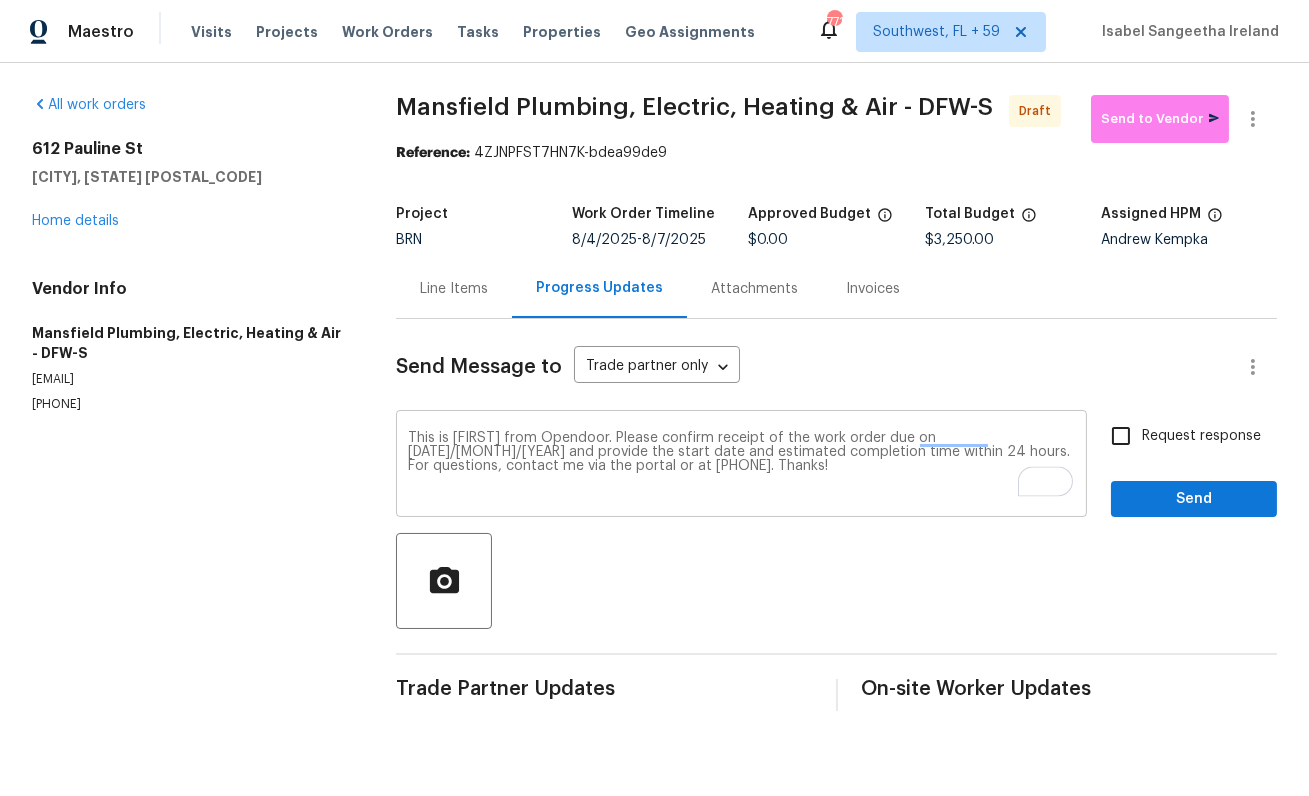 click on "This is Isabel from Opendoor. Please confirm receipt of the work order due on 08/7/2025 and provide the start date and estimated completion time within 24 hours. For questions, contact me via the portal or at 650-800-9524. Thanks!
x ​" at bounding box center [741, 466] 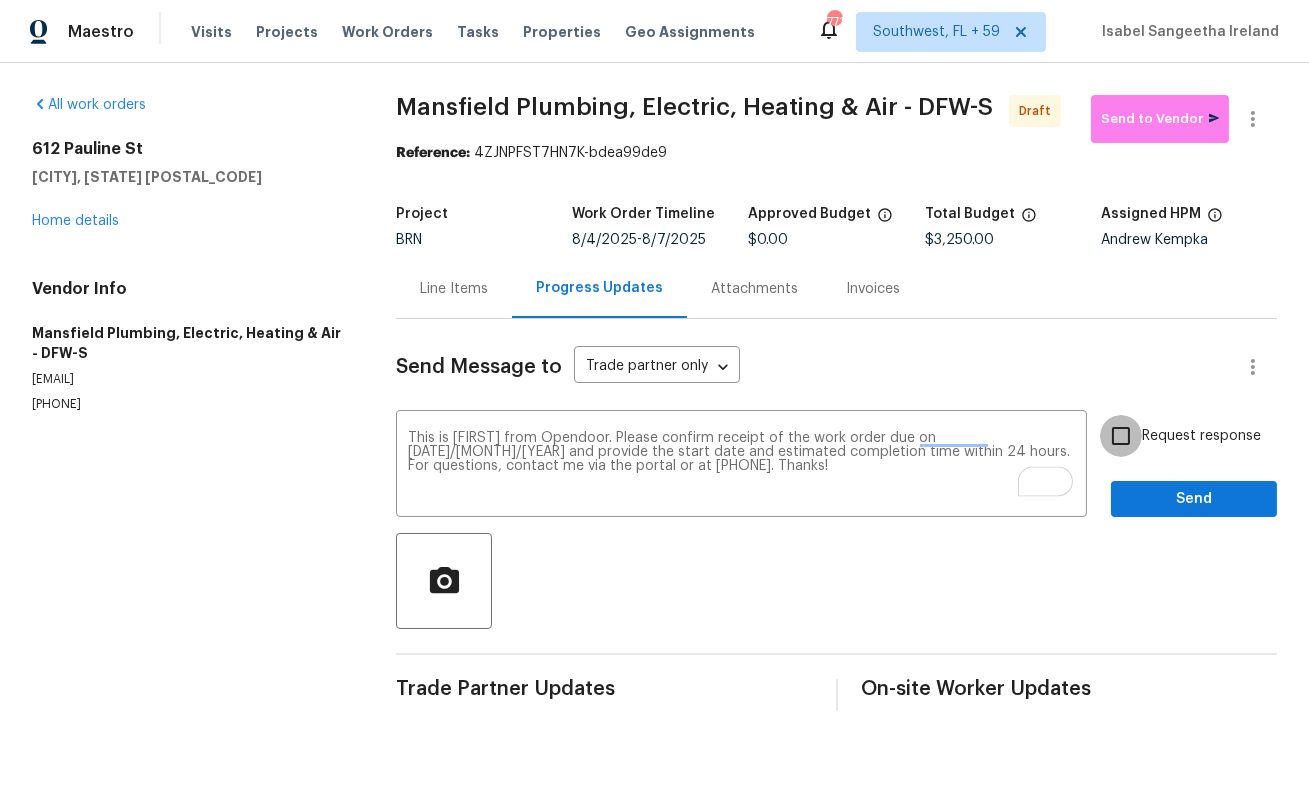 click on "Request response" at bounding box center (1121, 436) 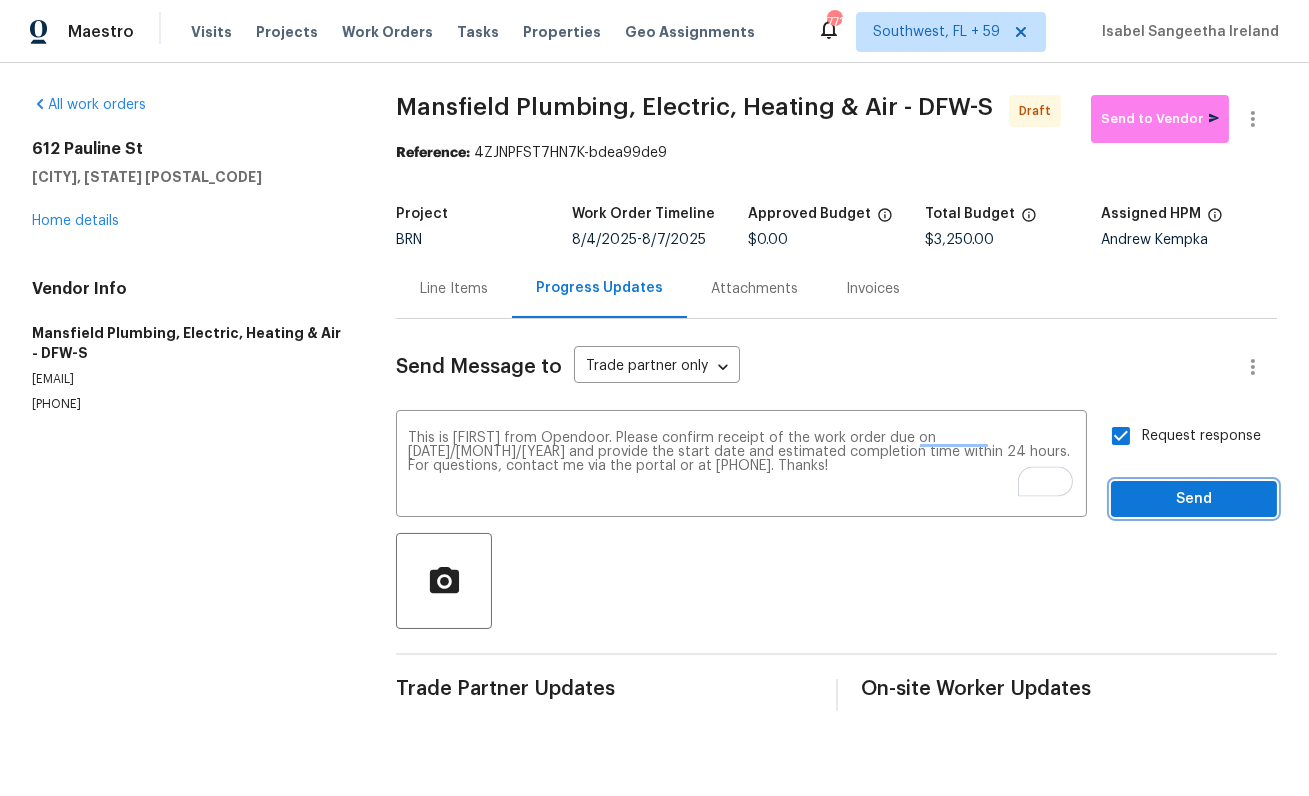 click on "Send" at bounding box center [1194, 499] 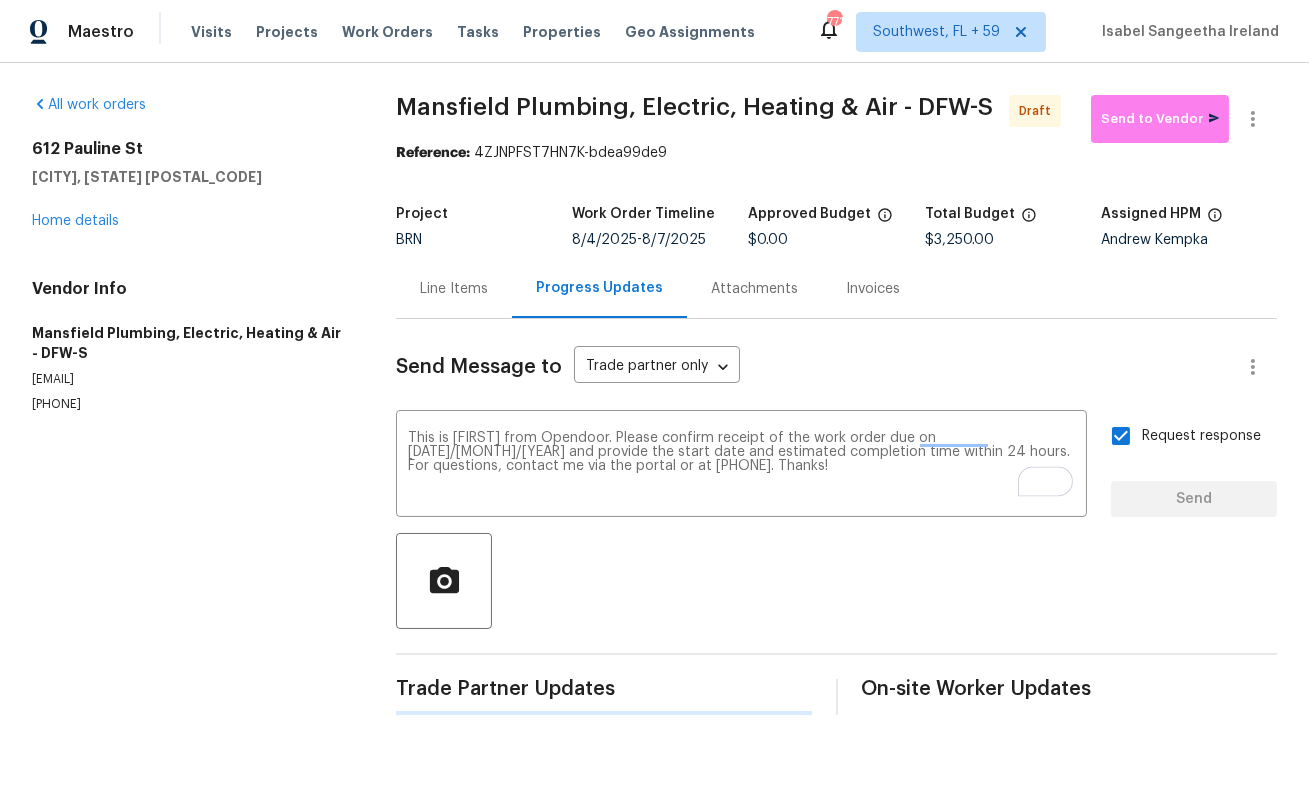 type 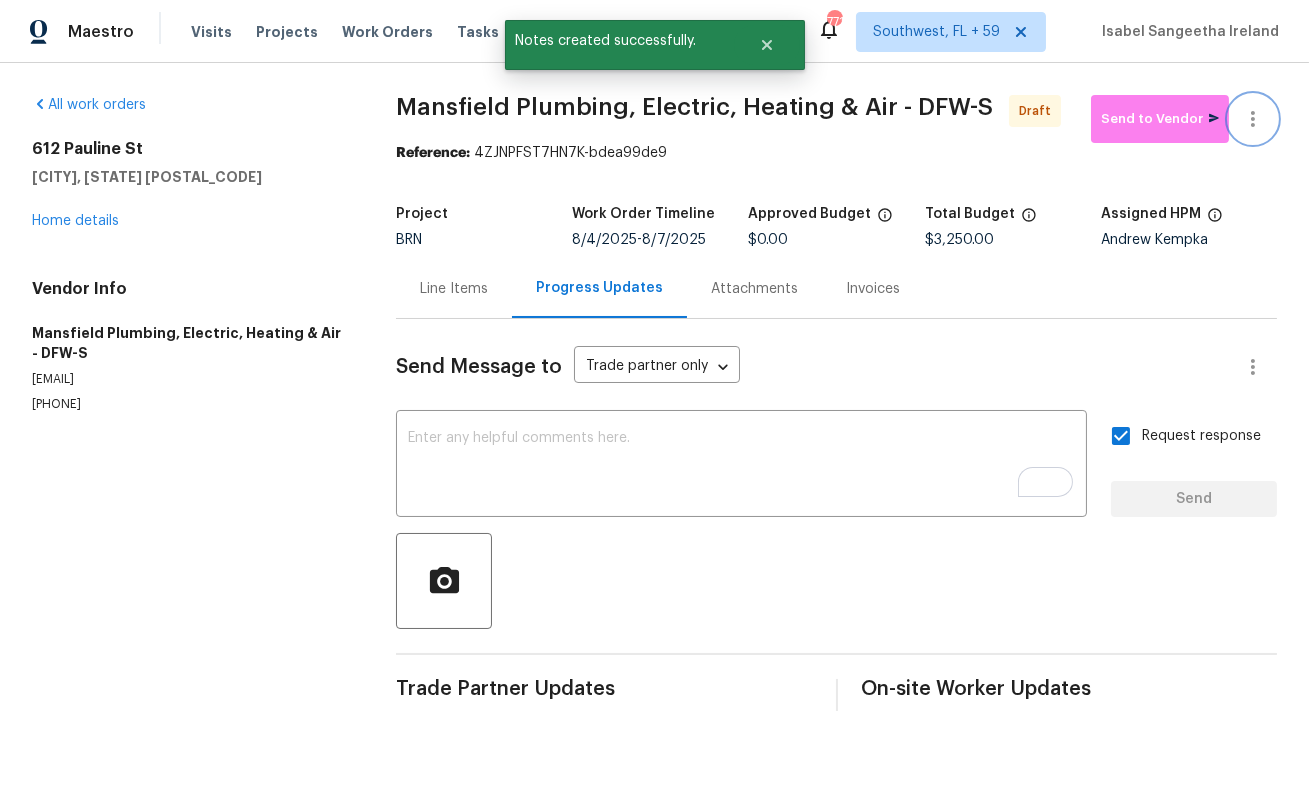 click 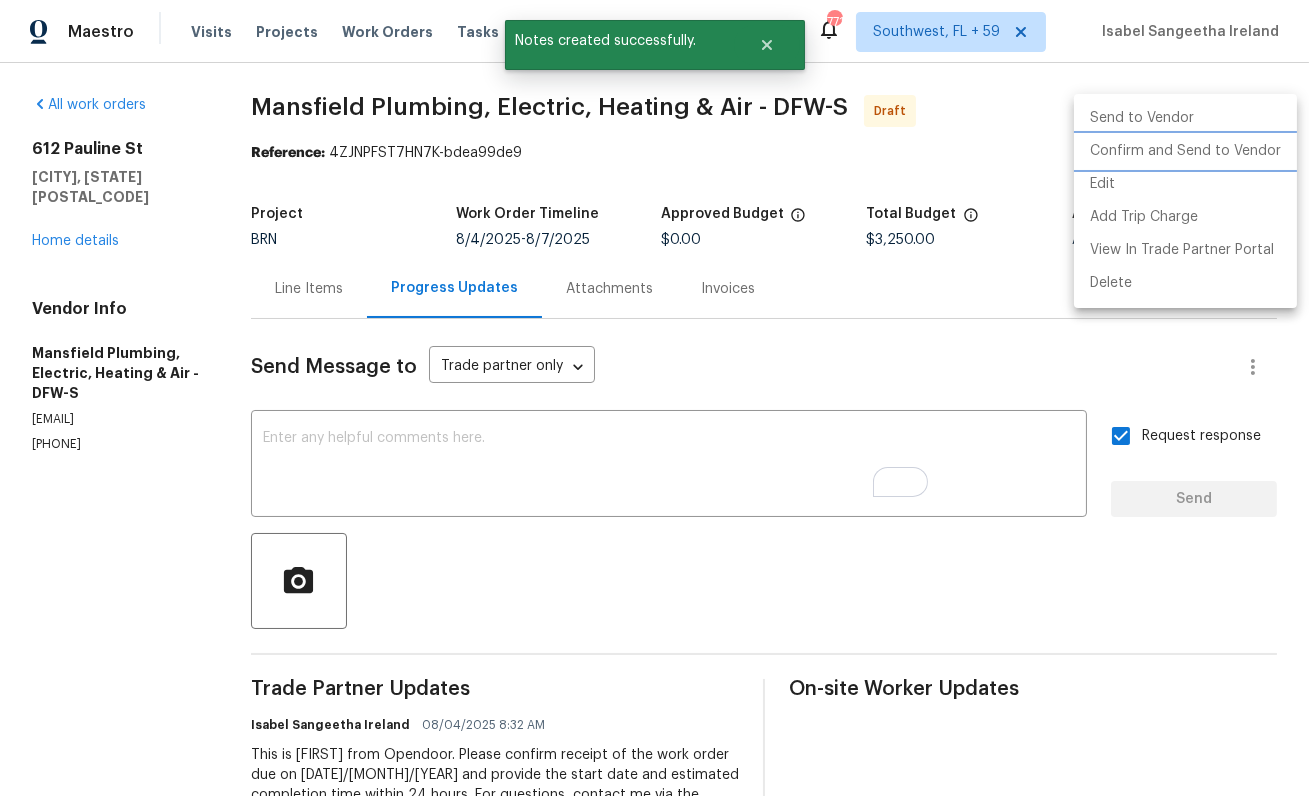 click on "Confirm and Send to Vendor" at bounding box center [1185, 151] 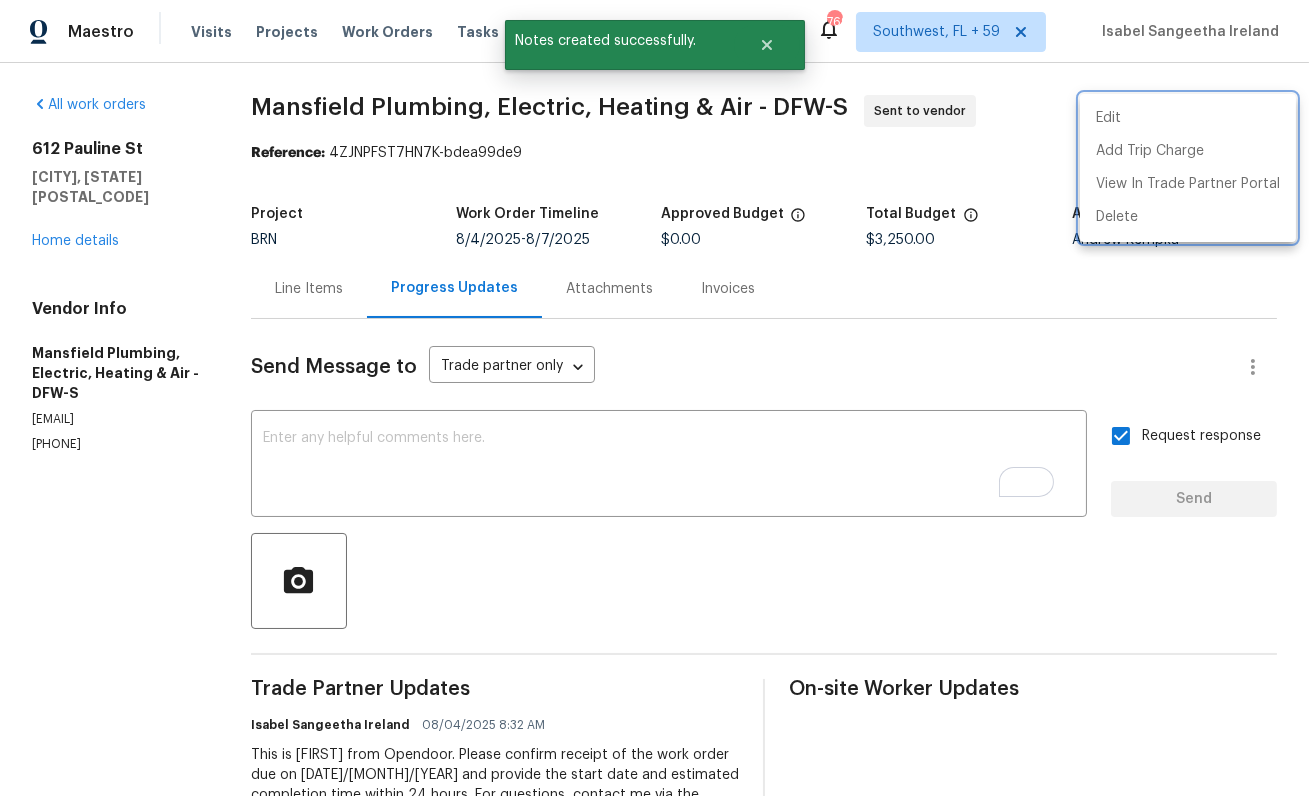 click at bounding box center [654, 398] 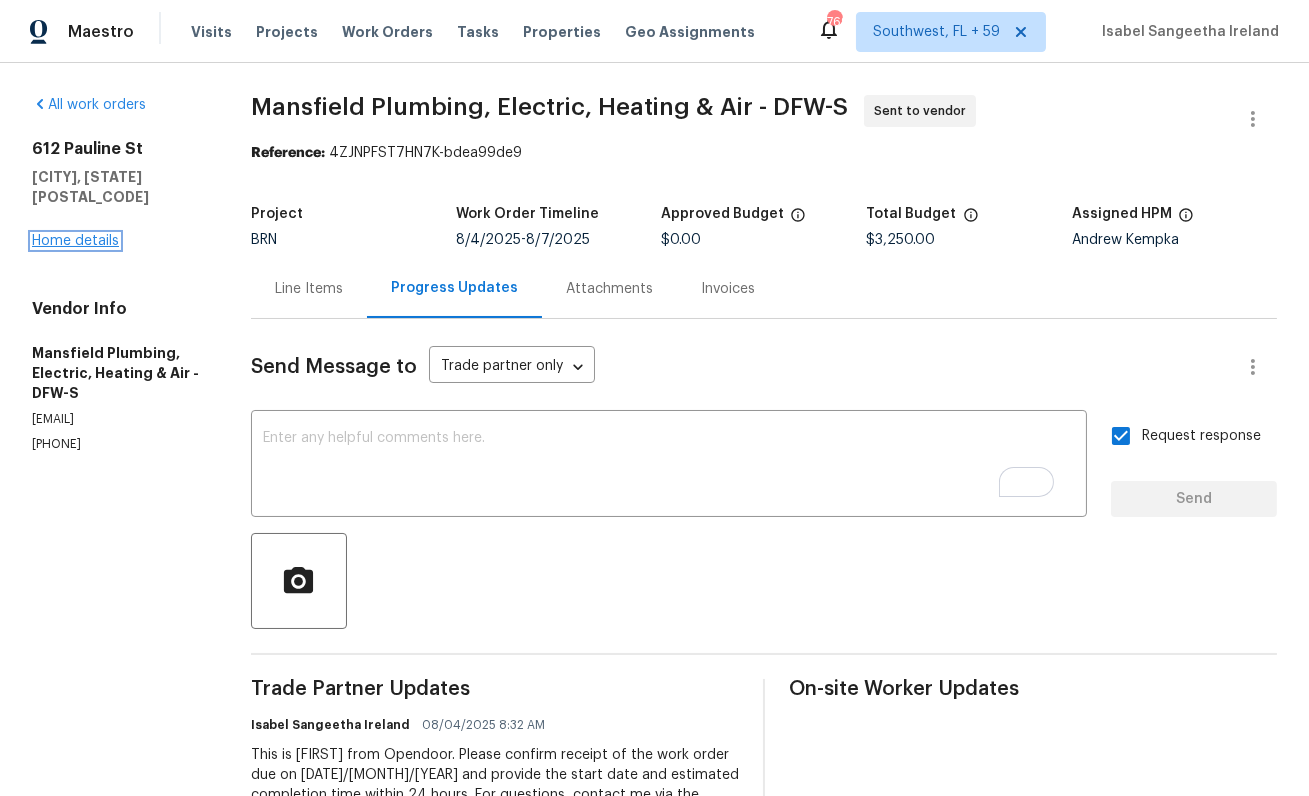 click on "Home details" at bounding box center (75, 241) 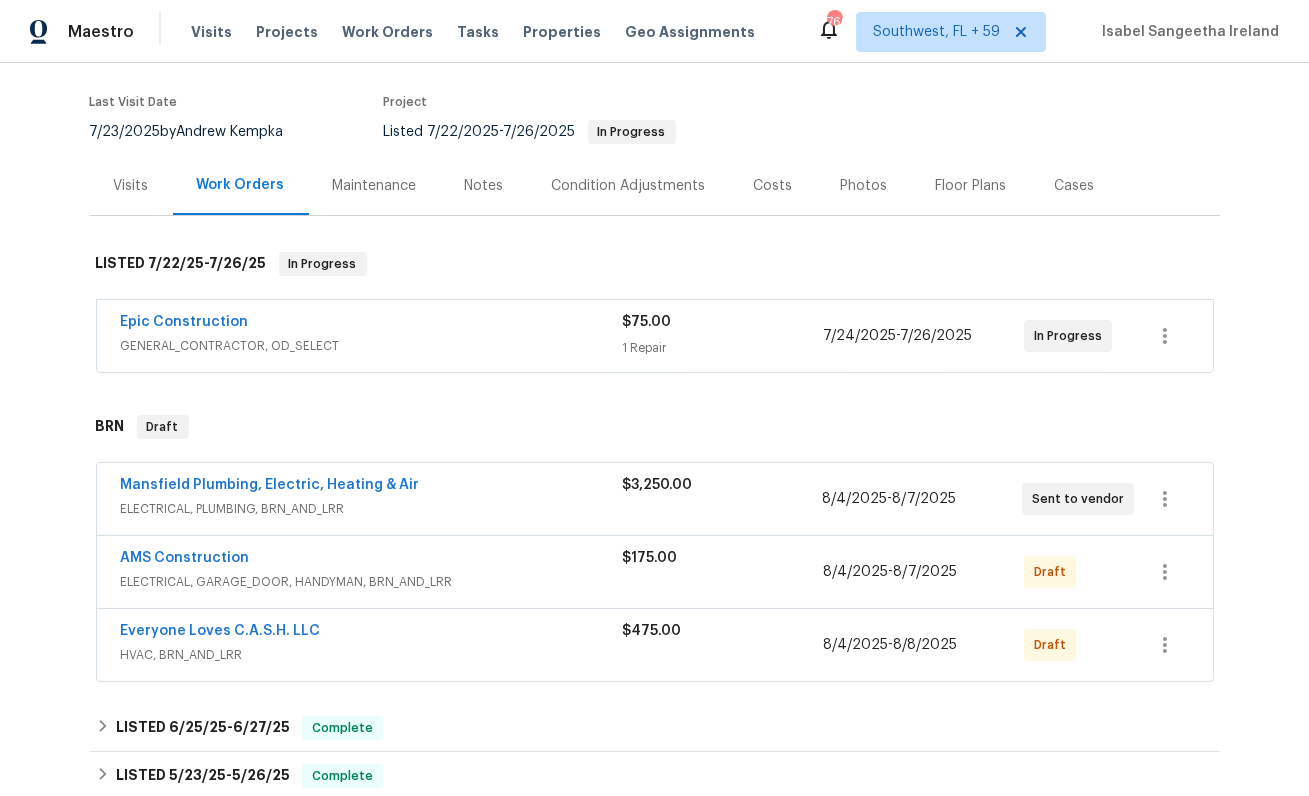 scroll, scrollTop: 194, scrollLeft: 0, axis: vertical 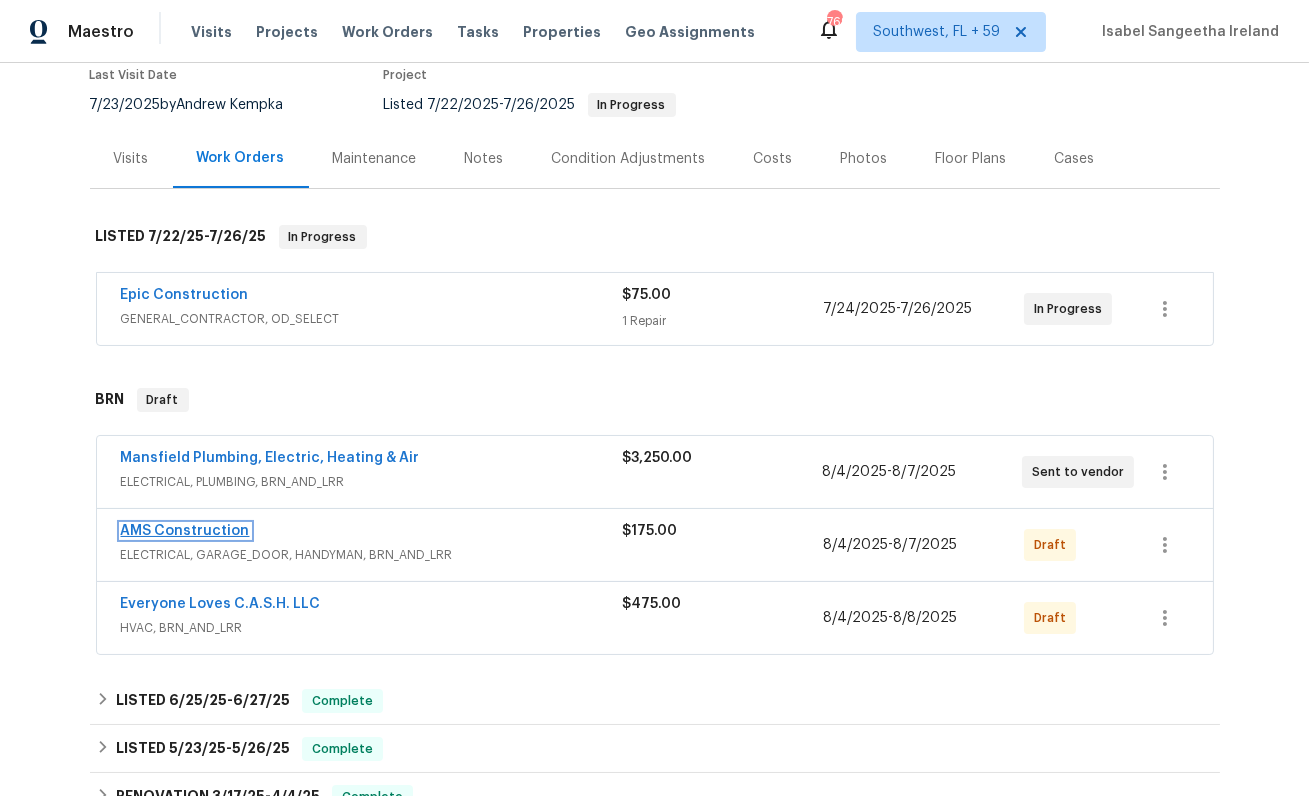 click on "AMS Construction" at bounding box center (185, 531) 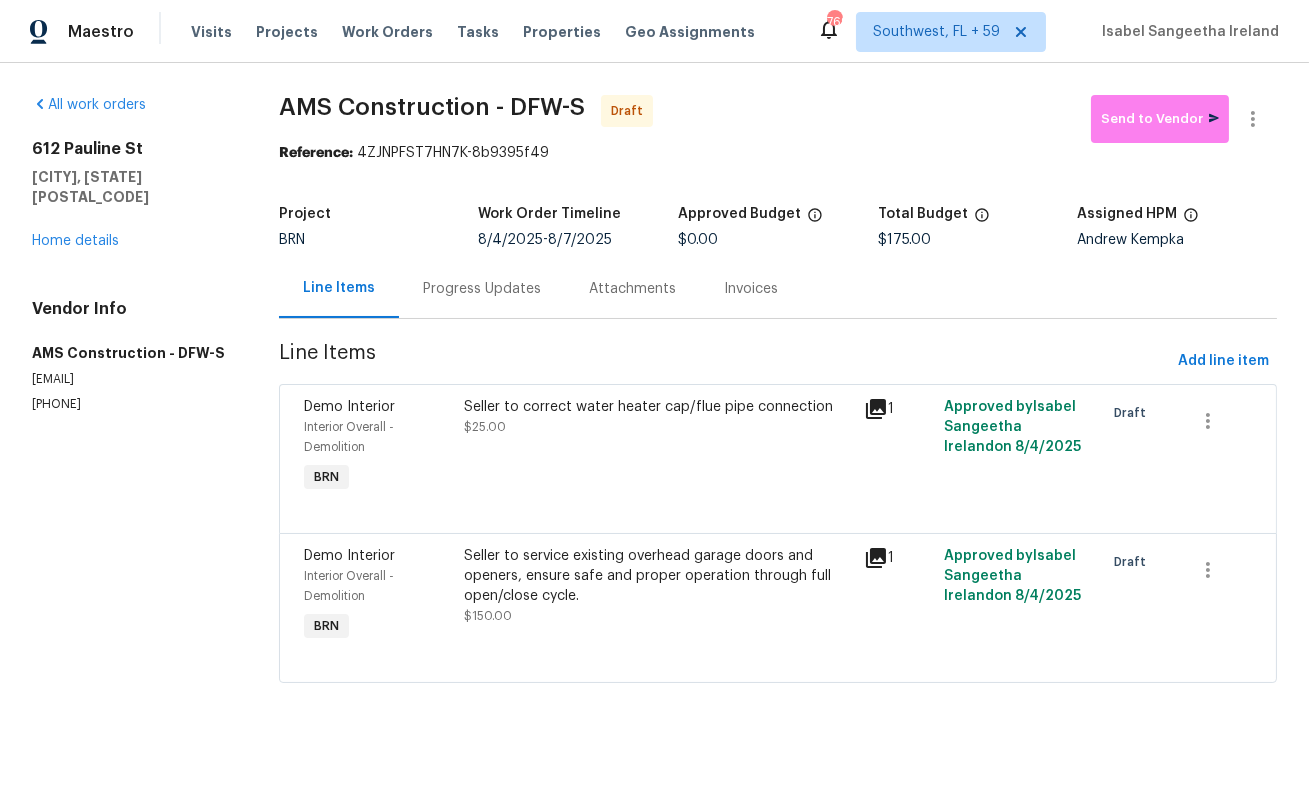 click on "Progress Updates" at bounding box center (482, 289) 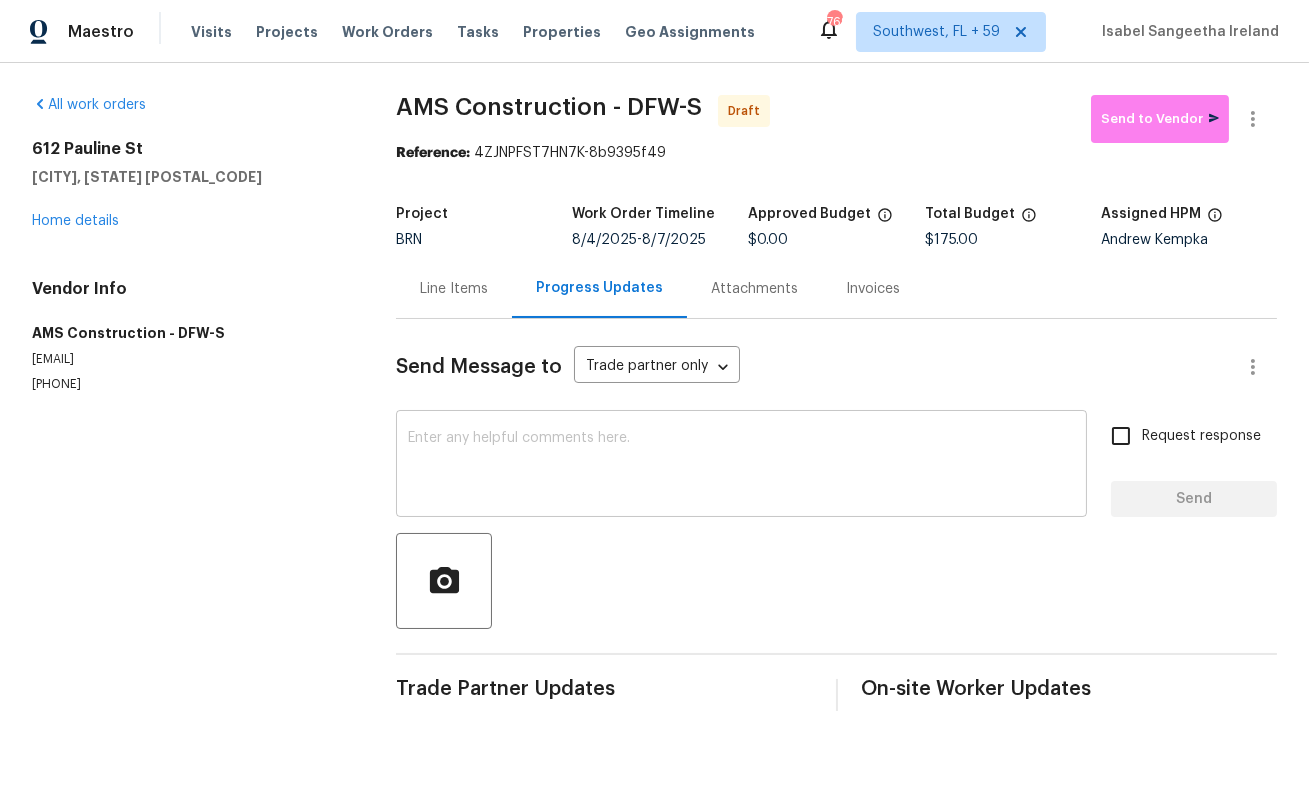 click at bounding box center (741, 466) 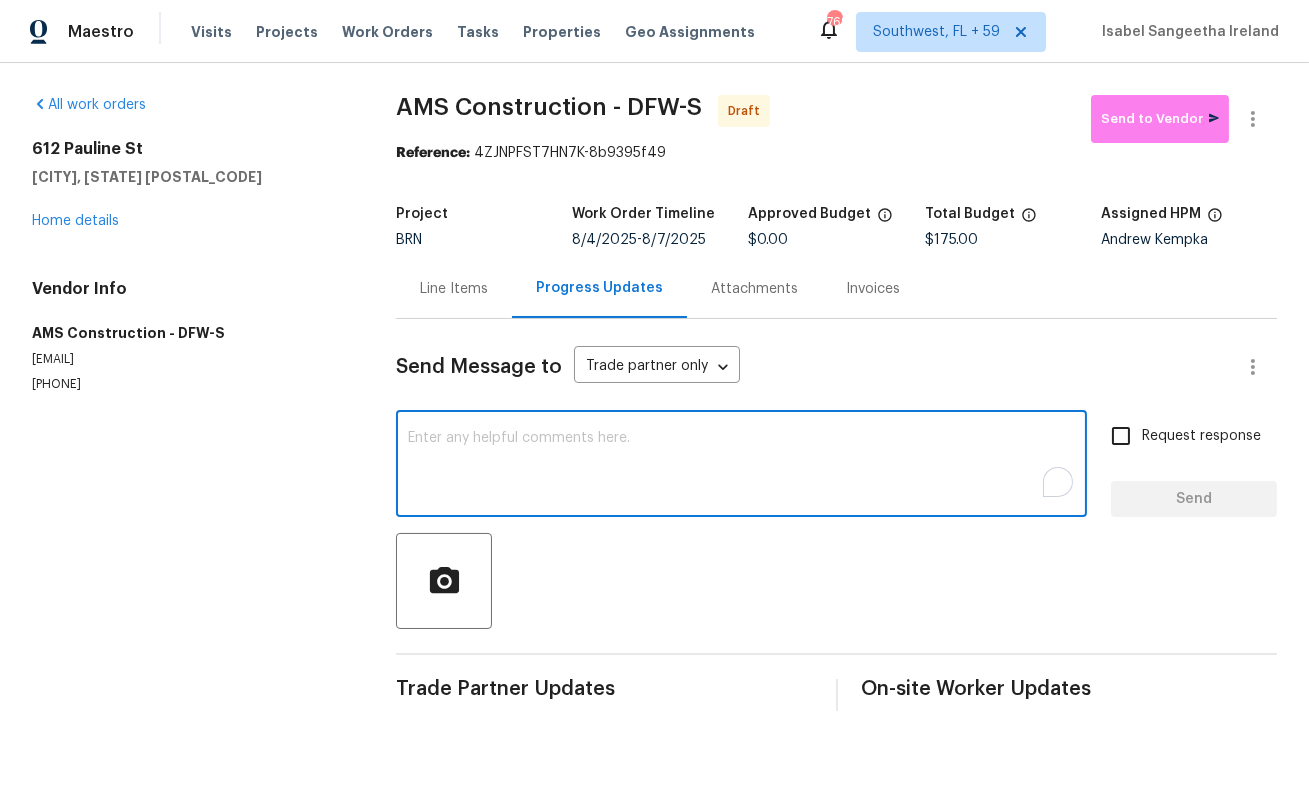 paste on "This is Isabel from Opendoor. Please confirm receipt of the work order due on 08/7/2025 and provide the start date and estimated completion time within 24 hours. For questions, contact me via the portal or at 650-800-9524. Thanks!" 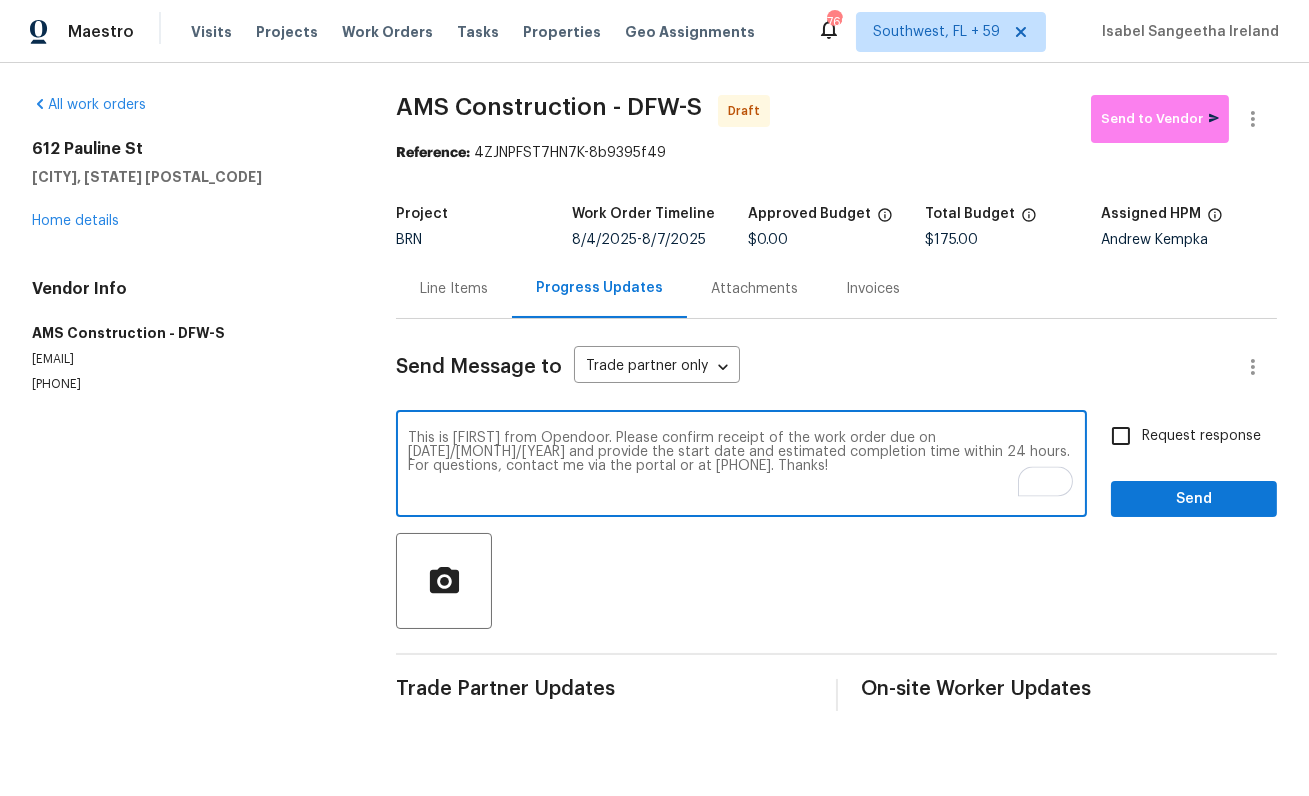 type on "This is Isabel from Opendoor. Please confirm receipt of the work order due on 08/7/2025 and provide the start date and estimated completion time within 24 hours. For questions, contact me via the portal or at 650-800-9524. Thanks!" 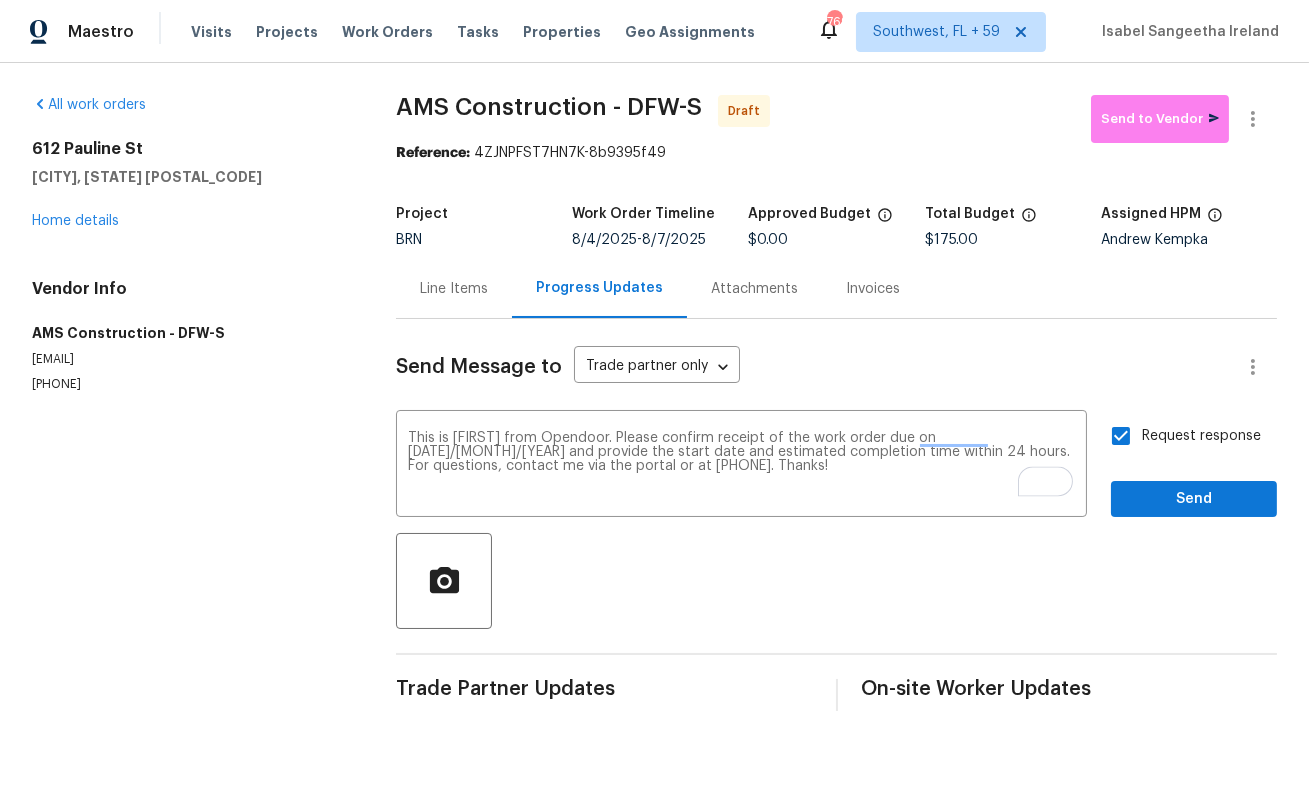 click at bounding box center [836, 581] 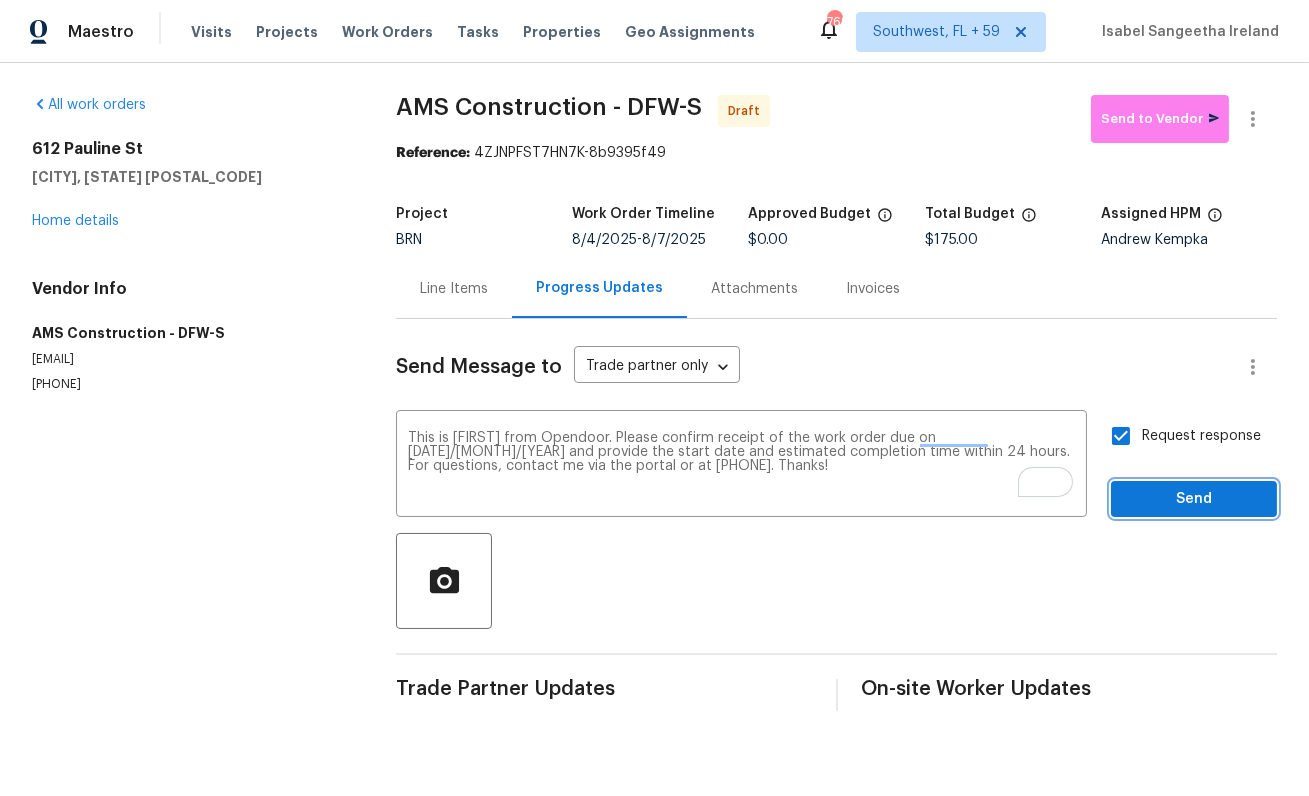 click on "Send" at bounding box center (1194, 499) 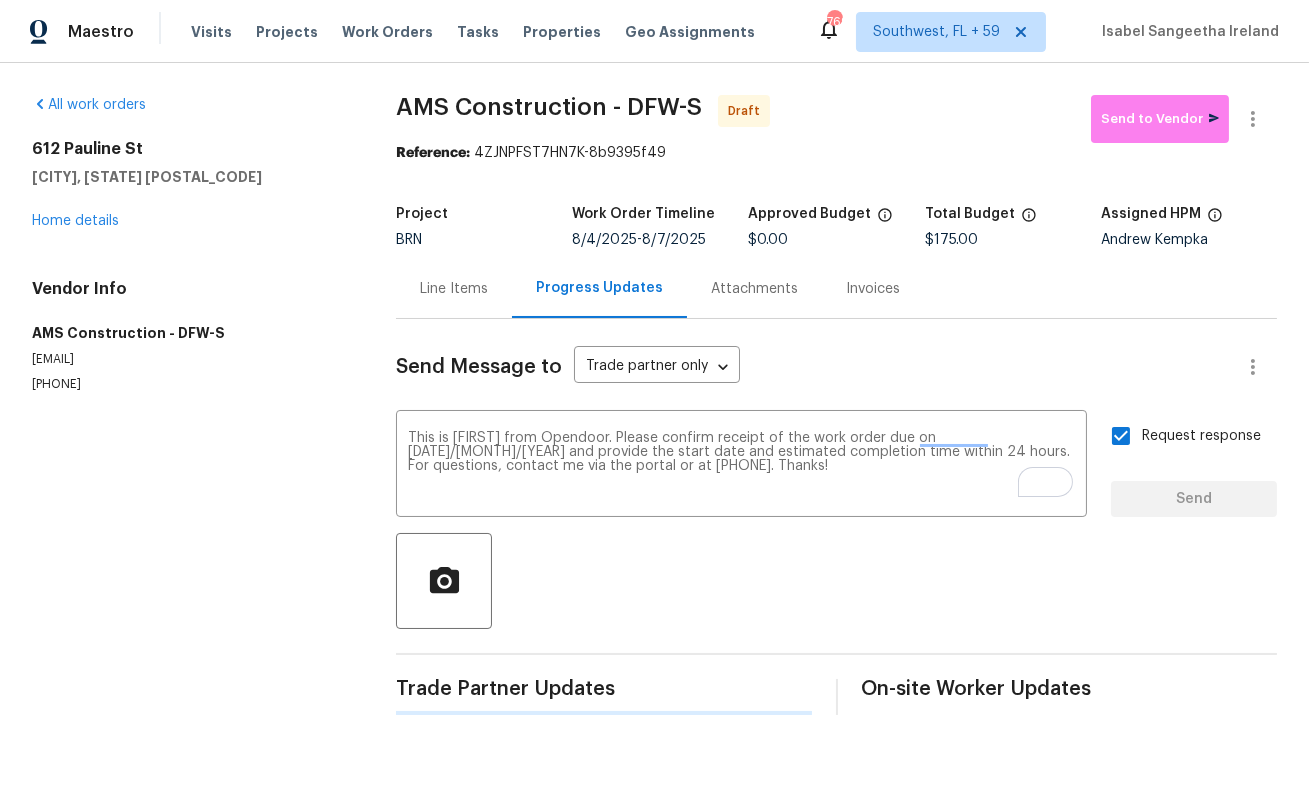 type 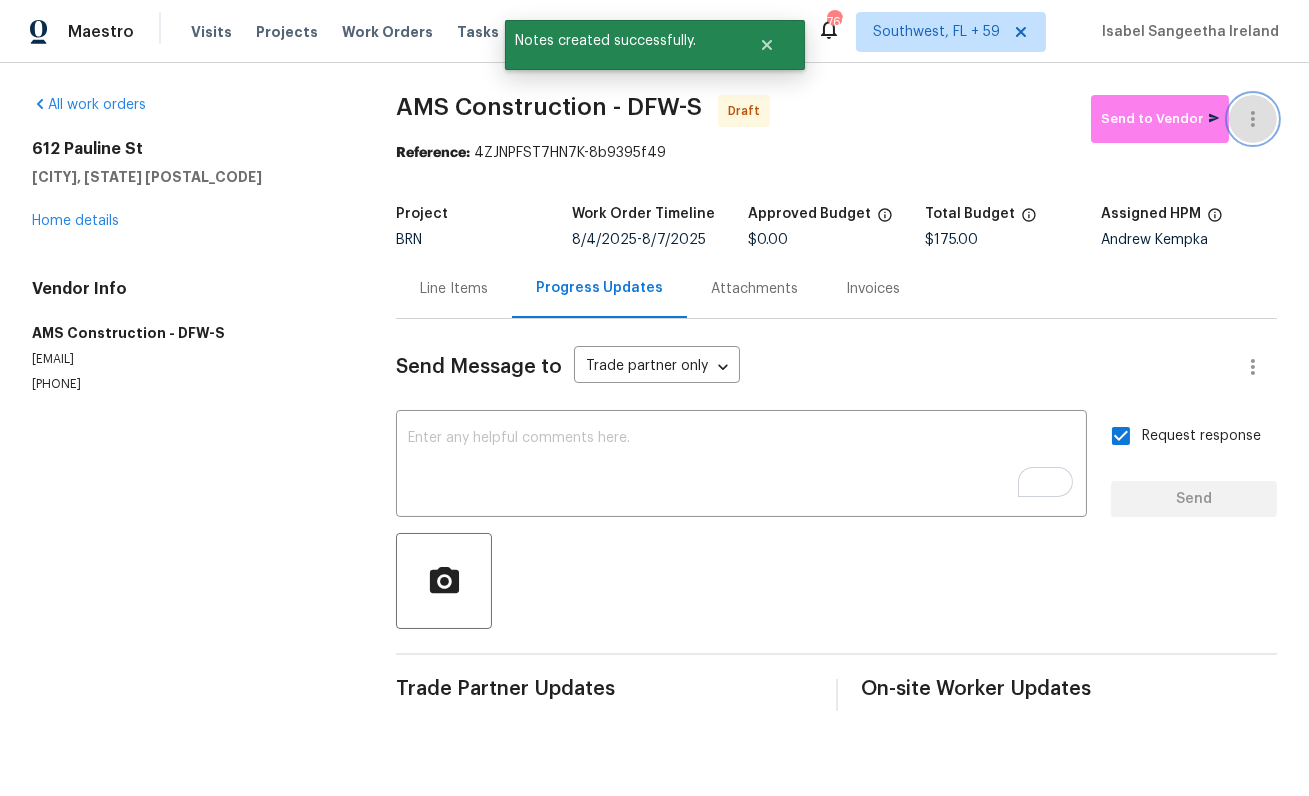 click at bounding box center [1253, 119] 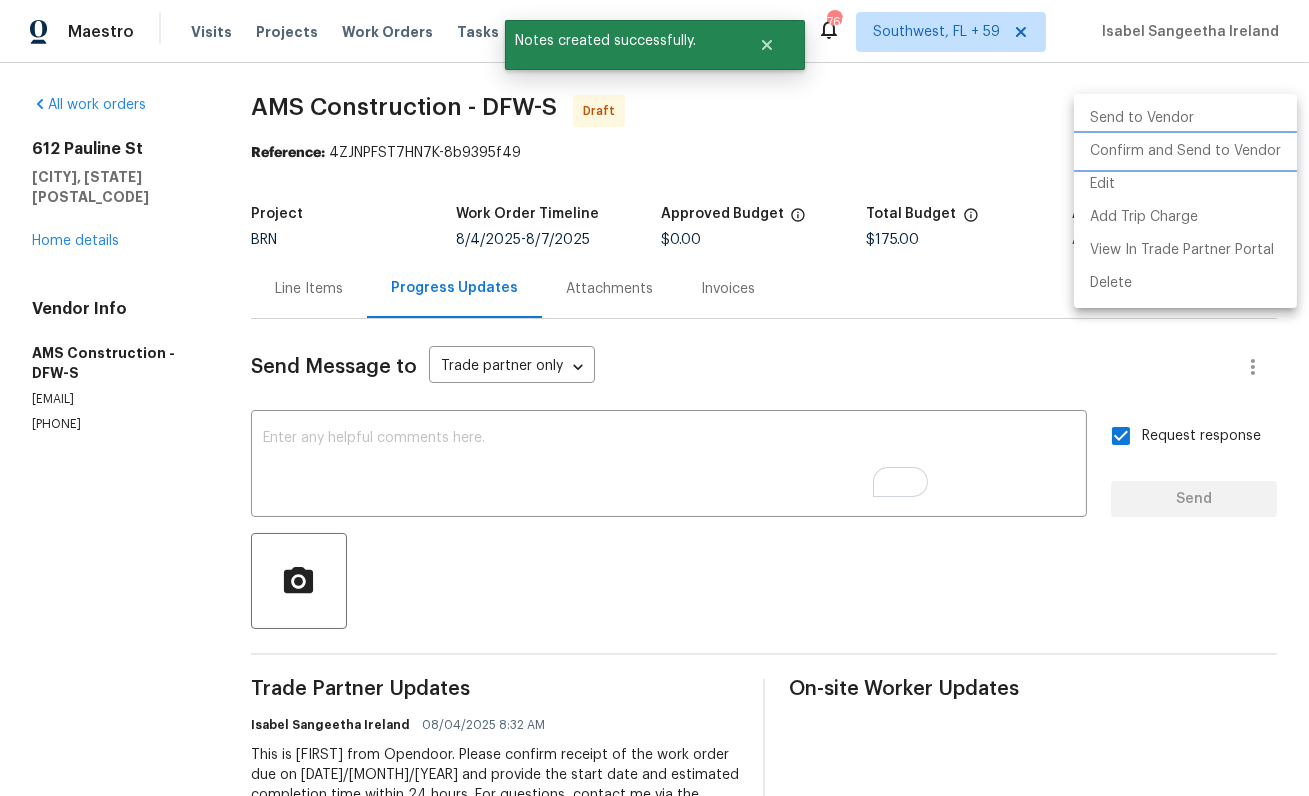 click on "Confirm and Send to Vendor" at bounding box center [1185, 151] 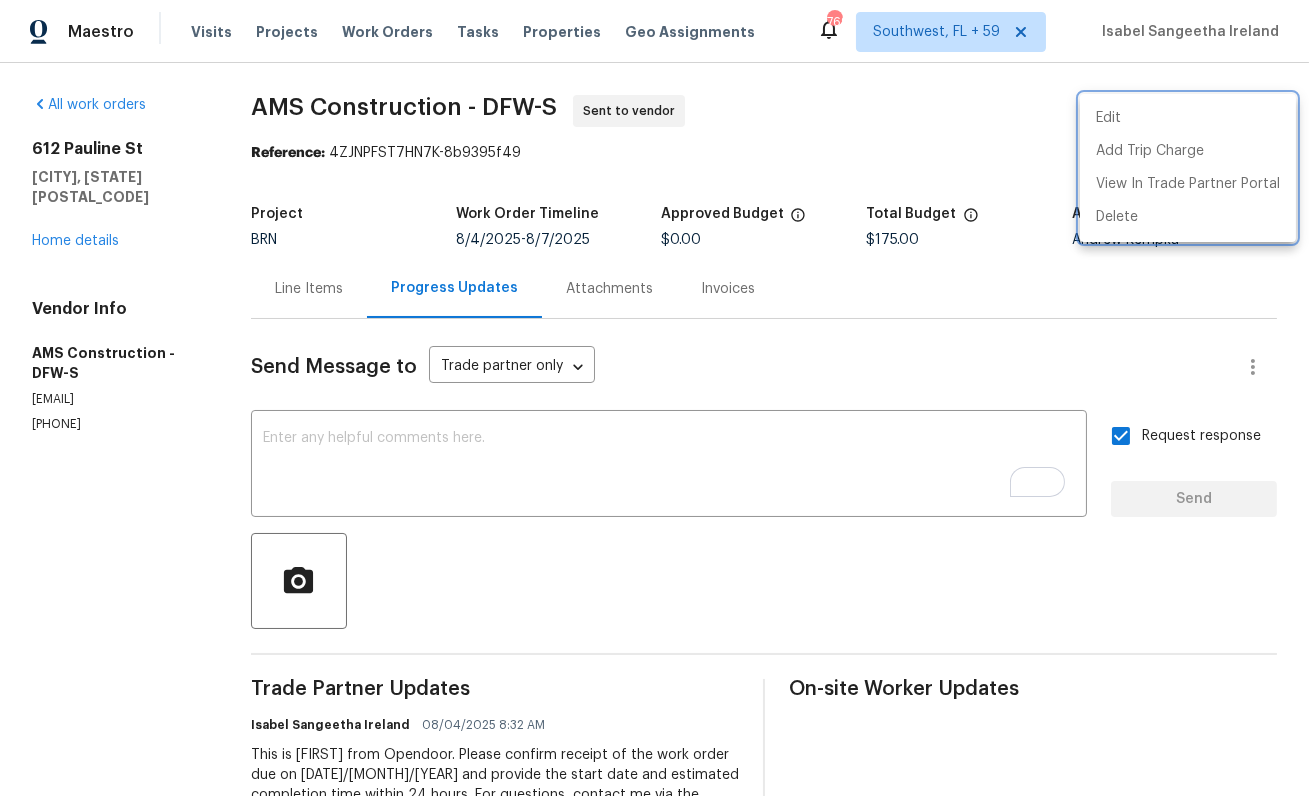 click at bounding box center [654, 398] 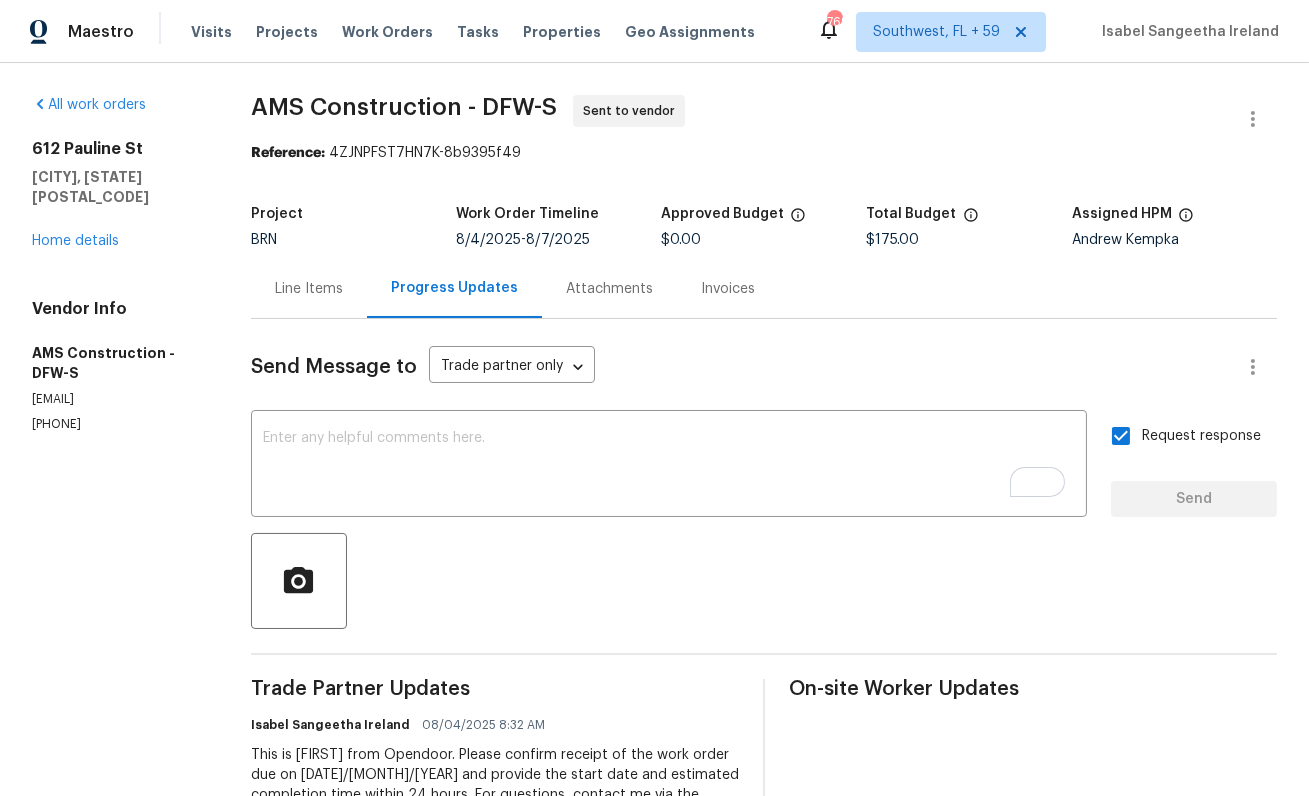 click on "612 Pauline St Euless, TX 76040 Home details" at bounding box center [117, 195] 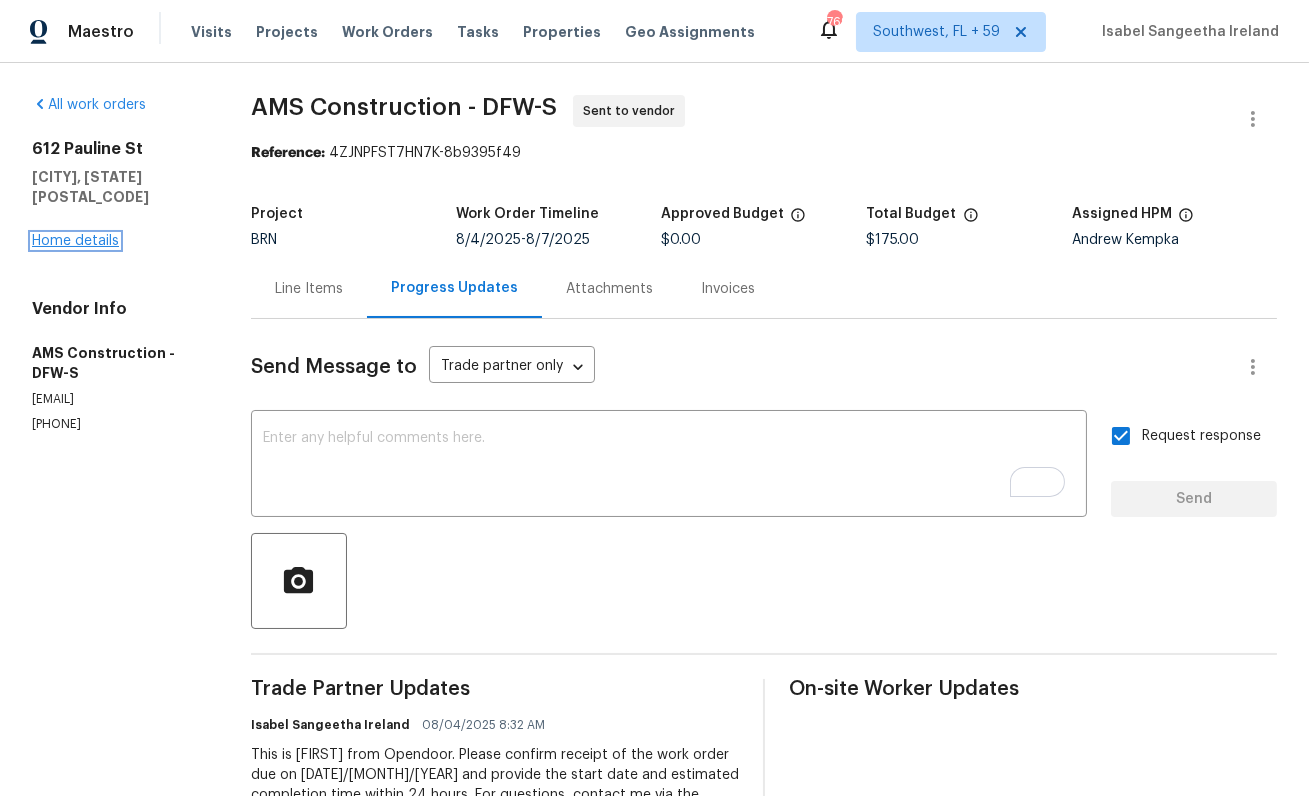 click on "Home details" at bounding box center (75, 241) 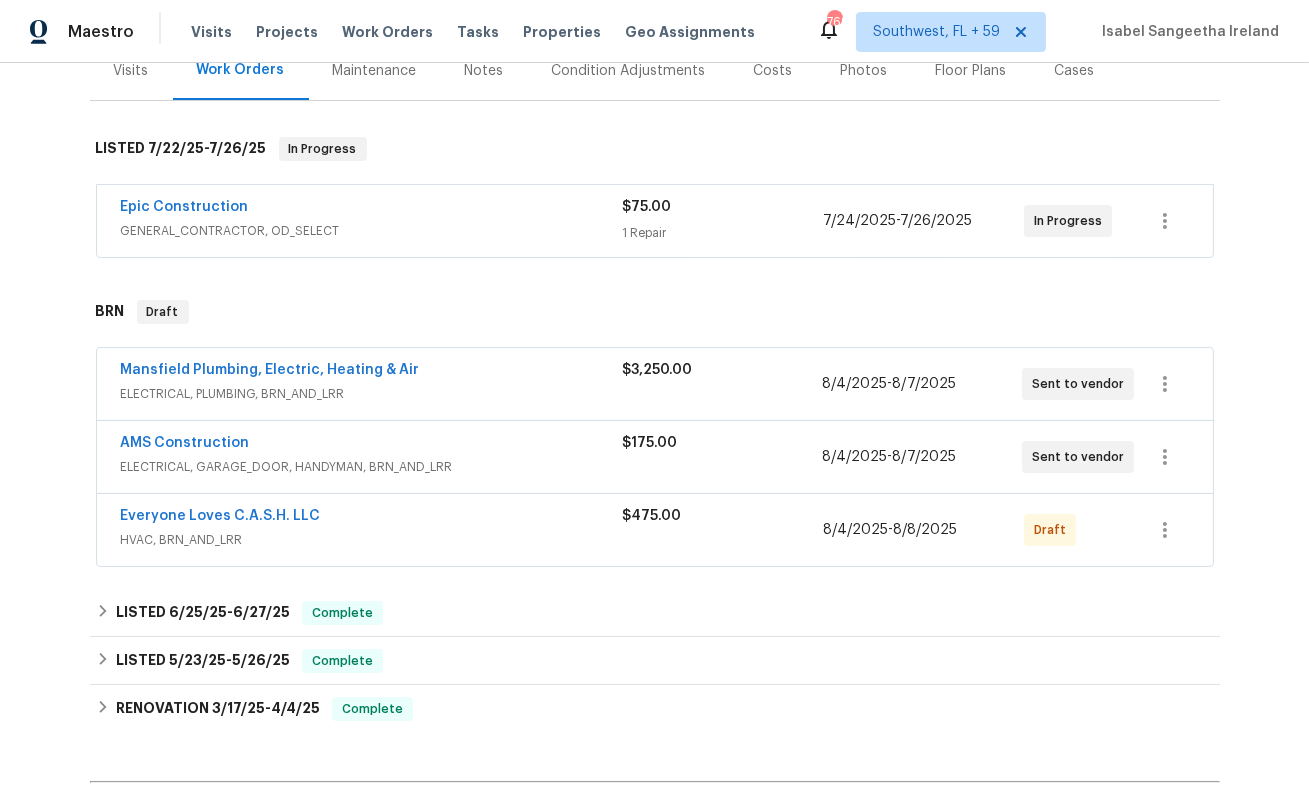 scroll, scrollTop: 334, scrollLeft: 0, axis: vertical 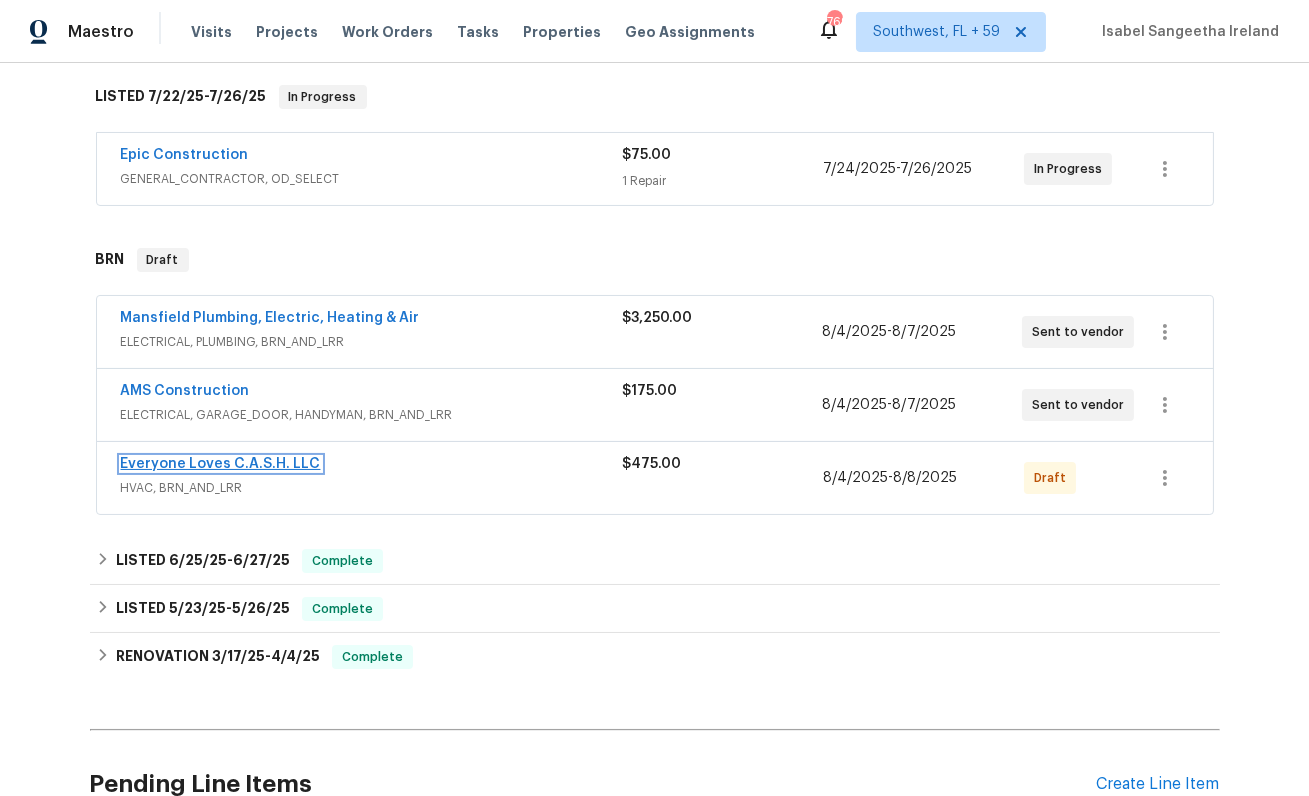 click on "Everyone Loves C.A.S.H. LLC" at bounding box center [221, 464] 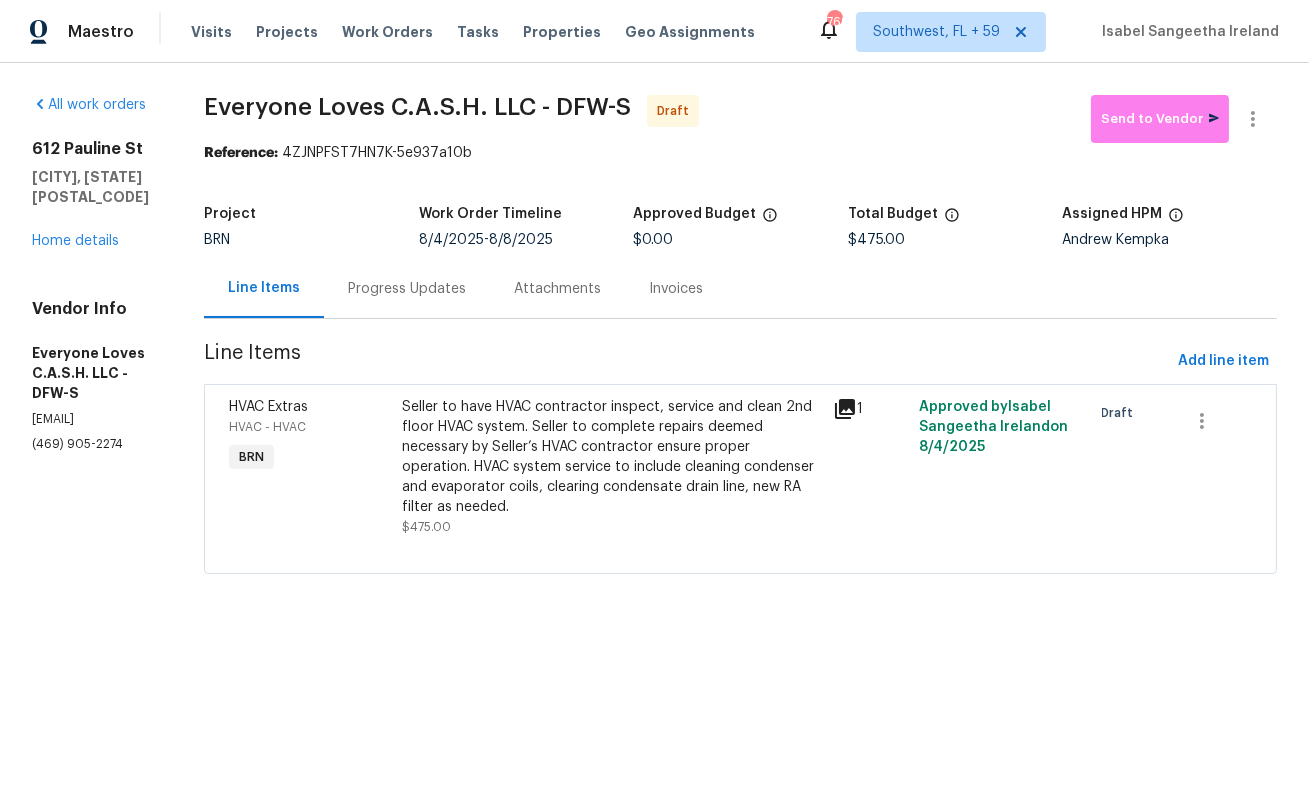 click on "Progress Updates" at bounding box center (407, 288) 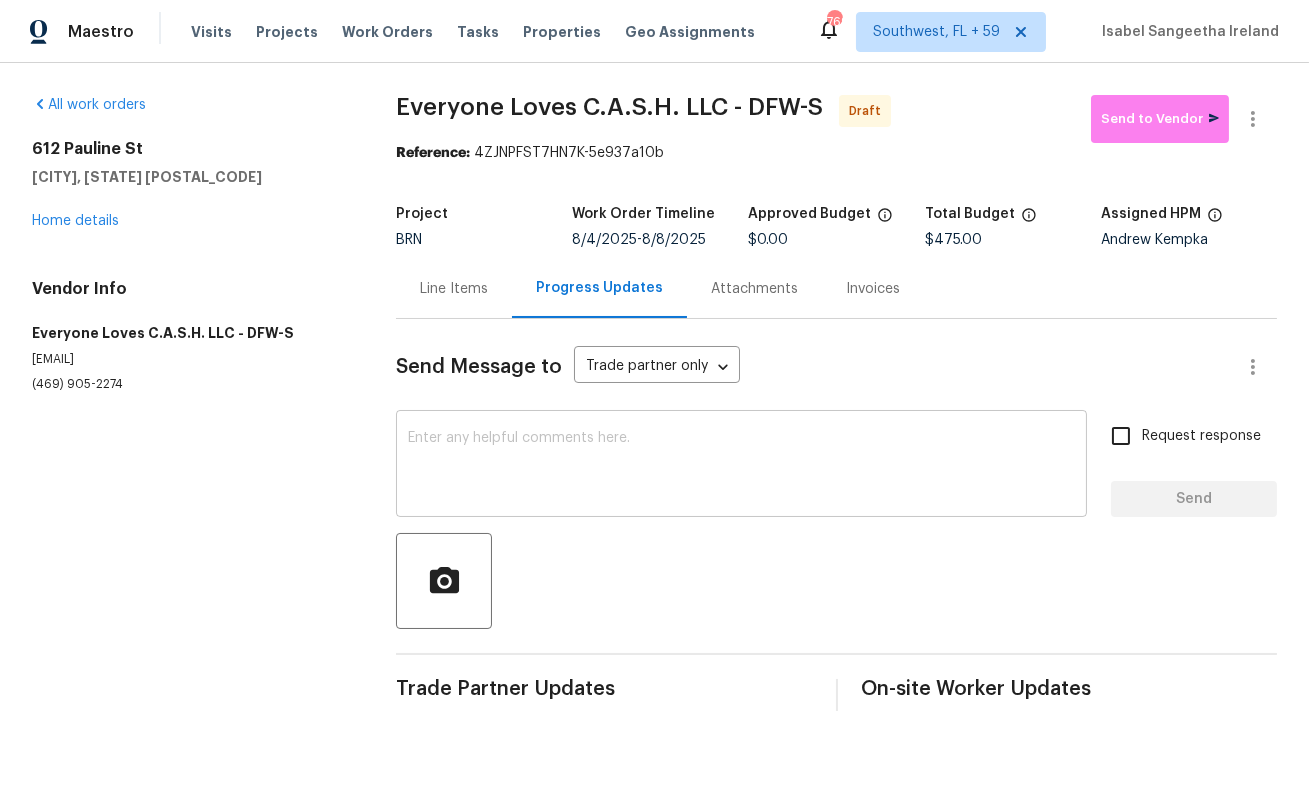 click at bounding box center (741, 466) 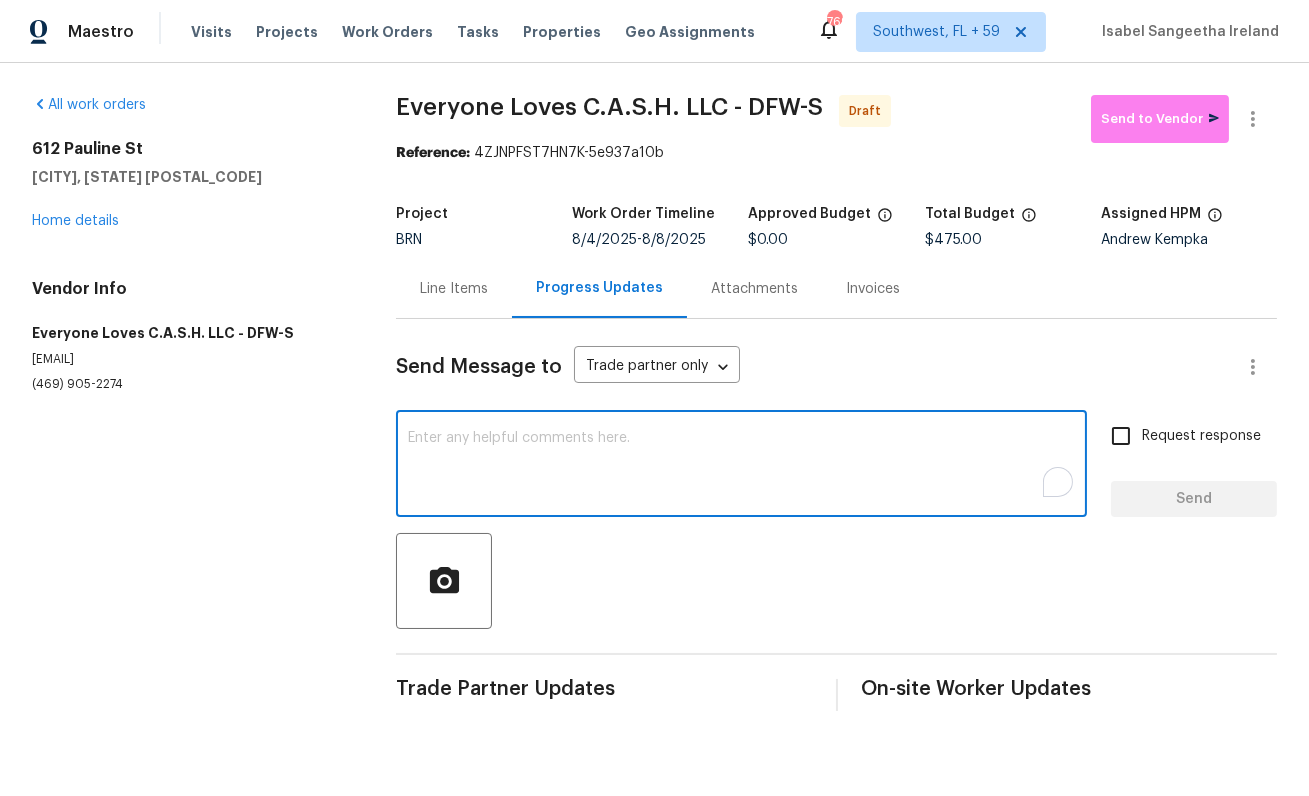 paste on "This is Isabel from Opendoor. Please confirm receipt of the work order due on 08/7/2025 and provide the start date and estimated completion time within 24 hours. For questions, contact me via the portal or at 650-800-9524. Thanks!" 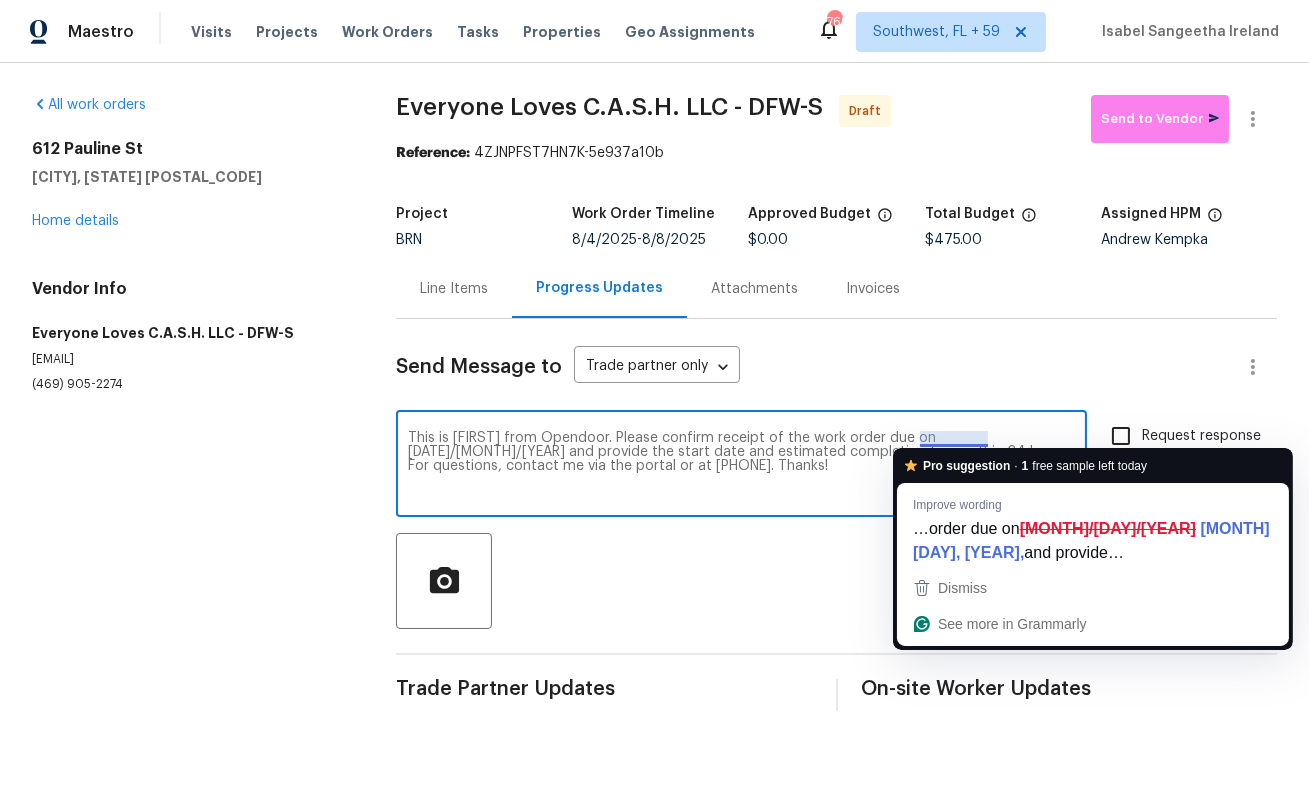 click on "This is Isabel from Opendoor. Please confirm receipt of the work order due on 08/7/2025 and provide the start date and estimated completion time within 24 hours. For questions, contact me via the portal or at 650-800-9524. Thanks!" at bounding box center [741, 466] 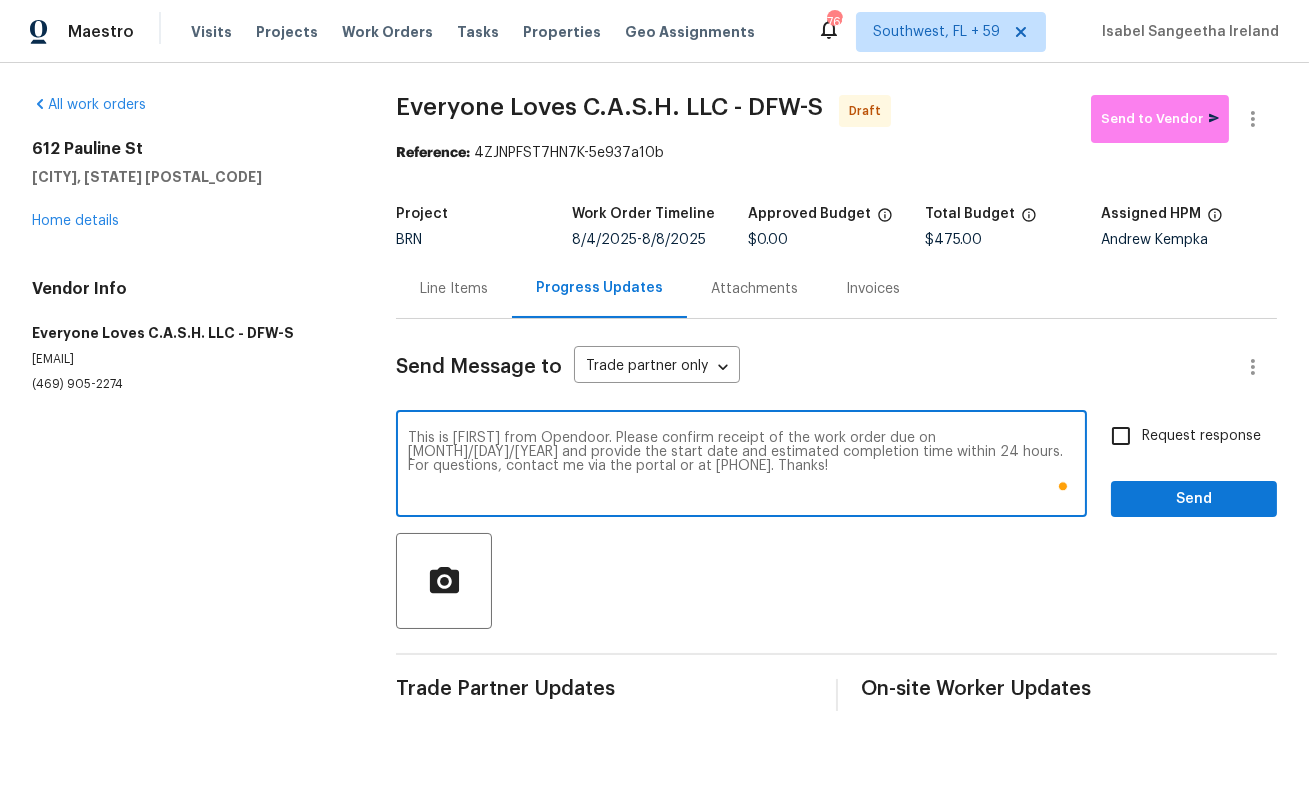 type on "This is Isabel from Opendoor. Please confirm receipt of the work order due on 08/8/2025 and provide the start date and estimated completion time within 24 hours. For questions, contact me via the portal or at 650-800-9524. Thanks!" 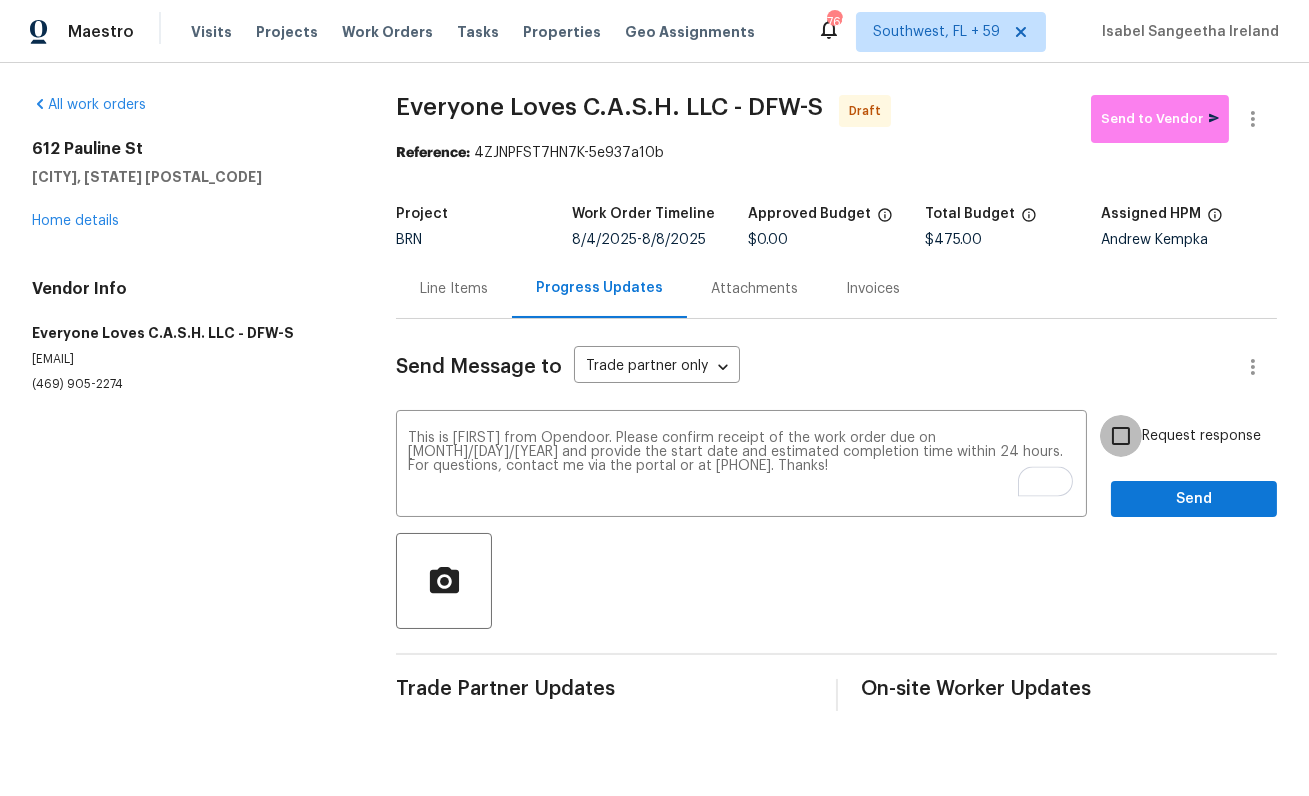 click on "Request response" at bounding box center (1121, 436) 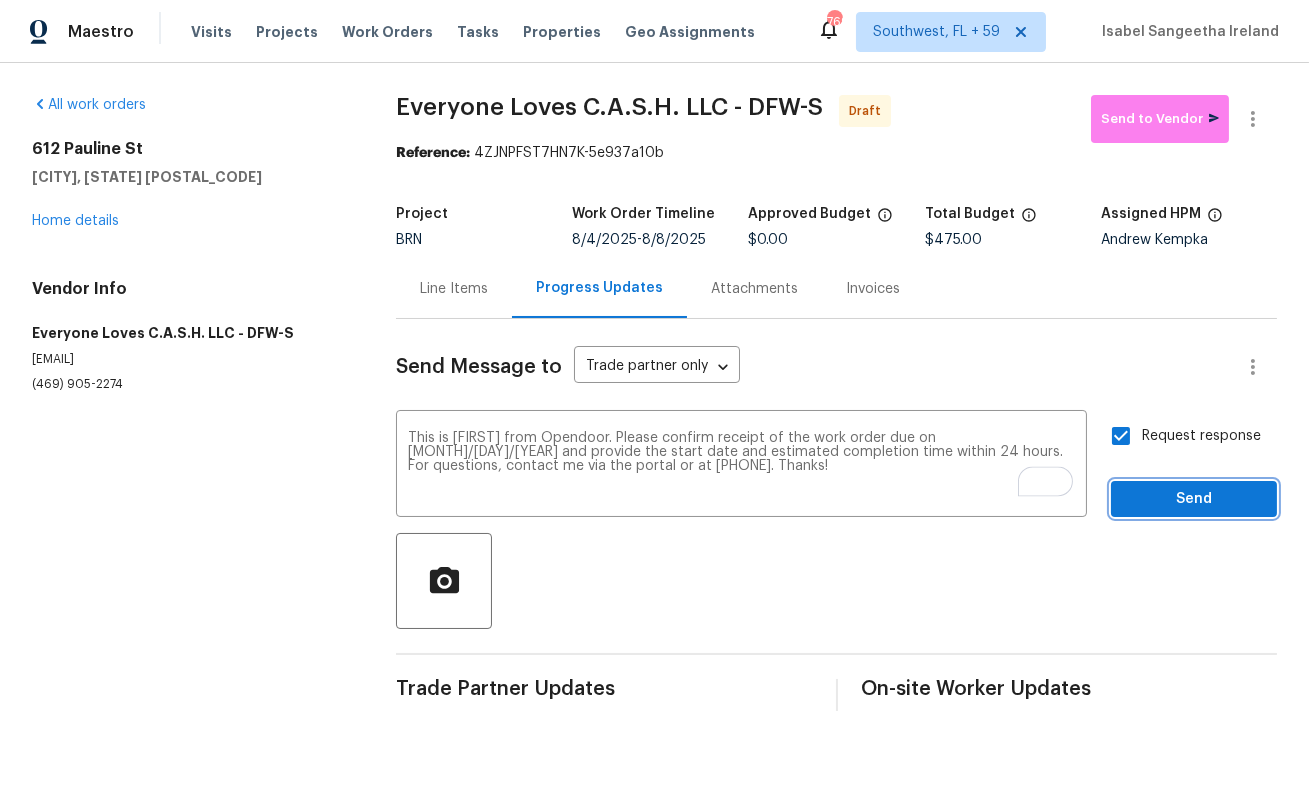 click on "Send" at bounding box center (1194, 499) 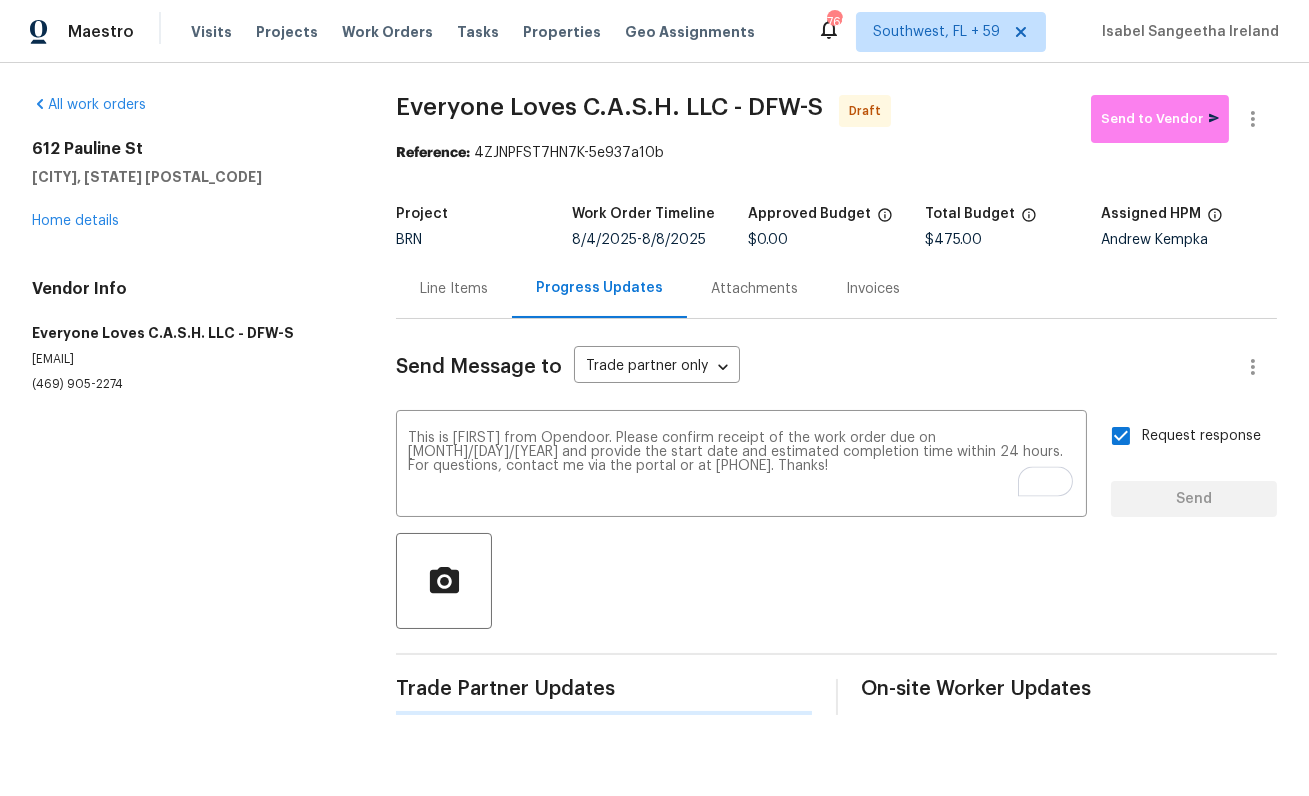 type 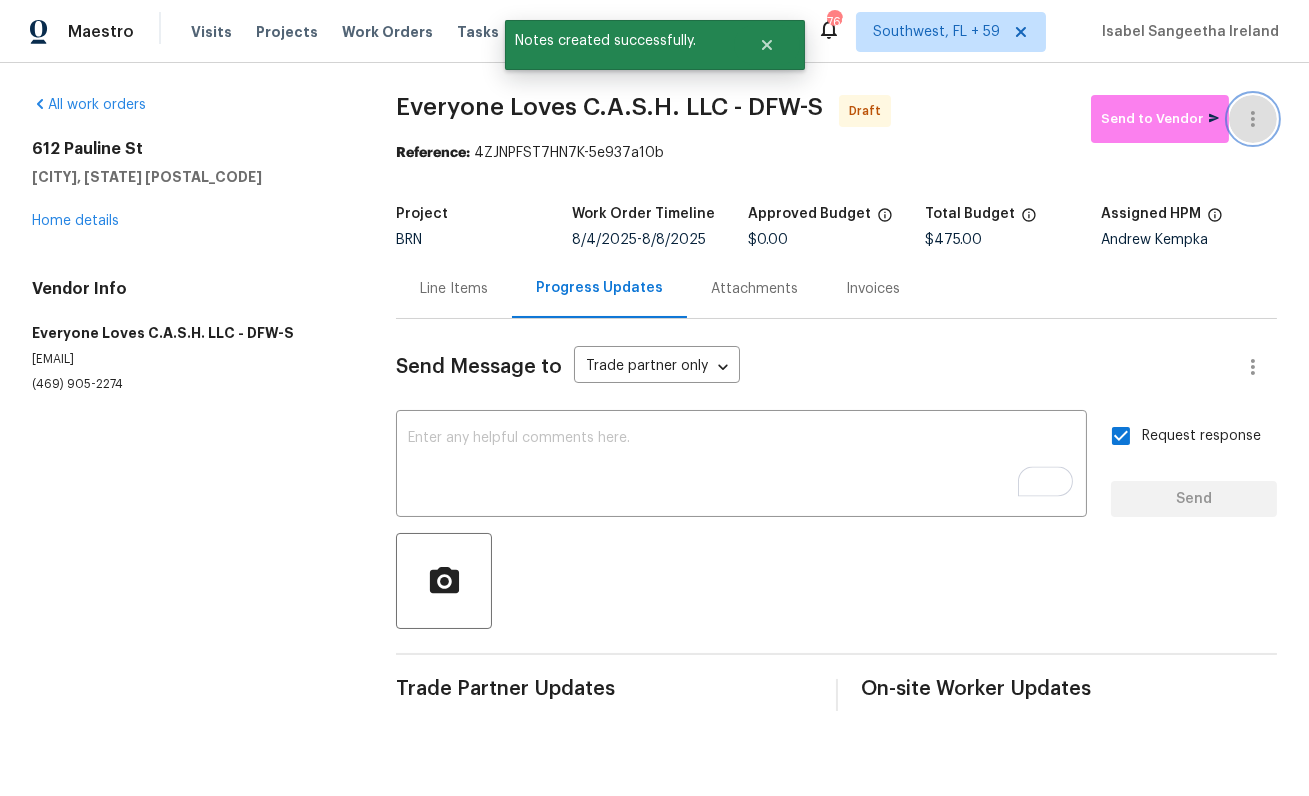 click 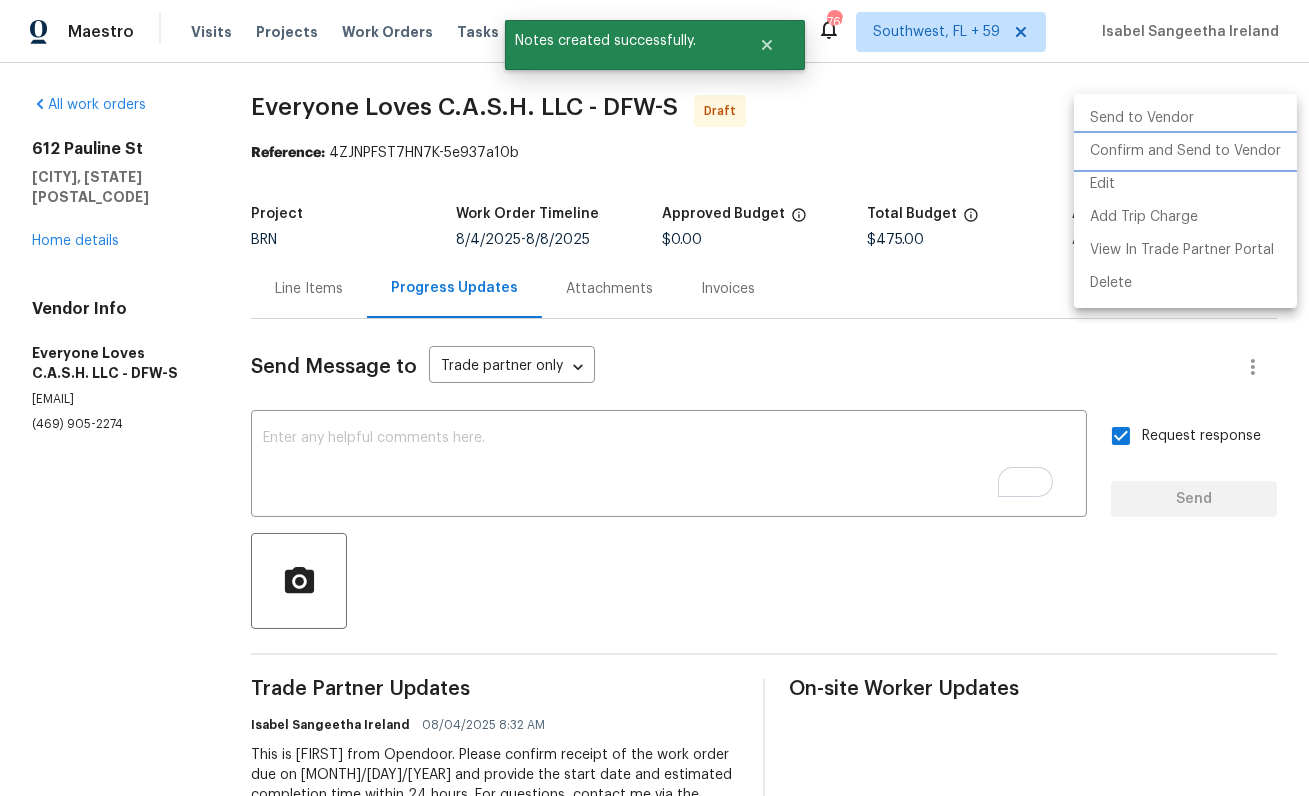 click on "Confirm and Send to Vendor" at bounding box center [1185, 151] 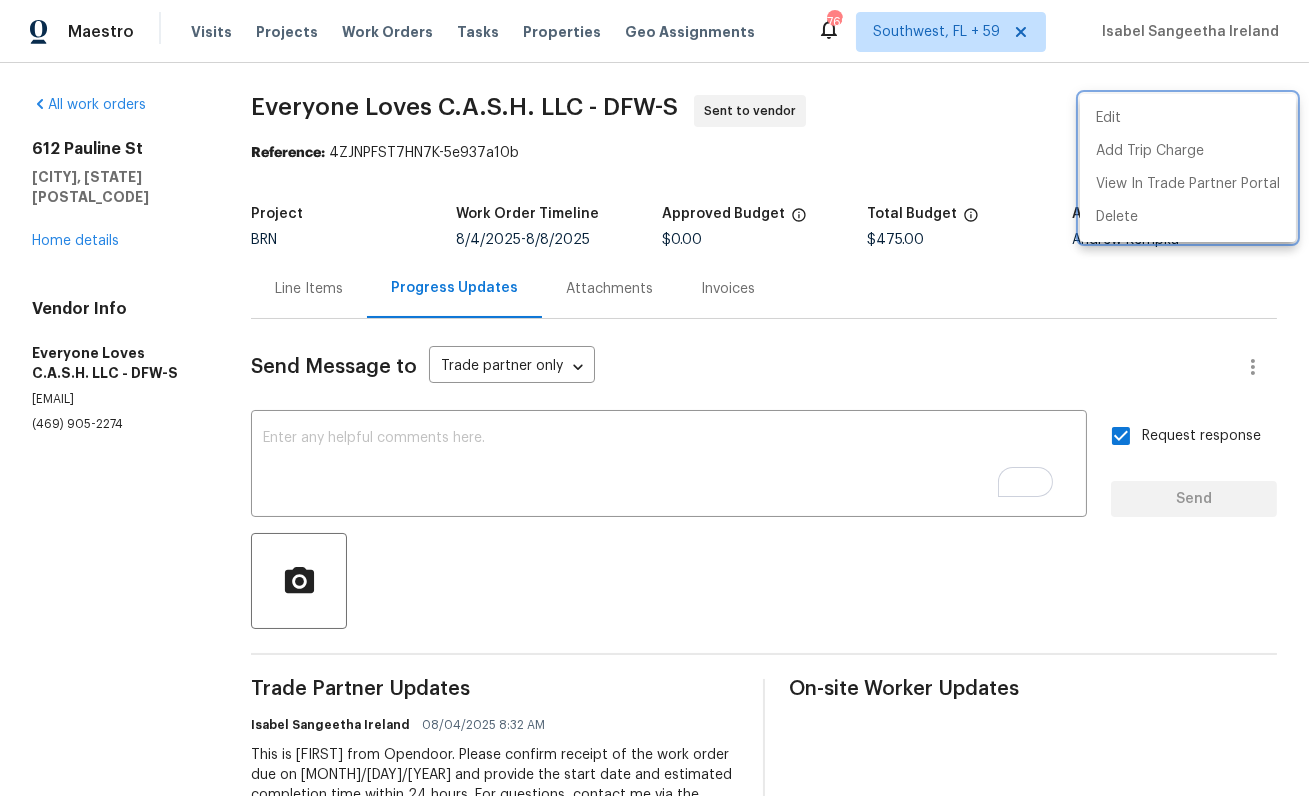 click at bounding box center [654, 398] 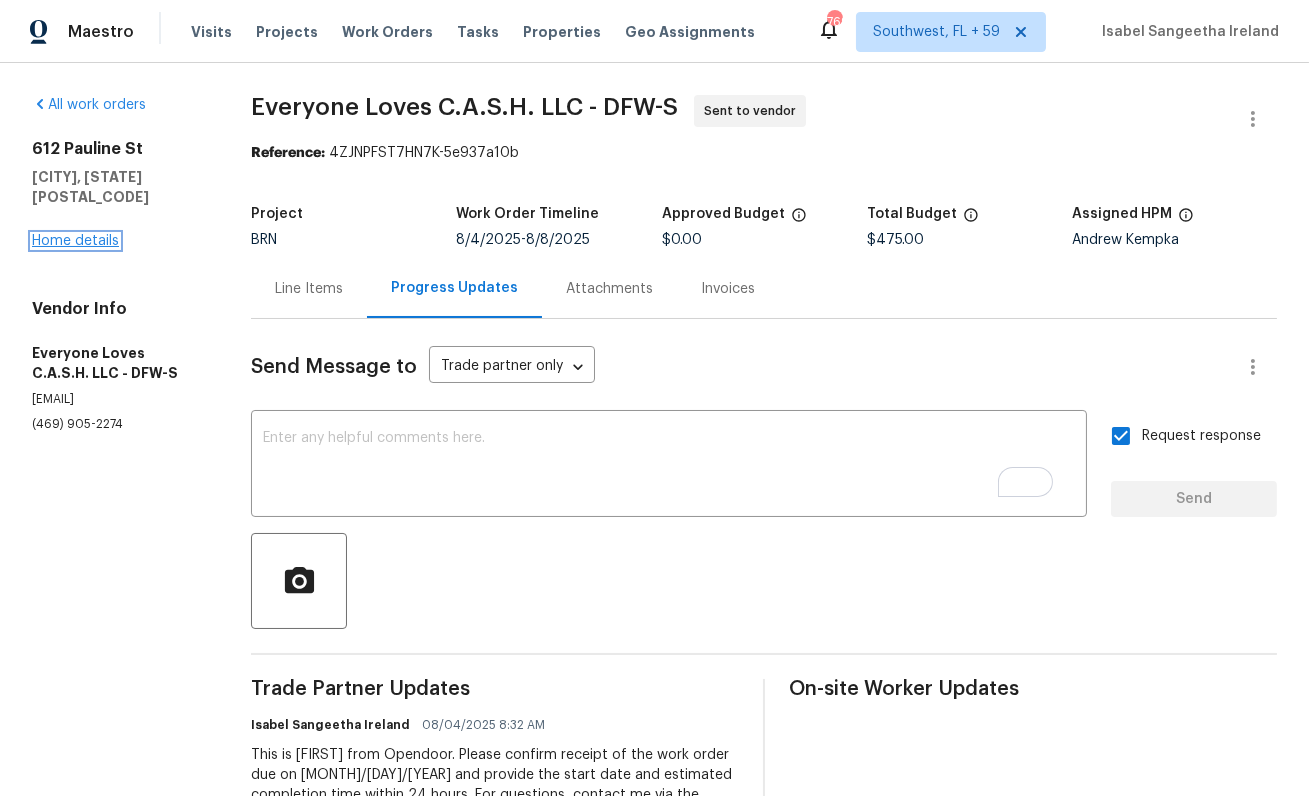 click on "Home details" at bounding box center (75, 241) 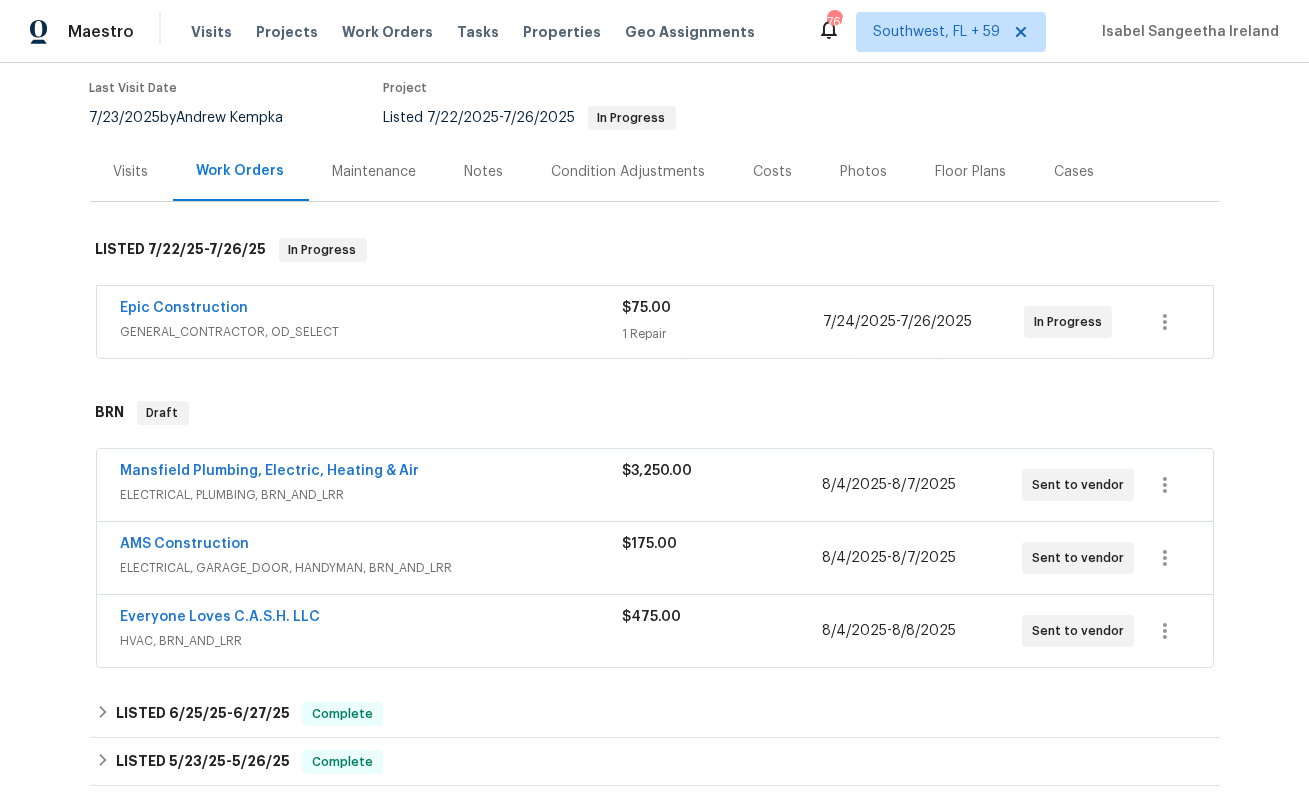scroll, scrollTop: 253, scrollLeft: 0, axis: vertical 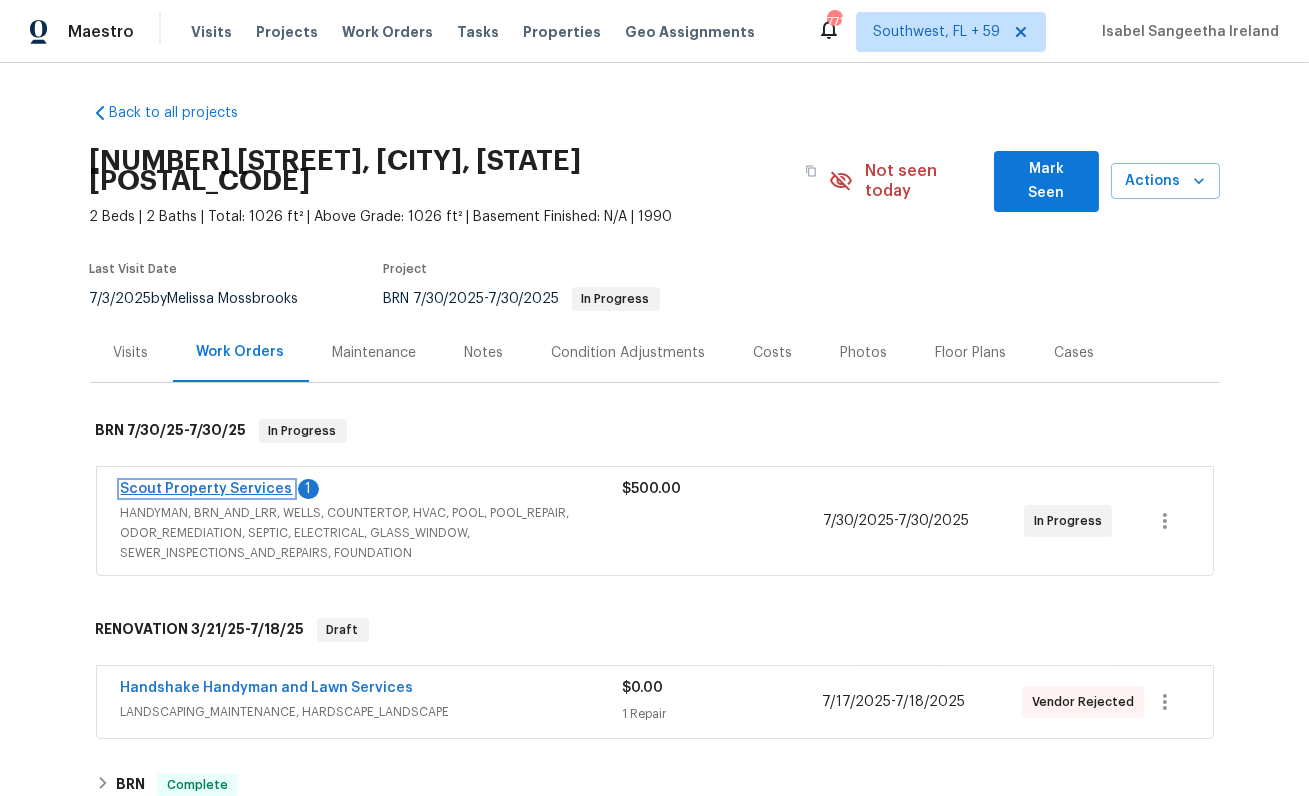 click on "Scout Property Services" at bounding box center (207, 489) 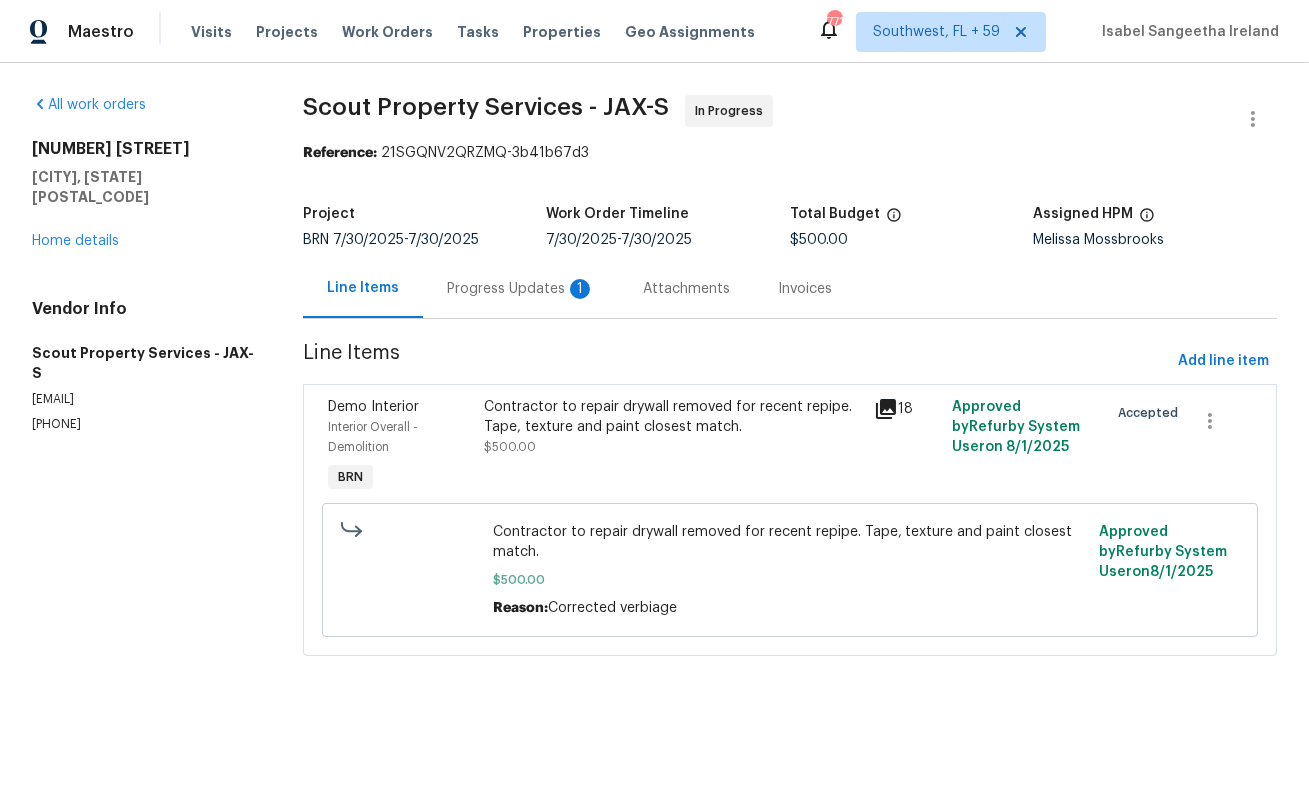 click on "Progress Updates 1" at bounding box center (521, 289) 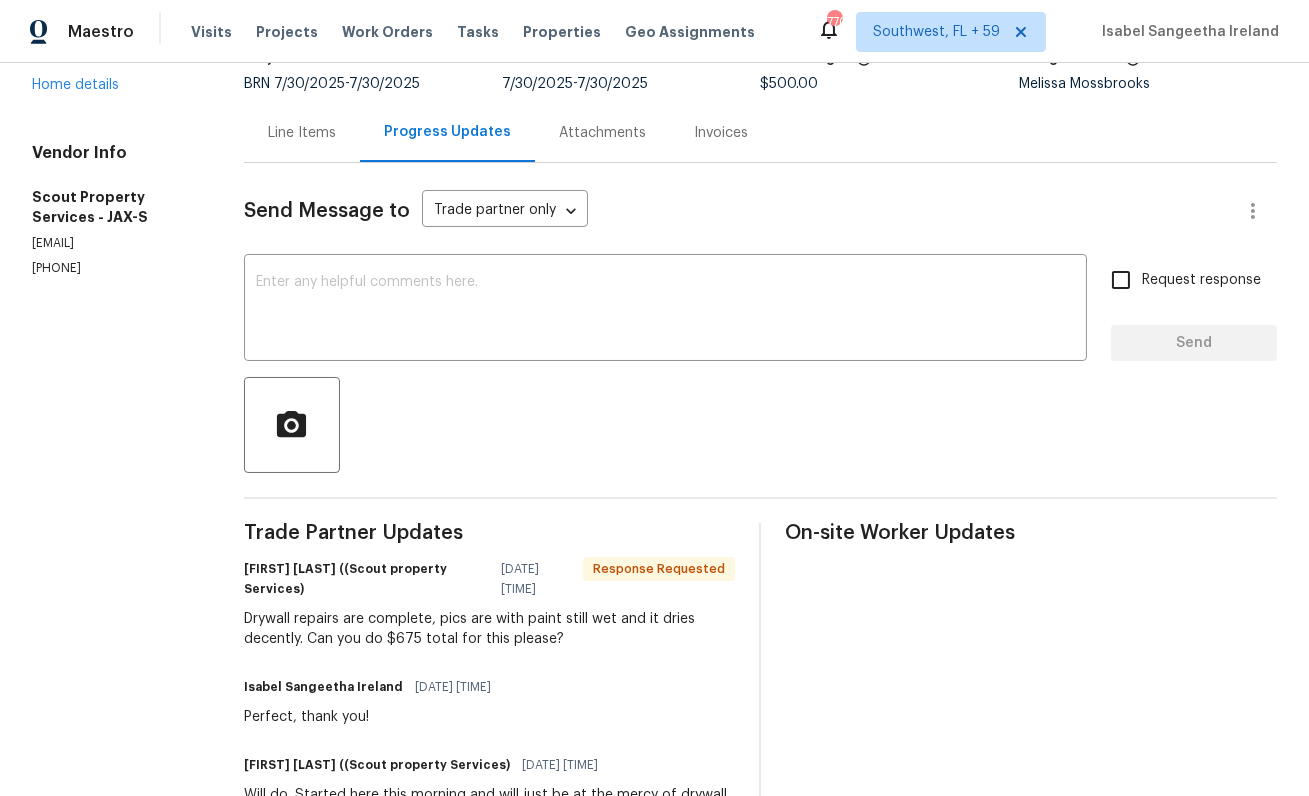 scroll, scrollTop: 145, scrollLeft: 0, axis: vertical 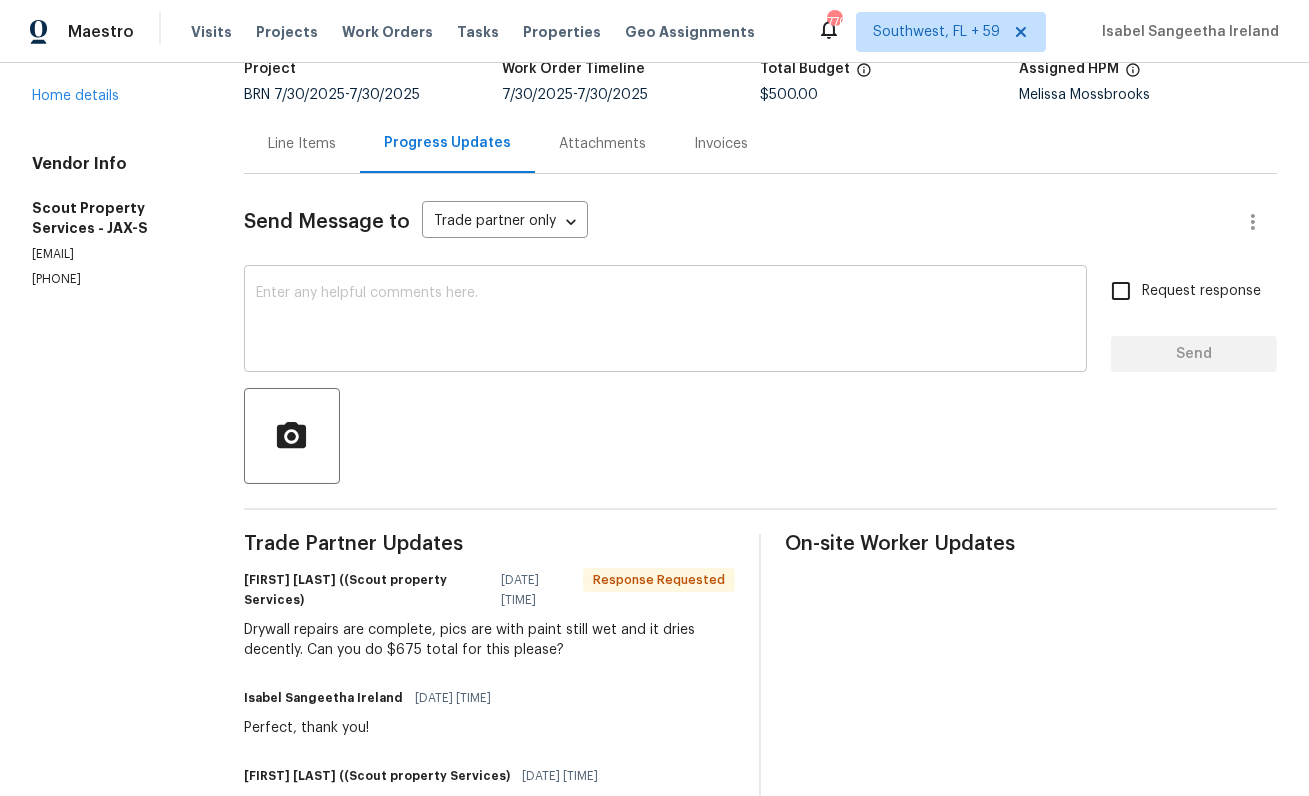 click at bounding box center [665, 321] 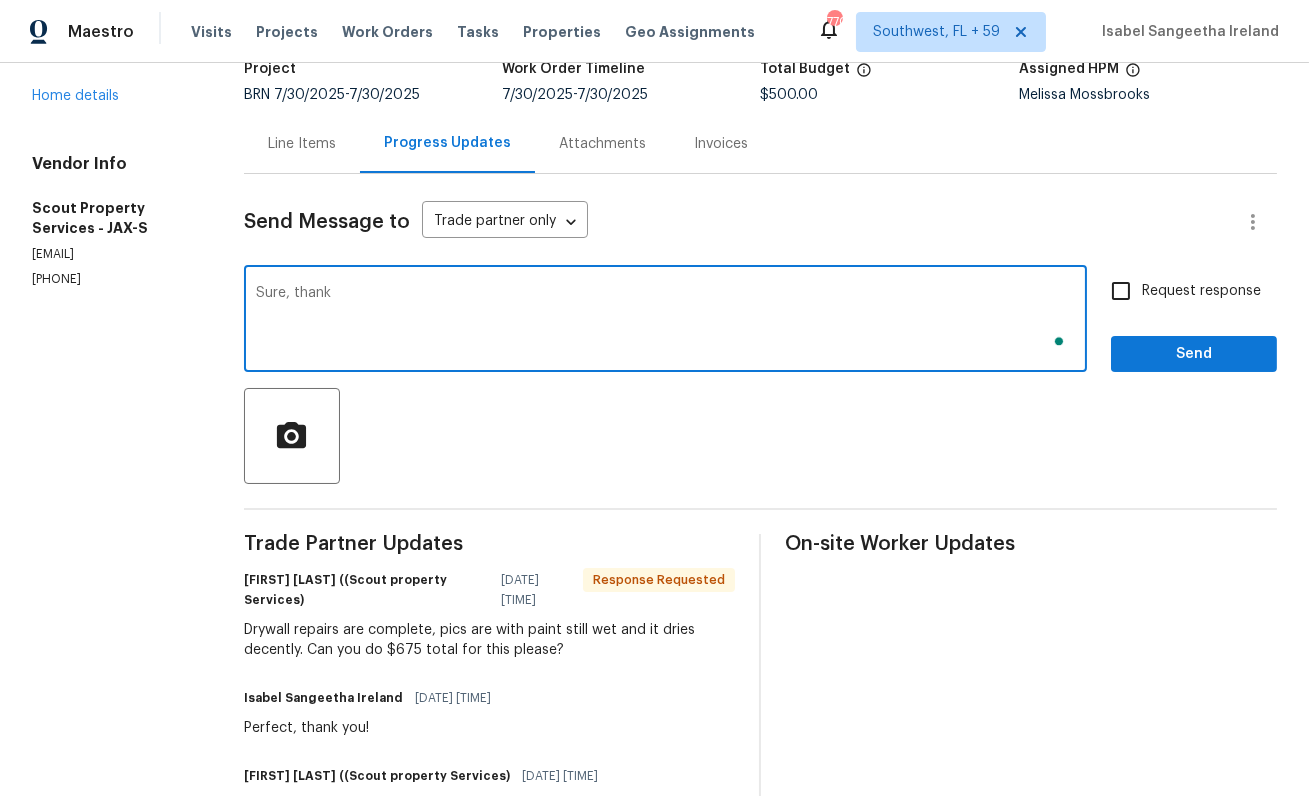 scroll, scrollTop: 145, scrollLeft: 0, axis: vertical 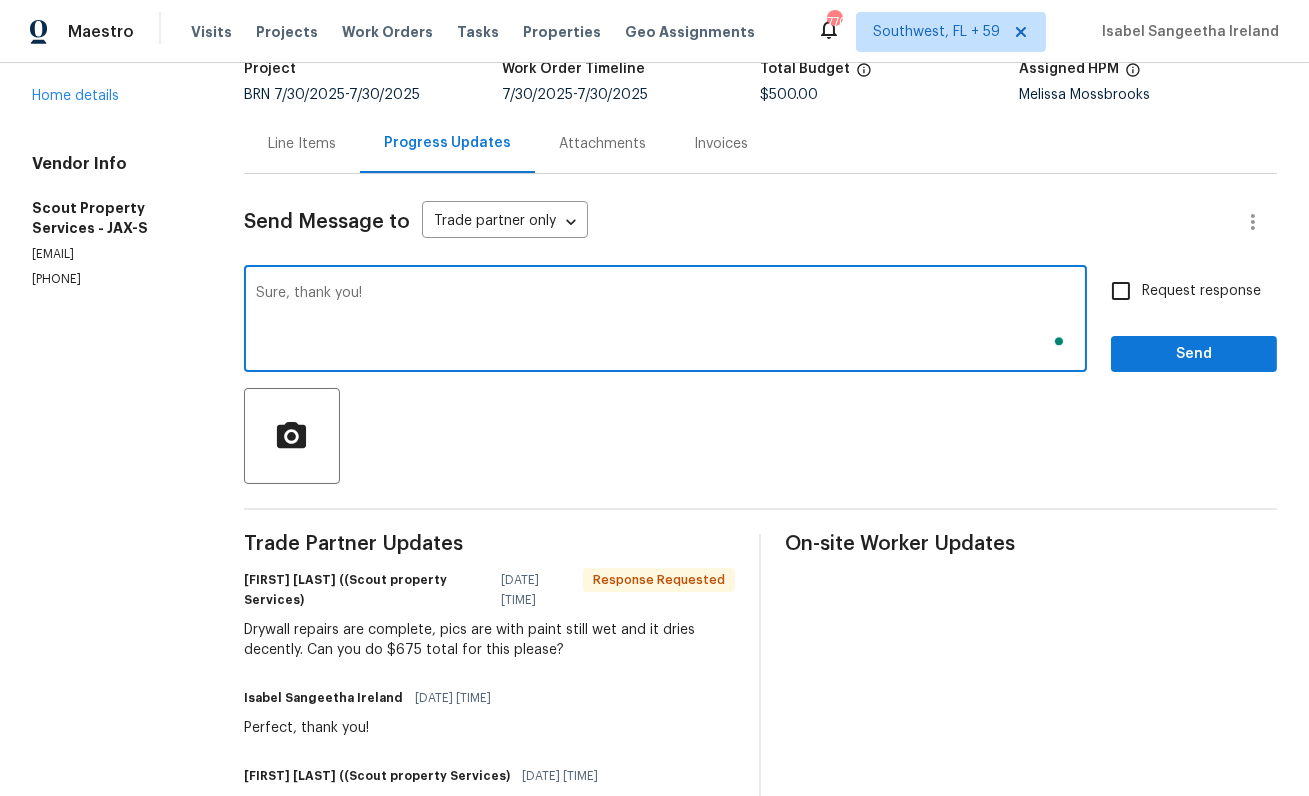 type on "Sure, thank you!" 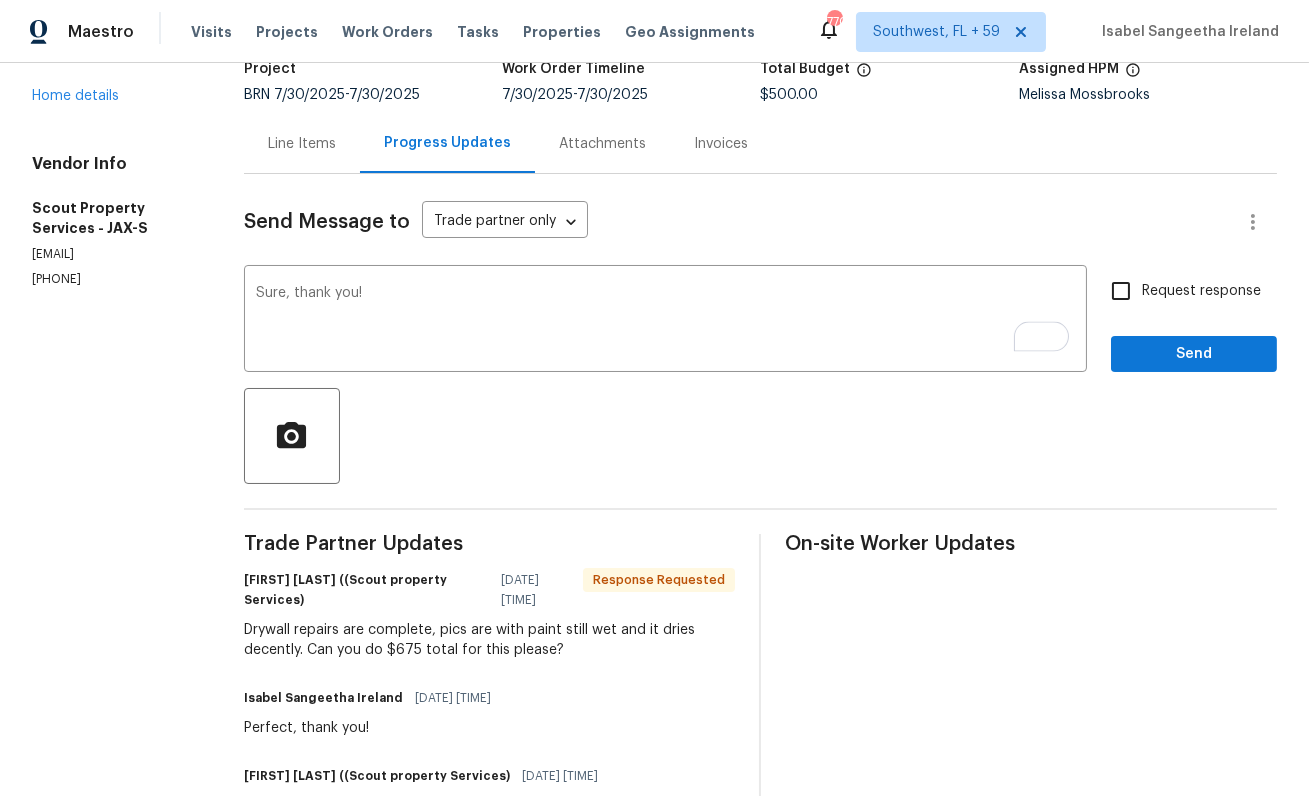 click on "Request response" at bounding box center [1201, 291] 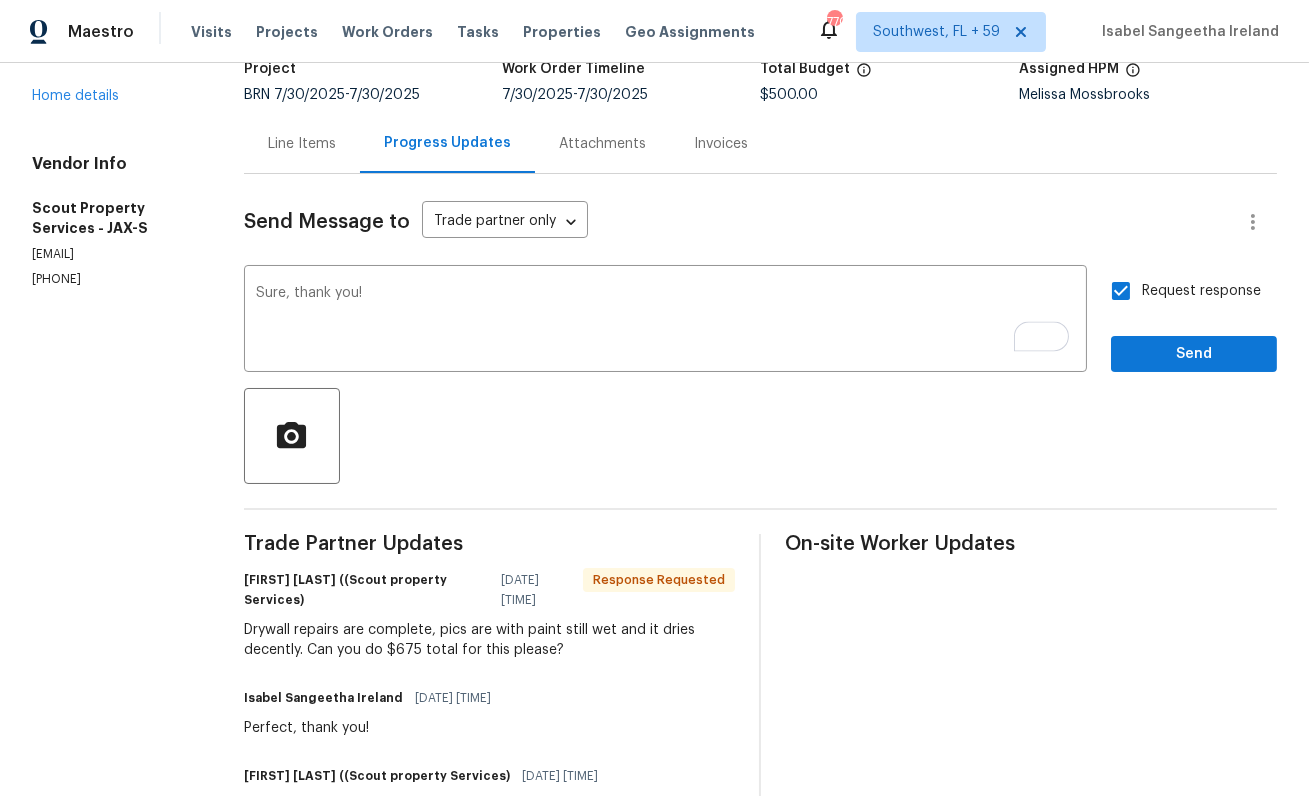 click on "Request response Send" at bounding box center (1194, 321) 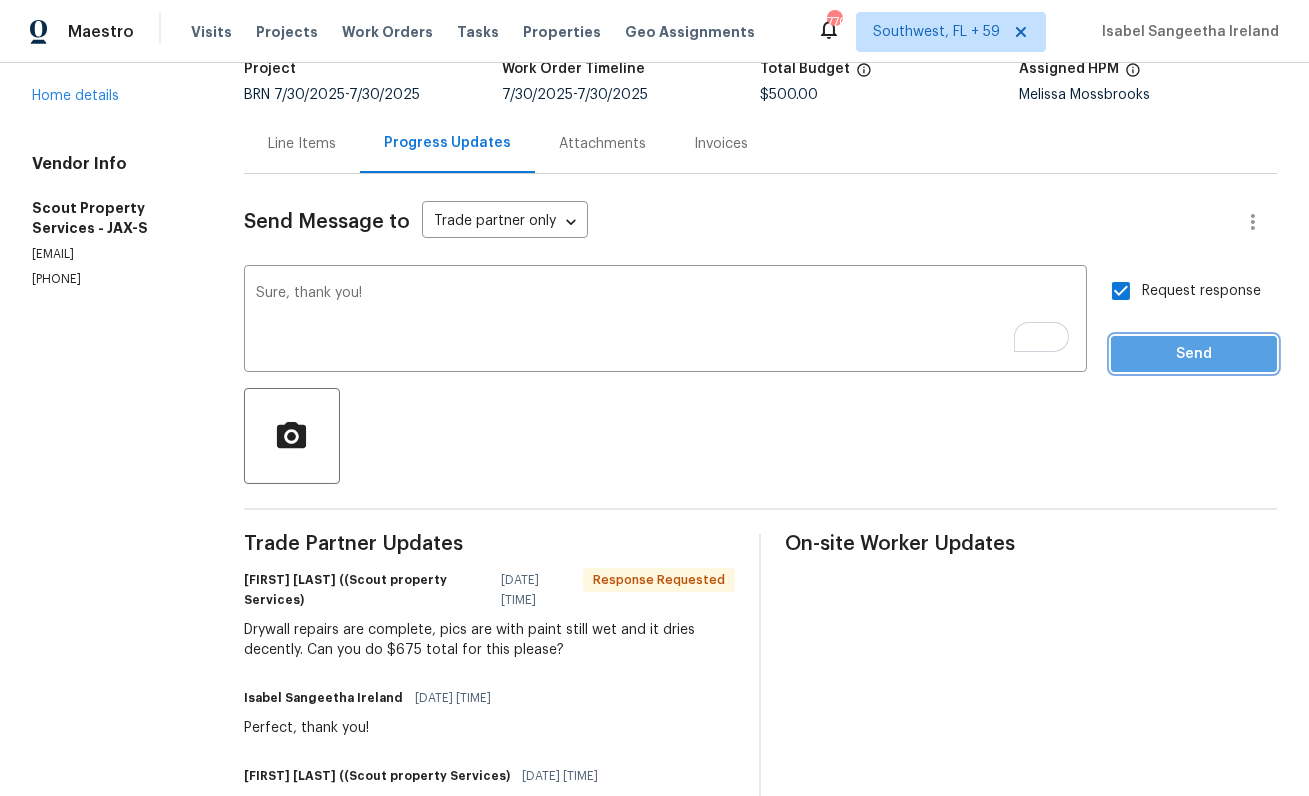 click on "Send" at bounding box center [1194, 354] 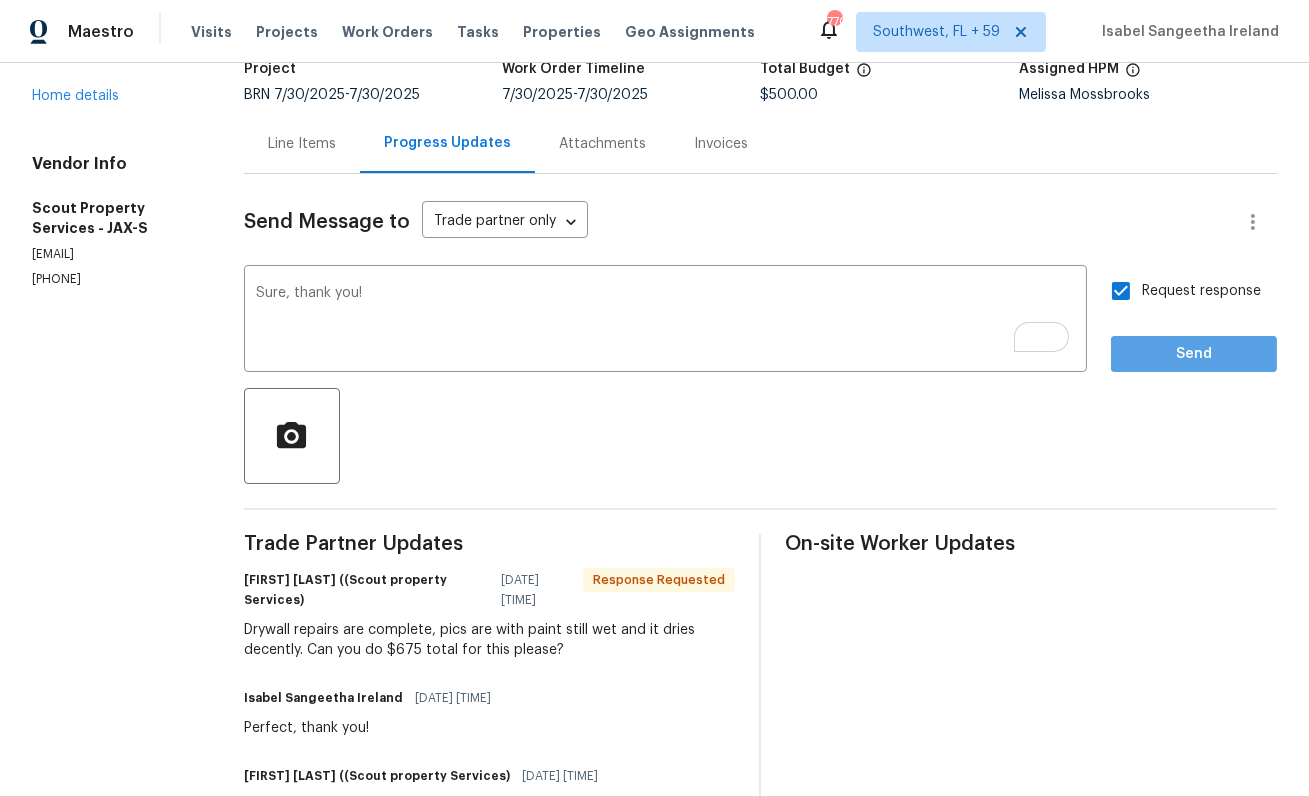 scroll, scrollTop: 0, scrollLeft: 0, axis: both 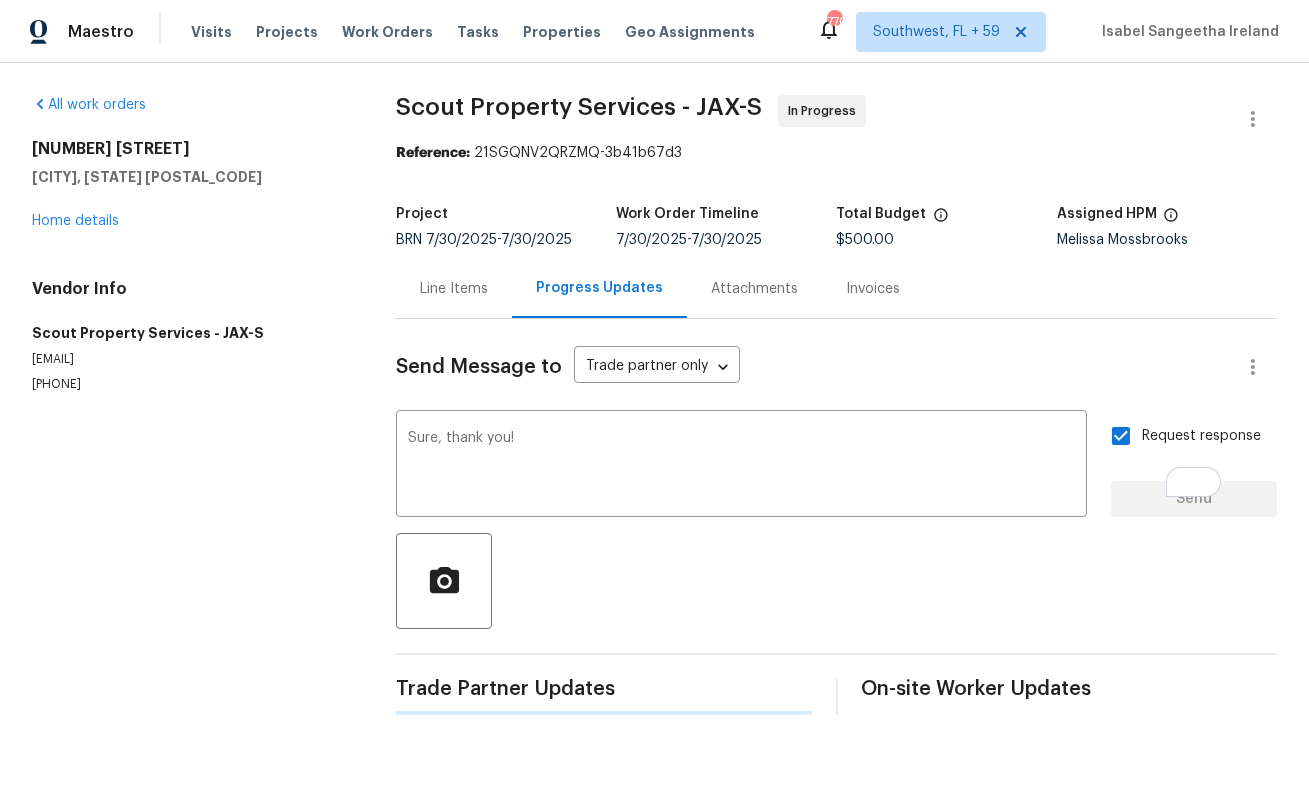 type 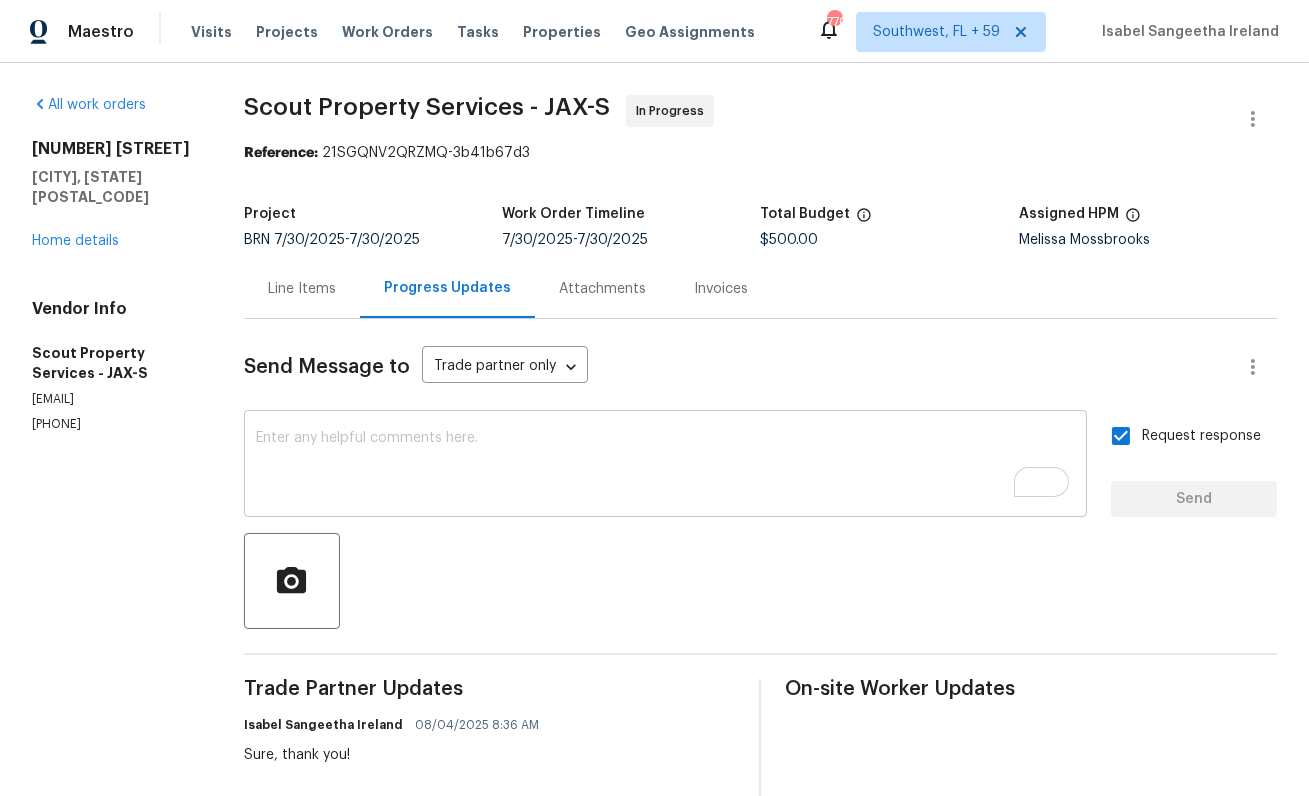 scroll, scrollTop: 81, scrollLeft: 0, axis: vertical 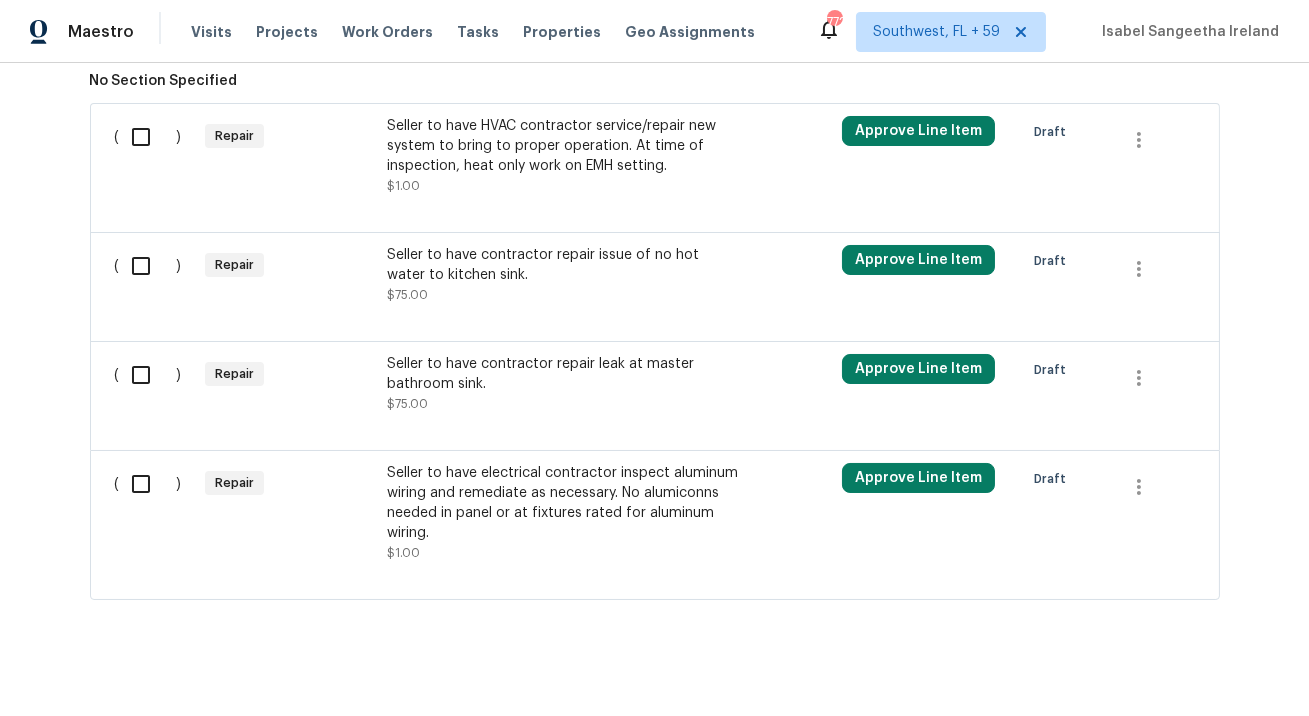 click on "Seller to have HVAC contractor service/repair new system to bring to proper operation. At time of inspection, heat only work on EMH setting." at bounding box center [563, 146] 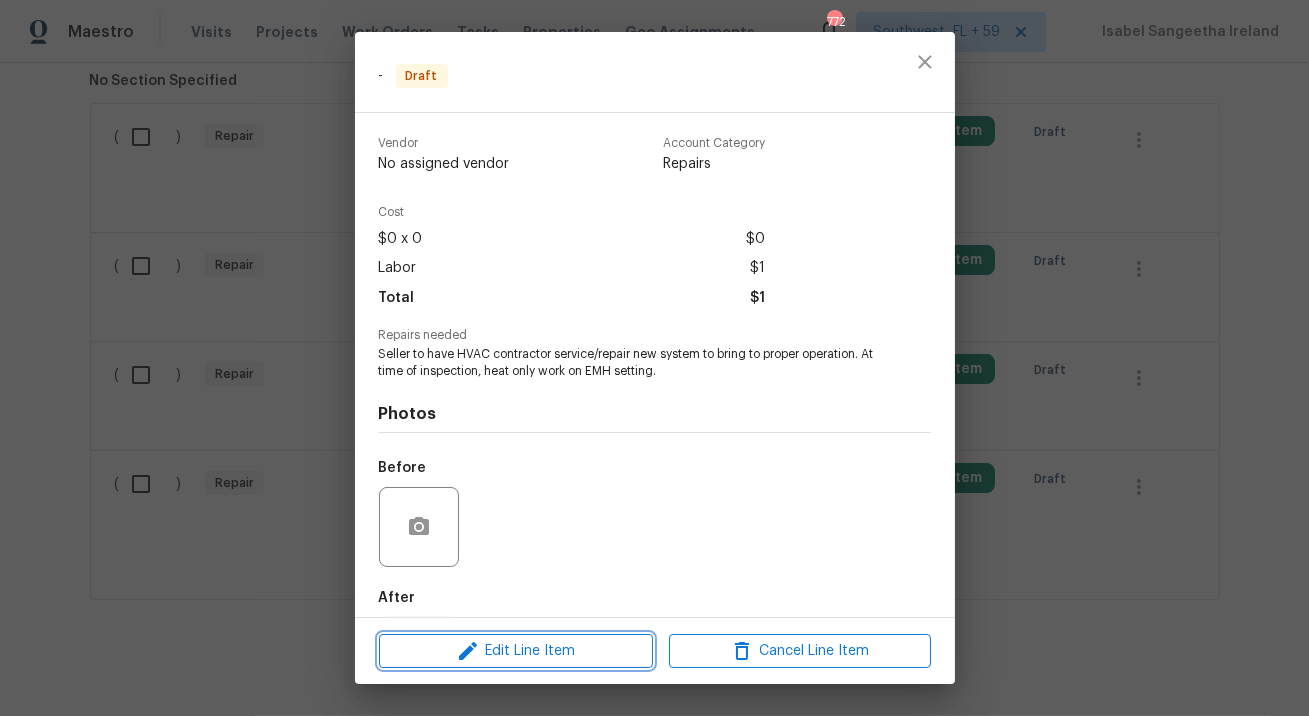 click on "Edit Line Item" at bounding box center [516, 651] 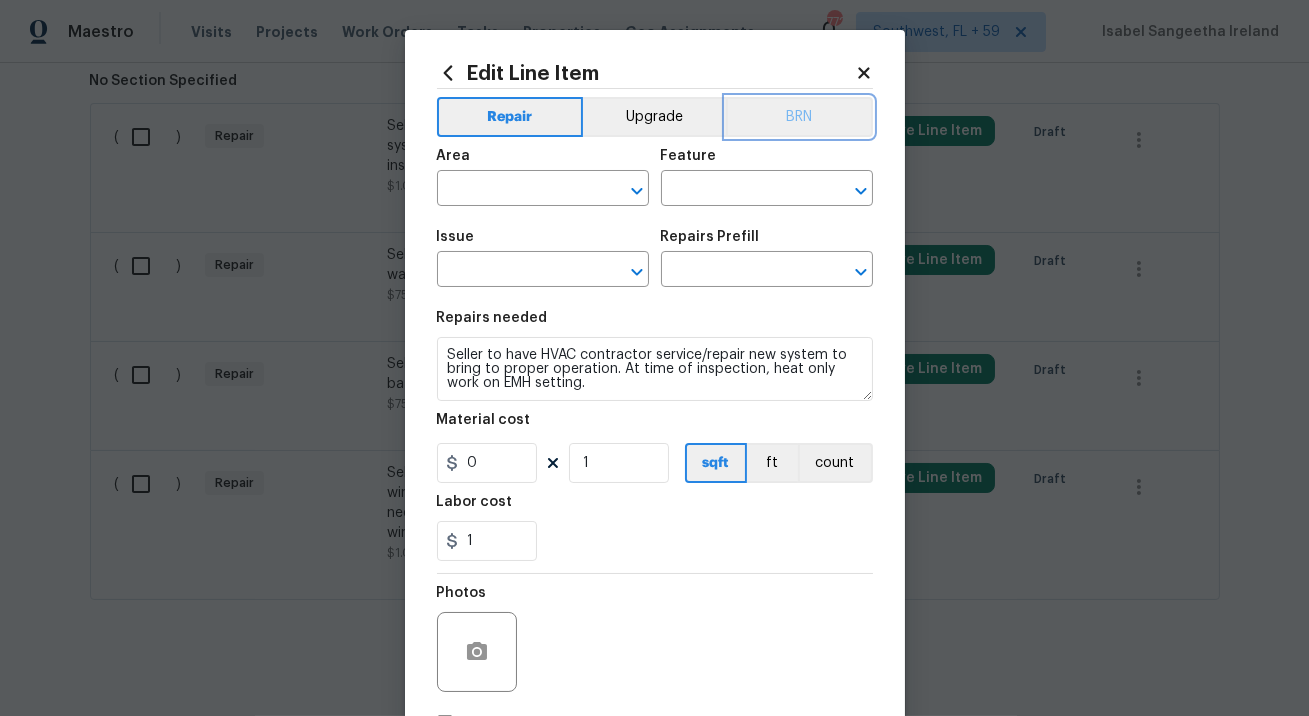 click on "BRN" at bounding box center [799, 117] 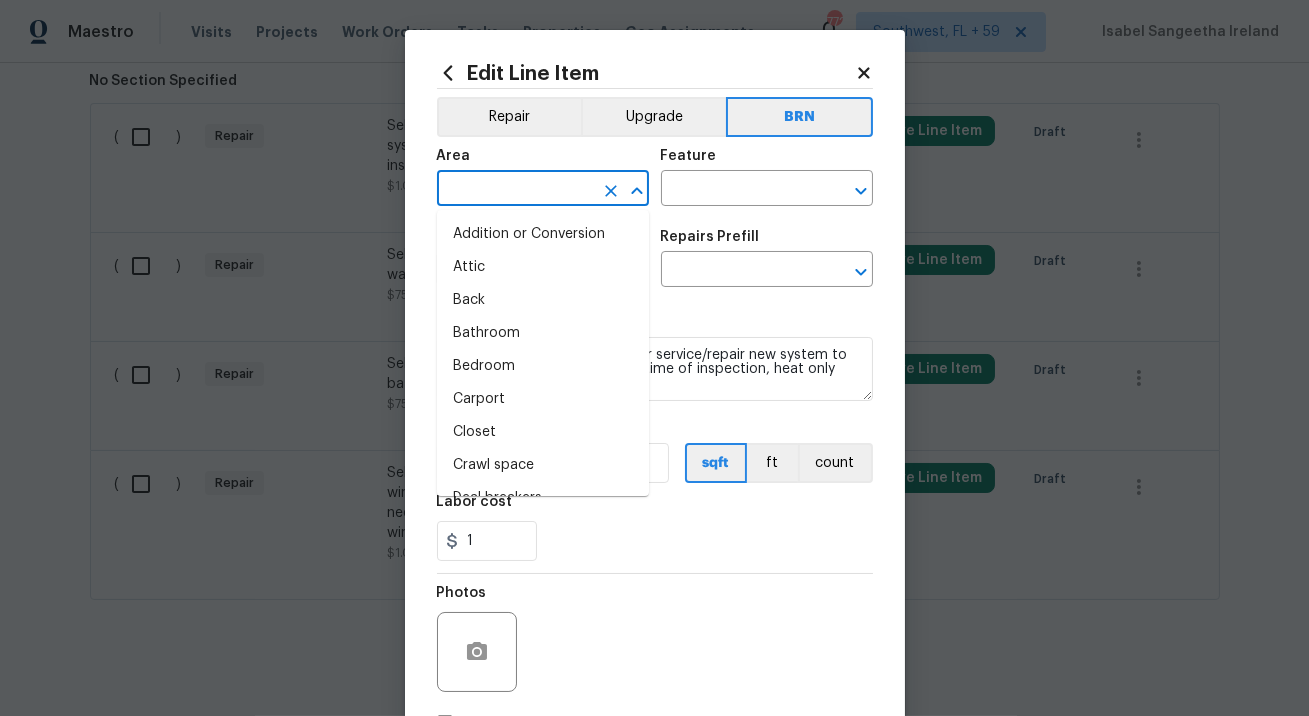 click at bounding box center (515, 190) 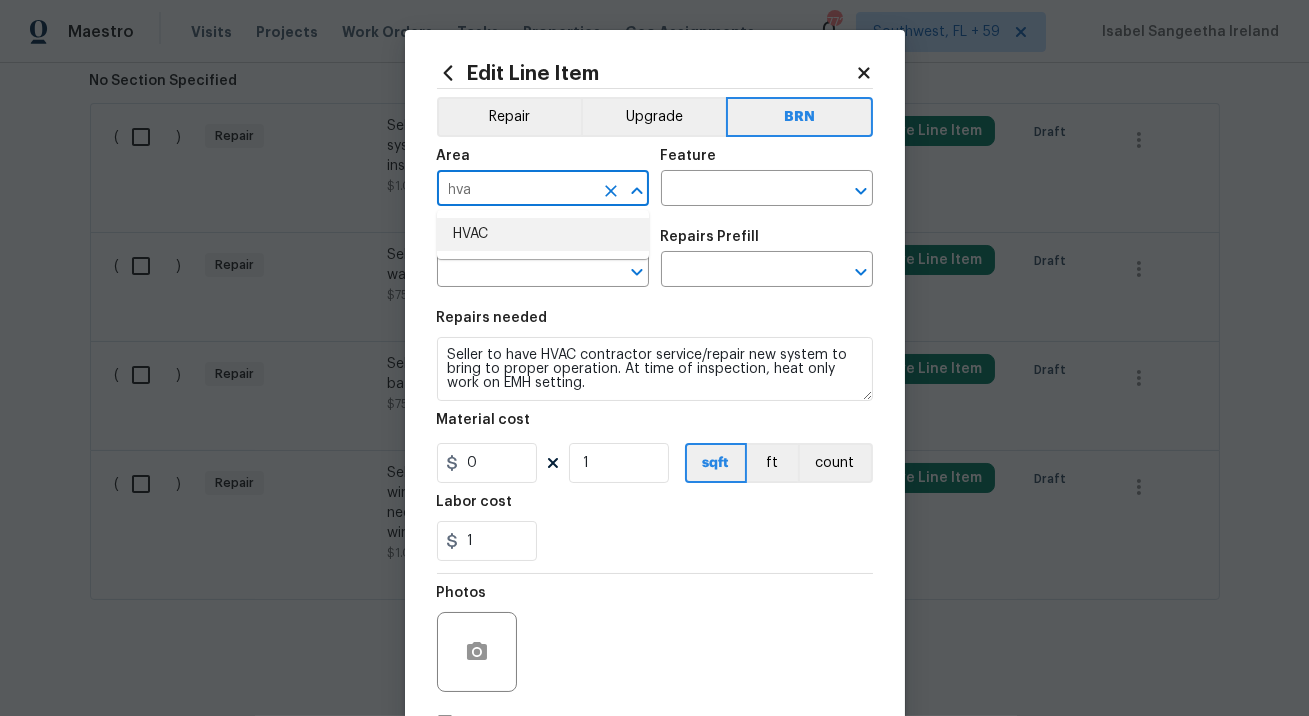 click on "HVAC" at bounding box center (543, 234) 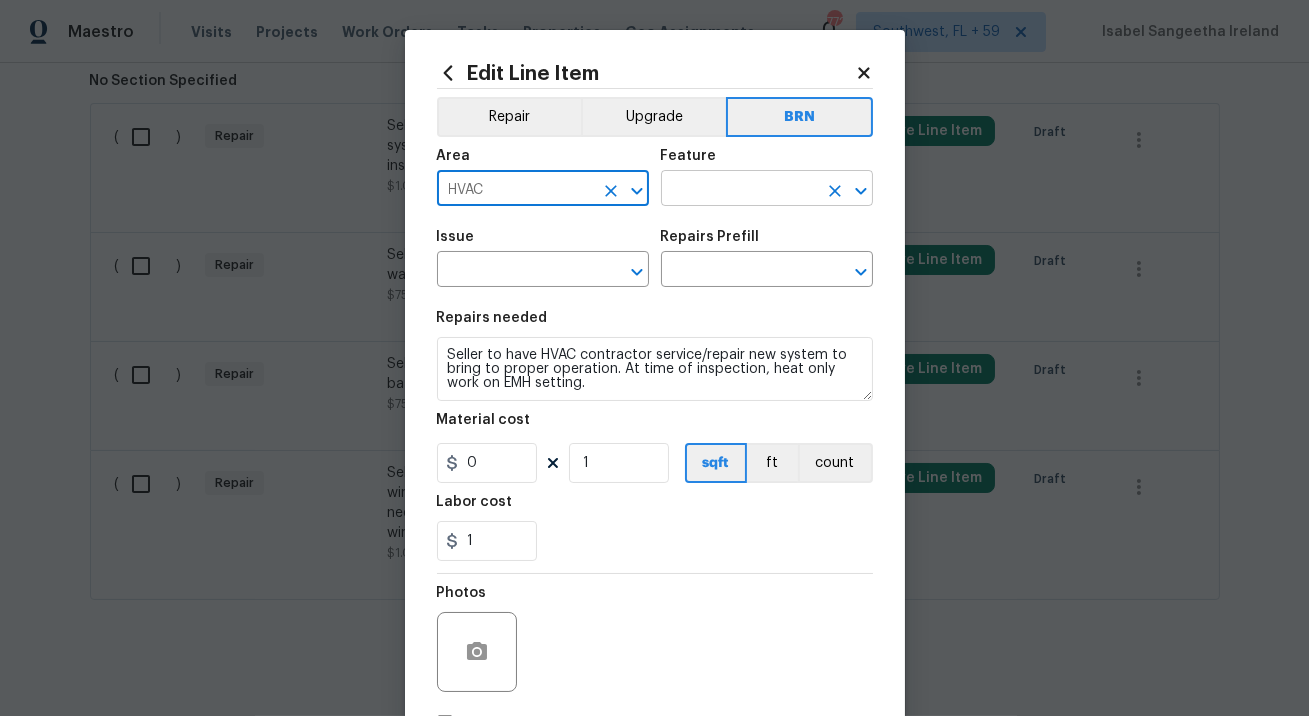 type on "HVAC" 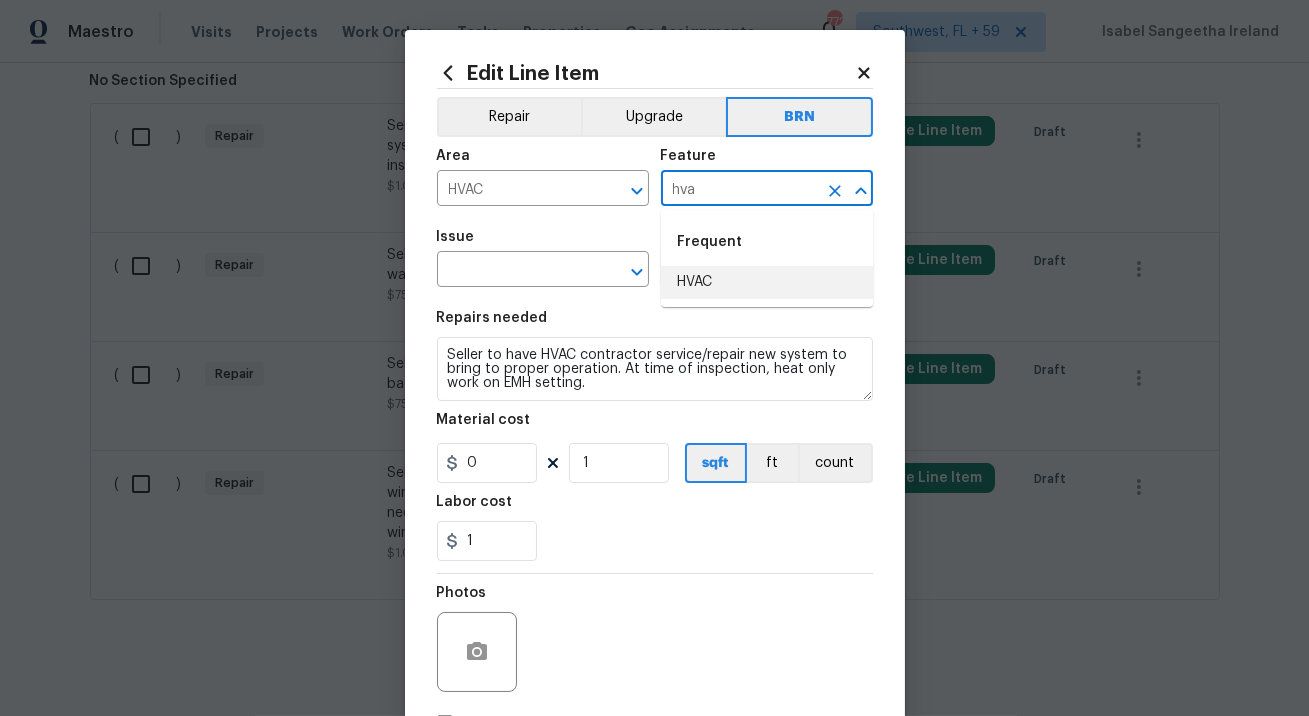 click on "HVAC" at bounding box center (767, 282) 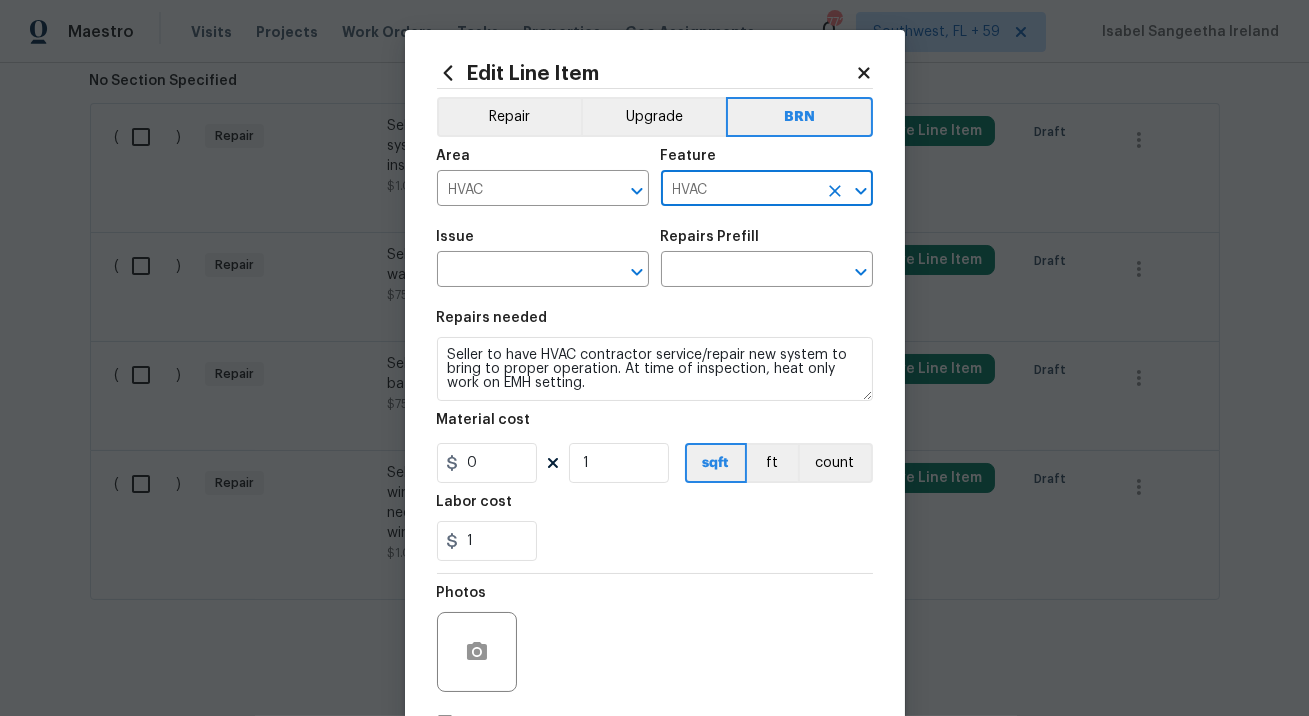 type on "HVAC" 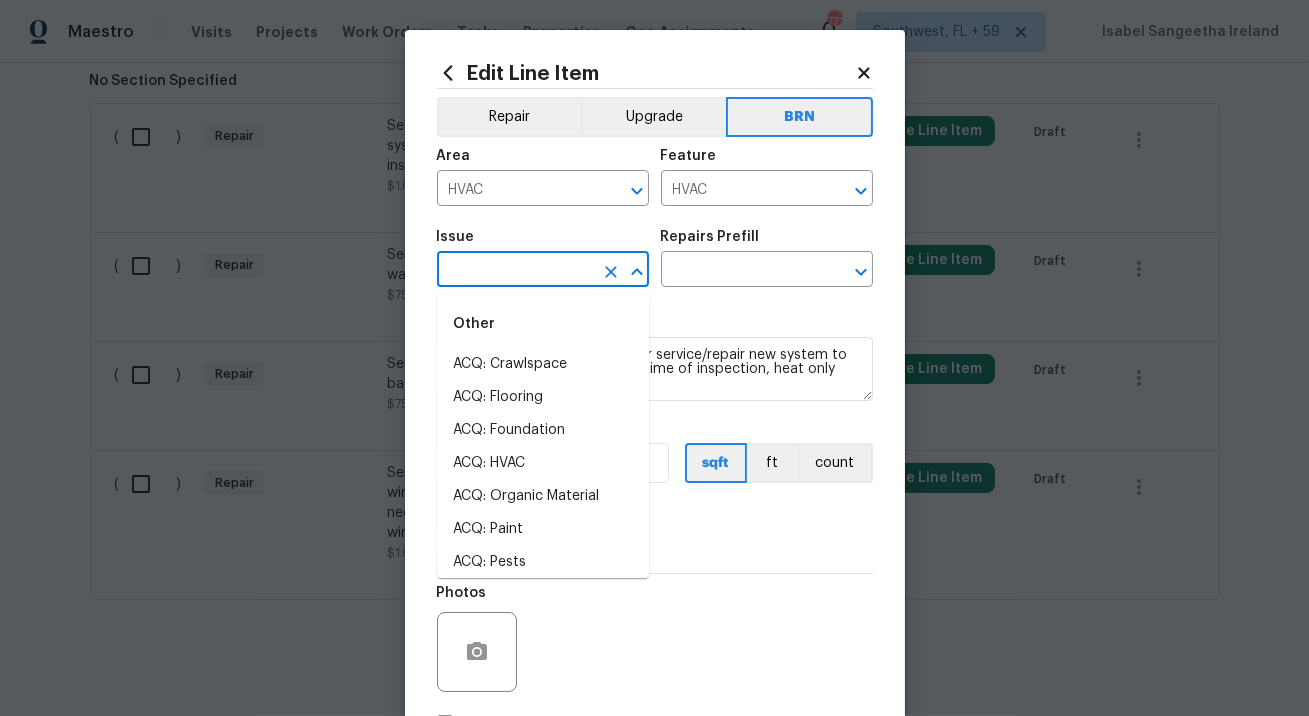 click at bounding box center [515, 271] 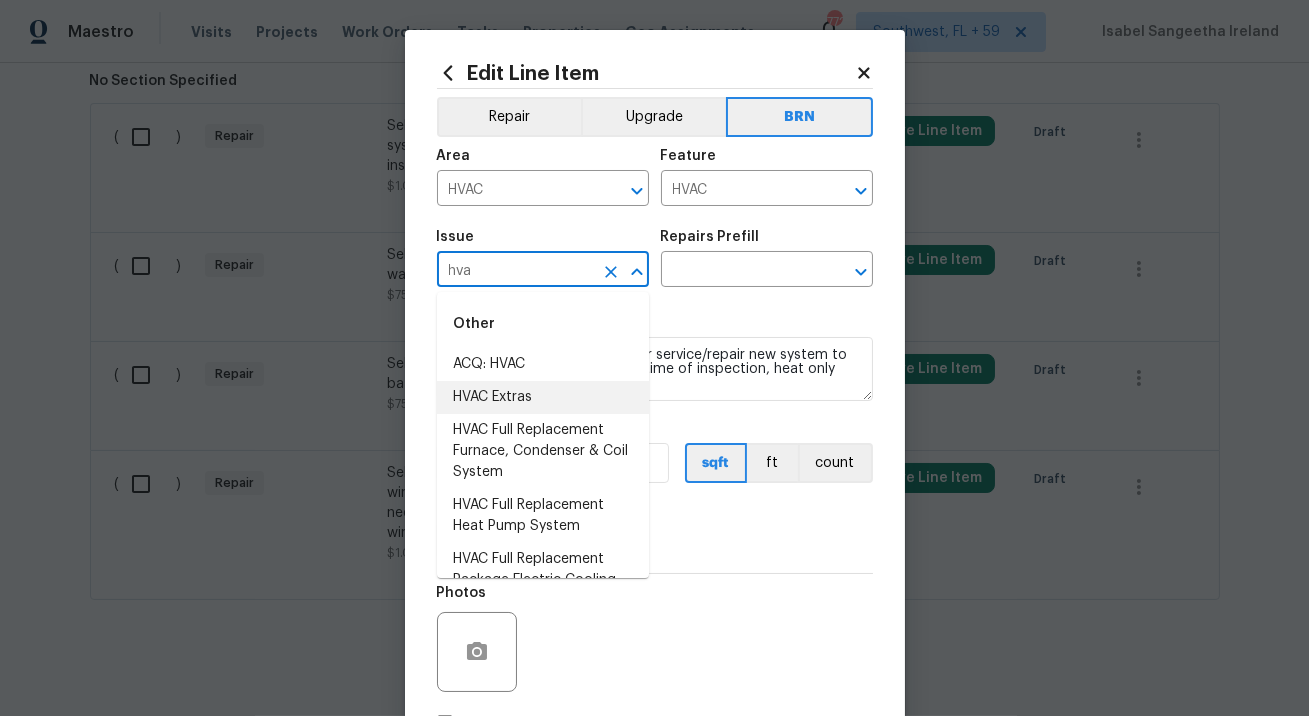 click on "HVAC Extras" at bounding box center (543, 397) 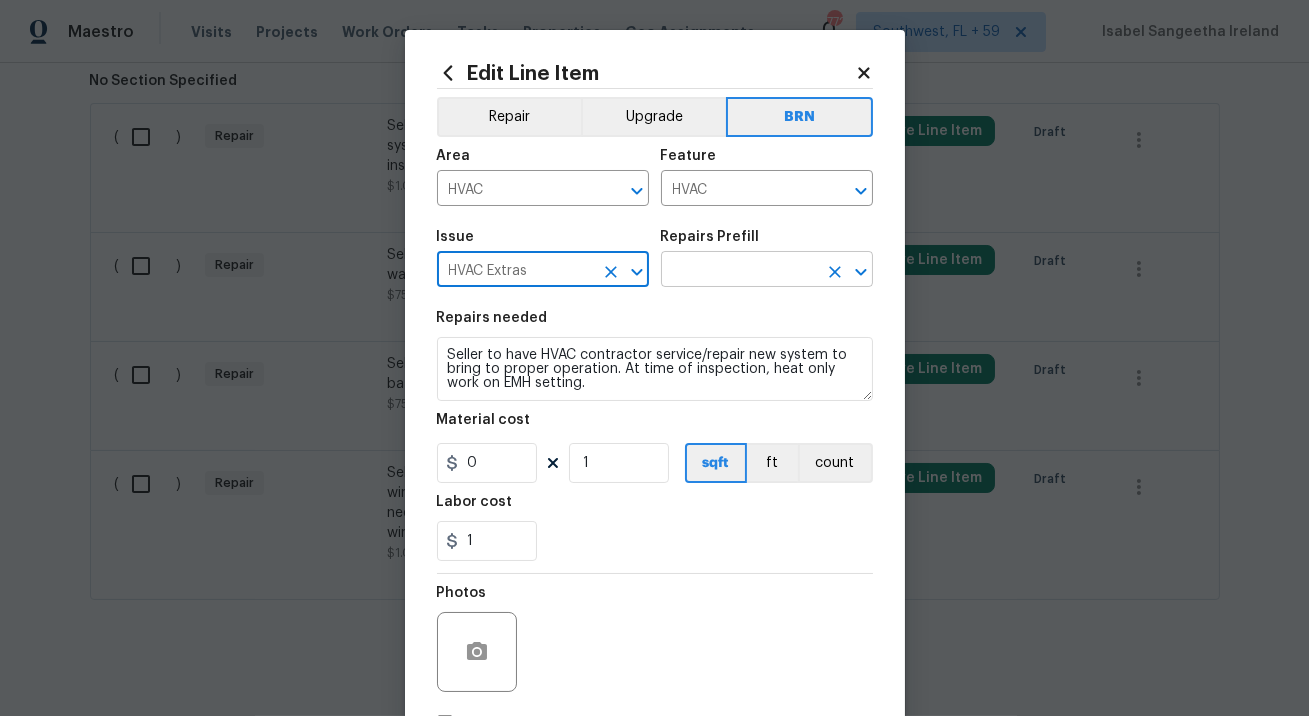 type on "HVAC Extras" 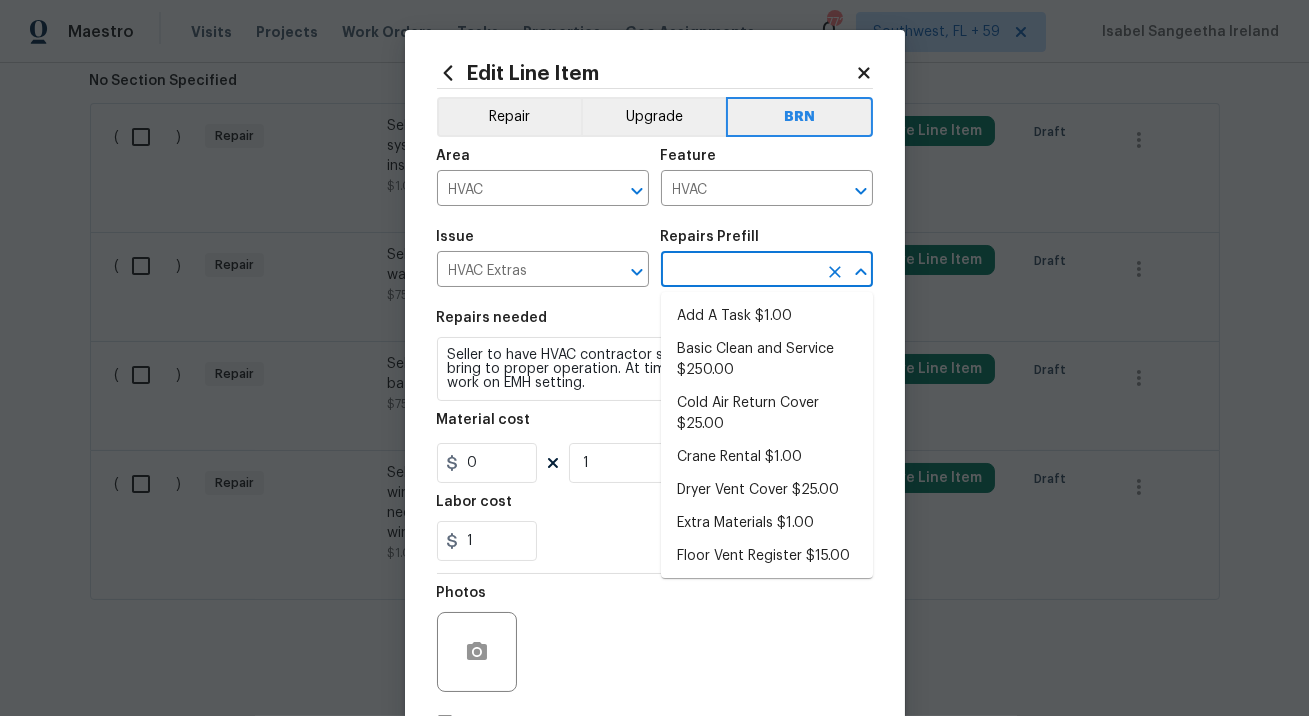 click at bounding box center [739, 271] 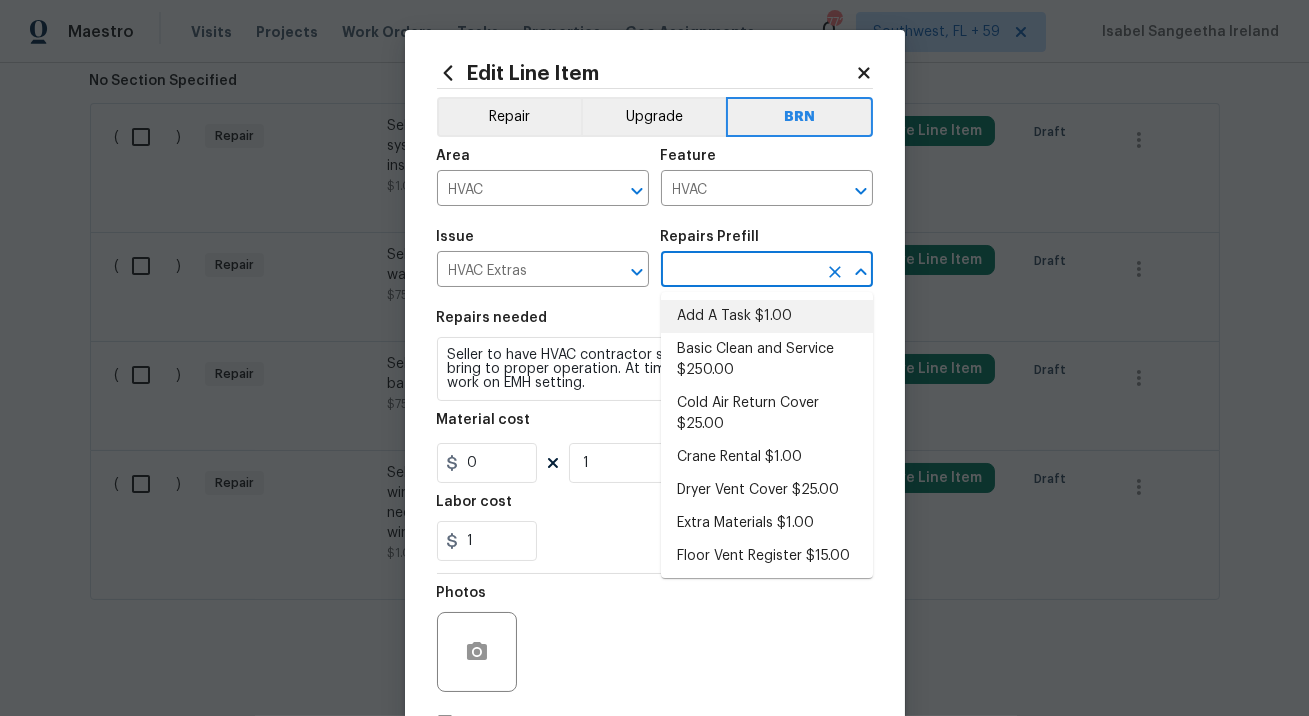 click on "Add A Task $1.00" at bounding box center (767, 316) 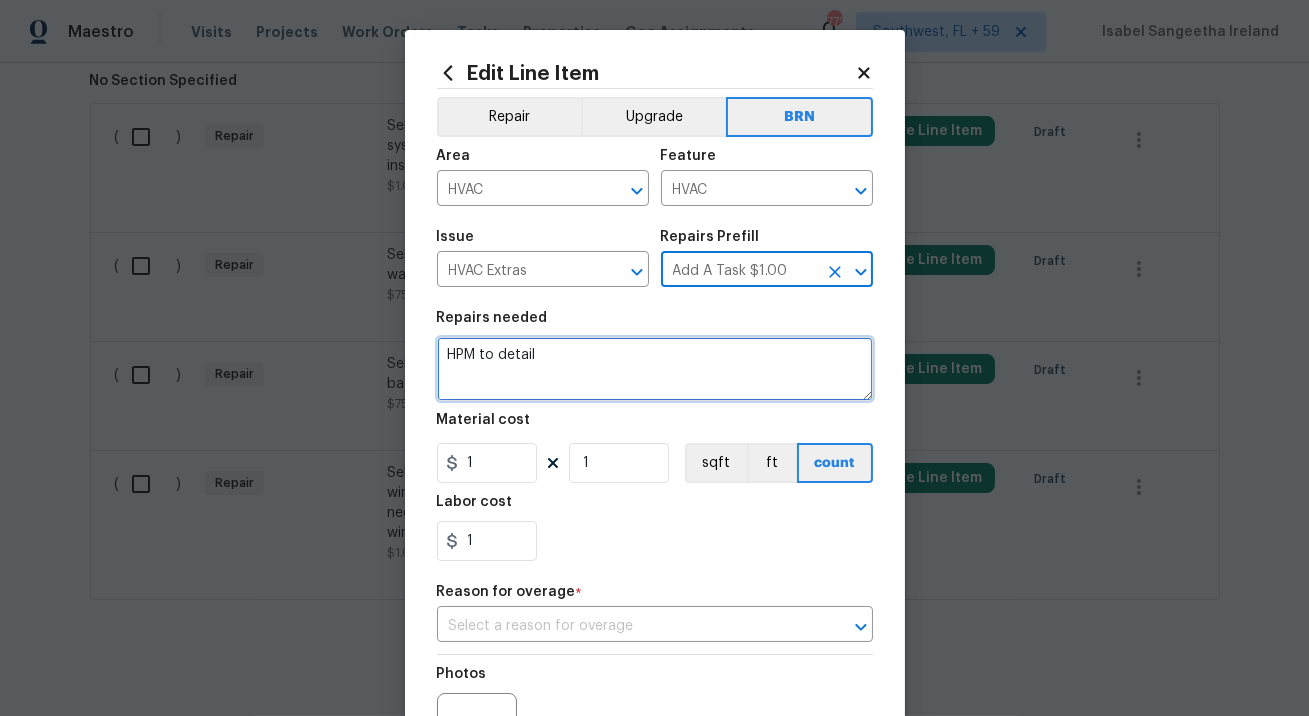 click on "HPM to detail" at bounding box center (655, 369) 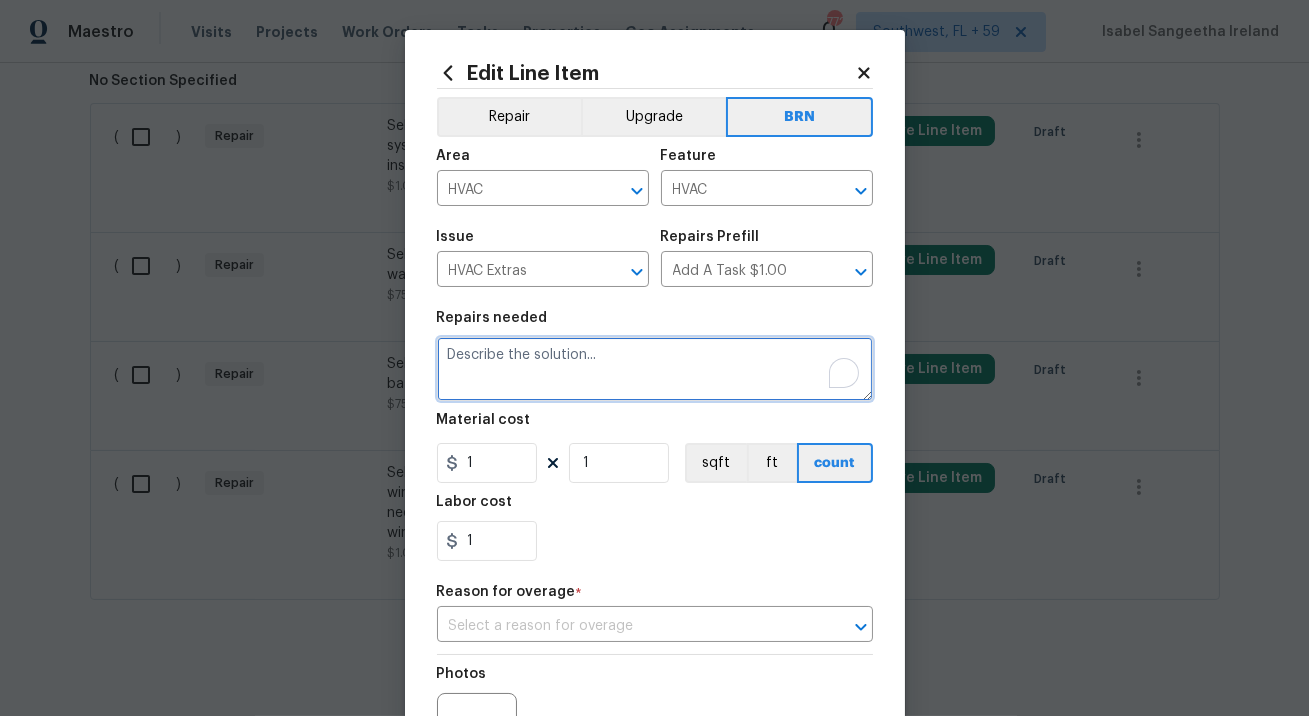 paste on "Seller to have HVAC contractor service/repair new system to bring to proper operation. At time of inspection, heat only work on EMH setting." 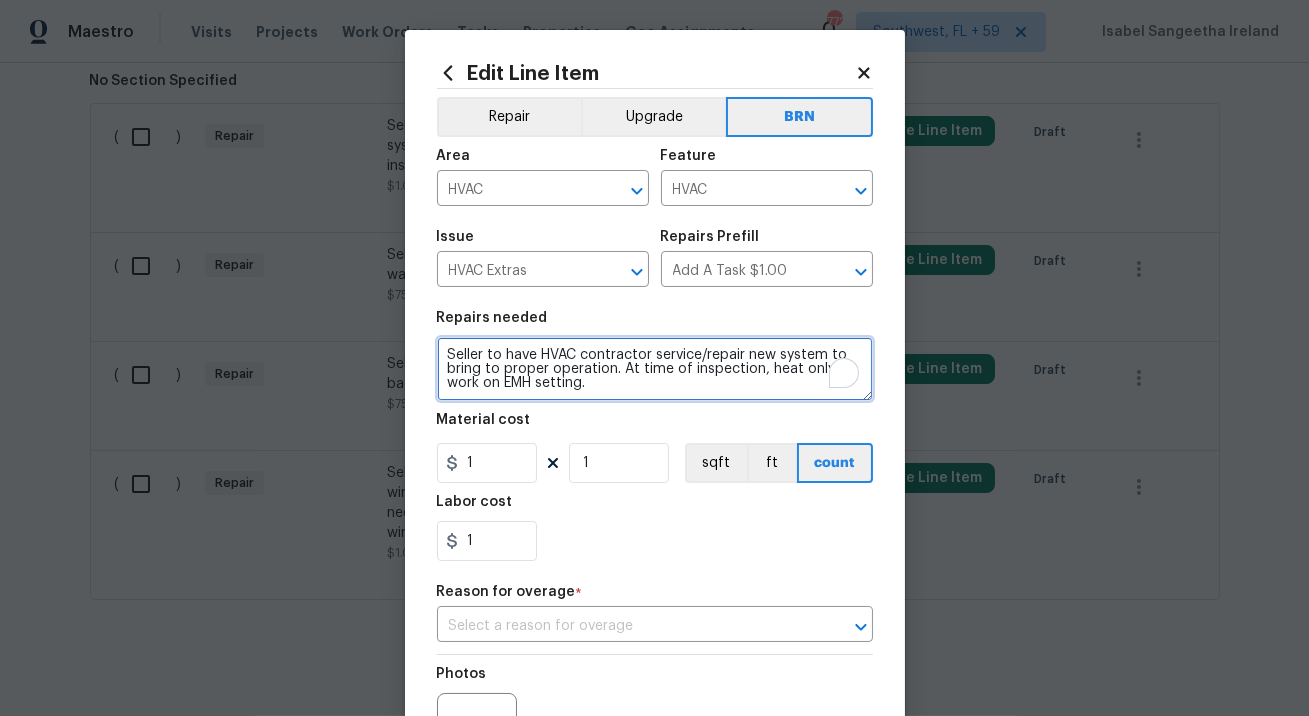 scroll, scrollTop: 4, scrollLeft: 0, axis: vertical 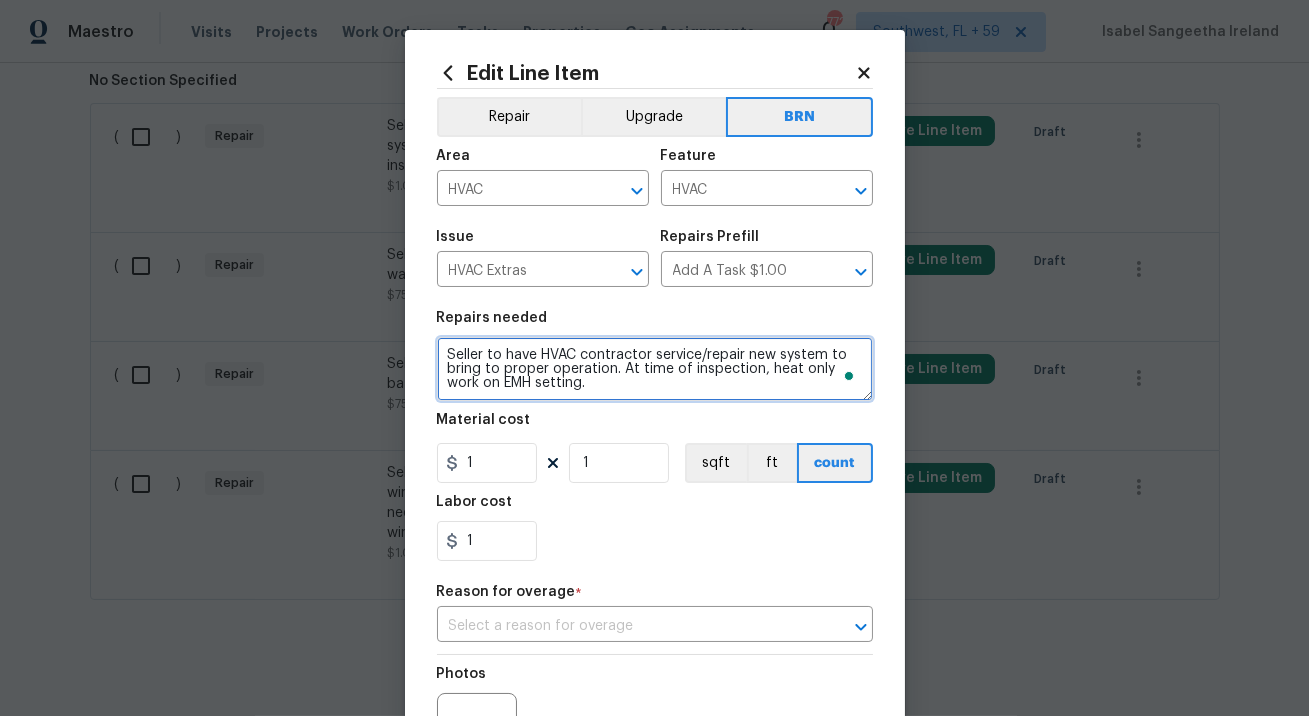 type on "Seller to have HVAC contractor service/repair new system to bring to proper operation. At time of inspection, heat only work on EMH setting." 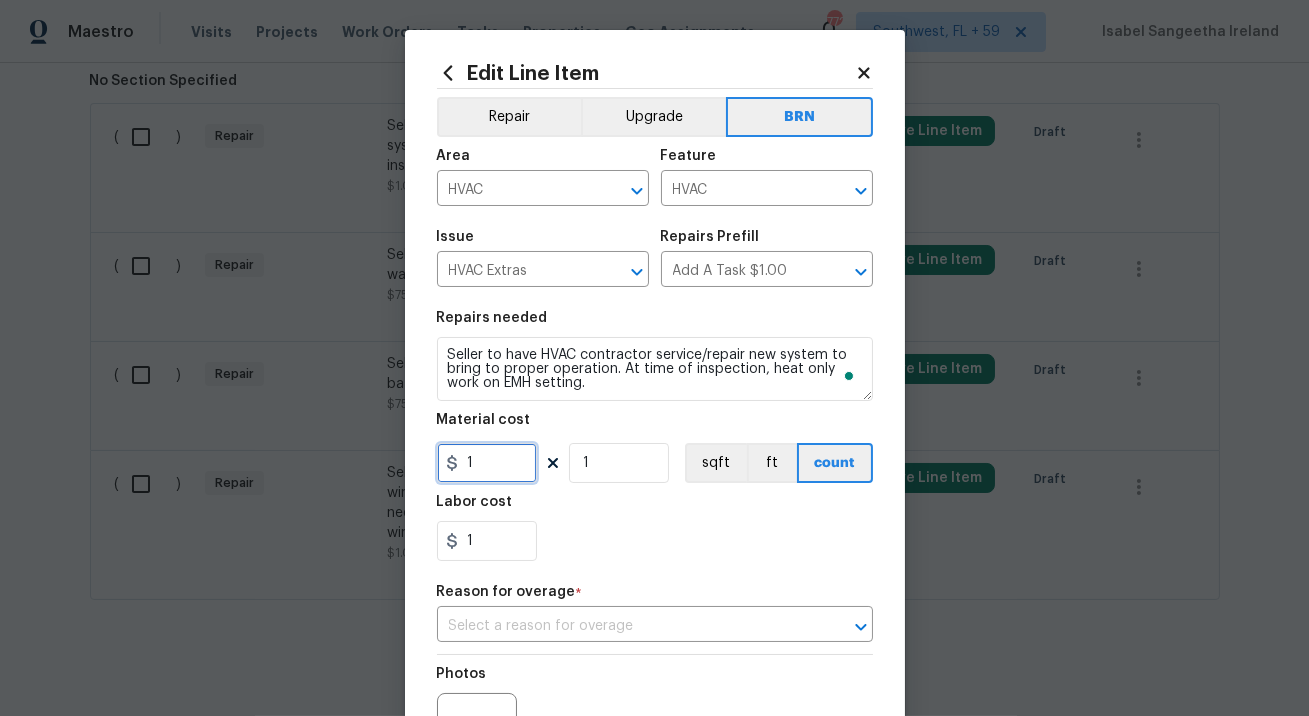 click on "1" at bounding box center (487, 463) 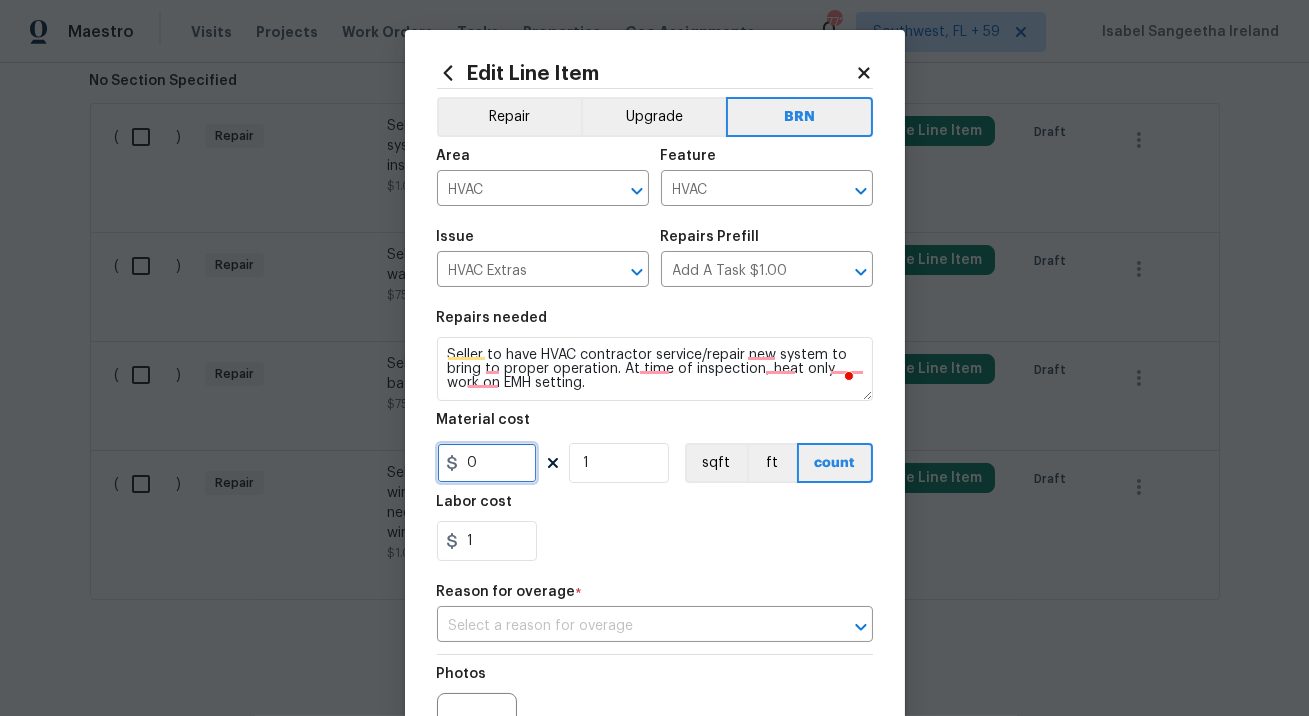 type on "0" 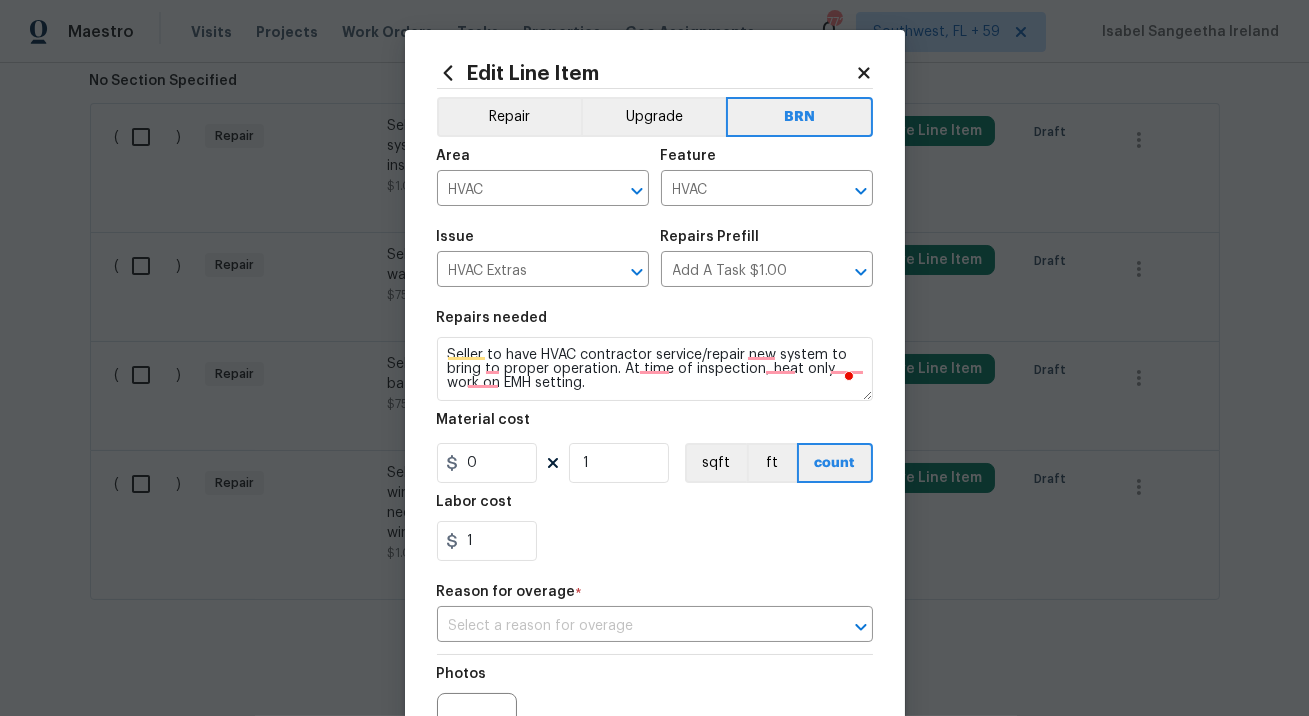 scroll, scrollTop: 4, scrollLeft: 0, axis: vertical 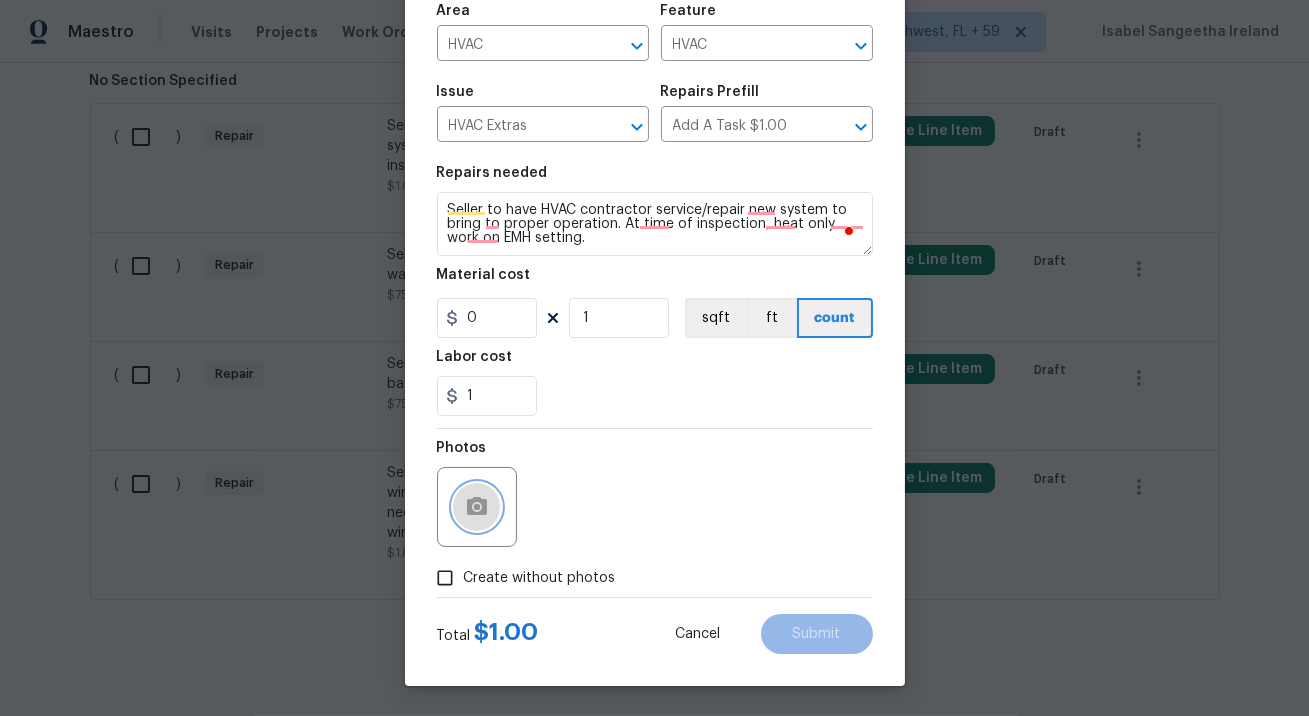 drag, startPoint x: 471, startPoint y: 515, endPoint x: 535, endPoint y: 548, distance: 72.00694 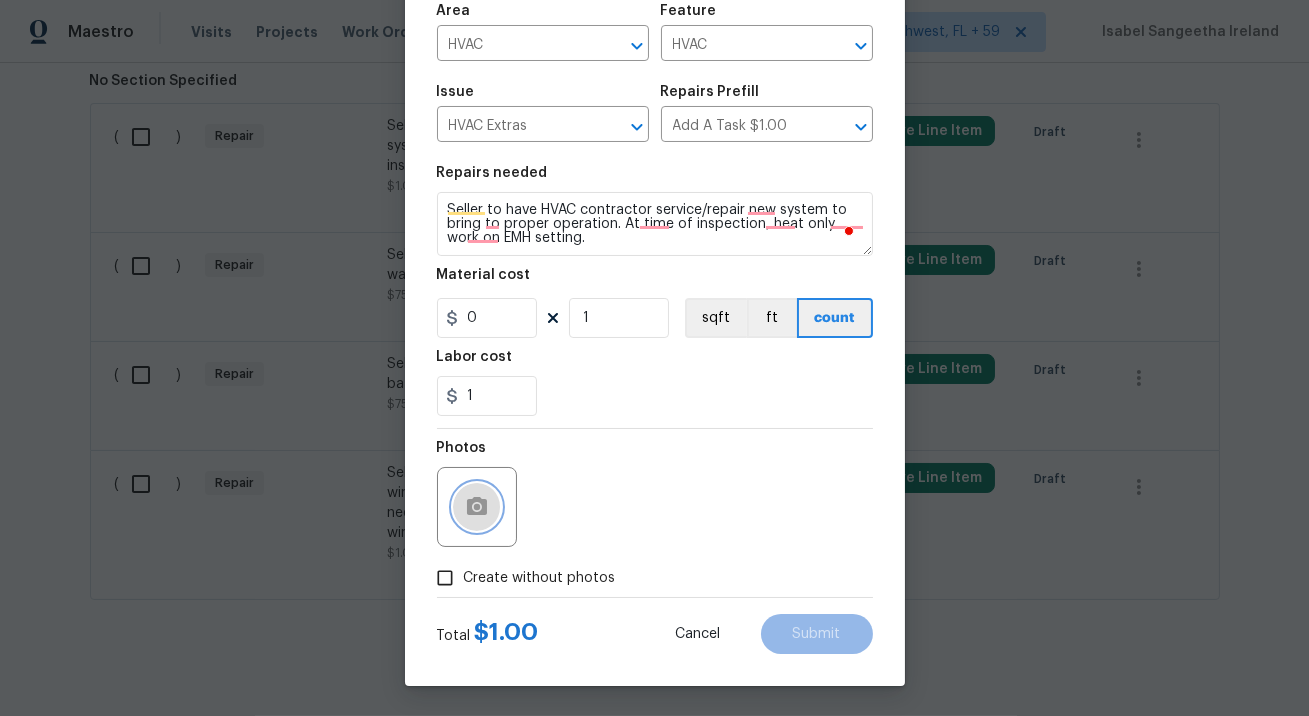 click on "Photos" at bounding box center [655, 494] 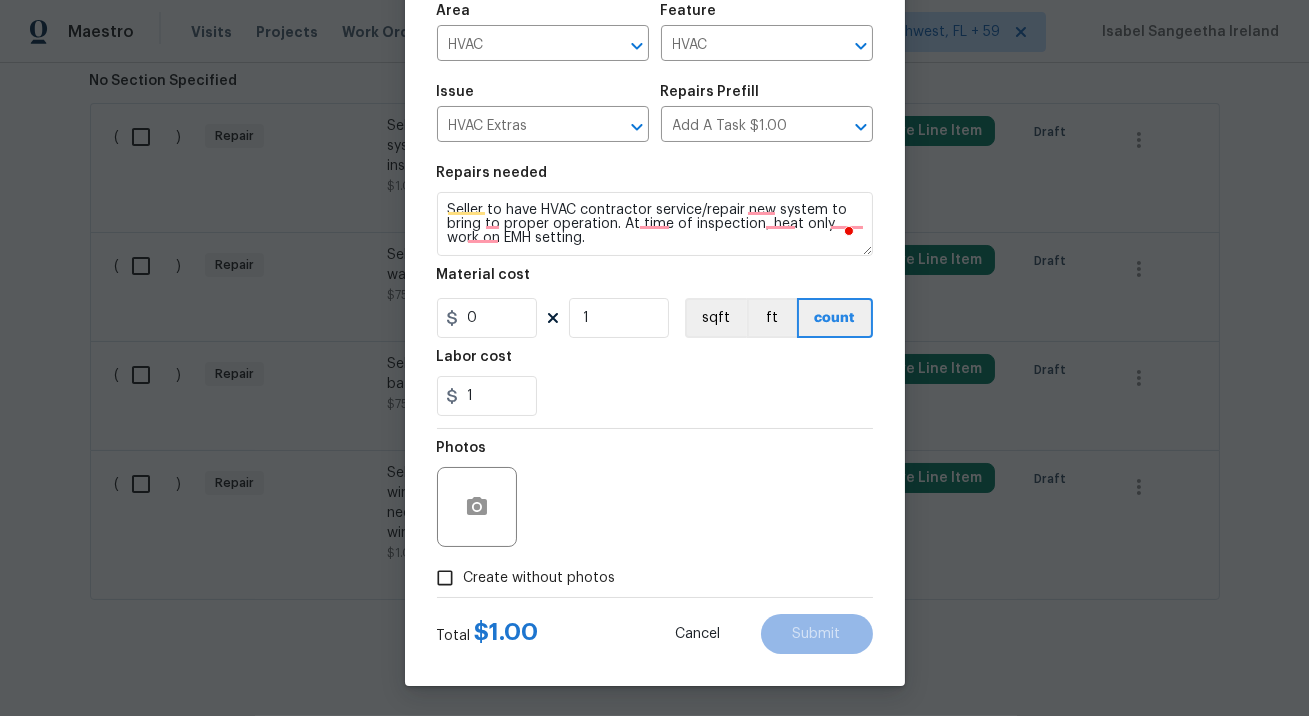 click on "Create without photos" at bounding box center (445, 578) 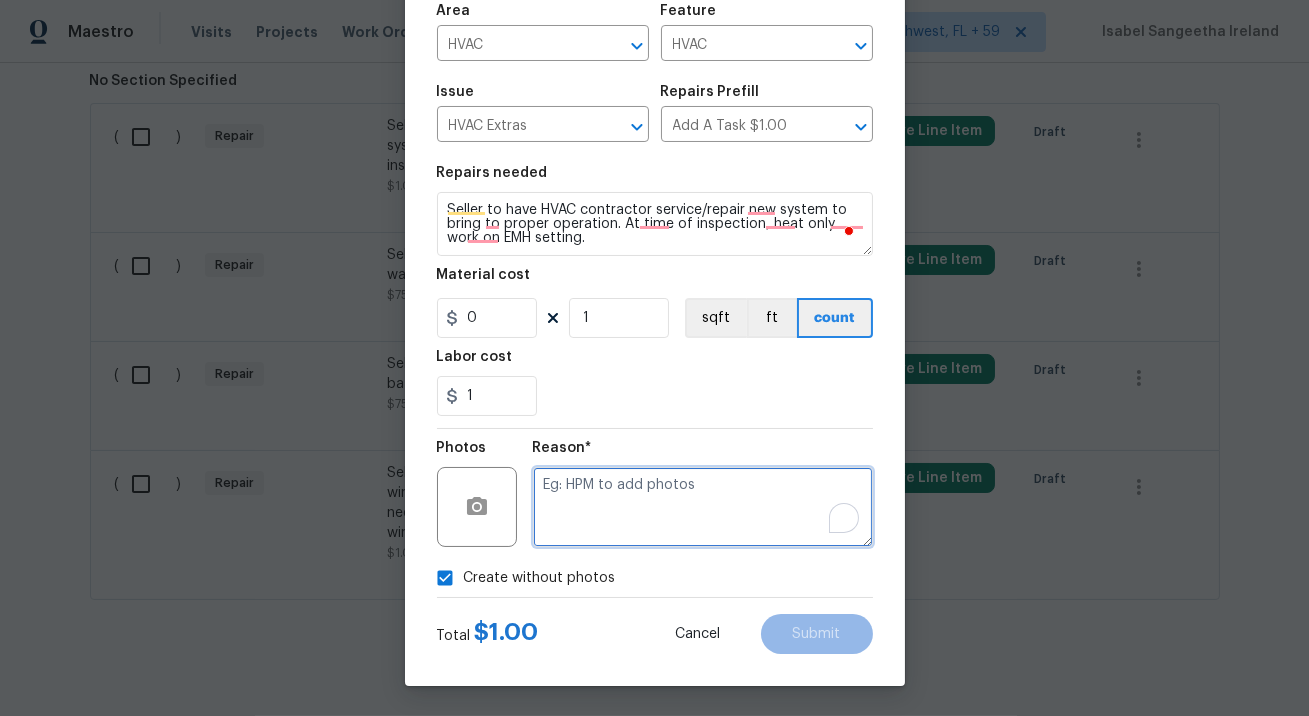 click at bounding box center (703, 507) 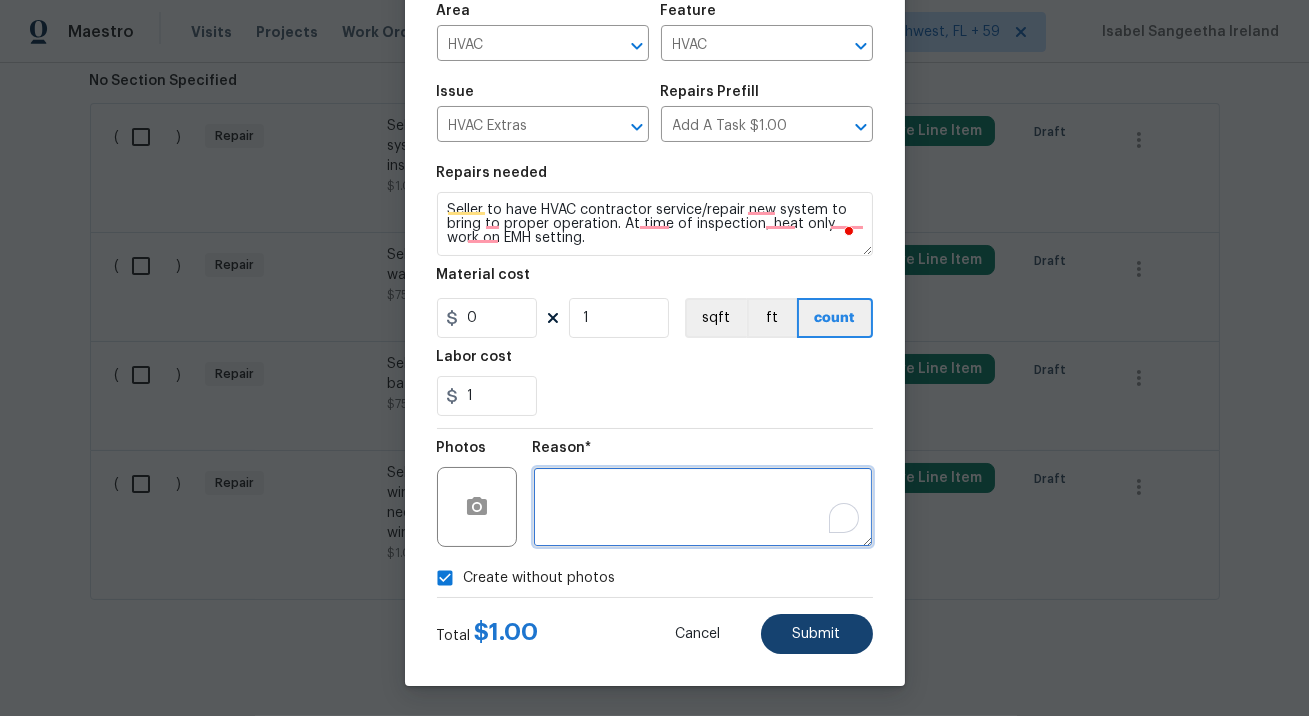 type 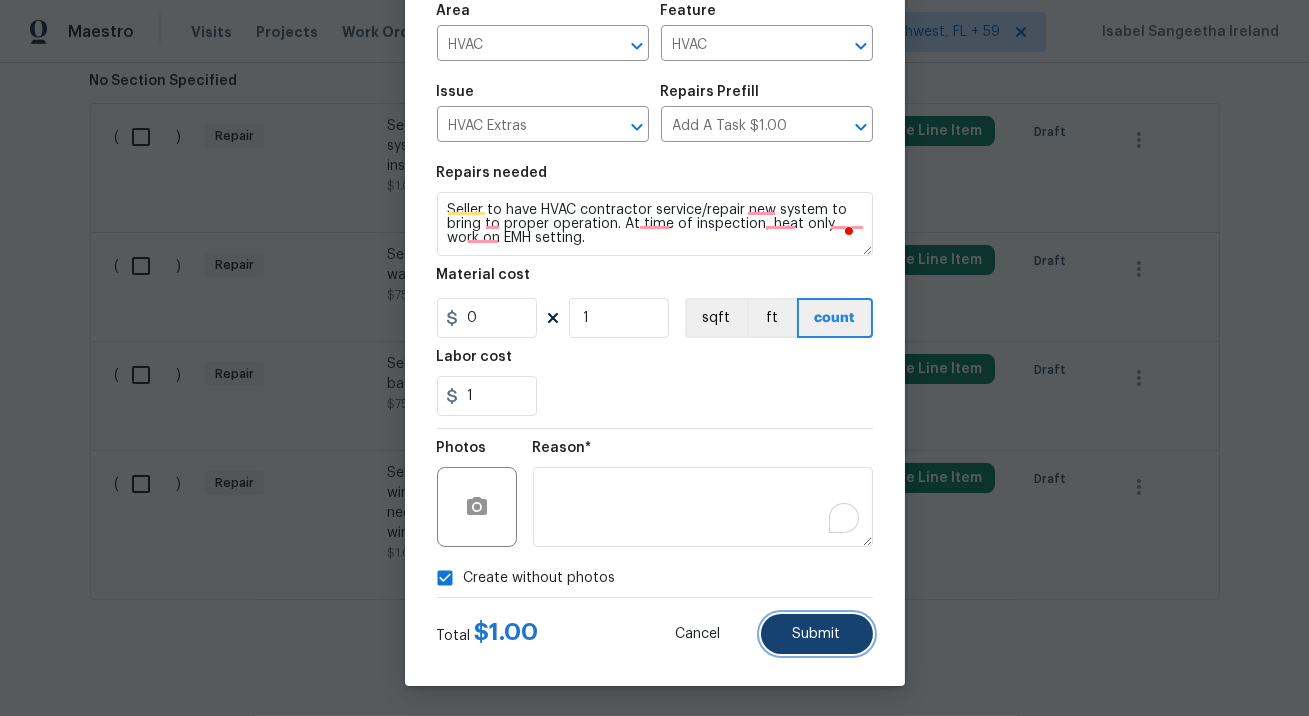 click on "Submit" at bounding box center (817, 634) 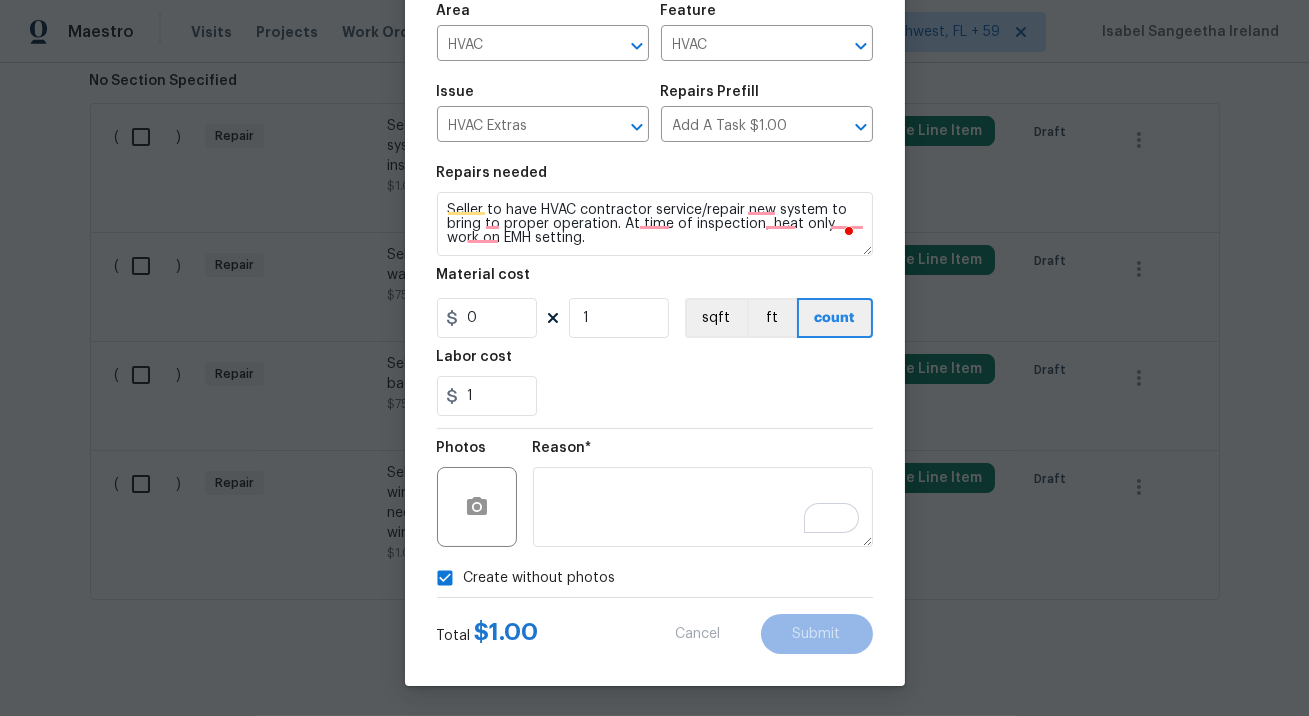 scroll, scrollTop: 0, scrollLeft: 0, axis: both 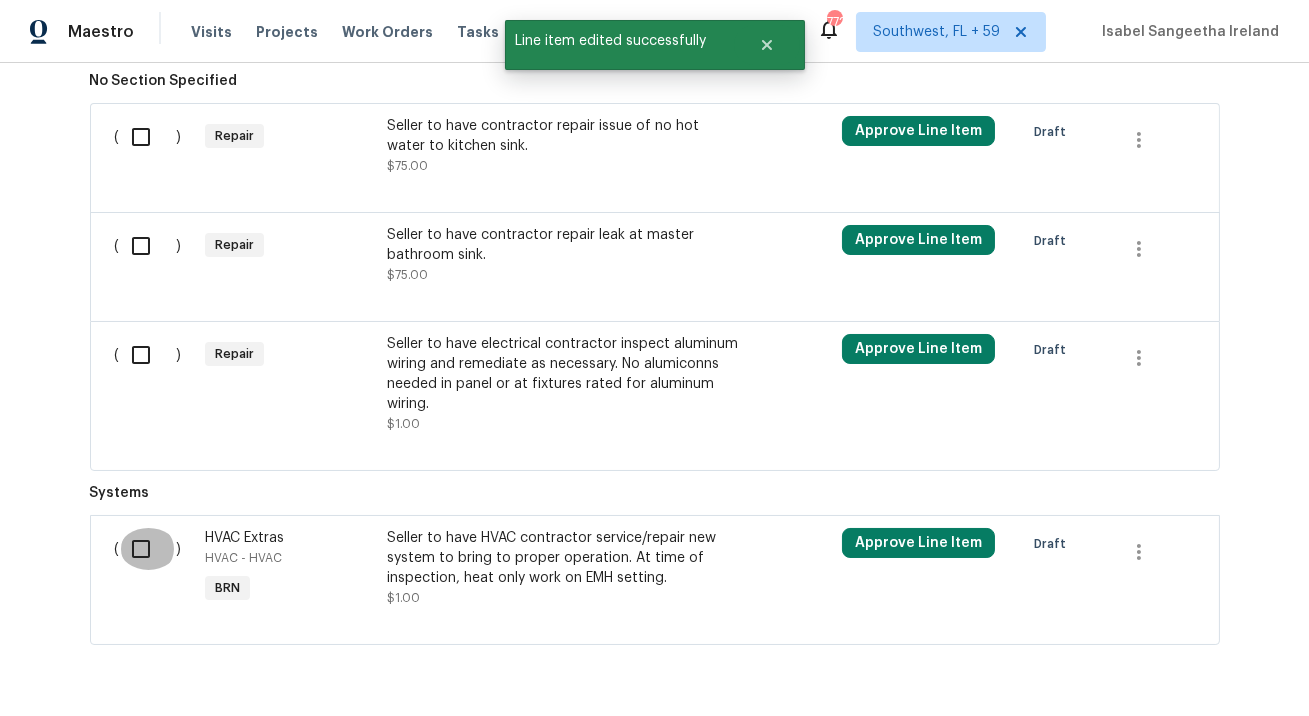click at bounding box center [148, 549] 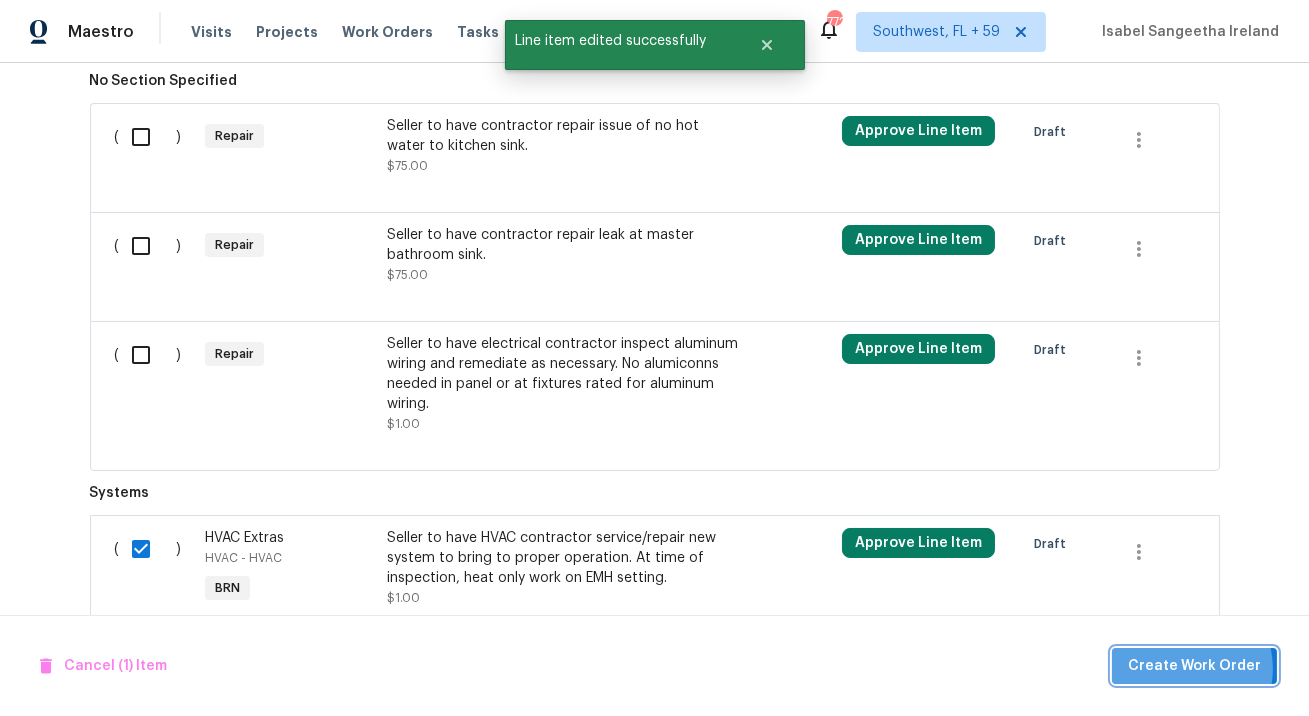 click on "Create Work Order" at bounding box center (1194, 666) 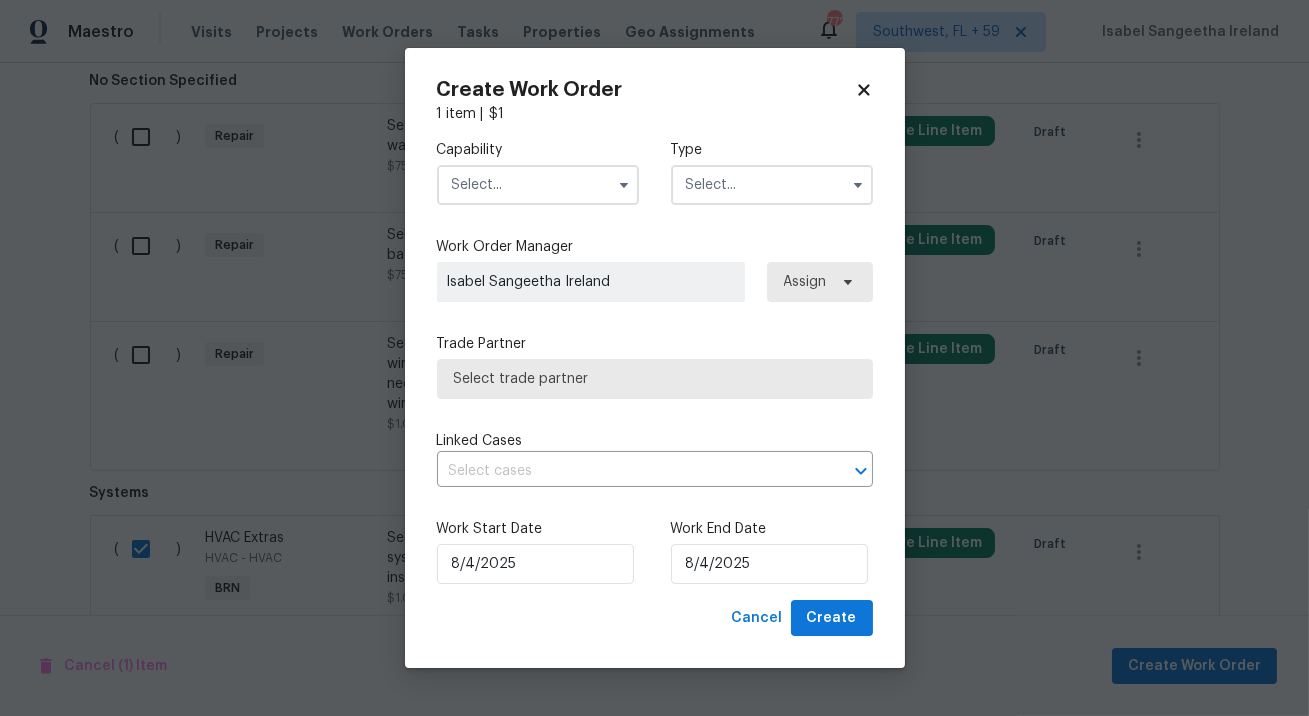 click at bounding box center [538, 185] 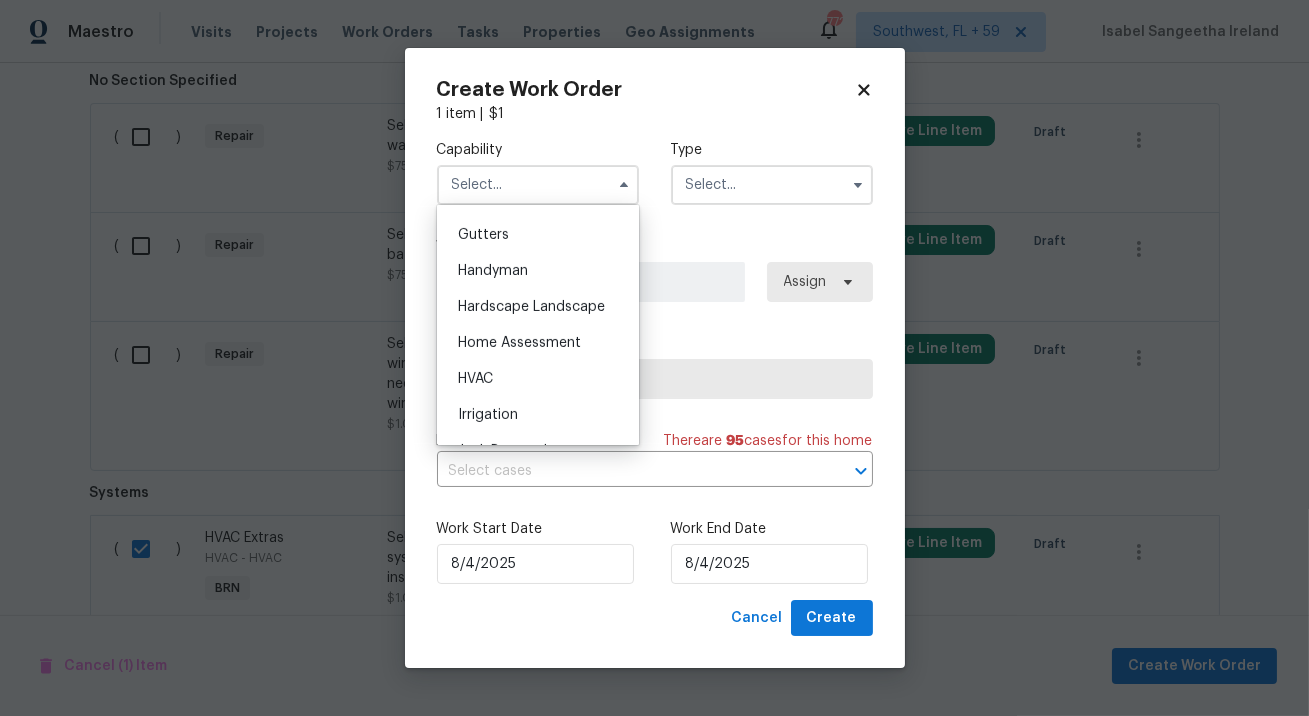 scroll, scrollTop: 1001, scrollLeft: 0, axis: vertical 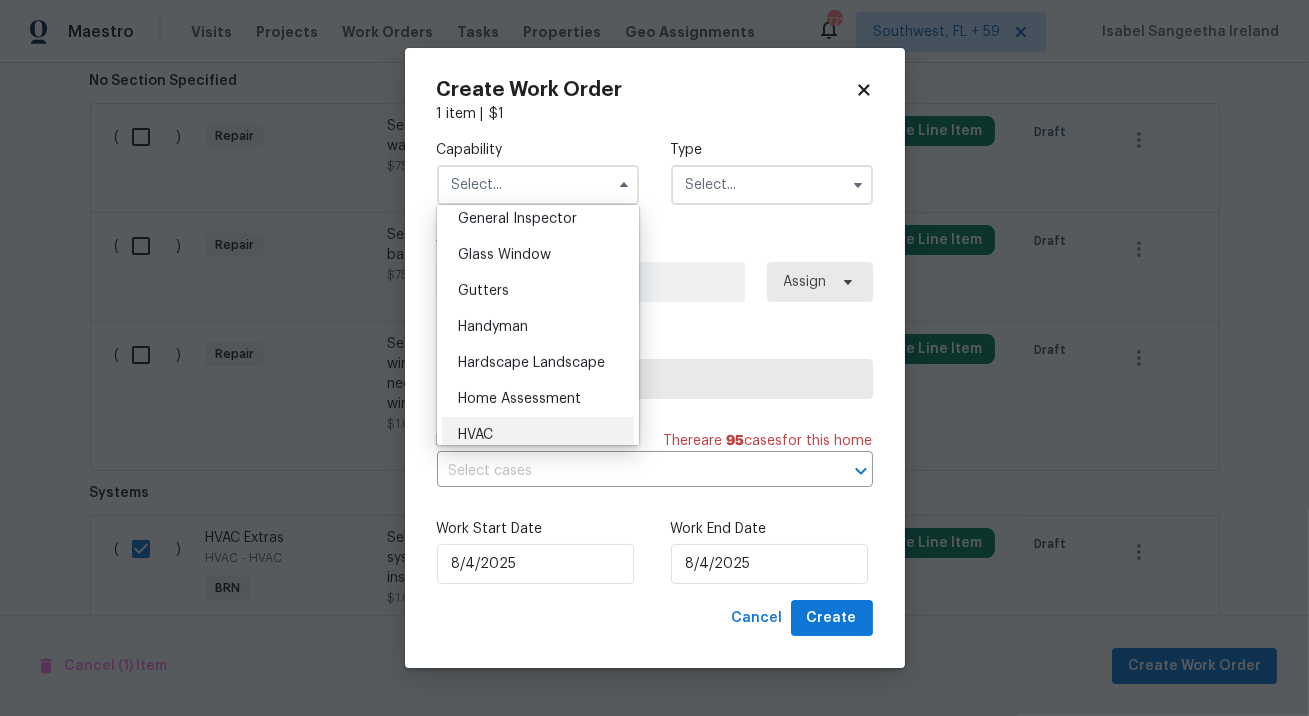 click on "HVAC" at bounding box center (475, 435) 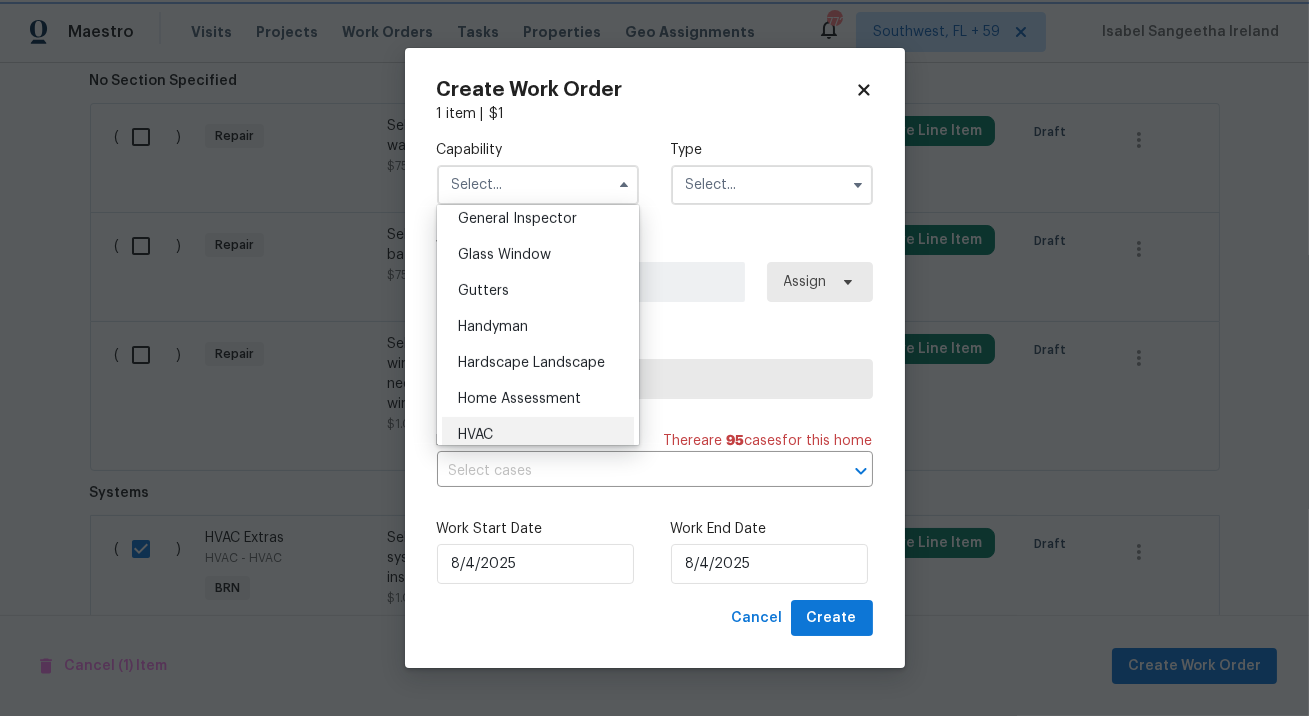 type on "HVAC" 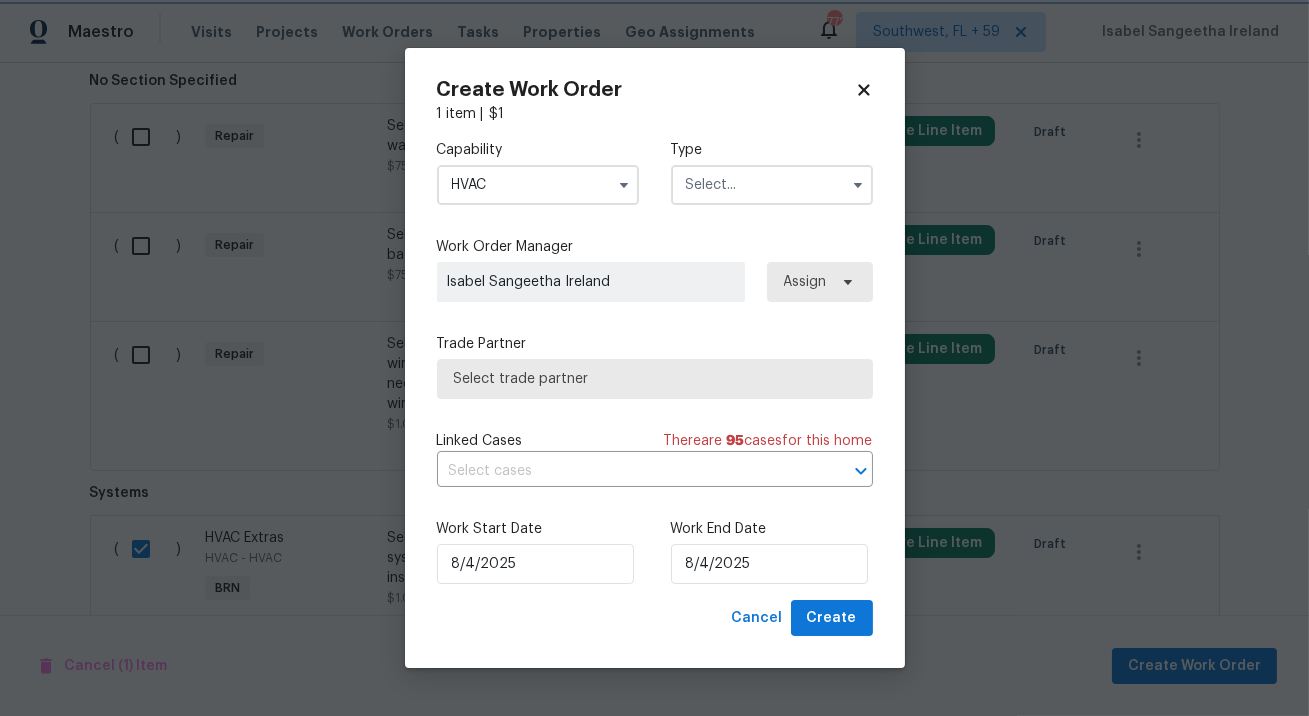 scroll, scrollTop: 1050, scrollLeft: 0, axis: vertical 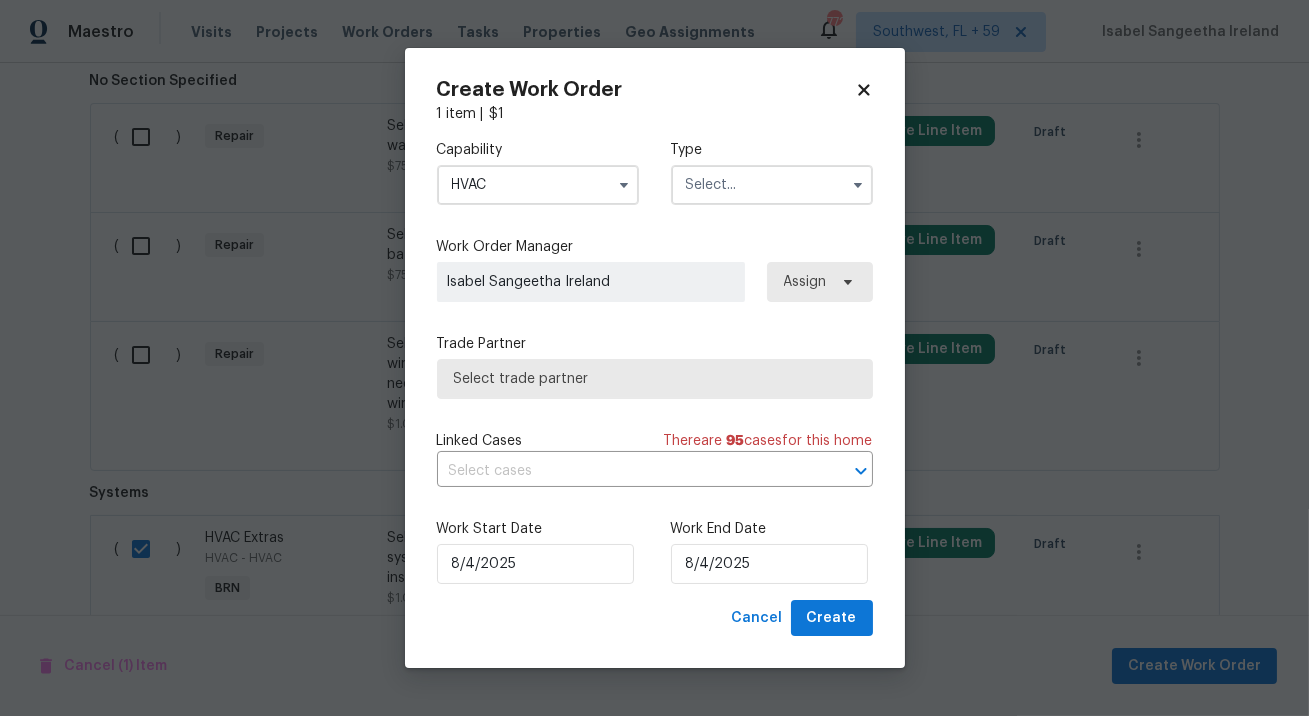 click at bounding box center [772, 185] 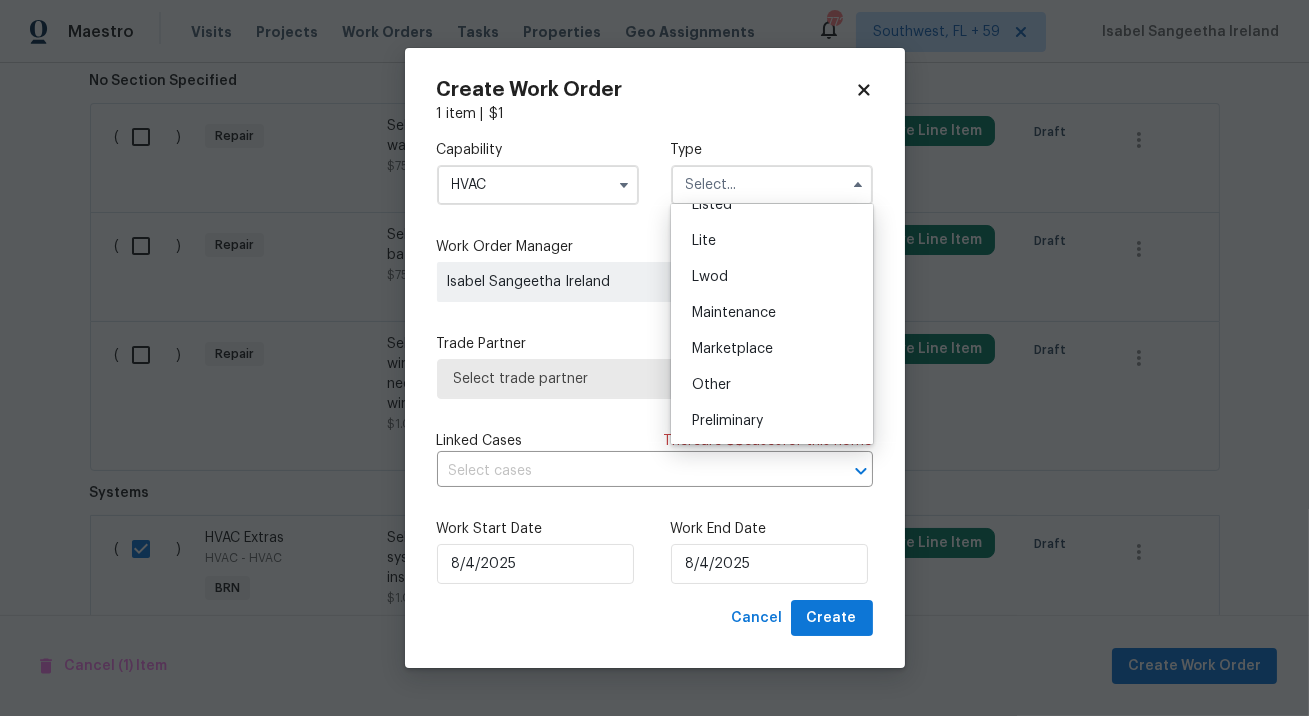 scroll, scrollTop: 454, scrollLeft: 0, axis: vertical 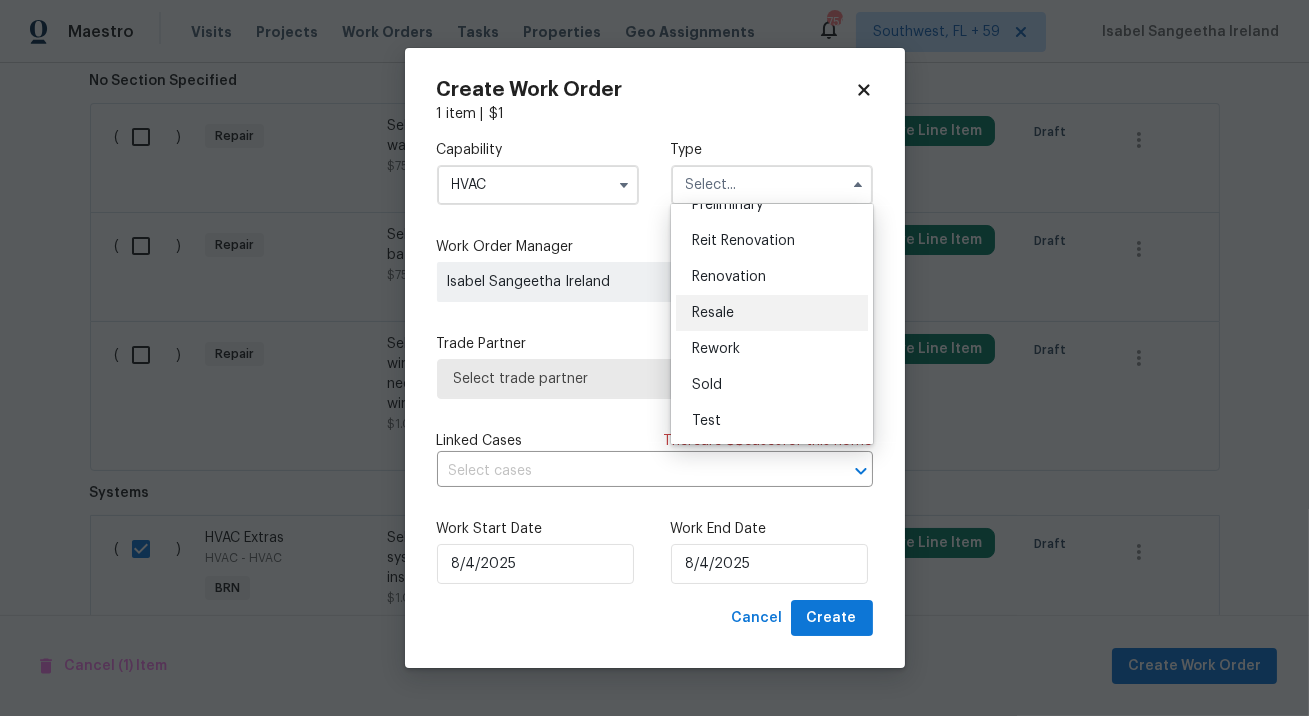click on "Resale" at bounding box center (772, 313) 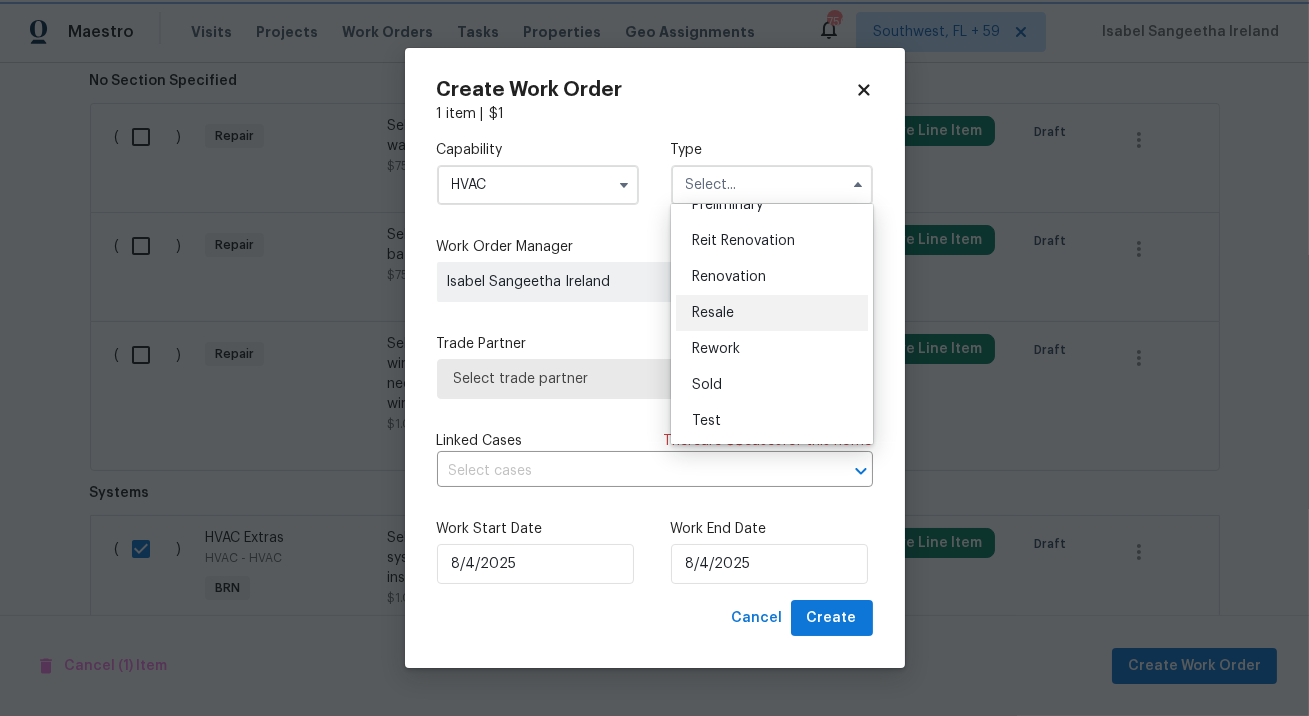 type on "Resale" 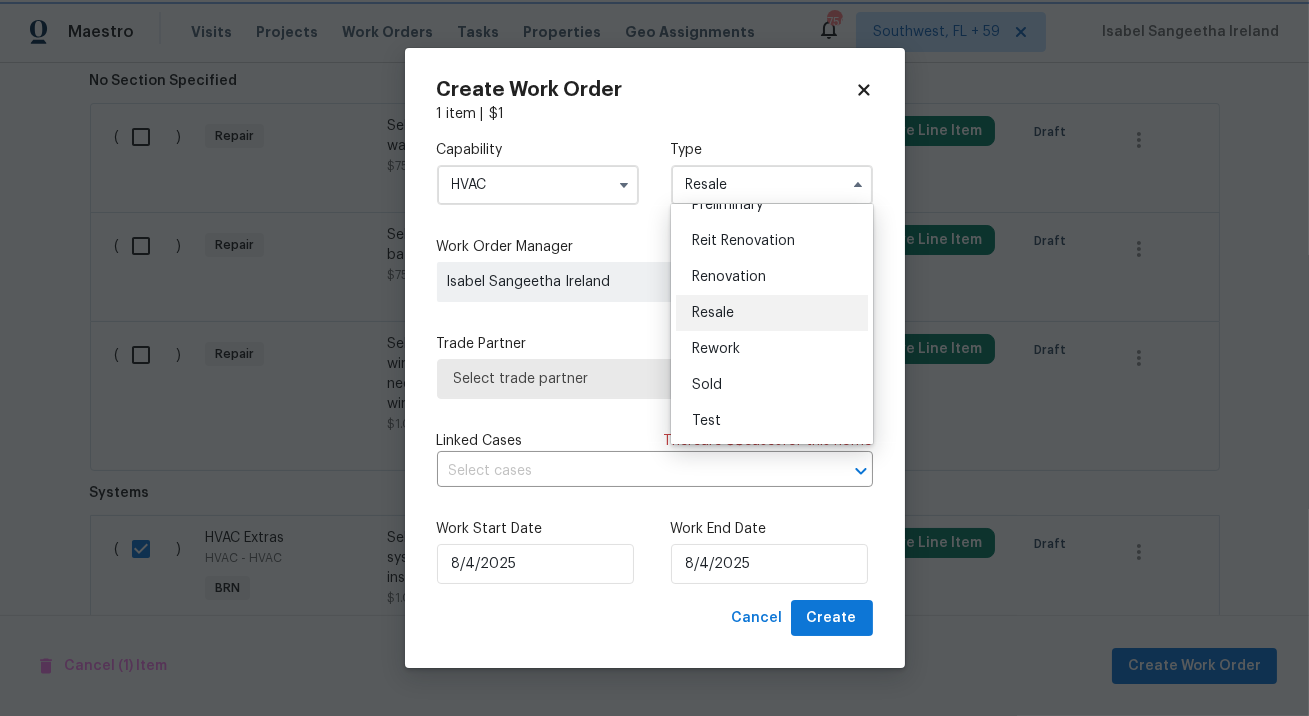 scroll, scrollTop: 0, scrollLeft: 0, axis: both 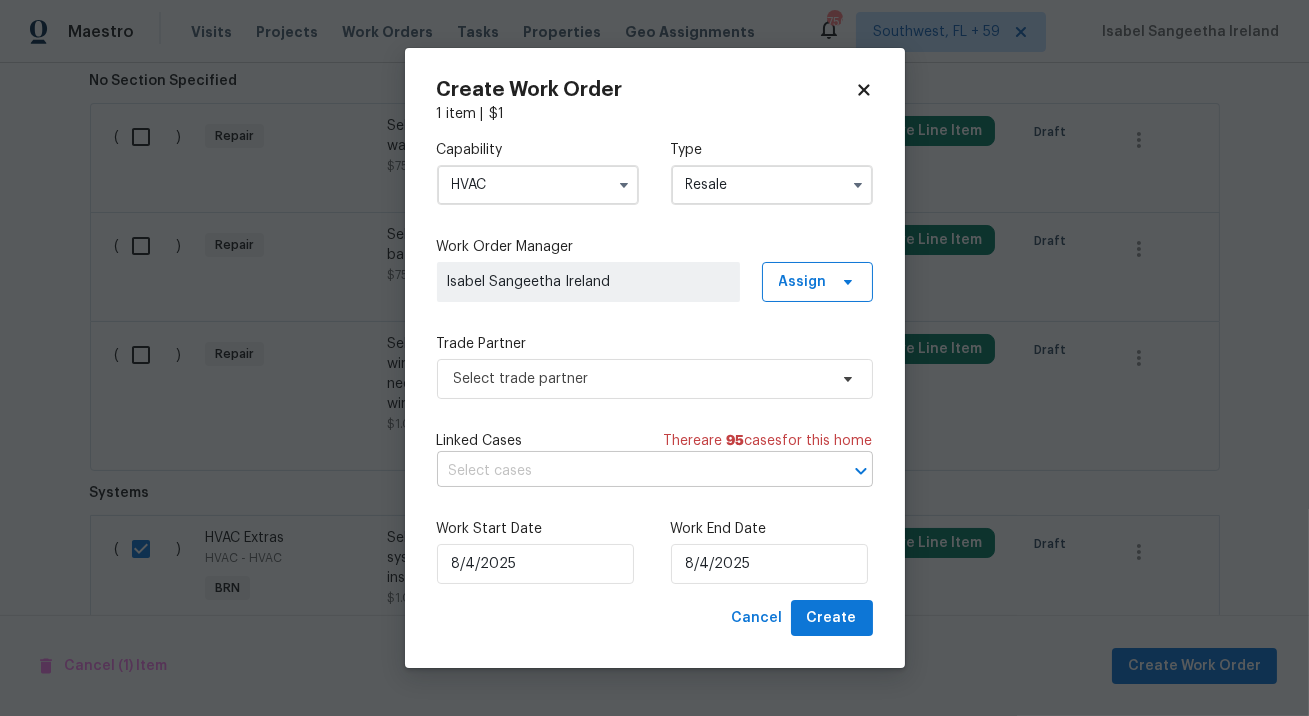 click at bounding box center (627, 471) 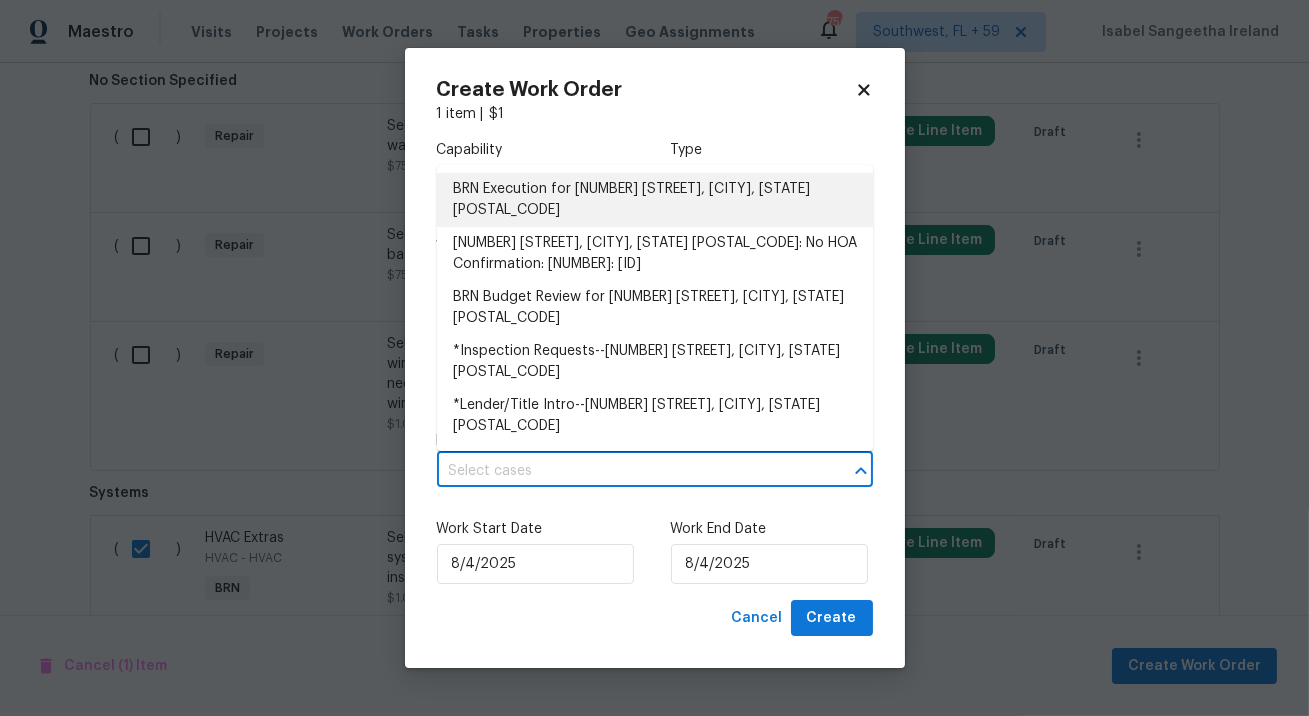 click on "BRN Execution for [NUMBER] [STREET], [CITY], [STATE] [POSTAL_CODE]" at bounding box center [655, 200] 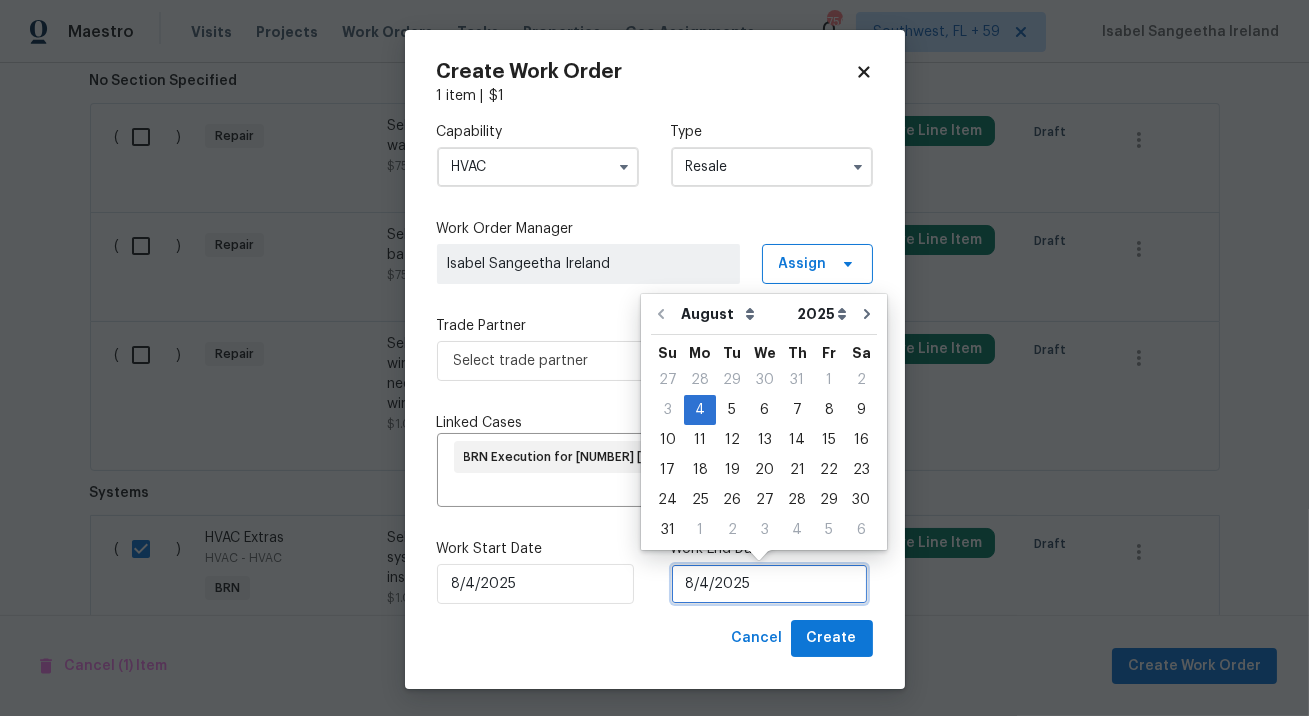 click on "8/4/2025" at bounding box center [769, 584] 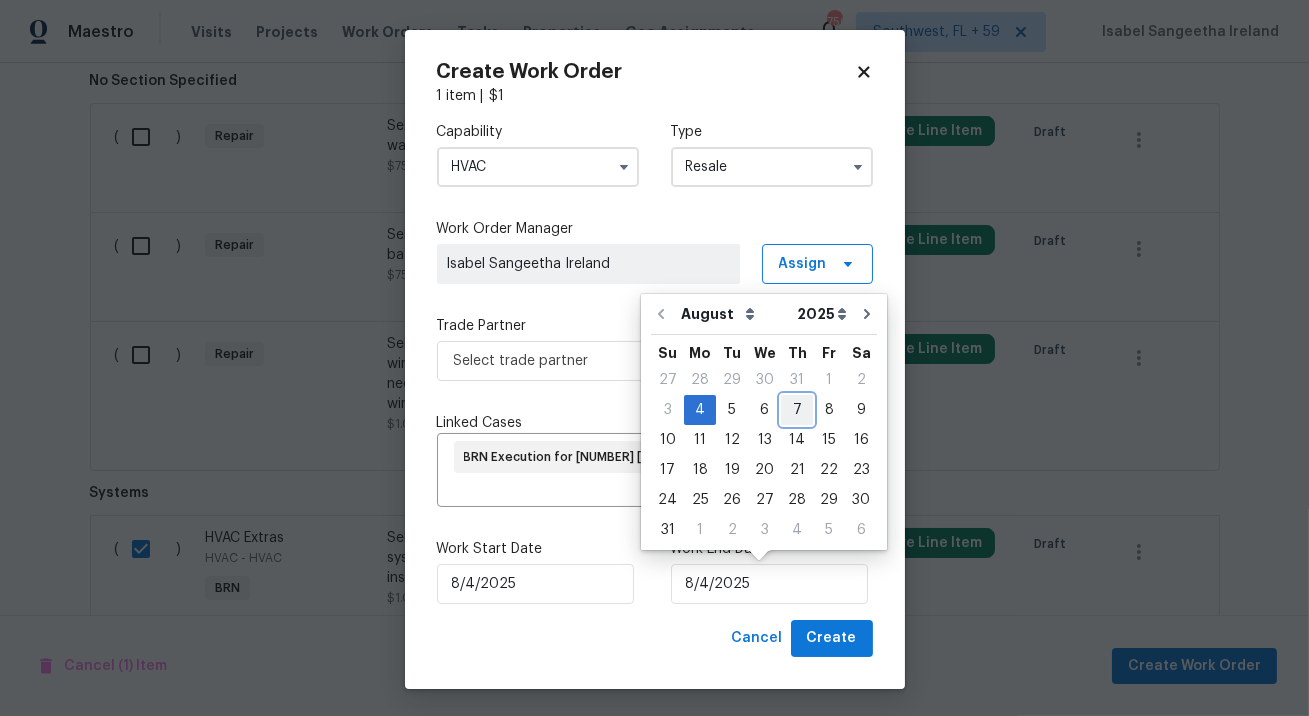 click on "7" at bounding box center (797, 410) 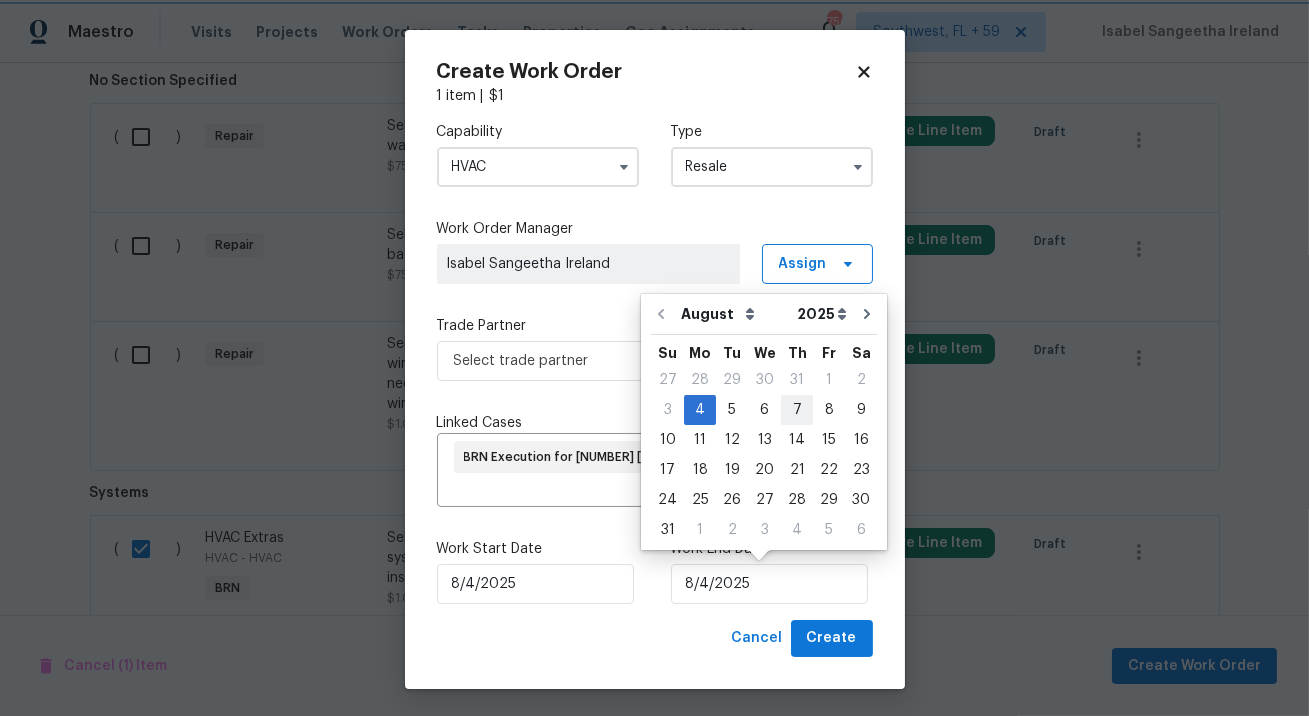 type on "8/7/2025" 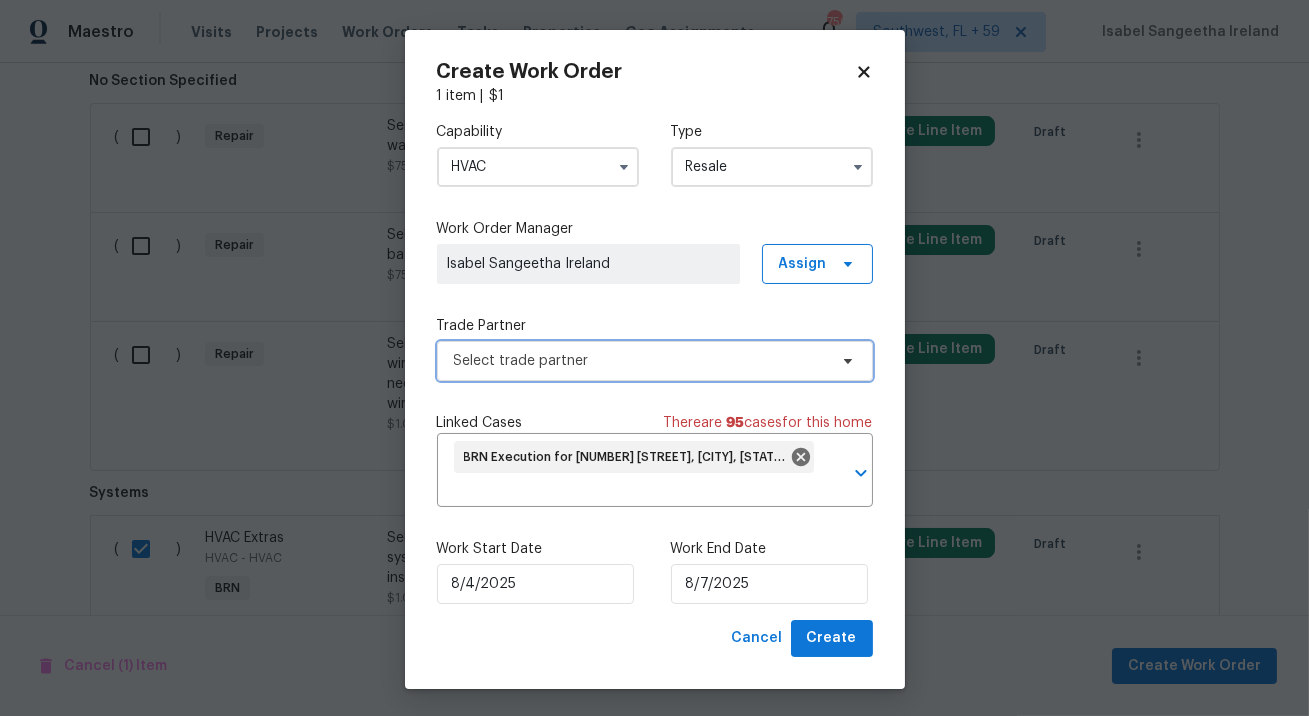 click on "Select trade partner" at bounding box center [640, 361] 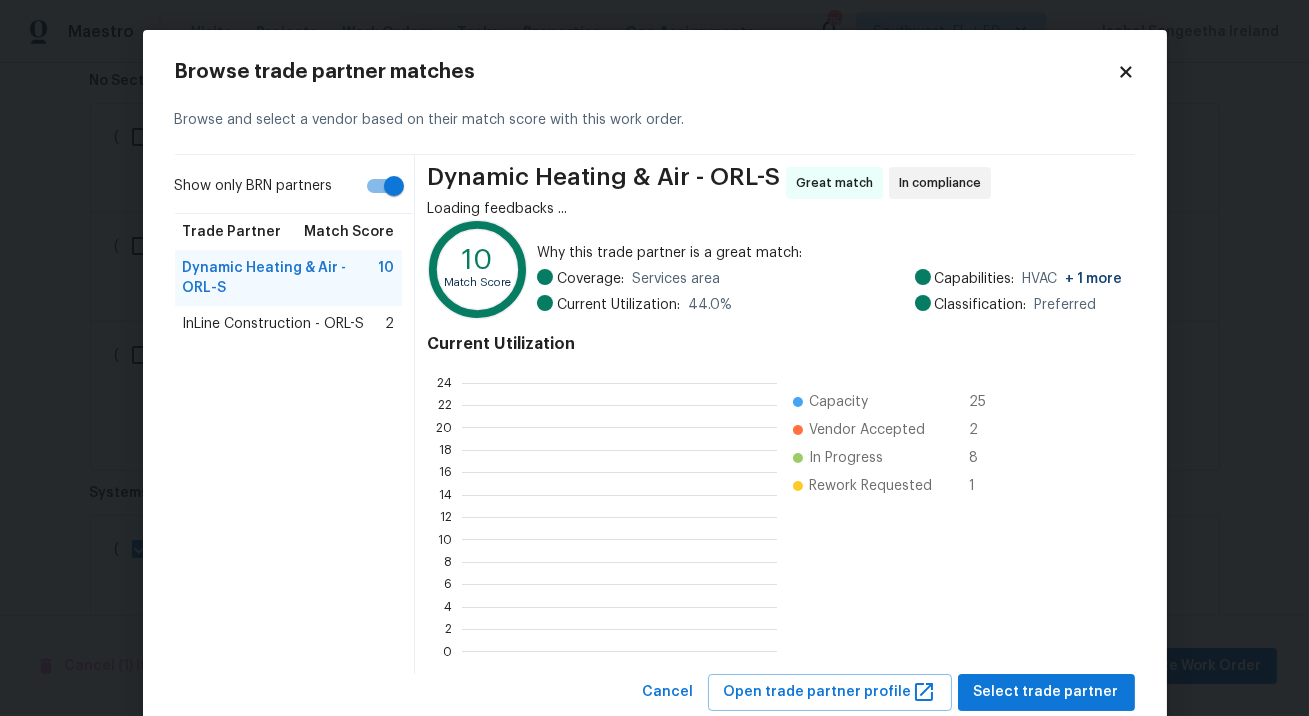 scroll, scrollTop: 1, scrollLeft: 1, axis: both 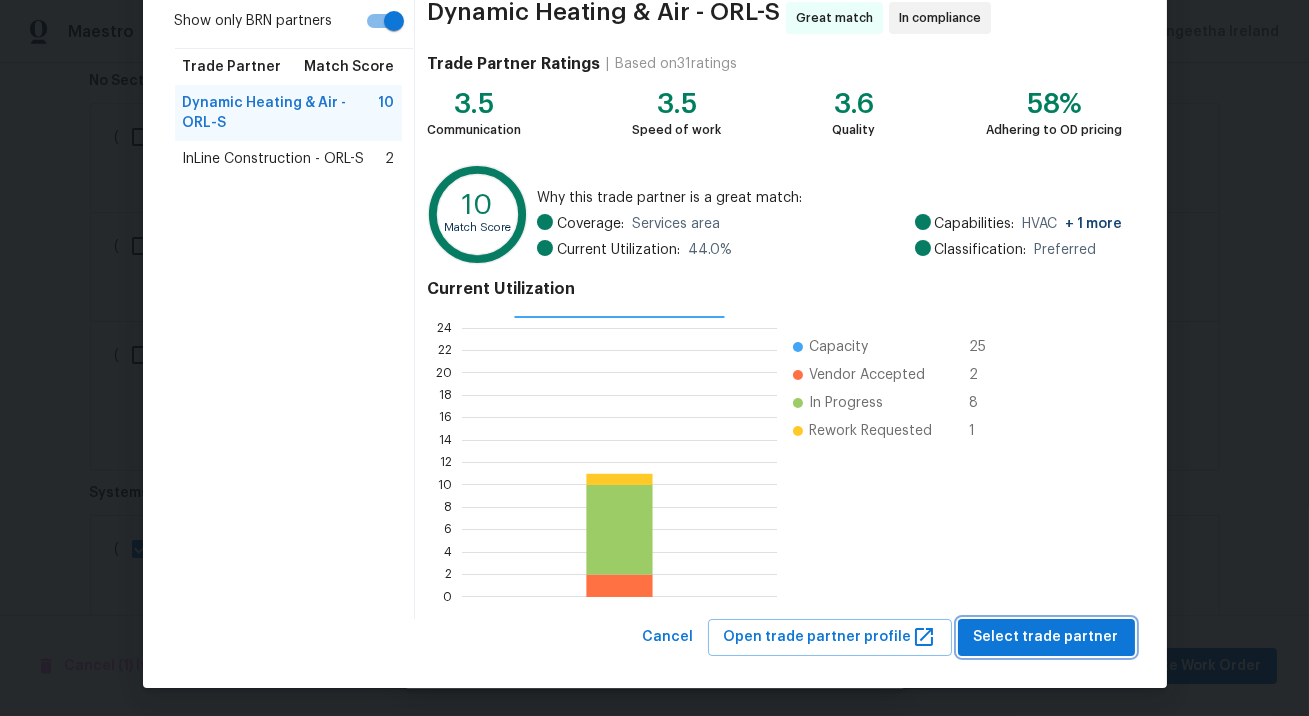 click on "Select trade partner" at bounding box center (1046, 637) 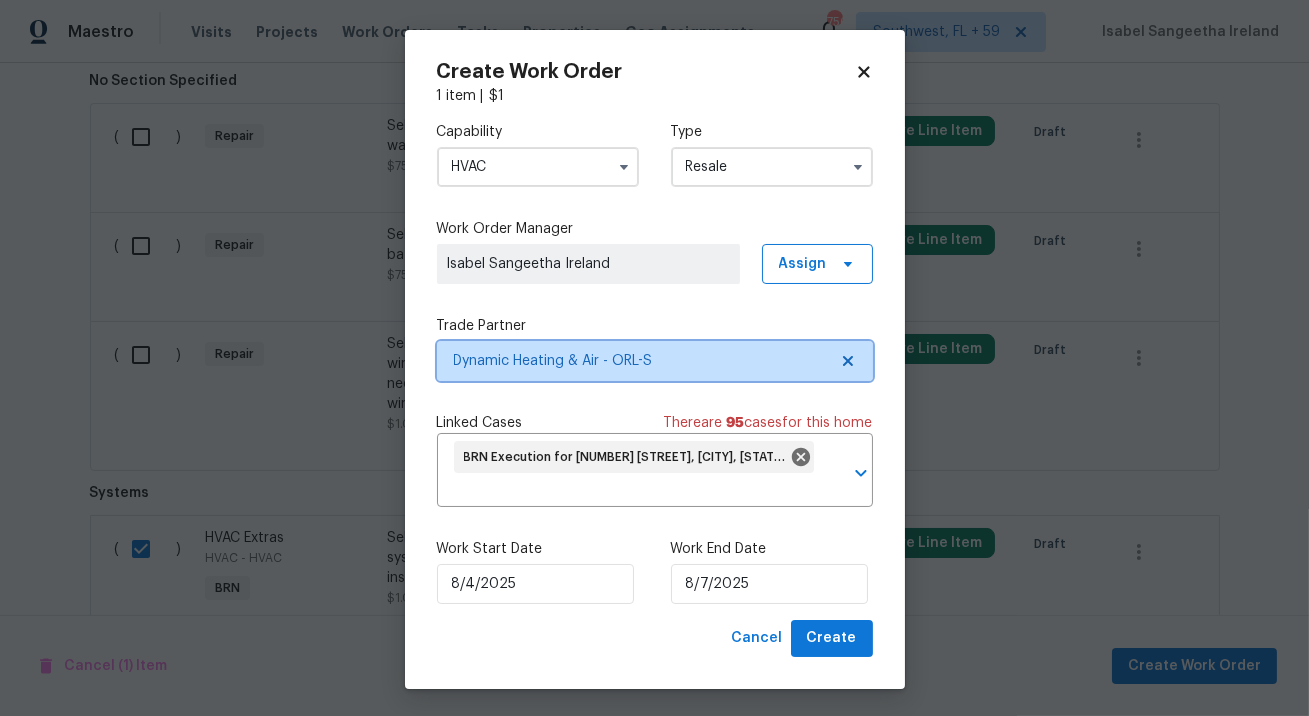 scroll, scrollTop: 0, scrollLeft: 0, axis: both 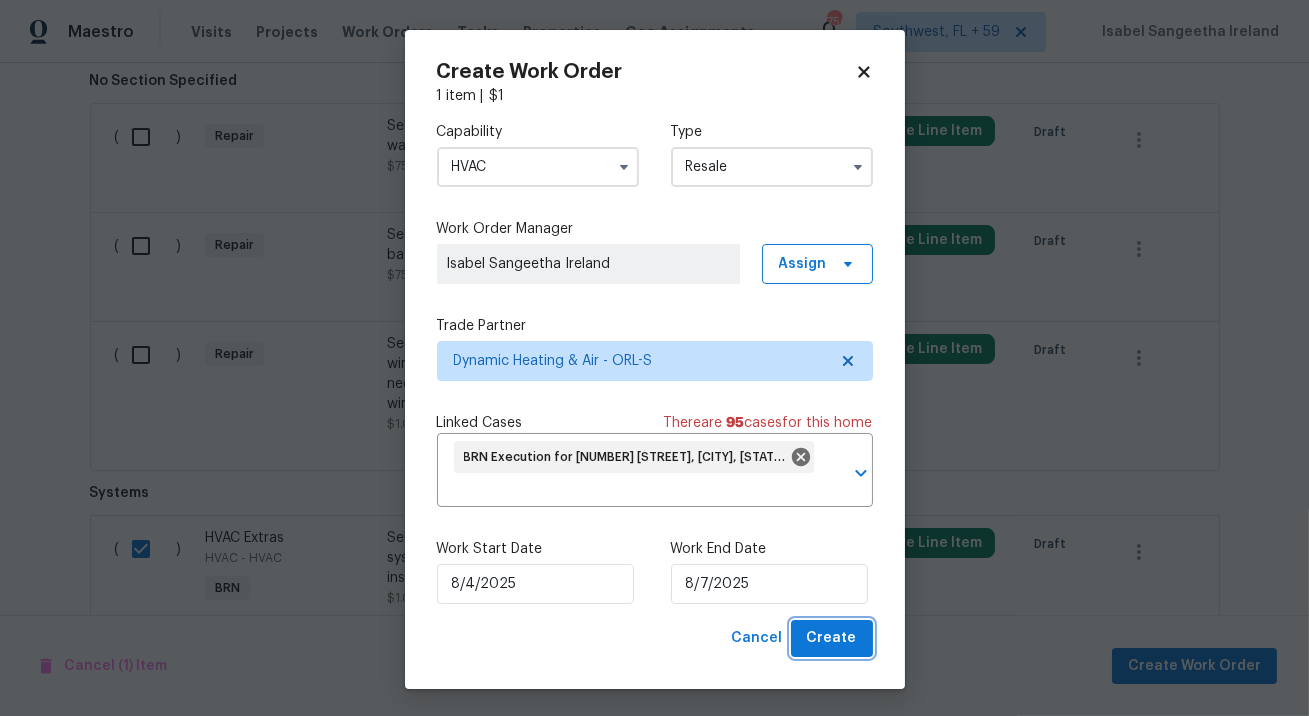 click on "Create" at bounding box center (832, 638) 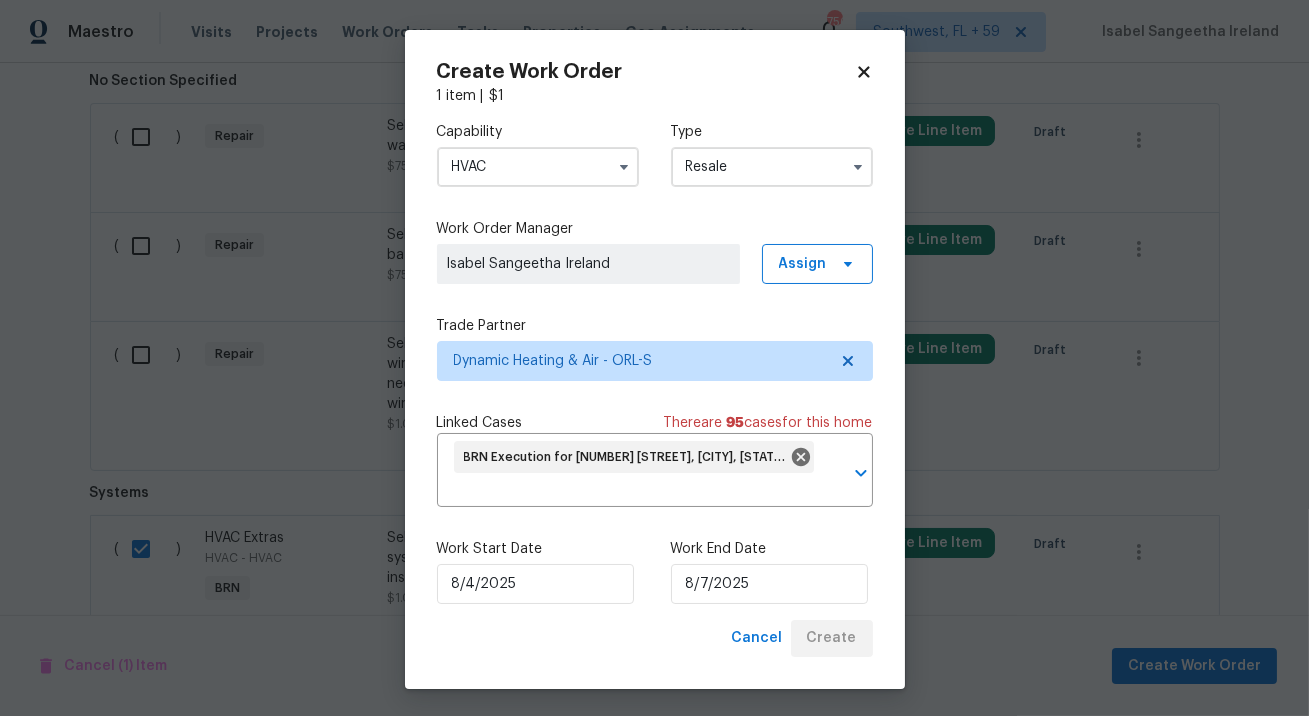 checkbox on "false" 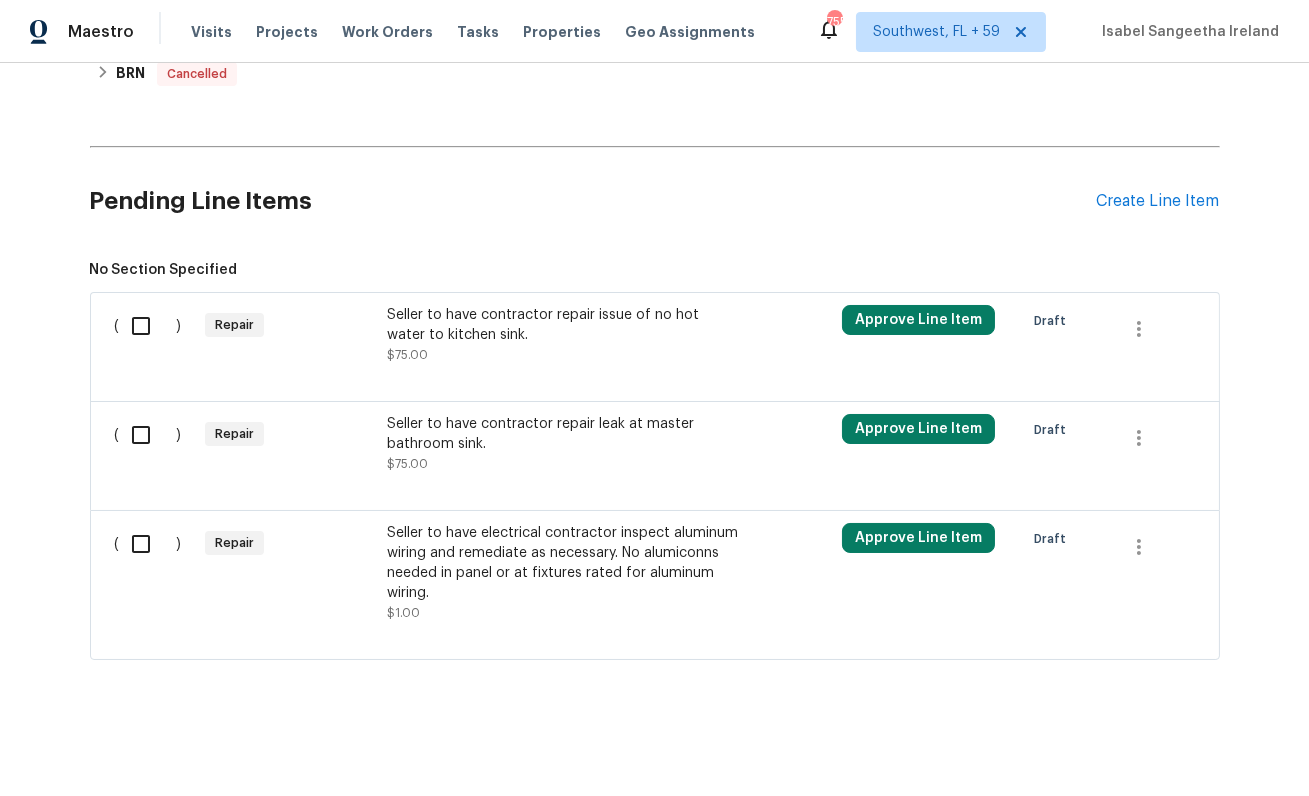 scroll, scrollTop: 1137, scrollLeft: 0, axis: vertical 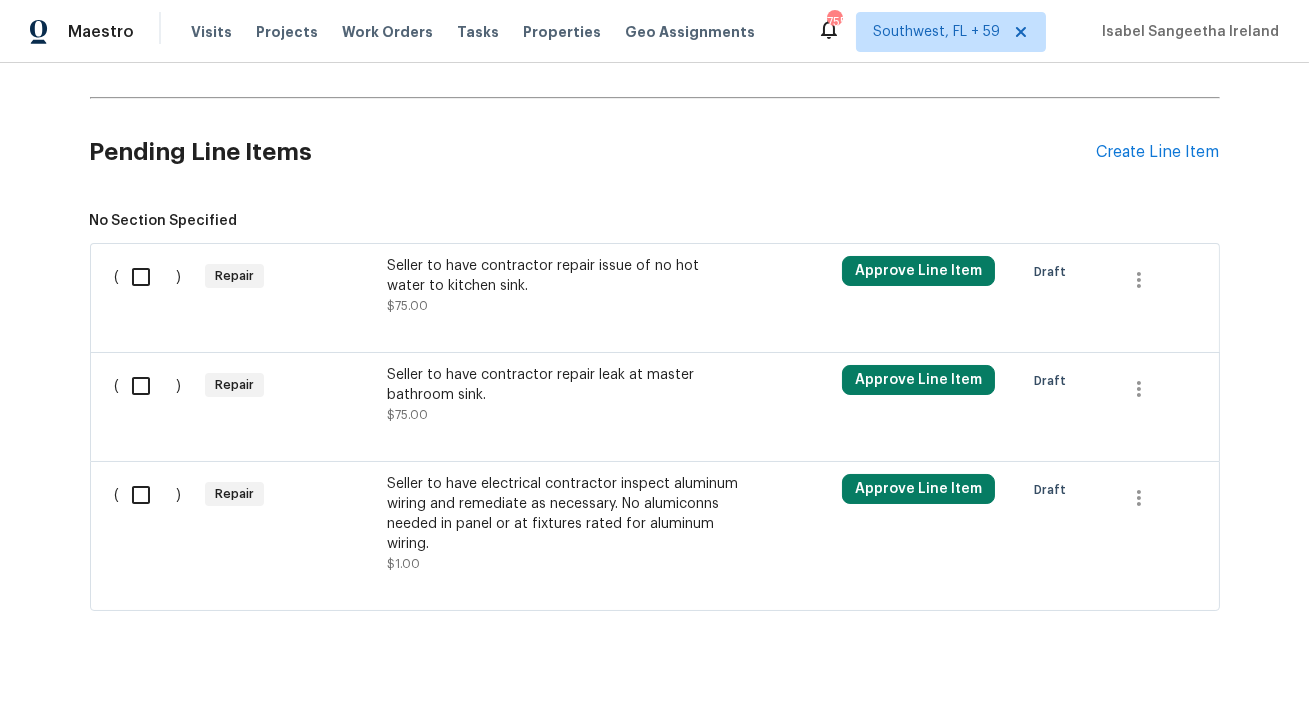 click on "Seller to have contractor repair leak at master bathroom sink. $75.00" at bounding box center (563, 395) 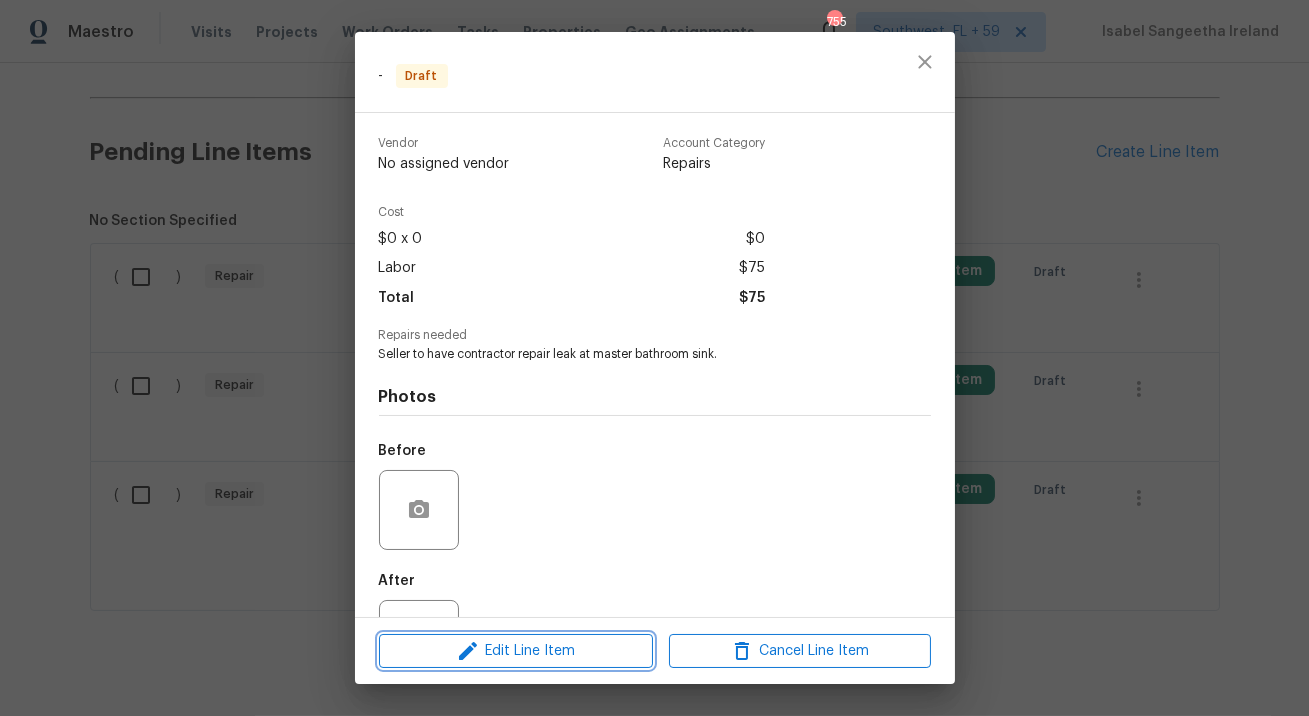 click on "Edit Line Item" at bounding box center (516, 651) 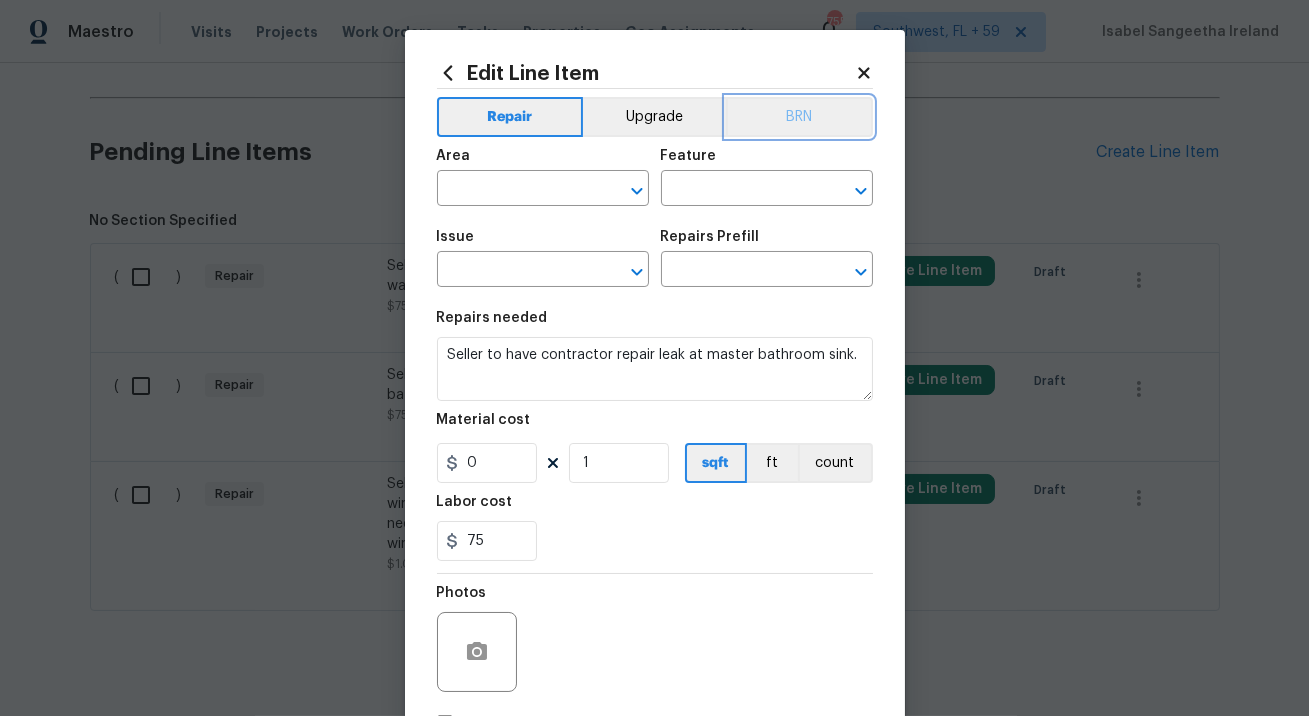click on "BRN" at bounding box center [799, 117] 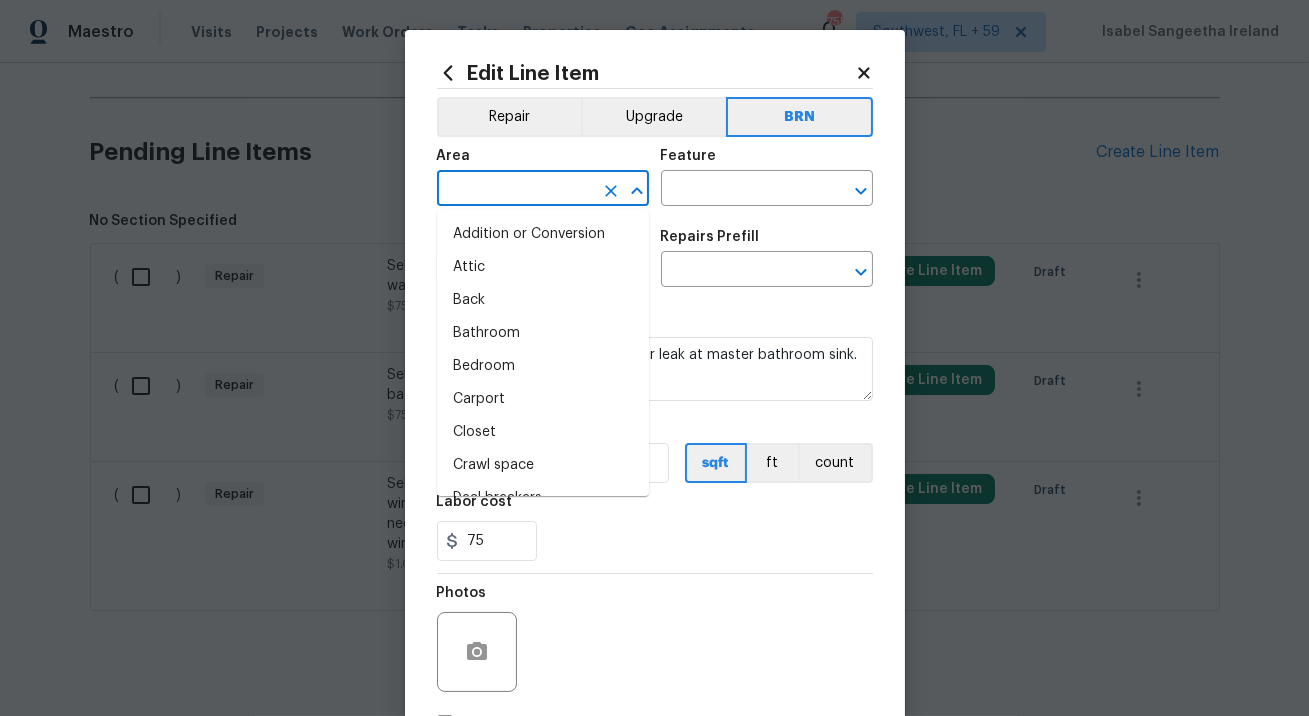 click at bounding box center (515, 190) 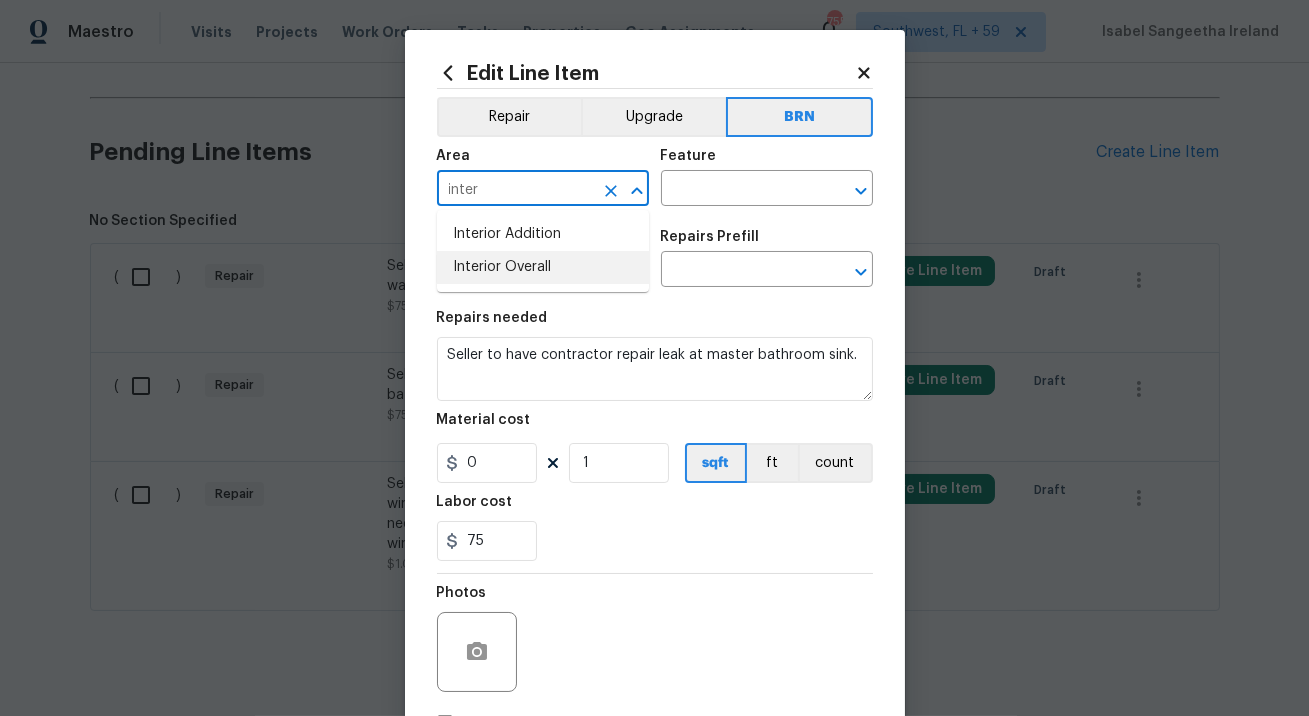 click on "Interior Overall" at bounding box center [543, 267] 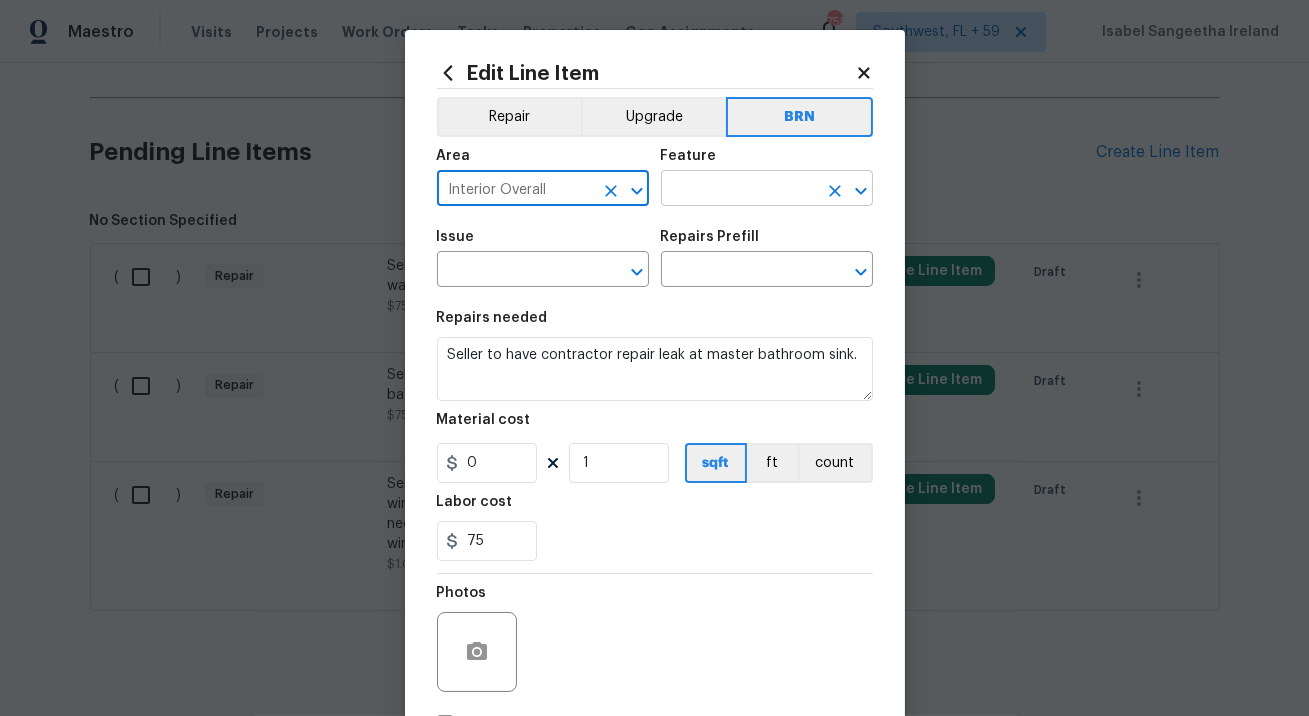 type on "Interior Overall" 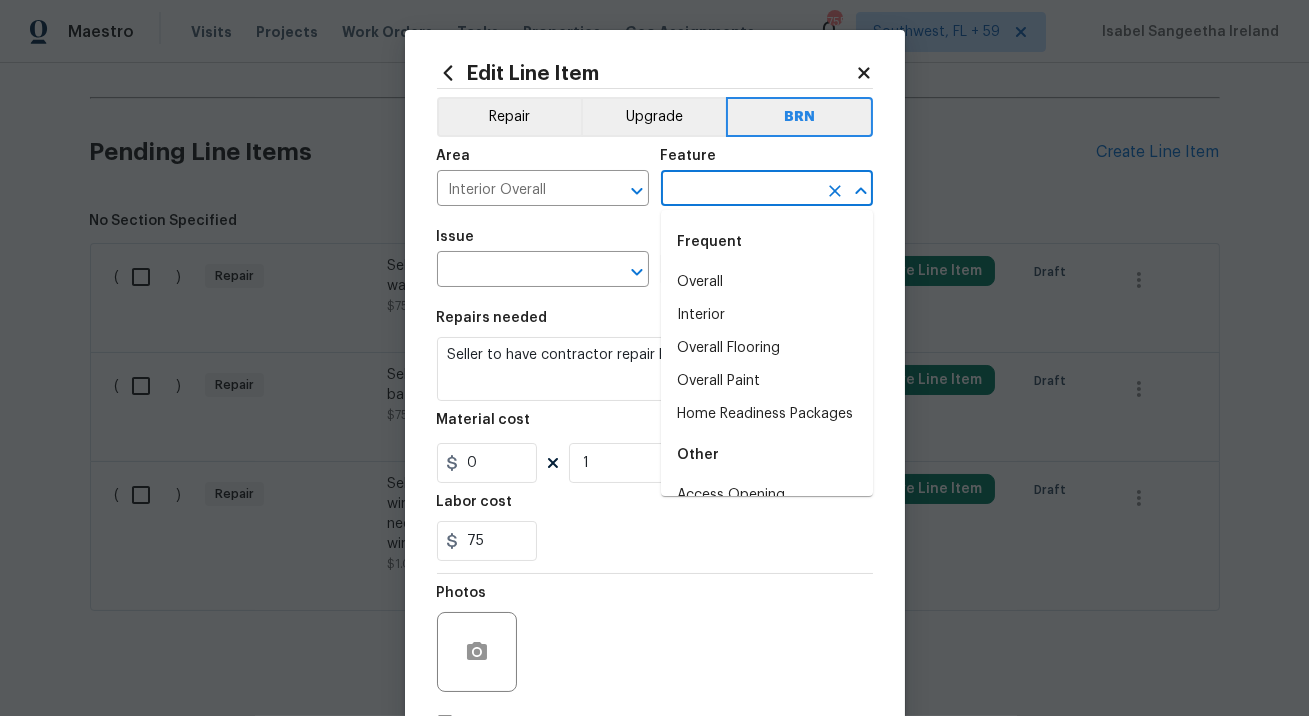 click at bounding box center (739, 190) 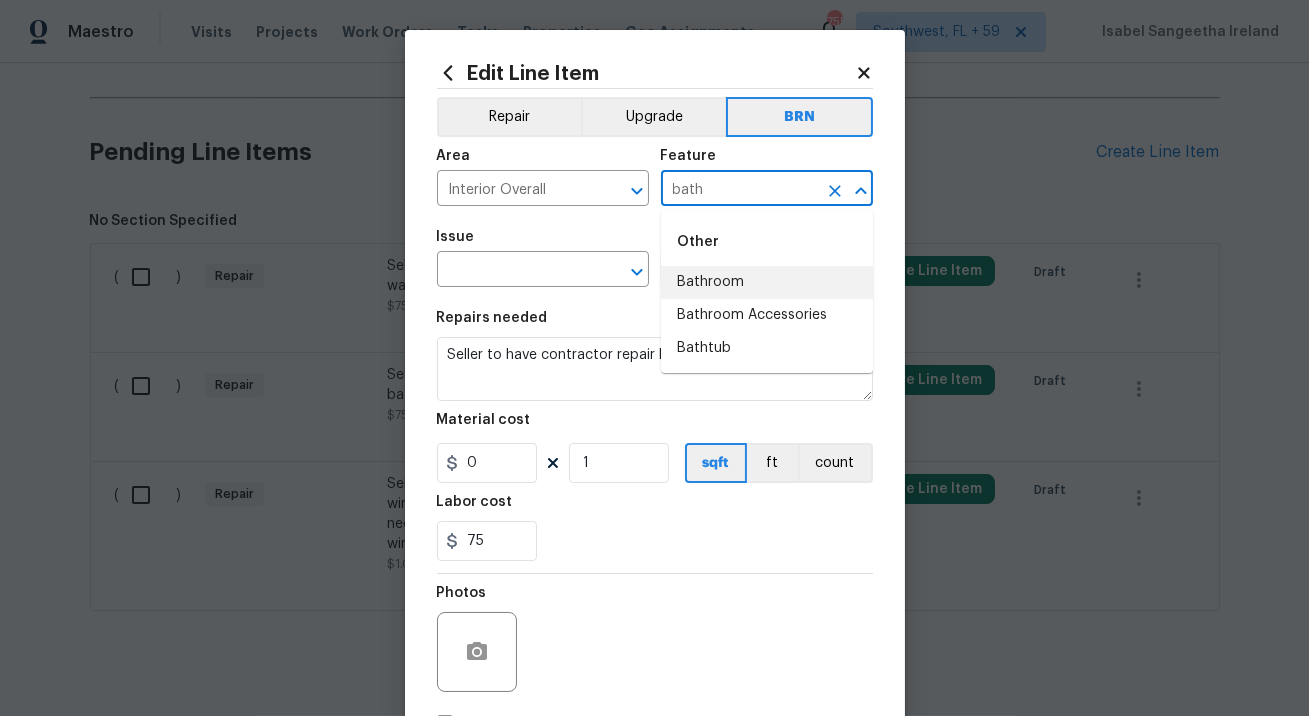 click on "Other" at bounding box center [767, 242] 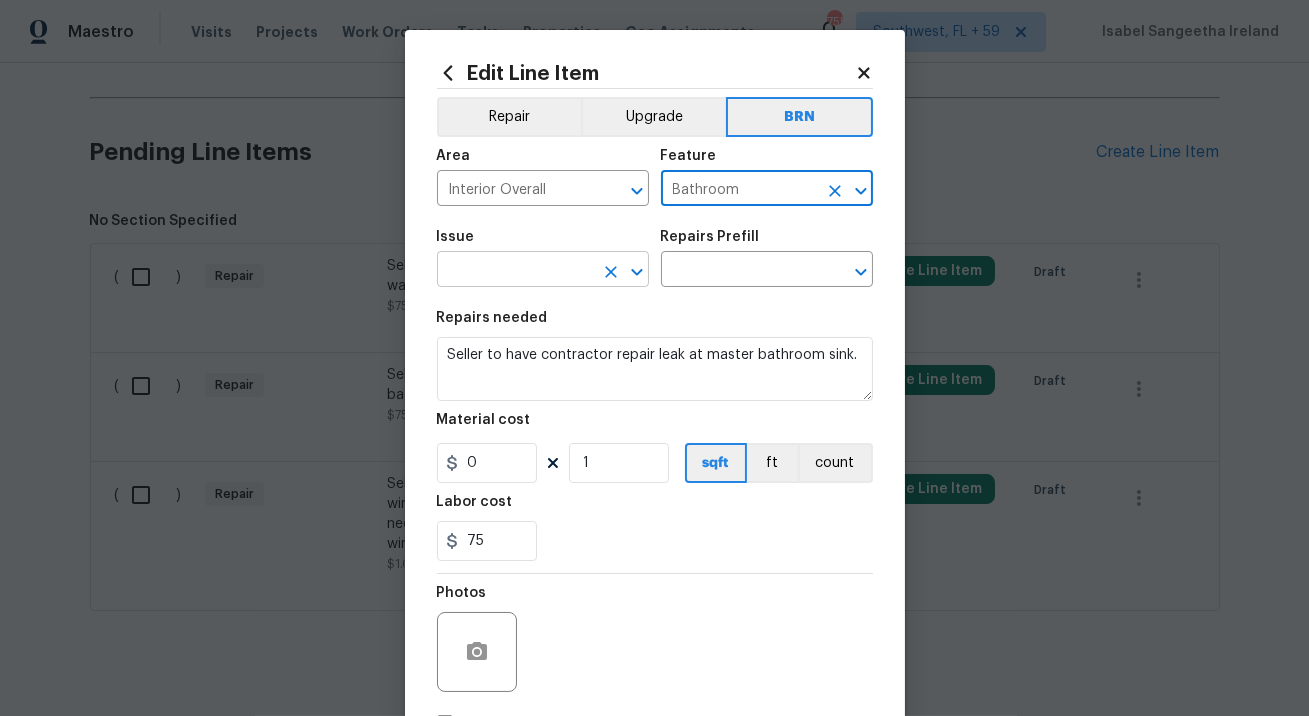 type on "Bathroom" 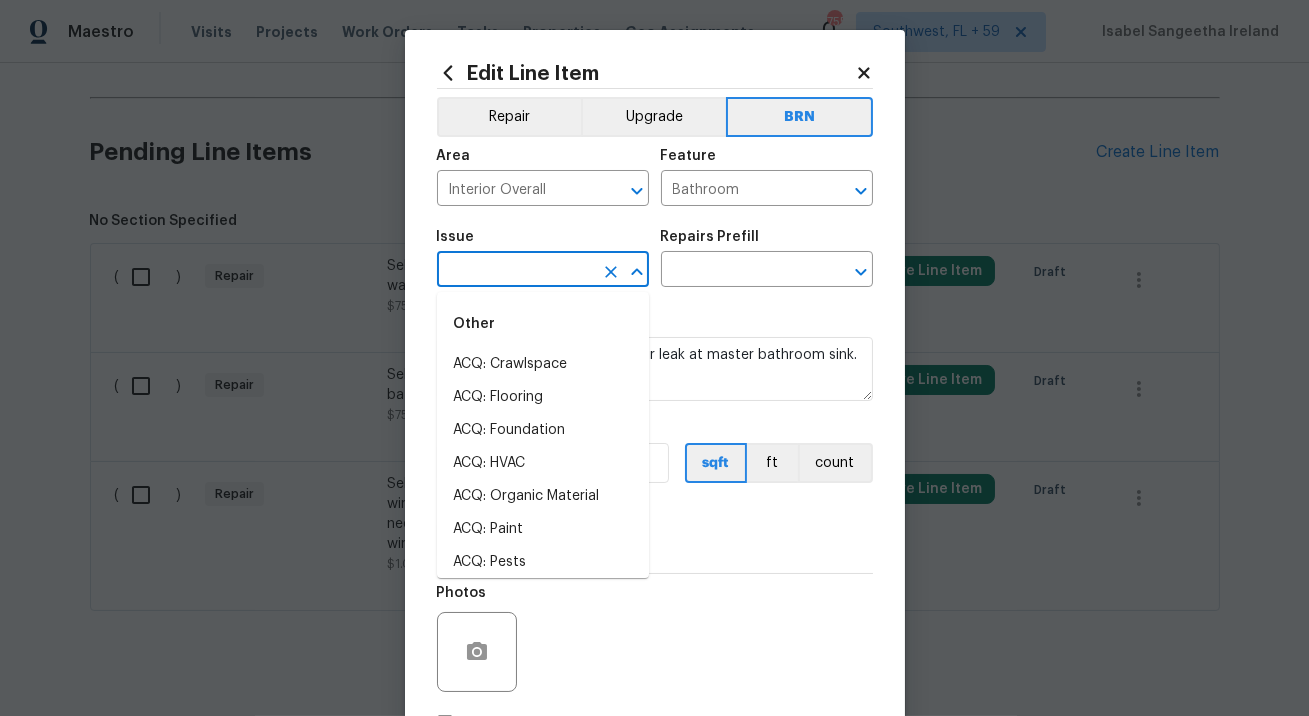 type on "v" 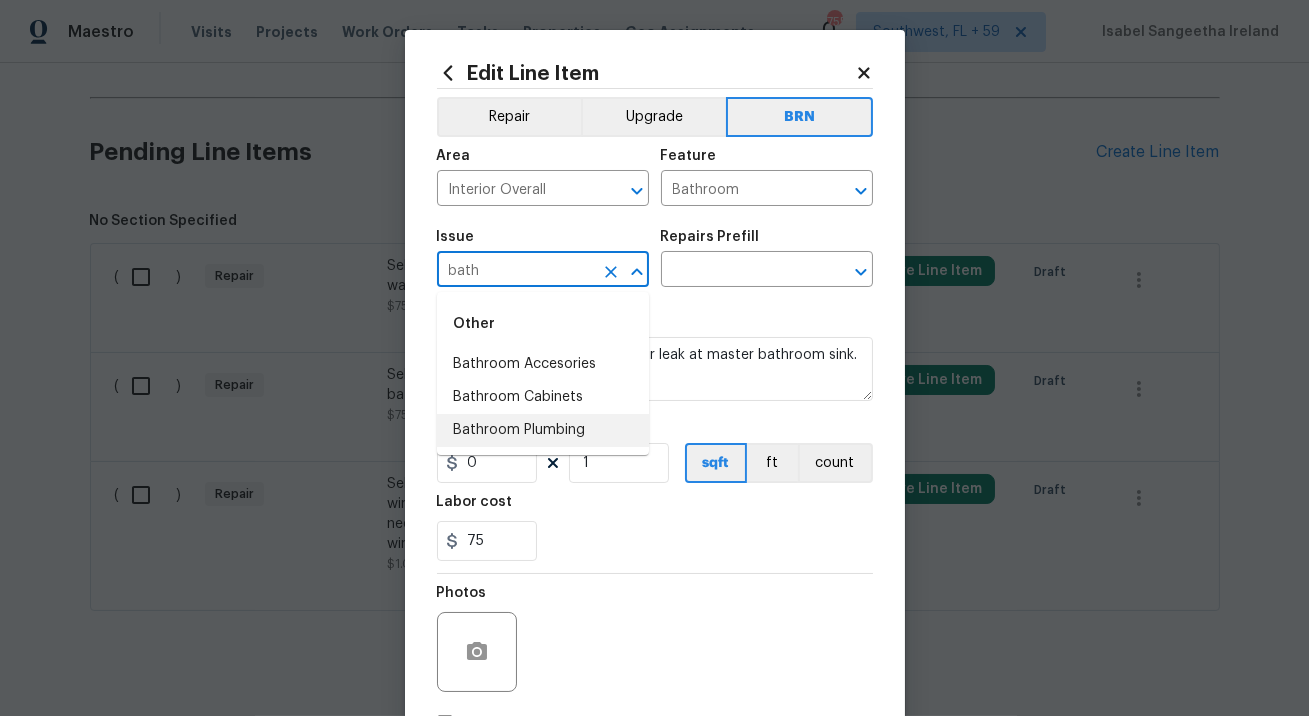 click on "Bathroom Plumbing" at bounding box center (543, 430) 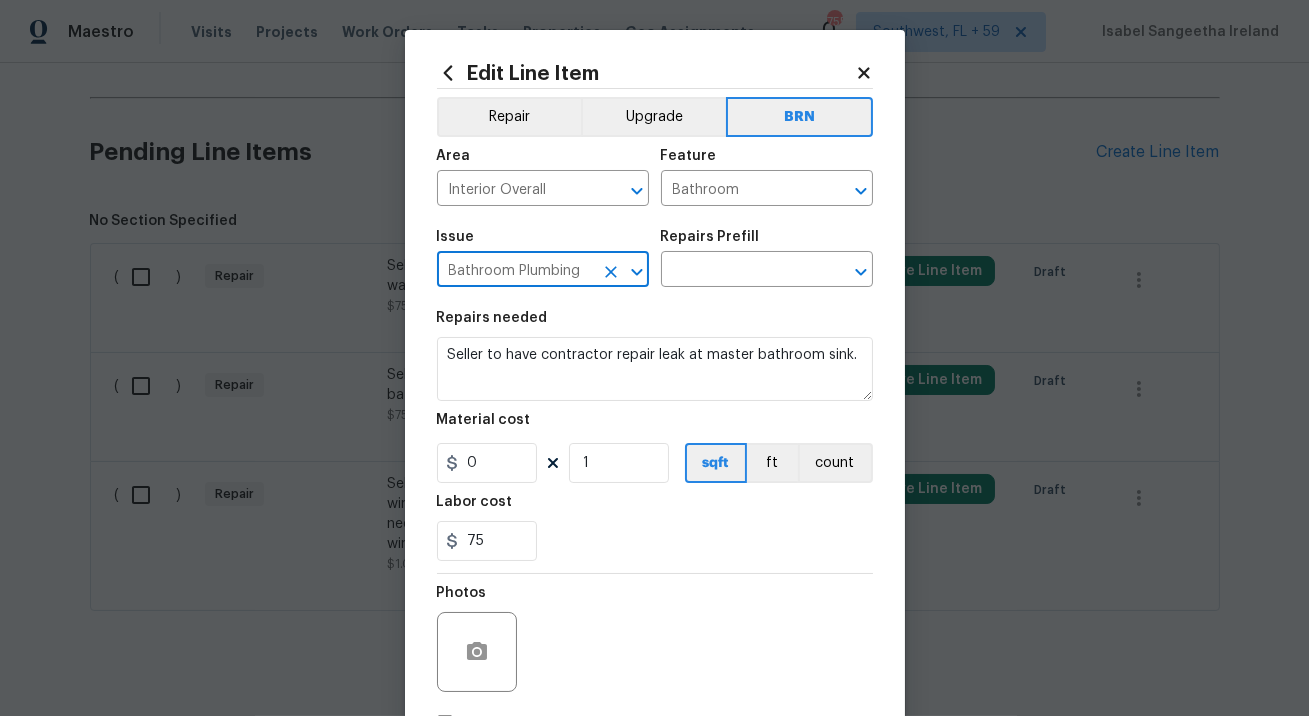 type on "Bathroom Plumbing" 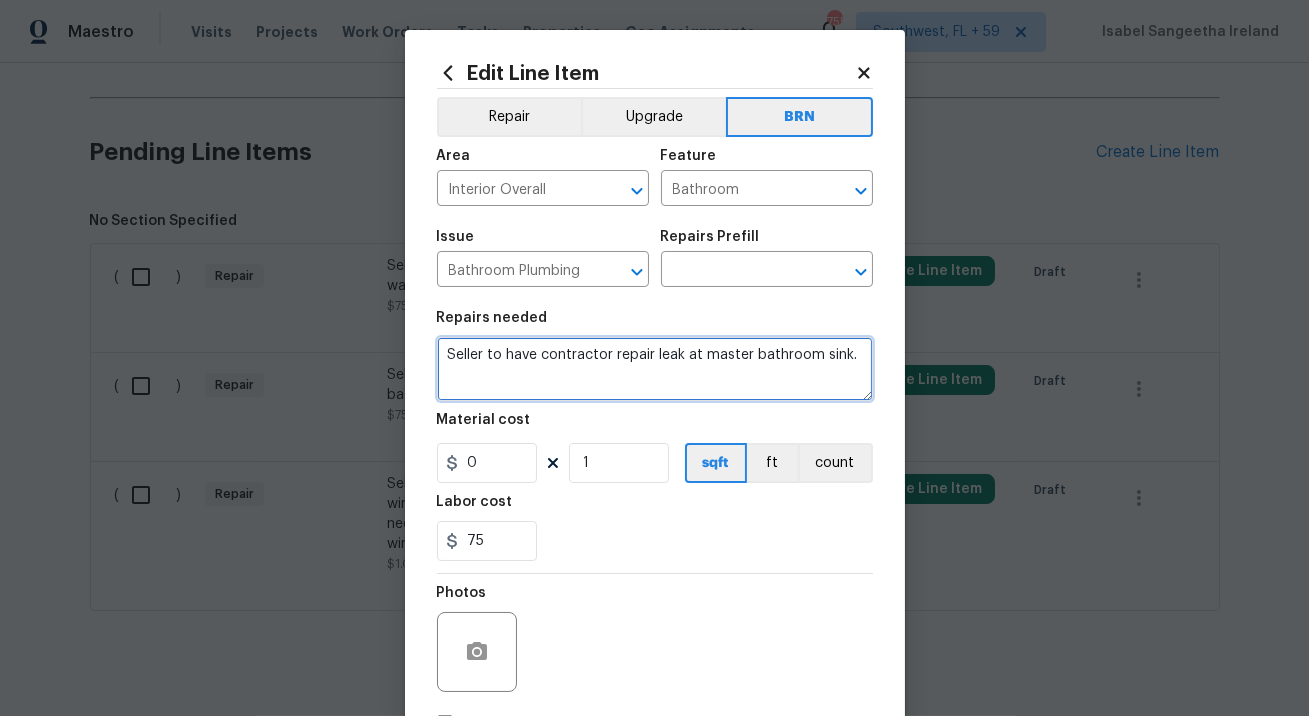 click on "Seller to have contractor repair leak at master bathroom sink." at bounding box center (655, 369) 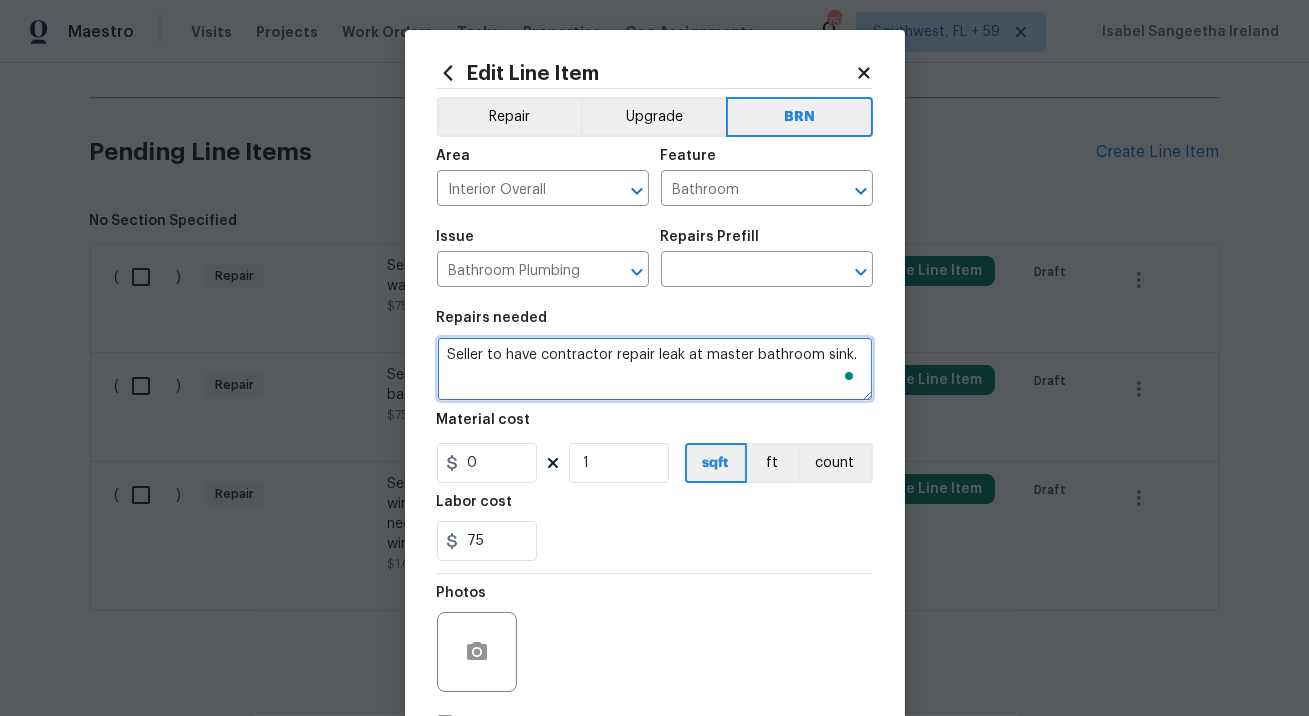 click on "Seller to have contractor repair leak at master bathroom sink." at bounding box center [655, 369] 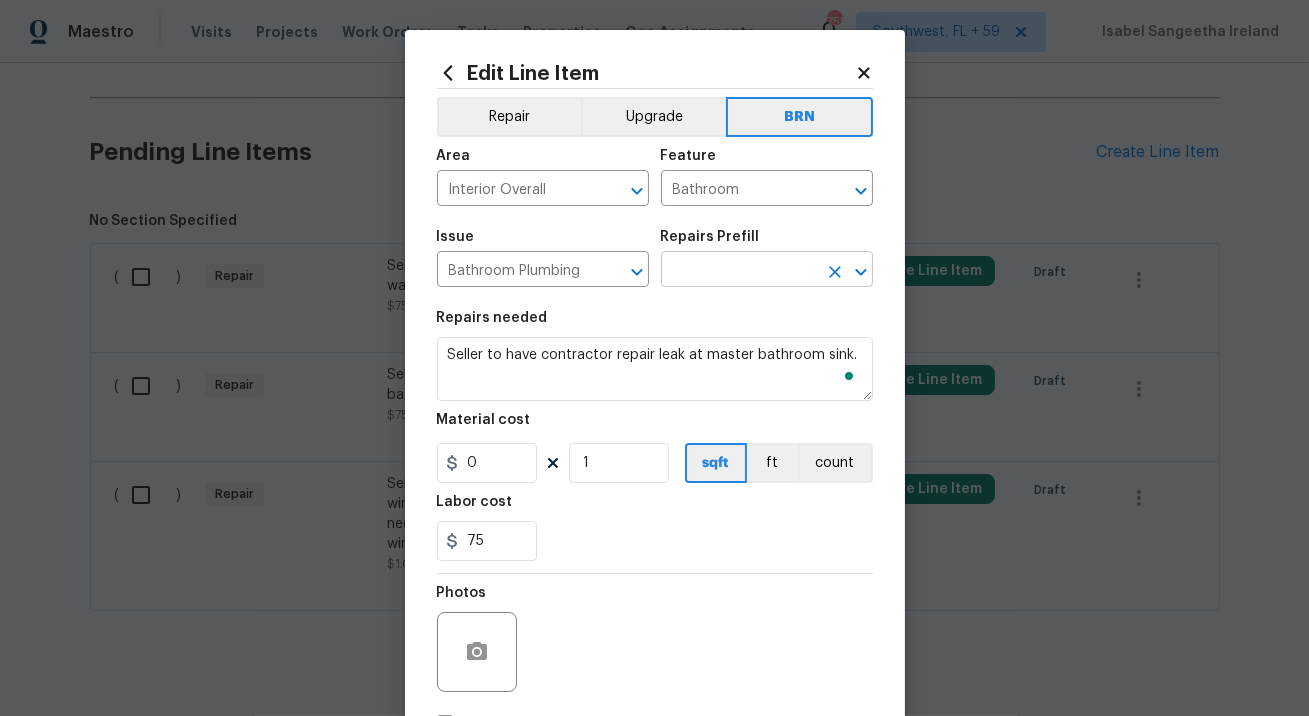 click at bounding box center [739, 271] 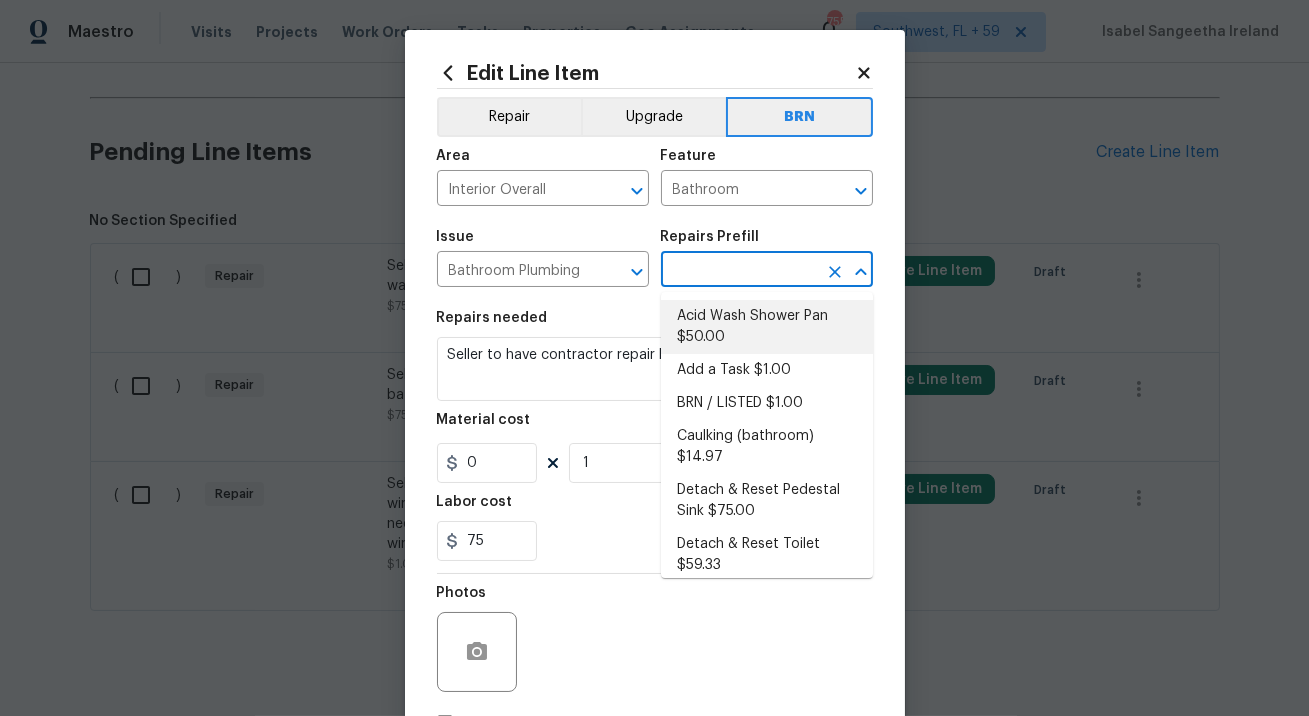 click on "Acid Wash Shower Pan $50.00" at bounding box center (767, 327) 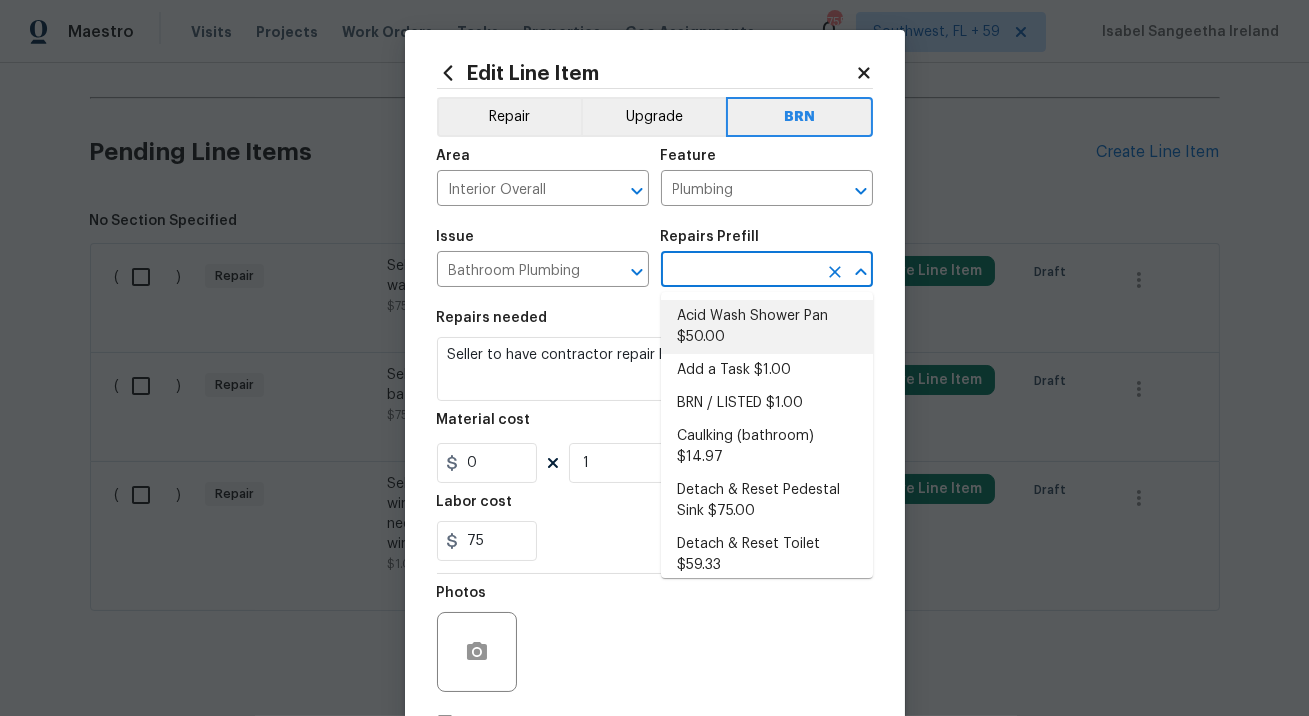 type on "Acid Wash Shower Pan $50.00" 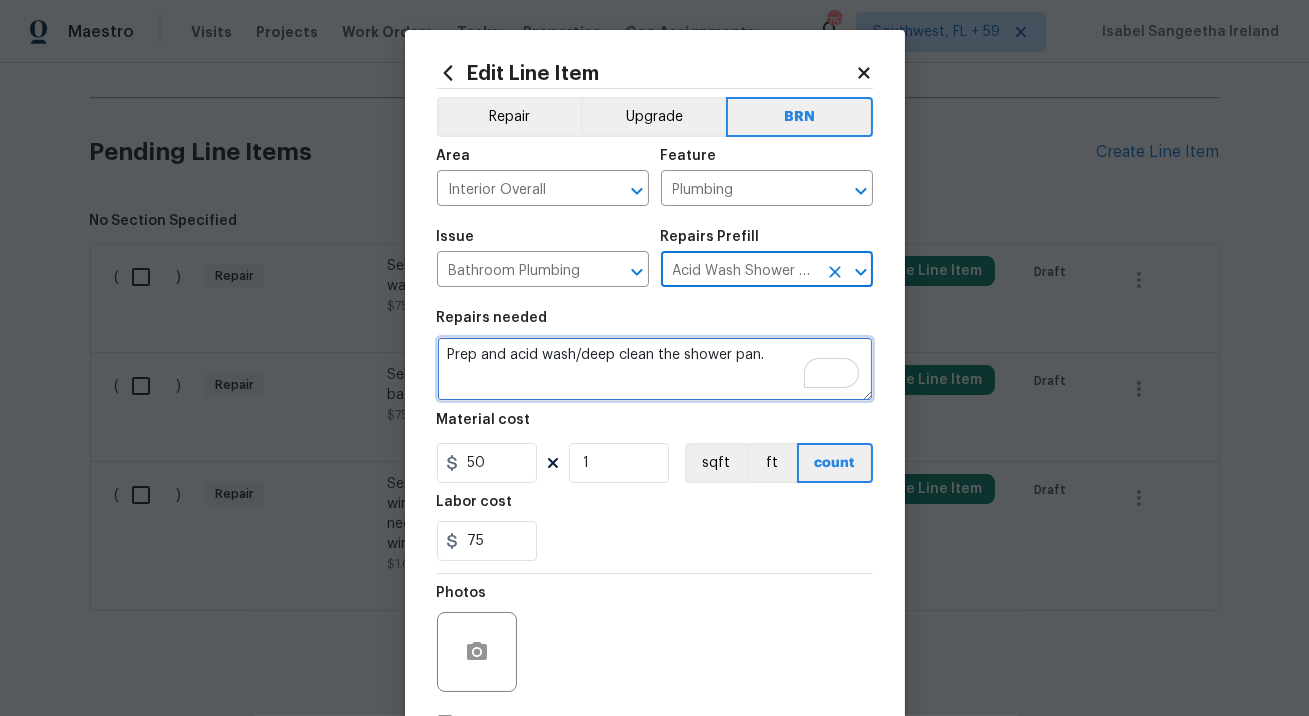 click on "Prep and acid wash/deep clean the shower pan." at bounding box center [655, 369] 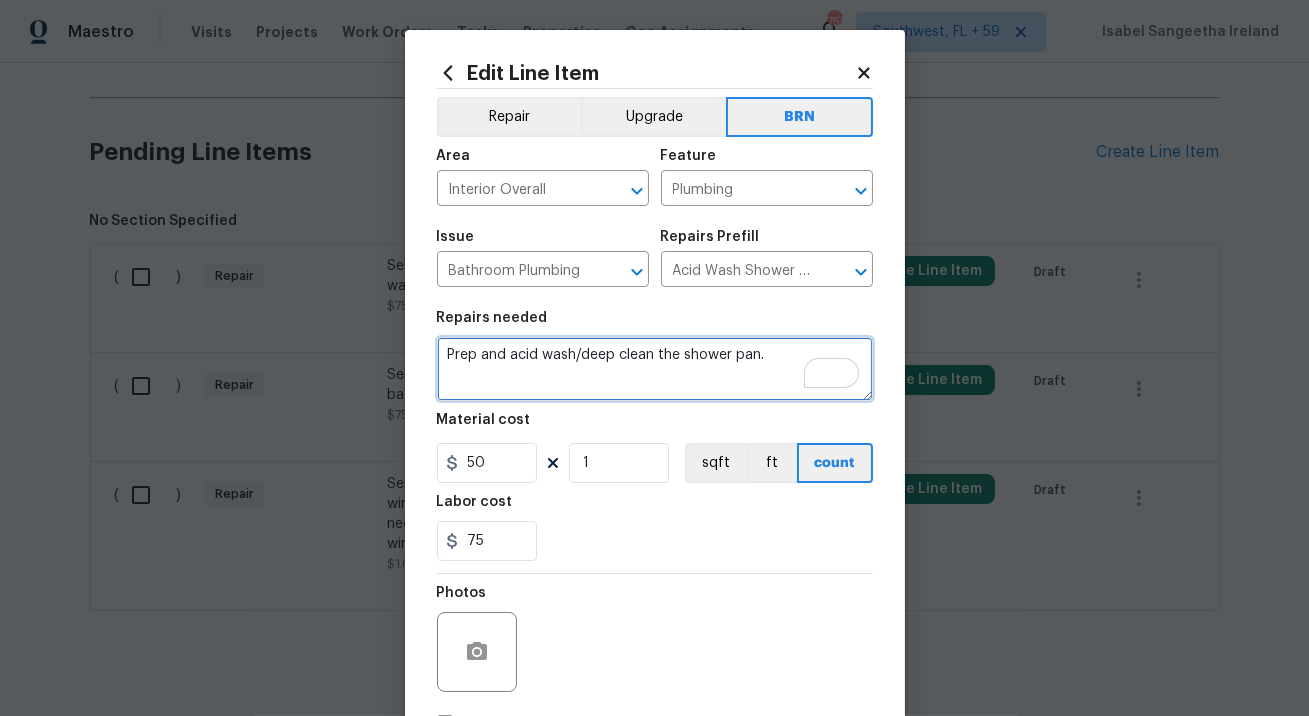 click on "Prep and acid wash/deep clean the shower pan." at bounding box center (655, 369) 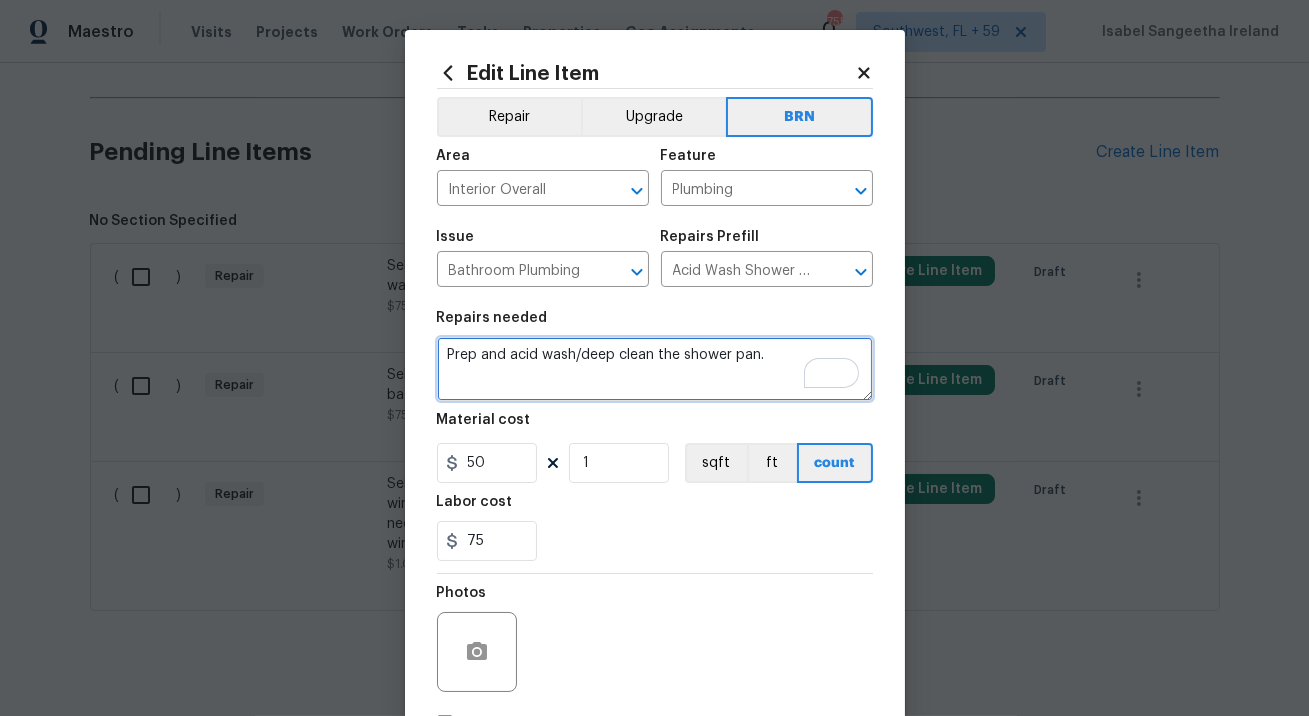 click on "Prep and acid wash/deep clean the shower pan." at bounding box center (655, 369) 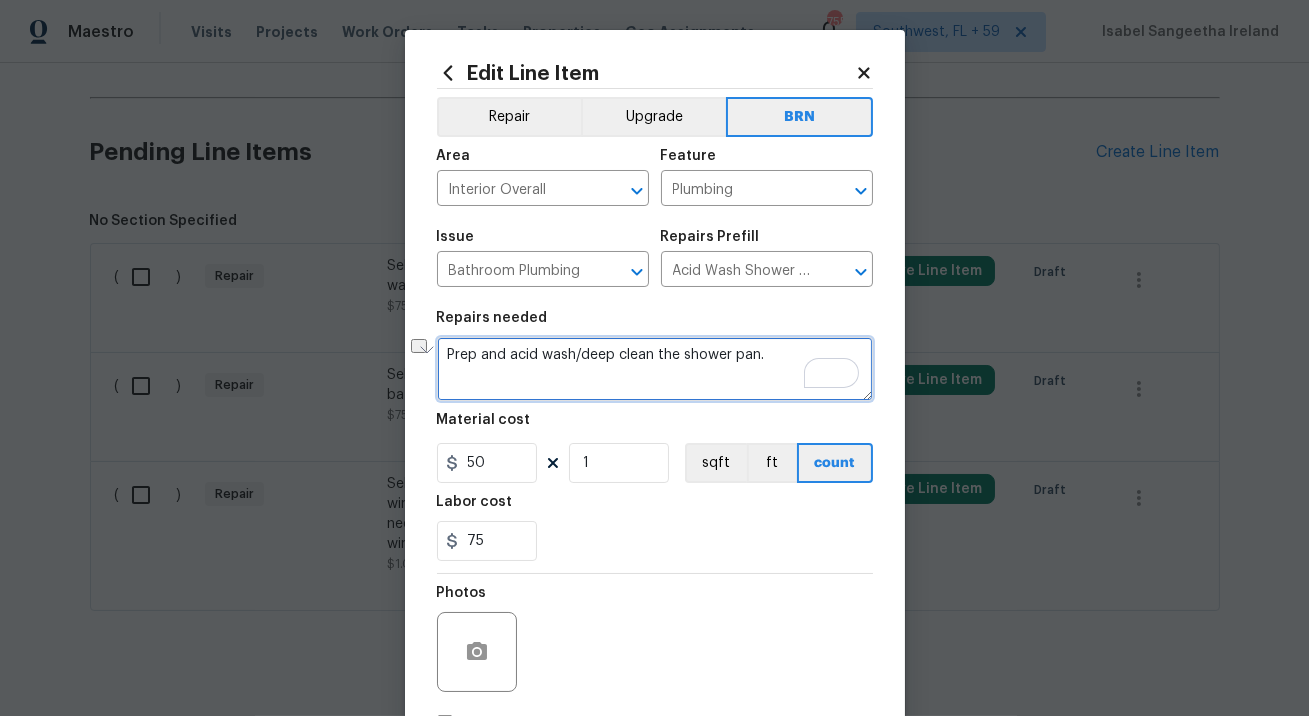 paste on "Seller to have contractor repair leak at master bathroom sink" 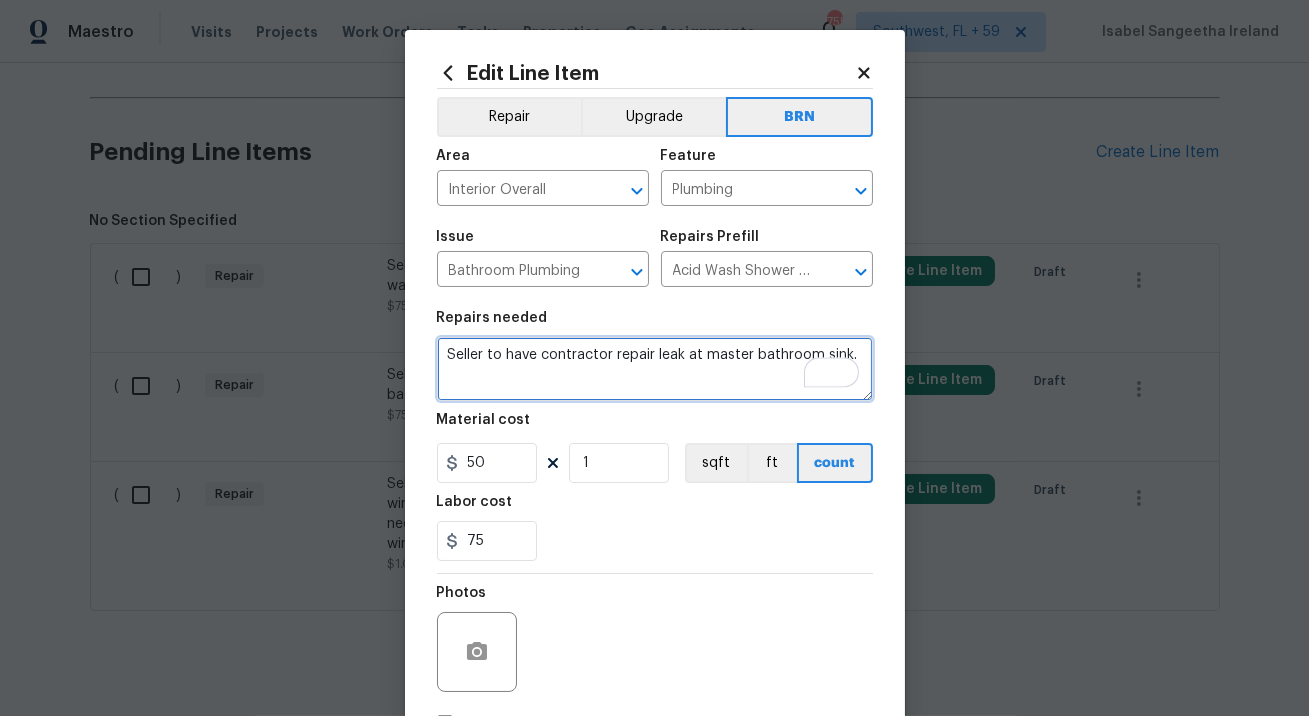 type on "Seller to have contractor repair leak at master bathroom sink." 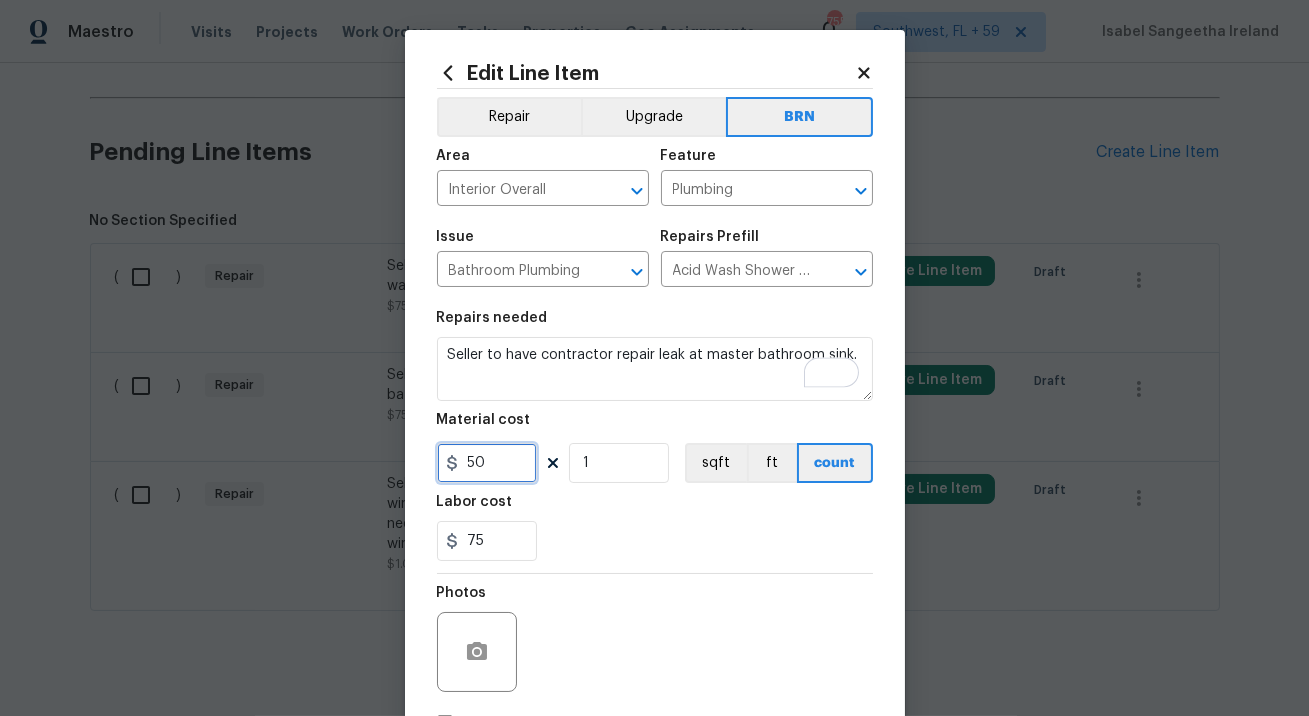 click on "50" at bounding box center [487, 463] 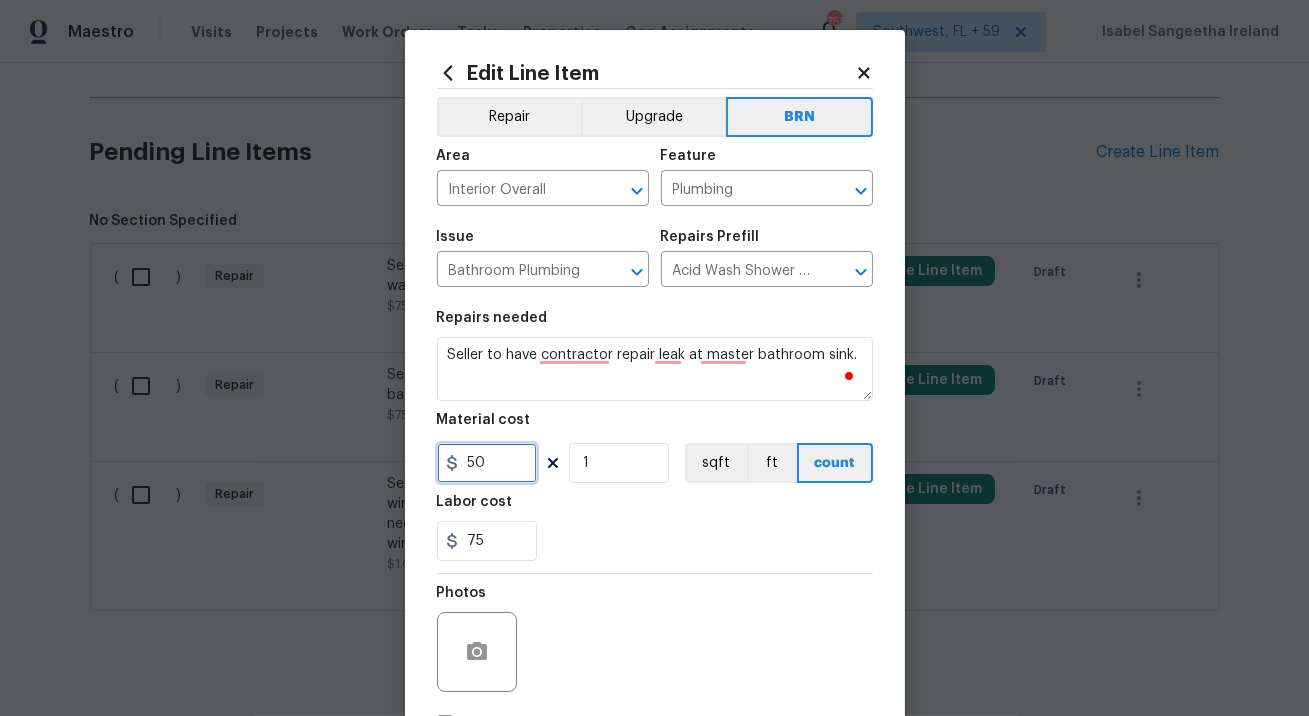 click on "50" at bounding box center [487, 463] 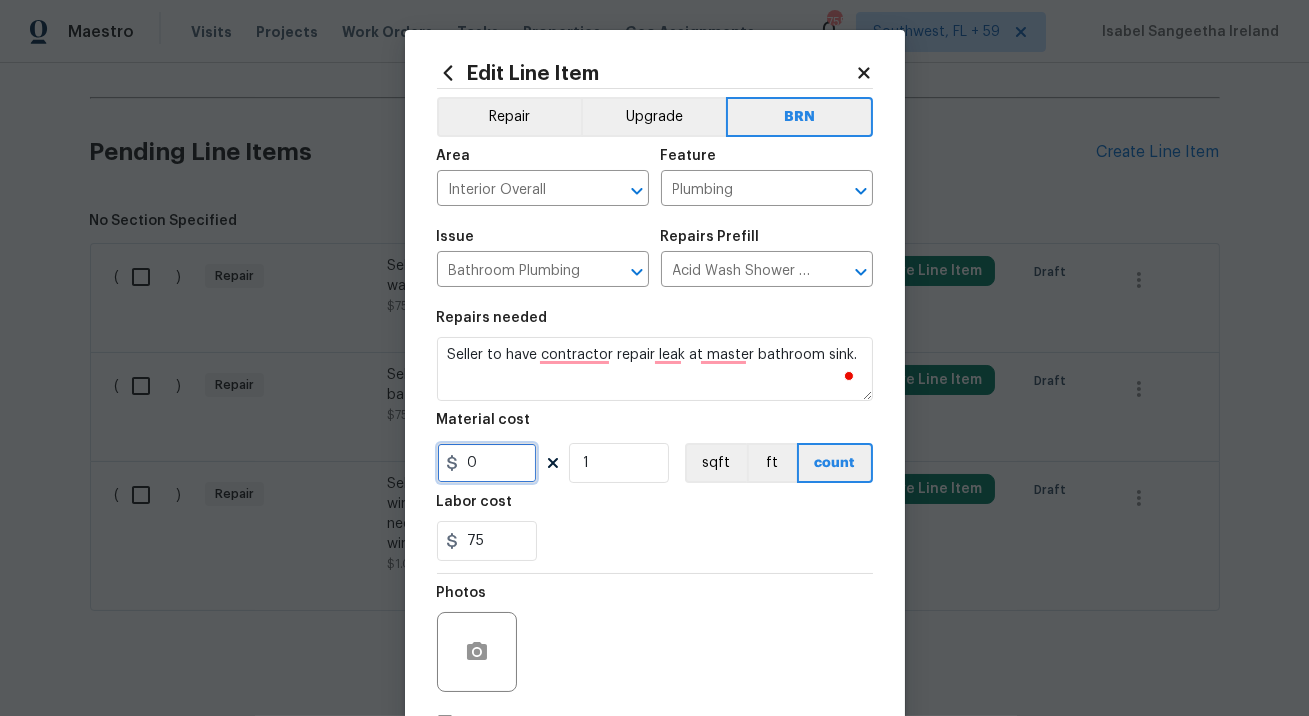 type on "0" 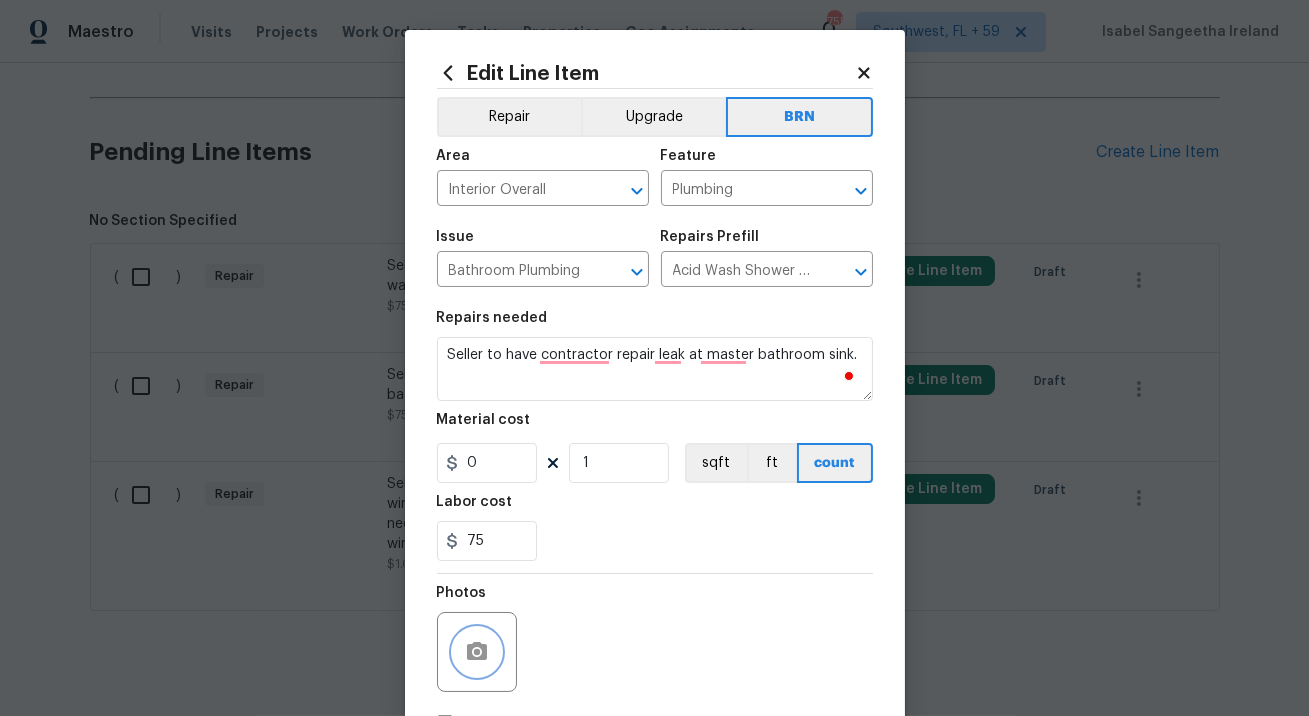 click at bounding box center (477, 652) 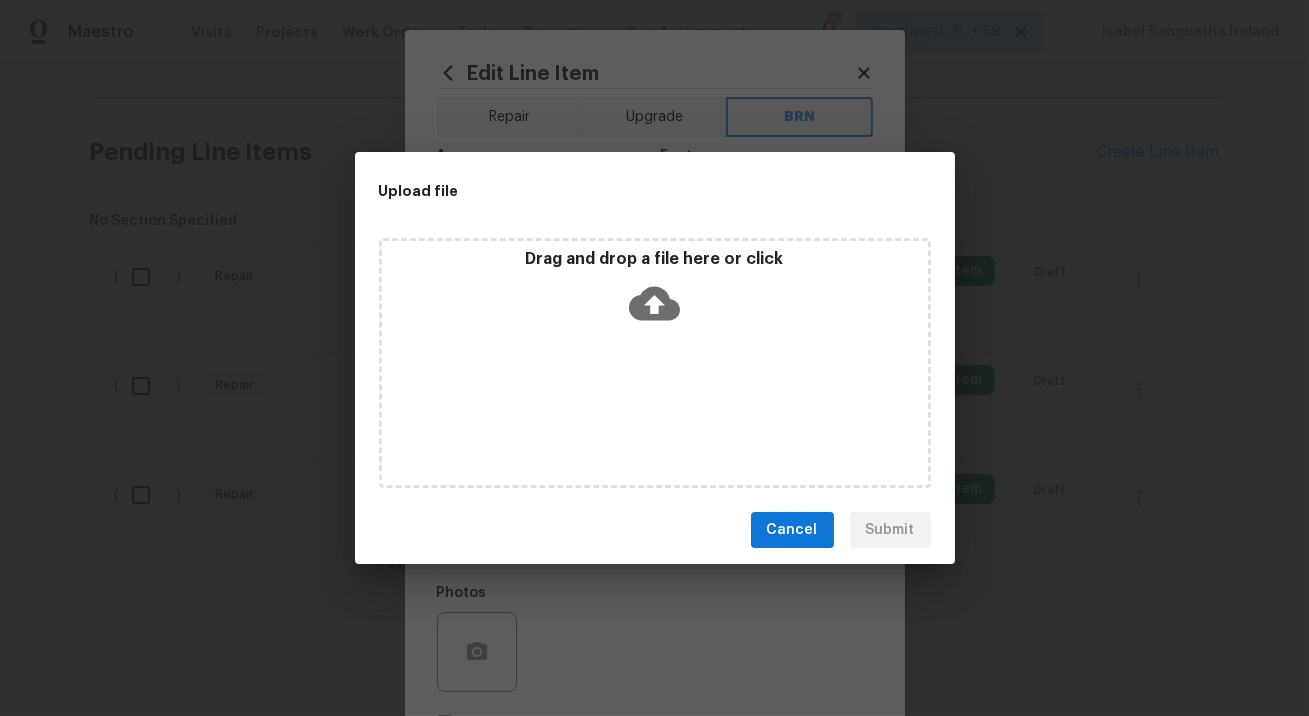 click 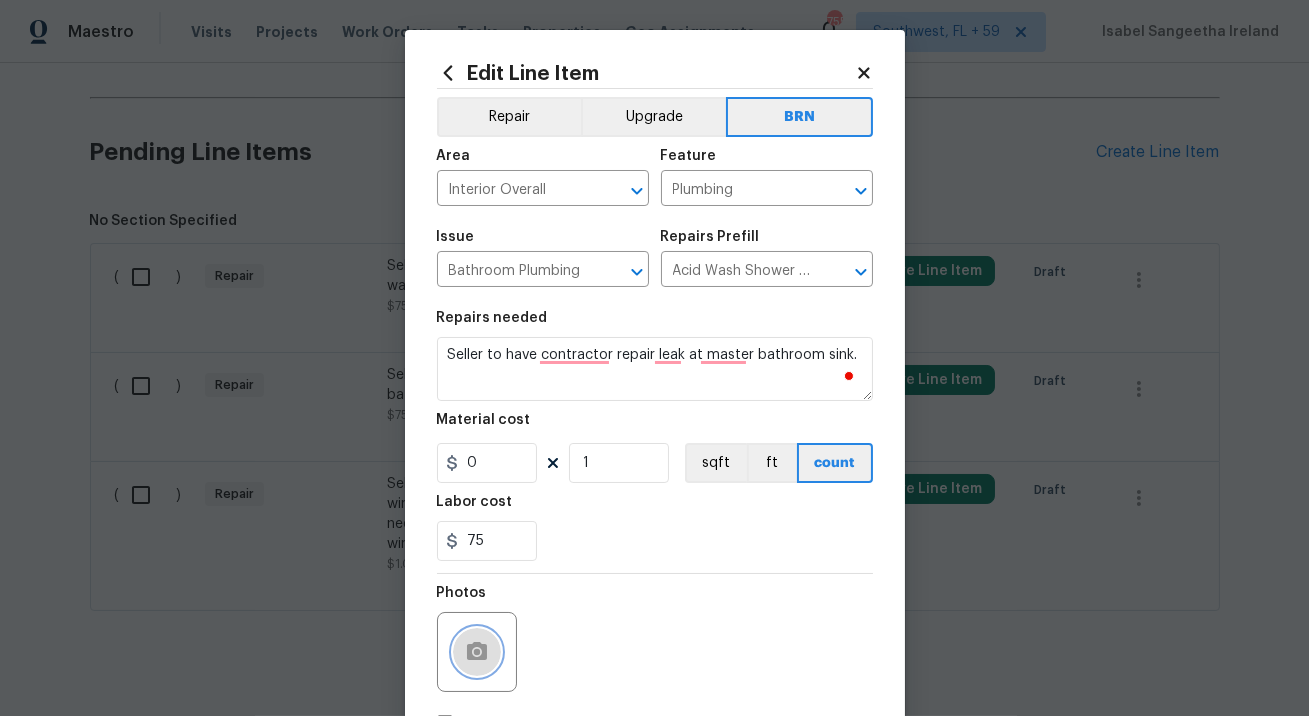 type 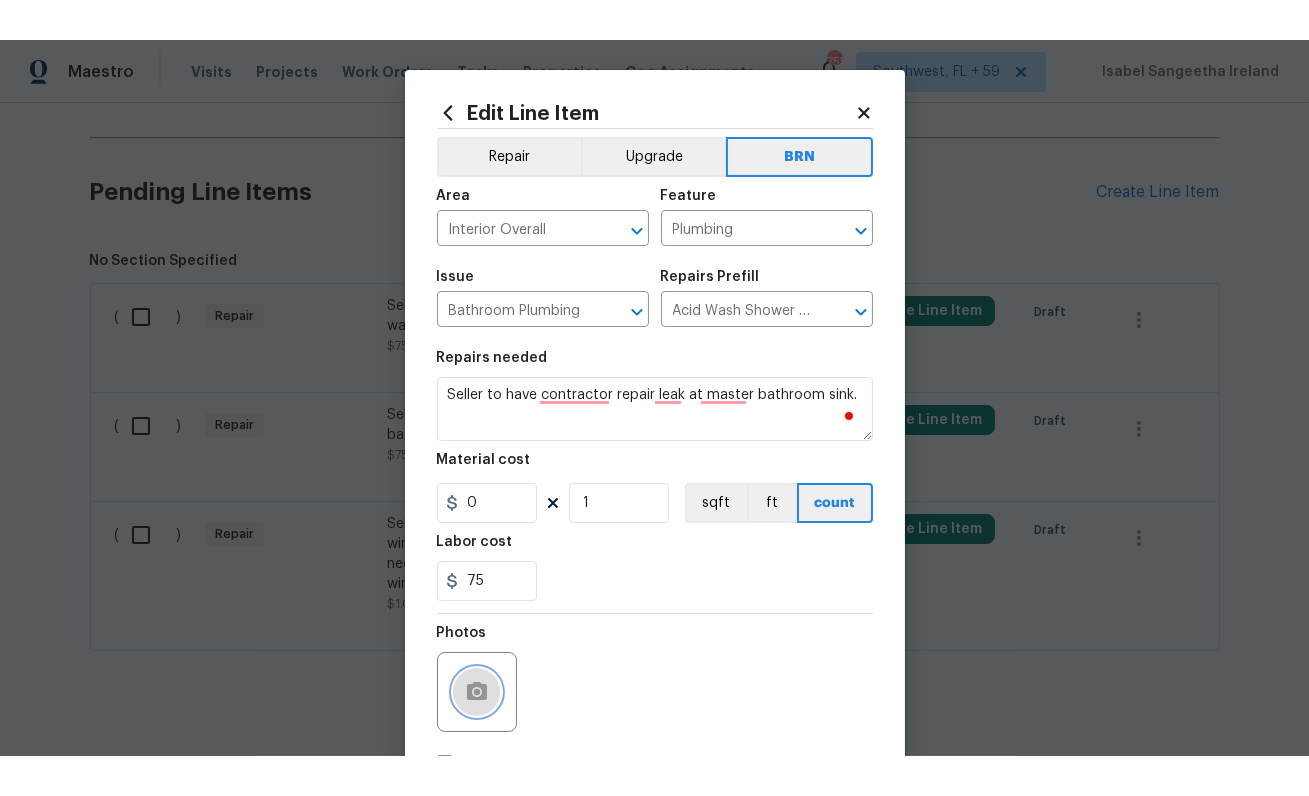 scroll, scrollTop: 1067, scrollLeft: 0, axis: vertical 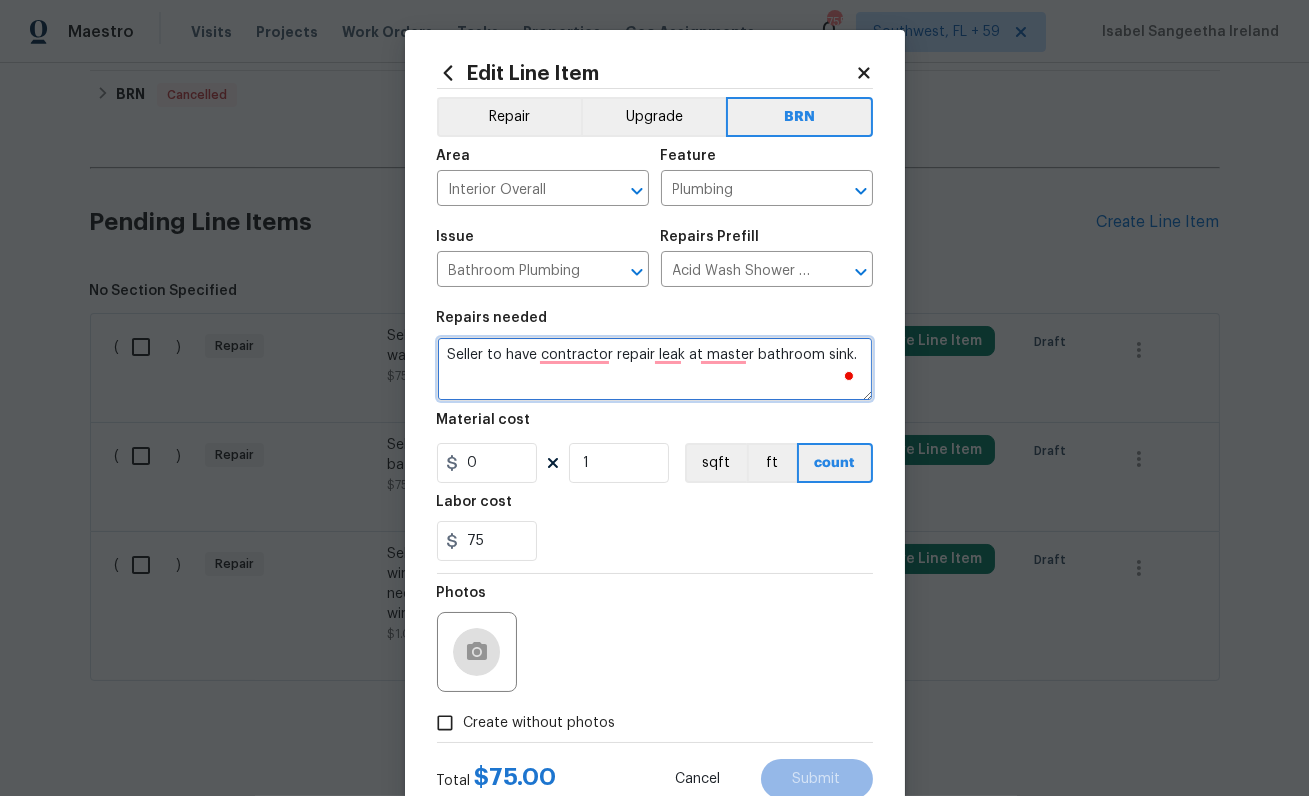 click on "Seller to have contractor repair leak at master bathroom sink." at bounding box center (655, 369) 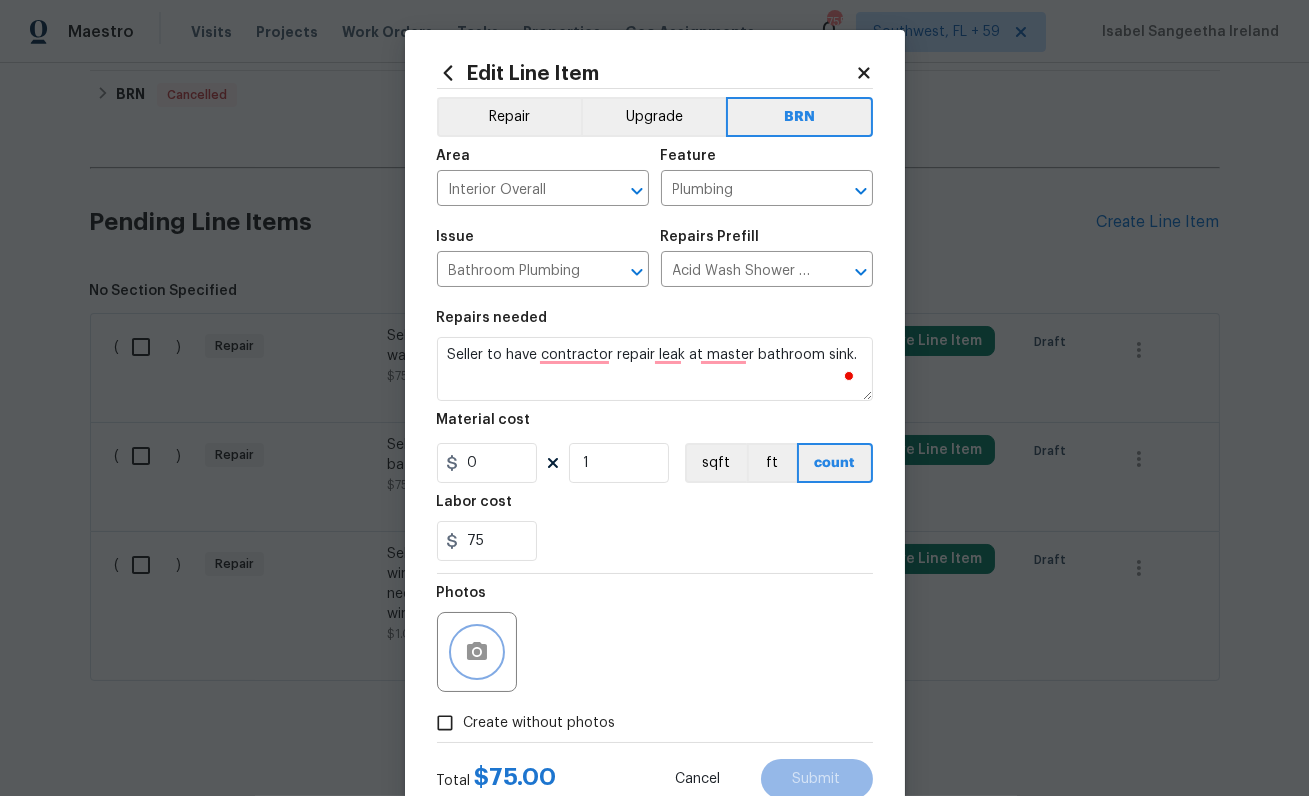 click 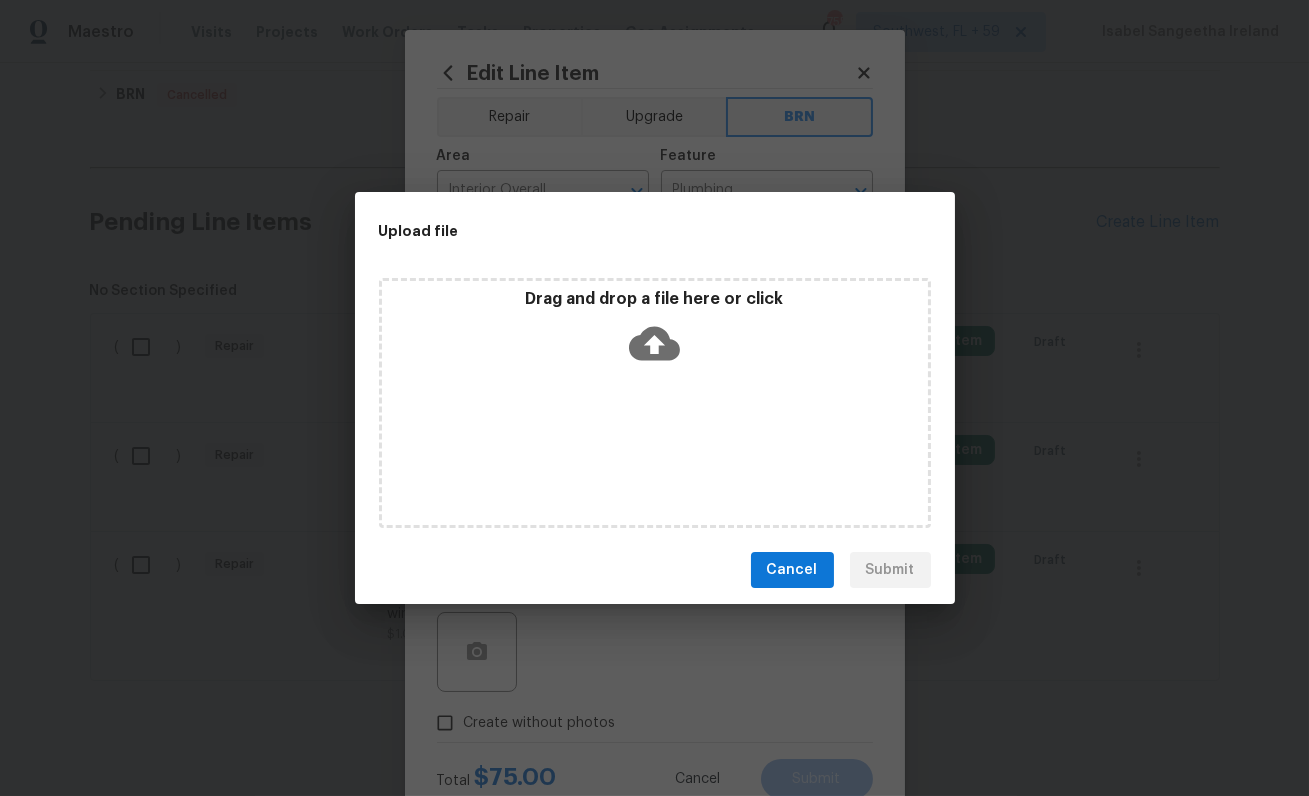 click 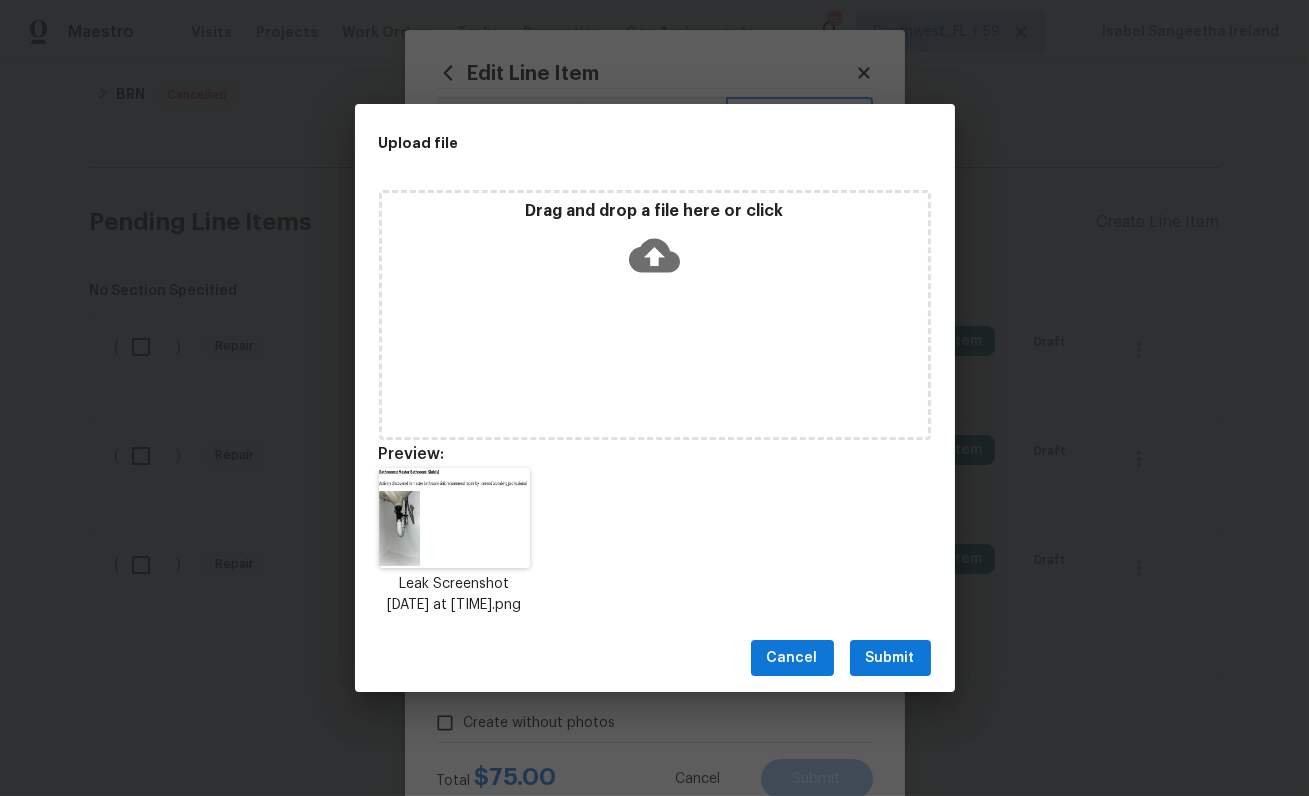 click on "Submit" at bounding box center (890, 658) 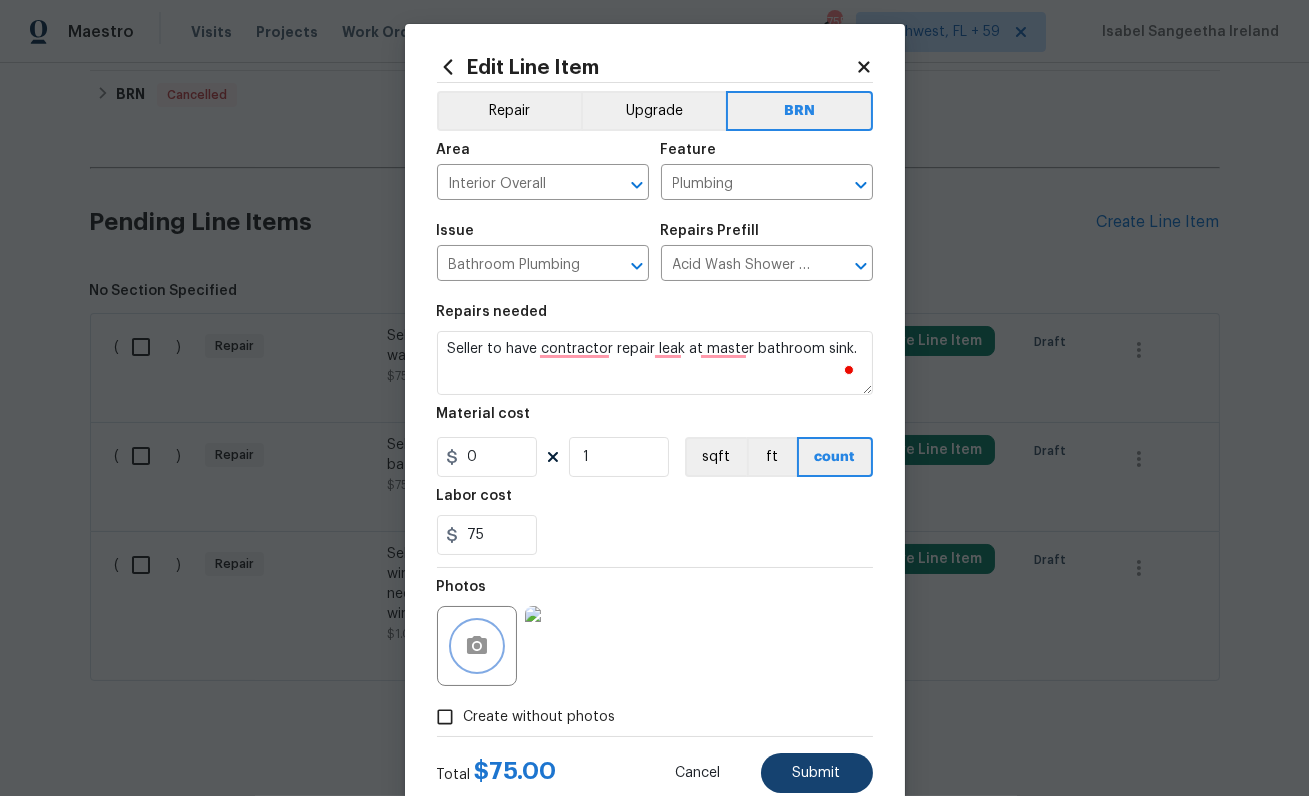 scroll, scrollTop: 7, scrollLeft: 0, axis: vertical 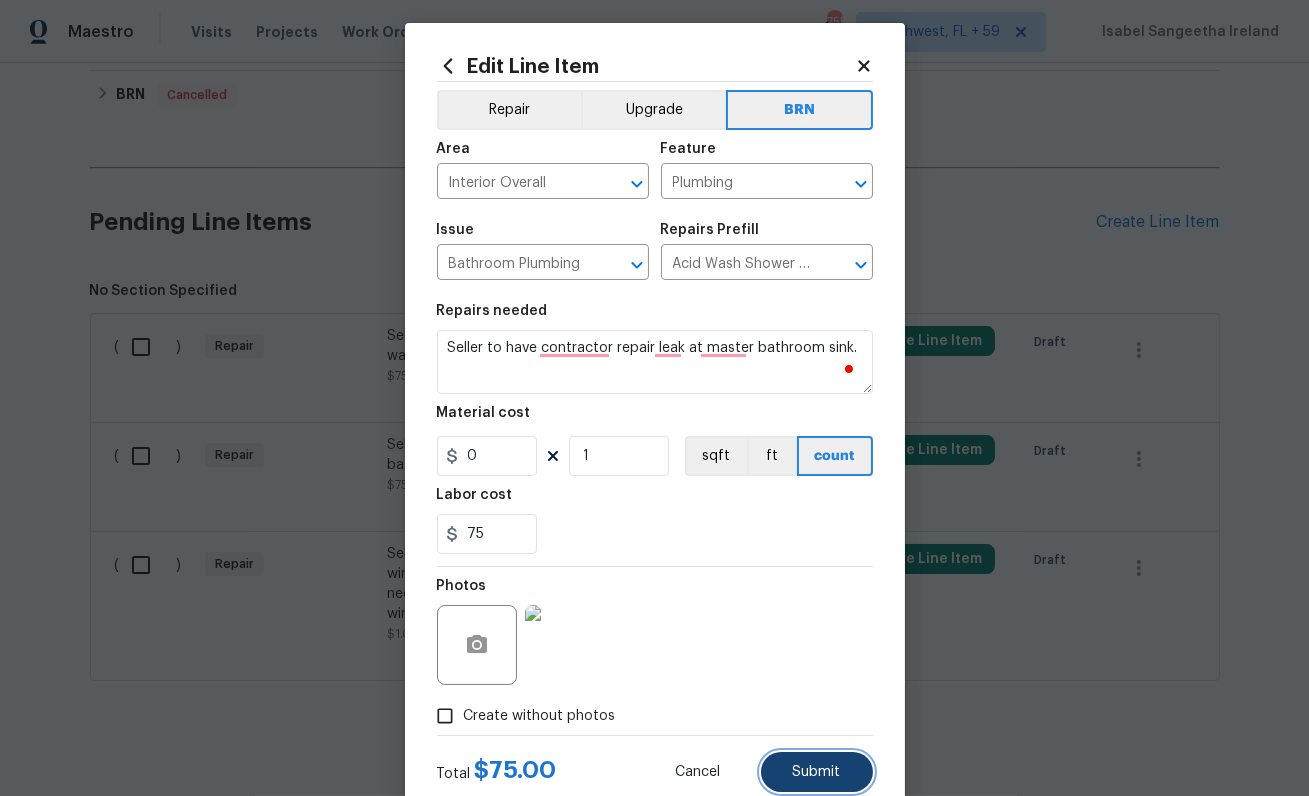 click on "Submit" at bounding box center (817, 772) 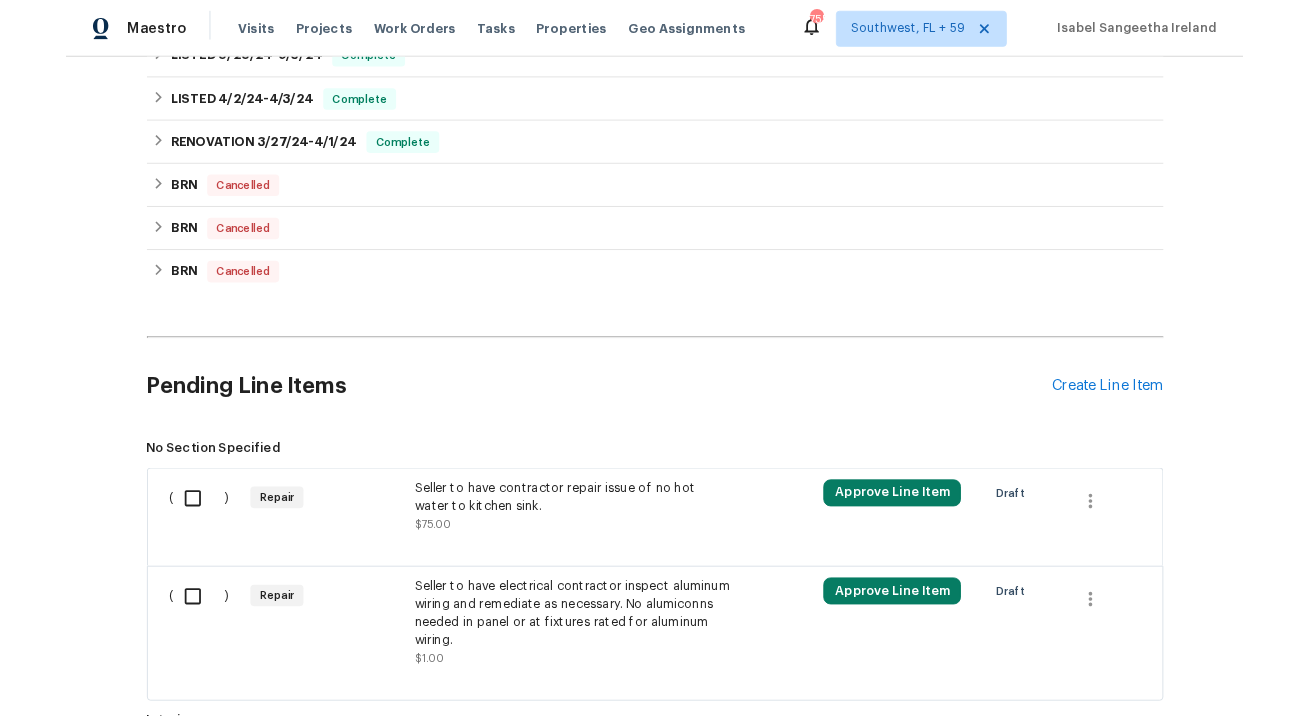 scroll, scrollTop: 1132, scrollLeft: 0, axis: vertical 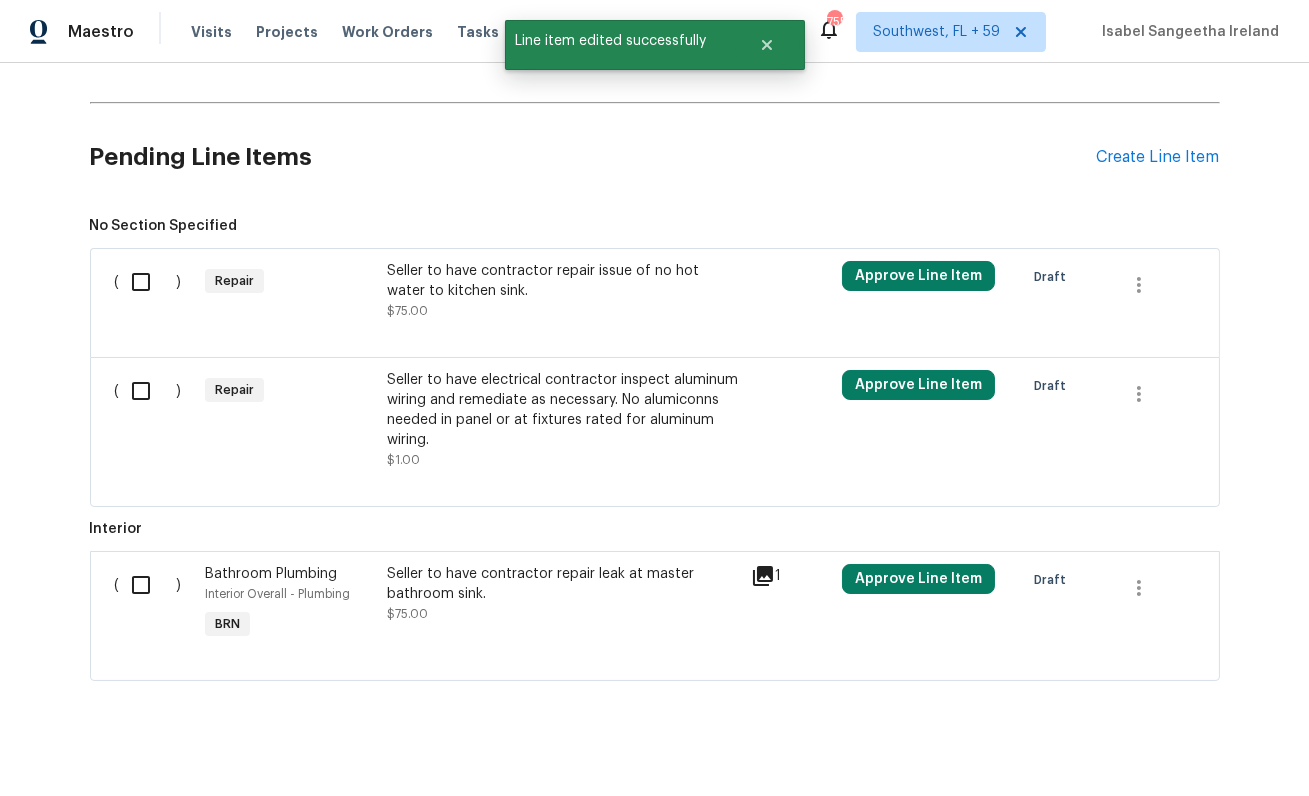 click on "Interior ( ) Bathroom Plumbing Interior Overall - Plumbing BRN Seller to have contractor repair leak at master bathroom sink. $75.00   1 Approve Line Item Draft" at bounding box center [655, 600] 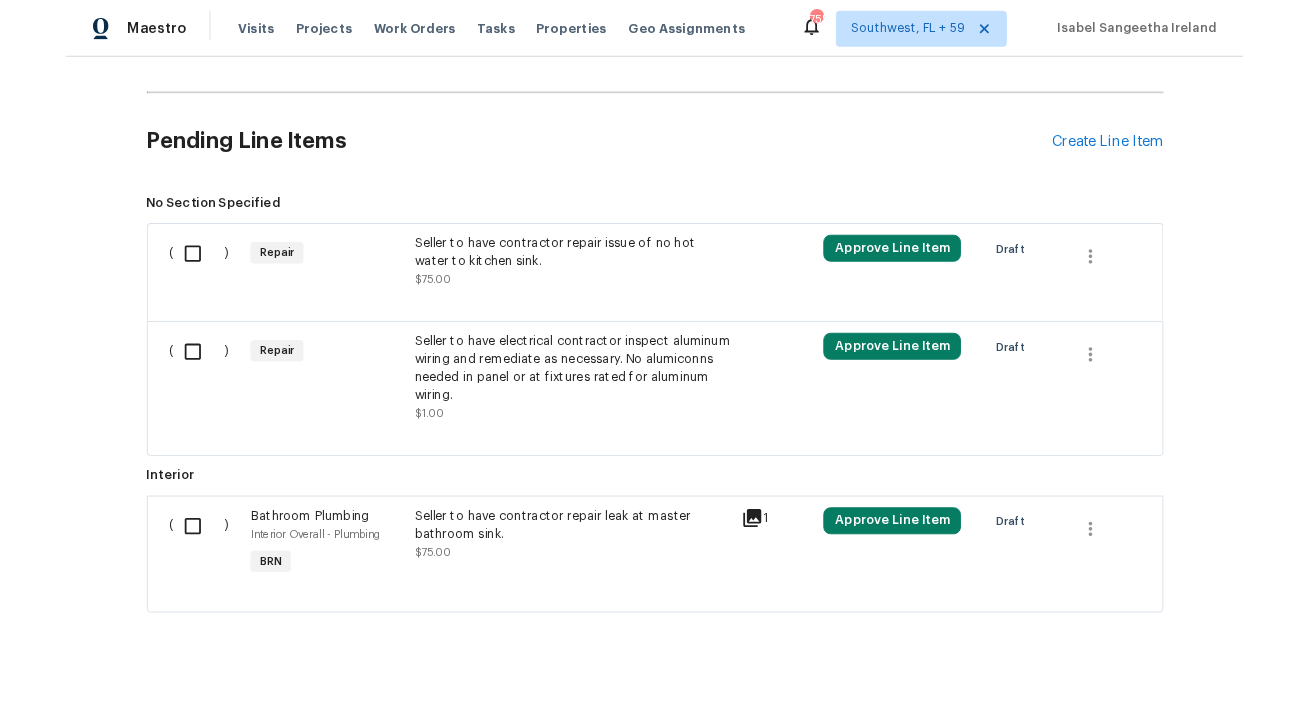 scroll, scrollTop: 1137, scrollLeft: 0, axis: vertical 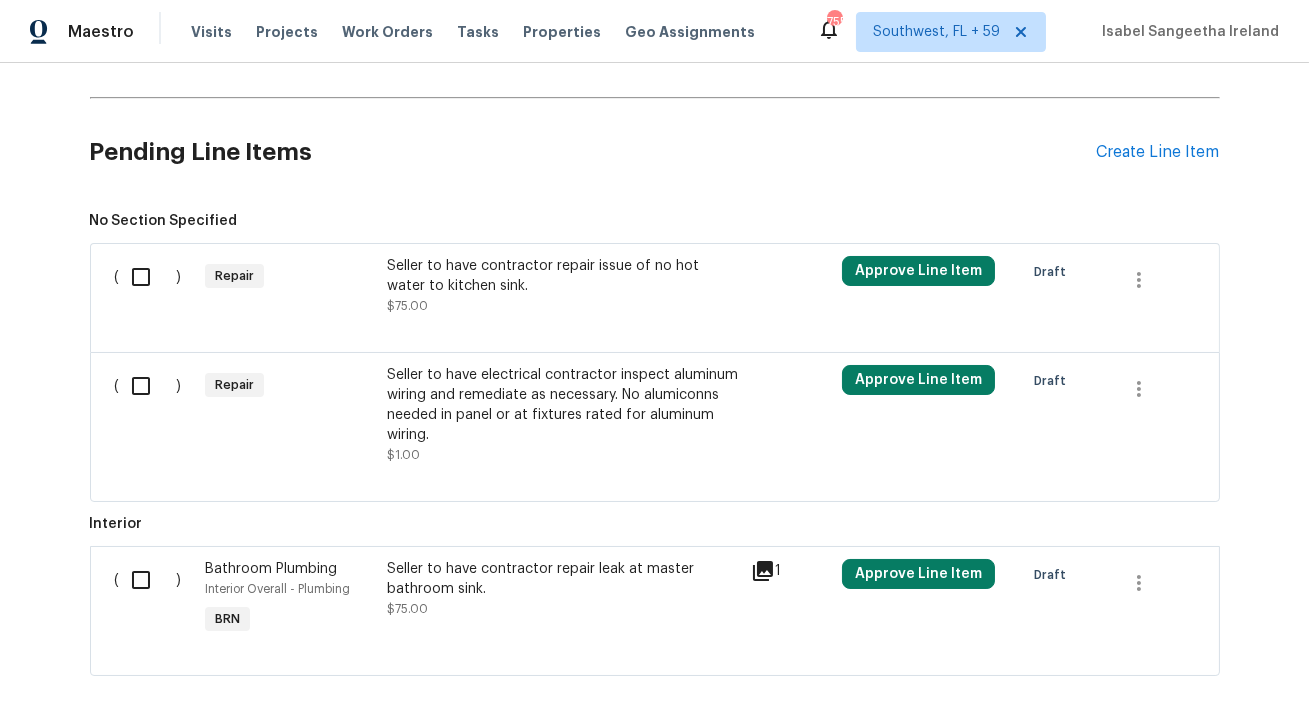 click on "Seller to have contractor repair issue of no hot water to kitchen sink." at bounding box center (563, 276) 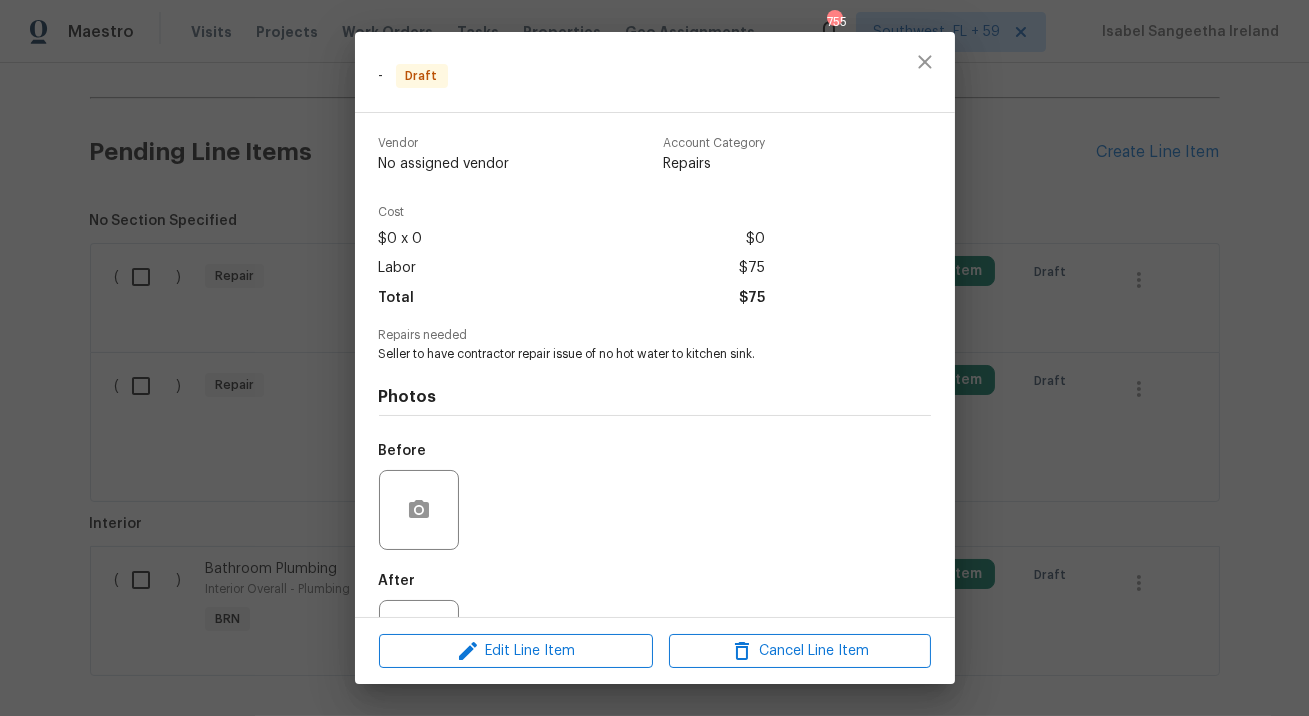scroll, scrollTop: 84, scrollLeft: 0, axis: vertical 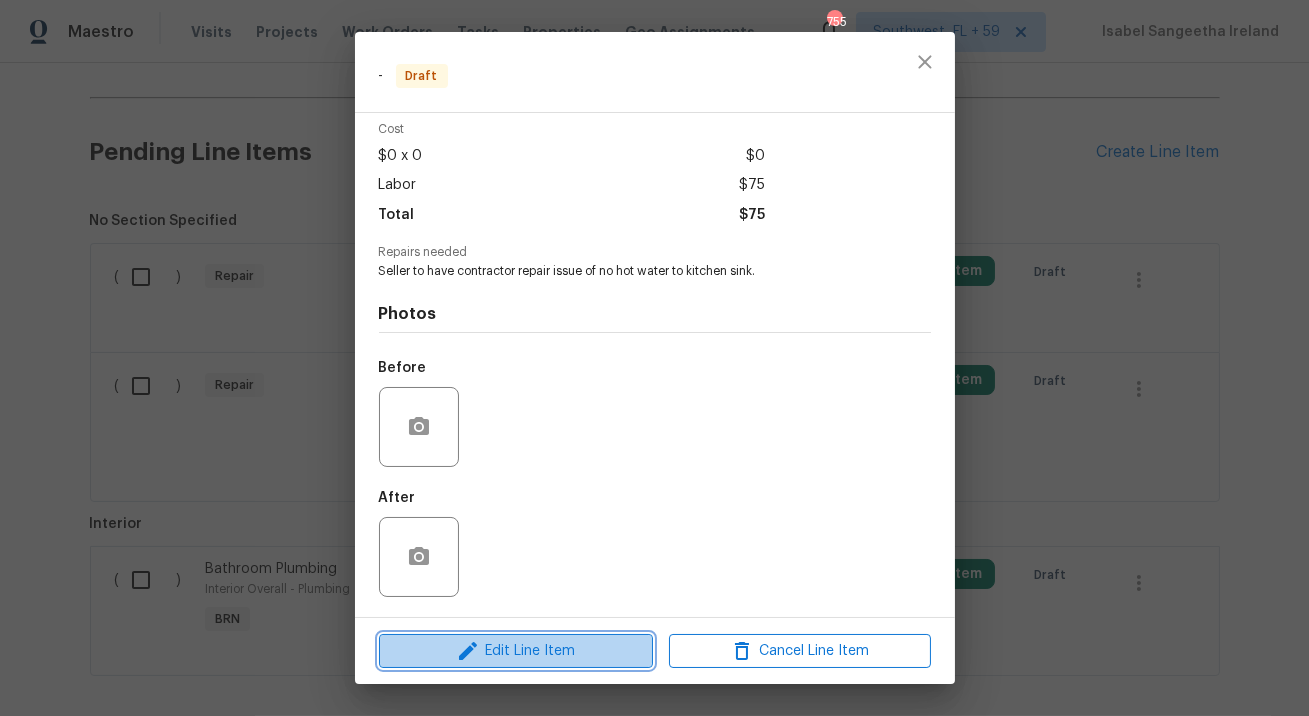 click on "Edit Line Item" at bounding box center [516, 651] 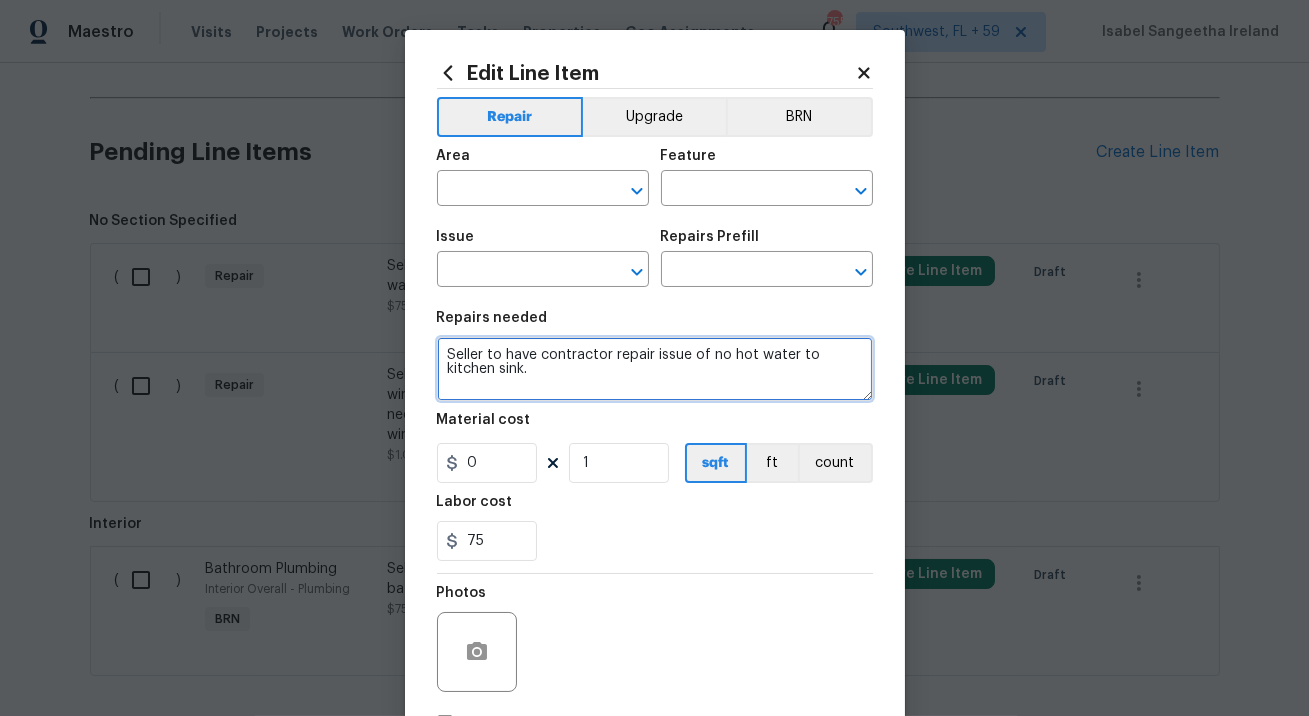 click on "Seller to have contractor repair issue of no hot water to kitchen sink." at bounding box center [655, 369] 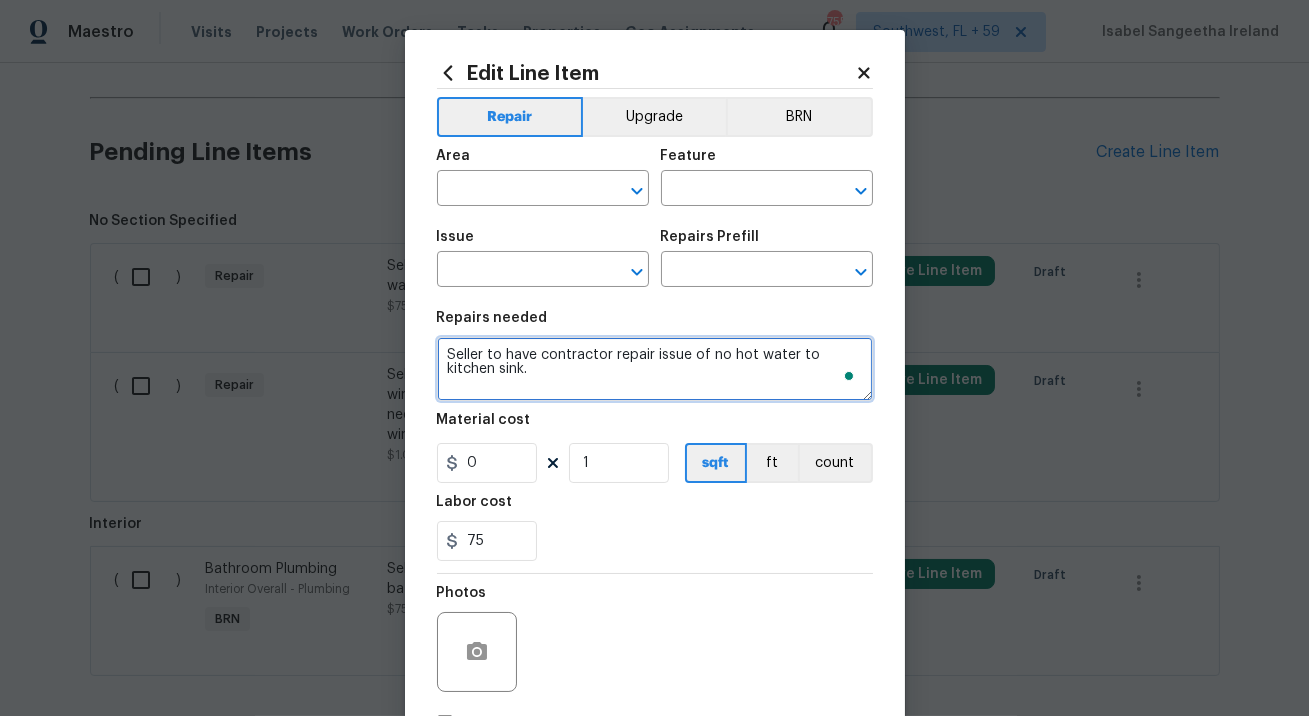 click on "Seller to have contractor repair issue of no hot water to kitchen sink." at bounding box center (655, 369) 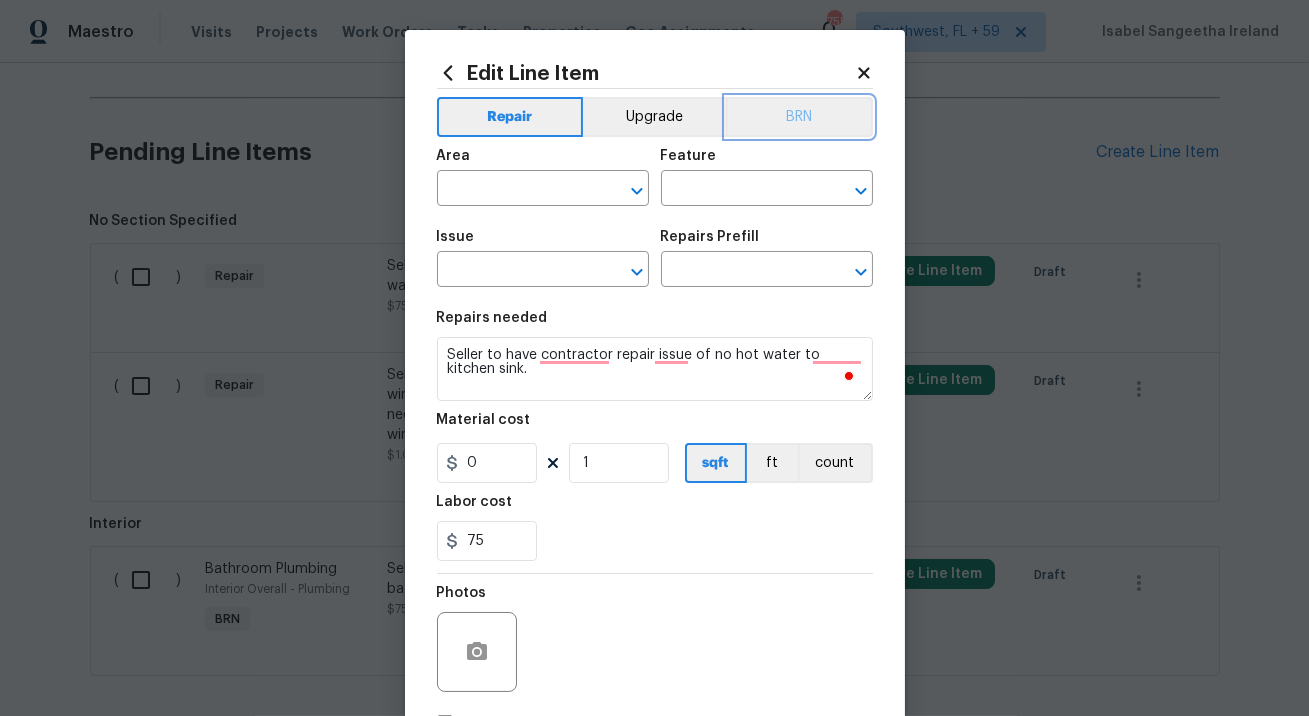 click on "BRN" at bounding box center [799, 117] 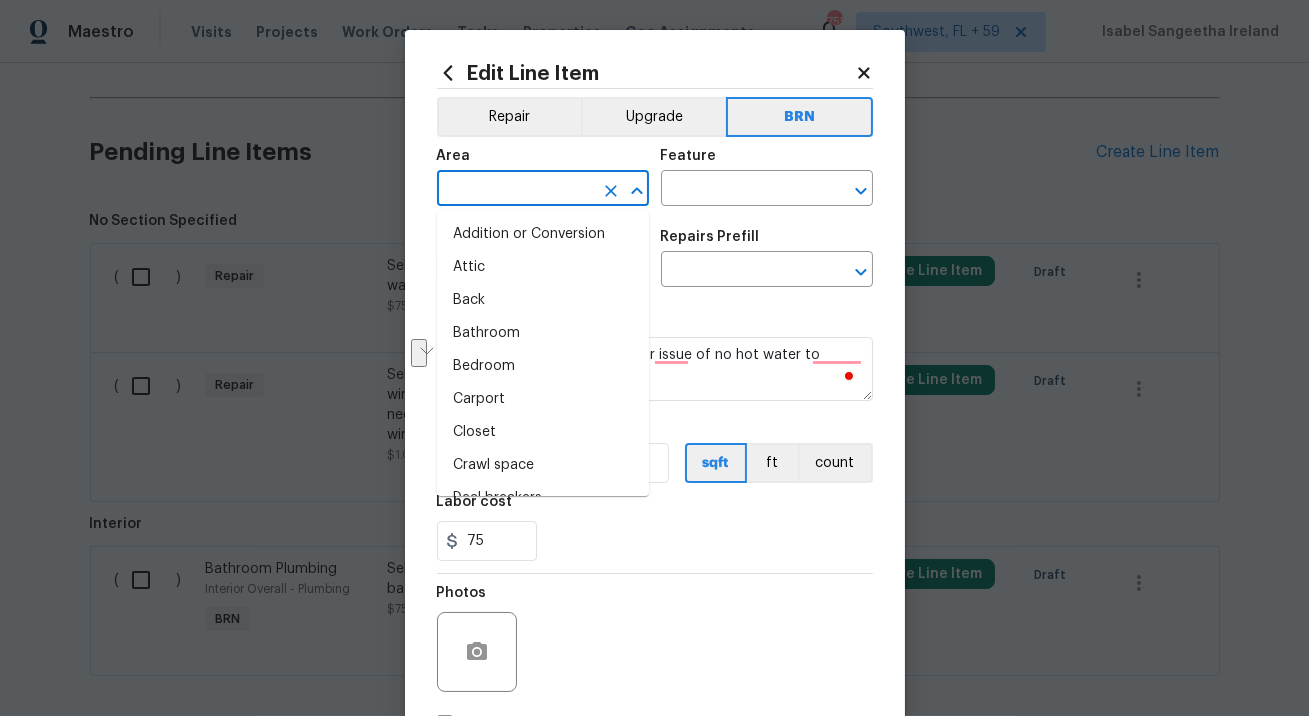 click at bounding box center [515, 190] 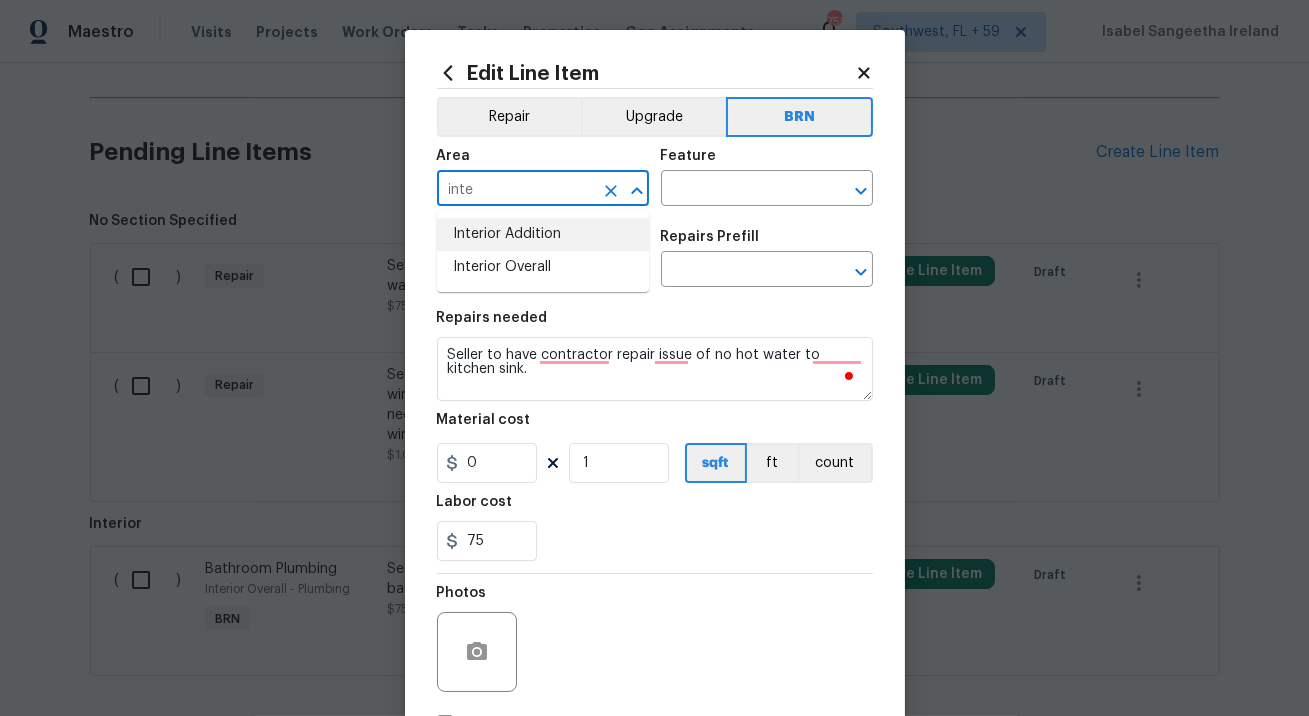click on "Interior Addition" at bounding box center [543, 234] 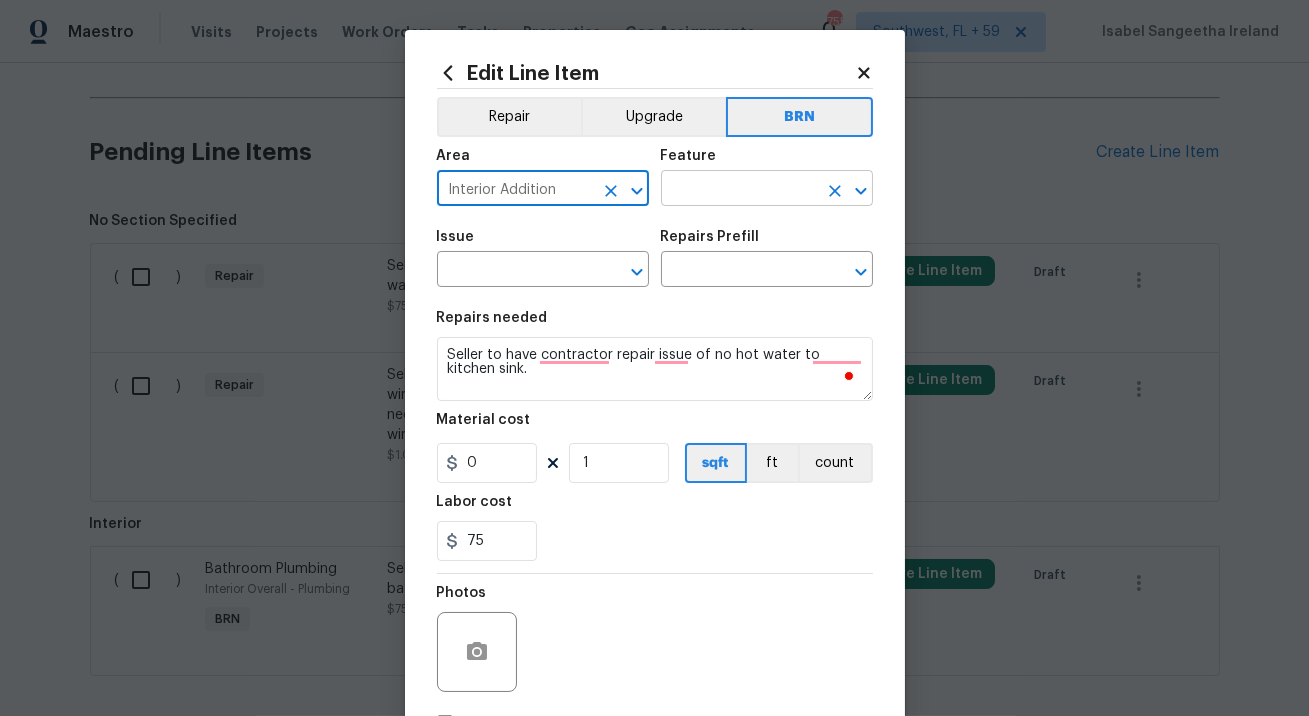 type on "Interior Addition" 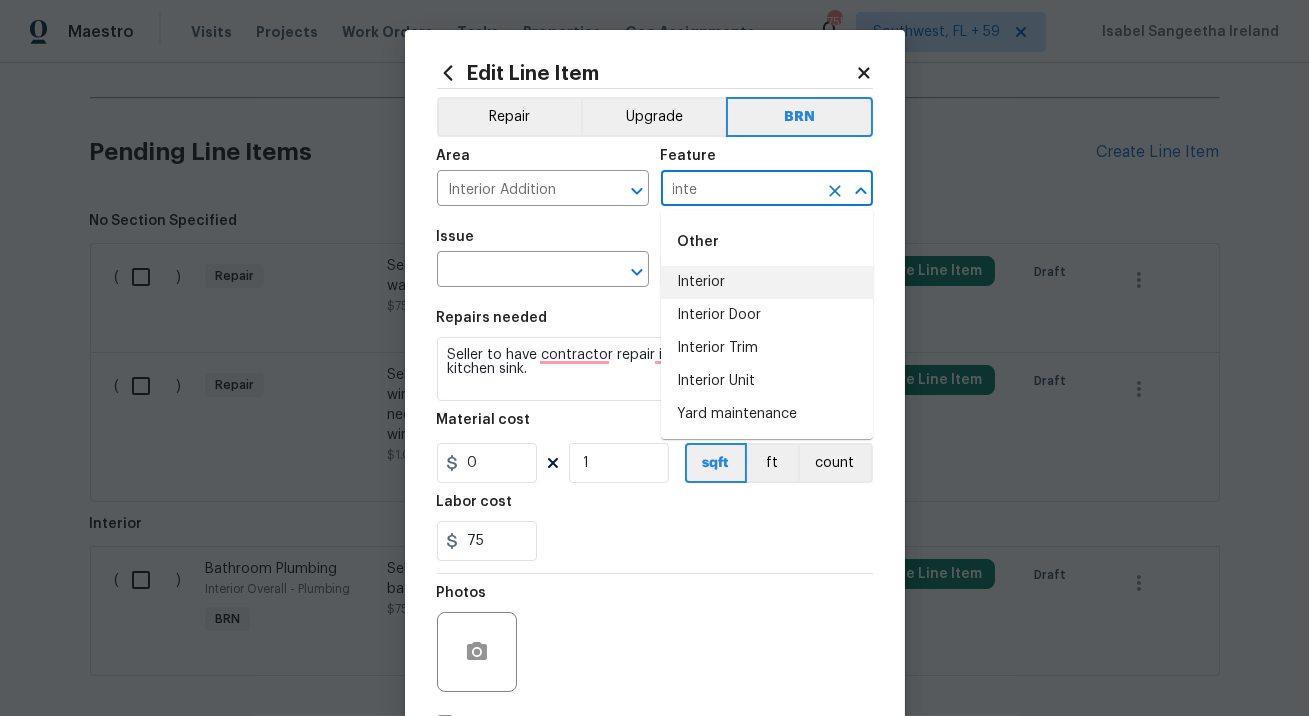 click on "Interior" at bounding box center (767, 282) 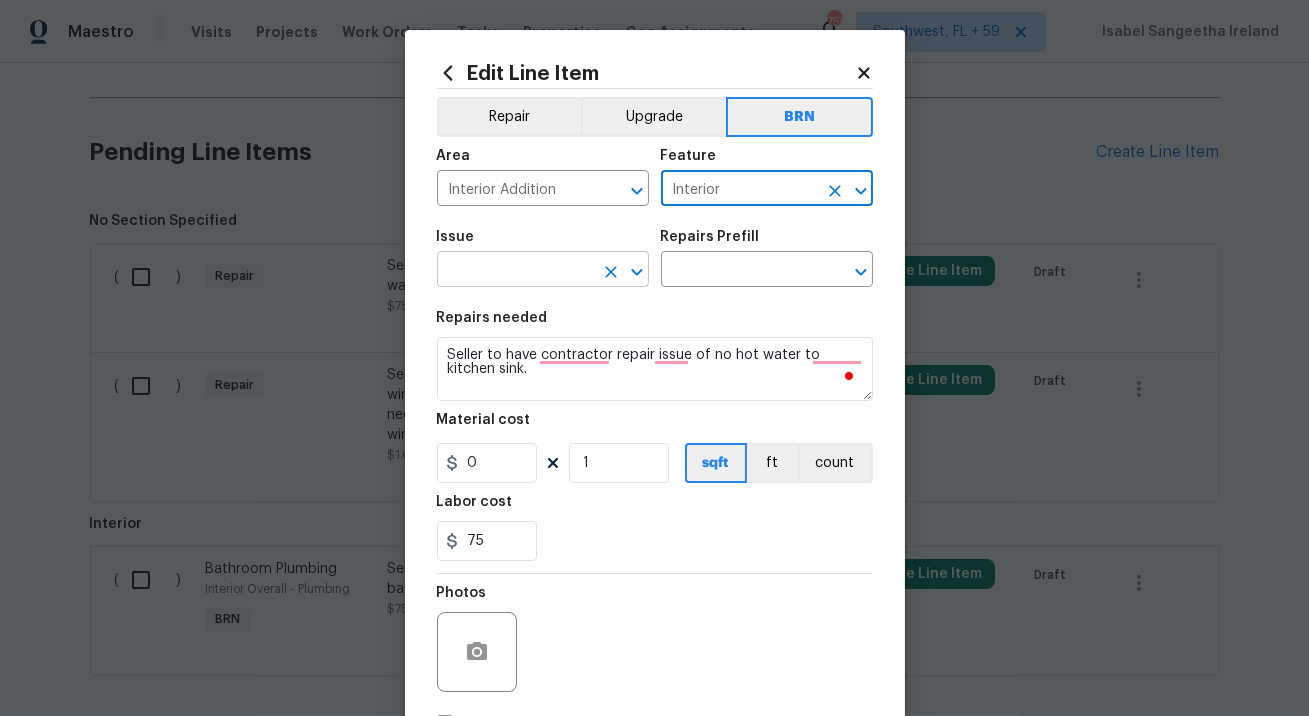type on "Interior" 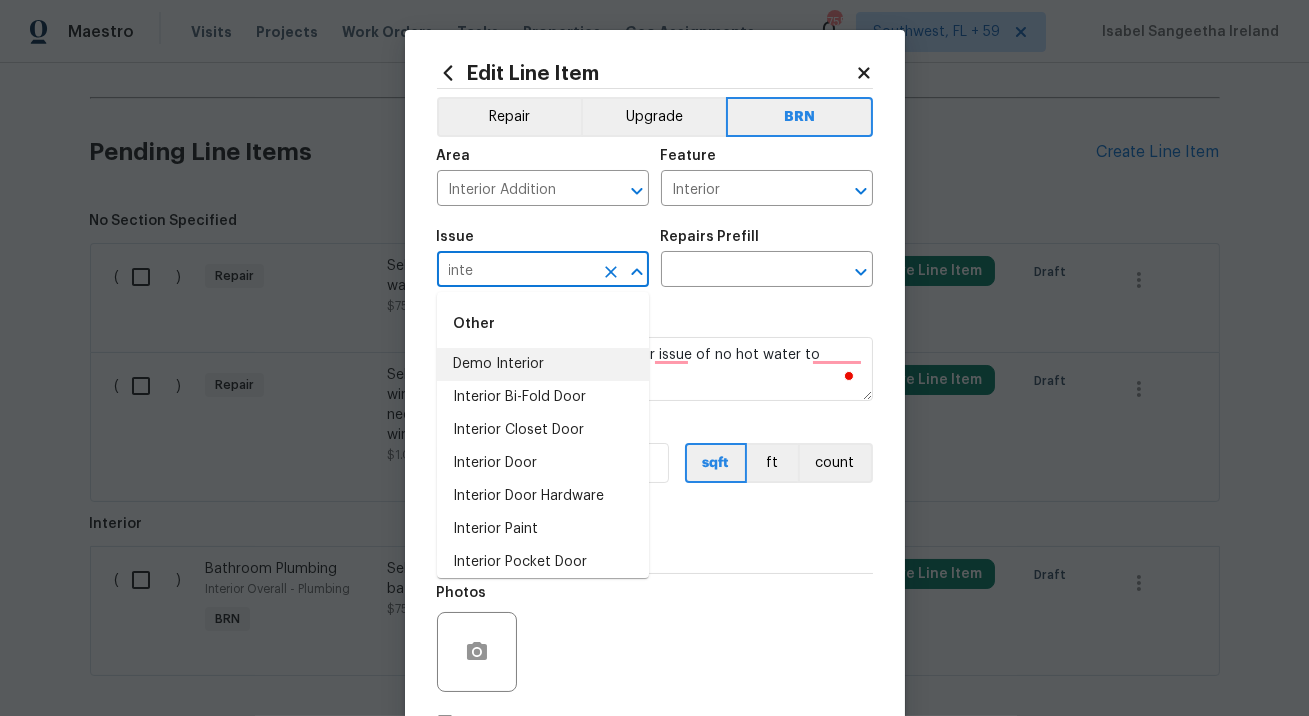 click on "Demo Interior" at bounding box center [543, 364] 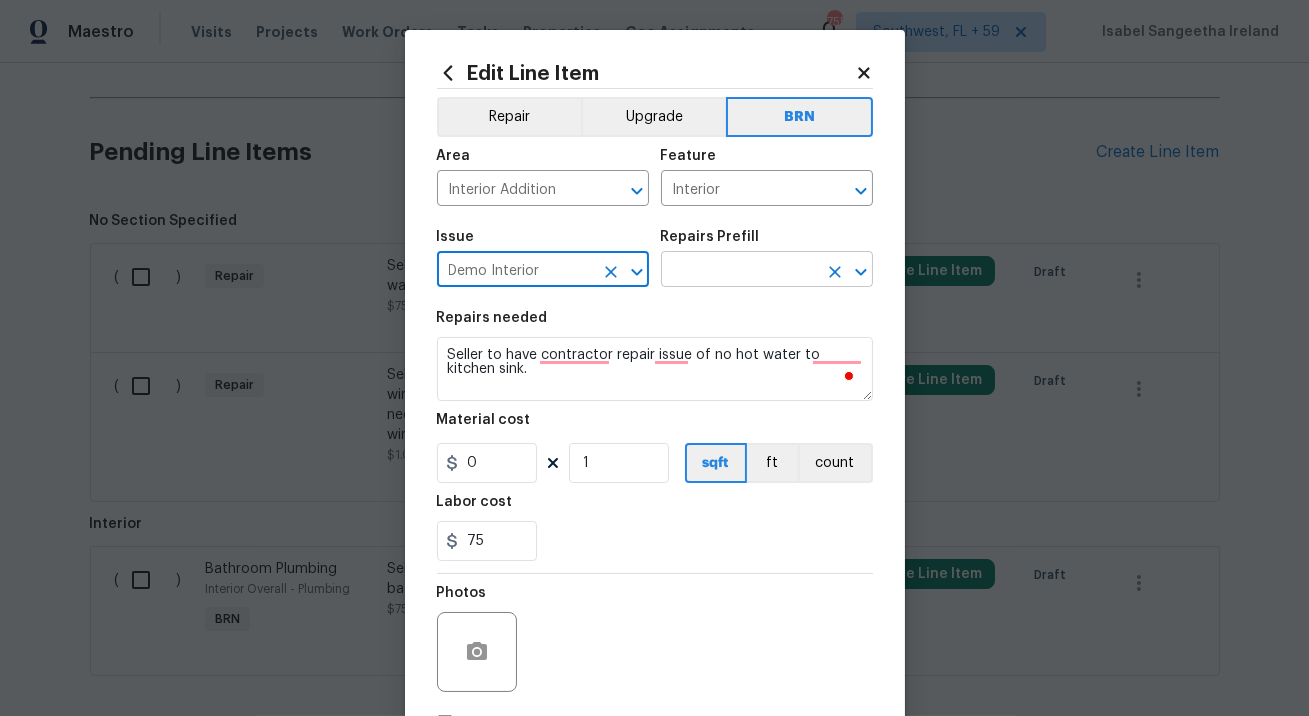 type on "Demo Interior" 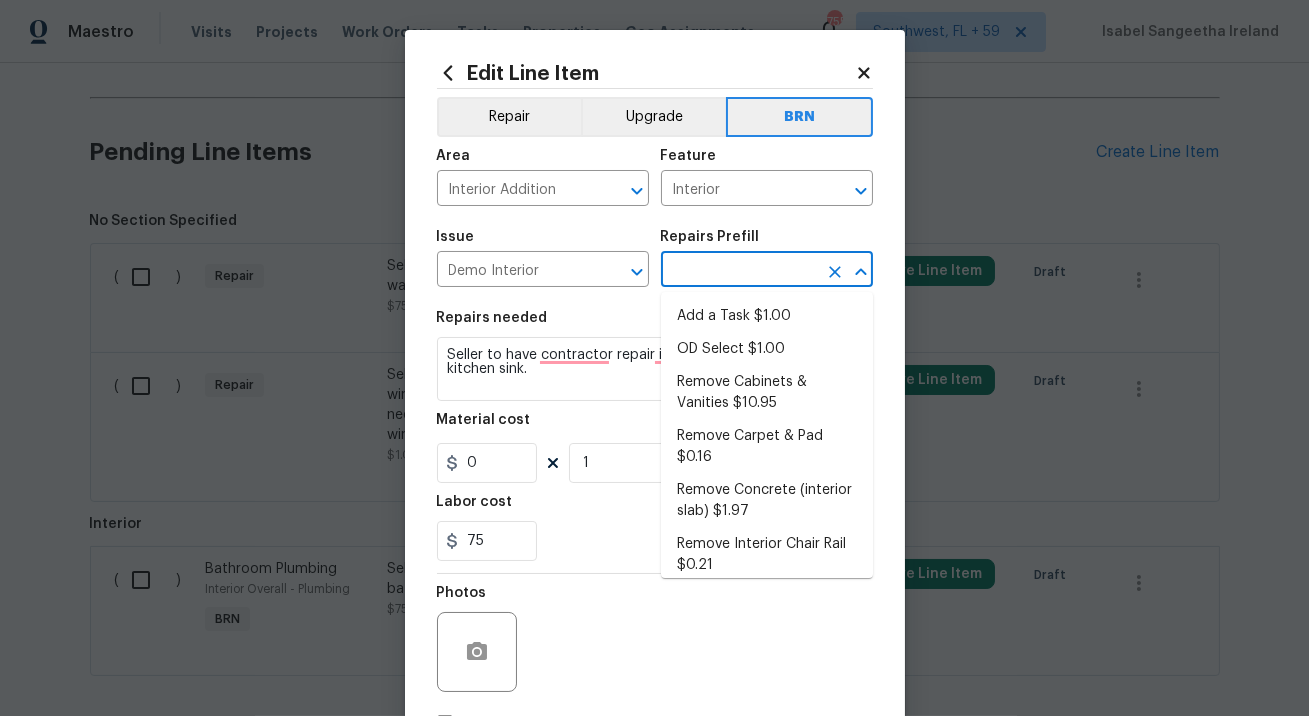 click at bounding box center (739, 271) 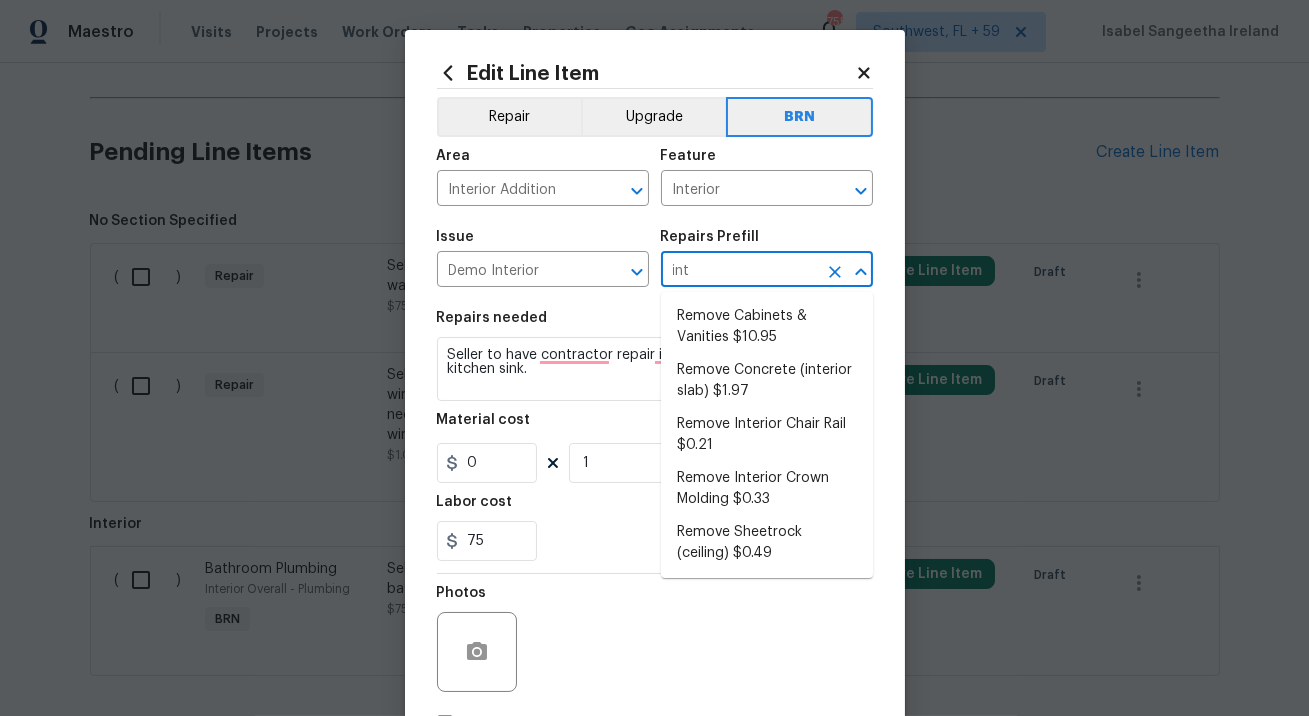 type on "inte" 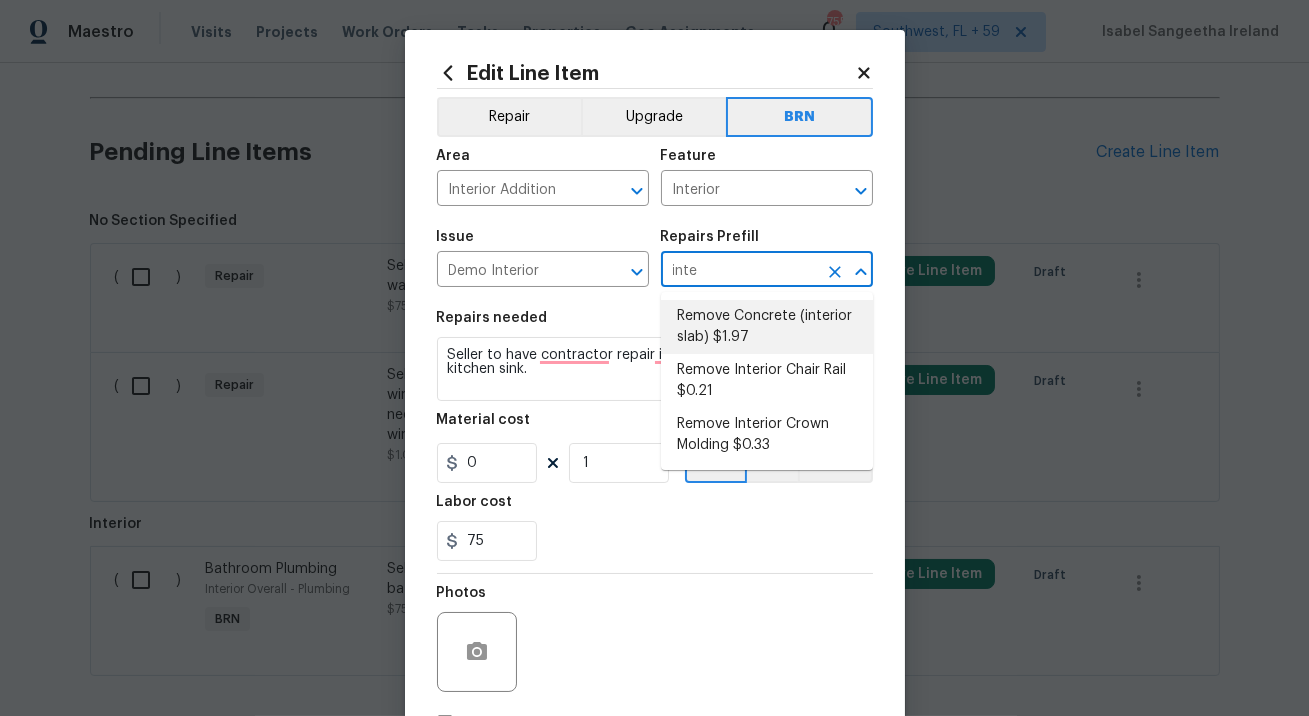 click on "Remove Concrete (interior slab) $1.97" at bounding box center [767, 327] 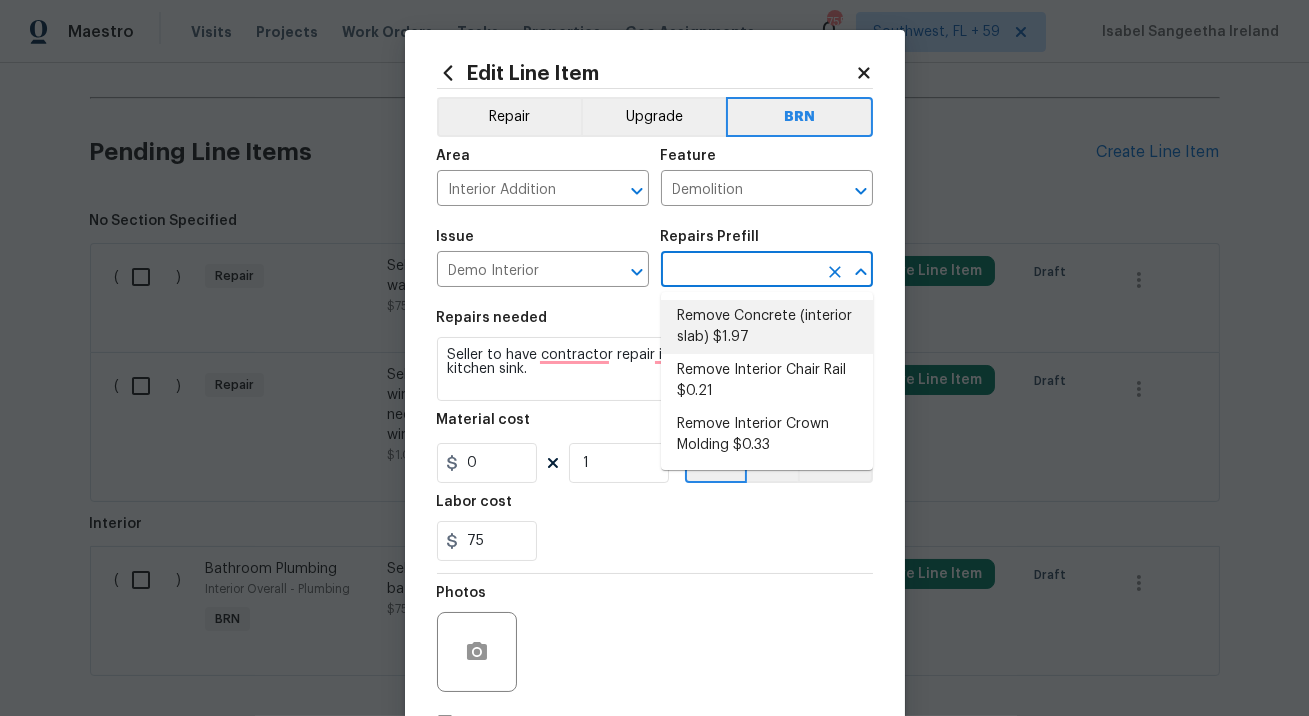 type on "Remove Concrete (interior slab) $1.97" 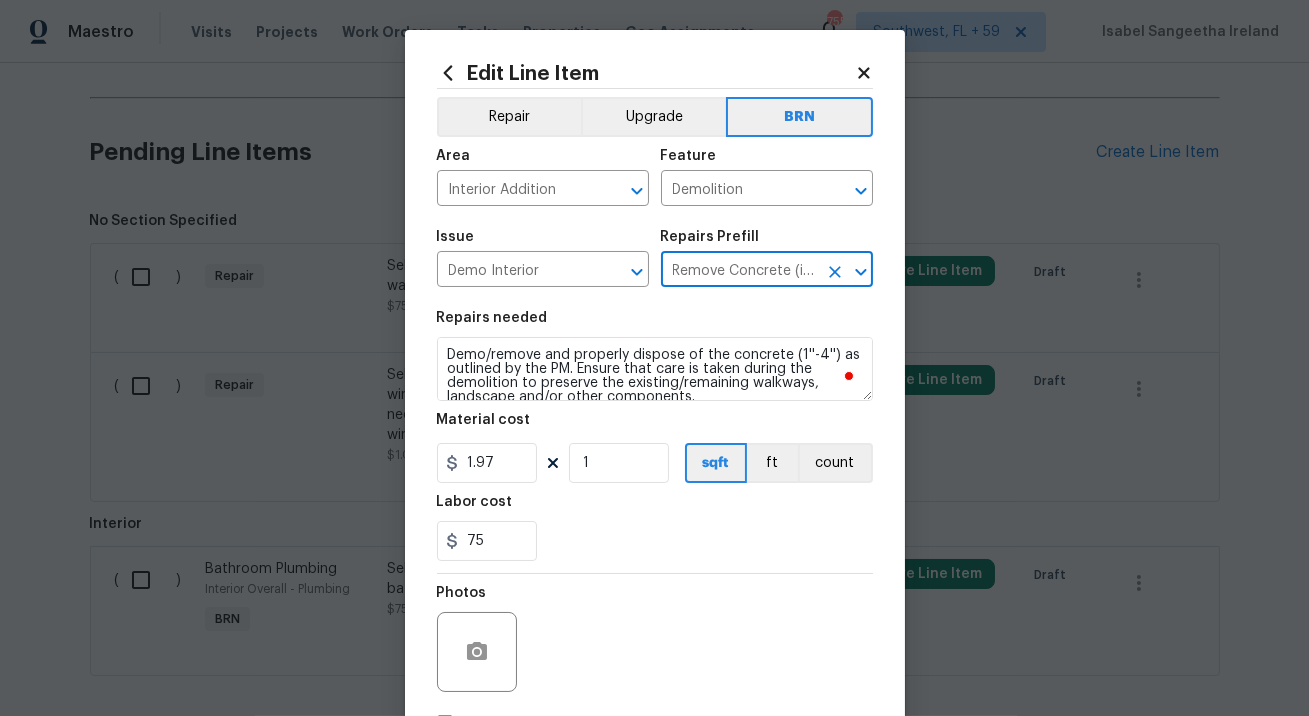type on "Remove Concrete (interior slab) $1.97" 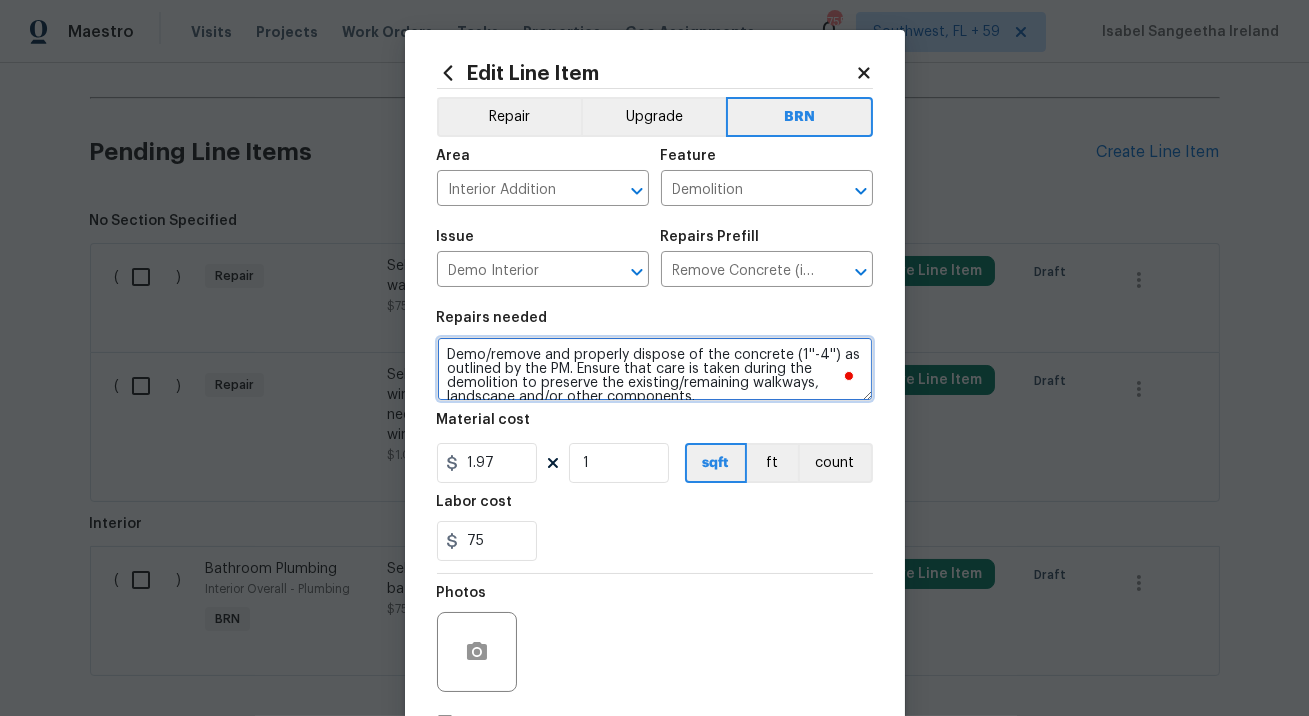 click on "Demo/remove and properly dispose of the concrete (1''-4'') as outlined by the PM. Ensure that care is taken during the demolition to preserve the existing/remaining walkways, landscape and/or other components." at bounding box center [655, 369] 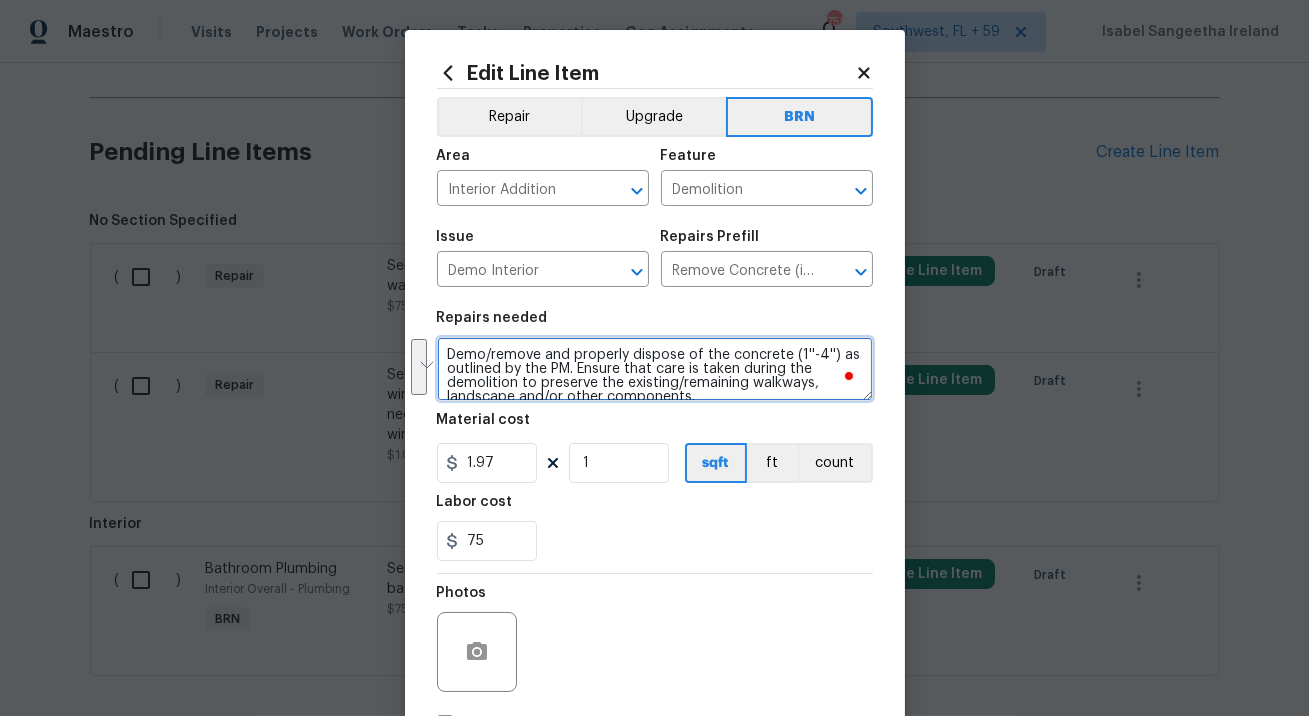 paste on "Seller to have contractor repair issue of no hot water to kitchen sink" 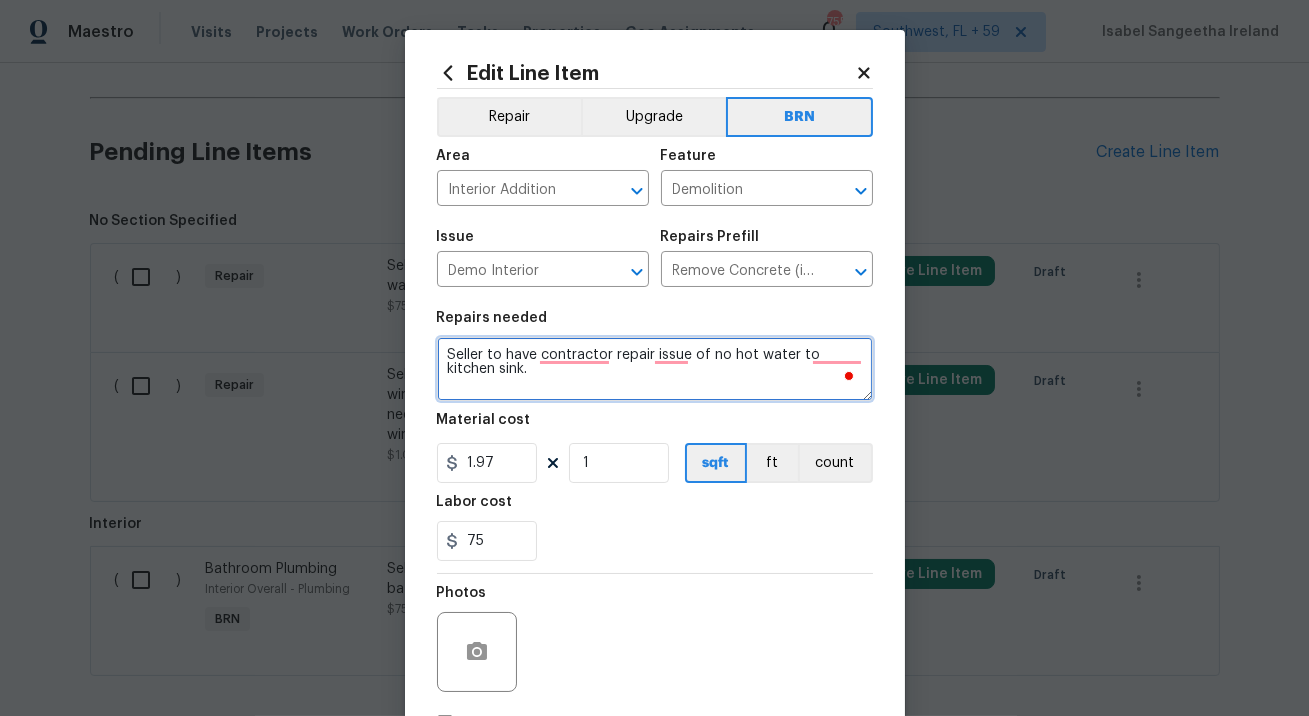 type on "Seller to have contractor repair issue of no hot water to kitchen sink." 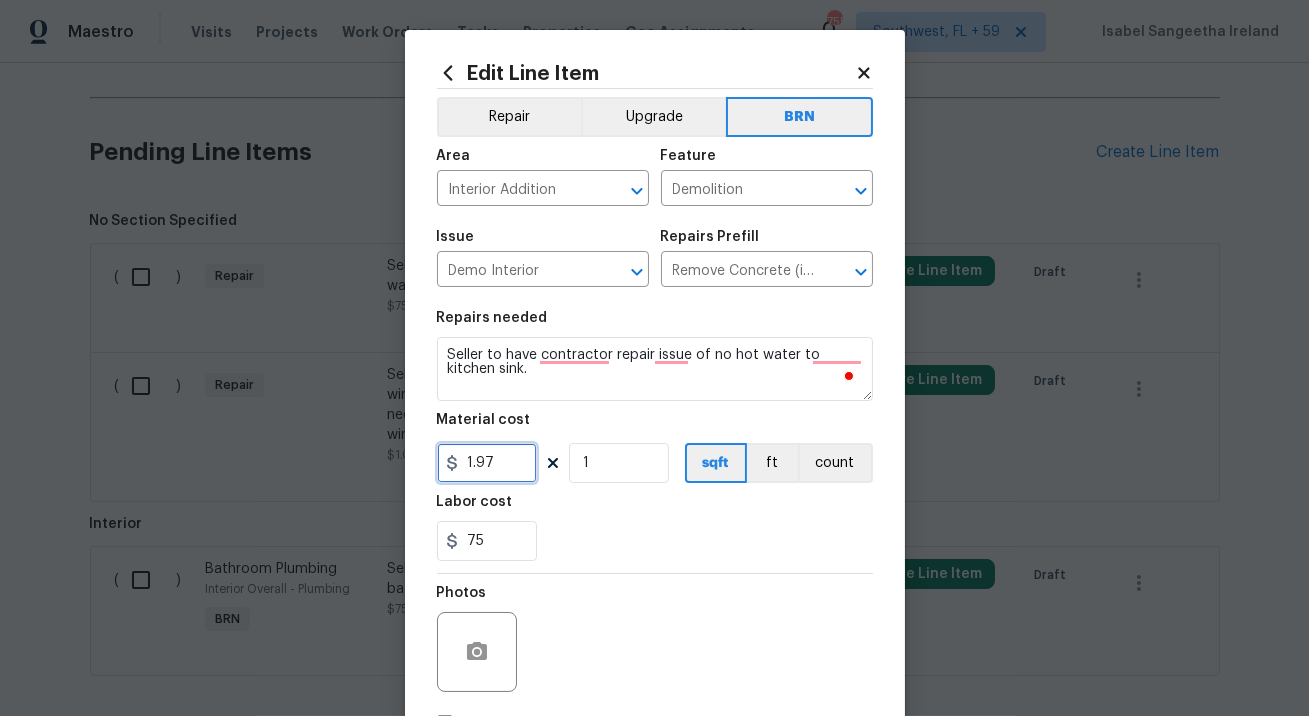 click on "1.97" at bounding box center [487, 463] 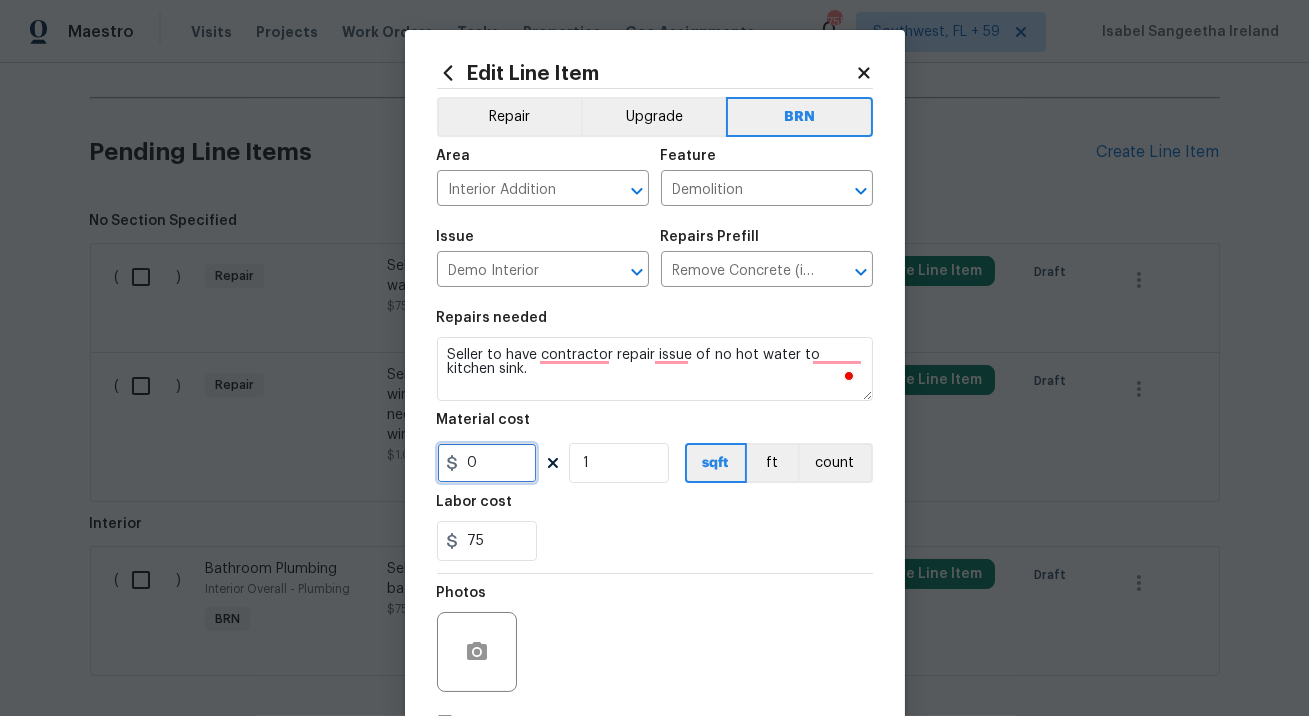 type on "0" 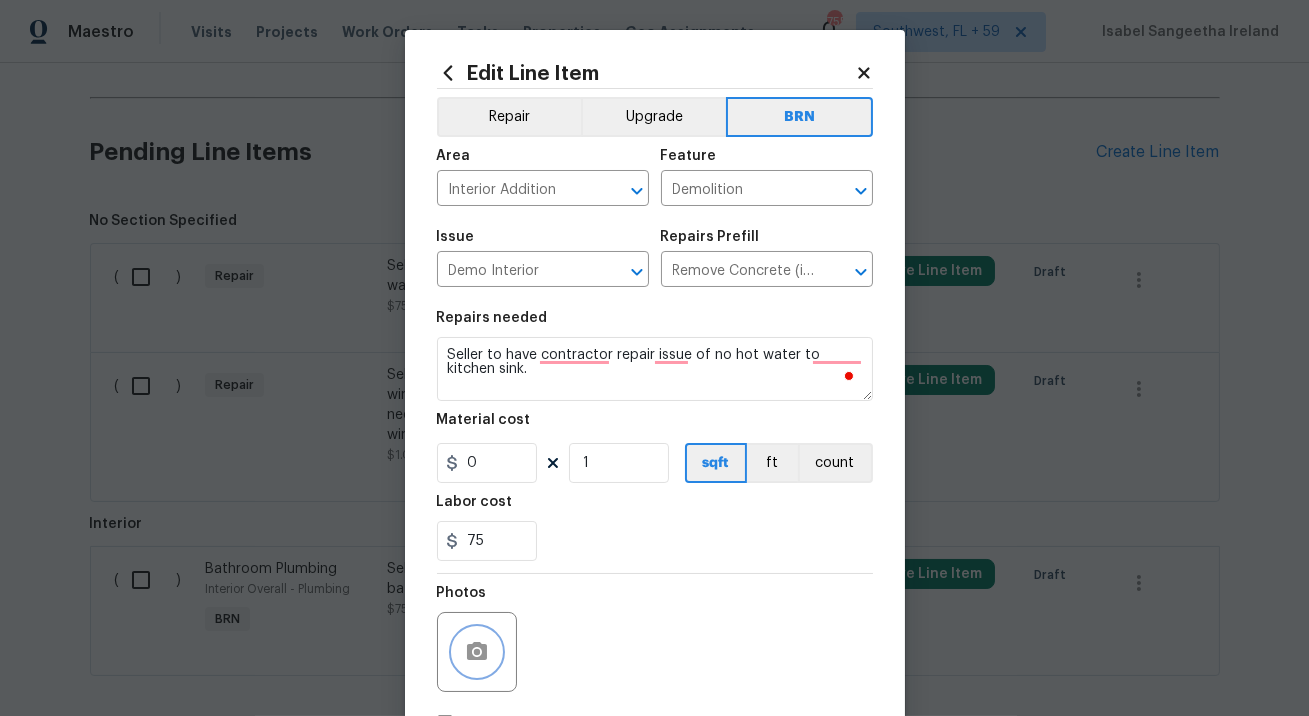 click 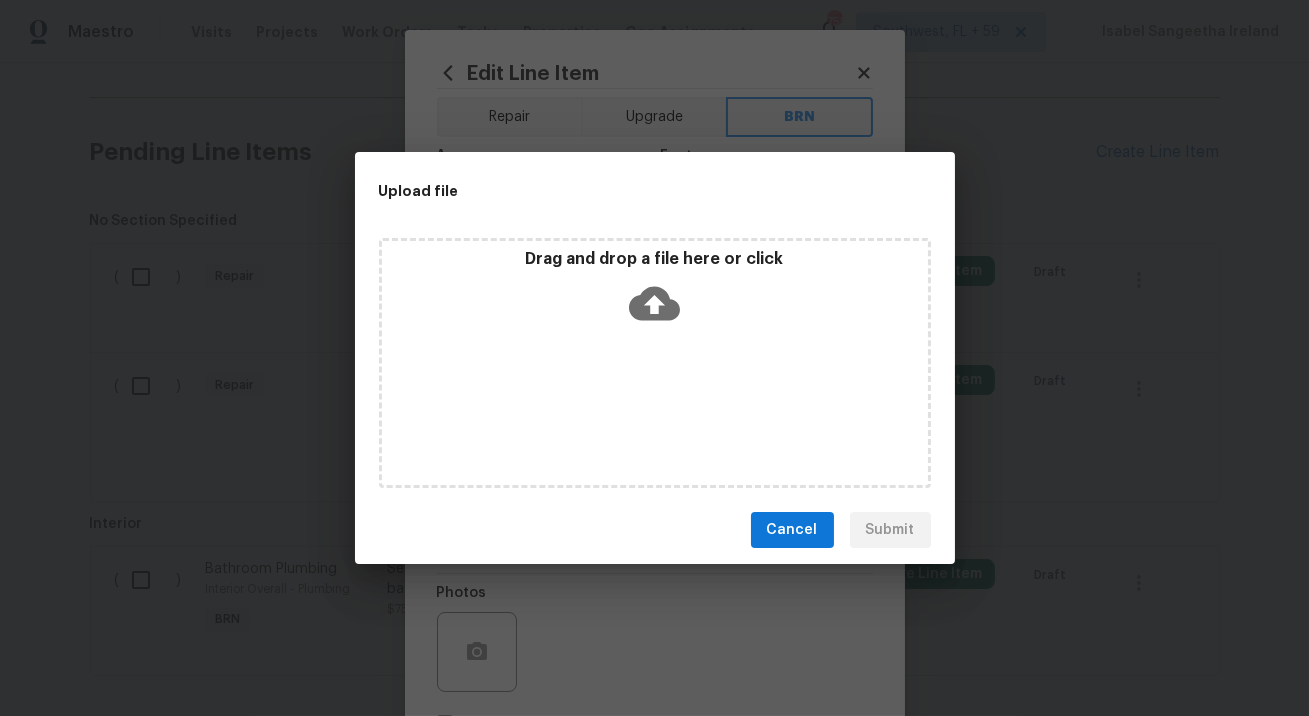 click 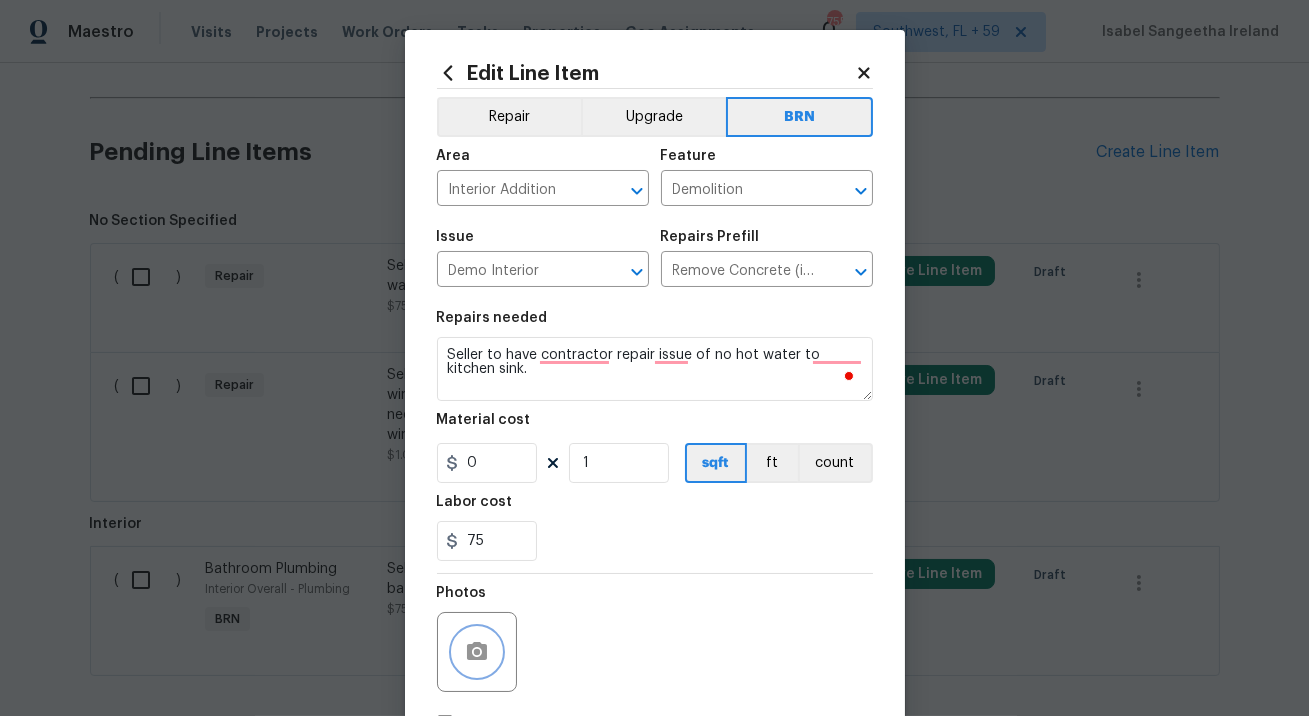 scroll, scrollTop: 145, scrollLeft: 0, axis: vertical 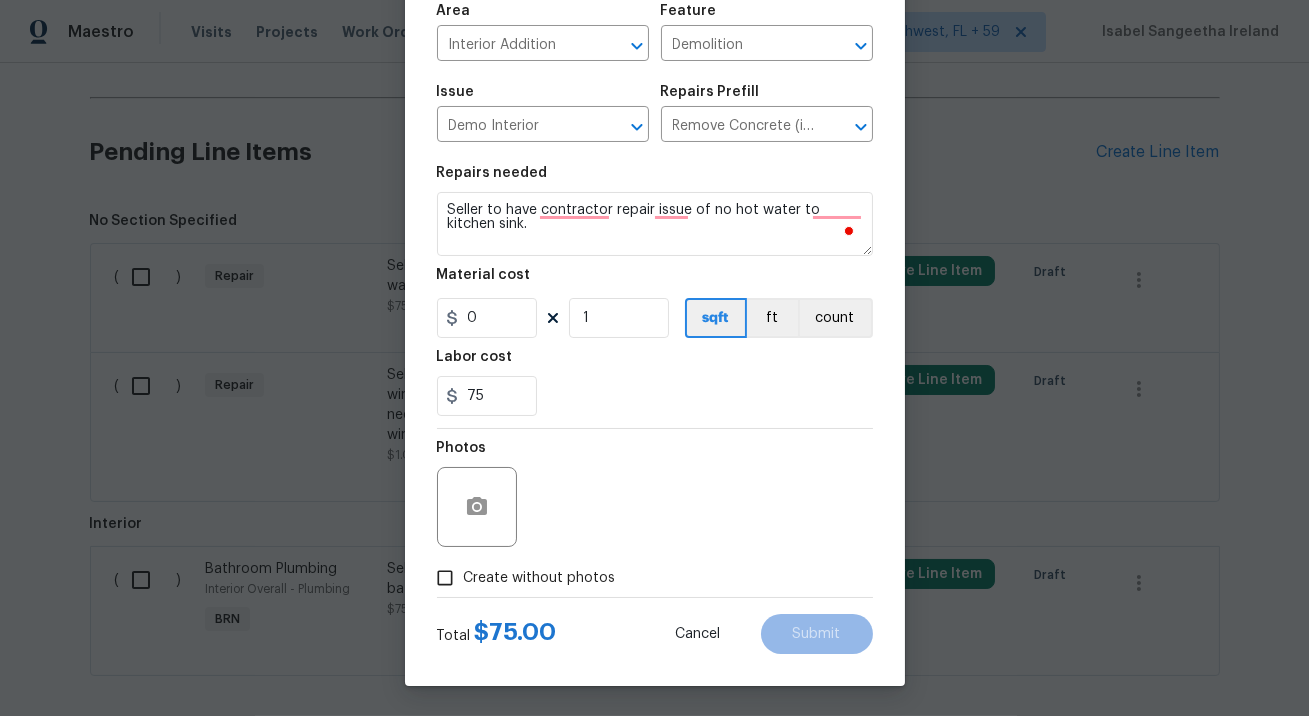 click on "Create without photos" at bounding box center [540, 578] 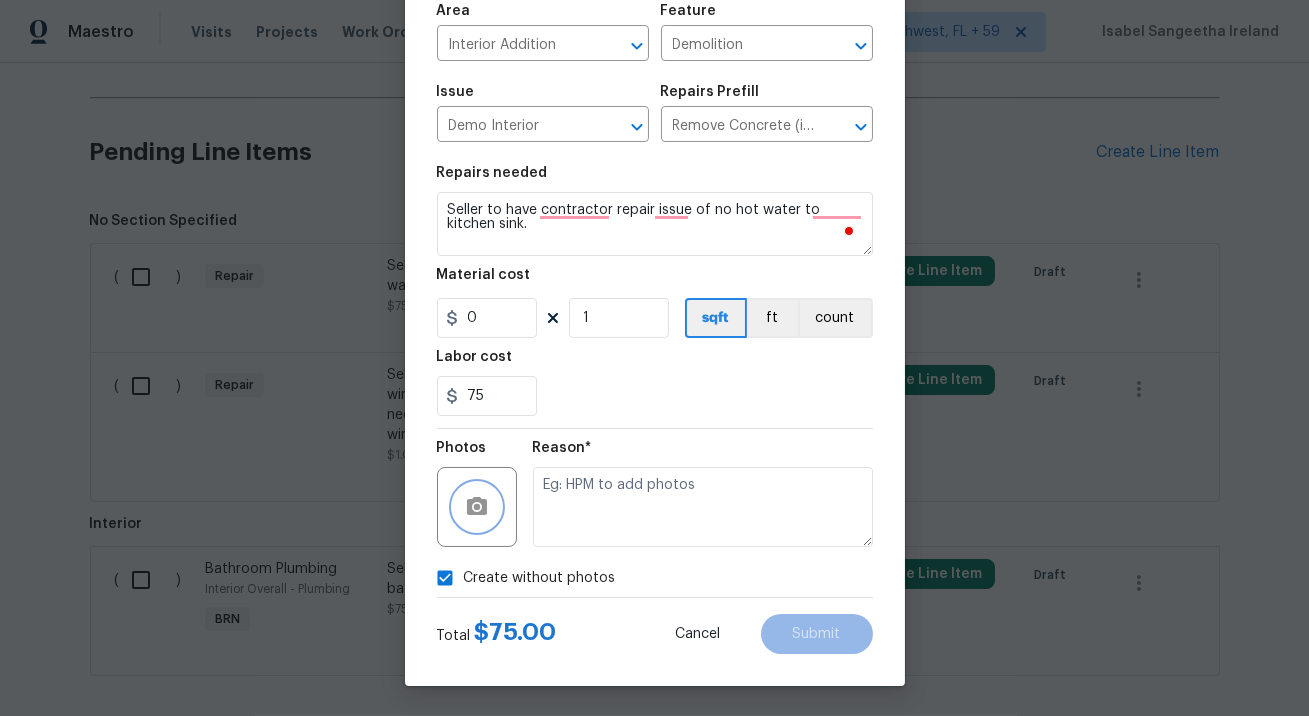 click 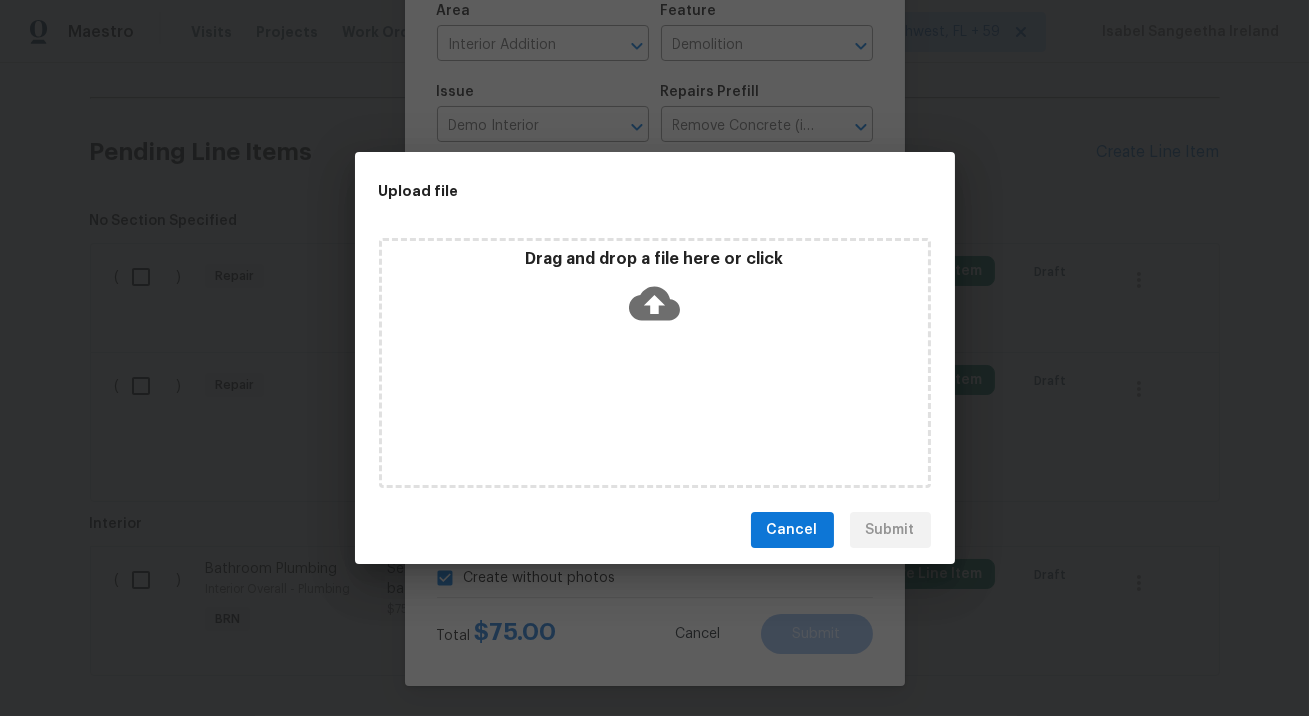 click on "Cancel" at bounding box center (792, 530) 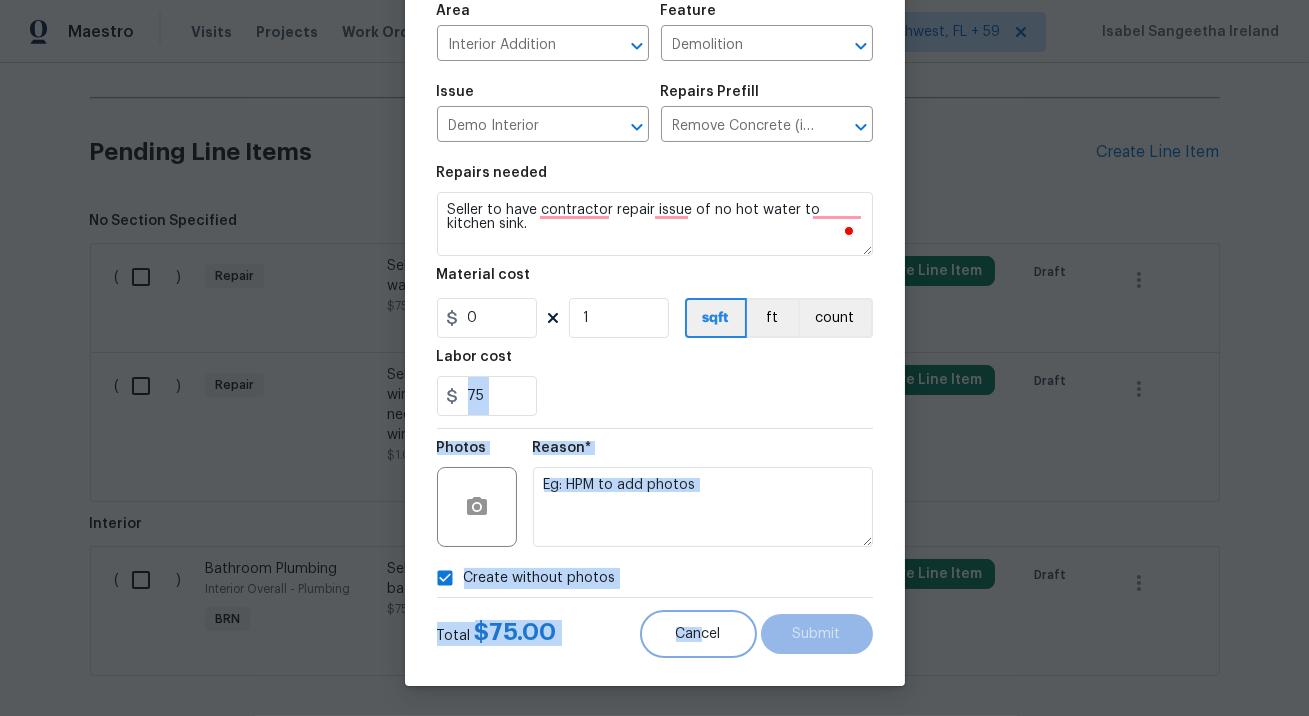drag, startPoint x: 702, startPoint y: 633, endPoint x: 590, endPoint y: 355, distance: 299.7132 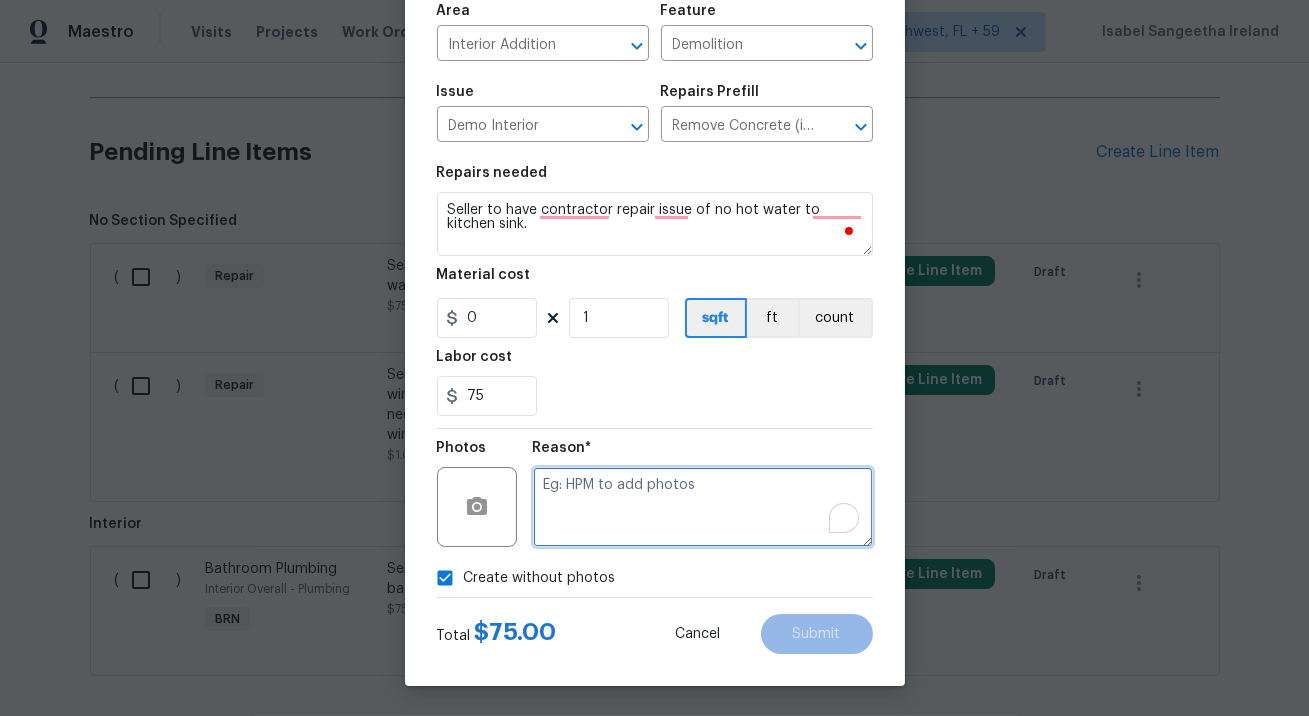 click at bounding box center [703, 507] 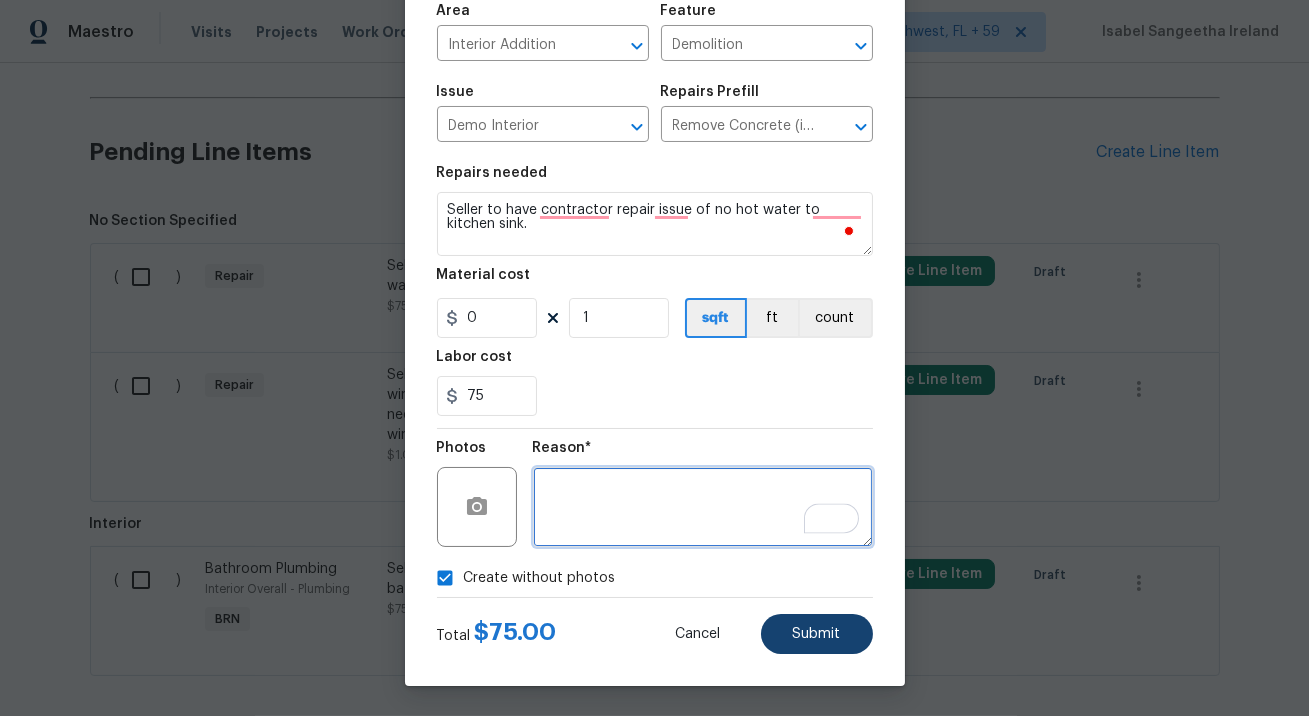 type 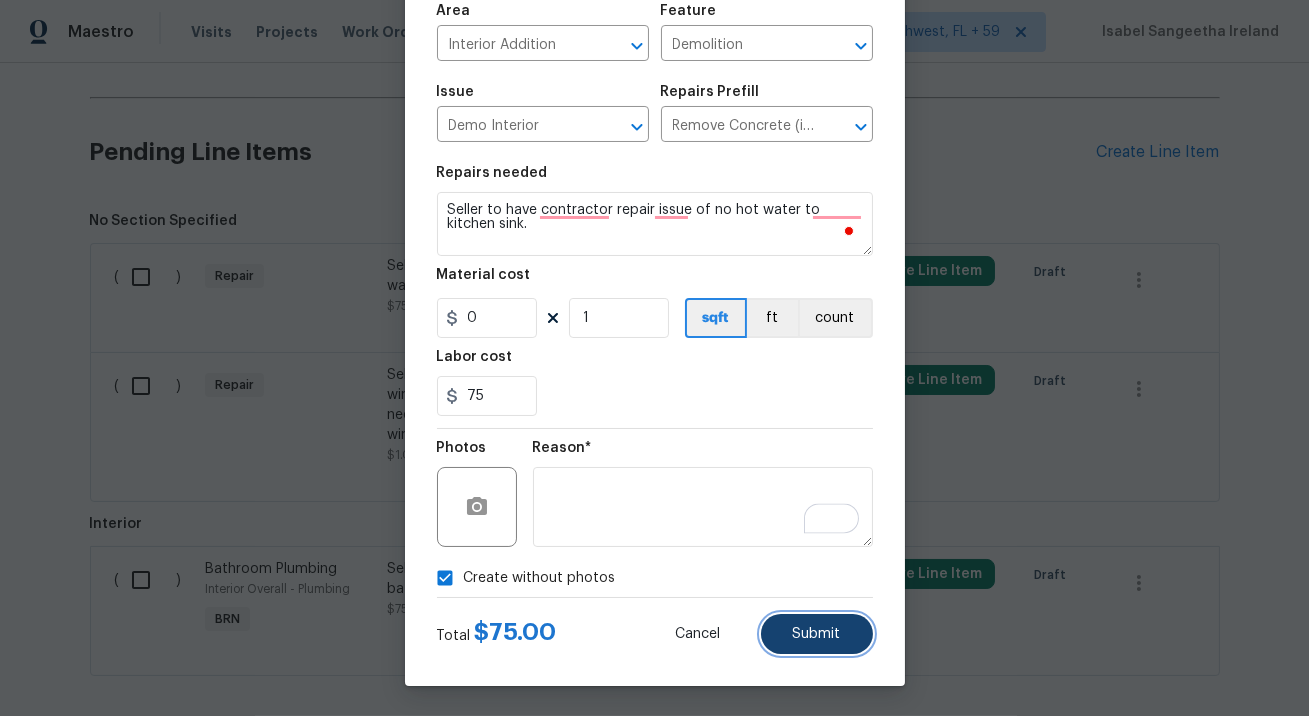 click on "Submit" at bounding box center [817, 634] 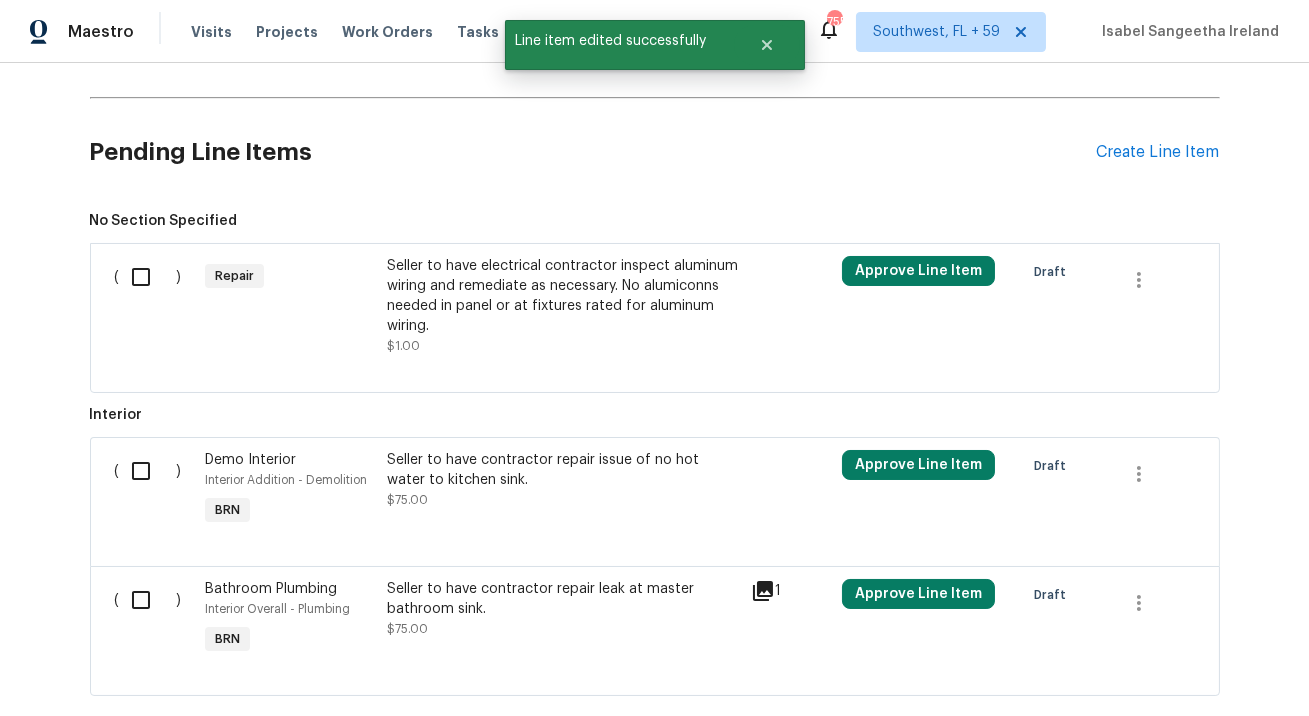 scroll, scrollTop: 1140, scrollLeft: 0, axis: vertical 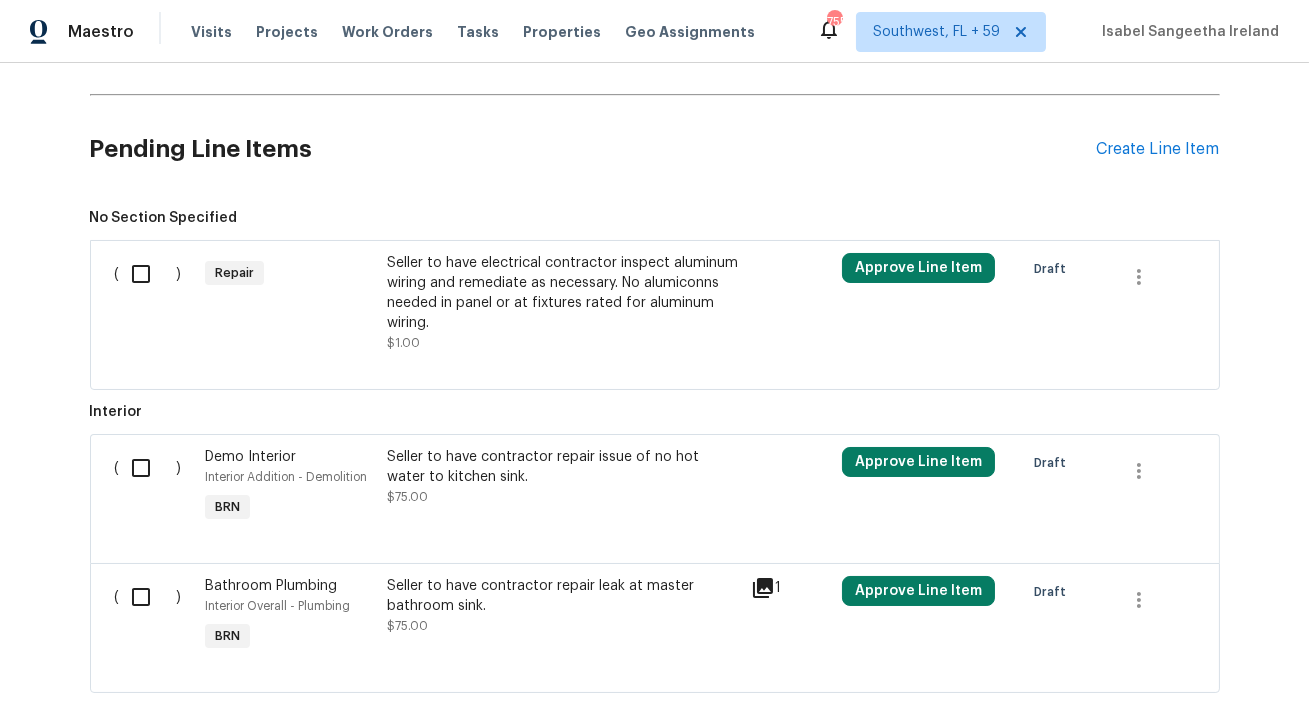 click on "Seller to have electrical contractor inspect aluminum wiring and remediate as necessary. No alumiconns needed in panel or at fixtures rated for aluminum wiring." at bounding box center (563, 293) 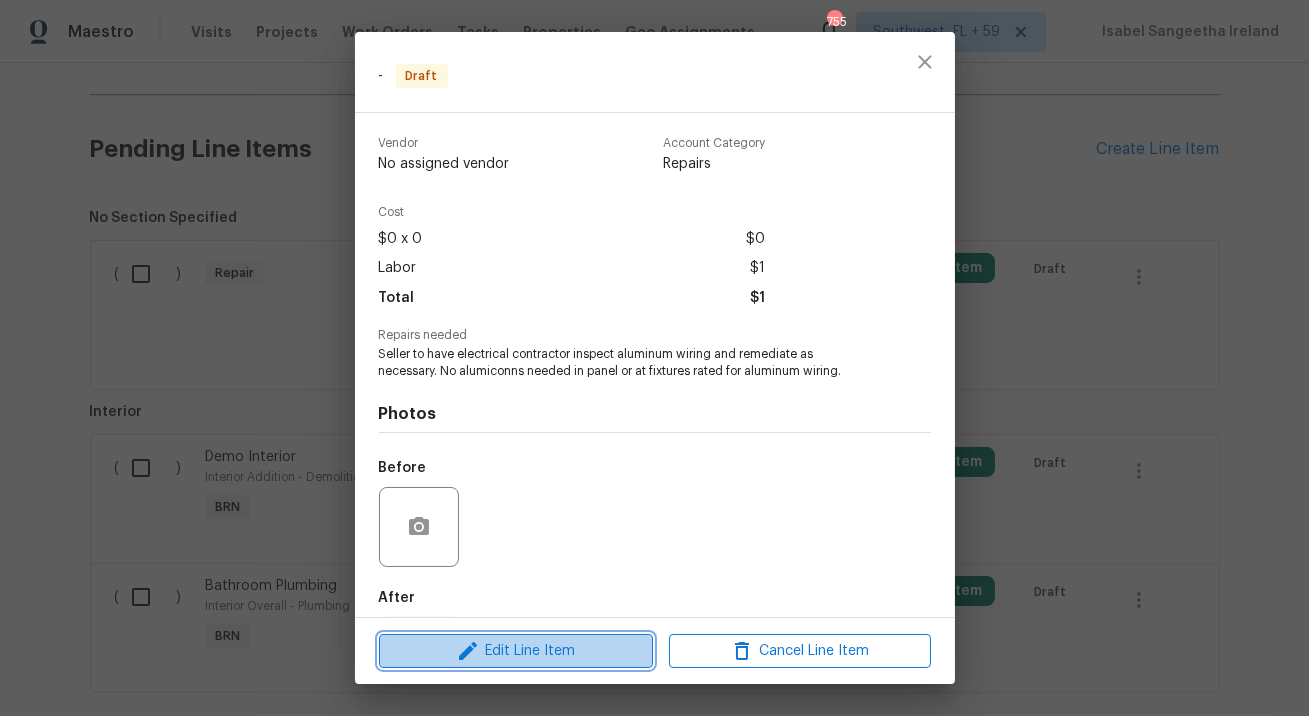 click on "Edit Line Item" at bounding box center [516, 651] 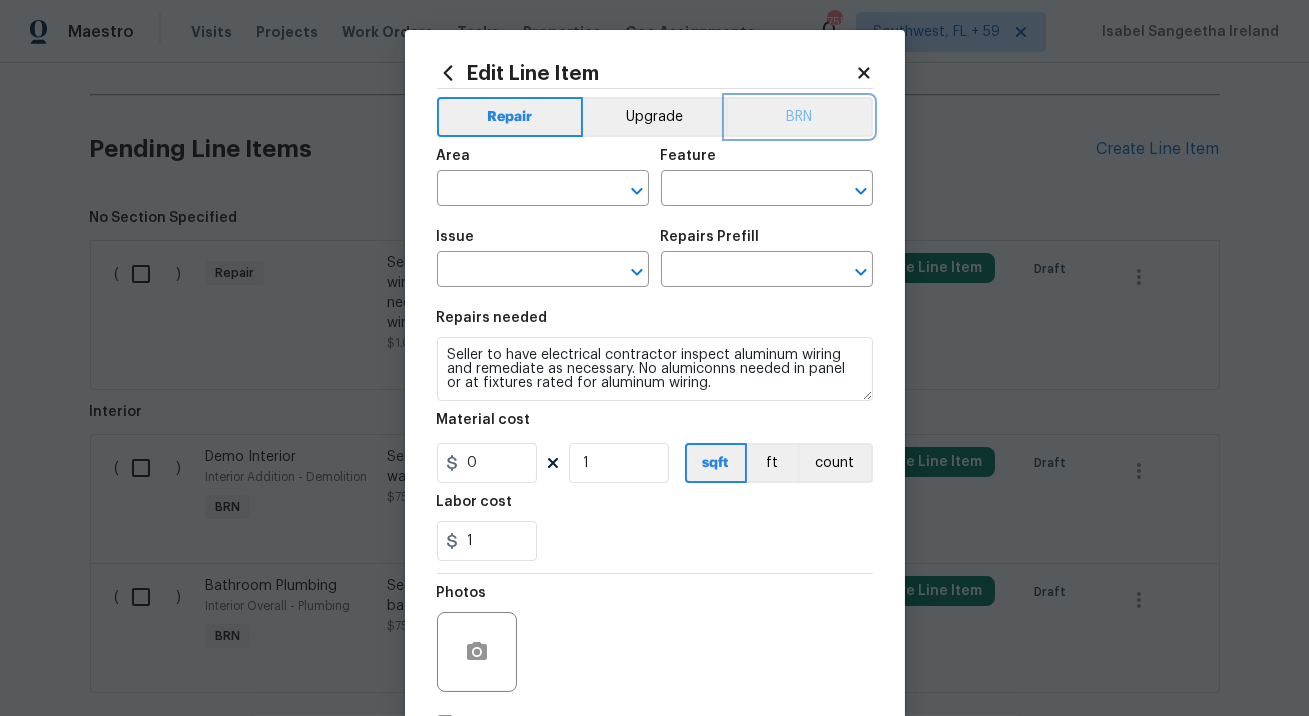 click on "BRN" at bounding box center [799, 117] 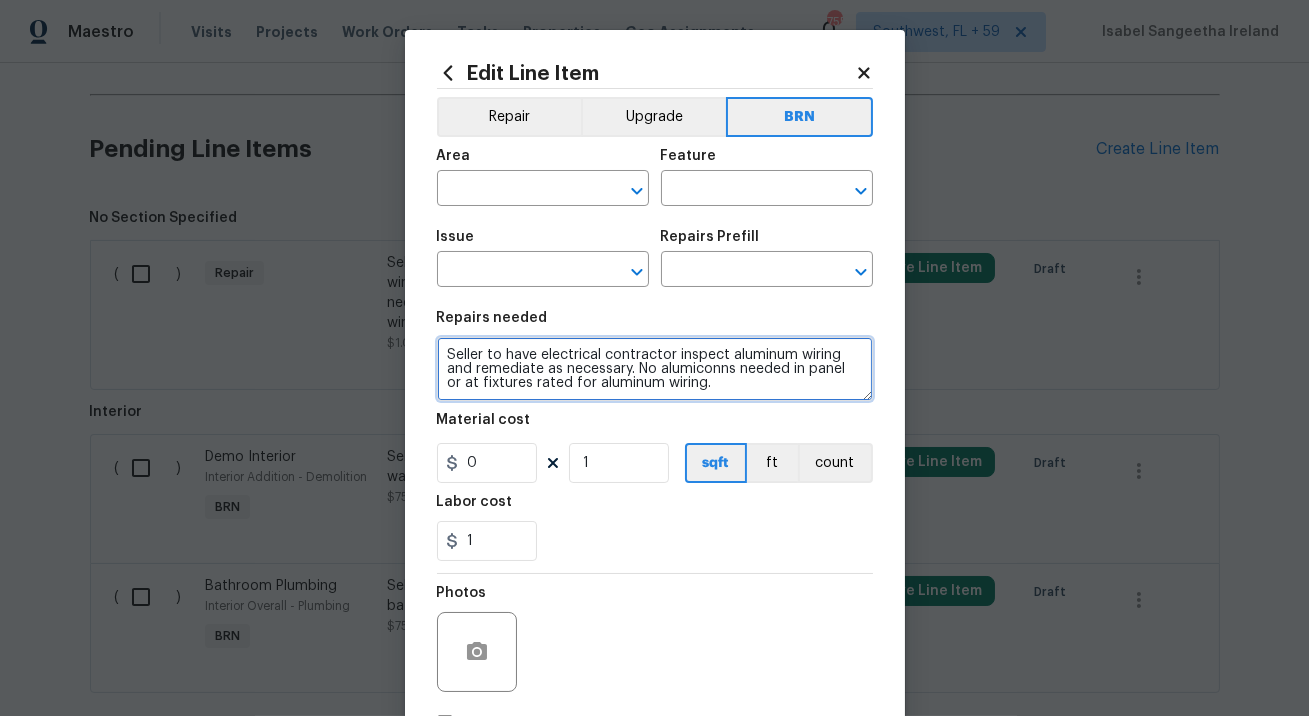 click on "Seller to have electrical contractor inspect aluminum wiring and remediate as necessary. No alumiconns needed in panel or at fixtures rated for aluminum wiring." at bounding box center [655, 369] 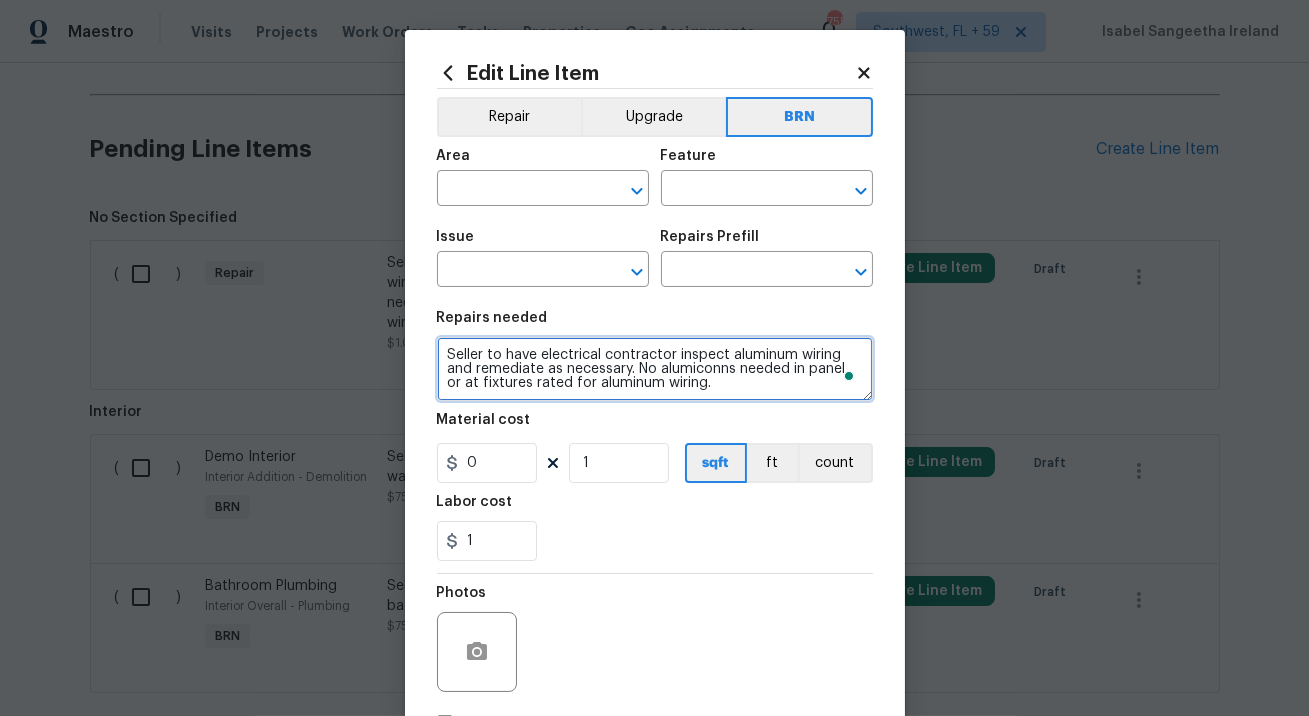 click on "Seller to have electrical contractor inspect aluminum wiring and remediate as necessary. No alumiconns needed in panel or at fixtures rated for aluminum wiring." at bounding box center (655, 369) 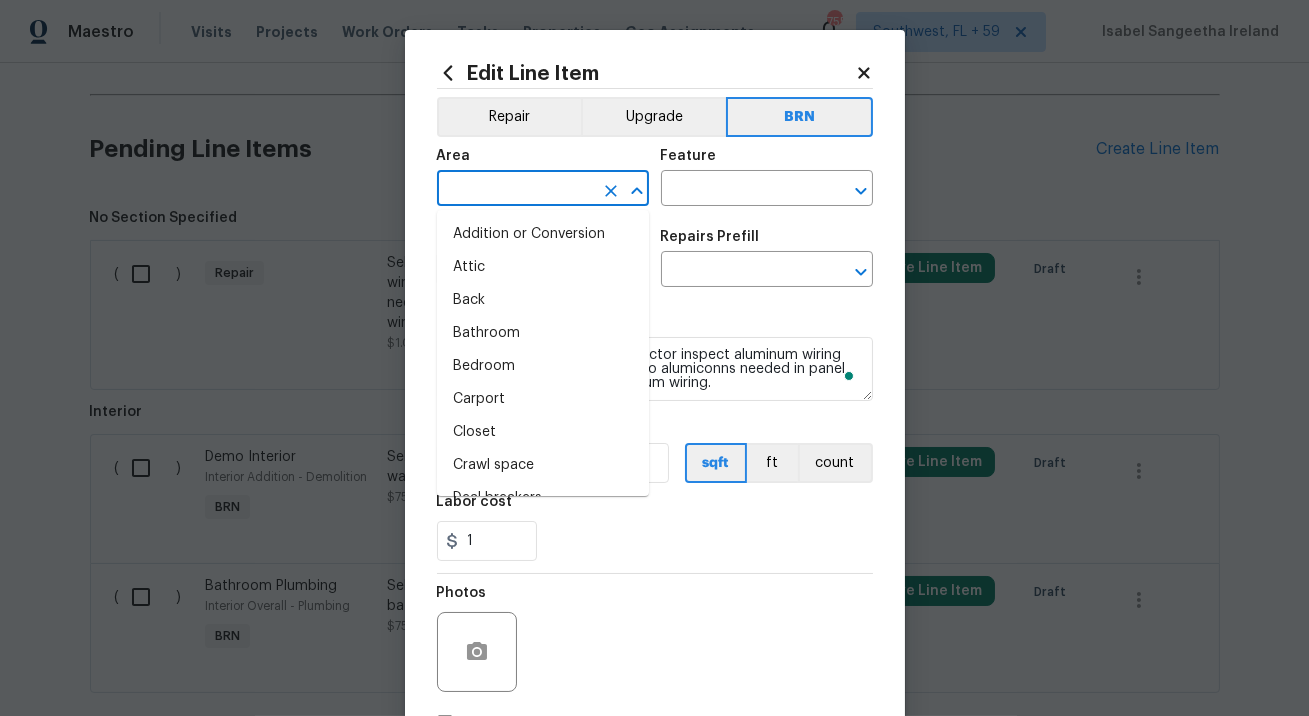 click at bounding box center [515, 190] 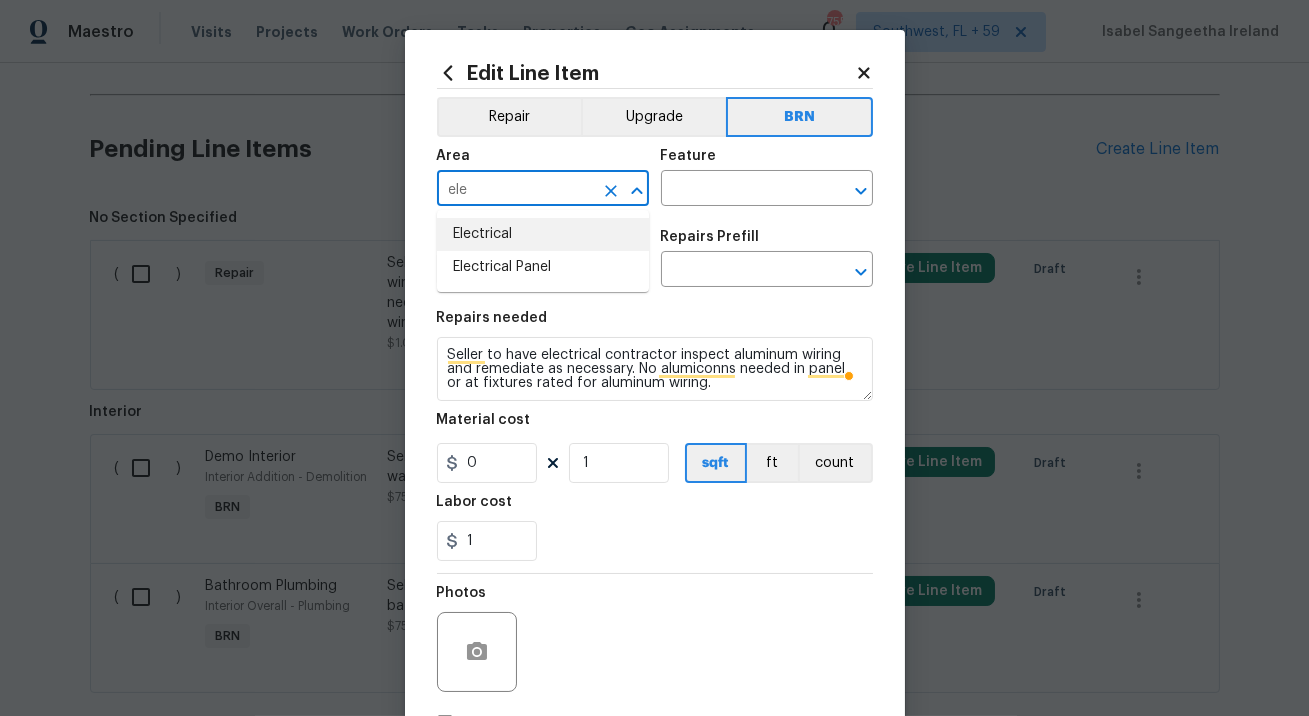 click on "Electrical" at bounding box center (543, 234) 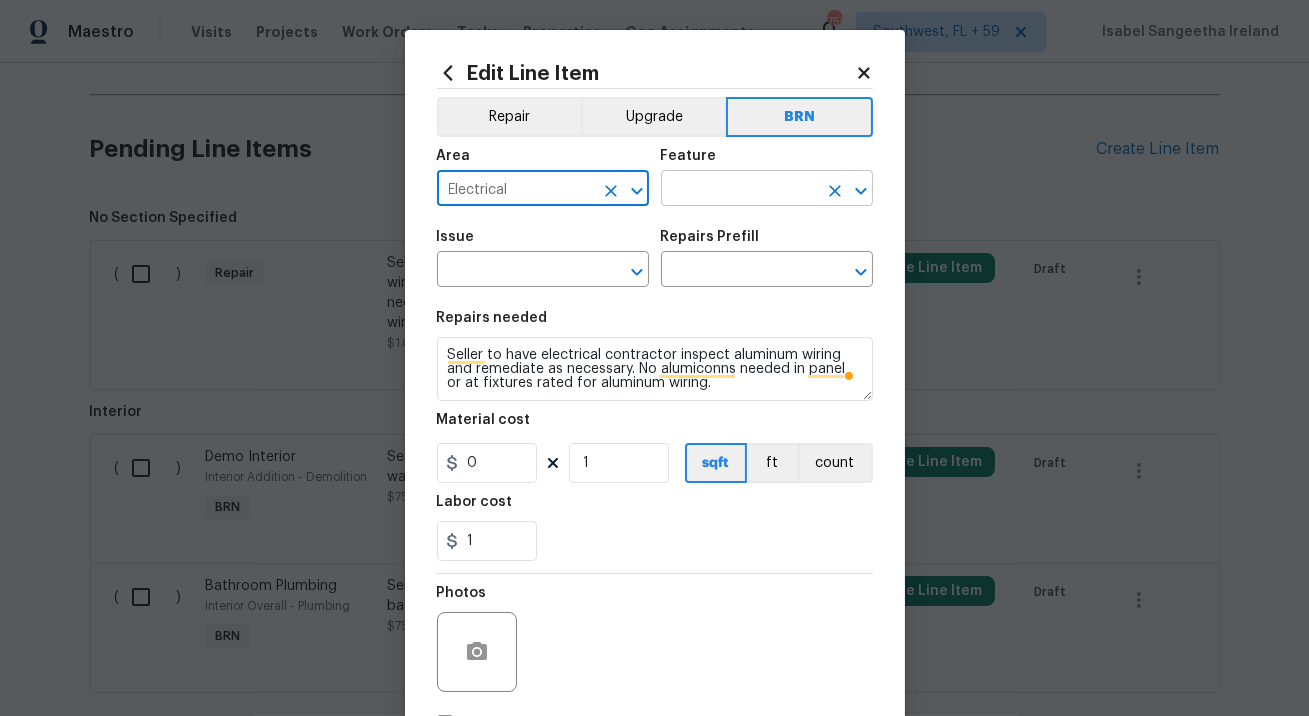 type on "Electrical" 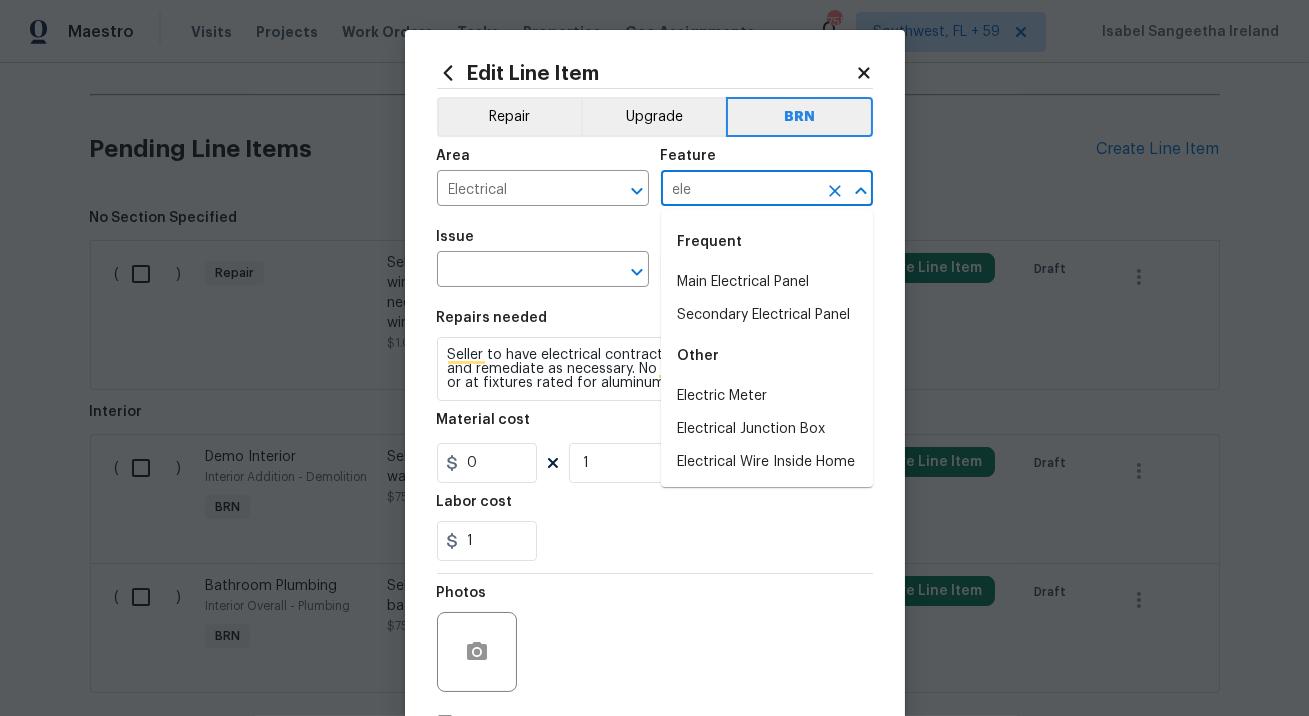 click on "Frequent" at bounding box center (767, 242) 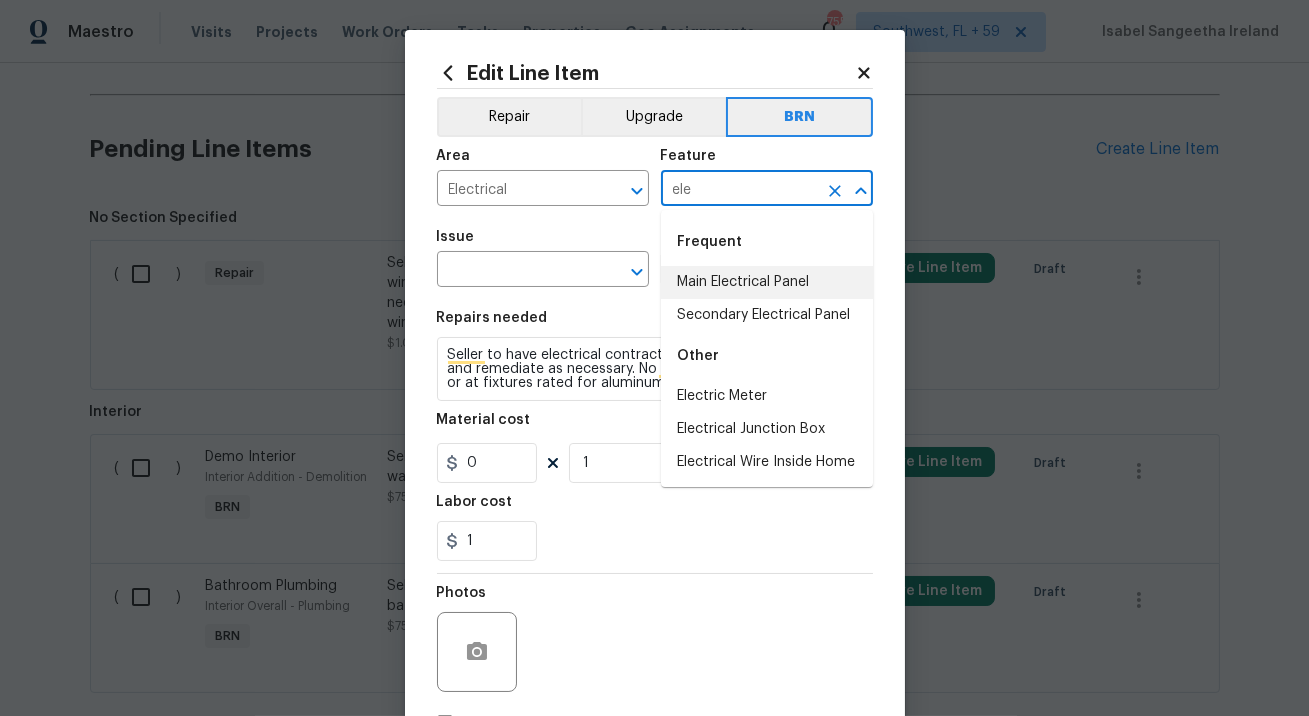 click on "Main Electrical Panel" at bounding box center (767, 282) 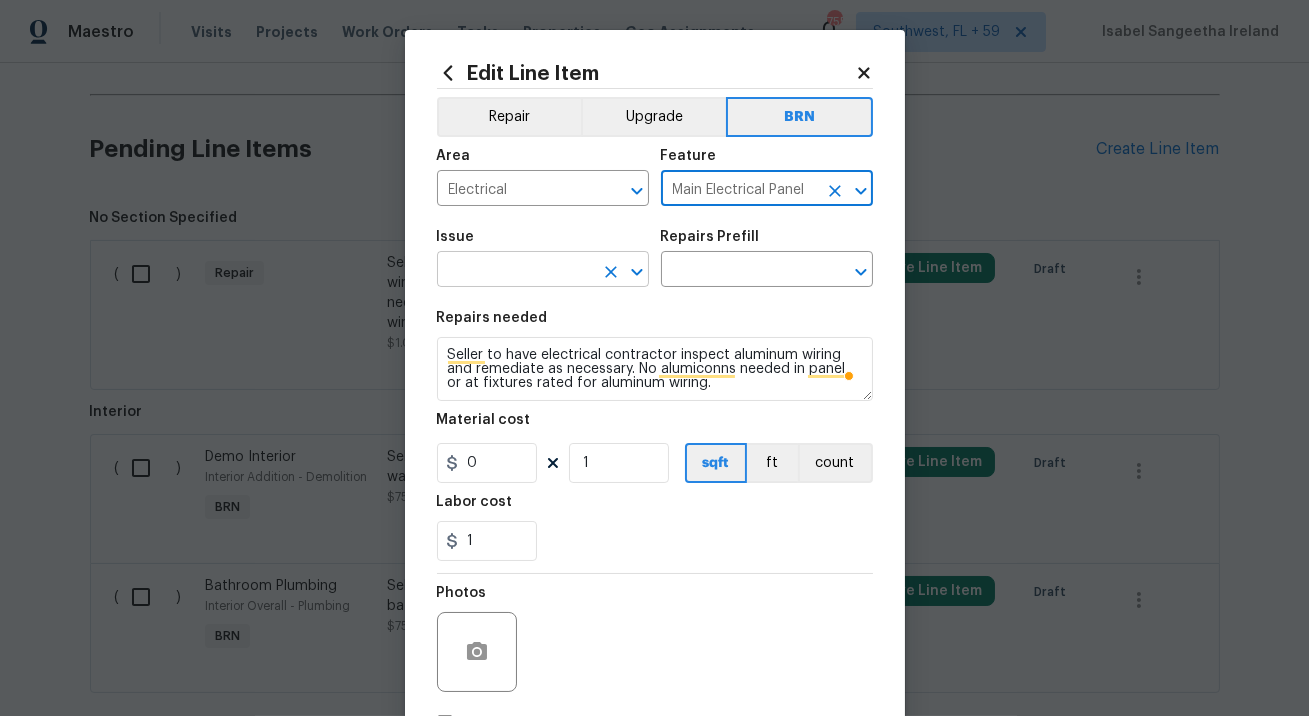 type on "Main Electrical Panel" 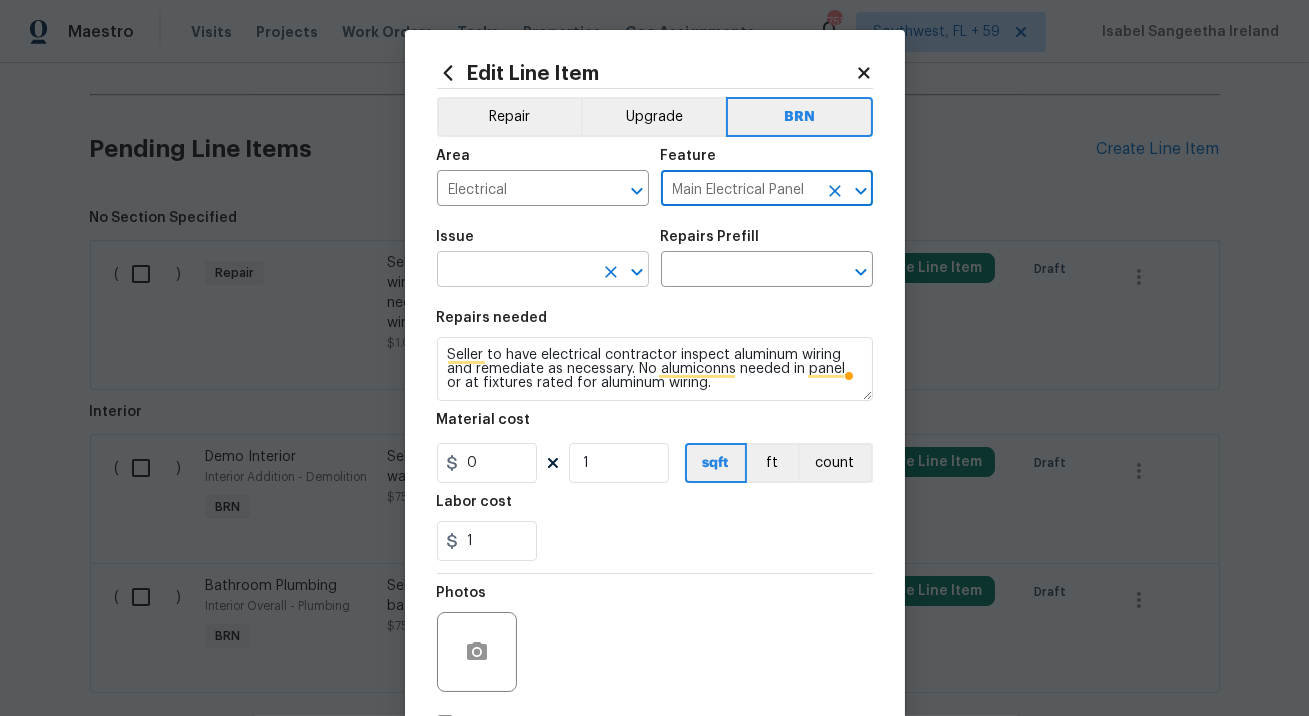 click at bounding box center (515, 271) 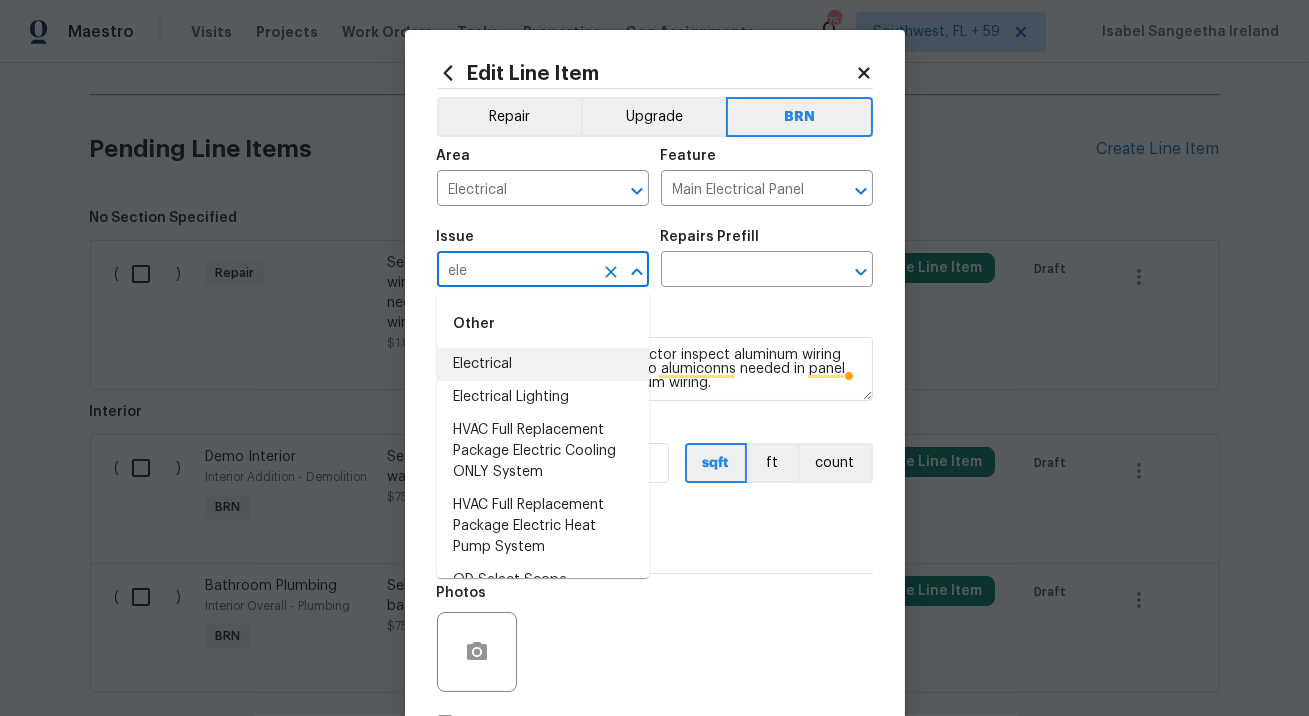 click on "Electrical" at bounding box center (543, 364) 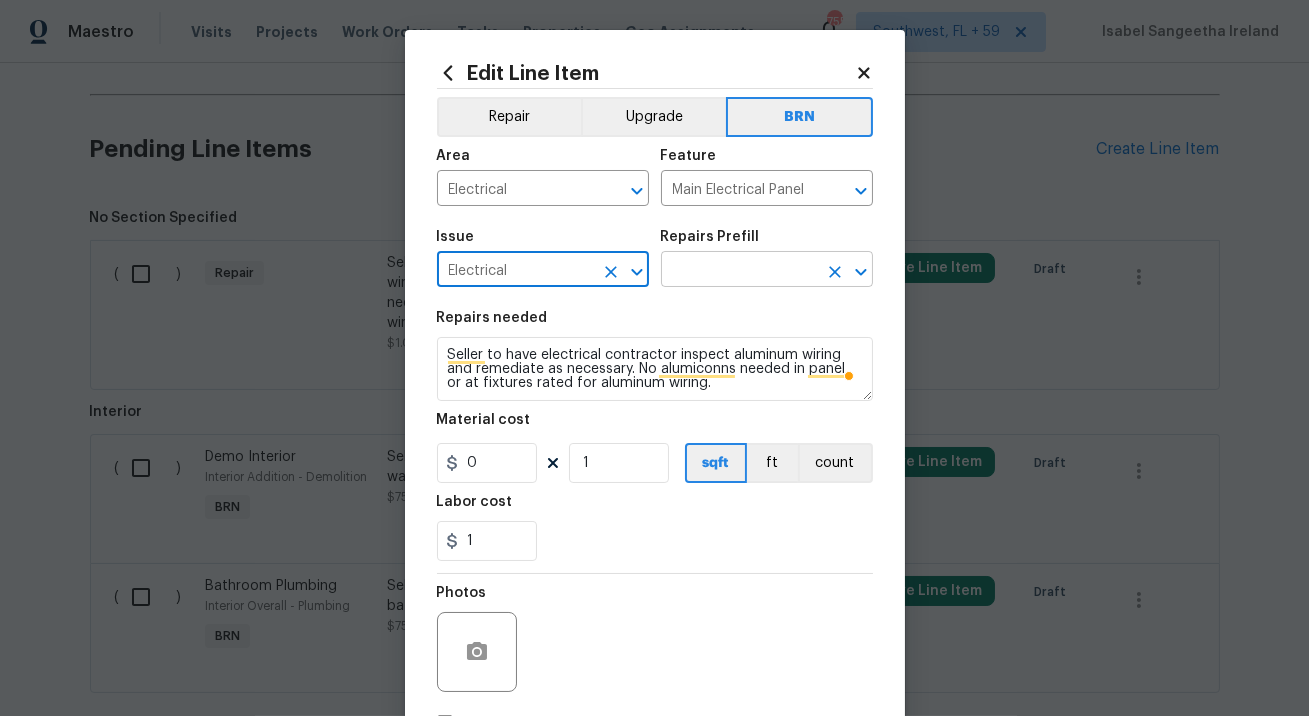 type on "Electrical" 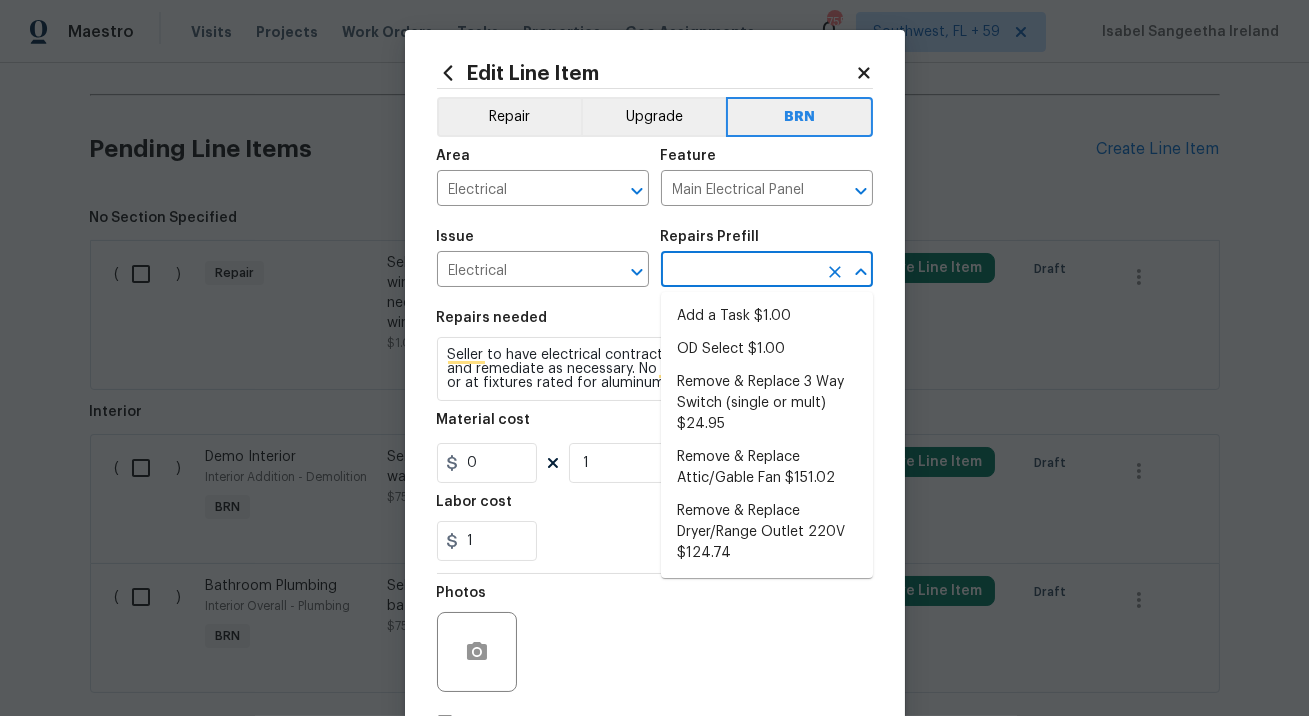 click at bounding box center (739, 271) 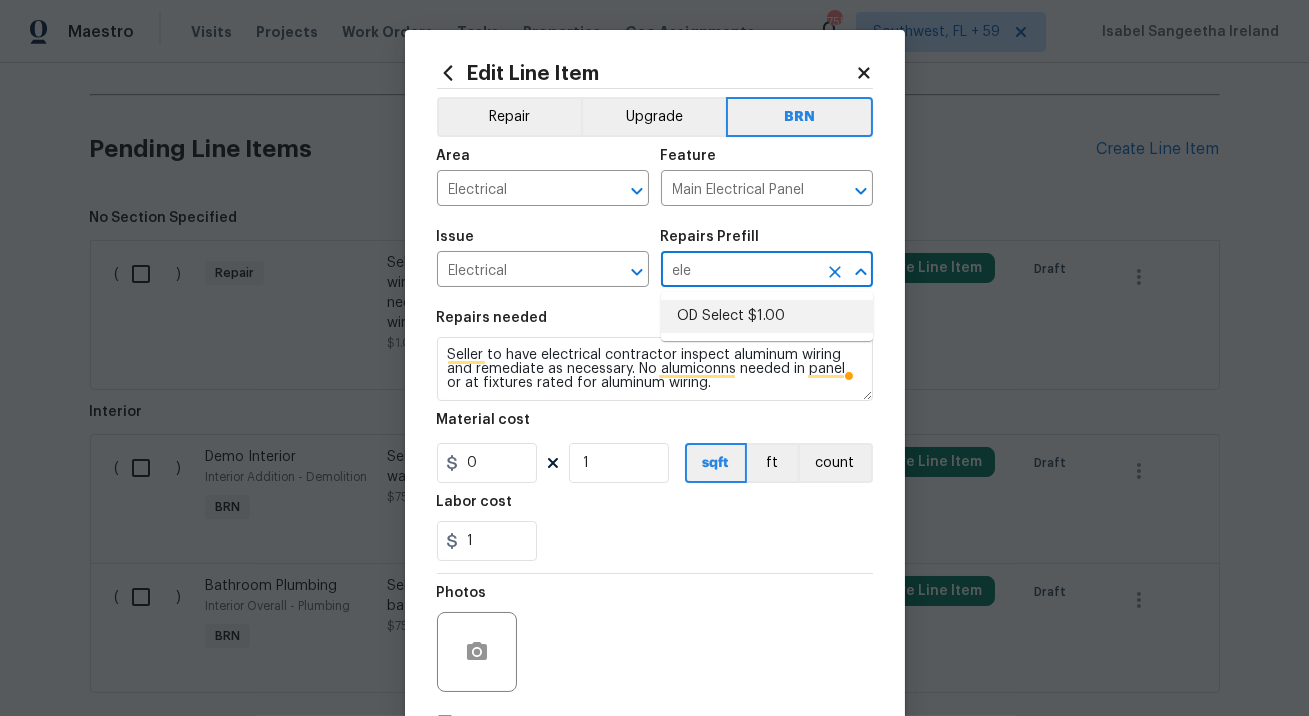 click on "OD Select $1.00" at bounding box center (767, 316) 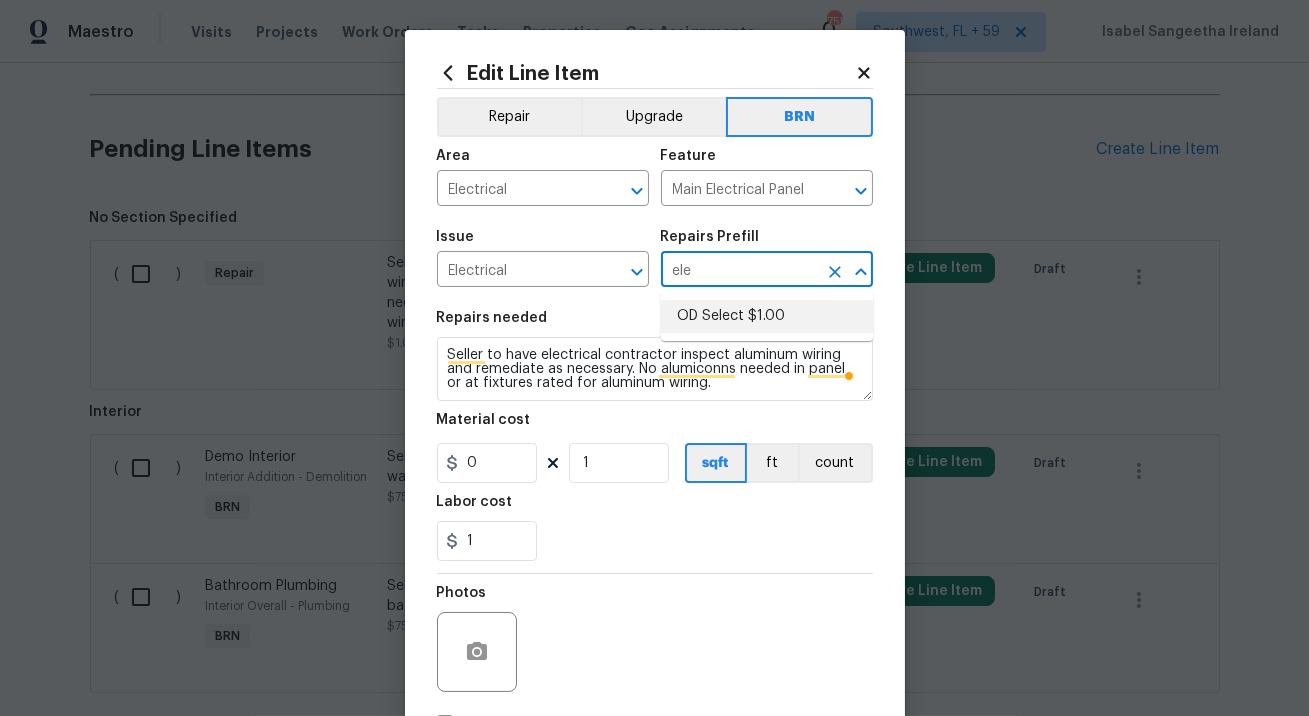 type on "OD Select $1.00" 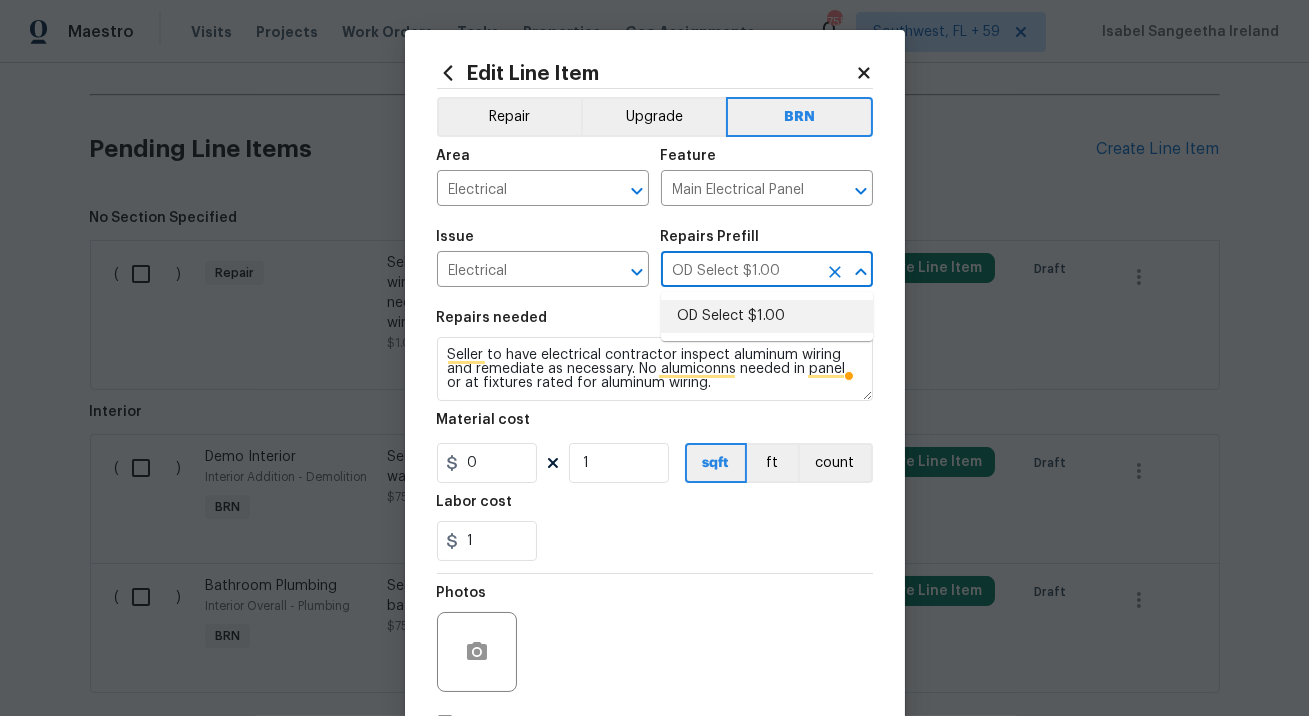 type on "Refer to the agreed upon scope document for further details." 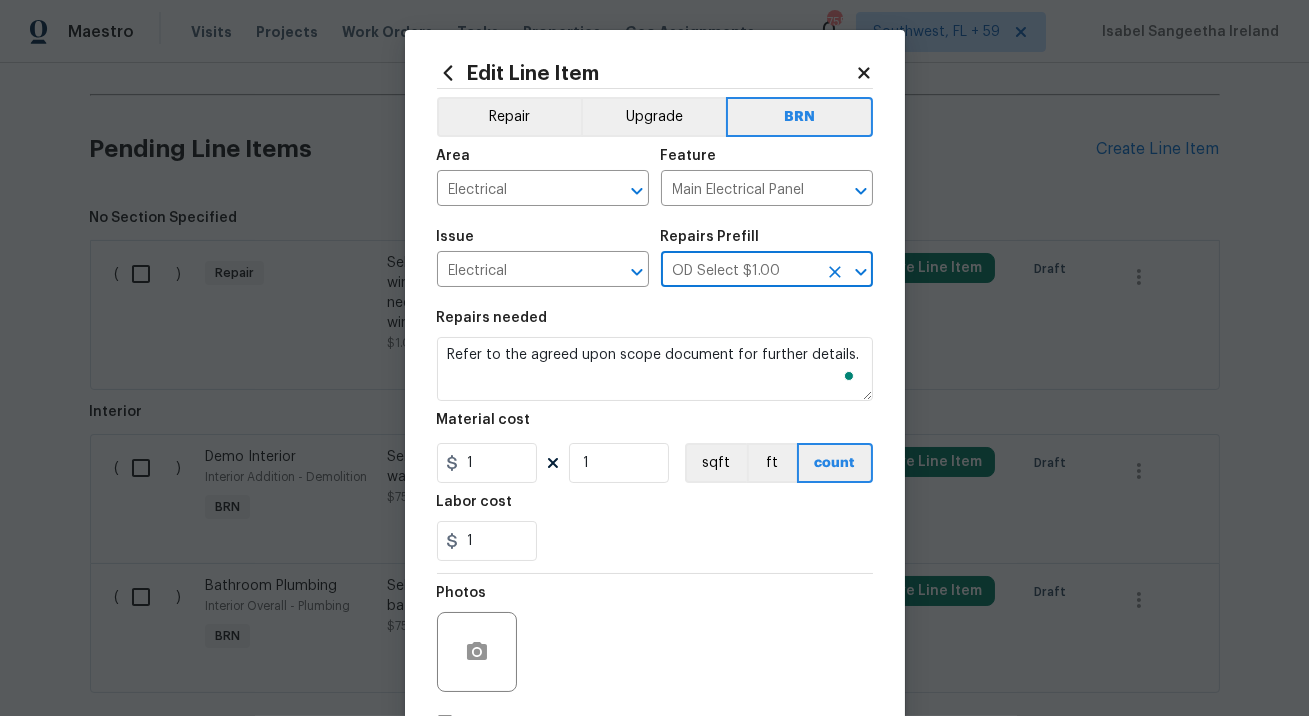 type on "OD Select $1.00" 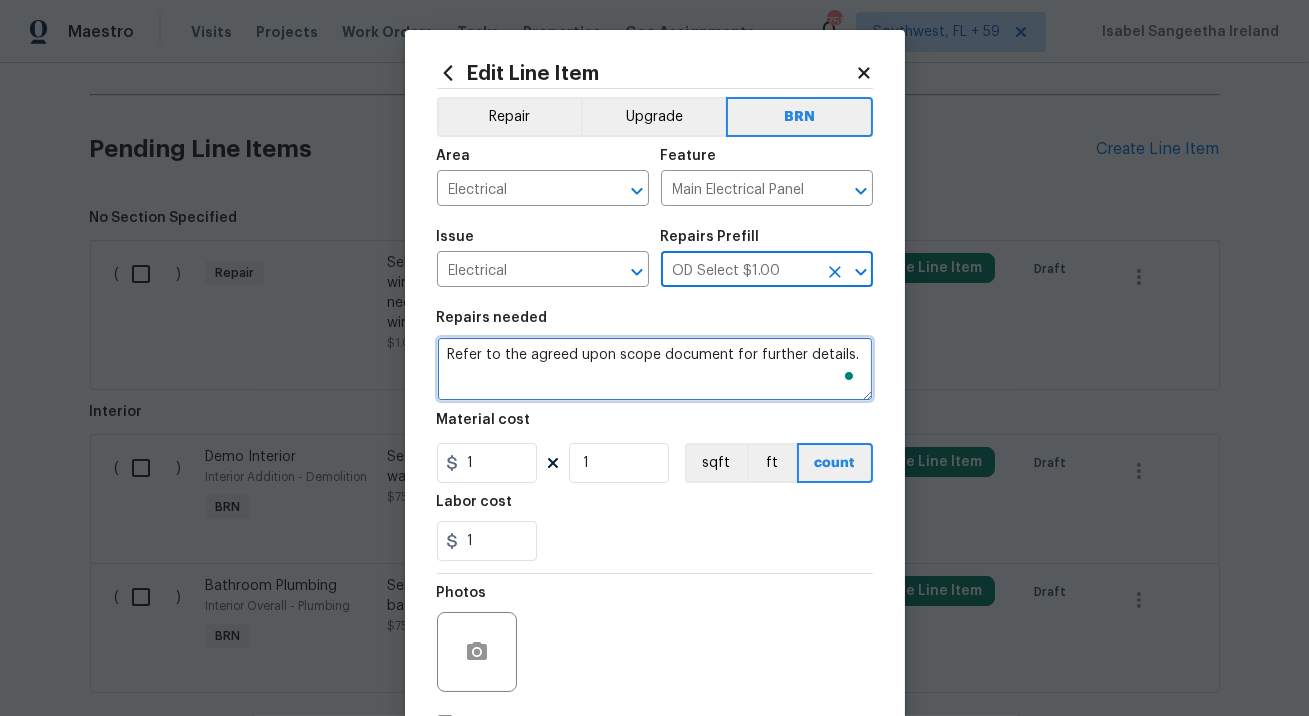 click on "Refer to the agreed upon scope document for further details." at bounding box center [655, 369] 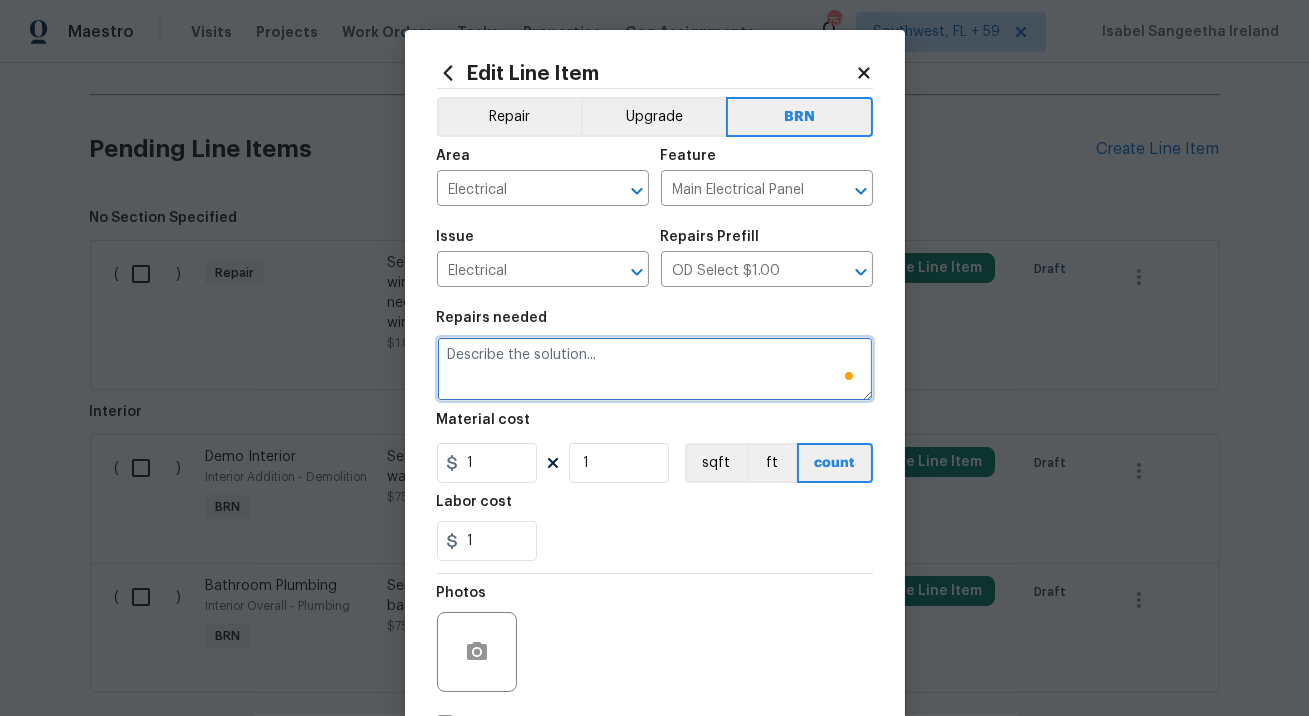 paste on "Seller to have electrical contractor inspect aluminum wiring and remediate as necessary. No alumiconns needed in panel or at fixtures rated for aluminum wiring." 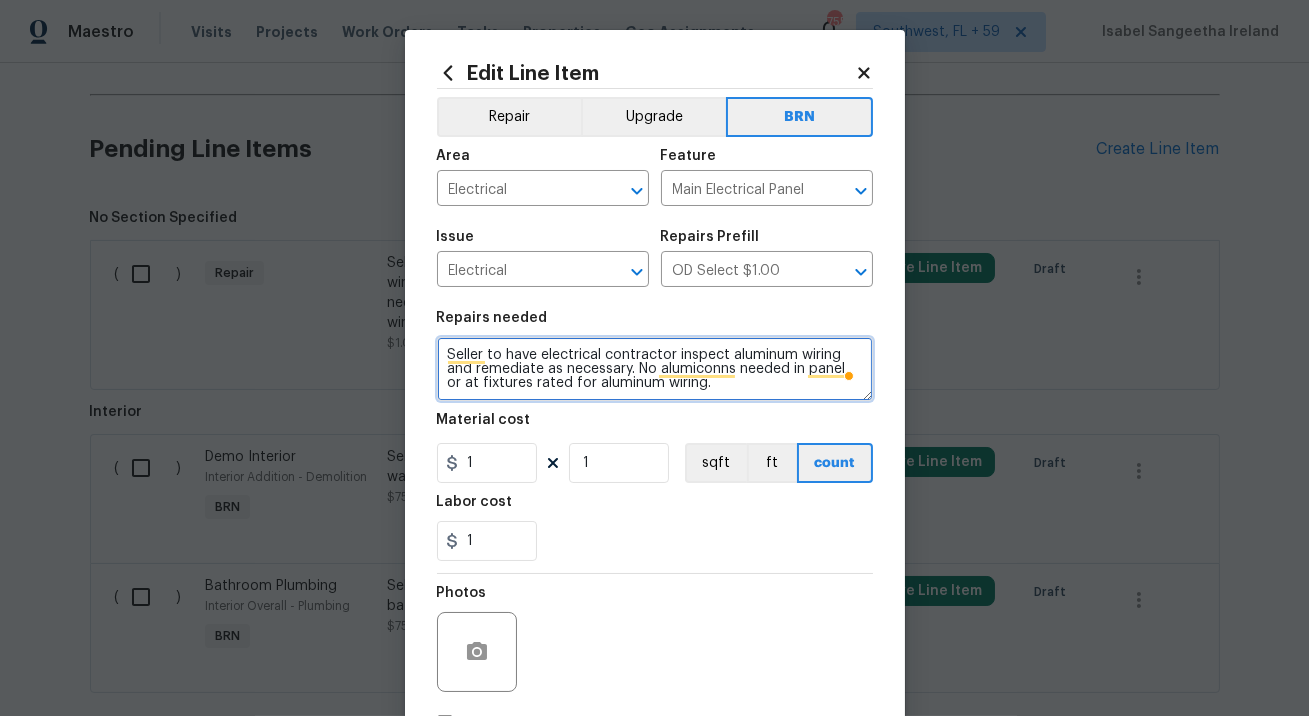 type on "Seller to have electrical contractor inspect aluminum wiring and remediate as necessary. No alumiconns needed in panel or at fixtures rated for aluminum wiring." 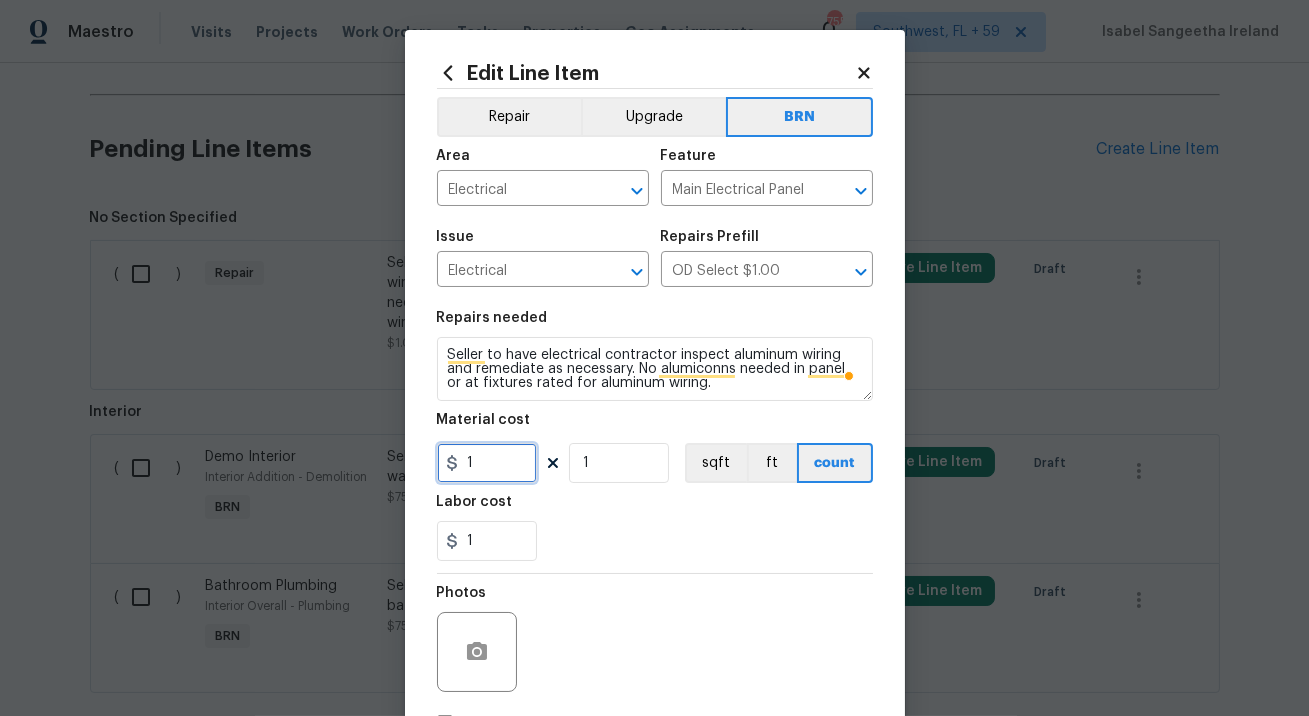 click on "1" at bounding box center [487, 463] 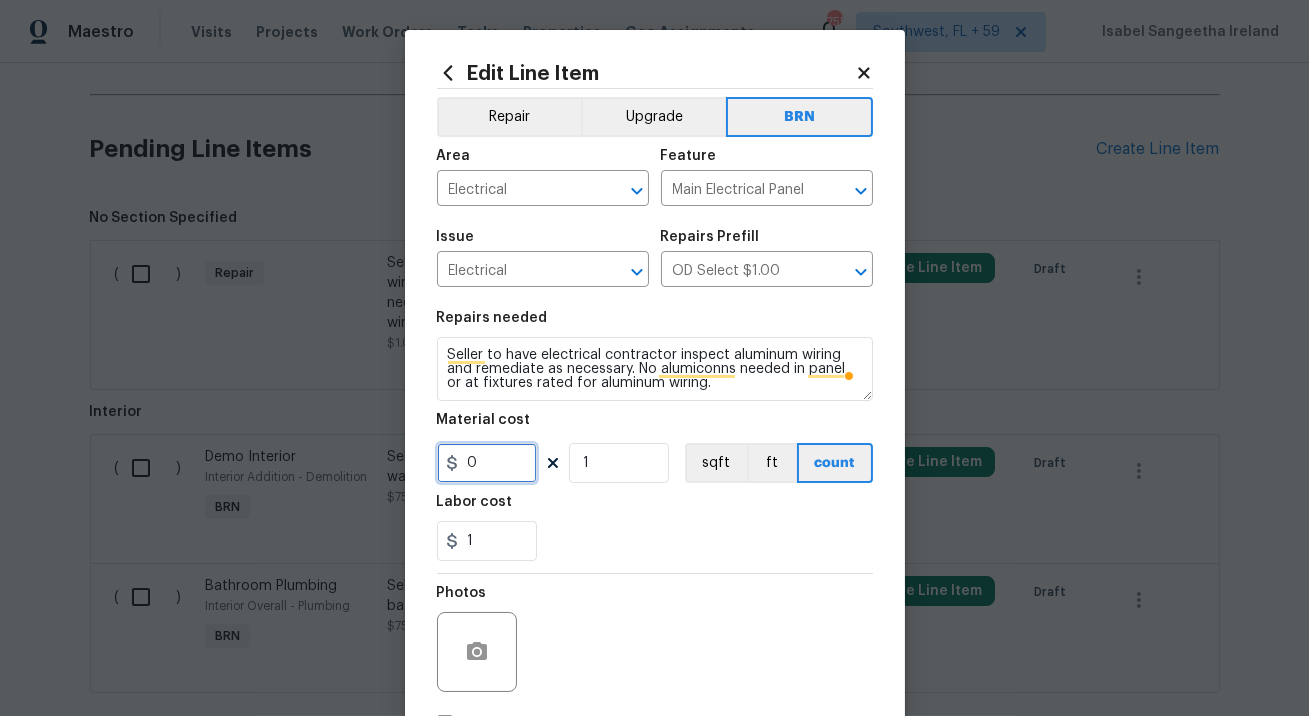 type on "0" 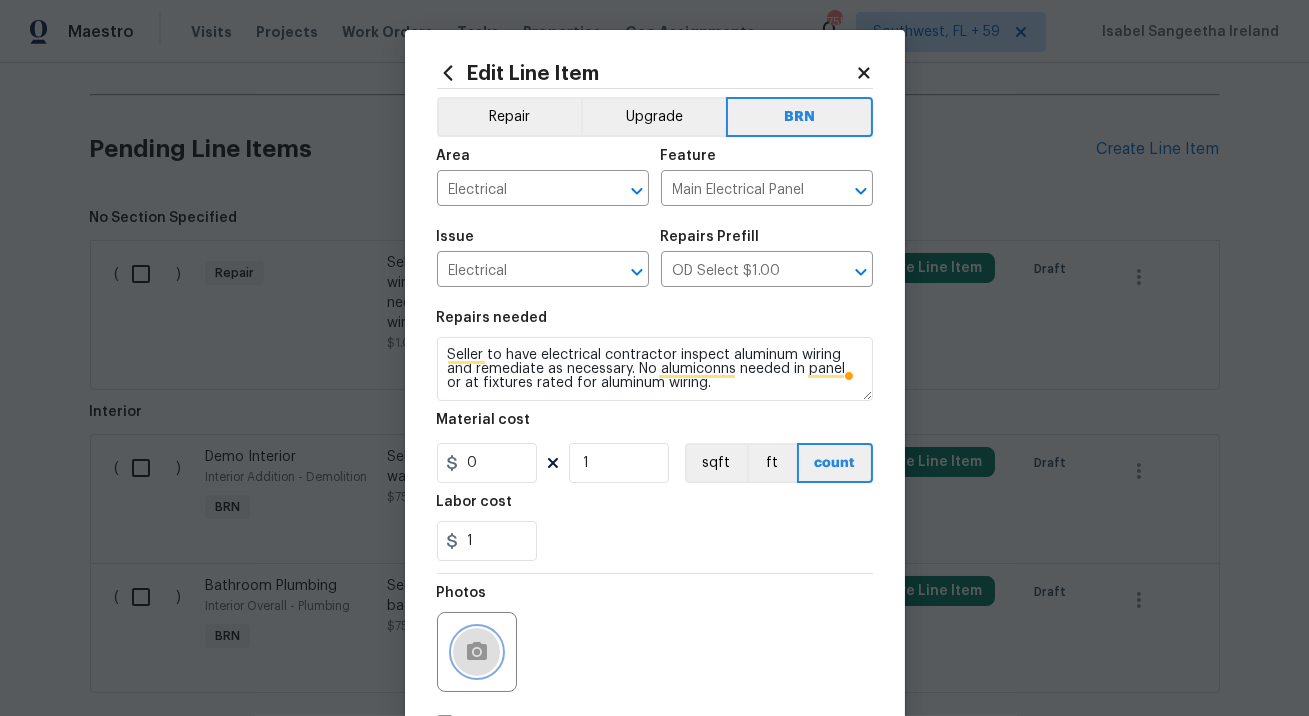 click at bounding box center [477, 652] 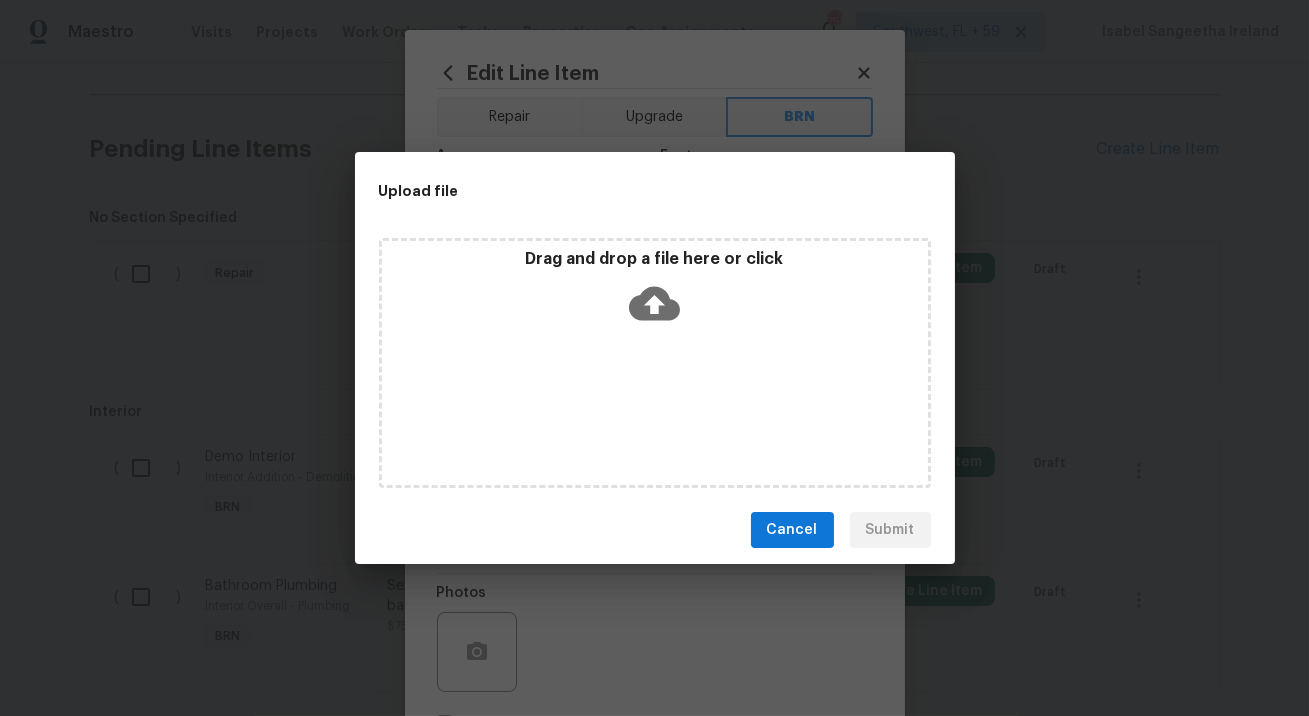 click 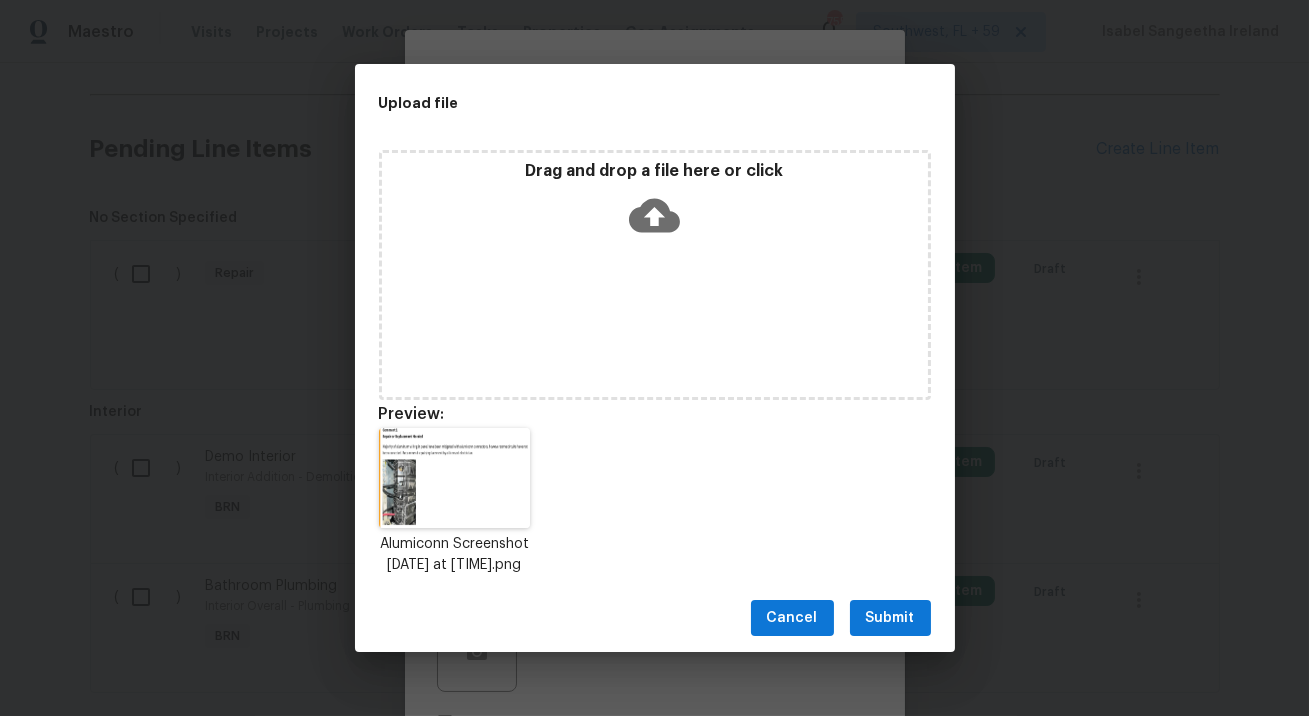 click on "Submit" at bounding box center (890, 618) 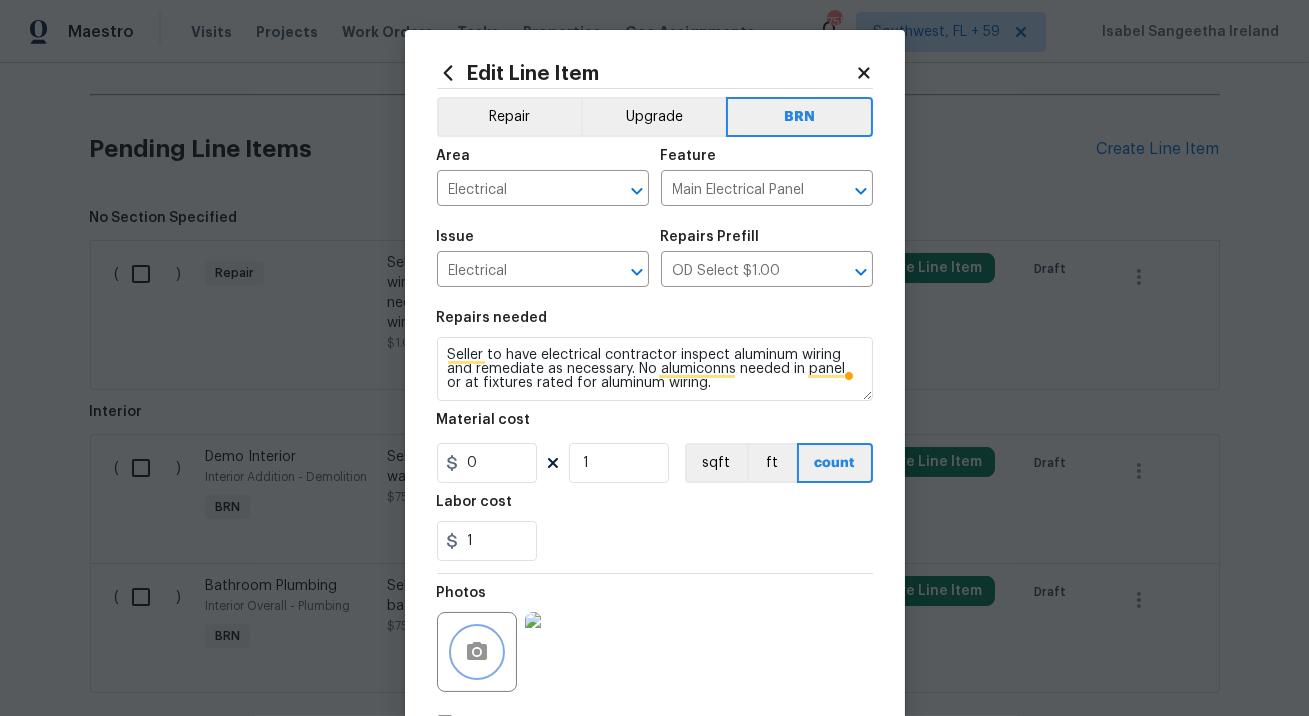 scroll, scrollTop: 145, scrollLeft: 0, axis: vertical 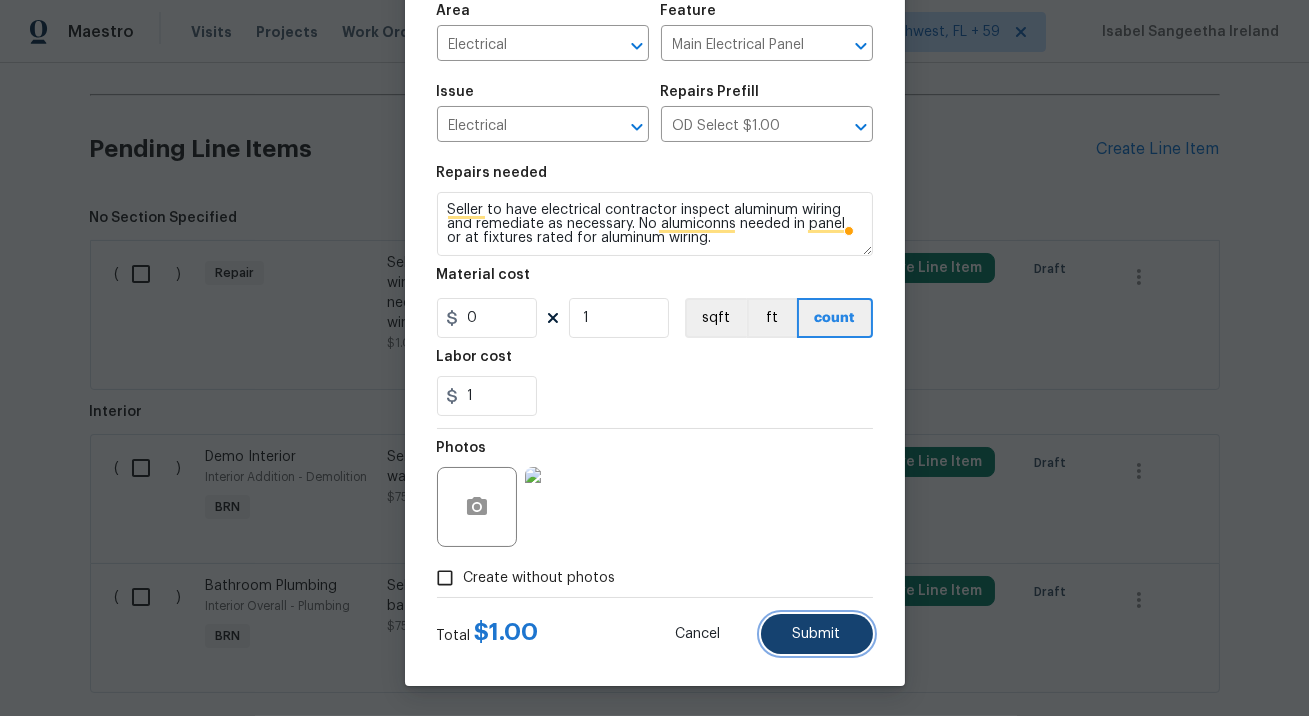 click on "Submit" at bounding box center [817, 634] 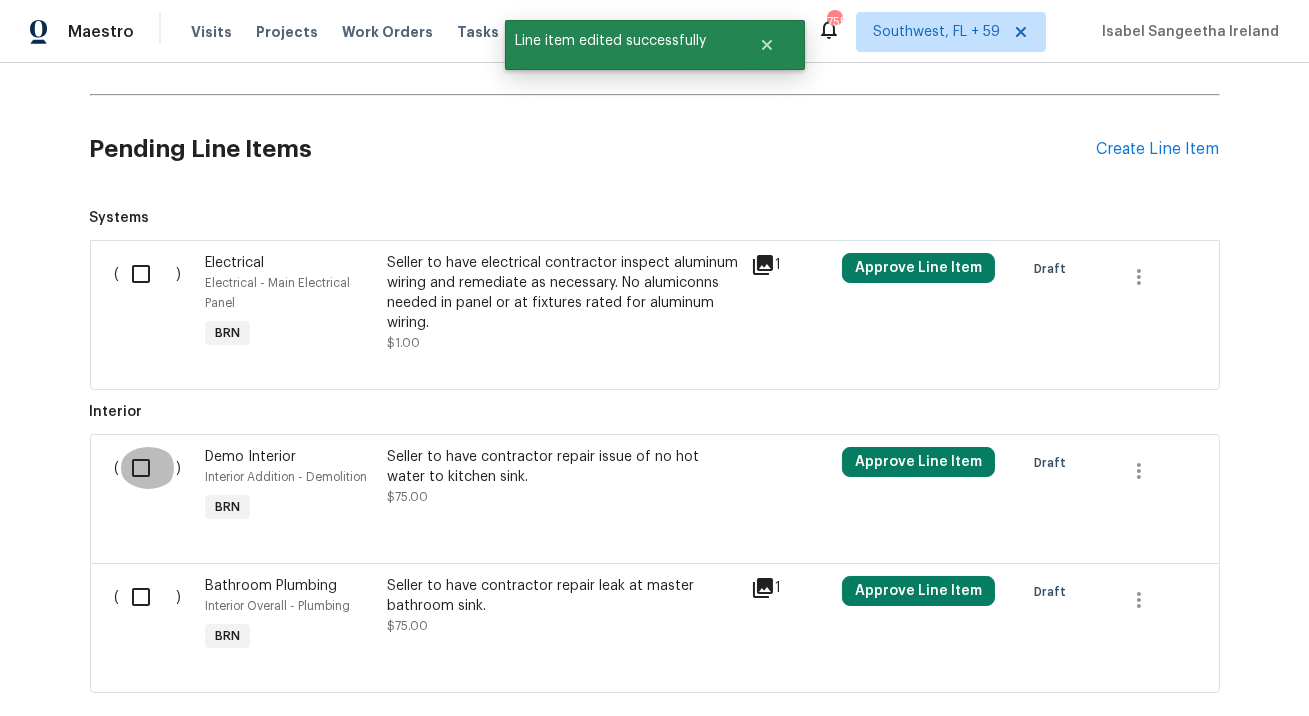click at bounding box center (148, 468) 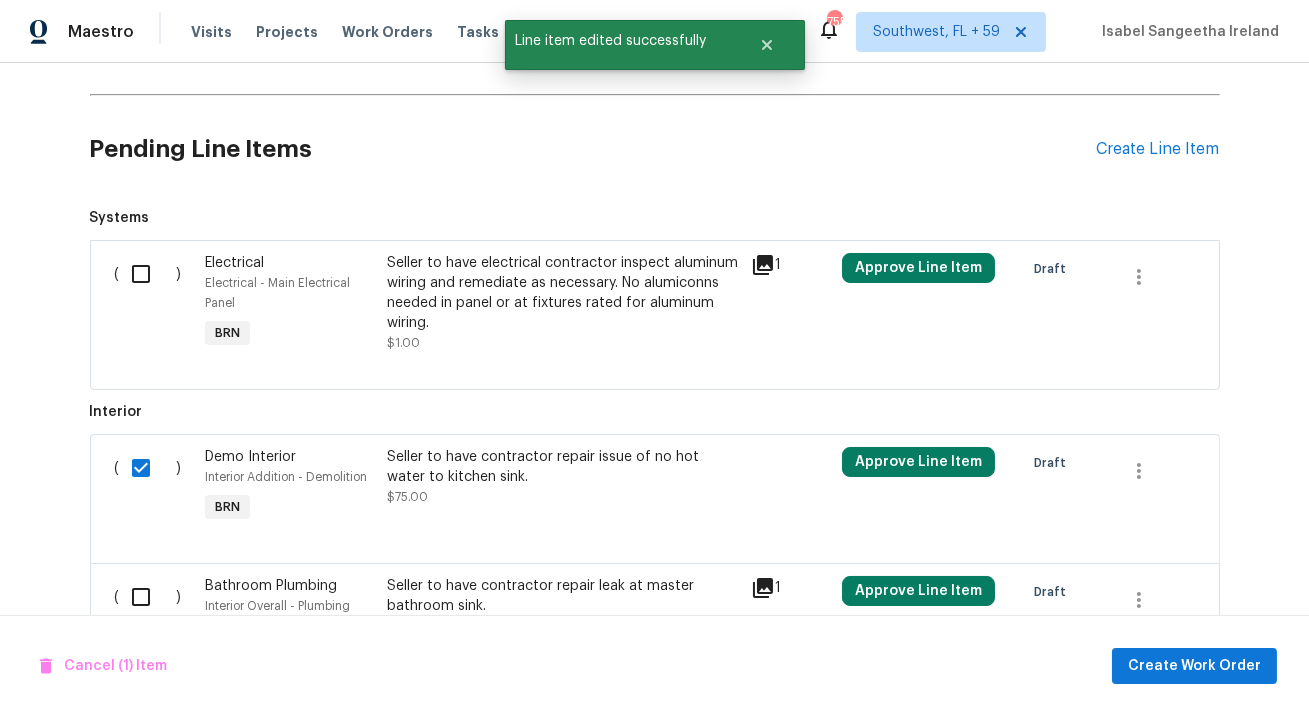 click at bounding box center (148, 597) 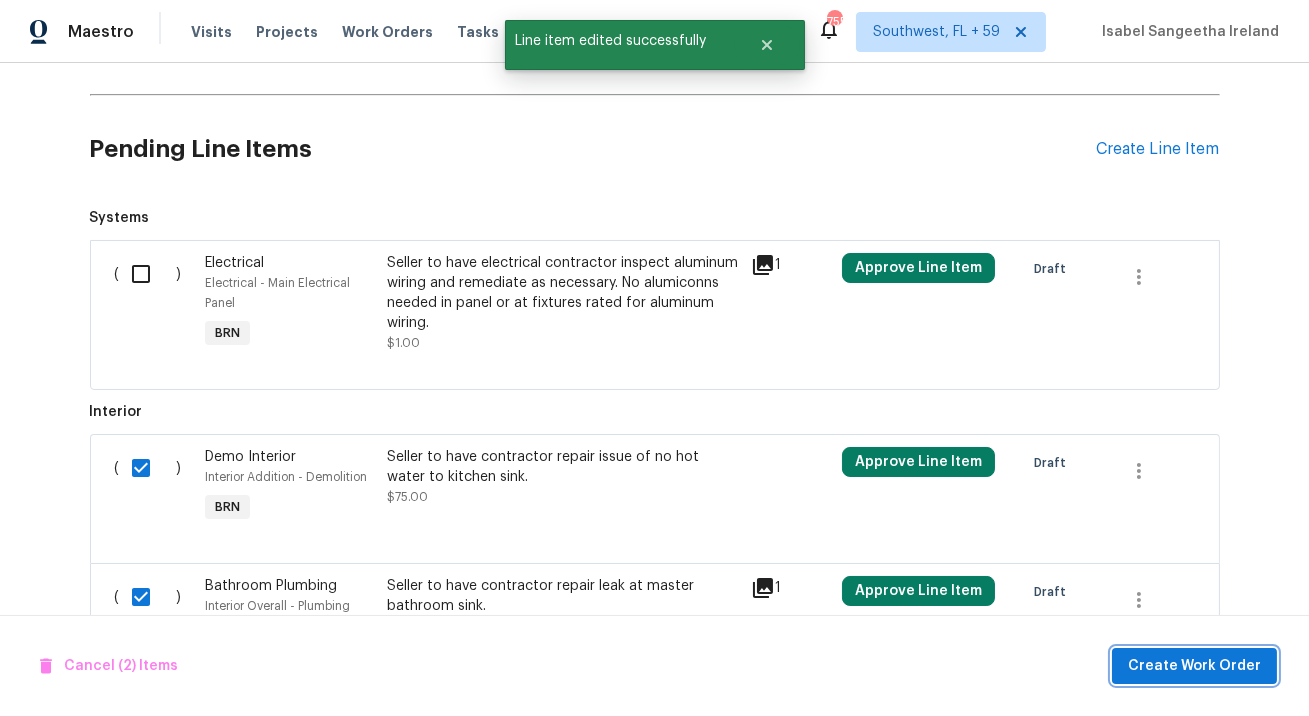 click on "Create Work Order" at bounding box center (1194, 666) 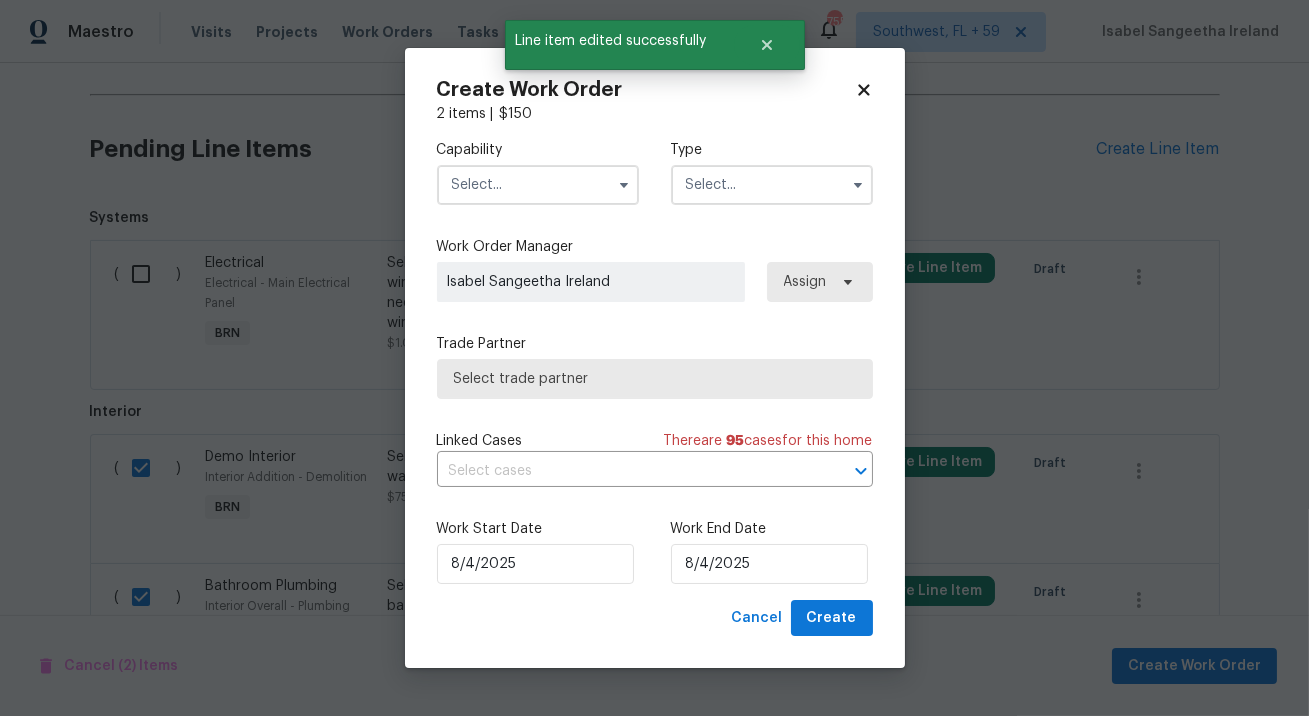 drag, startPoint x: 506, startPoint y: 179, endPoint x: 506, endPoint y: 190, distance: 11 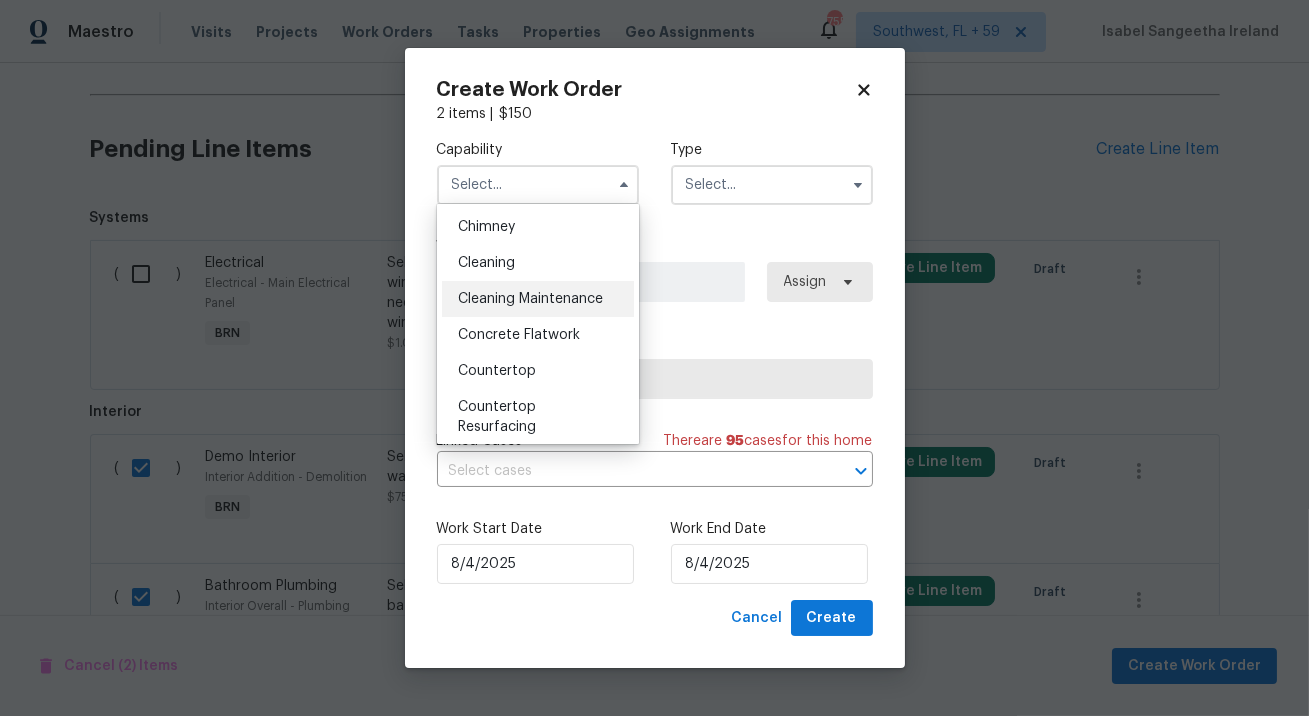 scroll, scrollTop: 0, scrollLeft: 0, axis: both 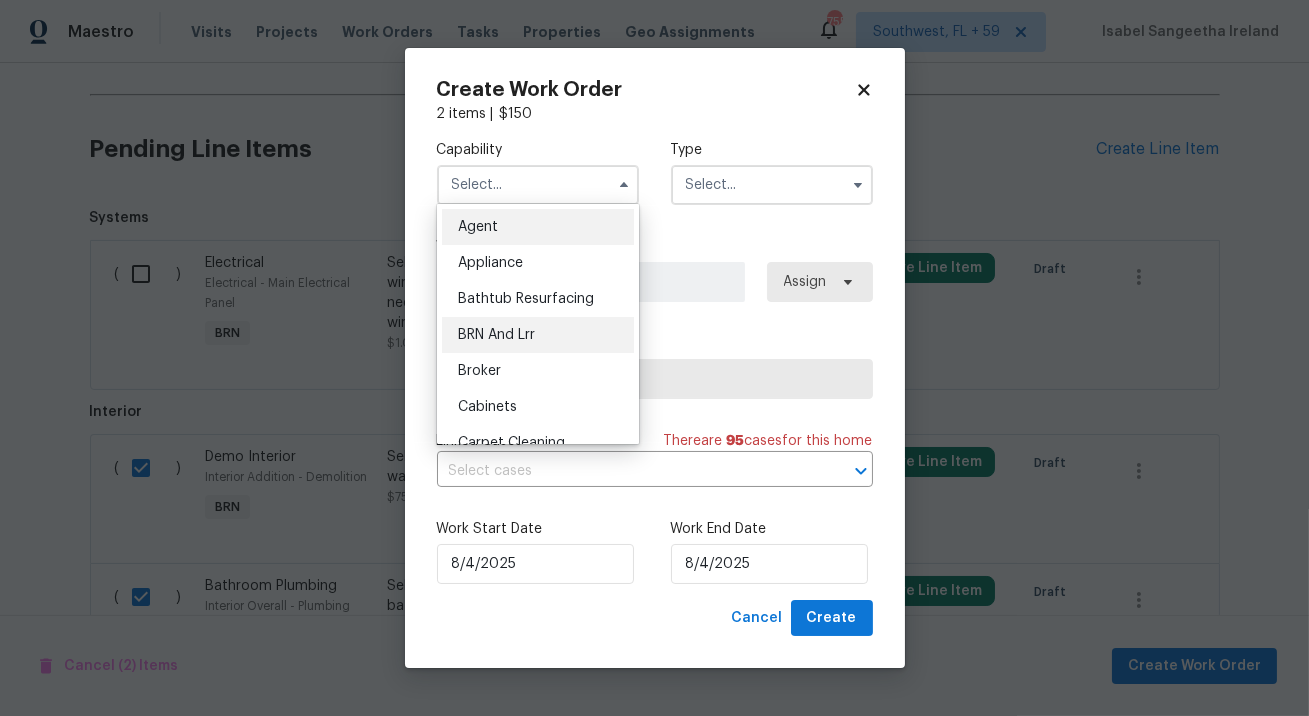 click on "BRN And Lrr" at bounding box center [496, 335] 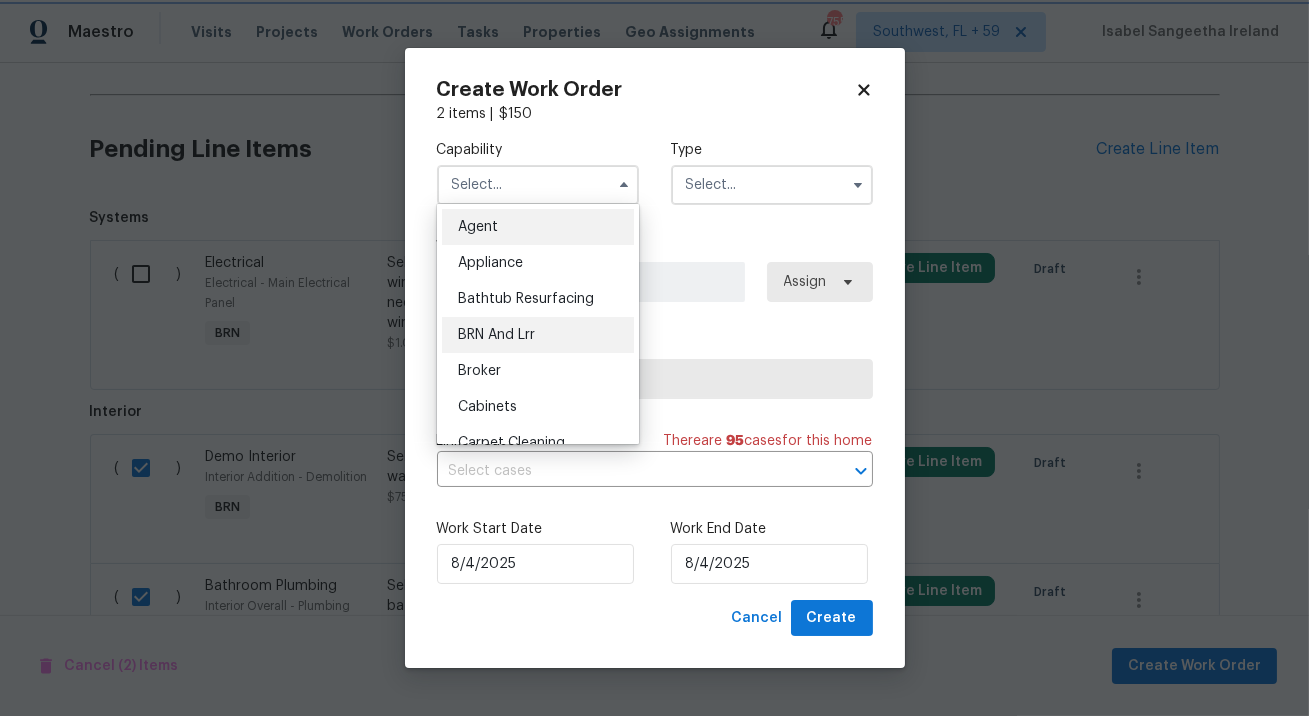 type on "BRN And Lrr" 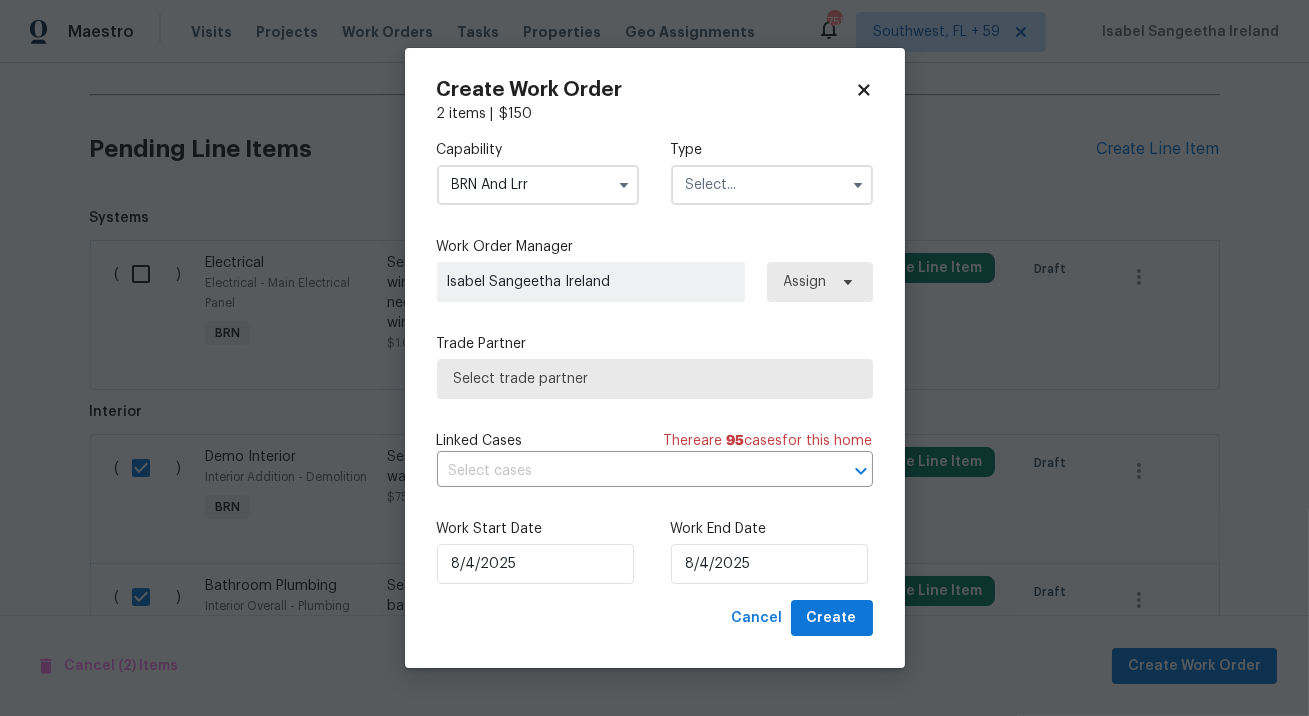 click at bounding box center [772, 185] 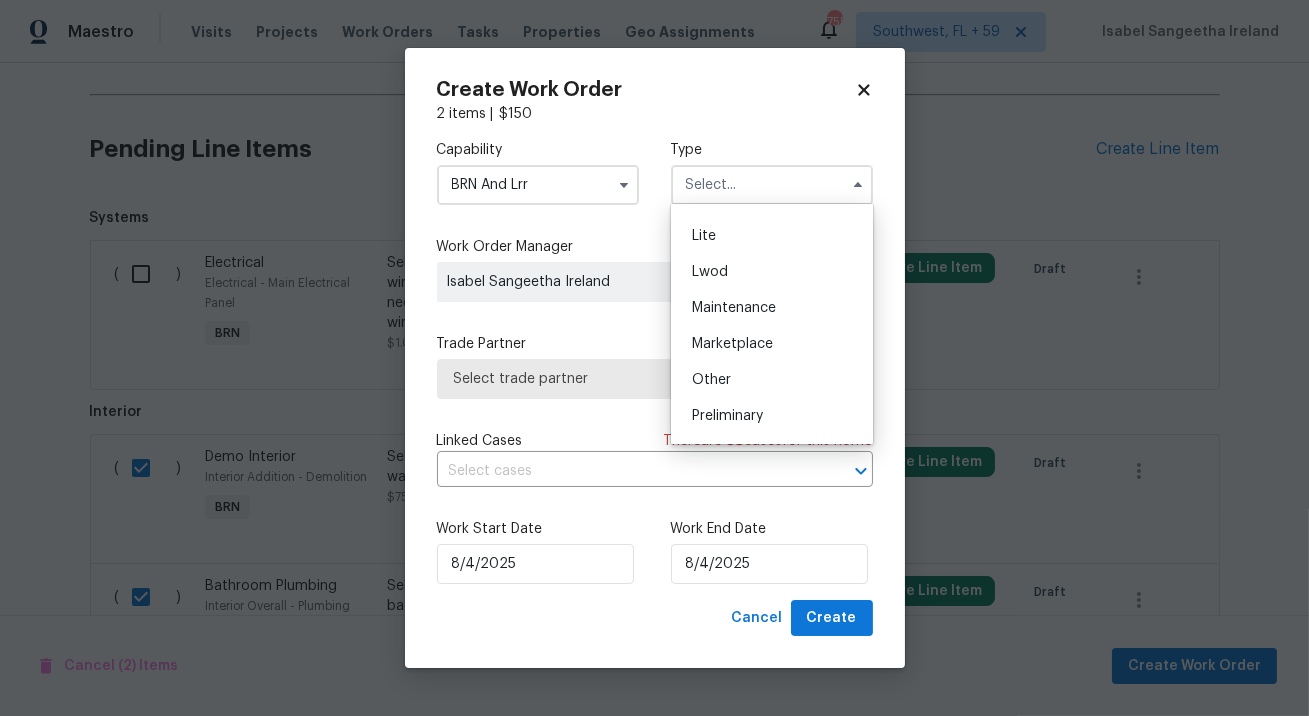 scroll, scrollTop: 454, scrollLeft: 0, axis: vertical 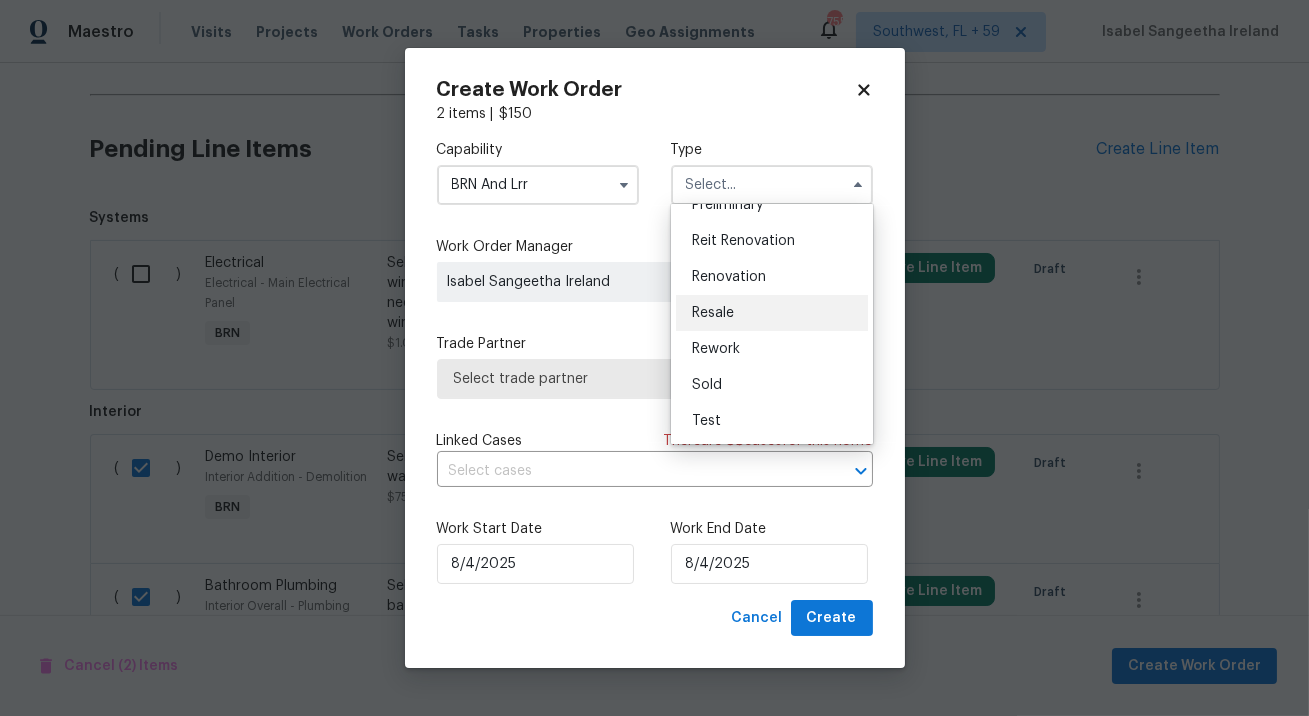 click on "Resale" at bounding box center [713, 313] 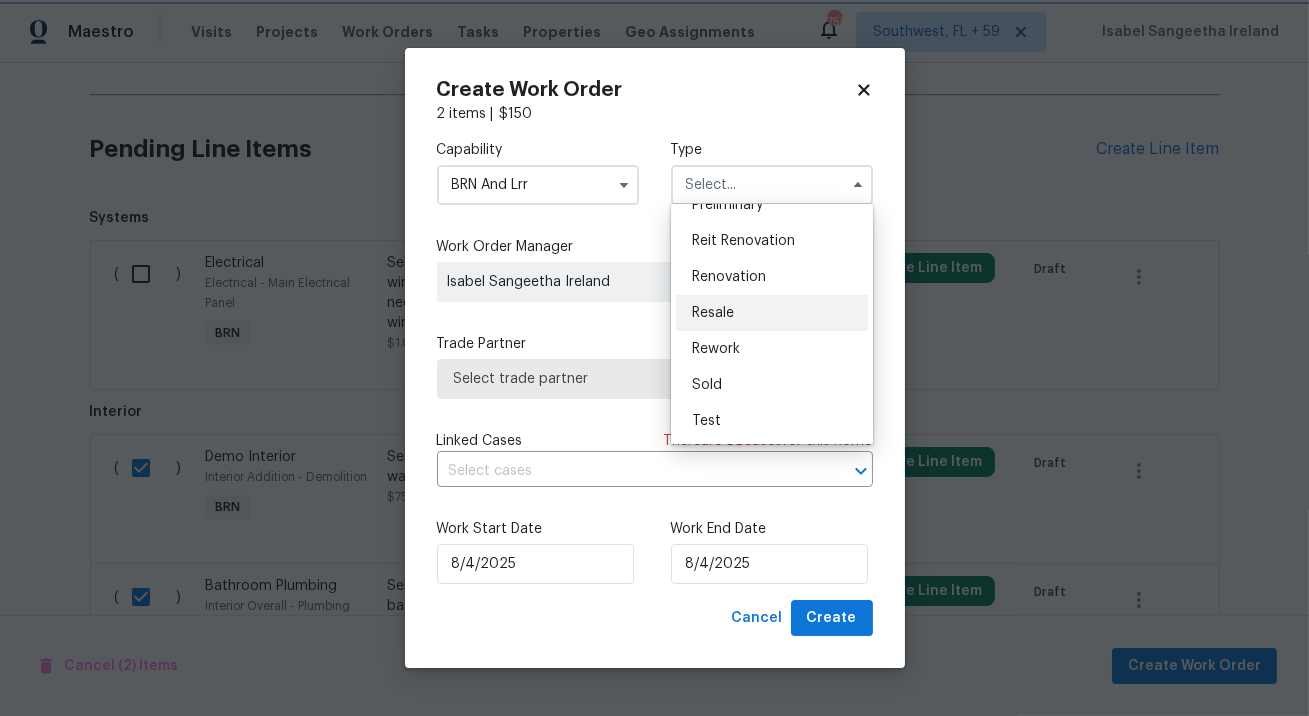 type on "Resale" 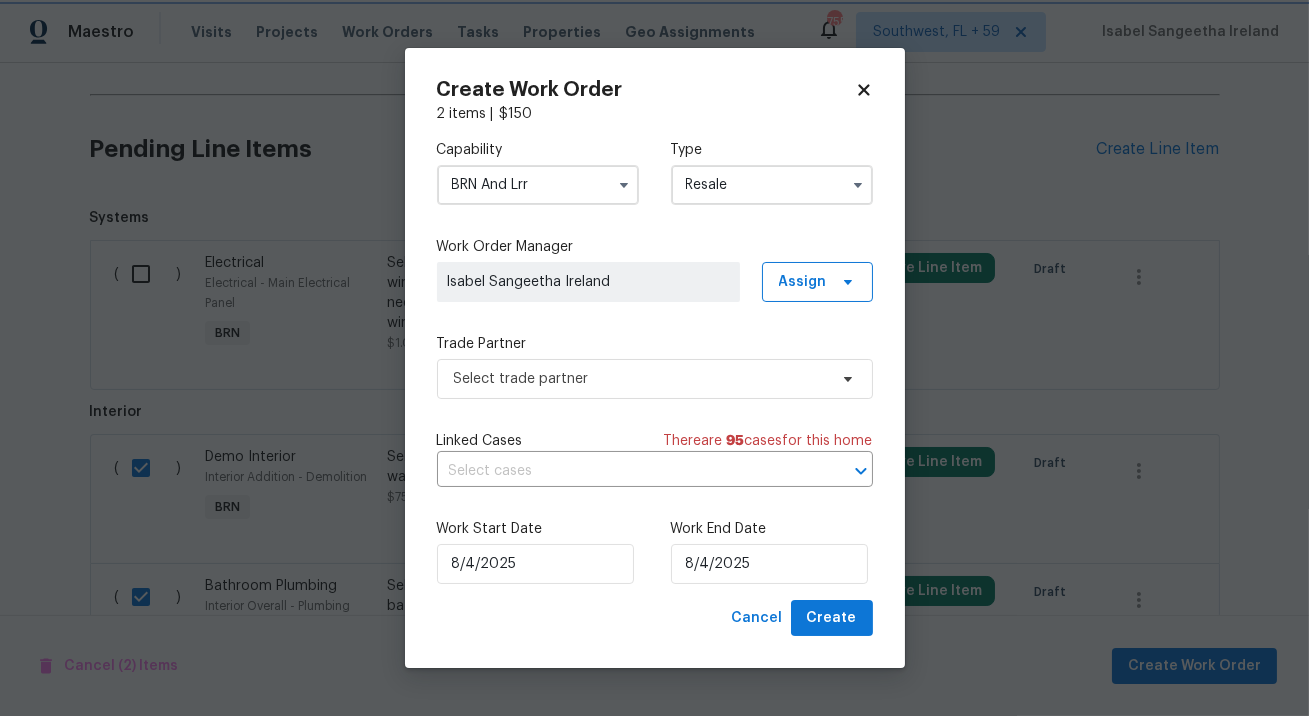 scroll, scrollTop: 0, scrollLeft: 0, axis: both 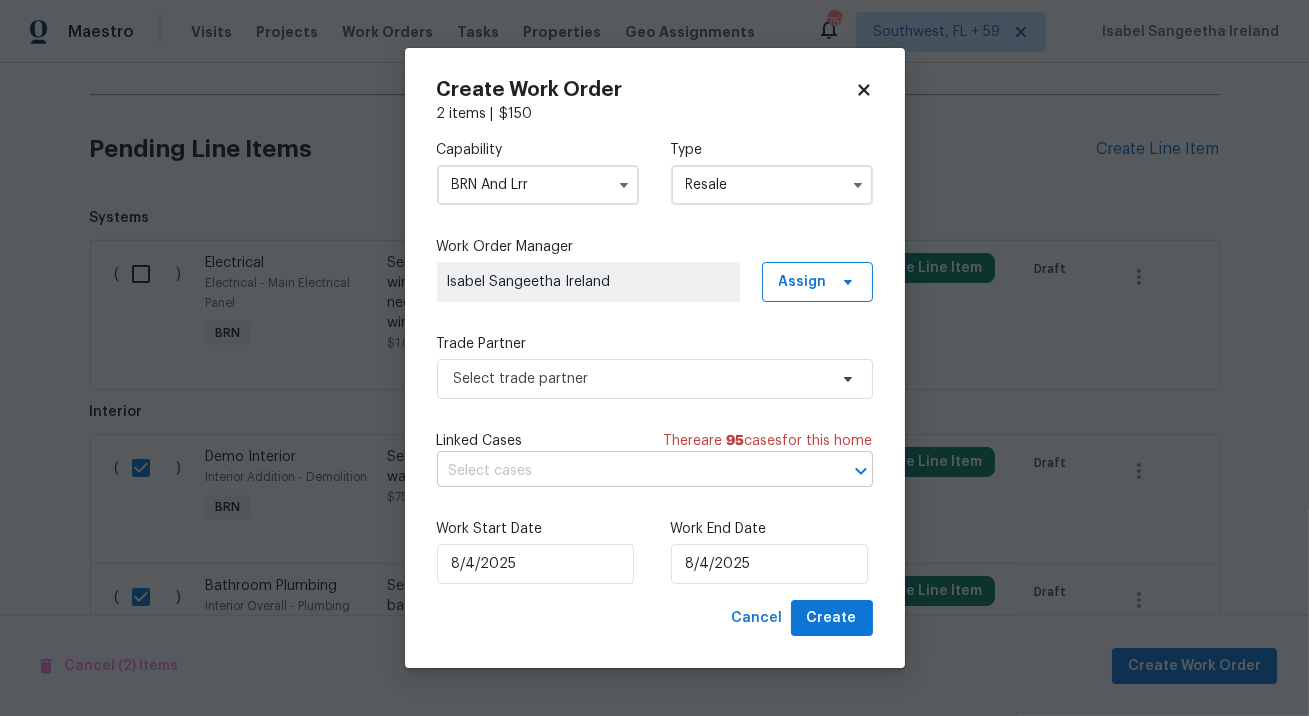 click at bounding box center (627, 471) 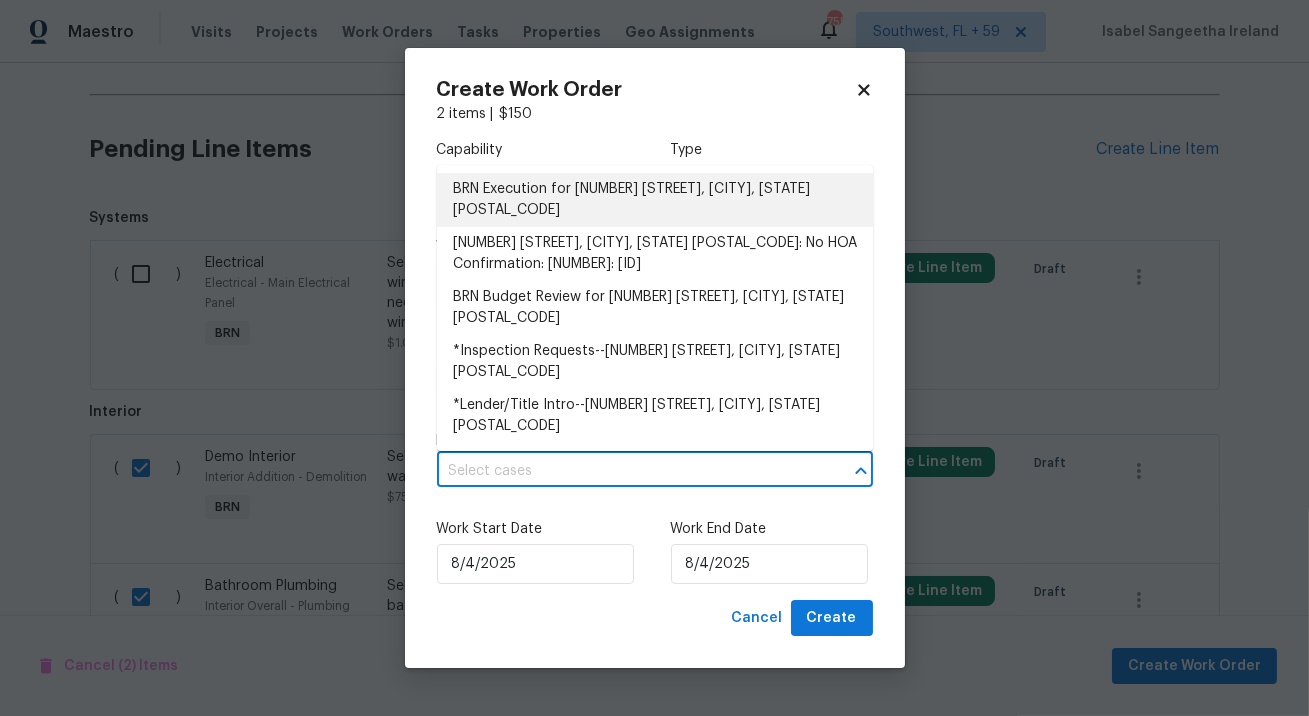 click on "BRN Execution for [NUMBER] [STREET], [CITY], [STATE] [POSTAL_CODE]" at bounding box center (655, 200) 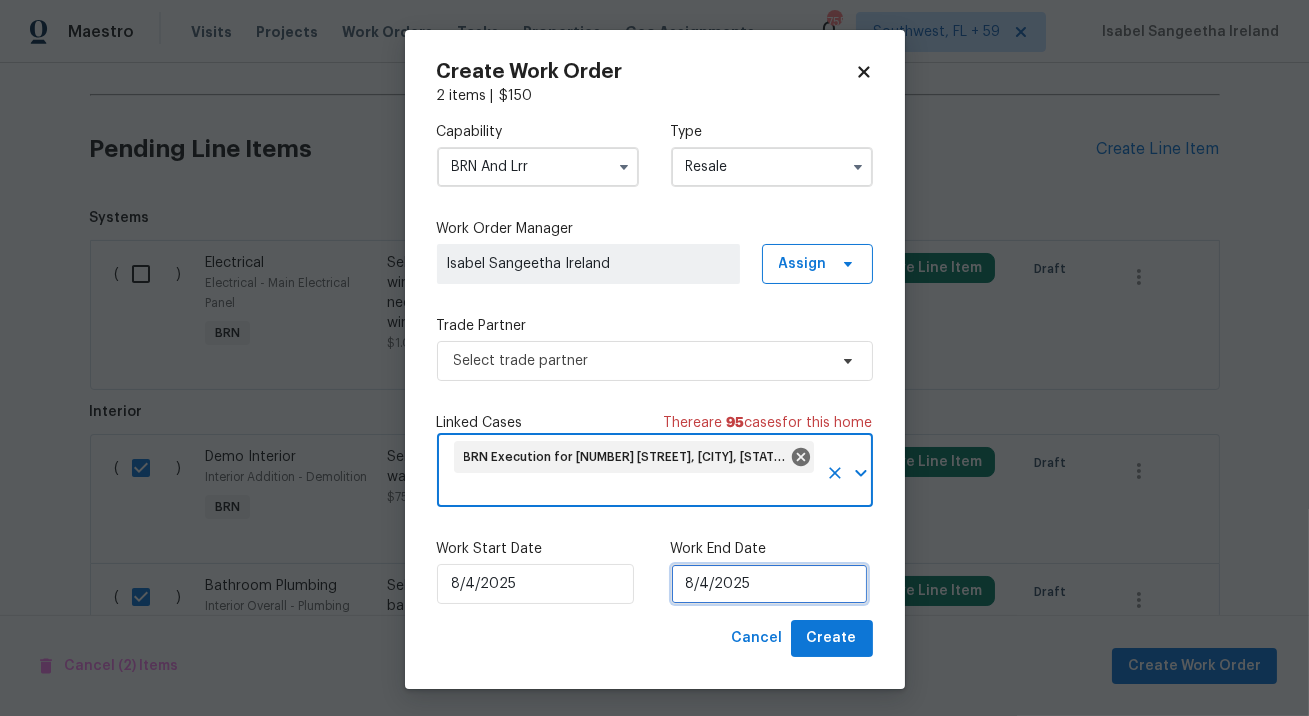 click on "8/4/2025" at bounding box center [769, 584] 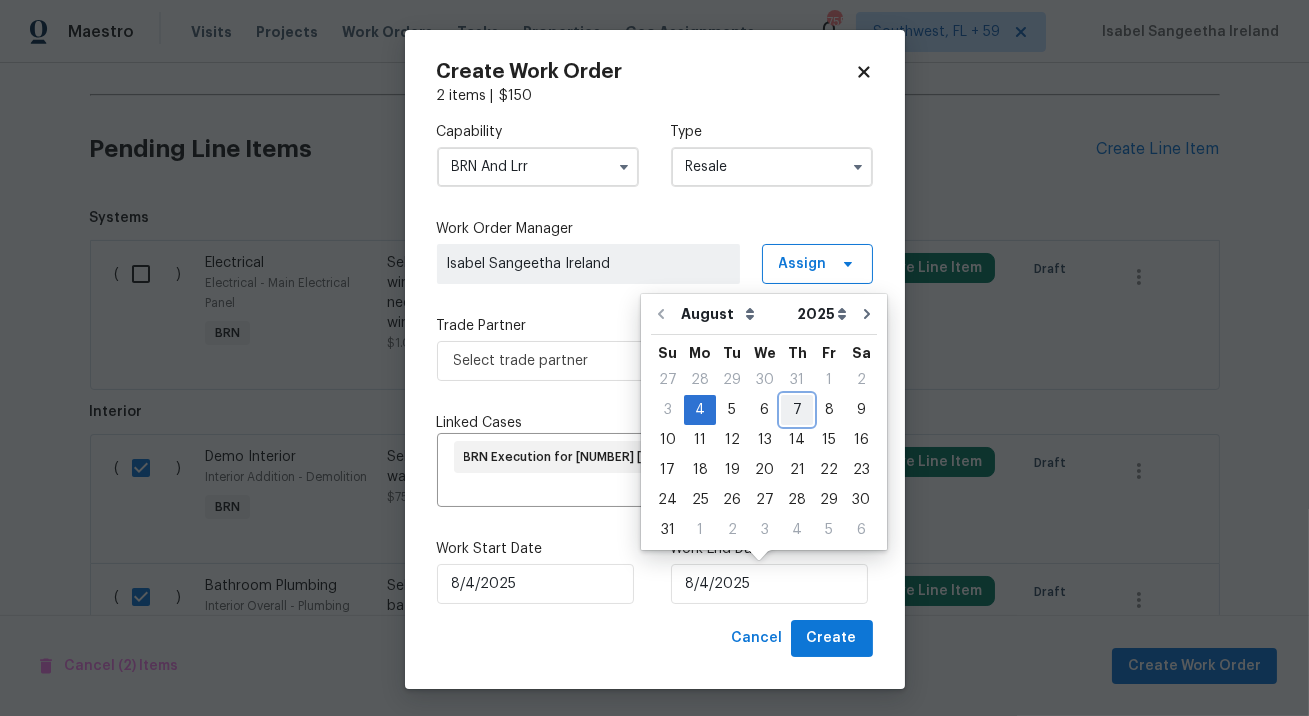click on "7" at bounding box center [797, 410] 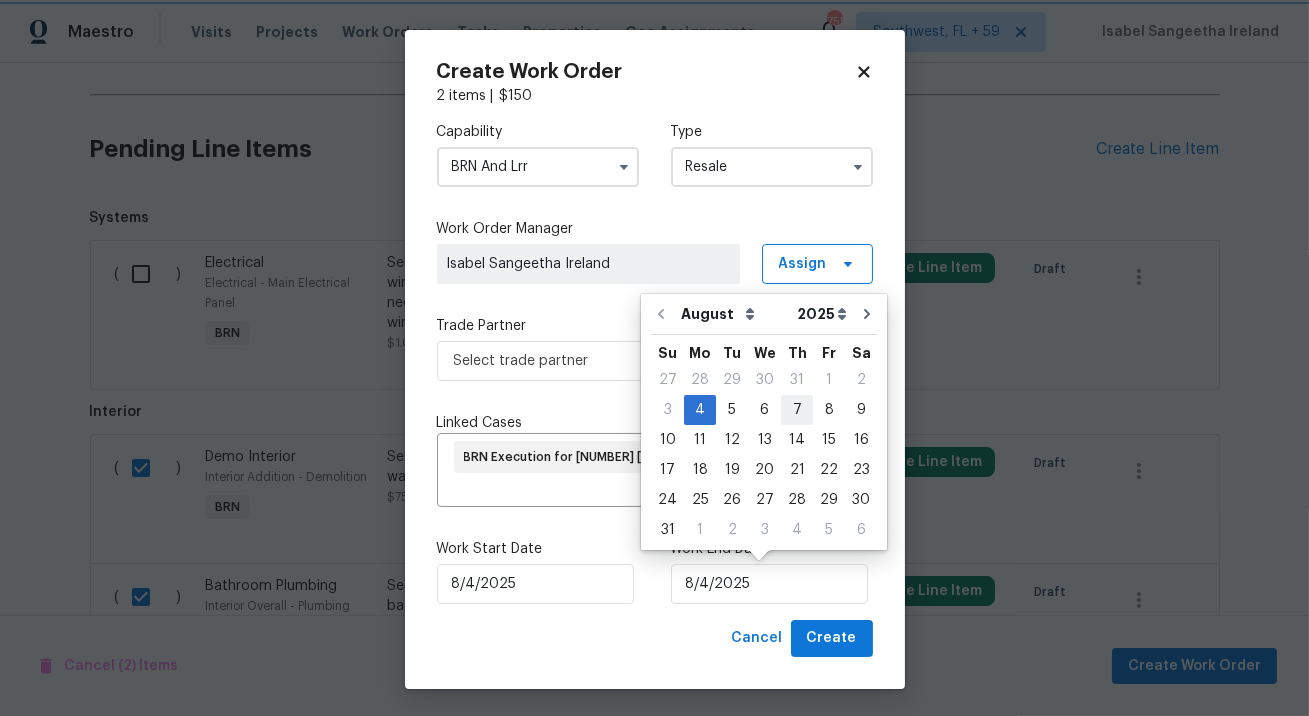 type on "8/7/2025" 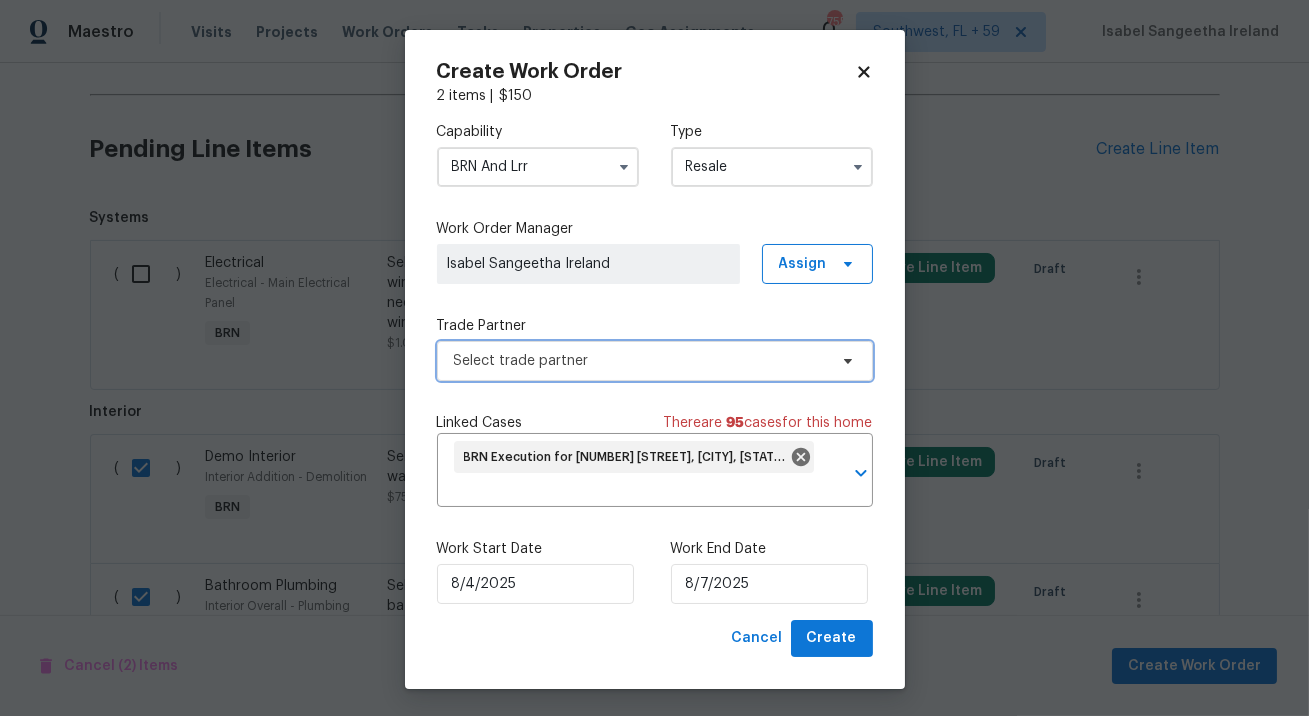 click on "Select trade partner" at bounding box center (640, 361) 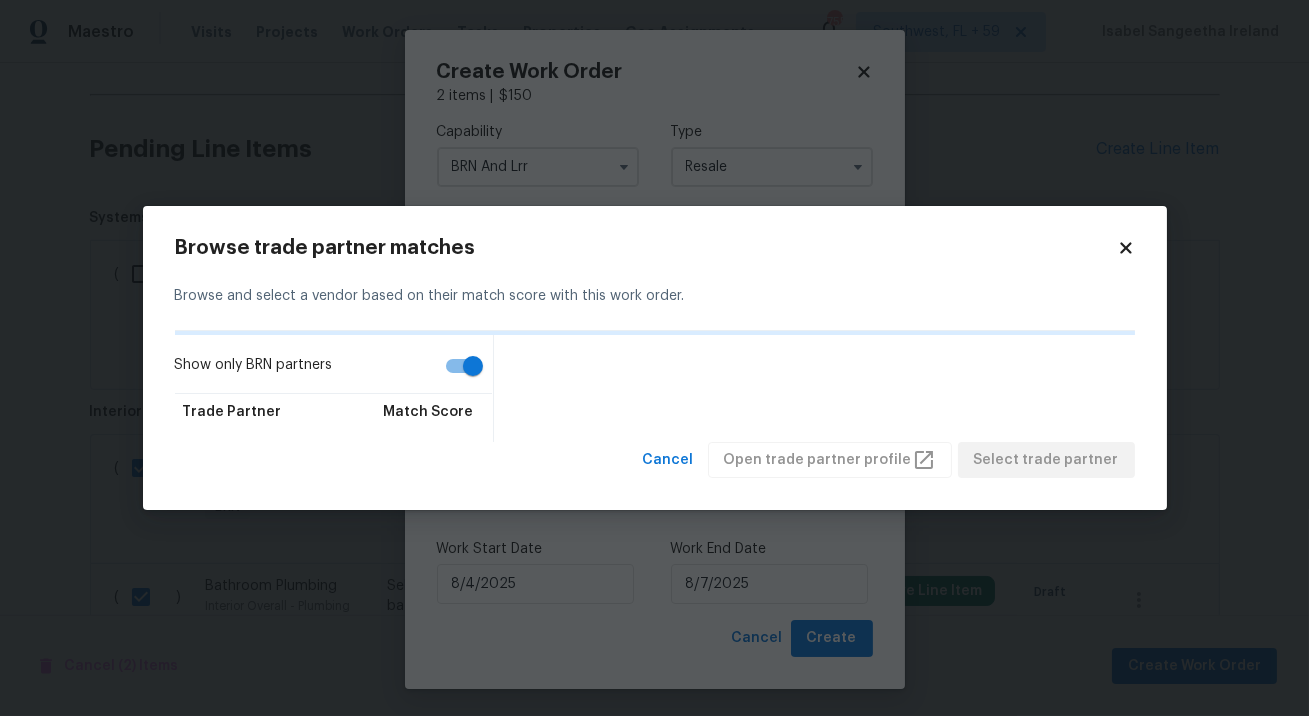 click on "Show only BRN partners" at bounding box center [473, 366] 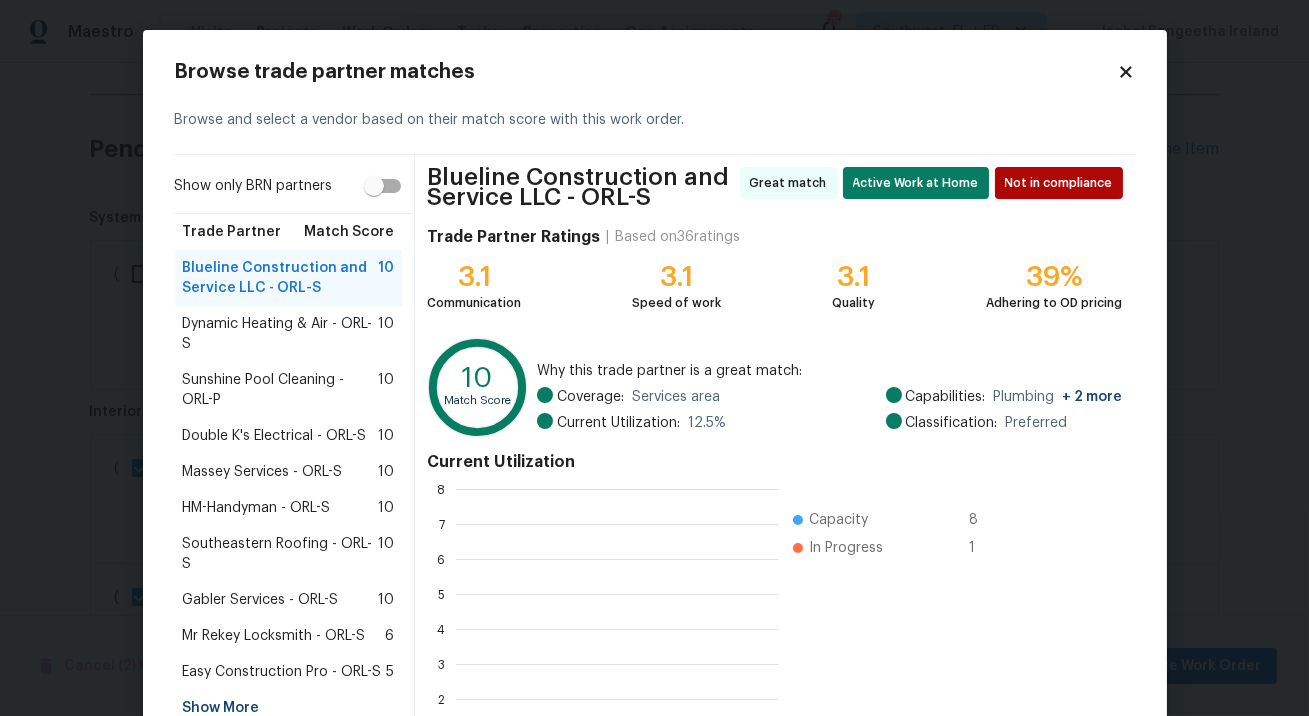 scroll, scrollTop: 1, scrollLeft: 1, axis: both 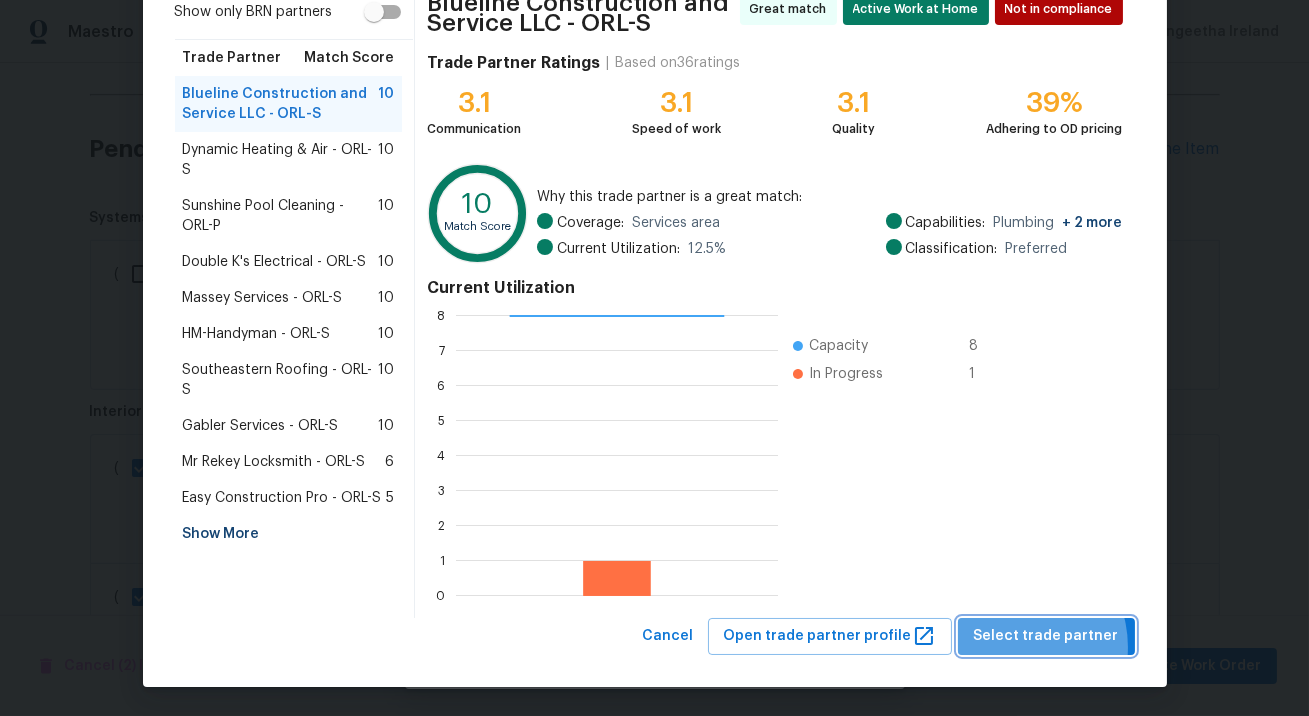 click on "Select trade partner" at bounding box center (1046, 636) 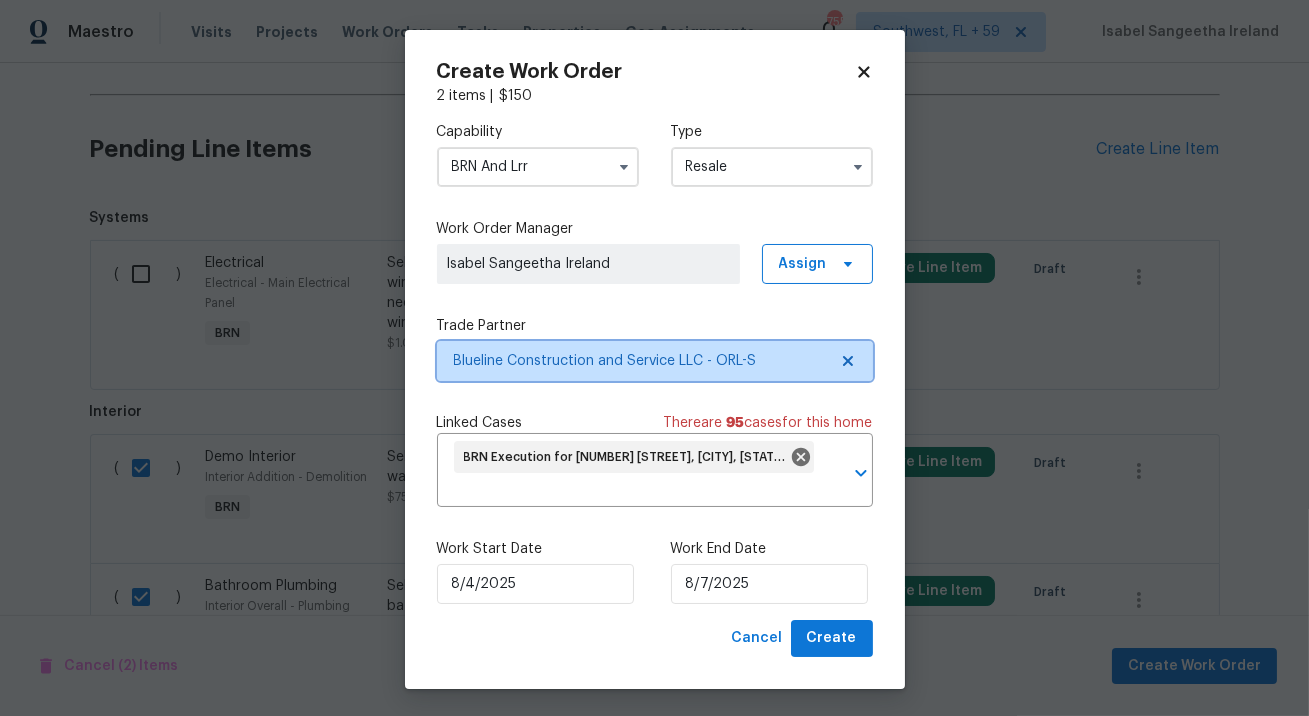 scroll, scrollTop: 0, scrollLeft: 0, axis: both 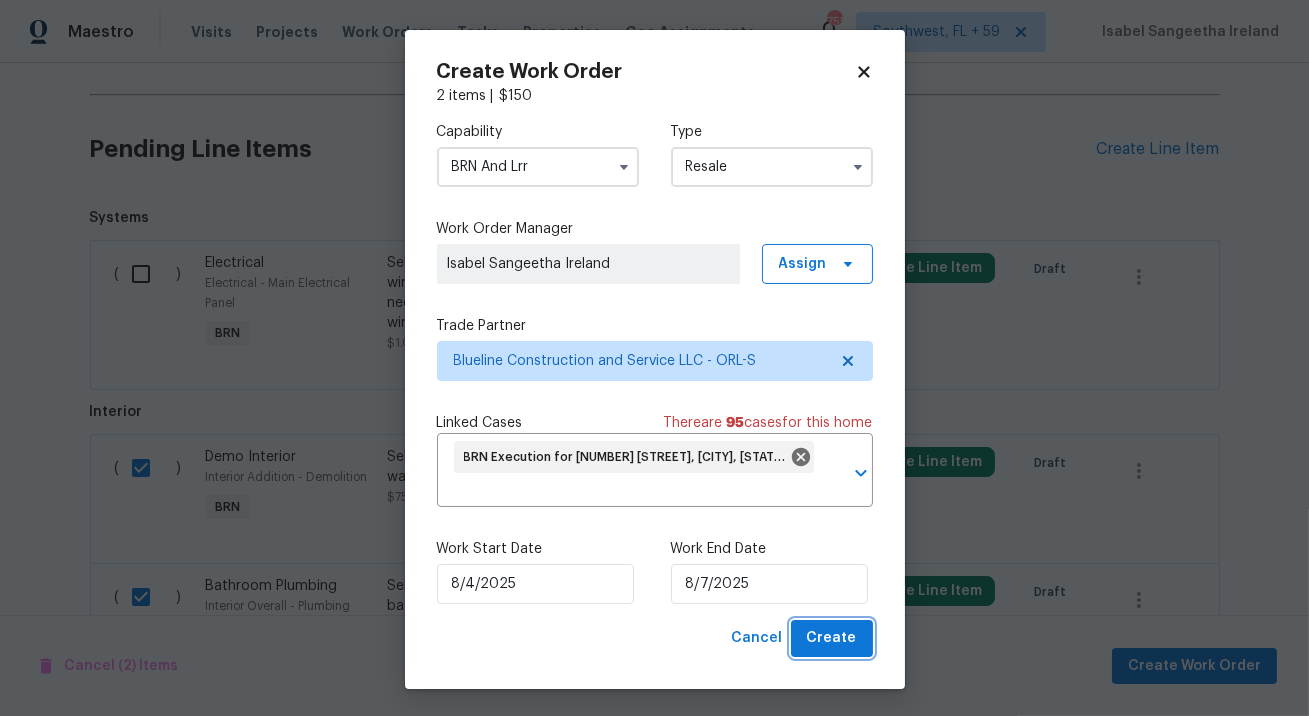 click on "Create" at bounding box center [832, 638] 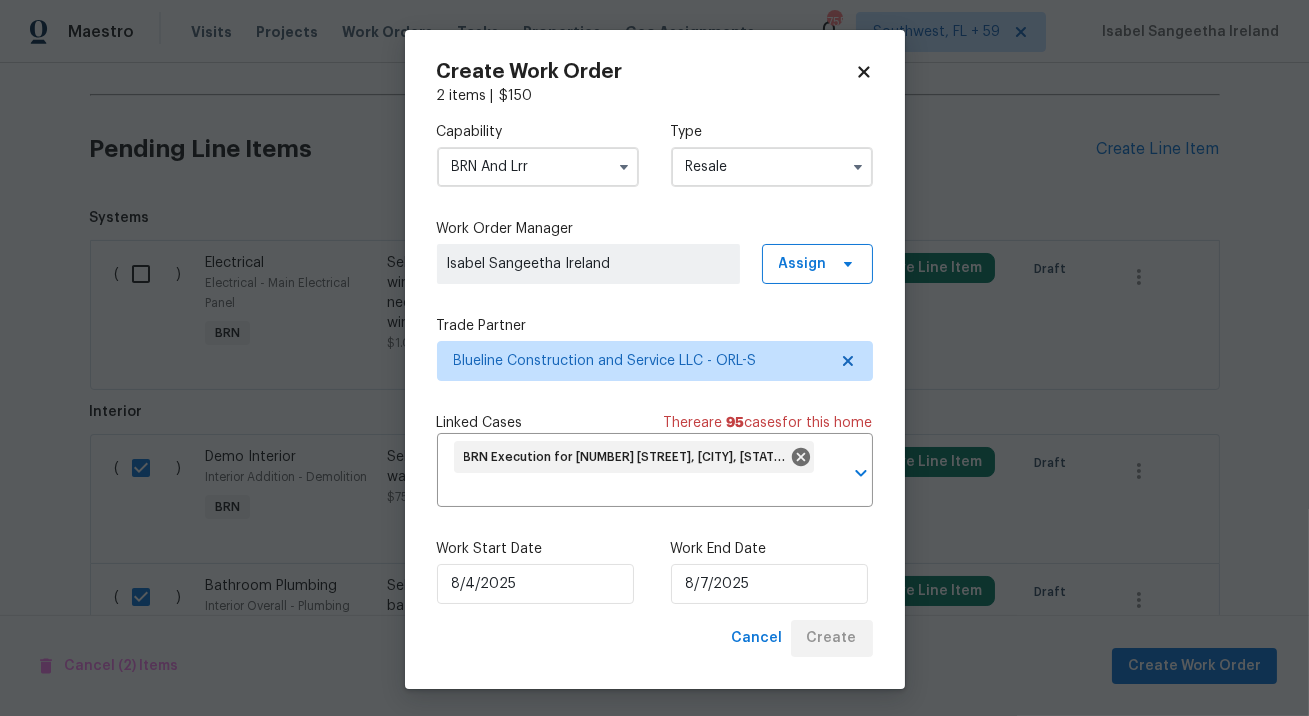 checkbox on "false" 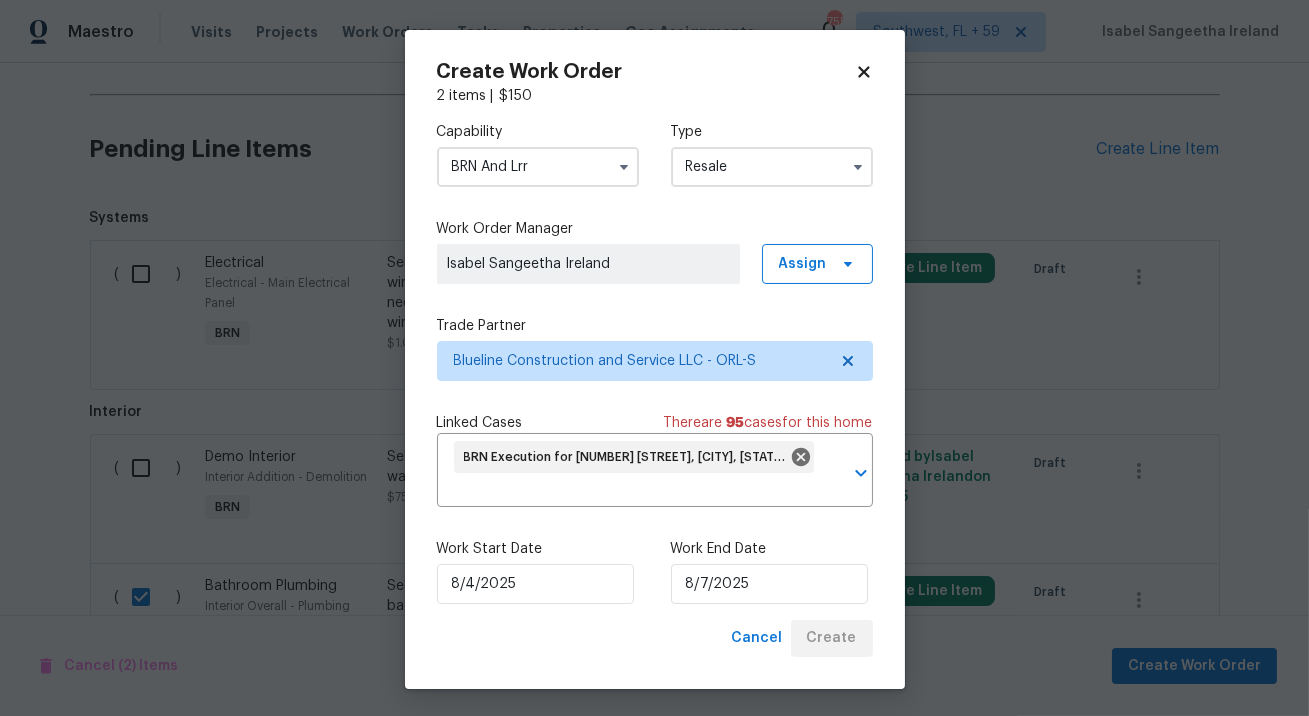 checkbox on "false" 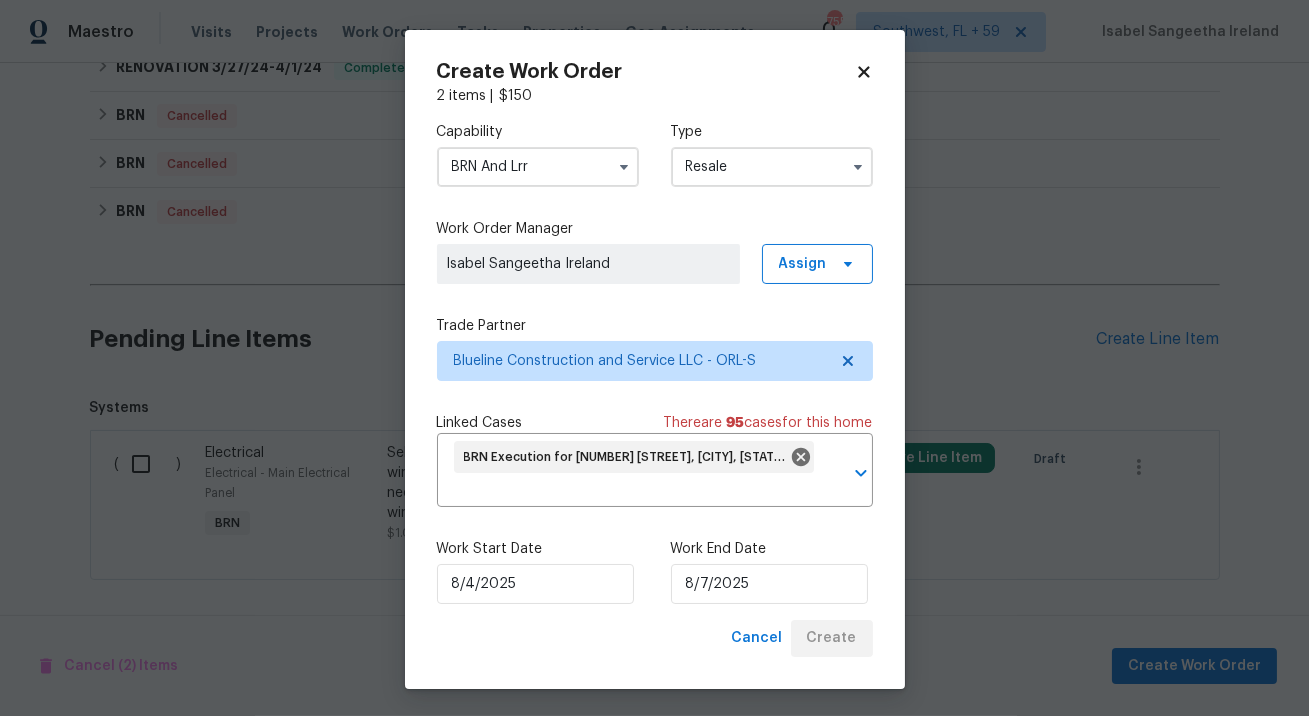scroll, scrollTop: 1002, scrollLeft: 0, axis: vertical 